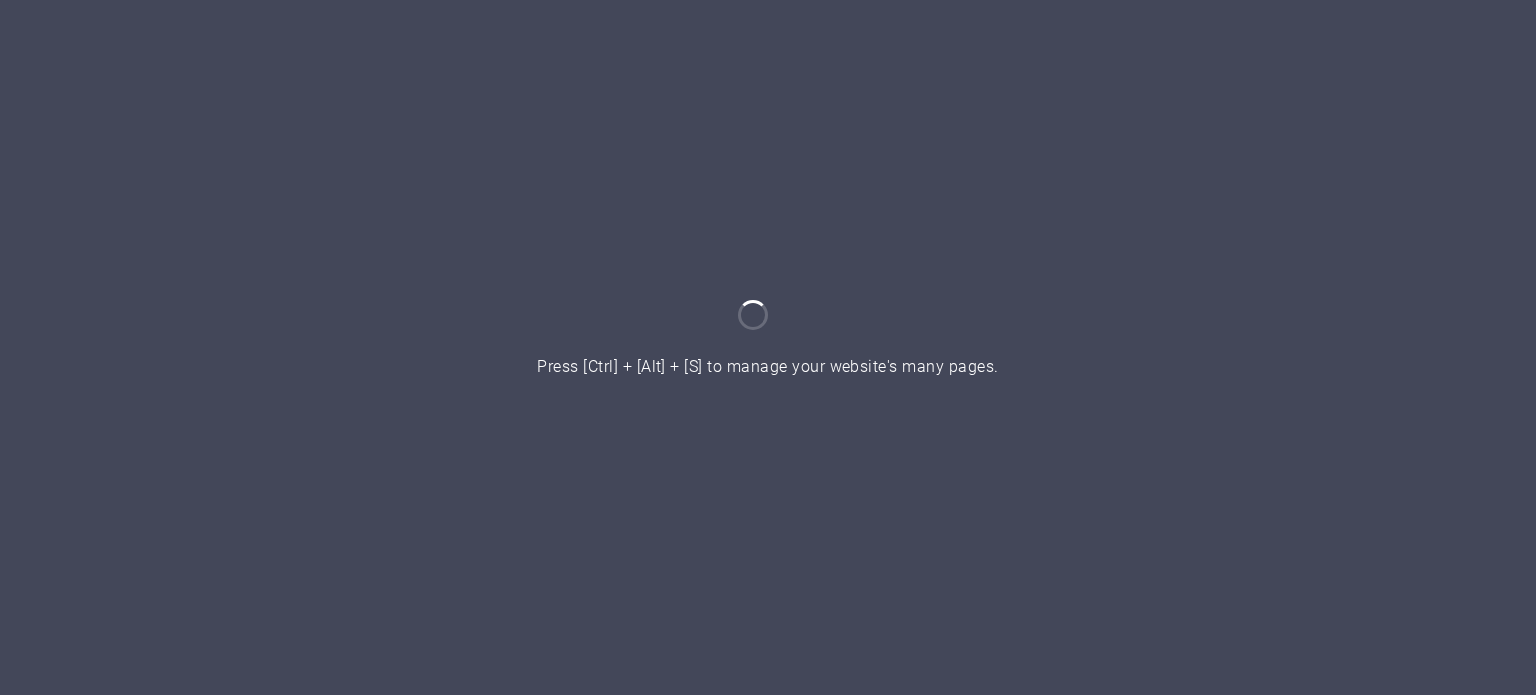 scroll, scrollTop: 0, scrollLeft: 0, axis: both 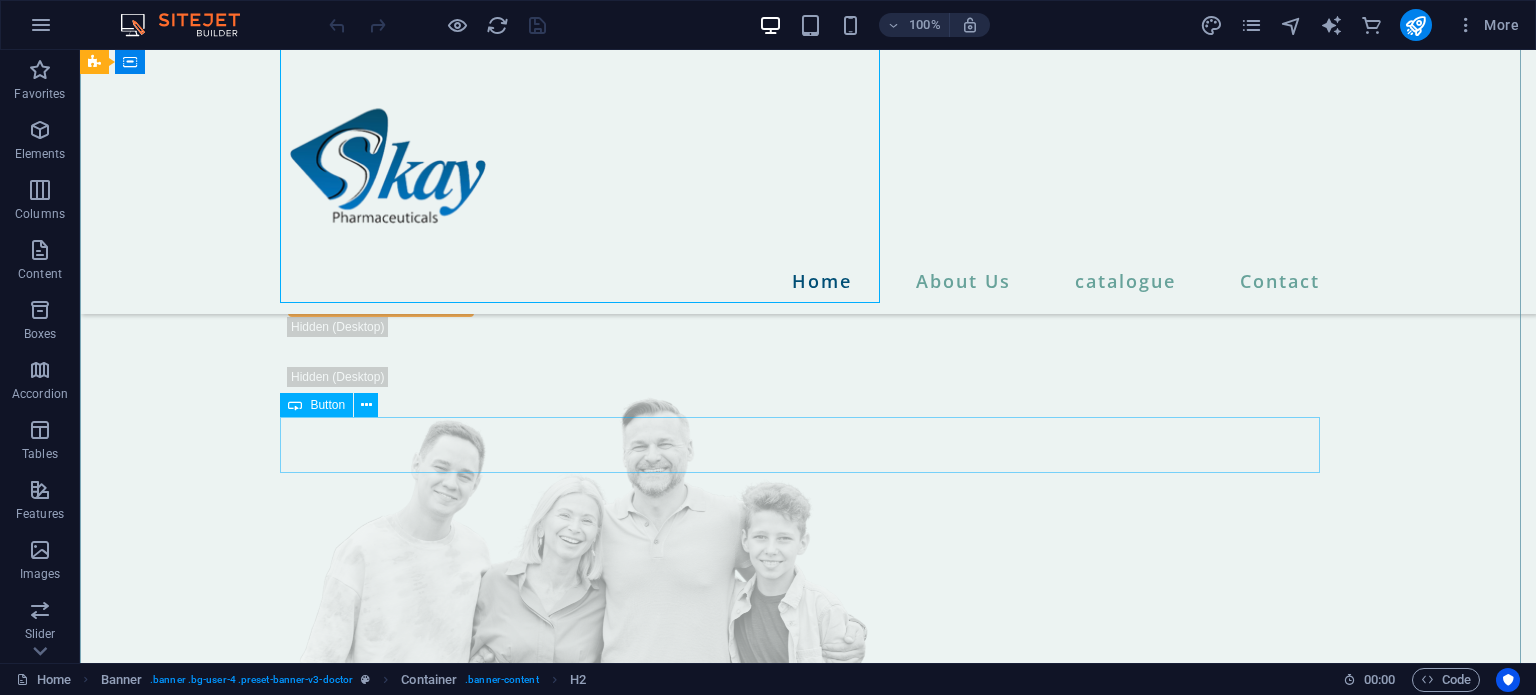 click on "contact us" at bounding box center (808, 289) 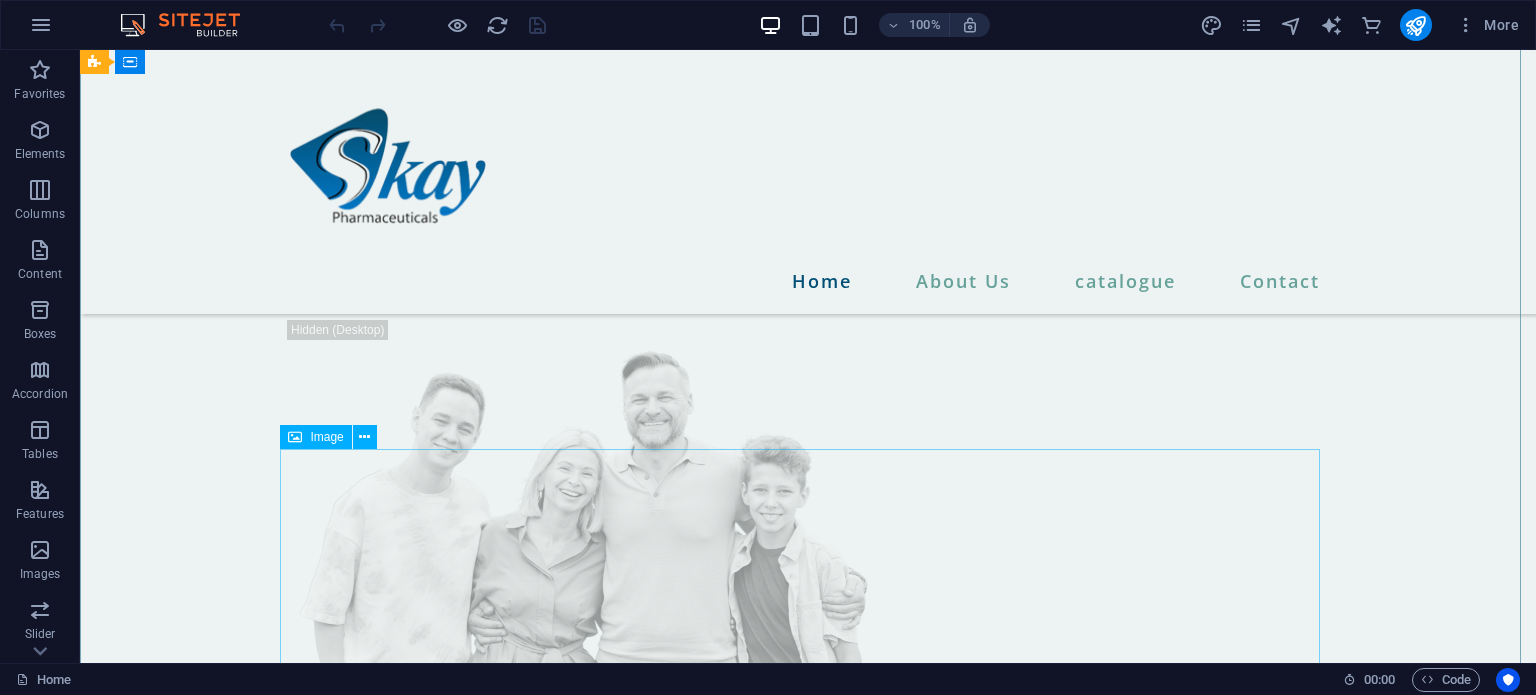 scroll, scrollTop: 360, scrollLeft: 0, axis: vertical 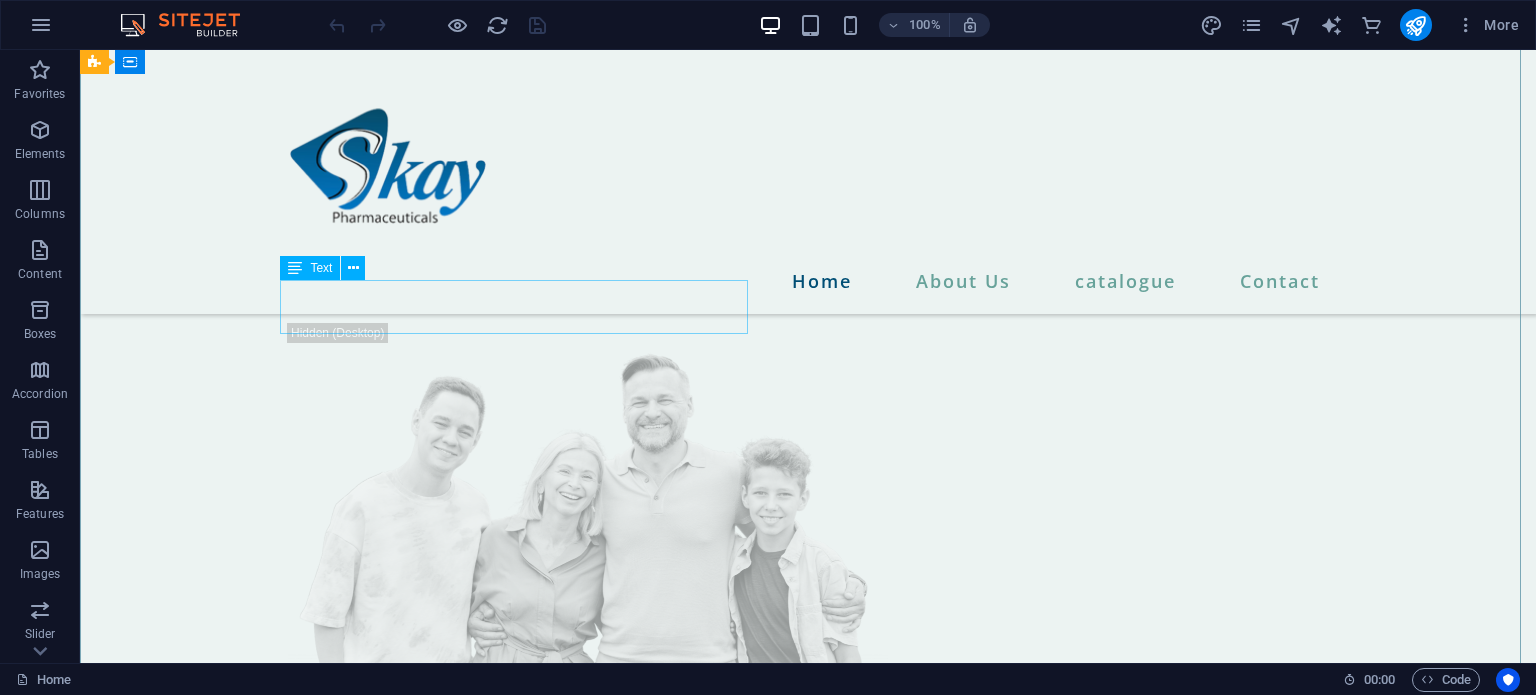 click on "Lorem ipsum dolor sit amet, consectetur adipiscing elit. Arcu nunc ullamcorper sed nisi ac amet, nisl diam vitae." at bounding box center (808, 163) 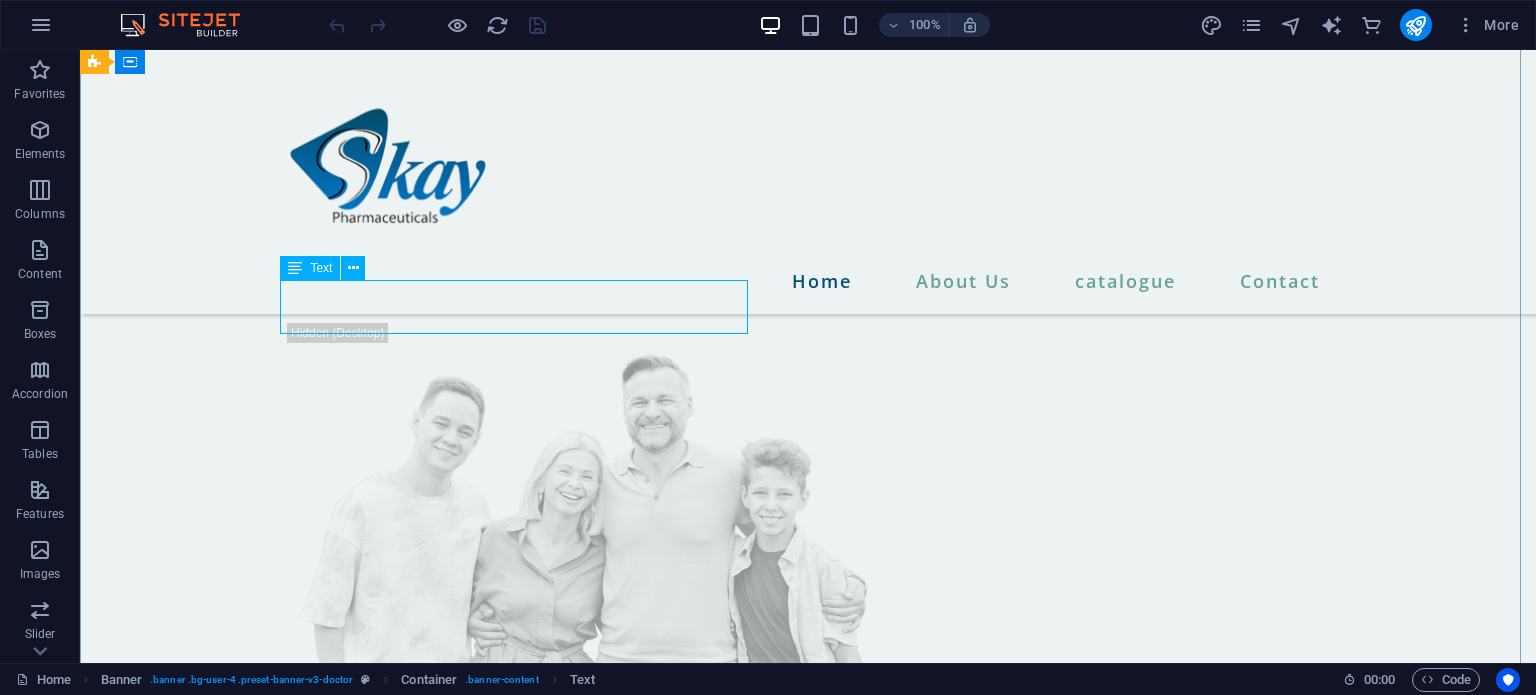 click on "Text" at bounding box center [321, 268] 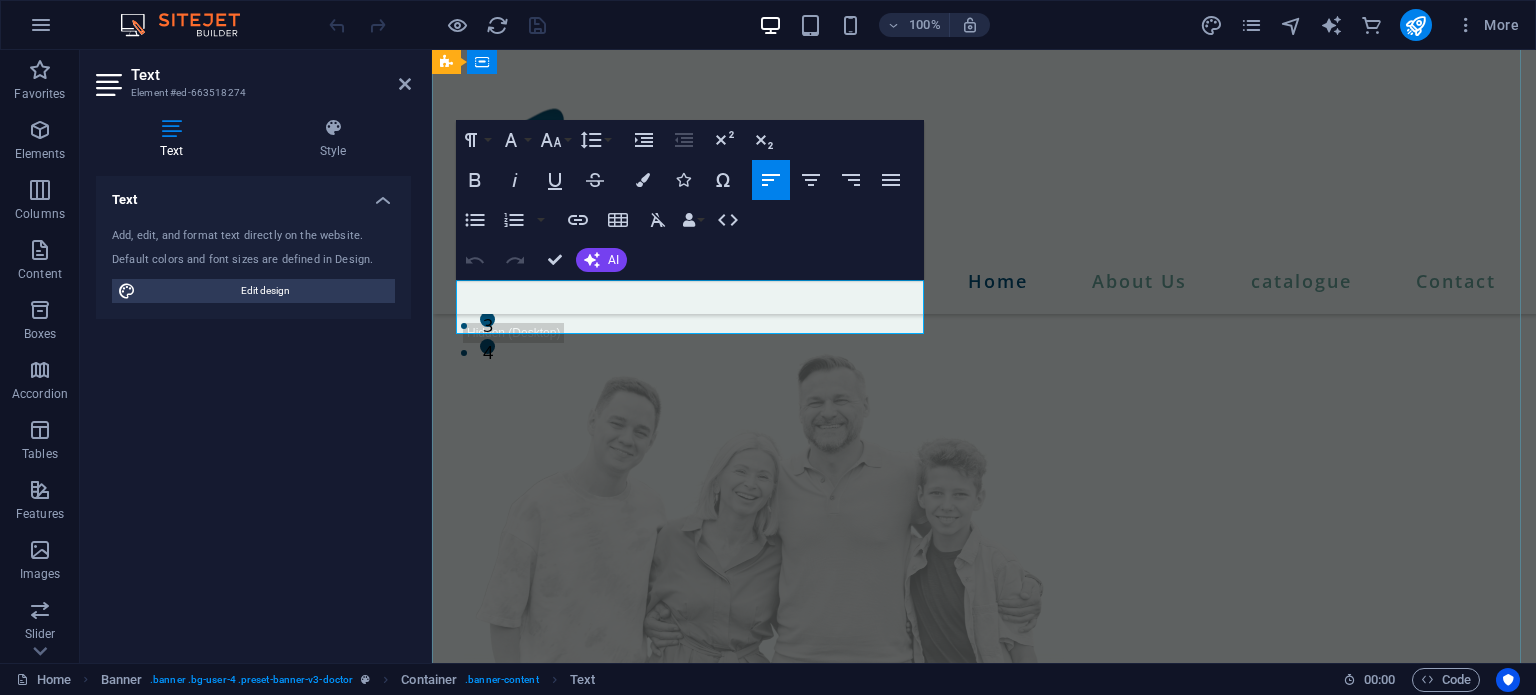 click on "Lorem ipsum dolor sit amet, consectetur adipiscing elit. Arcu nunc ullamcorper sed nisi ac amet, nisl diam vitae." at bounding box center [984, 163] 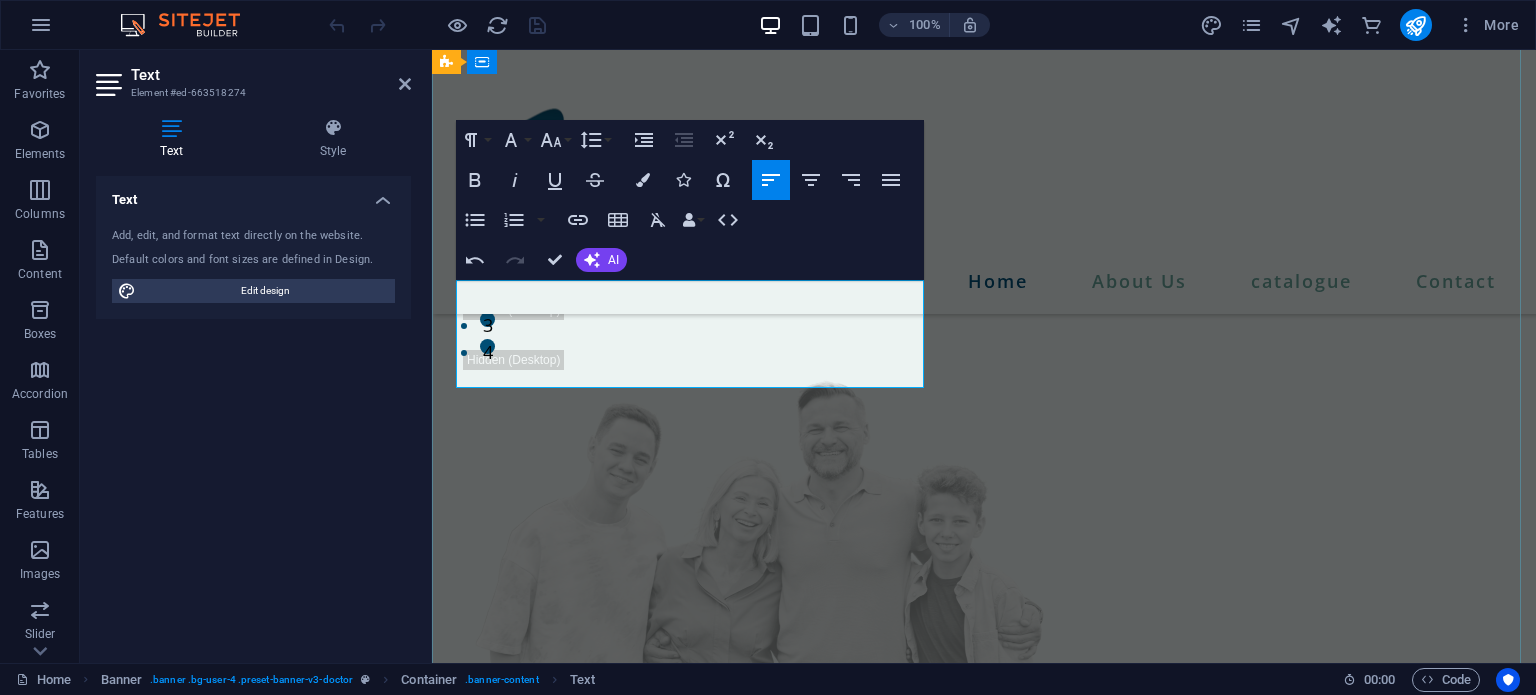 click on "kay Pharmaceuticals is a leading distributor of pharmaceutical and healthcare products across Pakistan. We are committed to delivering quality, reliability, and service excellence." at bounding box center (984, 177) 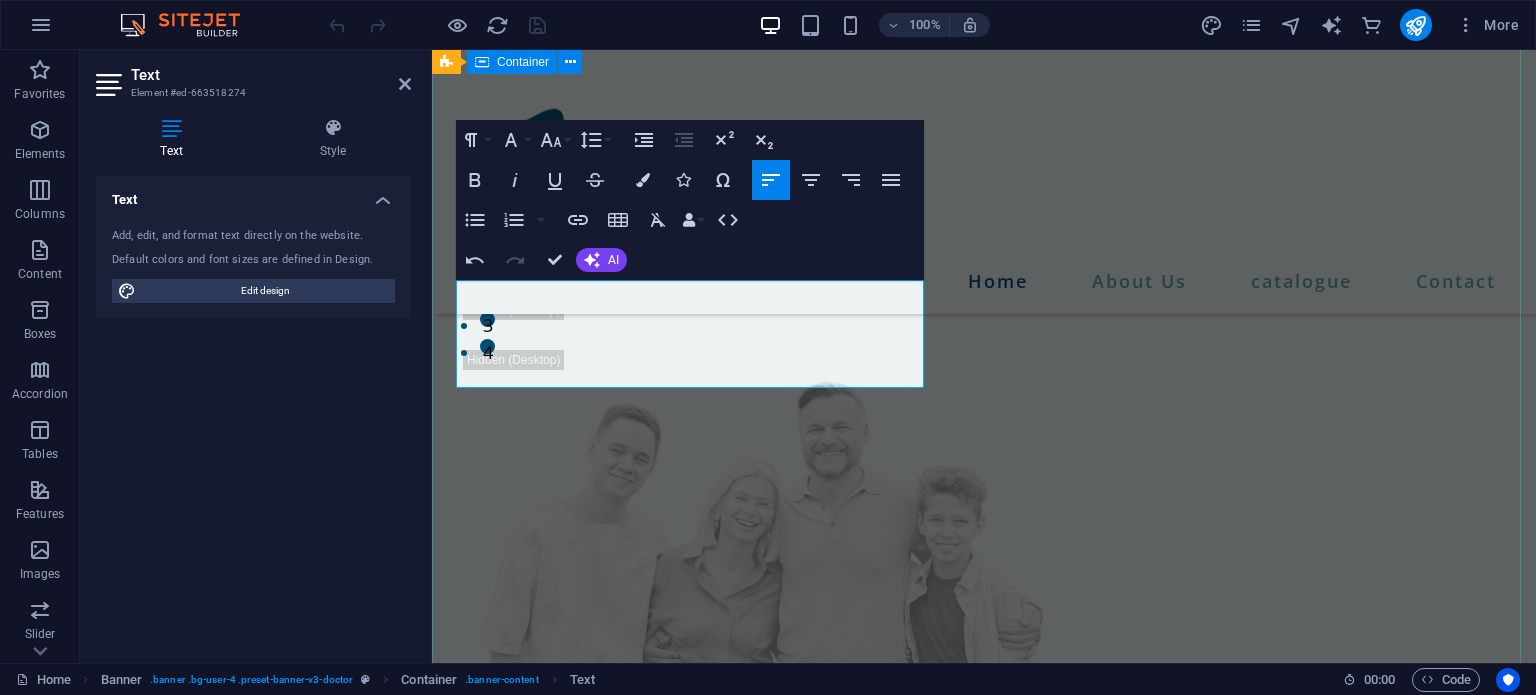 click on "Premium Pharmaceutical Distributors | DRAP-Compliant | Nationwide Delivery Skay Pharmaceuticals is a leading distributor of pharmaceutical and healthcare products across Pakistan. We are committed to delivering quality, reliability, and service excellence. contact us" at bounding box center (984, 428) 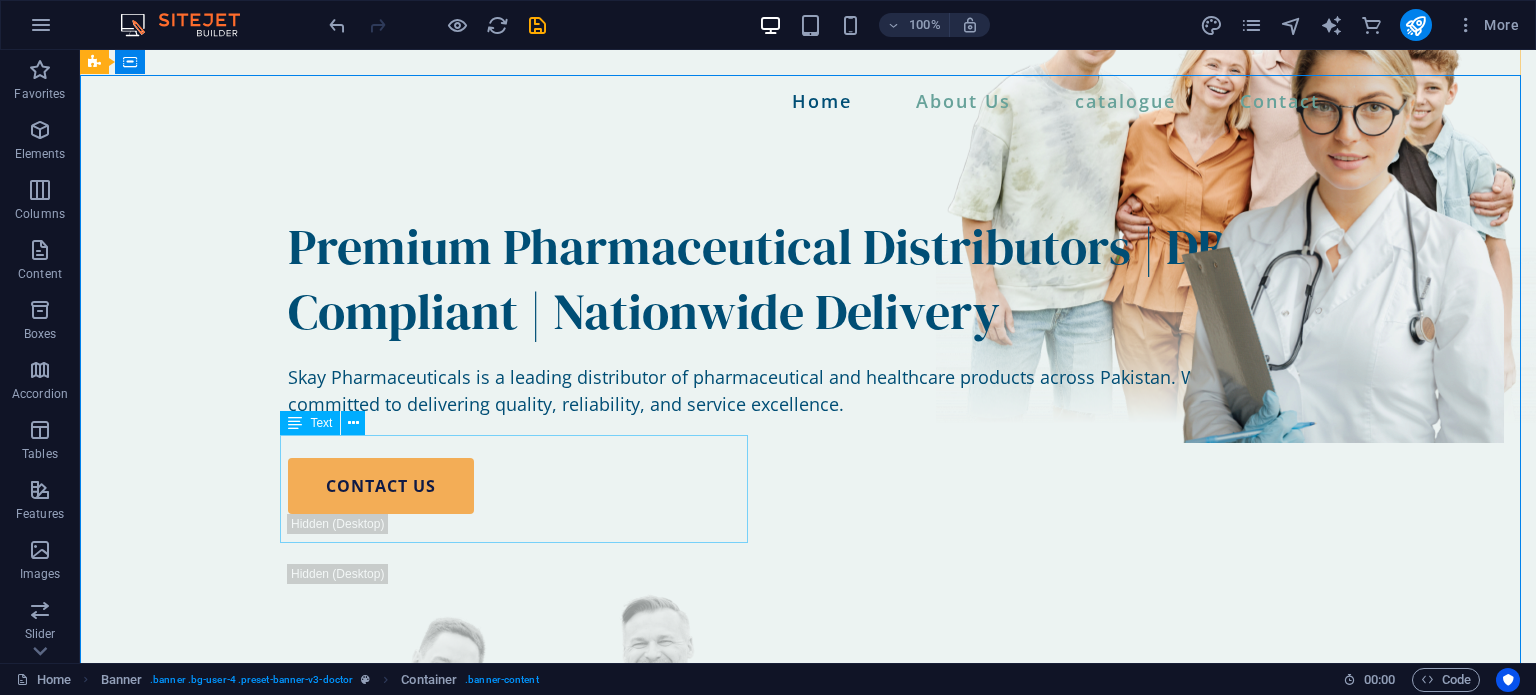 scroll, scrollTop: 178, scrollLeft: 0, axis: vertical 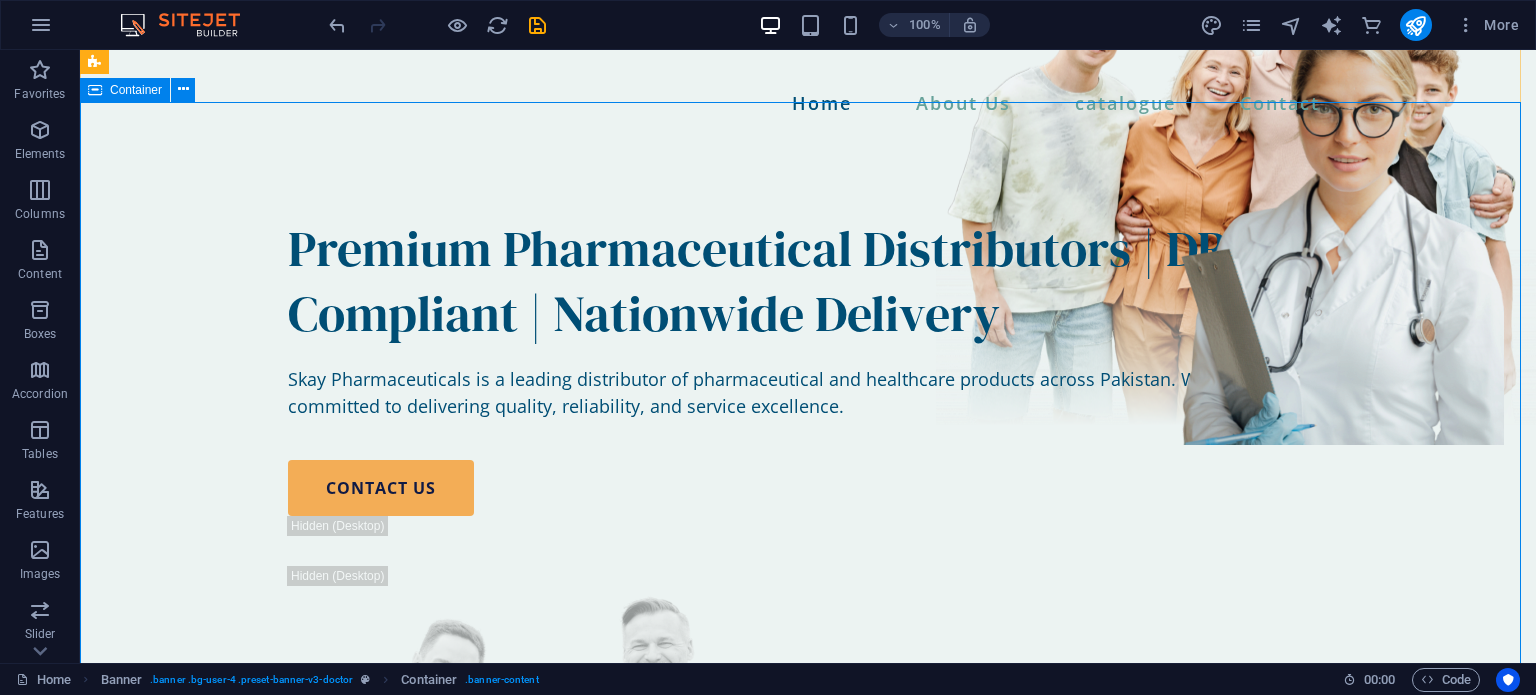click on "Premium Pharmaceutical Distributors | DRAP-Compliant | Nationwide Delivery Skay Pharmaceuticals is a leading distributor of pharmaceutical and healthcare products across Pakistan. We are committed to delivering quality, reliability, and service excellence. contact us" at bounding box center (808, 644) 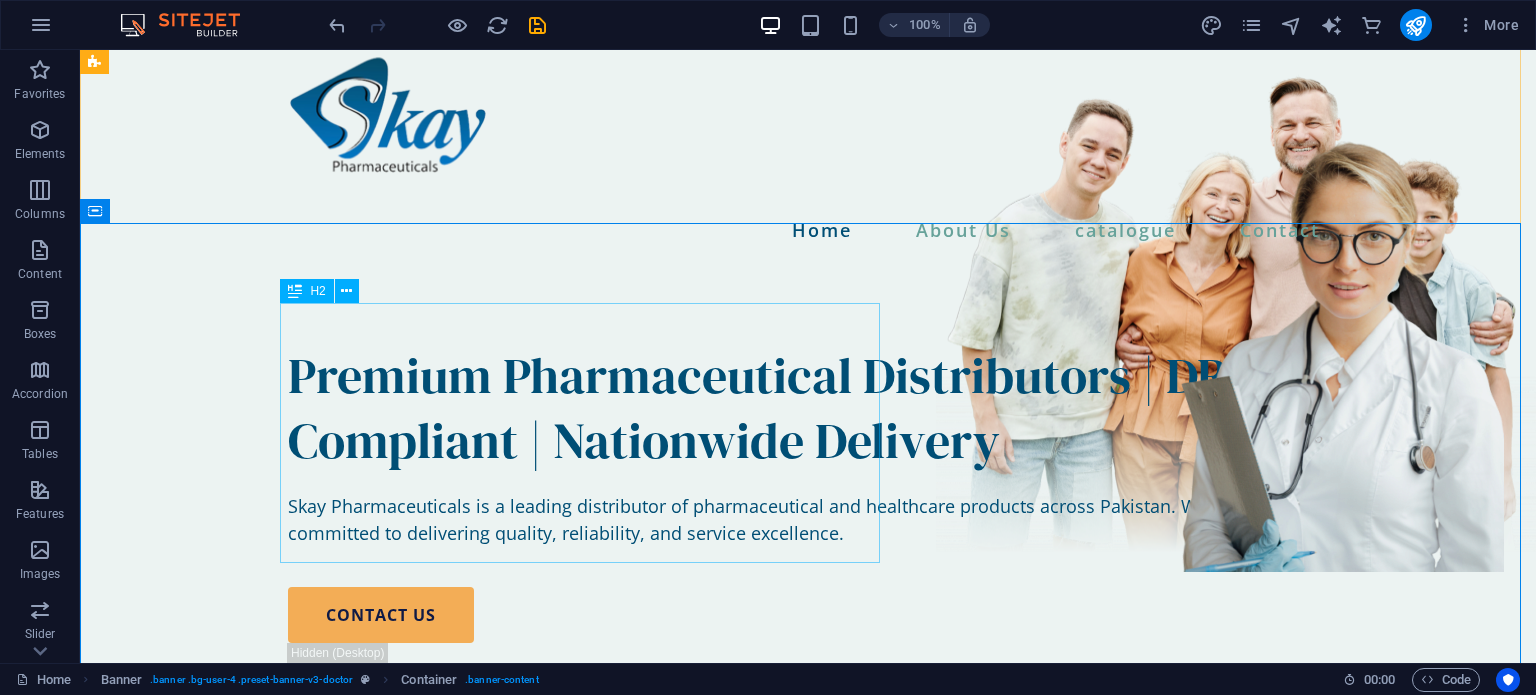 scroll, scrollTop: 50, scrollLeft: 0, axis: vertical 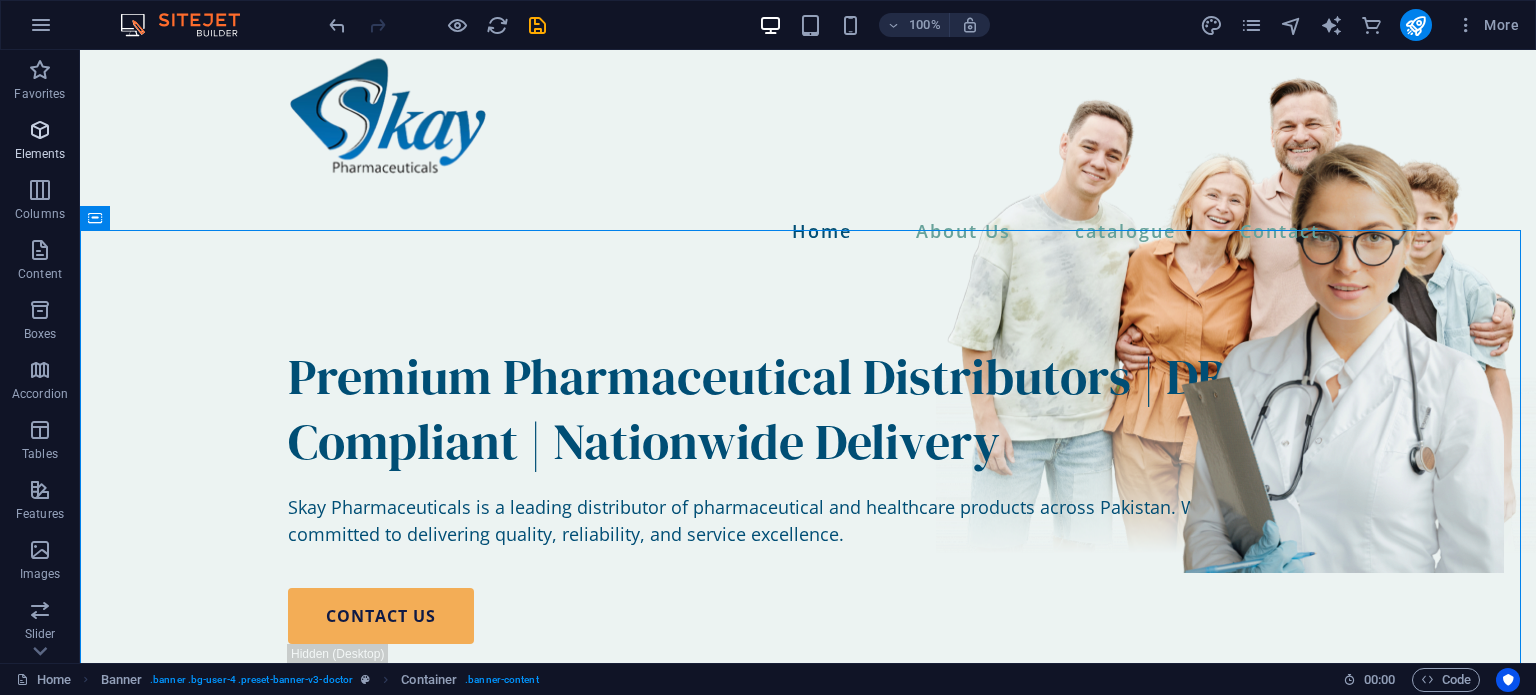 click at bounding box center (40, 130) 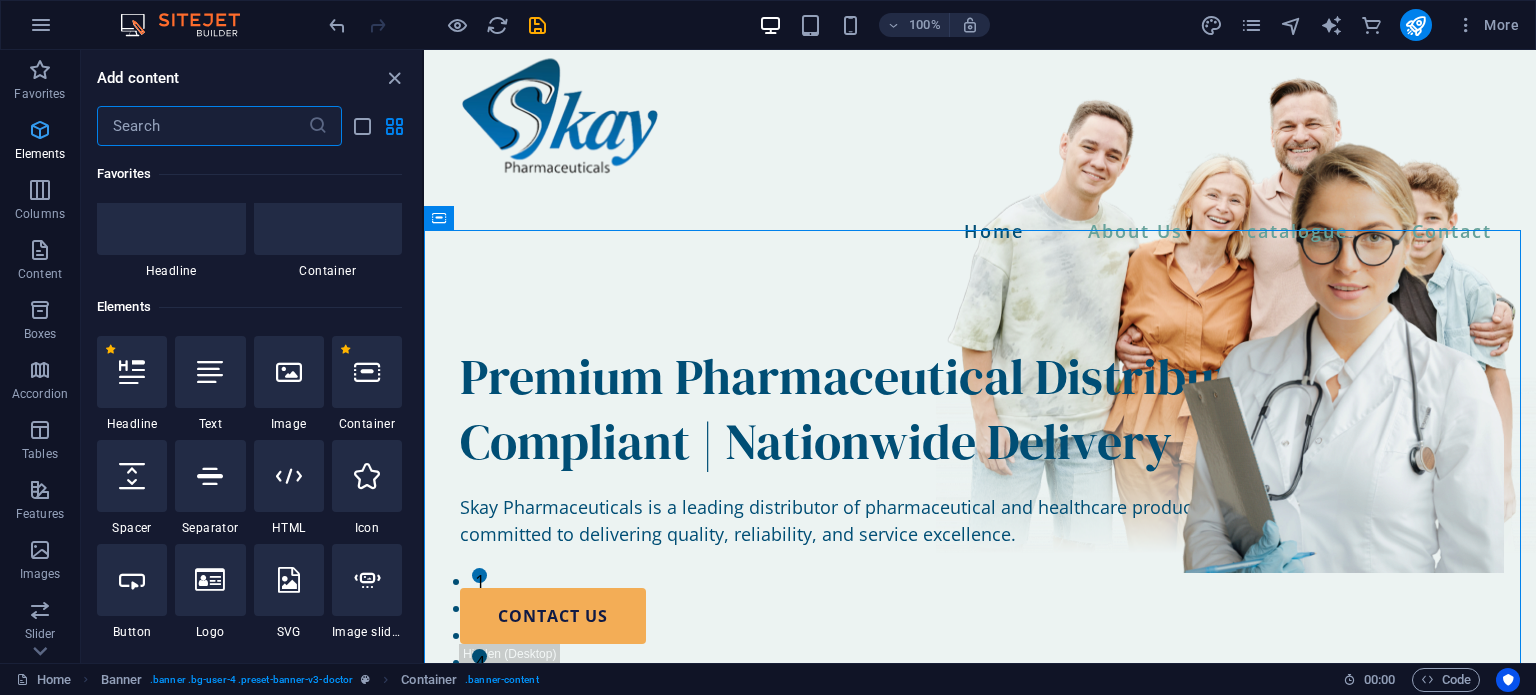 scroll, scrollTop: 212, scrollLeft: 0, axis: vertical 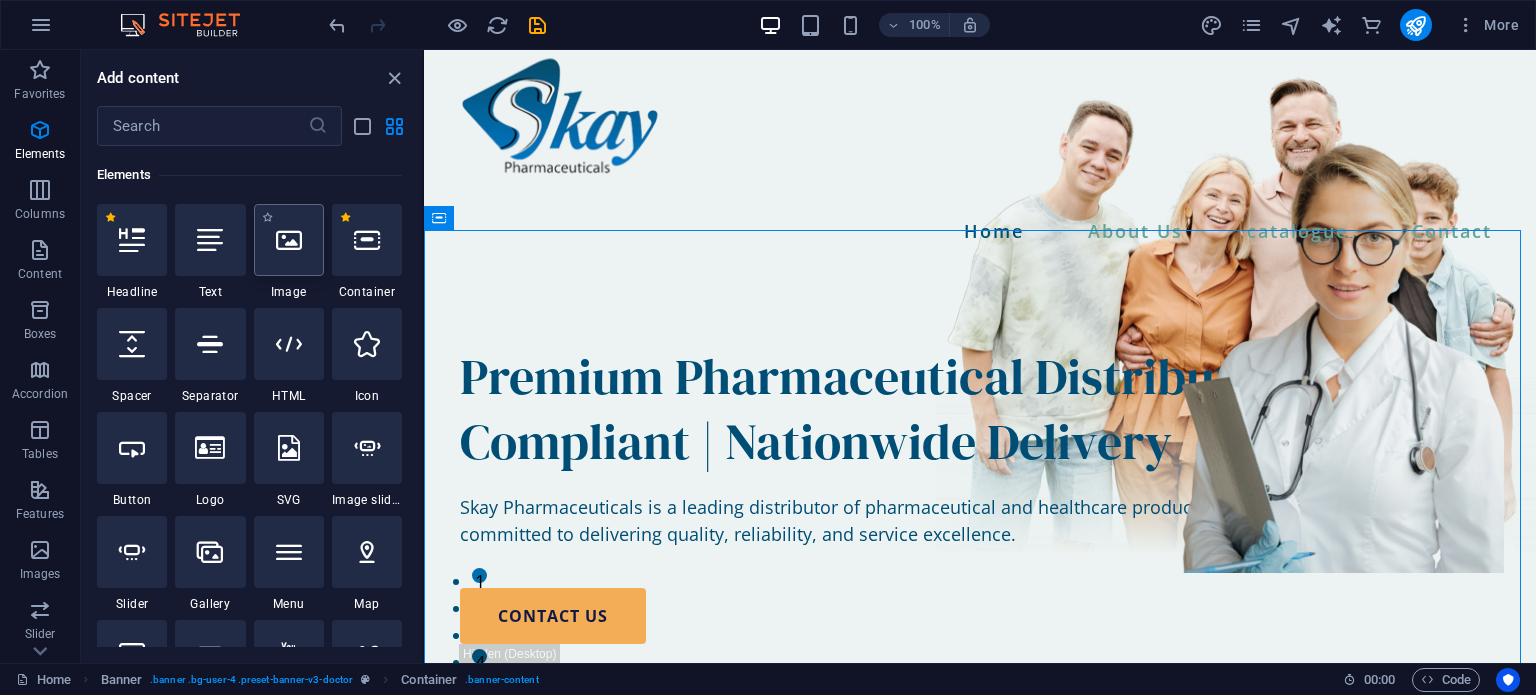 click at bounding box center [289, 240] 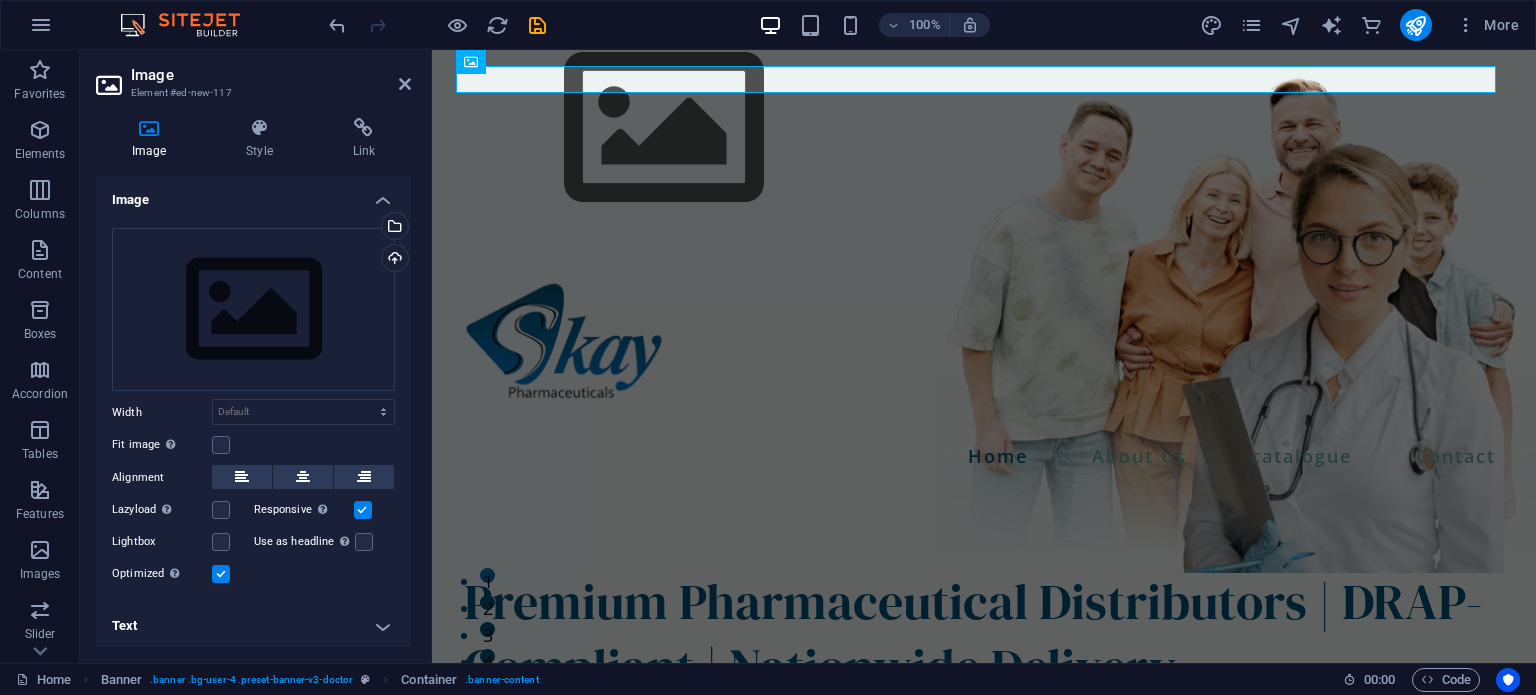 scroll, scrollTop: 0, scrollLeft: 0, axis: both 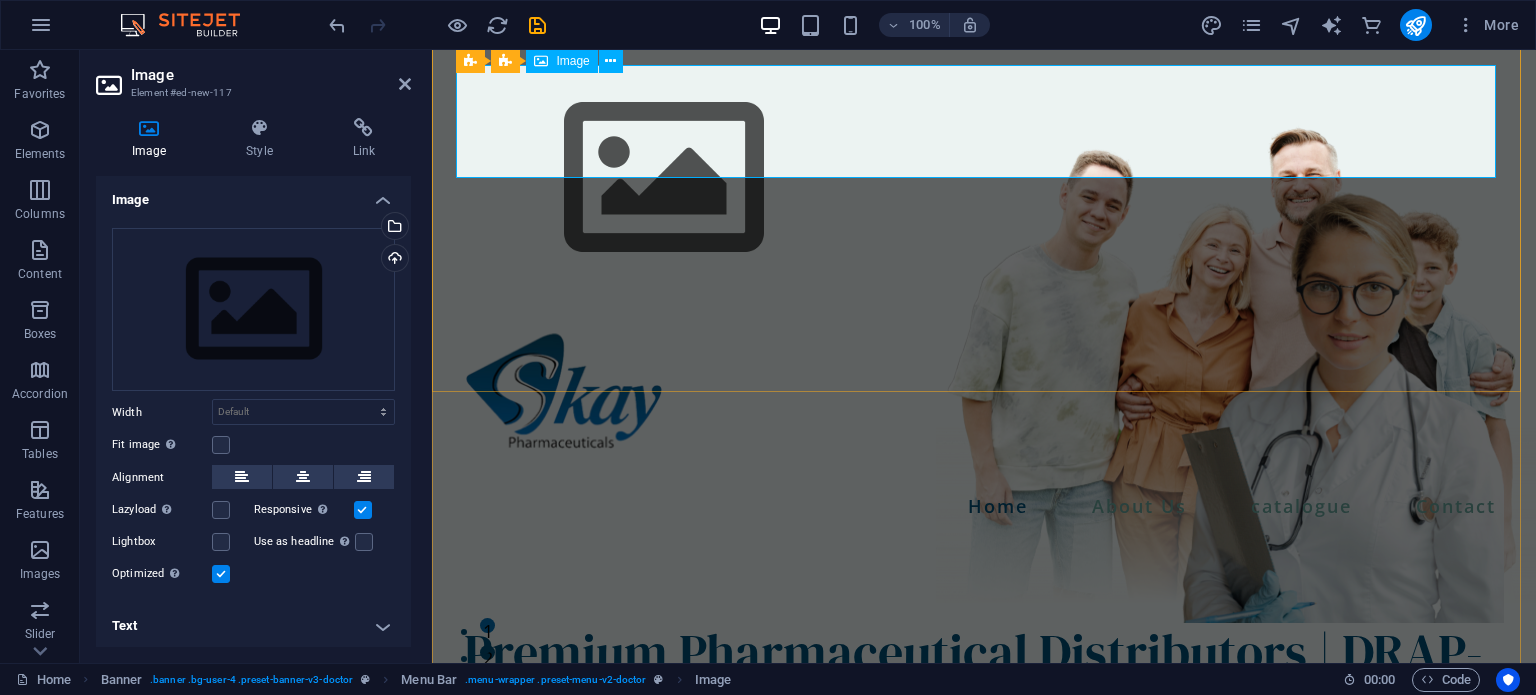 click at bounding box center [984, 178] 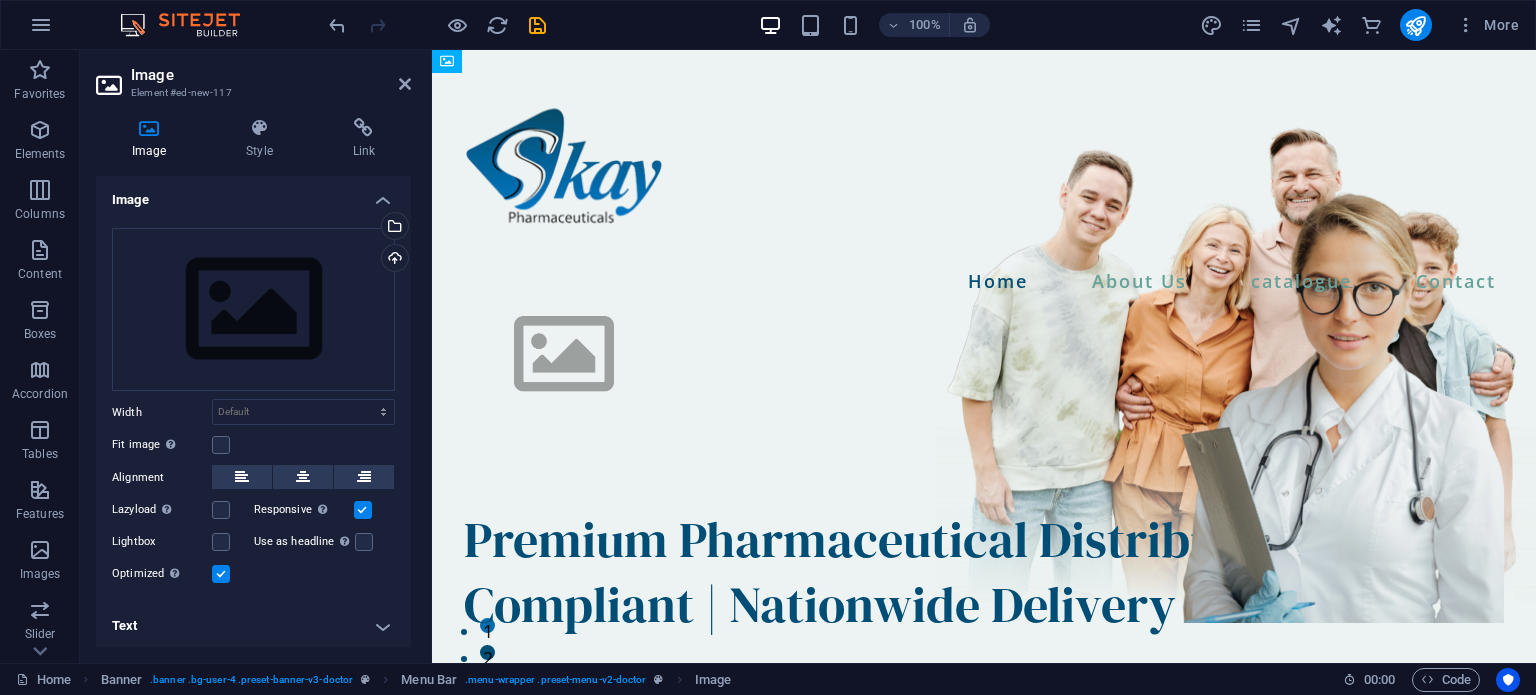 scroll, scrollTop: 113, scrollLeft: 0, axis: vertical 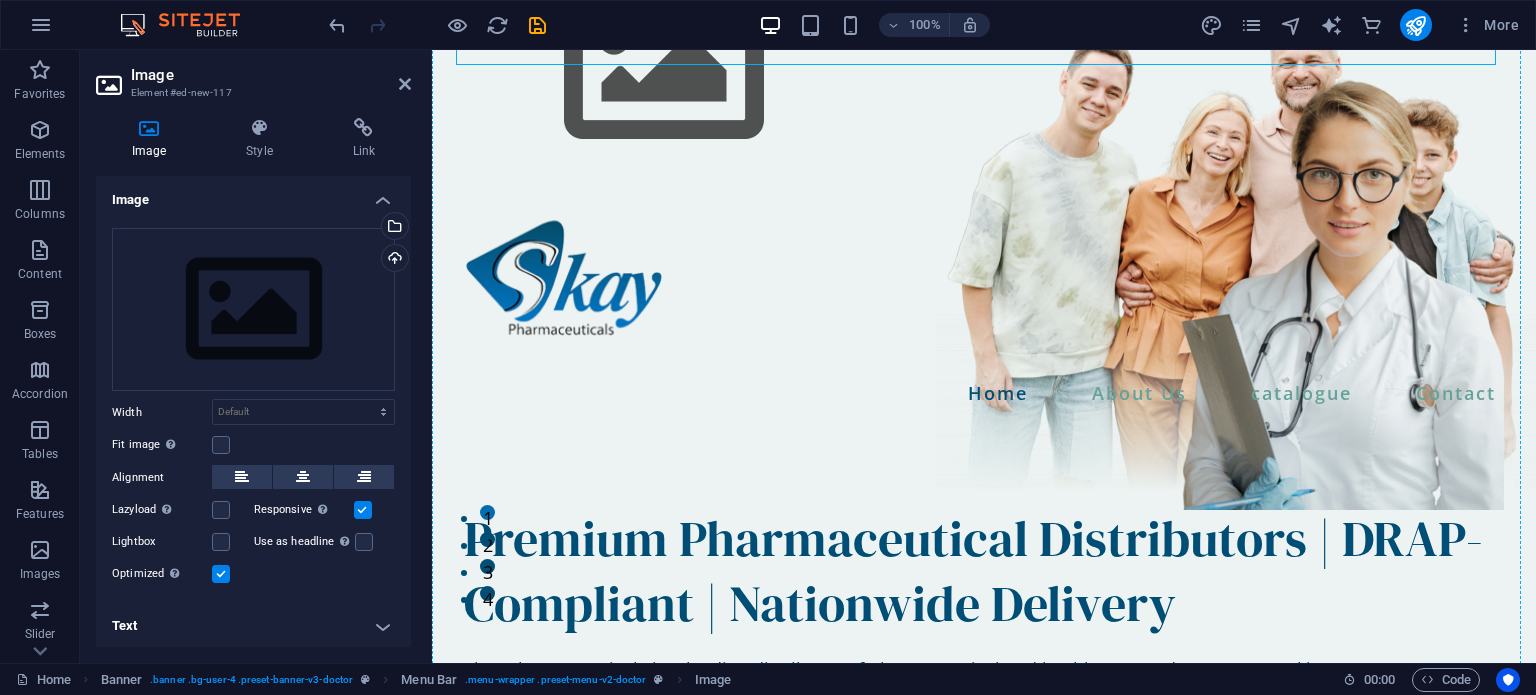 drag, startPoint x: 997, startPoint y: 110, endPoint x: 1269, endPoint y: 503, distance: 477.94666 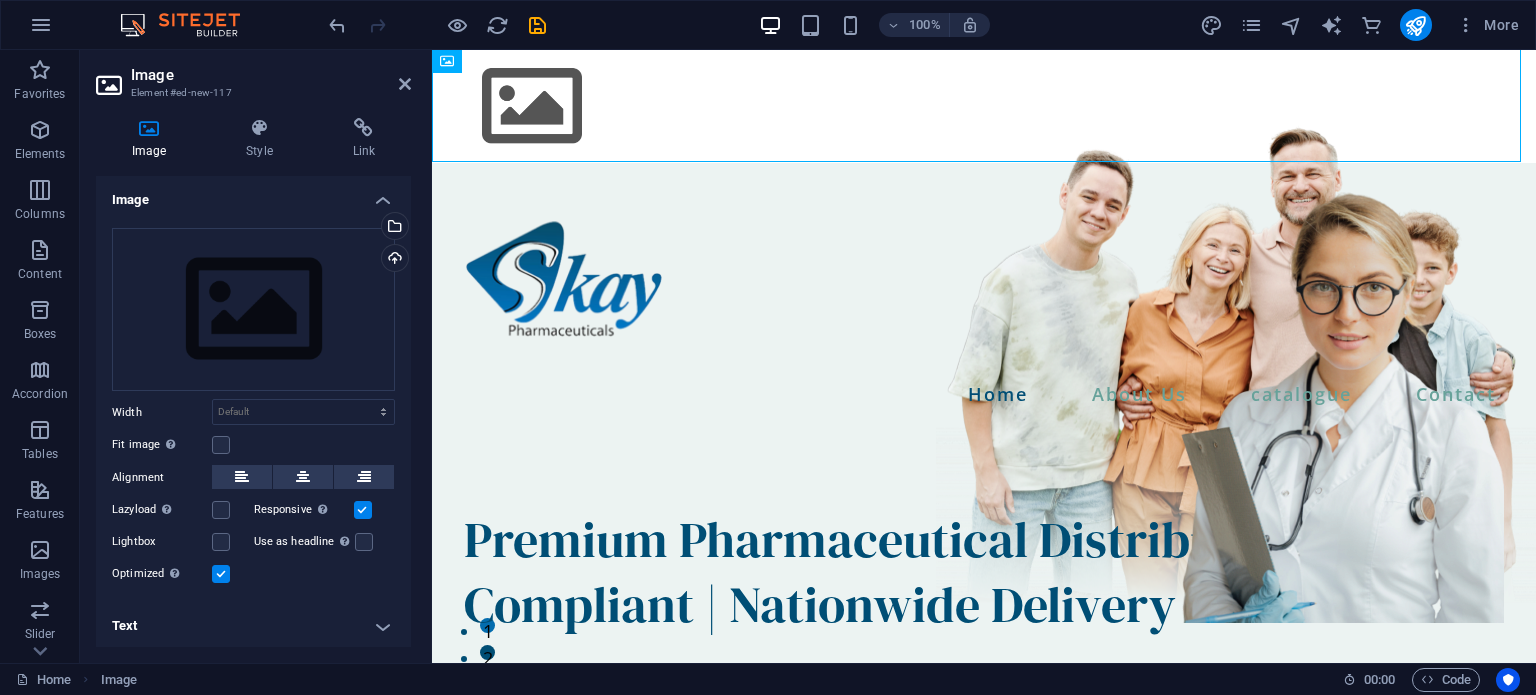 scroll, scrollTop: 0, scrollLeft: 0, axis: both 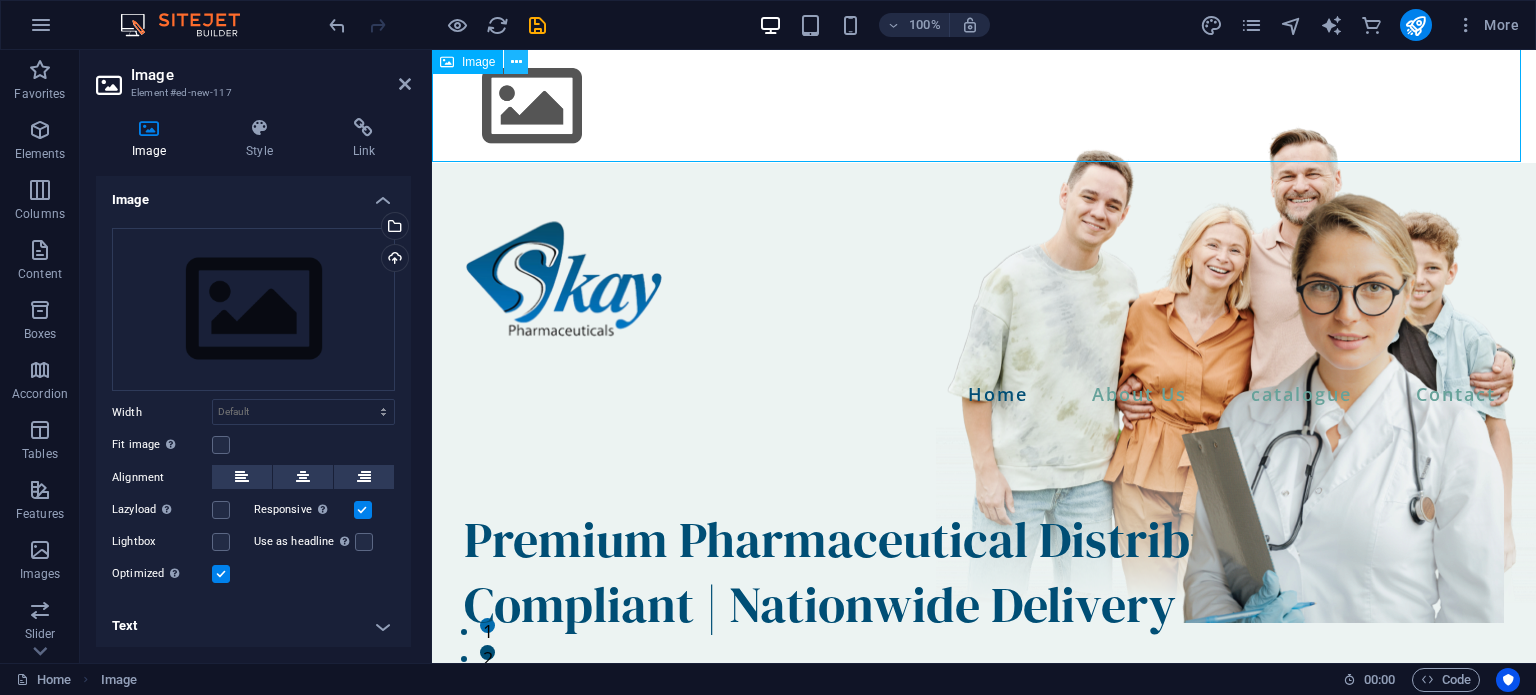 click at bounding box center [516, 62] 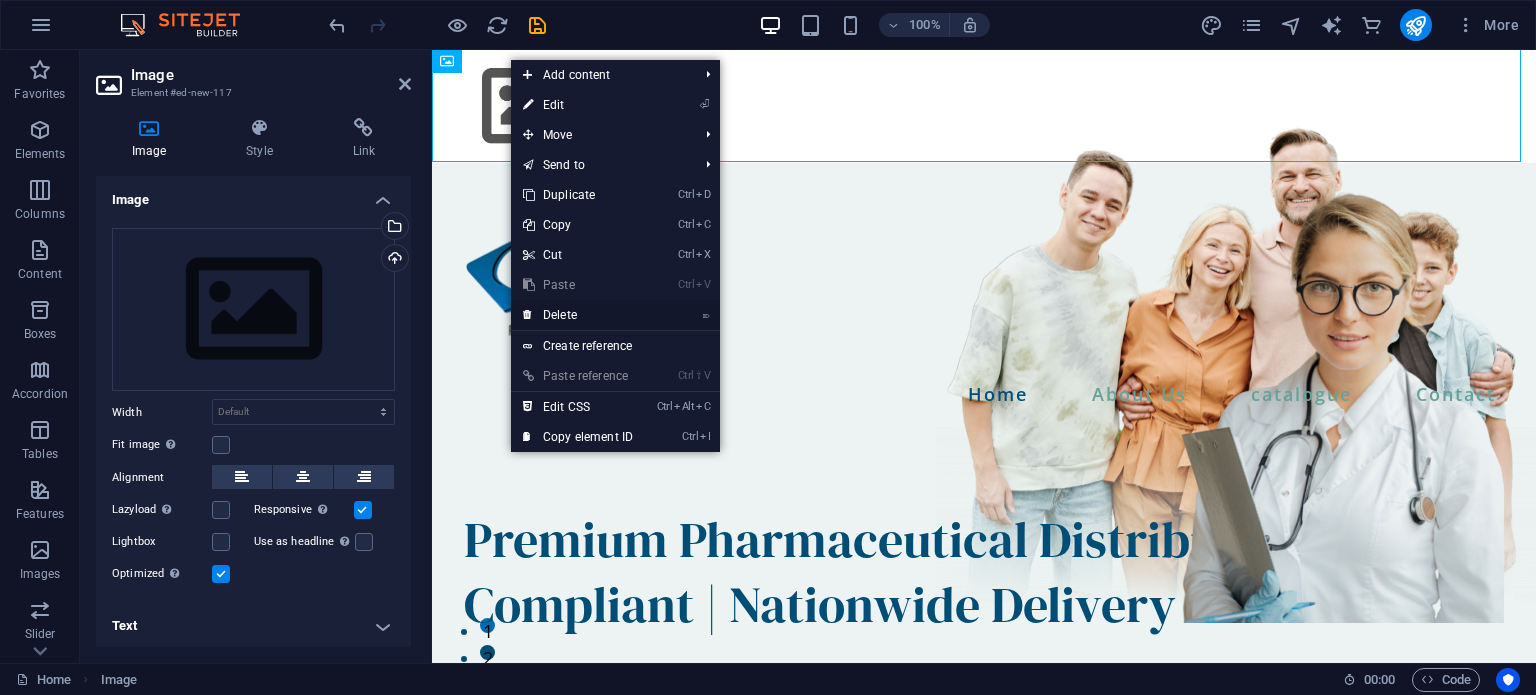 click on "⌦  Delete" at bounding box center [578, 315] 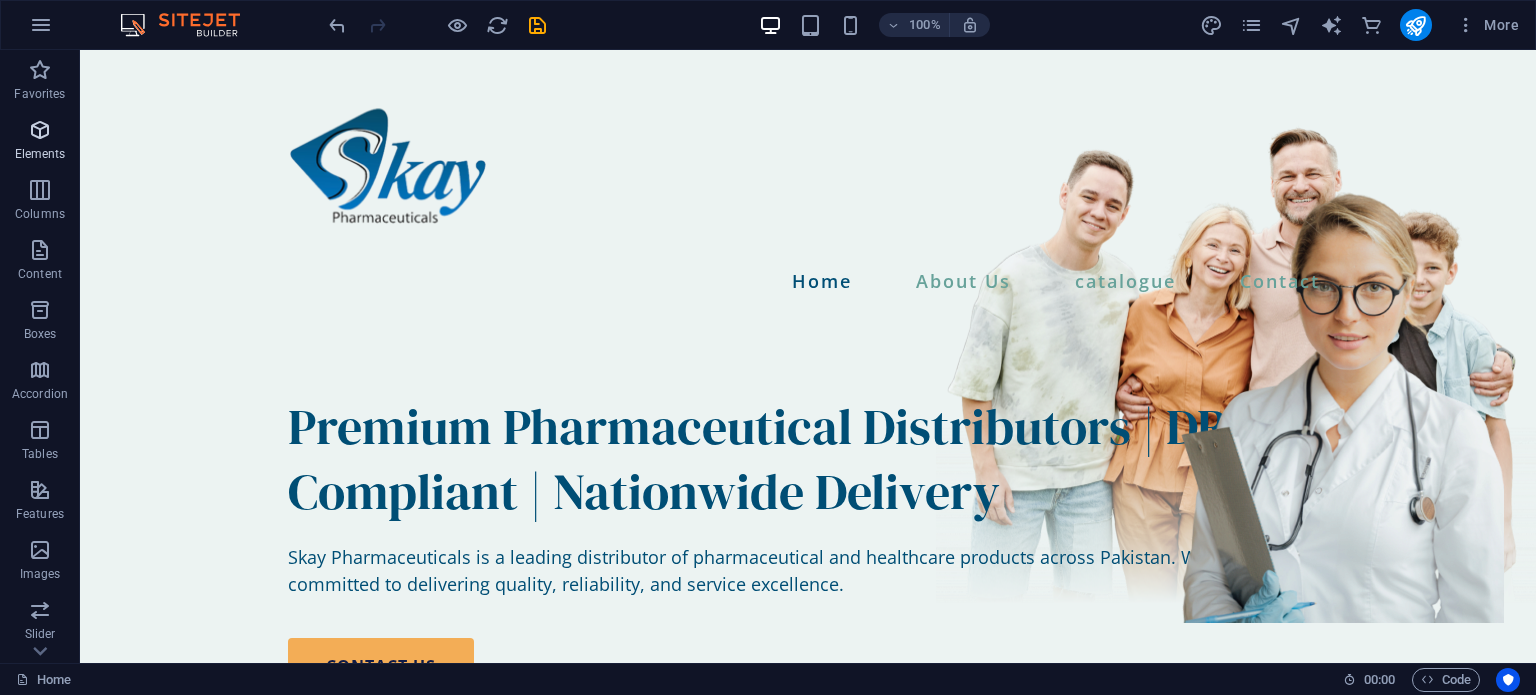 click at bounding box center [40, 130] 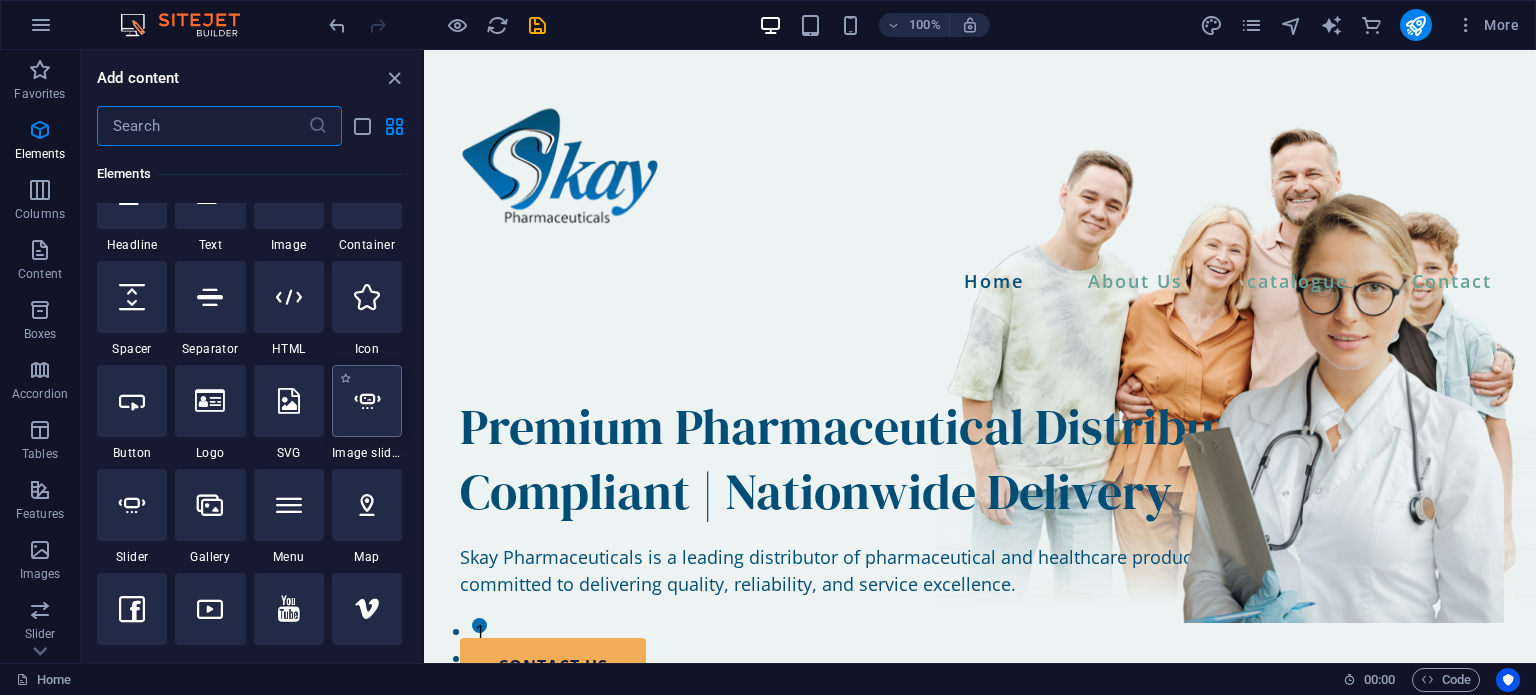 scroll, scrollTop: 279, scrollLeft: 0, axis: vertical 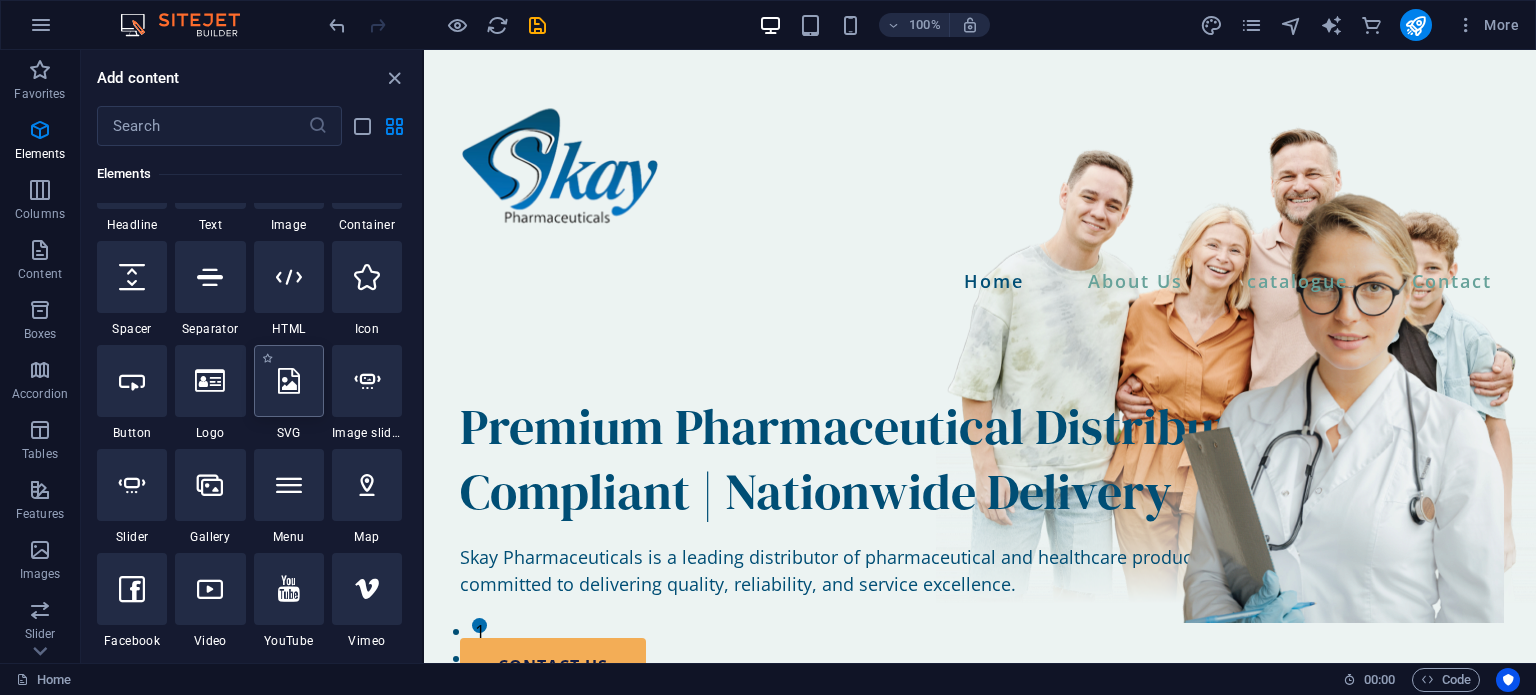 click at bounding box center (289, 381) 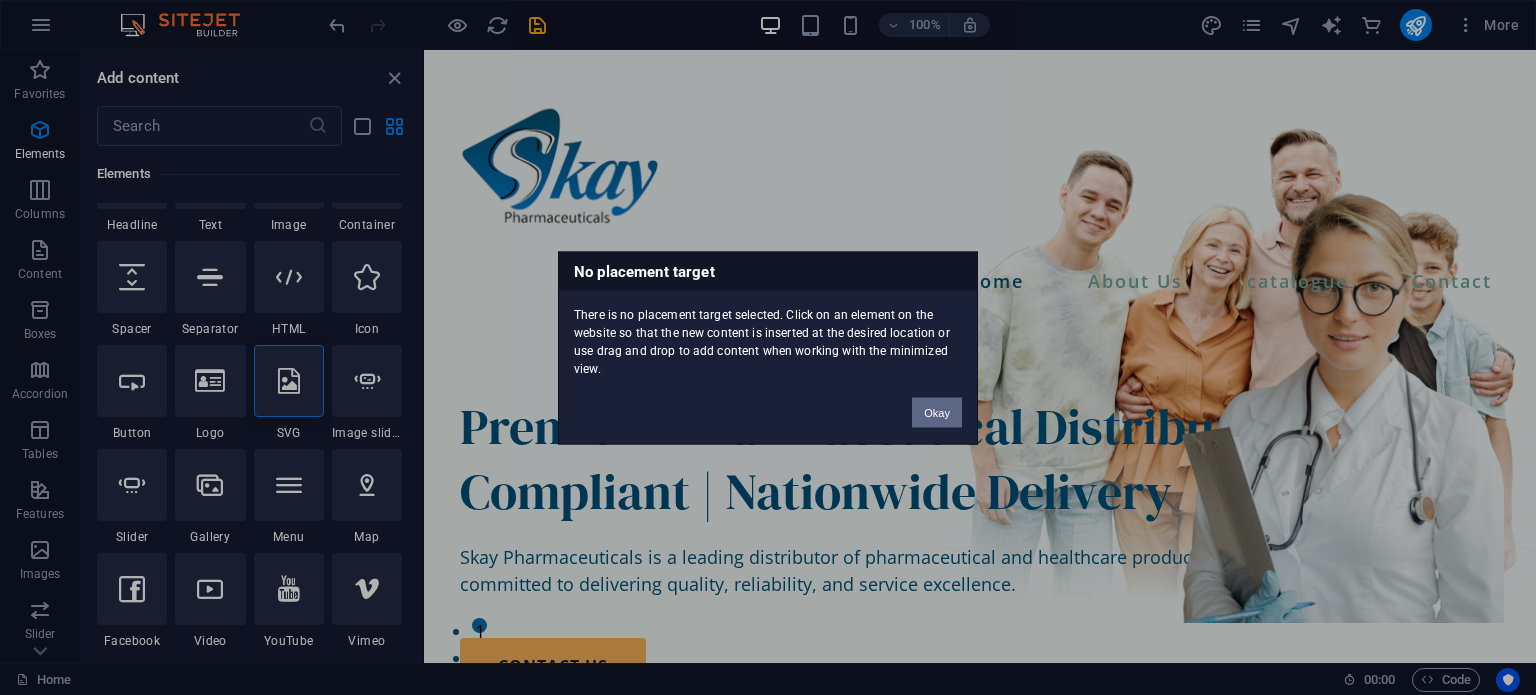 click on "Okay" at bounding box center [937, 412] 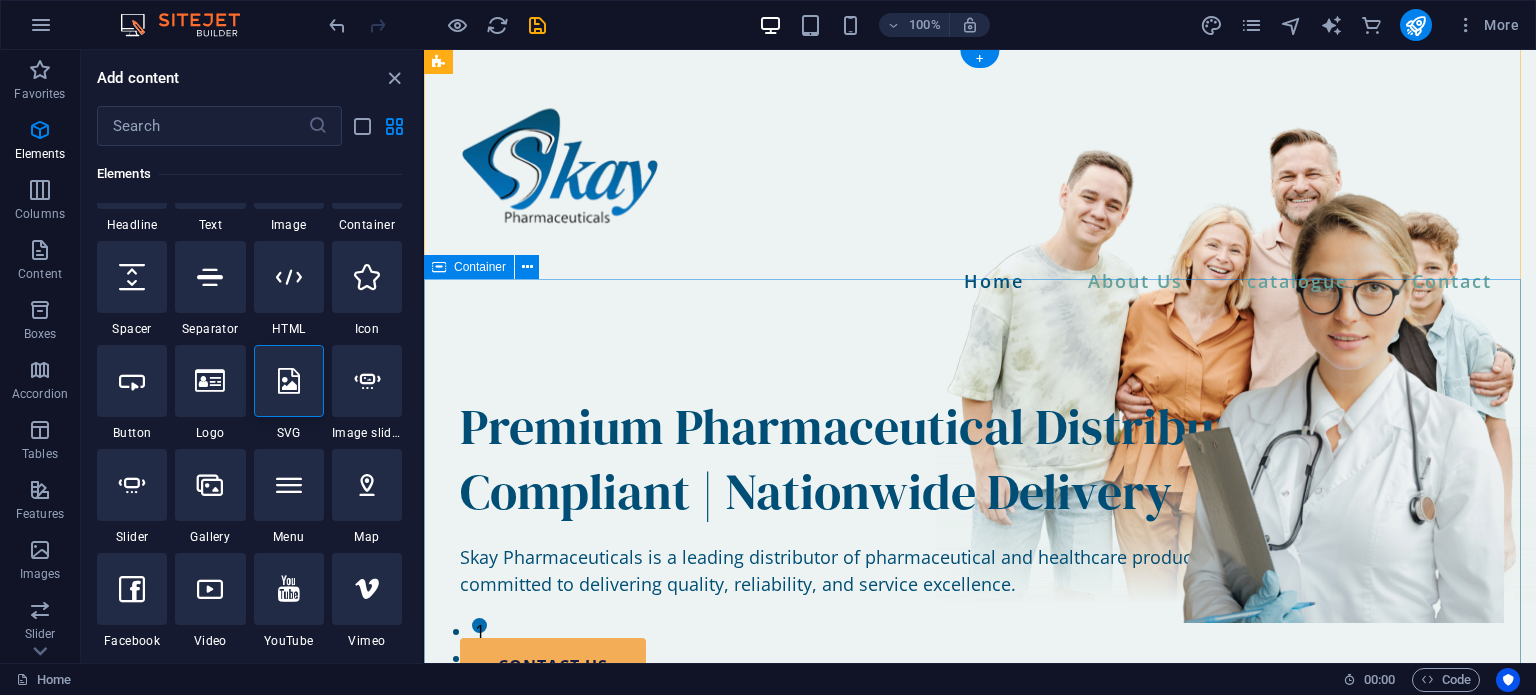 click on "Premium Pharmaceutical Distributors | DRAP-Compliant | Nationwide Delivery Skay Pharmaceuticals is a leading distributor of pharmaceutical and healthcare products across Pakistan. We are committed to delivering quality, reliability, and service excellence. contact us" at bounding box center (980, 822) 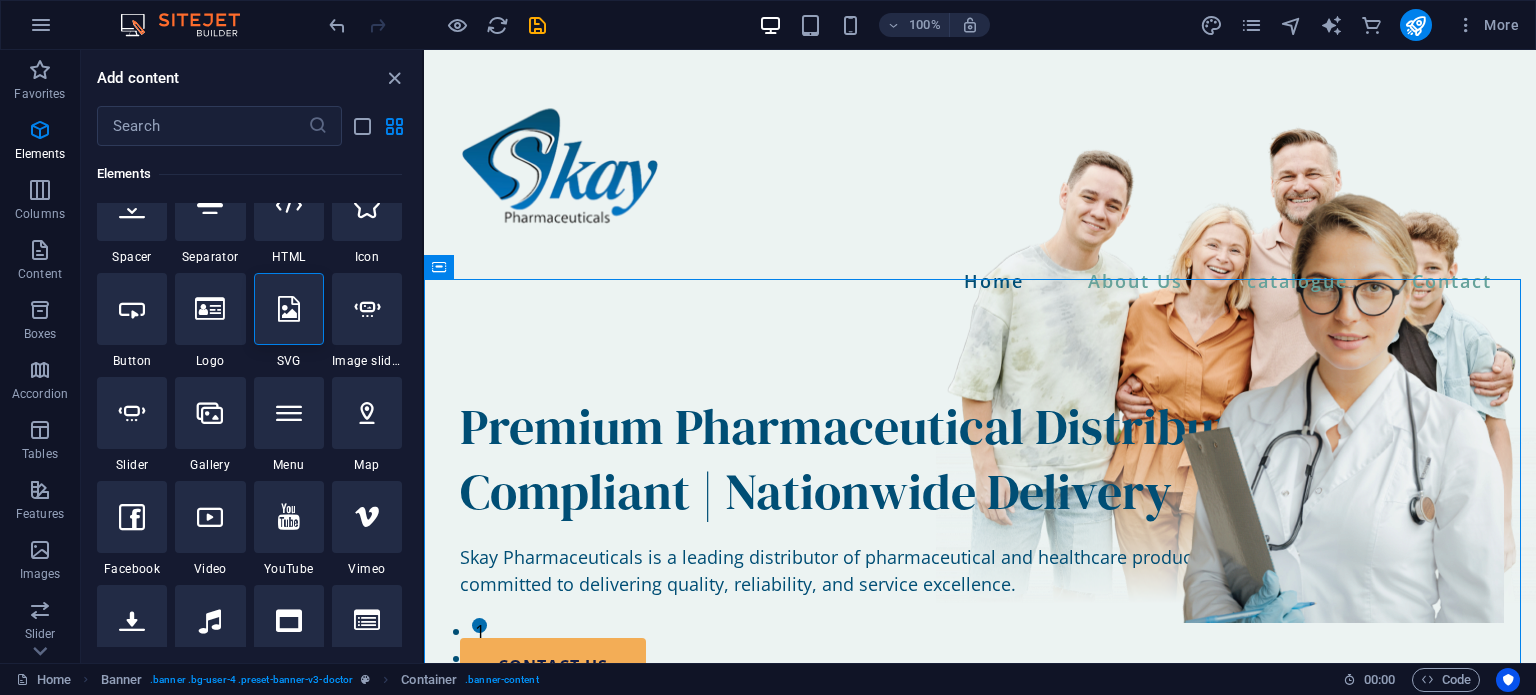 scroll, scrollTop: 328, scrollLeft: 0, axis: vertical 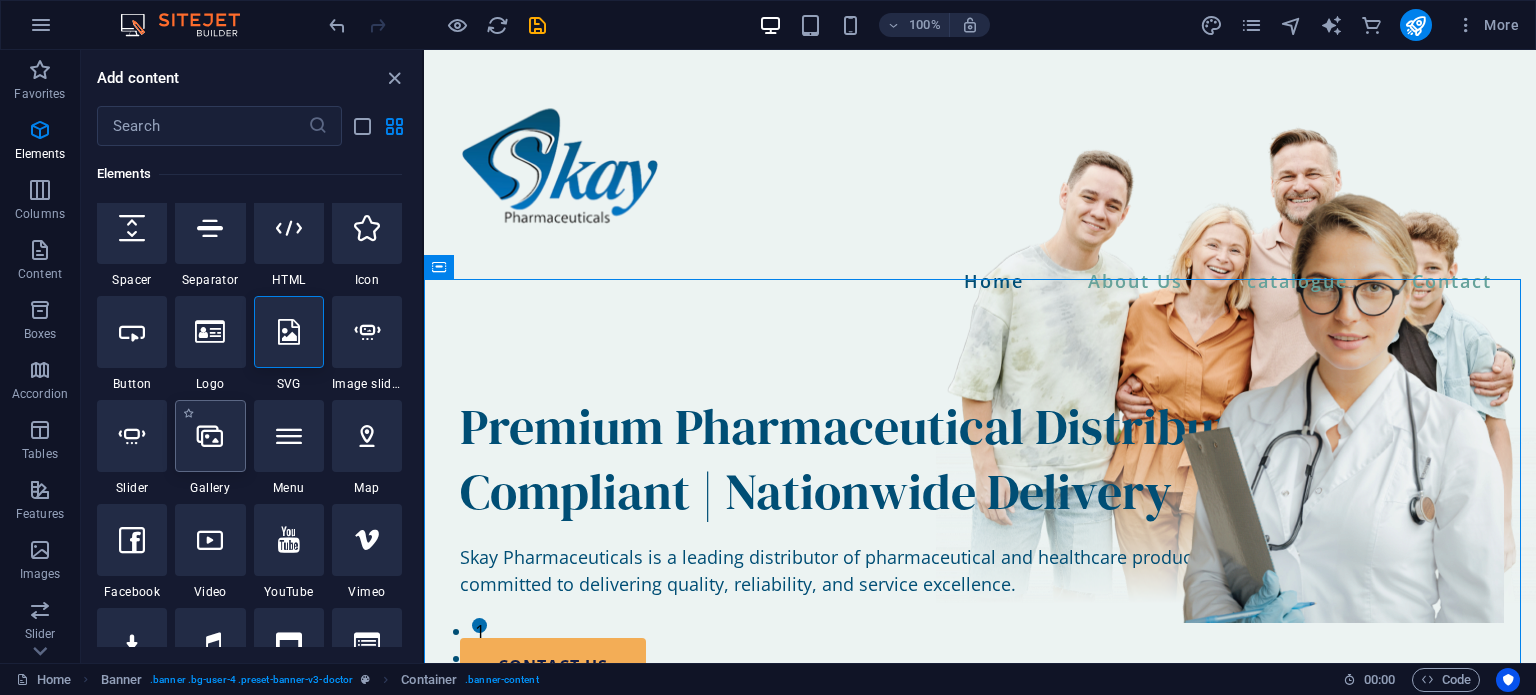 click at bounding box center (210, 436) 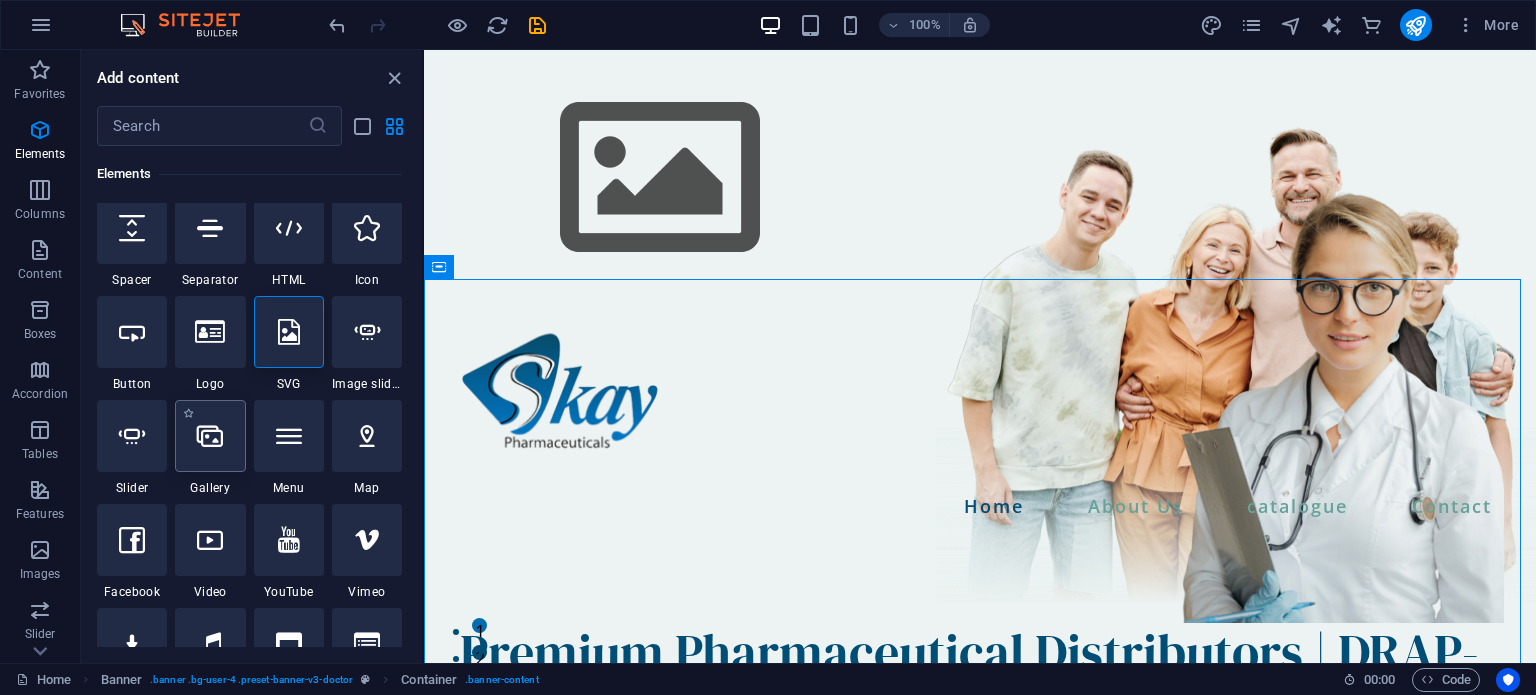 select on "4" 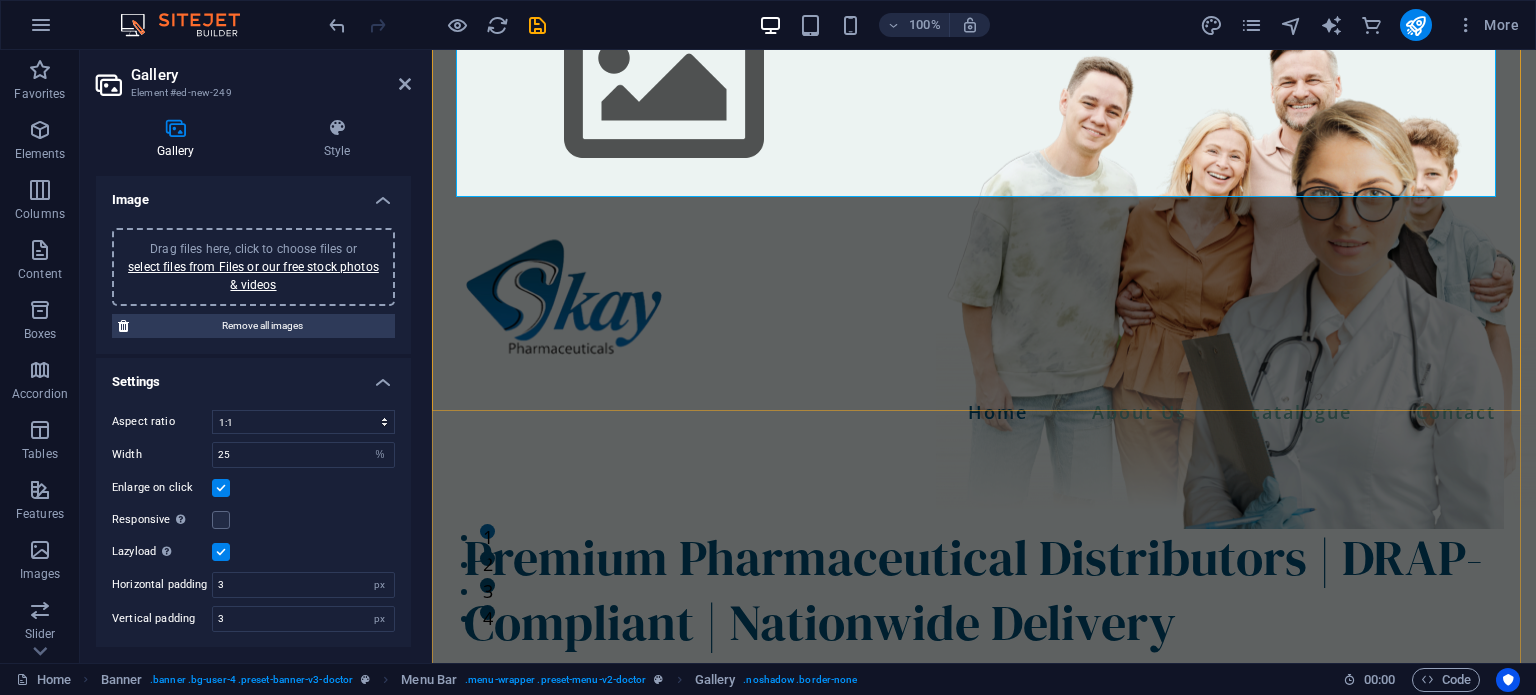 scroll, scrollTop: 0, scrollLeft: 0, axis: both 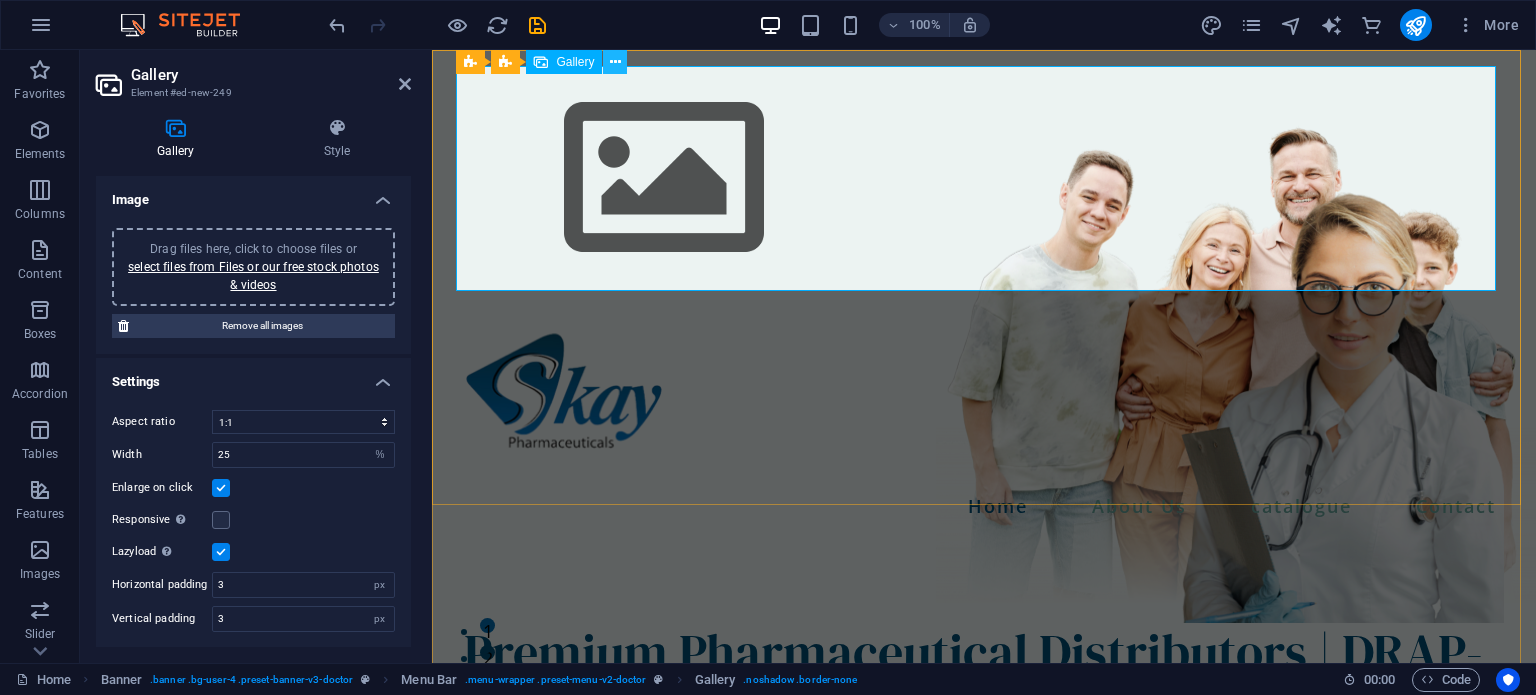 click at bounding box center [615, 62] 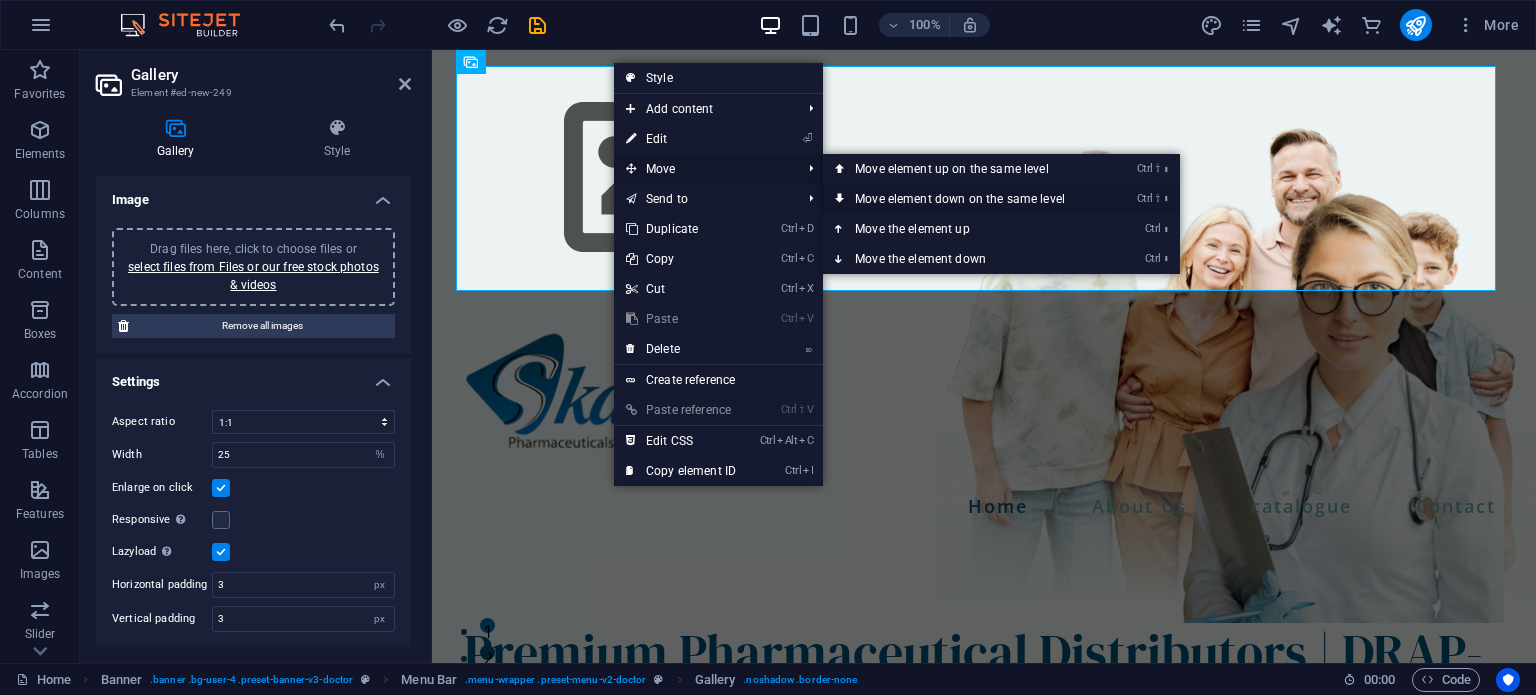 click on "Ctrl ⇧ ⬇  Move element down on the same level" at bounding box center [964, 199] 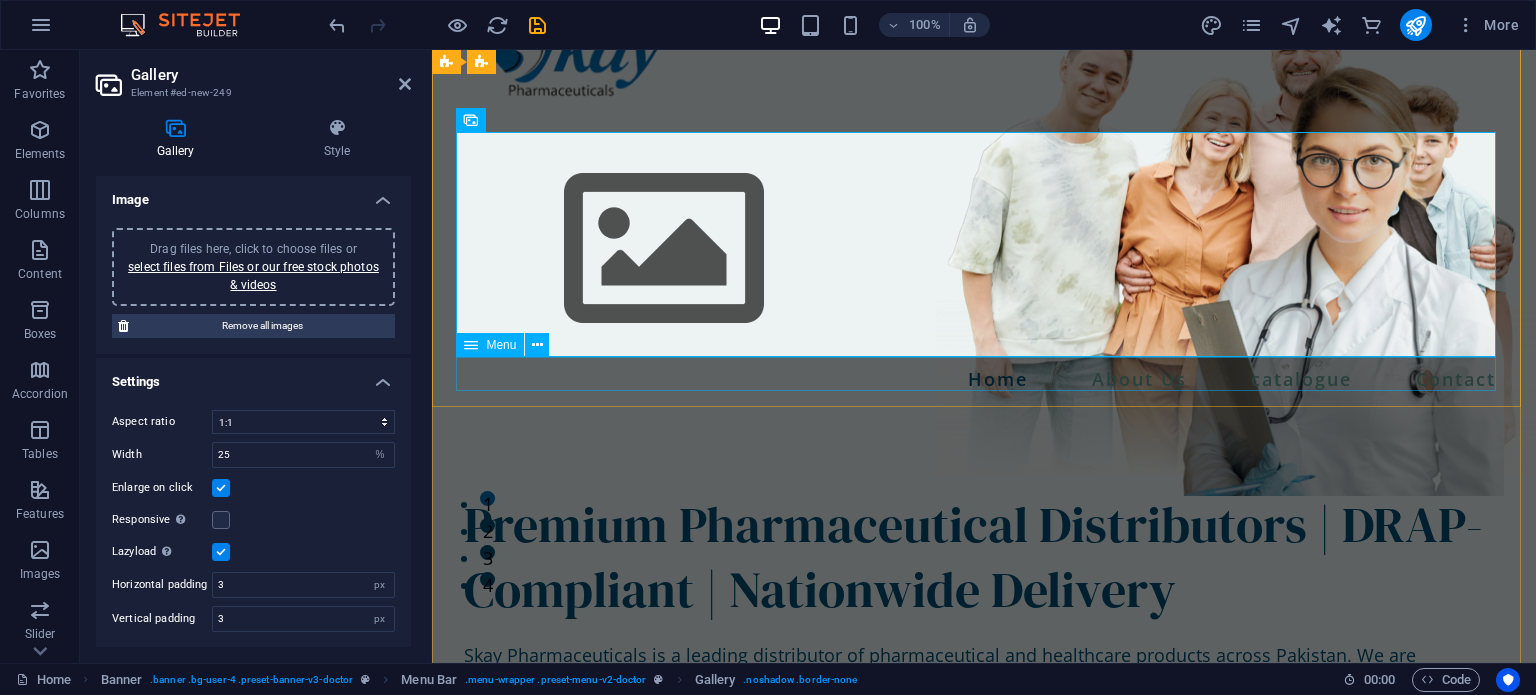 scroll, scrollTop: 135, scrollLeft: 0, axis: vertical 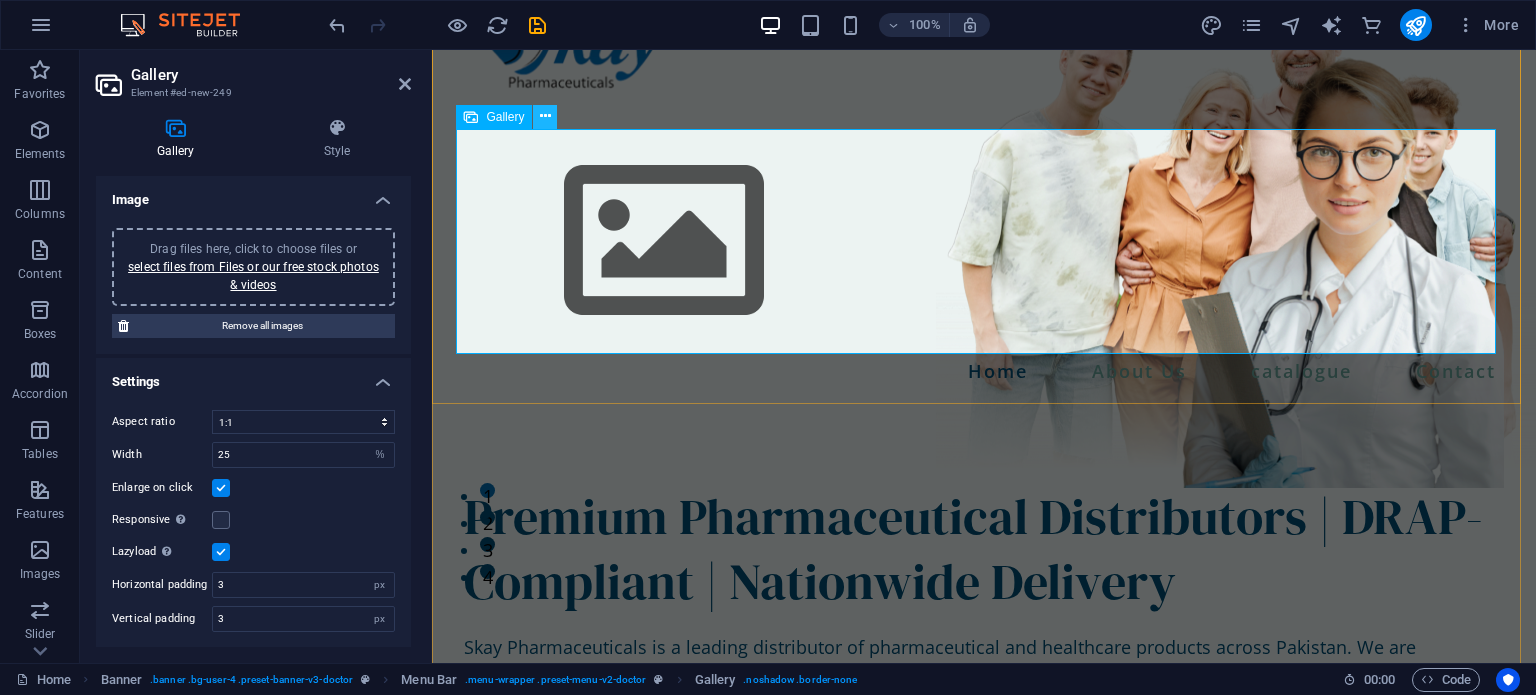 click at bounding box center [545, 116] 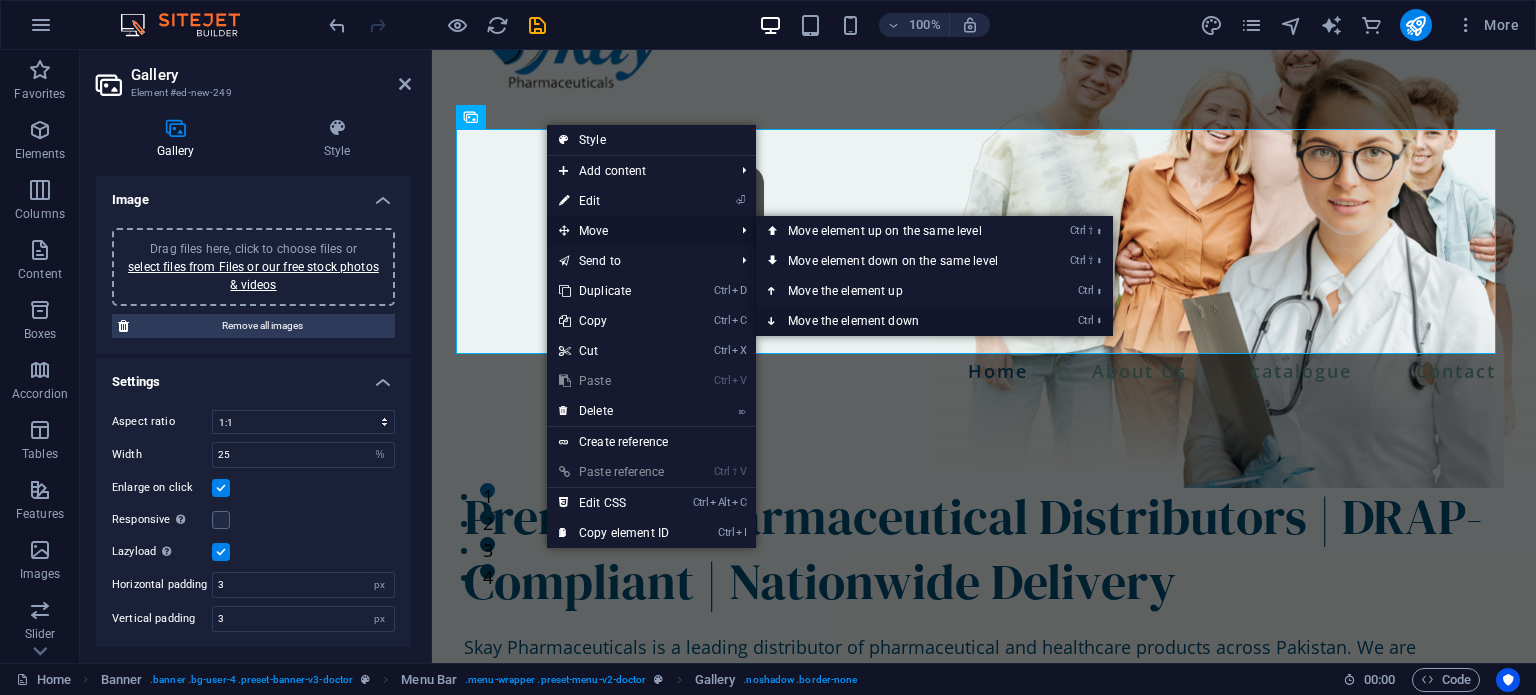 click on "Ctrl ⬇  Move the element down" at bounding box center (897, 321) 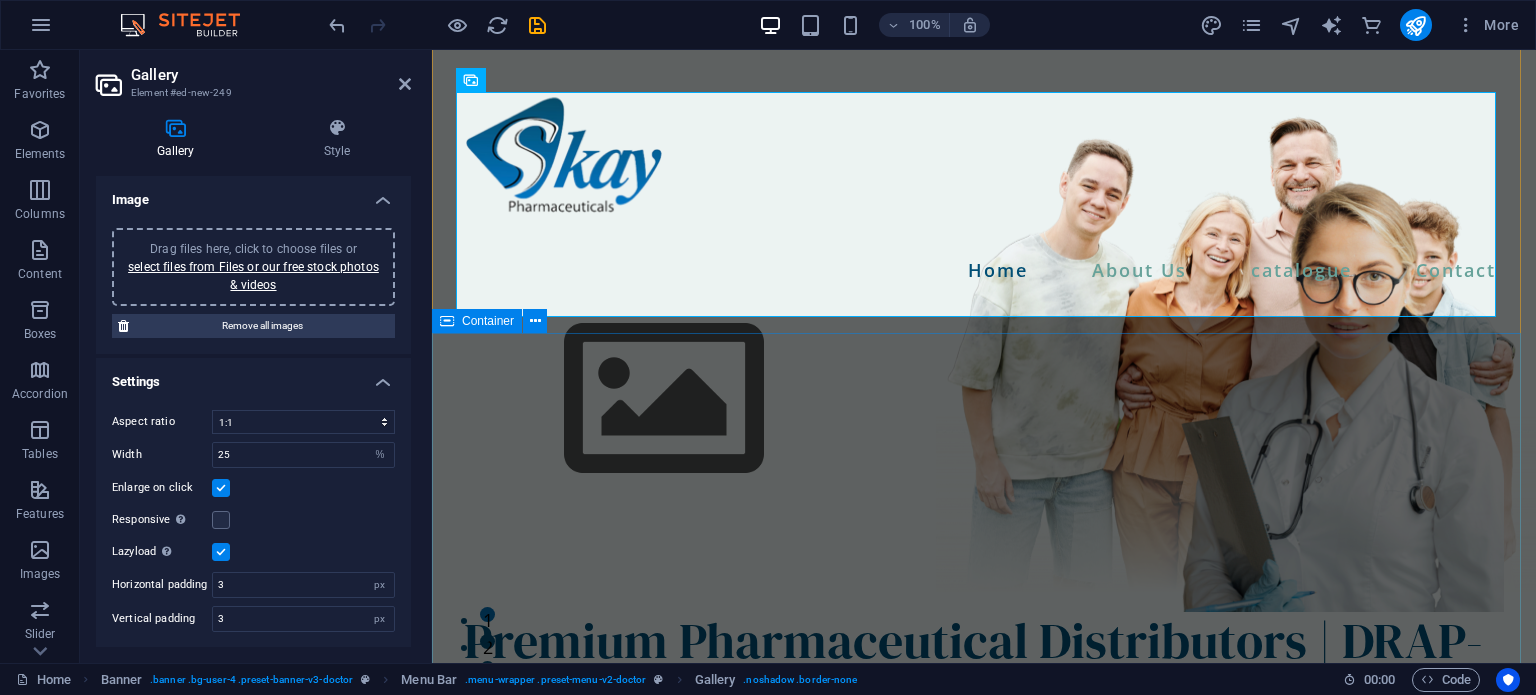 scroll, scrollTop: 0, scrollLeft: 0, axis: both 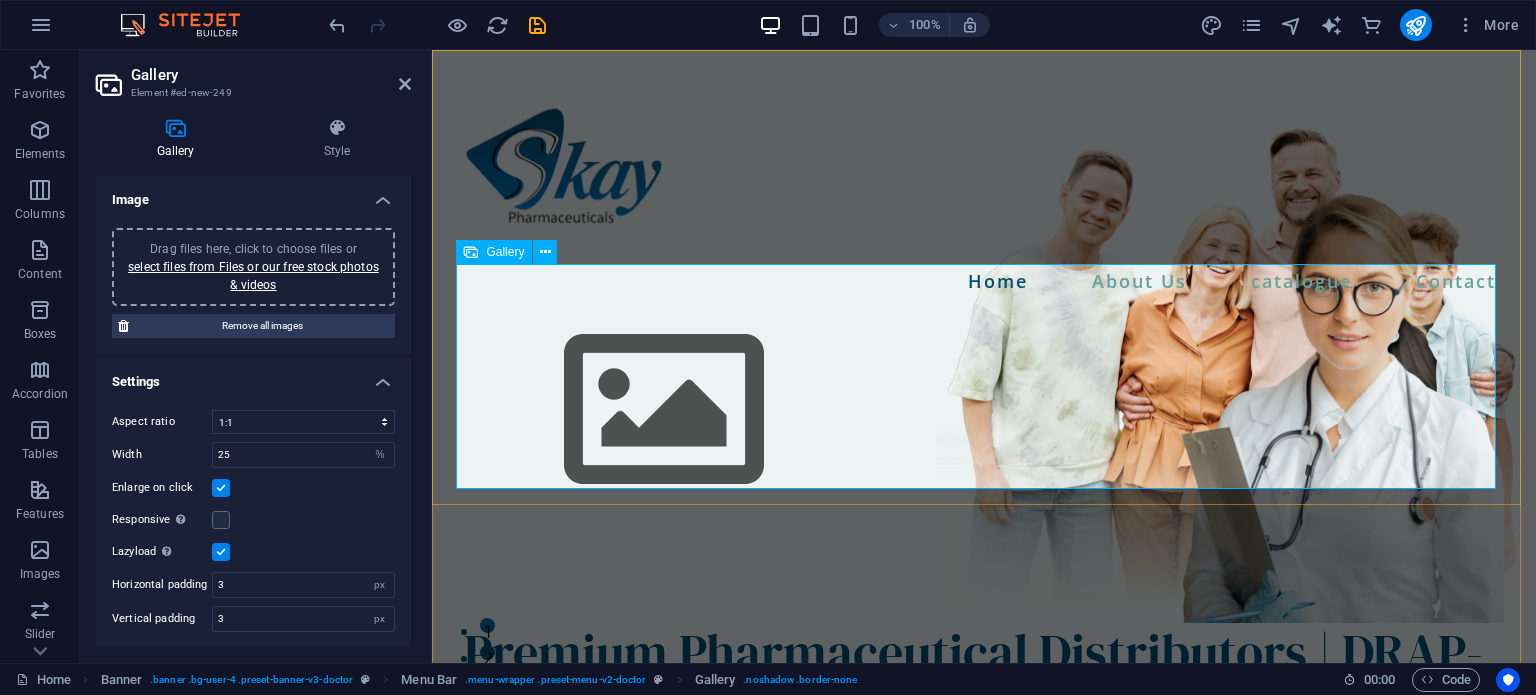 click at bounding box center (471, 252) 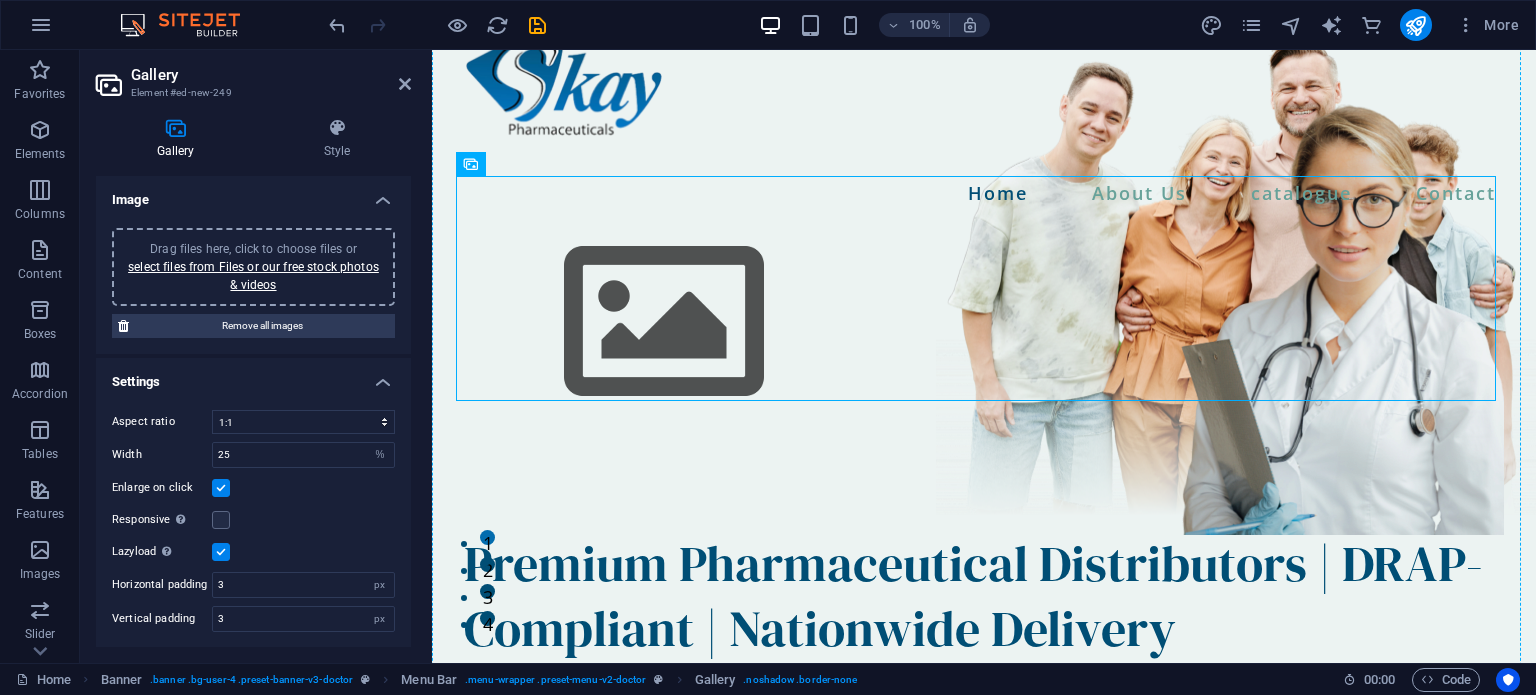 scroll, scrollTop: 100, scrollLeft: 0, axis: vertical 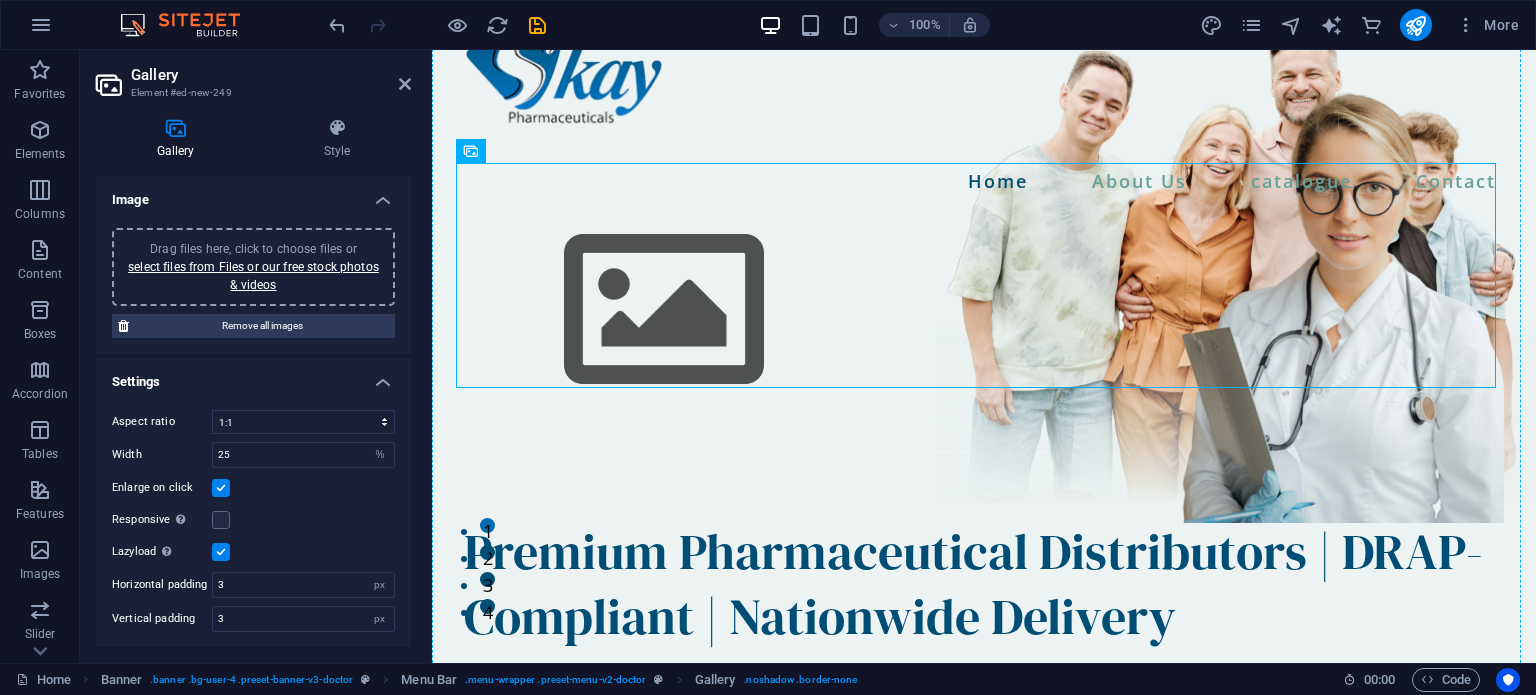 drag, startPoint x: 904, startPoint y: 299, endPoint x: 1260, endPoint y: 504, distance: 410.8053 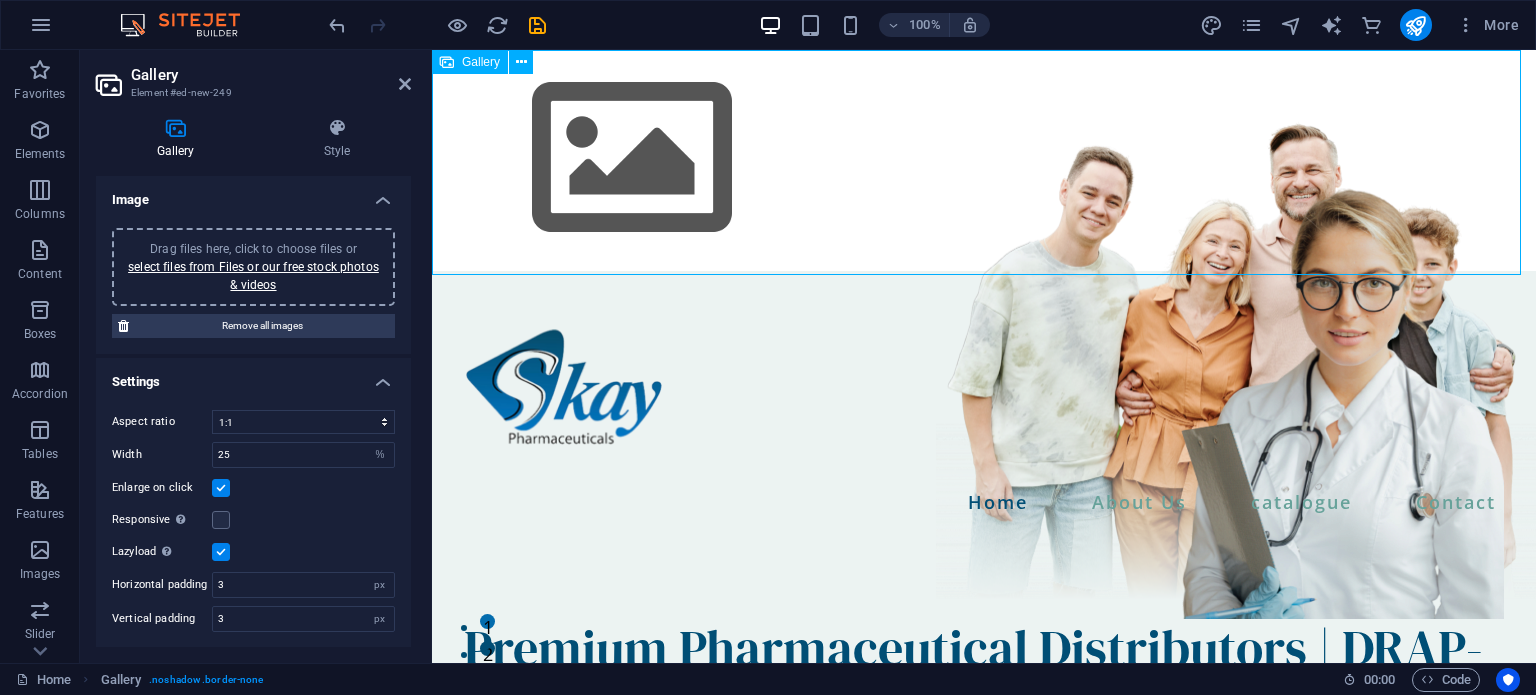 scroll, scrollTop: 0, scrollLeft: 0, axis: both 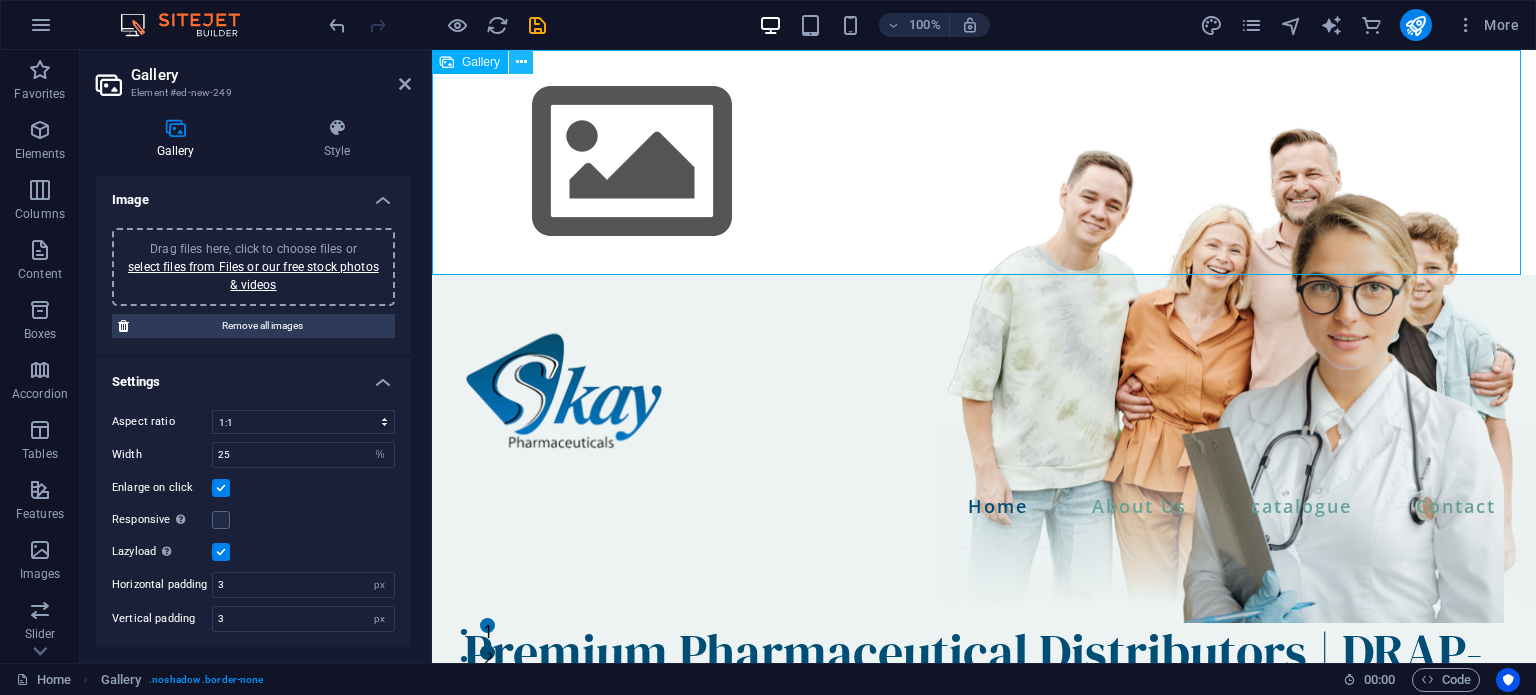 click at bounding box center (521, 62) 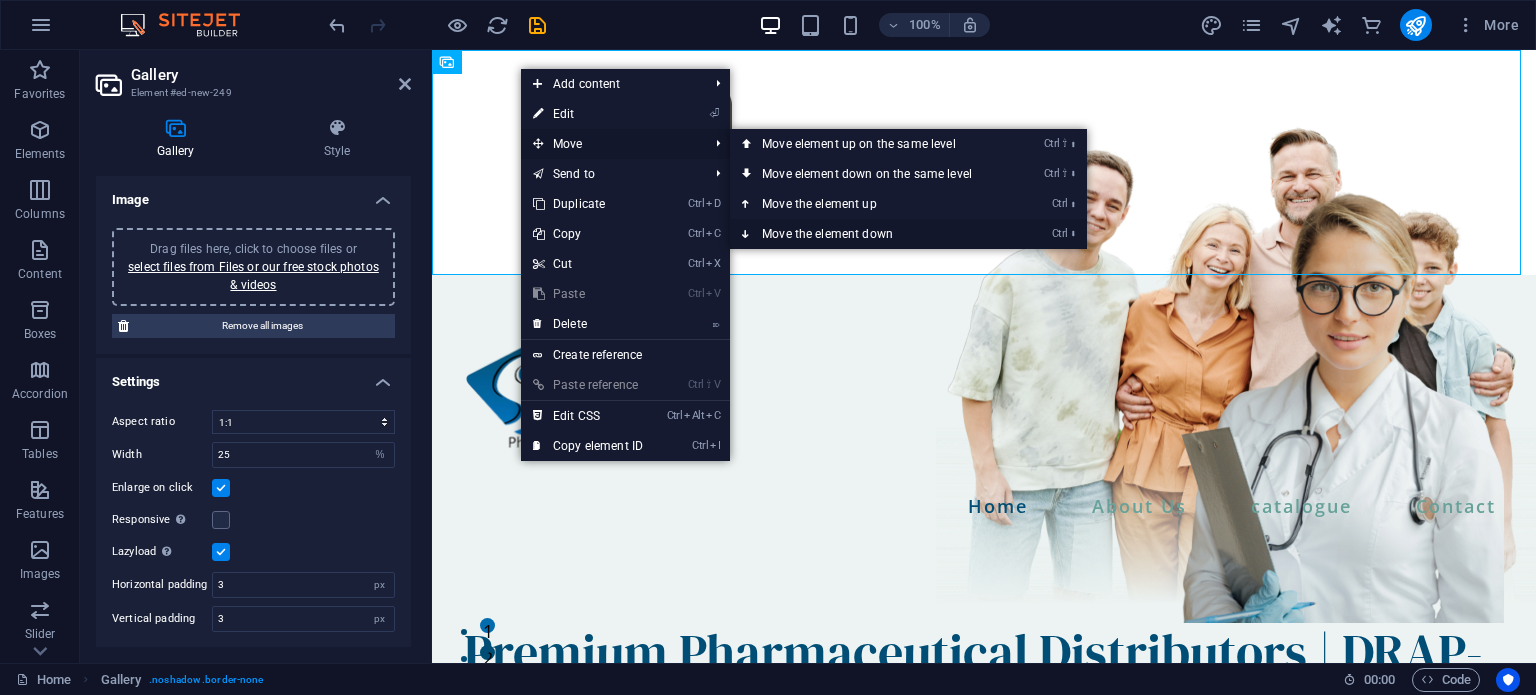 click on "Ctrl ⬇  Move the element down" at bounding box center (871, 234) 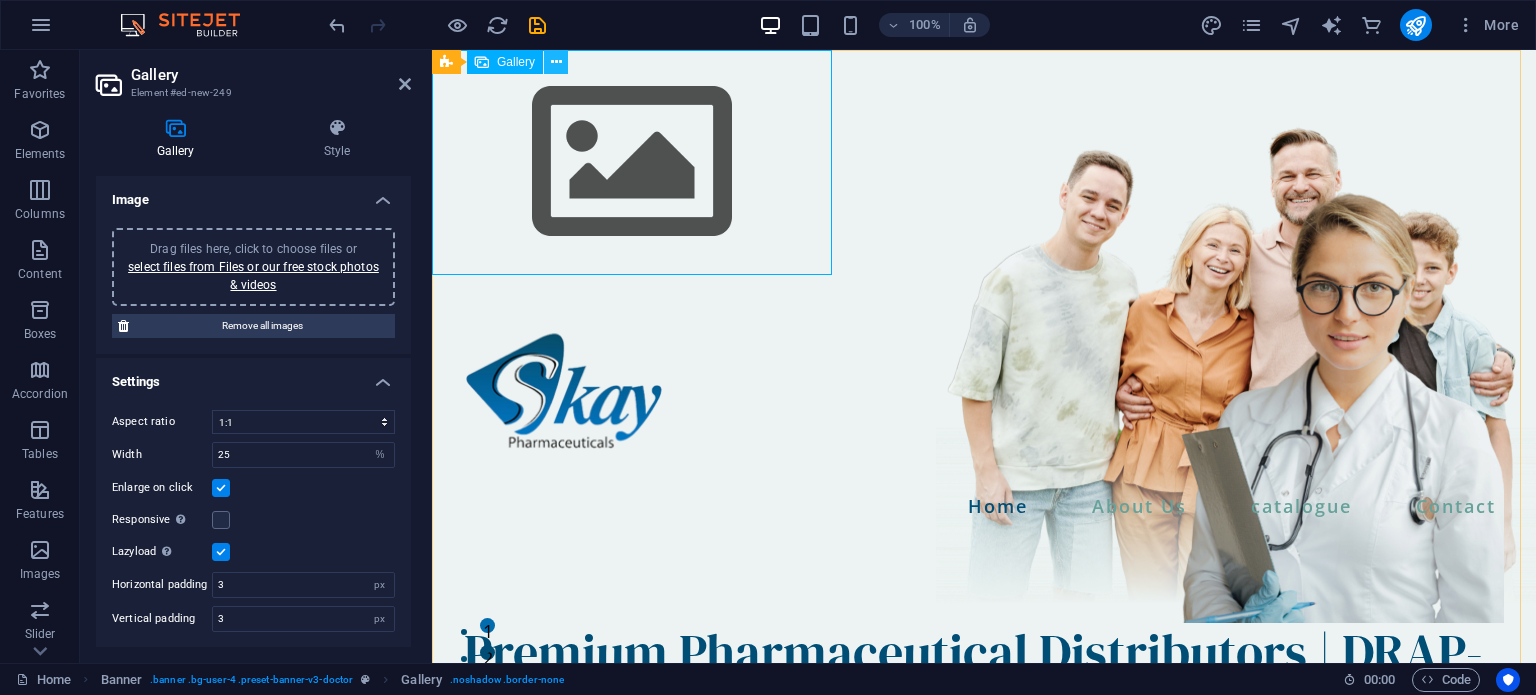 click at bounding box center [556, 62] 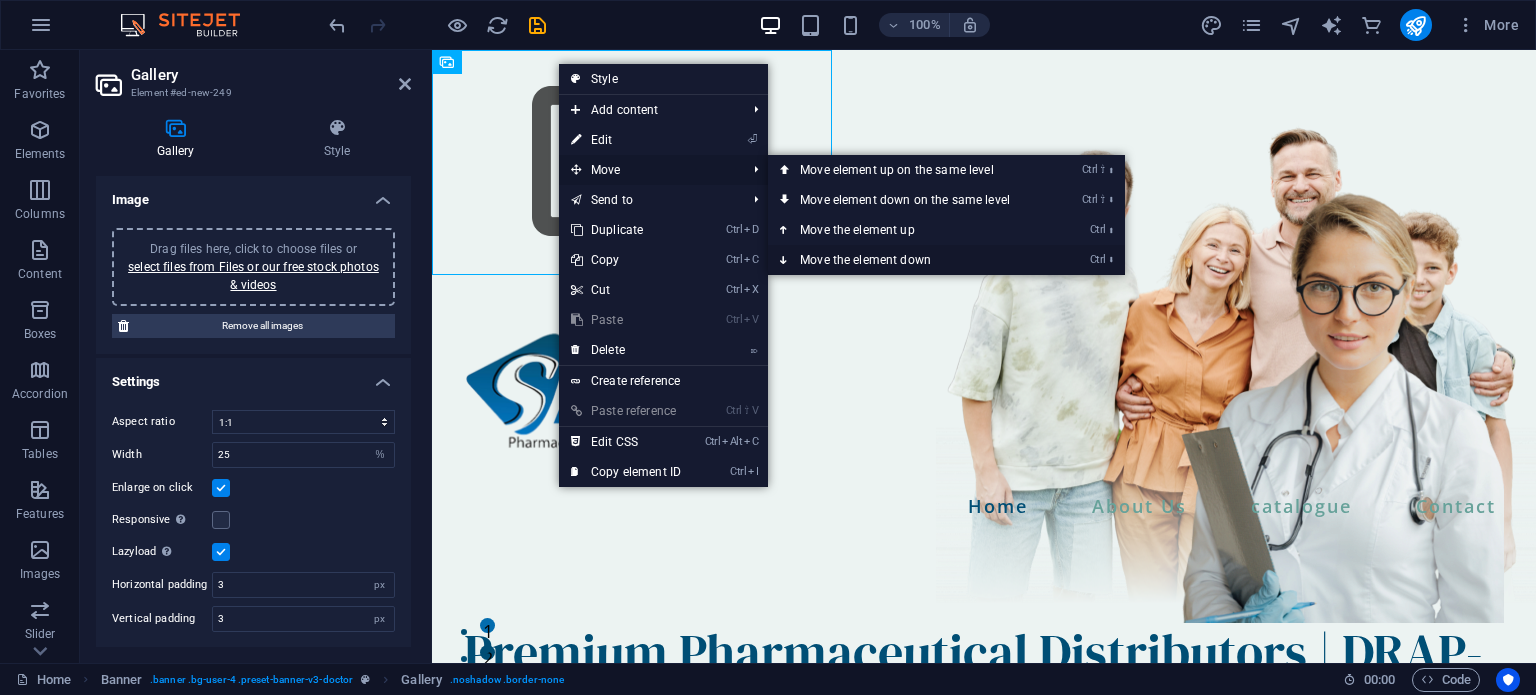click on "Ctrl ⬇  Move the element down" at bounding box center (909, 260) 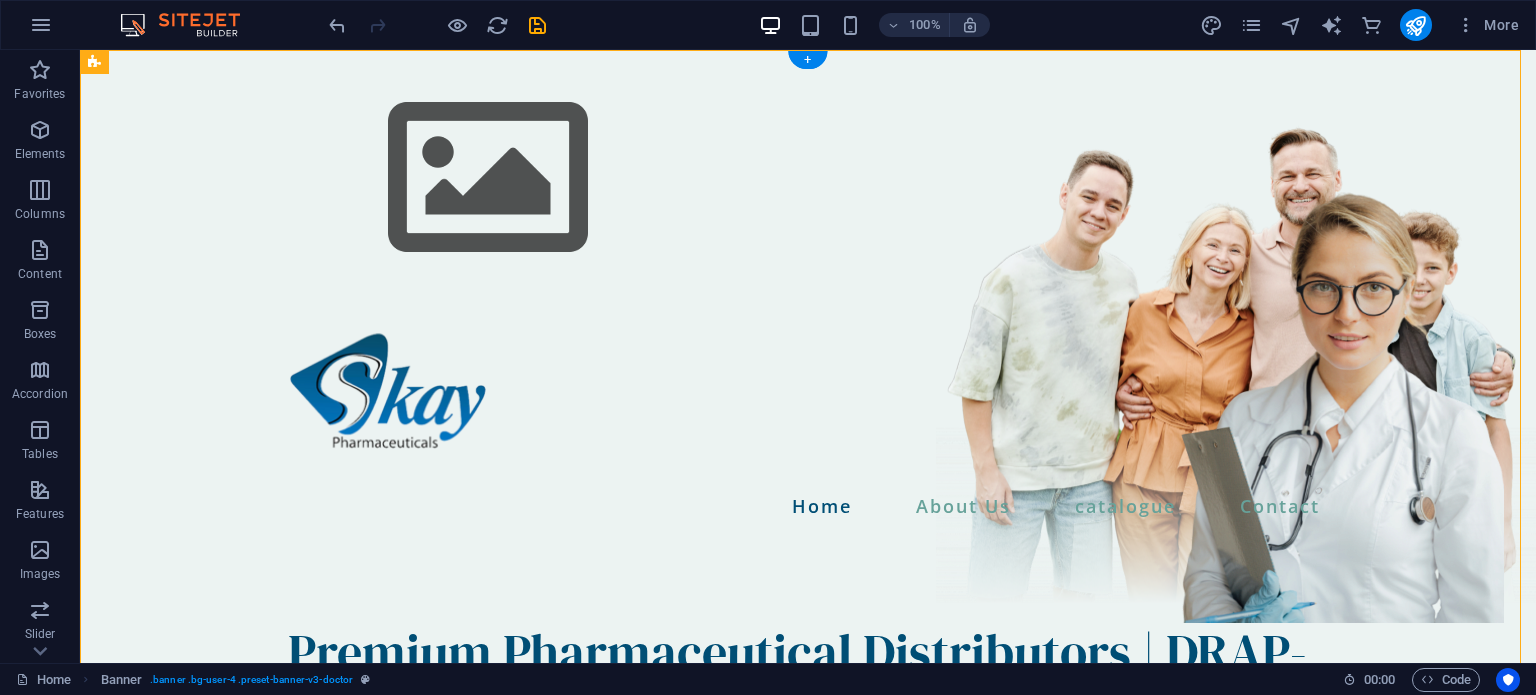 drag, startPoint x: 565, startPoint y: 115, endPoint x: 488, endPoint y: 515, distance: 407.34384 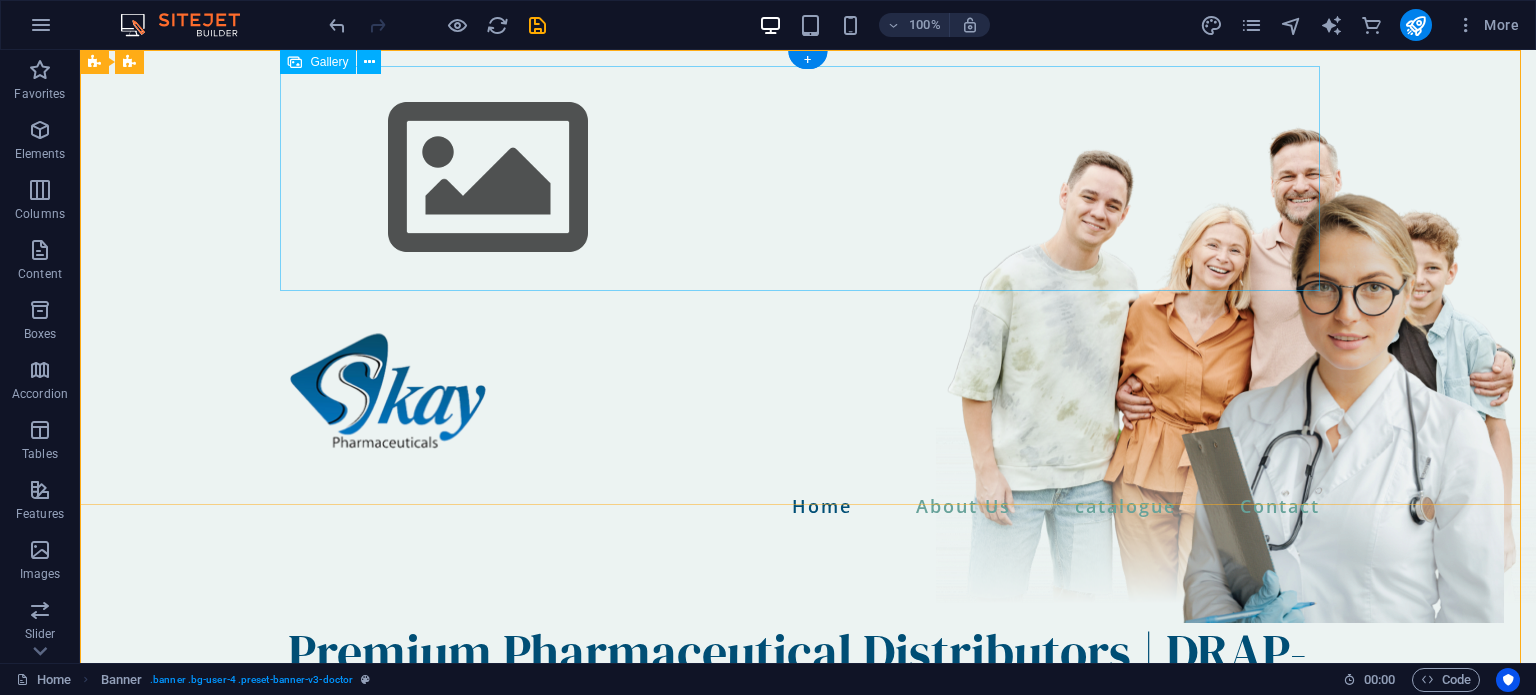 click at bounding box center (488, 178) 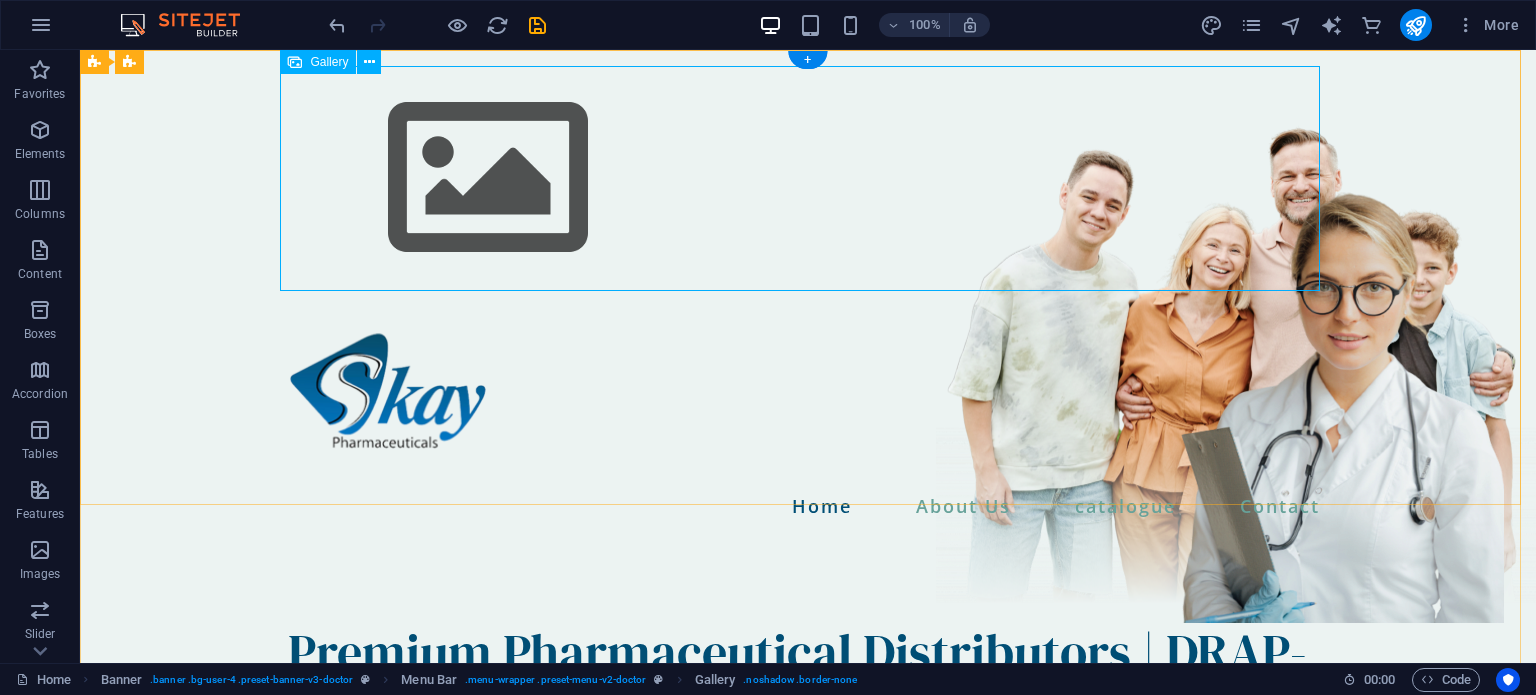 click at bounding box center [488, 178] 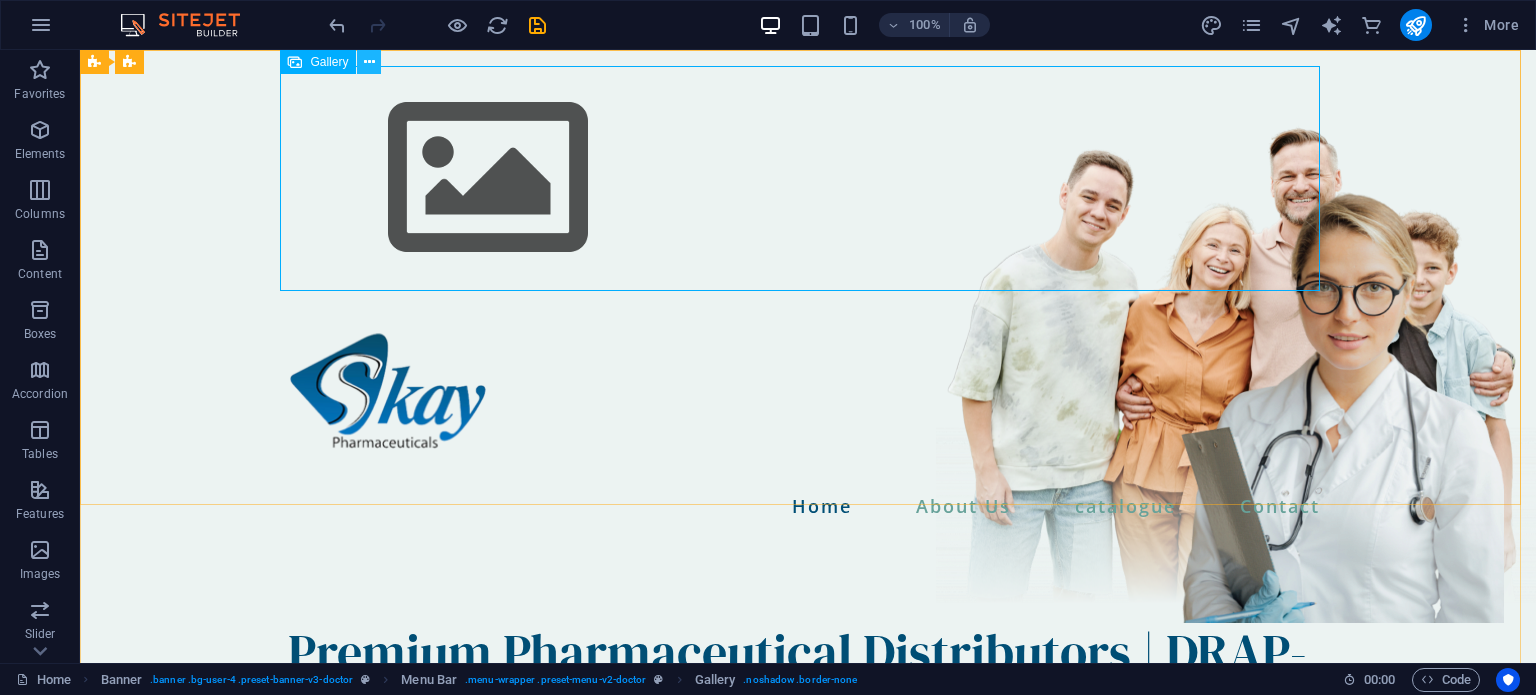 click at bounding box center (369, 62) 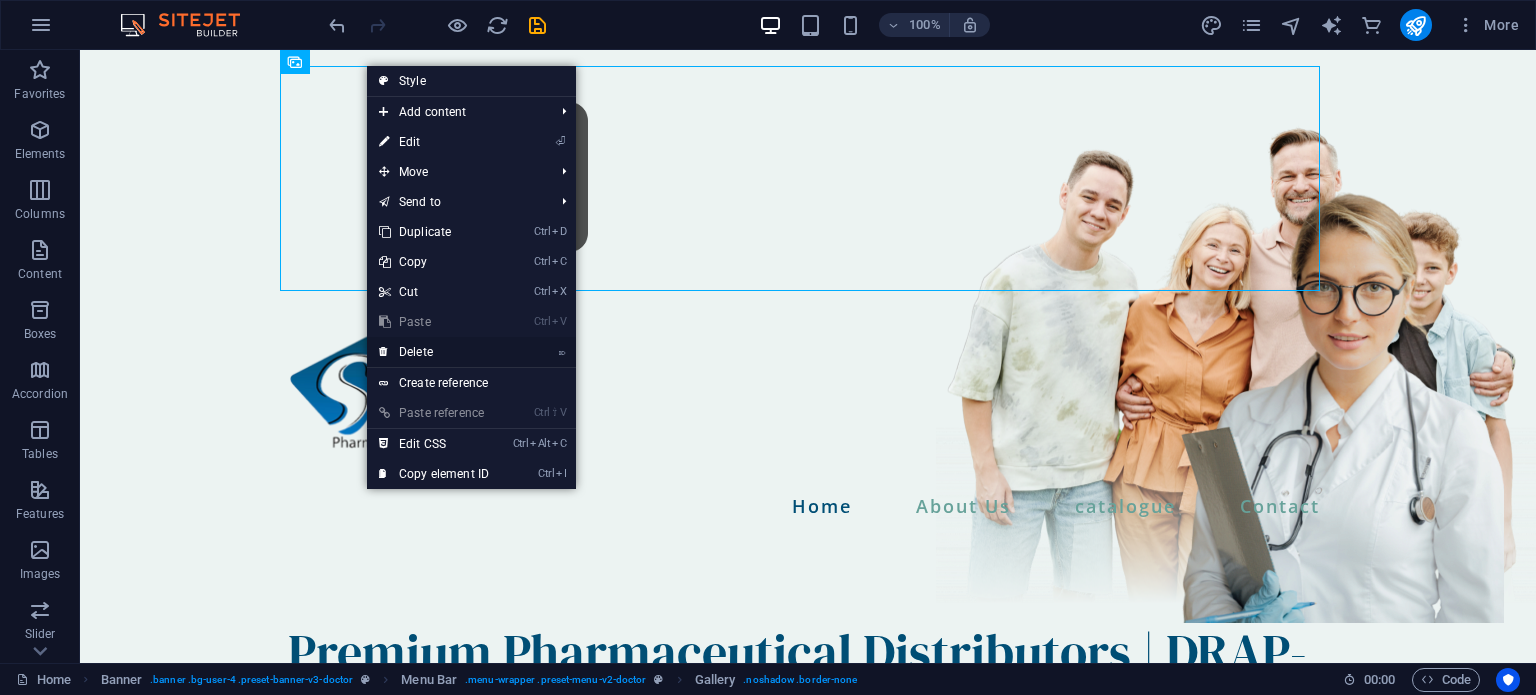 click on "⌦  Delete" at bounding box center [434, 352] 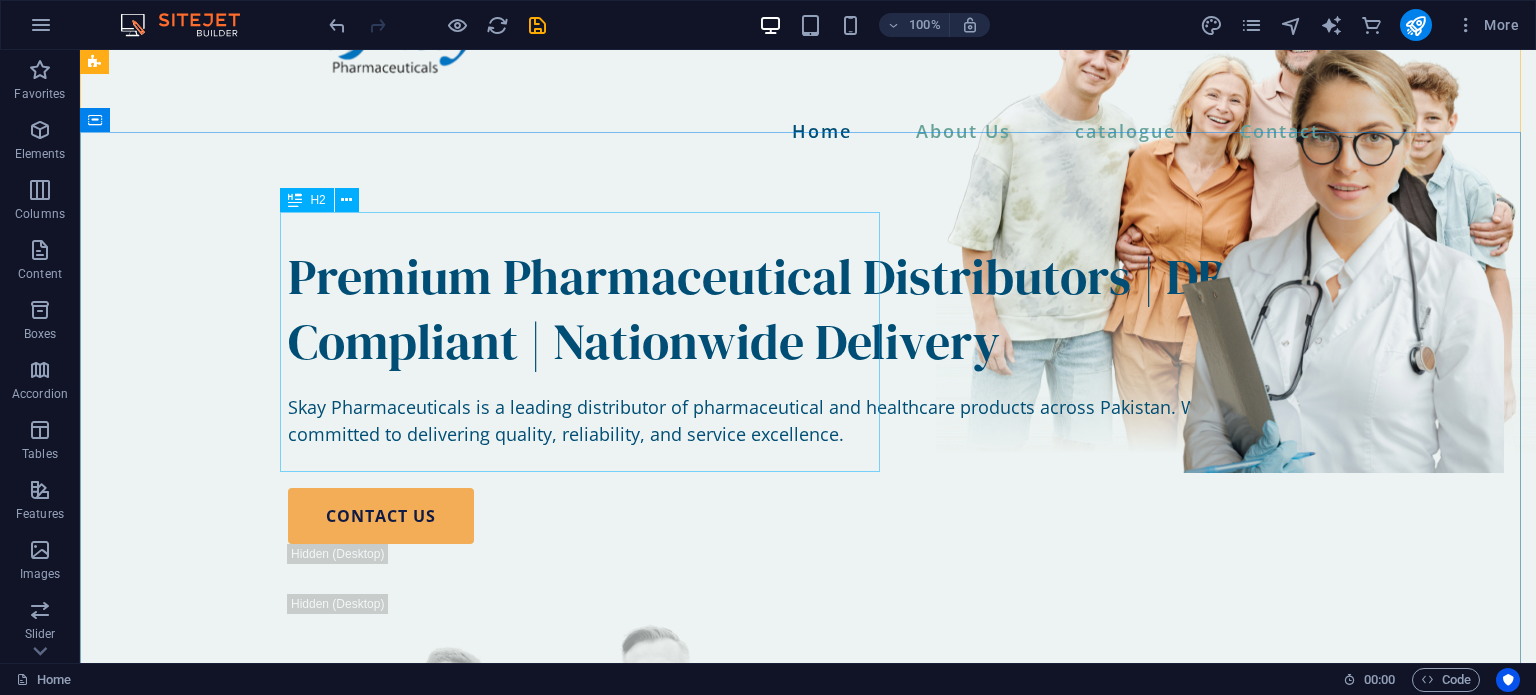 scroll, scrollTop: 146, scrollLeft: 0, axis: vertical 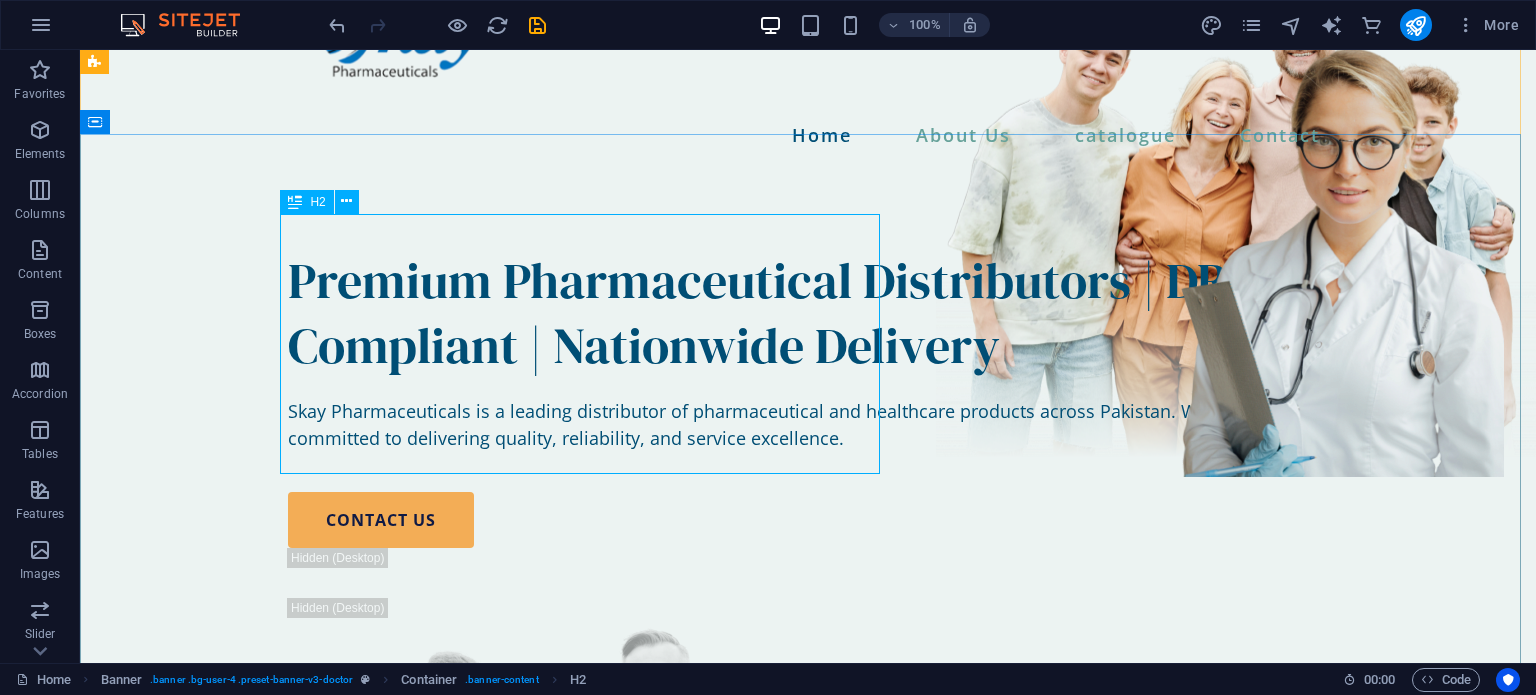 click on "Premium Pharmaceutical Distributors | DRAP-Compliant | Nationwide Delivery" at bounding box center [808, 313] 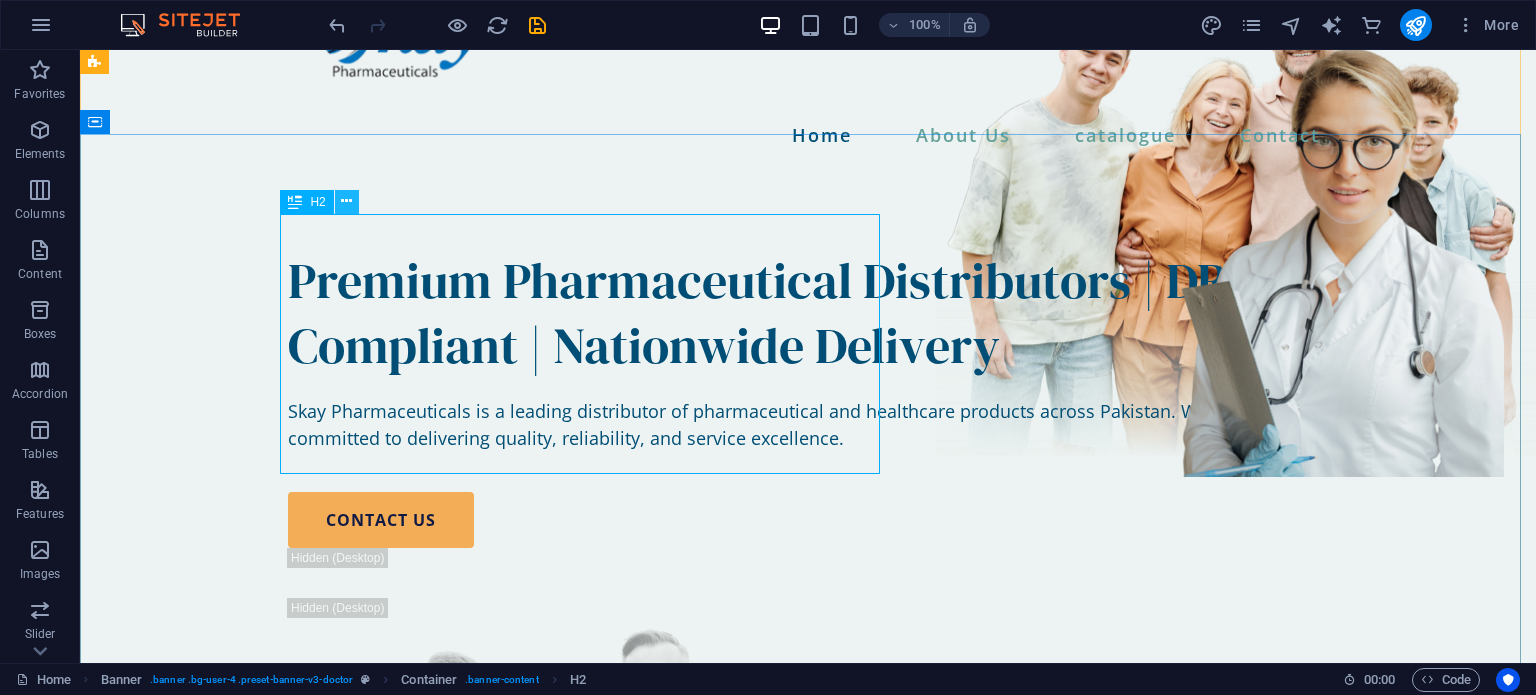 click at bounding box center (346, 201) 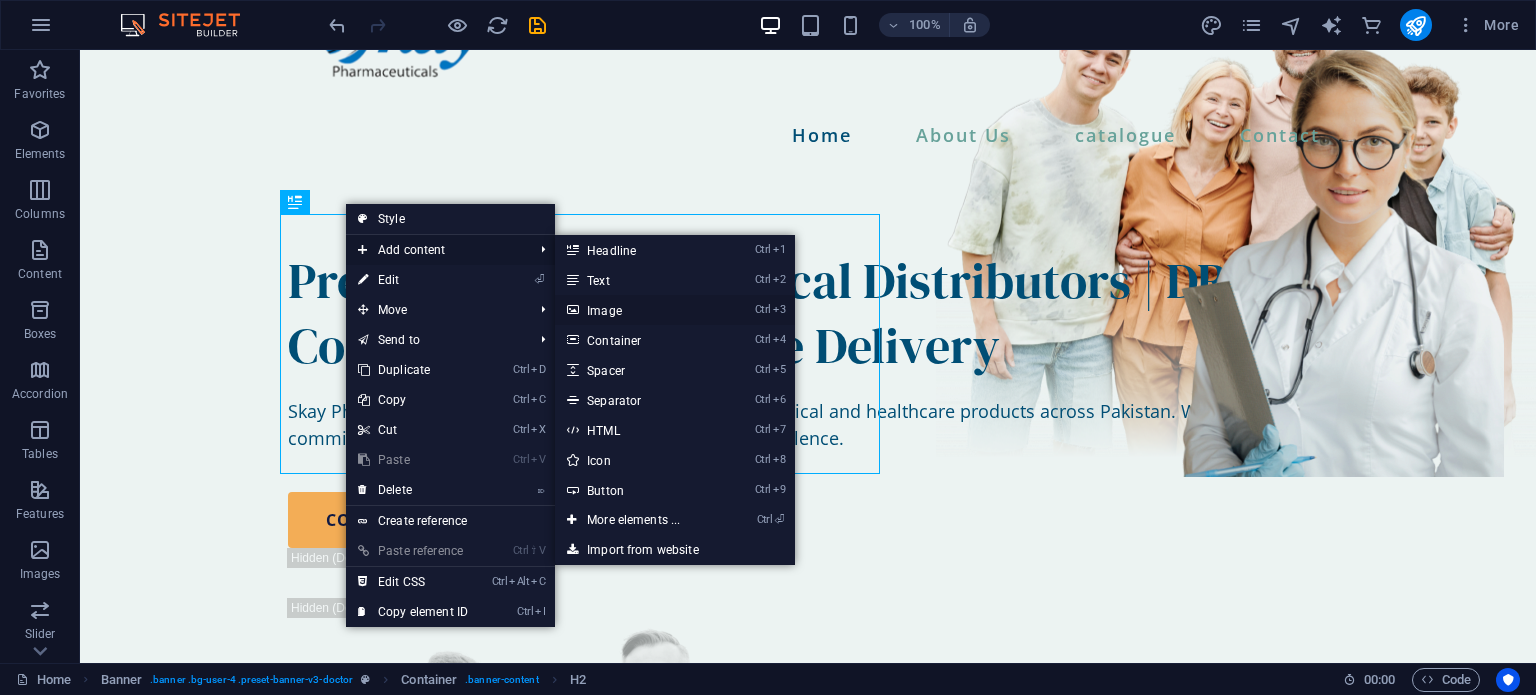 click on "Ctrl 3  Image" at bounding box center (637, 310) 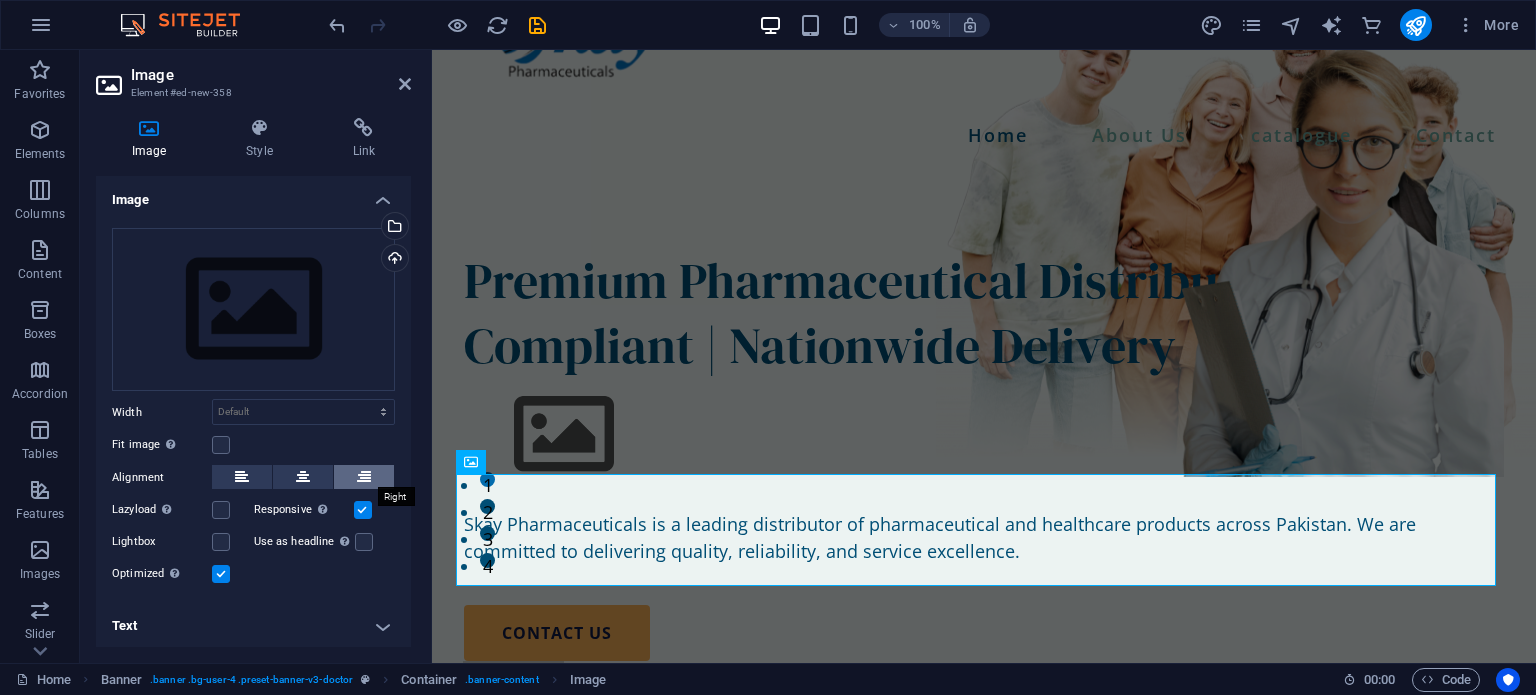 click at bounding box center [364, 477] 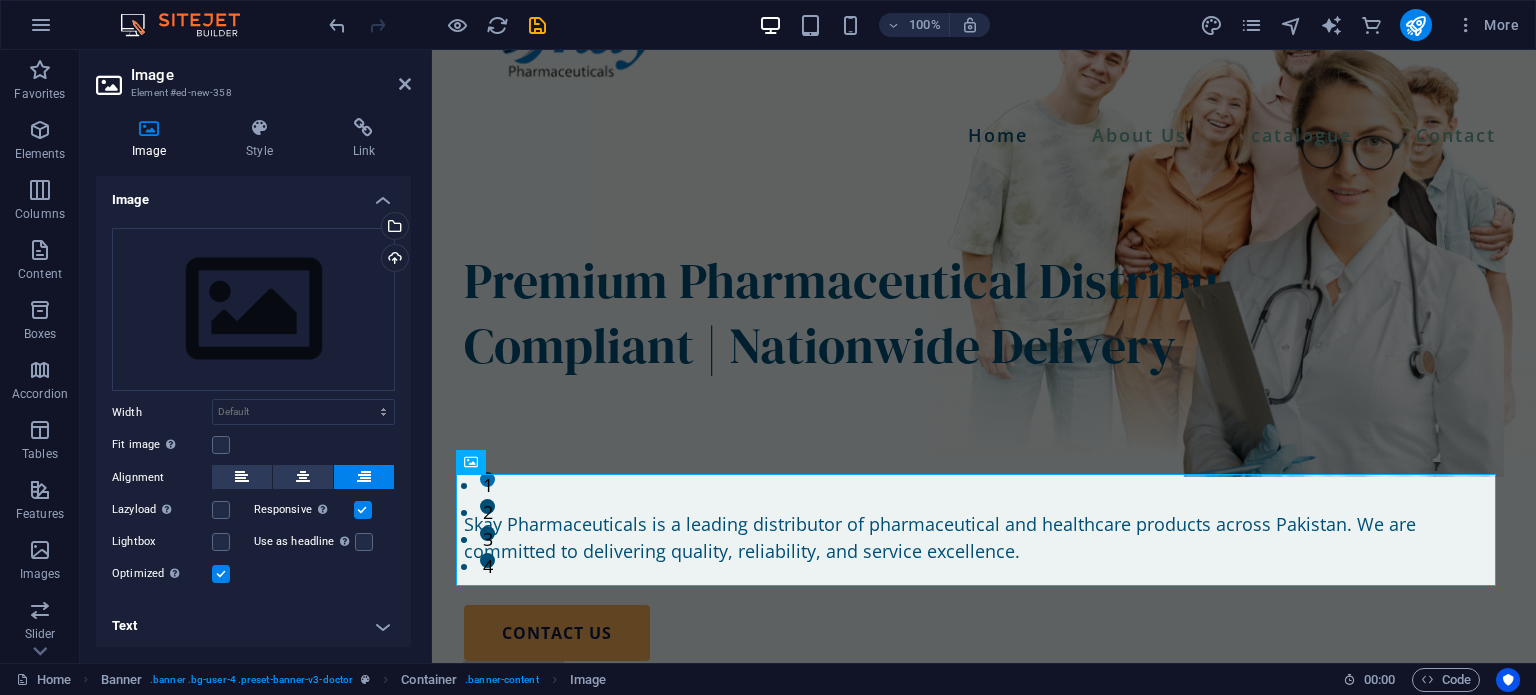 click at bounding box center [363, 510] 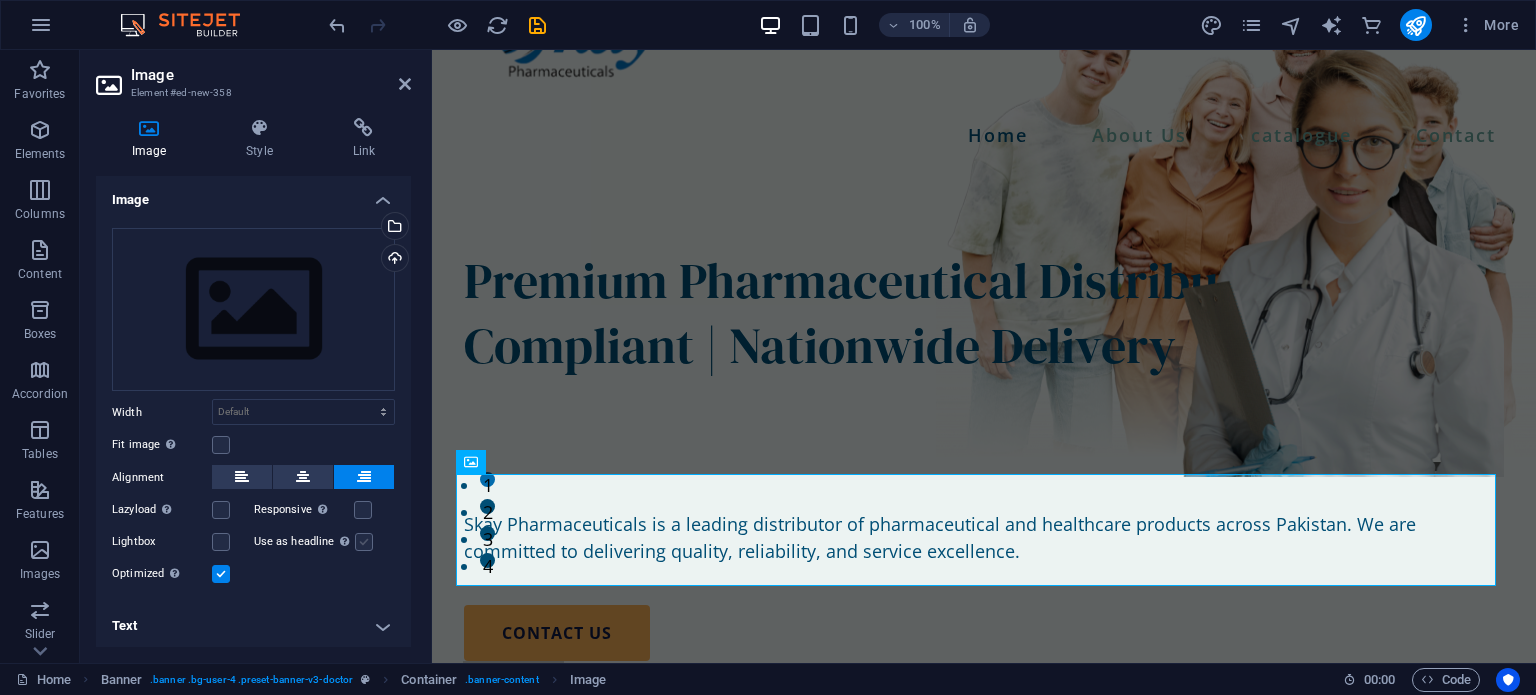 click at bounding box center [364, 542] 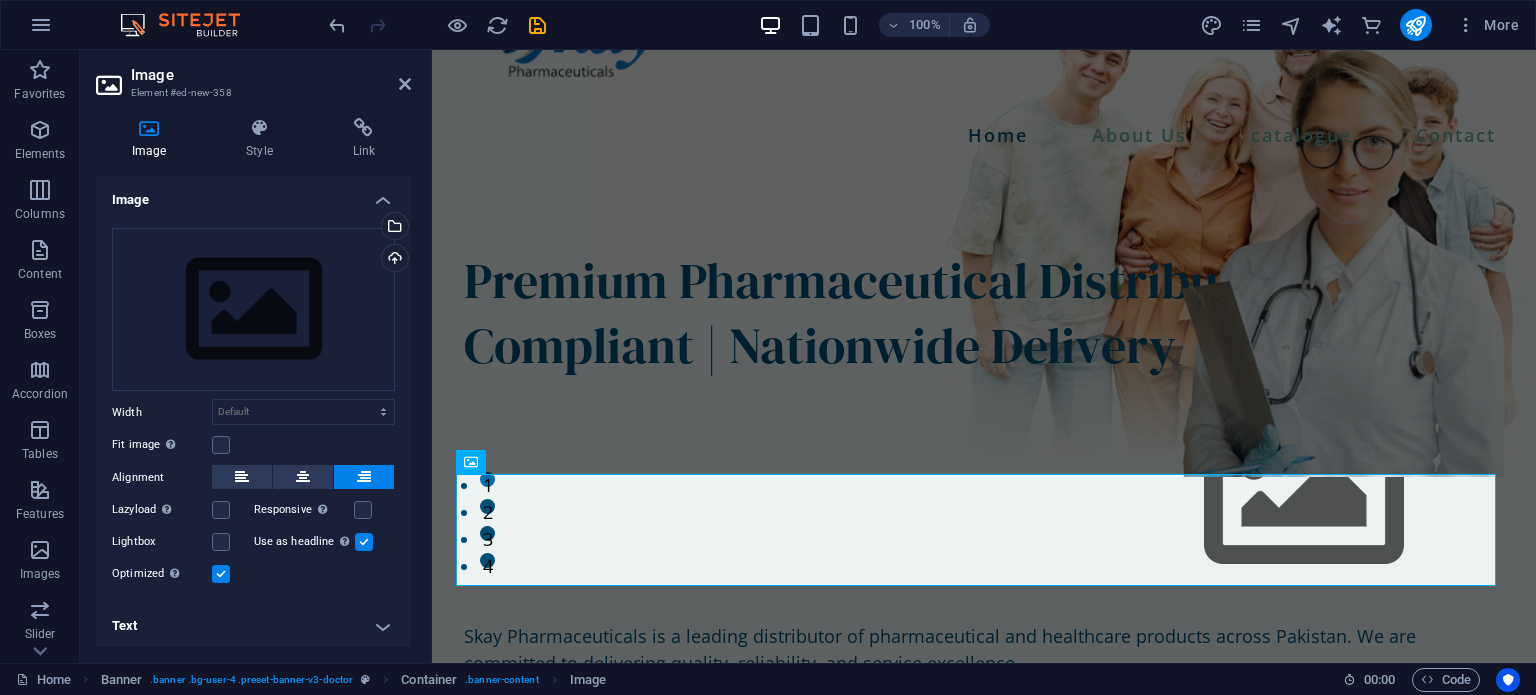 click at bounding box center (364, 542) 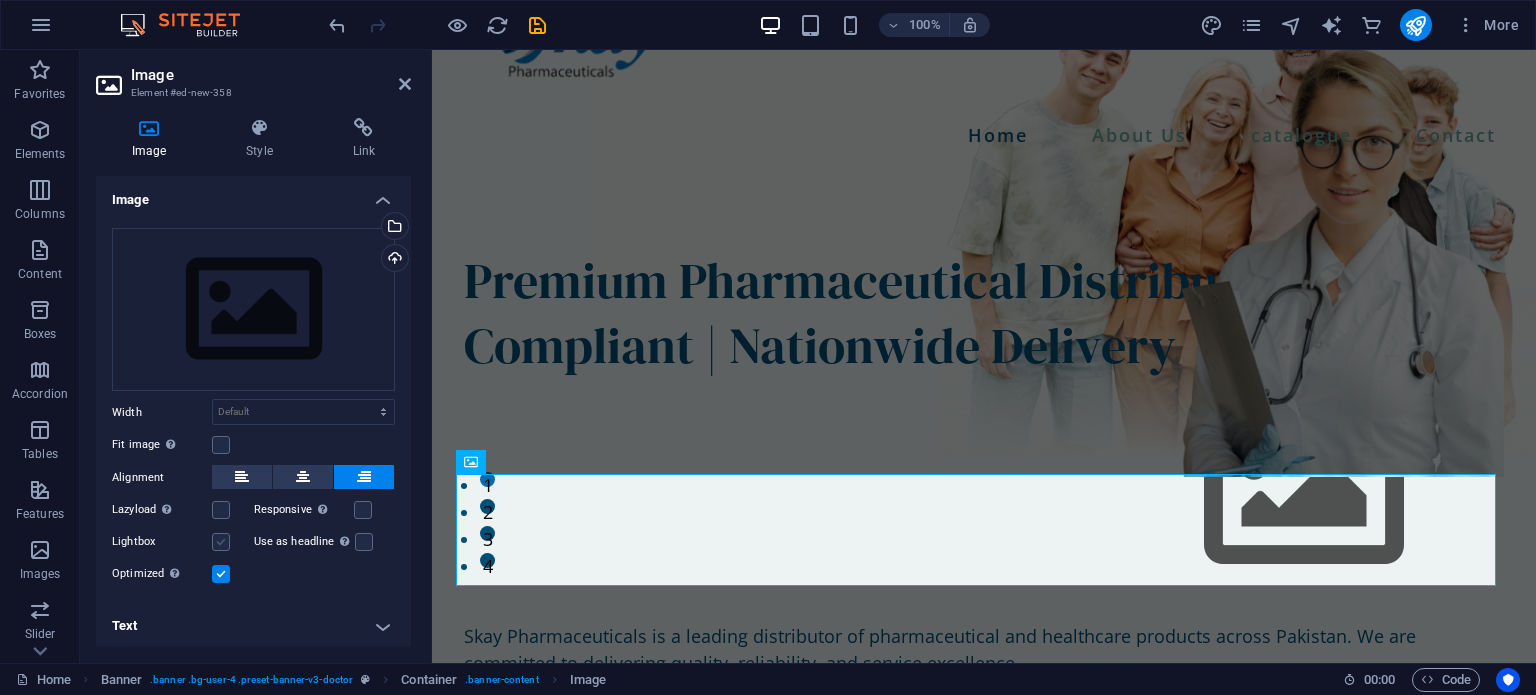 click at bounding box center (221, 542) 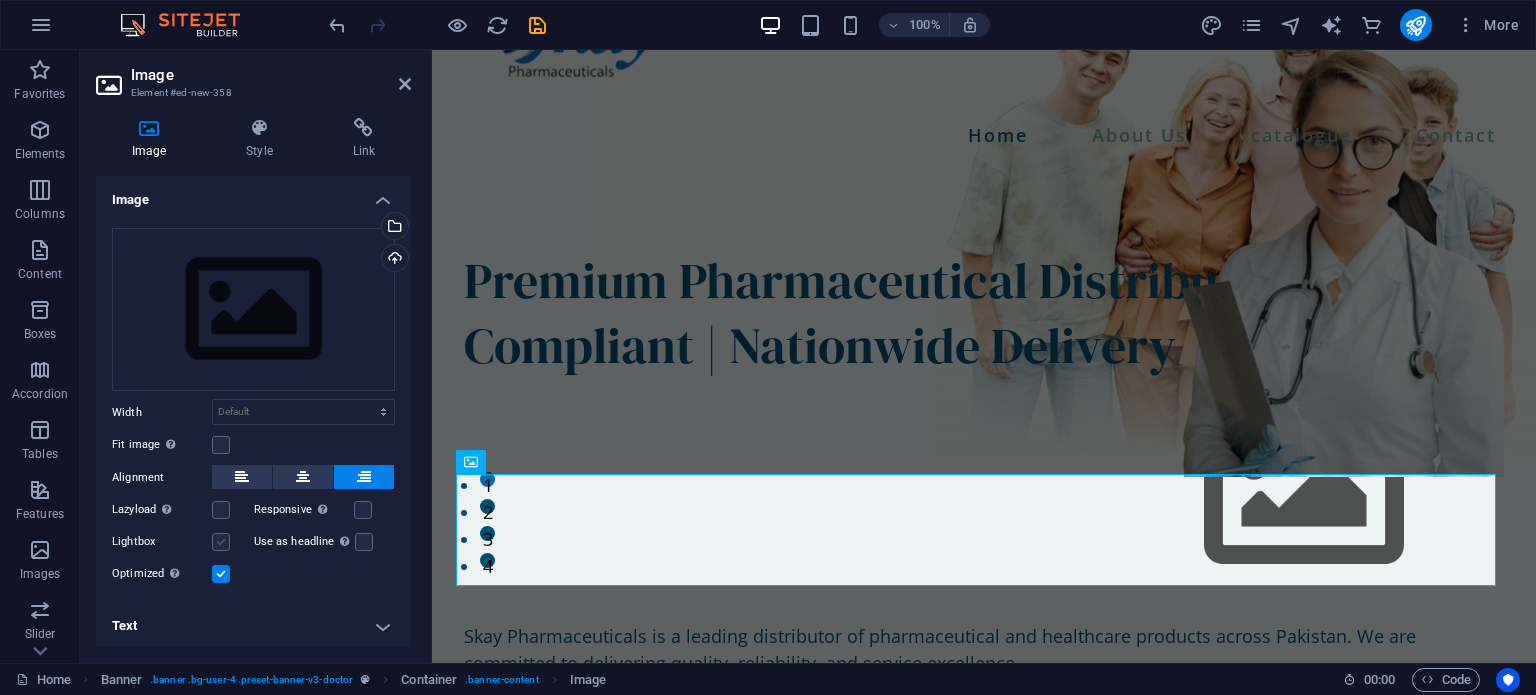 click on "Lightbox" at bounding box center [0, 0] 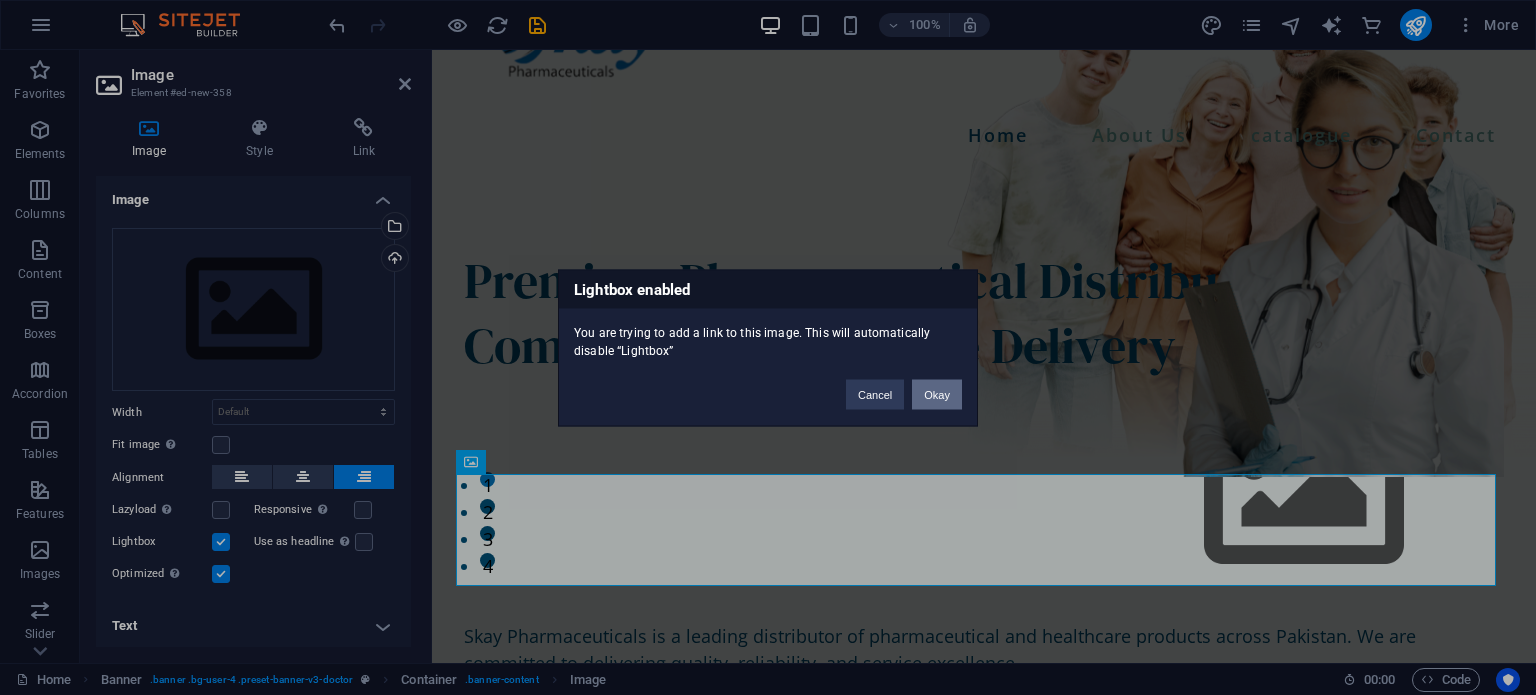 click on "Okay" at bounding box center (937, 394) 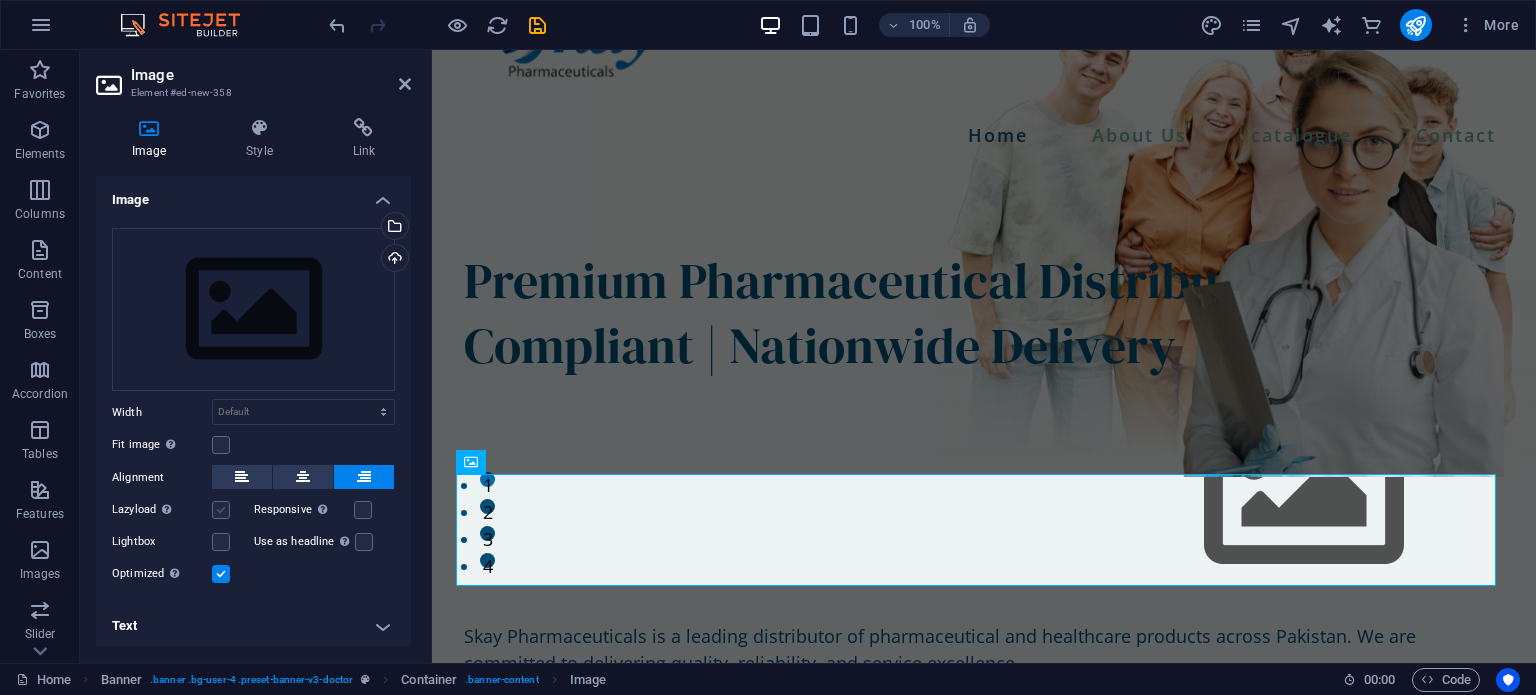click at bounding box center [221, 510] 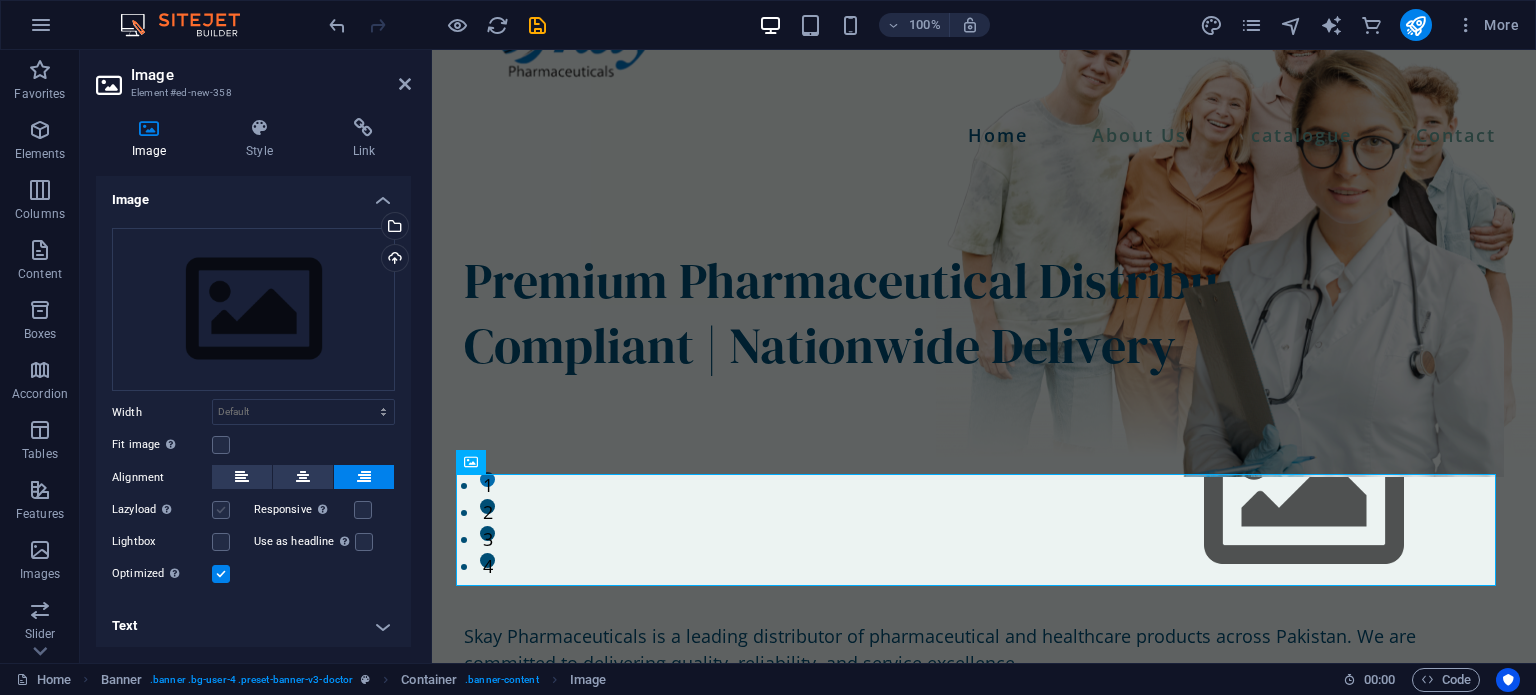 click on "Lazyload Loading images after the page loads improves page speed." at bounding box center (0, 0) 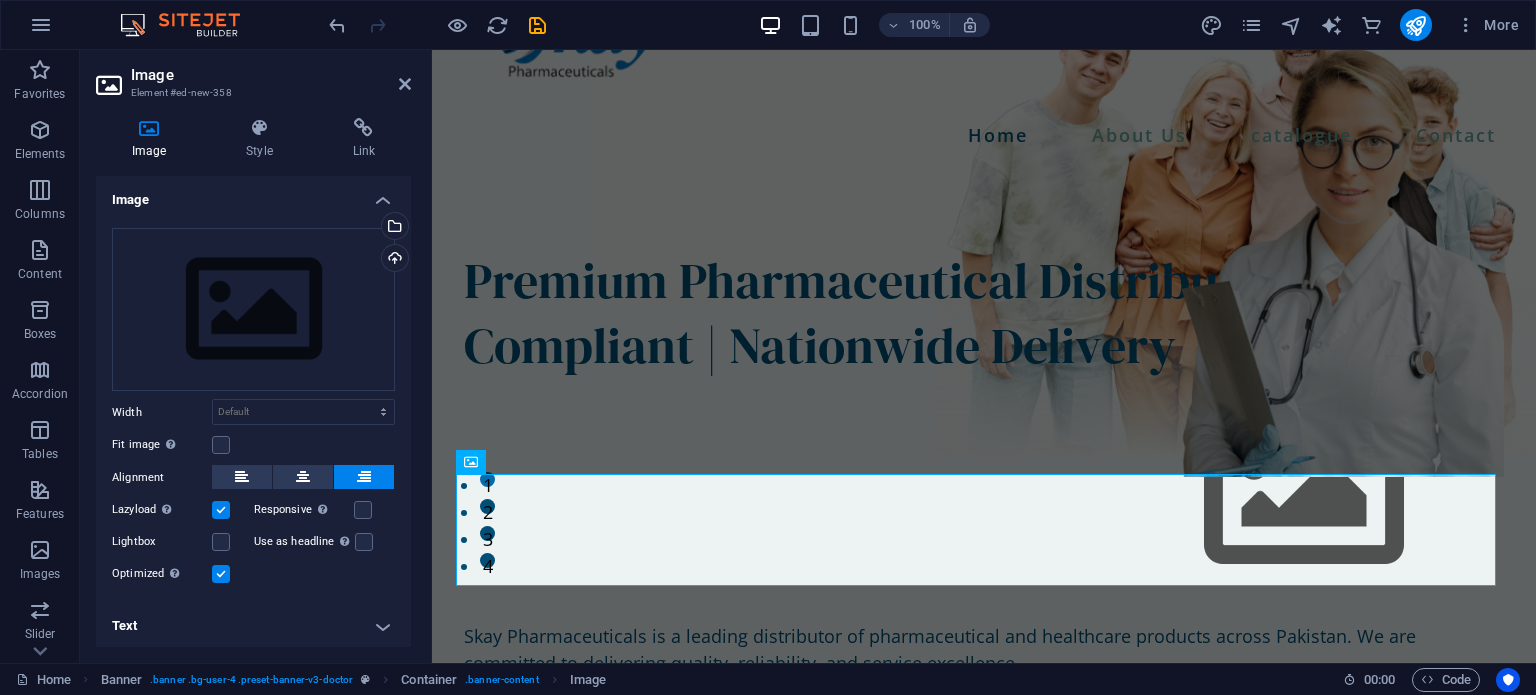 click at bounding box center [221, 510] 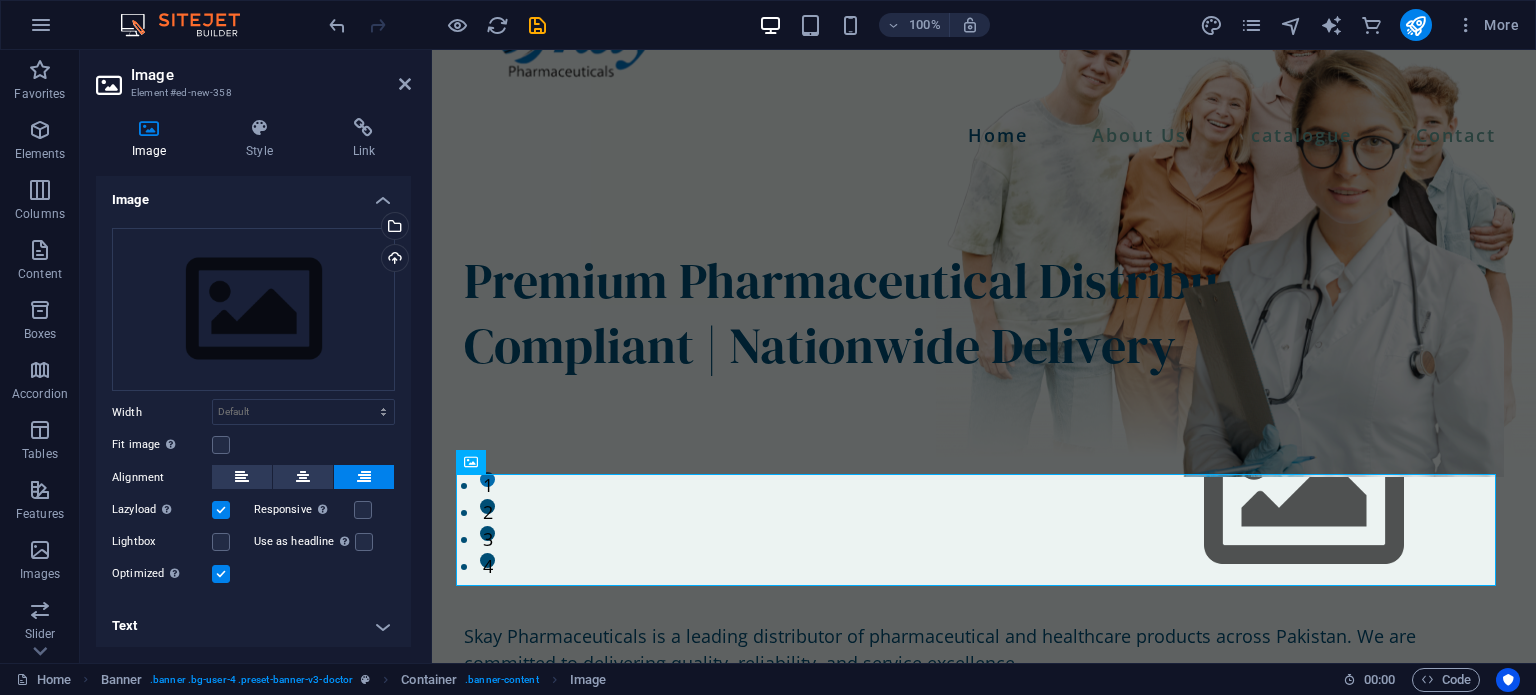 click on "Lazyload Loading images after the page loads improves page speed." at bounding box center (0, 0) 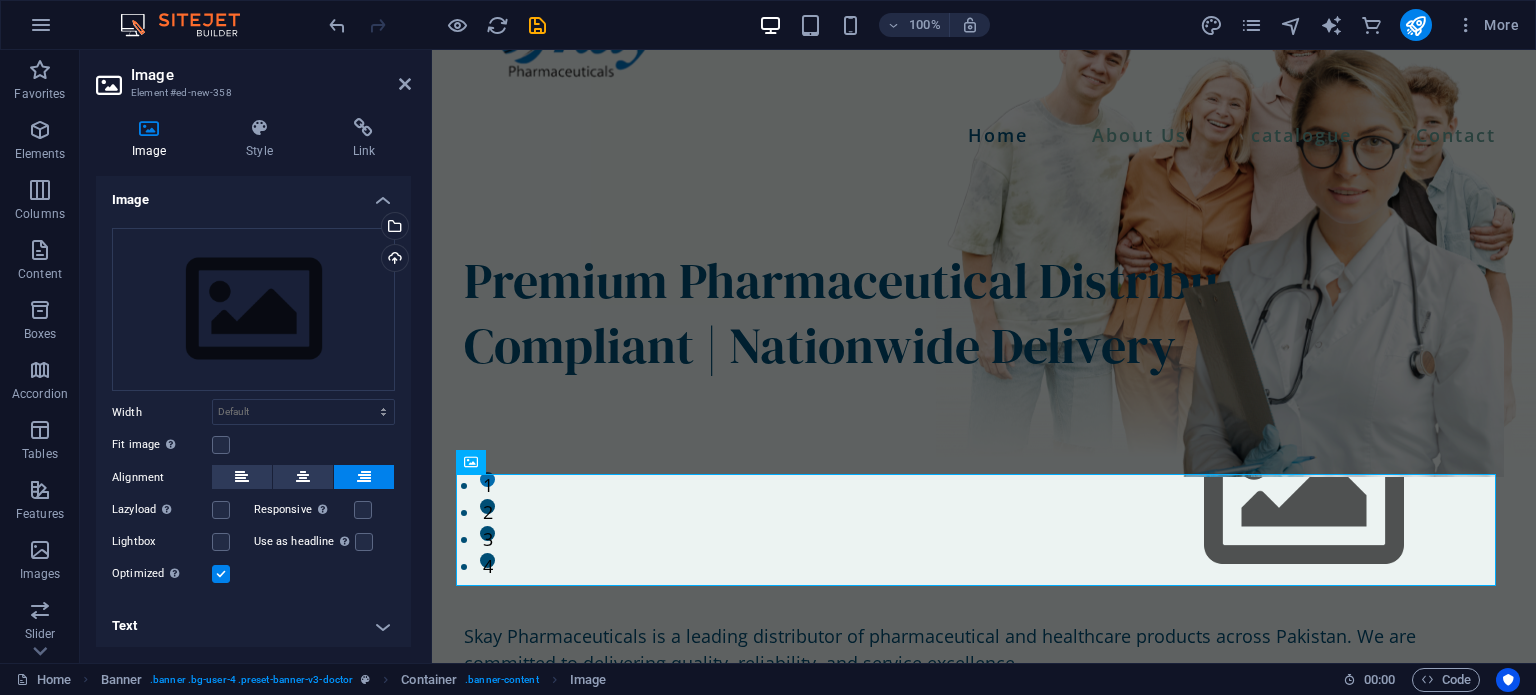 click at bounding box center (221, 574) 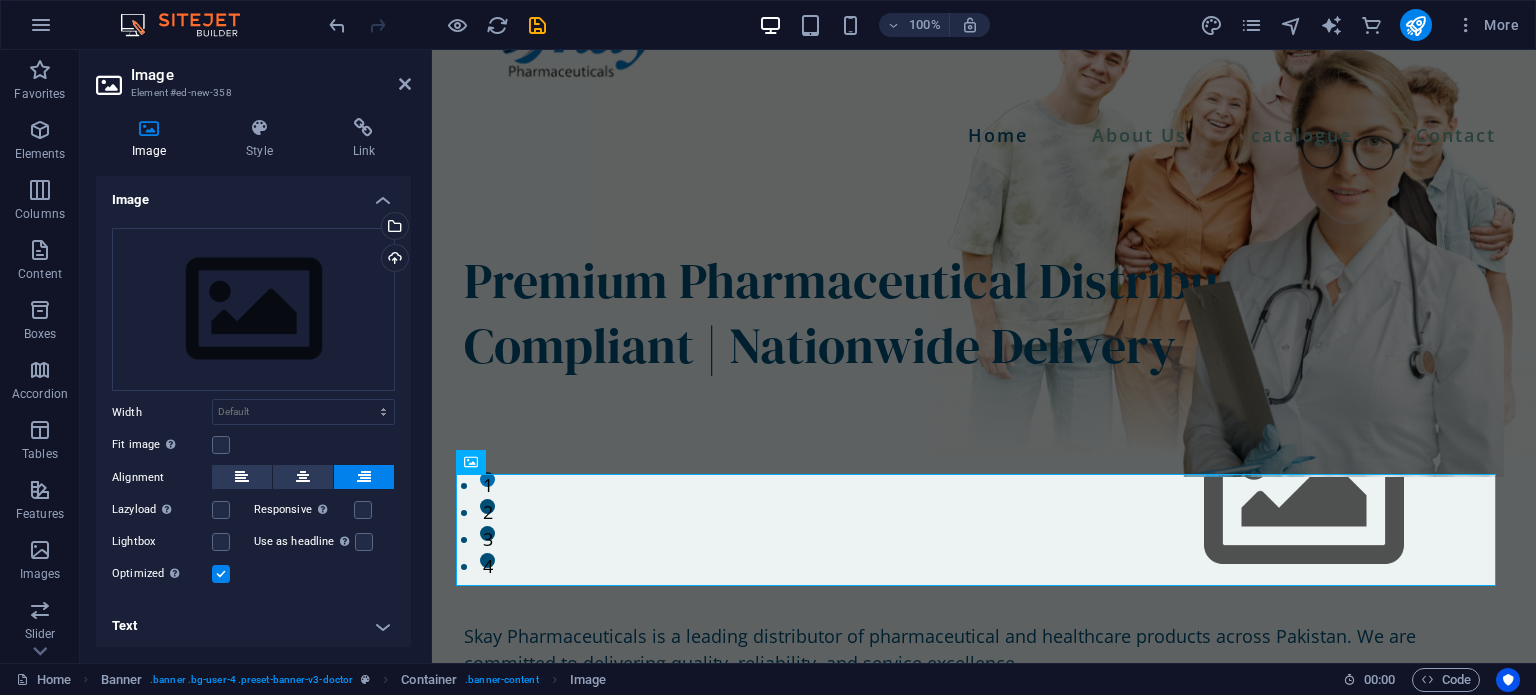 click on "Optimized Images are compressed to improve page speed." at bounding box center [0, 0] 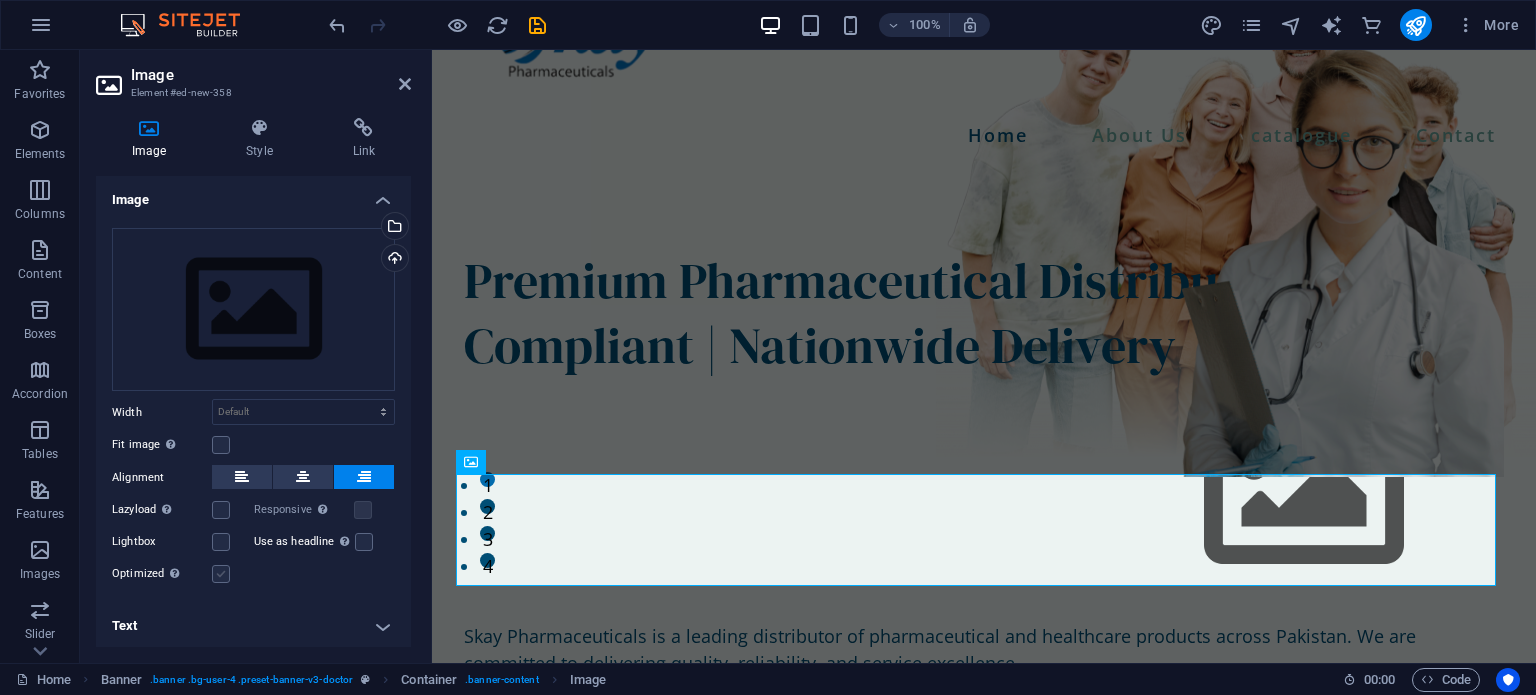 click at bounding box center (221, 574) 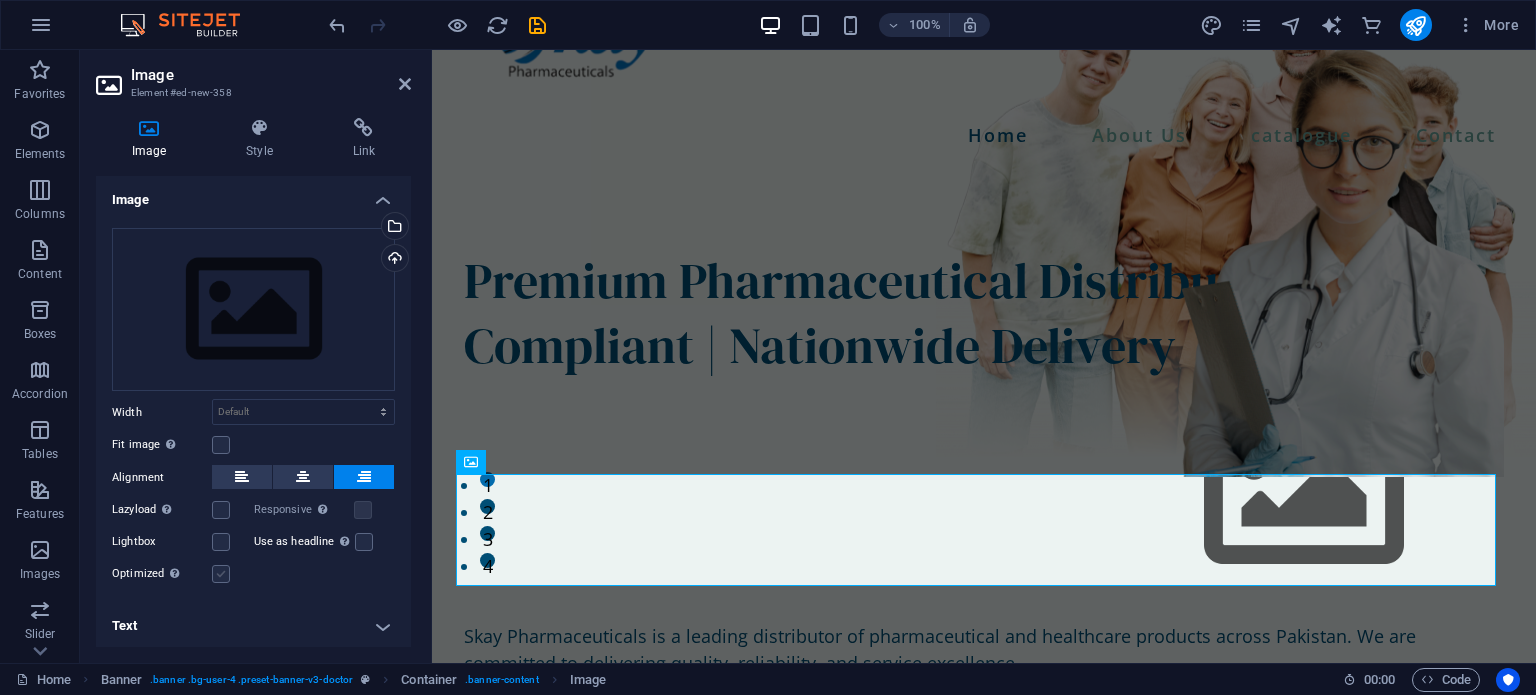 click on "Optimized Images are compressed to improve page speed." at bounding box center (0, 0) 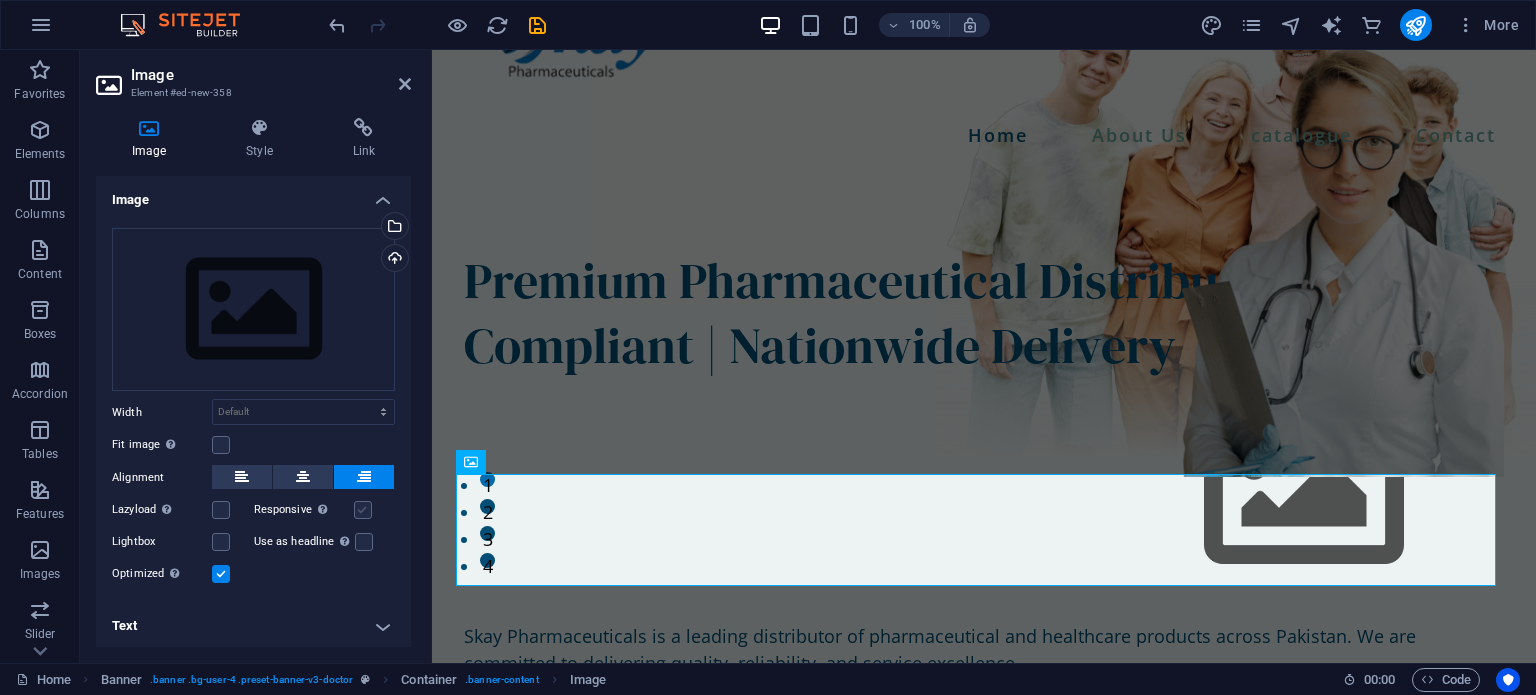 click at bounding box center (363, 510) 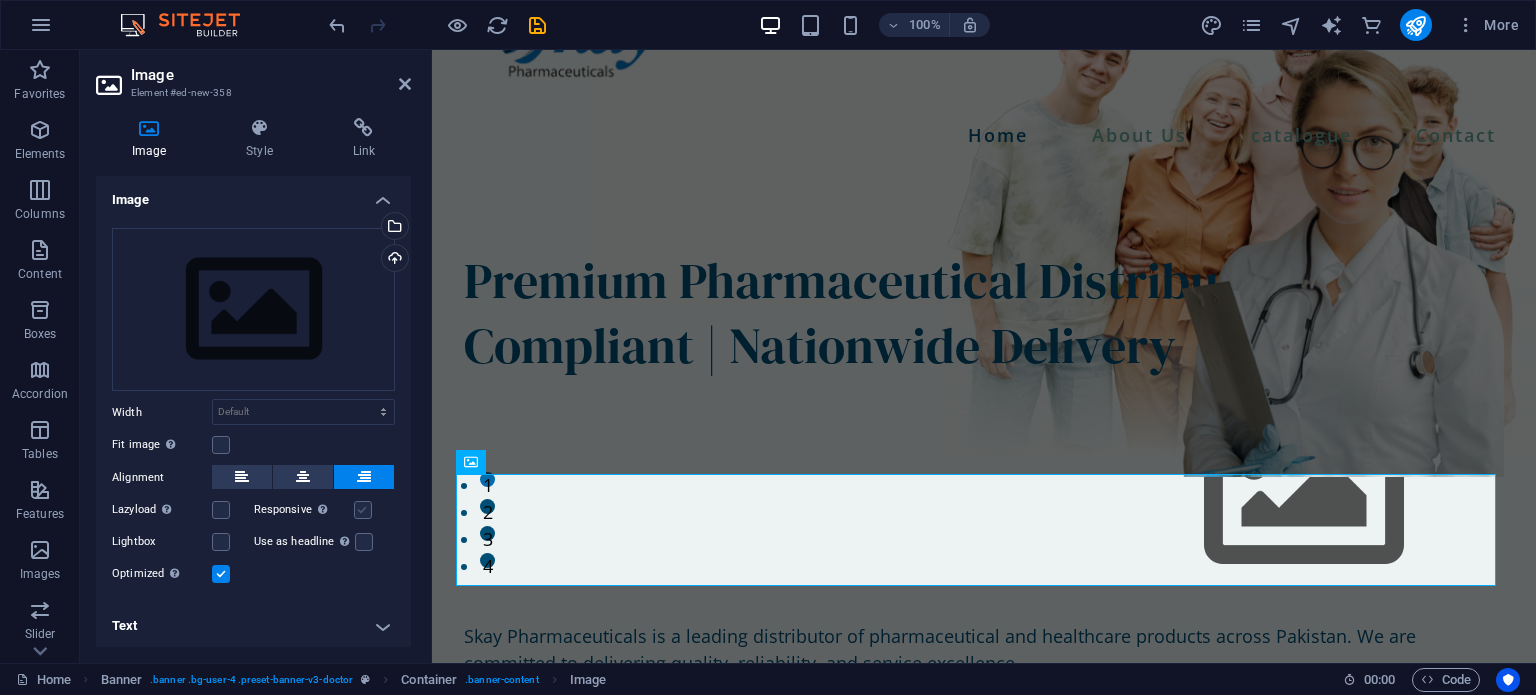 click on "Responsive Automatically load retina image and smartphone optimized sizes." at bounding box center [0, 0] 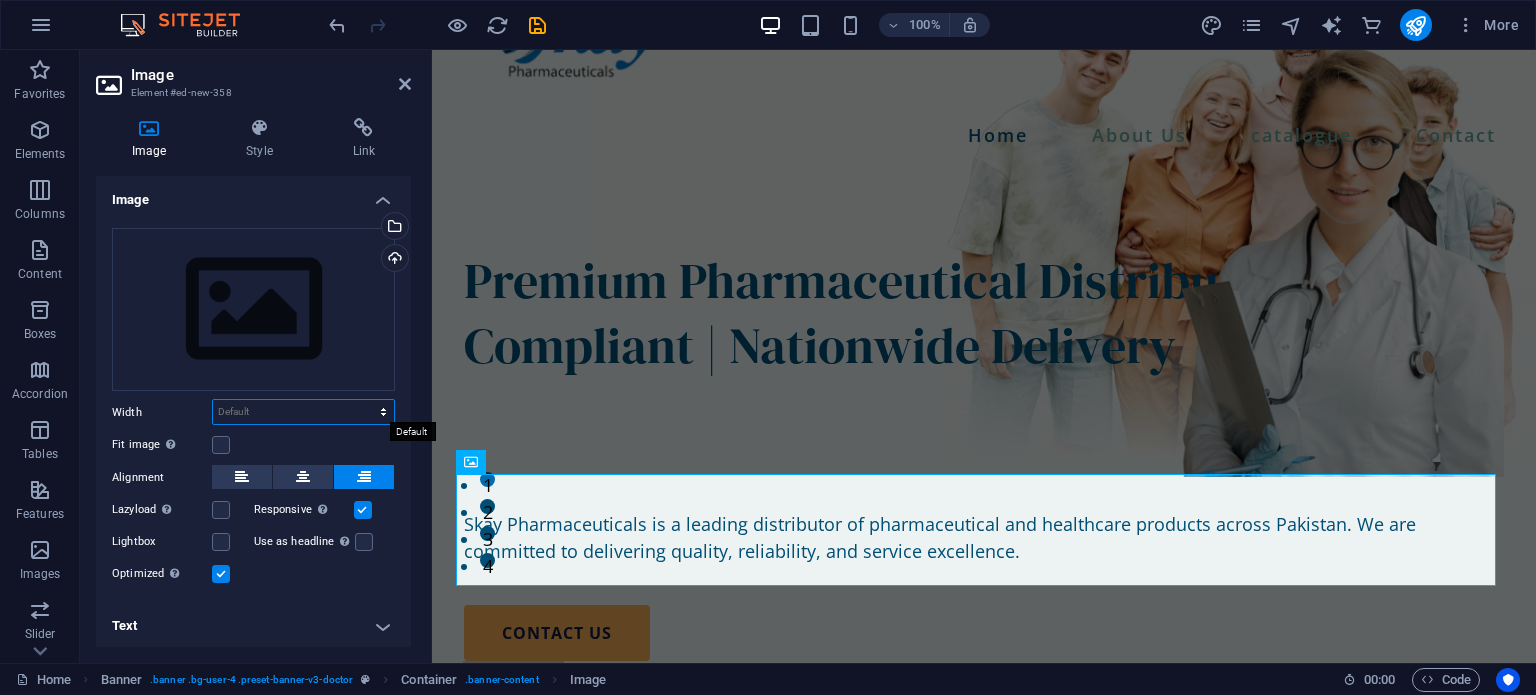 click on "Default auto px rem % em vh vw" at bounding box center [303, 412] 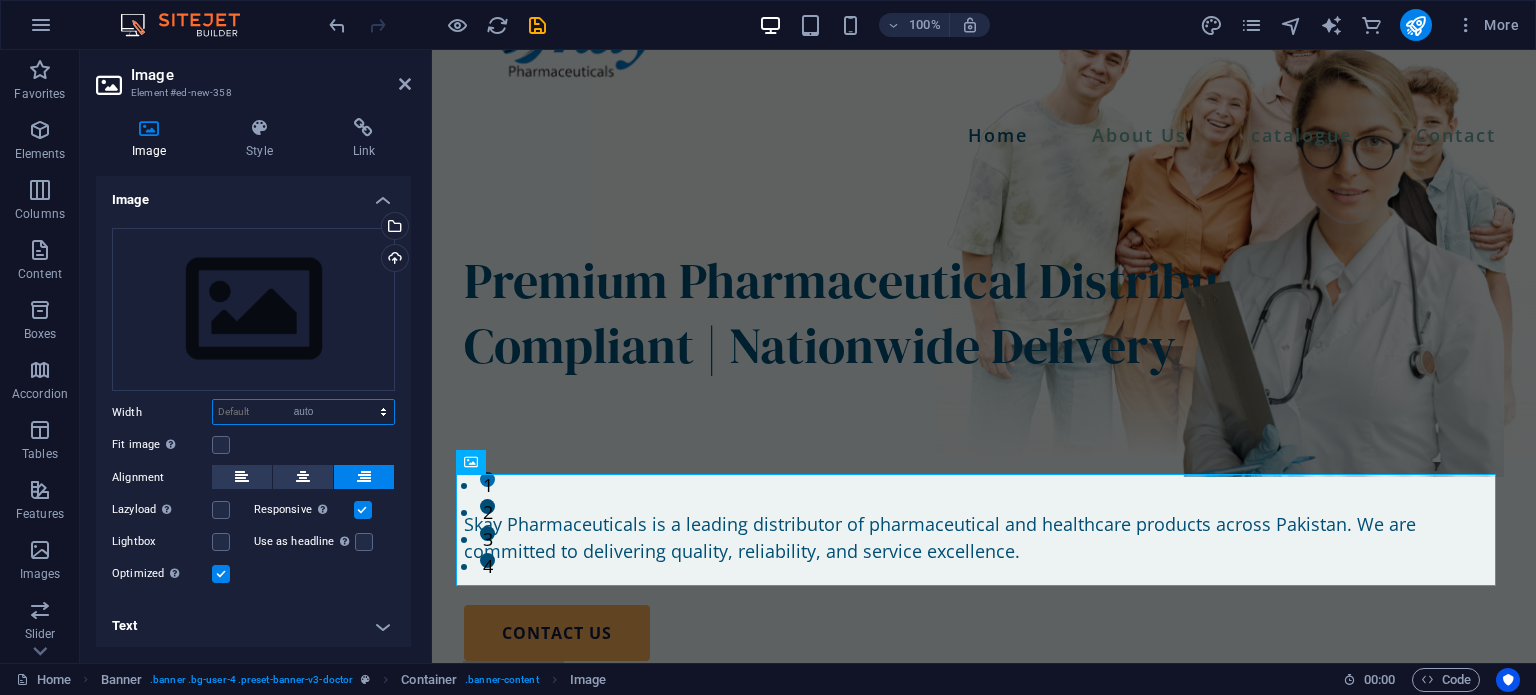 click on "Default auto px rem % em vh vw" at bounding box center (303, 412) 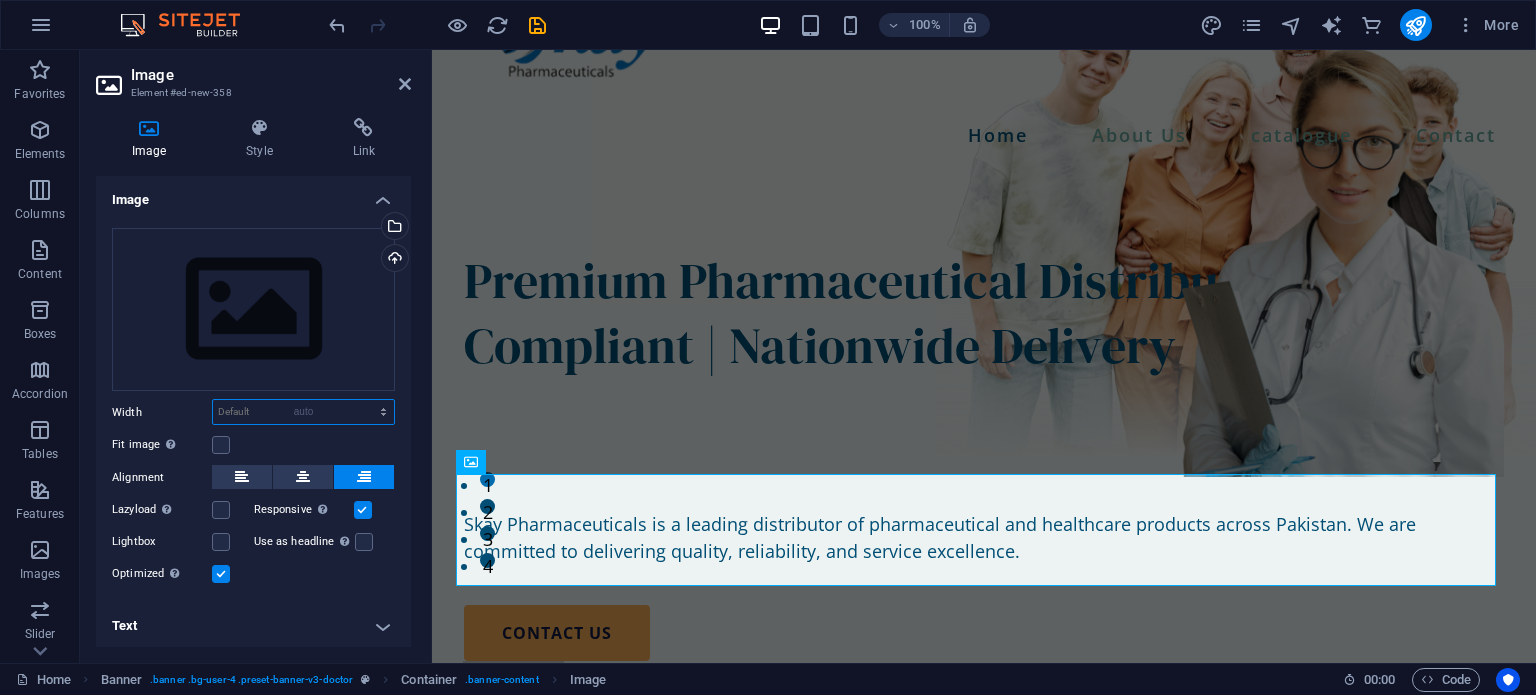 select on "DISABLED_OPTION_VALUE" 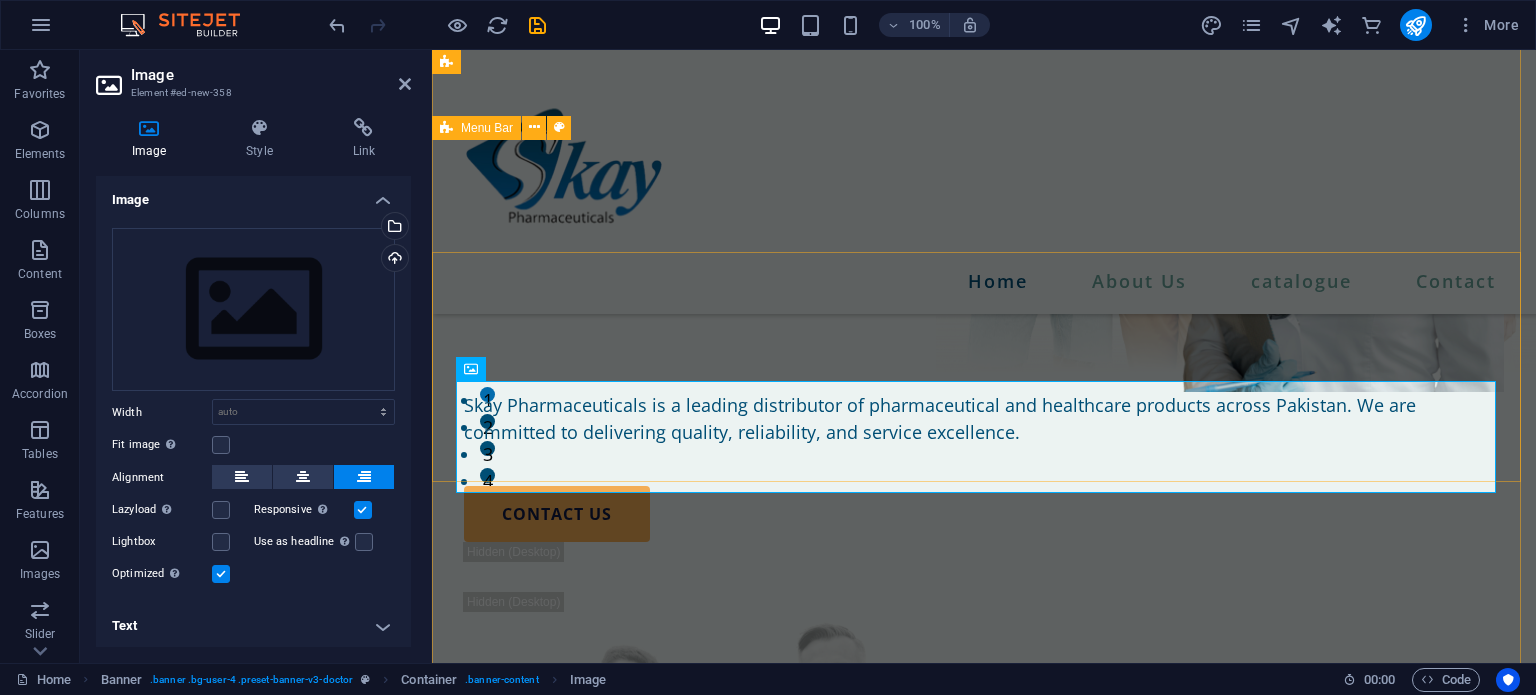 scroll, scrollTop: 230, scrollLeft: 0, axis: vertical 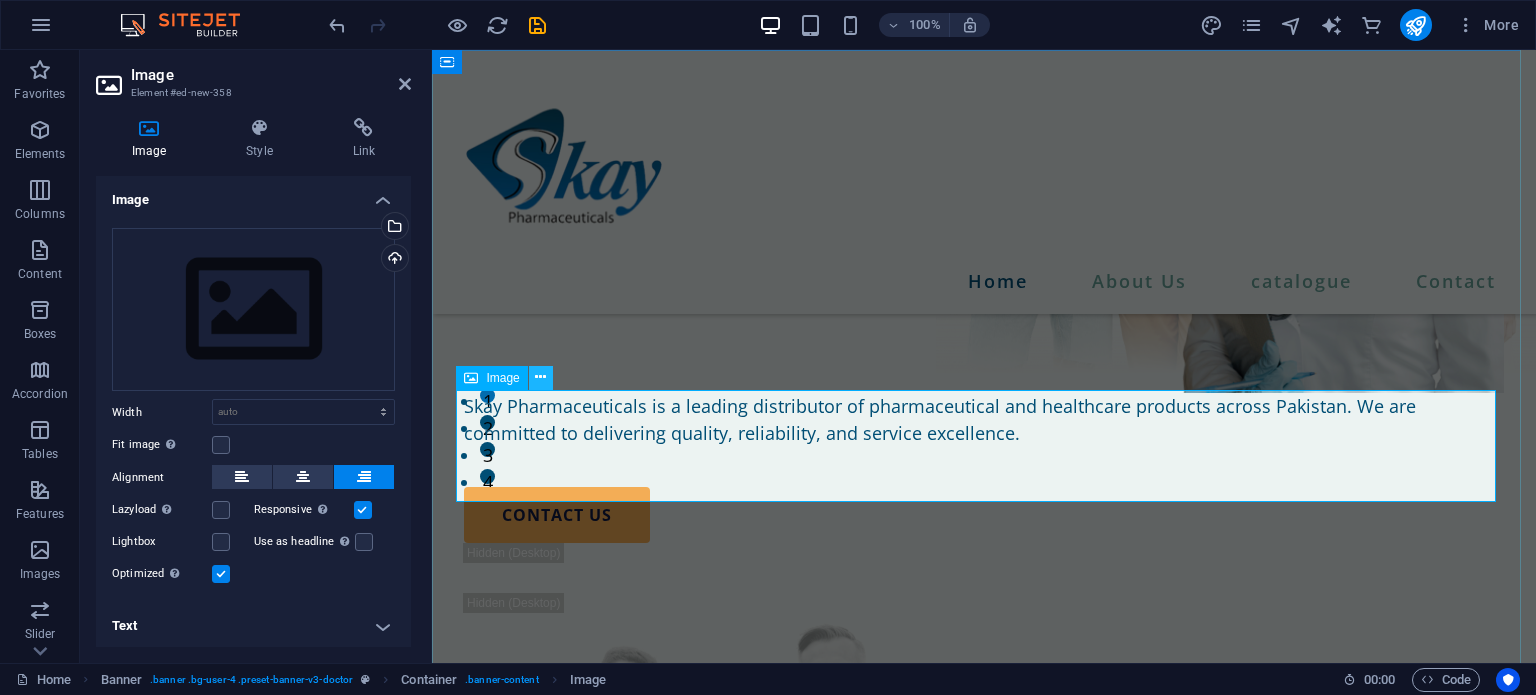 click at bounding box center (540, 377) 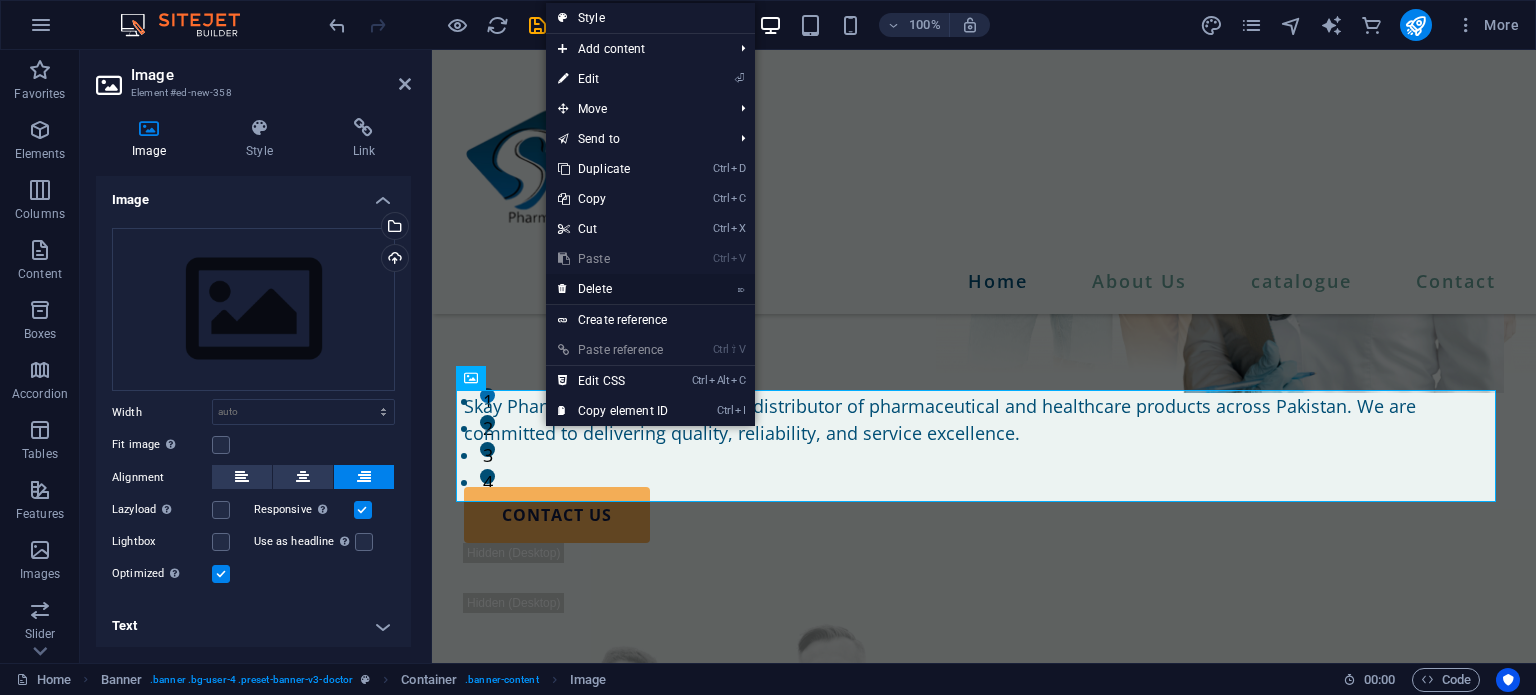 click on "⌦  Delete" at bounding box center (613, 289) 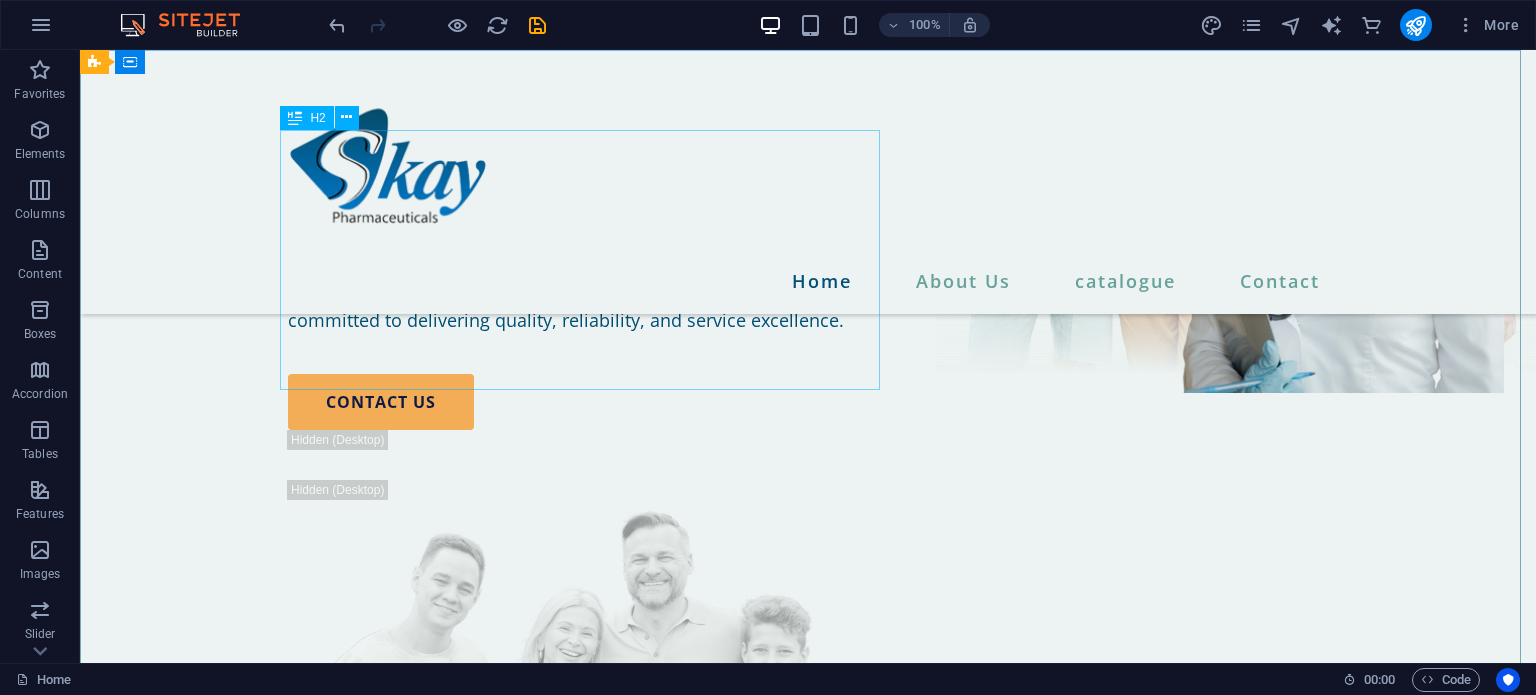 click on "Premium Pharmaceutical Distributors | DRAP-Compliant | Nationwide Delivery" at bounding box center [808, 195] 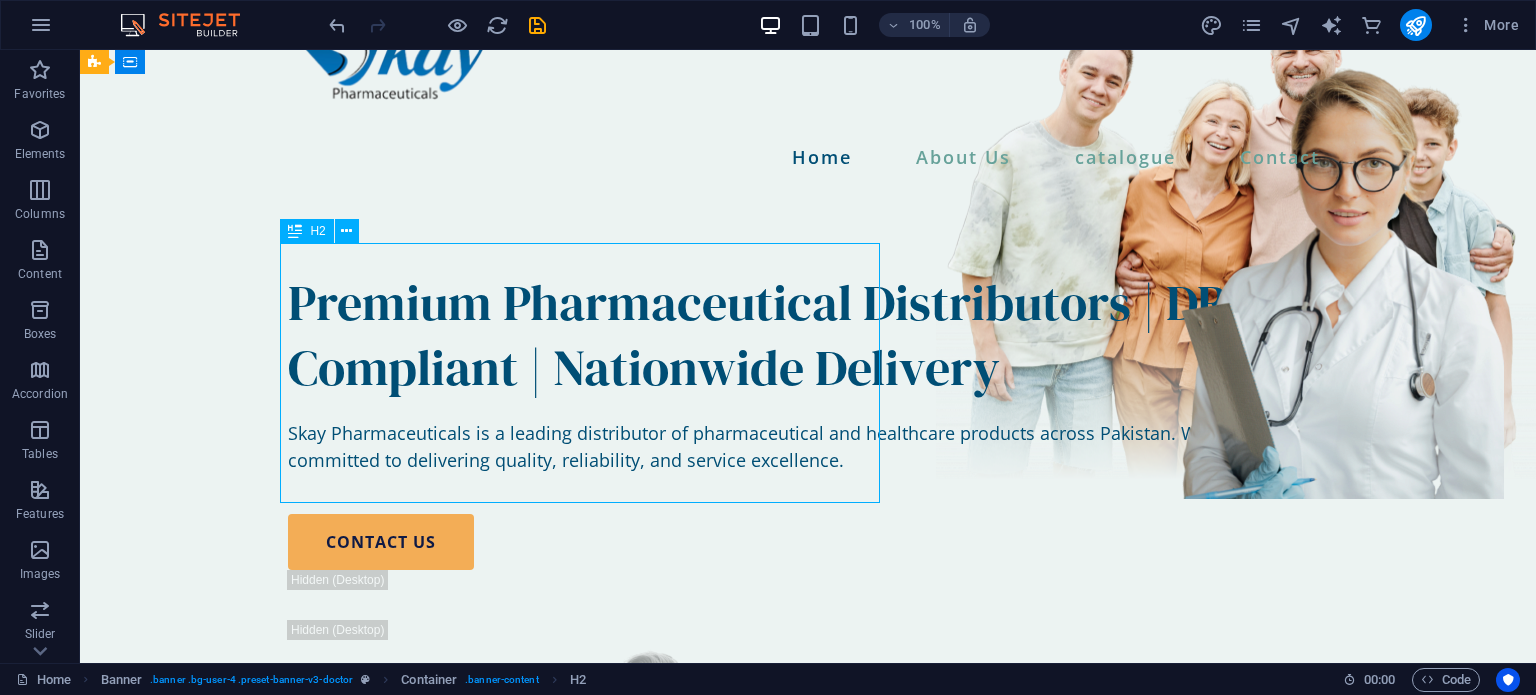scroll, scrollTop: 116, scrollLeft: 0, axis: vertical 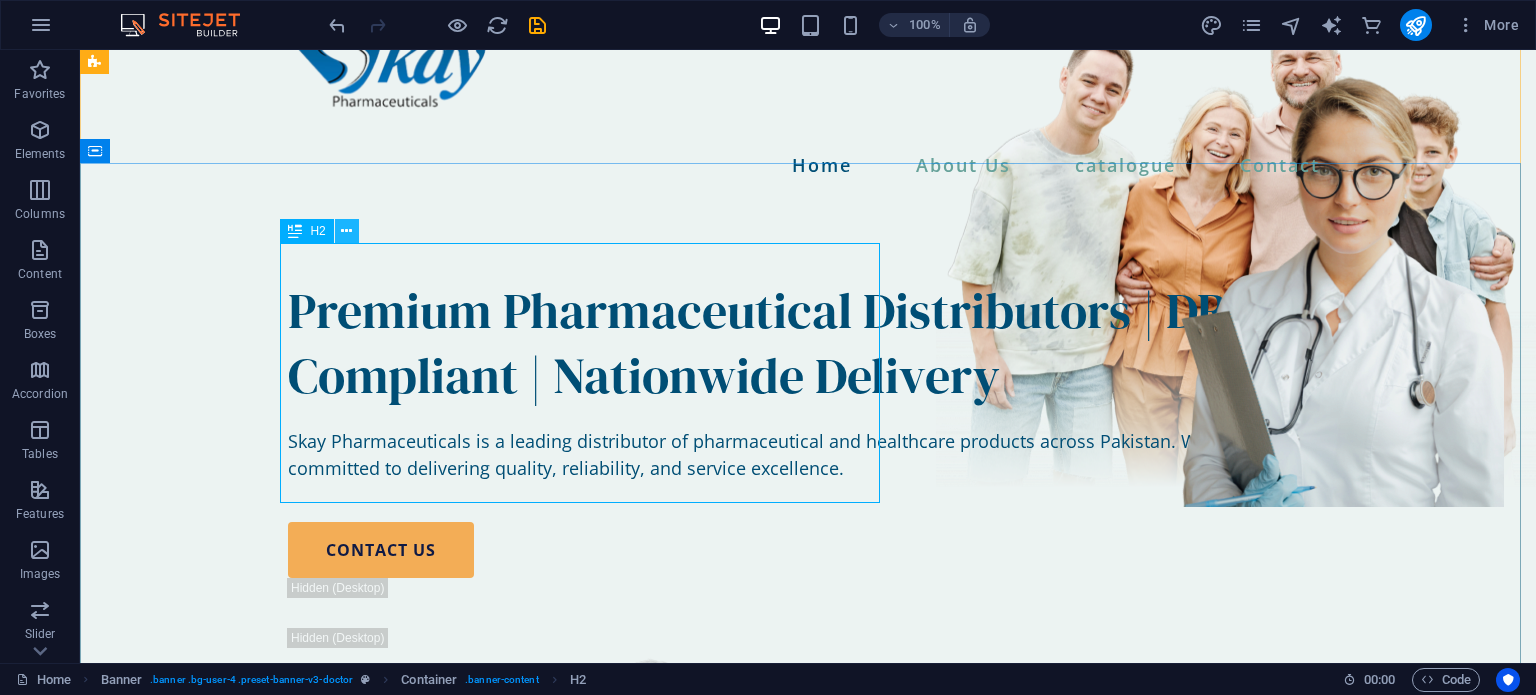 click at bounding box center (346, 231) 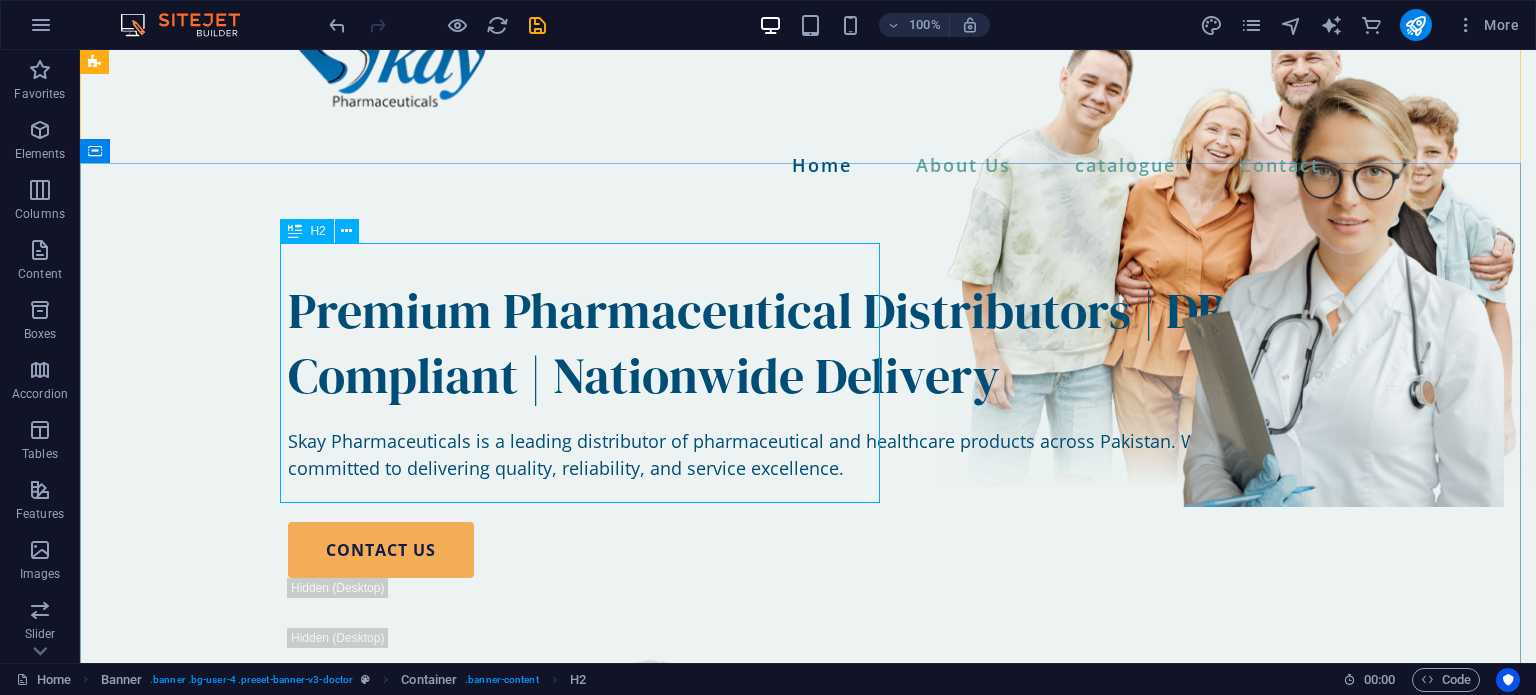 click on "Premium Pharmaceutical Distributors | DRAP-Compliant | Nationwide Delivery" at bounding box center (808, 343) 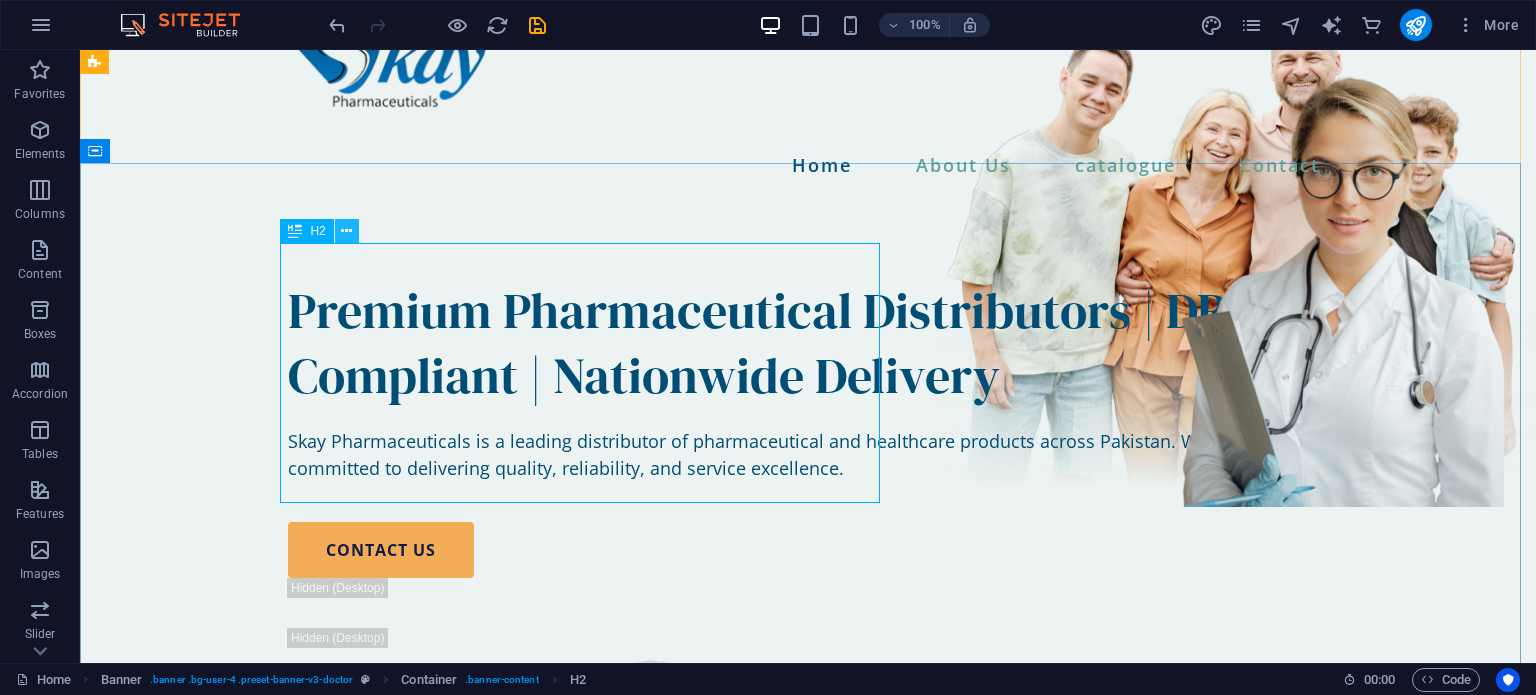 click at bounding box center (346, 231) 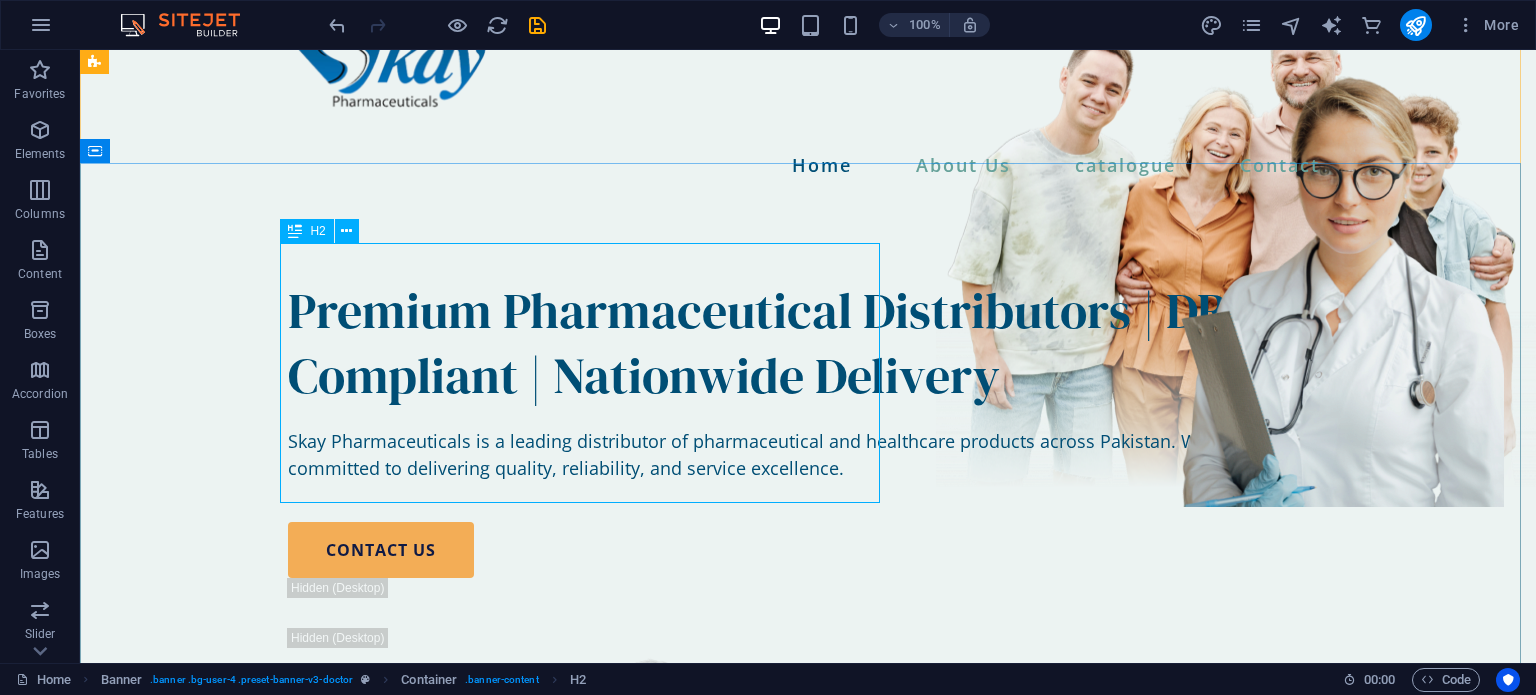 click on "Premium Pharmaceutical Distributors | DRAP-Compliant | Nationwide Delivery" at bounding box center [808, 343] 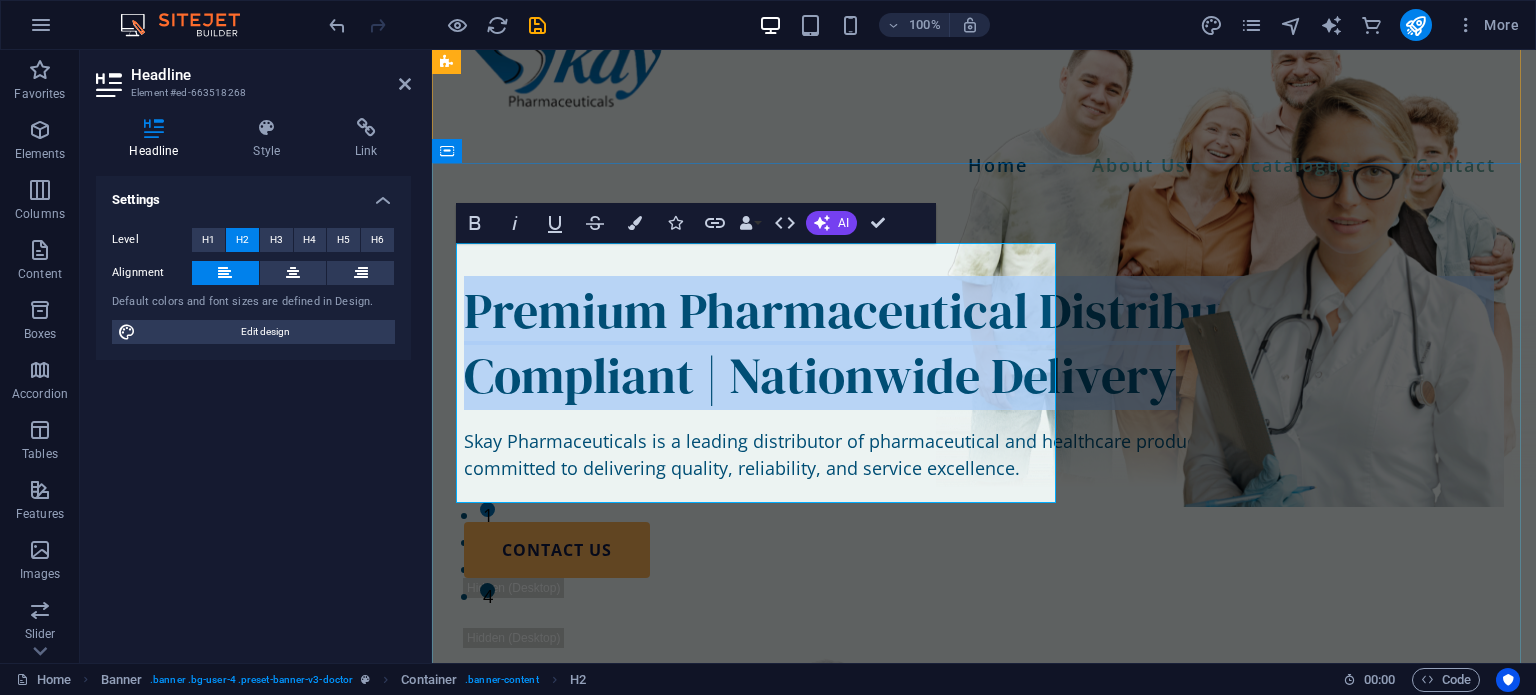 click on "Premium Pharmaceutical Distributors | DRAP-Compliant | Nationwide Delivery" at bounding box center [984, 343] 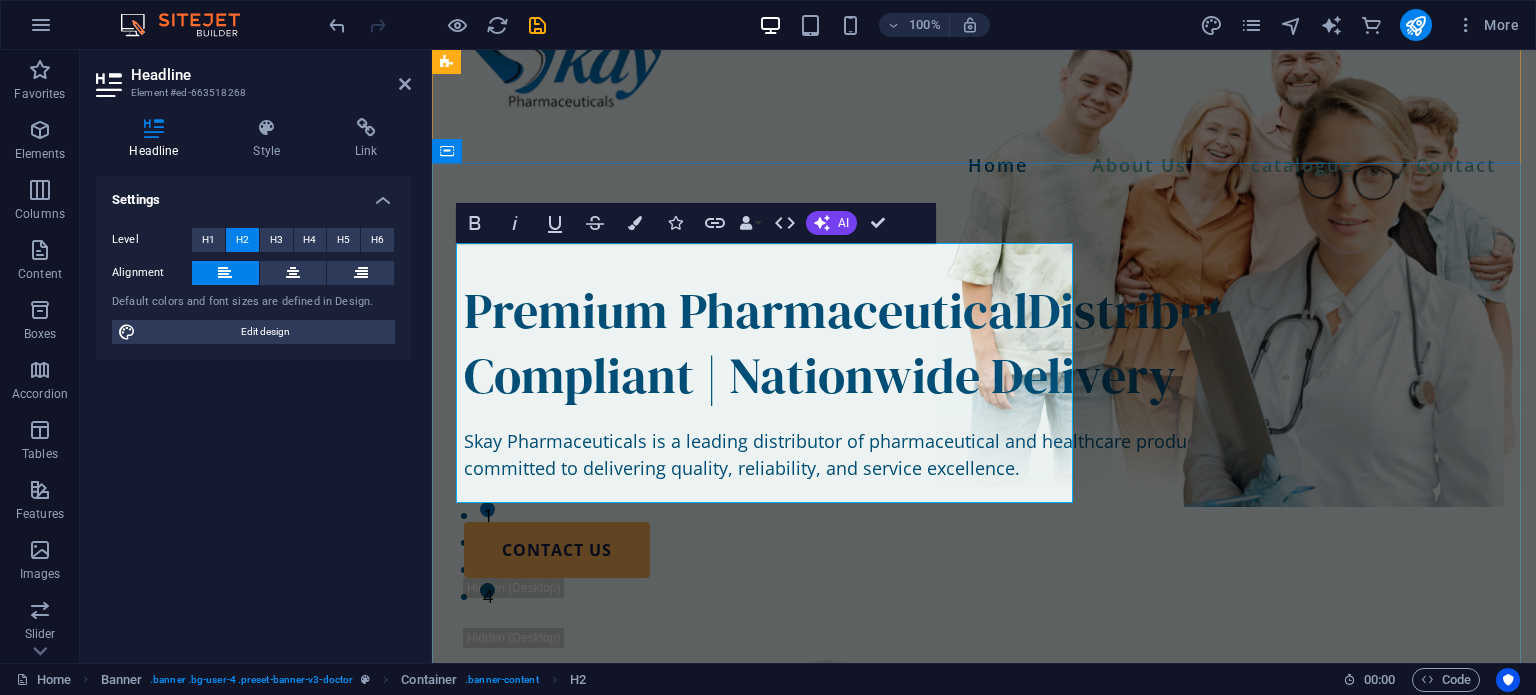 type 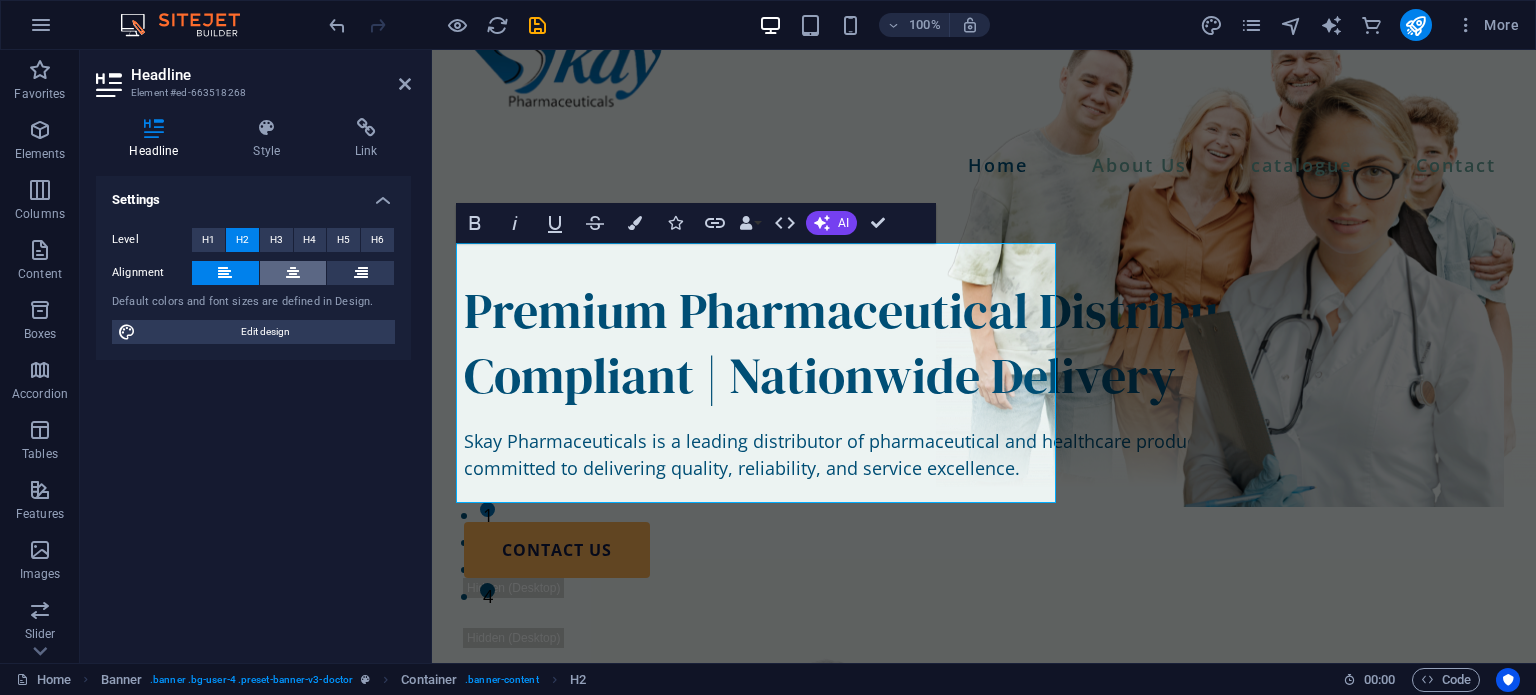 click at bounding box center (293, 273) 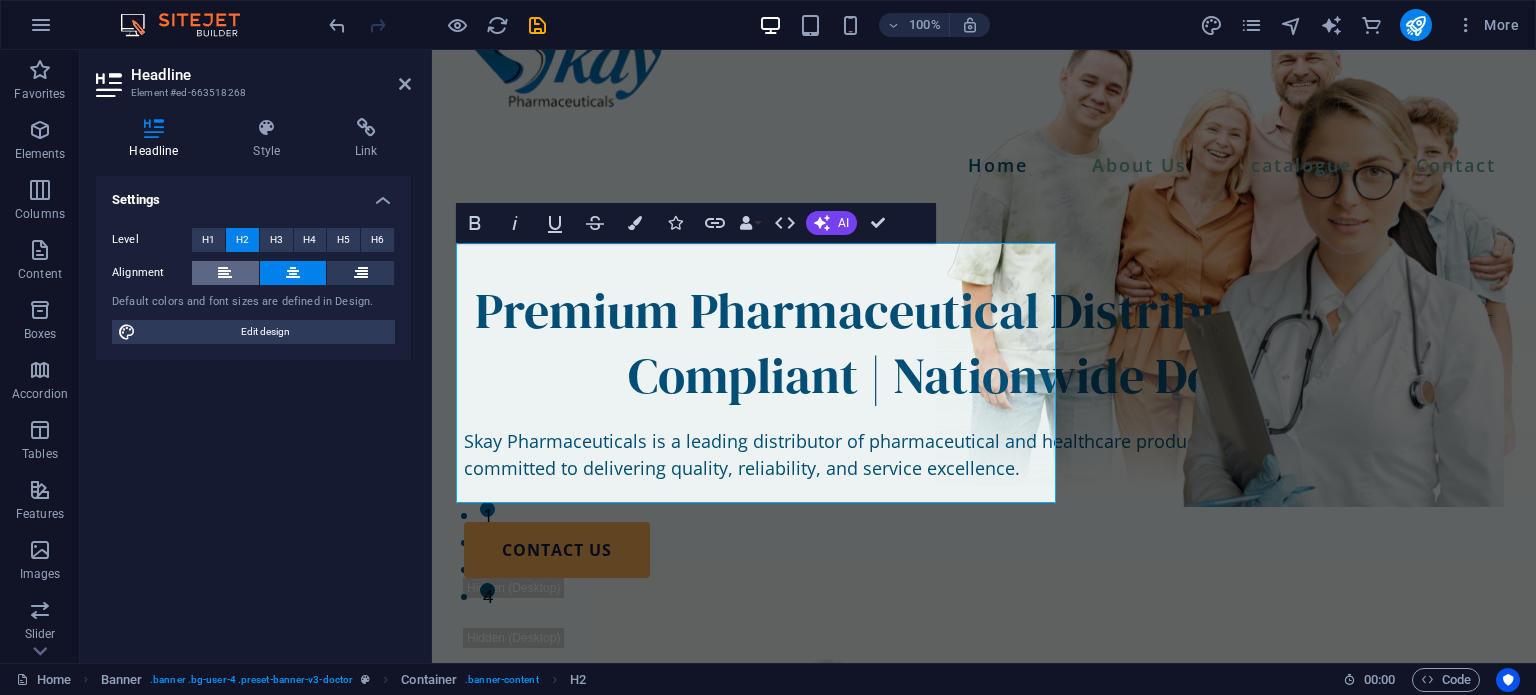 click at bounding box center (225, 273) 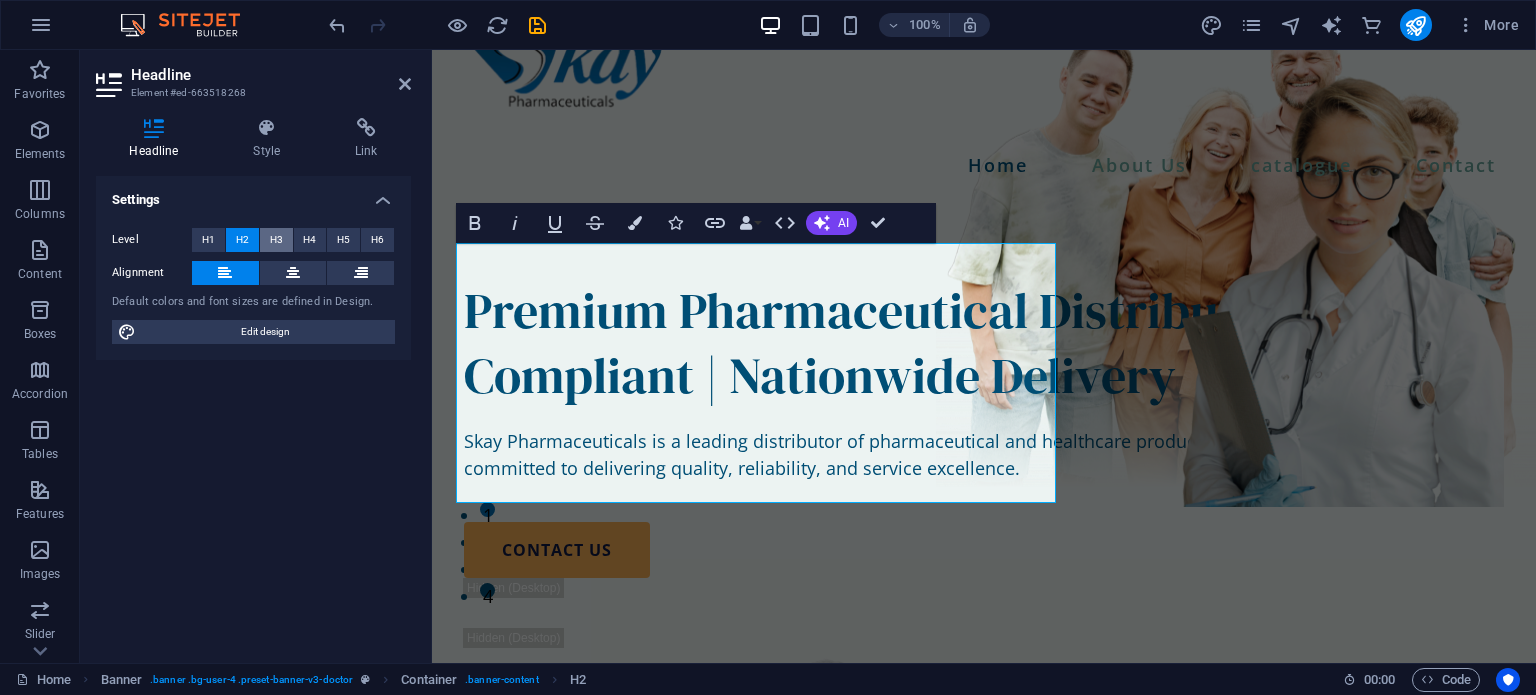 click on "H3" at bounding box center (276, 240) 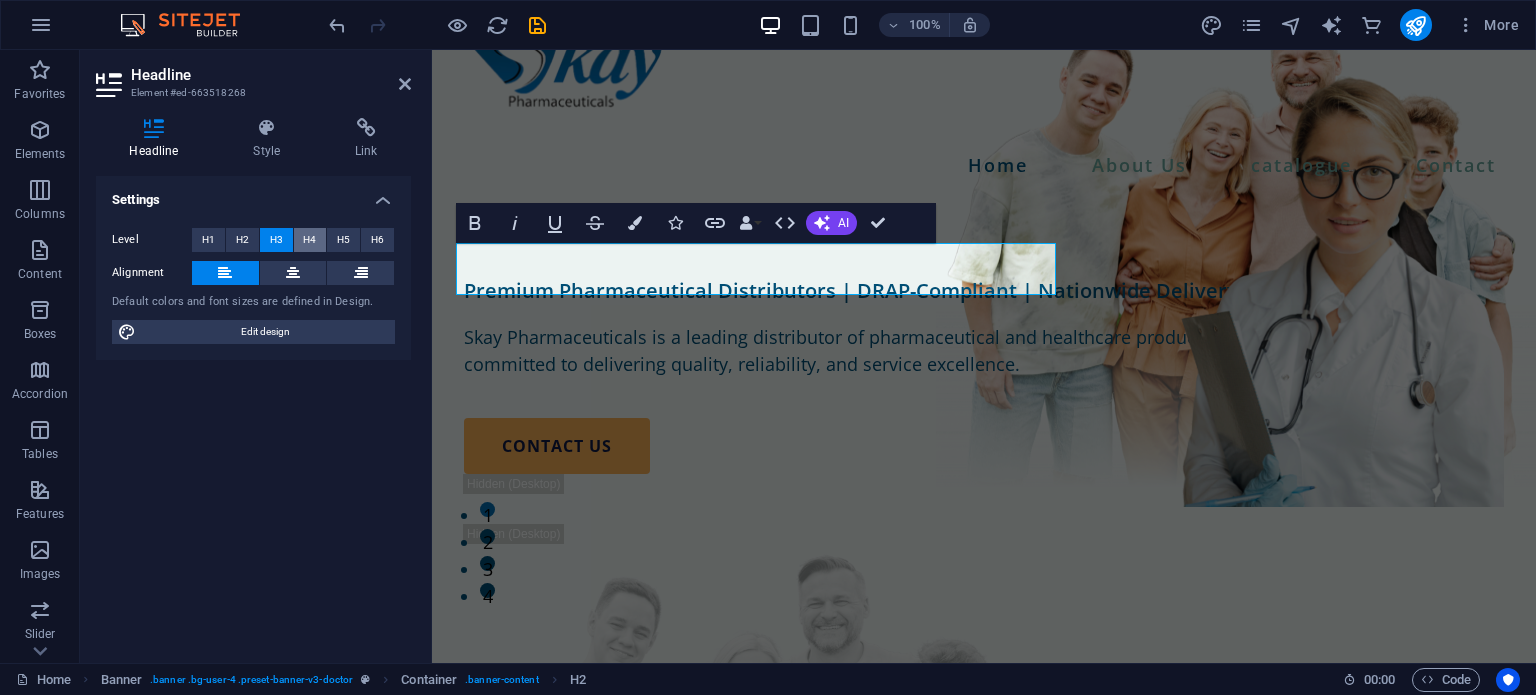 click on "H4" at bounding box center (309, 240) 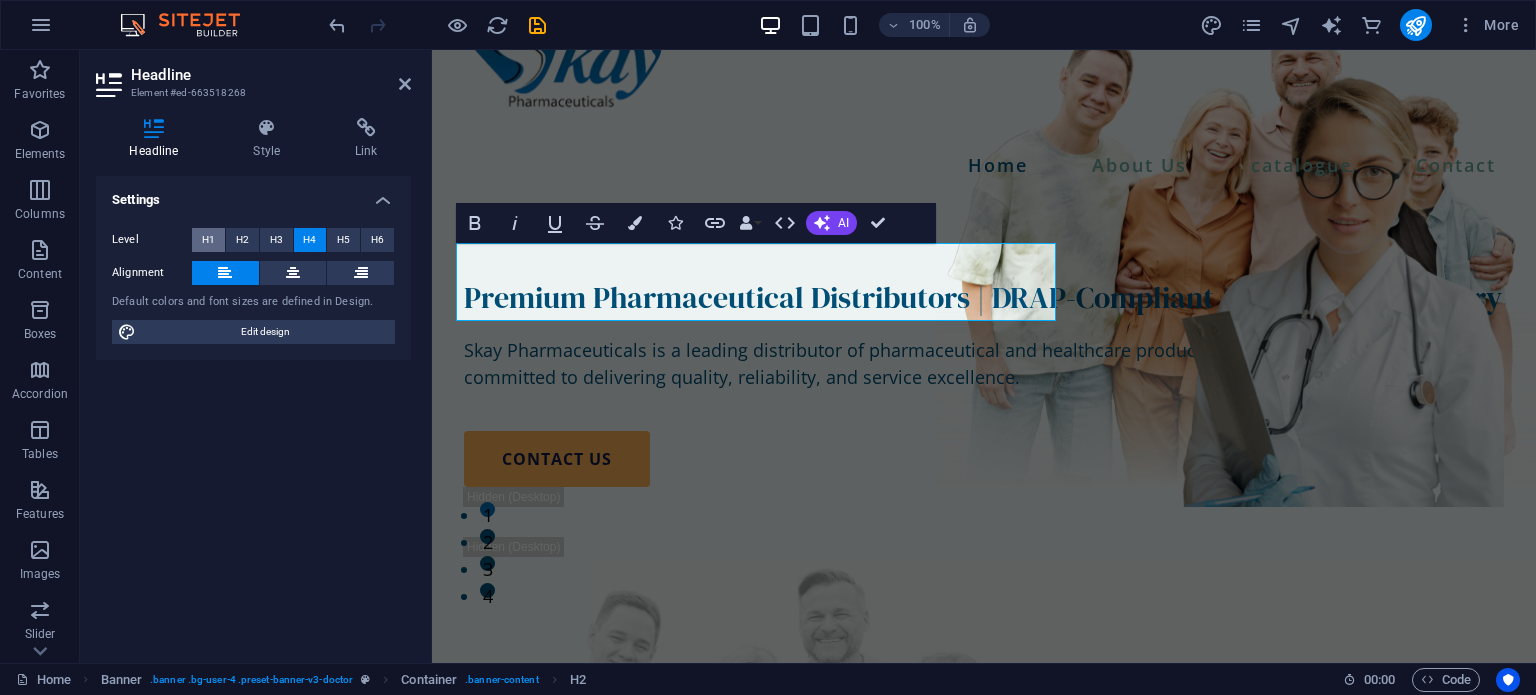 click on "H1" at bounding box center [208, 240] 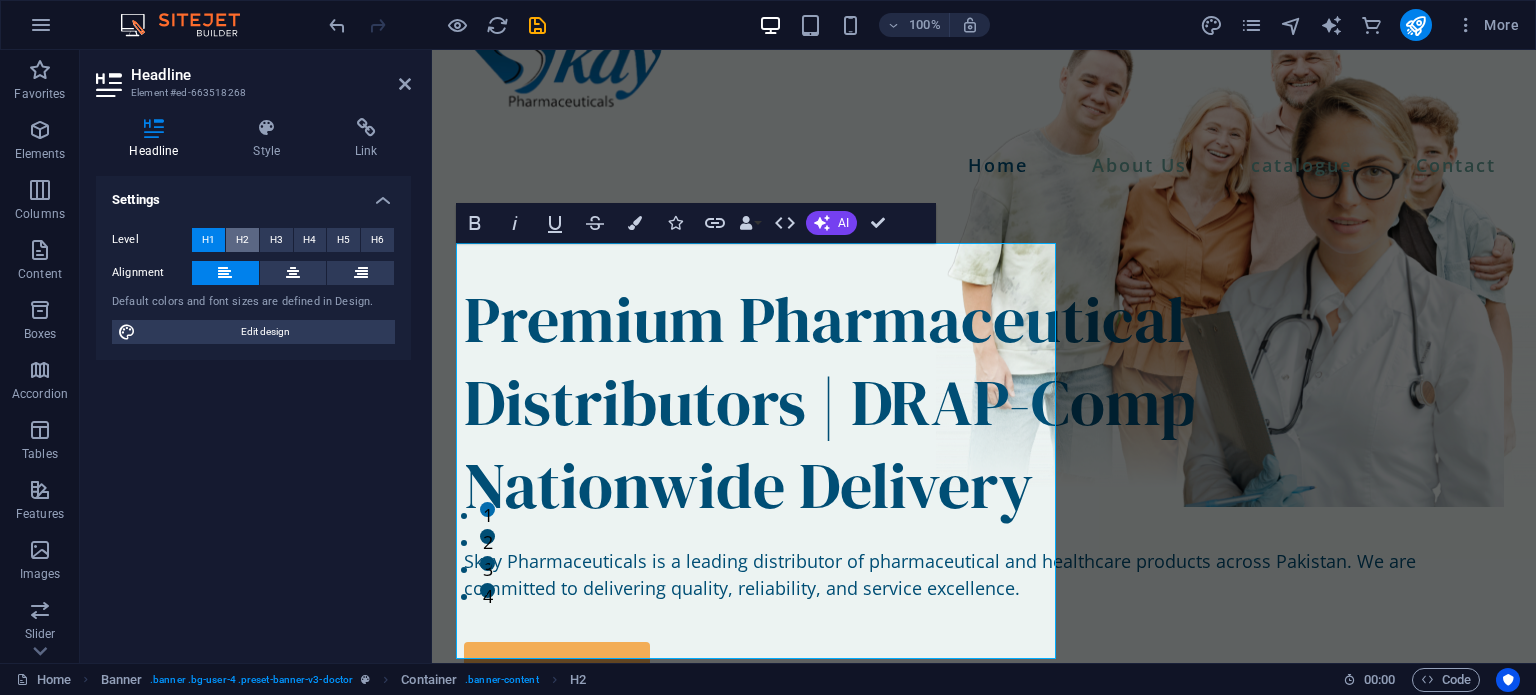 click on "H2" at bounding box center [242, 240] 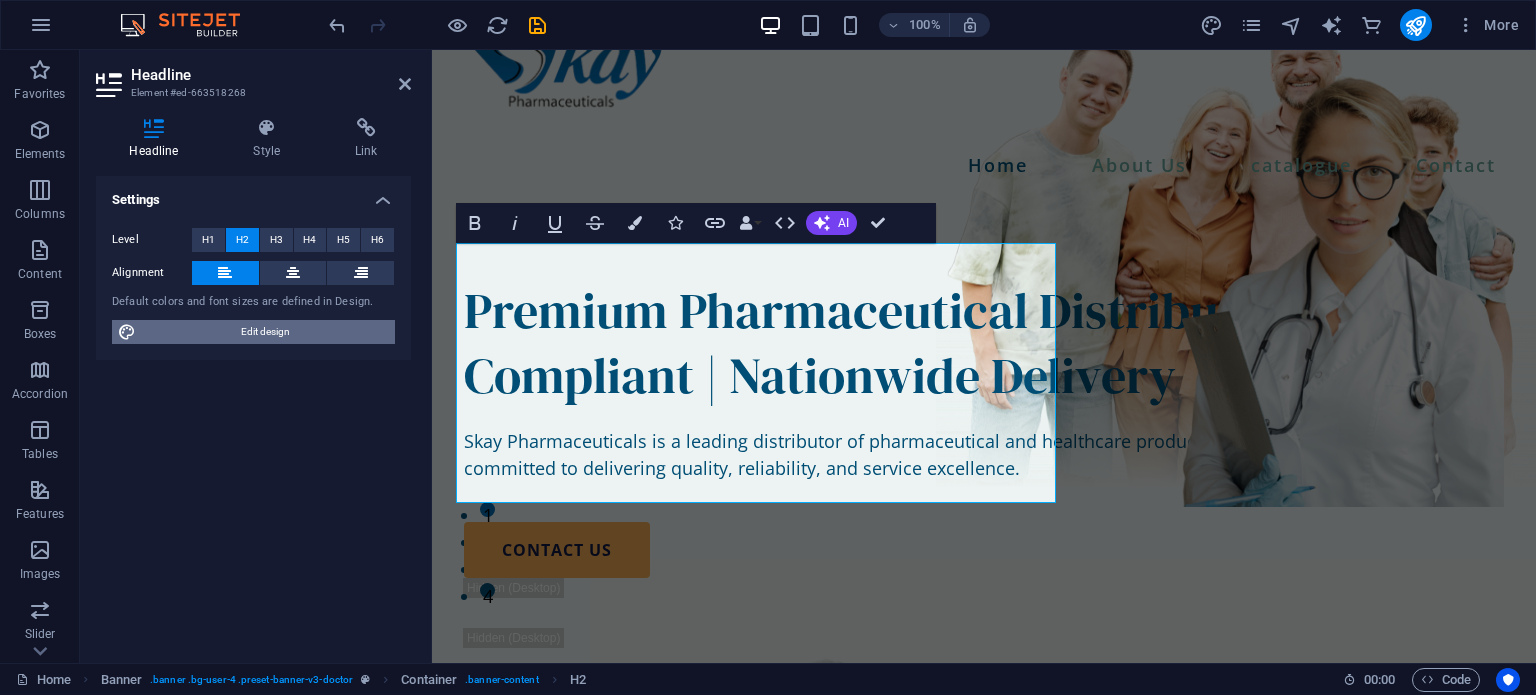 drag, startPoint x: 288, startPoint y: 331, endPoint x: 583, endPoint y: 372, distance: 297.8355 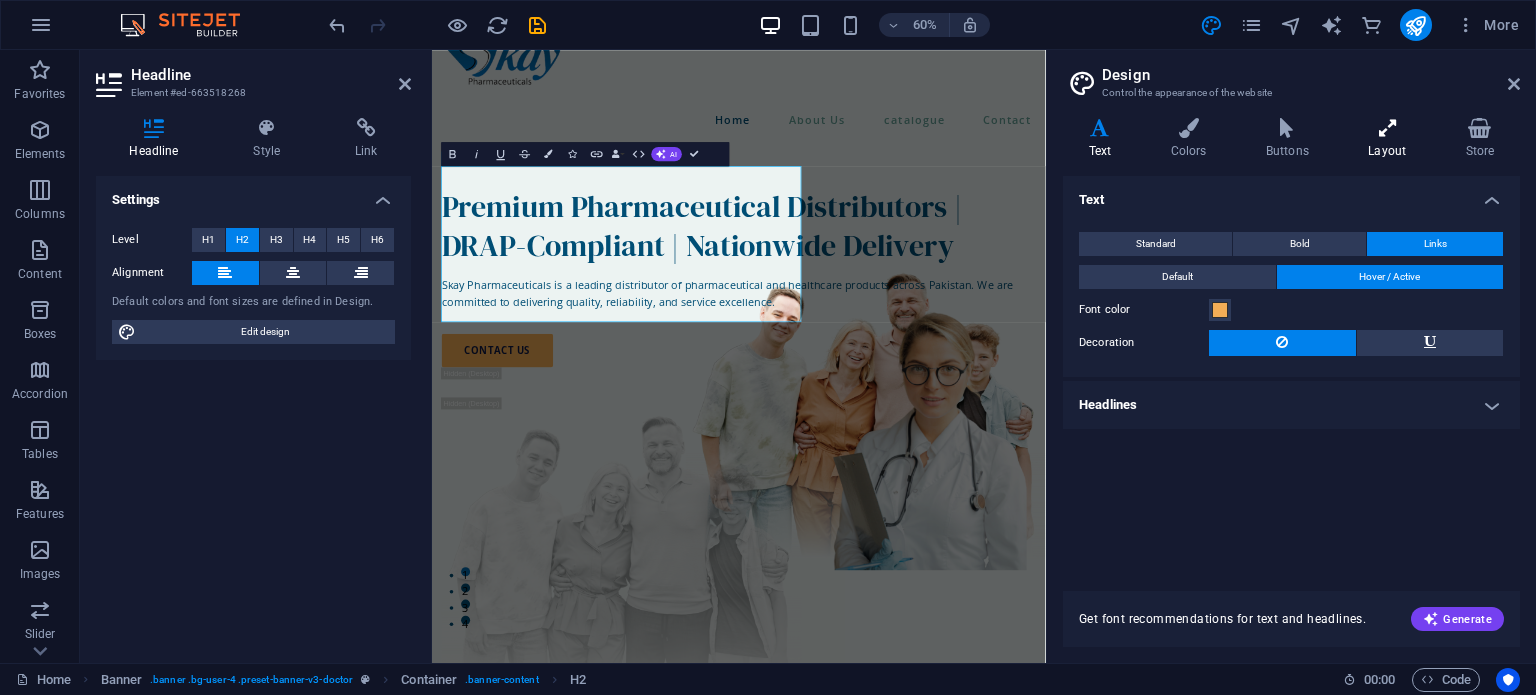 click on "Layout" at bounding box center [1391, 139] 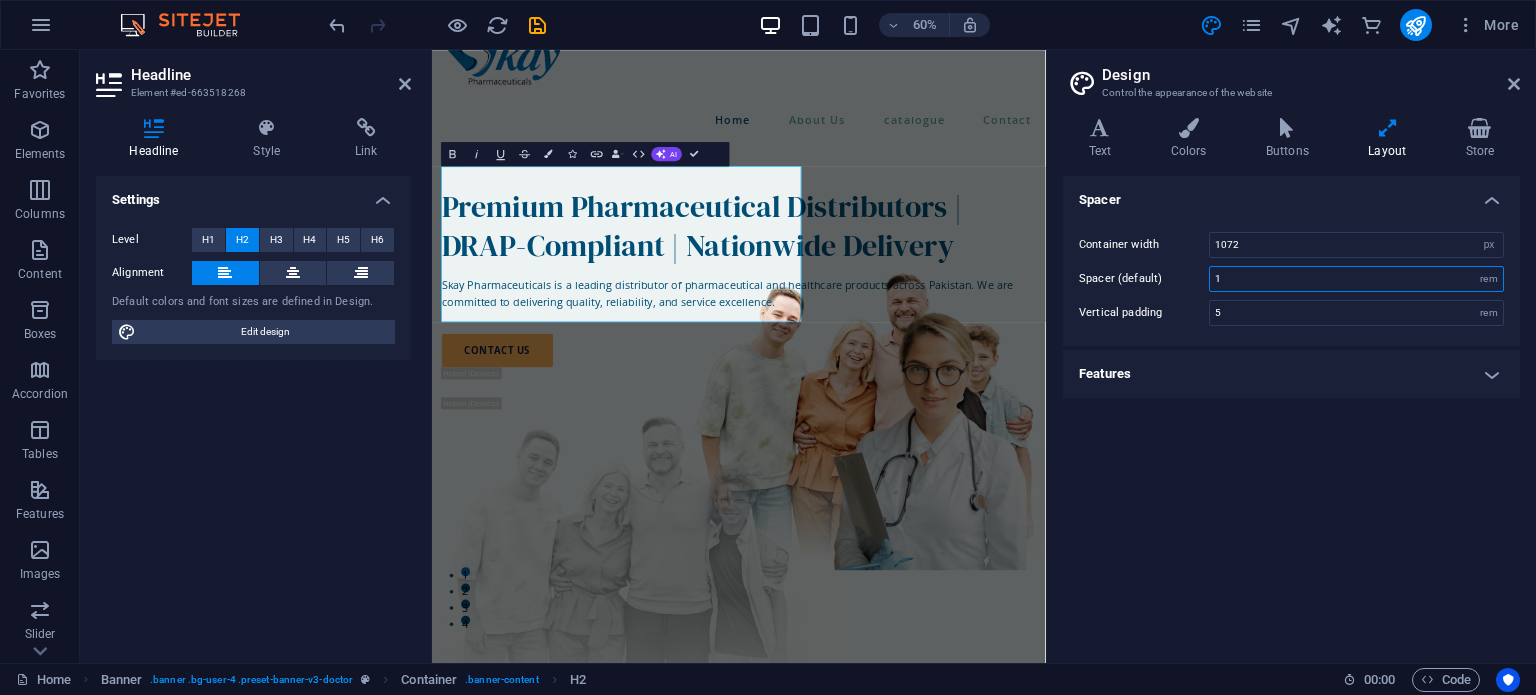 click on "1" at bounding box center (1356, 279) 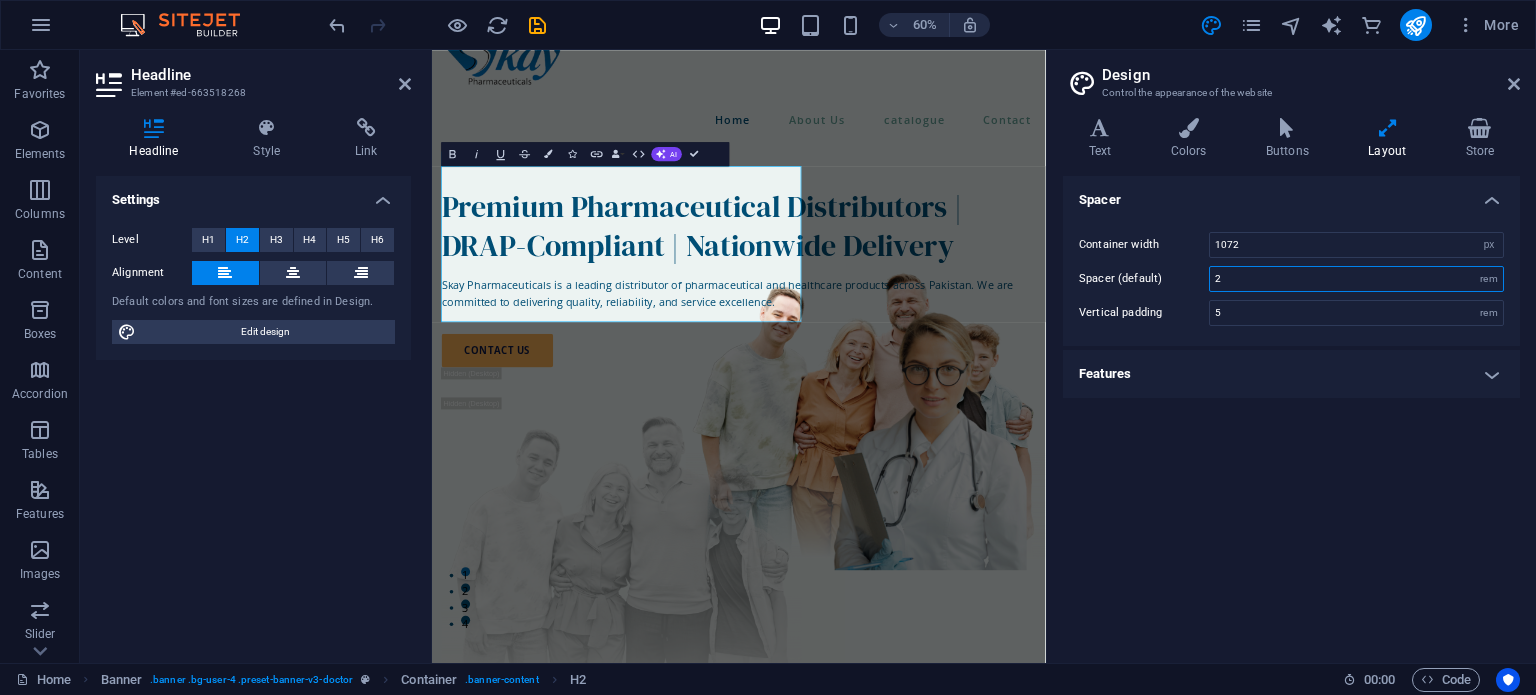 type on "2" 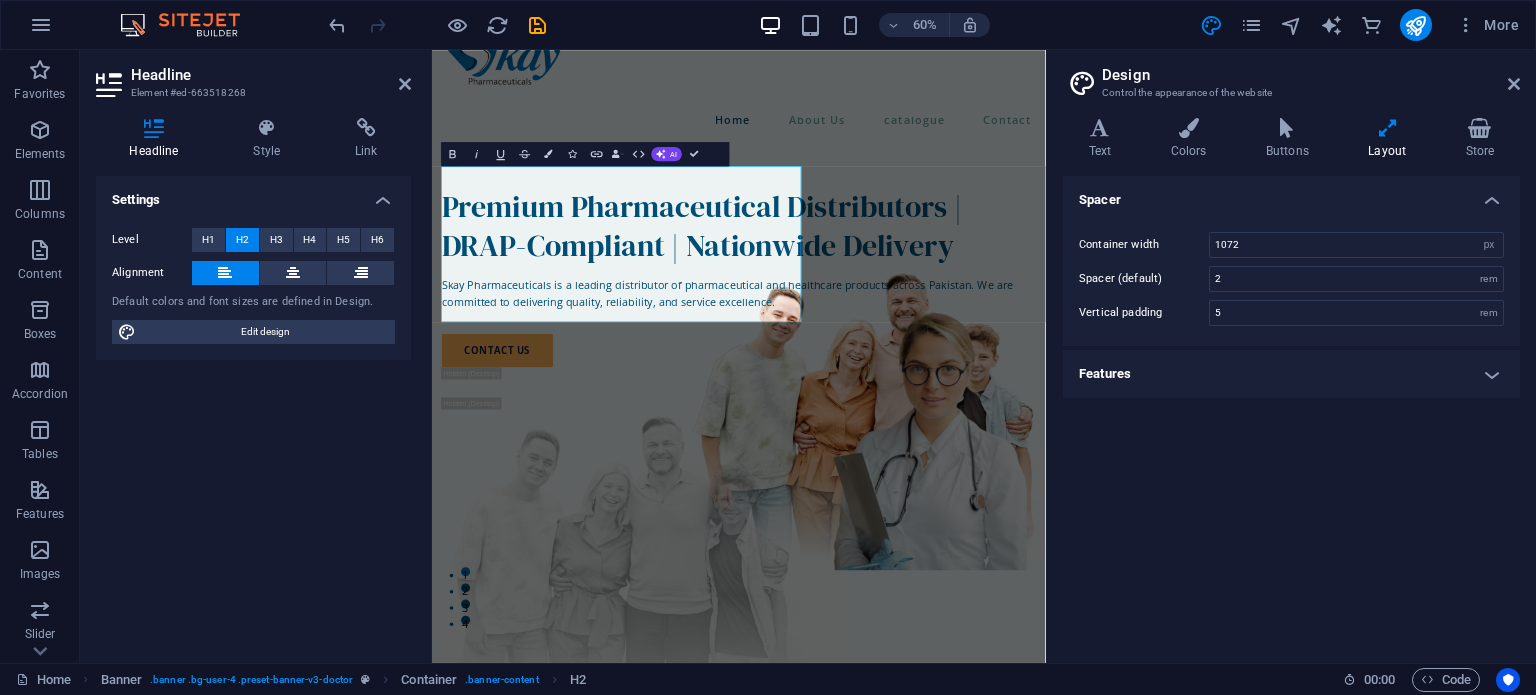 click on "Spacer Container width 1072 rem px Spacer (default) 2 rem Vertical padding 5 rem Features Transition duration 0.3 s Transition function Ease Ease In Ease Out Ease In/Ease Out Linear" at bounding box center [1291, 411] 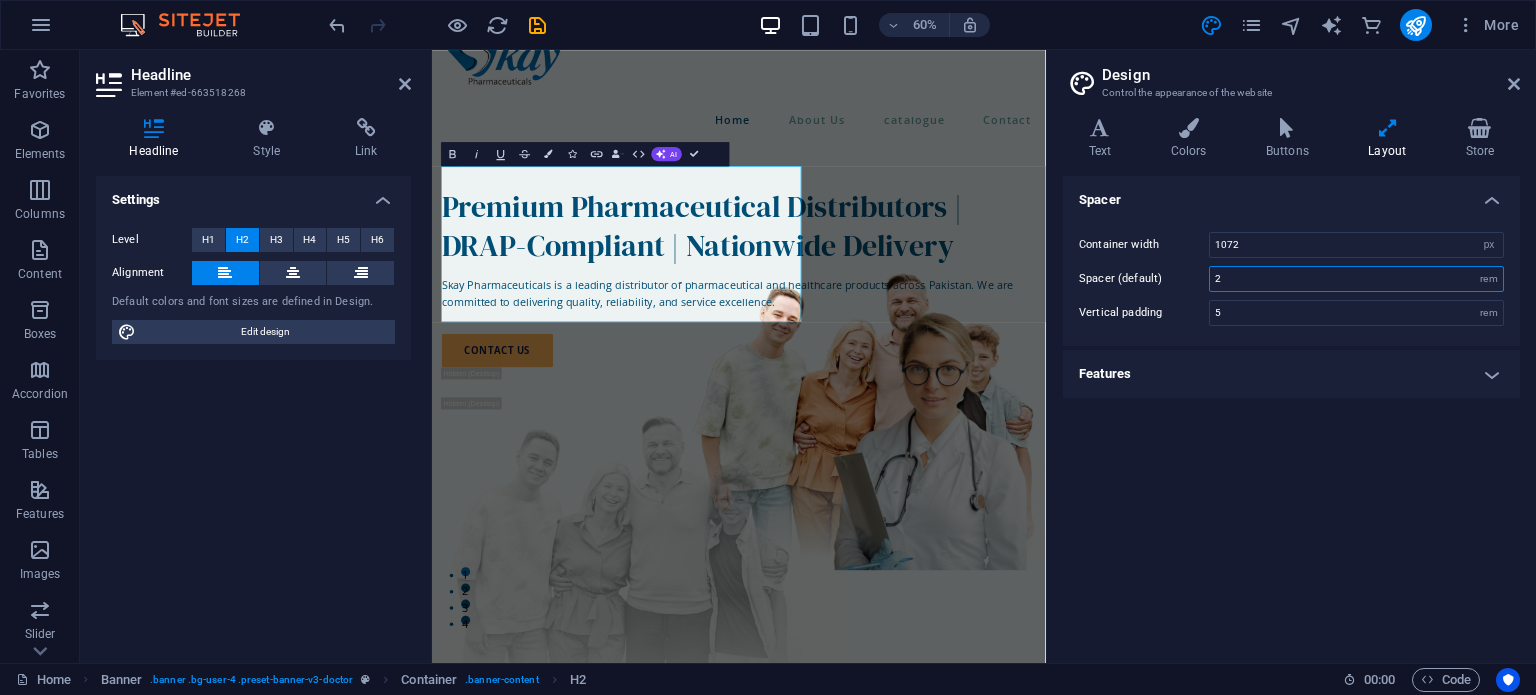 click on "2" at bounding box center [1356, 279] 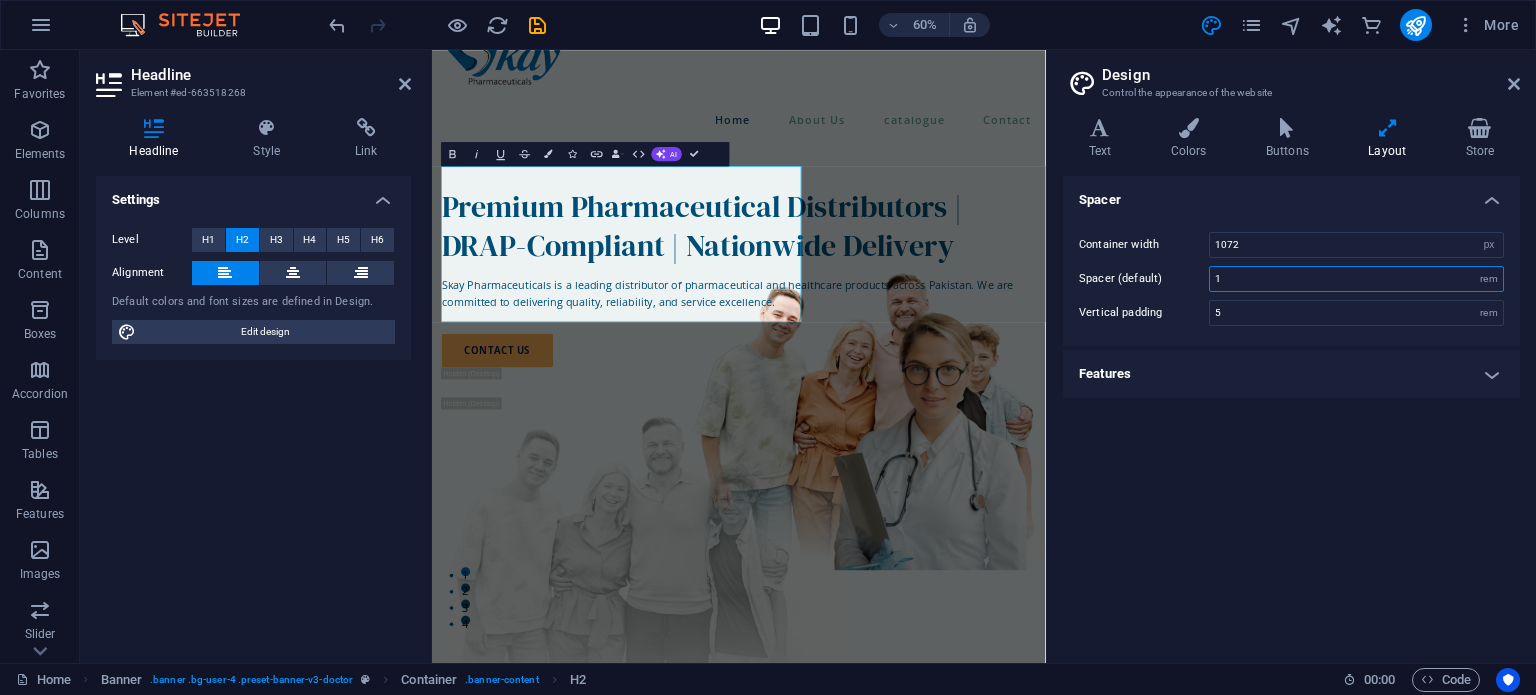 type on "1" 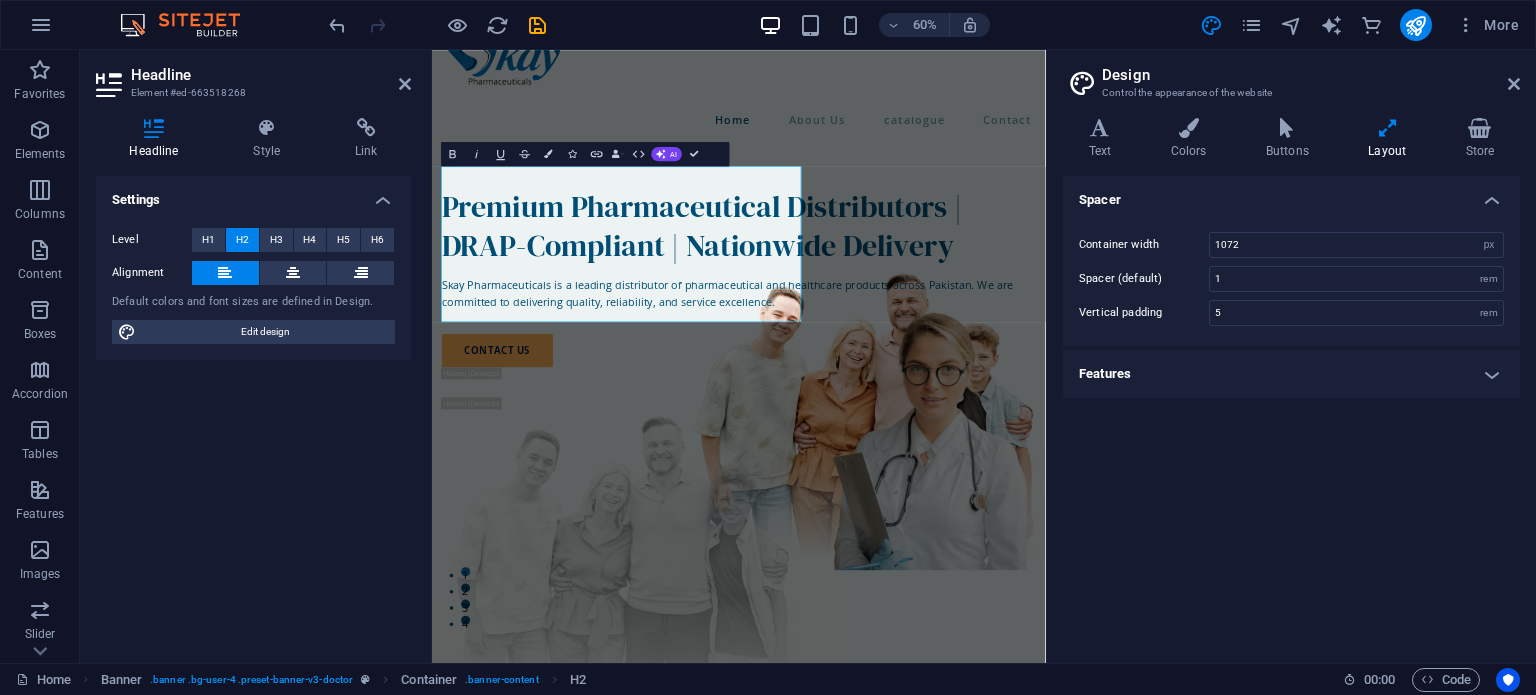 click on "Features" at bounding box center [1291, 374] 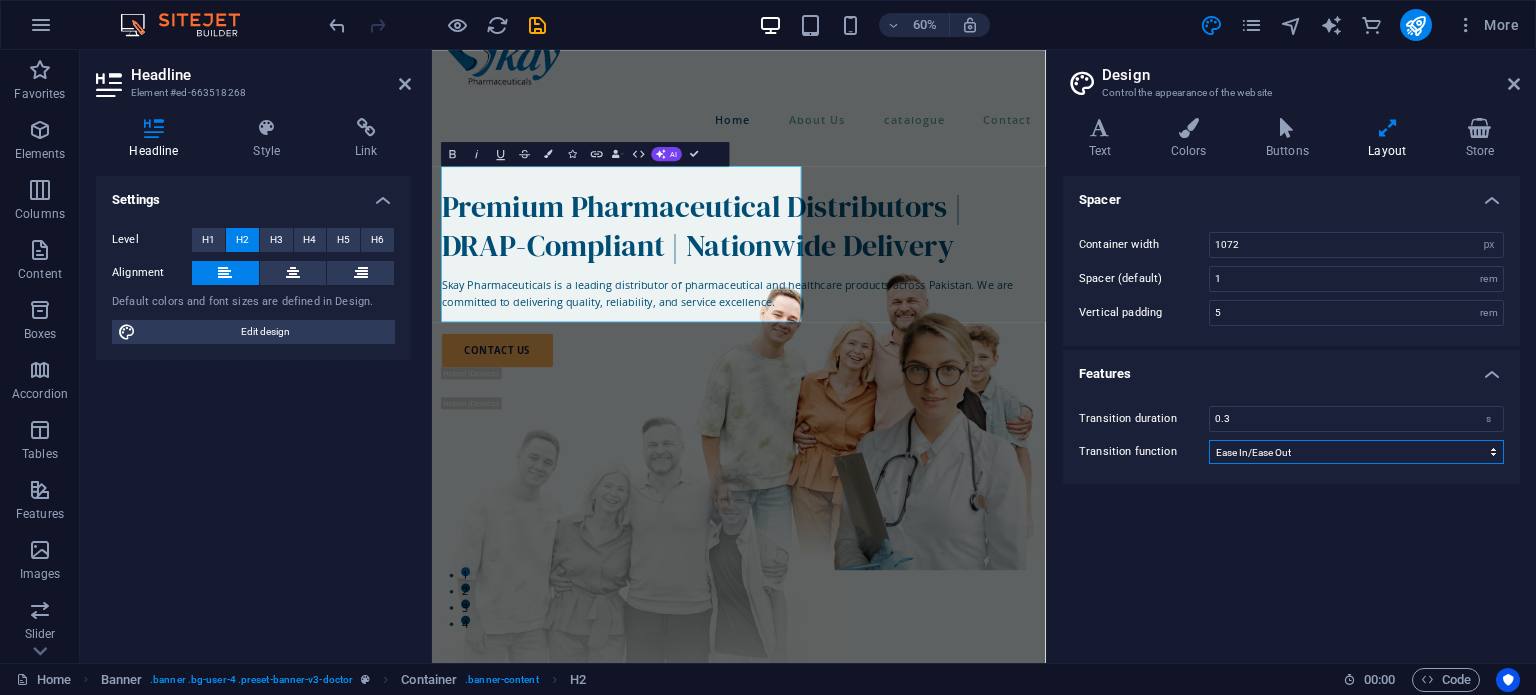 click on "Ease Ease In Ease Out Ease In/Ease Out Linear" at bounding box center [1356, 452] 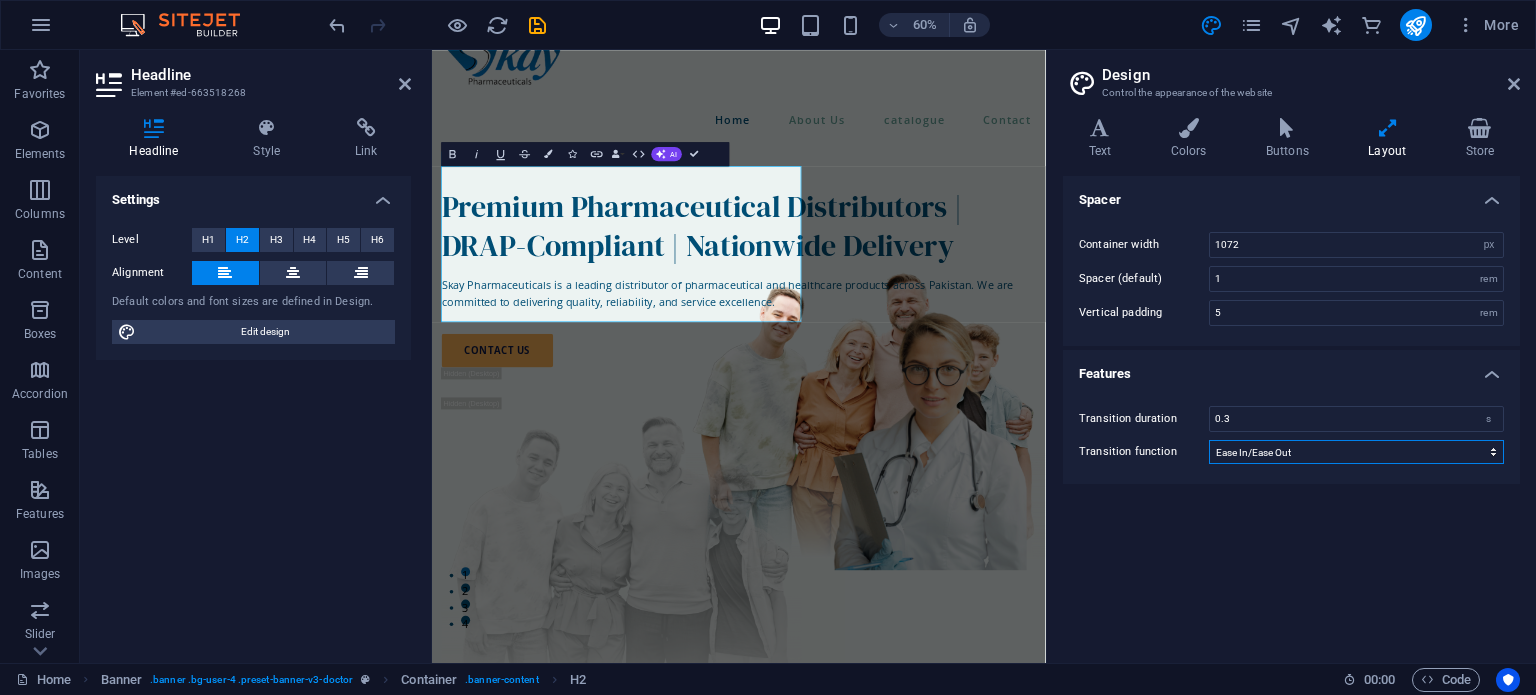 click on "Ease Ease In Ease Out Ease In/Ease Out Linear" at bounding box center [1356, 452] 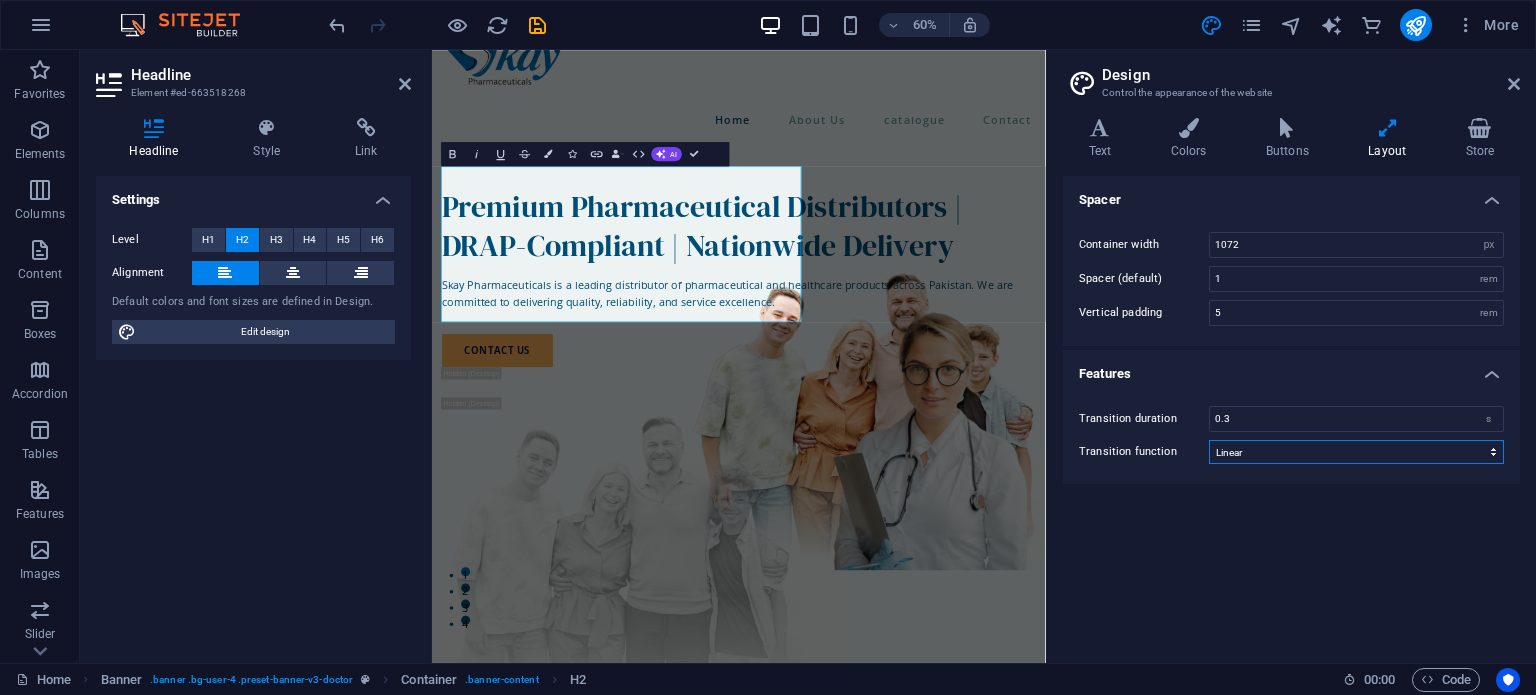 click on "Ease Ease In Ease Out Ease In/Ease Out Linear" at bounding box center [1356, 452] 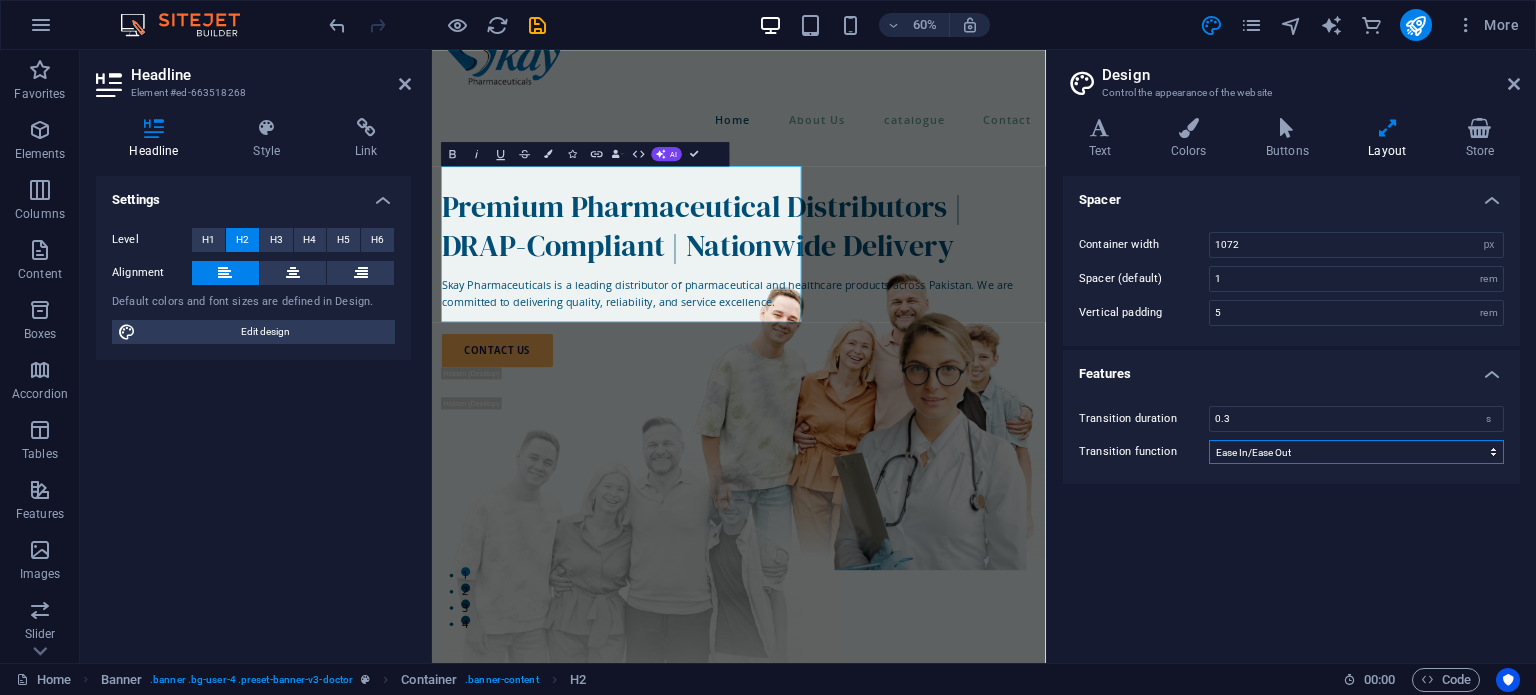click on "Ease Ease In Ease Out Ease In/Ease Out Linear" at bounding box center (1356, 452) 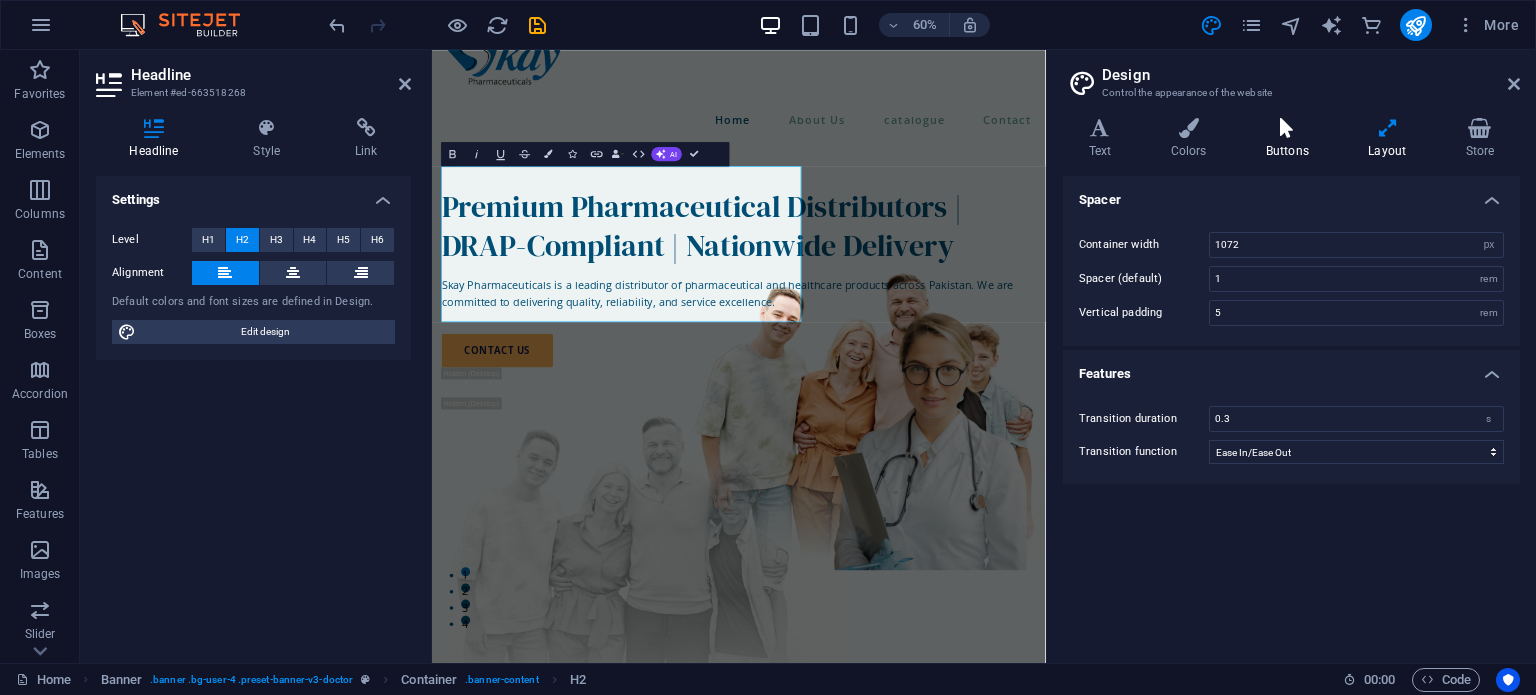 click at bounding box center [1287, 128] 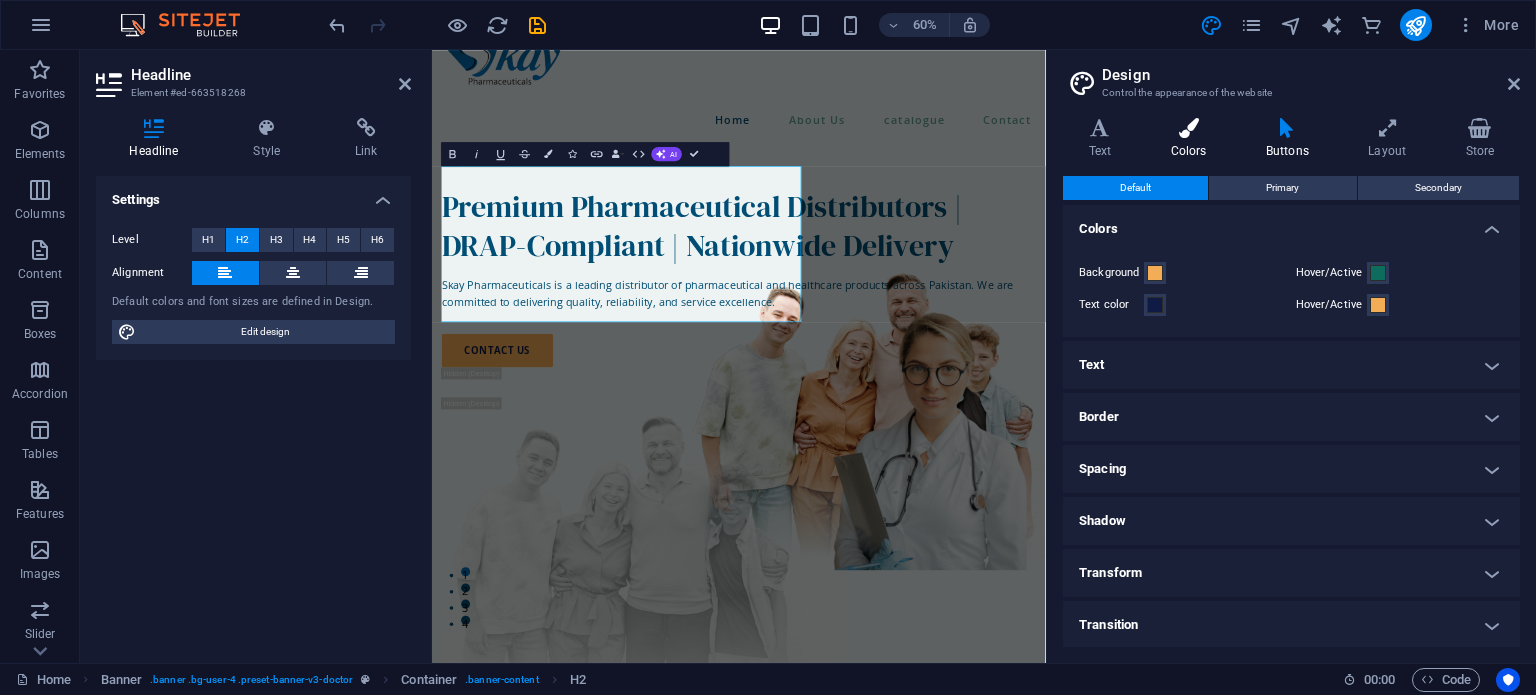 click at bounding box center [1188, 128] 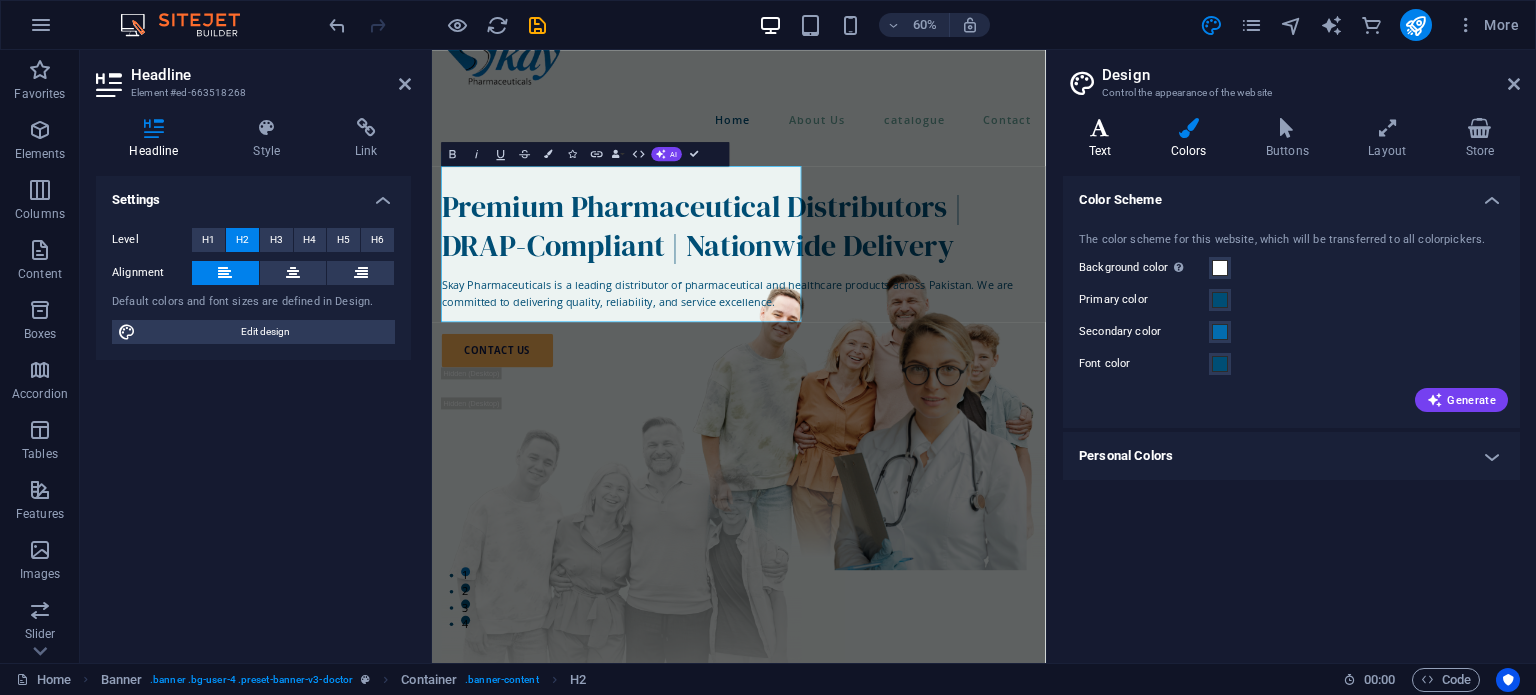 click at bounding box center [1100, 128] 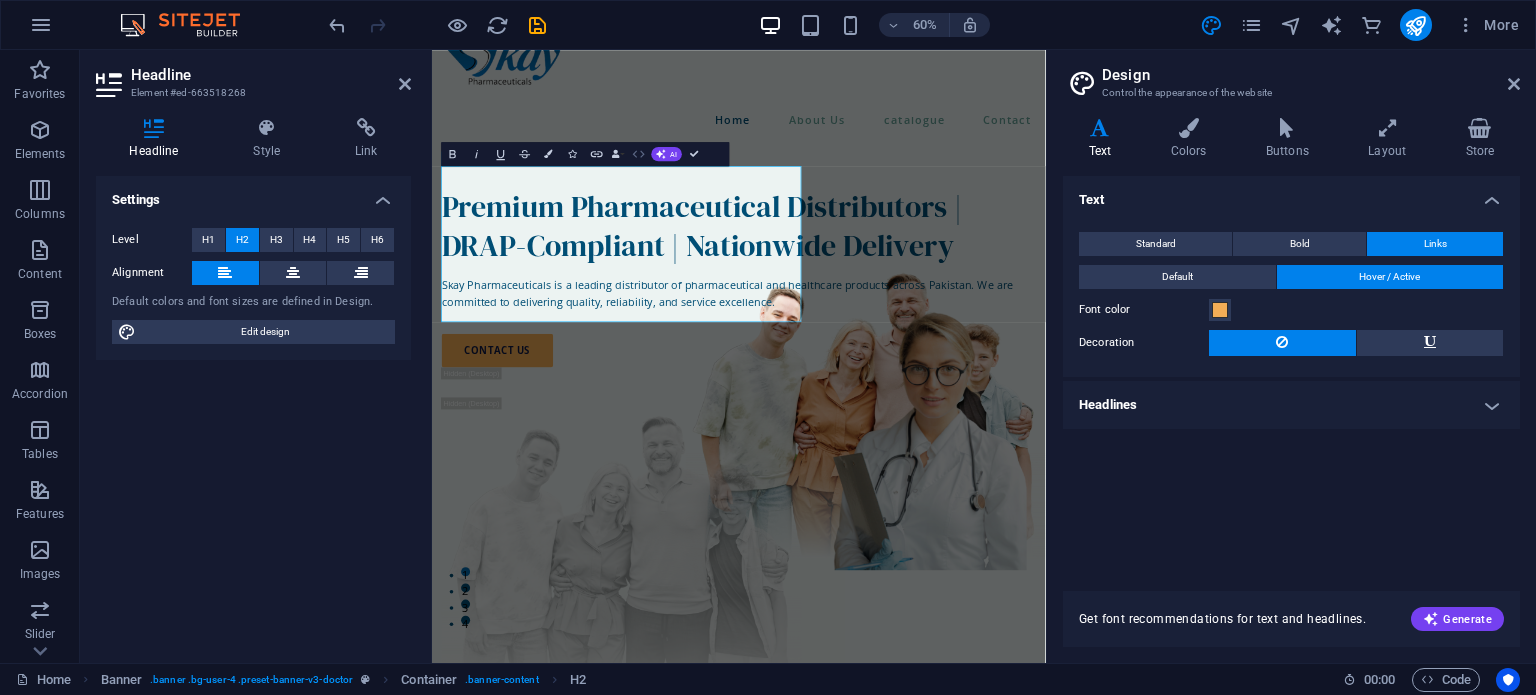 click 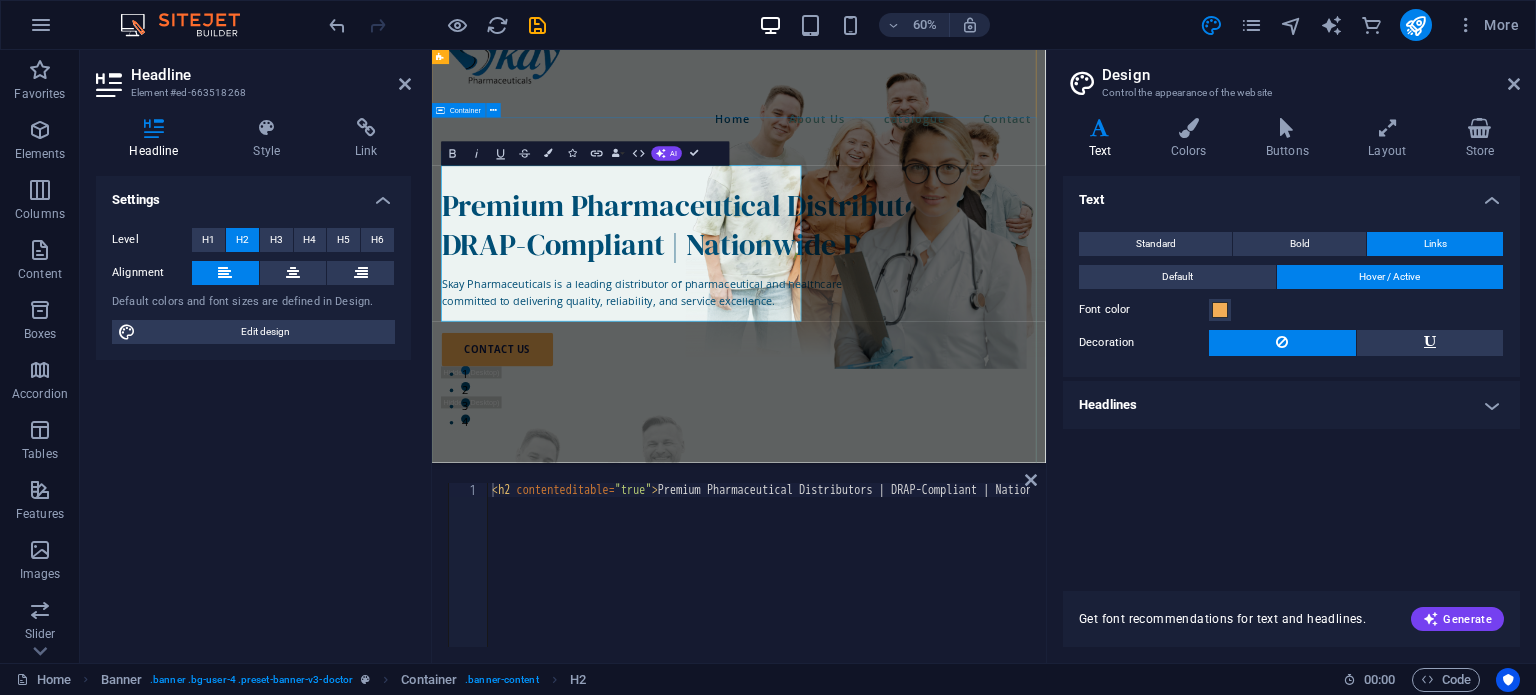 click on "Premium Pharmaceutical Distributors | DRAP-Compliant | Nationwide Delivery Skay Pharmaceuticals is a leading distributor of pharmaceutical and healthcare products across Pakistan. We are committed to delivering quality, reliability, and service excellence. contact us" at bounding box center [943, 706] 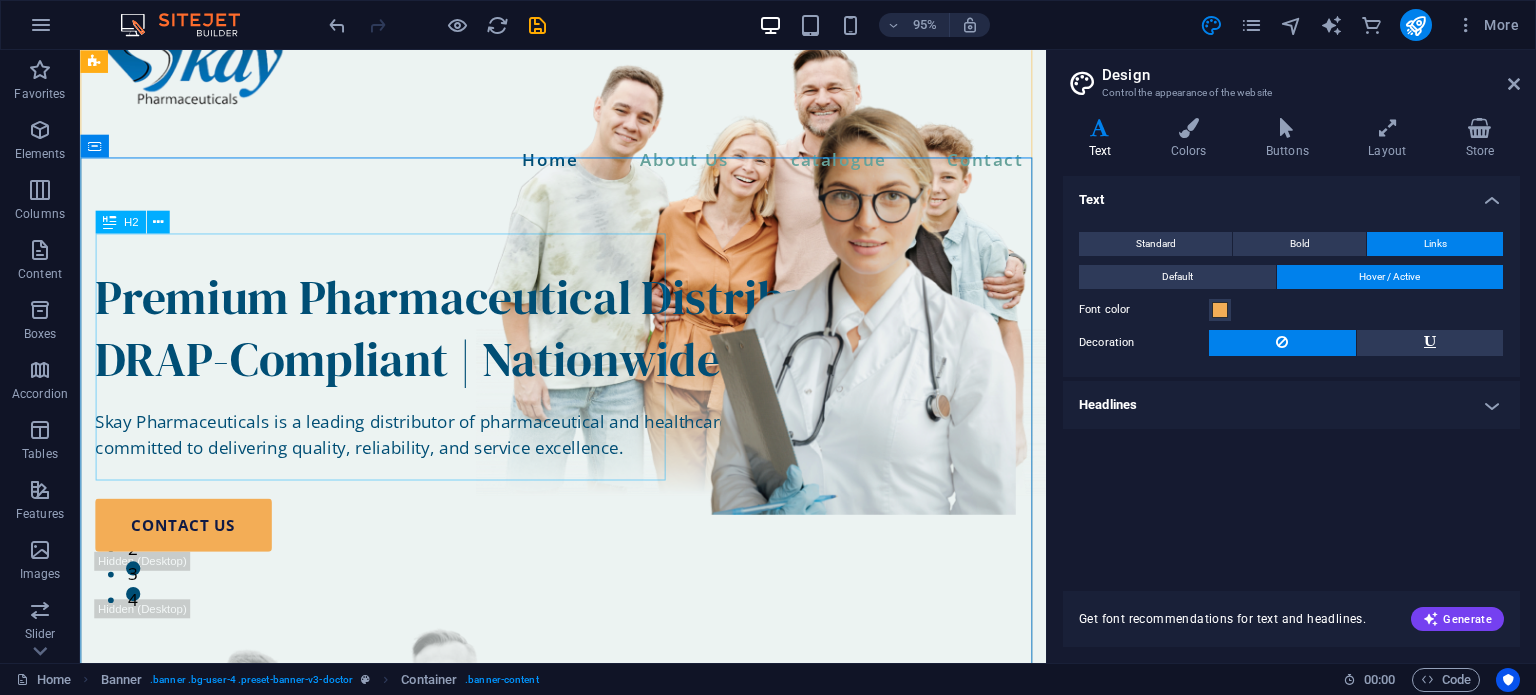 click on "Premium Pharmaceutical Distributors | DRAP-Compliant | Nationwide Delivery" at bounding box center (588, 343) 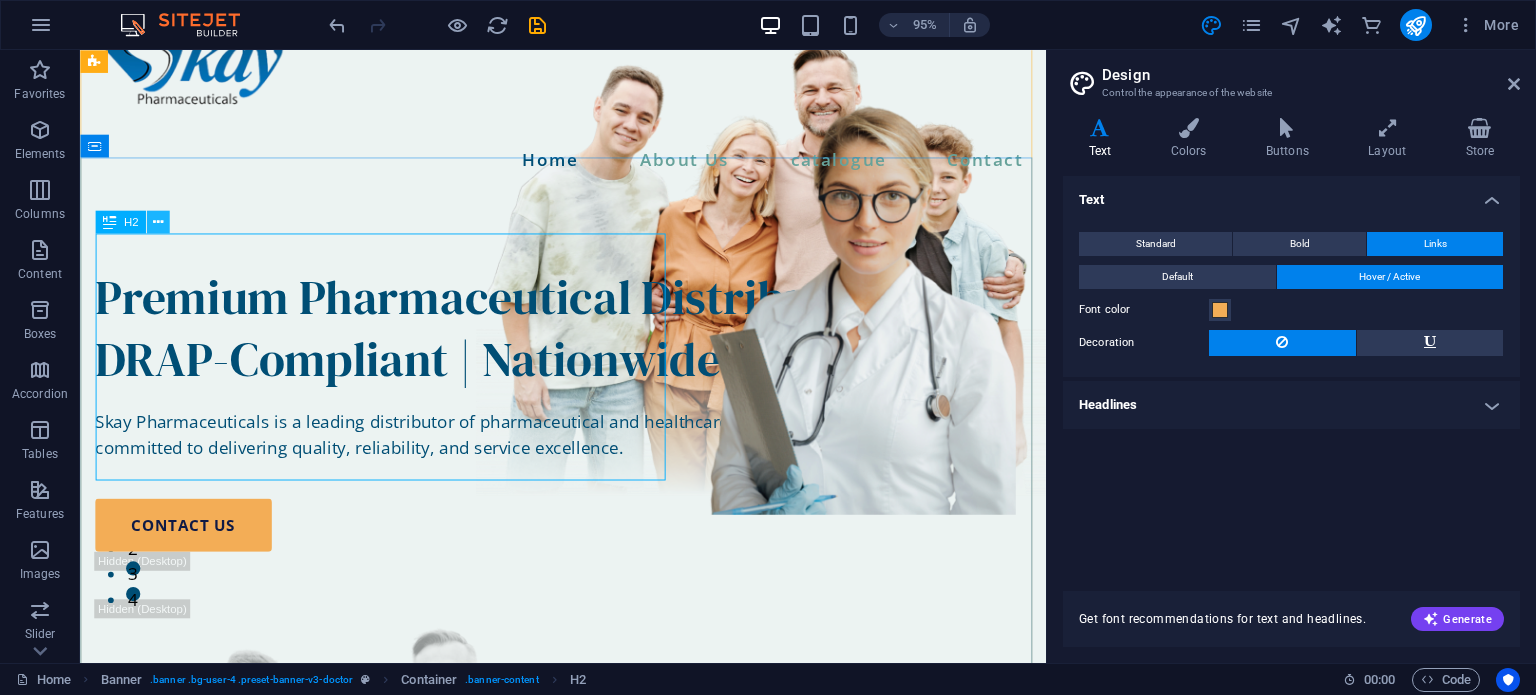 click at bounding box center (158, 222) 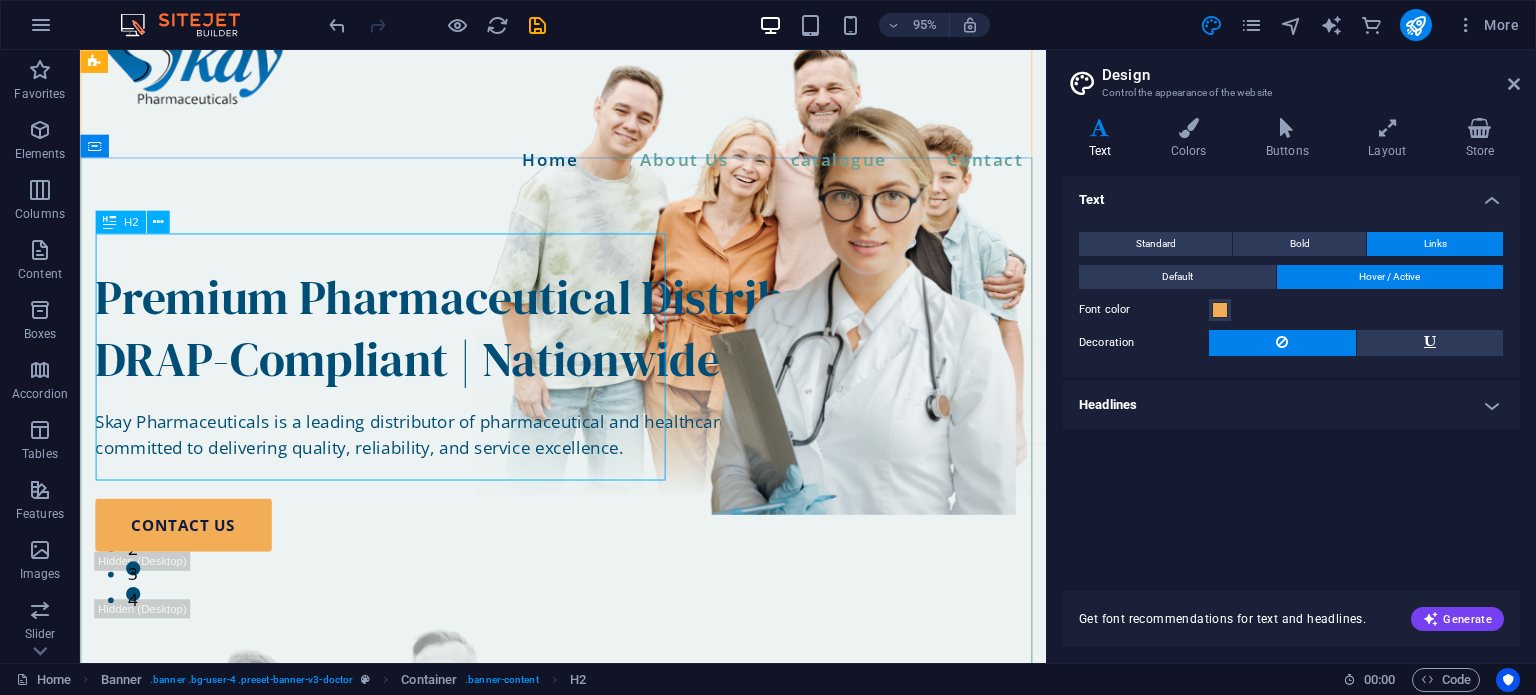 click on "Premium Pharmaceutical Distributors | DRAP-Compliant | Nationwide Delivery" at bounding box center [588, 343] 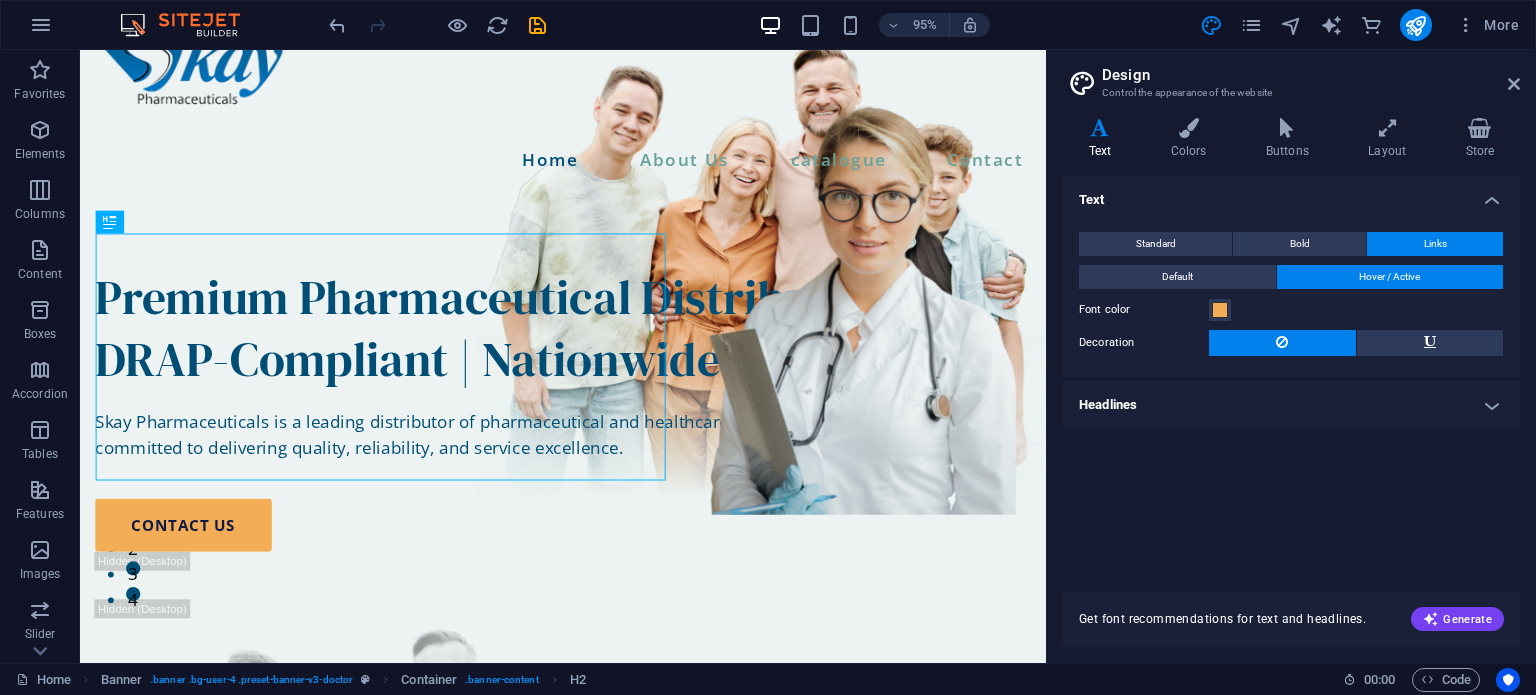 click on "Headlines" at bounding box center [1291, 405] 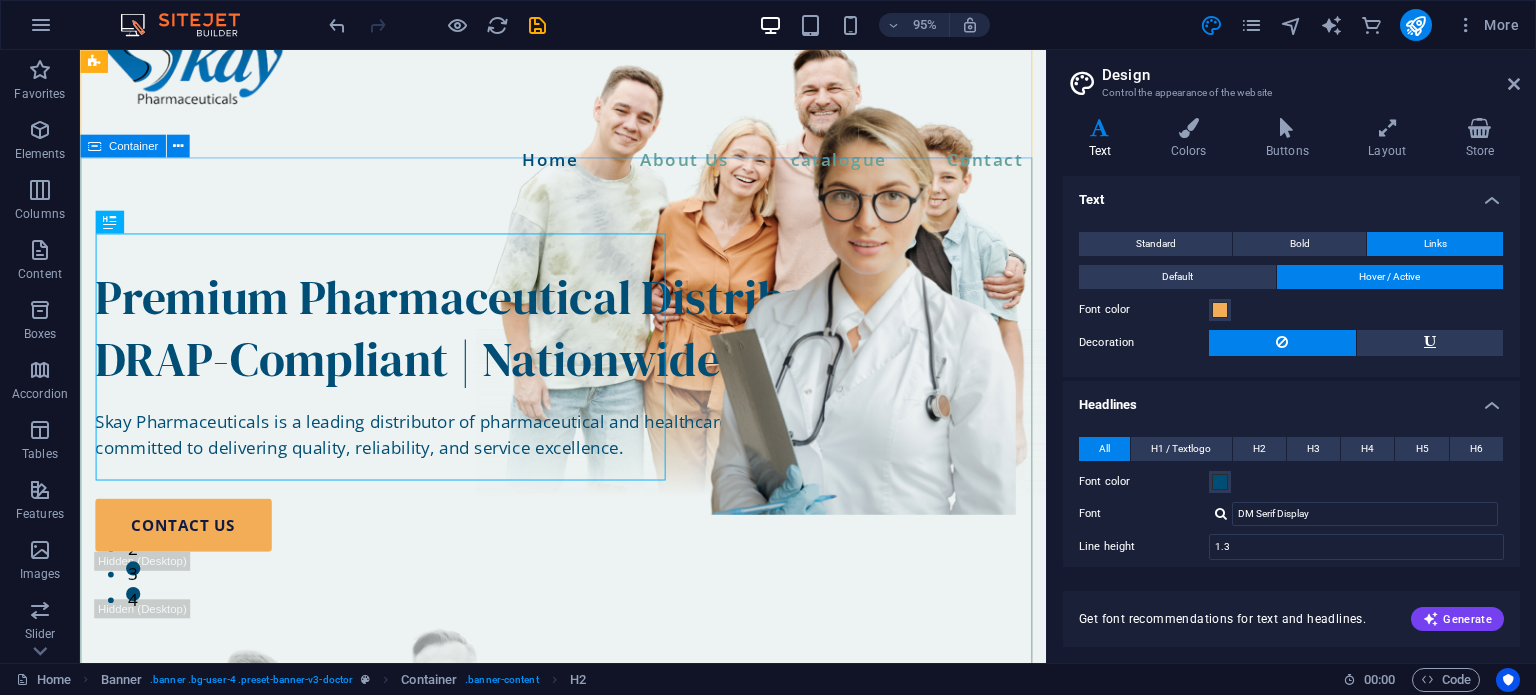 click on "Premium Pharmaceutical Distributors | DRAP-Compliant | Nationwide Delivery Skay Pharmaceuticals is a leading distributor of pharmaceutical and healthcare products across Pakistan. We are committed to delivering quality, reliability, and service excellence. contact us" at bounding box center [588, 706] 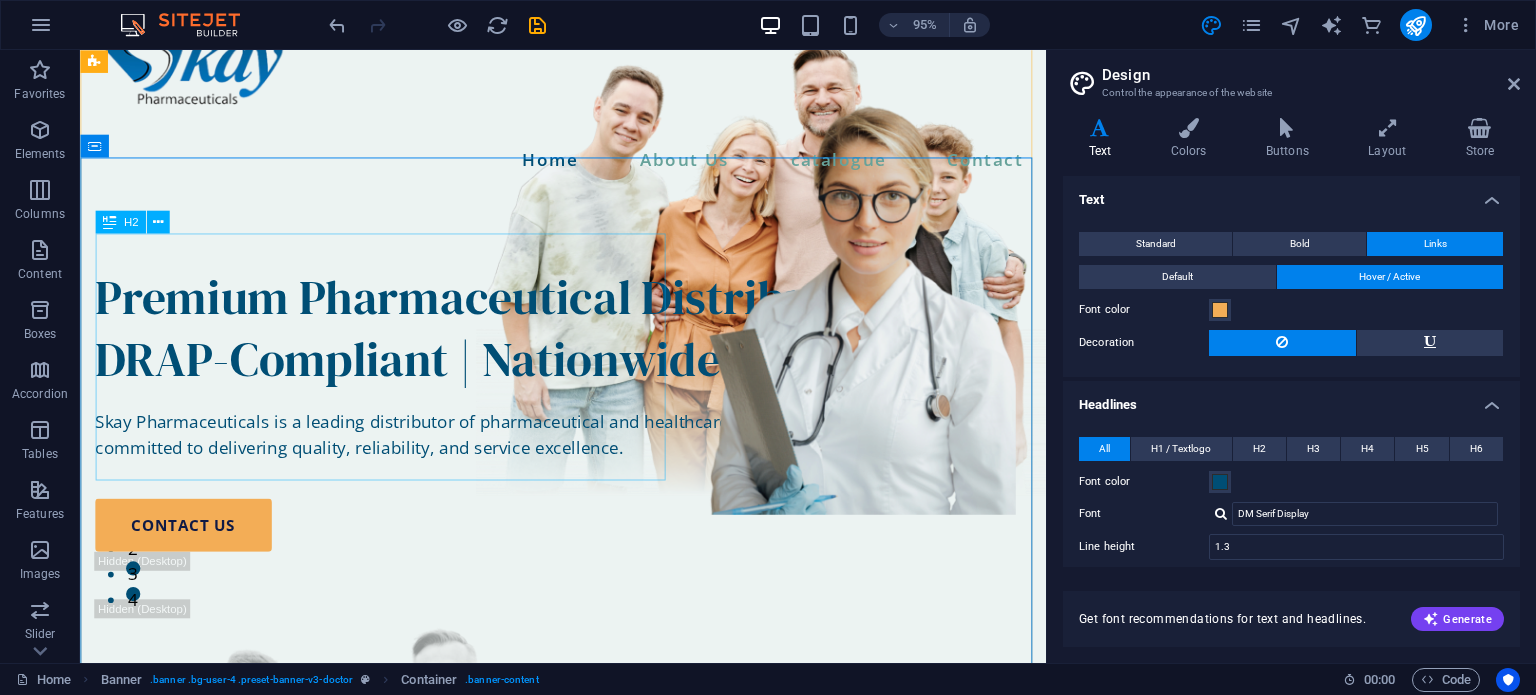 click on "Premium Pharmaceutical Distributors | DRAP-Compliant | Nationwide Delivery" at bounding box center [588, 343] 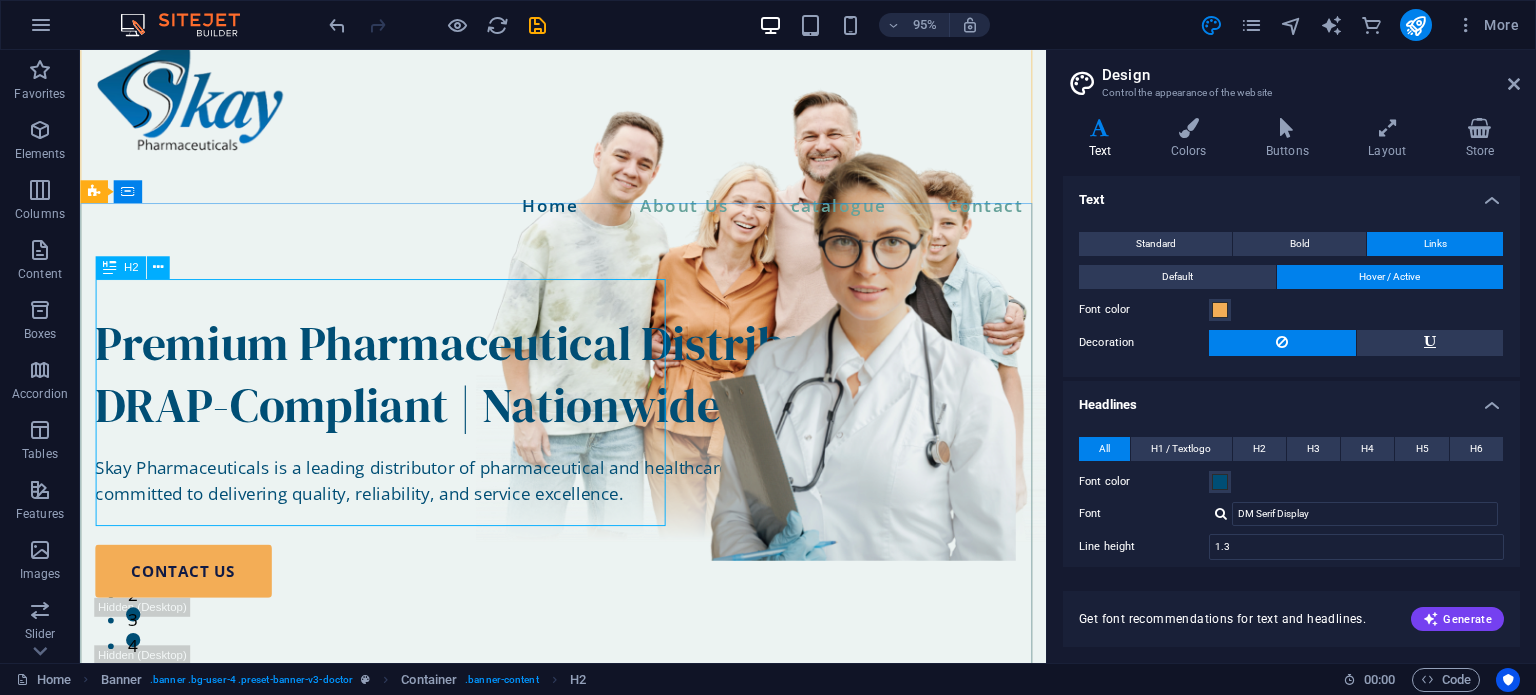 scroll, scrollTop: 64, scrollLeft: 0, axis: vertical 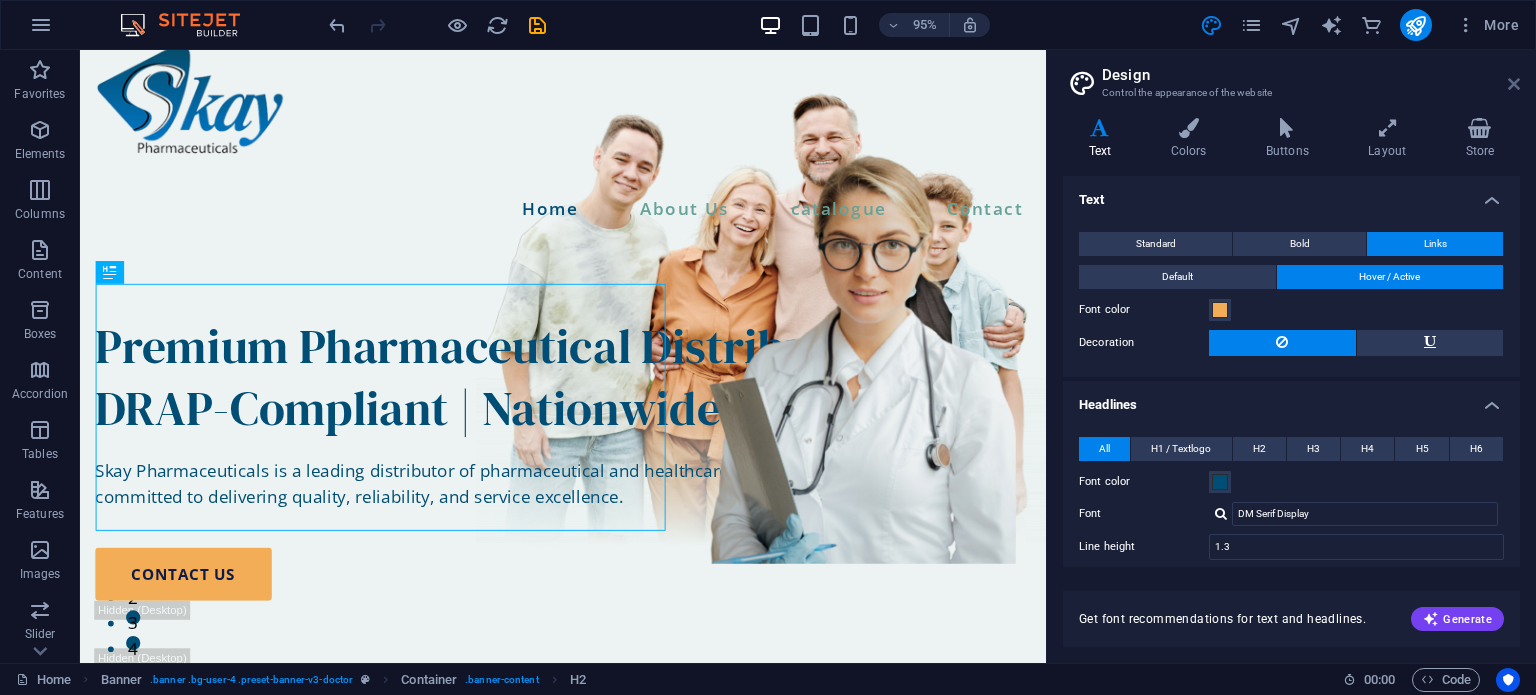 click at bounding box center (1514, 84) 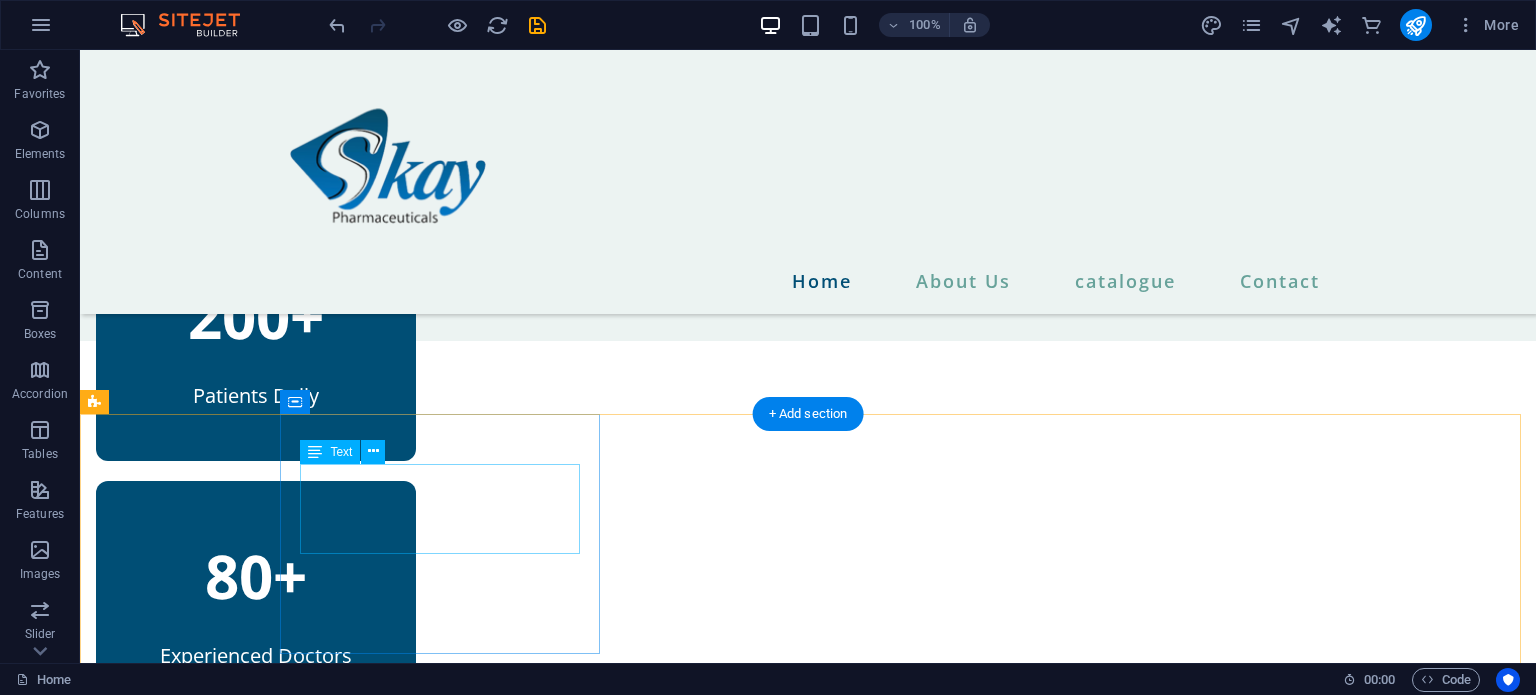 scroll, scrollTop: 975, scrollLeft: 0, axis: vertical 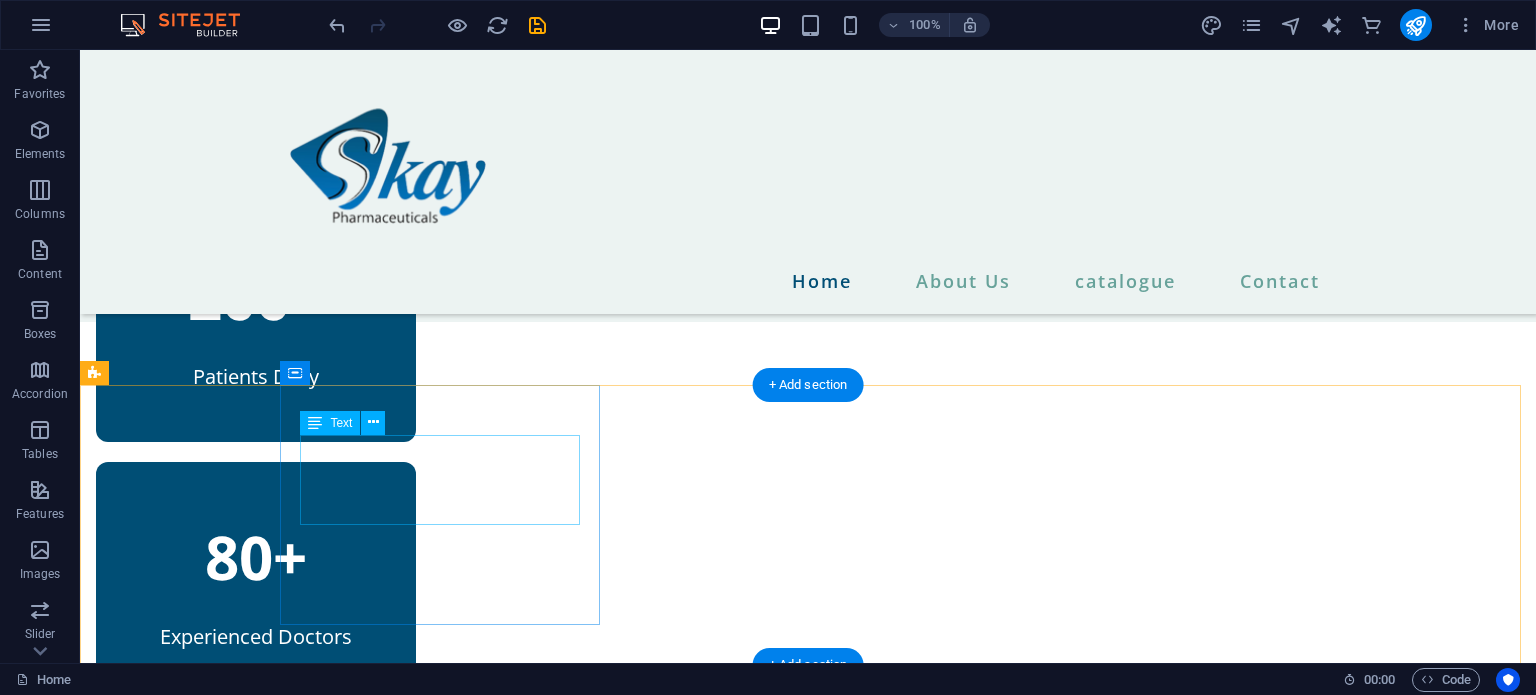 click on "200+" at bounding box center (256, 297) 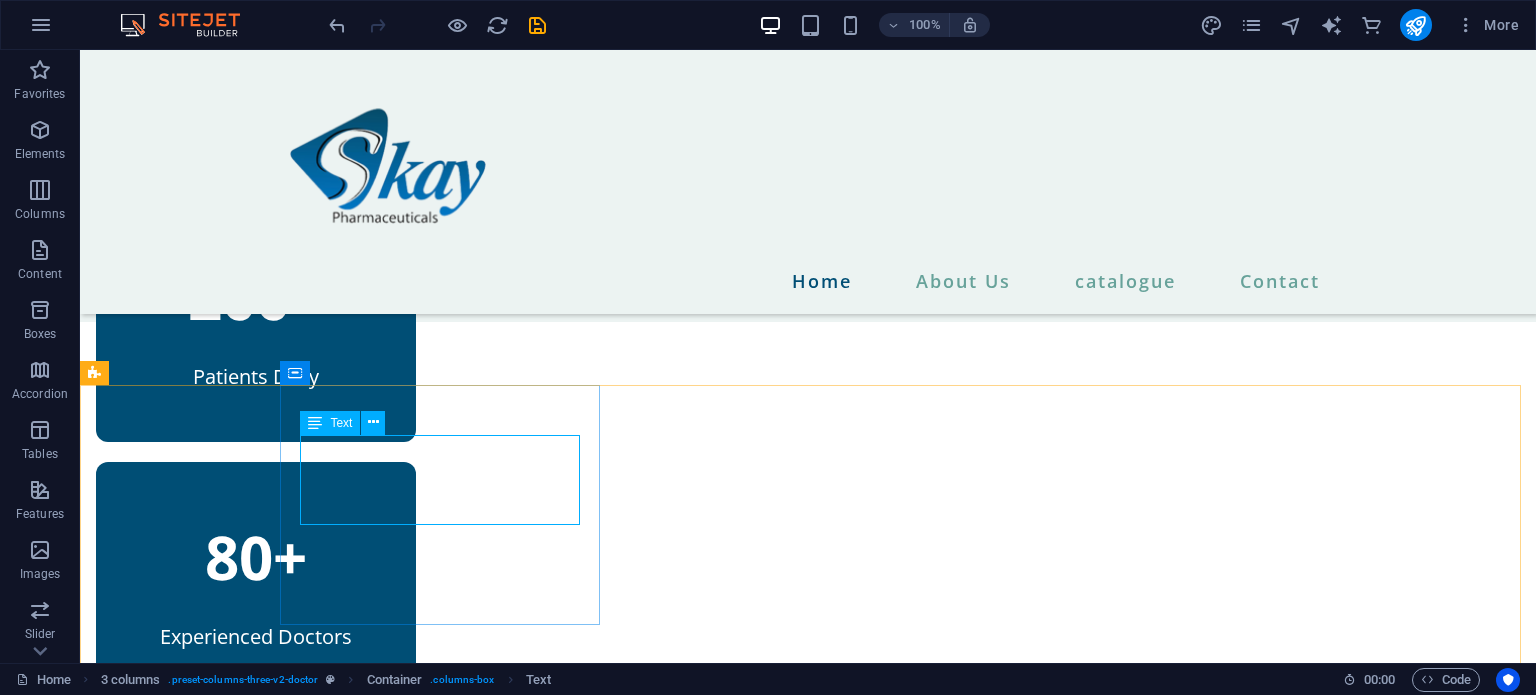 click on "Text" at bounding box center [341, 423] 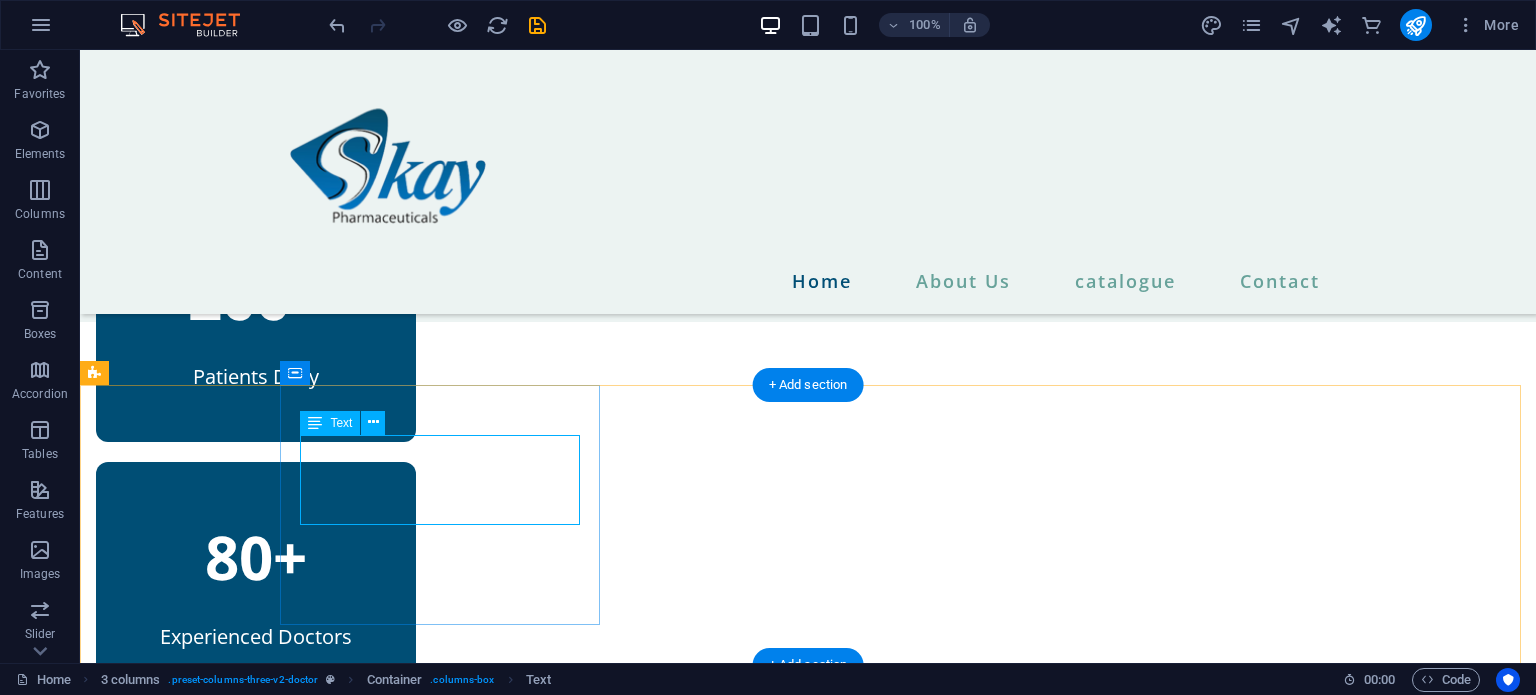 click on "200+" at bounding box center (256, 297) 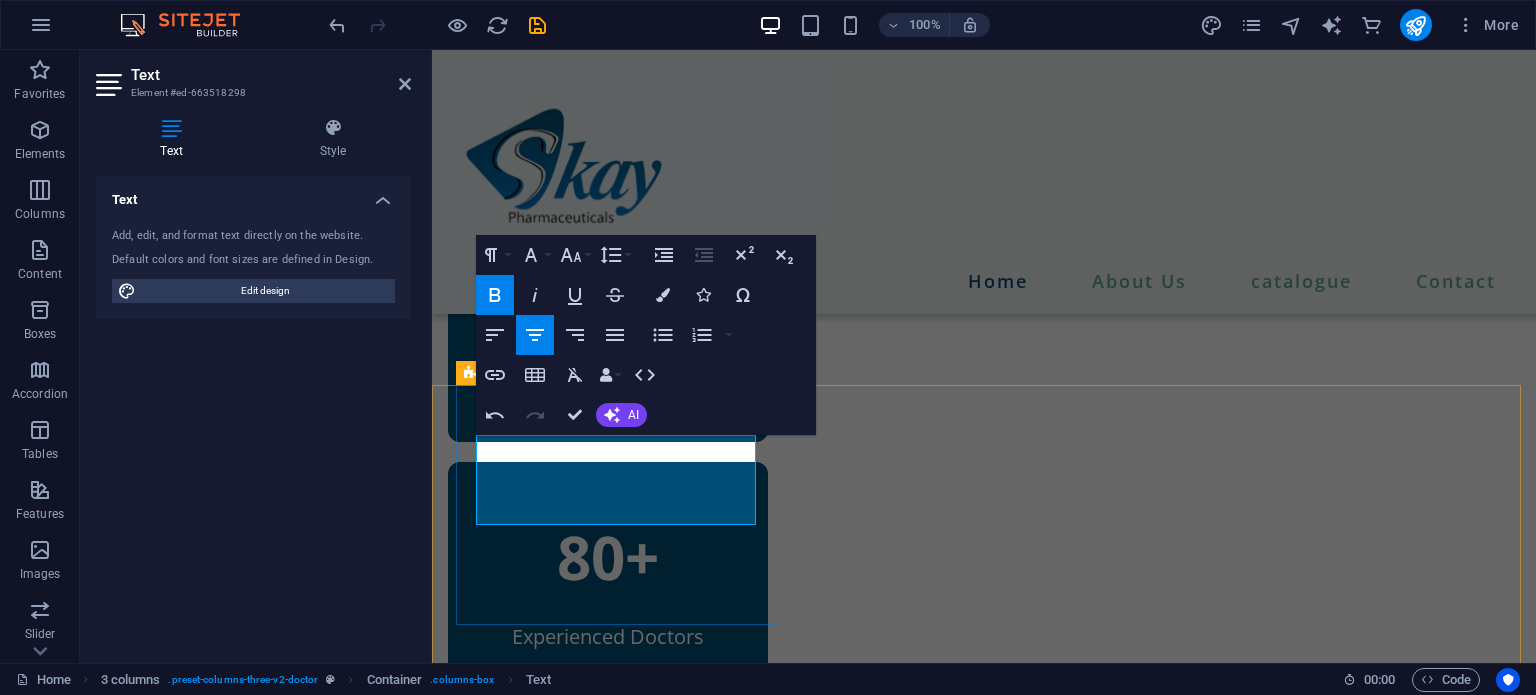 type 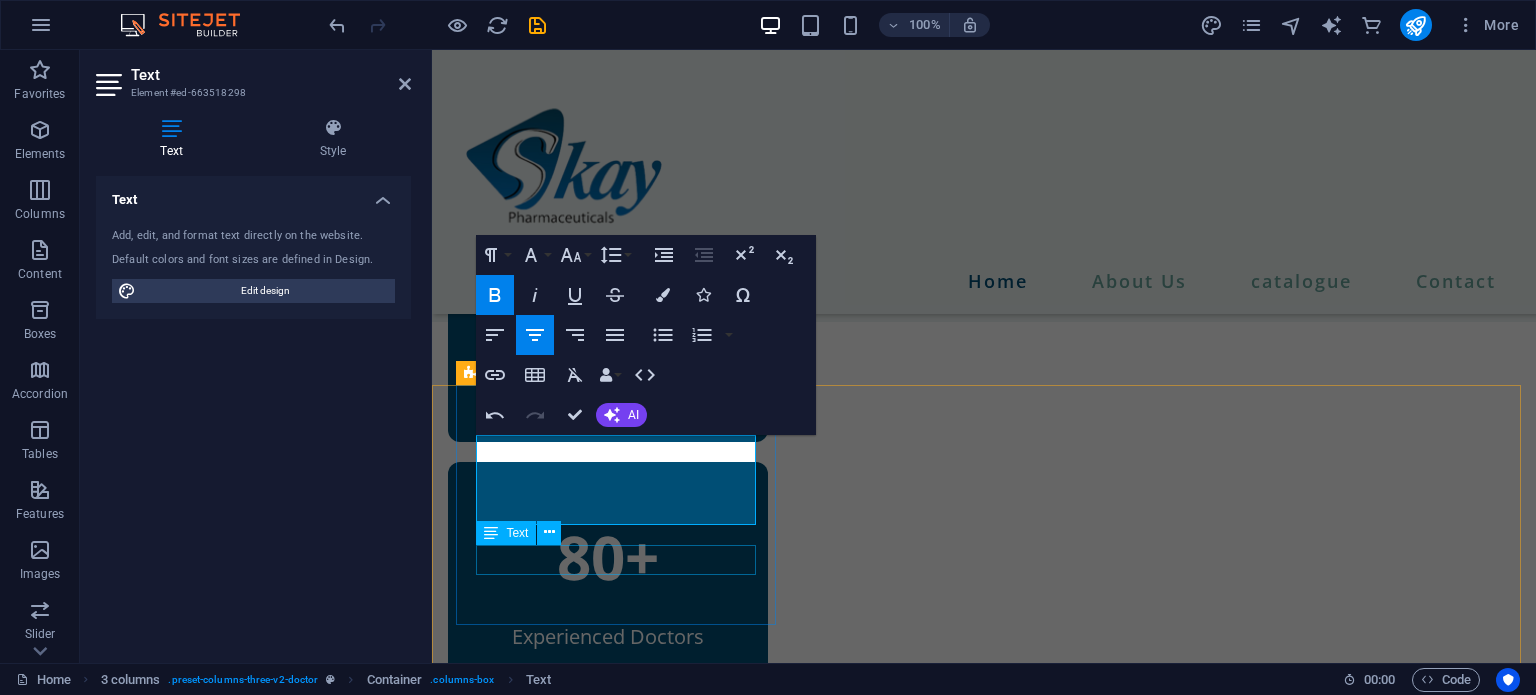 click on "Patients Daily" at bounding box center (608, 377) 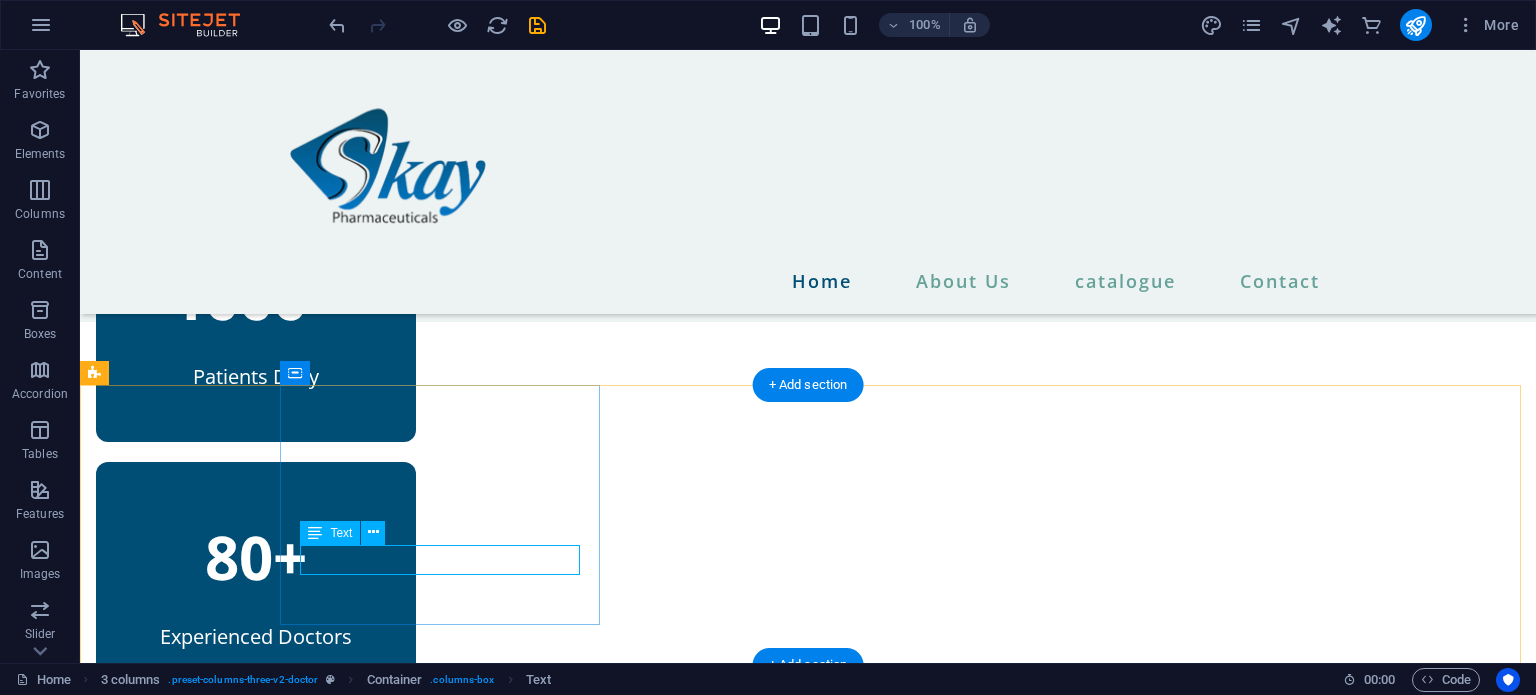 click on "Patients Daily" at bounding box center (256, 377) 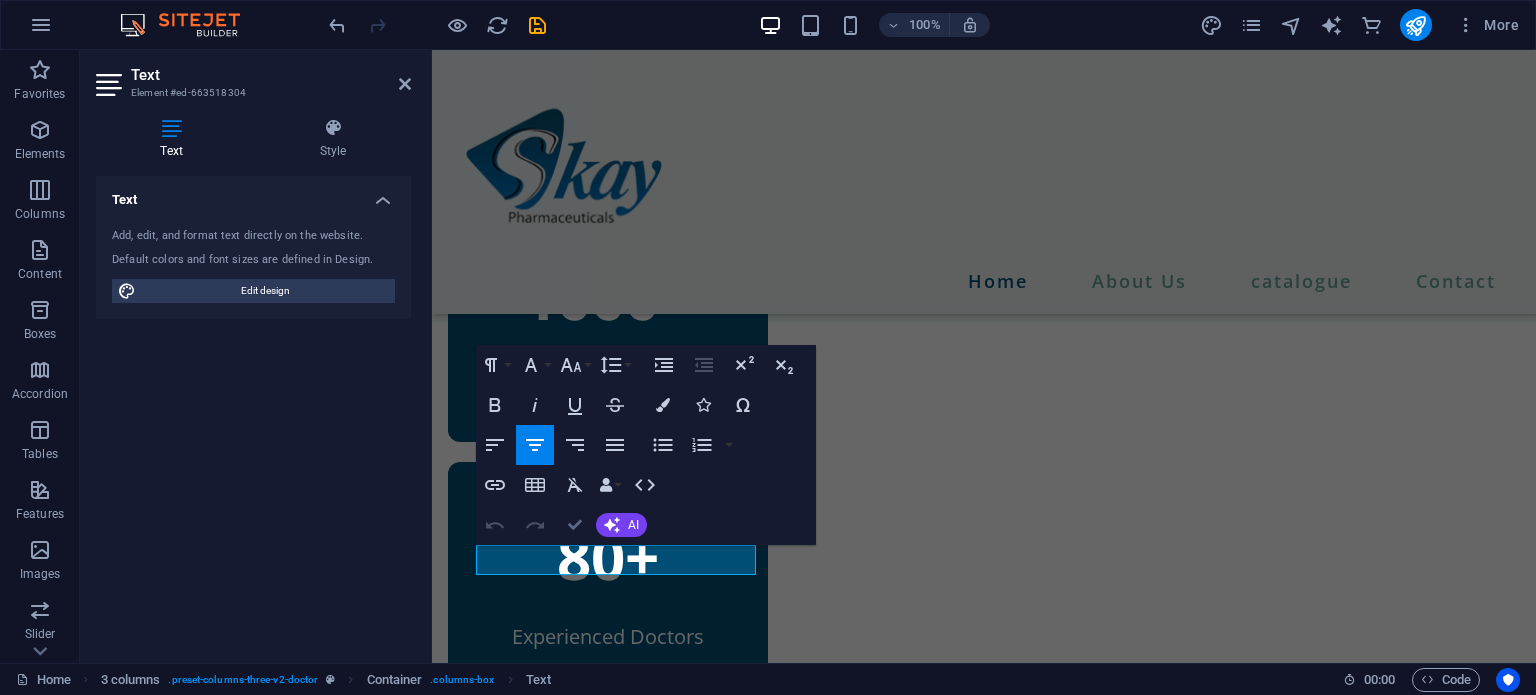 type 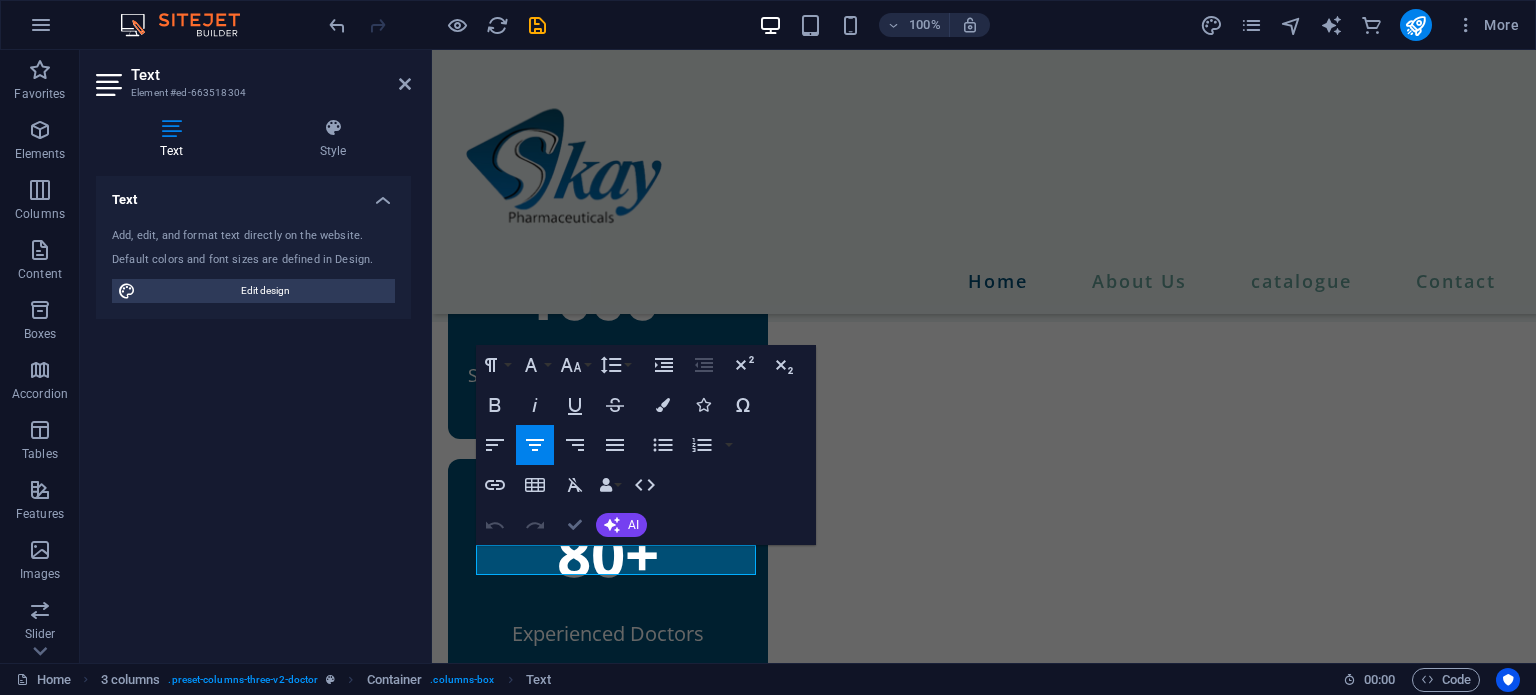 scroll, scrollTop: 976, scrollLeft: 0, axis: vertical 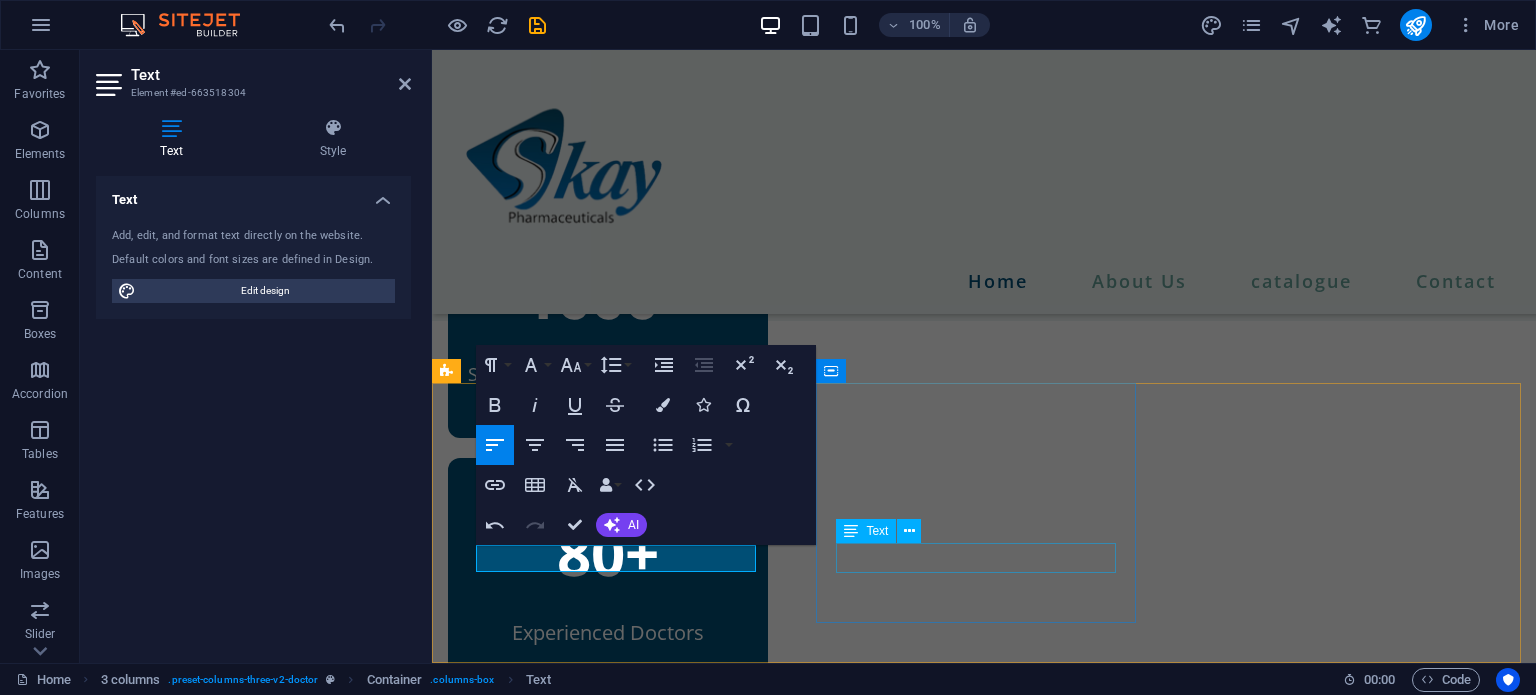 click on "Experienced Doctors" at bounding box center [608, 633] 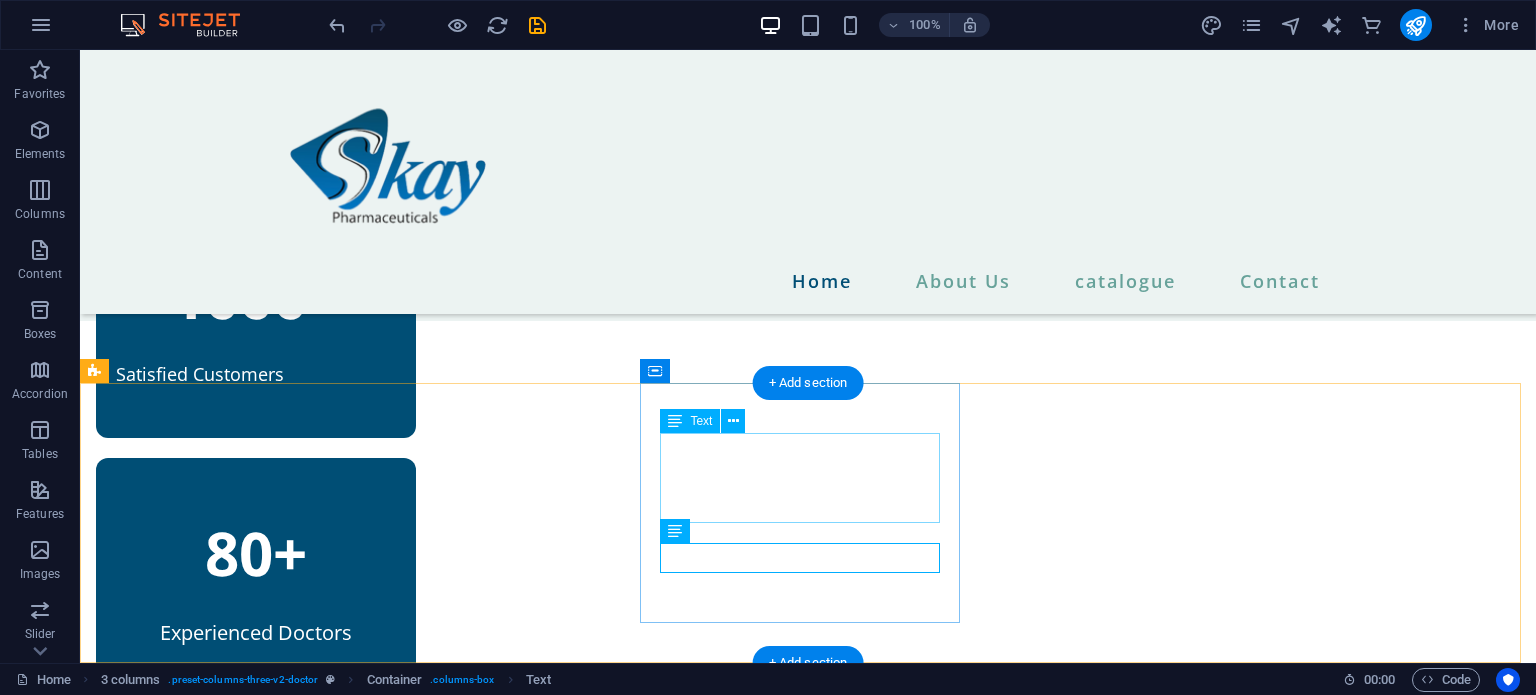click on "80+" at bounding box center (256, 553) 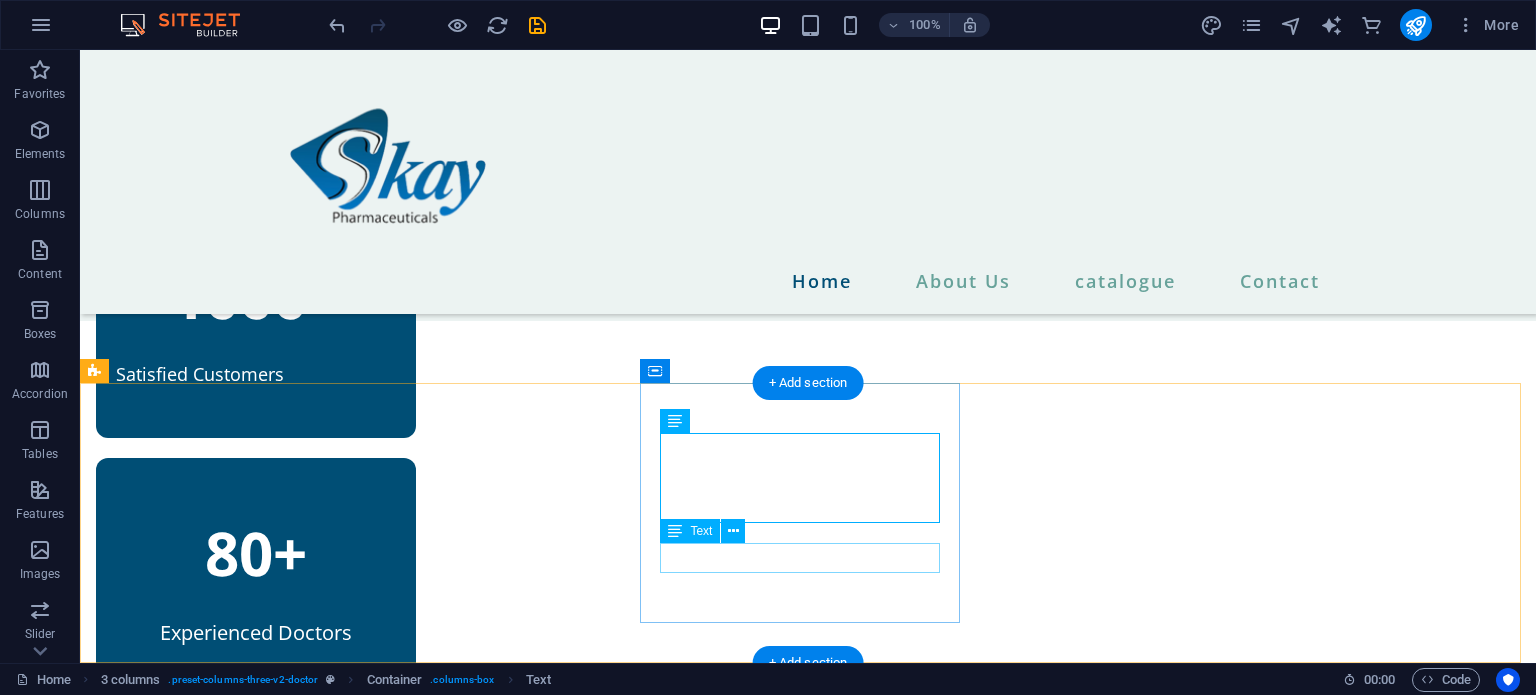 click on "Experienced Doctors" at bounding box center (256, 633) 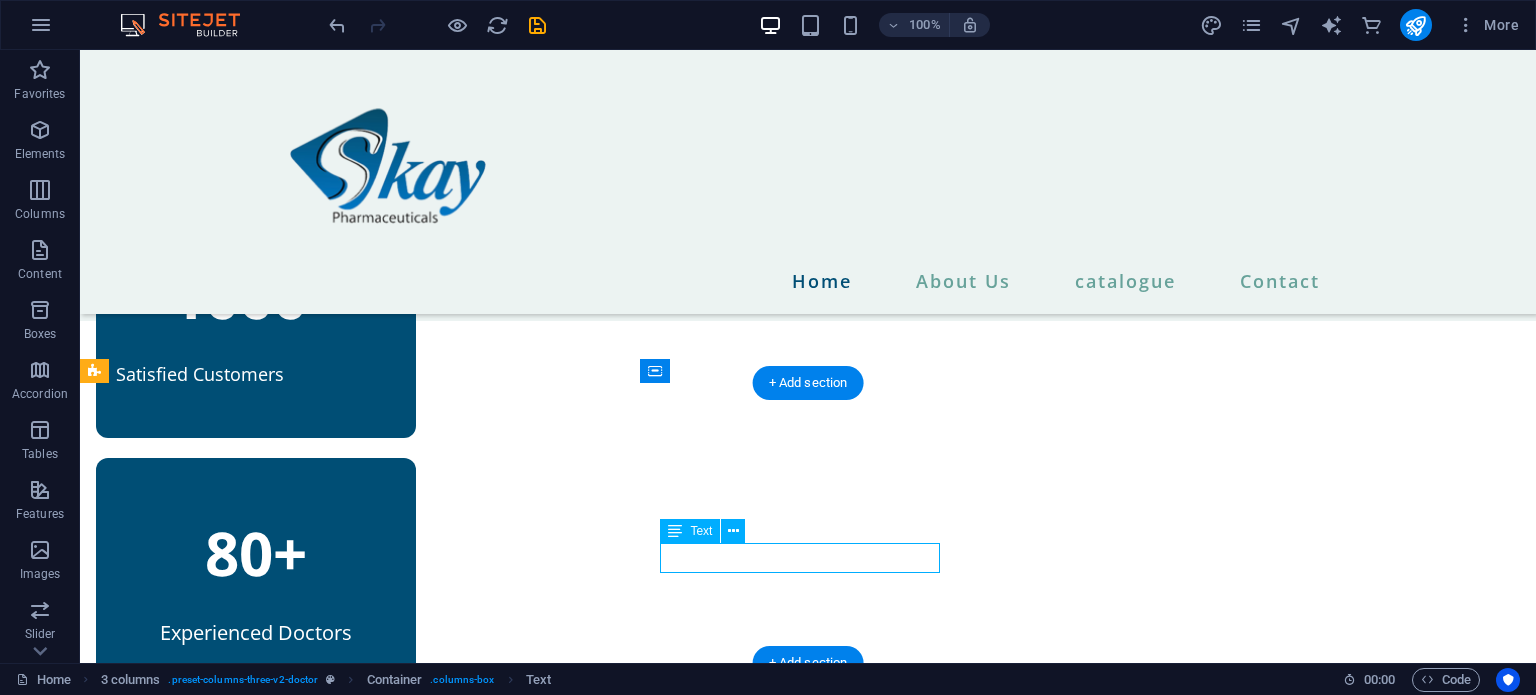 click on "Experienced Doctors" at bounding box center (256, 633) 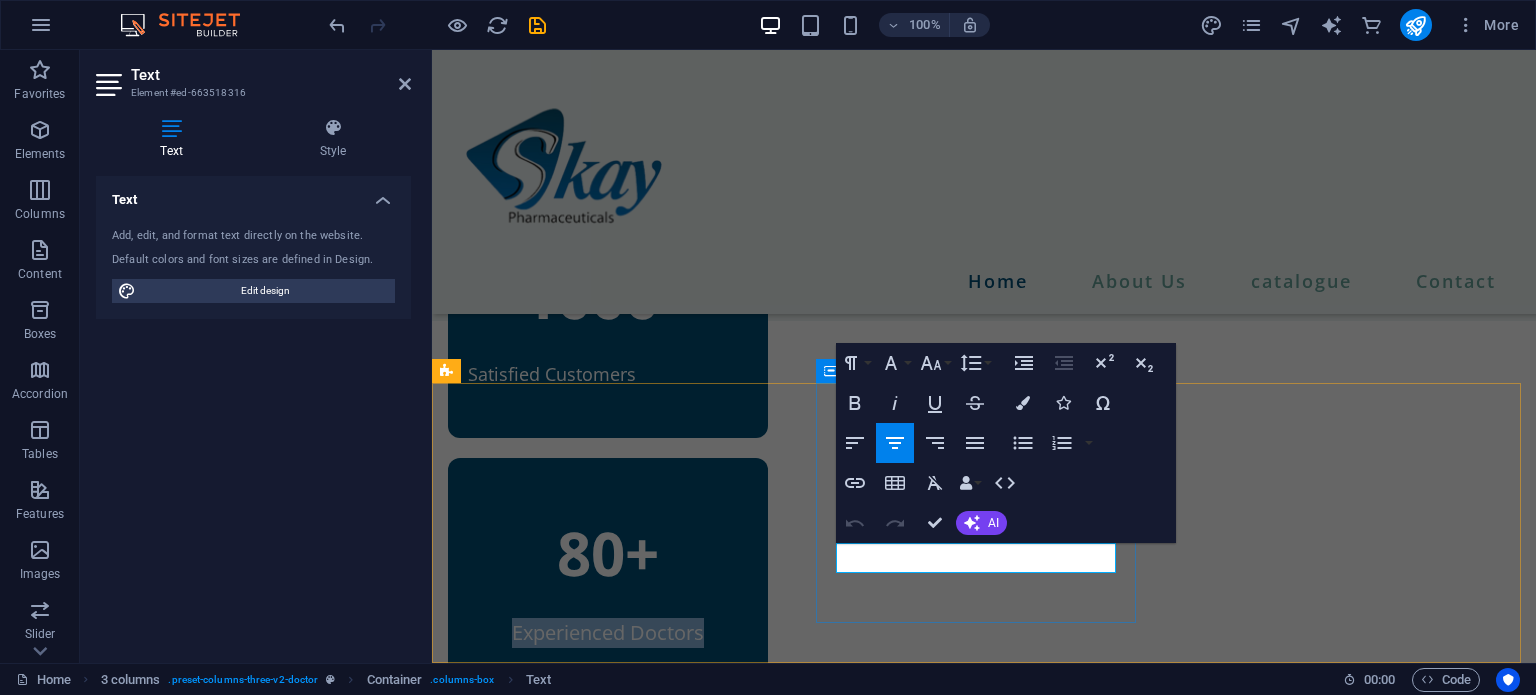 type 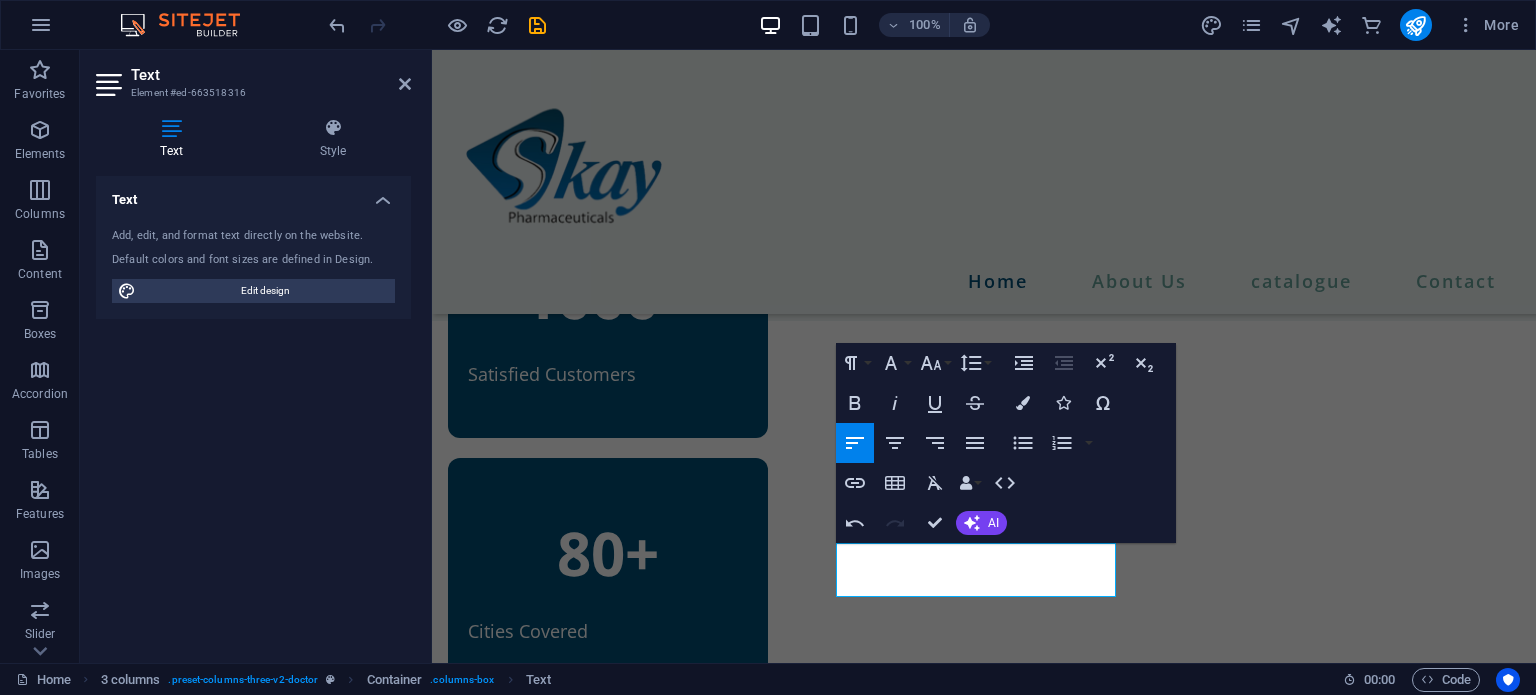 scroll, scrollTop: 978, scrollLeft: 0, axis: vertical 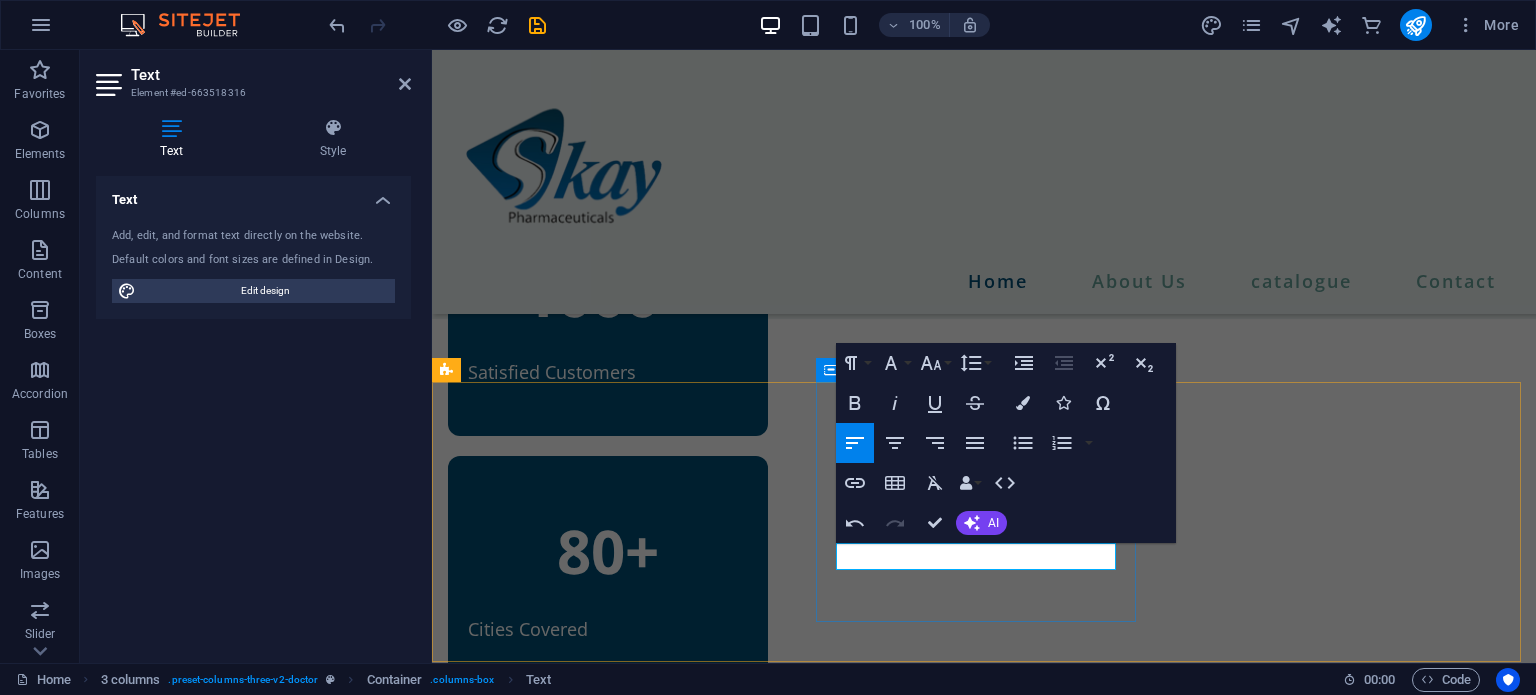 click on "80+ Cities Covered" at bounding box center [608, 574] 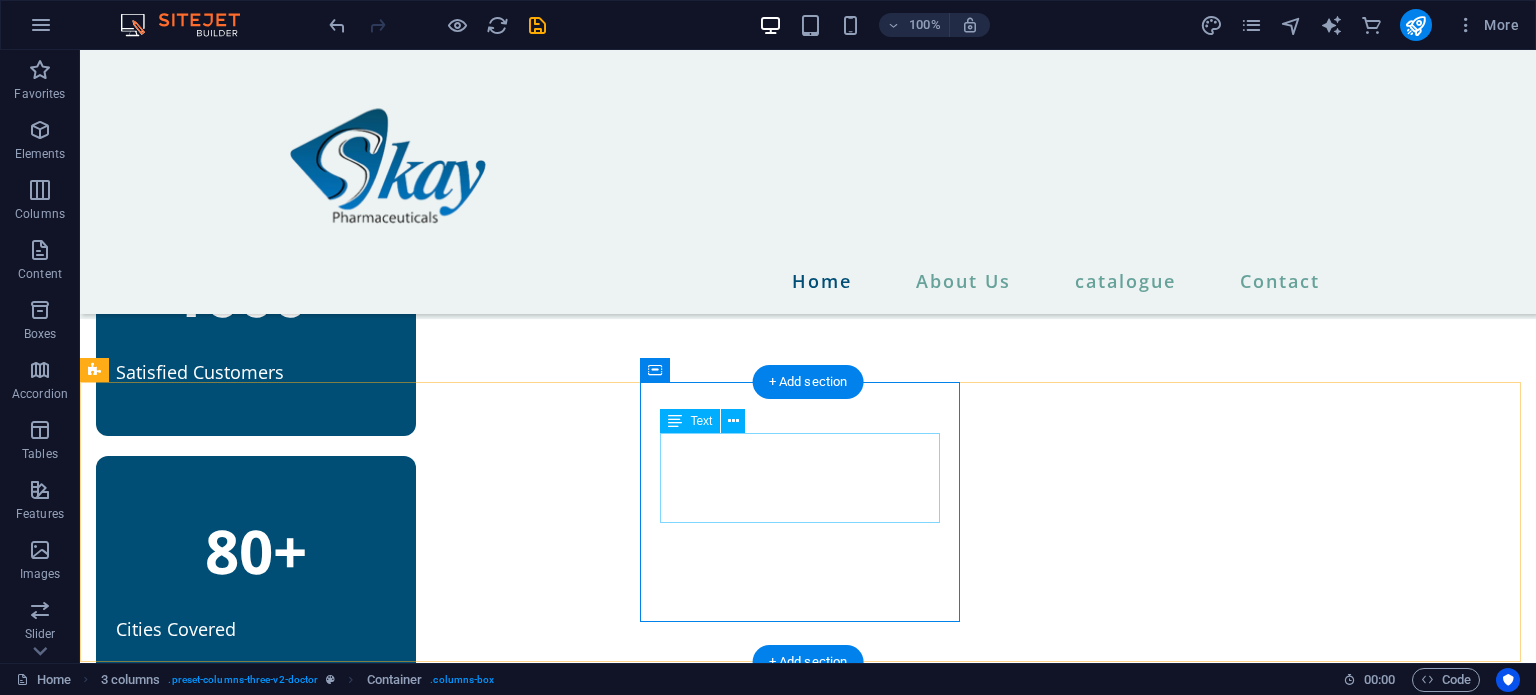 click on "80+" at bounding box center (256, 551) 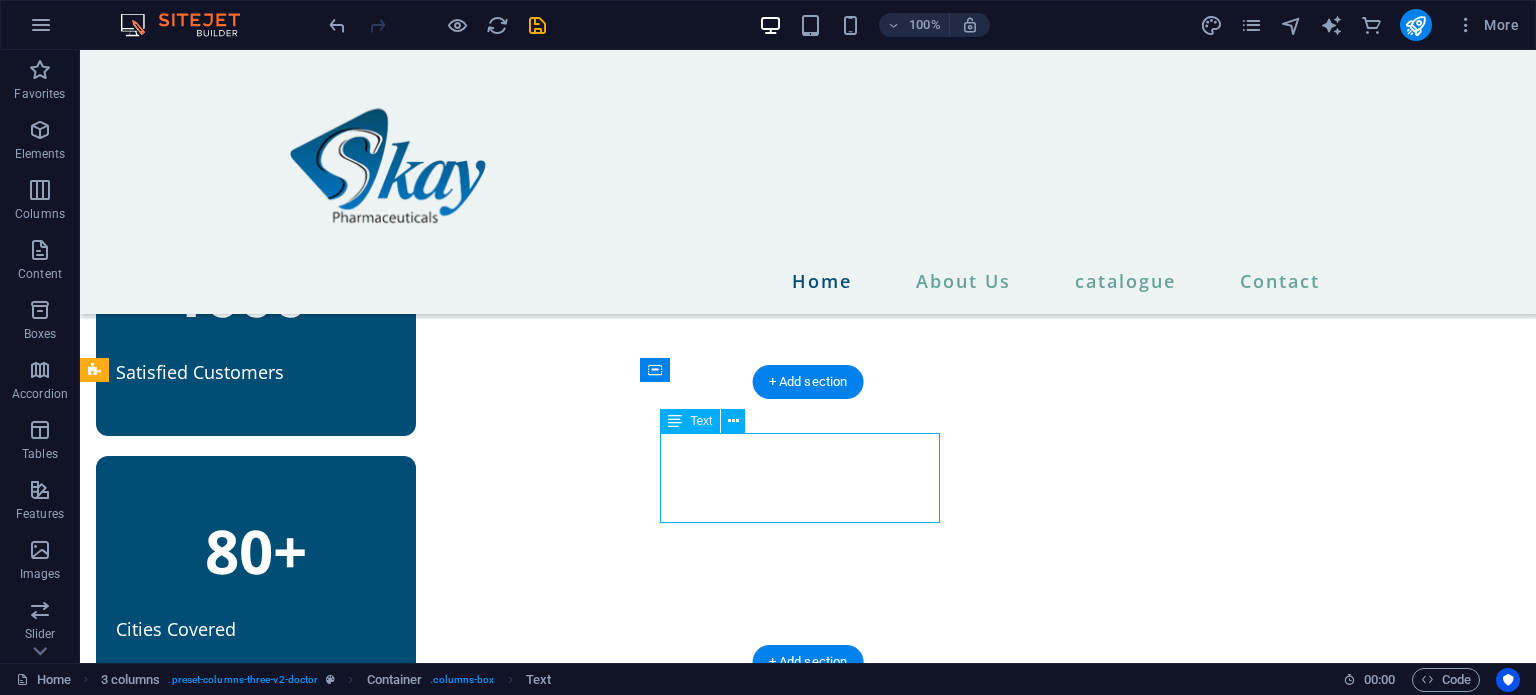 click on "80+" at bounding box center [256, 551] 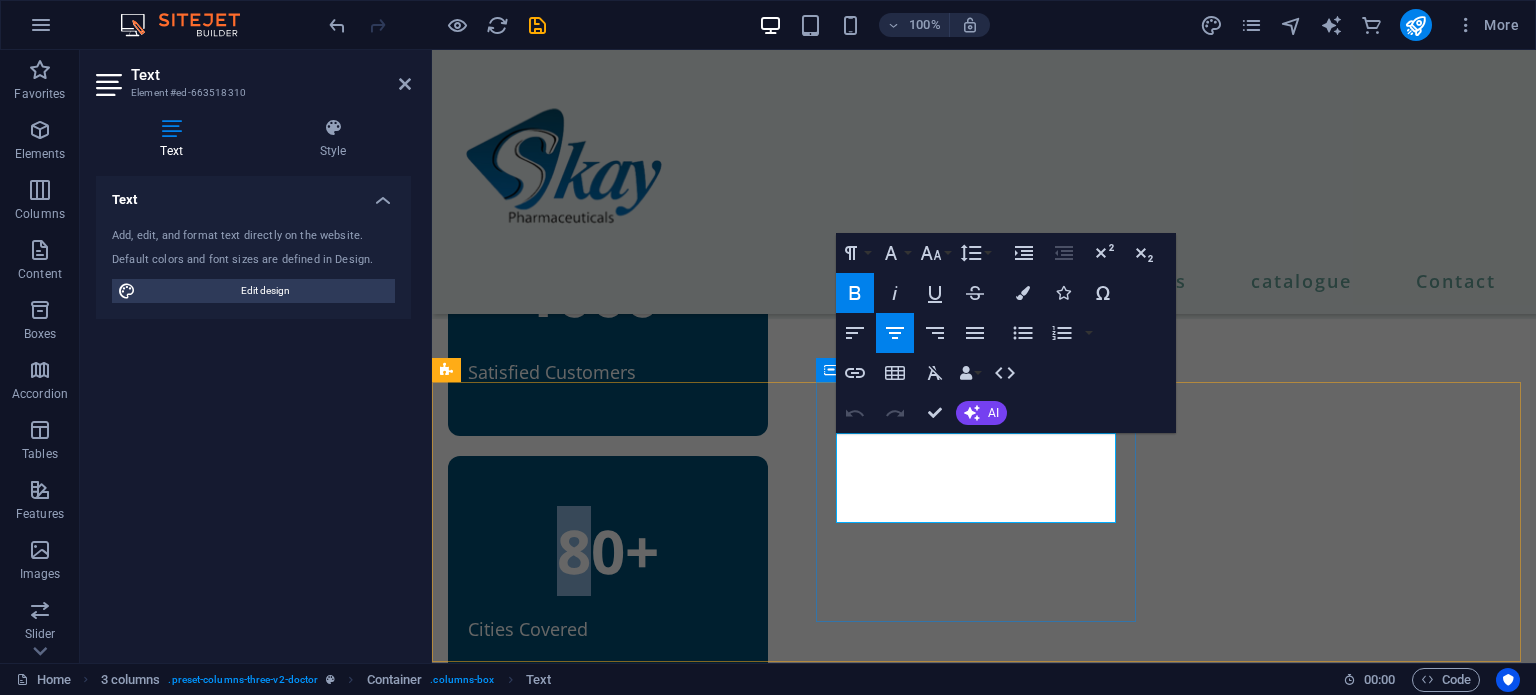 type 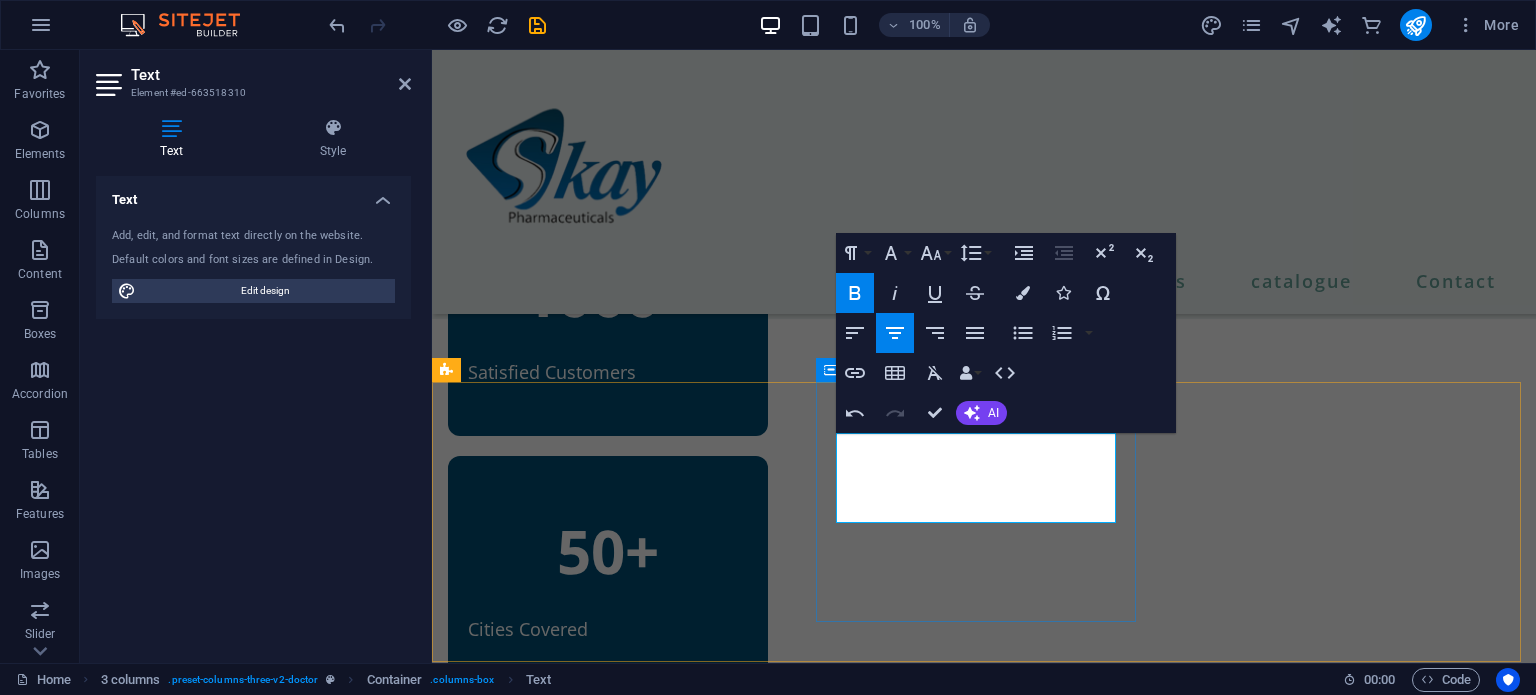 click on "50+ Cities Covered" at bounding box center [608, 574] 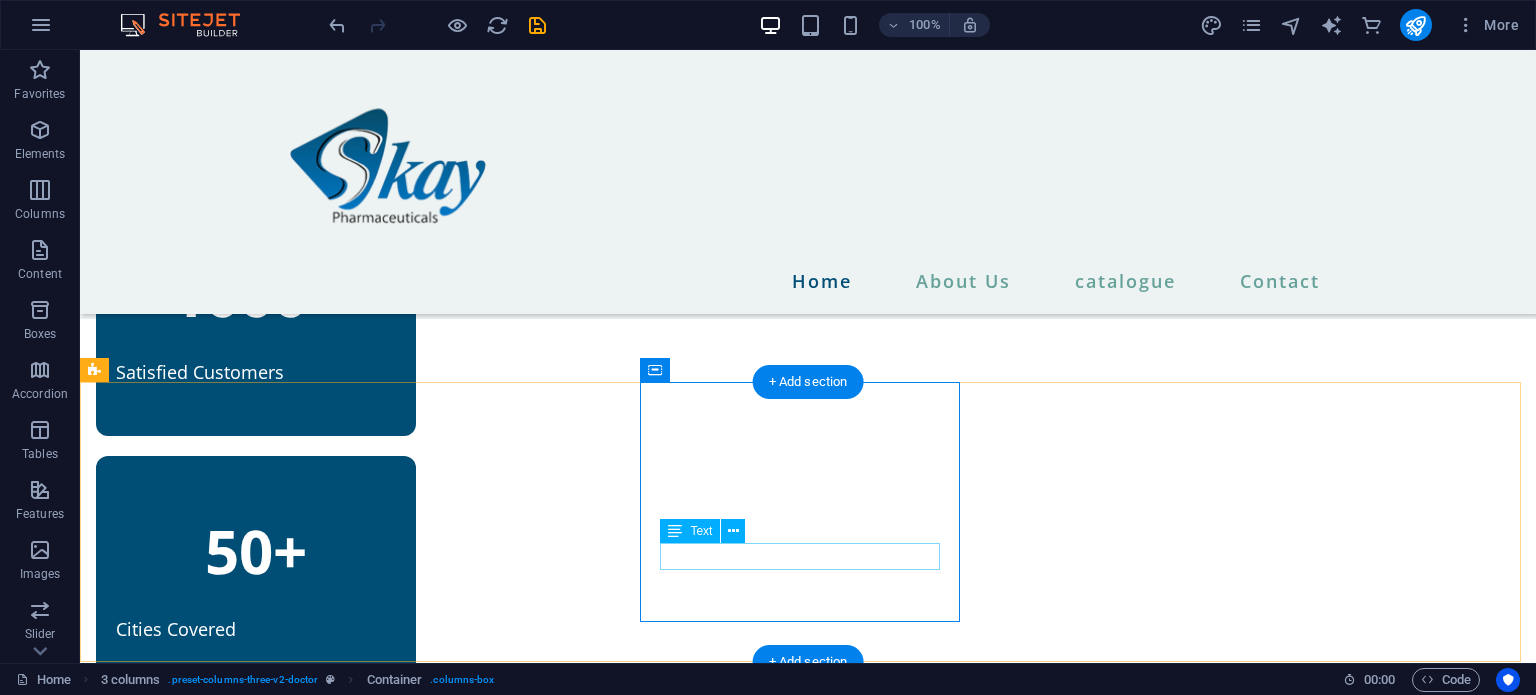 click on "Cities Covered" at bounding box center [256, 629] 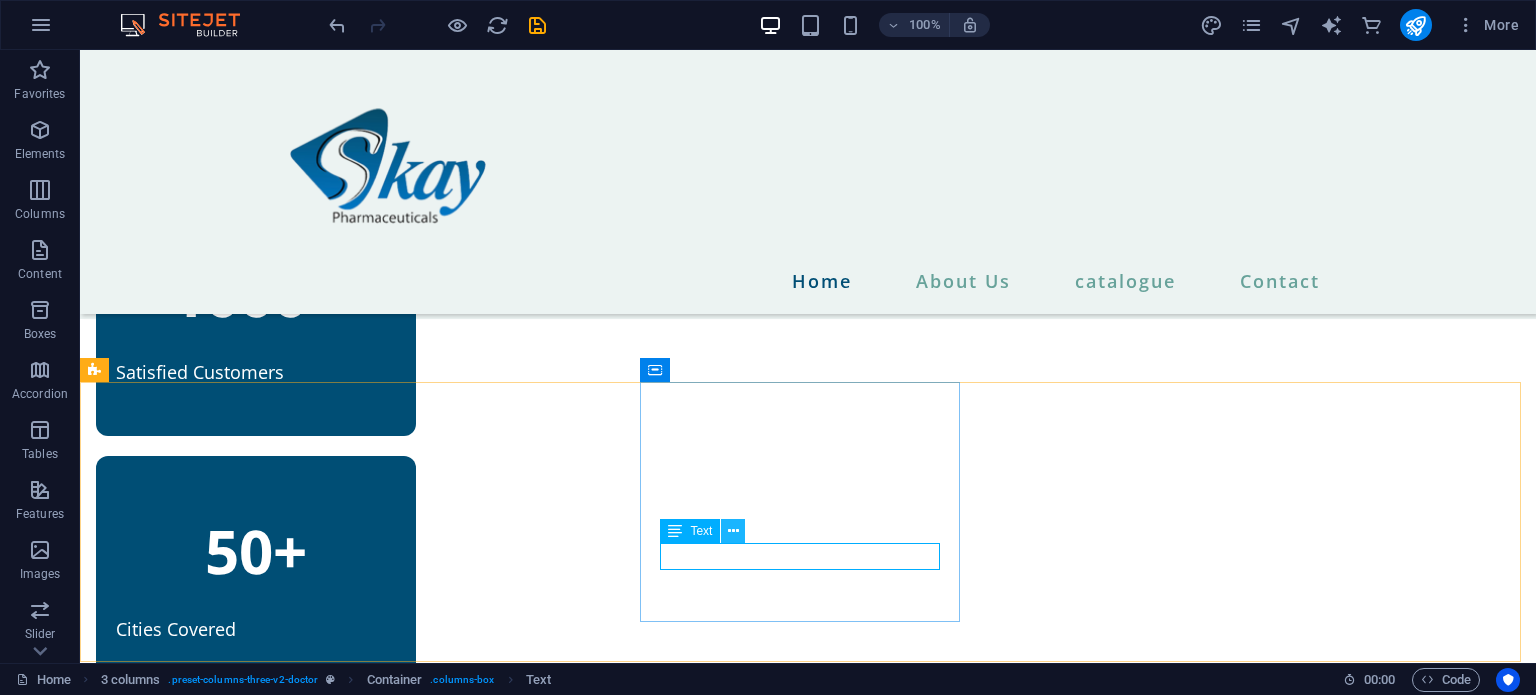click at bounding box center [733, 531] 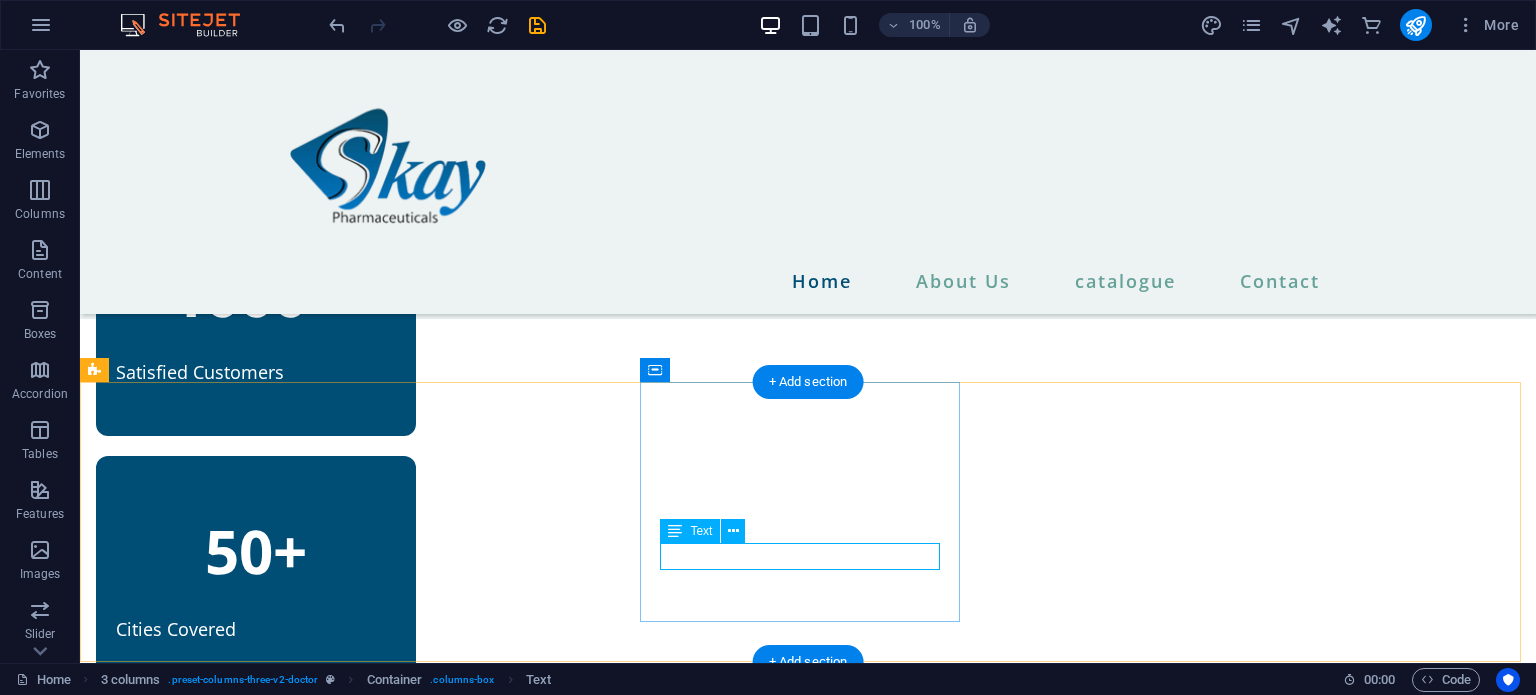click on "Cities Covered" at bounding box center [256, 629] 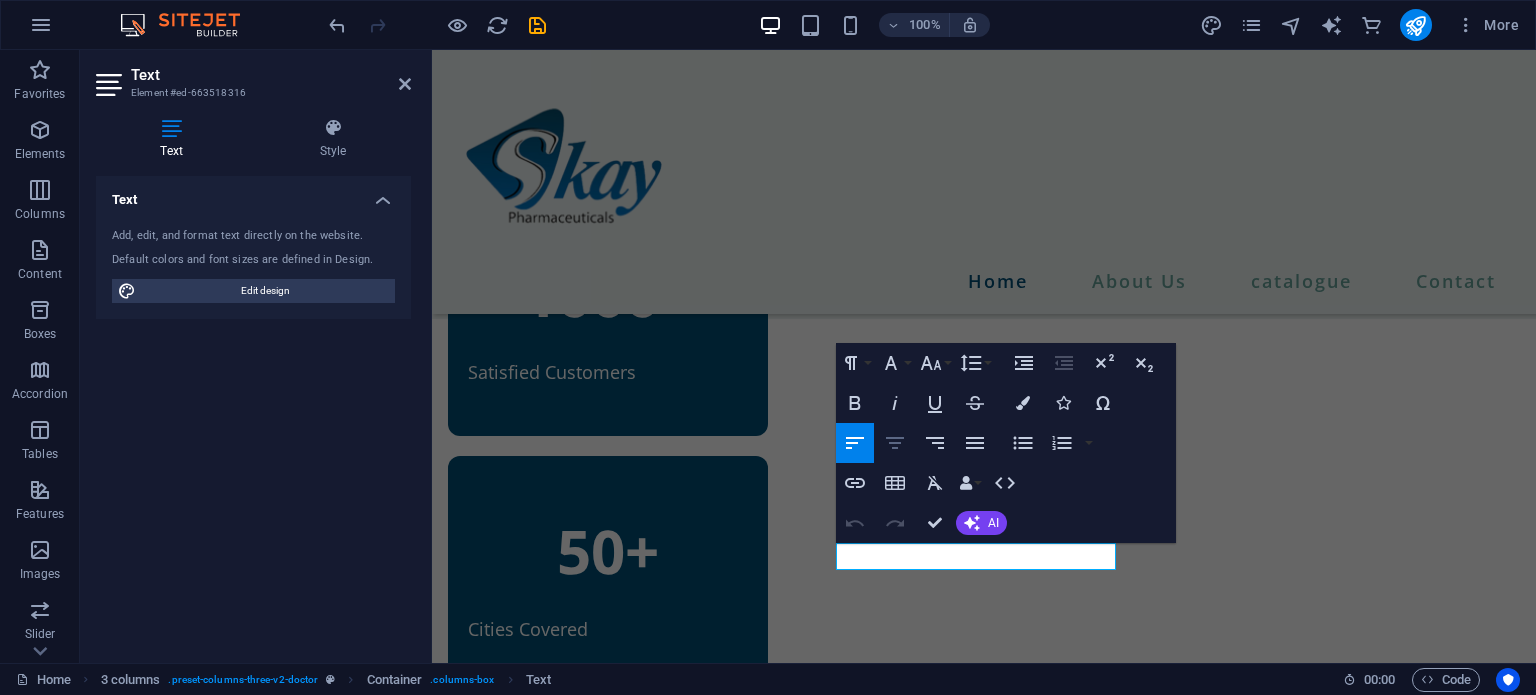 click 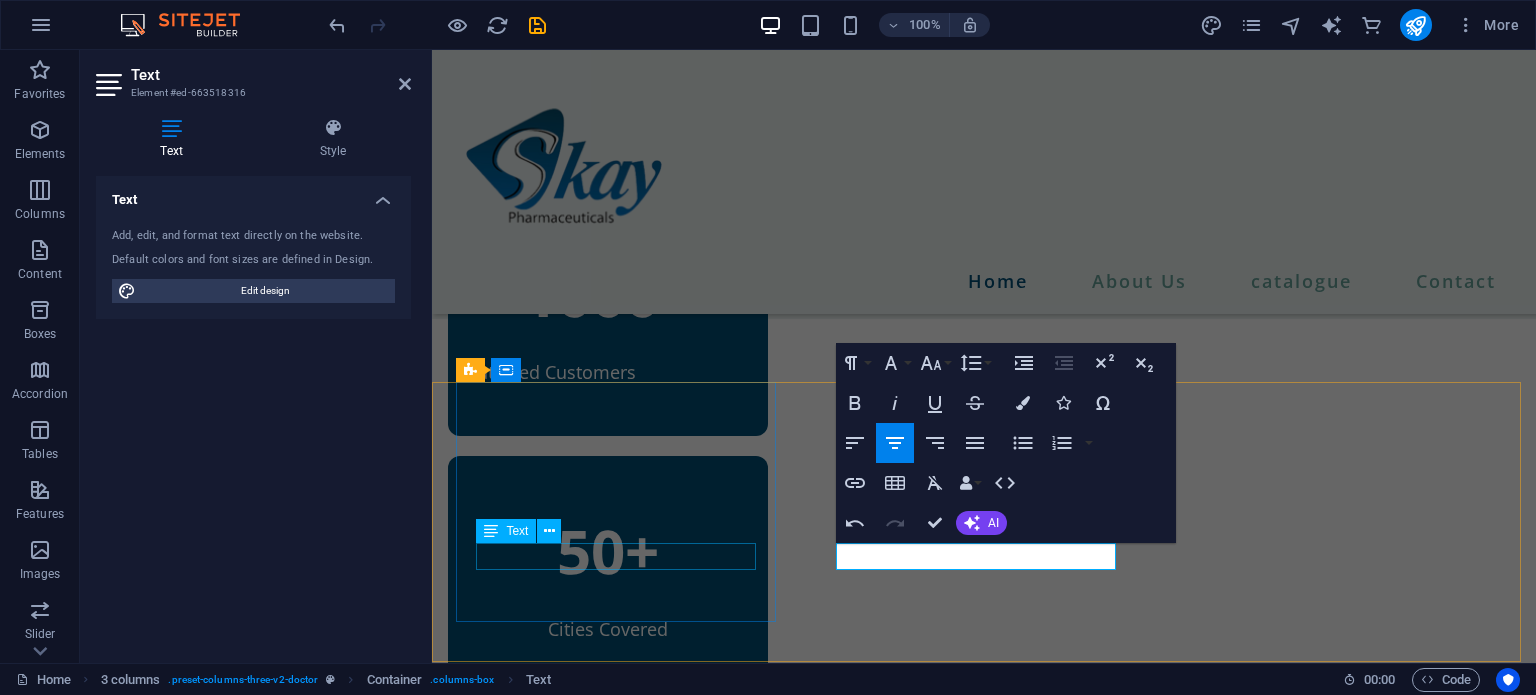 click on "Satisfied Customers" at bounding box center (608, 372) 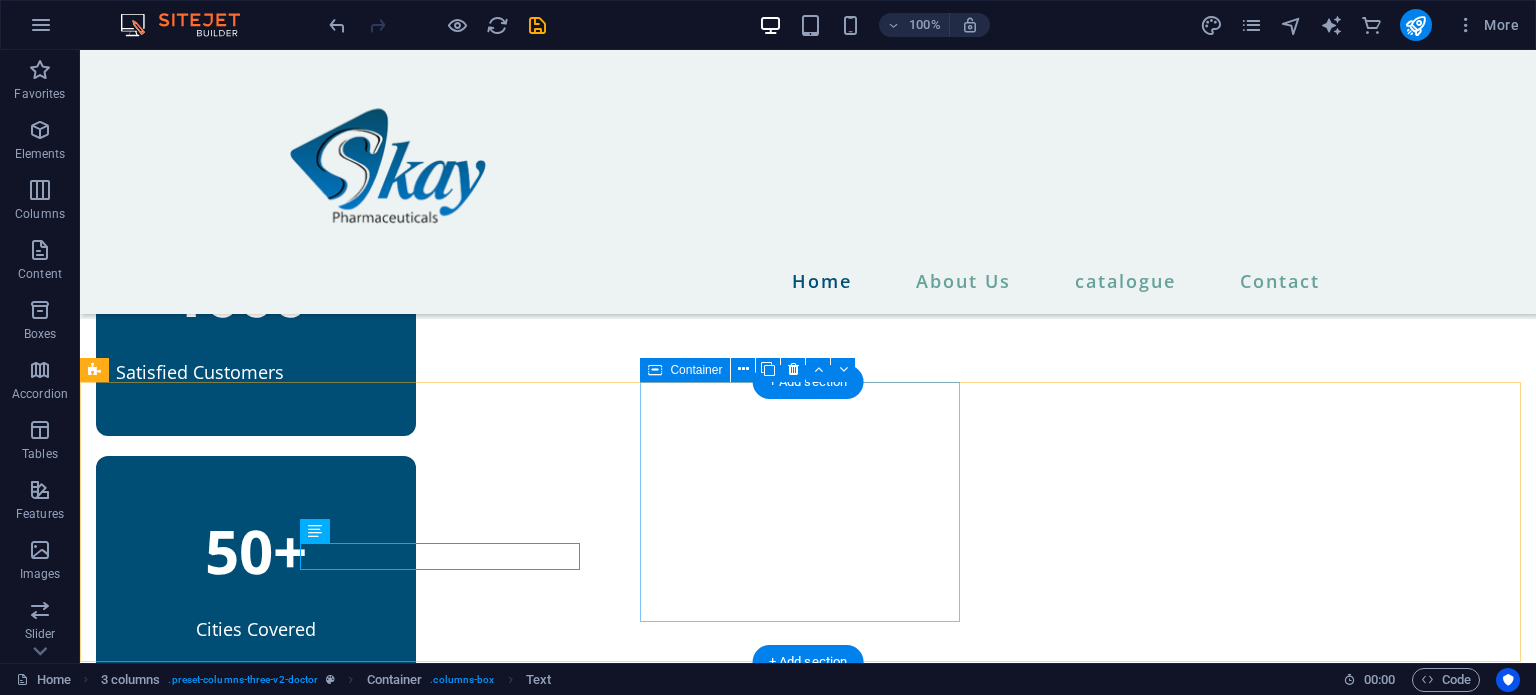 click on "50+ Cities Covered" at bounding box center (256, 574) 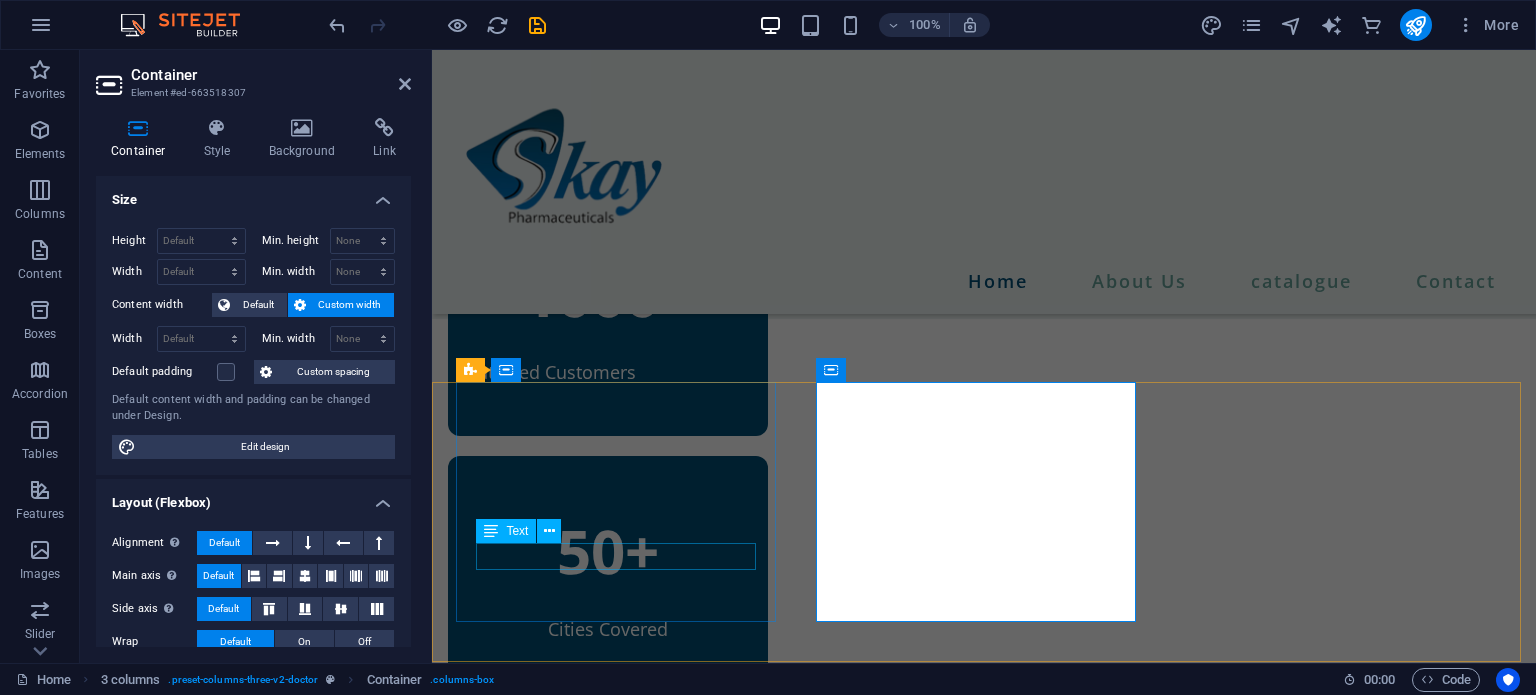 click on "Satisfied Customers" at bounding box center (608, 372) 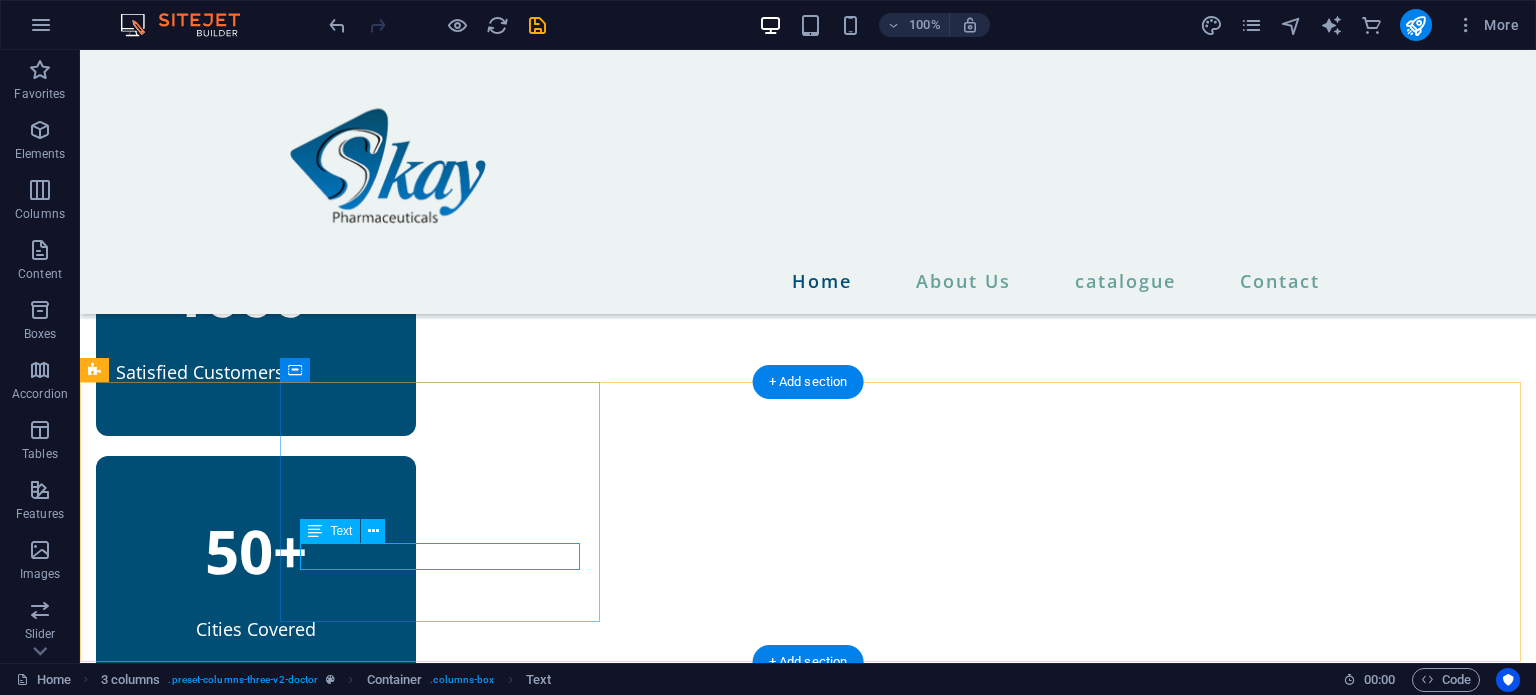 click on "Satisfied Customers" at bounding box center [256, 372] 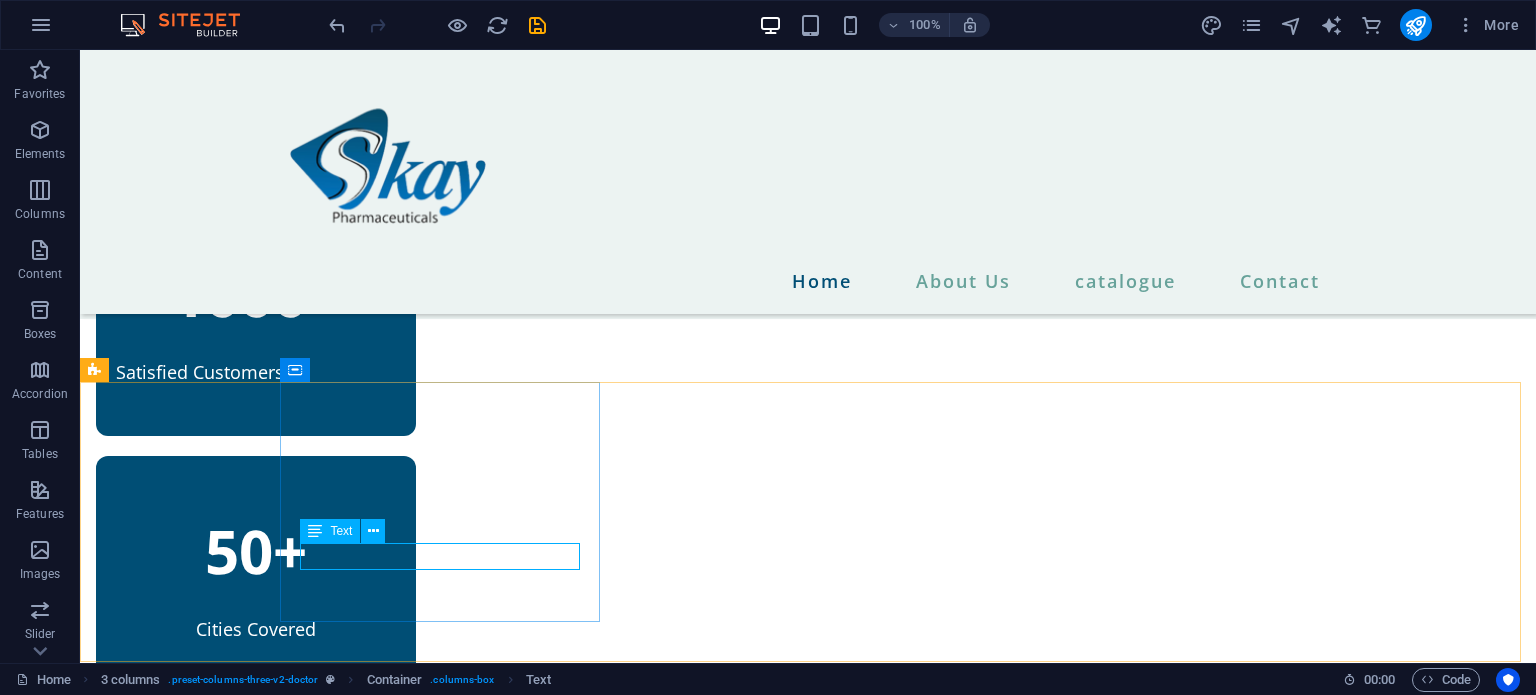 click at bounding box center [315, 531] 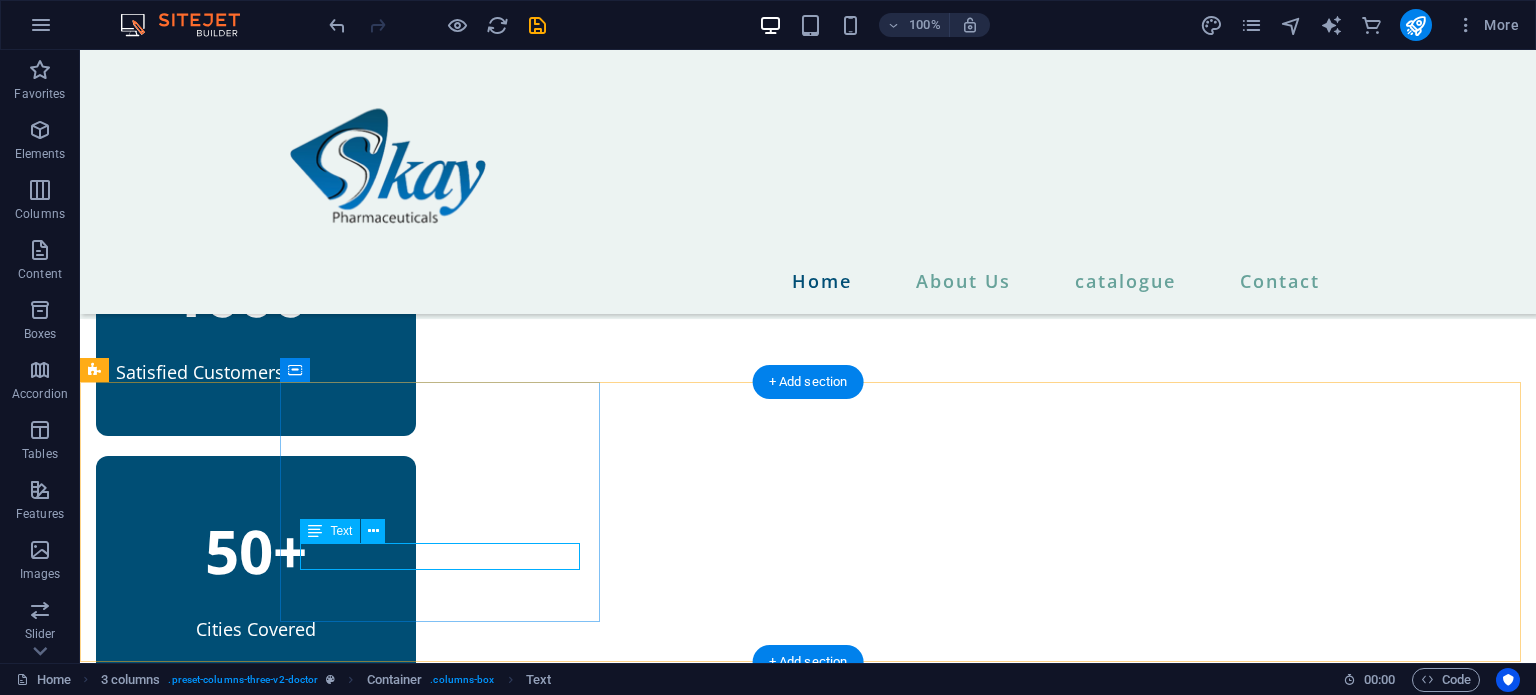 click on "Satisfied Customers" at bounding box center [256, 372] 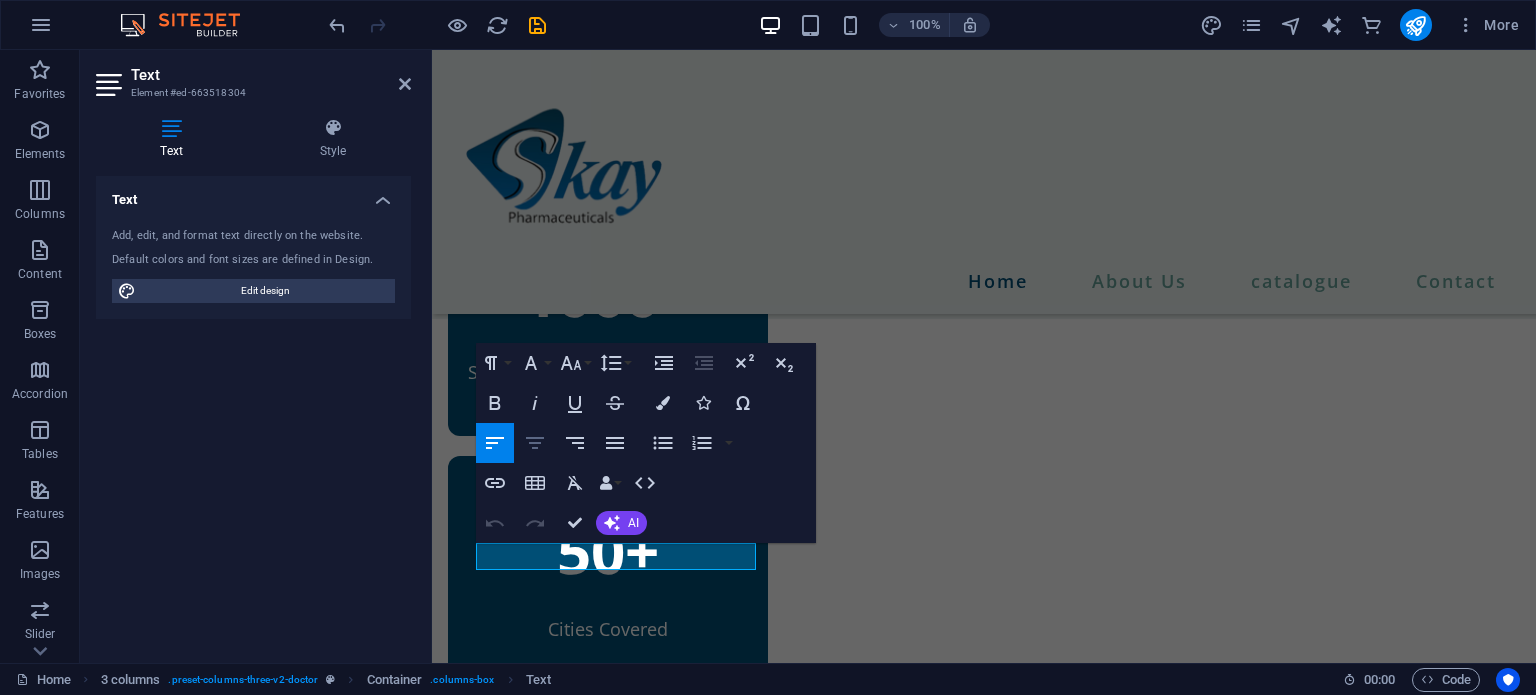 click 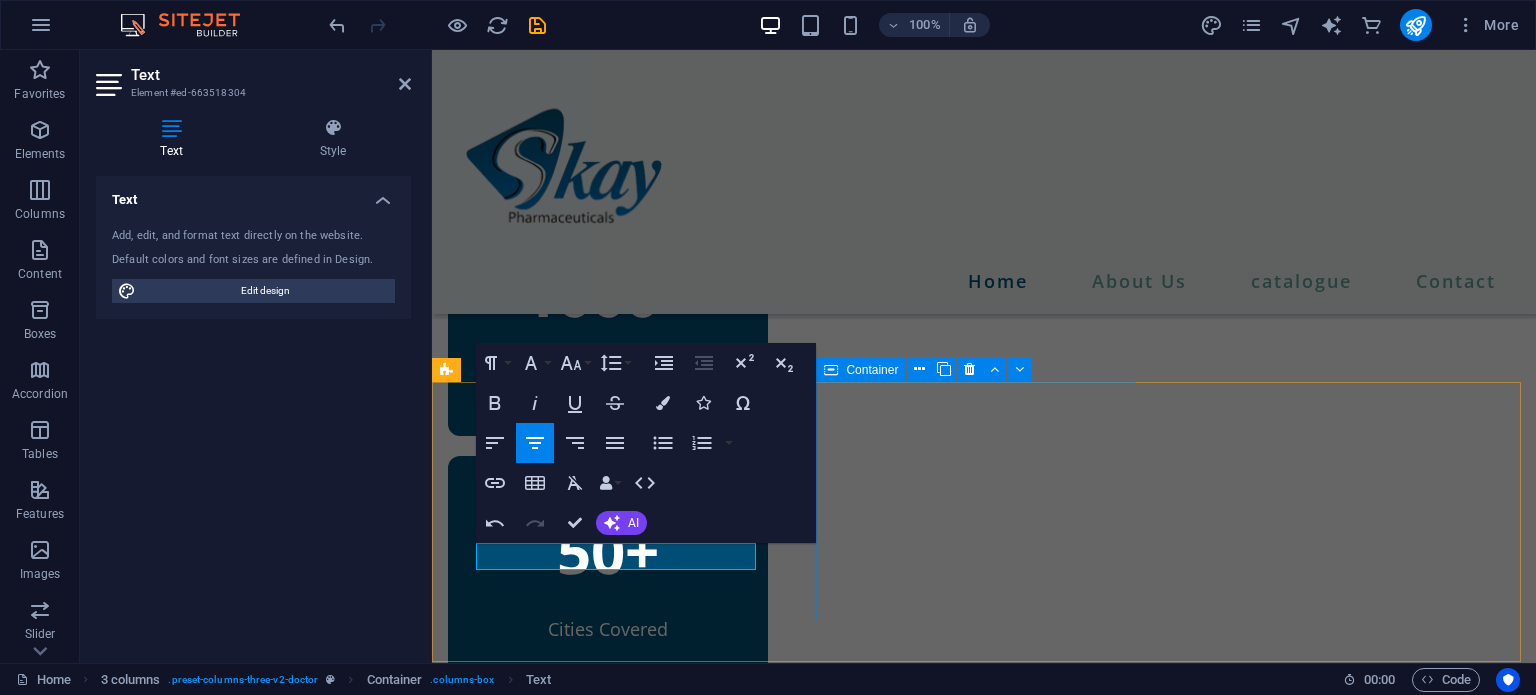 click on "50+ Cities Covered" at bounding box center (608, 574) 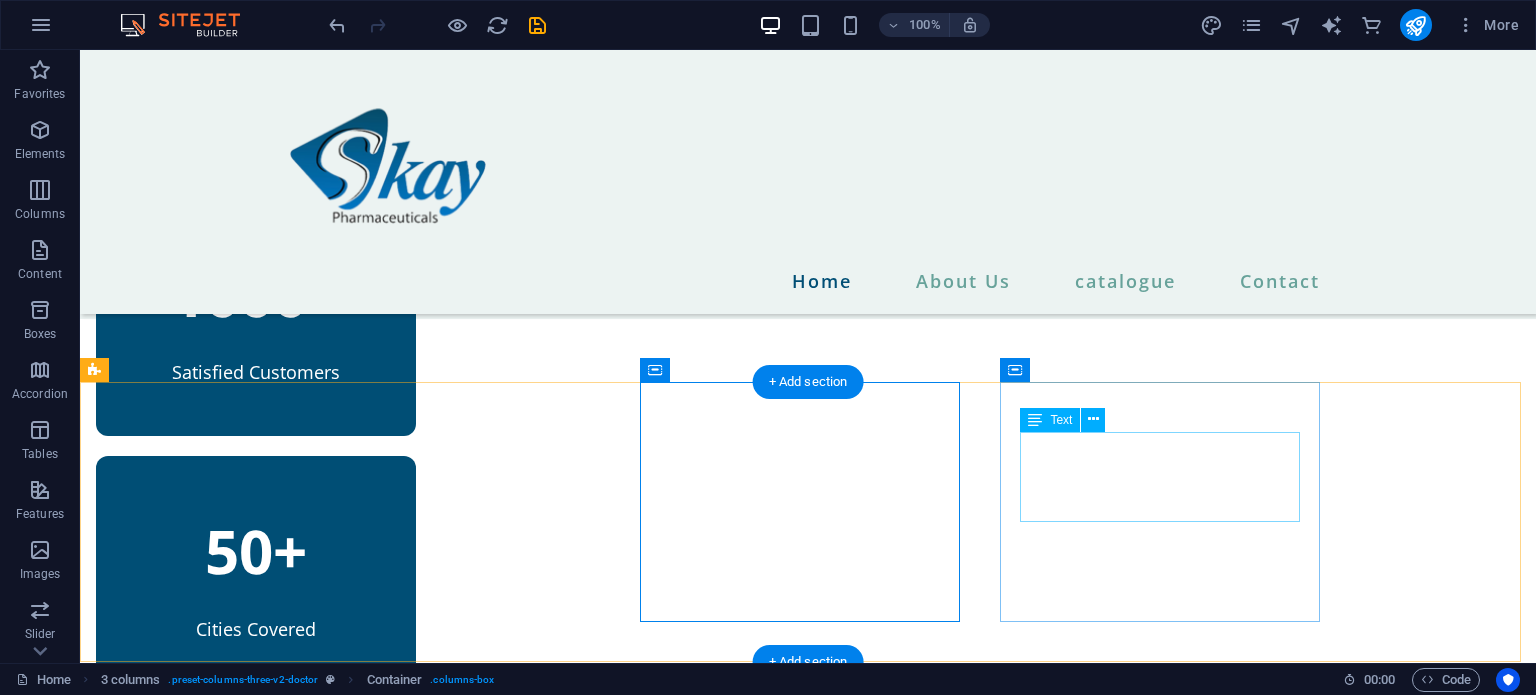 click on "10+" at bounding box center (256, 808) 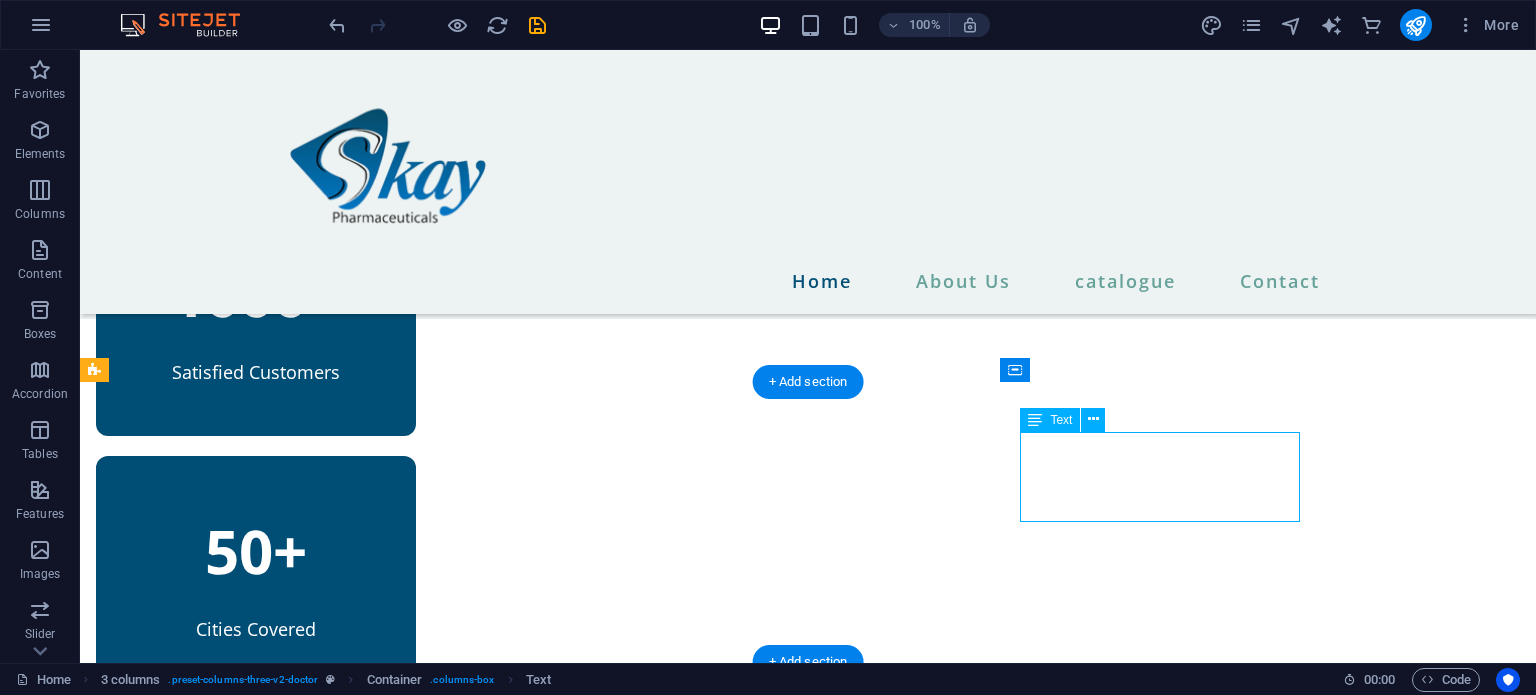 click on "10+" at bounding box center [256, 808] 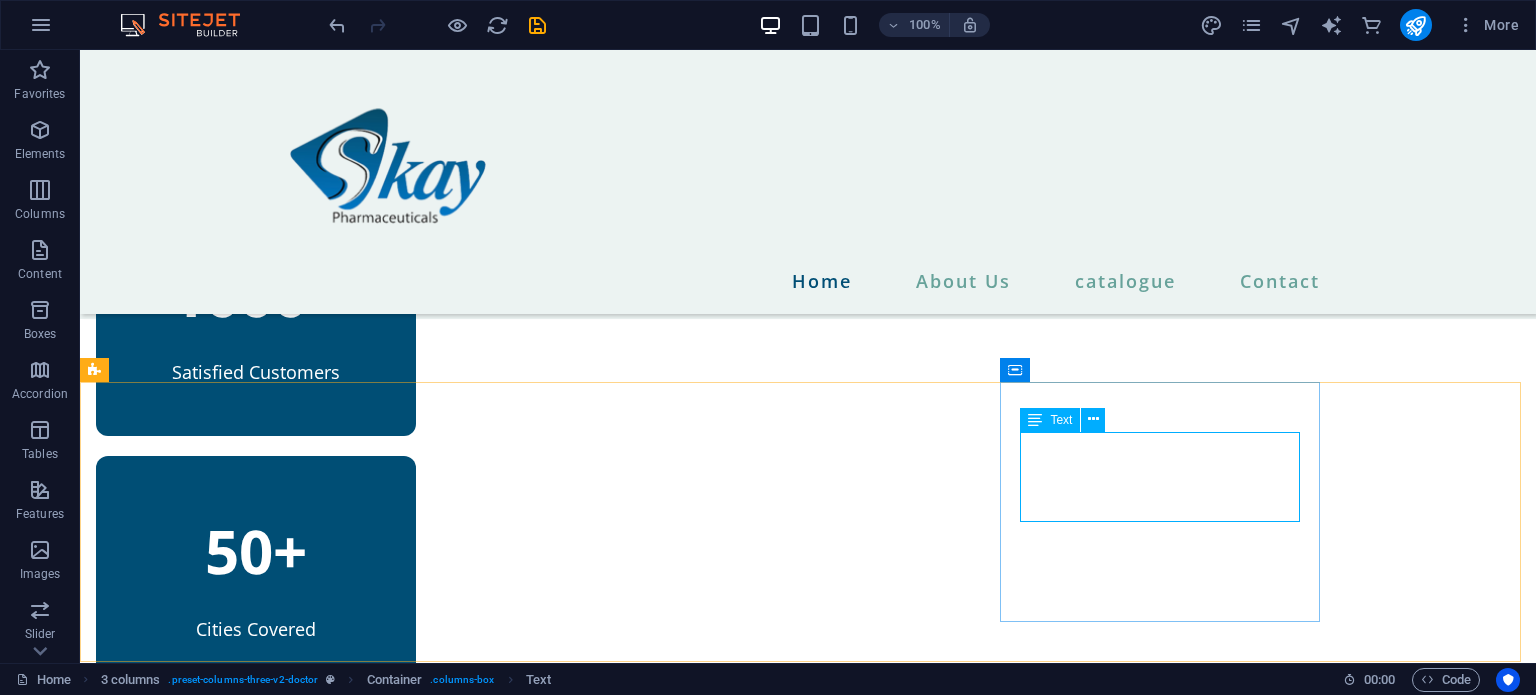 click on "Text" at bounding box center (1050, 420) 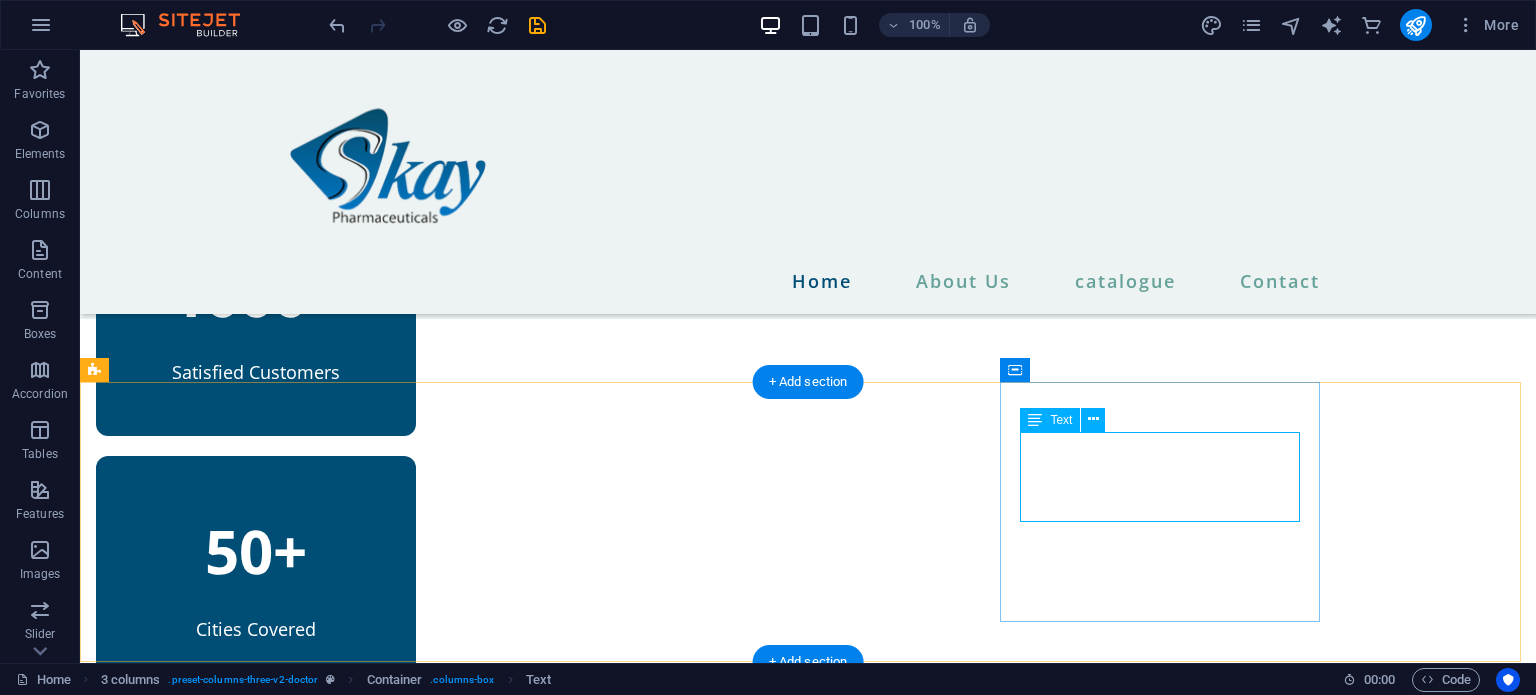 click on "10+" at bounding box center (256, 808) 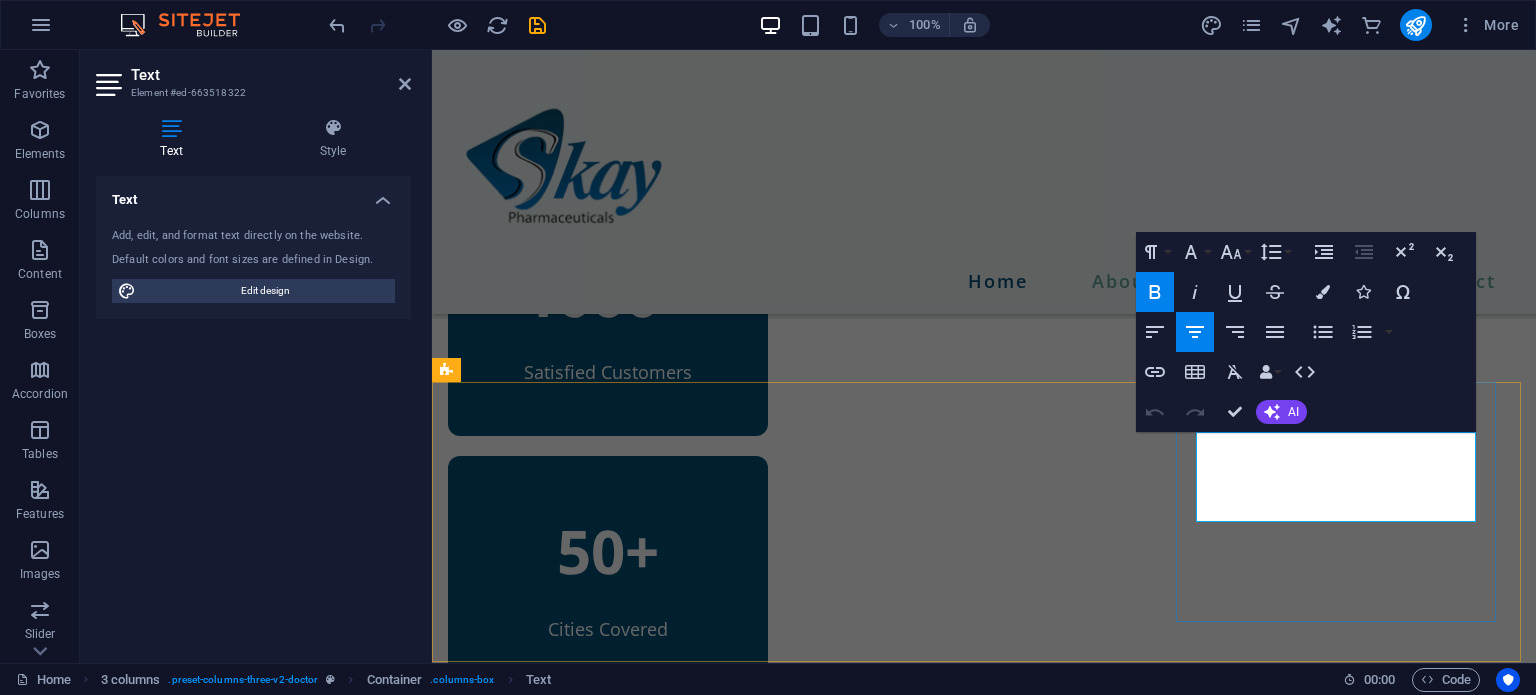 type 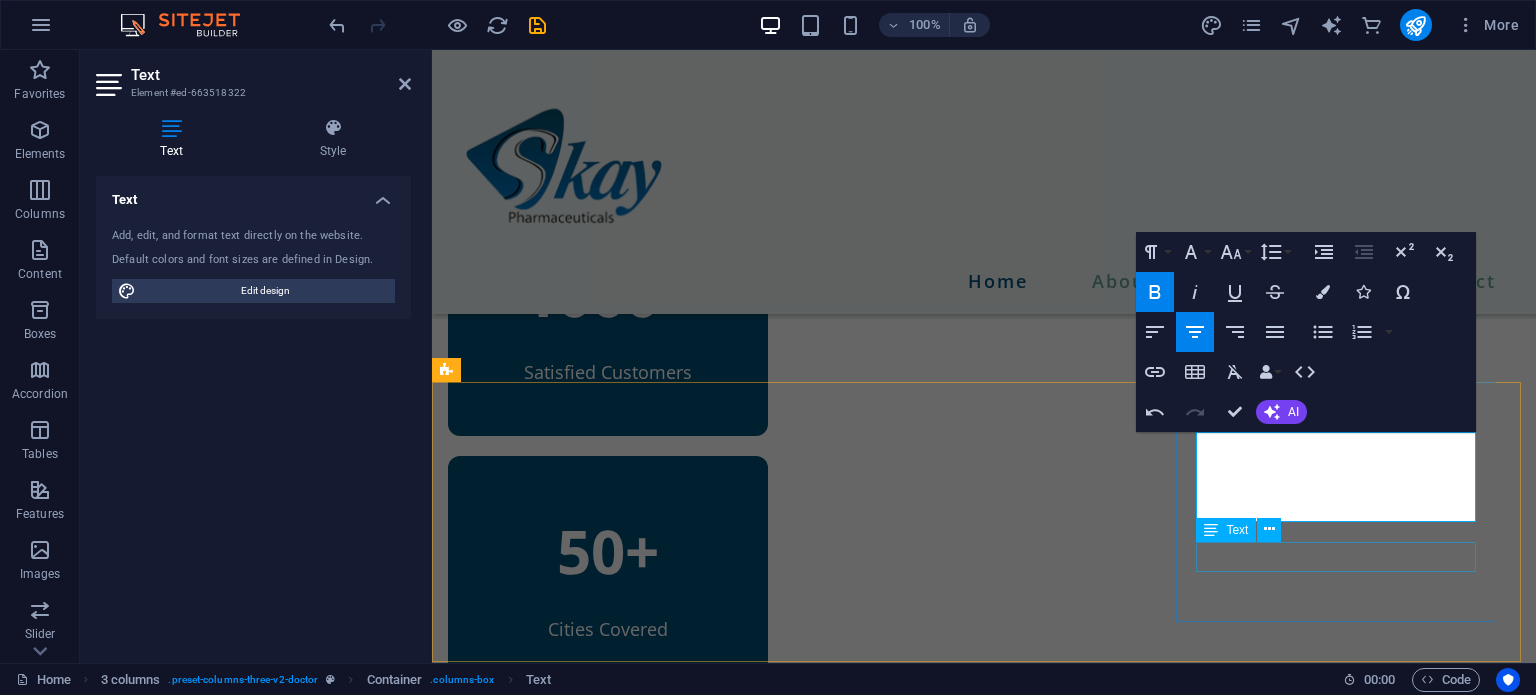 click on "Years of Experience" at bounding box center (608, 888) 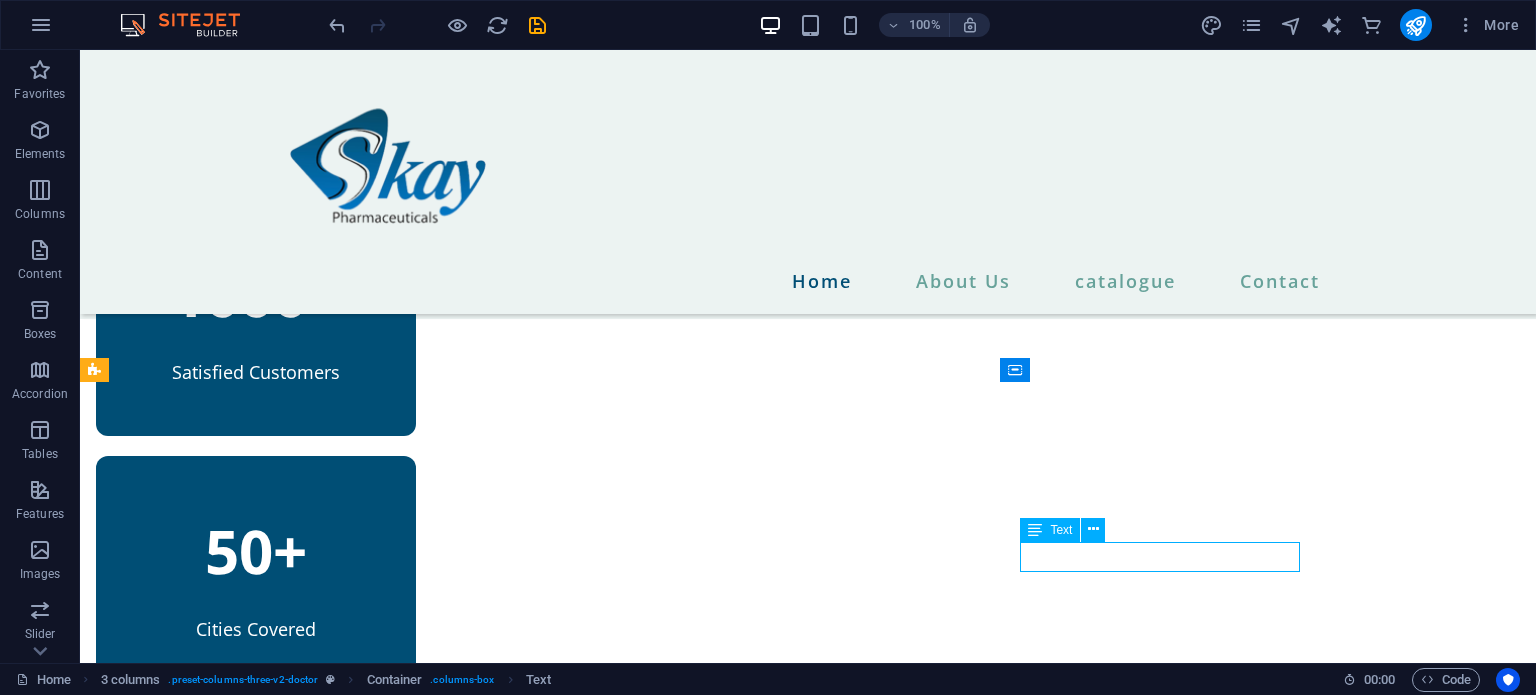 click on "Years of Experience" at bounding box center (256, 888) 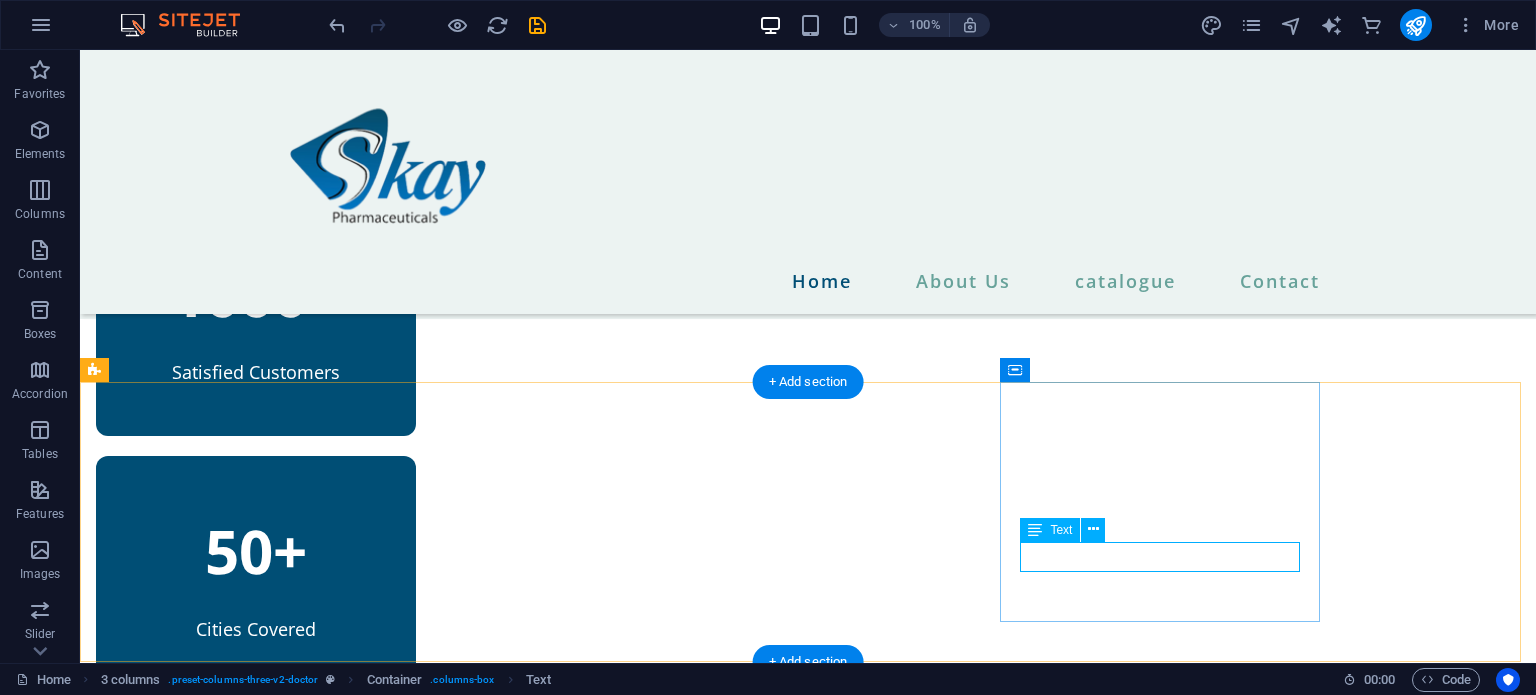 click on "Years of Experience" at bounding box center (256, 888) 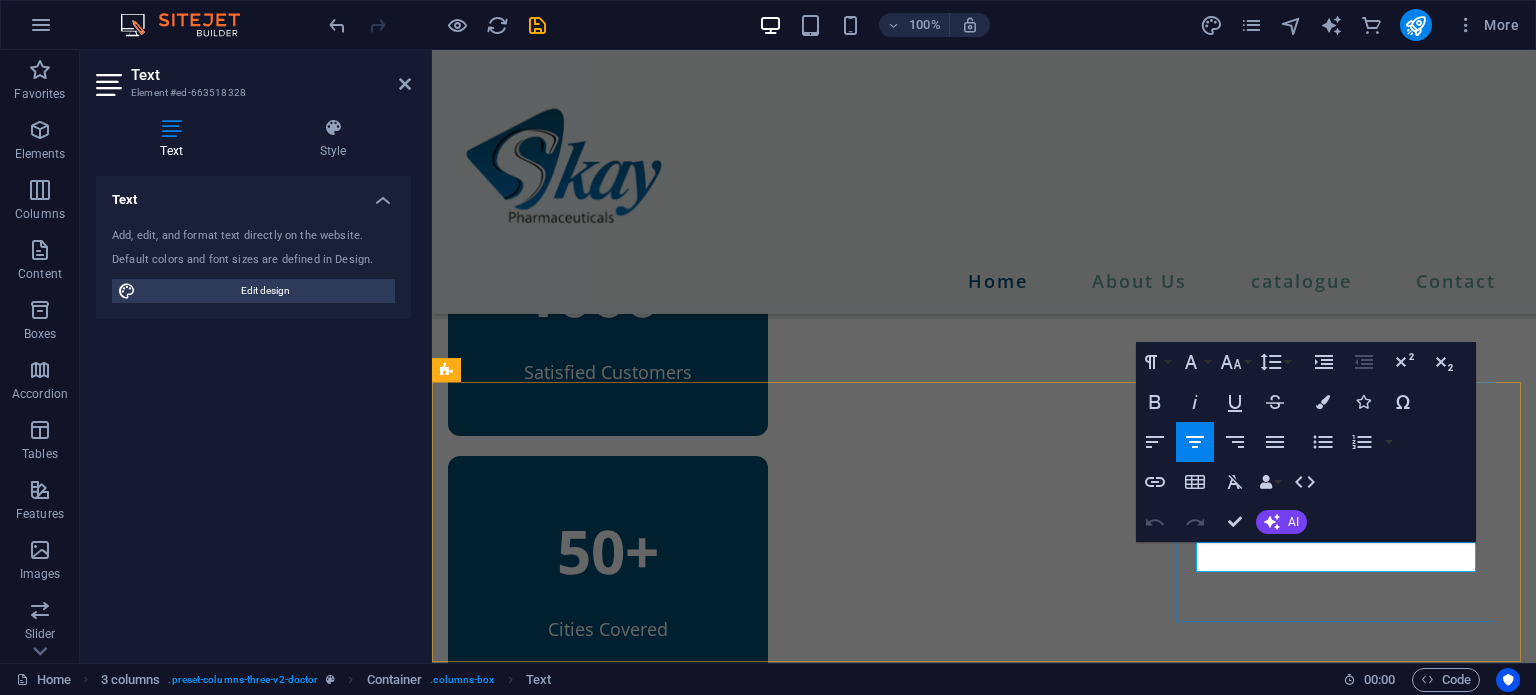 type 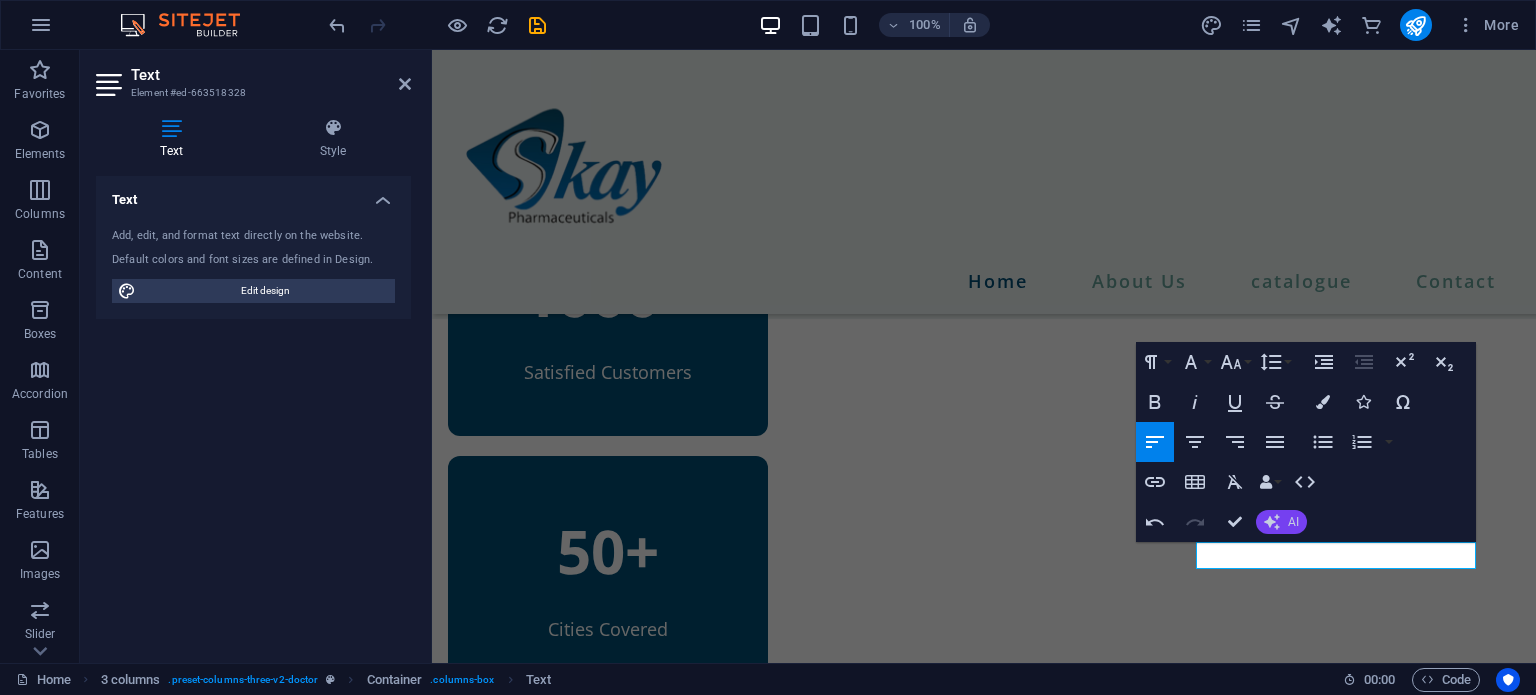 click on "AI" at bounding box center [1293, 522] 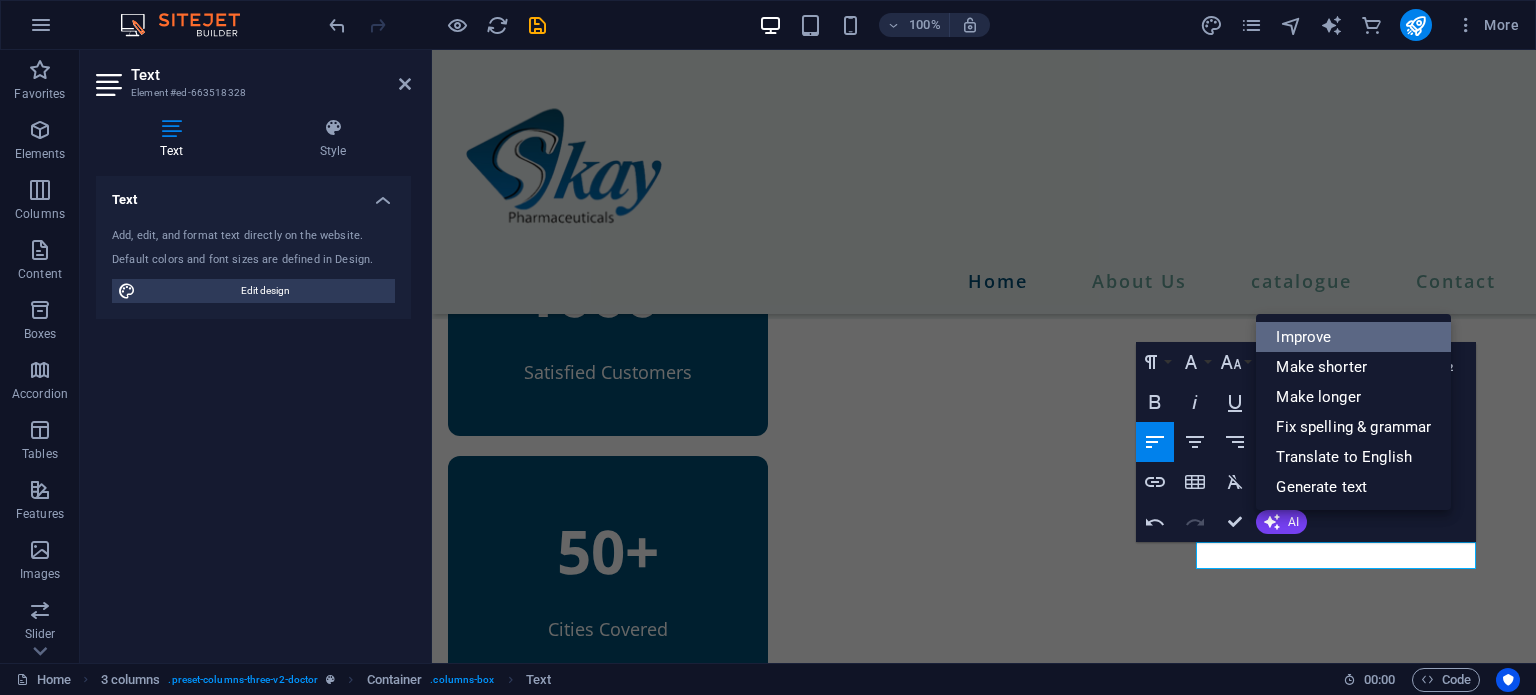 click on "Improve" at bounding box center (1353, 337) 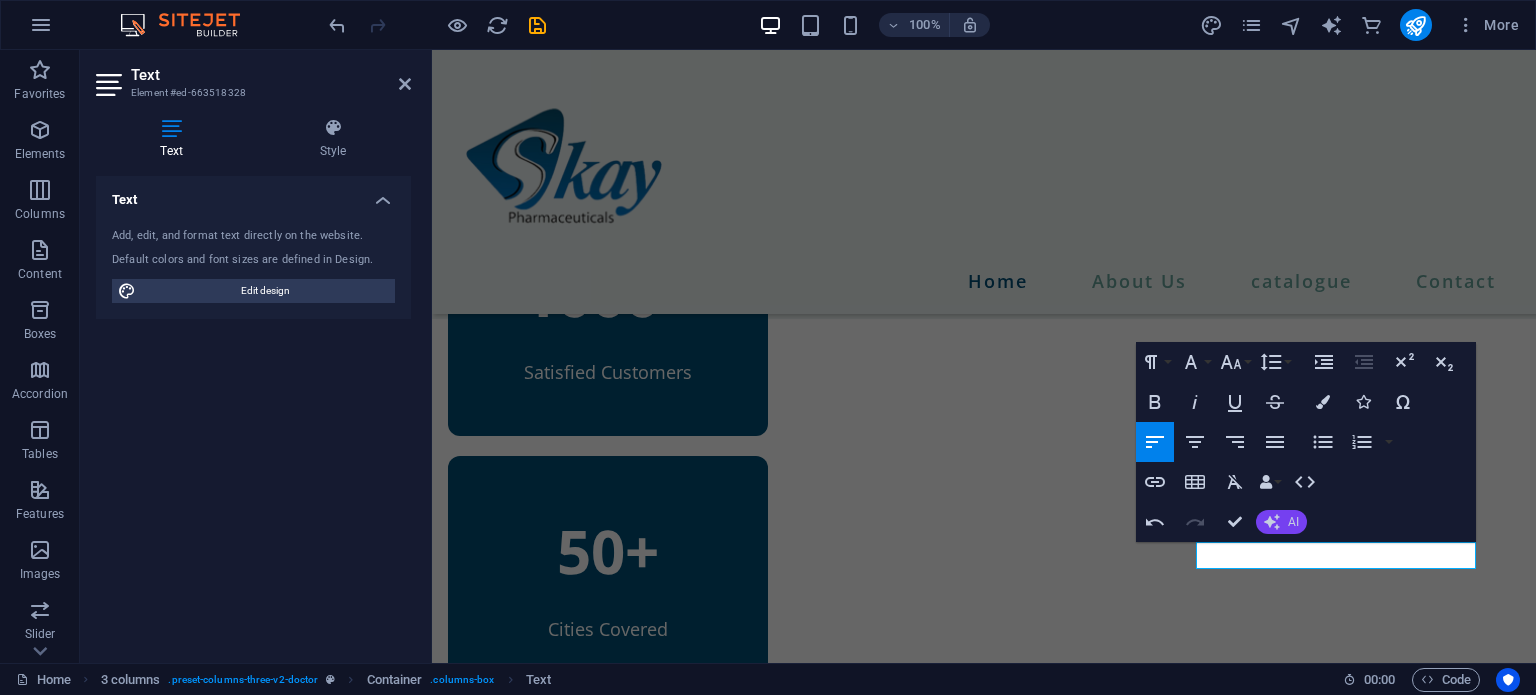 click on "AI" at bounding box center (1281, 522) 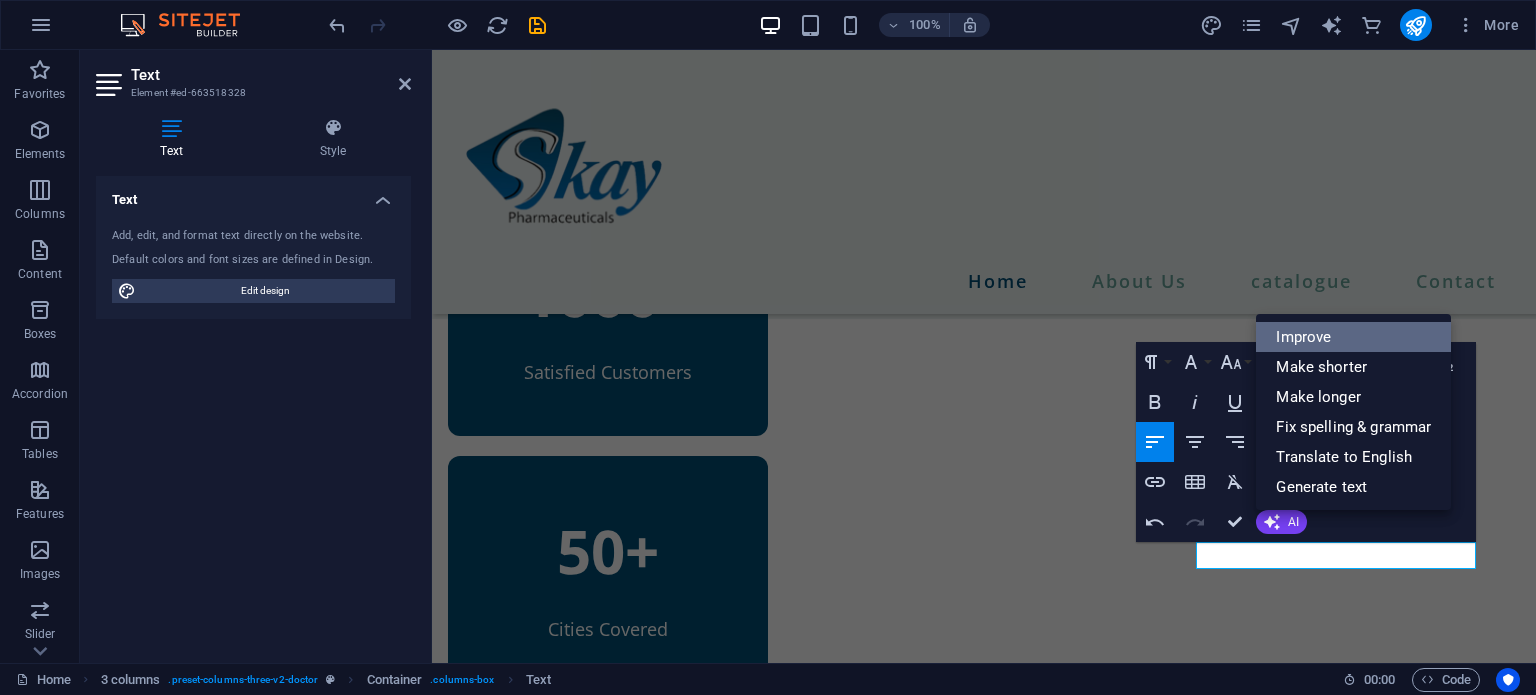 click on "Improve" at bounding box center [1353, 337] 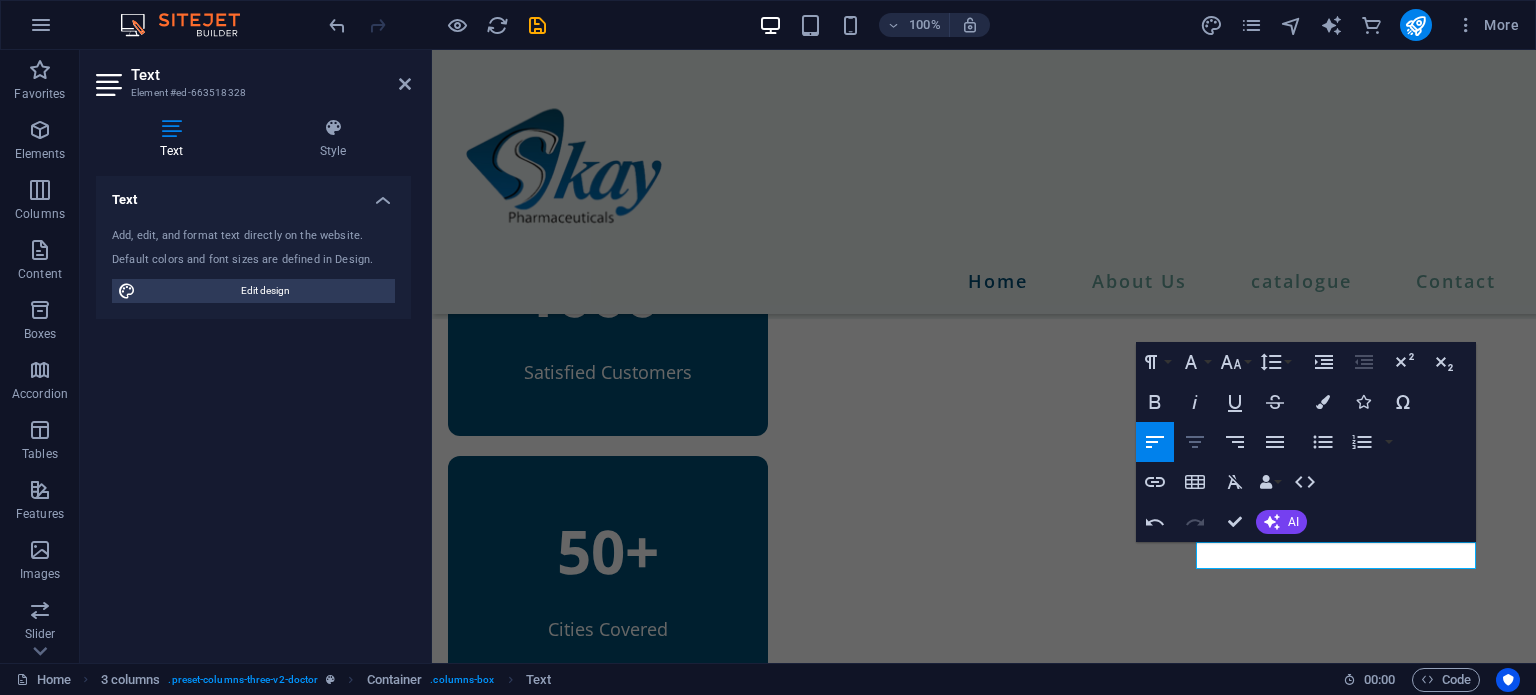 click 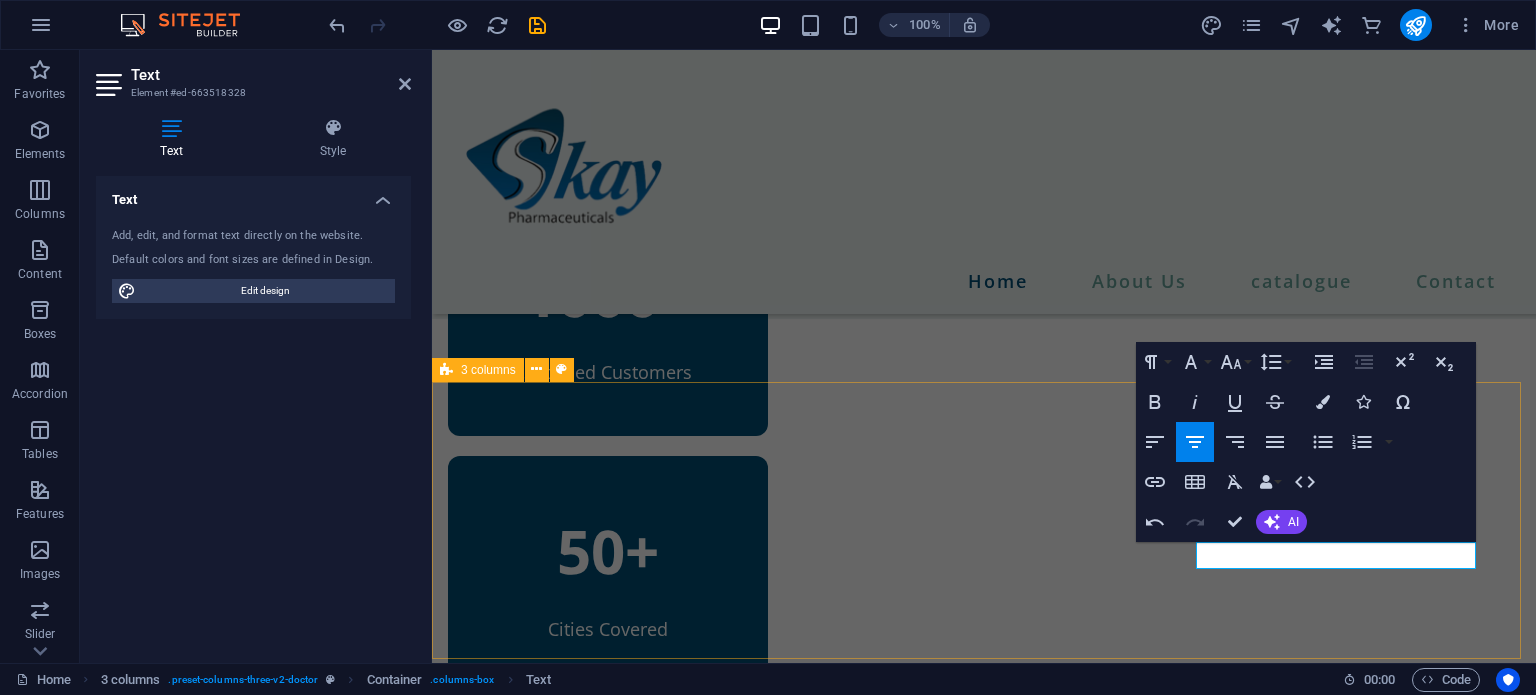 click on "1000+ Satisfied Customers 50+ Cities Covered 150+ Product Range" at bounding box center [984, 594] 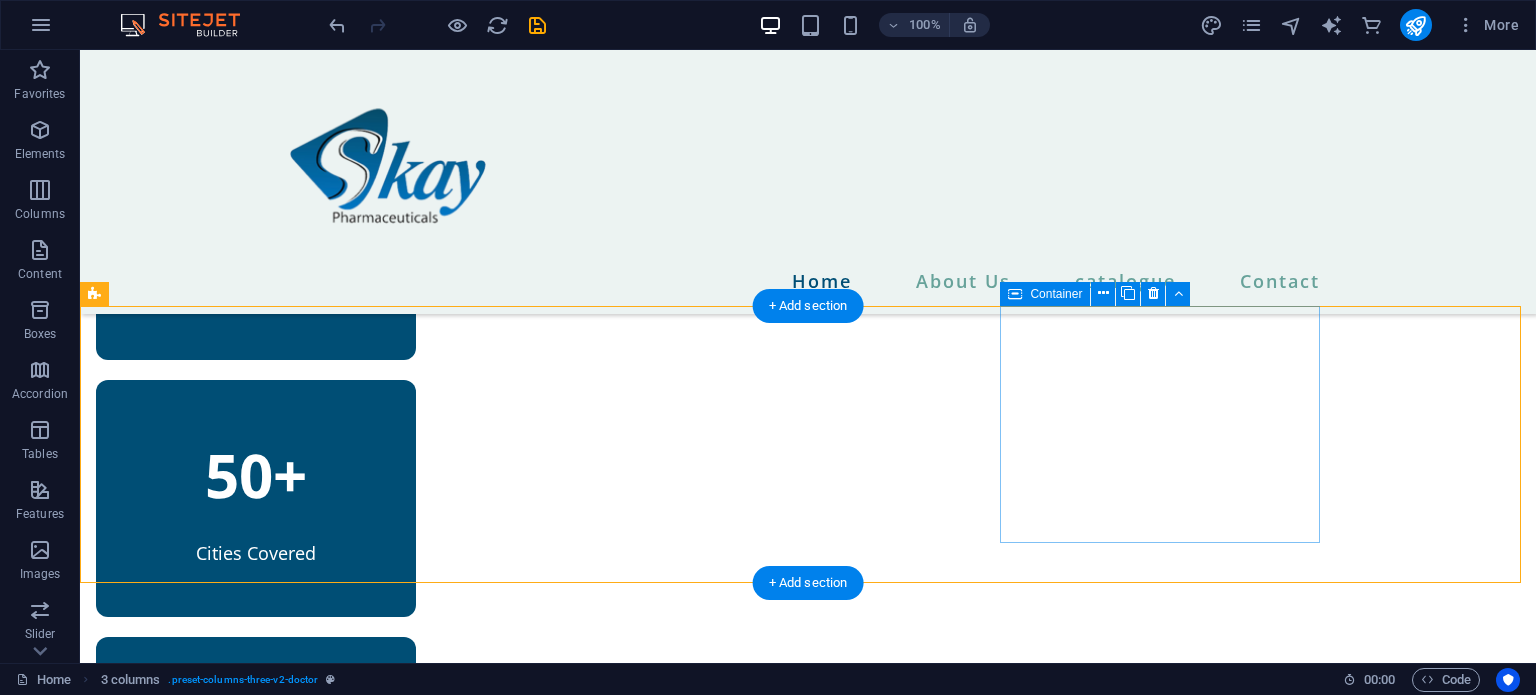 scroll, scrollTop: 1048, scrollLeft: 0, axis: vertical 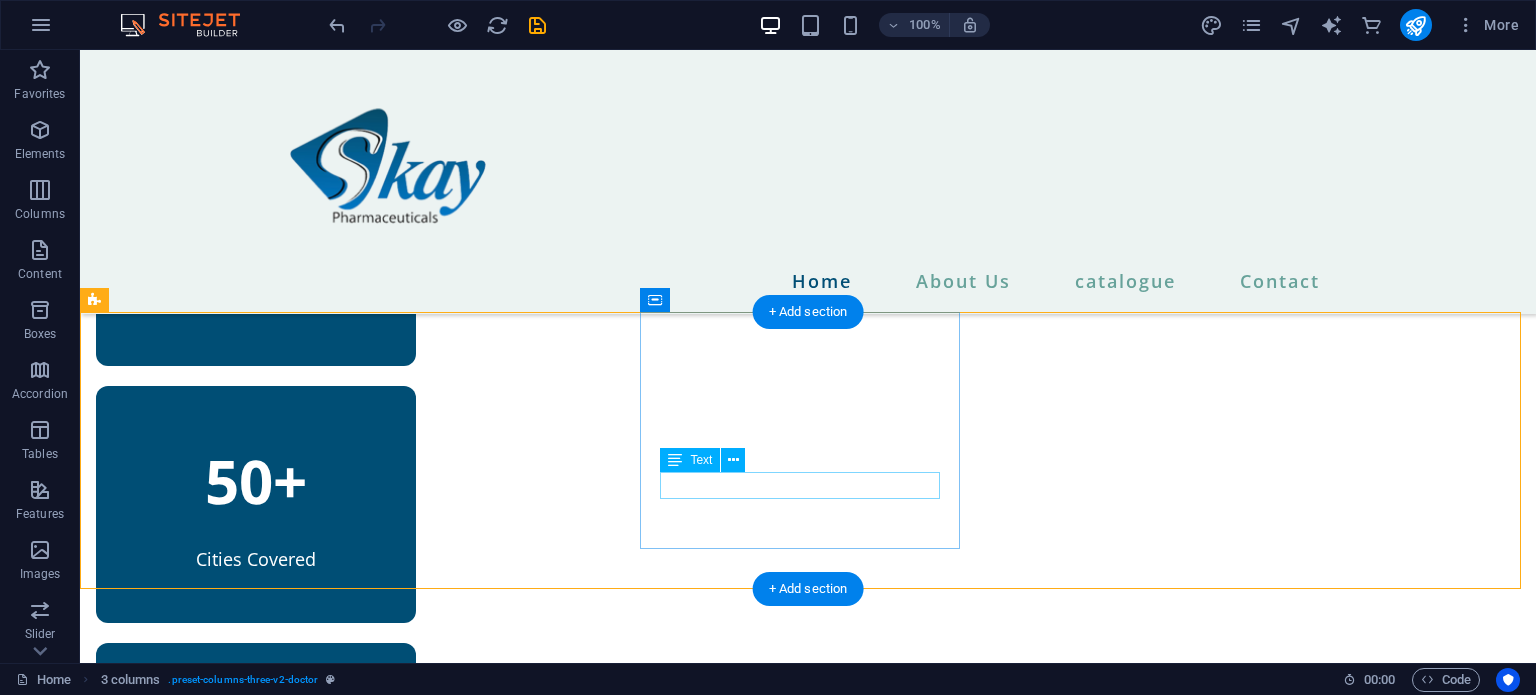 click on "Cities Covered" at bounding box center (256, 559) 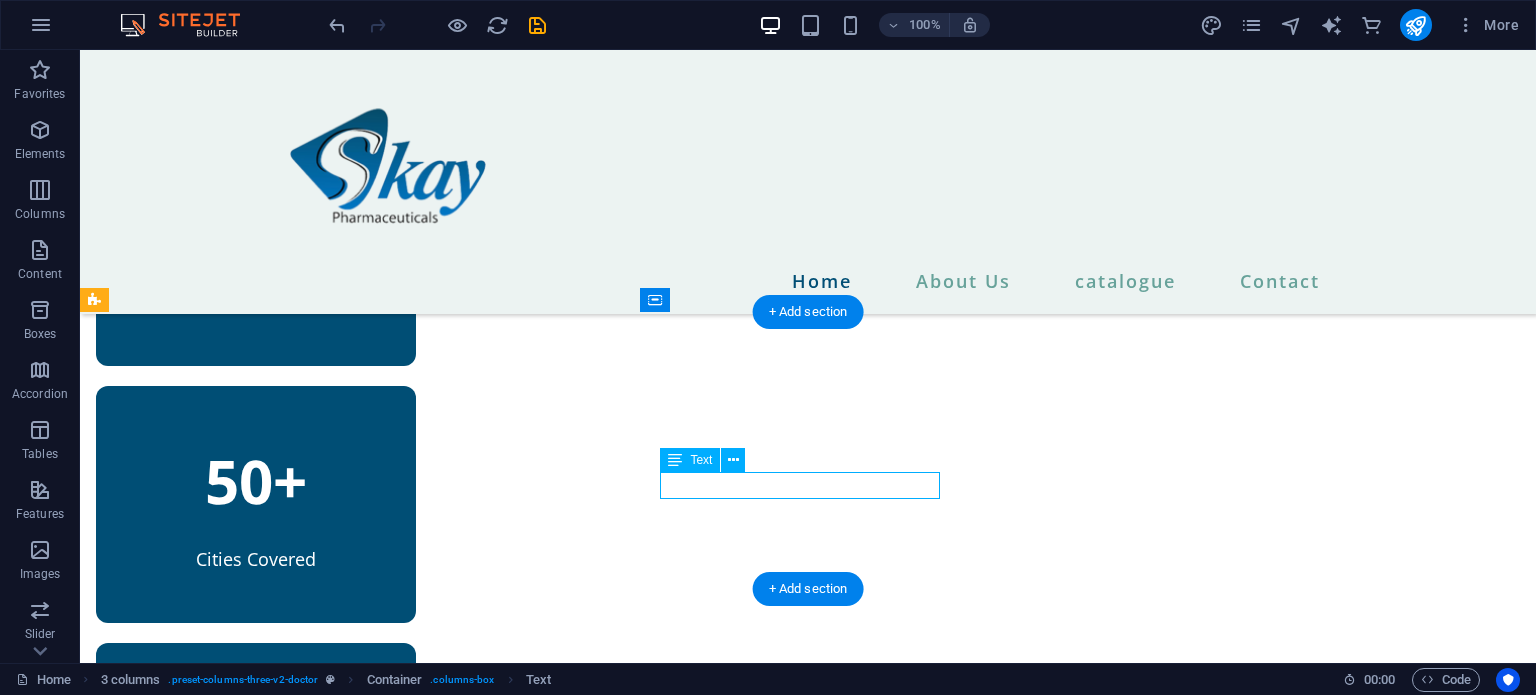 click on "Cities Covered" at bounding box center (256, 559) 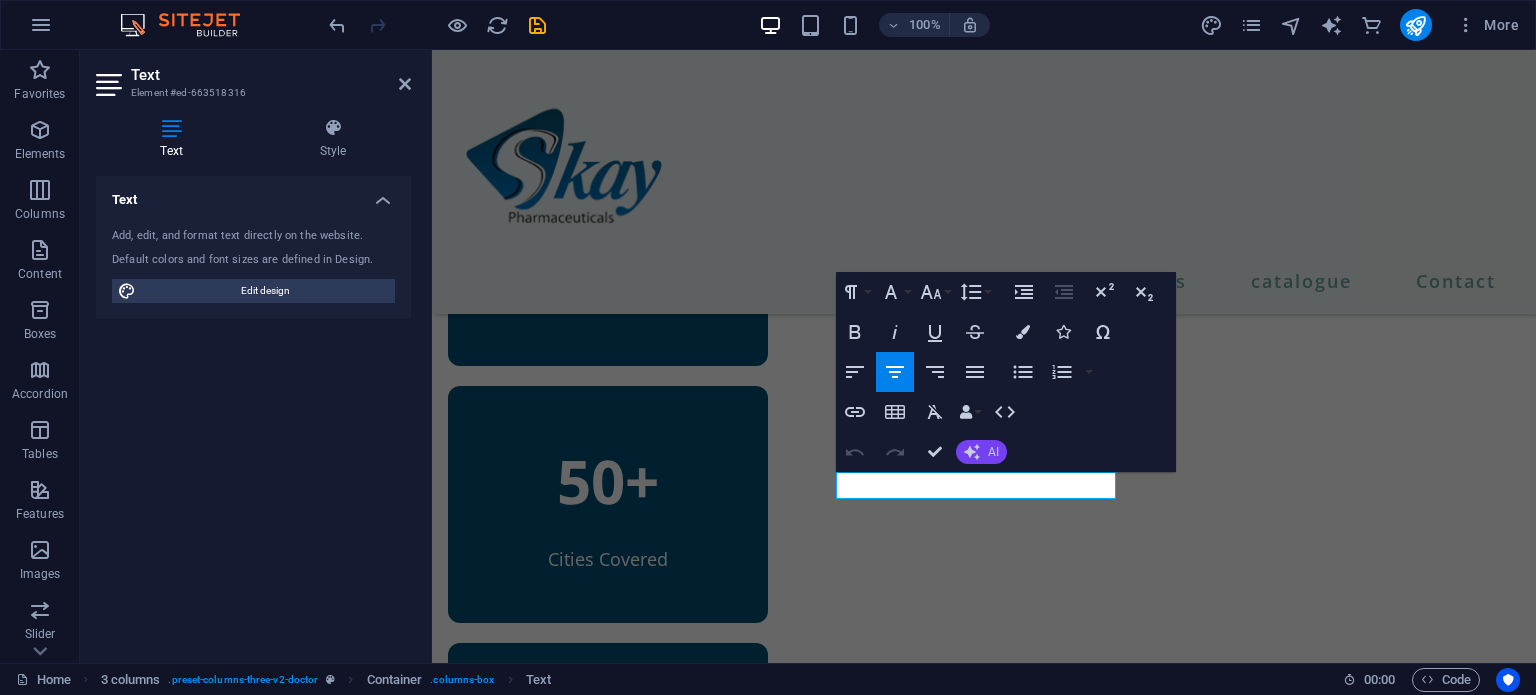 click on "AI" at bounding box center [981, 452] 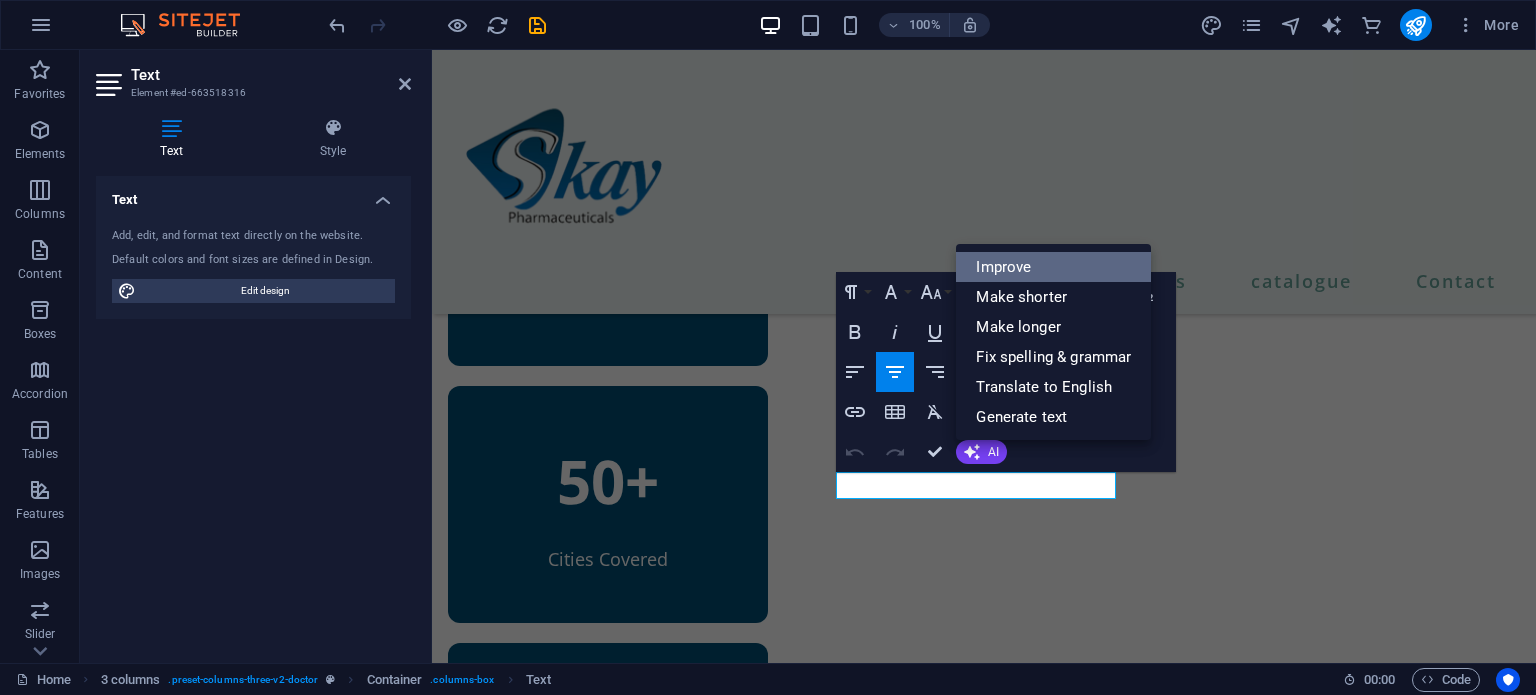click on "Improve" at bounding box center [1053, 267] 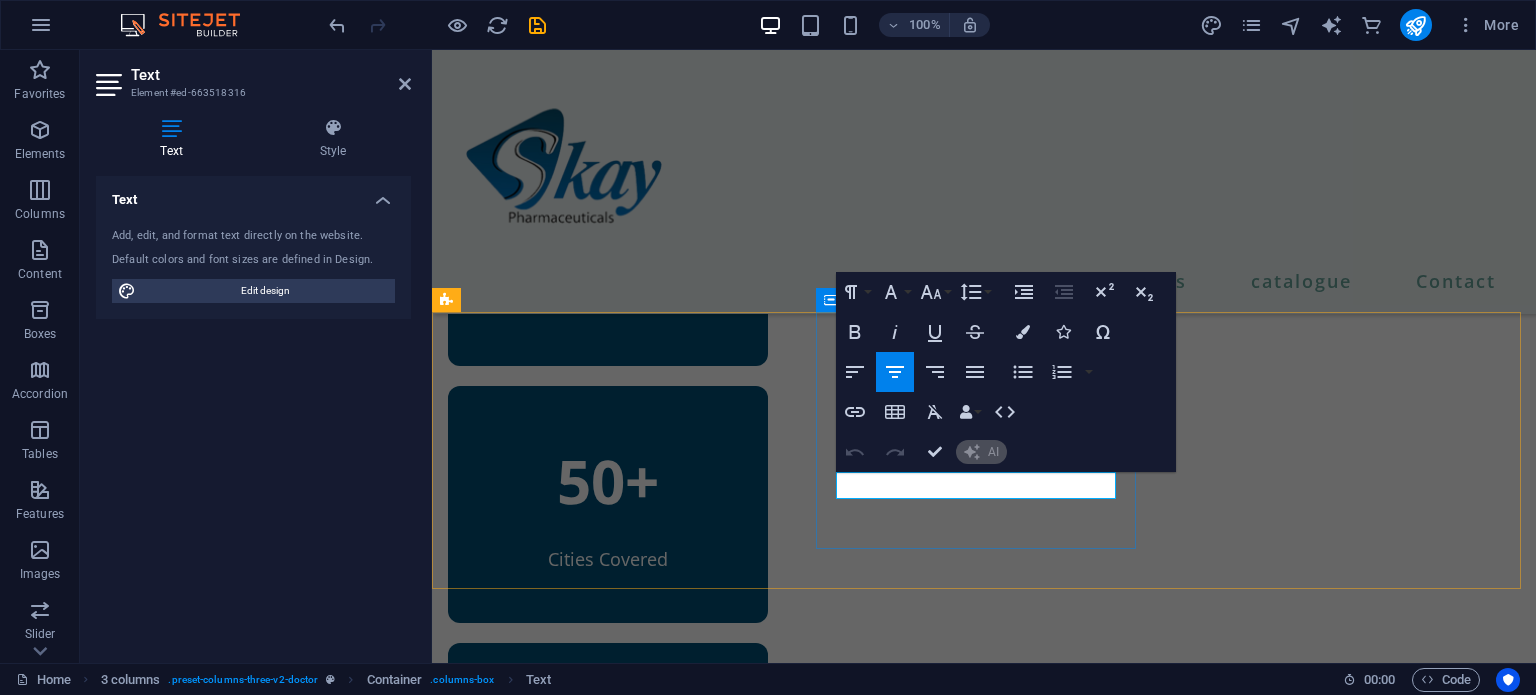 type 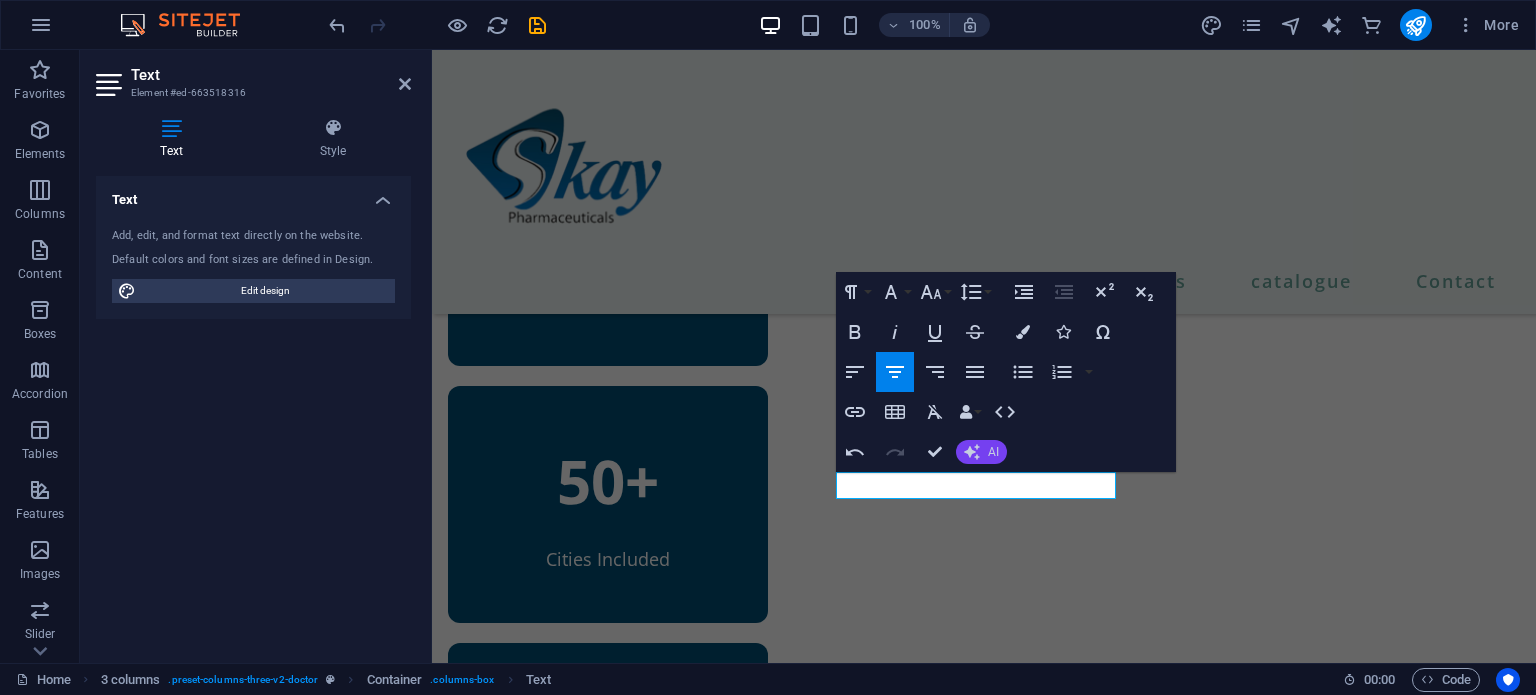 click on "AI" at bounding box center [993, 452] 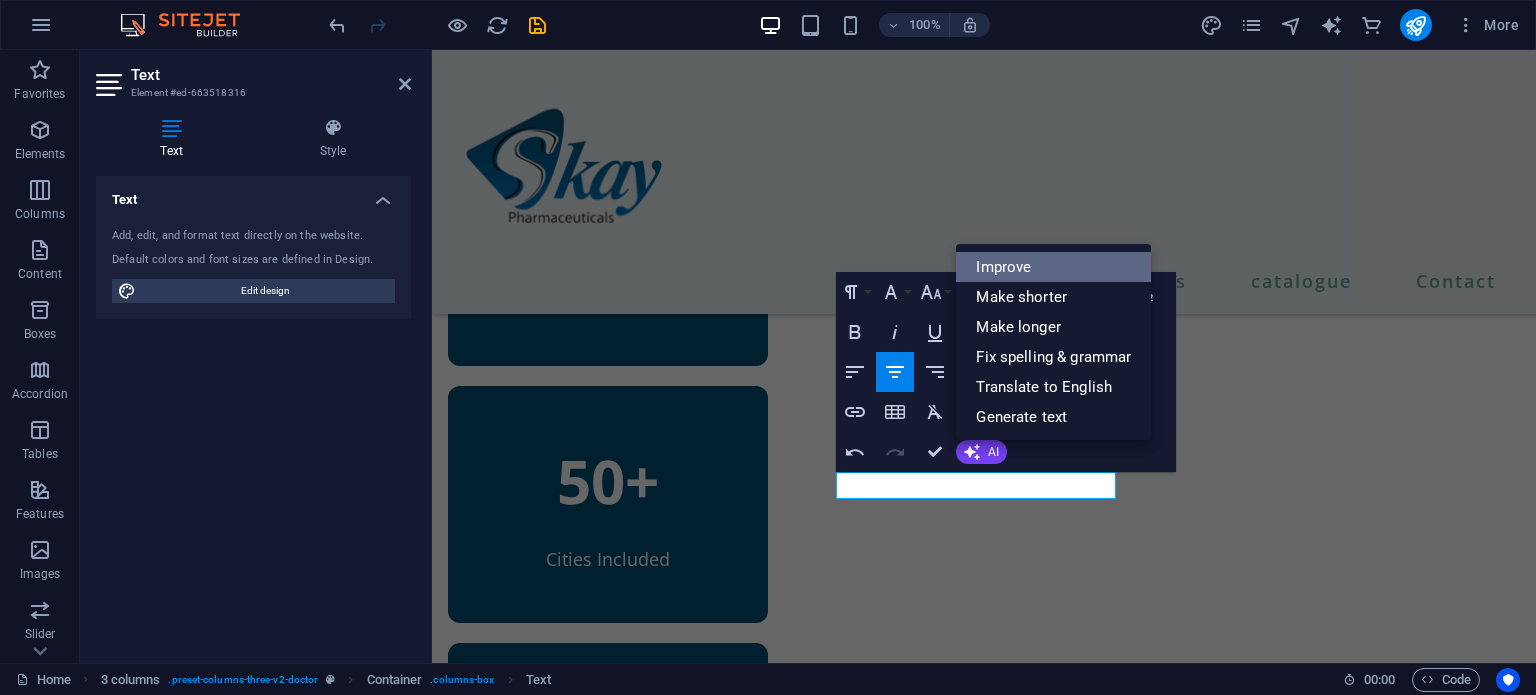 click on "Improve" at bounding box center (1053, 267) 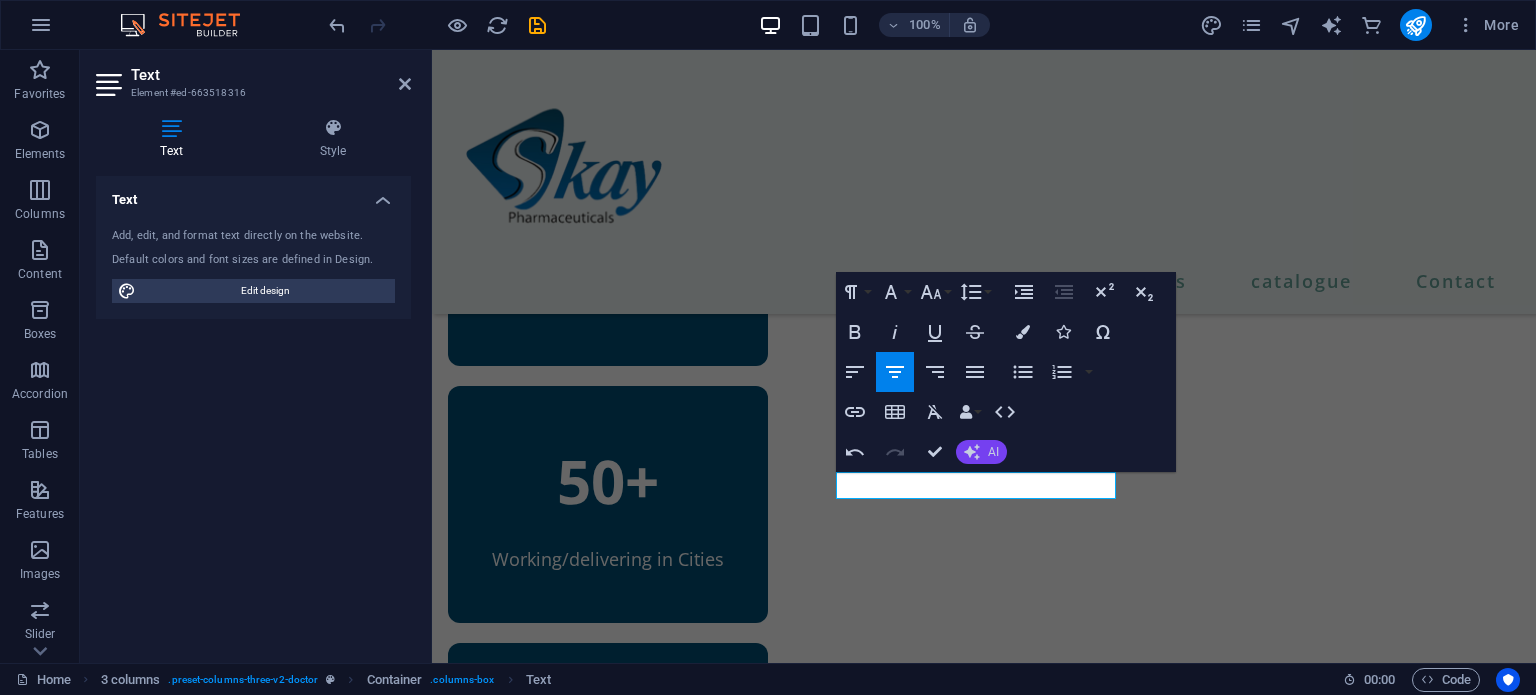 click on "AI" at bounding box center [993, 452] 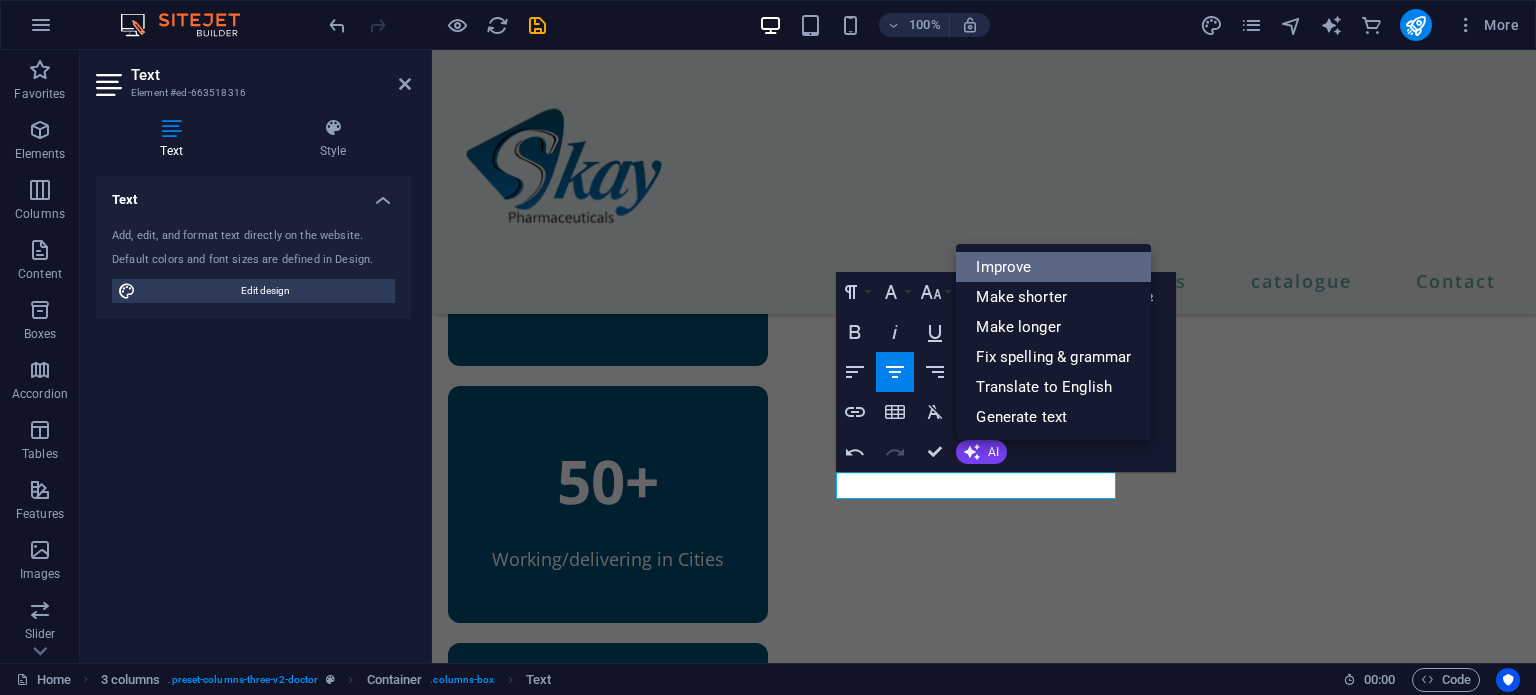 click on "Improve" at bounding box center (1053, 267) 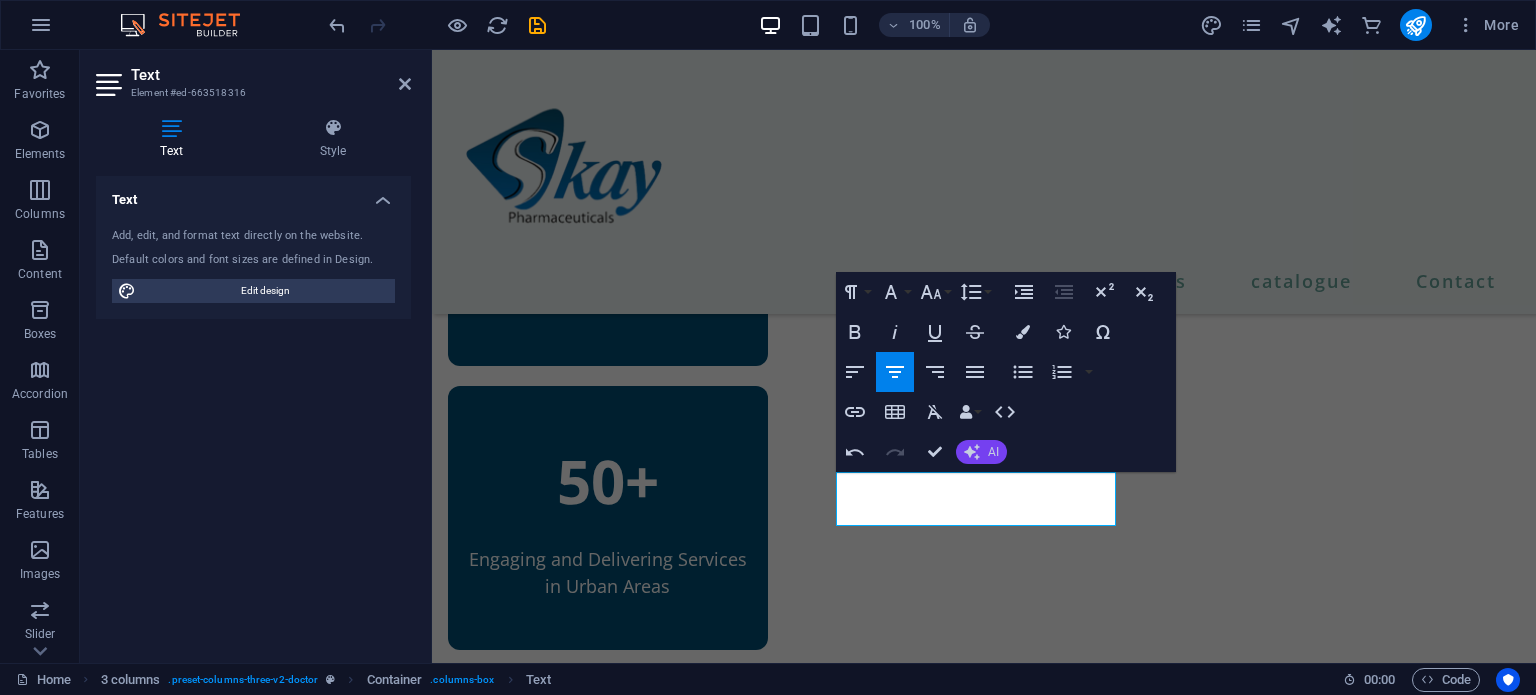 click on "AI" at bounding box center (981, 452) 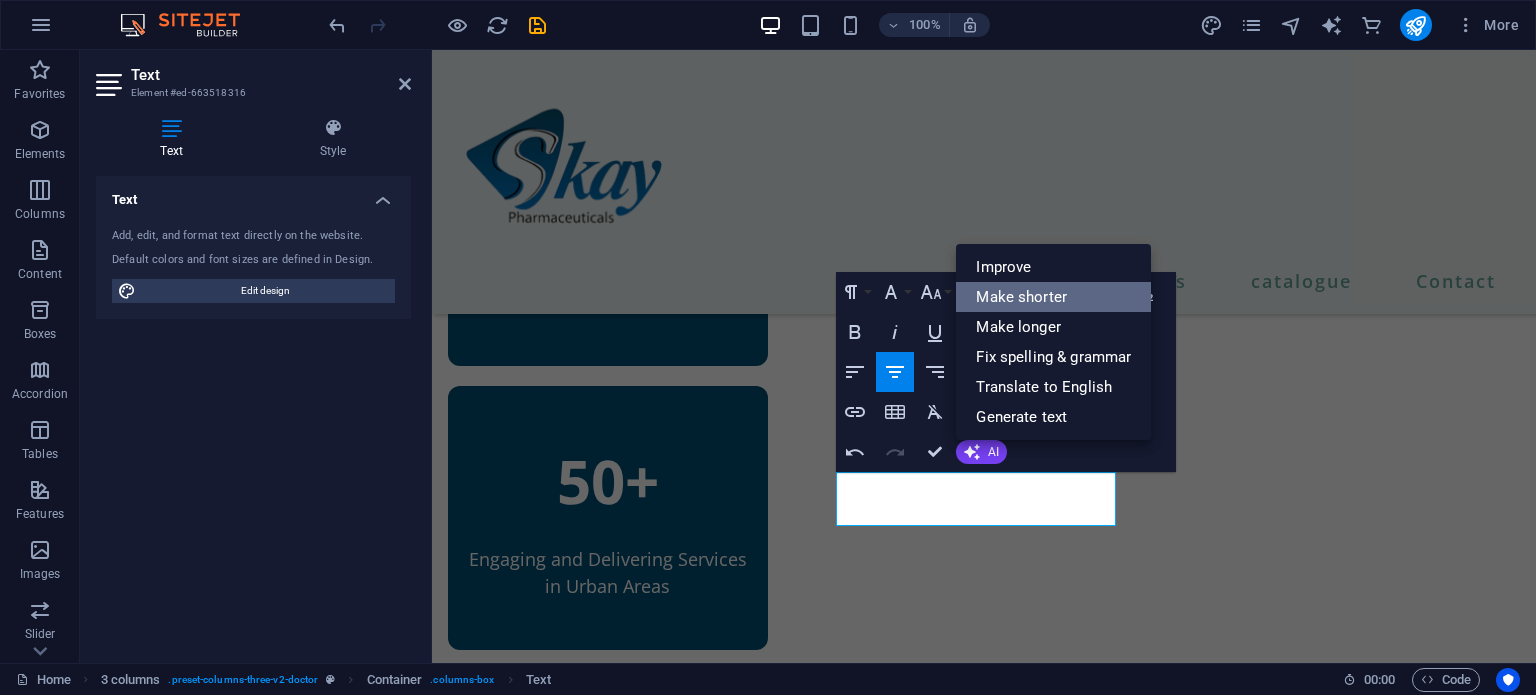 click on "Make shorter" at bounding box center (1053, 297) 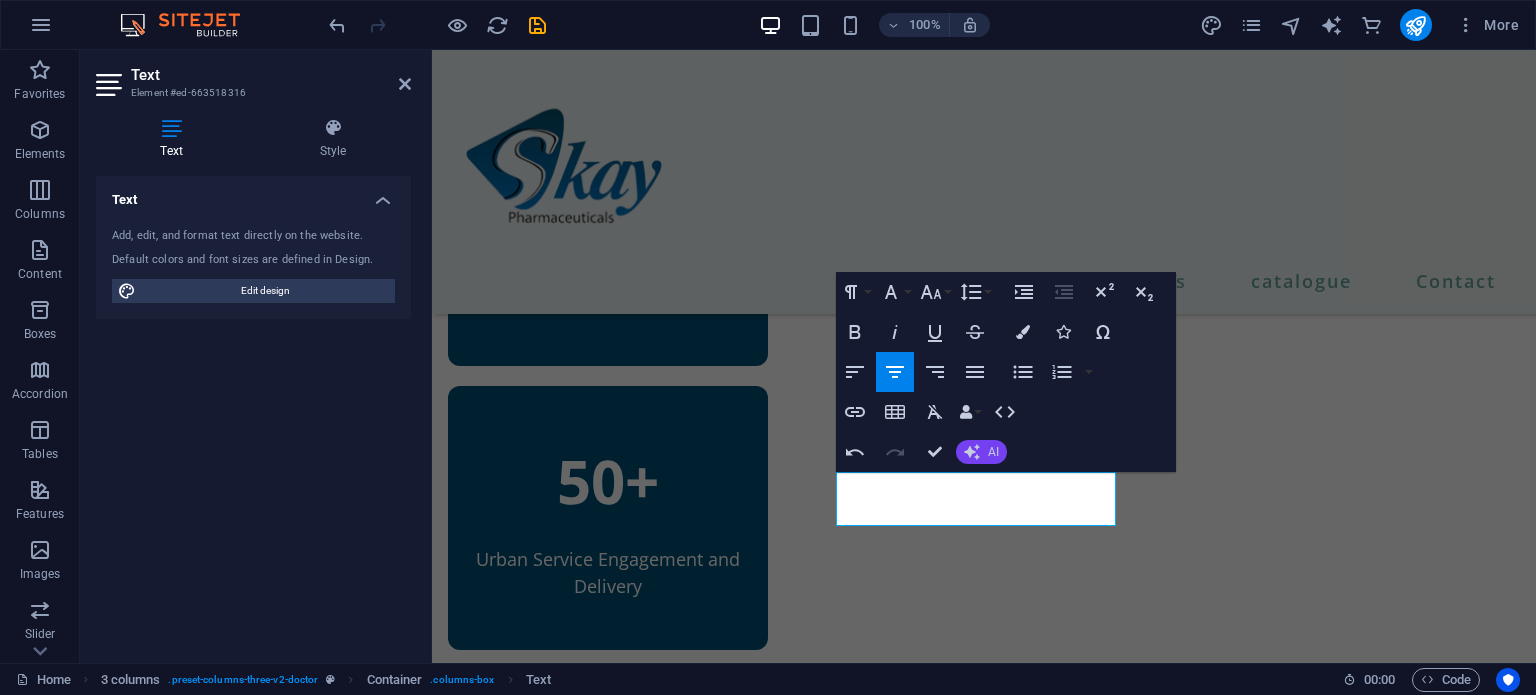 click on "AI" at bounding box center [981, 452] 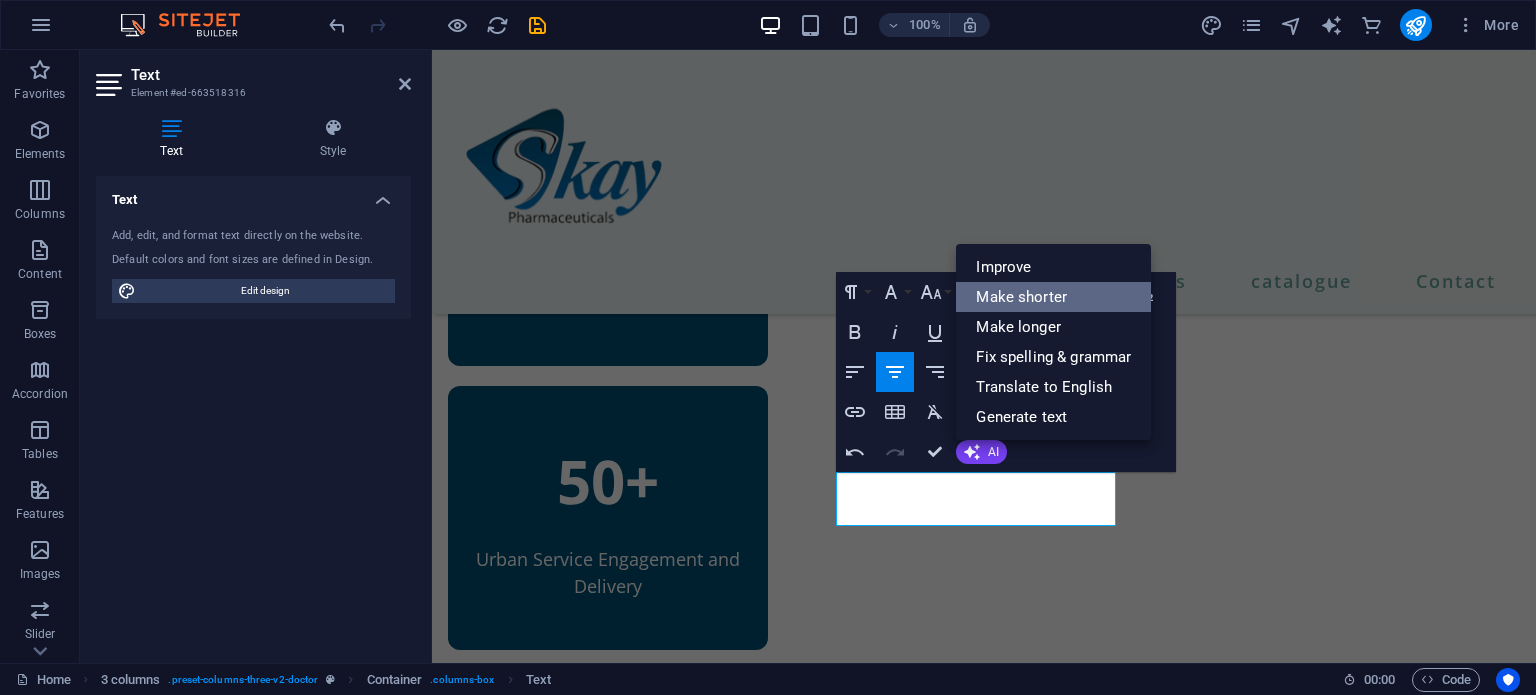 click on "Make shorter" at bounding box center [1053, 297] 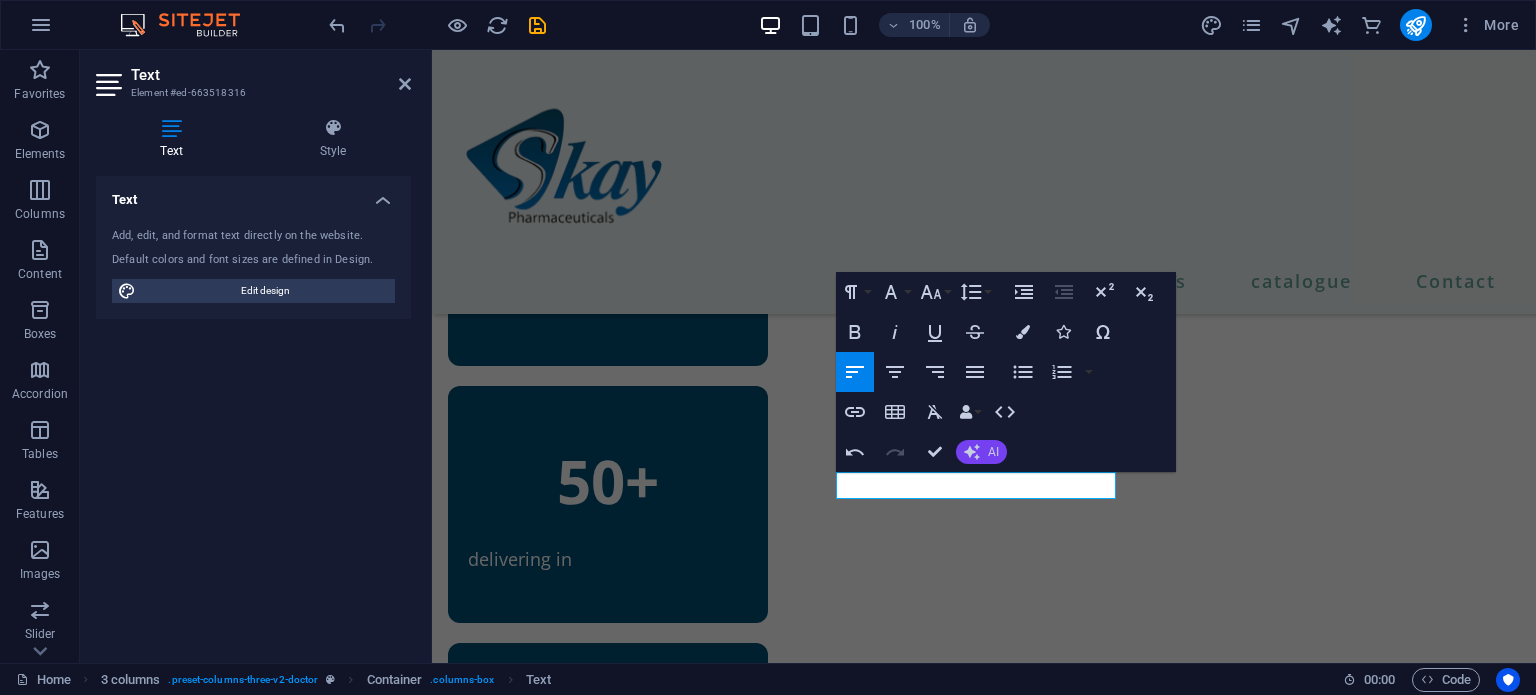 click on "AI" at bounding box center (993, 452) 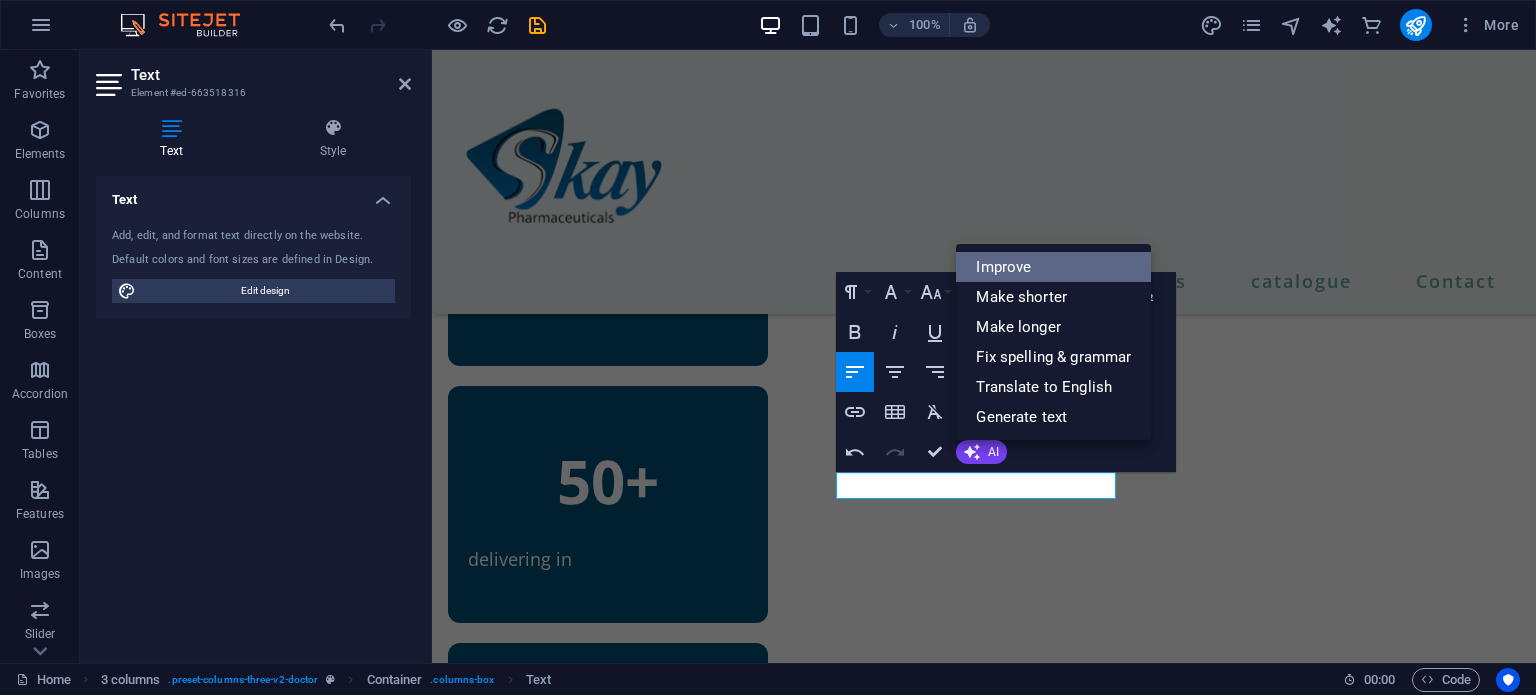 click on "Improve" at bounding box center (1053, 267) 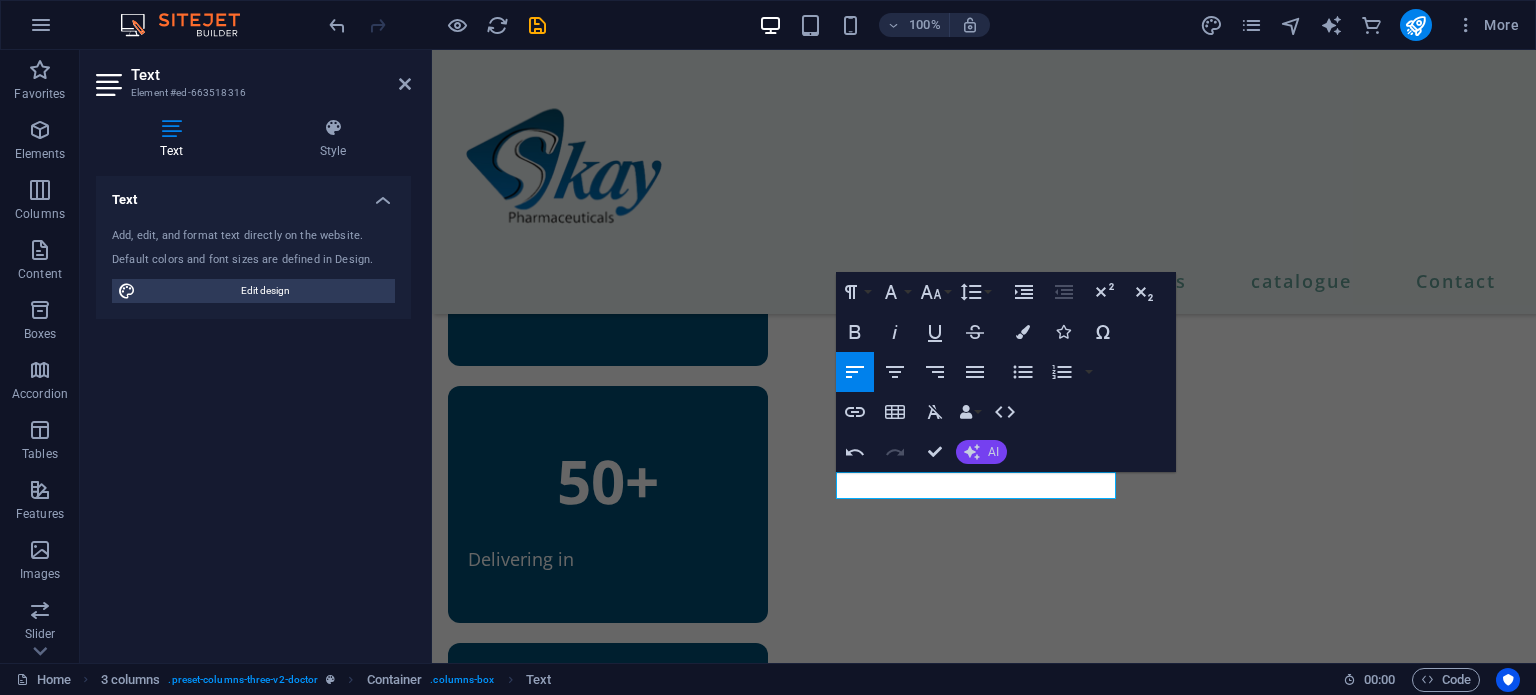 click 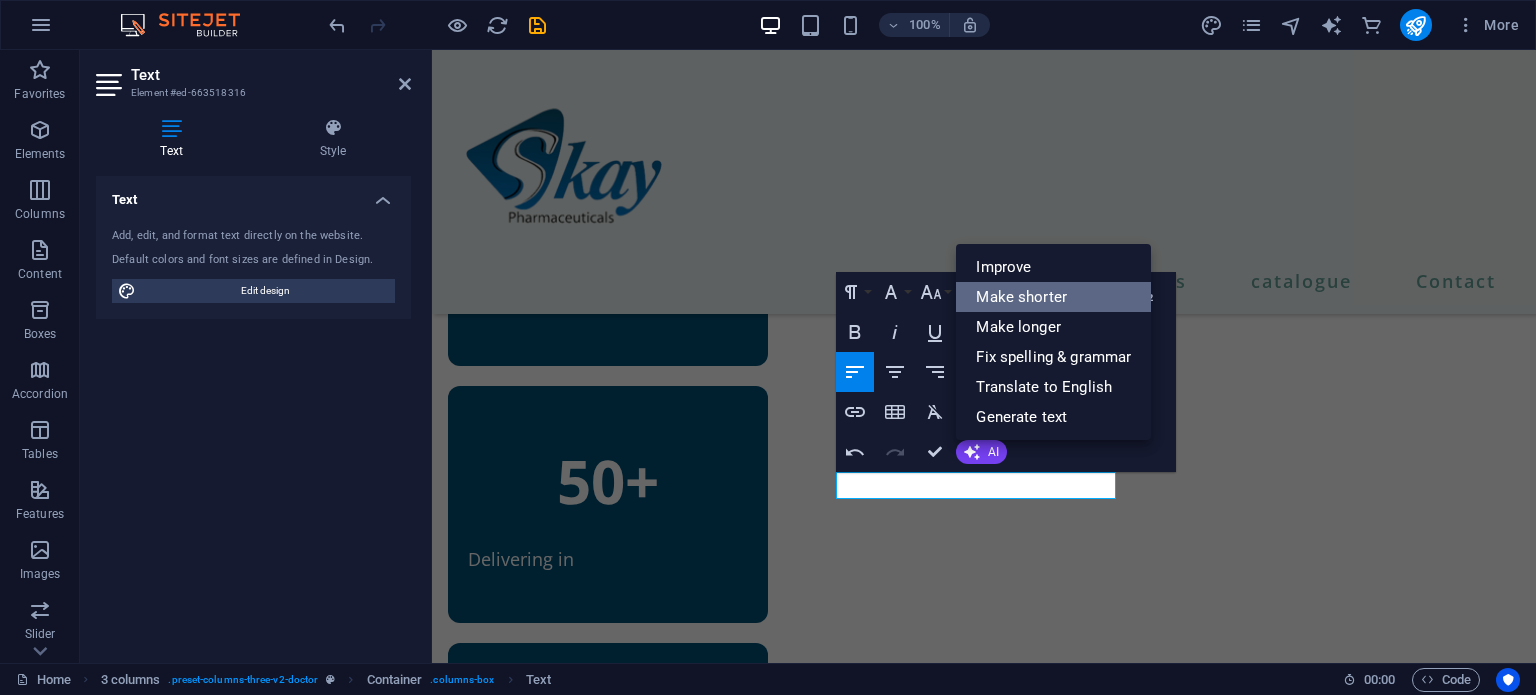 click on "Make shorter" at bounding box center (1053, 297) 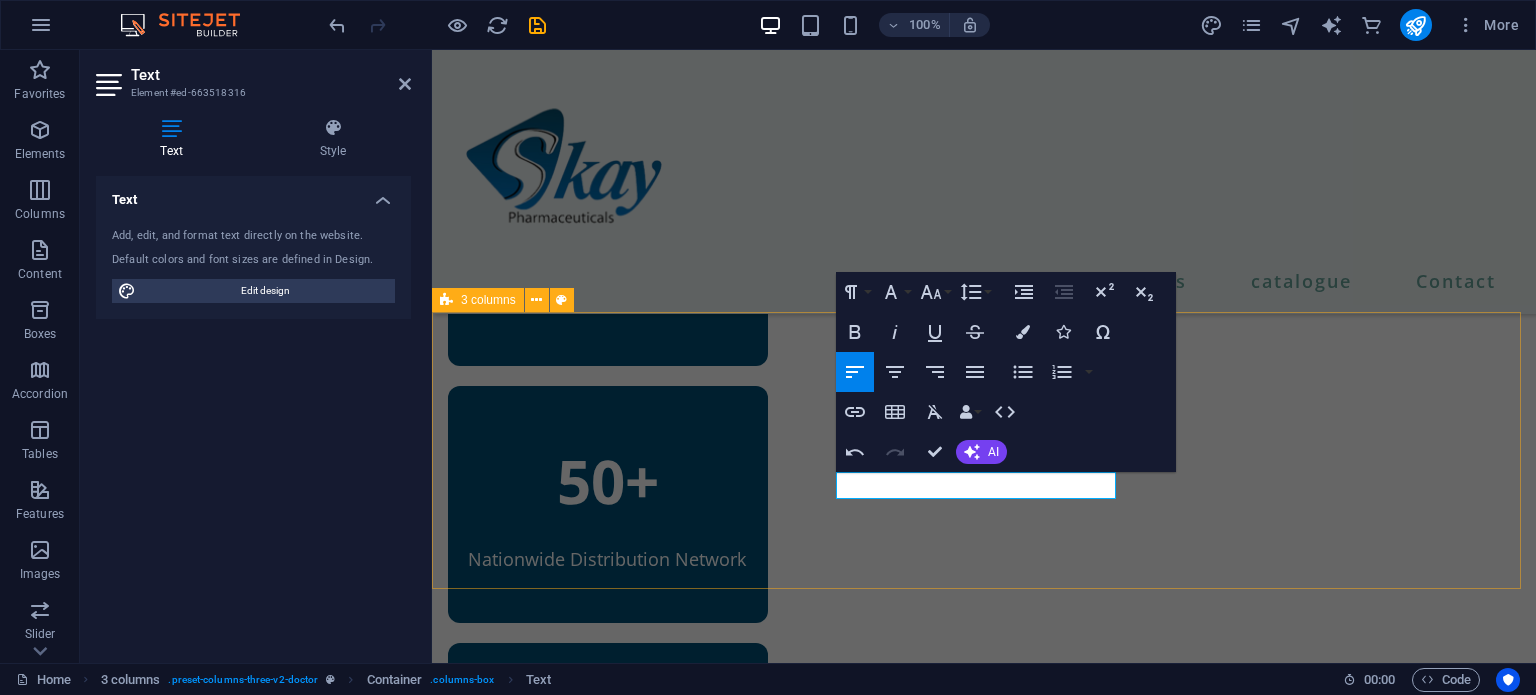 click on "1000+ Satisfied Customers 50+ Nationwide Distribution Network 150+ Product Range" at bounding box center (984, 524) 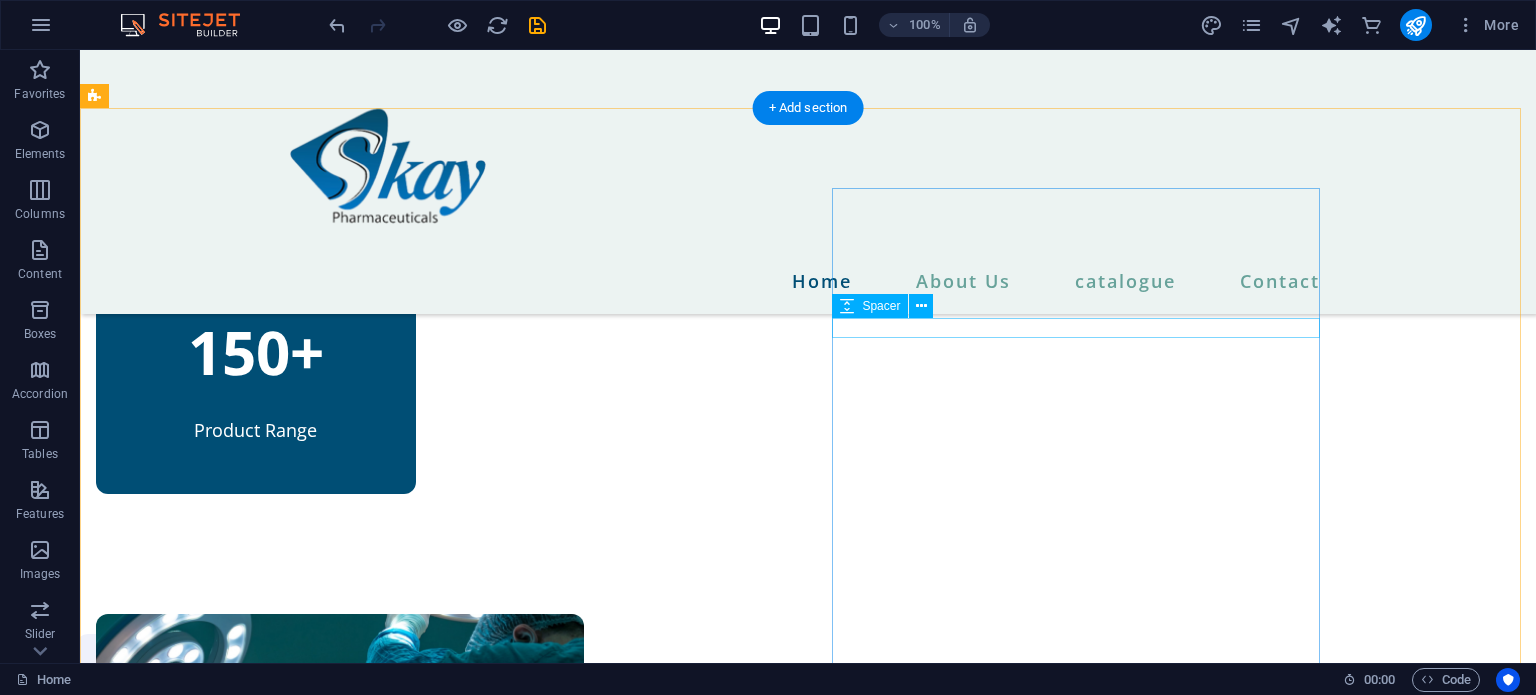 scroll, scrollTop: 1534, scrollLeft: 0, axis: vertical 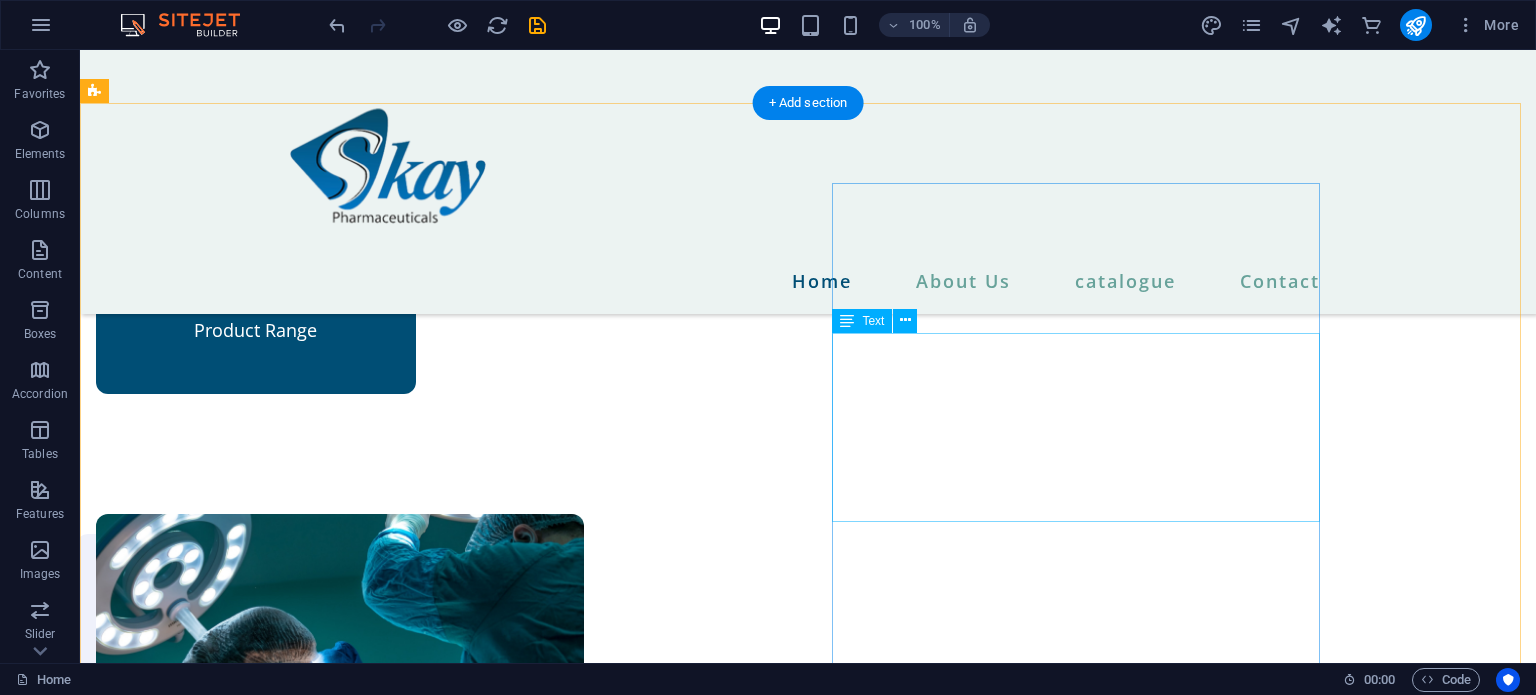 click on "Lorem ipsum dolor sit amet, consectetur adipiscing elit. Nisl scelerisque suspendisse mi varius phasellus. Vitae accumsan scelerisque ut luctus aliquam lorem. Consectetur vel sempe feugiat dolor vestibulum varius est.  Mauris ut est quisque at facilisi suscipit pellentesque at viverra. At vel quis ullamcorper ut suspendisse eget." at bounding box center [340, 1278] 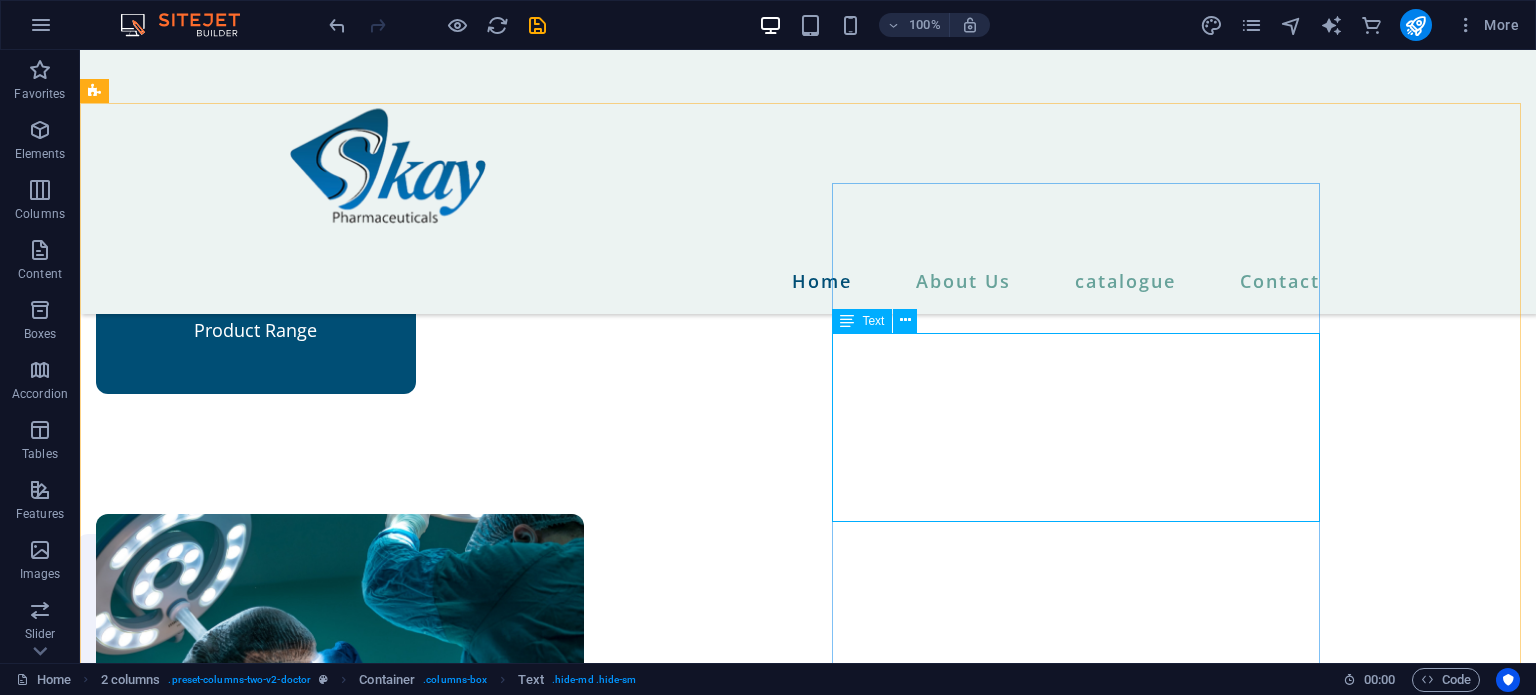 click on "Text" at bounding box center [873, 321] 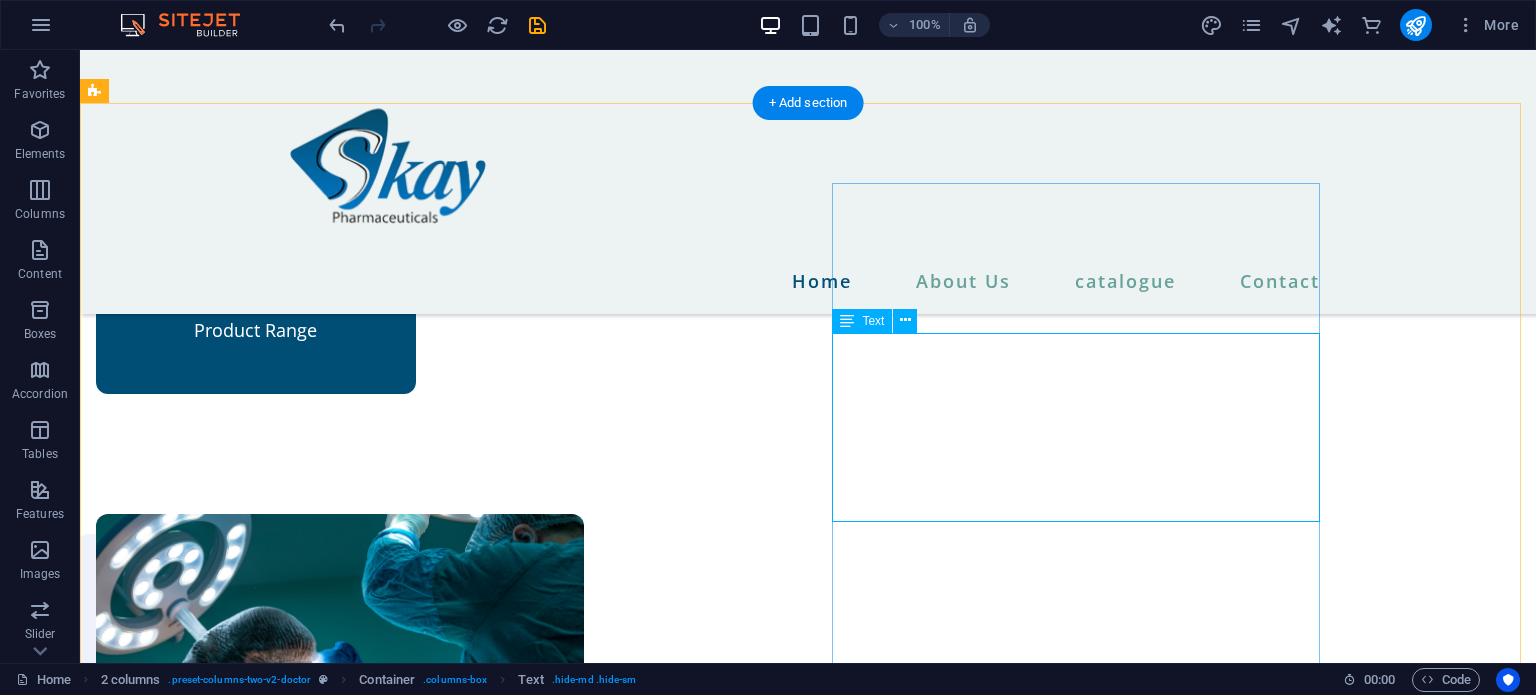 click on "Lorem ipsum dolor sit amet, consectetur adipiscing elit. Nisl scelerisque suspendisse mi varius phasellus. Vitae accumsan scelerisque ut luctus aliquam lorem. Consectetur vel sempe feugiat dolor vestibulum varius est.  Mauris ut est quisque at facilisi suscipit pellentesque at viverra. At vel quis ullamcorper ut suspendisse eget." at bounding box center (340, 1278) 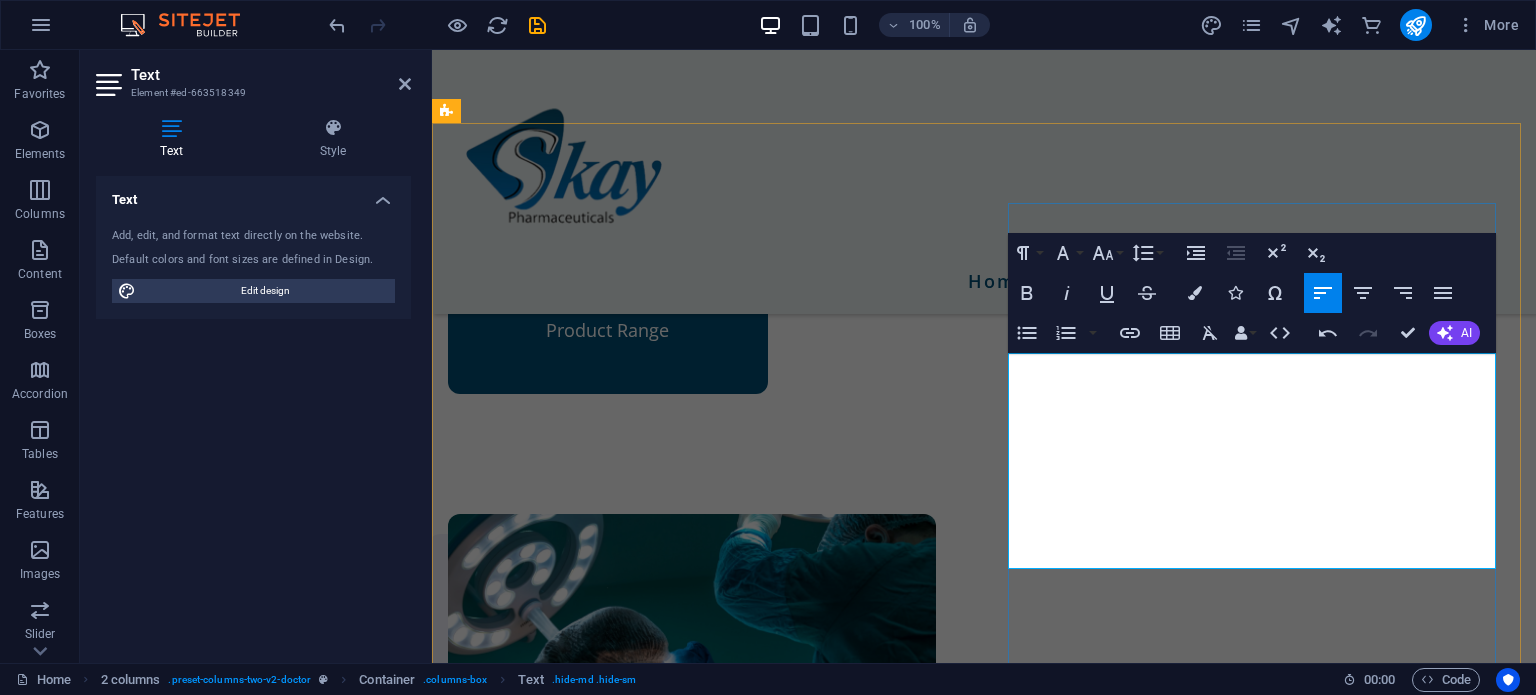scroll, scrollTop: 1502, scrollLeft: 0, axis: vertical 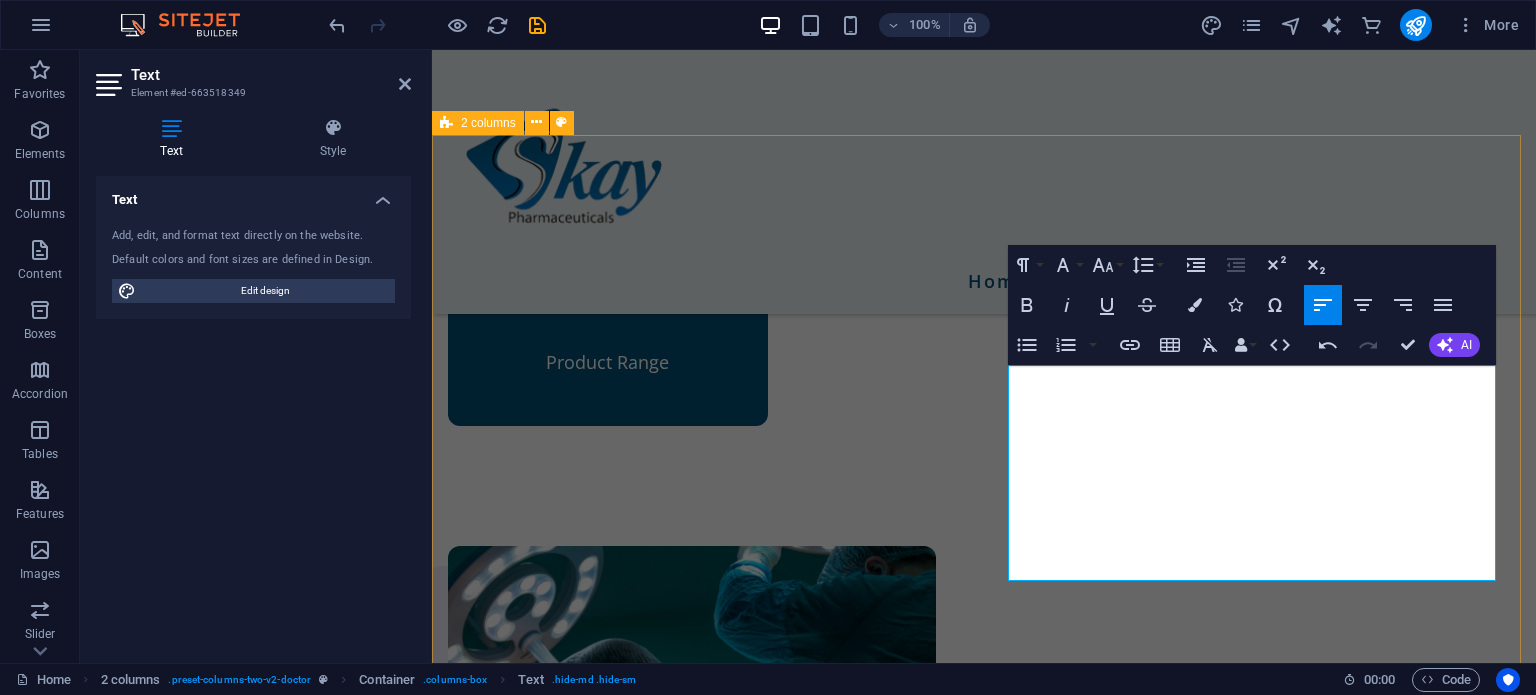 click on "More than 10 years of experience With over a decade of experience in the pharmaceutical industry, Skay Pharmaceuticals has been a trusted name in the distribution of high-quality medicines and healthcare products across Pakistan. Since 2010, we have built strong relationships with pharmacies, hospitals, and healthcare providers by consistently delivering reliable service, maintaining regulatory compliance, and ensuring timely supply of a wide range of pharmaceutical products. Lorem ipsum dolor sit amet, consectetur adipiscing elit. Nisl scelerisque suspendisse mi varius phasellus. Vitae accumsan scelerisque ut luctus aliquam lorem. Consectetur vel sempe feugiat dolor vestibulum varius est.  Mauris ut est quisque at facilisi suscipit pellentesque at viverra. At vel quis ullamcorper ut suspendisse eget. about us" at bounding box center [984, 1127] 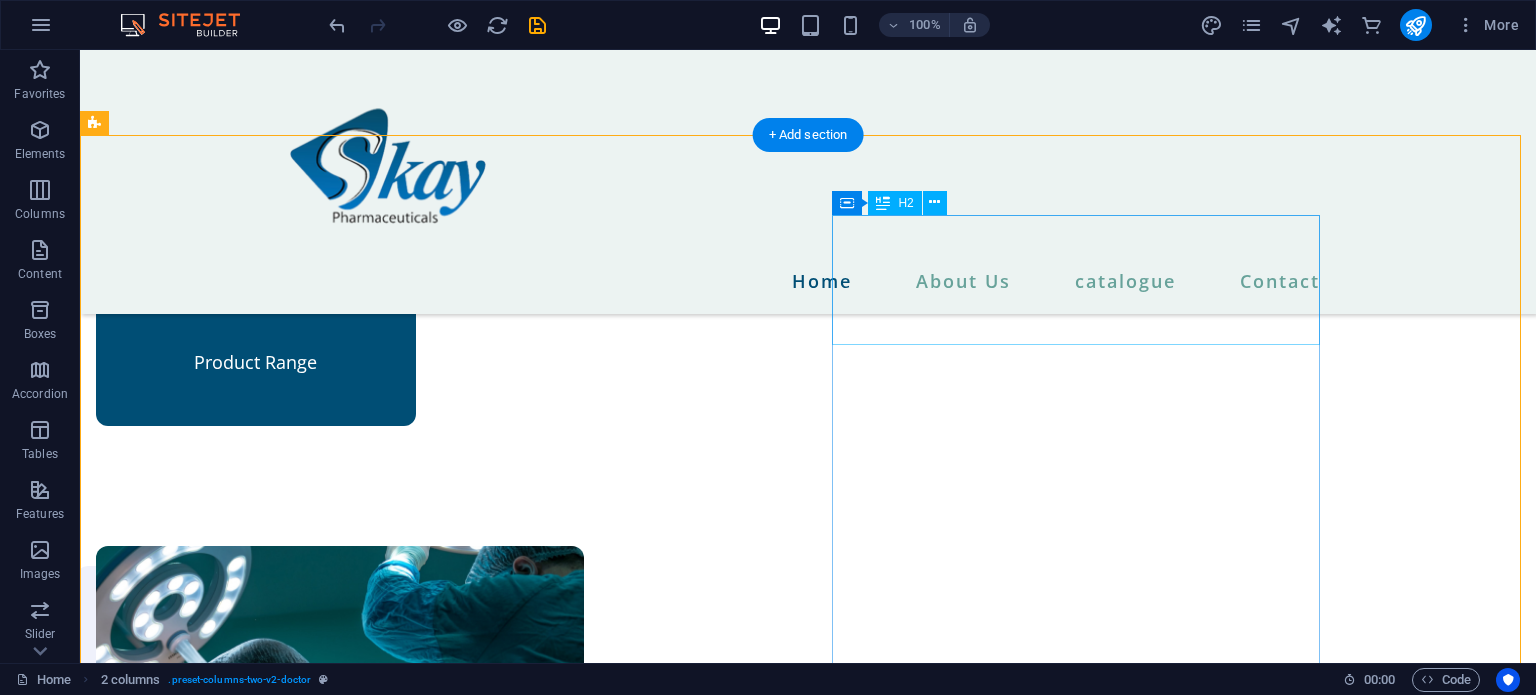click on "More than 10 years of experience" at bounding box center [340, 1131] 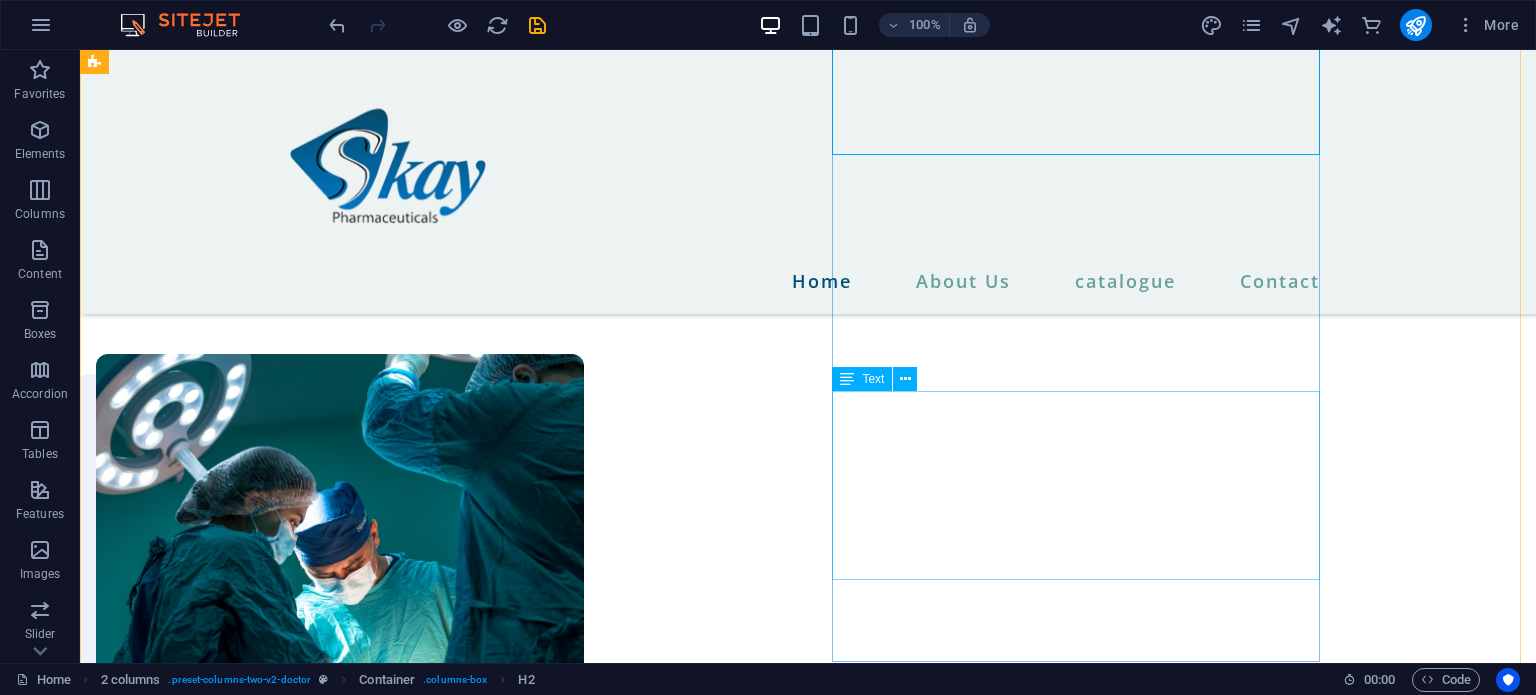 scroll, scrollTop: 1695, scrollLeft: 0, axis: vertical 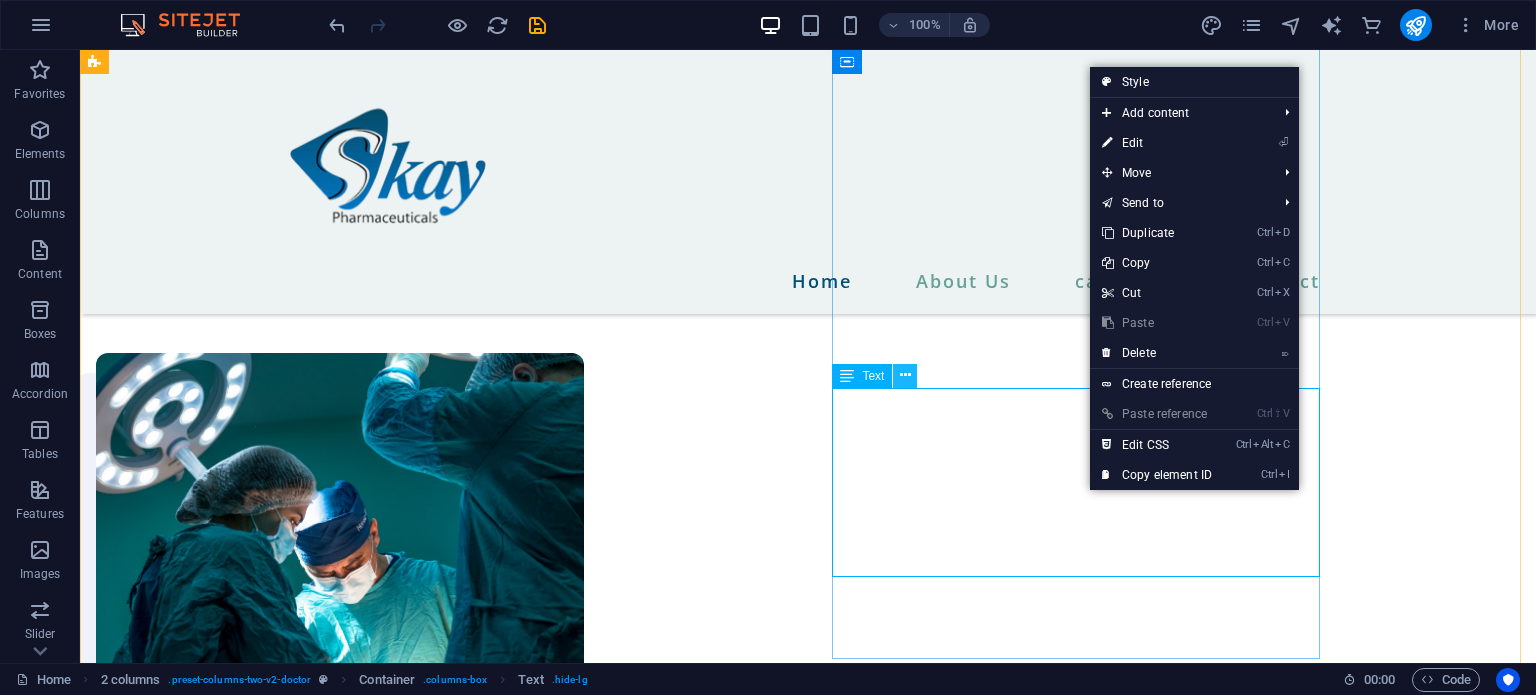 click at bounding box center (905, 375) 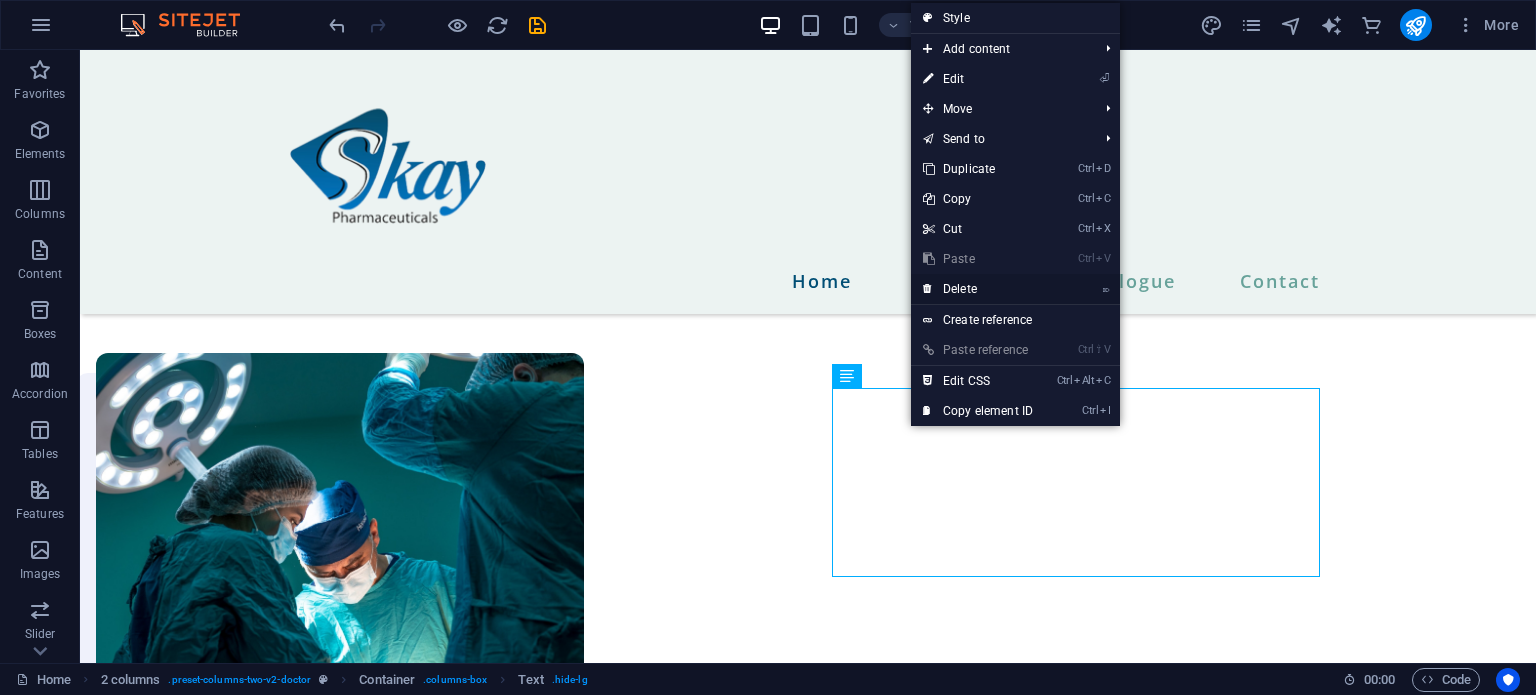 click on "⌦  Delete" at bounding box center [978, 289] 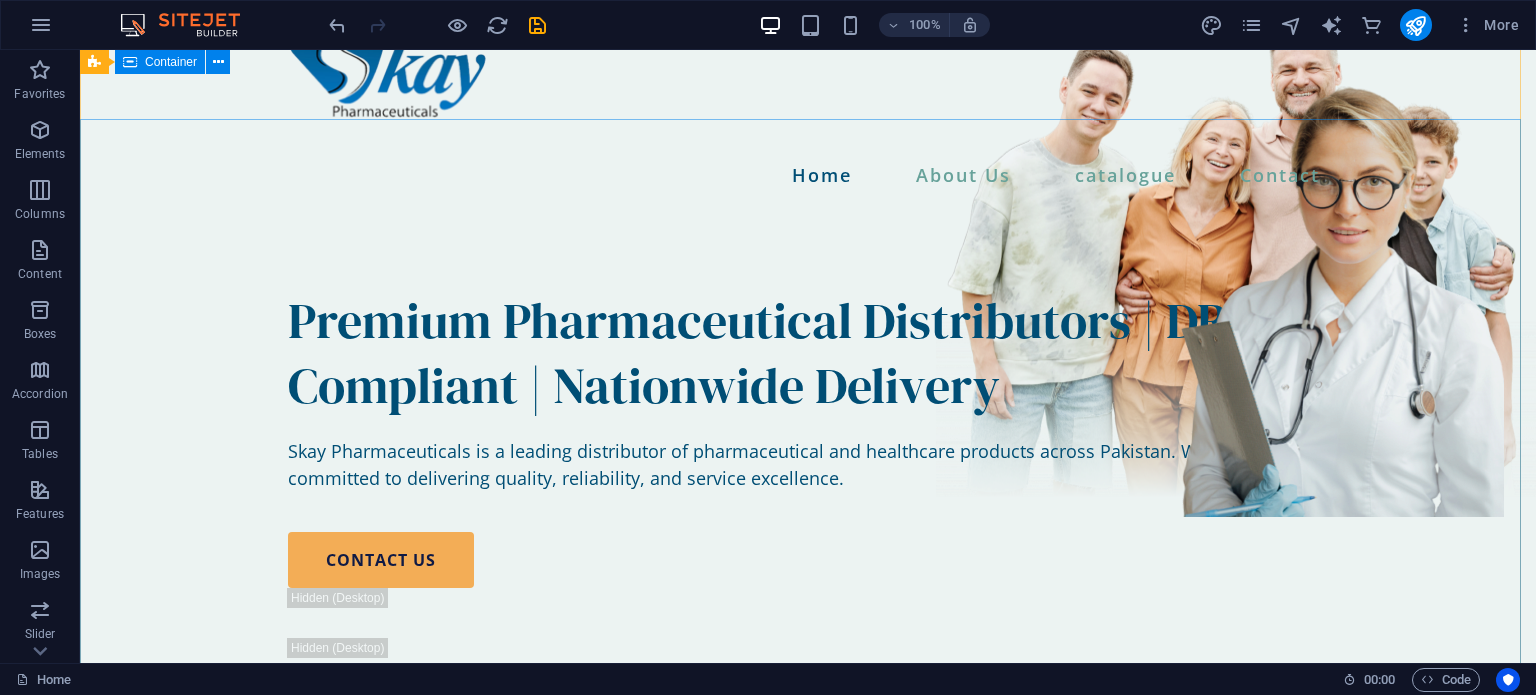 scroll, scrollTop: 83, scrollLeft: 0, axis: vertical 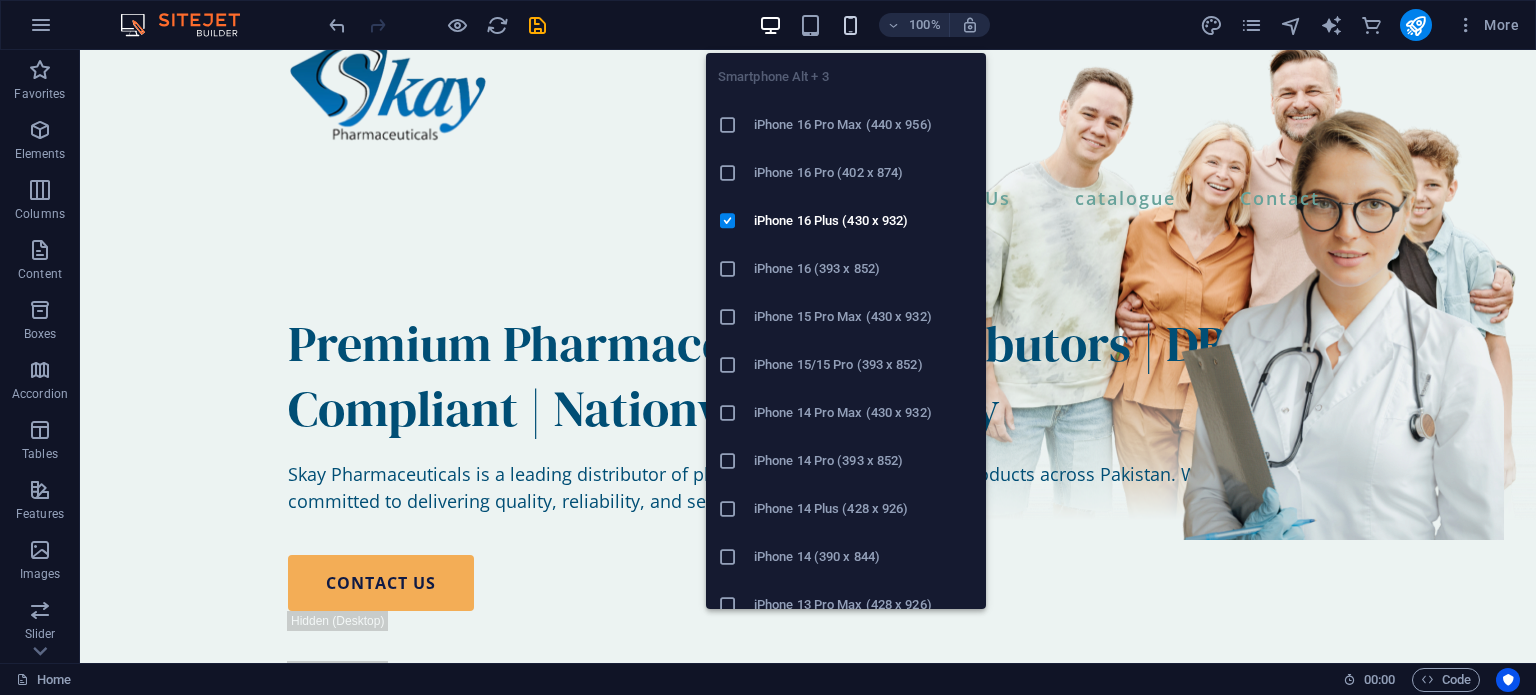 click at bounding box center [850, 25] 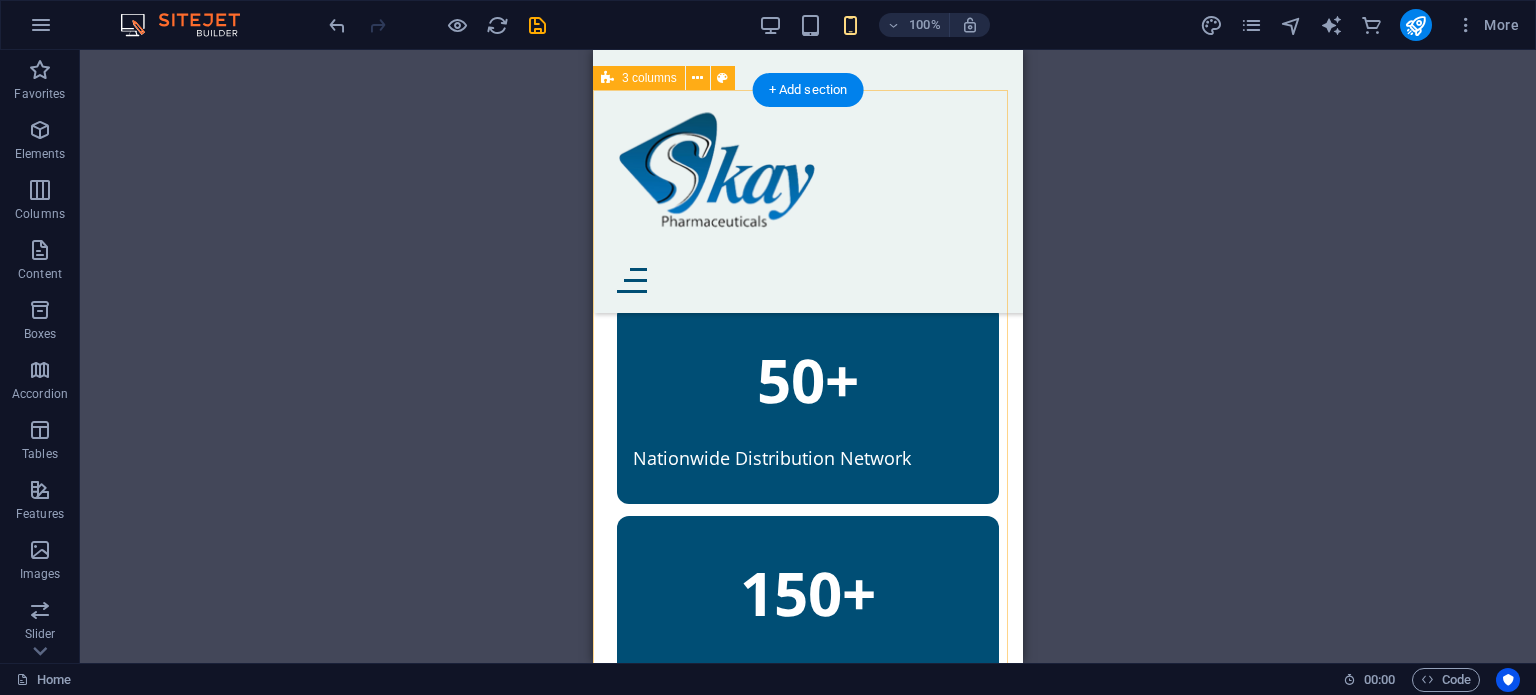 scroll, scrollTop: 995, scrollLeft: 0, axis: vertical 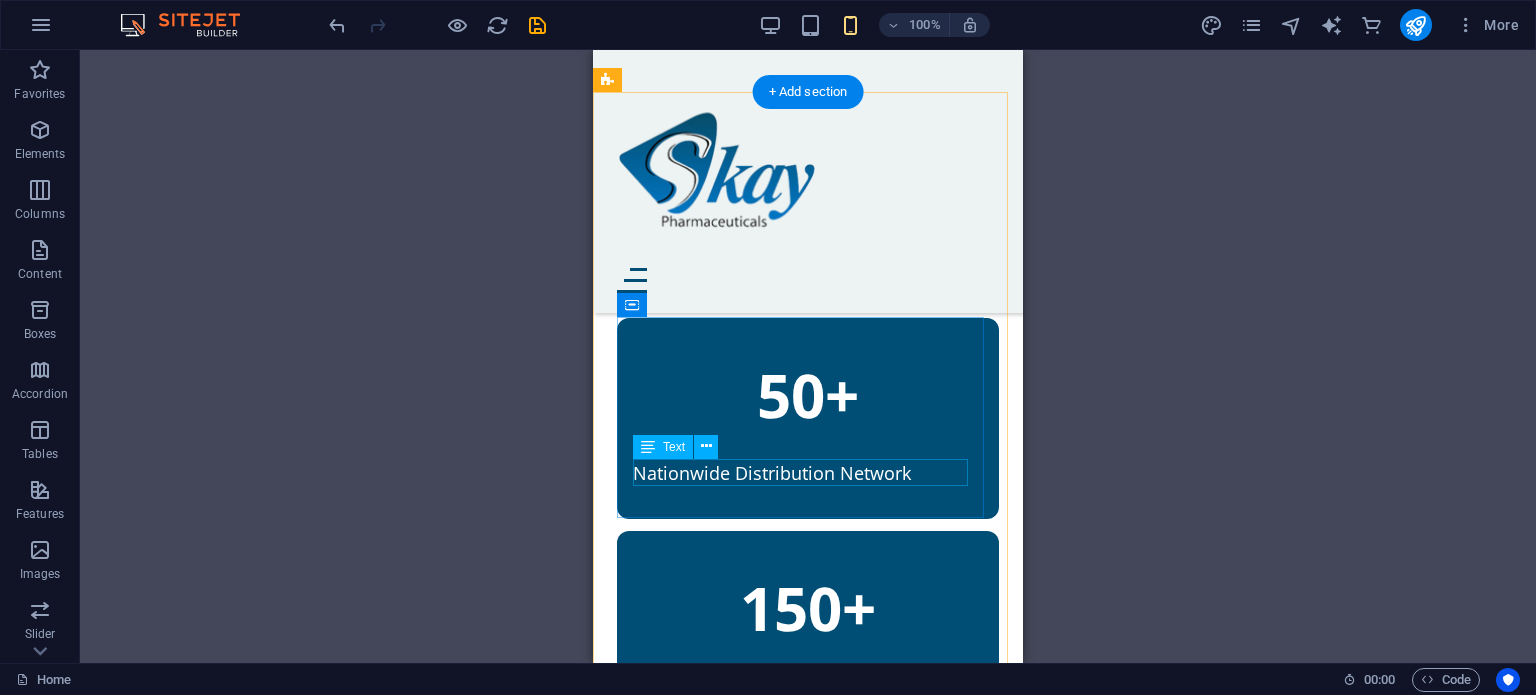 click on "Nationwide Distribution Network" at bounding box center [808, 473] 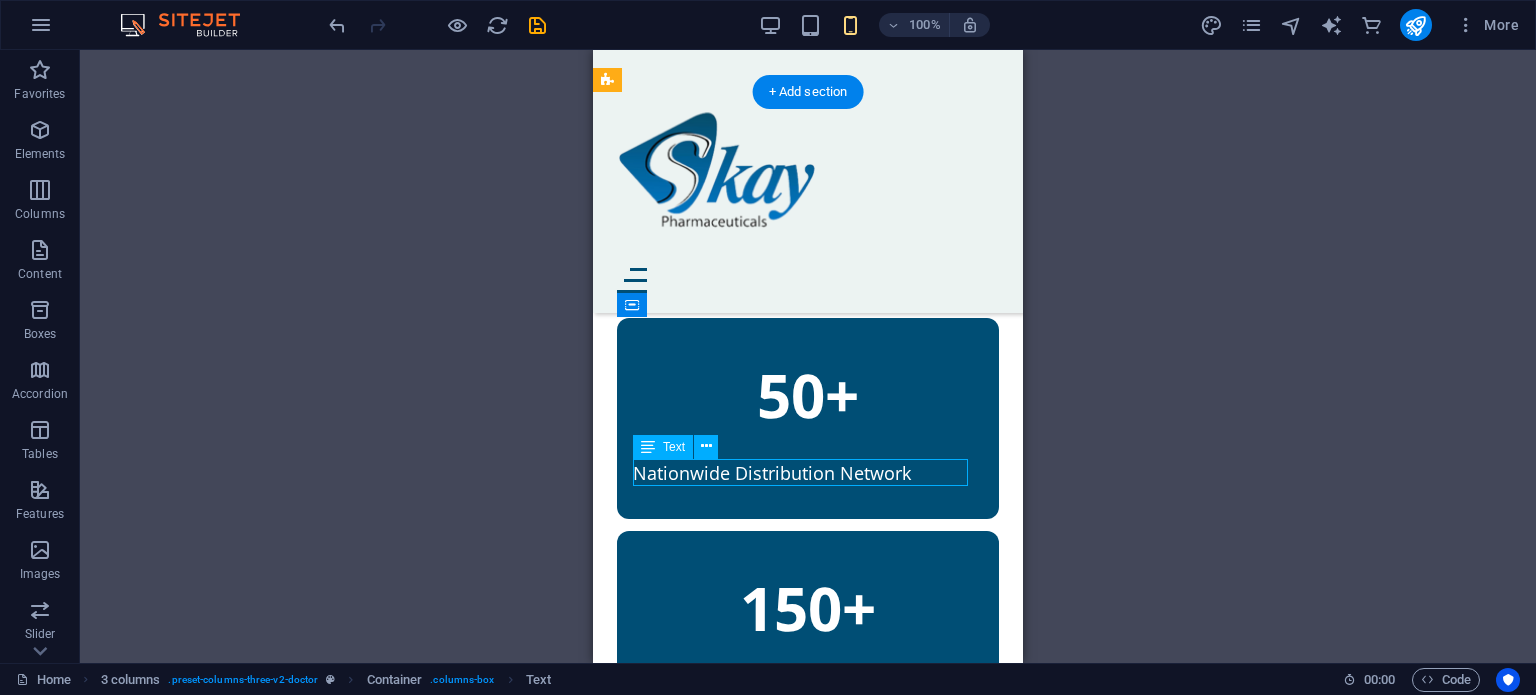 click on "Nationwide Distribution Network" at bounding box center [808, 473] 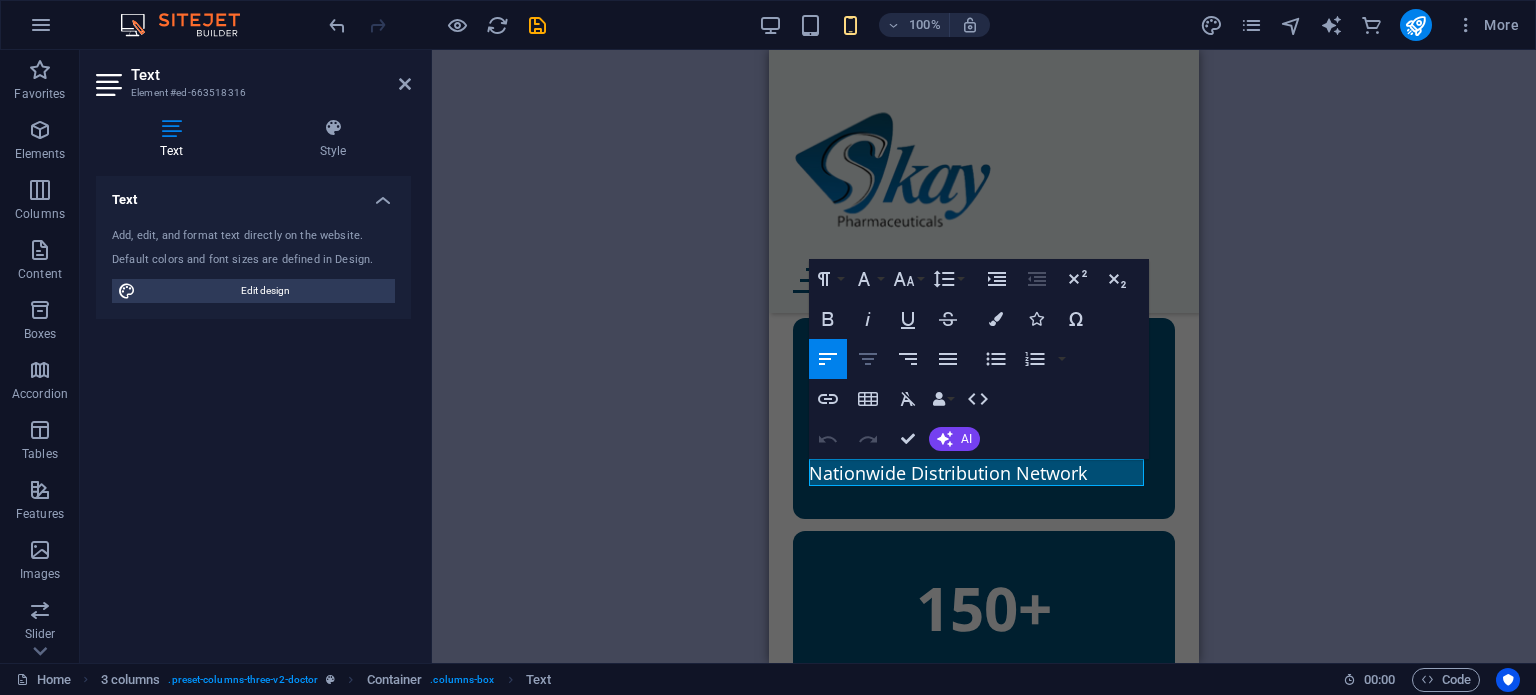 click 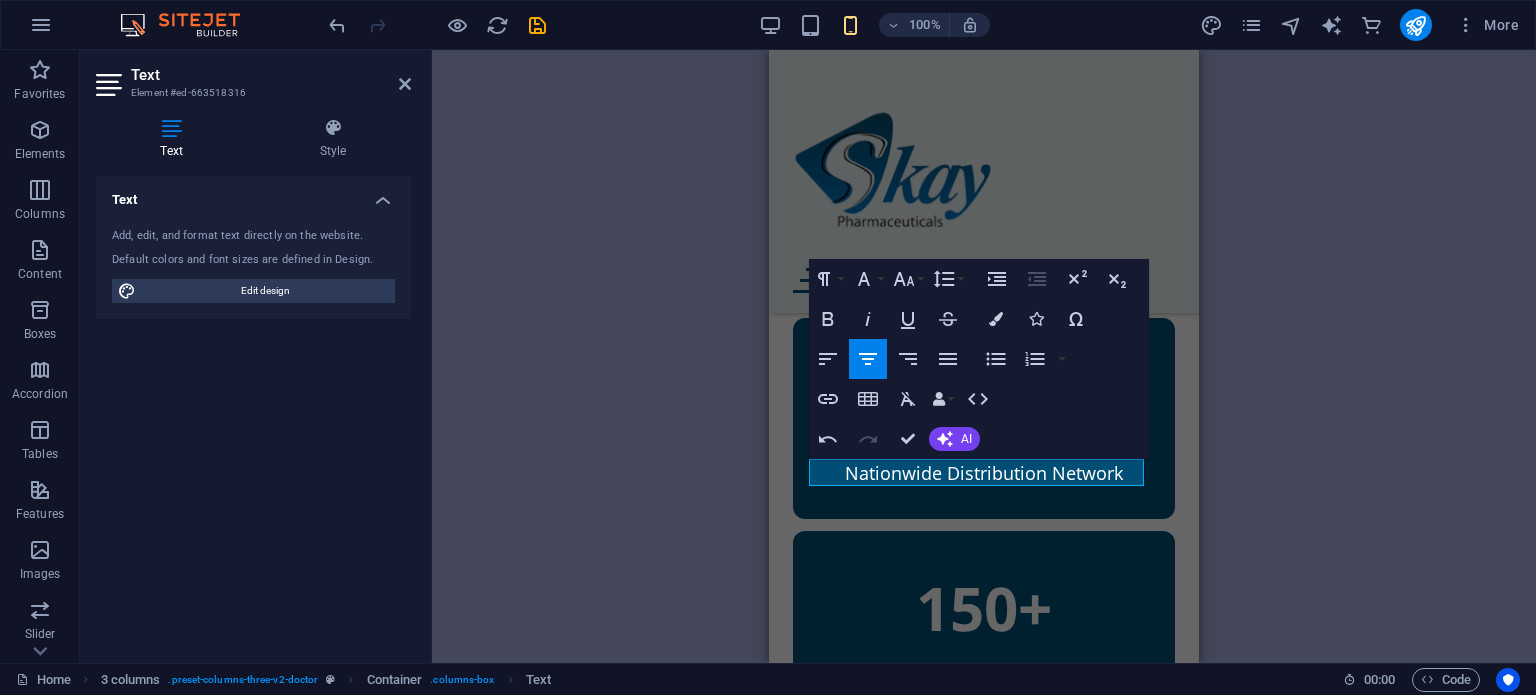 click on "H2   Banner   Banner   Container   Banner   Menu Bar   Spacer   Text   Menu   Logo   Spacer   Button   Spacer   Image   Container   3 columns   Text   Spacer   Text   Container   Text   Spacer   Text   2 columns   Image   Gallery   Image   Container   Text   Text   Spacer   H2   Container   Spacer   Text   Text   Spacer   Button   Container   Image   Container   Container   Container   Spacer   Spacer   Image   Container   Image Paragraph Format Normal Heading 1 Heading 2 Heading 3 Heading 4 Heading 5 Heading 6 Code Font Family Arial Georgia Impact Tahoma Times New Roman Verdana DM Serif Display Open Sans Font Size 8 9 10 11 12 14 18 24 30 36 48 60 72 96 Line Height Default Single 1.15 1.5 Double Increase Indent Decrease Indent Superscript Subscript Bold Italic Underline Strikethrough Colors Icons Special Characters Align Left Align Center Align Right Align Justify Unordered List   Default Circle Disc Square    Ordered List   Default Lower Alpha Lower Greek Lower Roman Upper Alpha    City" at bounding box center [984, 356] 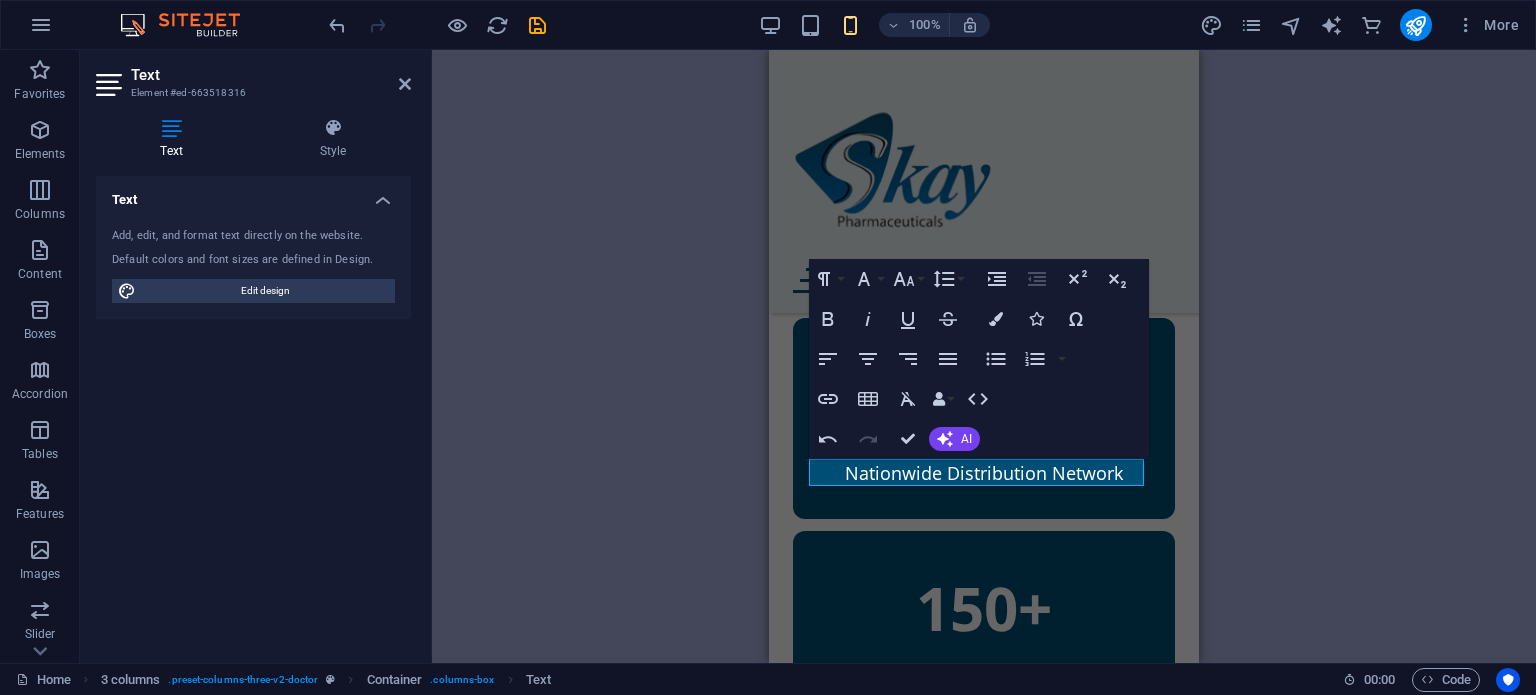 click on "H2   Banner   Banner   Container   Banner   Menu Bar   Spacer   Text   Menu   Logo   Spacer   Button   Spacer   Image   Container   3 columns   Text   Spacer   Text   Container   Text   Spacer   Text   2 columns   Image   Gallery   Image   Container   Text   Text   Spacer   H2   Container   Spacer   Text   Text   Spacer   Button   Container   Image   Container   Container   Container   Spacer   Spacer   Image   Container   Image Paragraph Format Normal Heading 1 Heading 2 Heading 3 Heading 4 Heading 5 Heading 6 Code Font Family Arial Georgia Impact Tahoma Times New Roman Verdana DM Serif Display Open Sans Font Size 8 9 10 11 12 14 18 24 30 36 48 60 72 96 Line Height Default Single 1.15 1.5 Double Increase Indent Decrease Indent Superscript Subscript Bold Italic Underline Strikethrough Colors Icons Special Characters Align Left Align Center Align Right Align Justify Unordered List   Default Circle Disc Square    Ordered List   Default Lower Alpha Lower Greek Lower Roman Upper Alpha    City" at bounding box center (984, 356) 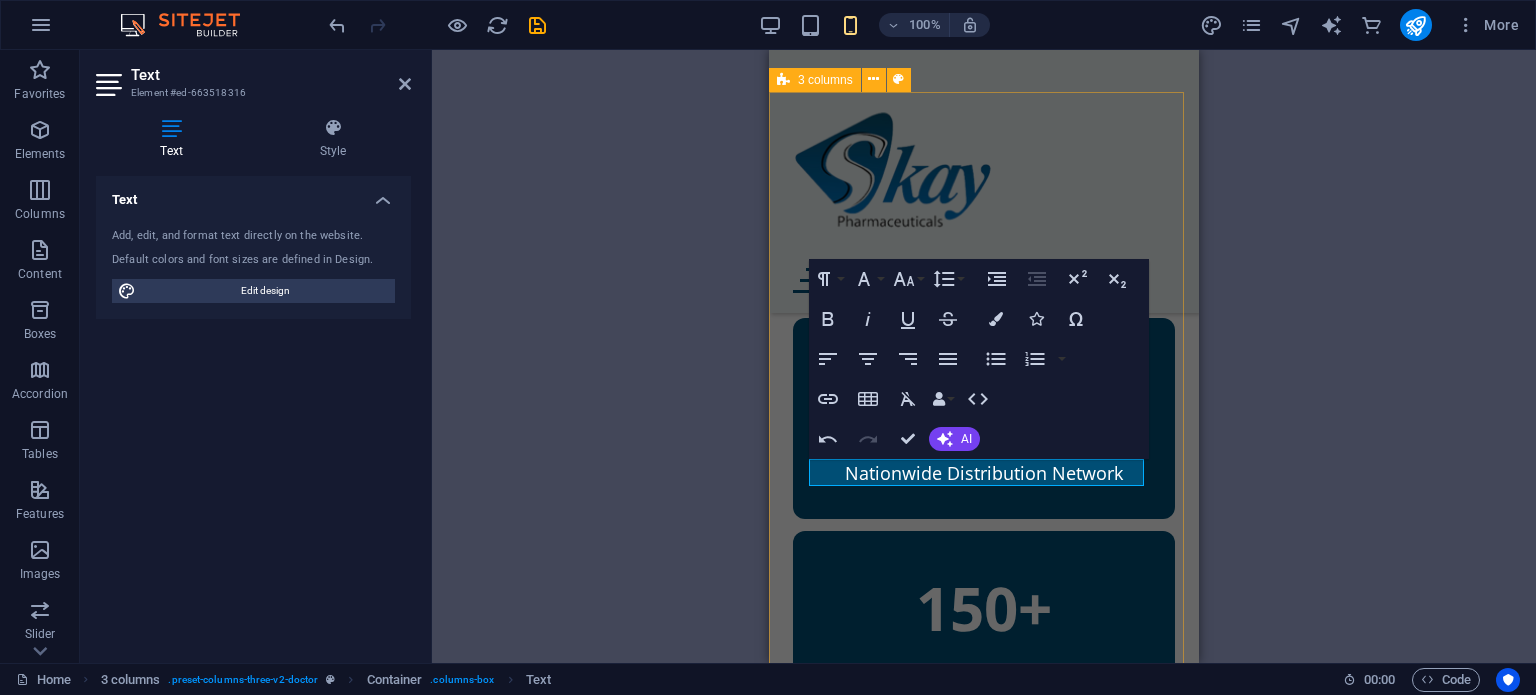 click on "1000+ Satisfied Customers 50+ Nationwide Distribution Network 150+ Product Range" at bounding box center [984, 438] 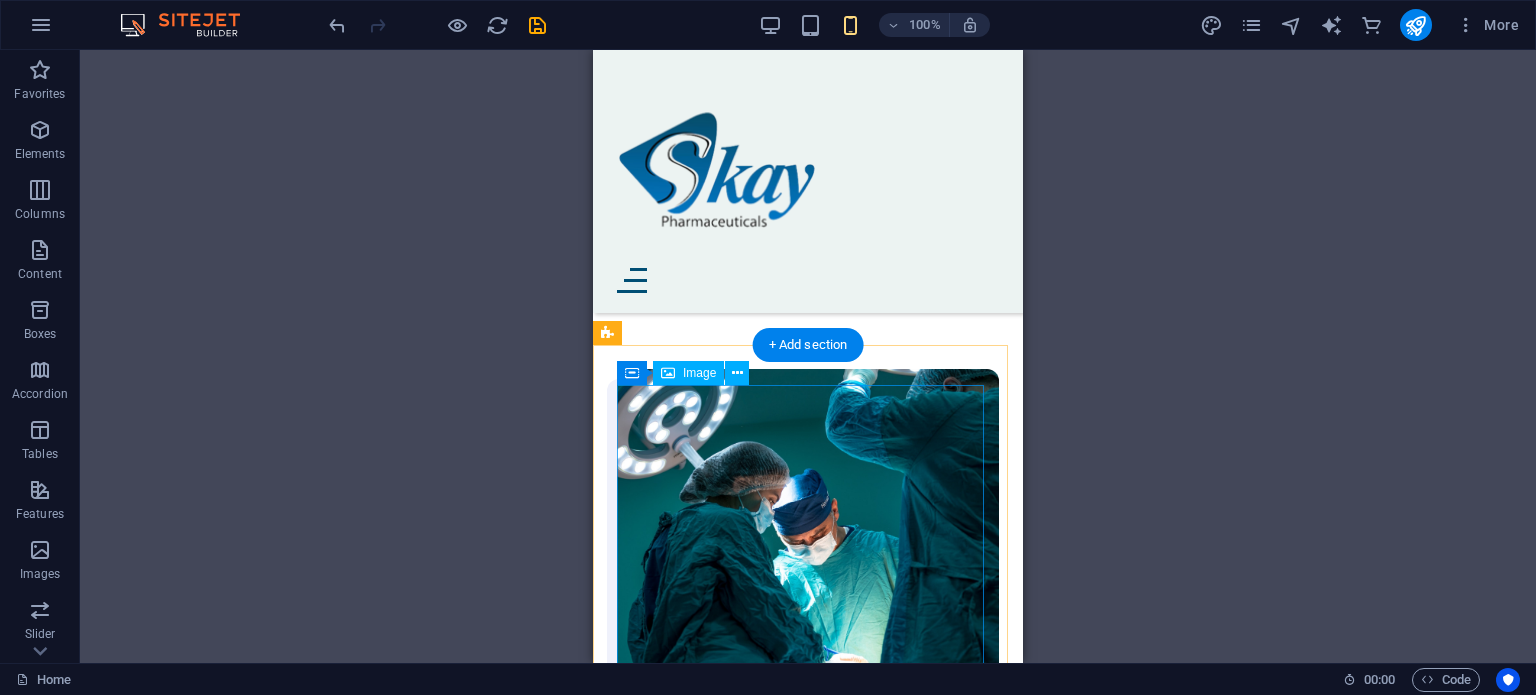 scroll, scrollTop: 1432, scrollLeft: 0, axis: vertical 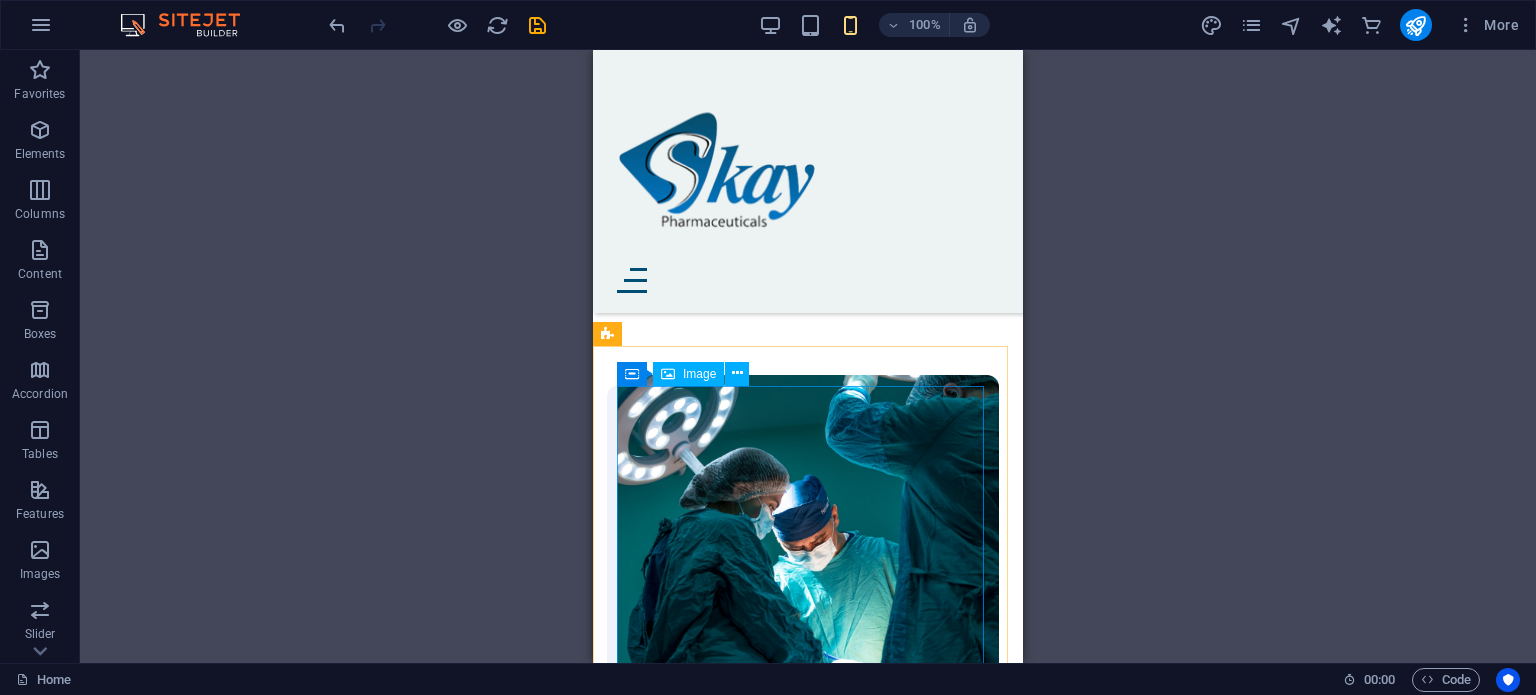 click on "Image" at bounding box center (699, 374) 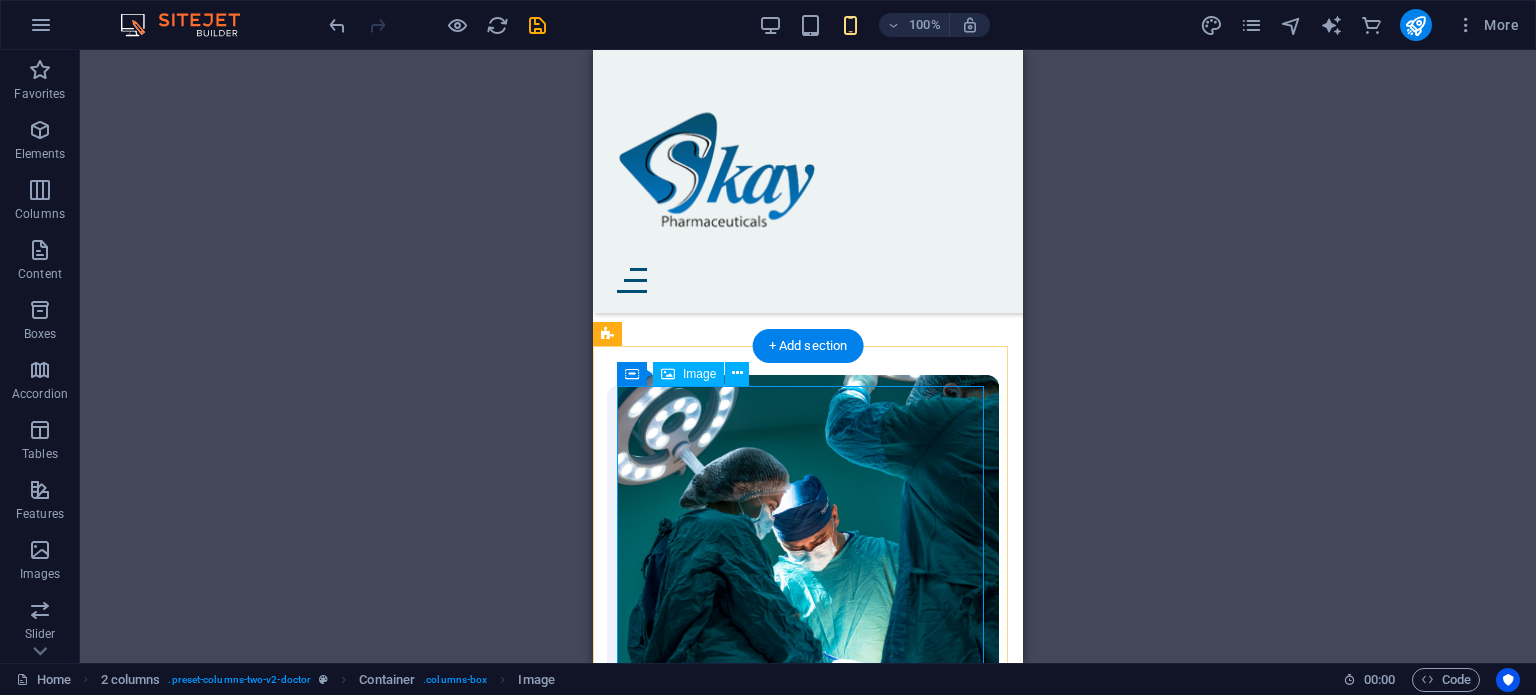 click at bounding box center [808, 566] 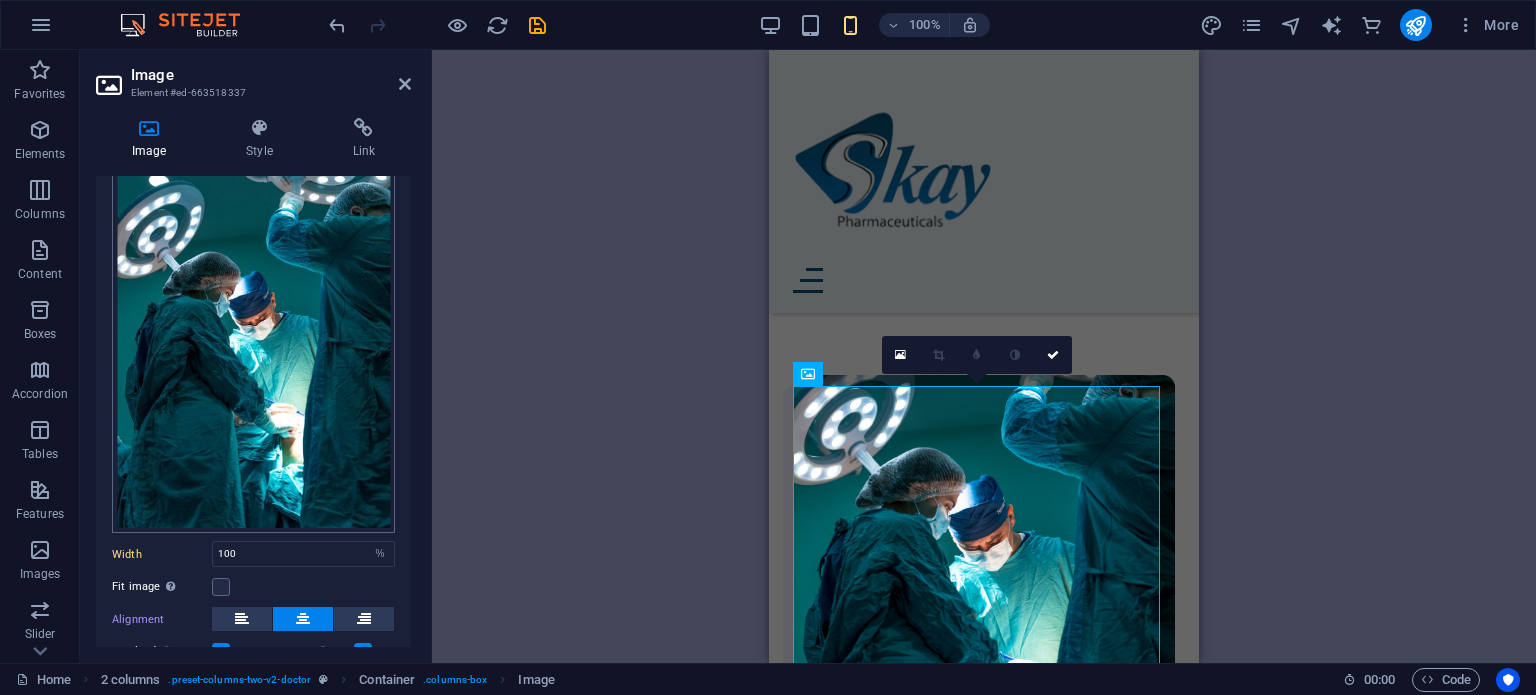 scroll, scrollTop: 0, scrollLeft: 0, axis: both 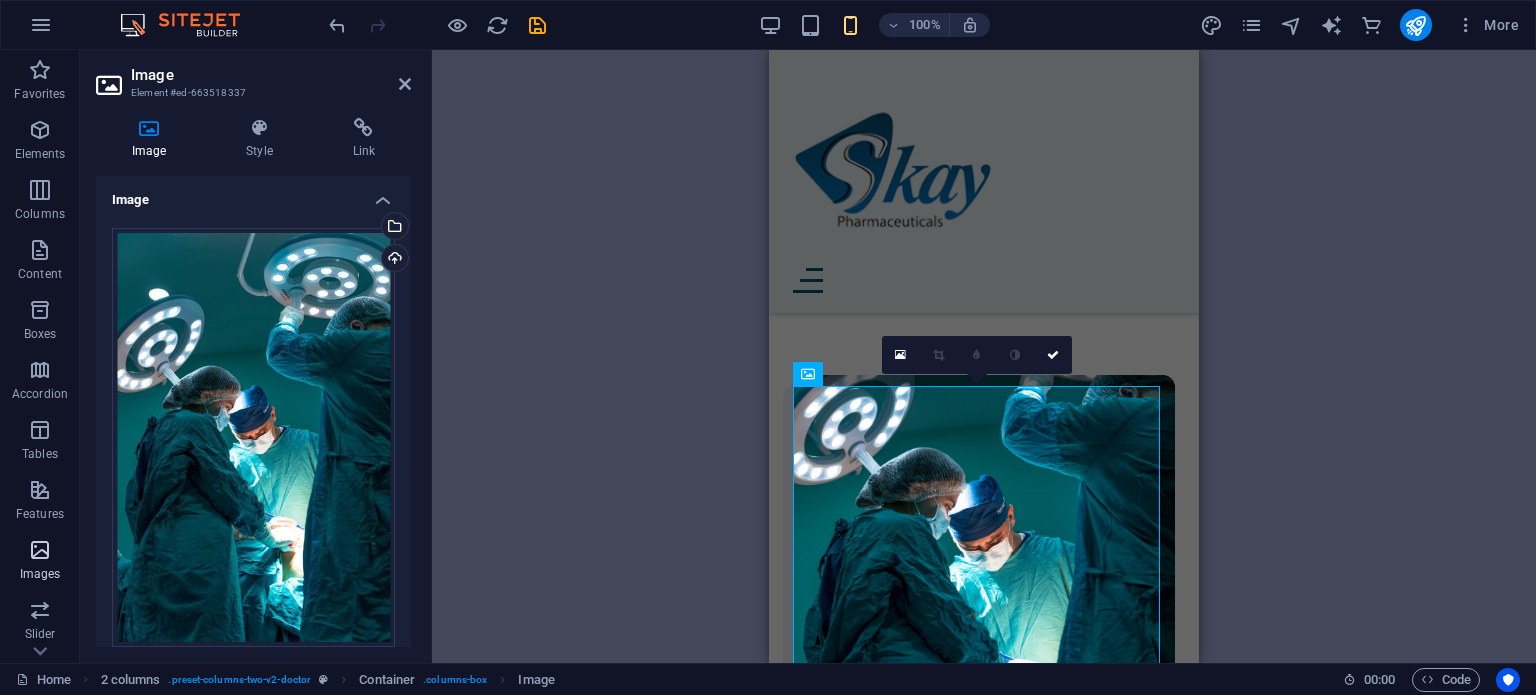 click on "Images" at bounding box center [40, 574] 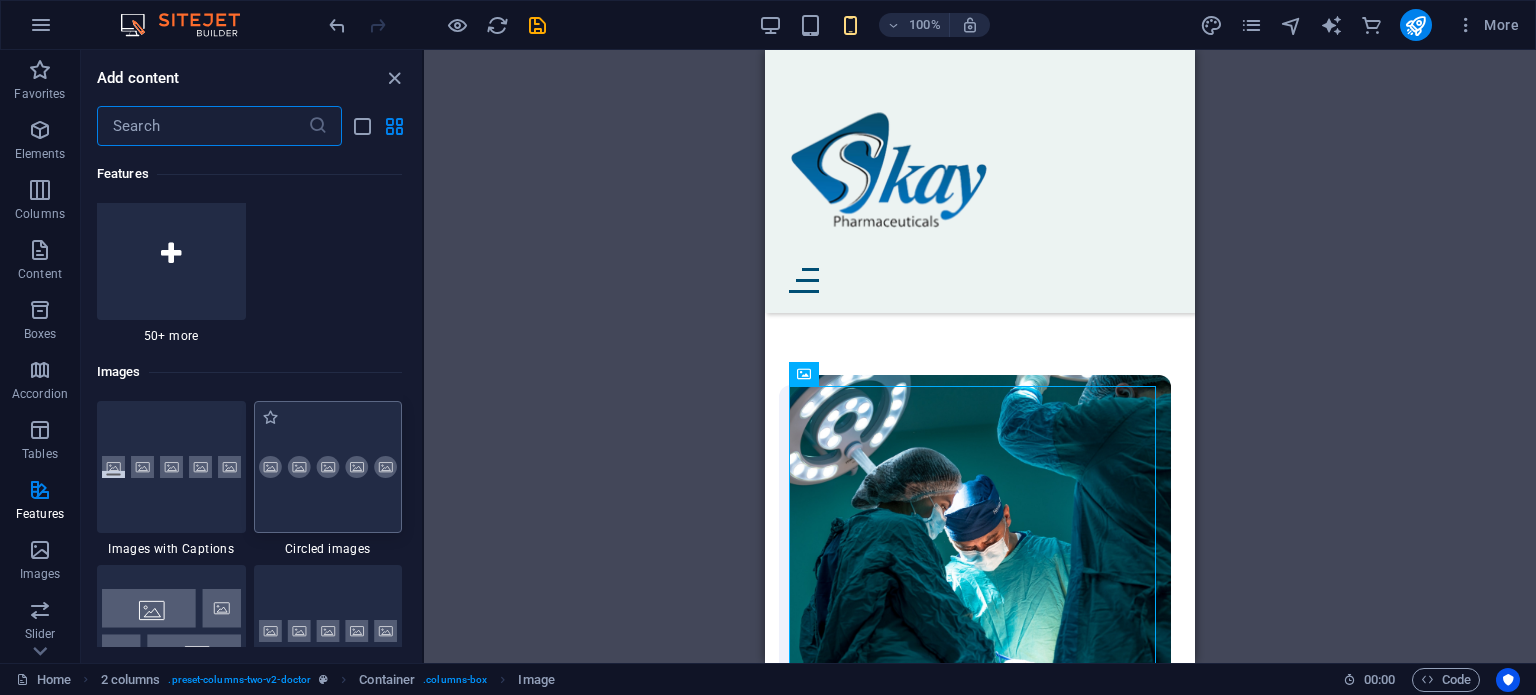scroll, scrollTop: 9928, scrollLeft: 0, axis: vertical 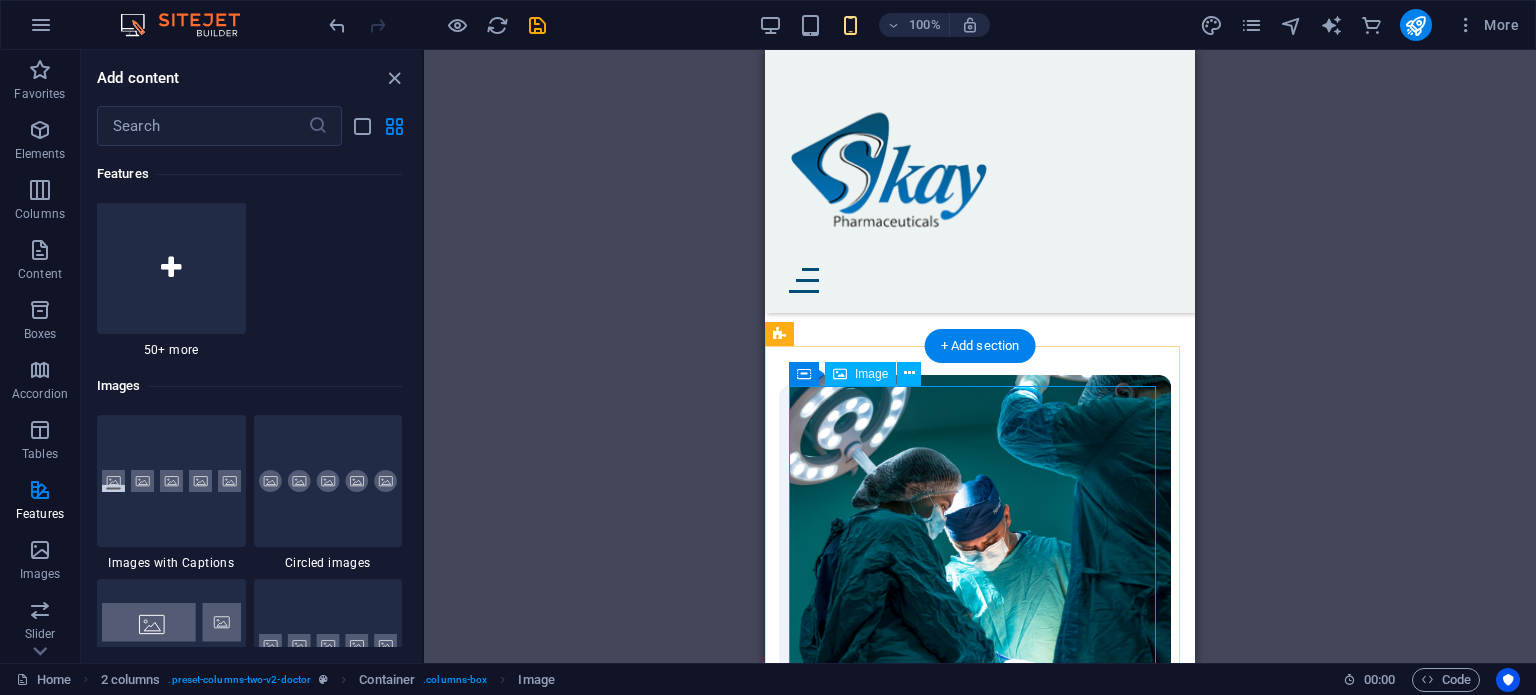 click at bounding box center (980, 566) 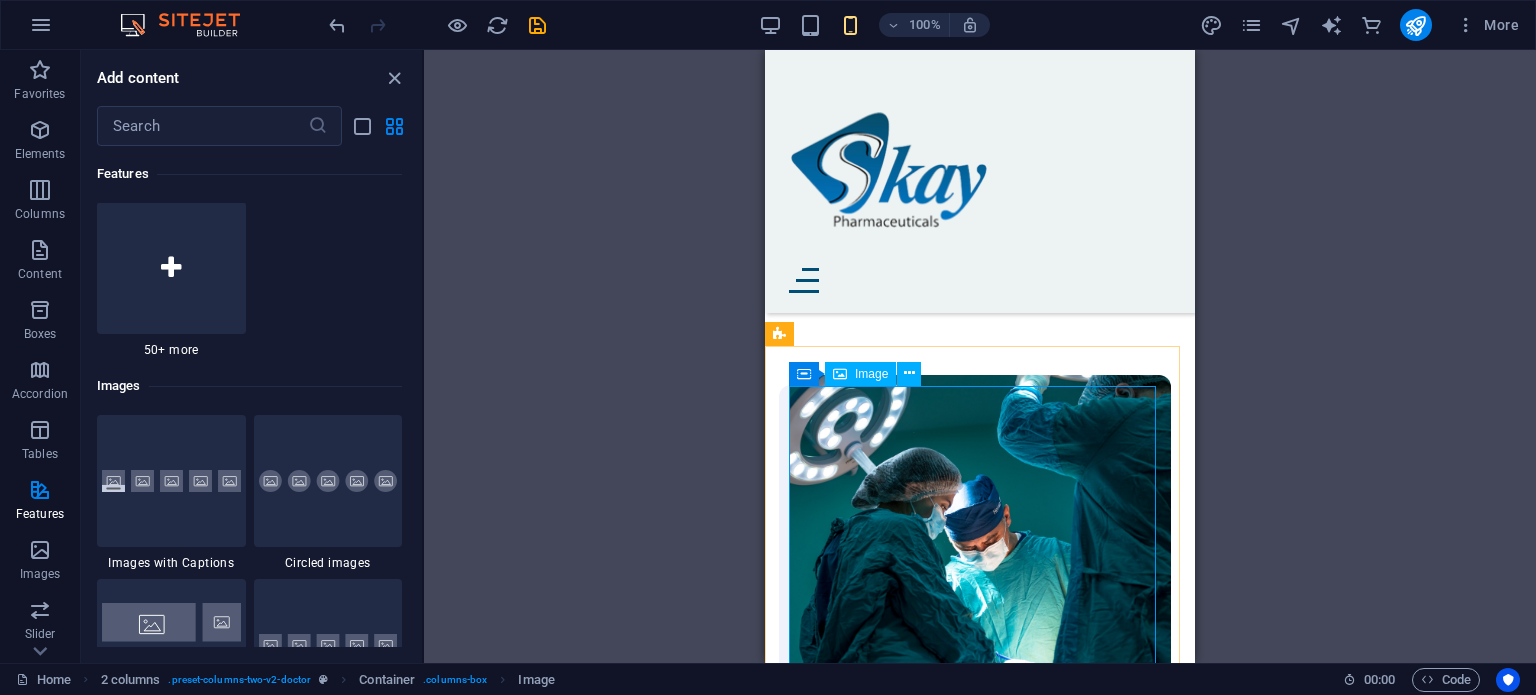 click on "Image" at bounding box center (871, 374) 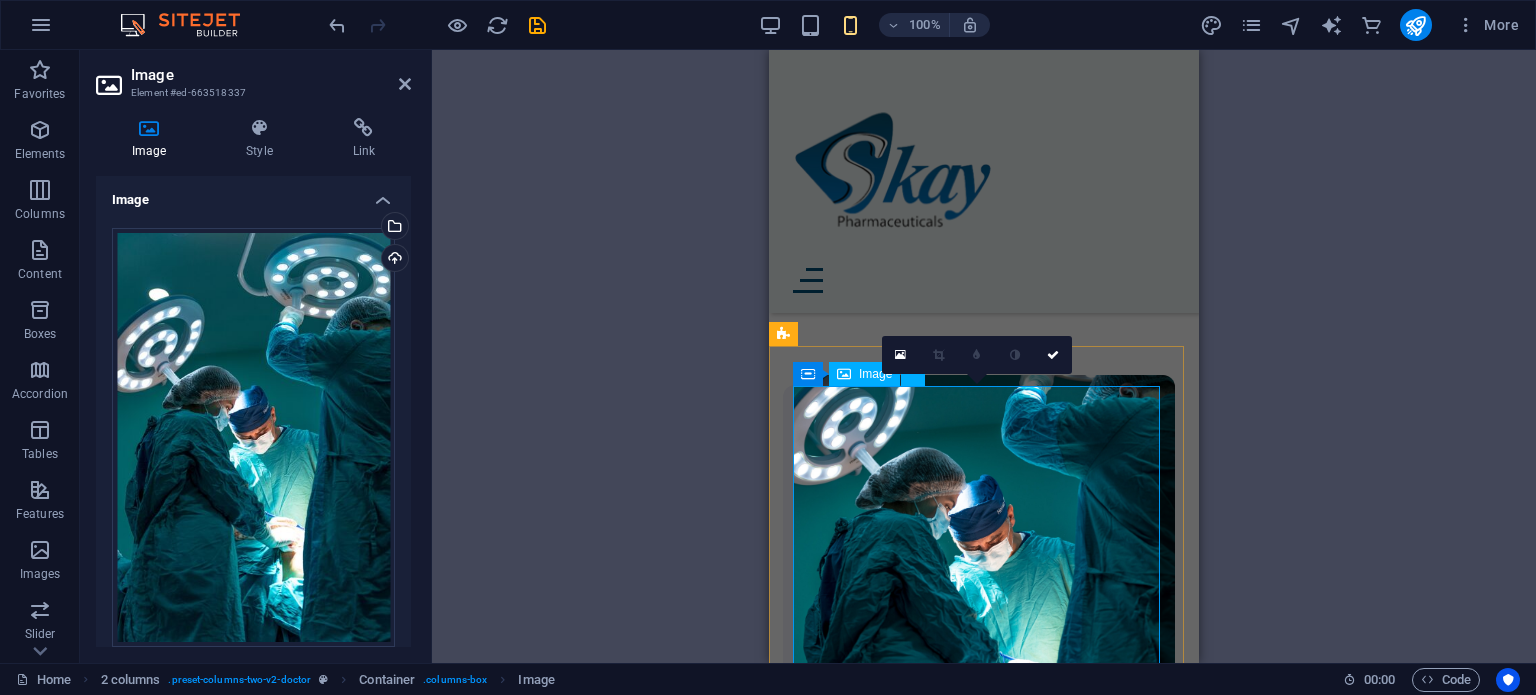 click on "Image" at bounding box center [875, 374] 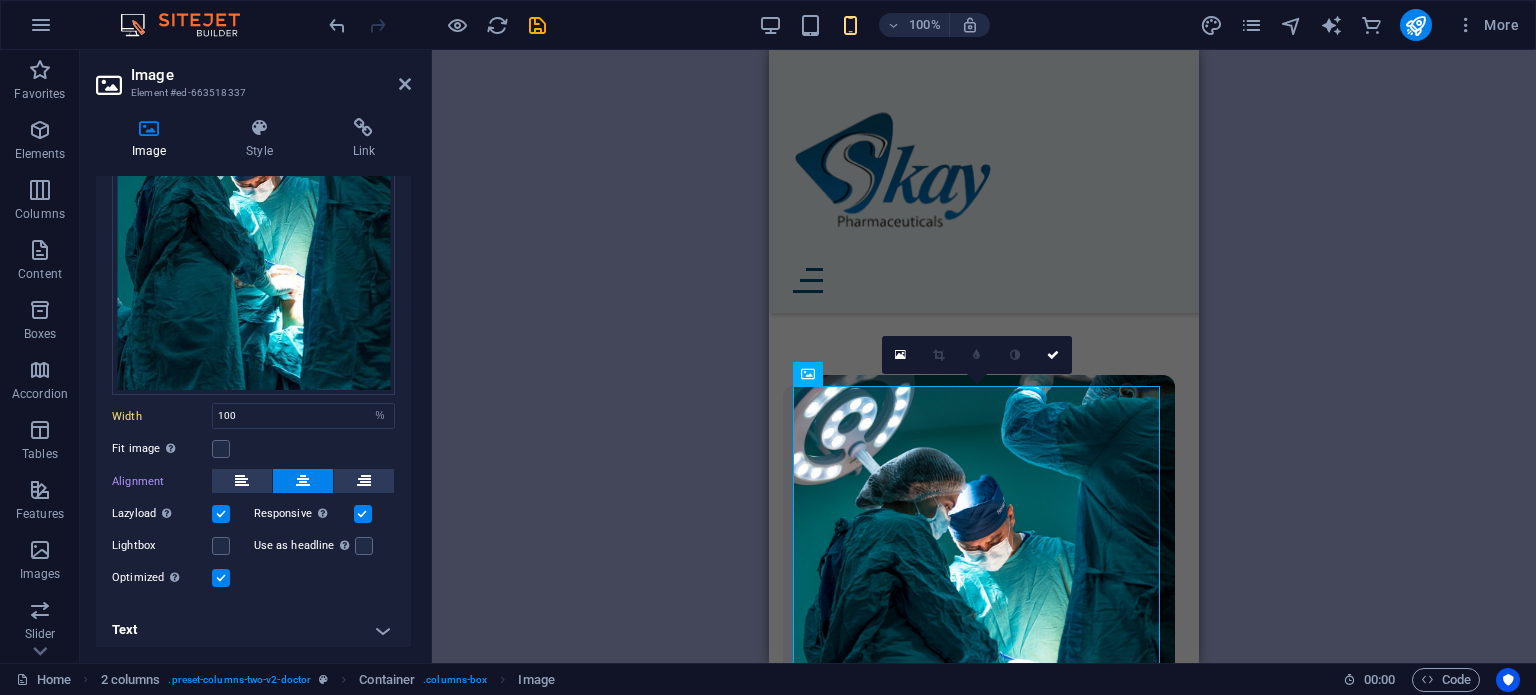 scroll, scrollTop: 192, scrollLeft: 0, axis: vertical 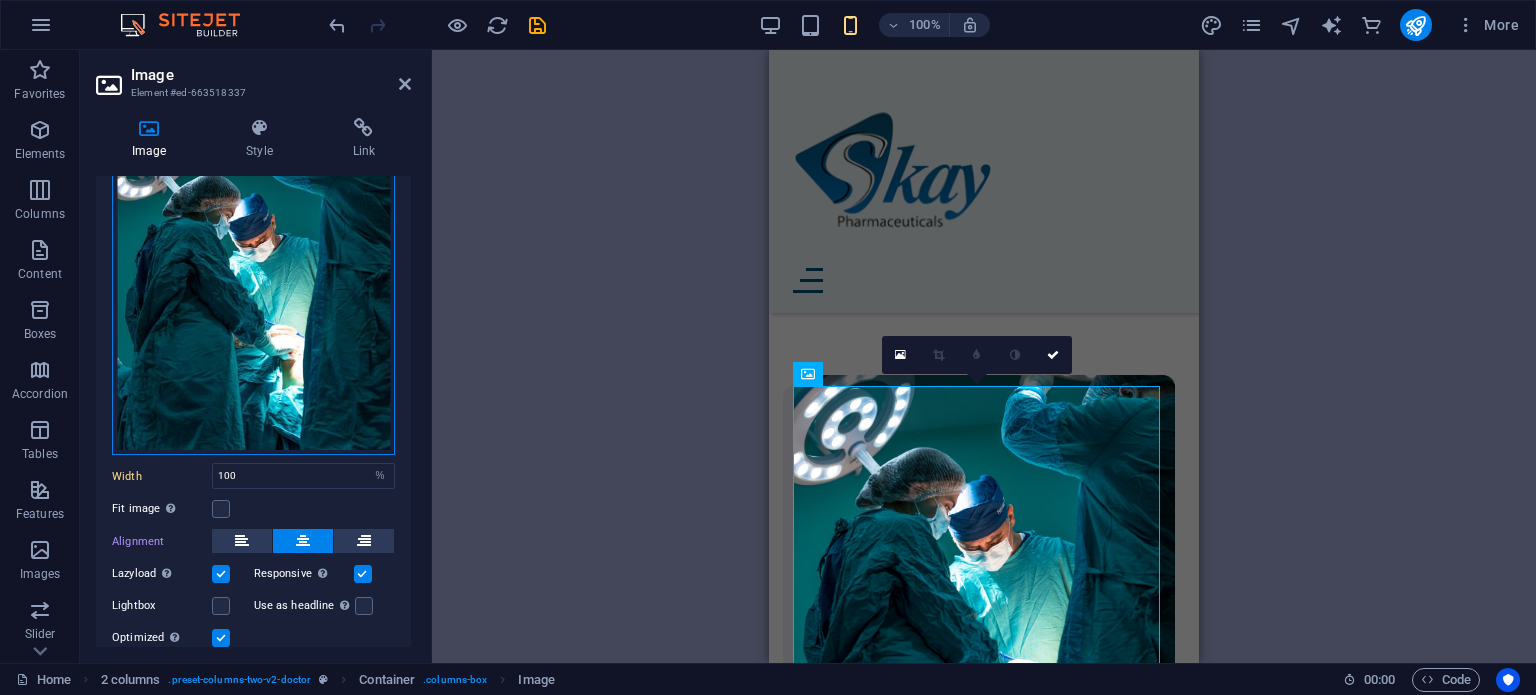 click on "Drag files here, click to choose files or select files from Files or our free stock photos & videos" at bounding box center [253, 246] 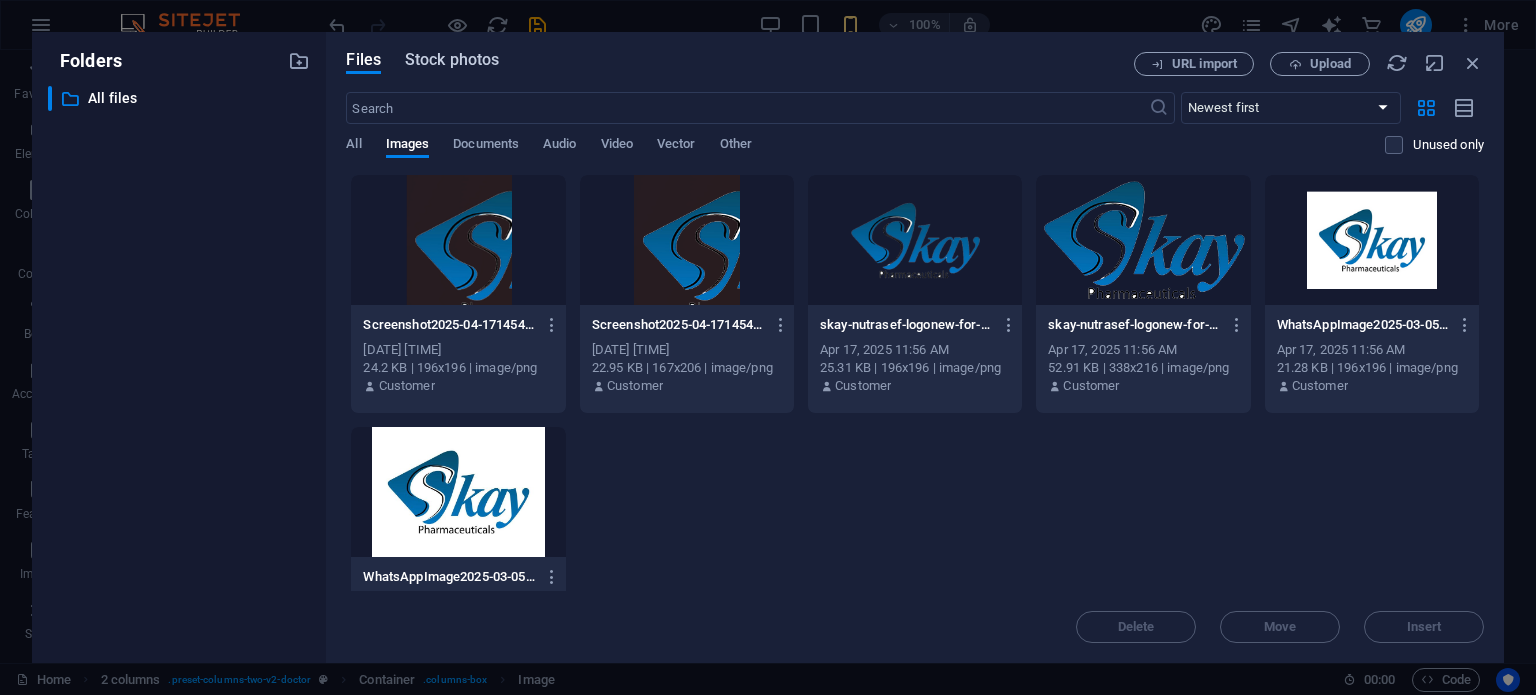 click on "Stock photos" at bounding box center (452, 60) 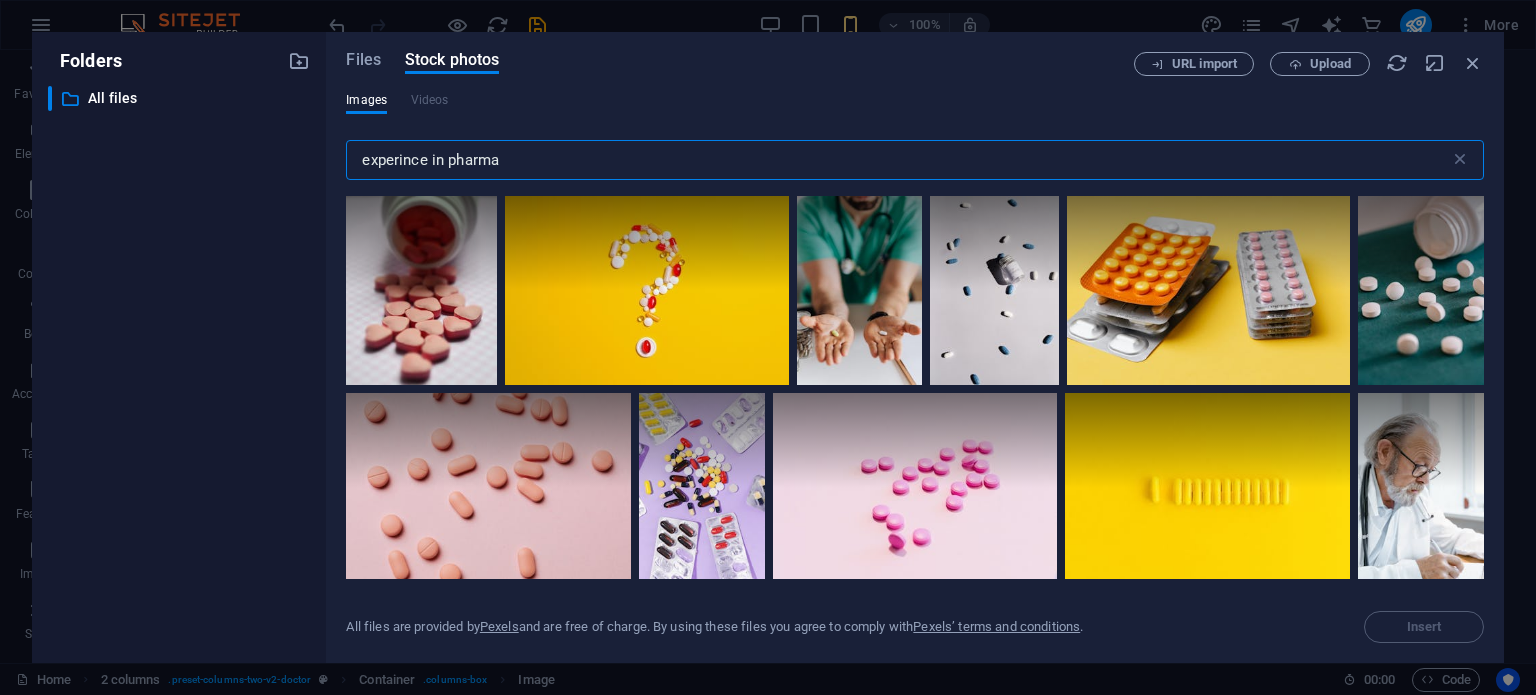 click on "experince in pharma" at bounding box center [897, 160] 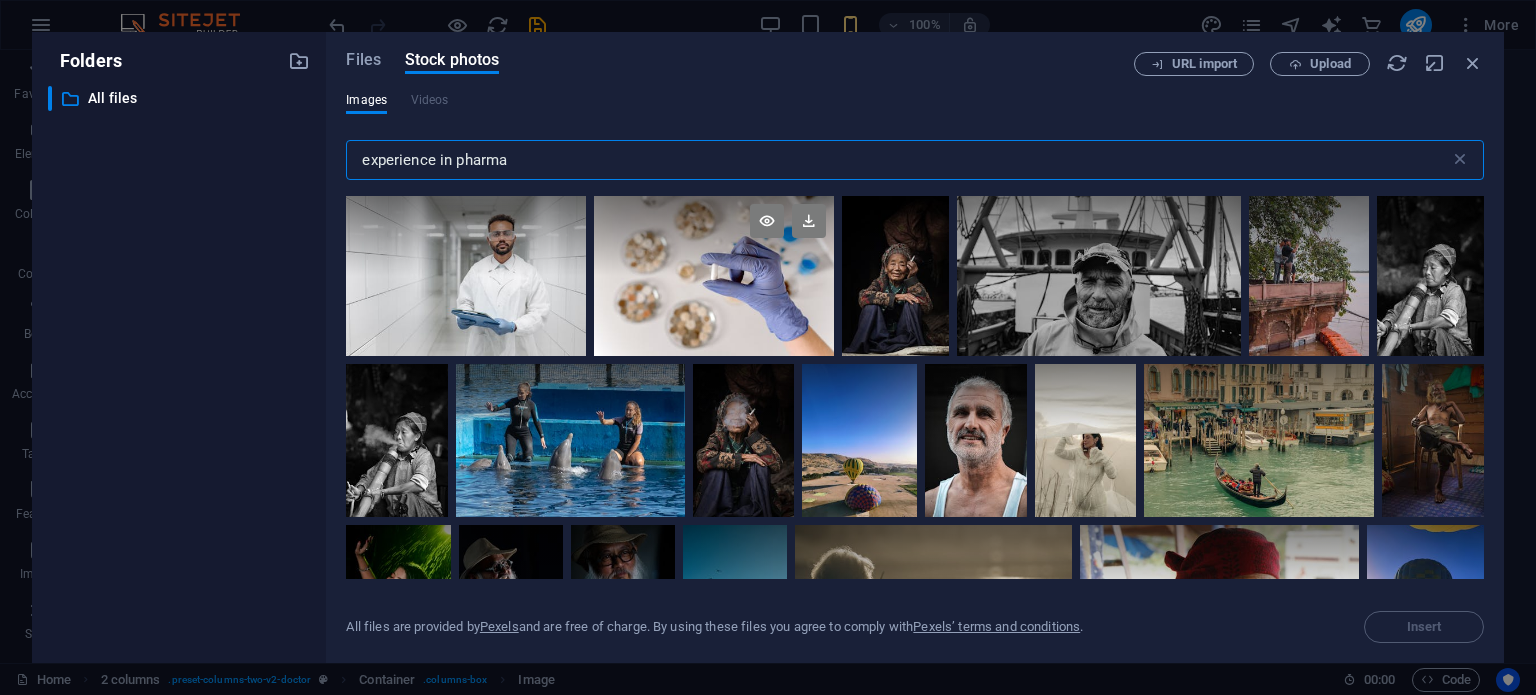 type on "experience in pharma" 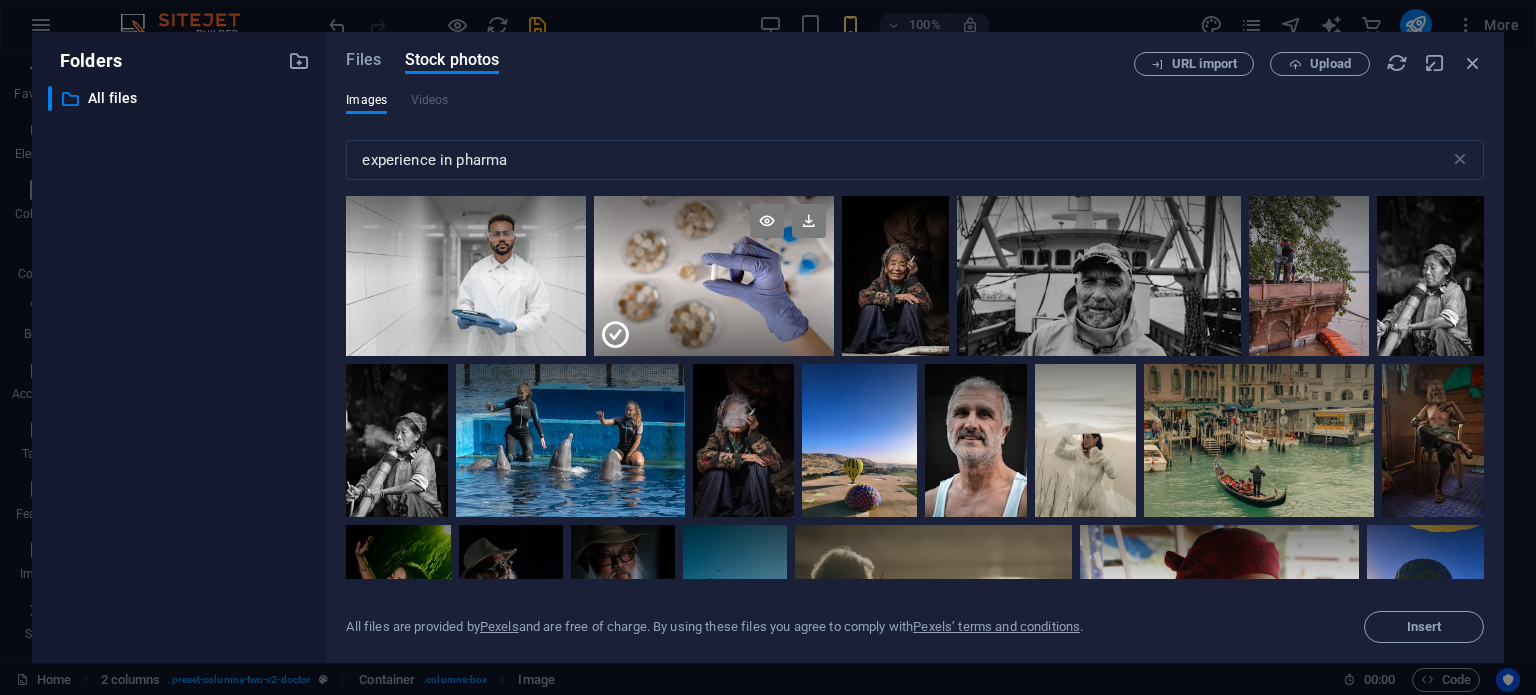 click at bounding box center (714, 316) 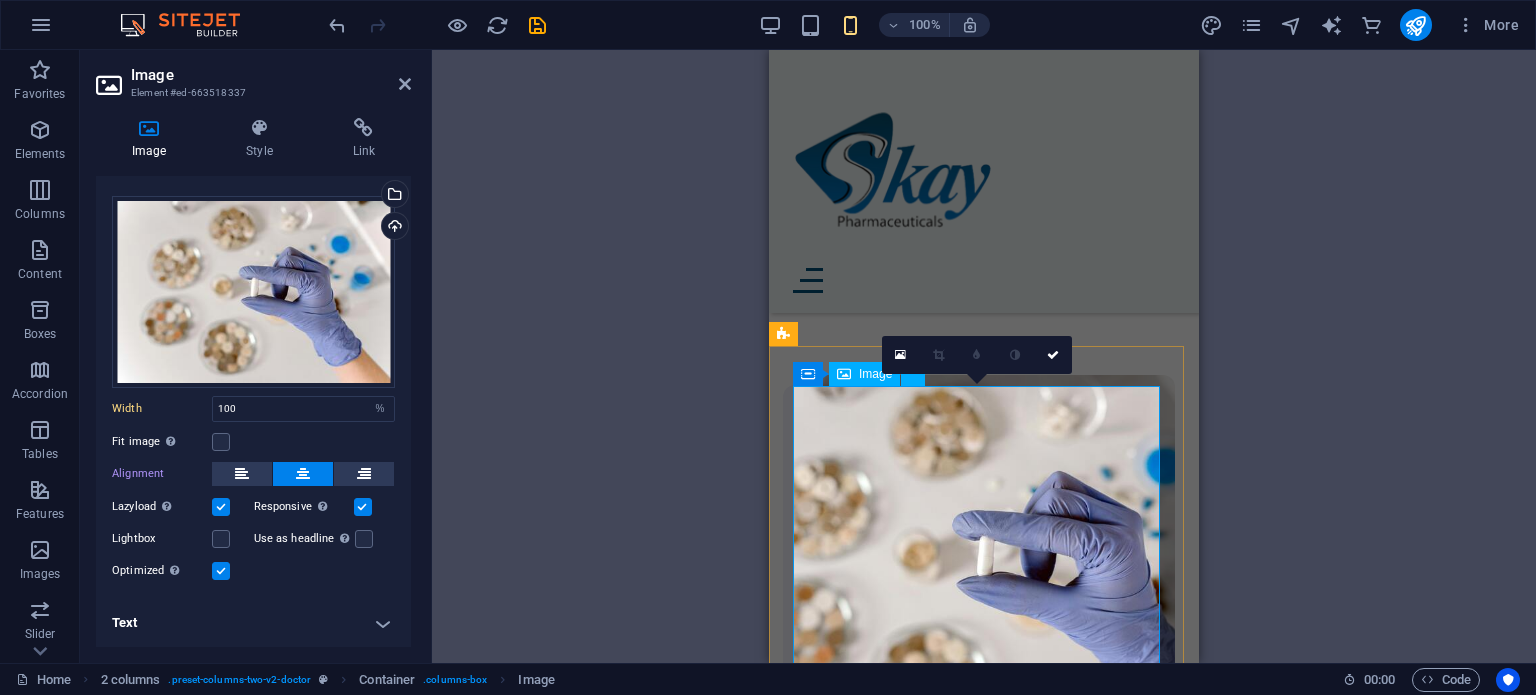 scroll, scrollTop: 28, scrollLeft: 0, axis: vertical 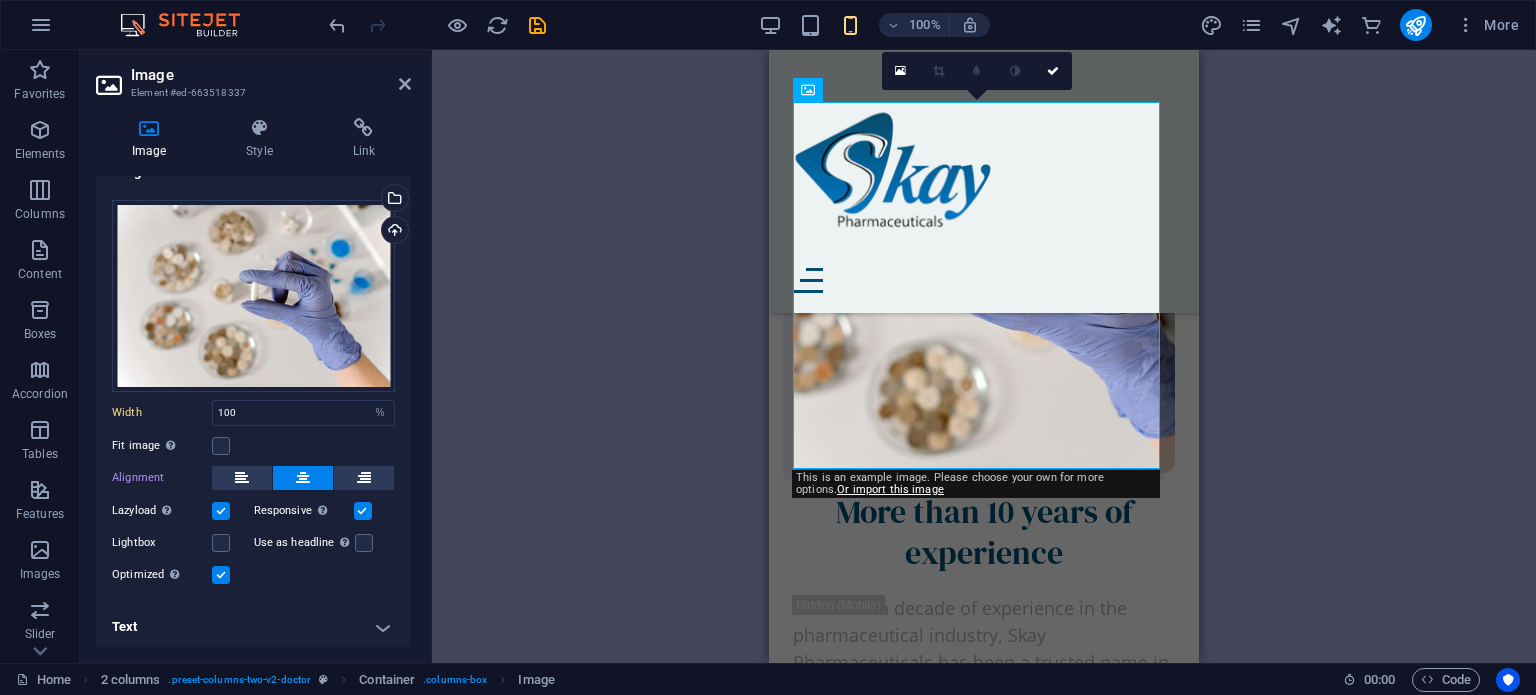 click on "Drag here to replace the existing content. Press “Ctrl” if you want to create a new element.
H2   Banner   Banner   Container   Banner   Menu Bar   Spacer   Text   Menu   Logo   Spacer   Button   Spacer   Image   Container   3 columns   Text   Spacer   Text   Container   Text   Spacer   Text   2 columns   Image   Gallery   Image   Container   Text   Text   Spacer   Container   H2   Container   Spacer   Text   Text   Spacer   Button   Container   Image   Container   Container   Container   Spacer   Spacer   Image   Container   Image   H2   Text   Image   H2 180 170 160 150 140 130 120 110 100 90 80 70 60 50 40 30 20 10 0 -10 -20 -30 -40 -50 -60 -70 -80 -90 -100 -110 -120 -130 -140 -150 -160 -170 This is an example image. Please choose your own for more options.  Or import this image 0" at bounding box center (984, 356) 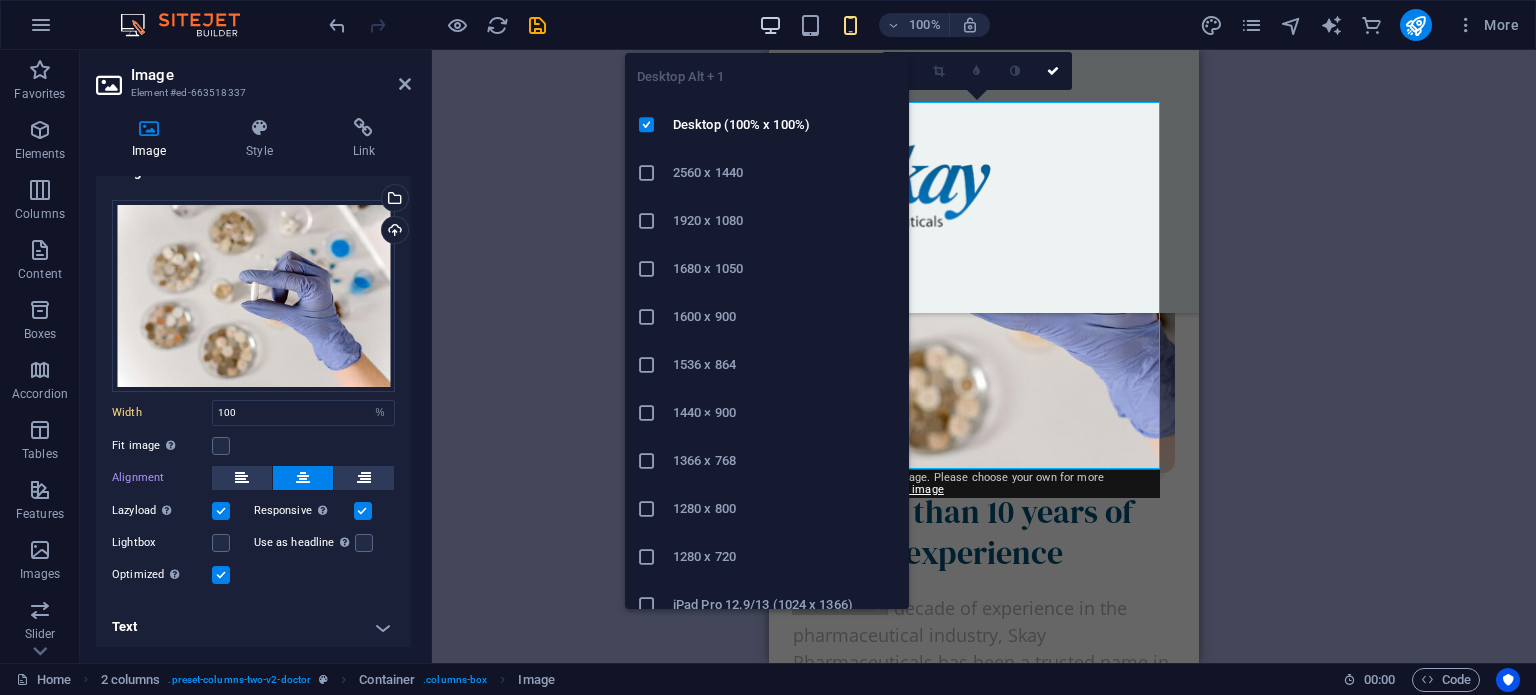 click at bounding box center (770, 25) 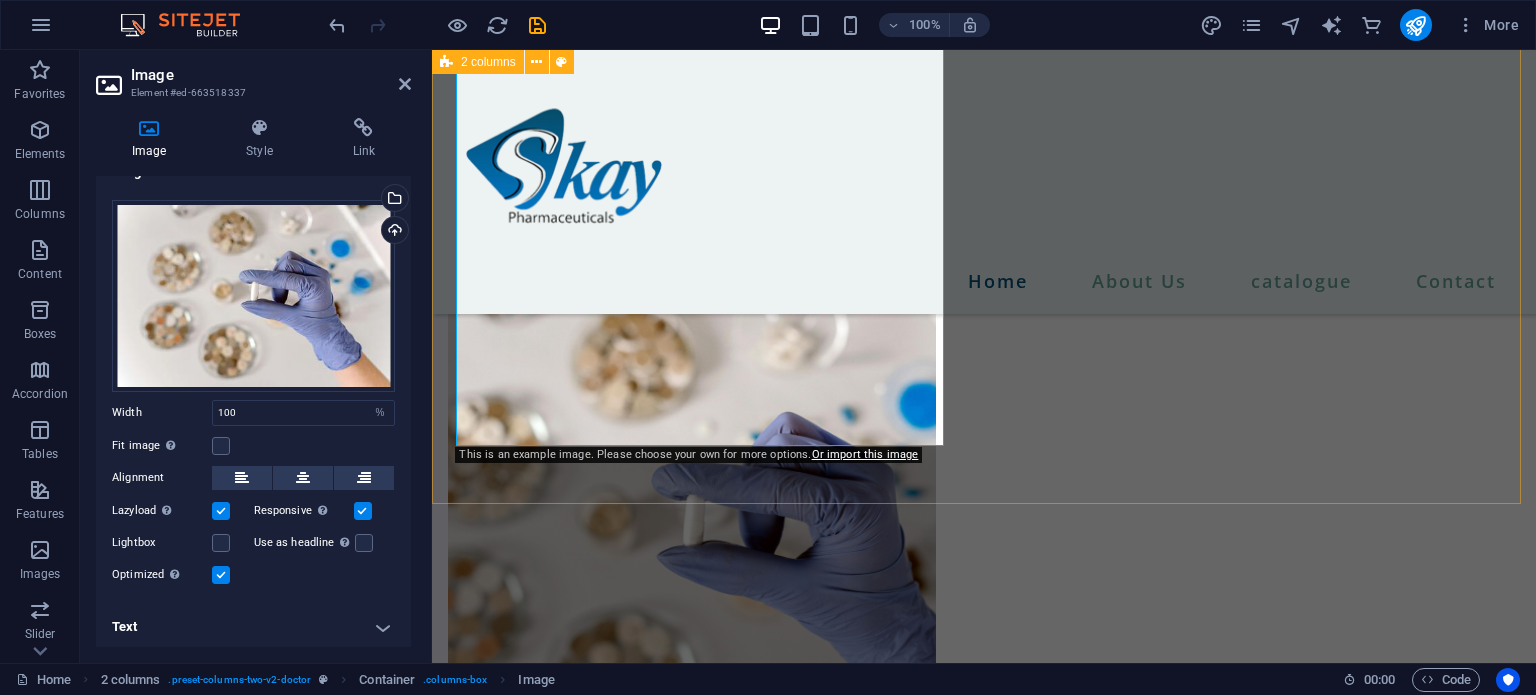 scroll, scrollTop: 1768, scrollLeft: 0, axis: vertical 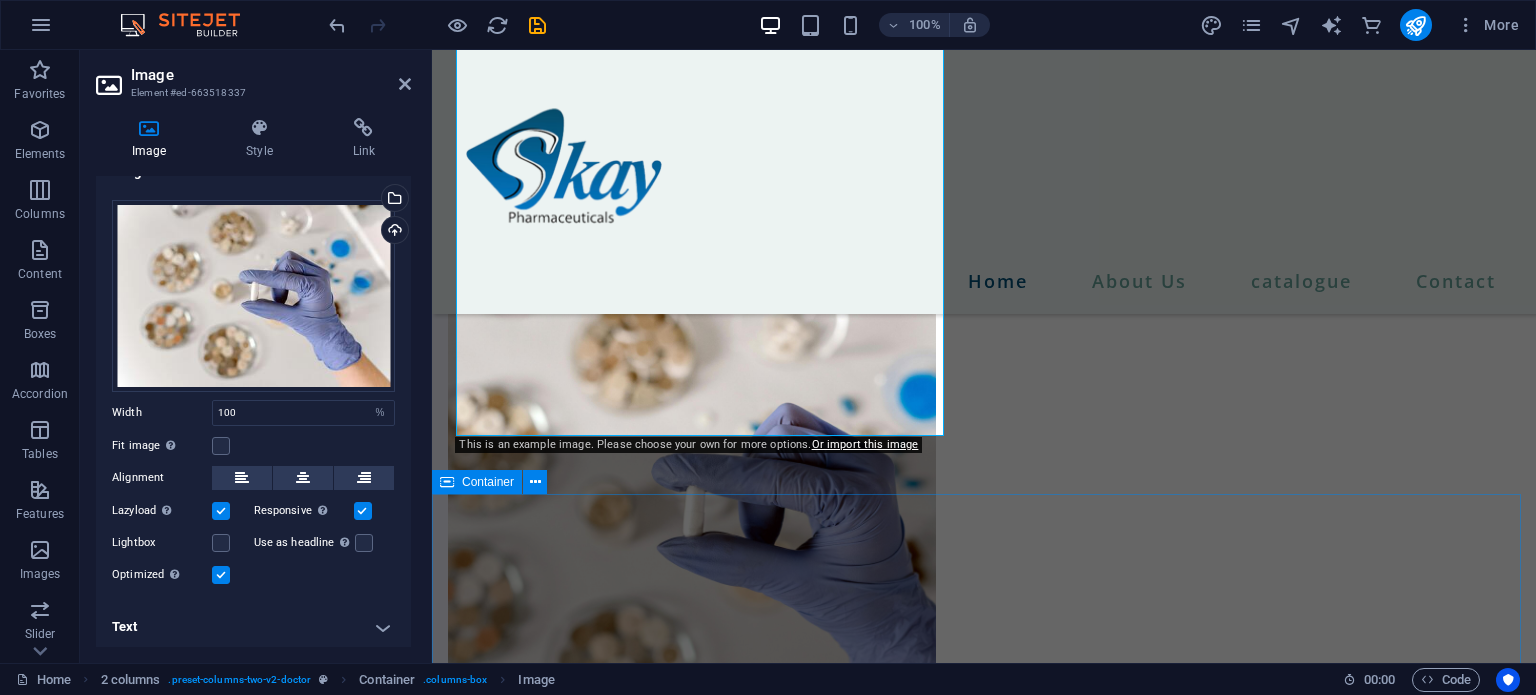 click on "We have modern diagnosis systems Lorem ipsum dolor sit amet, consectetur adipiscing elit. Parturient maecenas pretium massa donec enim. Orci, odio aenean semper ullamcorper est nunc sapien eget ullamcorper." at bounding box center (984, 1891) 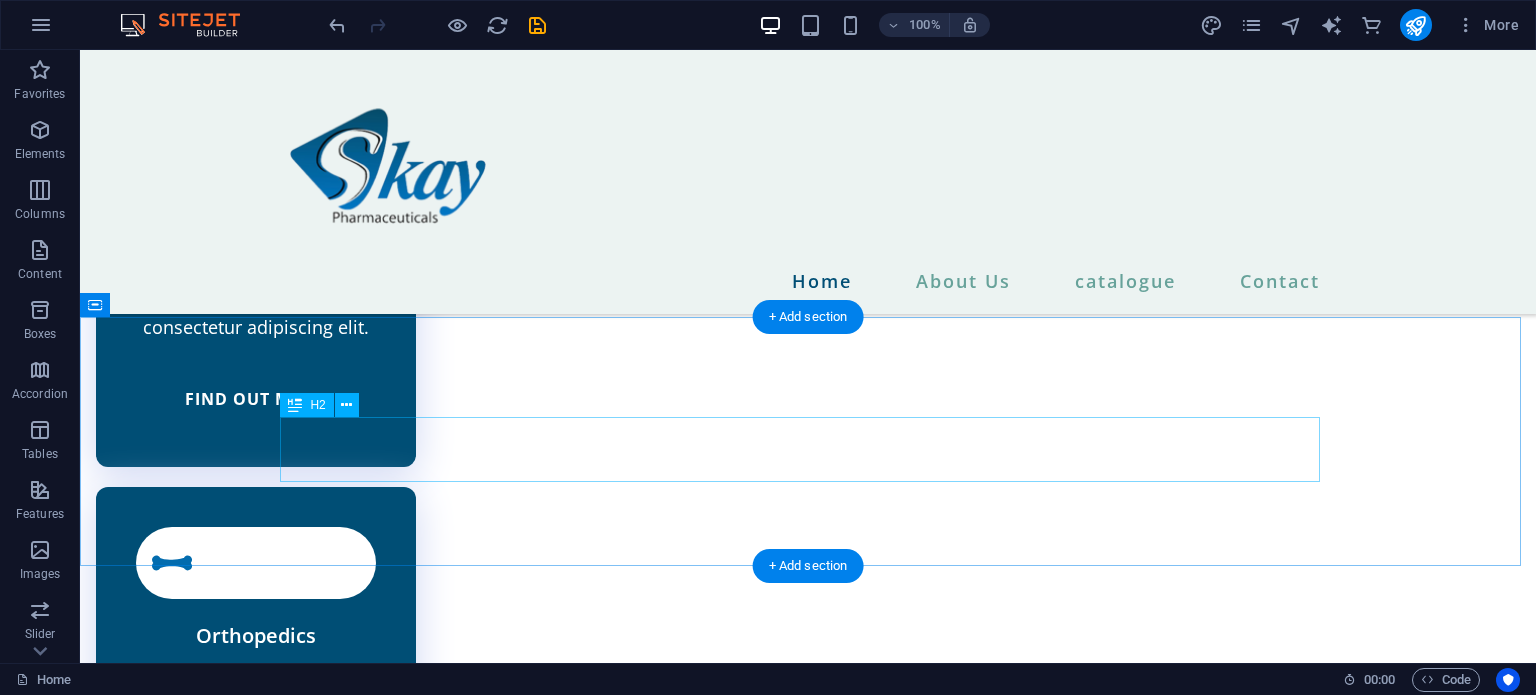 scroll, scrollTop: 4419, scrollLeft: 0, axis: vertical 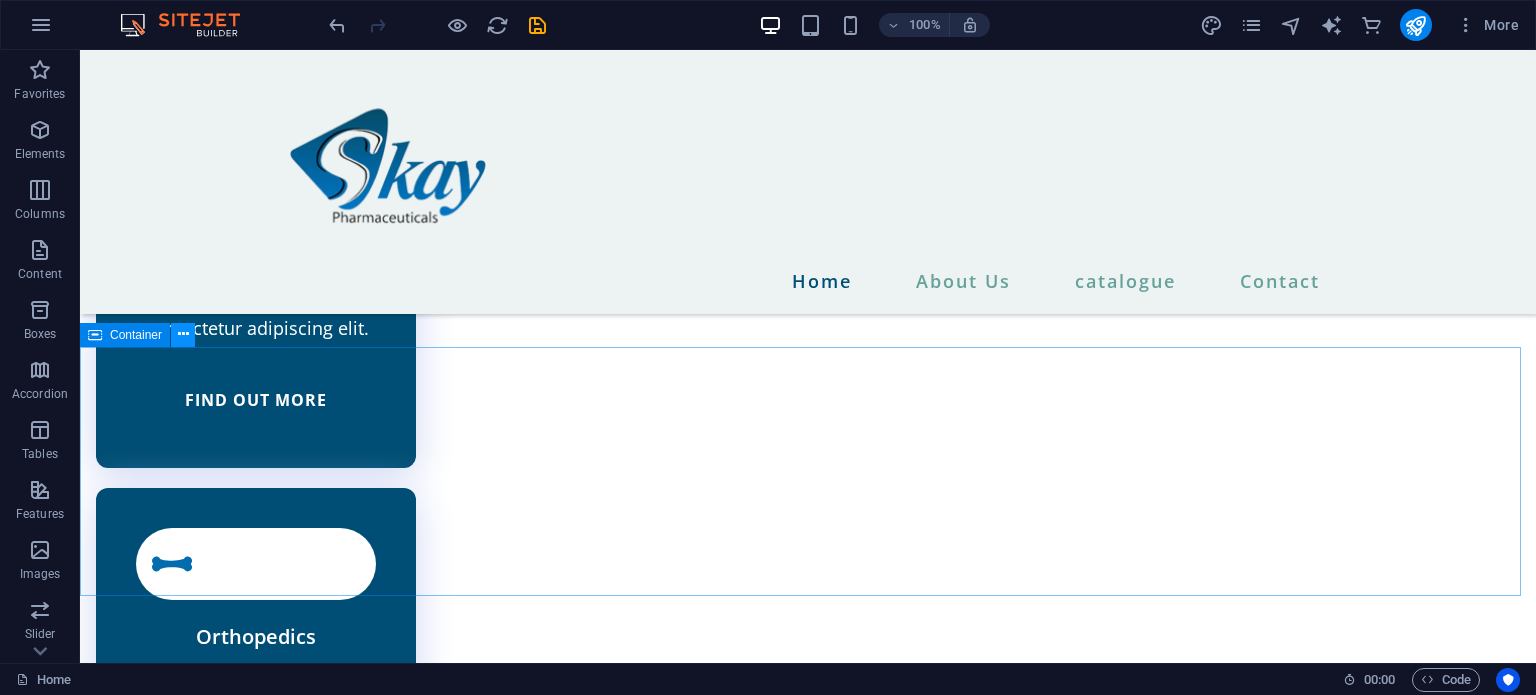 click at bounding box center [183, 334] 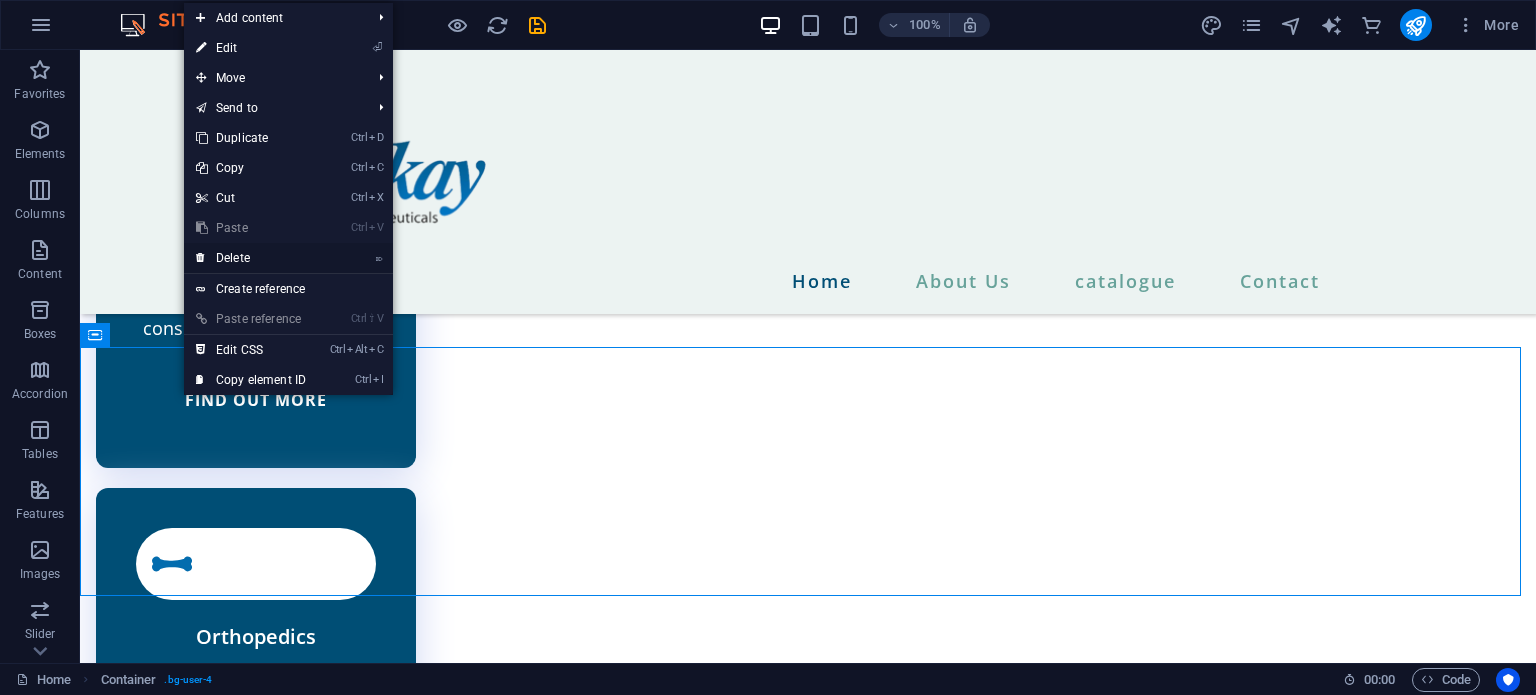click on "⌦  Delete" at bounding box center [251, 258] 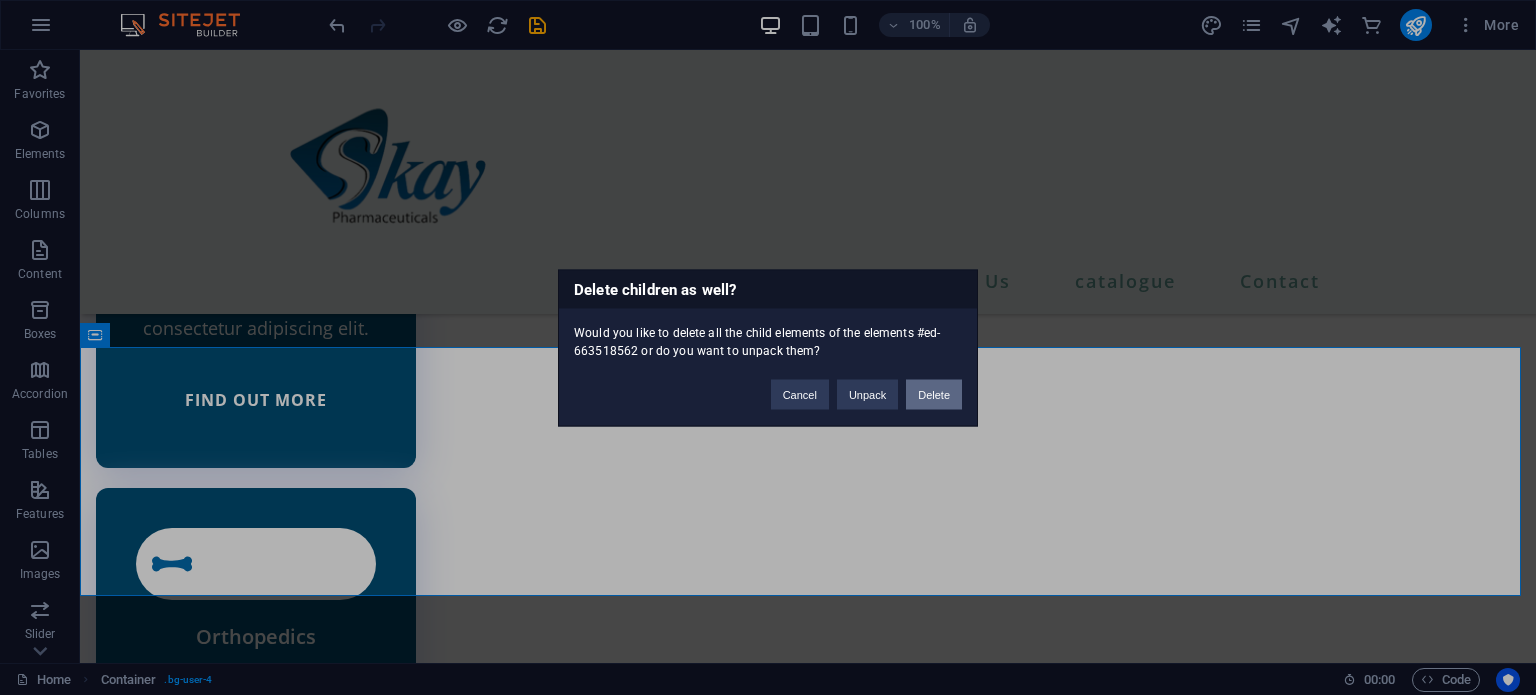 click on "Delete" at bounding box center (934, 394) 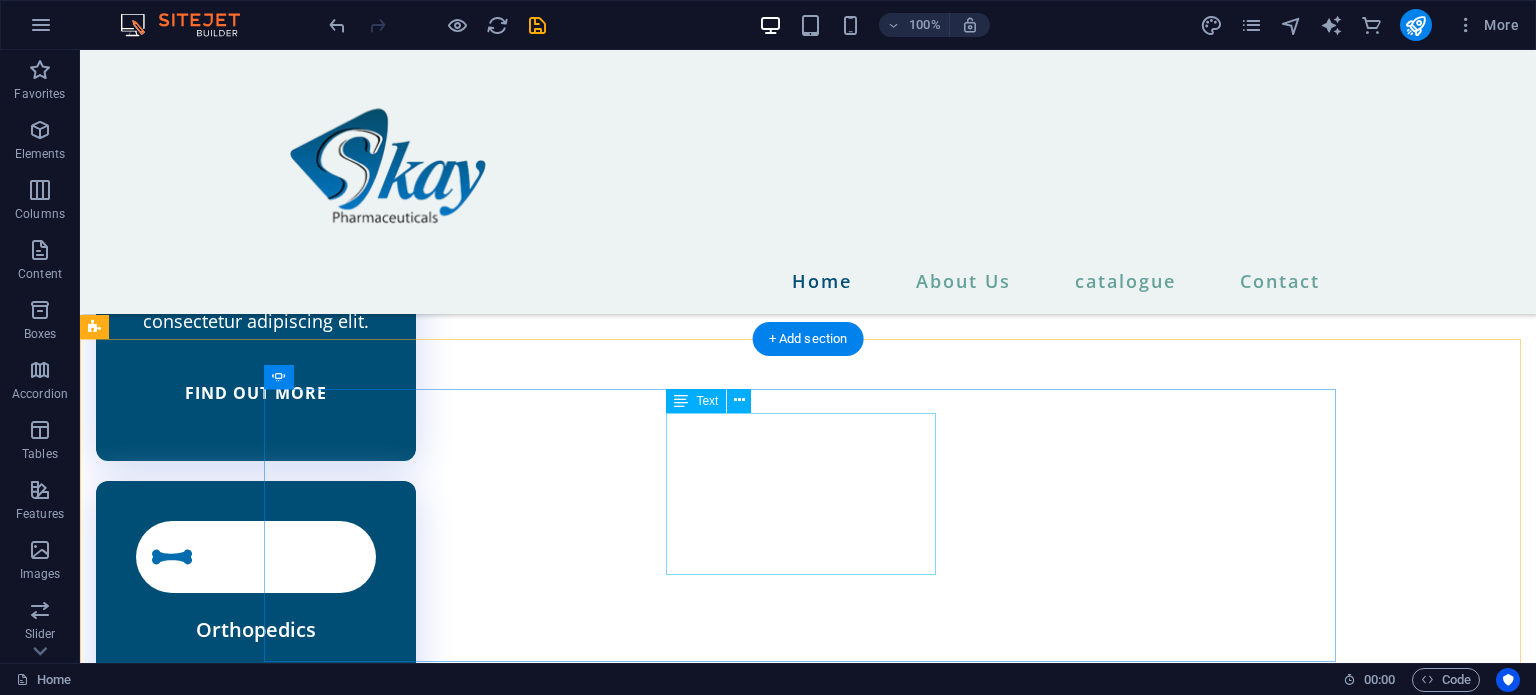 scroll, scrollTop: 4427, scrollLeft: 0, axis: vertical 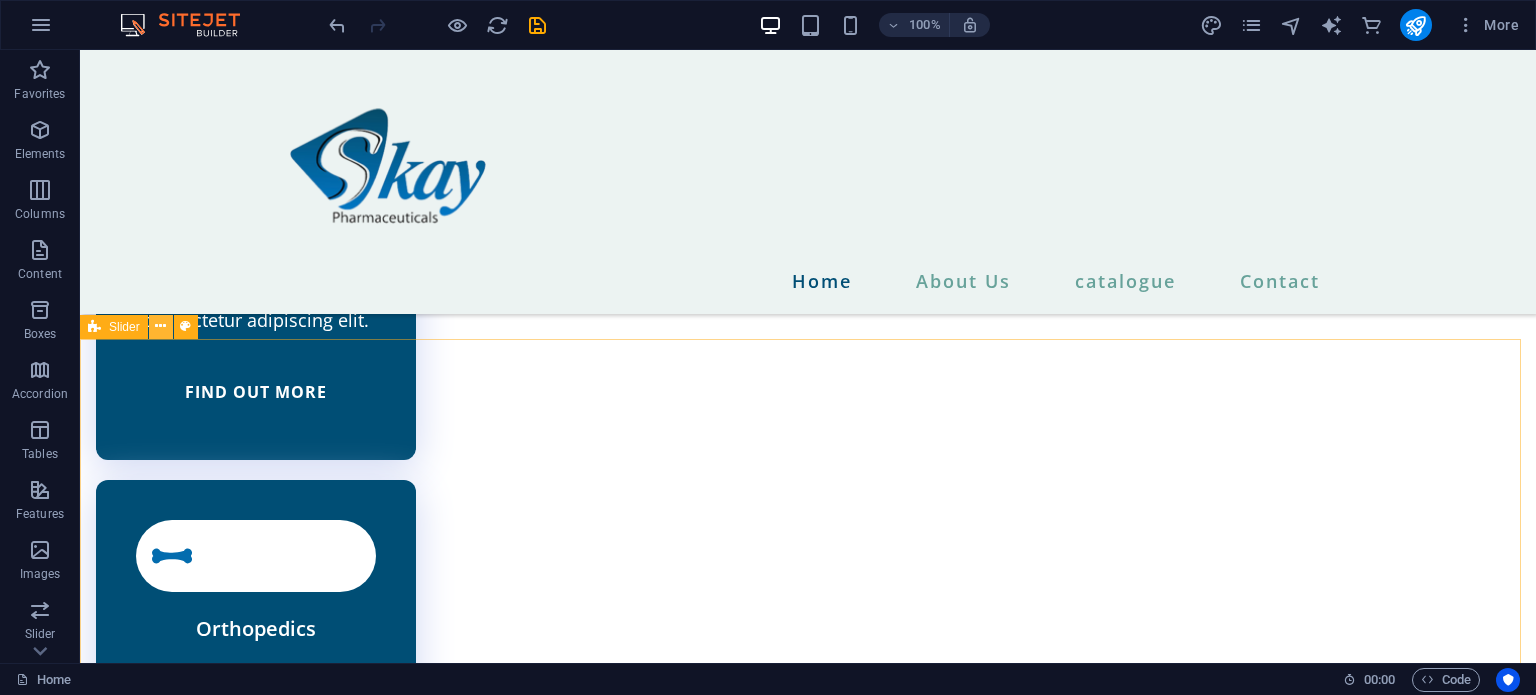 click at bounding box center [161, 327] 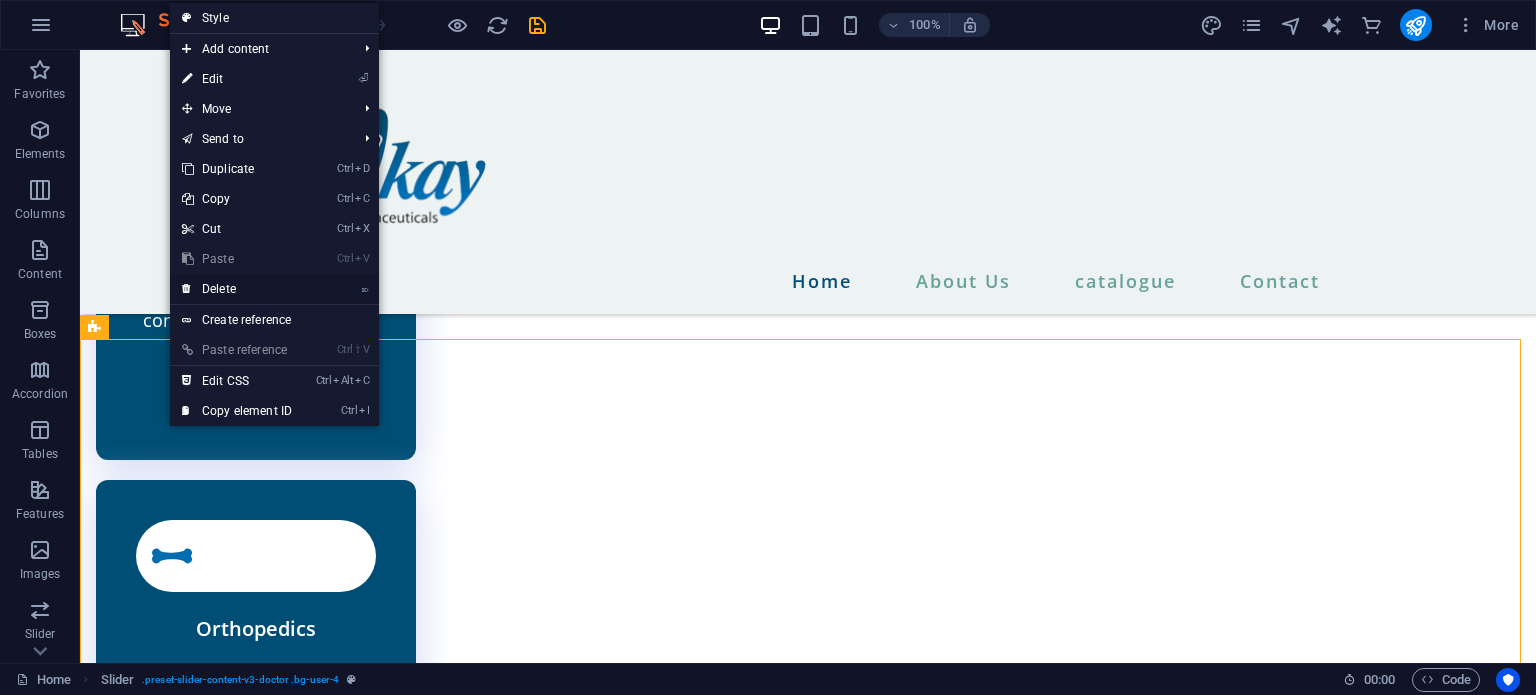 click on "⌦  Delete" at bounding box center [237, 289] 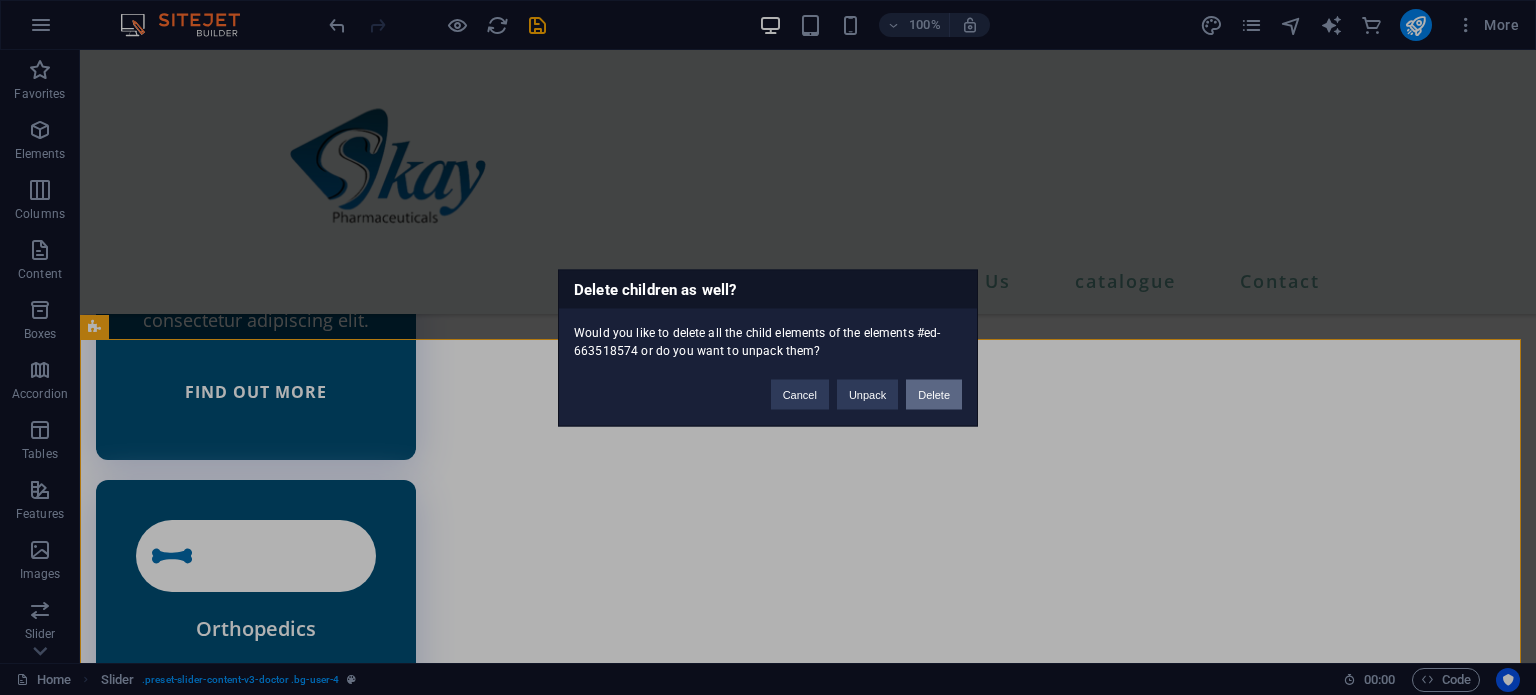 click on "Delete" at bounding box center [934, 394] 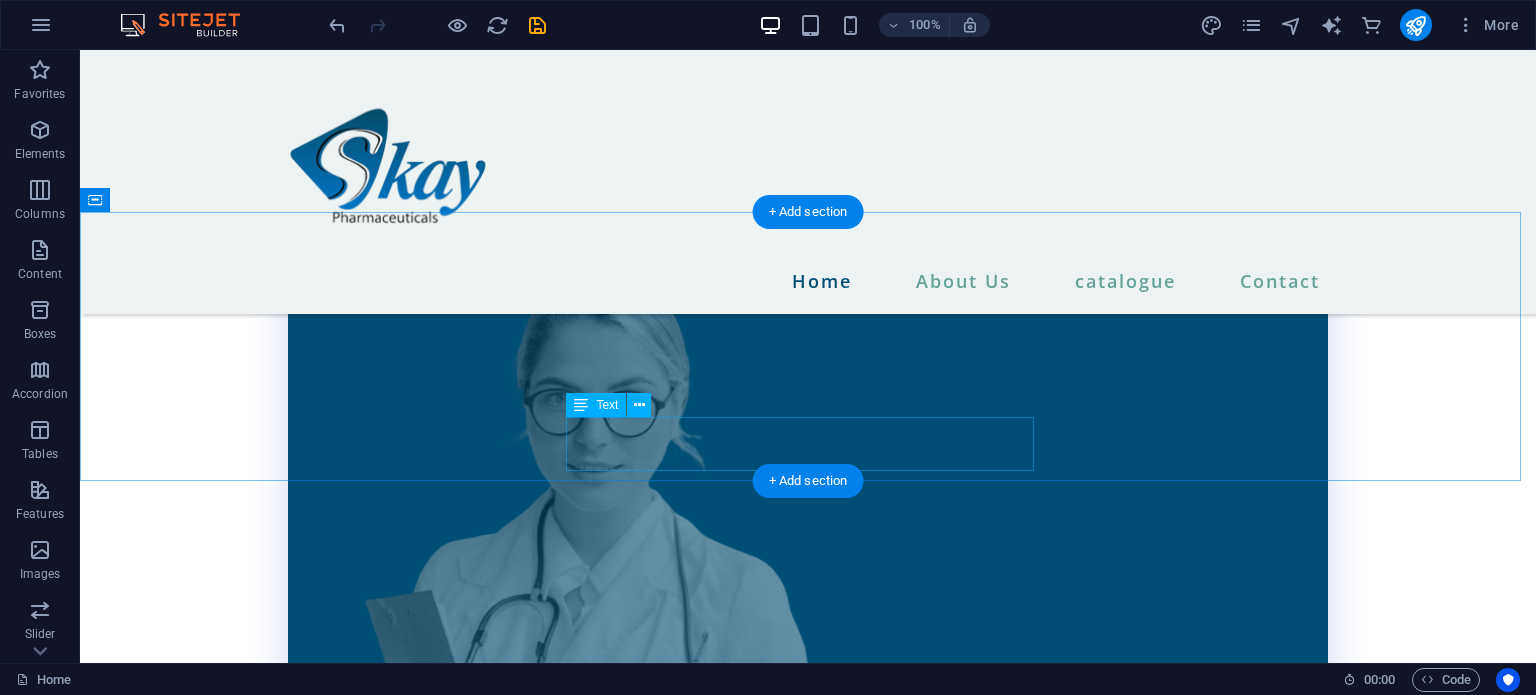 scroll, scrollTop: 3260, scrollLeft: 0, axis: vertical 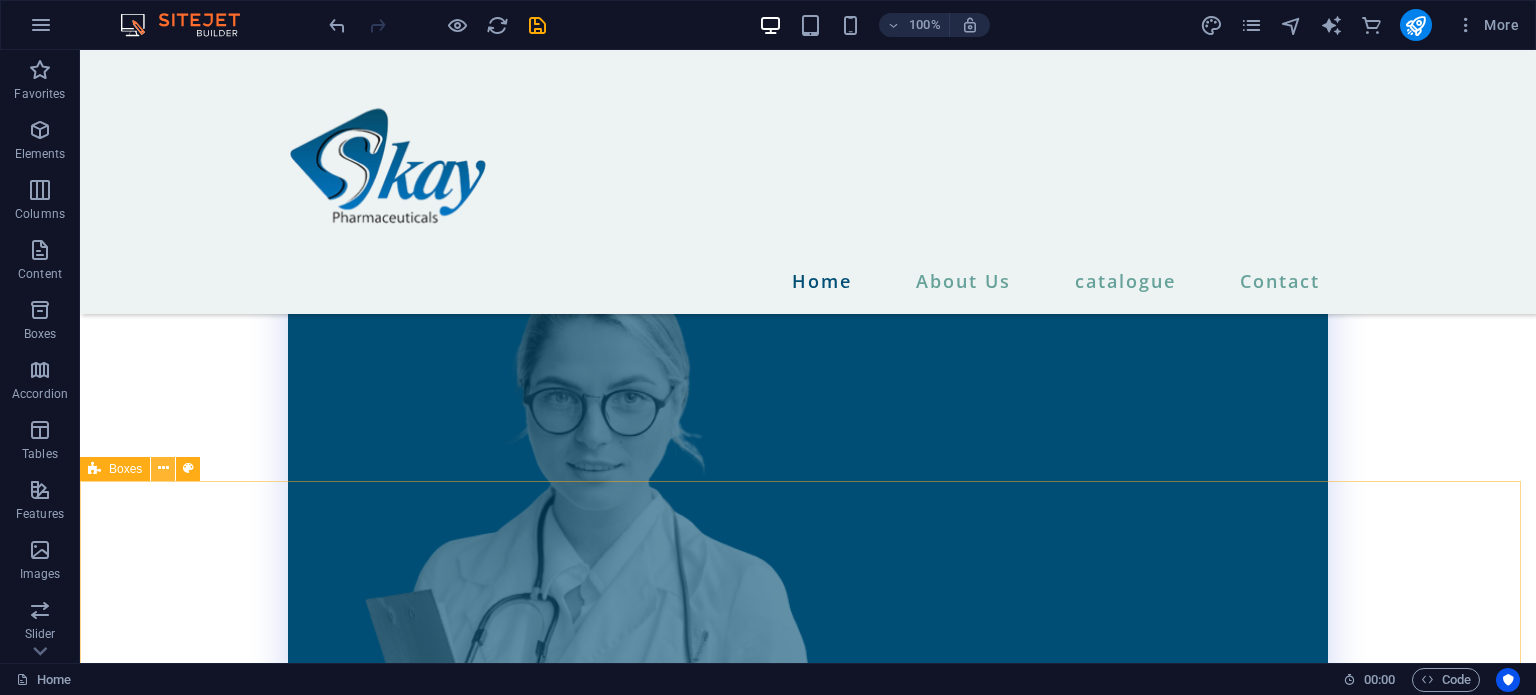 click at bounding box center [163, 468] 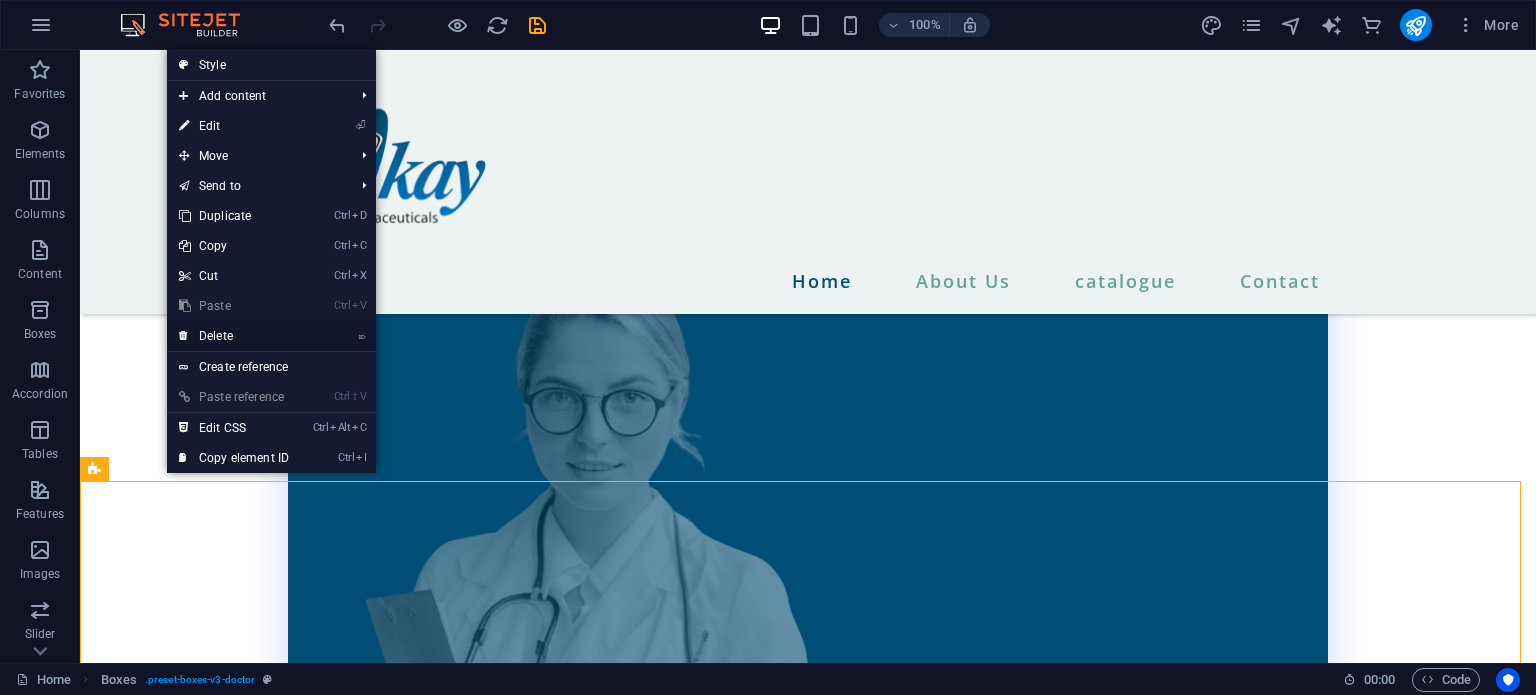 click on "⌦  Delete" at bounding box center (234, 336) 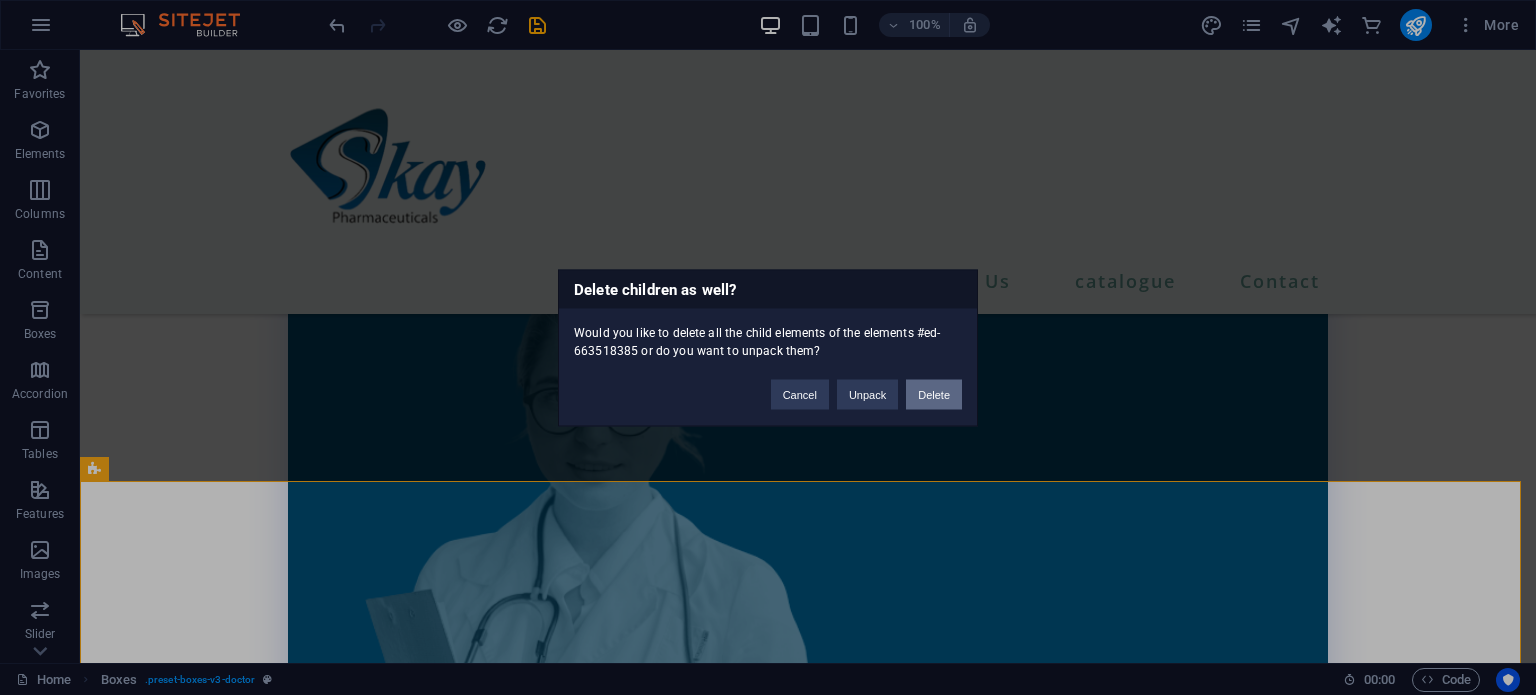 click on "Delete" at bounding box center [934, 394] 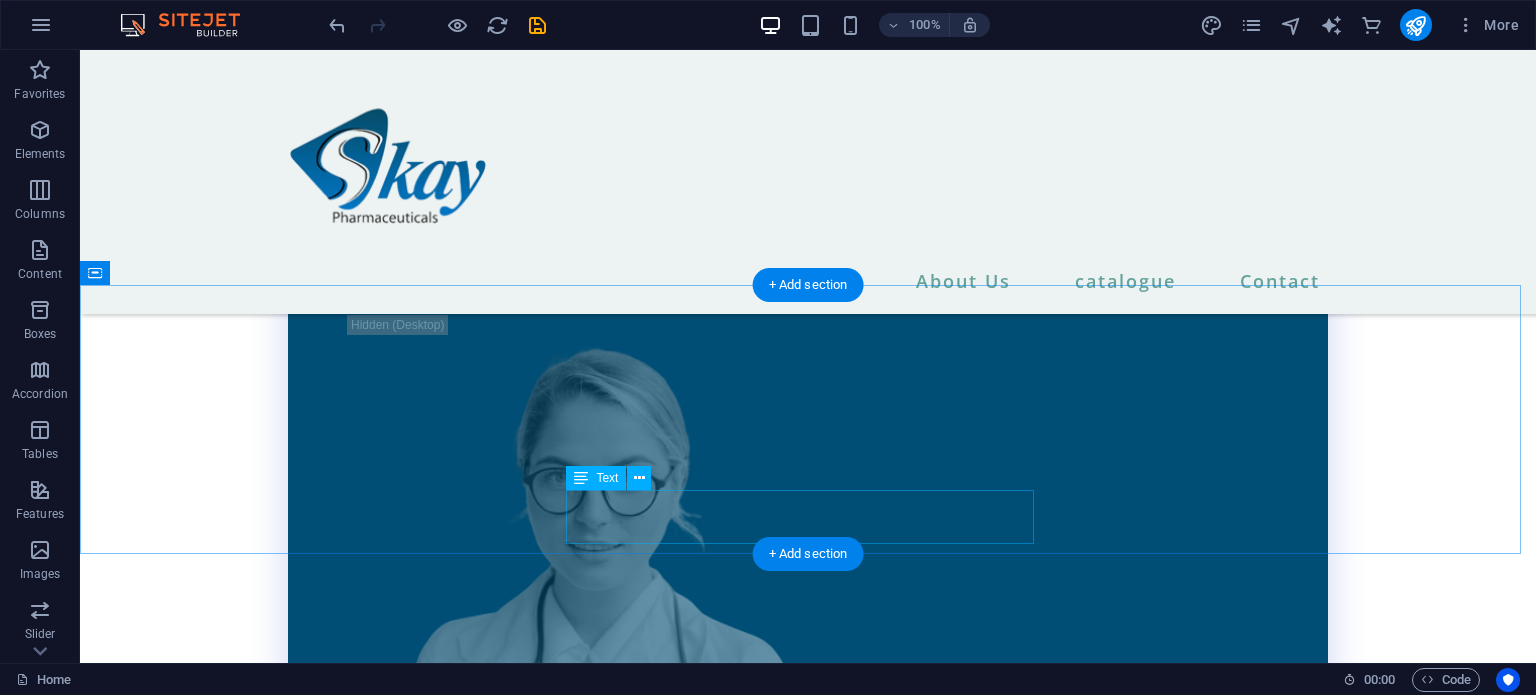 scroll, scrollTop: 3178, scrollLeft: 0, axis: vertical 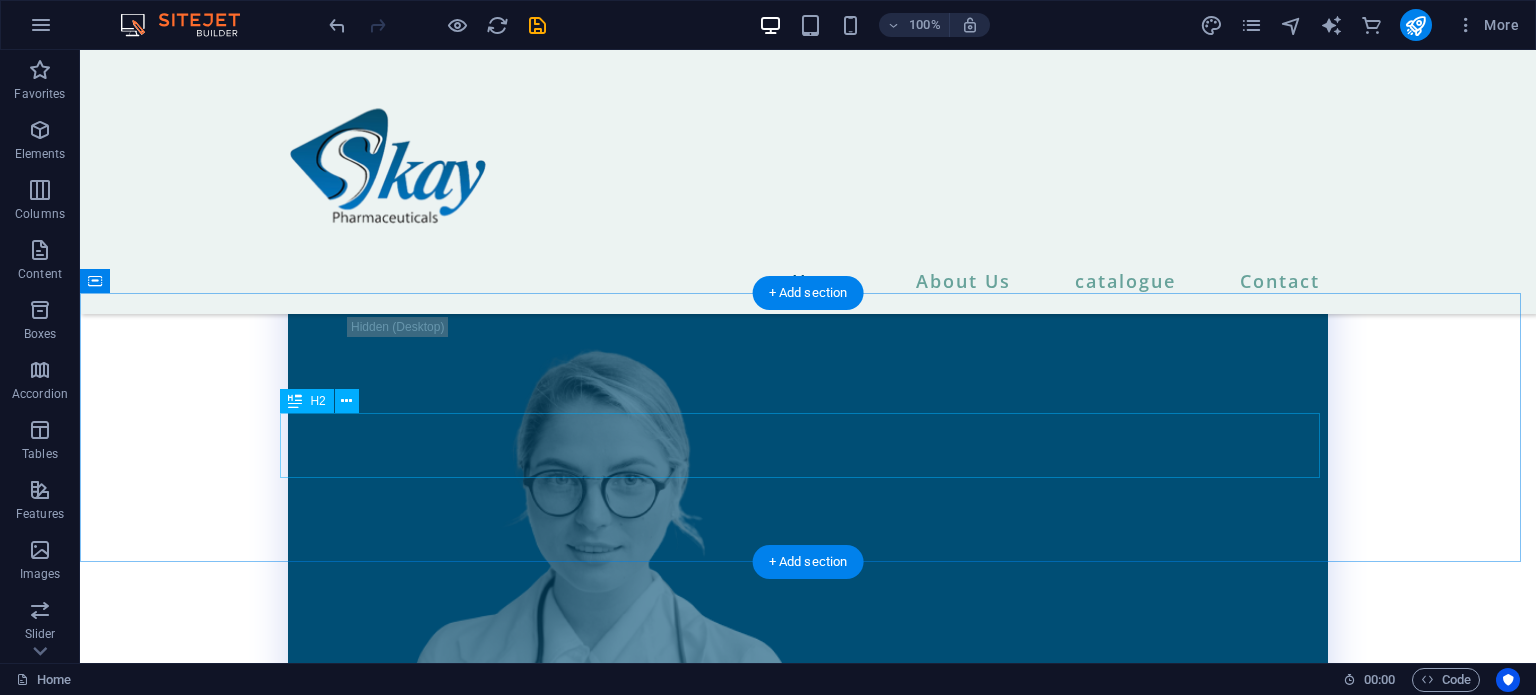 click on "We provide best health care services" at bounding box center (808, 1191) 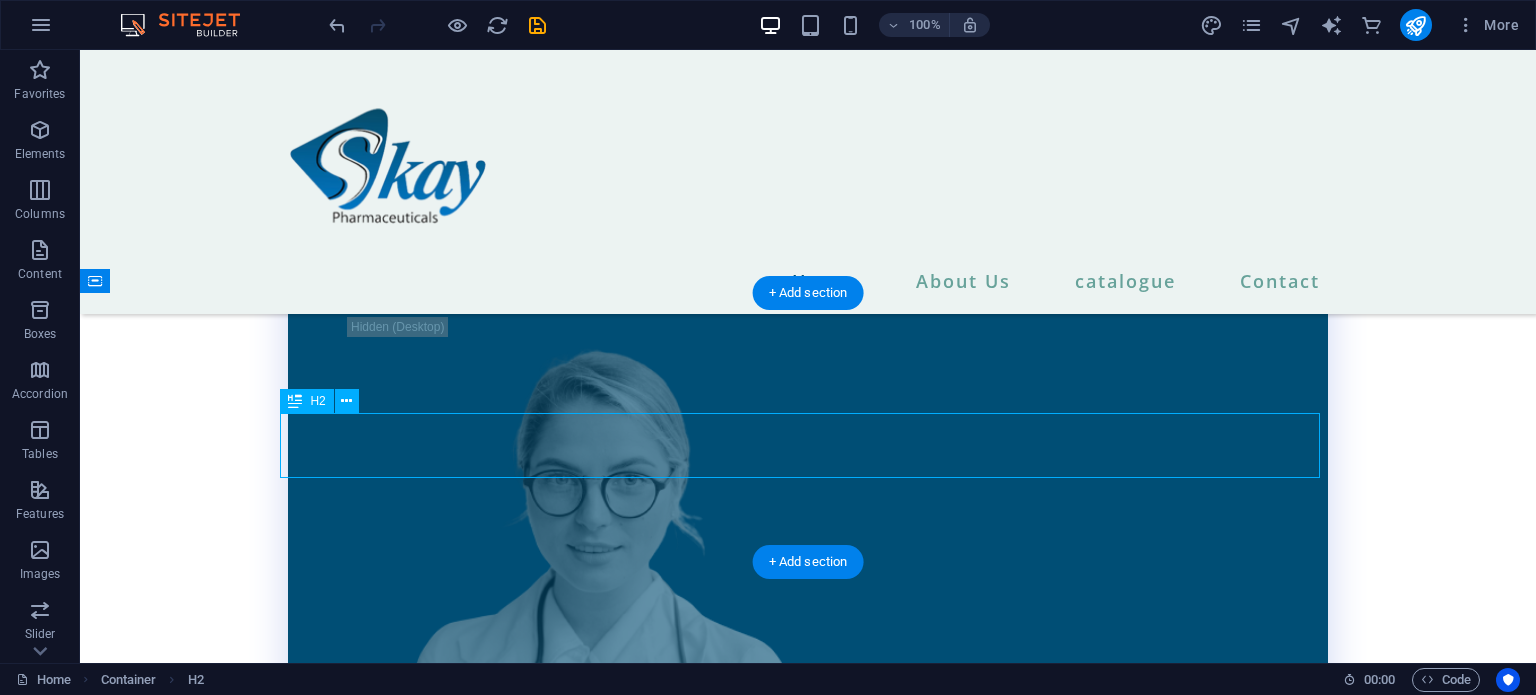 click on "We provide best health care services" at bounding box center [808, 1191] 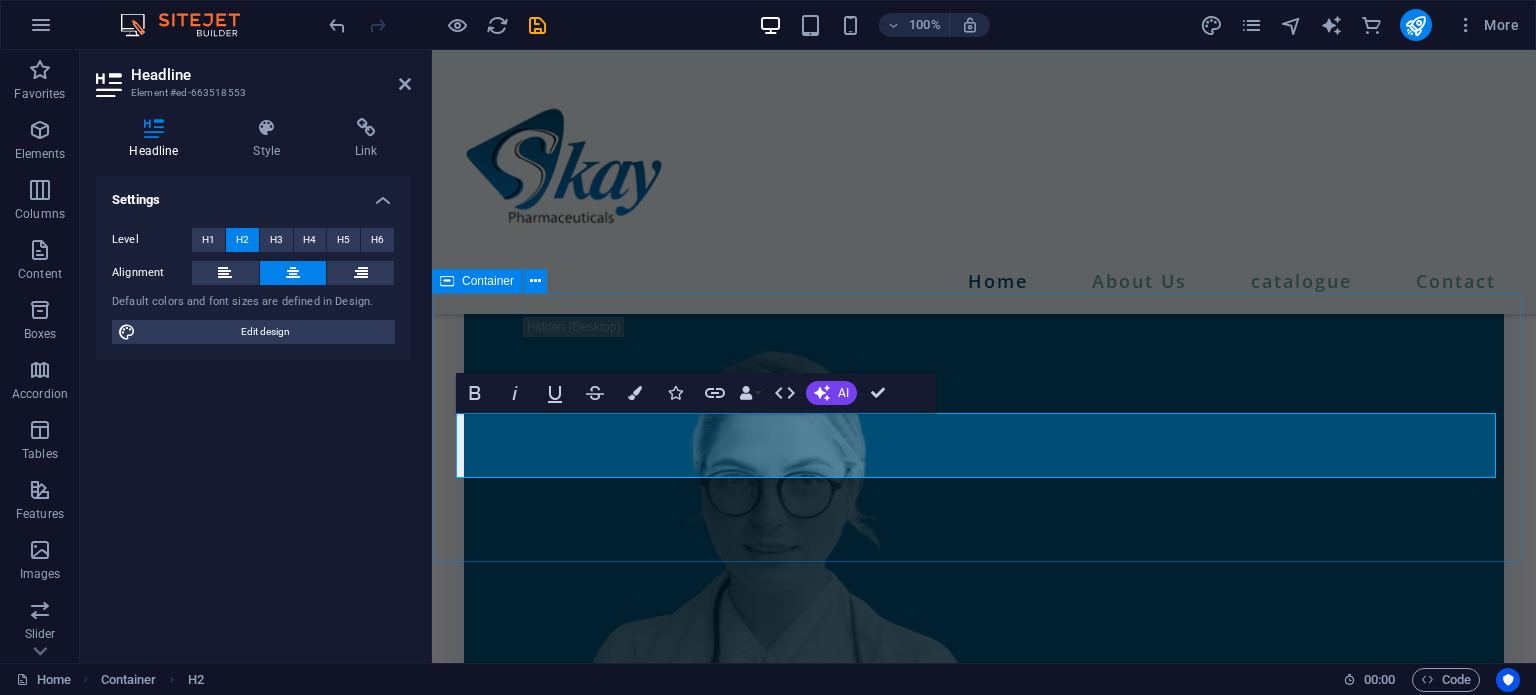click on "Making Your Health Better! Lorem ipsum dolor sit amet, consectetur adipiscing elit. In tellus lectus ullamcorper diam integer." at bounding box center [984, 1160] 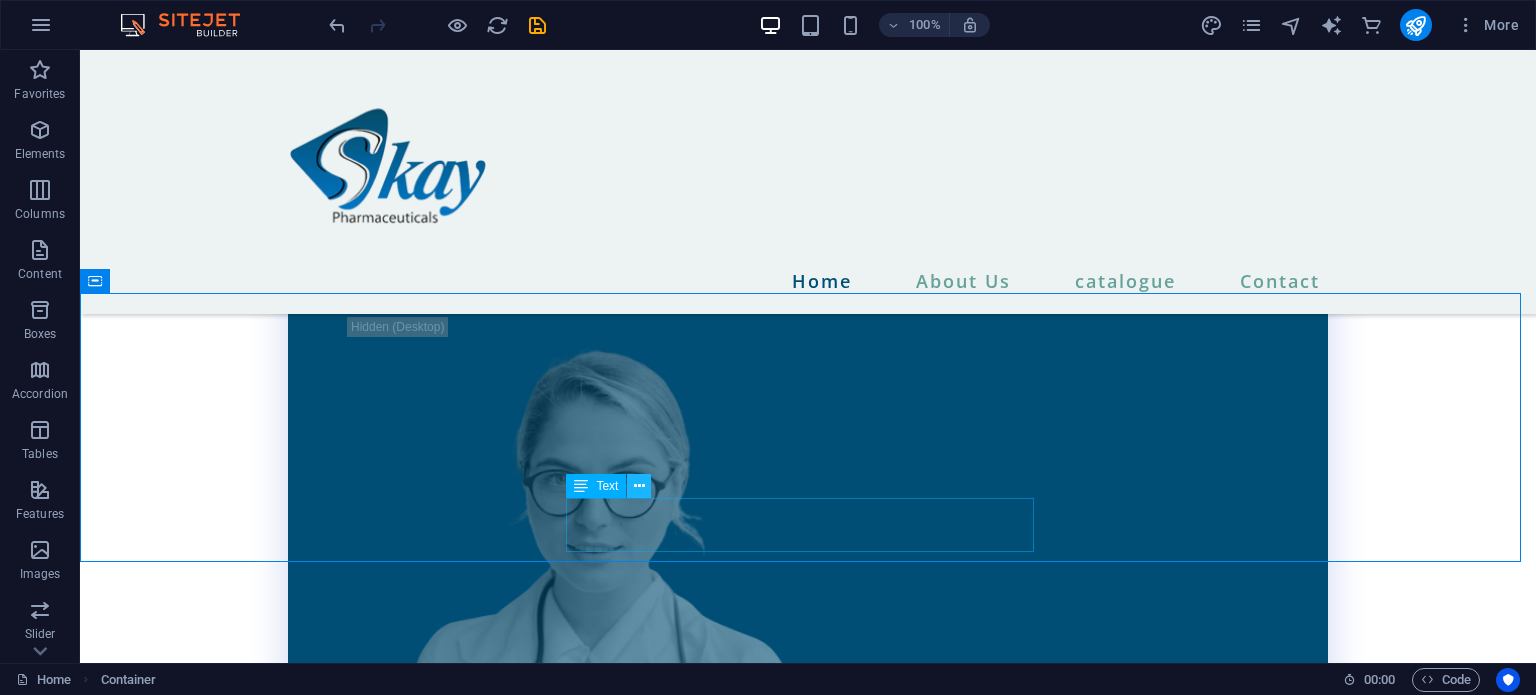 click at bounding box center (639, 486) 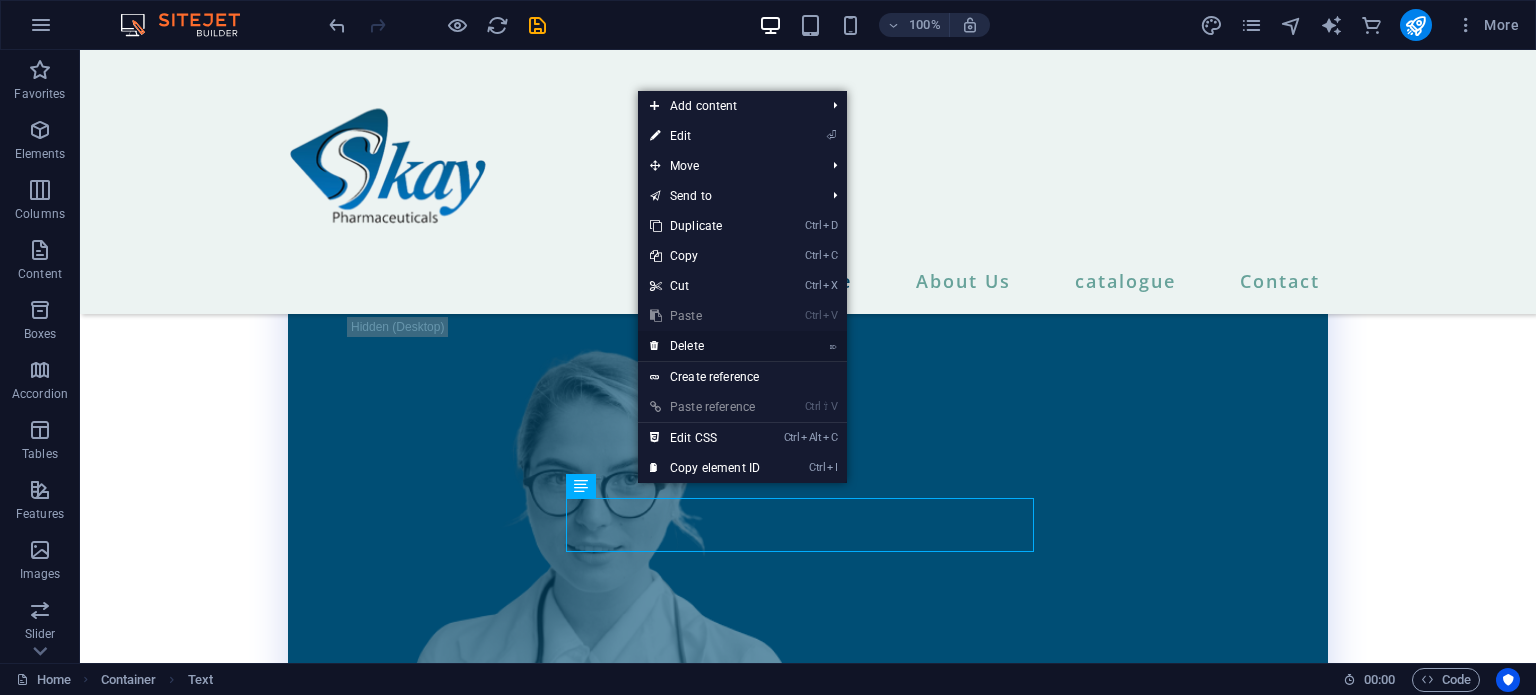 click on "⌦  Delete" at bounding box center (705, 346) 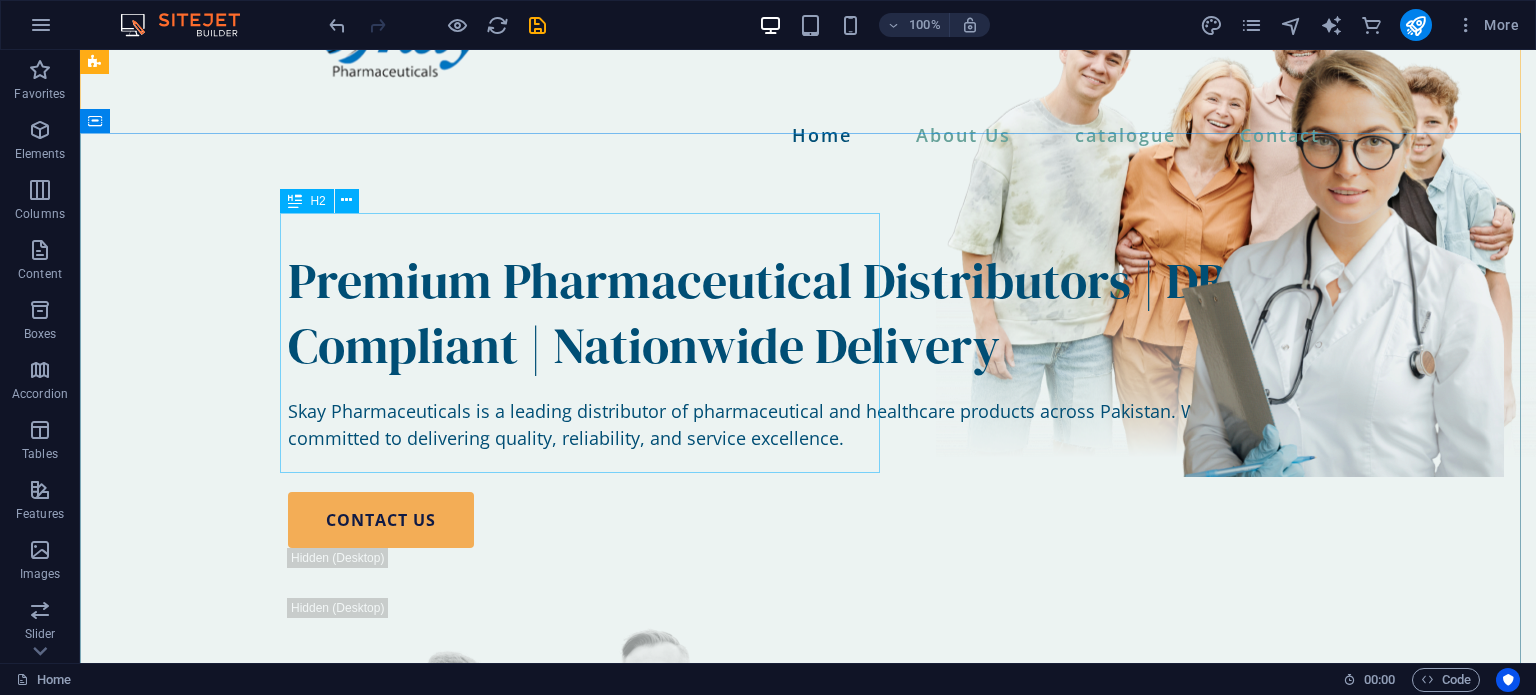 scroll, scrollTop: 147, scrollLeft: 0, axis: vertical 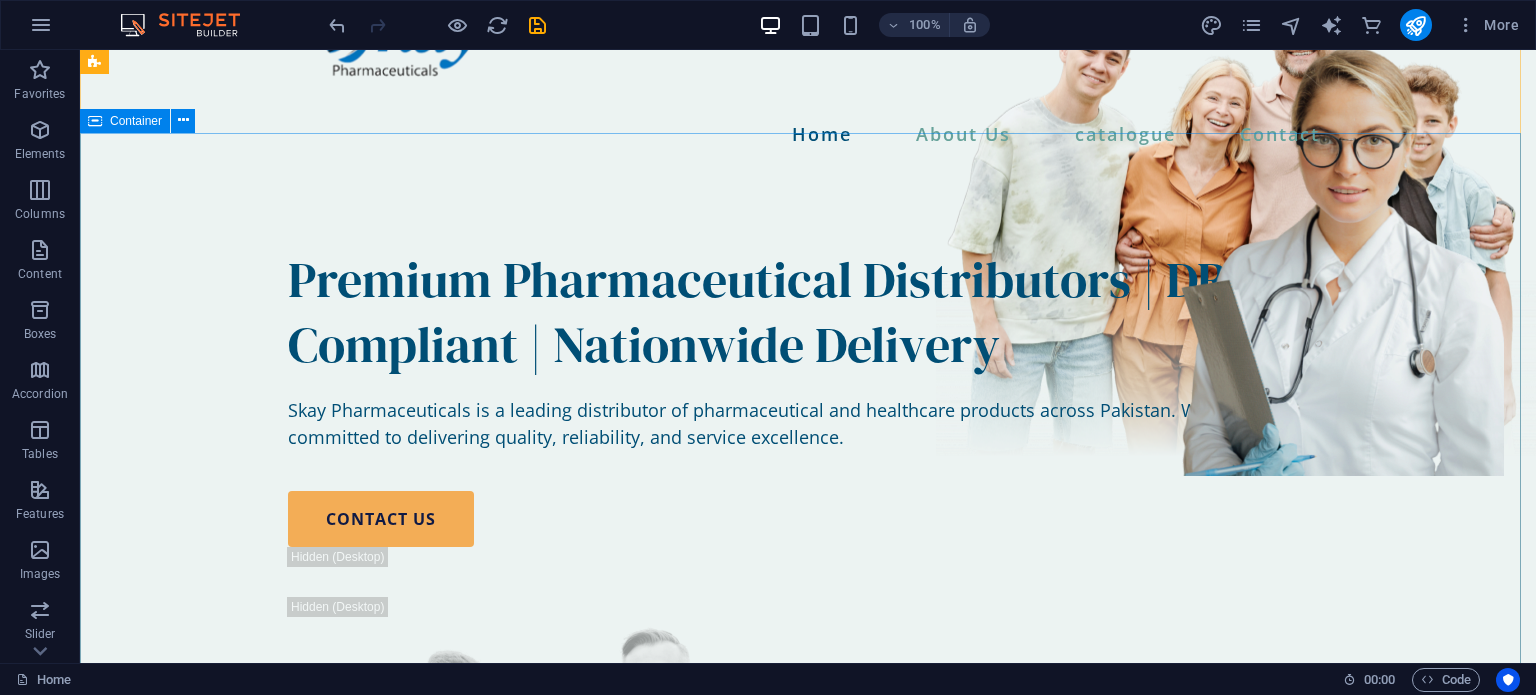 click on "Premium Pharmaceutical Distributors | DRAP-Compliant | Nationwide Delivery Skay Pharmaceuticals is a leading distributor of pharmaceutical and healthcare products across Pakistan. We are committed to delivering quality, reliability, and service excellence. contact us" at bounding box center [808, 675] 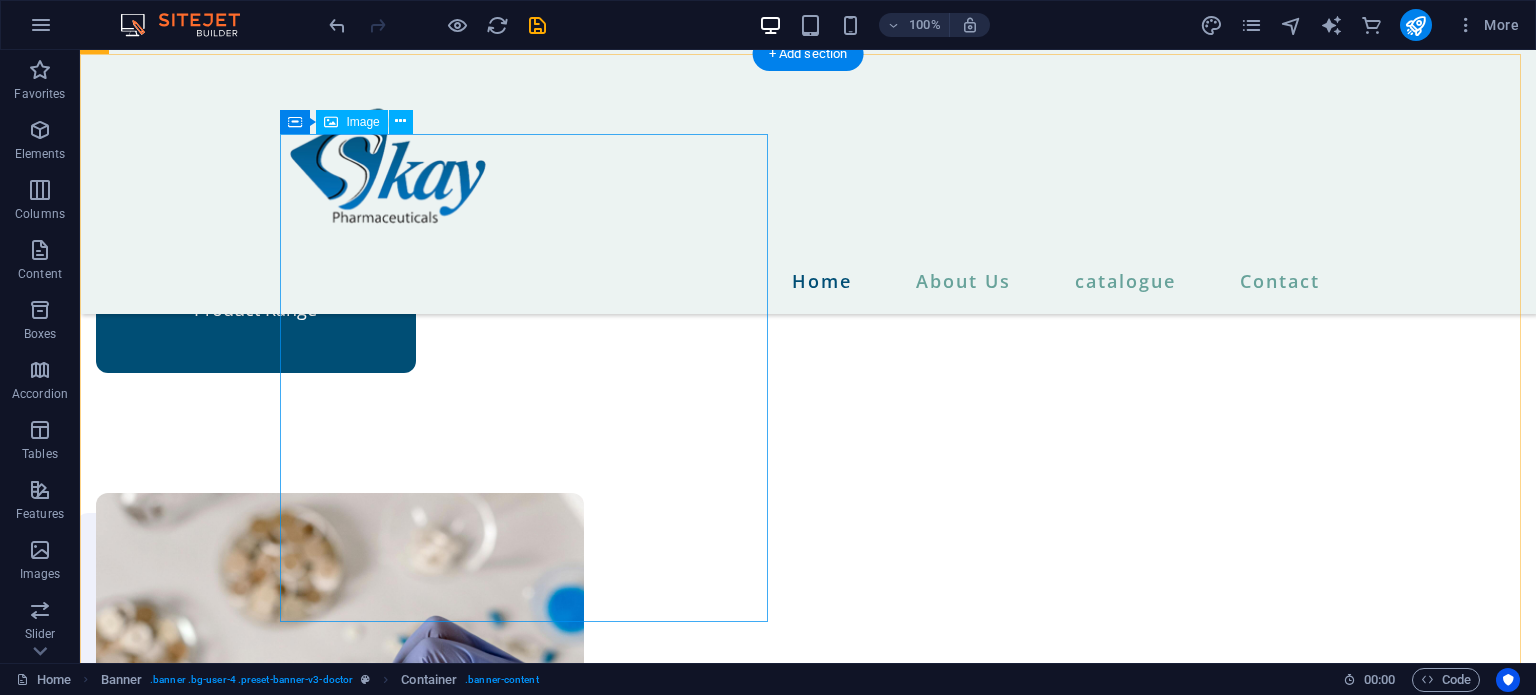scroll, scrollTop: 1592, scrollLeft: 0, axis: vertical 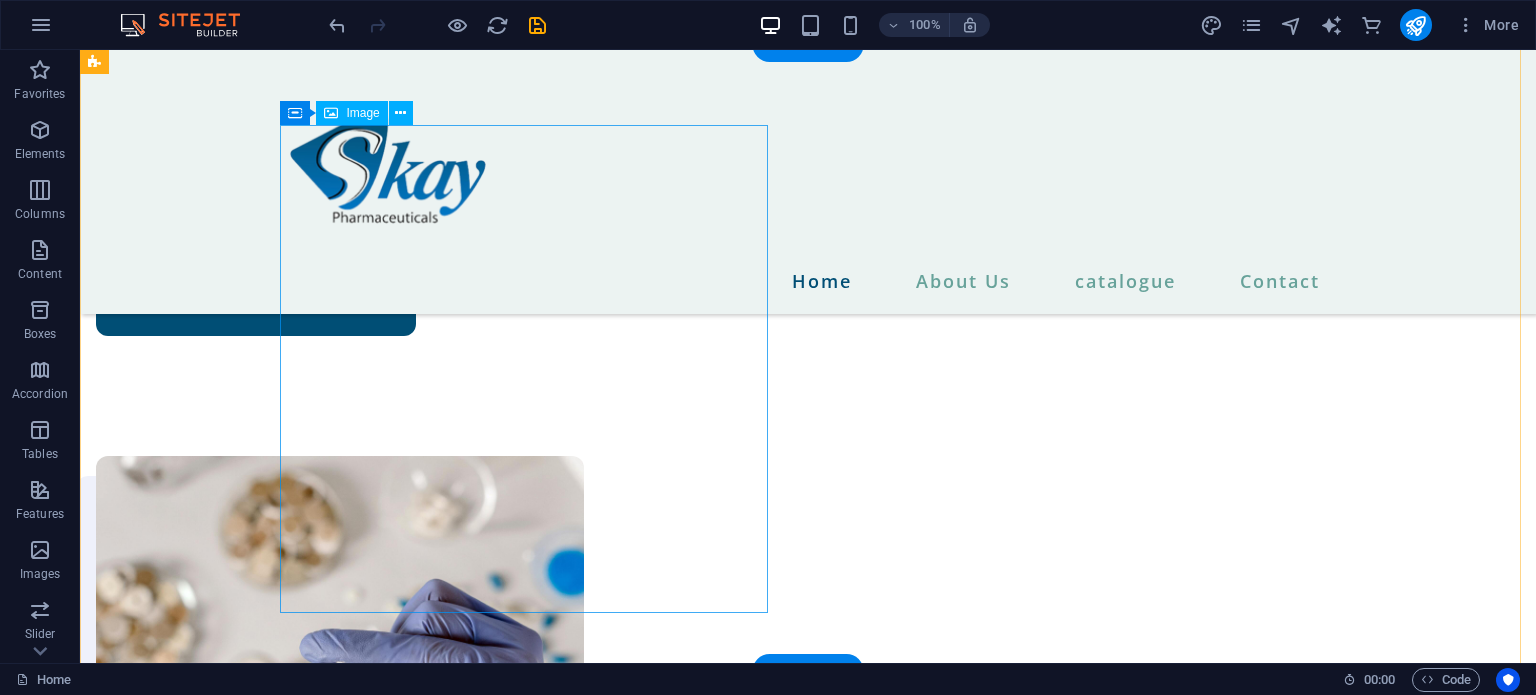 click at bounding box center [340, 700] 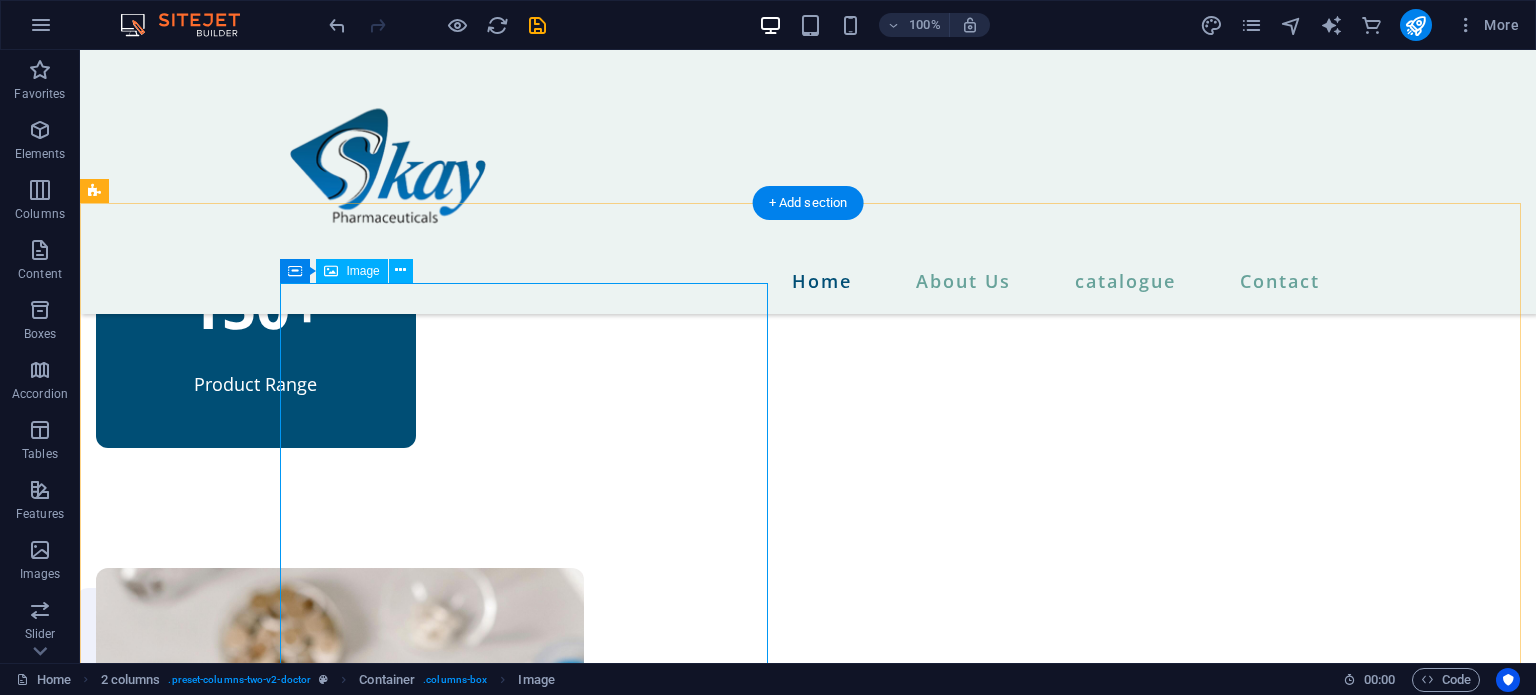 scroll, scrollTop: 1428, scrollLeft: 0, axis: vertical 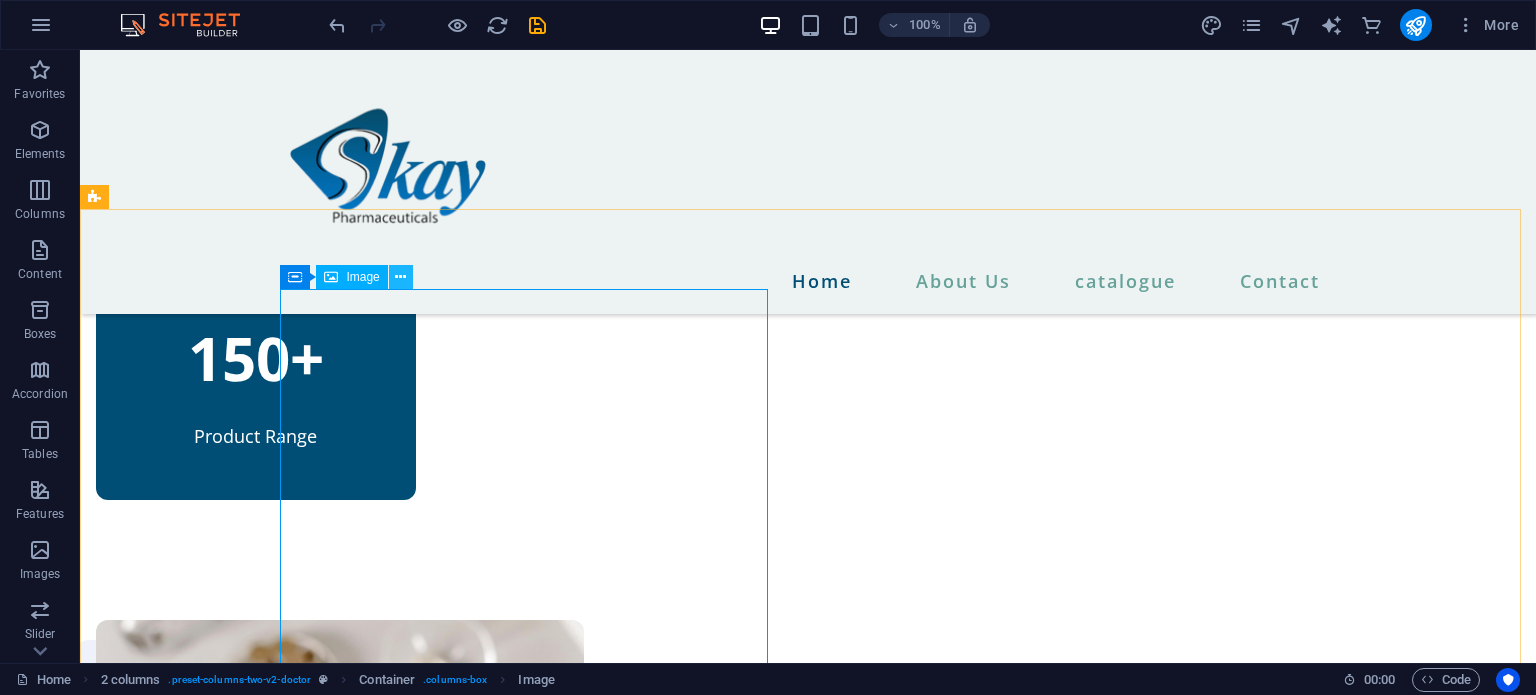 click at bounding box center [400, 277] 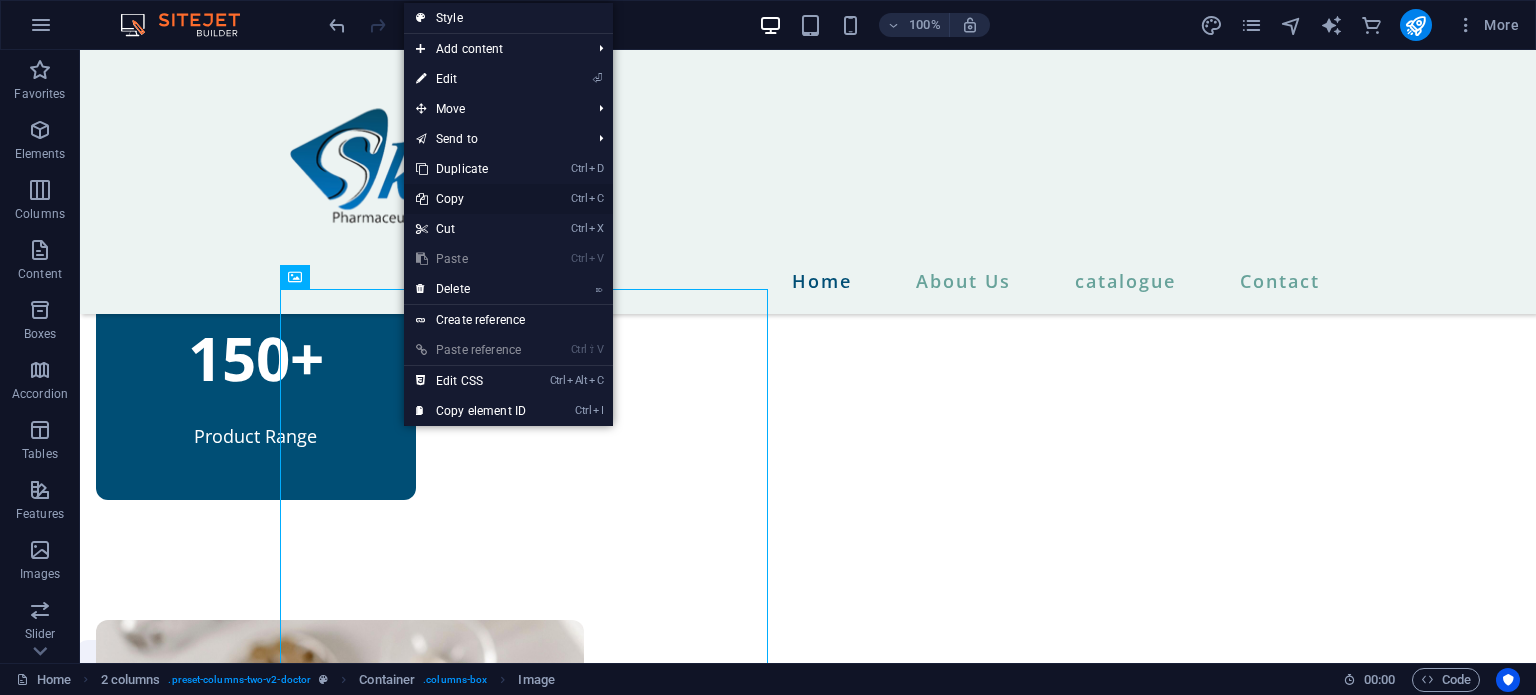 click on "Ctrl C  Copy" at bounding box center [471, 199] 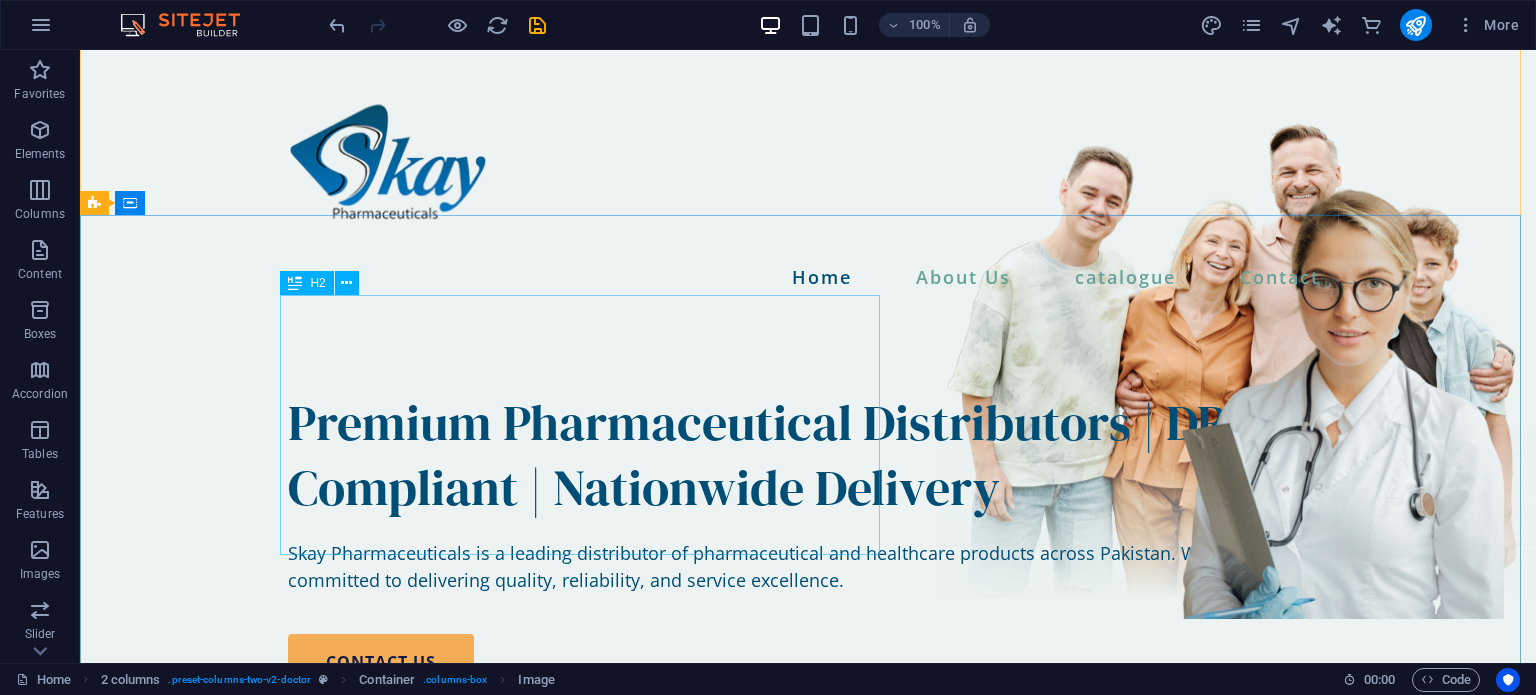 scroll, scrollTop: 0, scrollLeft: 0, axis: both 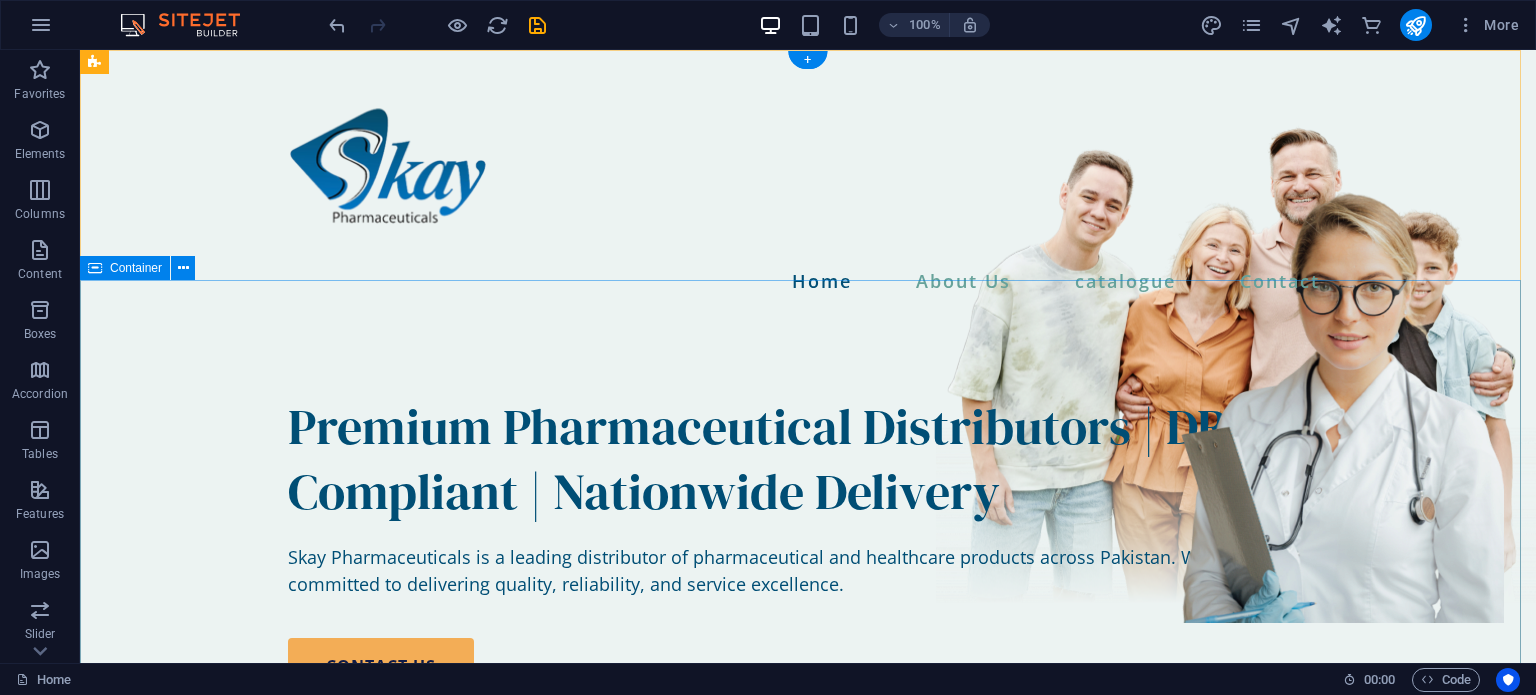 click on "Premium Pharmaceutical Distributors | DRAP-Compliant | Nationwide Delivery Skay Pharmaceuticals is a leading distributor of pharmaceutical and healthcare products across Pakistan. We are committed to delivering quality, reliability, and service excellence. contact us" at bounding box center (808, 822) 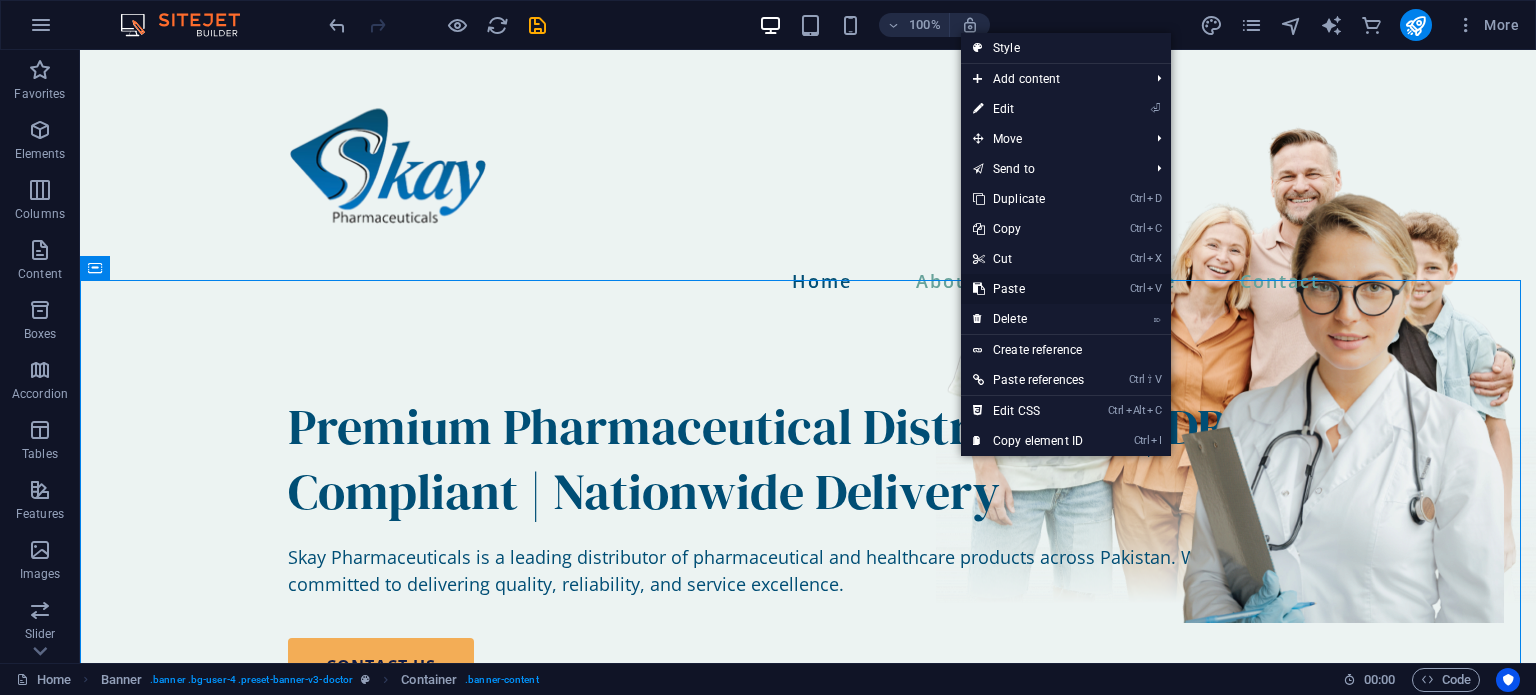 click on "Ctrl V  Paste" at bounding box center [1028, 289] 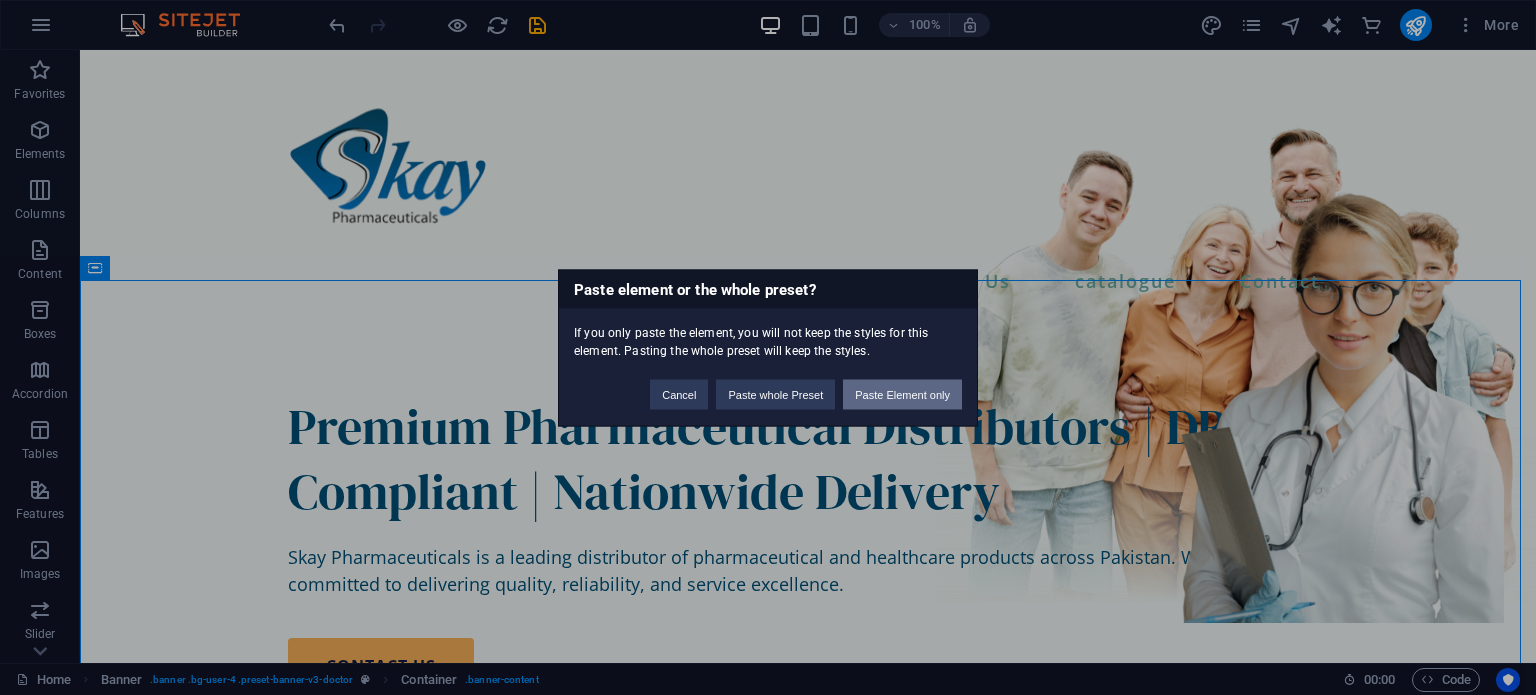 click on "Paste Element only" at bounding box center (902, 394) 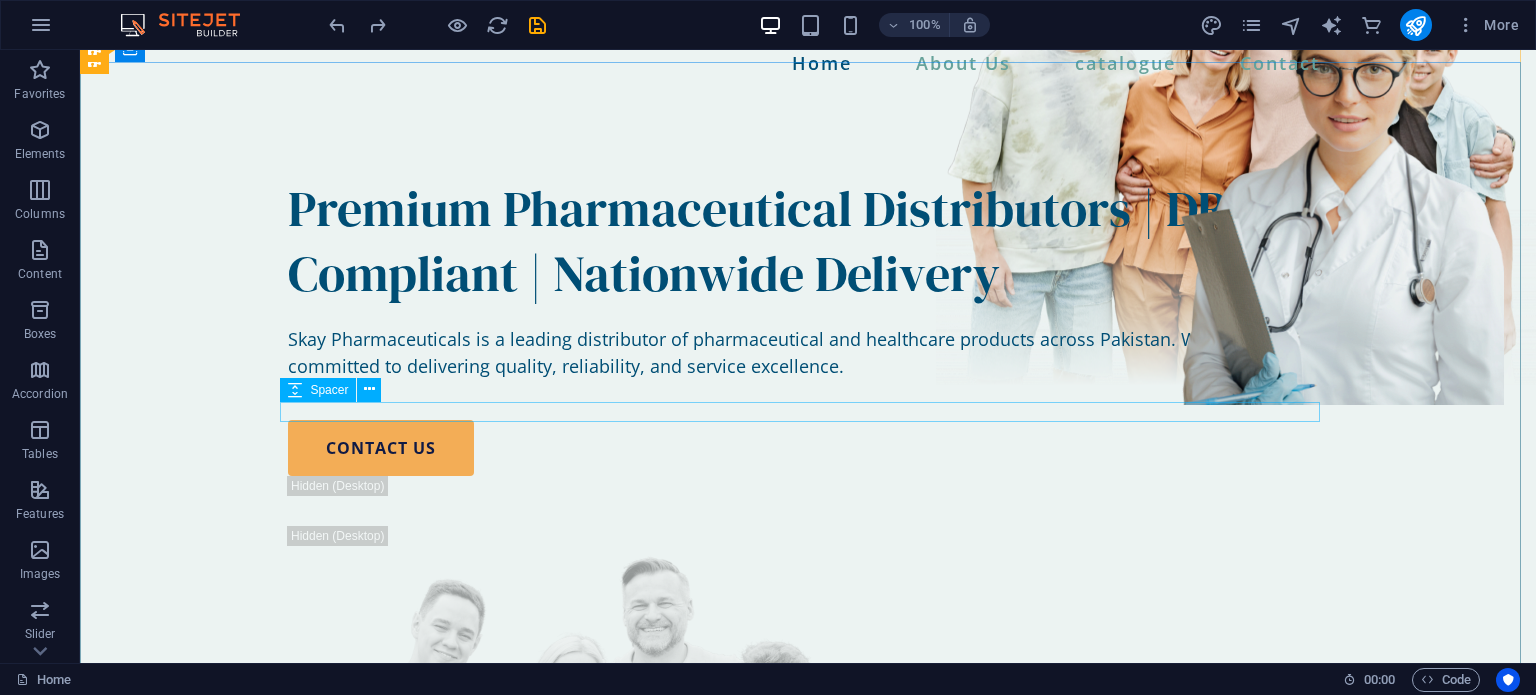 scroll, scrollTop: 0, scrollLeft: 0, axis: both 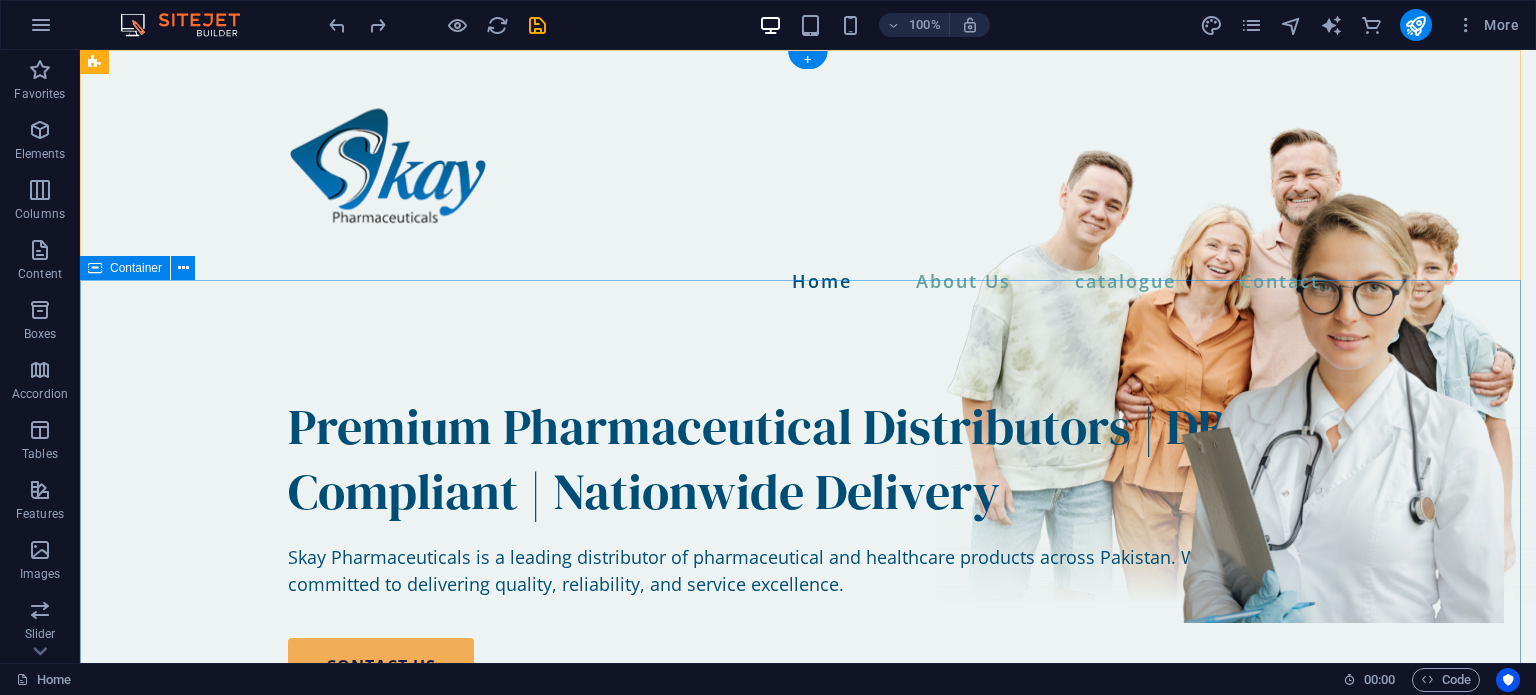 click on "Premium Pharmaceutical Distributors | DRAP-Compliant | Nationwide Delivery Skay Pharmaceuticals is a leading distributor of pharmaceutical and healthcare products across Pakistan. We are committed to delivering quality, reliability, and service excellence. contact us" at bounding box center [808, 822] 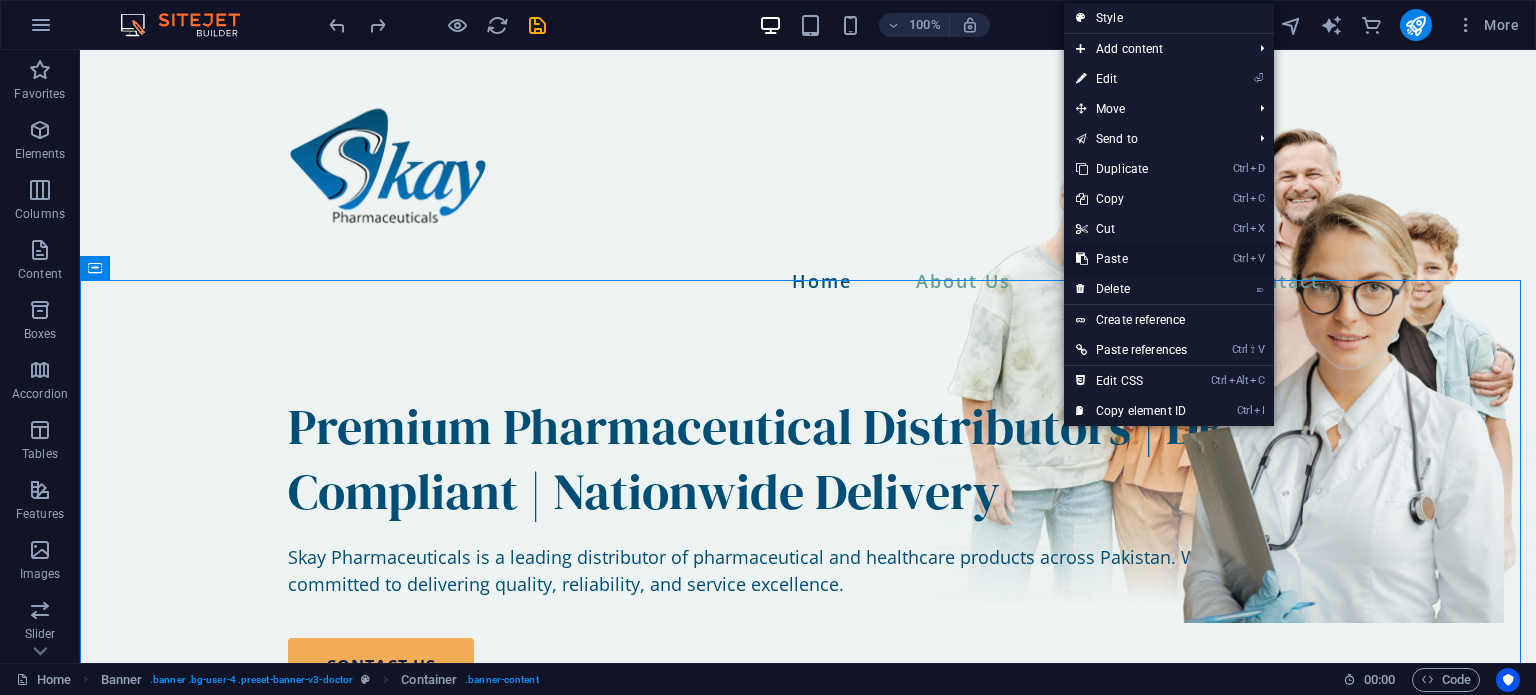 click on "Ctrl V  Paste" at bounding box center [1131, 259] 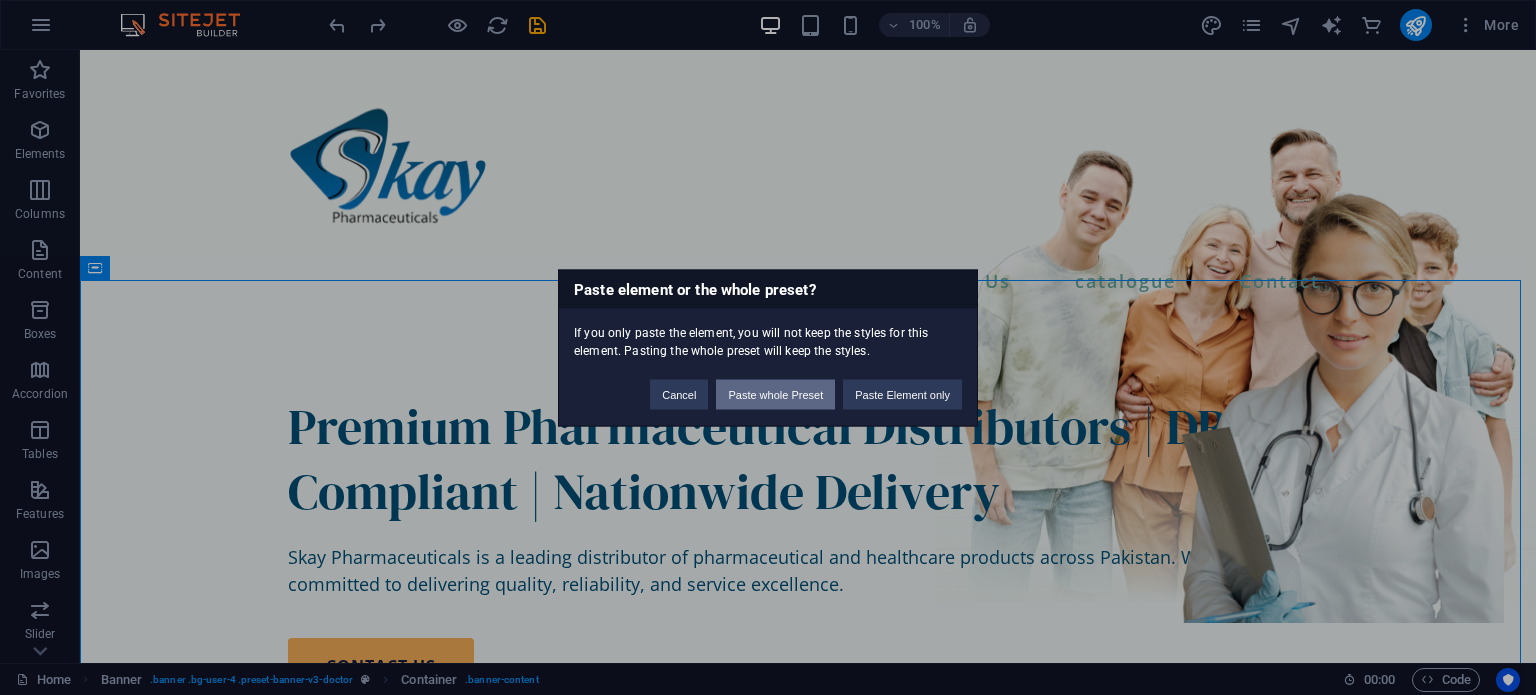 click on "Paste whole Preset" at bounding box center (775, 394) 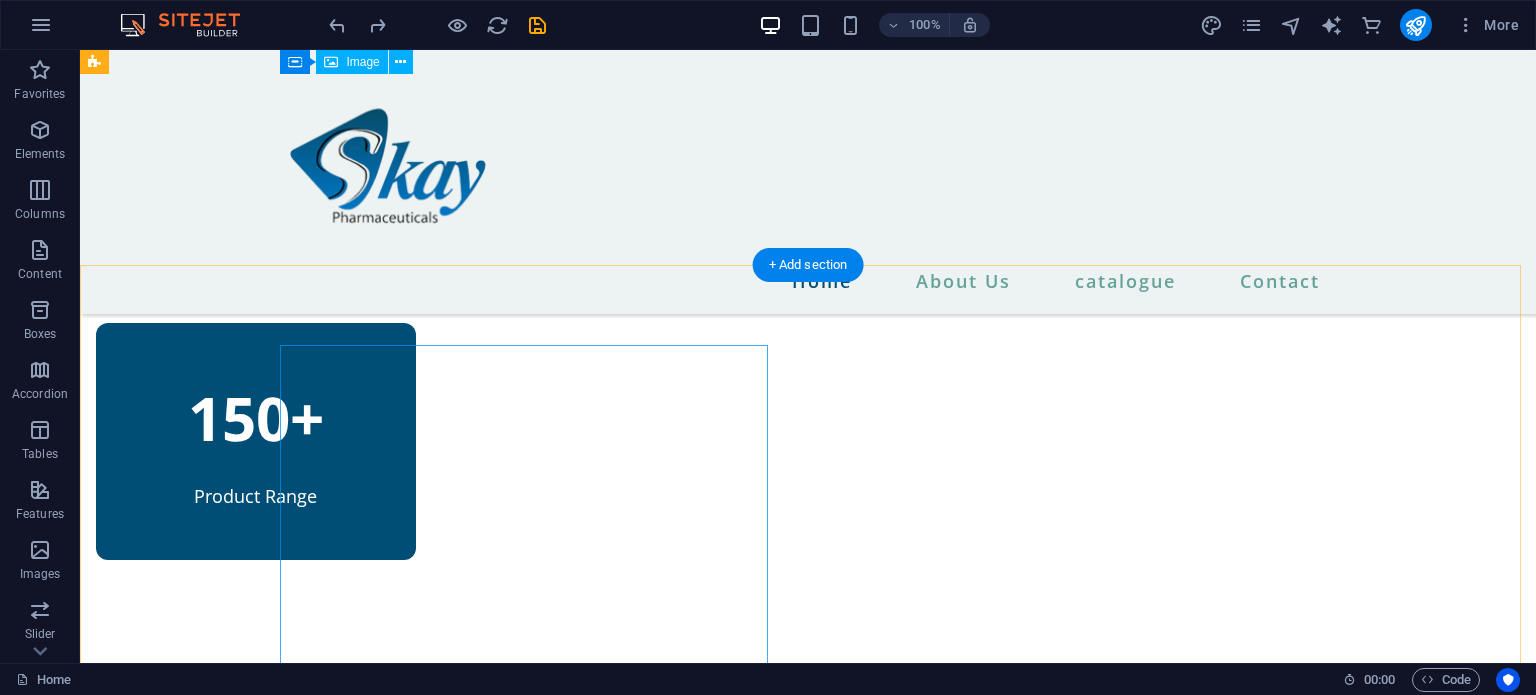 scroll, scrollTop: 1358, scrollLeft: 0, axis: vertical 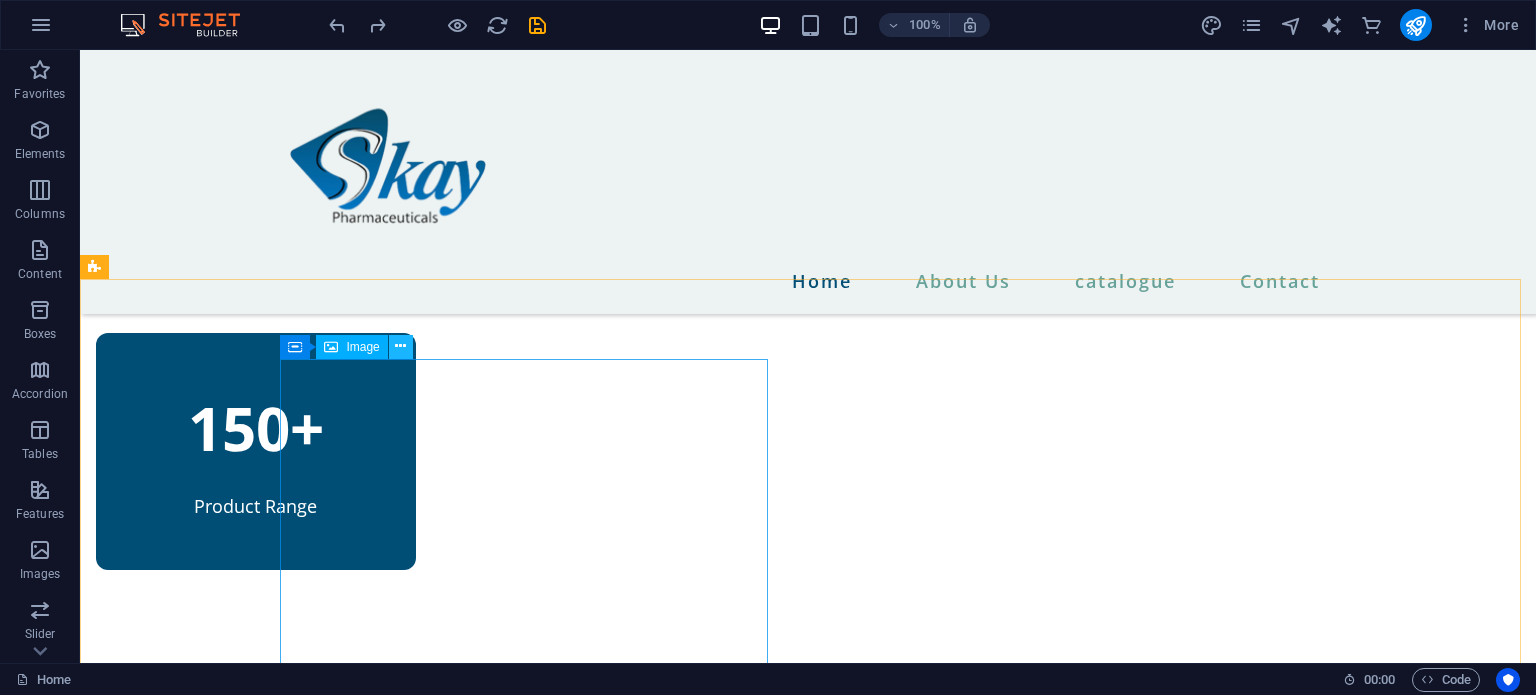 click at bounding box center (401, 347) 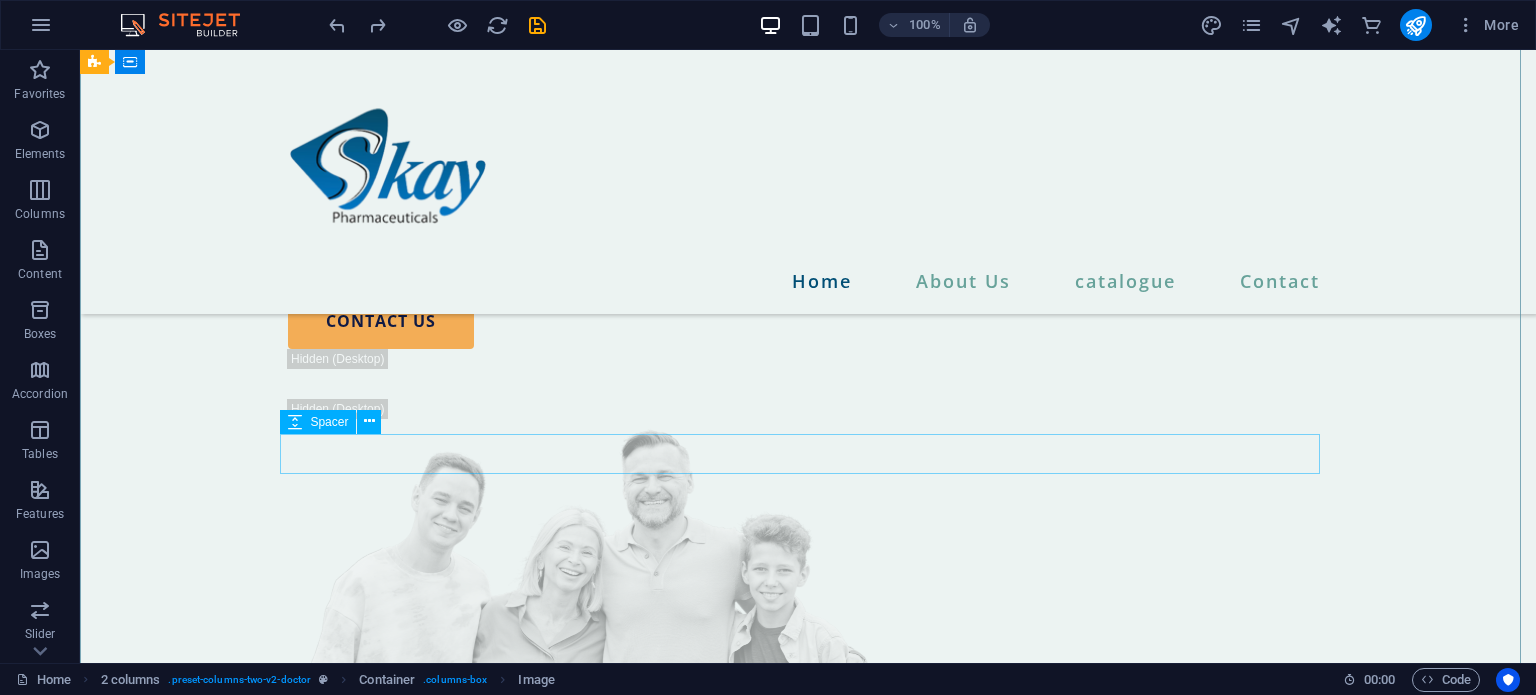 scroll, scrollTop: 136, scrollLeft: 0, axis: vertical 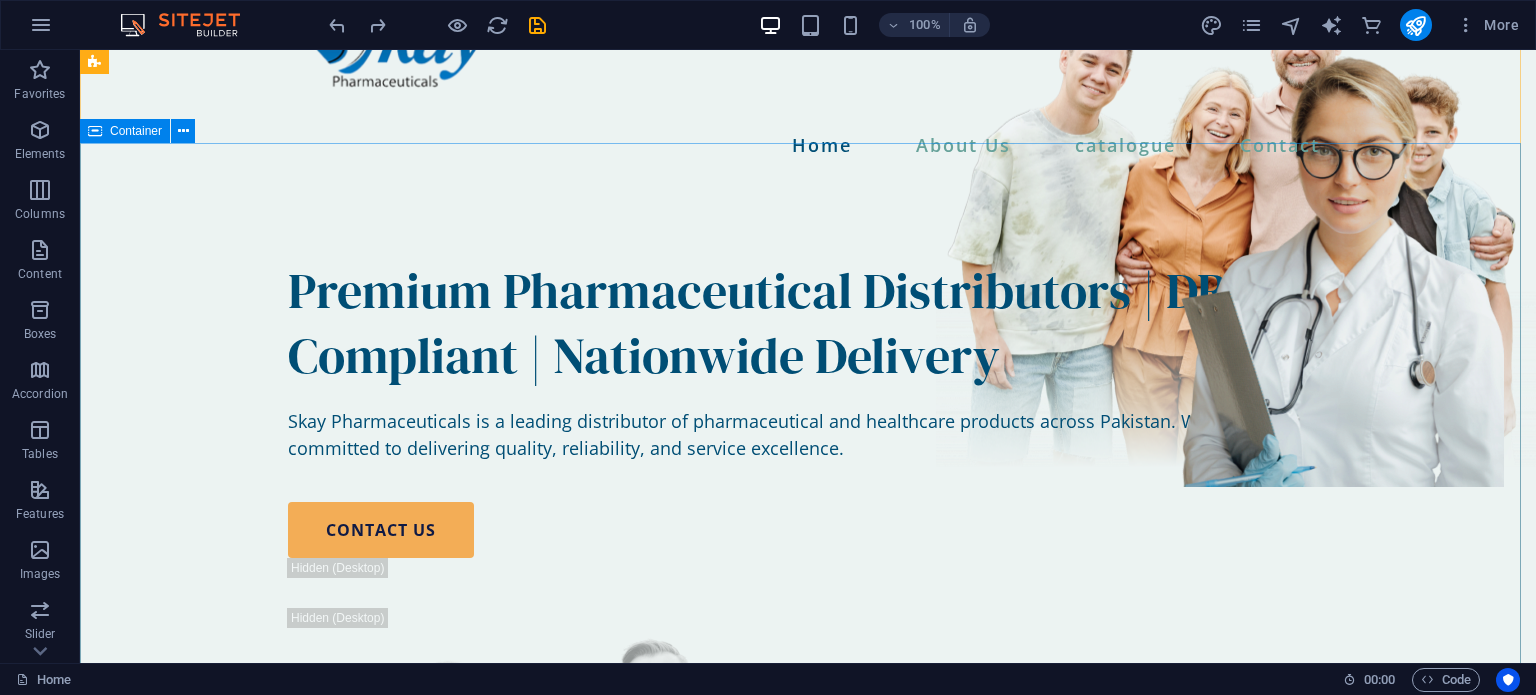 click on "Premium Pharmaceutical Distributors | DRAP-Compliant | Nationwide Delivery Skay Pharmaceuticals is a leading distributor of pharmaceutical and healthcare products across Pakistan. We are committed to delivering quality, reliability, and service excellence. contact us" at bounding box center [808, 686] 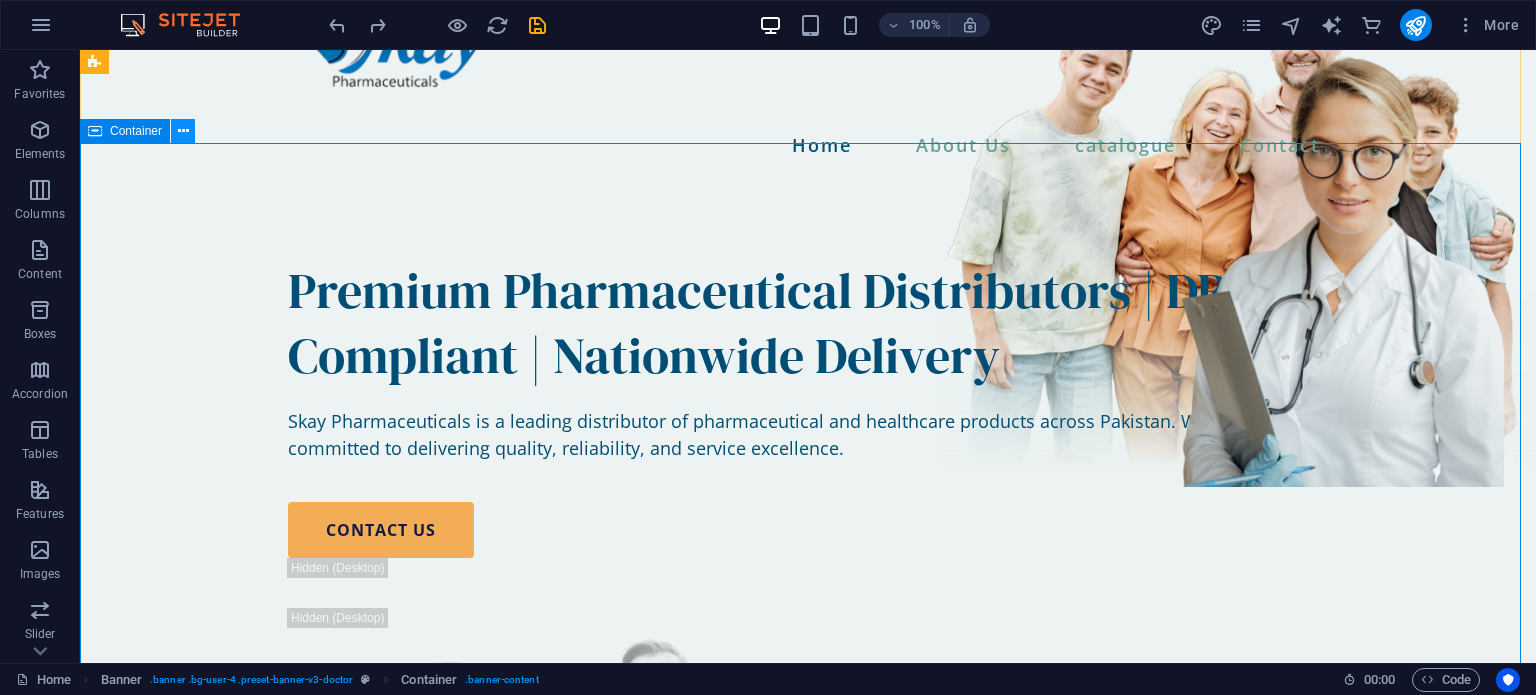 click at bounding box center (183, 131) 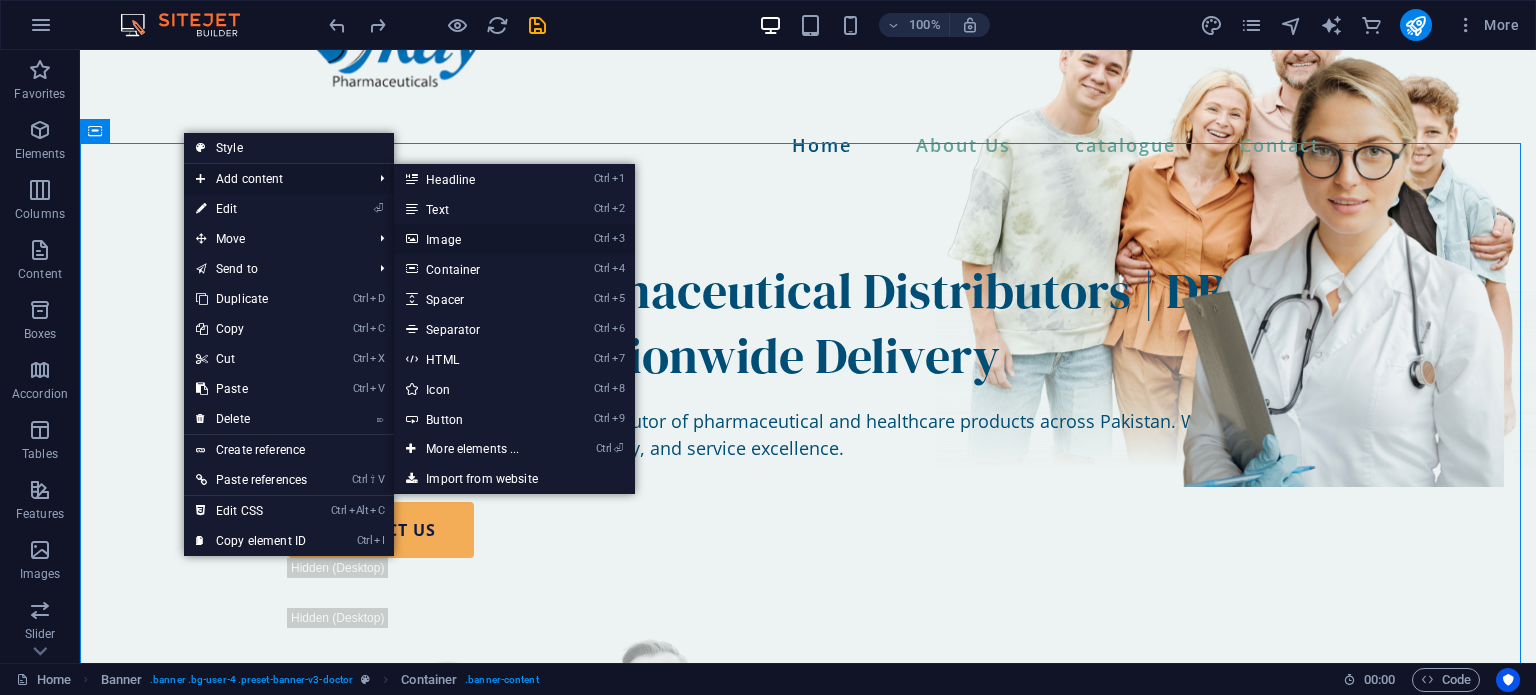 click on "Ctrl 3  Image" at bounding box center [476, 239] 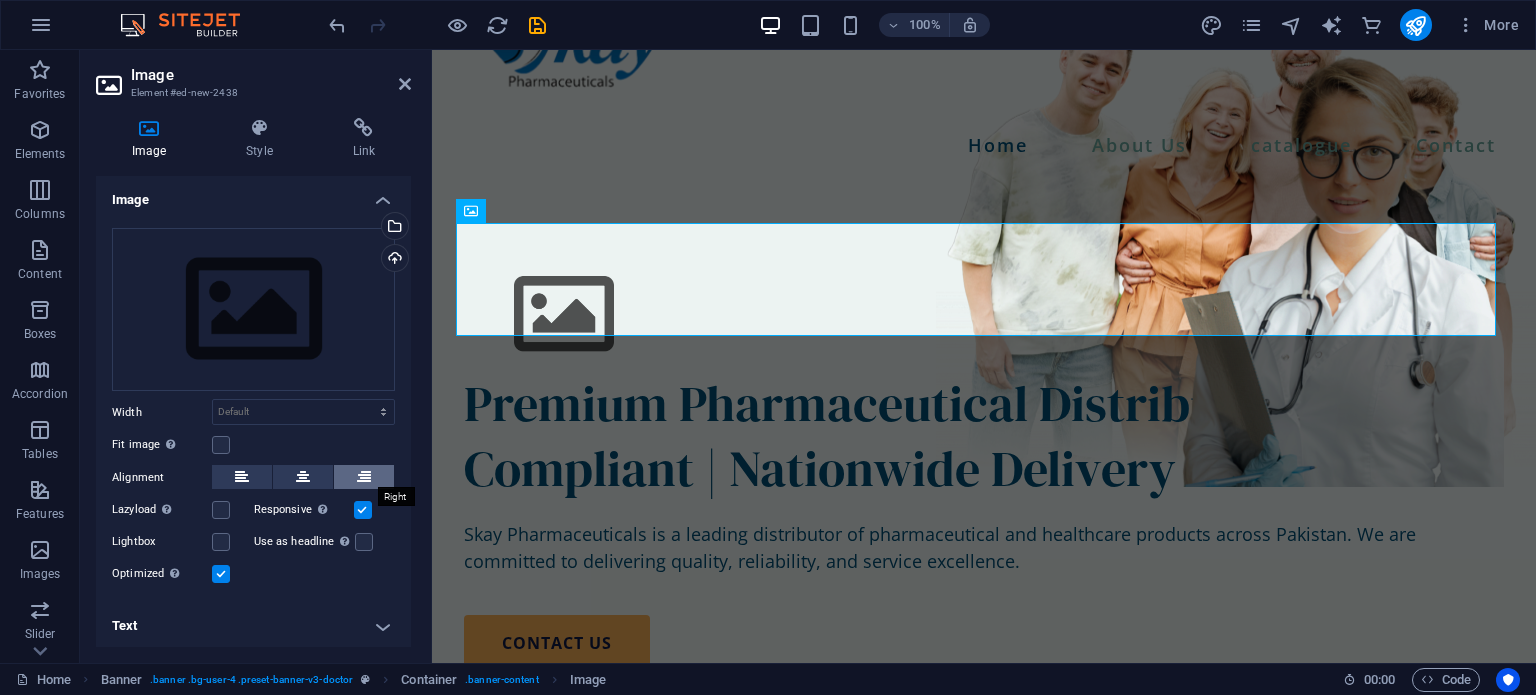 click at bounding box center (364, 477) 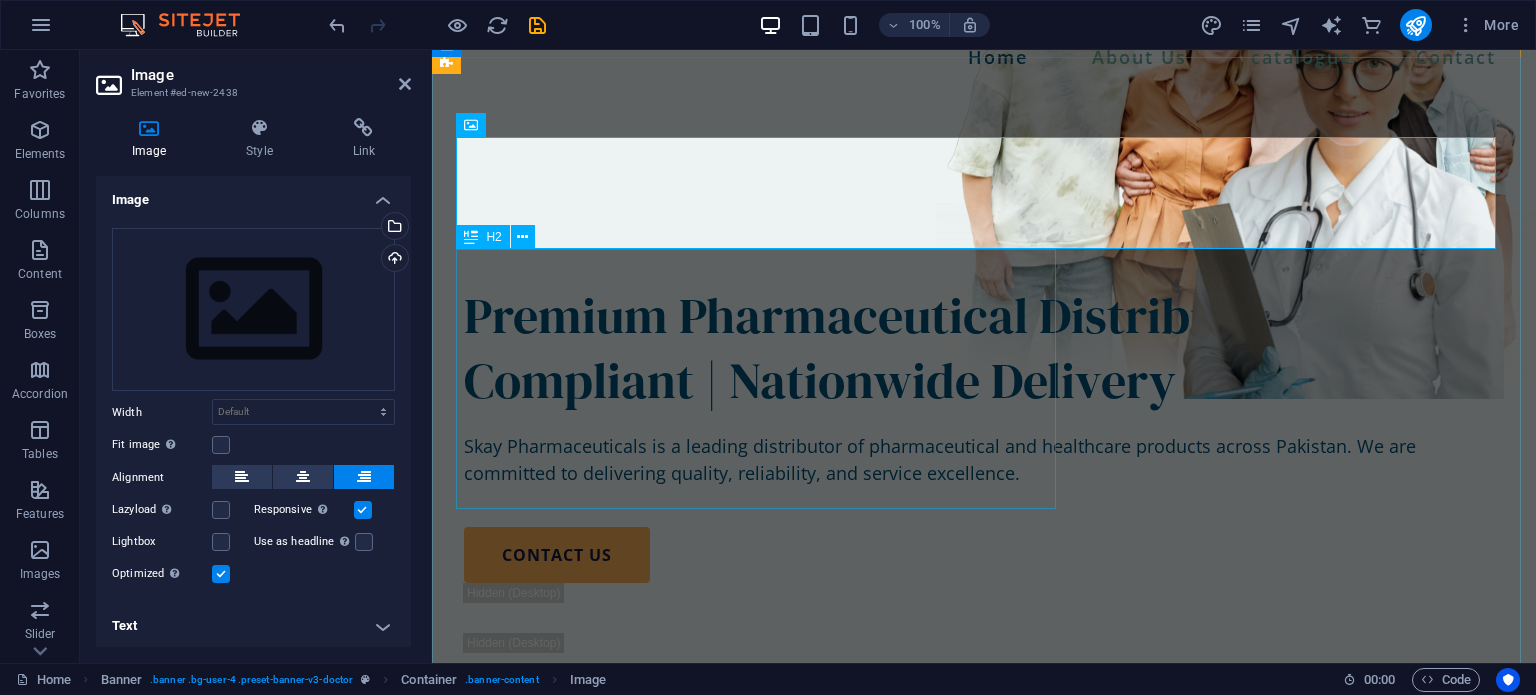 scroll, scrollTop: 223, scrollLeft: 0, axis: vertical 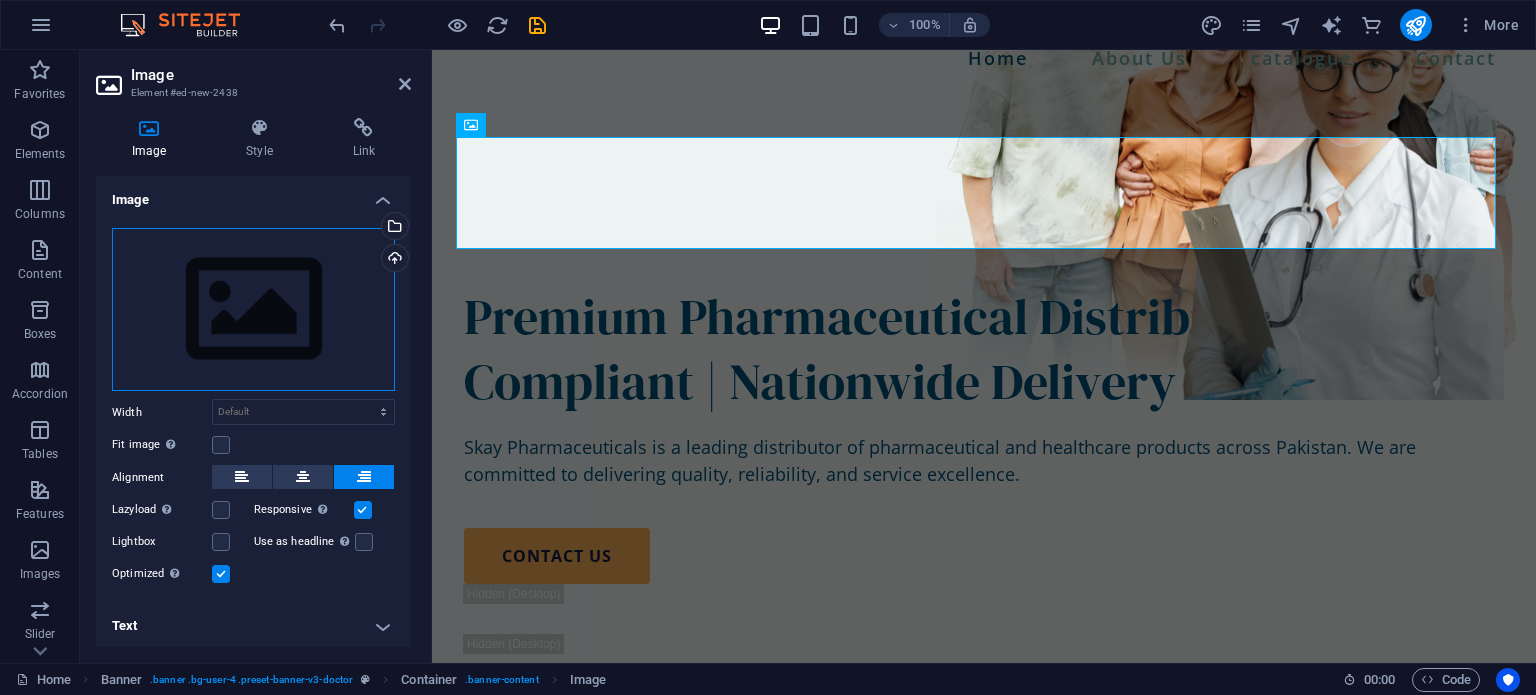 click on "Drag files here, click to choose files or select files from Files or our free stock photos & videos" at bounding box center (253, 310) 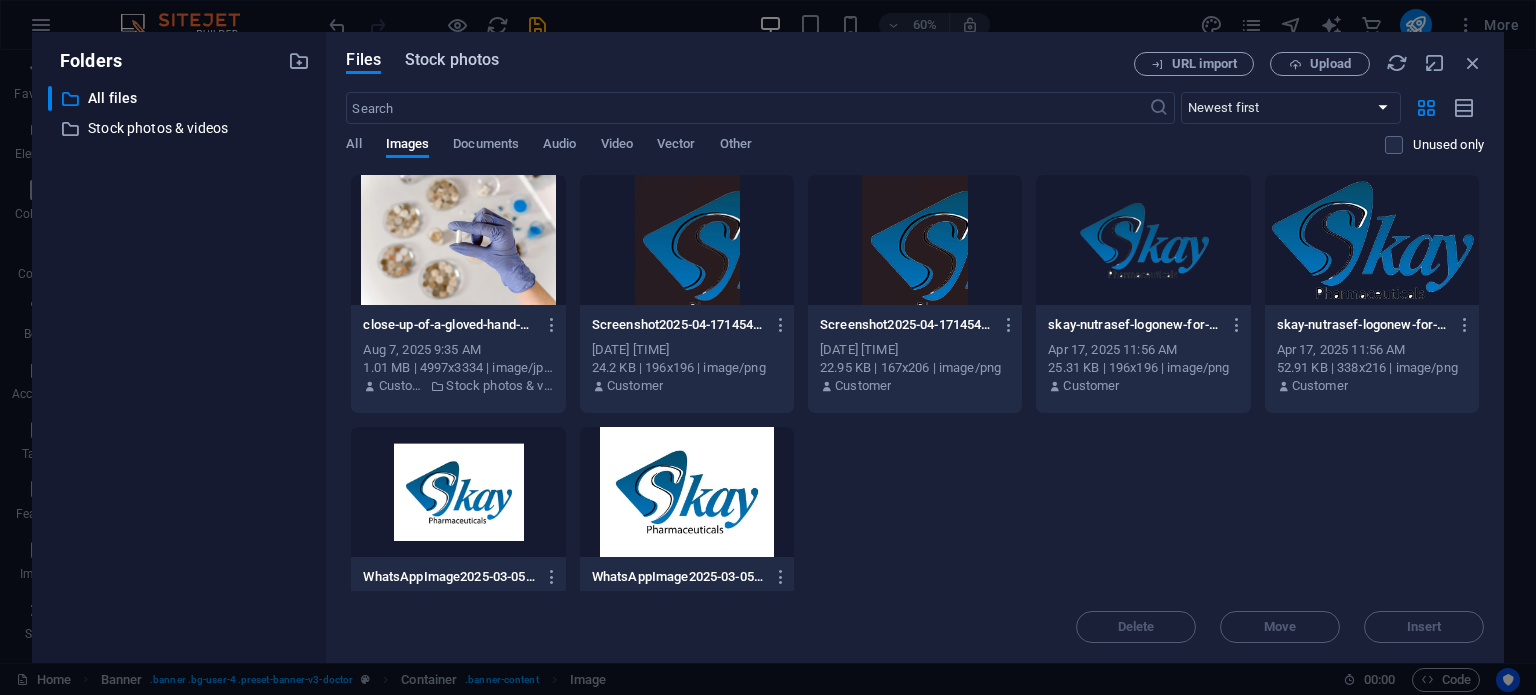 click on "Stock photos" at bounding box center [452, 60] 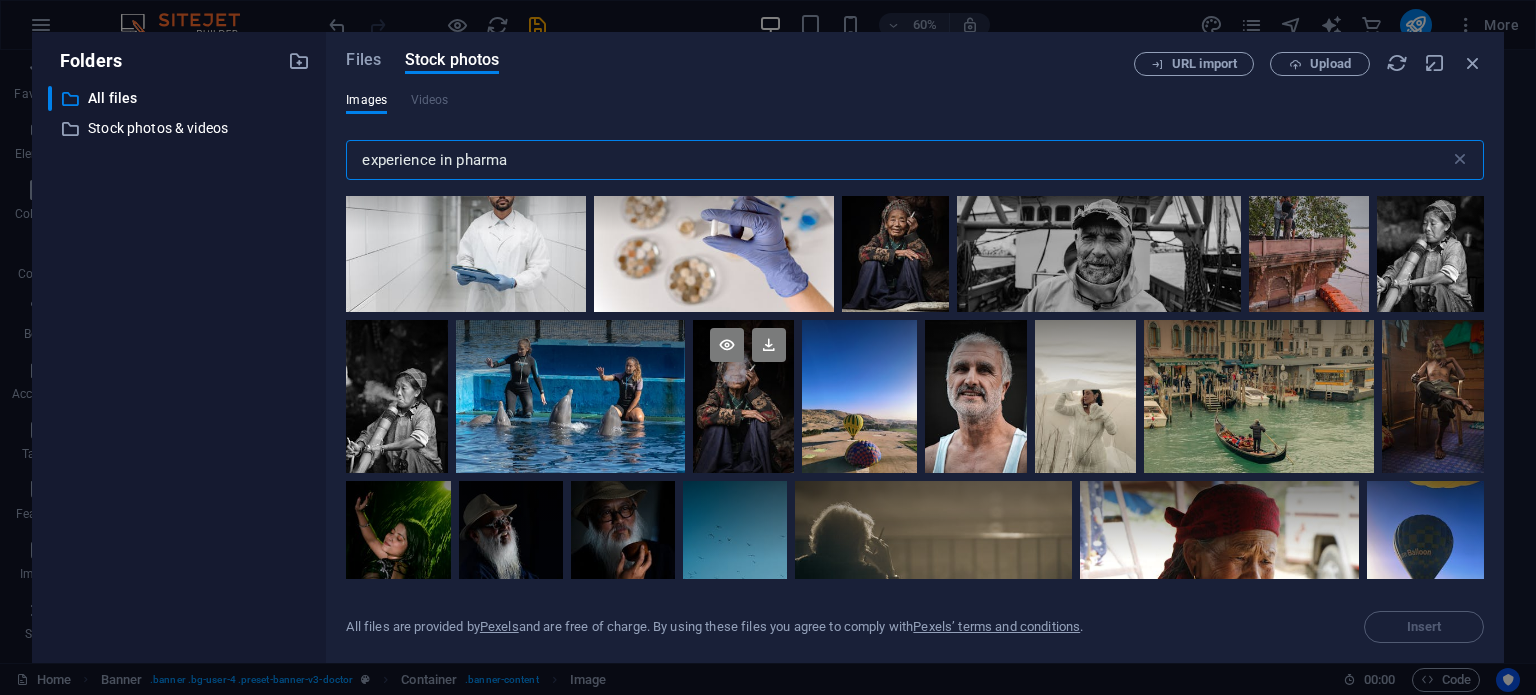 scroll, scrollTop: 0, scrollLeft: 0, axis: both 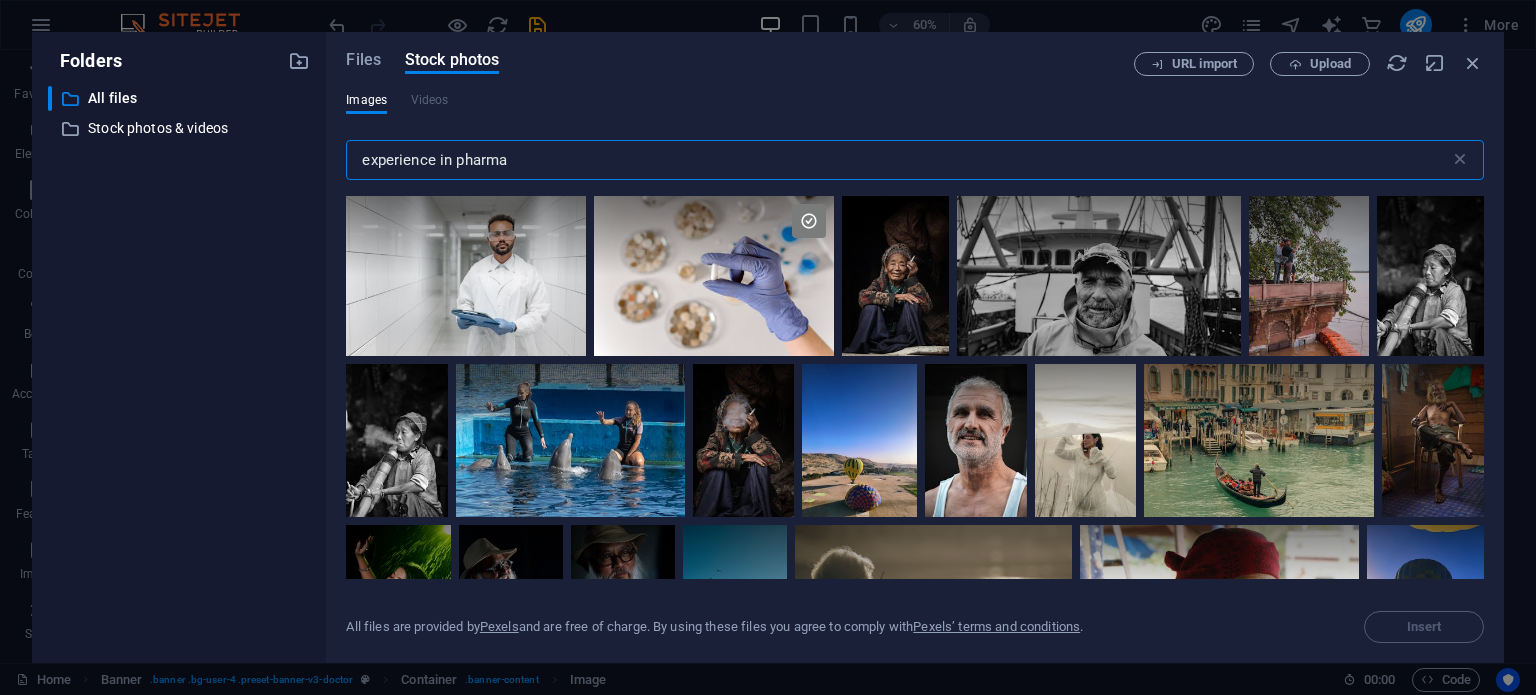 click on "experience in pharma" at bounding box center [897, 160] 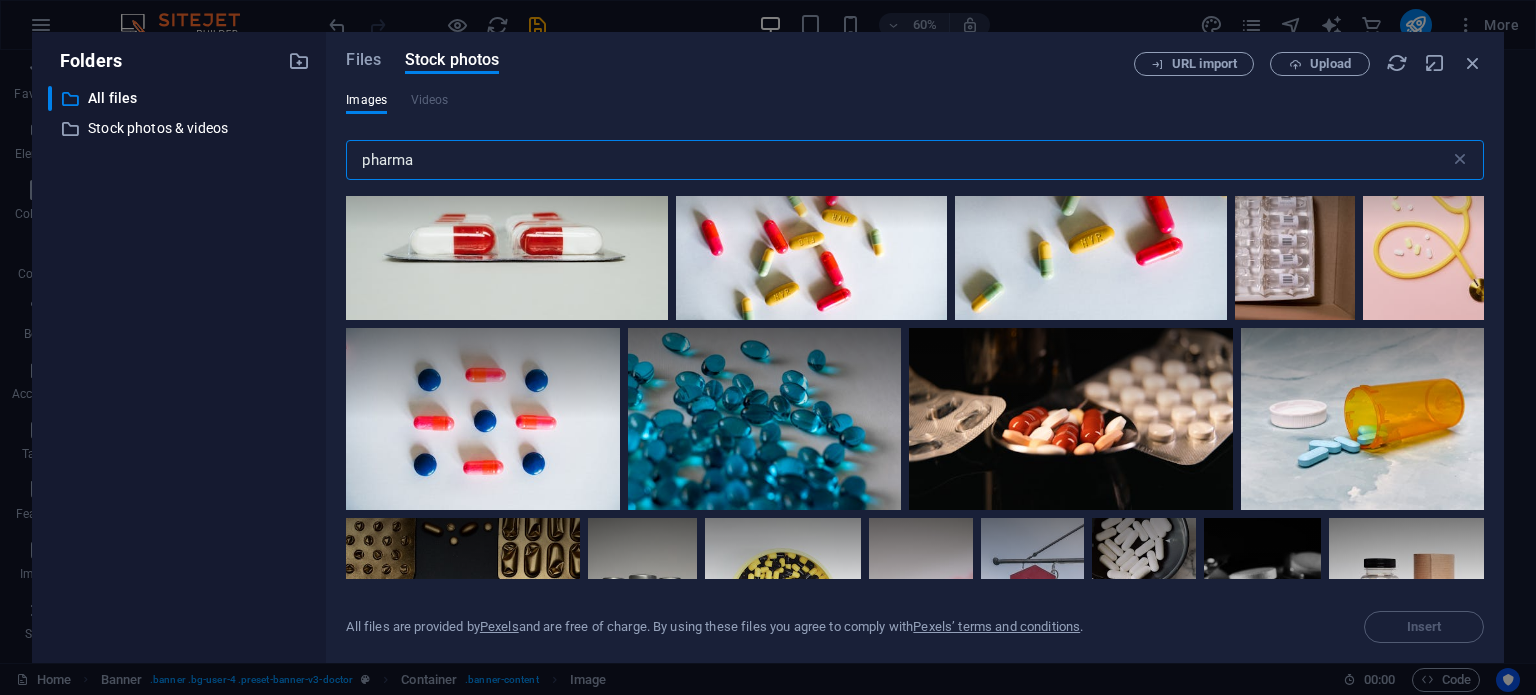scroll, scrollTop: 1388, scrollLeft: 0, axis: vertical 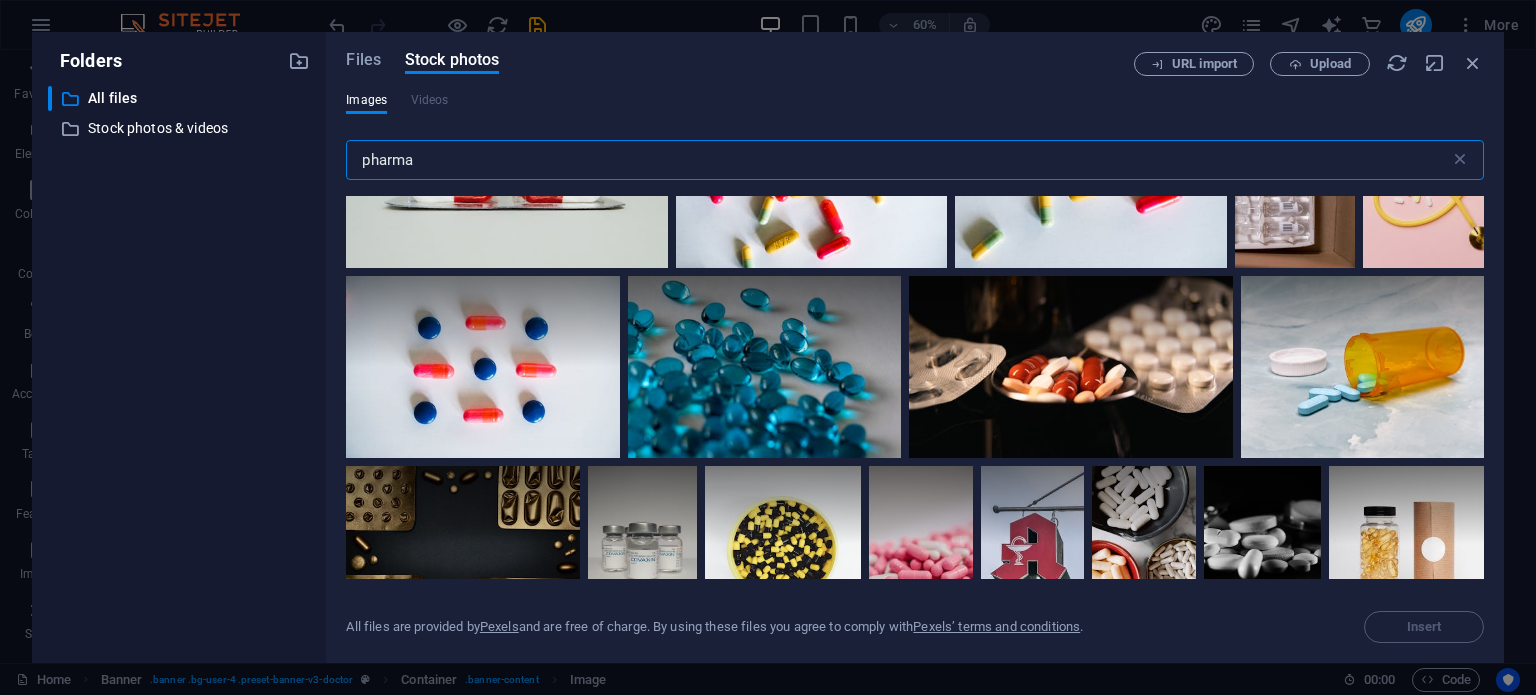 click on "pharma" at bounding box center (897, 160) 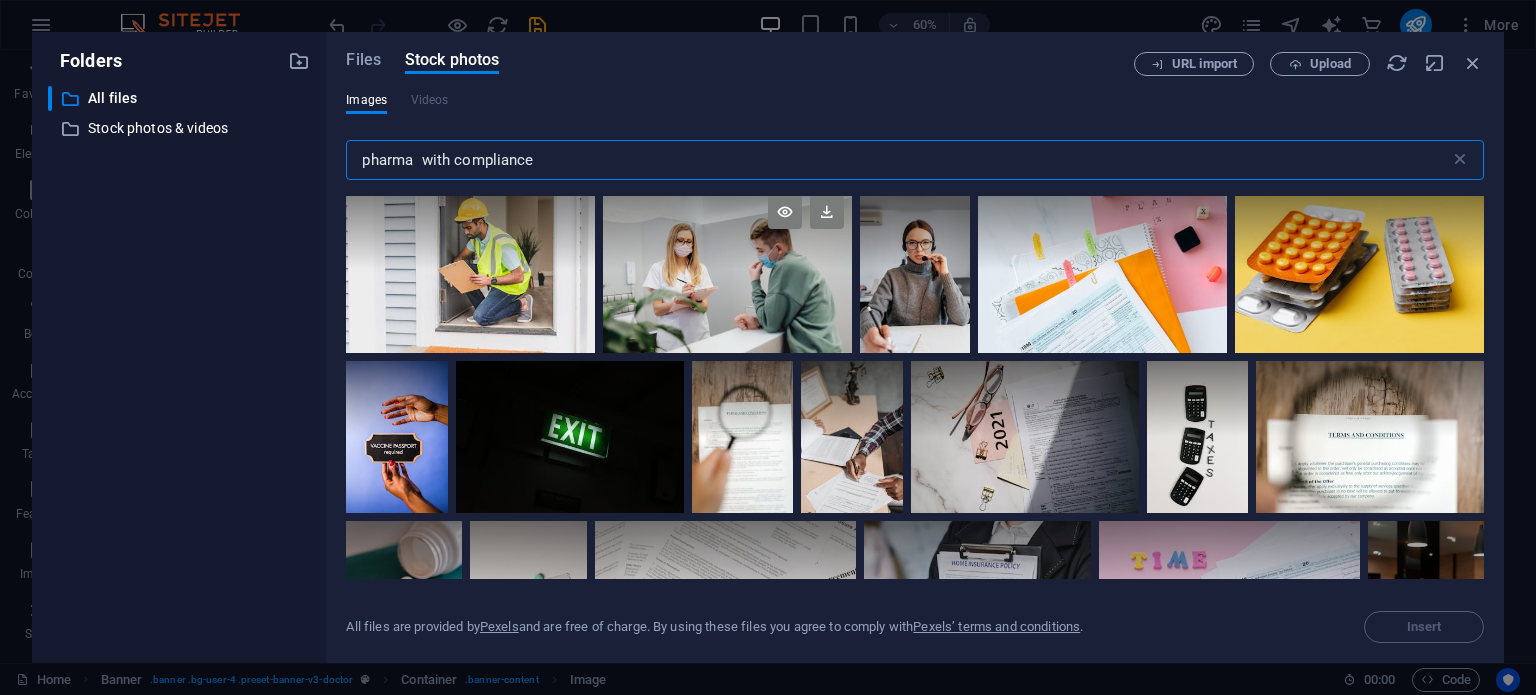 scroll, scrollTop: 358, scrollLeft: 0, axis: vertical 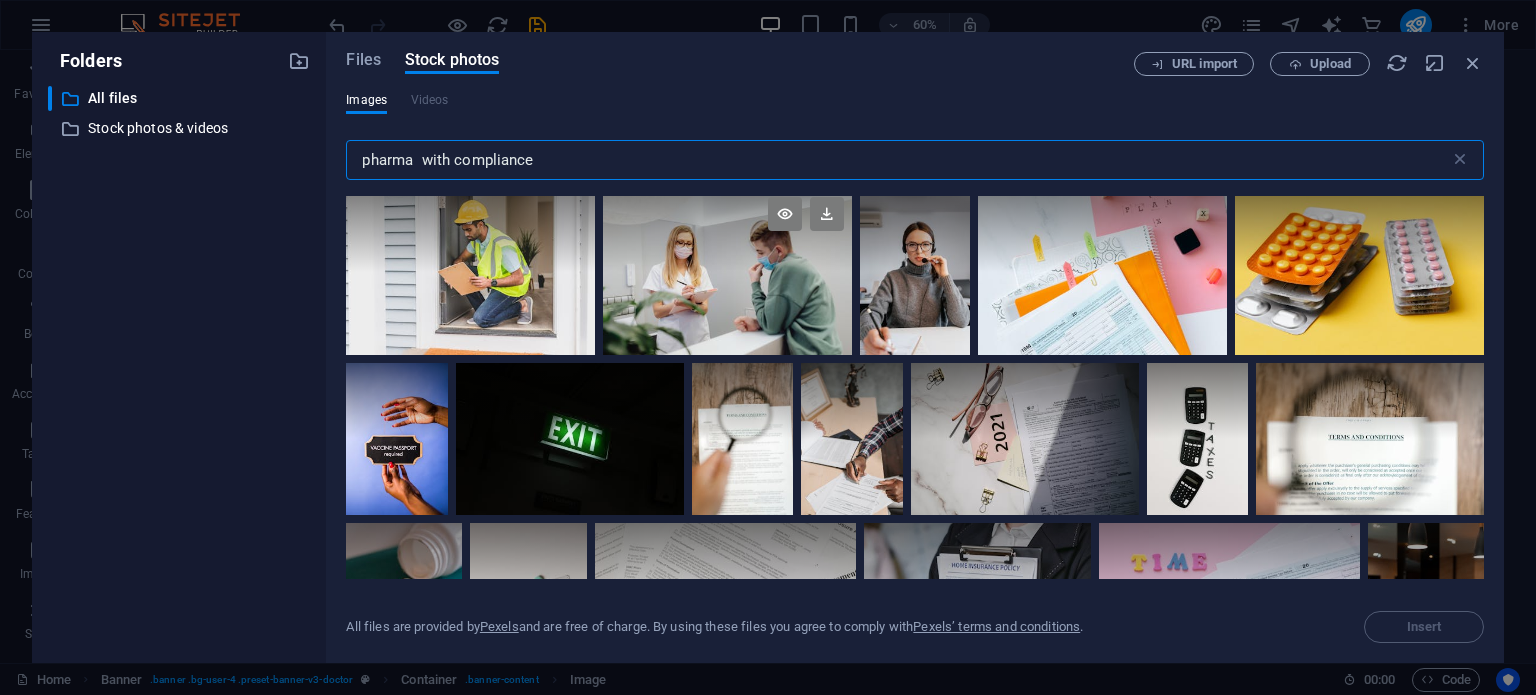type on "pharma  with compliance" 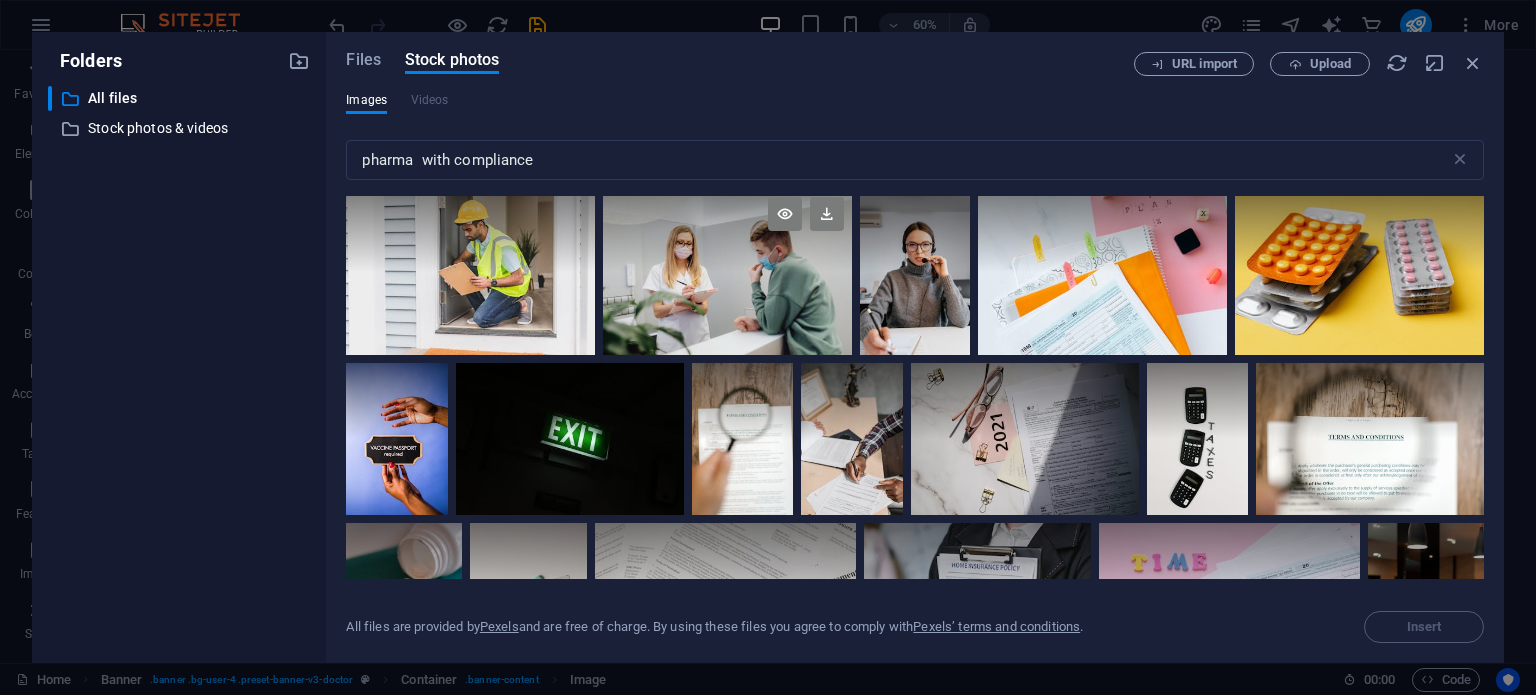 click at bounding box center [727, 272] 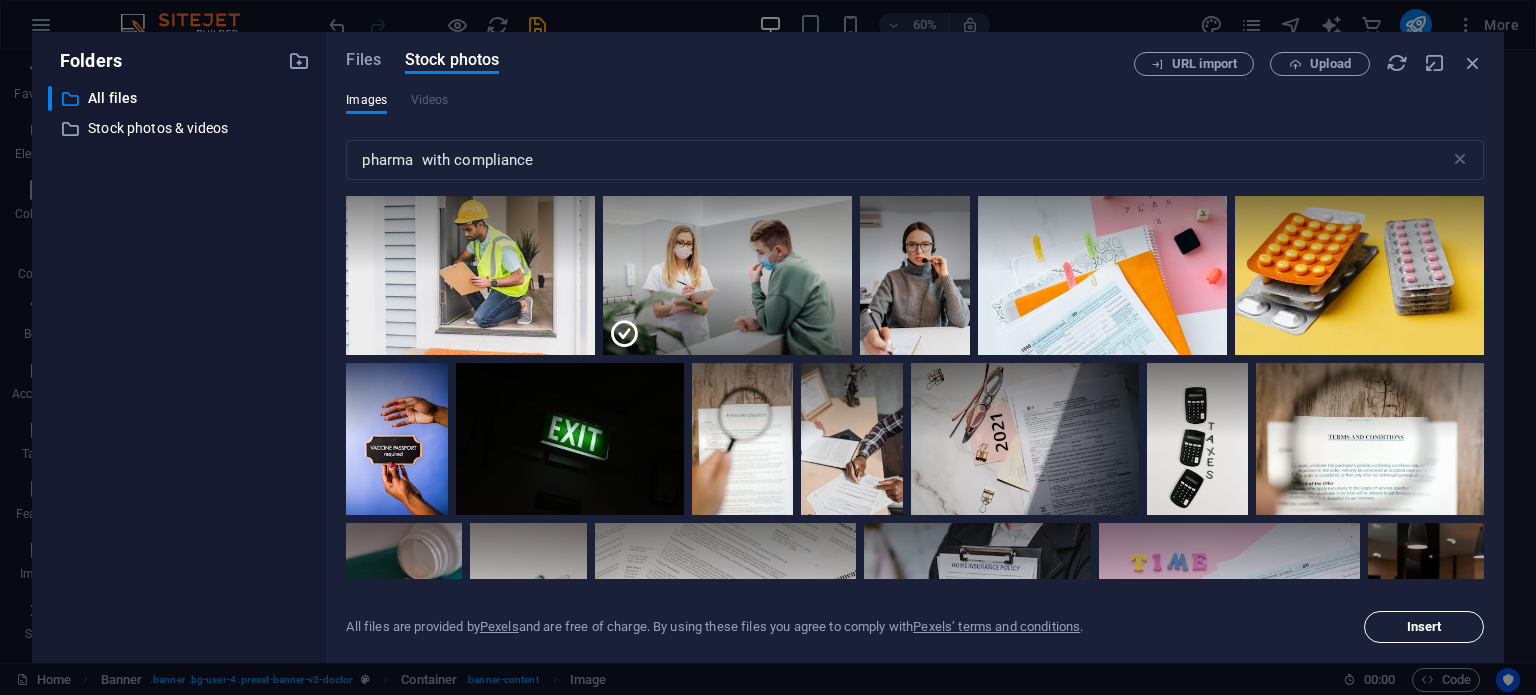 click on "Insert" at bounding box center (1424, 627) 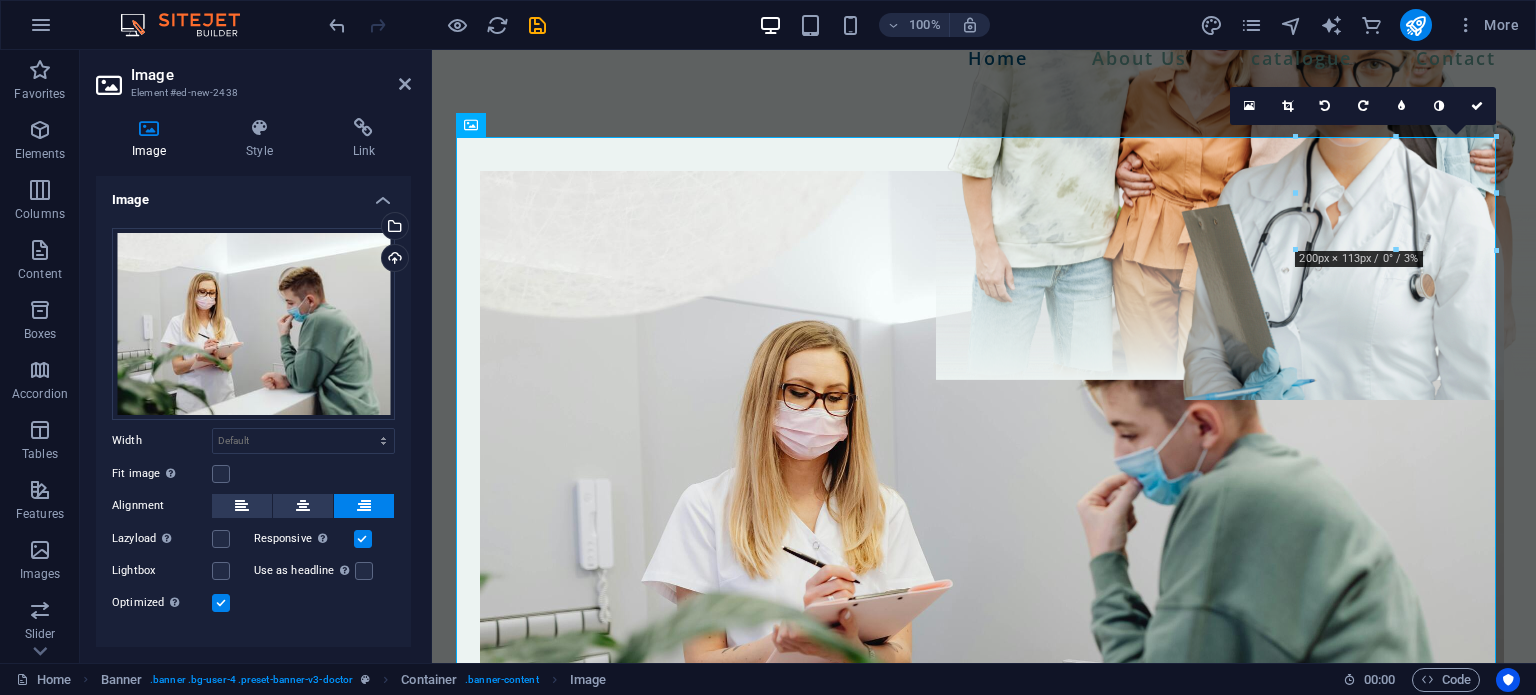 scroll, scrollTop: 28, scrollLeft: 0, axis: vertical 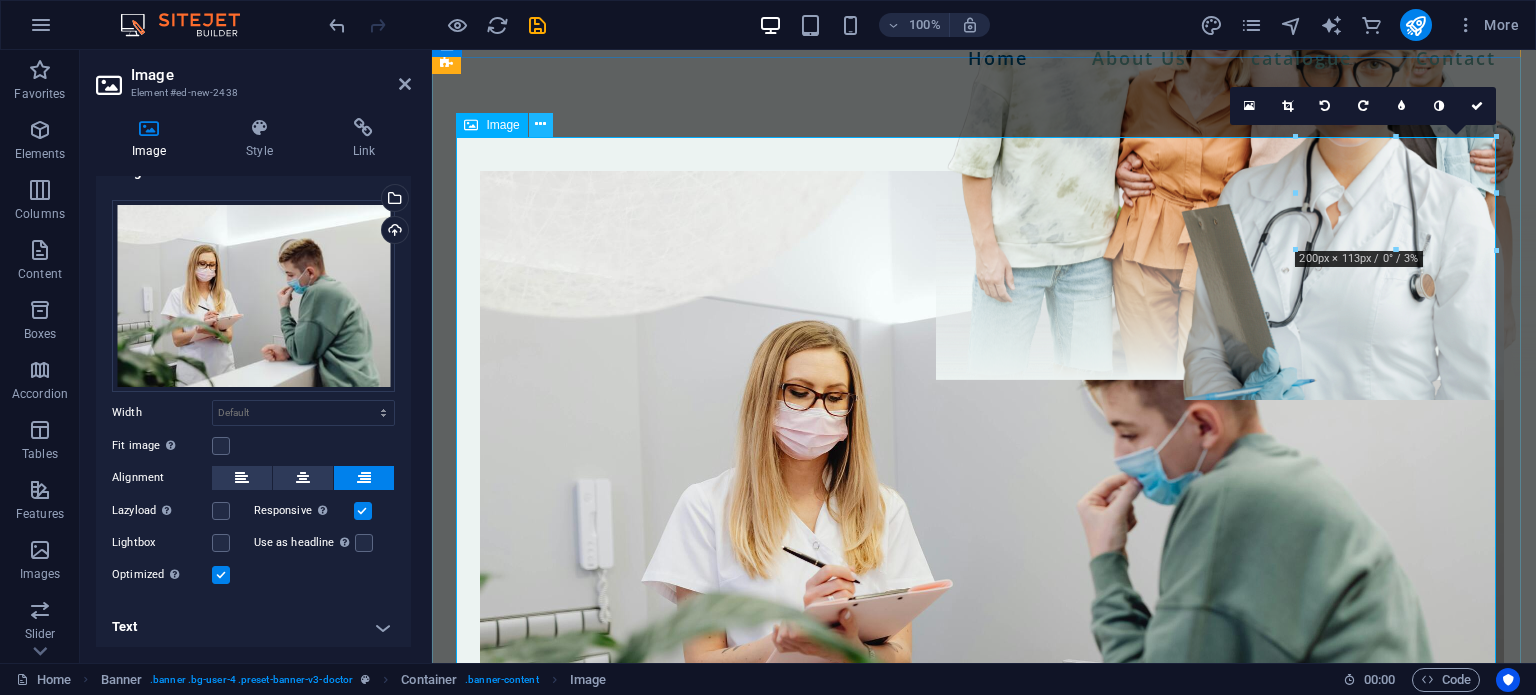 click at bounding box center (540, 124) 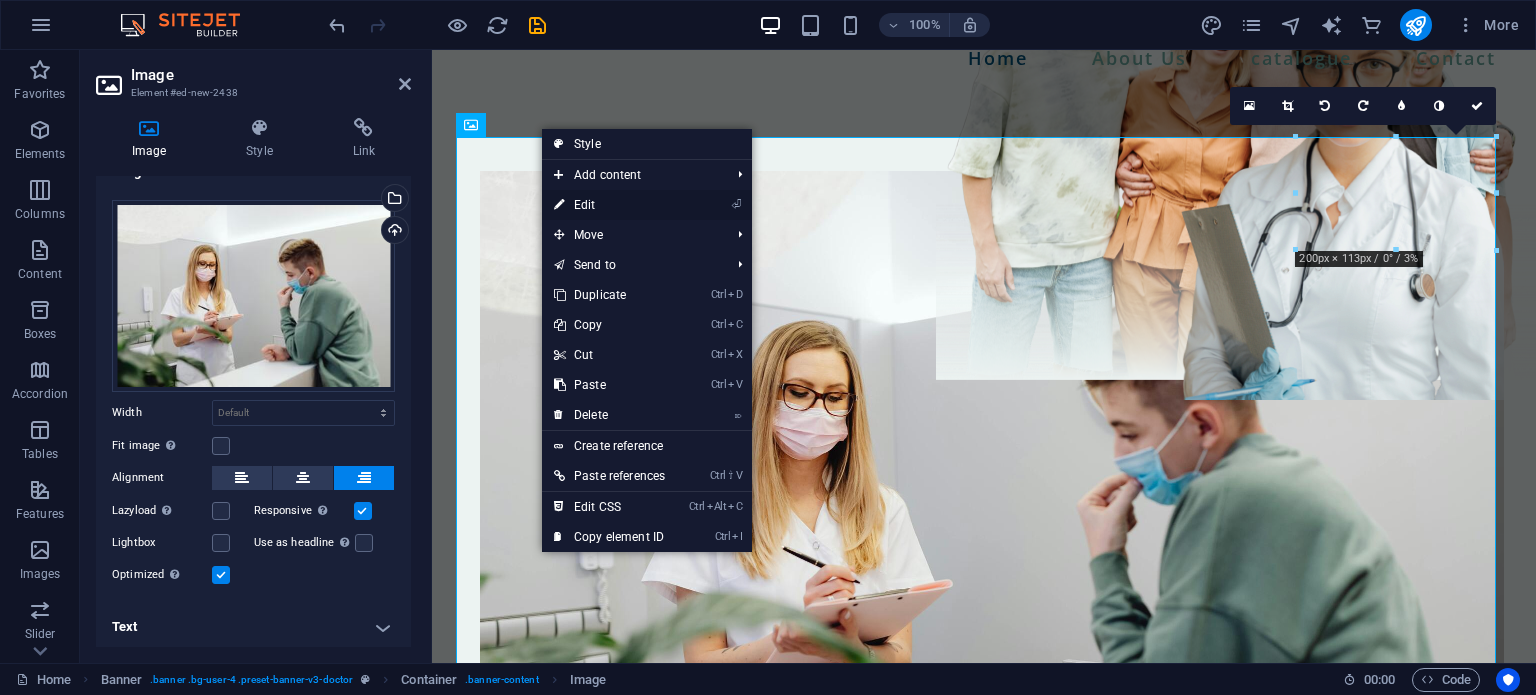 click on "⏎  Edit" at bounding box center [609, 205] 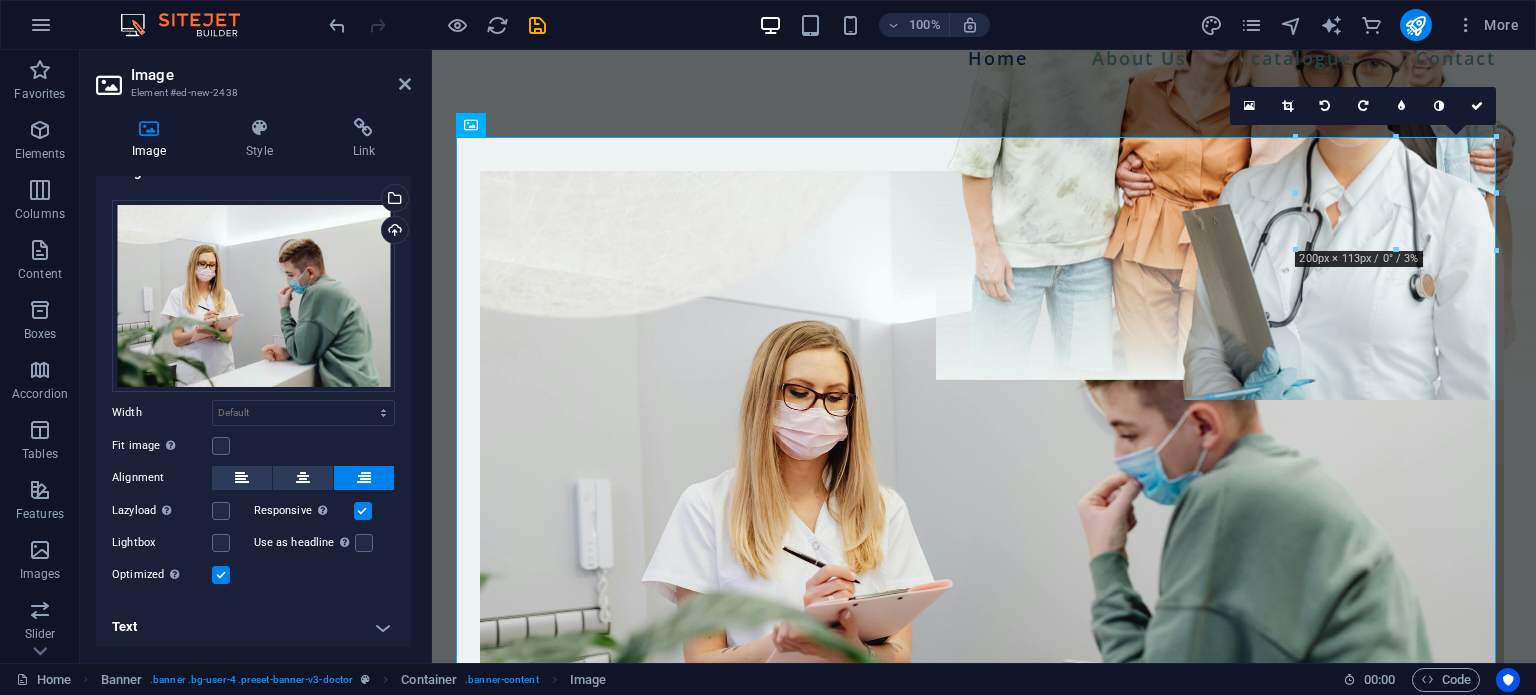 click on "Drag files here, click to choose files or select files from Files or our free stock photos & videos Select files from the file manager, stock photos, or upload file(s) Upload Width Default auto px rem % em vh vw Fit image Automatically fit image to a fixed width and height Height Default auto px Alignment Lazyload Loading images after the page loads improves page speed. Responsive Automatically load retina image and smartphone optimized sizes. Lightbox Use as headline The image will be wrapped in an H1 headline tag. Useful for giving alternative text the weight of an H1 headline, e.g. for the logo. Leave unchecked if uncertain. Optimized Images are compressed to improve page speed. Position Direction Custom X offset 50 px rem % vh vw Y offset 50 px rem % vh vw" at bounding box center [253, 393] 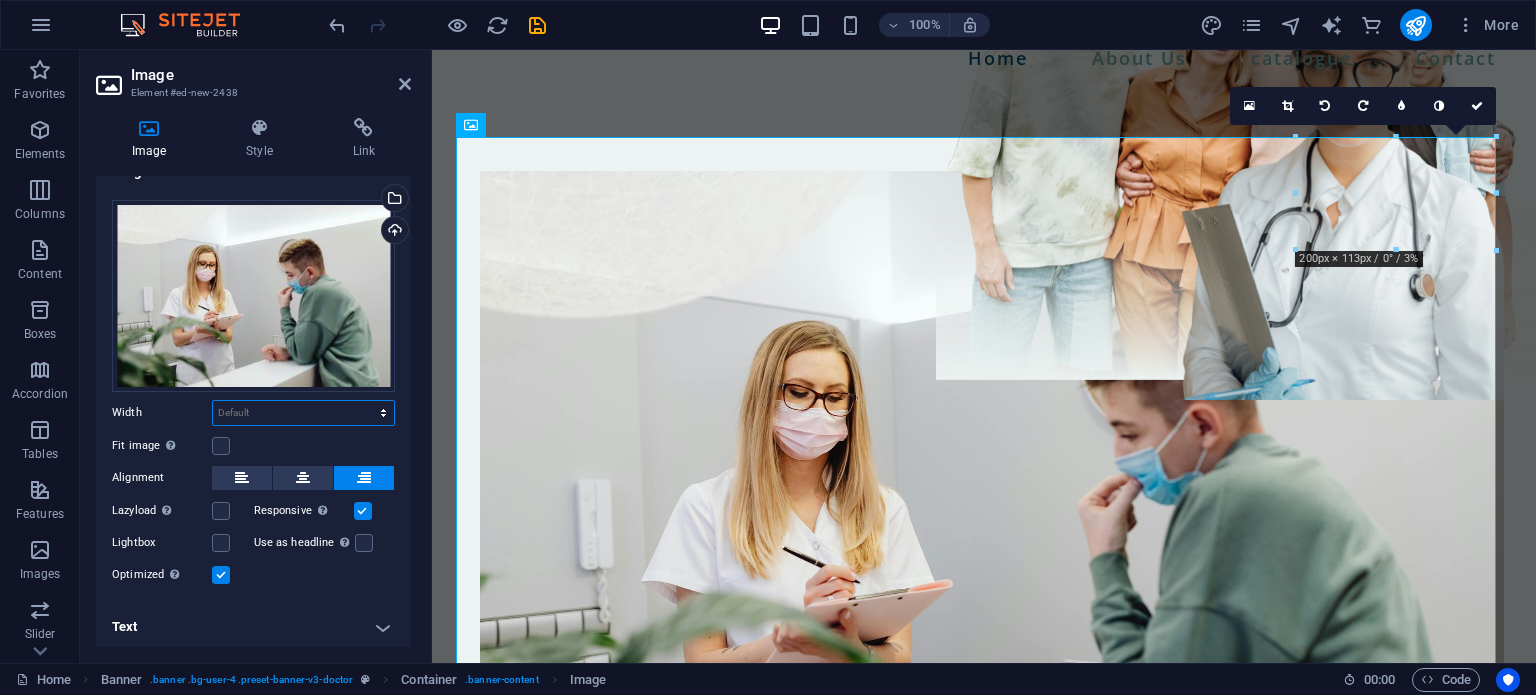 click on "Default auto px rem % em vh vw" at bounding box center [303, 413] 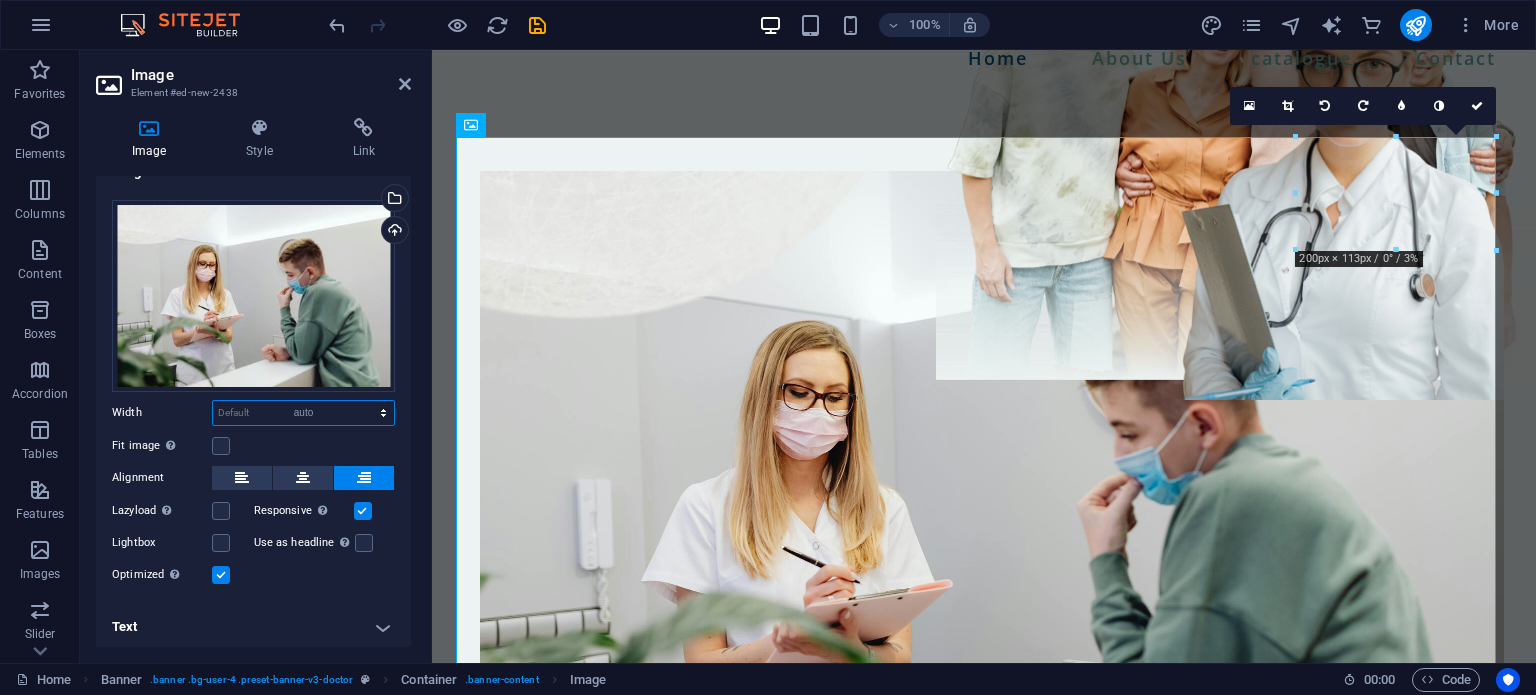 click on "Default auto px rem % em vh vw" at bounding box center [303, 413] 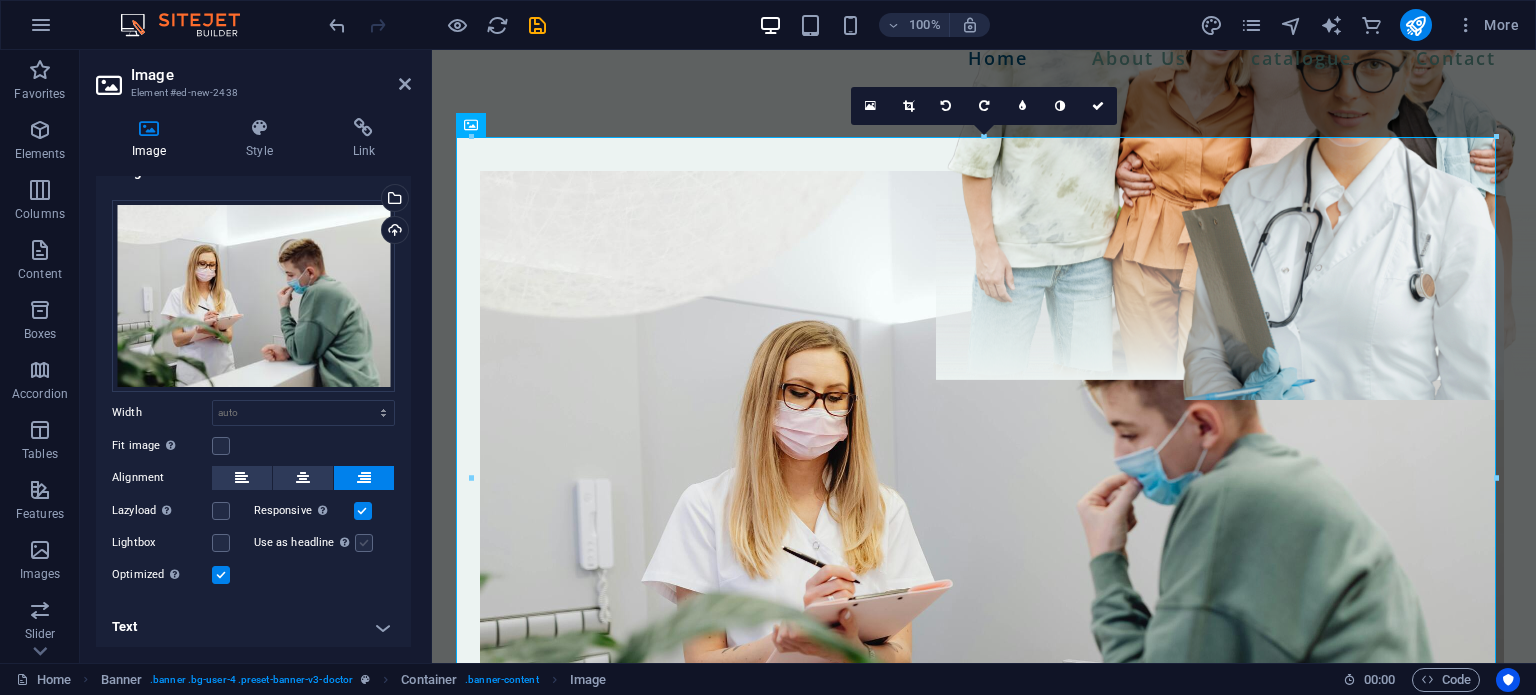 click at bounding box center [364, 543] 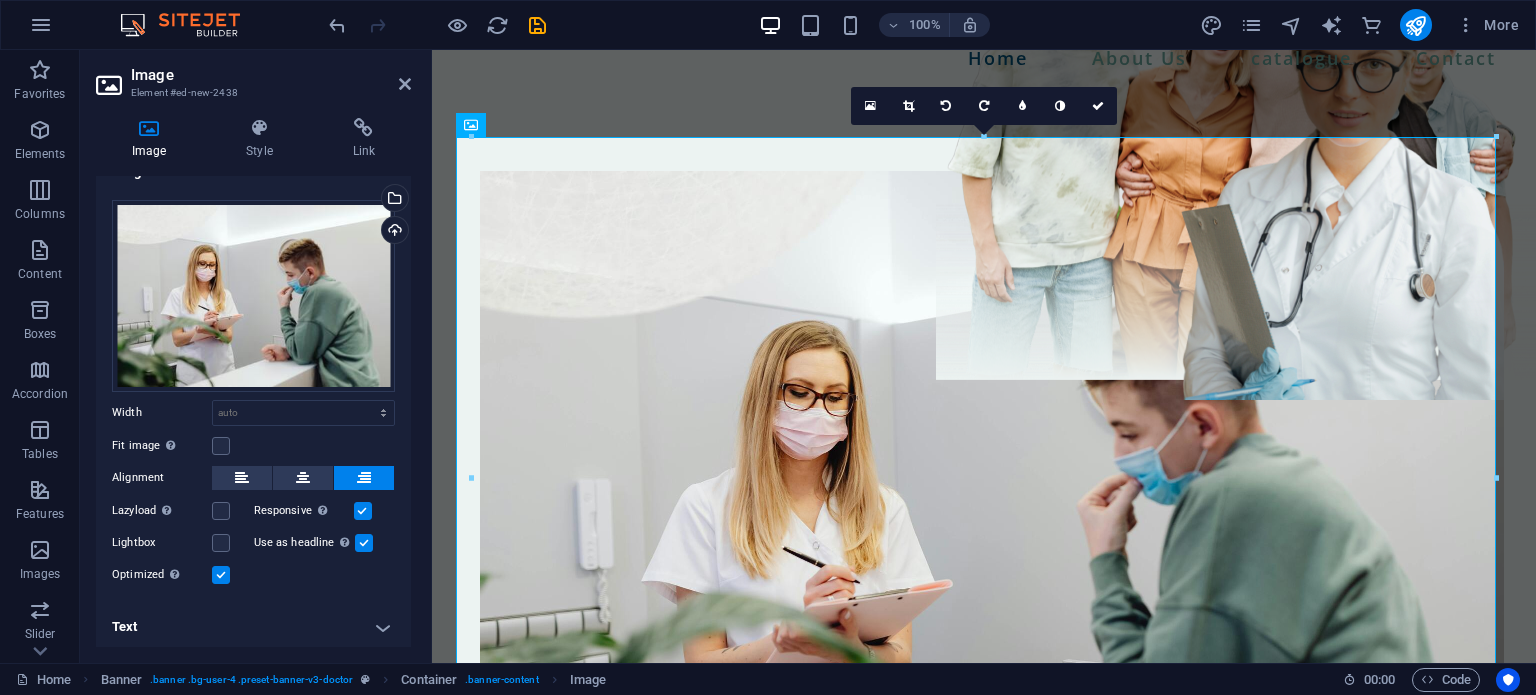 click at bounding box center [364, 543] 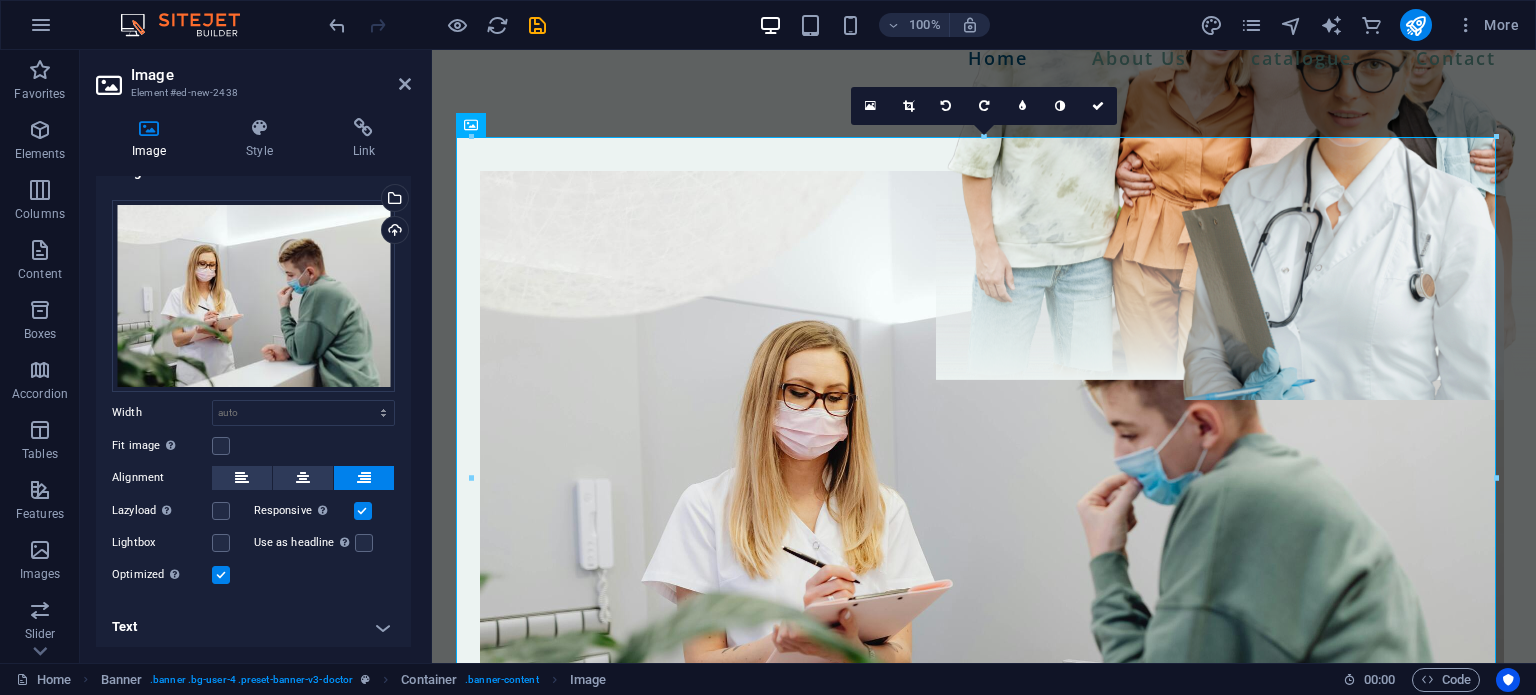 click on "Text" at bounding box center [253, 627] 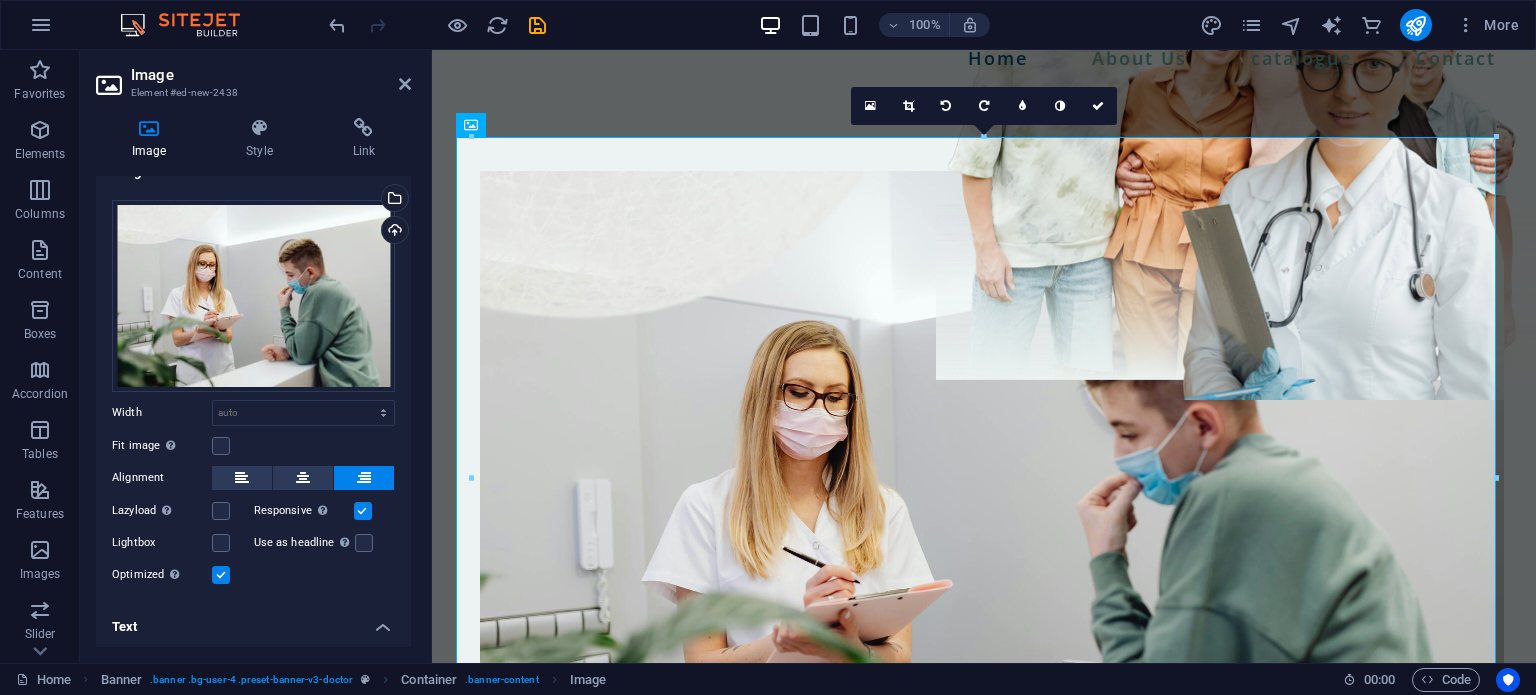 click on "Text" at bounding box center [253, 621] 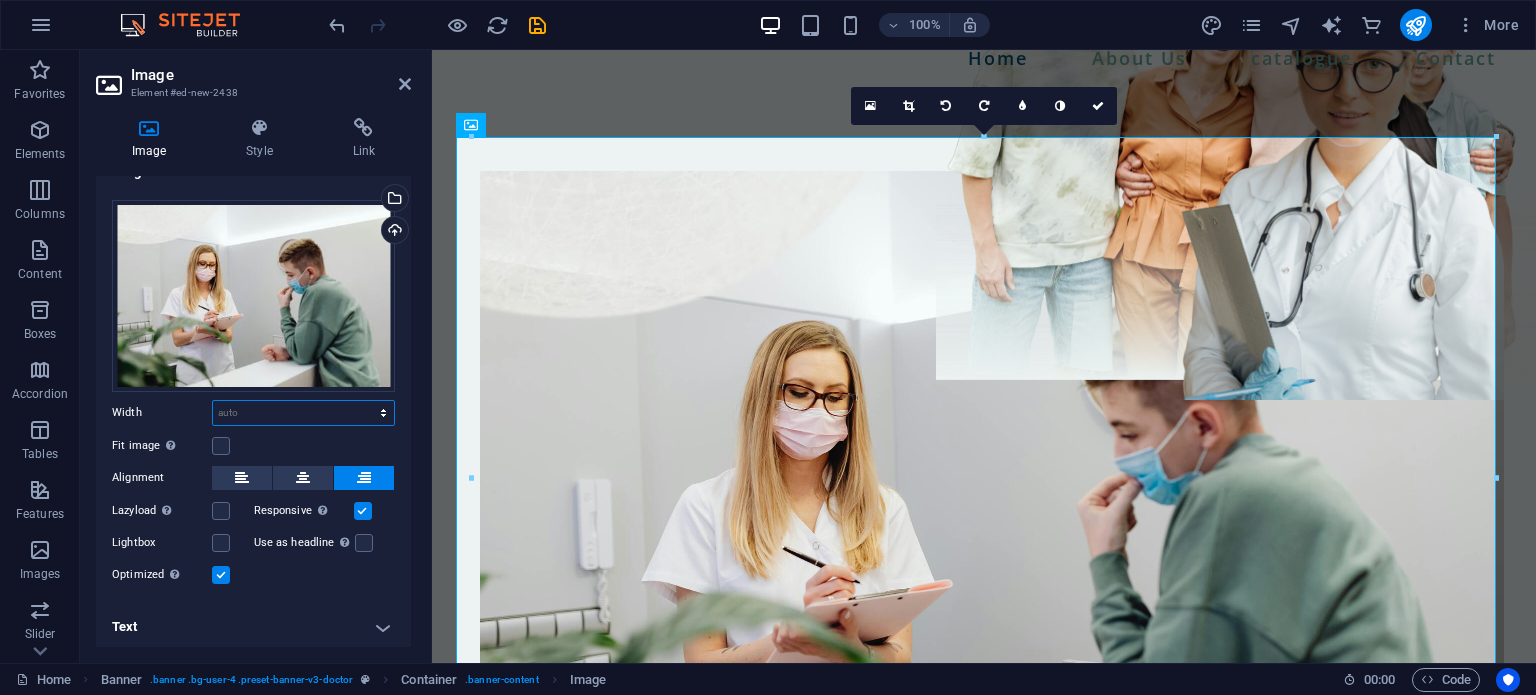 click on "Default auto px rem % em vh vw" at bounding box center [303, 413] 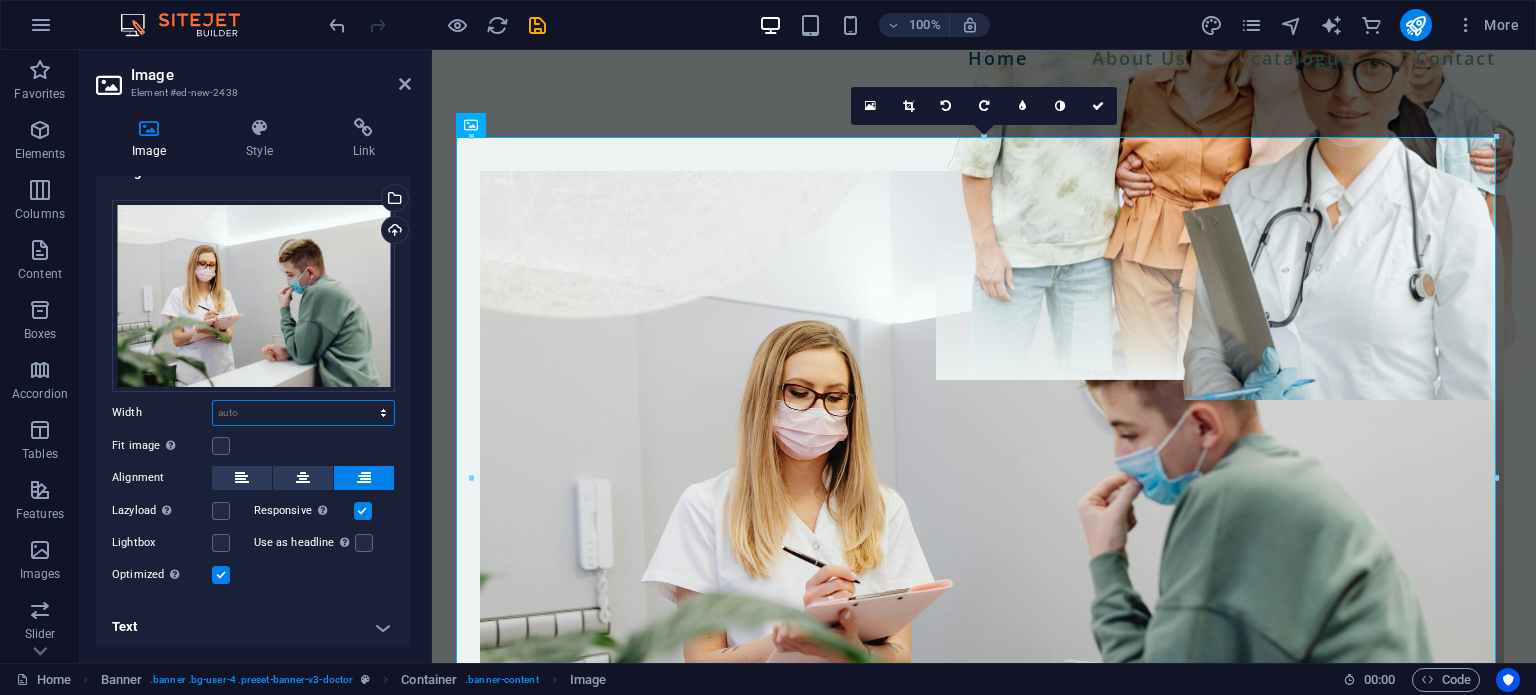 select on "px" 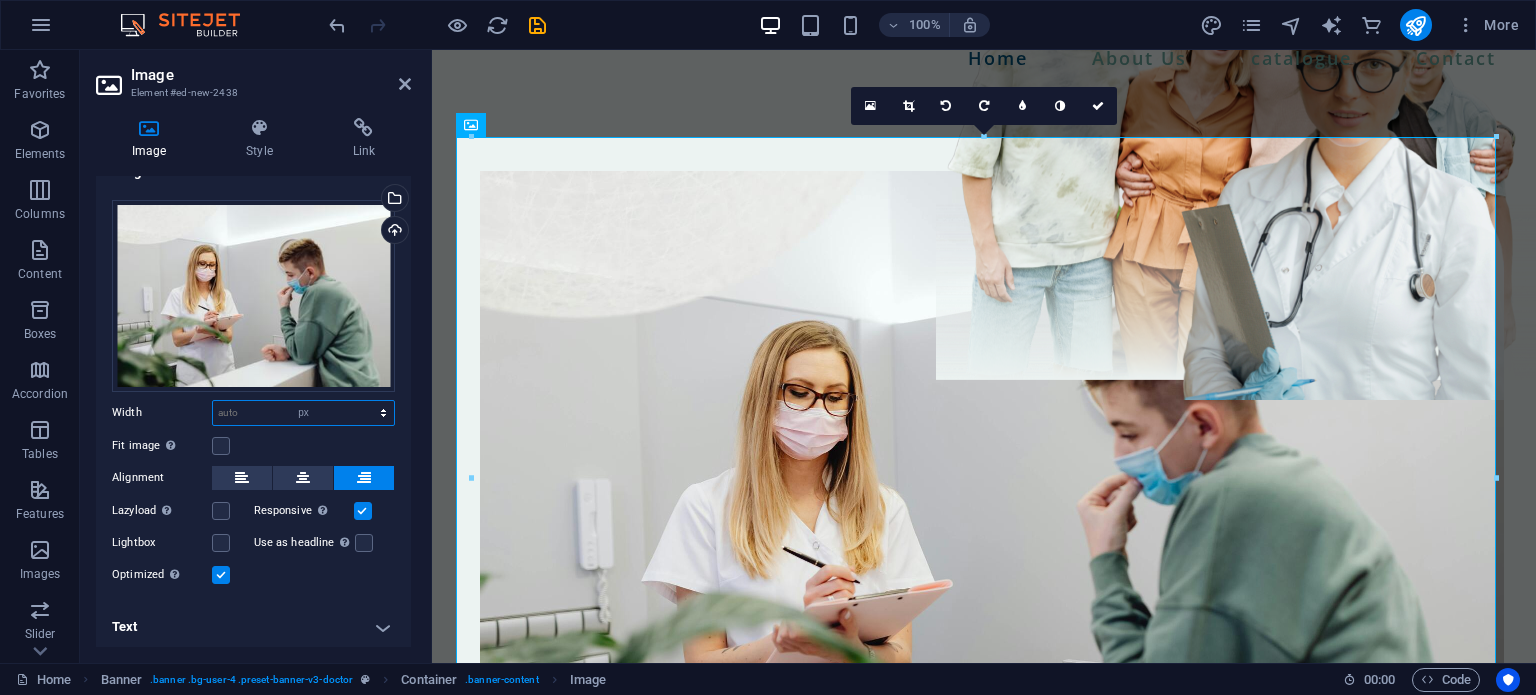 click on "Default auto px rem % em vh vw" at bounding box center (303, 413) 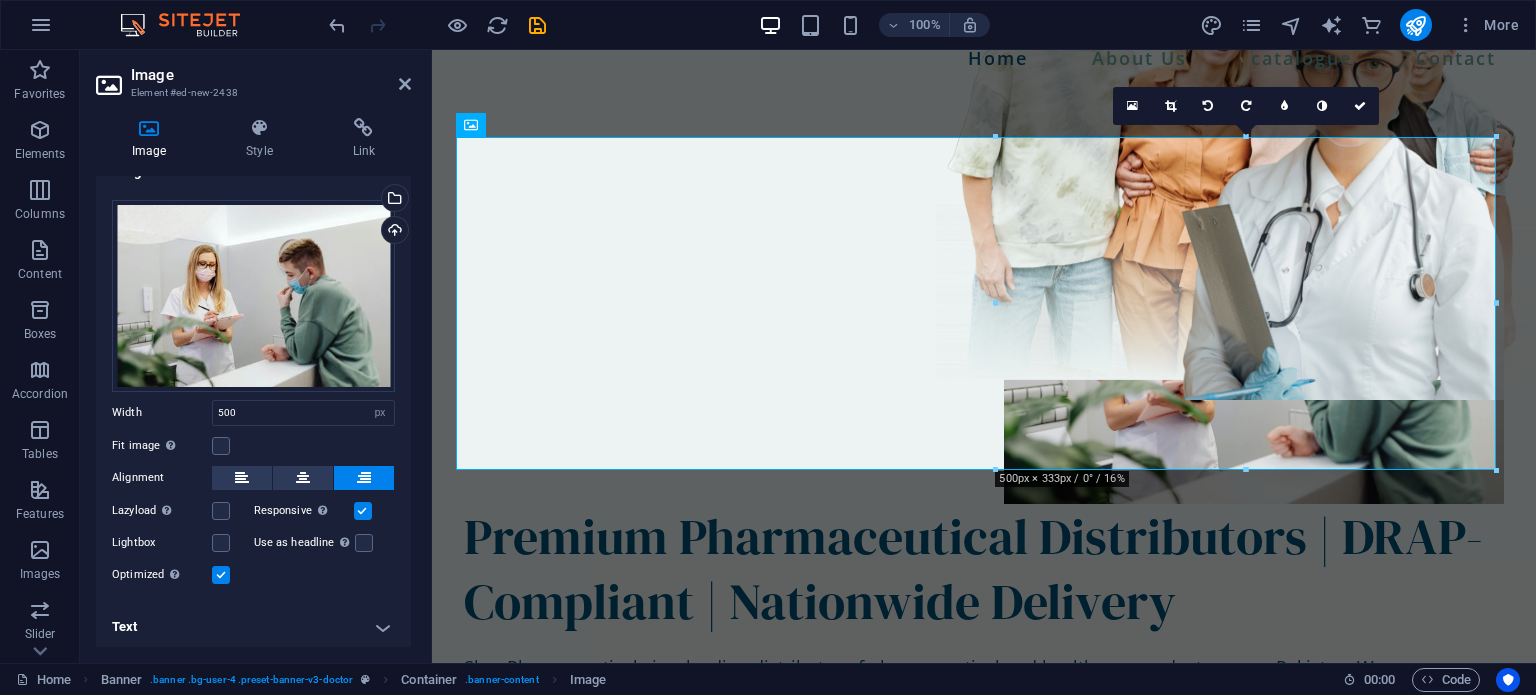click on "Fit image Automatically fit image to a fixed width and height" at bounding box center (253, 446) 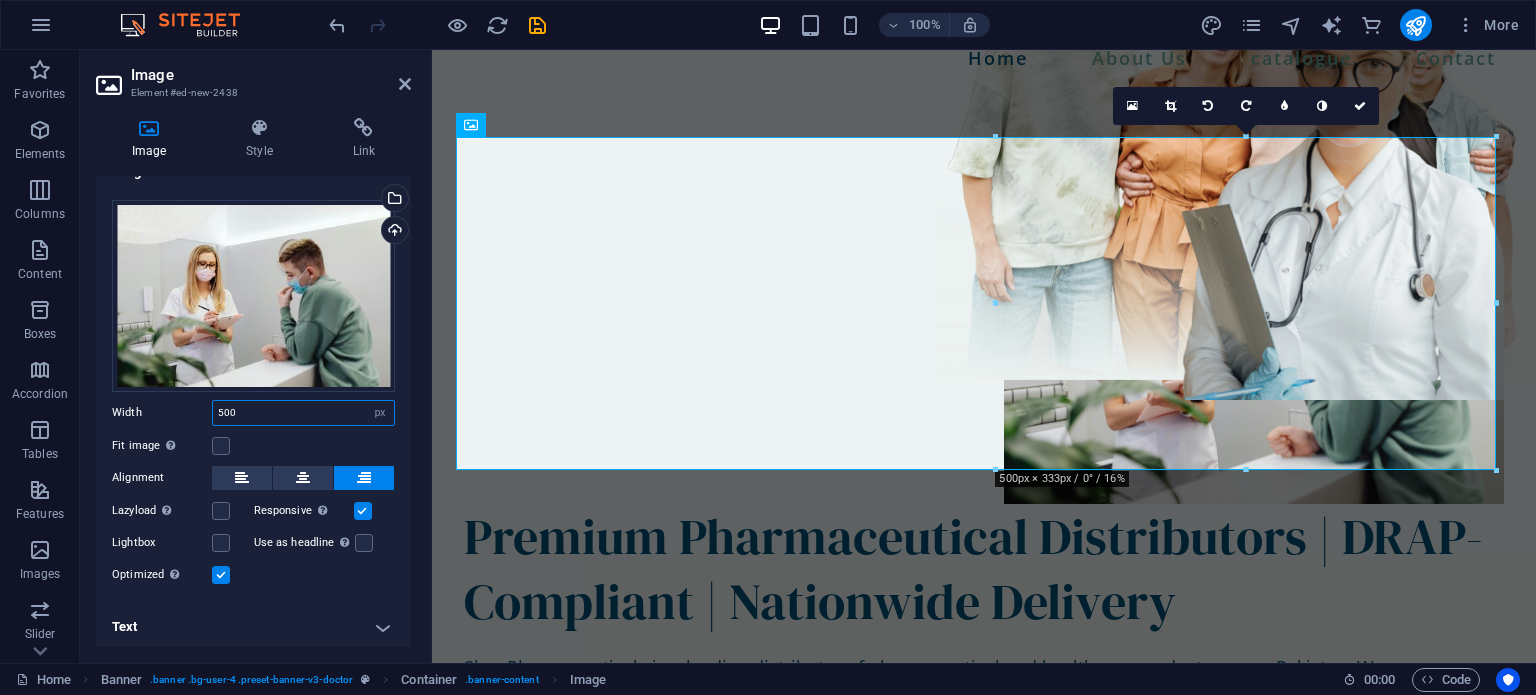 click on "500" at bounding box center [303, 413] 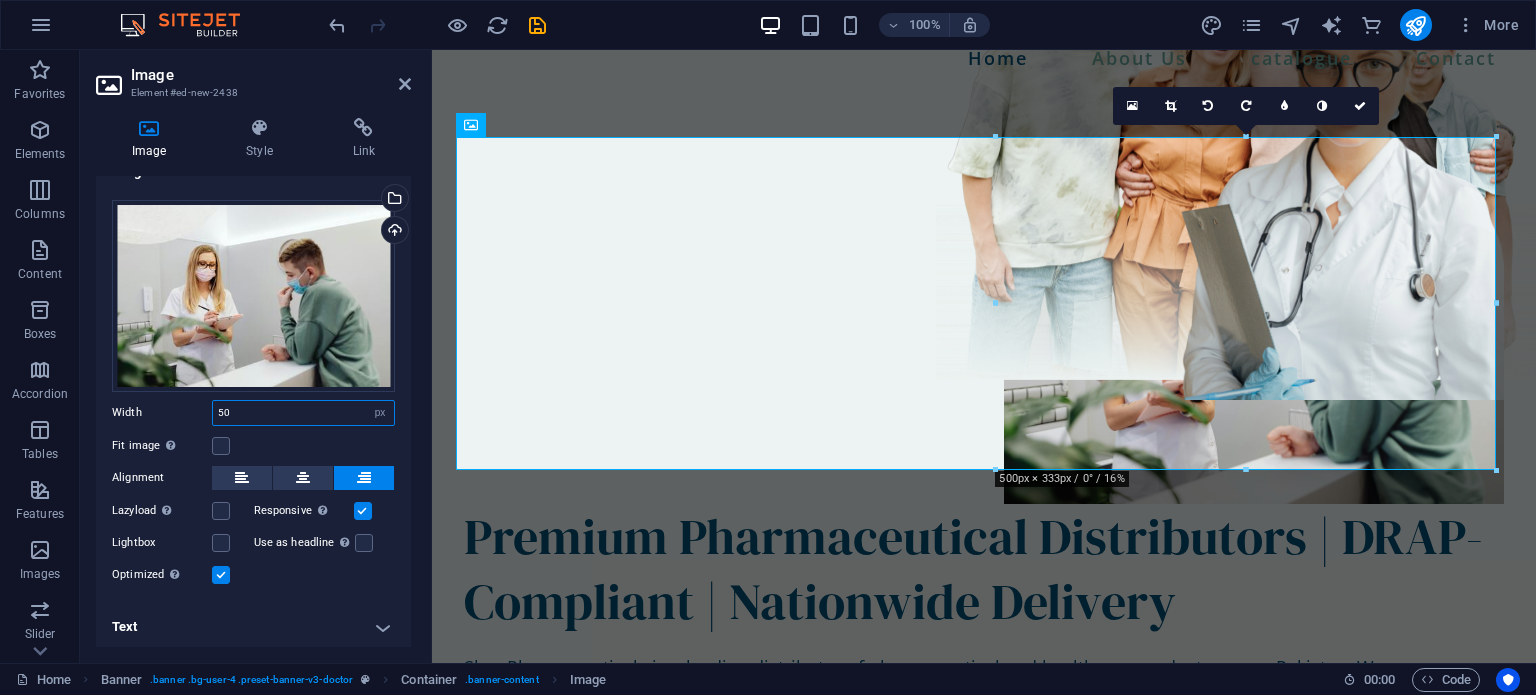 type on "5" 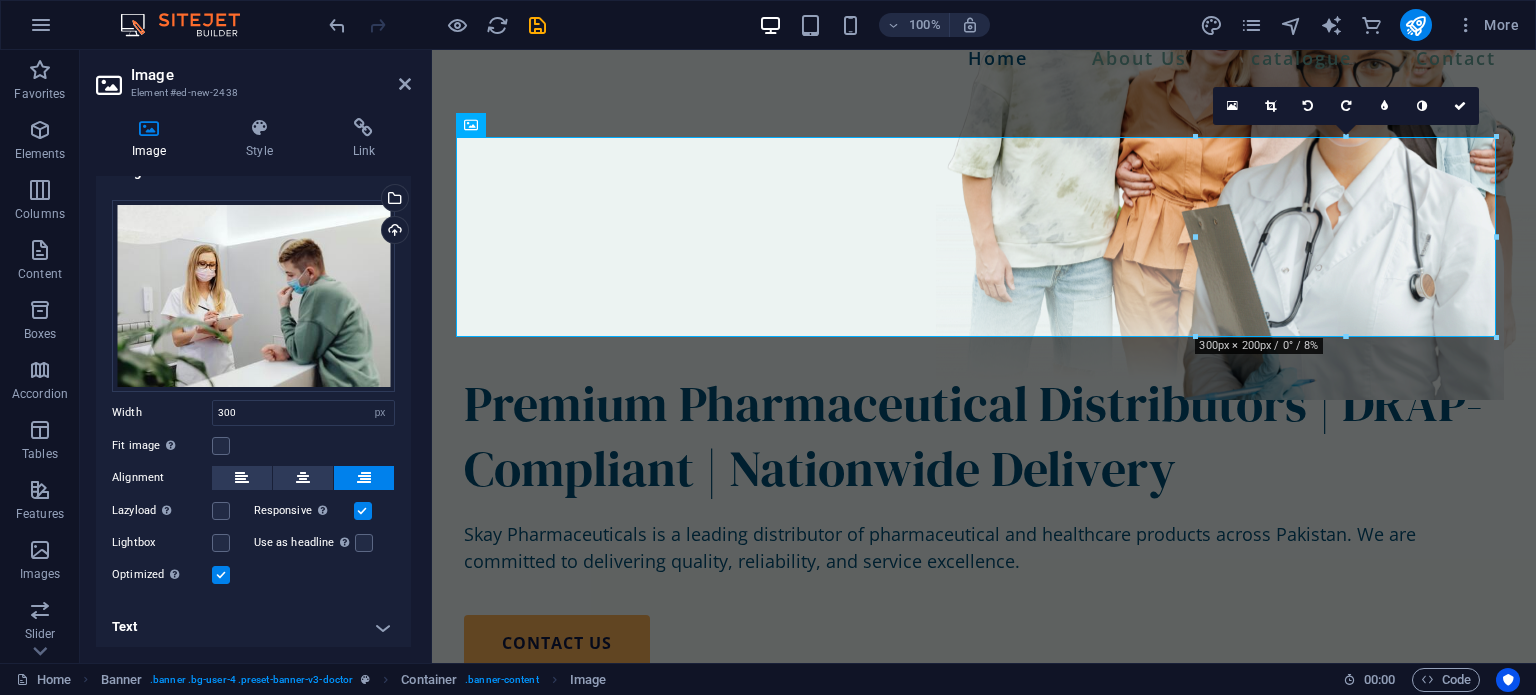 click on "Fit image Automatically fit image to a fixed width and height" at bounding box center [253, 446] 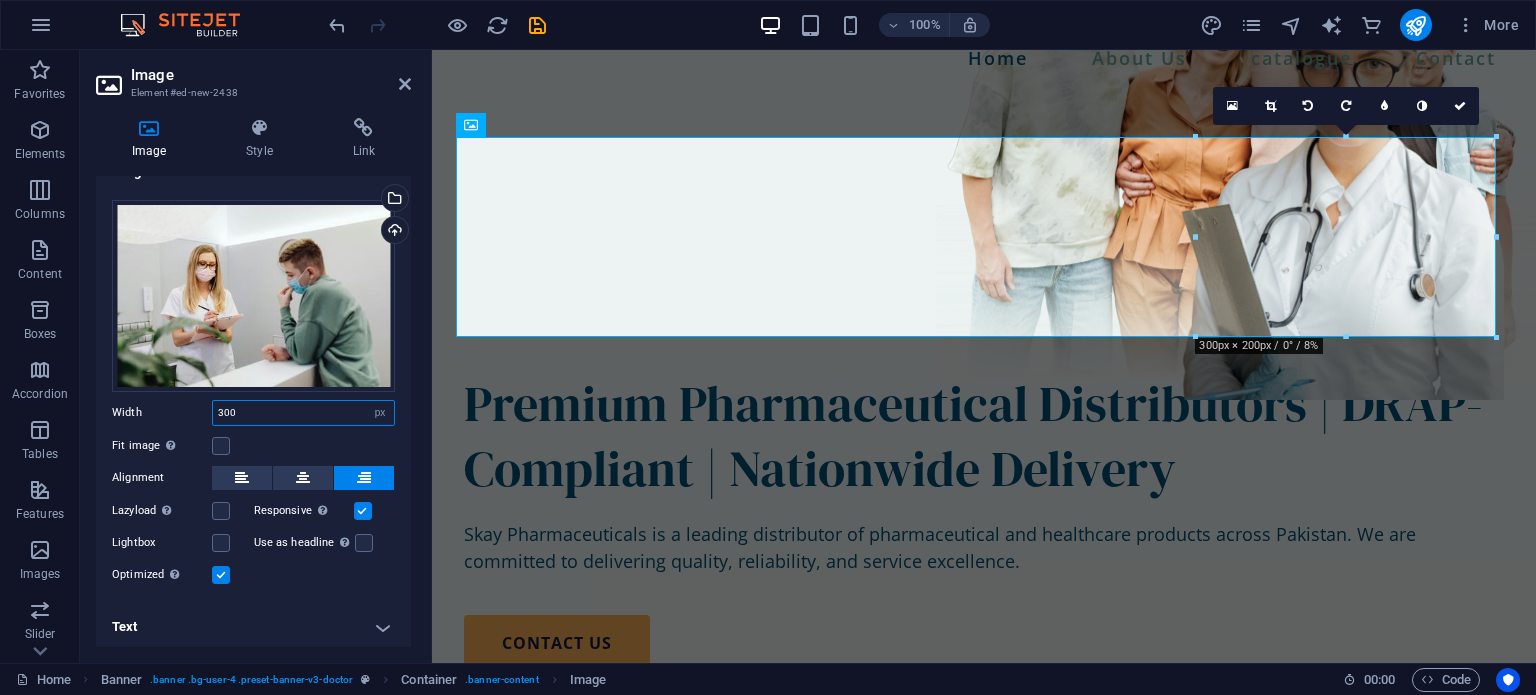 click on "300" at bounding box center (303, 413) 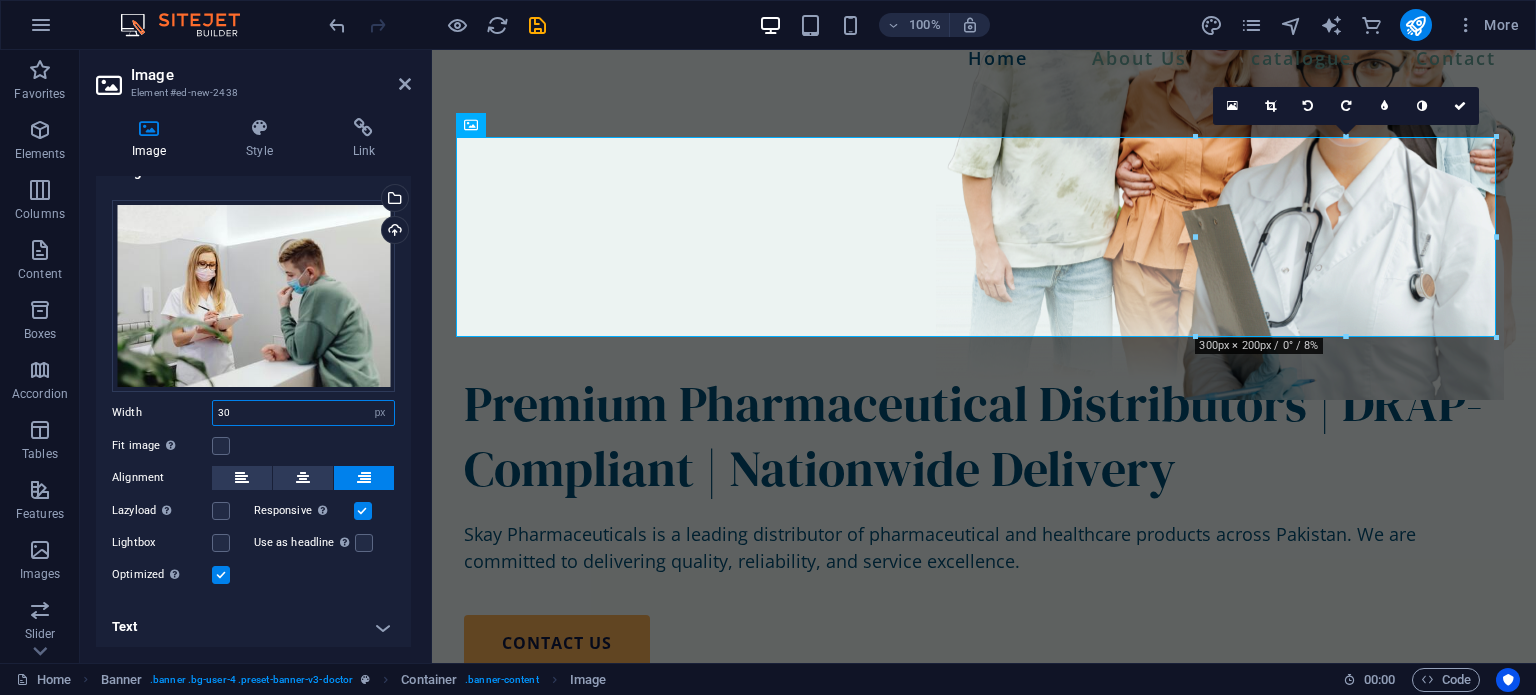 type on "3" 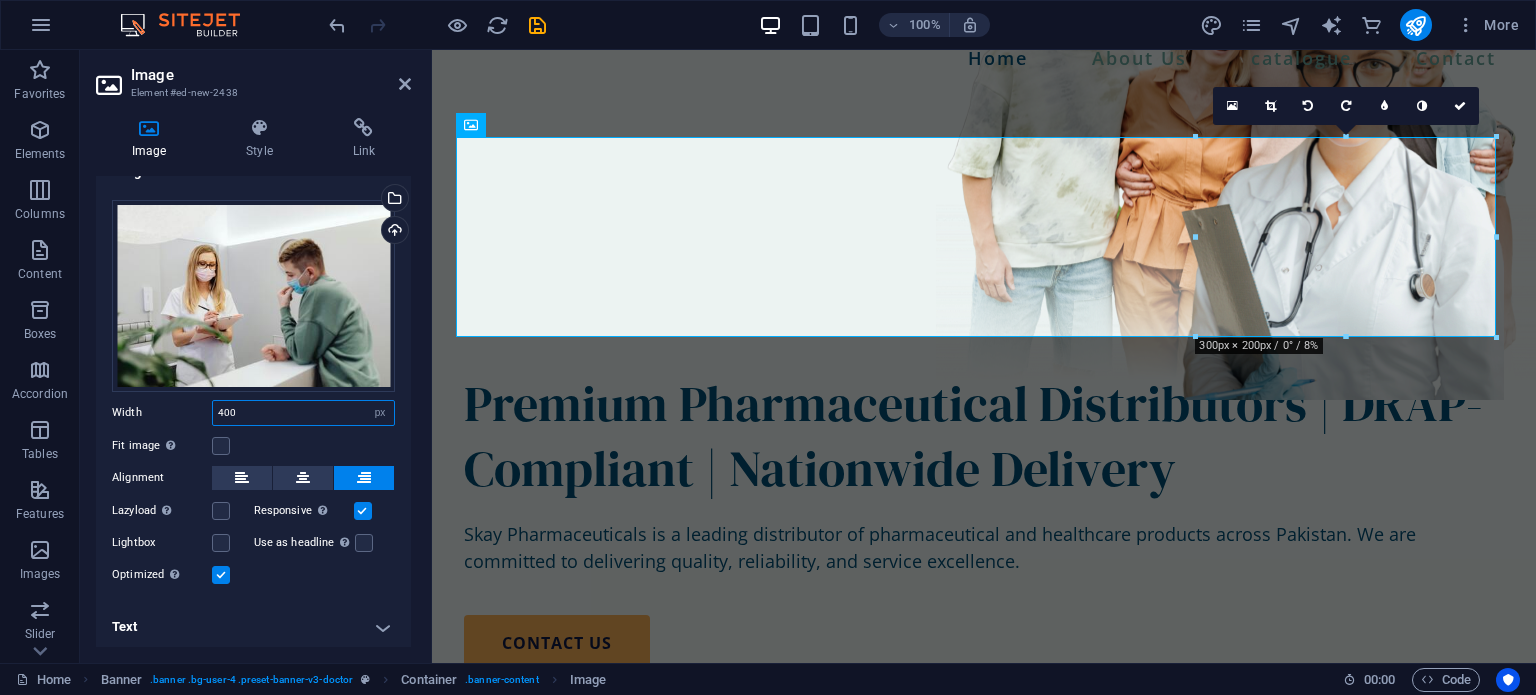 type on "400" 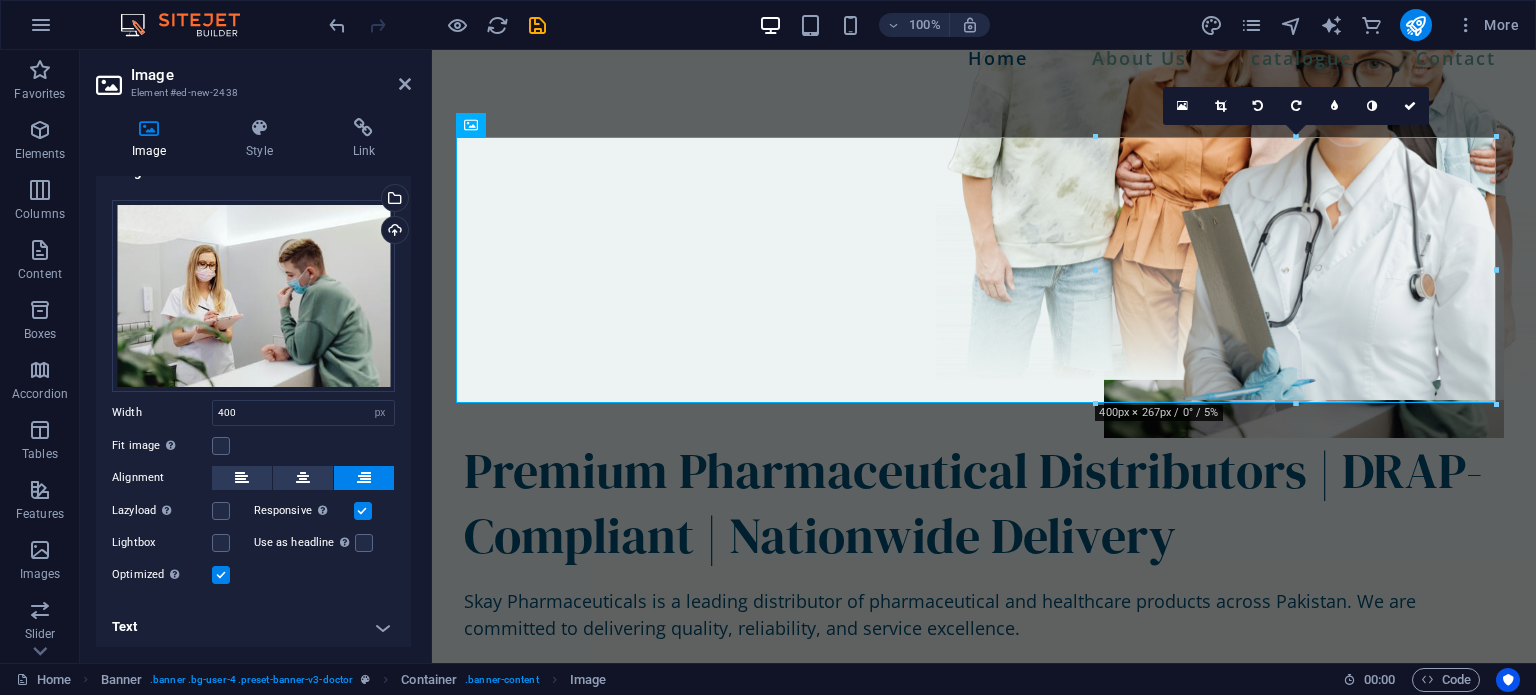 click on "Fit image Automatically fit image to a fixed width and height" at bounding box center (253, 446) 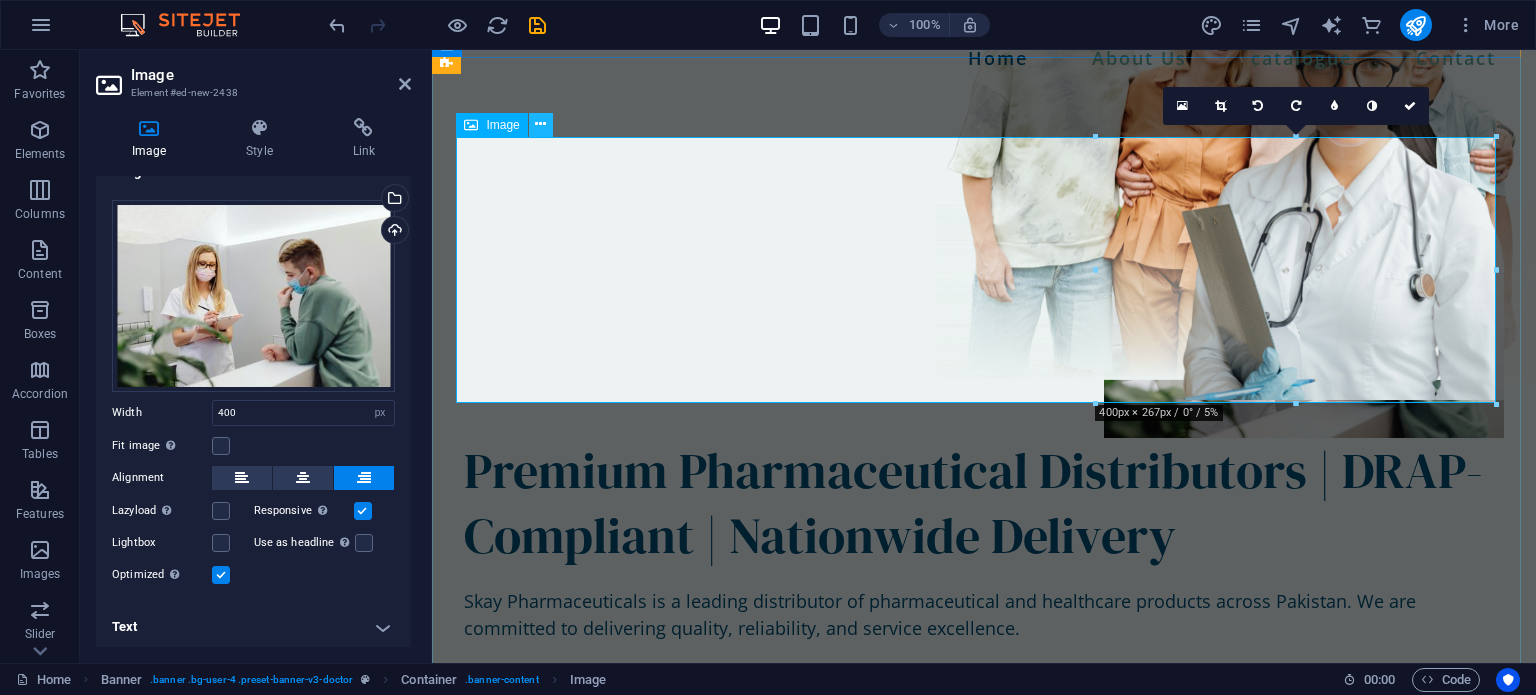 click at bounding box center (540, 124) 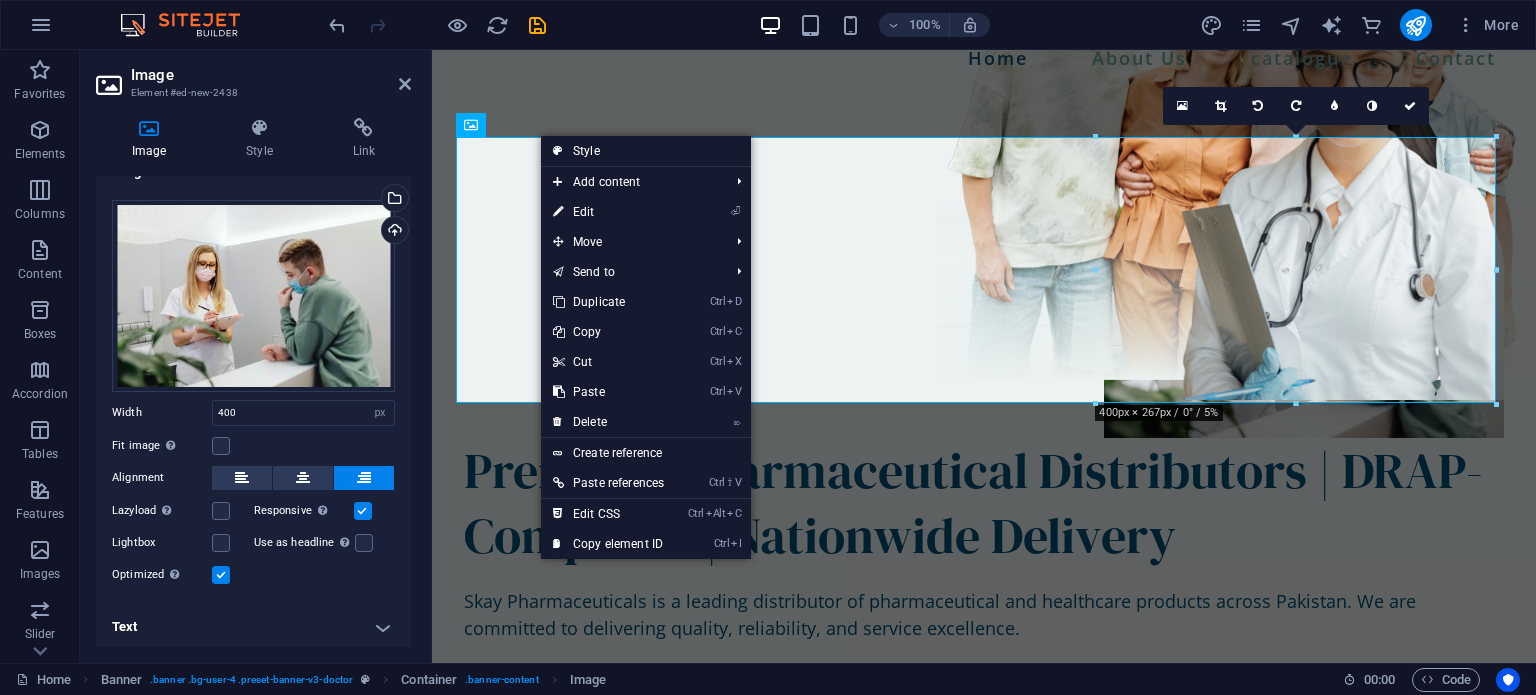 click on "Fit image Automatically fit image to a fixed width and height" at bounding box center (253, 446) 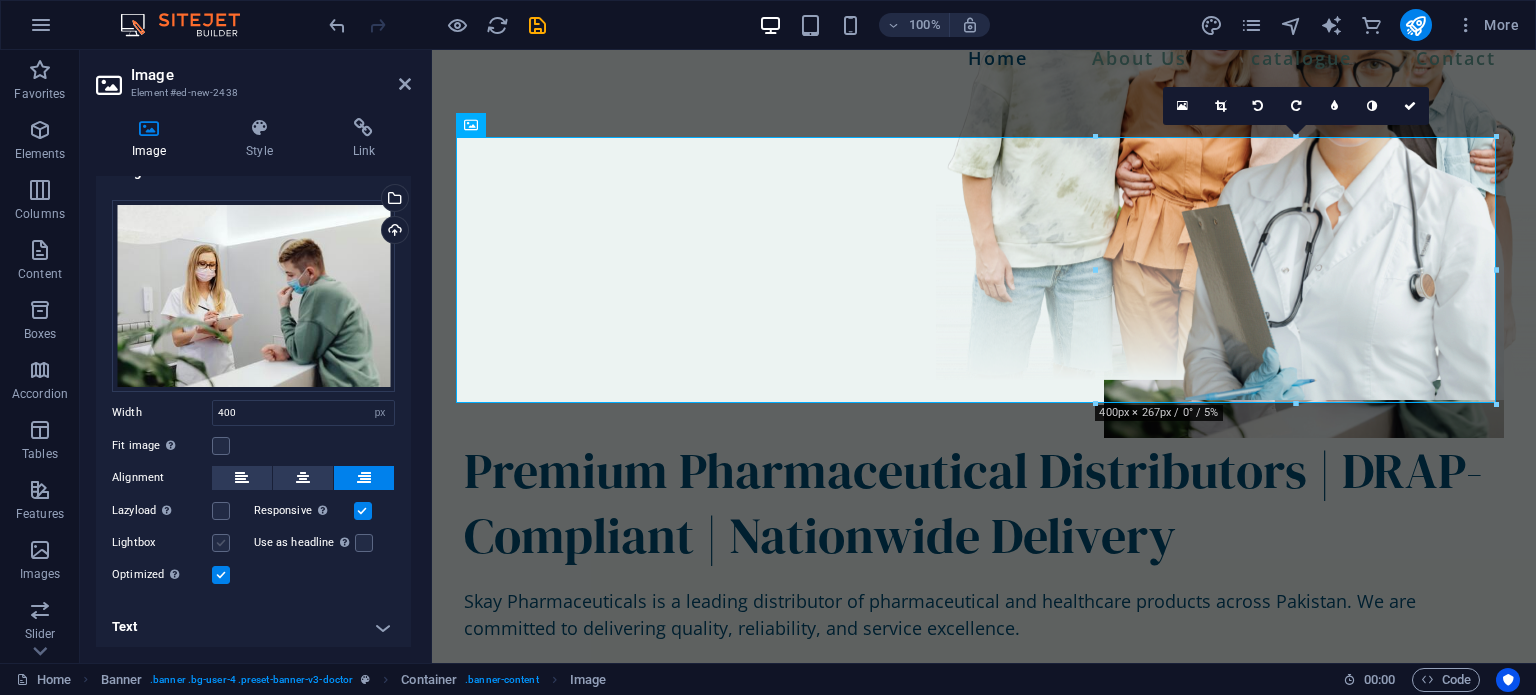 click at bounding box center (221, 543) 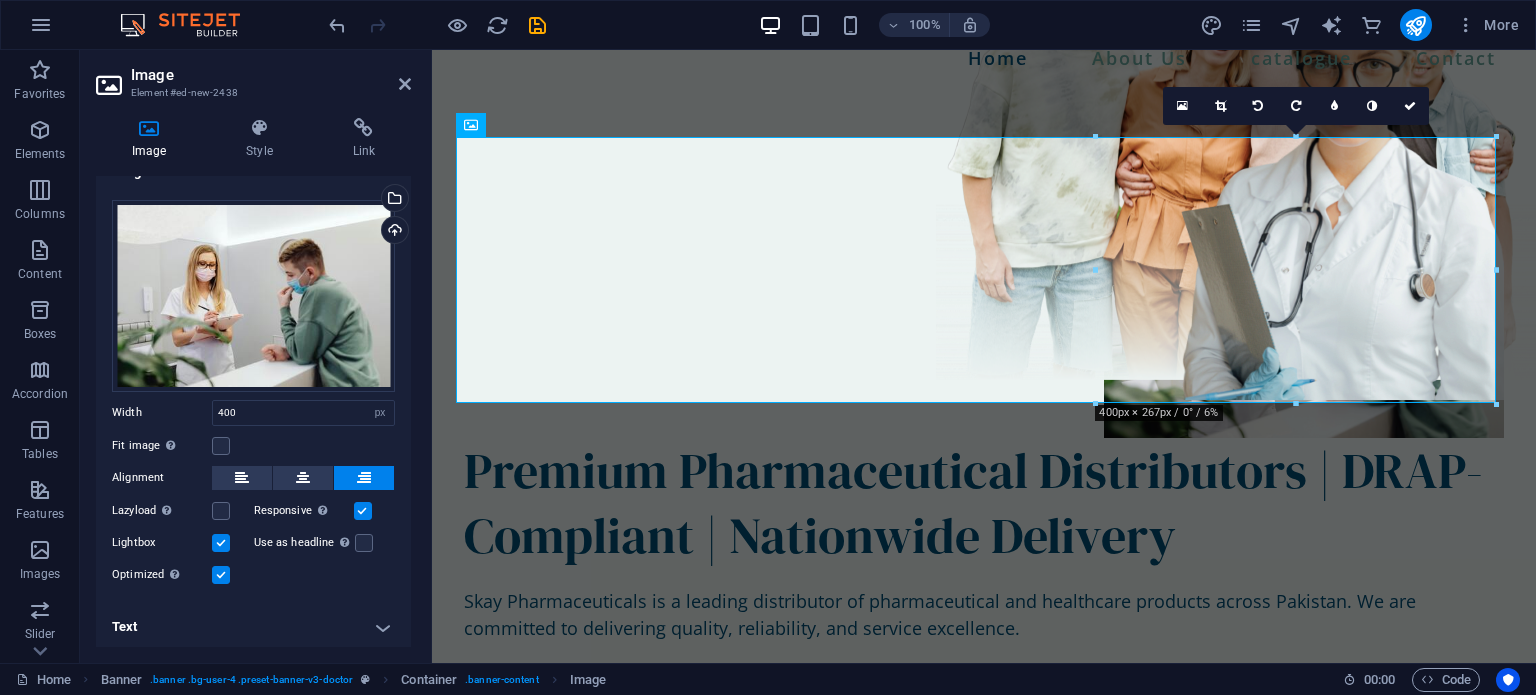 click at bounding box center (221, 575) 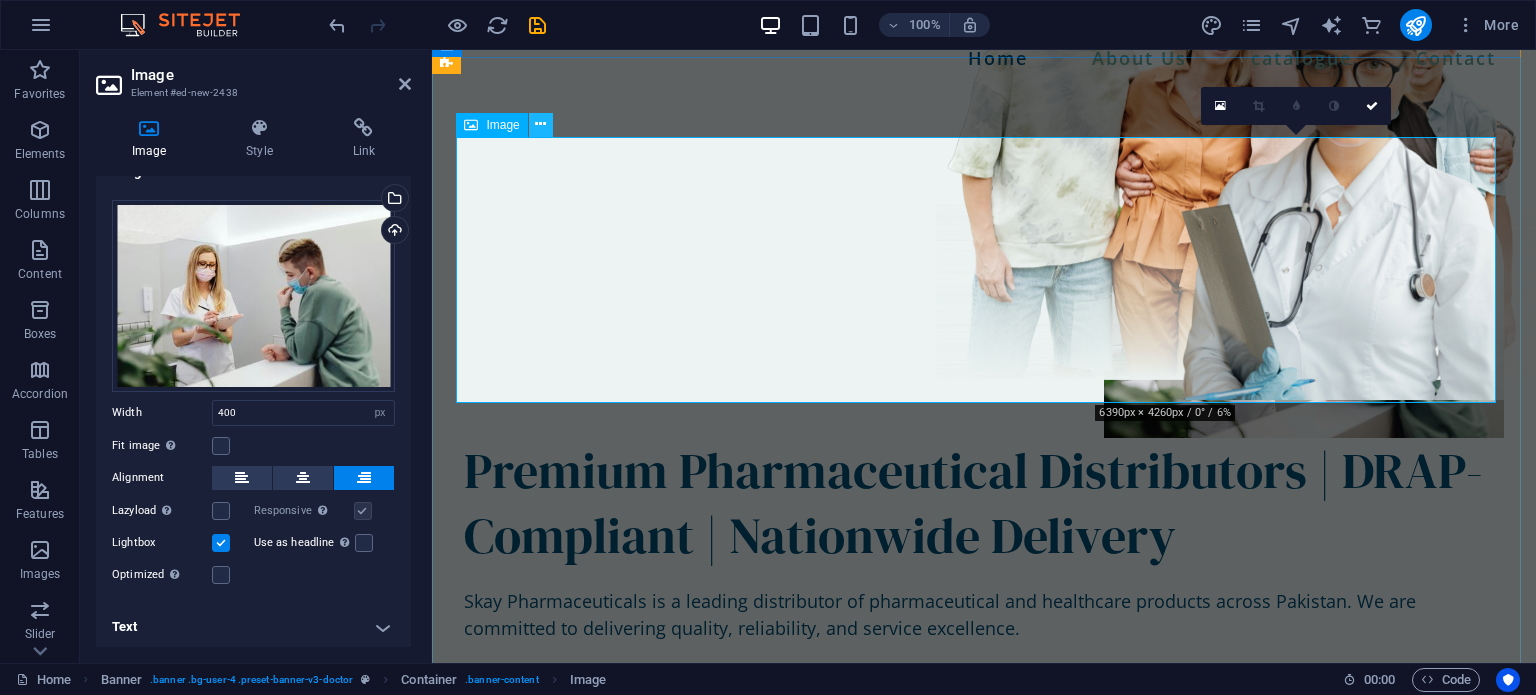 click at bounding box center [540, 124] 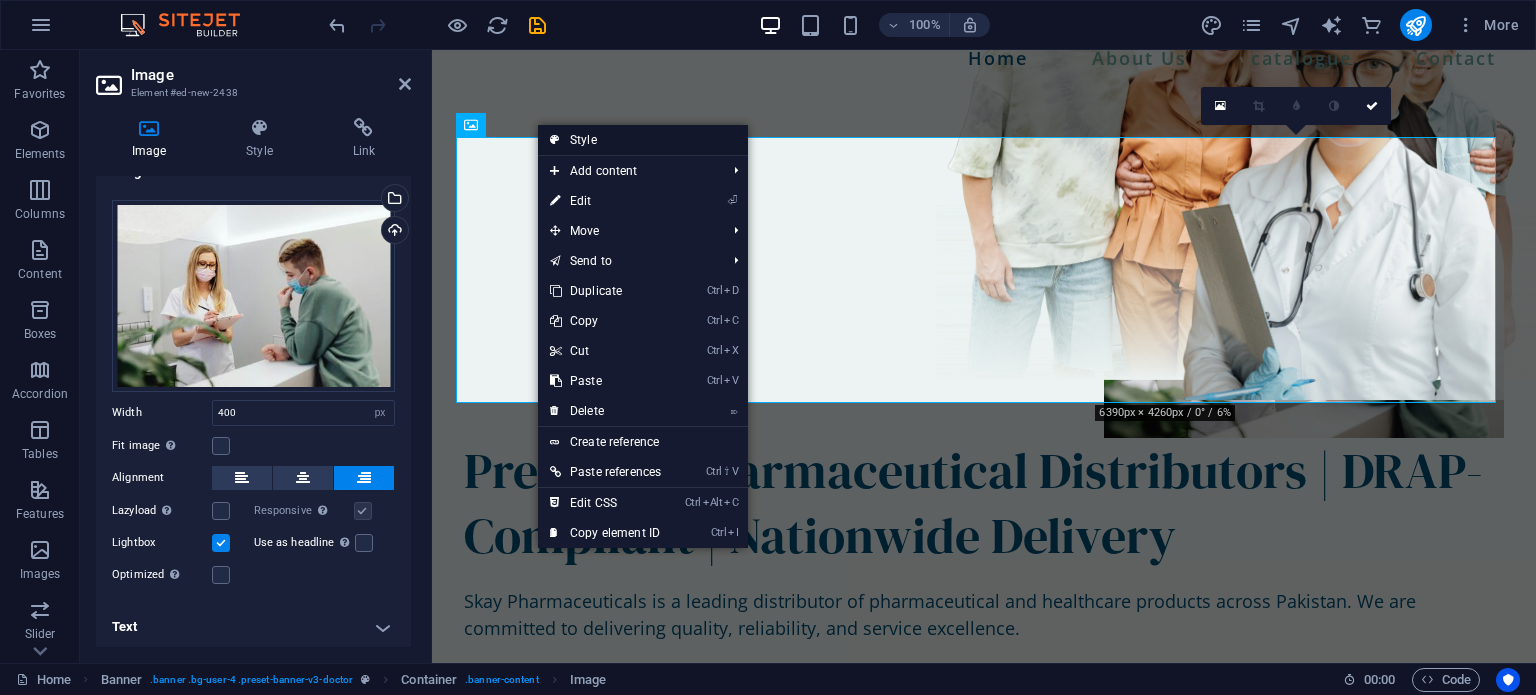 click on "Style" at bounding box center [643, 140] 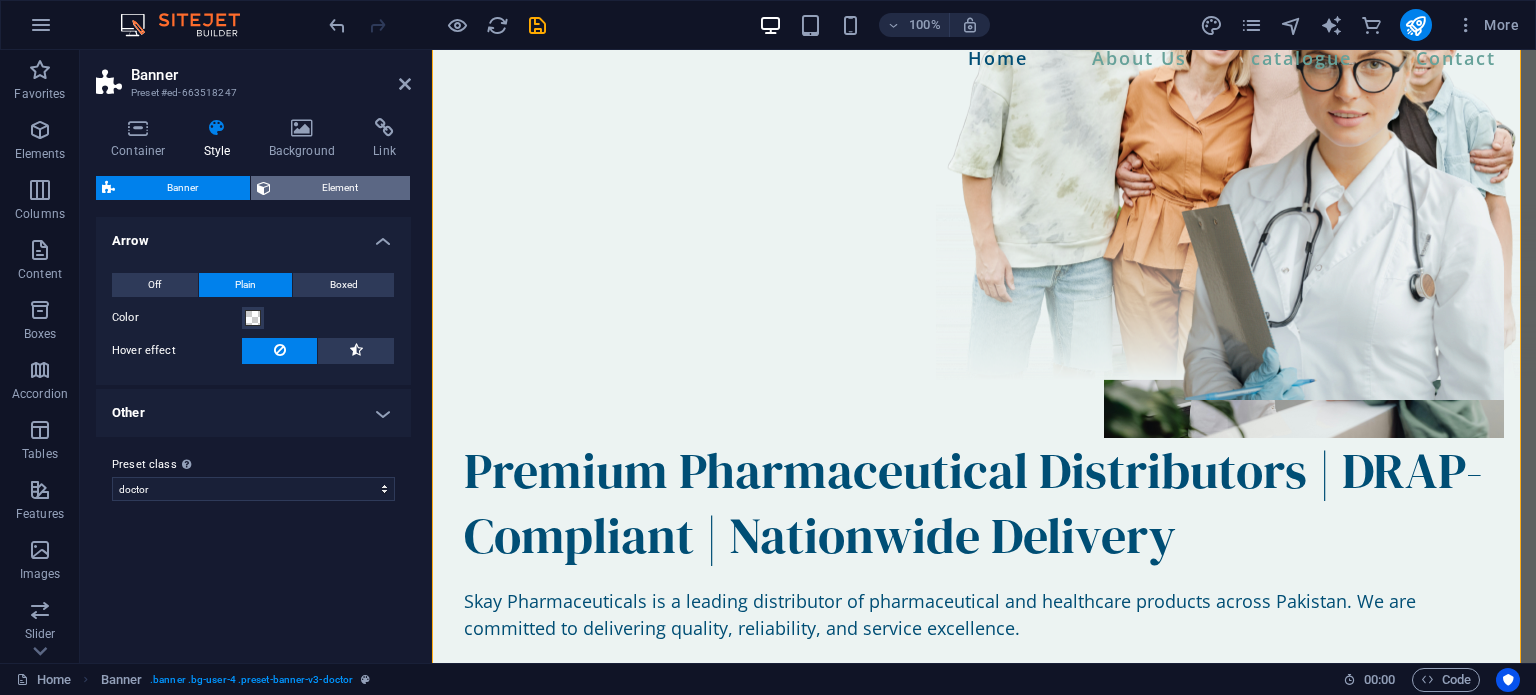 click on "Element" at bounding box center [341, 188] 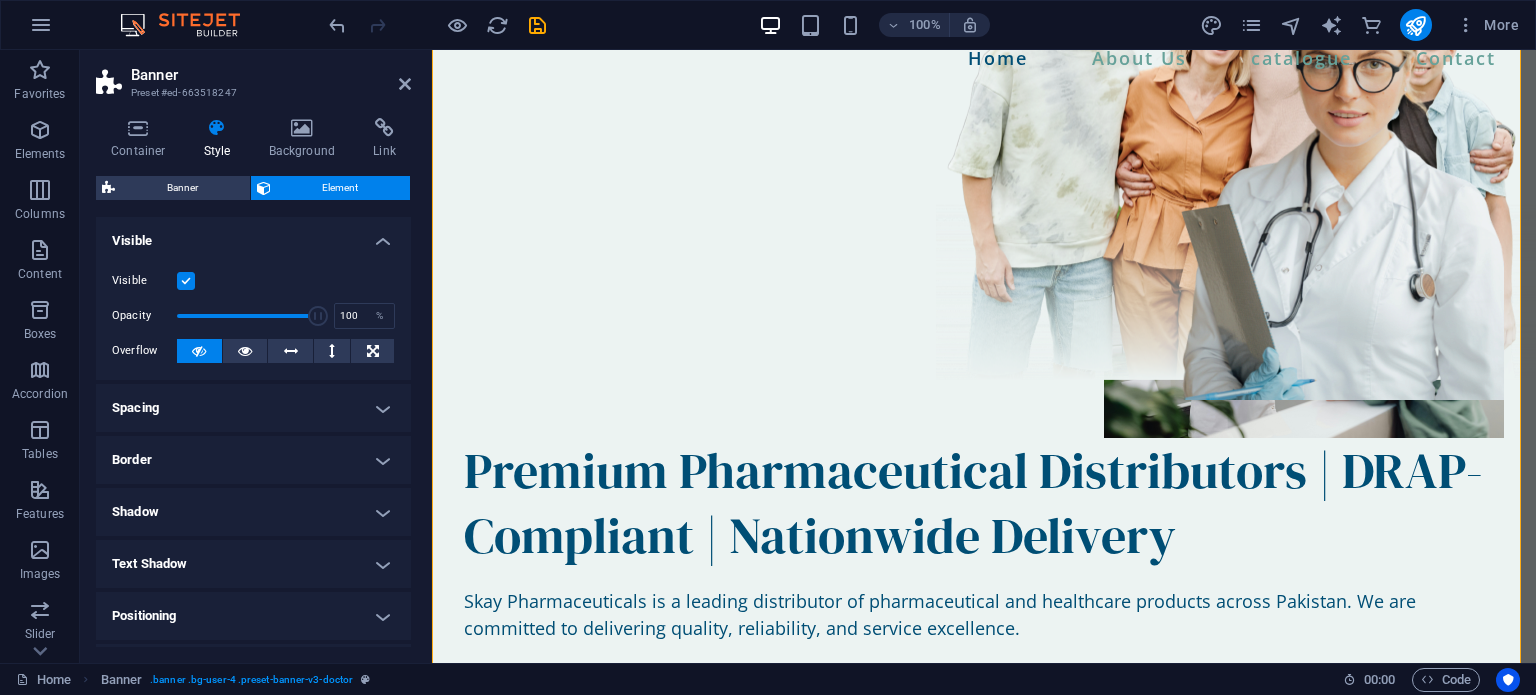 scroll, scrollTop: 24, scrollLeft: 0, axis: vertical 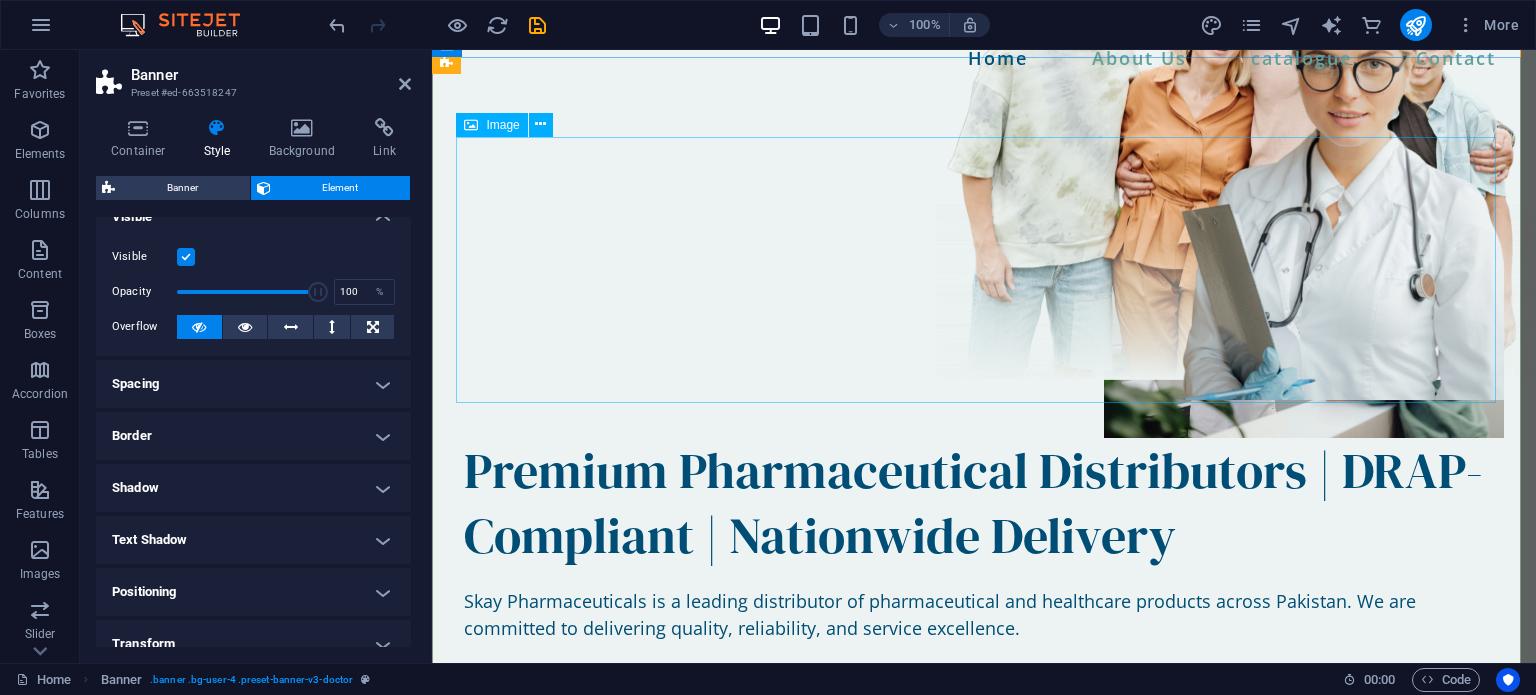 click at bounding box center [984, 304] 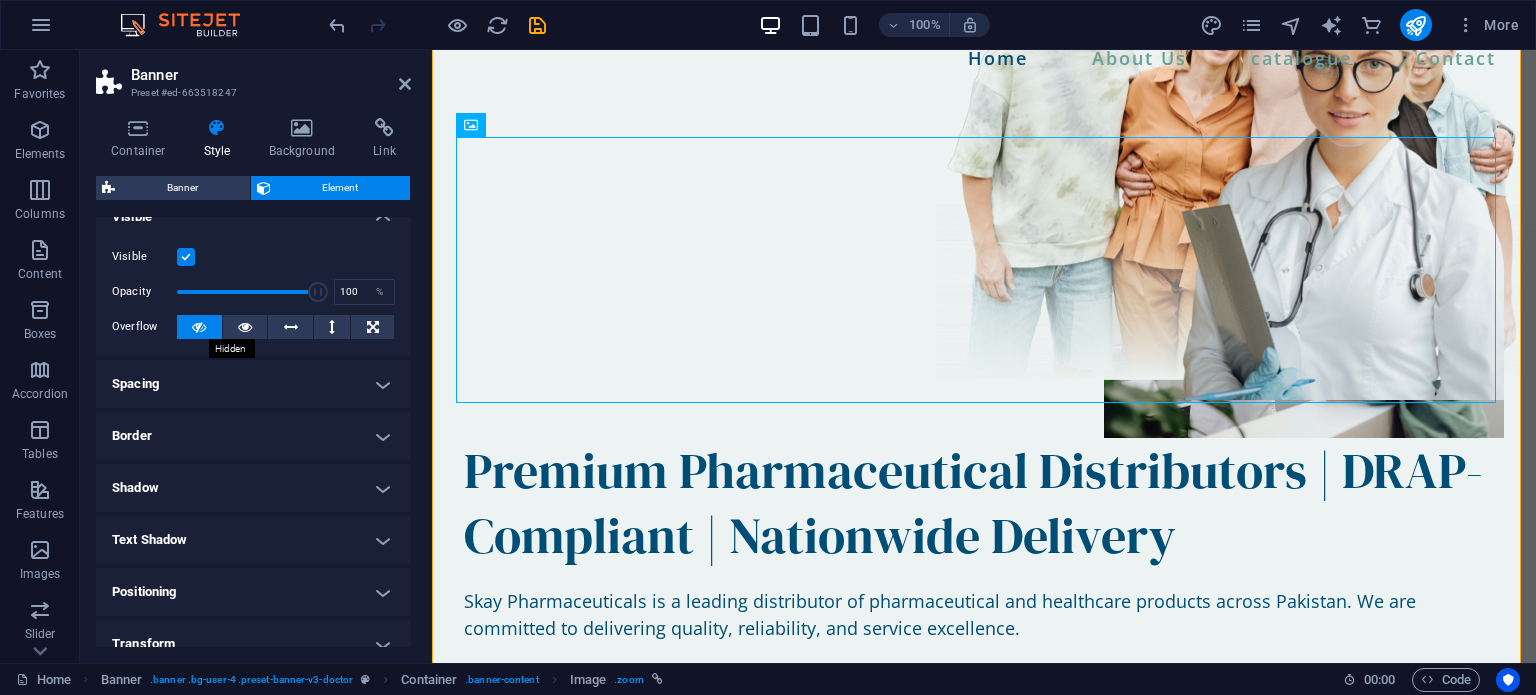 click at bounding box center (199, 327) 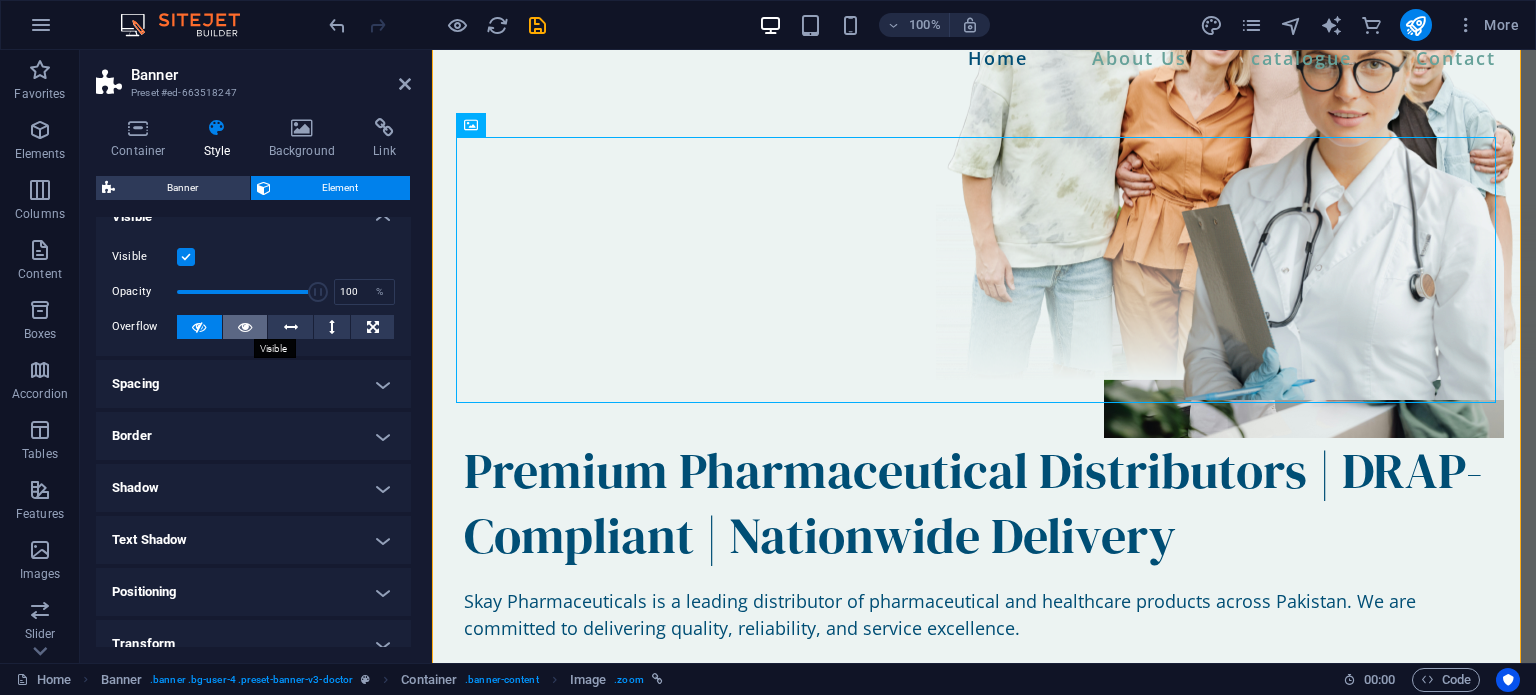 click at bounding box center (245, 327) 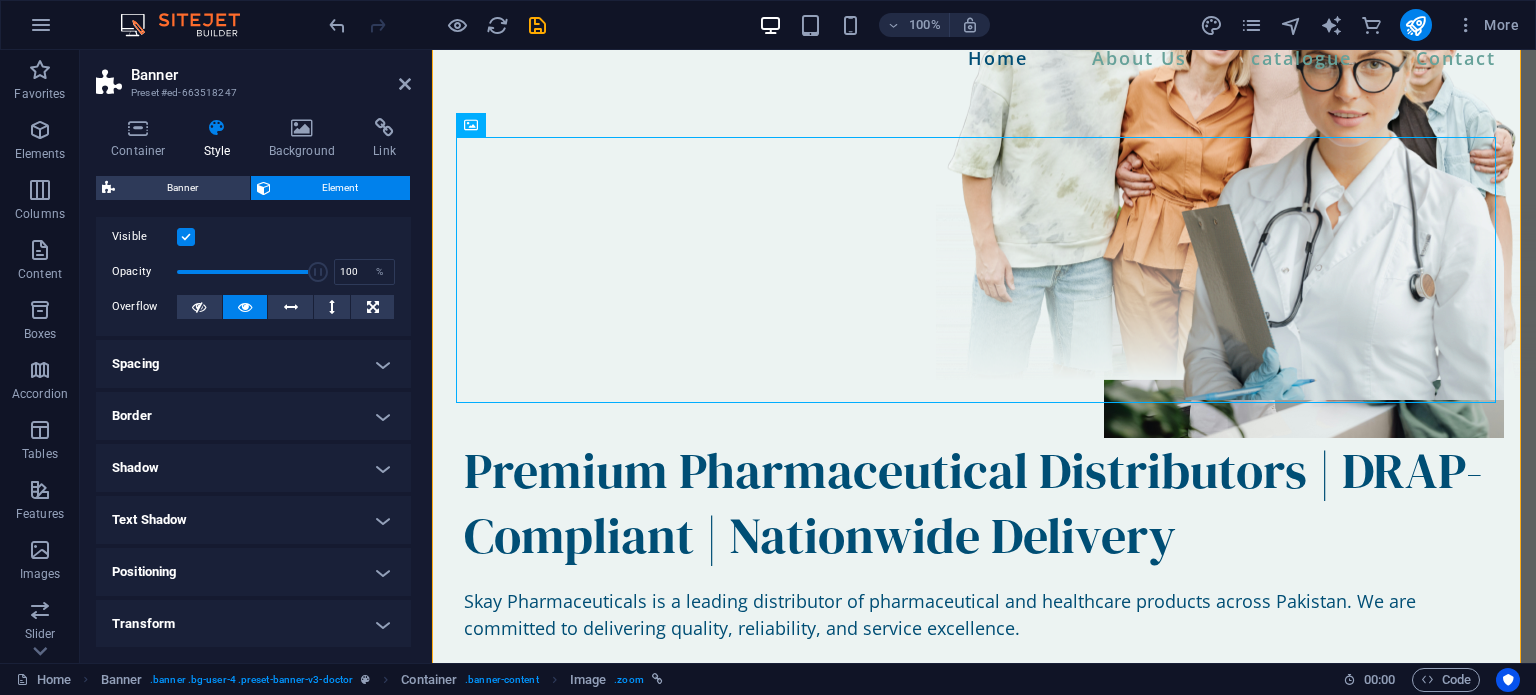 scroll, scrollTop: 78, scrollLeft: 0, axis: vertical 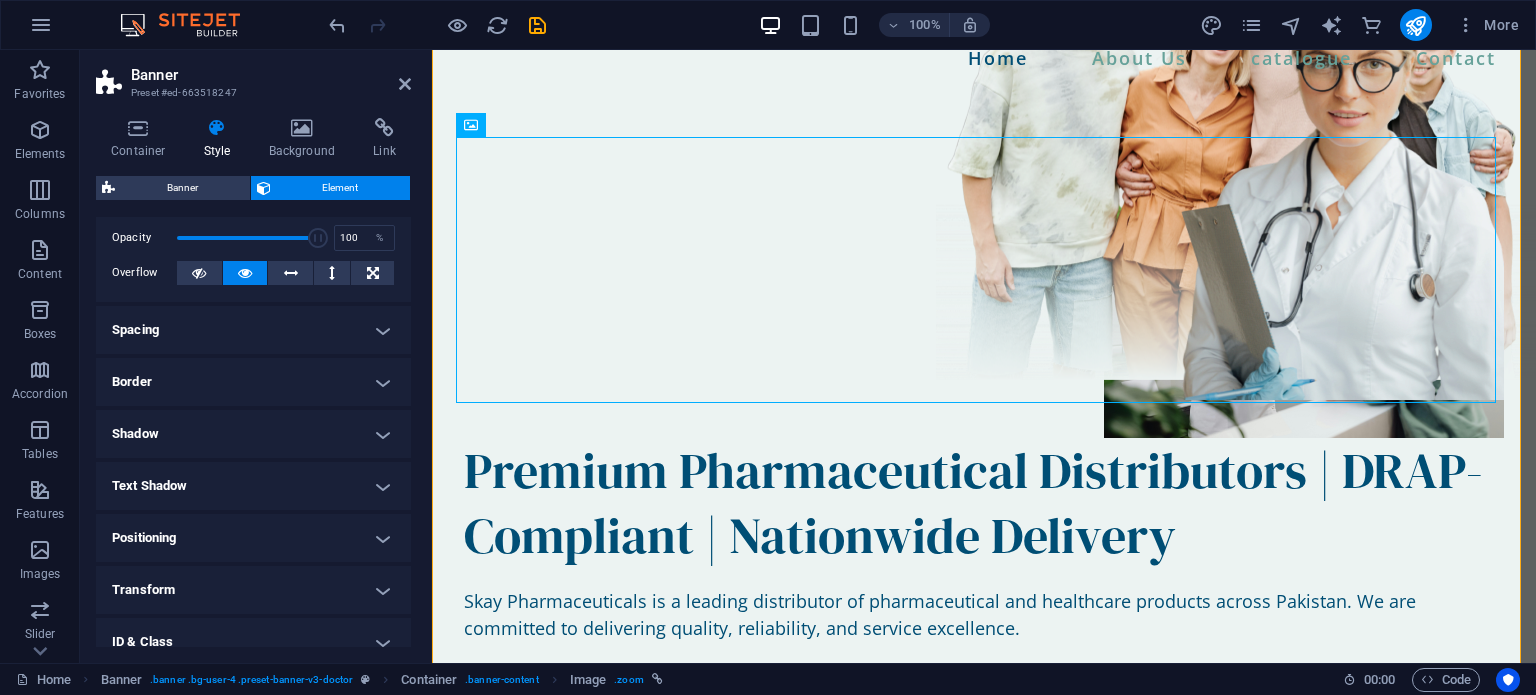click on "Spacing" at bounding box center [253, 330] 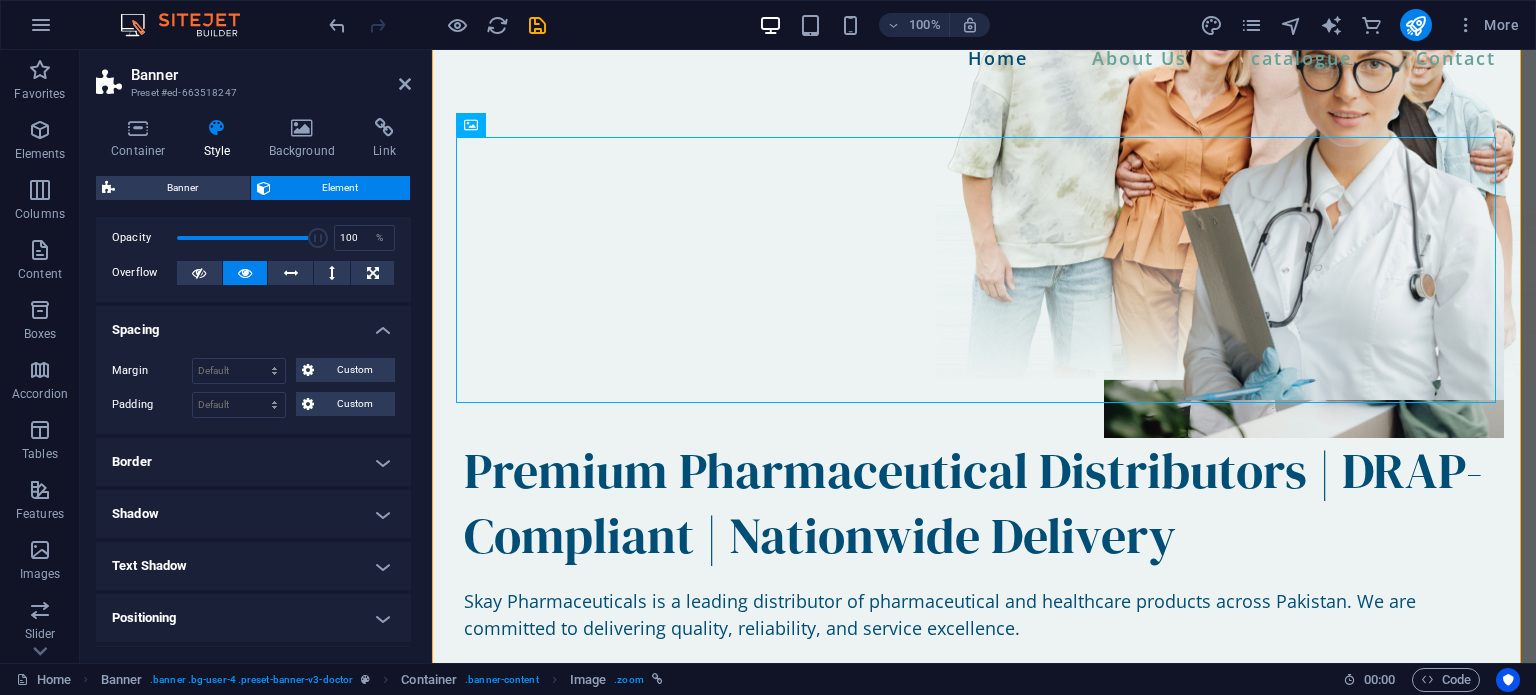 click on "Spacing" at bounding box center (253, 324) 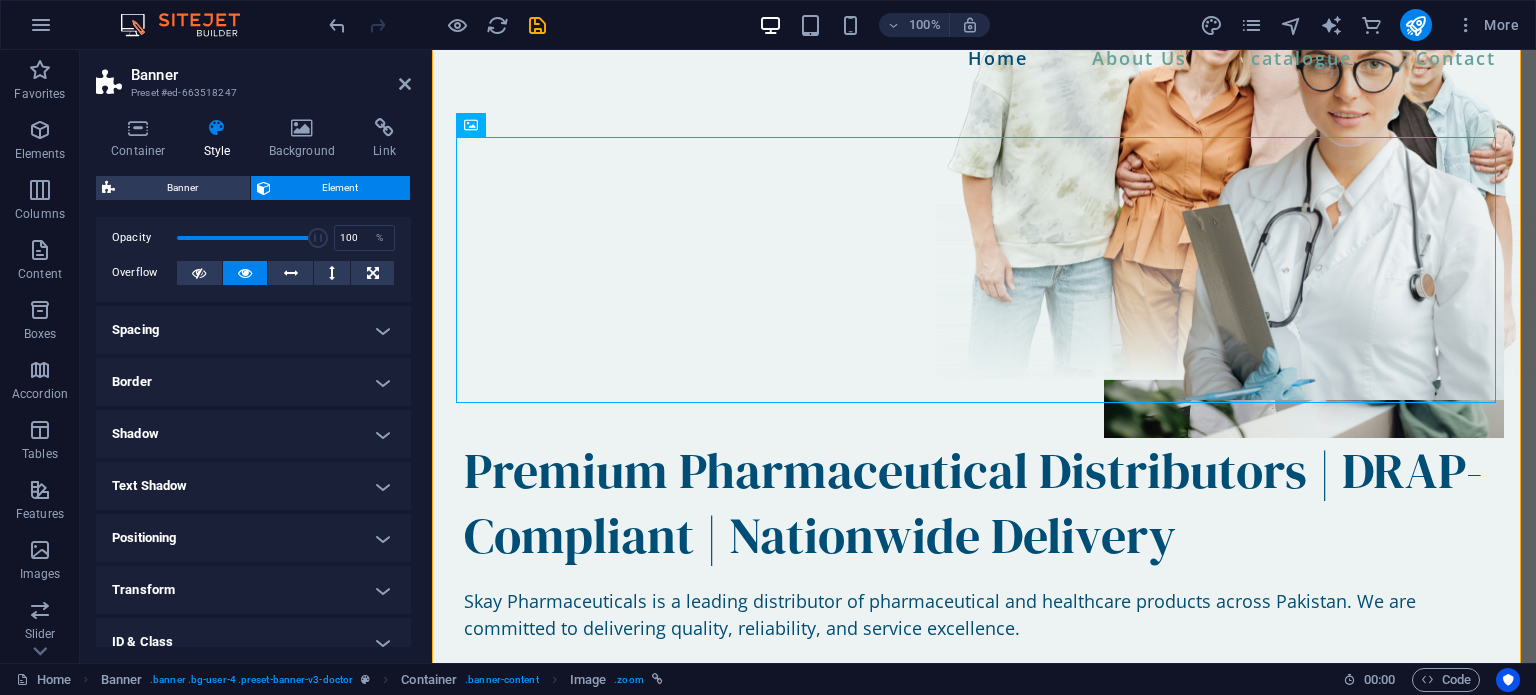 click on "Border" at bounding box center (253, 382) 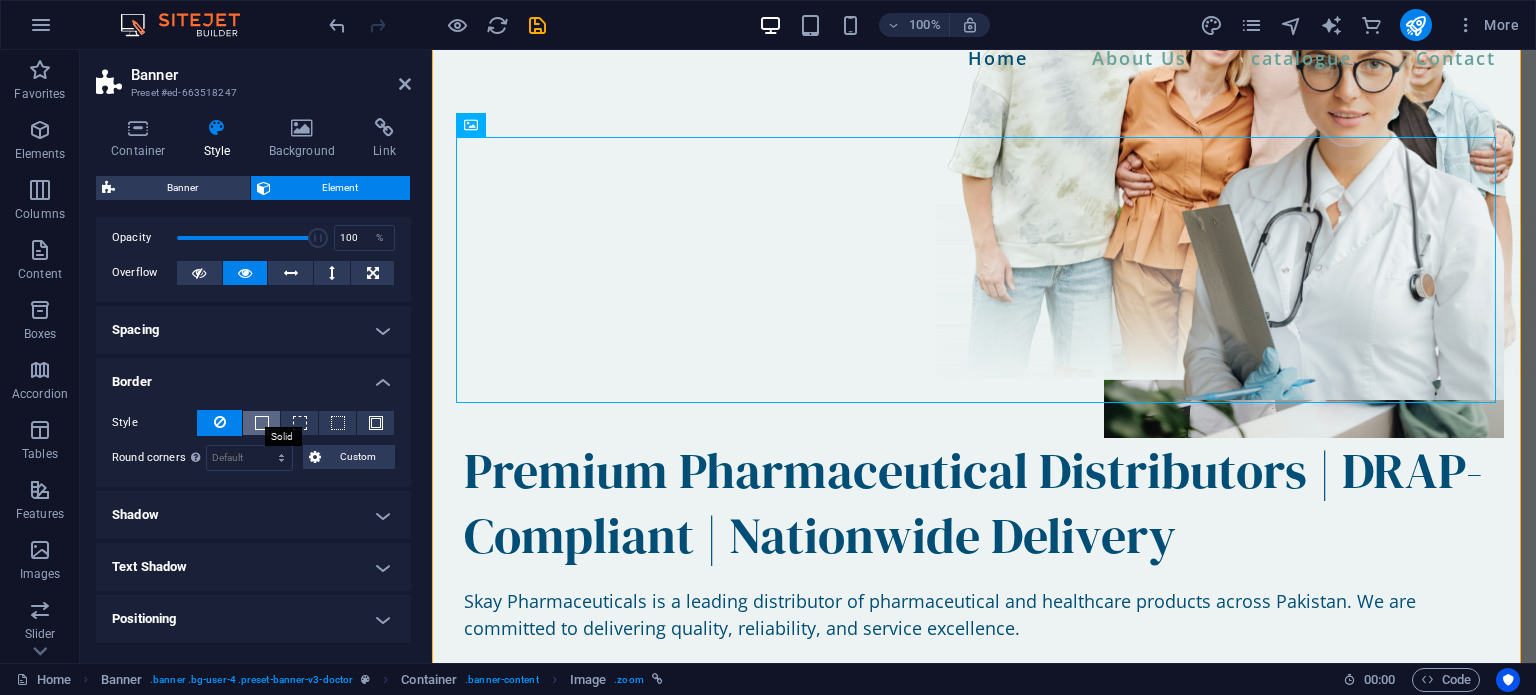 click at bounding box center (262, 423) 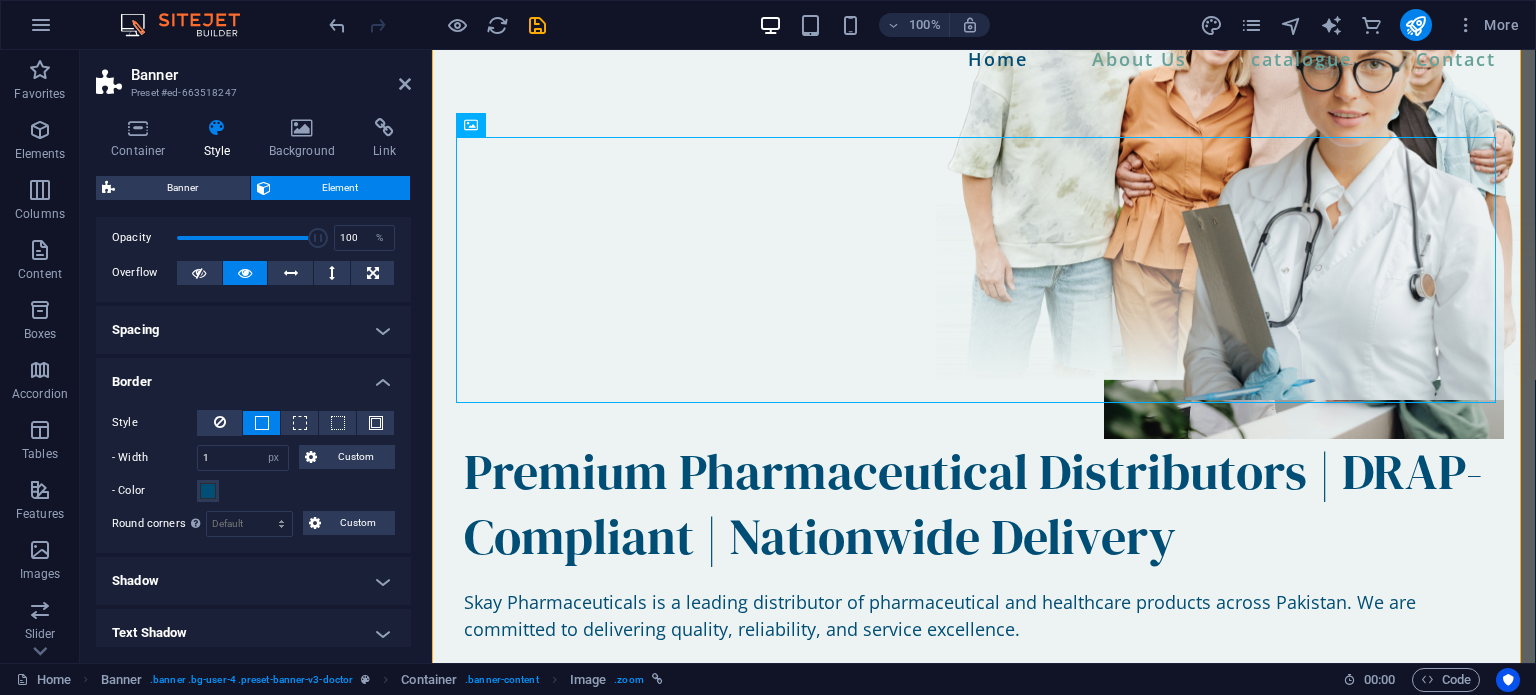 scroll, scrollTop: 224, scrollLeft: 0, axis: vertical 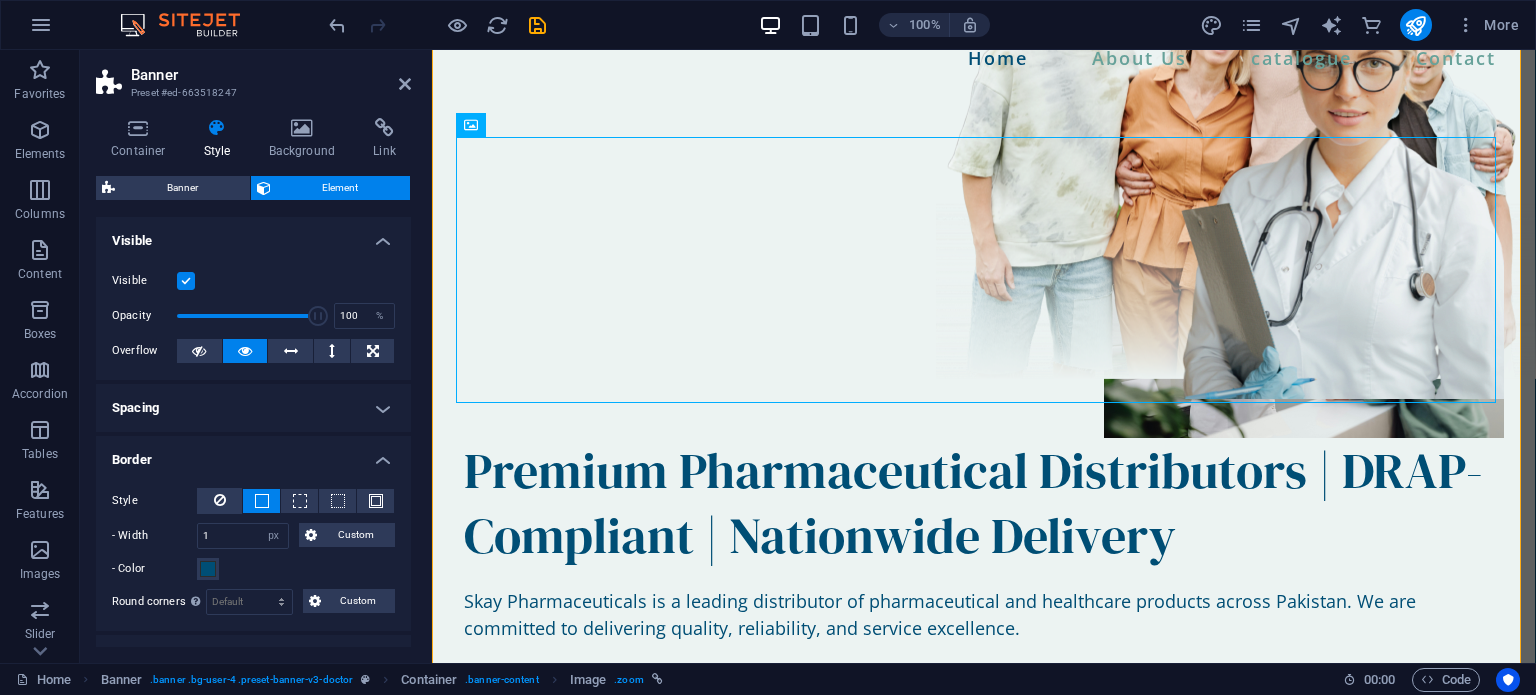 click on "Visible" at bounding box center [253, 235] 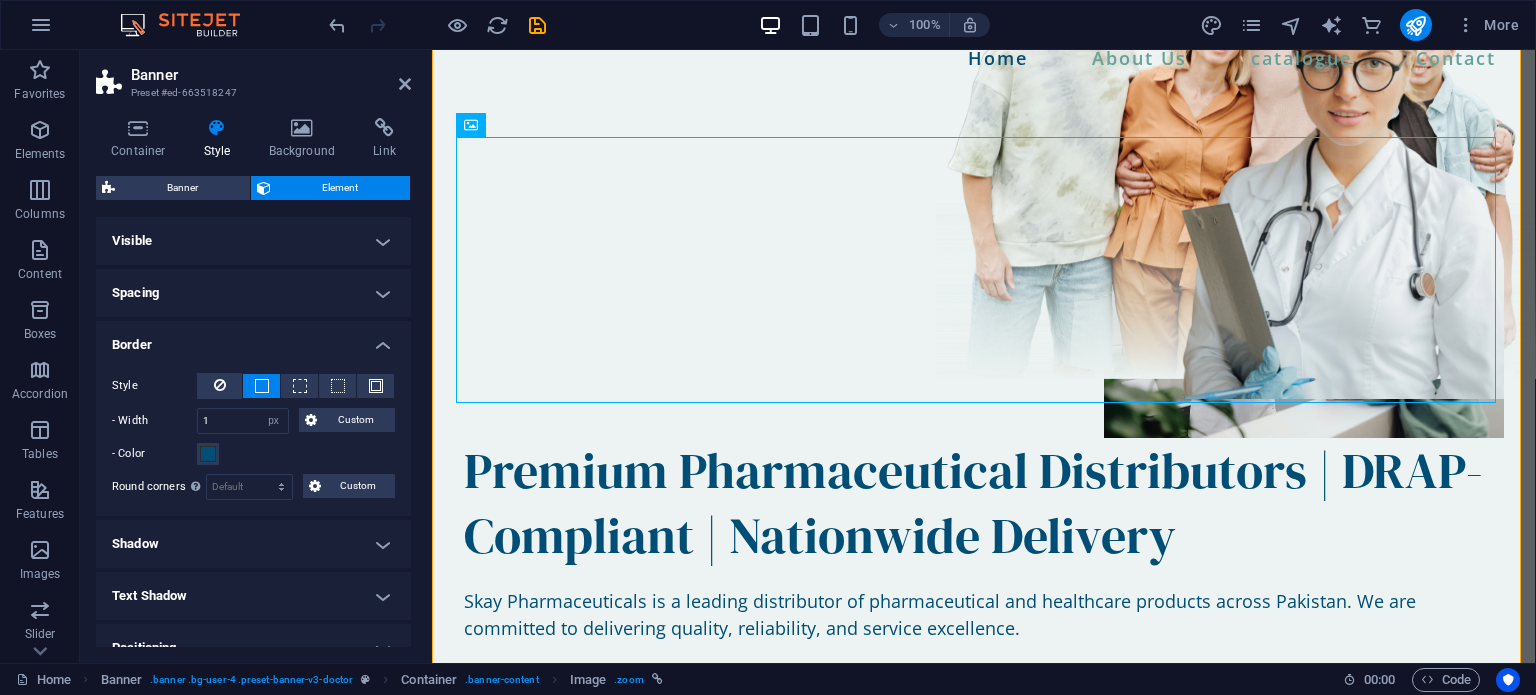 click on "Visible" at bounding box center (253, 241) 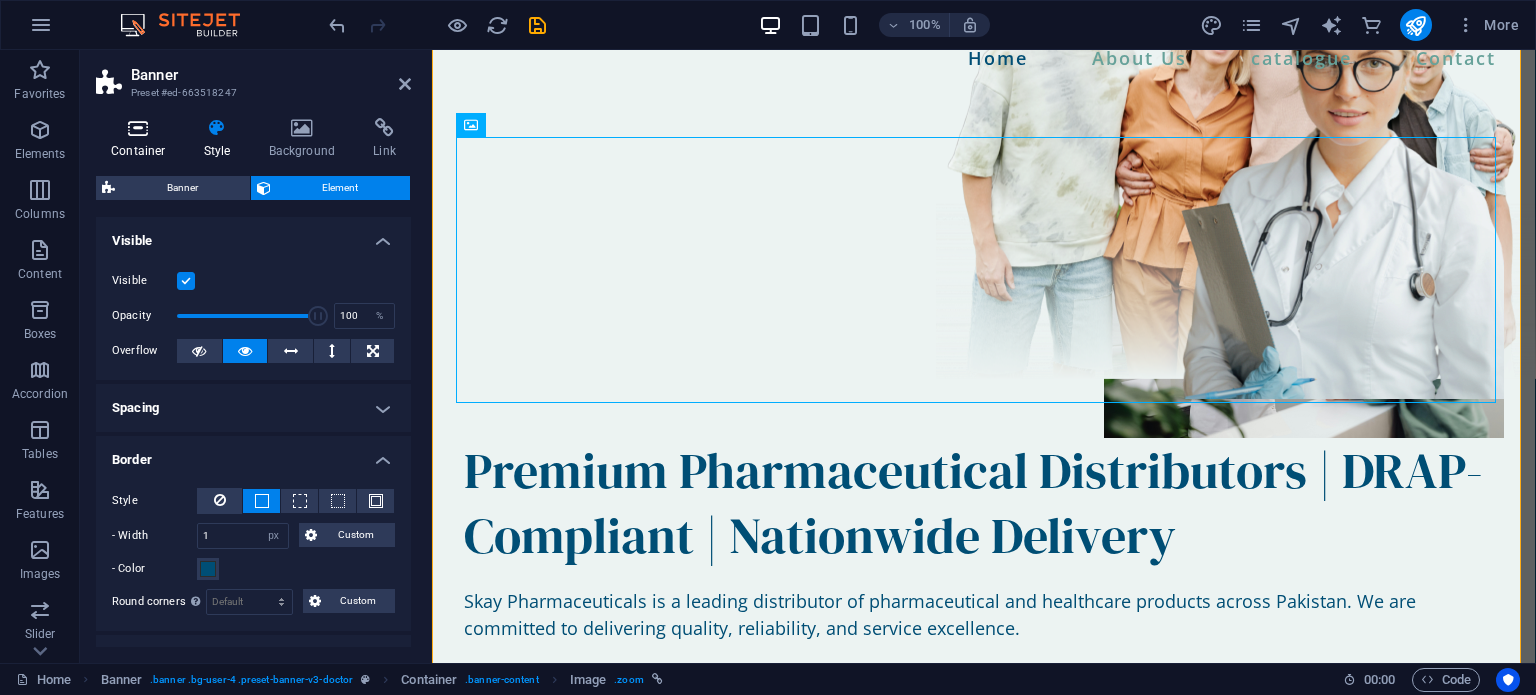 click on "Container" at bounding box center (142, 139) 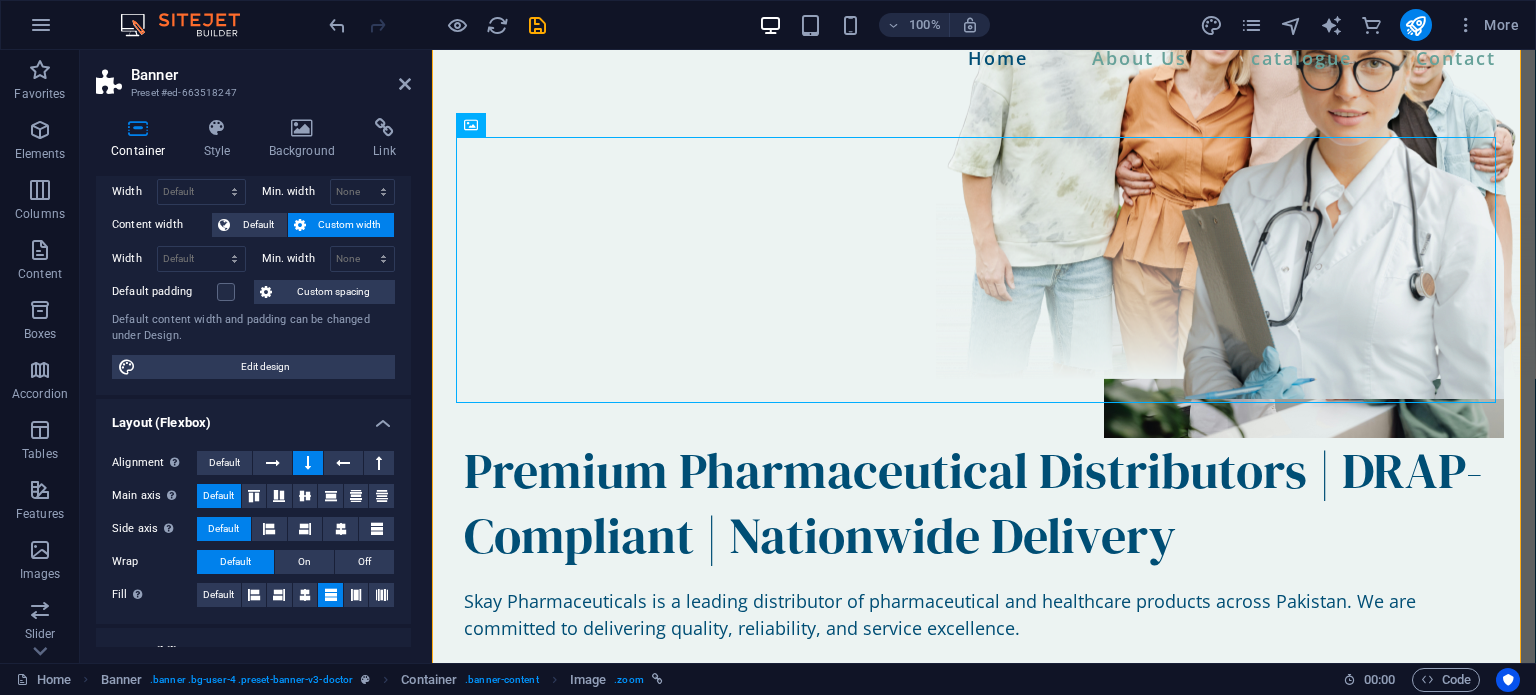 scroll, scrollTop: 100, scrollLeft: 0, axis: vertical 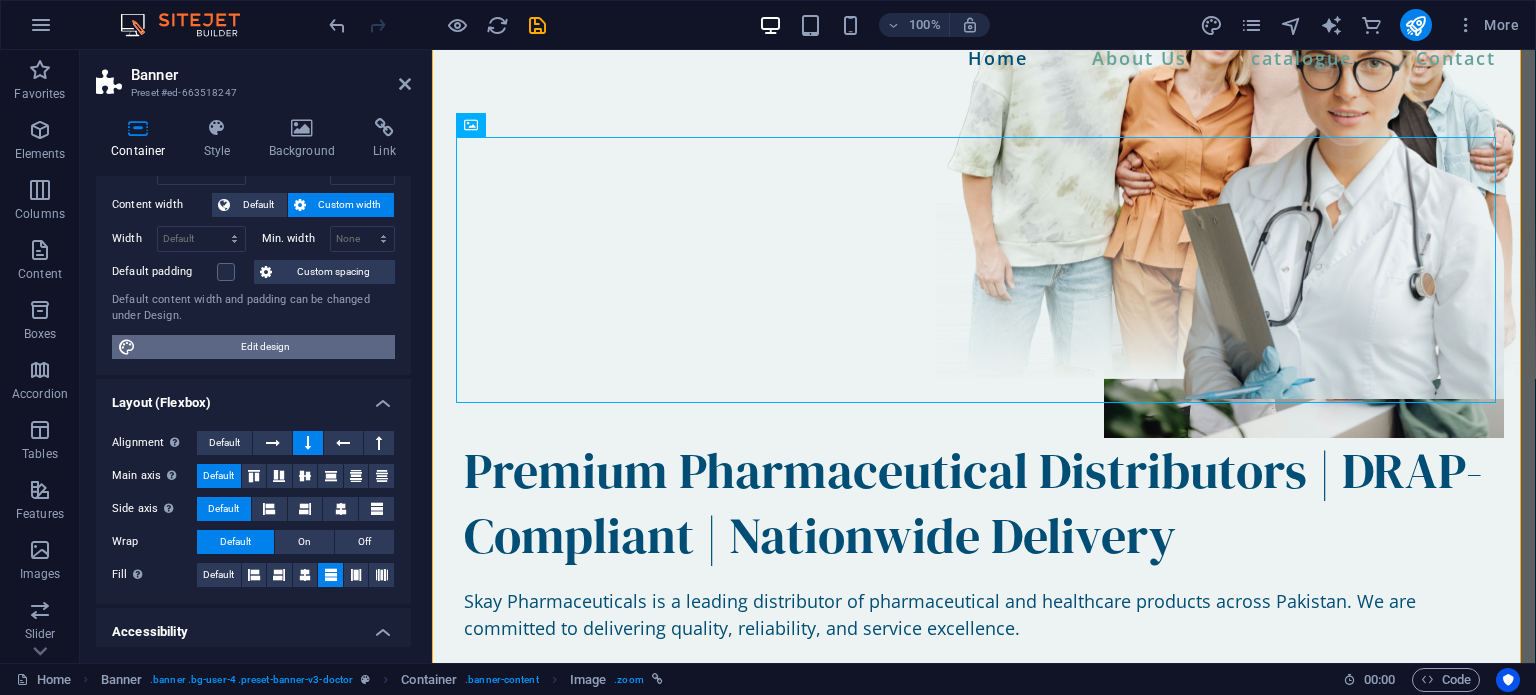 click on "Edit design" at bounding box center (265, 347) 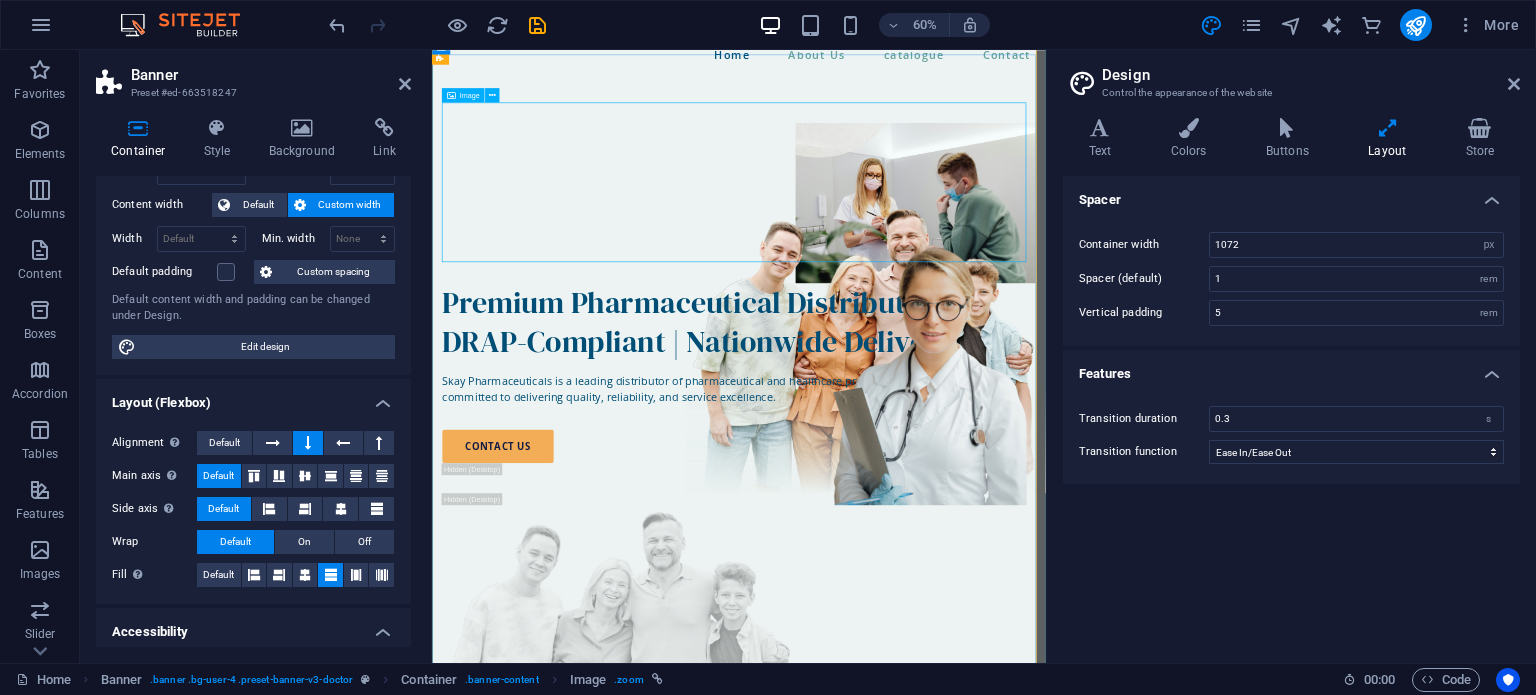 click at bounding box center (943, 304) 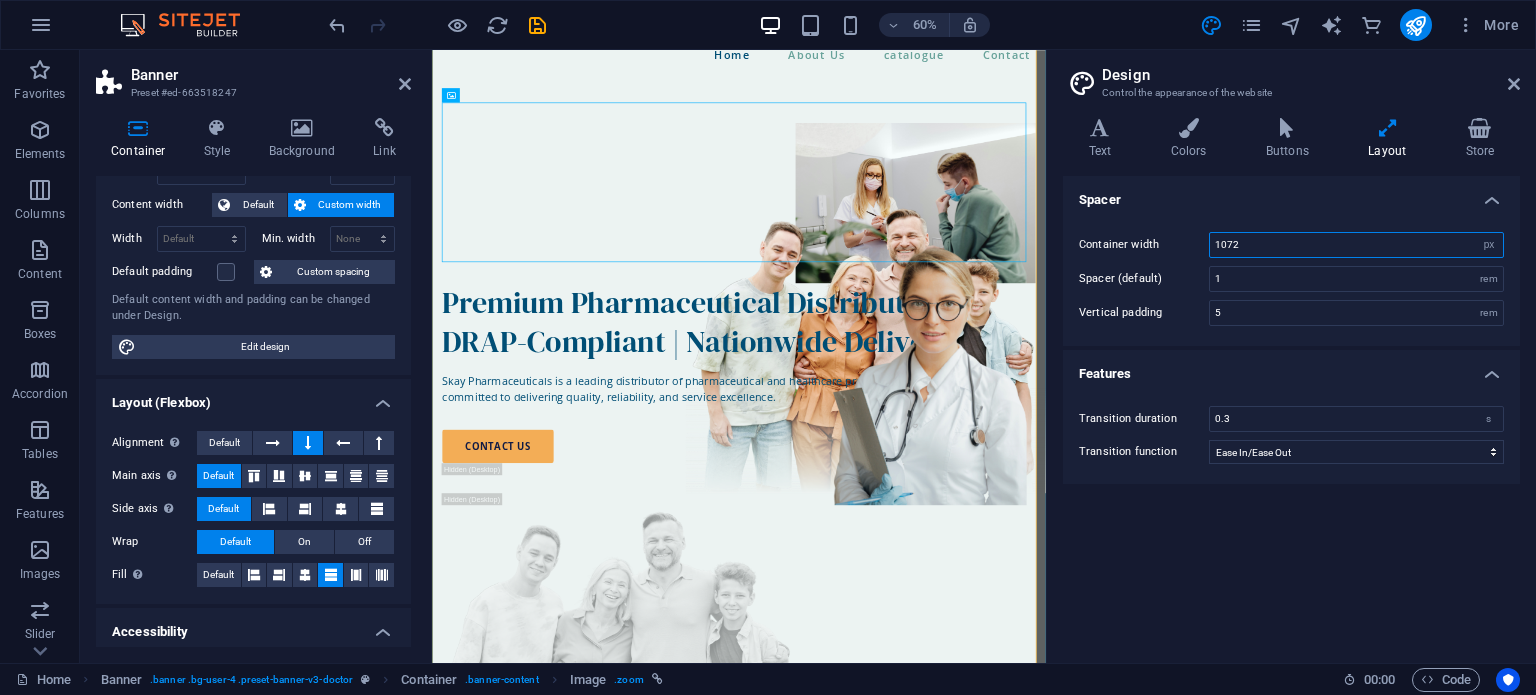click on "1072" at bounding box center (1356, 245) 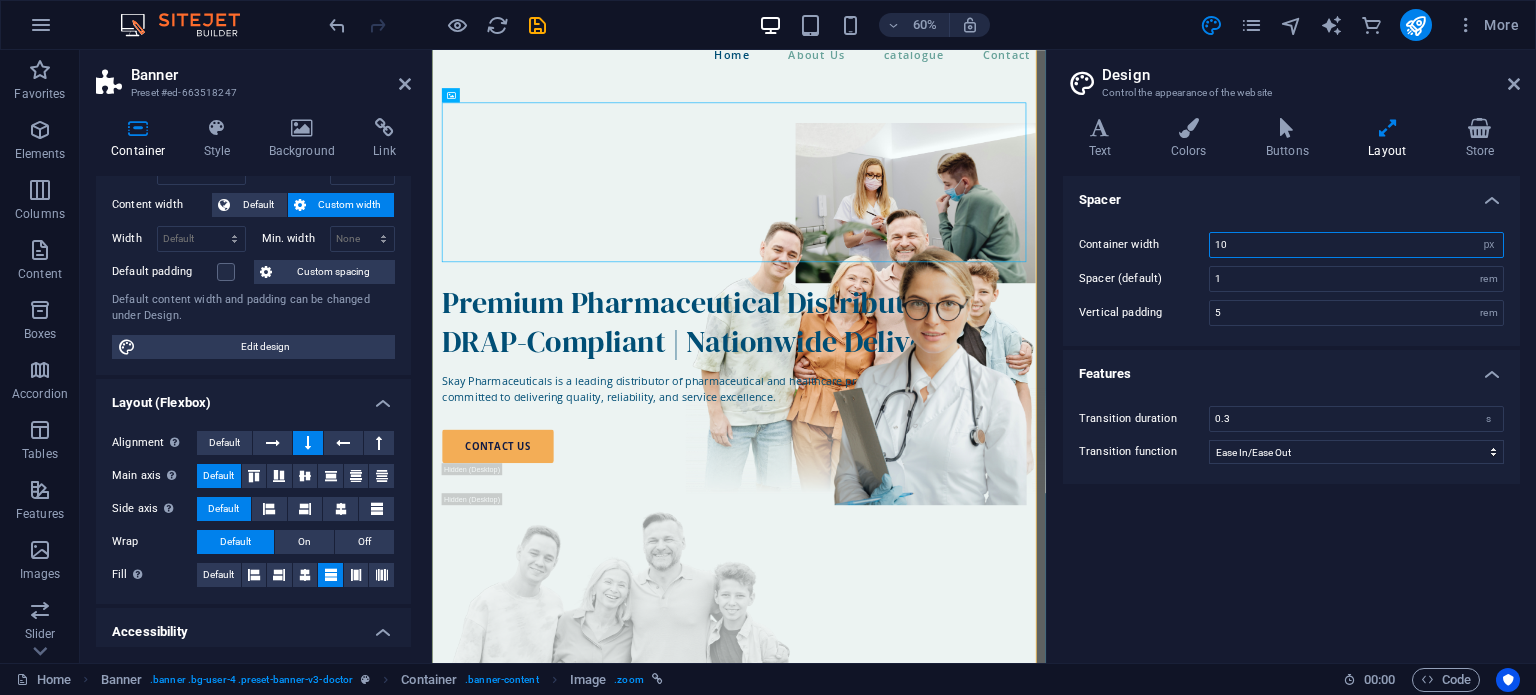type on "1" 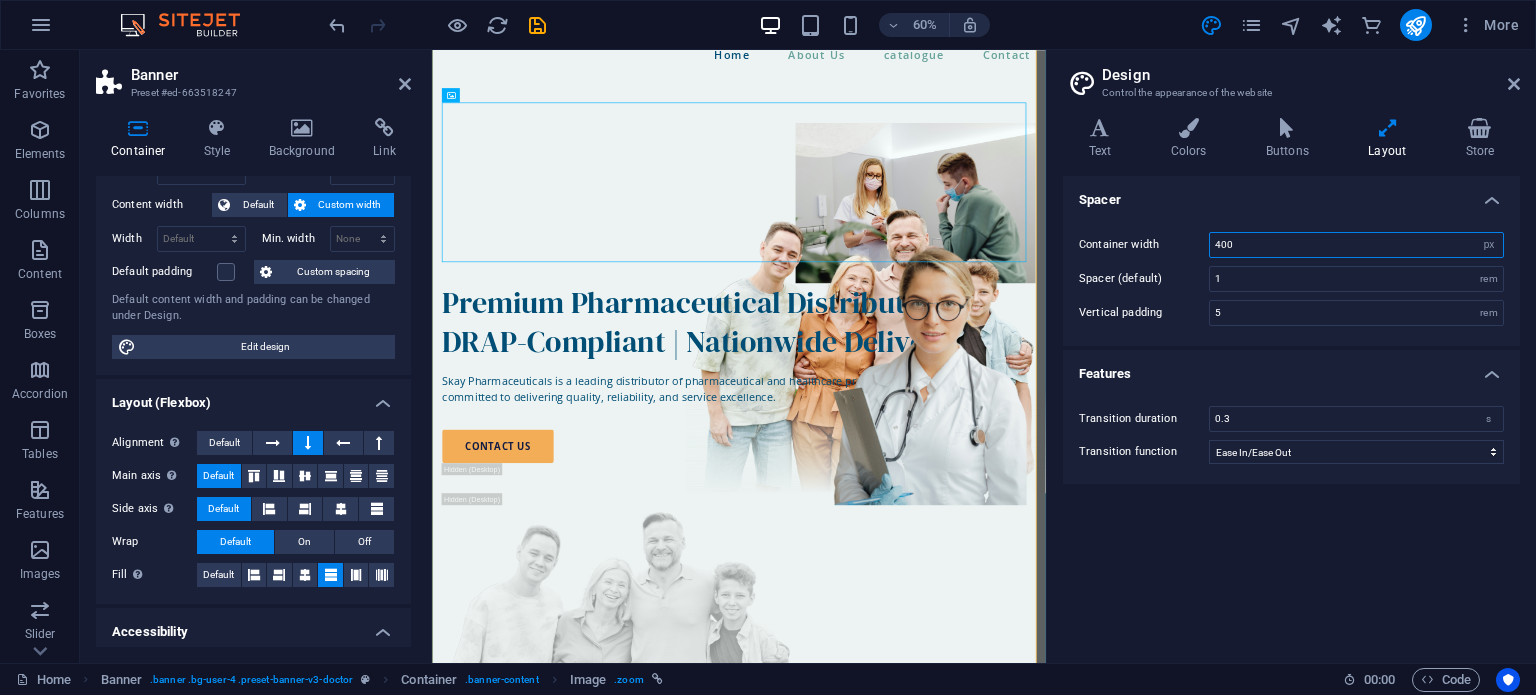 type on "400" 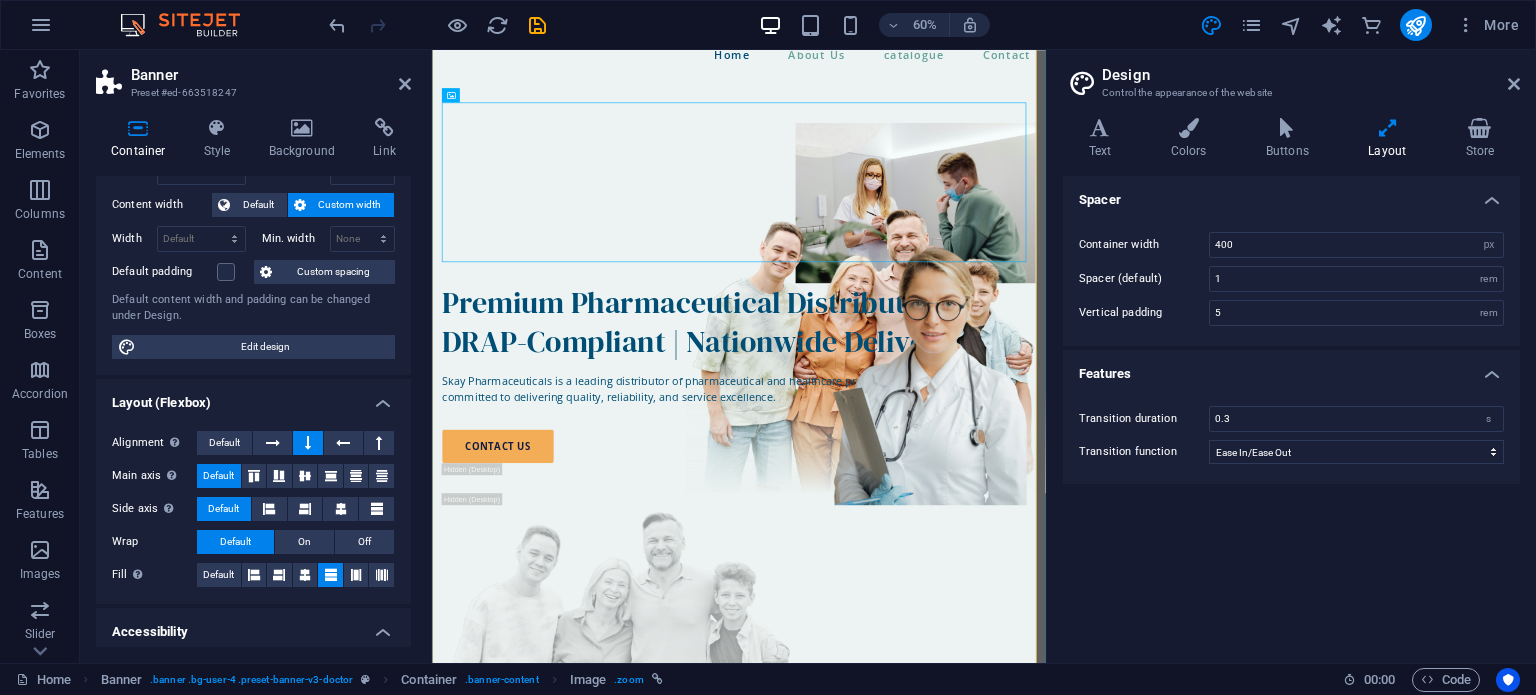 click on "Features" at bounding box center [1291, 368] 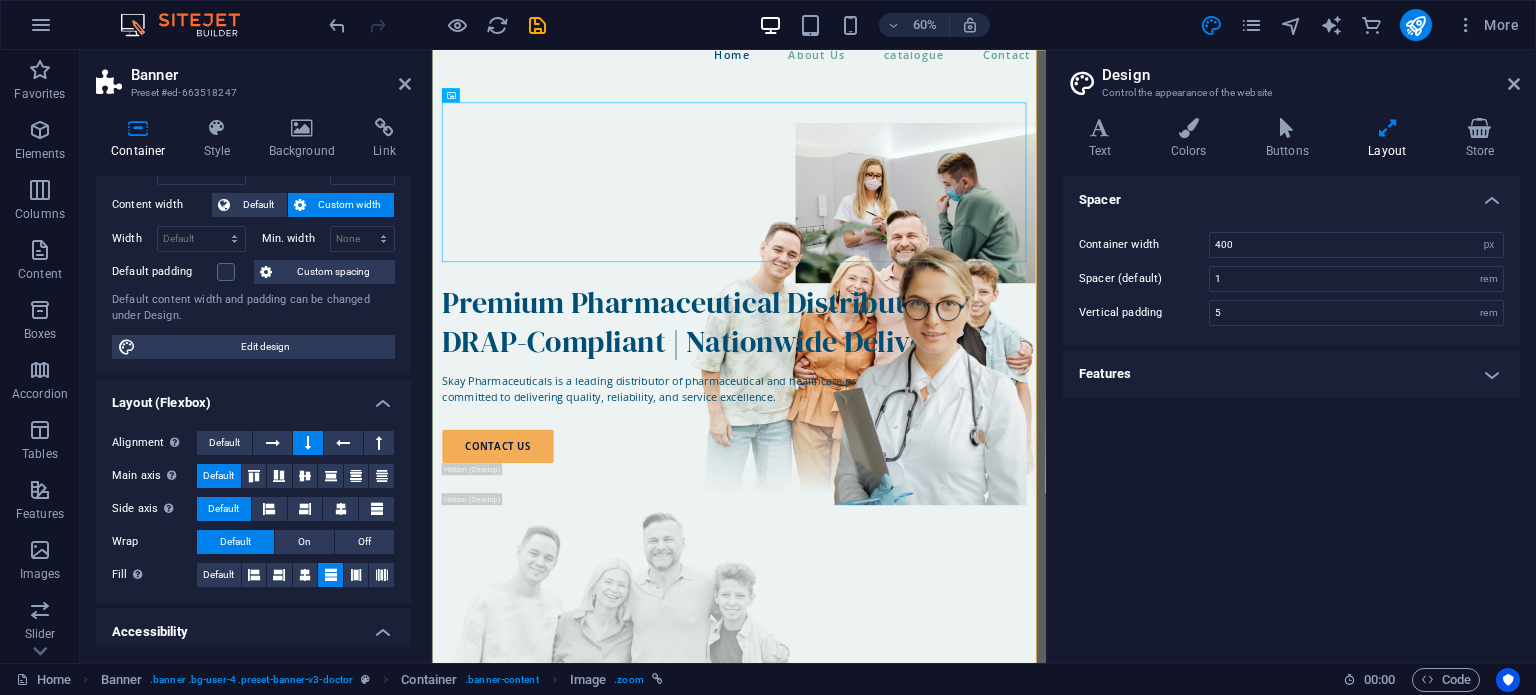 click on "Spacer Container width 400 rem px Spacer (default) 1 rem Vertical padding 5 rem Features Transition duration 0.3 s Transition function Ease Ease In Ease Out Ease In/Ease Out Linear" at bounding box center [1291, 411] 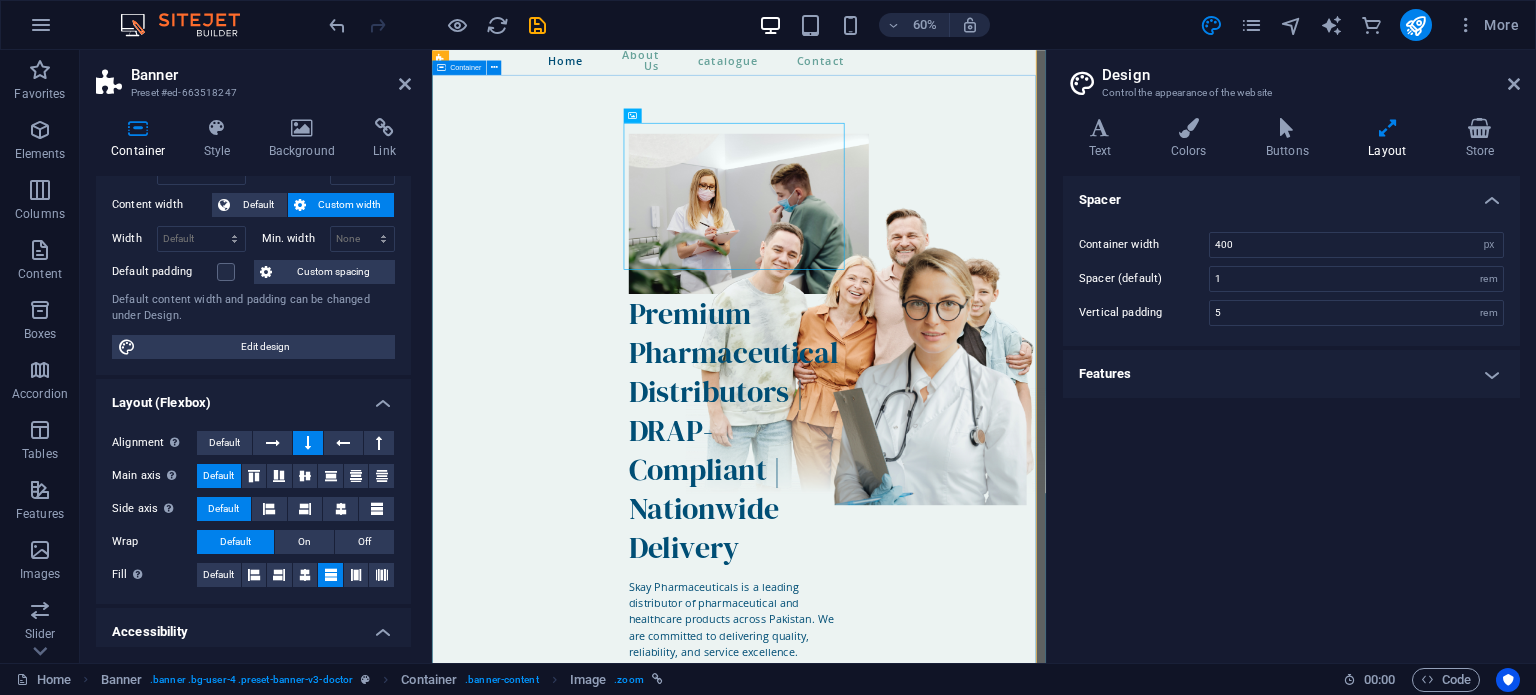 click on "Premium Pharmaceutical Distributors | DRAP-Compliant | Nationwide Delivery Skay Pharmaceuticals is a leading distributor of pharmaceutical and healthcare products across Pakistan. We are committed to delivering quality, reliability, and service excellence. contact us" at bounding box center [943, 953] 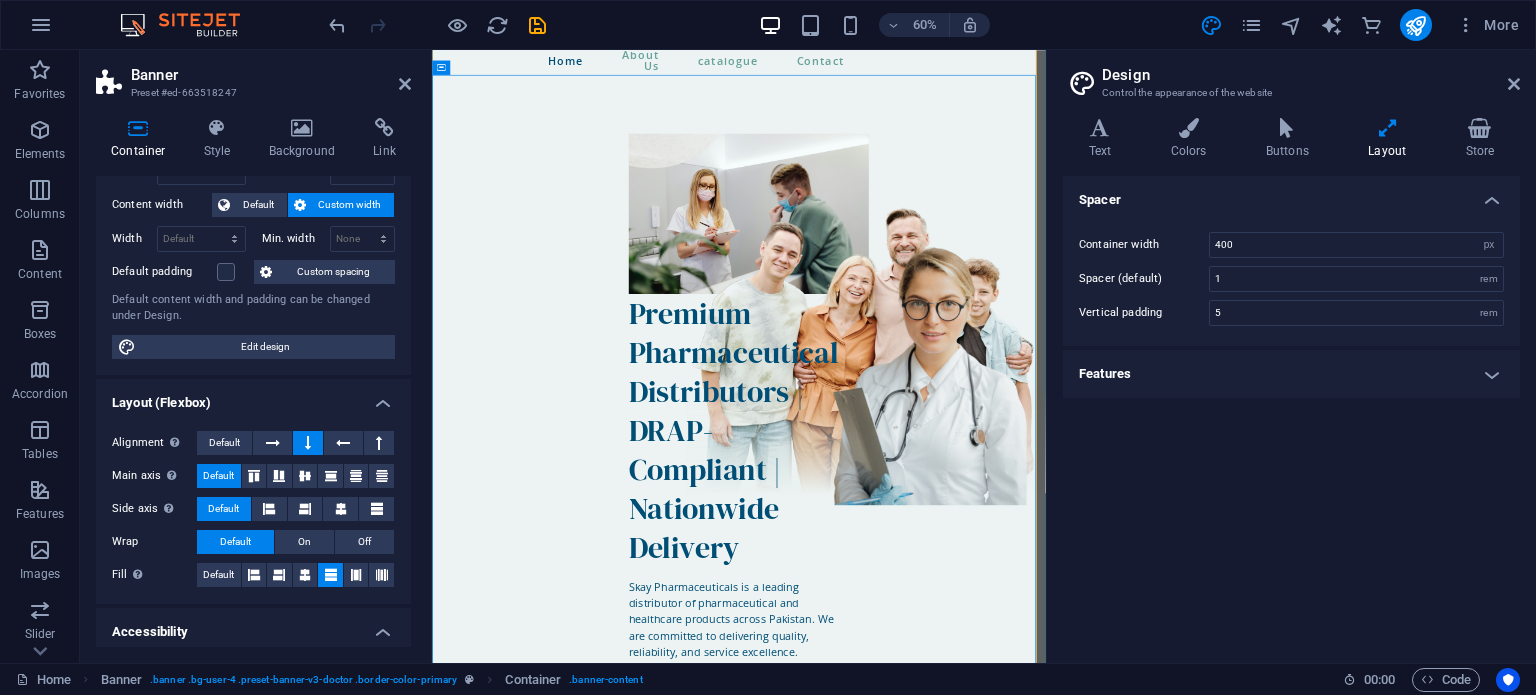 click on "Design" at bounding box center [1311, 75] 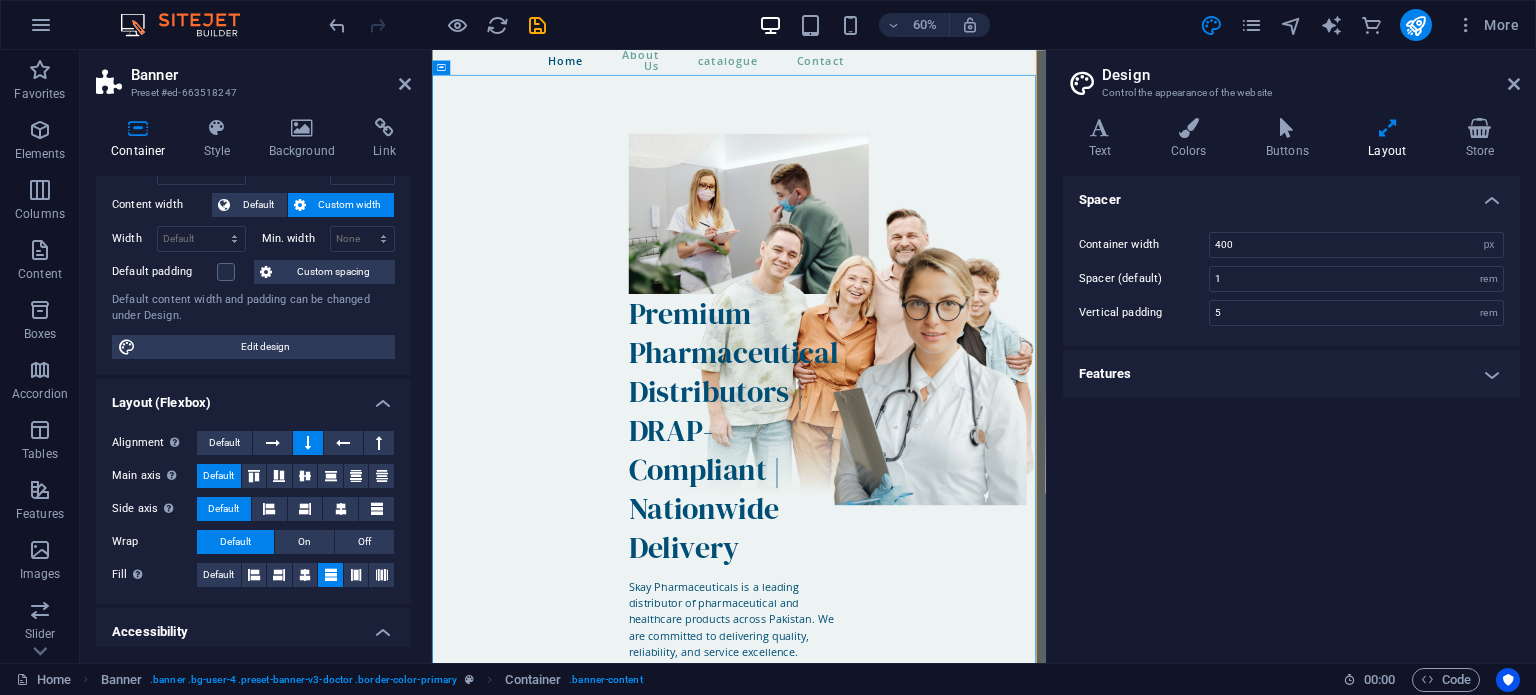 click on "Design Control the appearance of the website Variants  Text  Colors  Buttons  Layout  Store Text Standard Bold Links Font color Font Open Sans Font size 18 rem px Line height 1.5 Font weight To display the font weight correctly, it may need to be enabled.  Manage Fonts Thin, 100 Extra-light, 200 Light, 300 Regular, 400 Medium, 500 Semi-bold, 600 Bold, 700 Extra-bold, 800 Black, 900 Letter spacing 0 rem px Font style Text transform Tt TT tt Text align Font weight To display the font weight correctly, it may need to be enabled.  Manage Fonts Thin, 100 Extra-light, 200 Light, 300 Regular, 400 Medium, 500 Semi-bold, 600 Bold, 700 Extra-bold, 800 Black, 900 Default Hover / Active Font color Font color Decoration Decoration Transition duration 0.3 s Transition function Ease Ease In Ease Out Ease In/Ease Out Linear Headlines All H1 / Textlogo H2 H3 H4 H5 H6 Font color Font DM Serif Display Line height 1.3 Font weight To display the font weight correctly, it may need to be enabled.  Manage Fonts Thin, 100 Light, 300" at bounding box center [1291, 356] 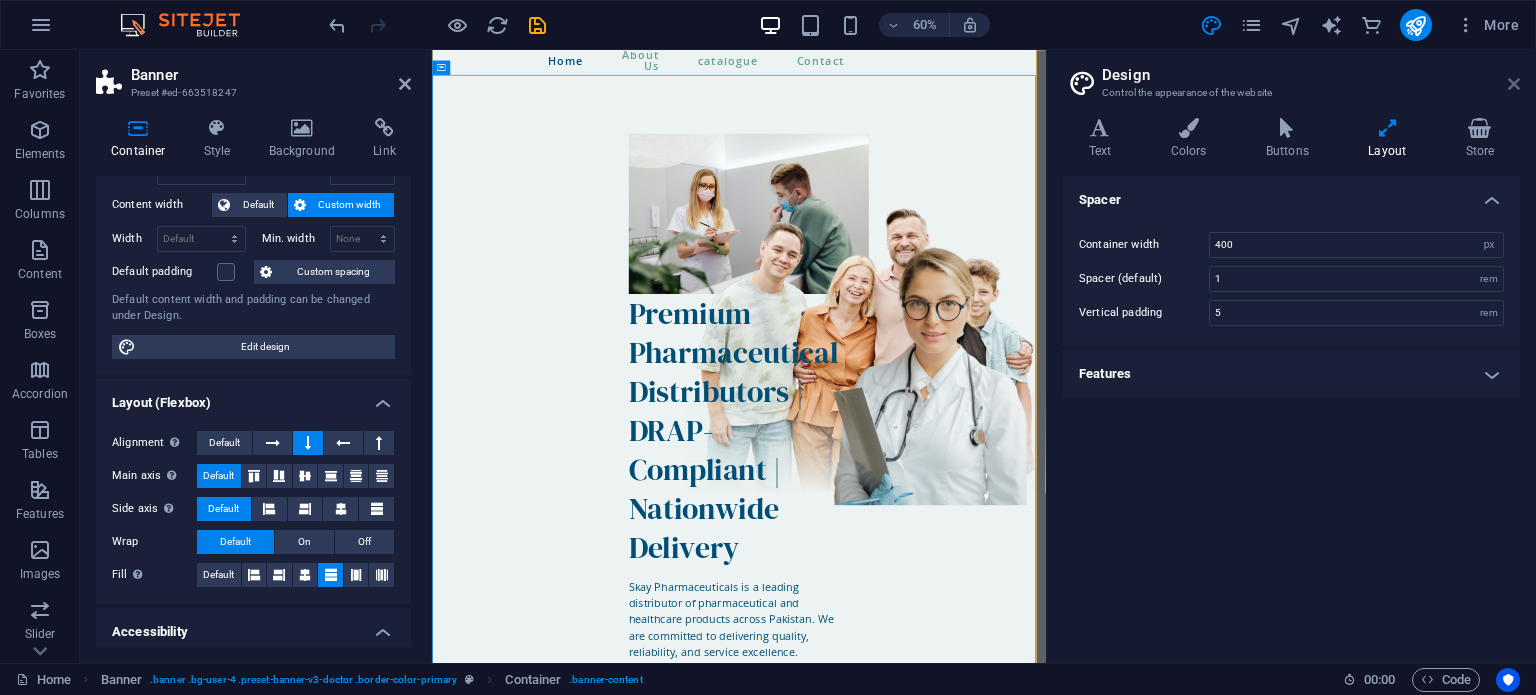 click at bounding box center [1514, 84] 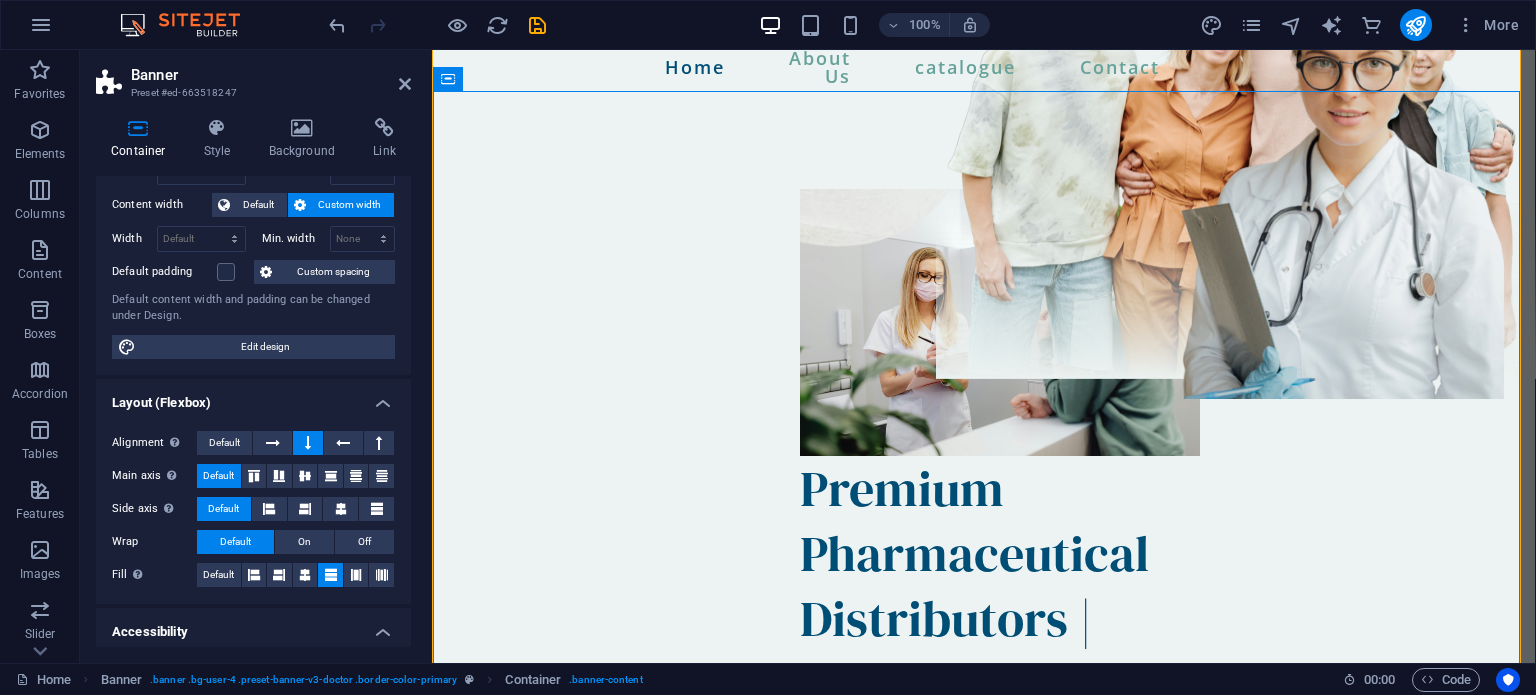 click on "Container" at bounding box center [142, 139] 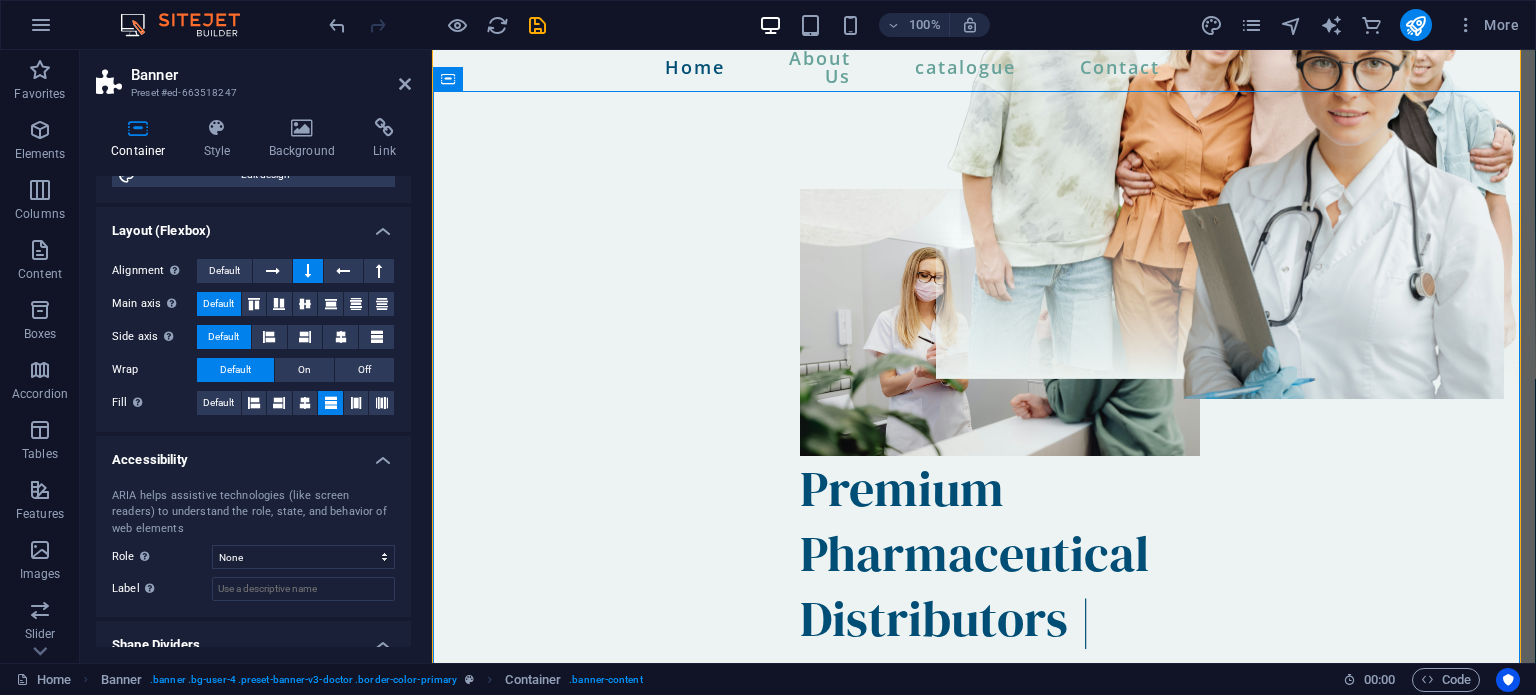 scroll, scrollTop: 274, scrollLeft: 0, axis: vertical 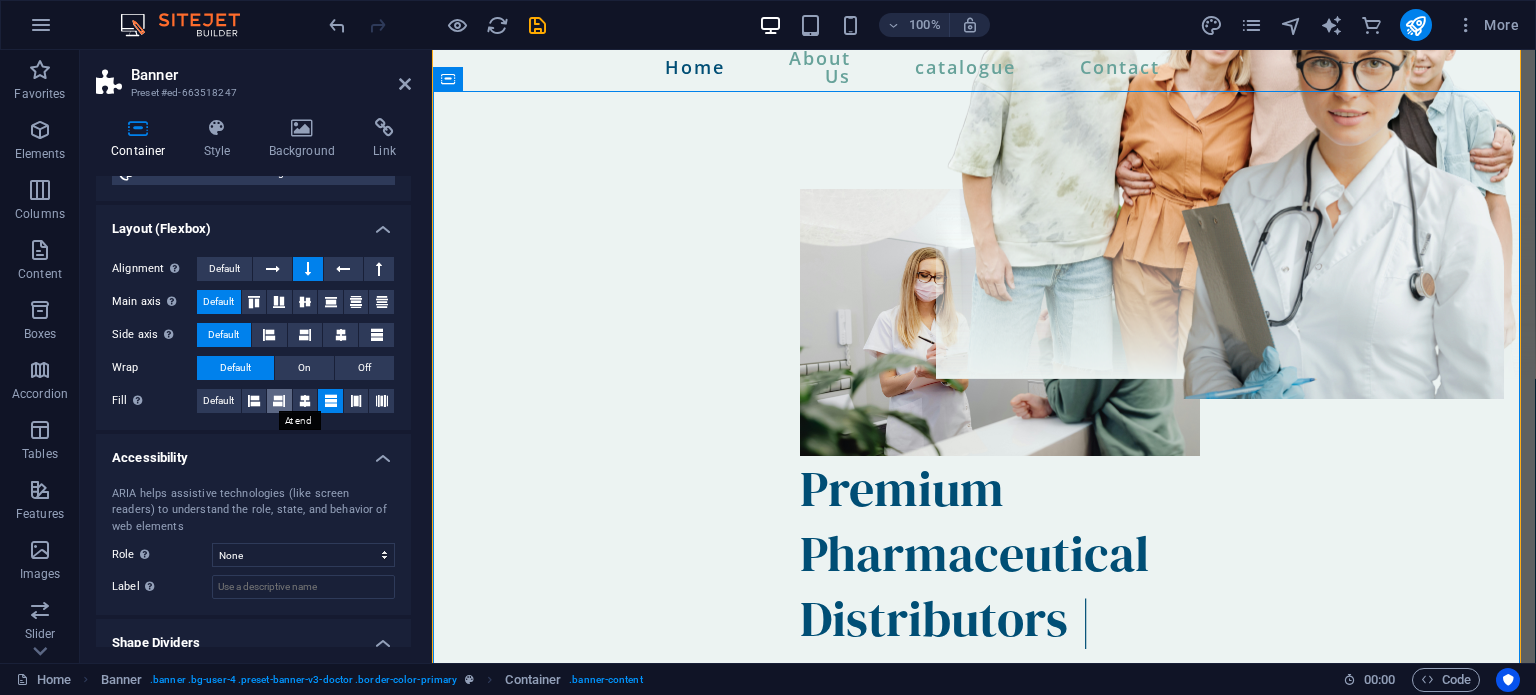 click at bounding box center [279, 401] 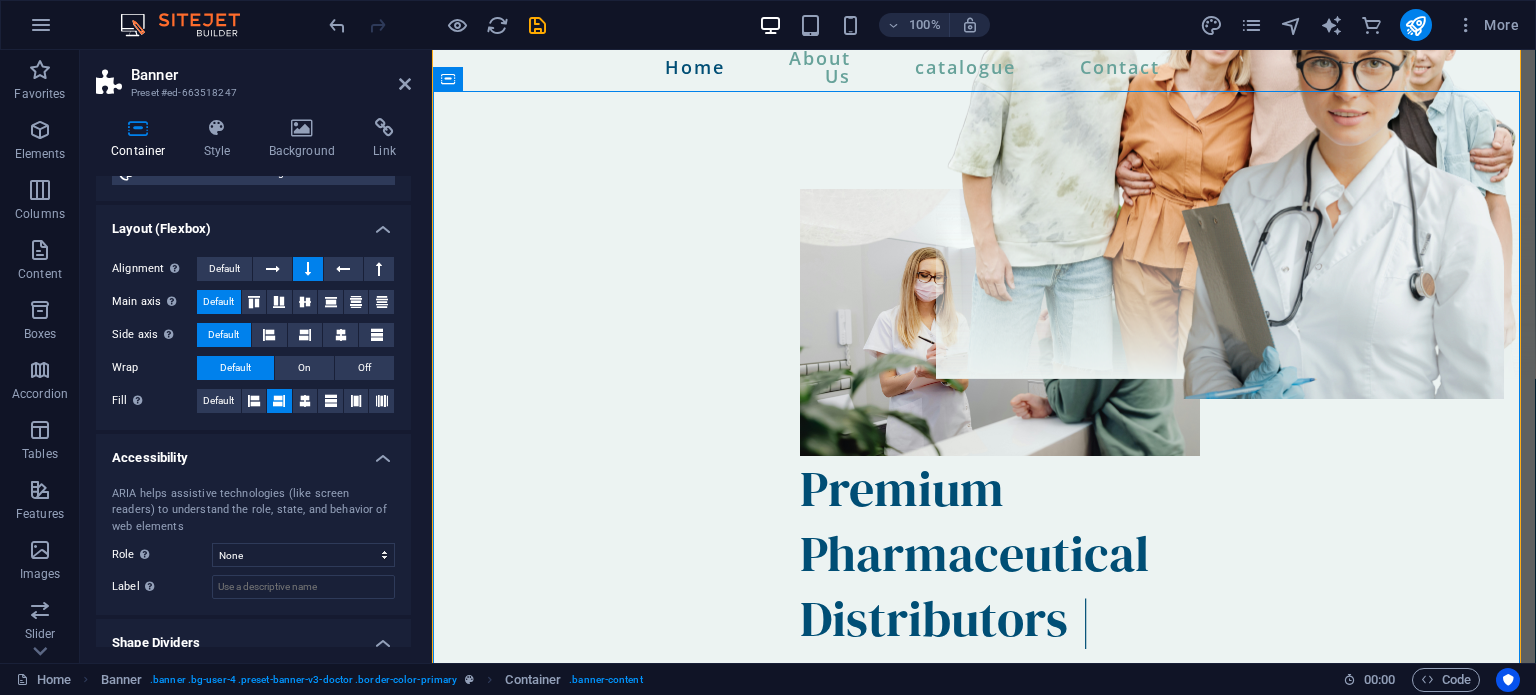 click on "Accessibility" at bounding box center (253, 452) 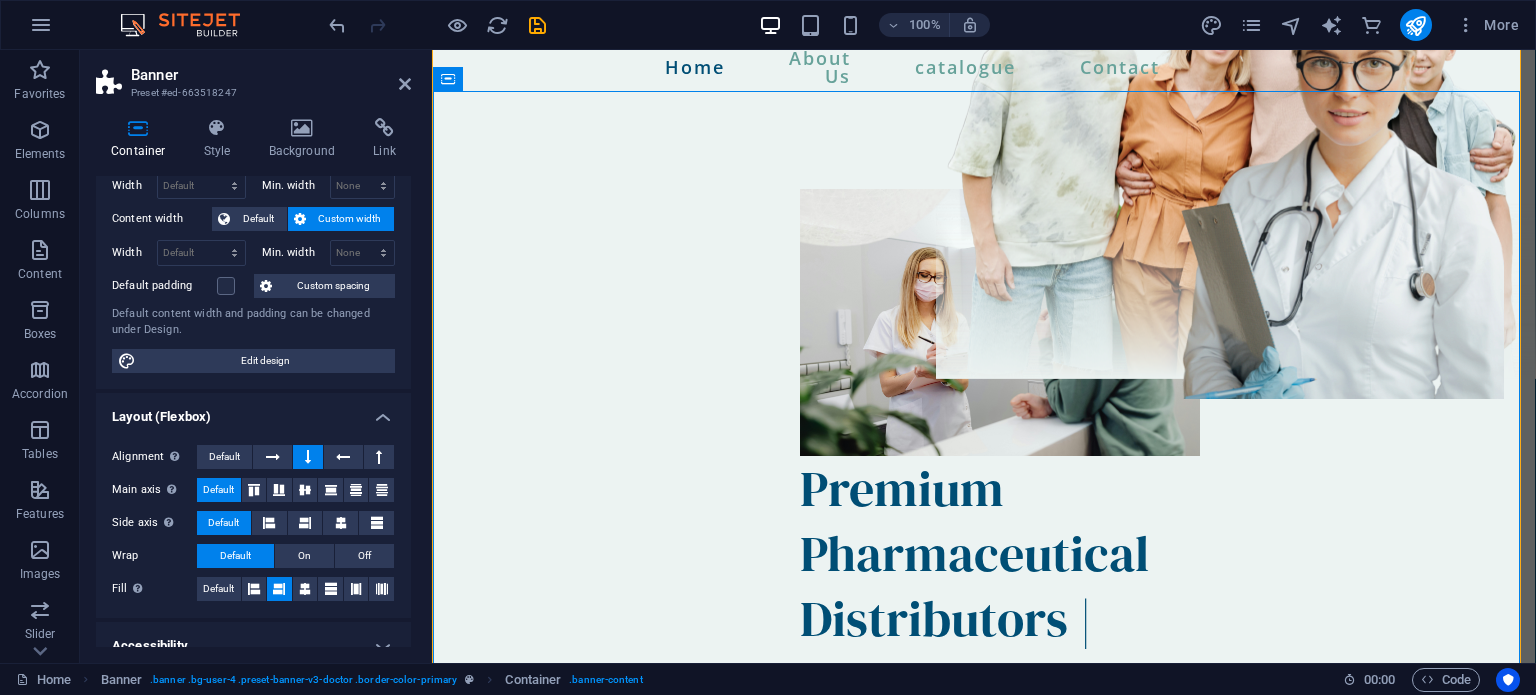 scroll, scrollTop: 0, scrollLeft: 0, axis: both 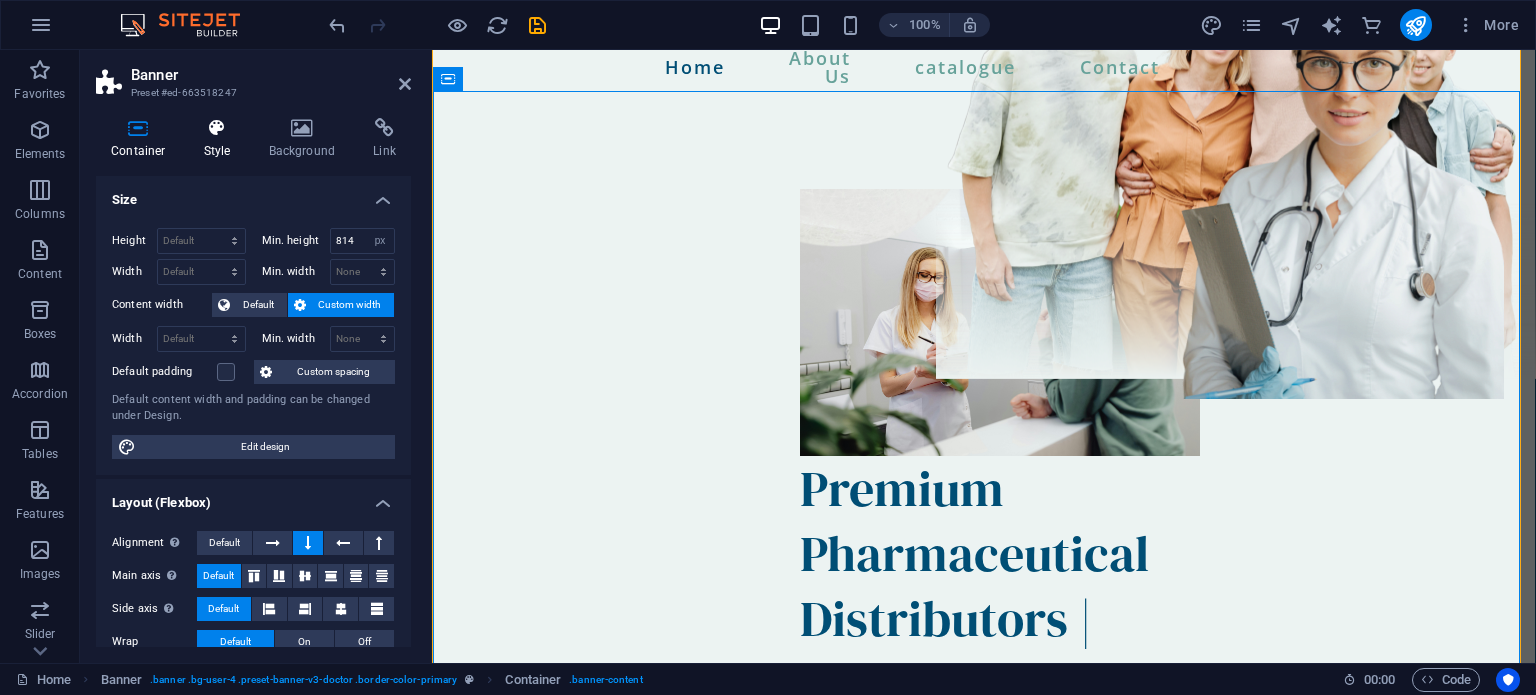click on "Style" at bounding box center (221, 139) 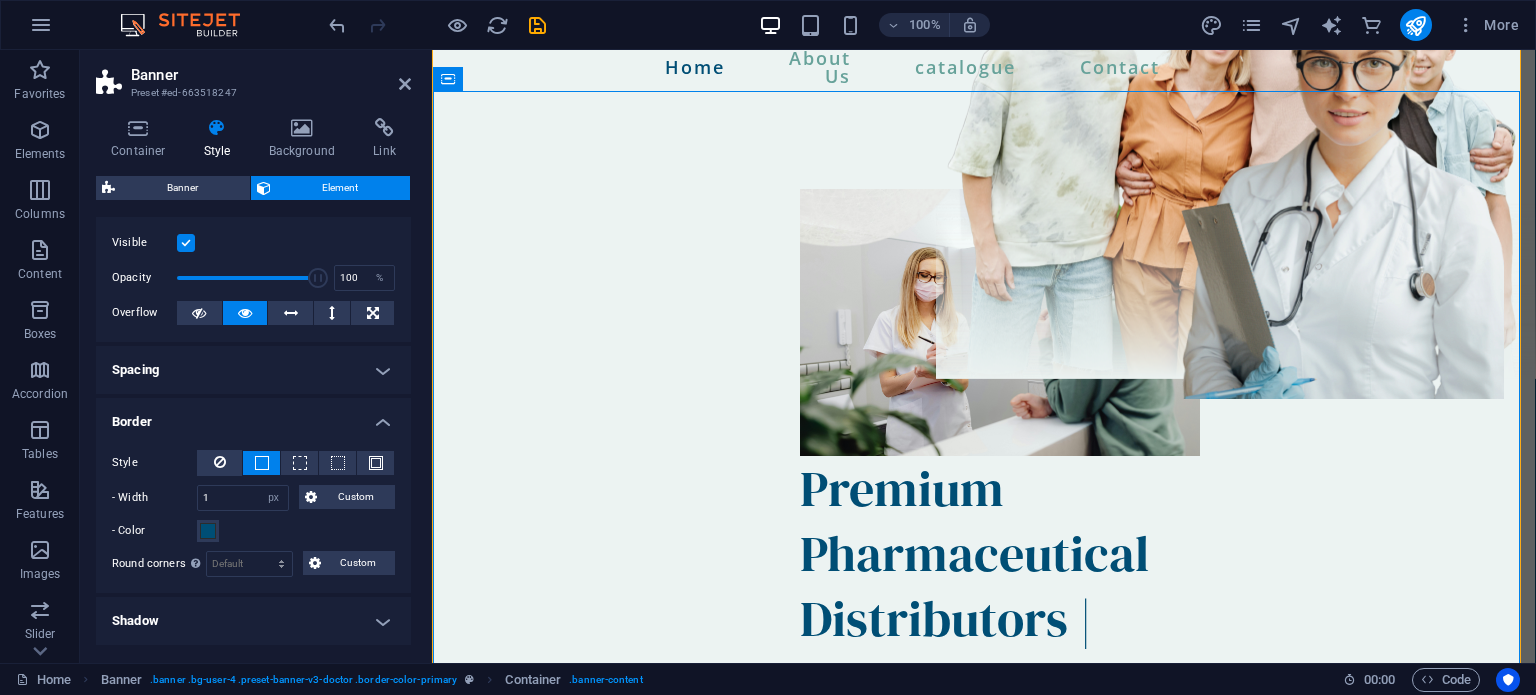 scroll, scrollTop: 44, scrollLeft: 0, axis: vertical 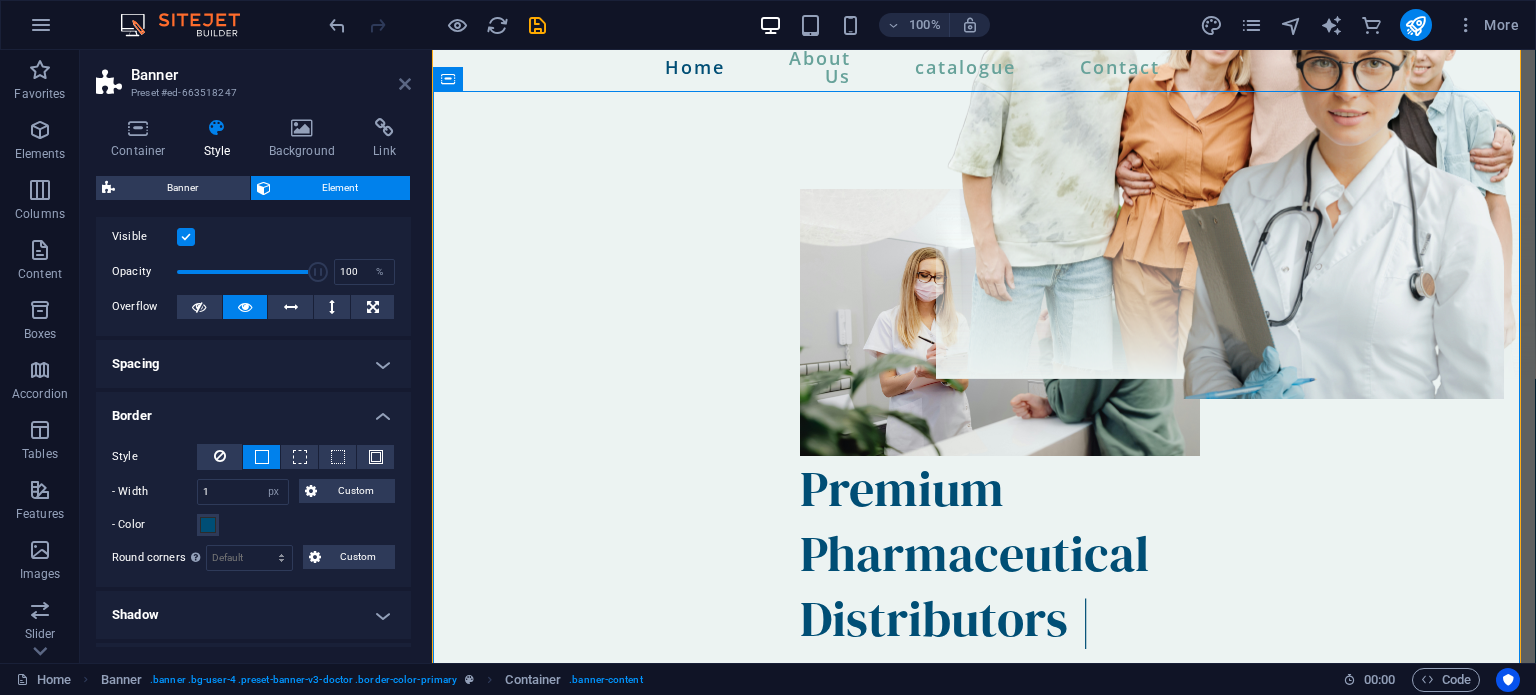 click at bounding box center (405, 84) 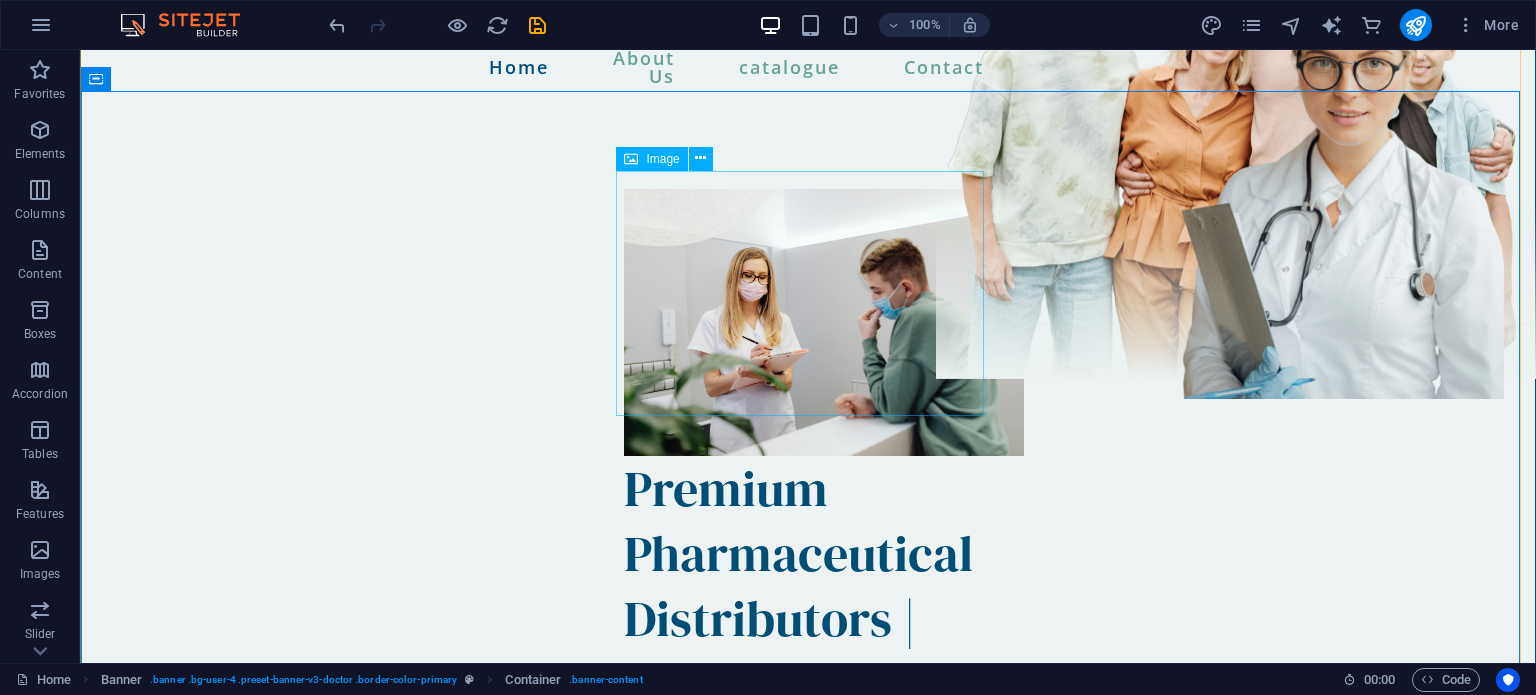 click at bounding box center [808, 322] 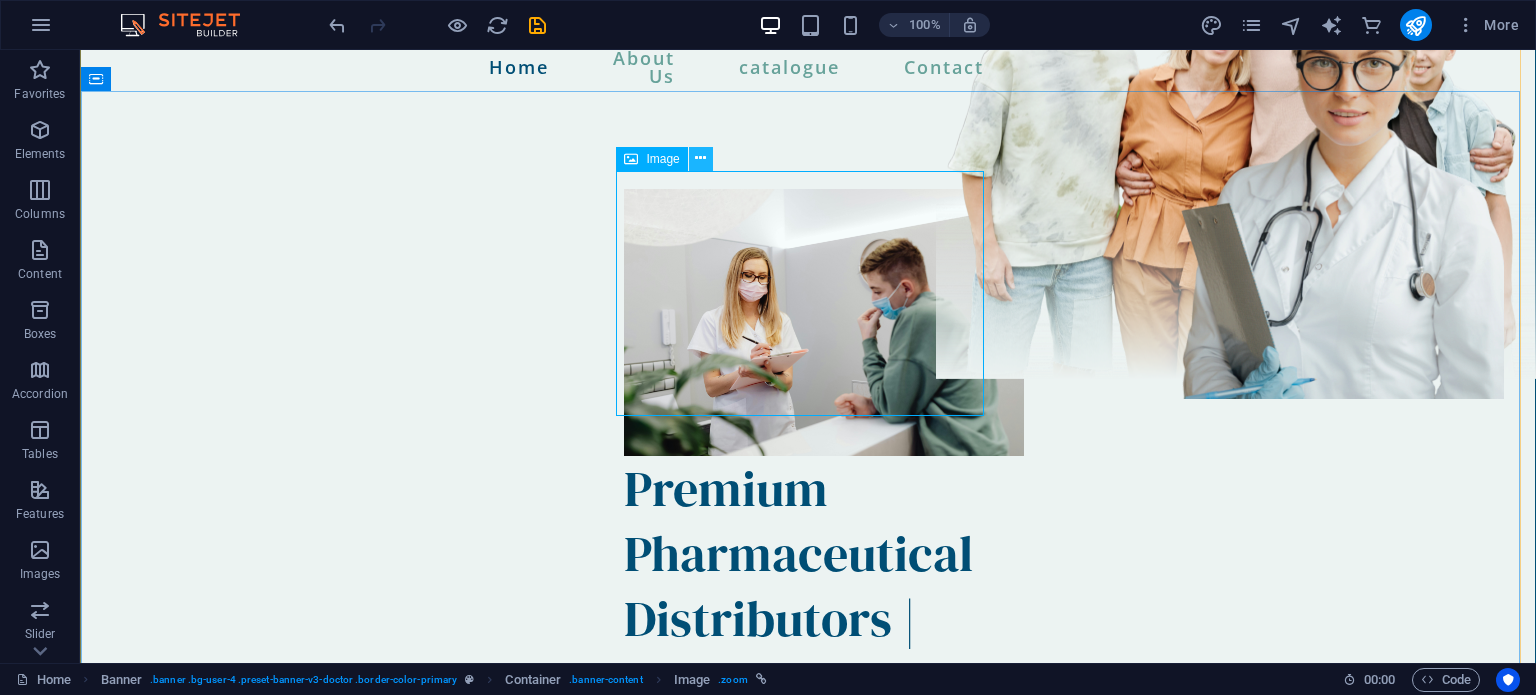 click at bounding box center [700, 158] 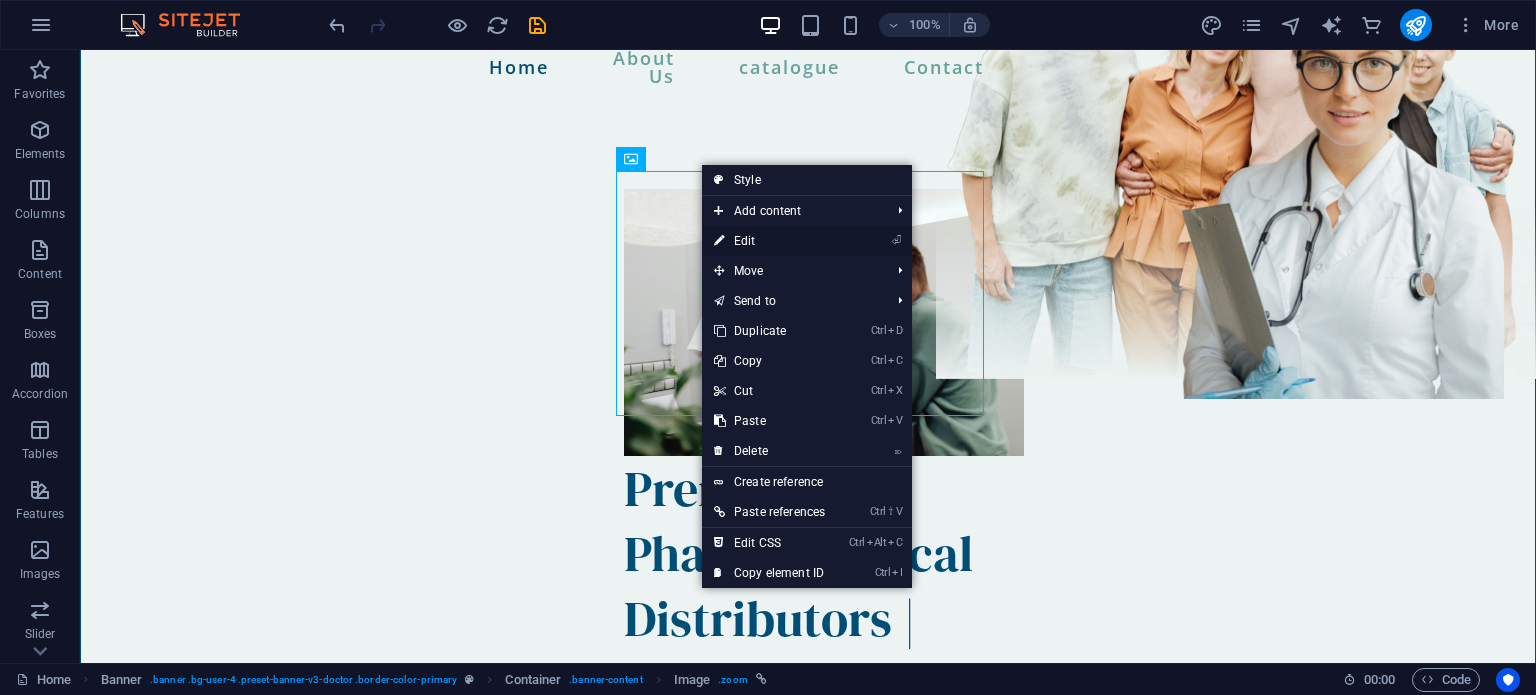 click on "⏎  Edit" at bounding box center [769, 241] 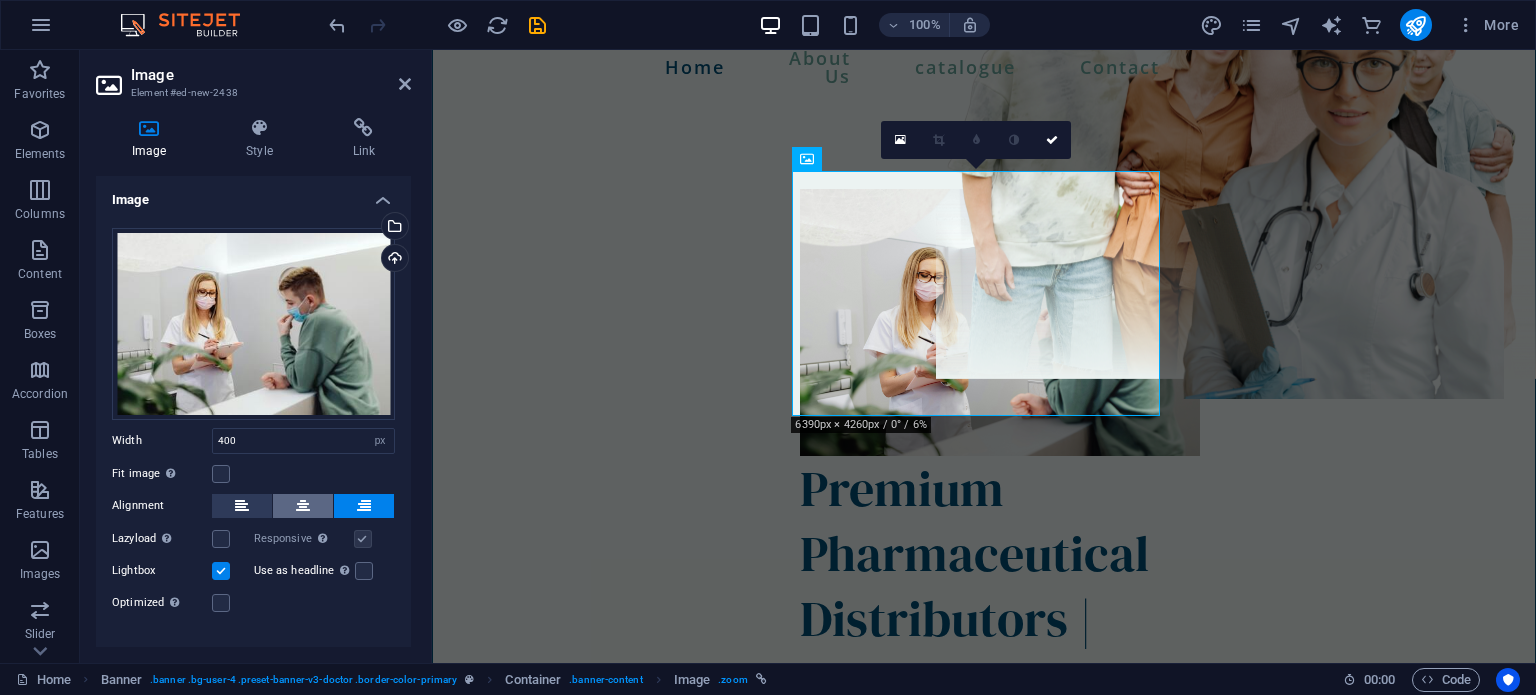 click at bounding box center (303, 506) 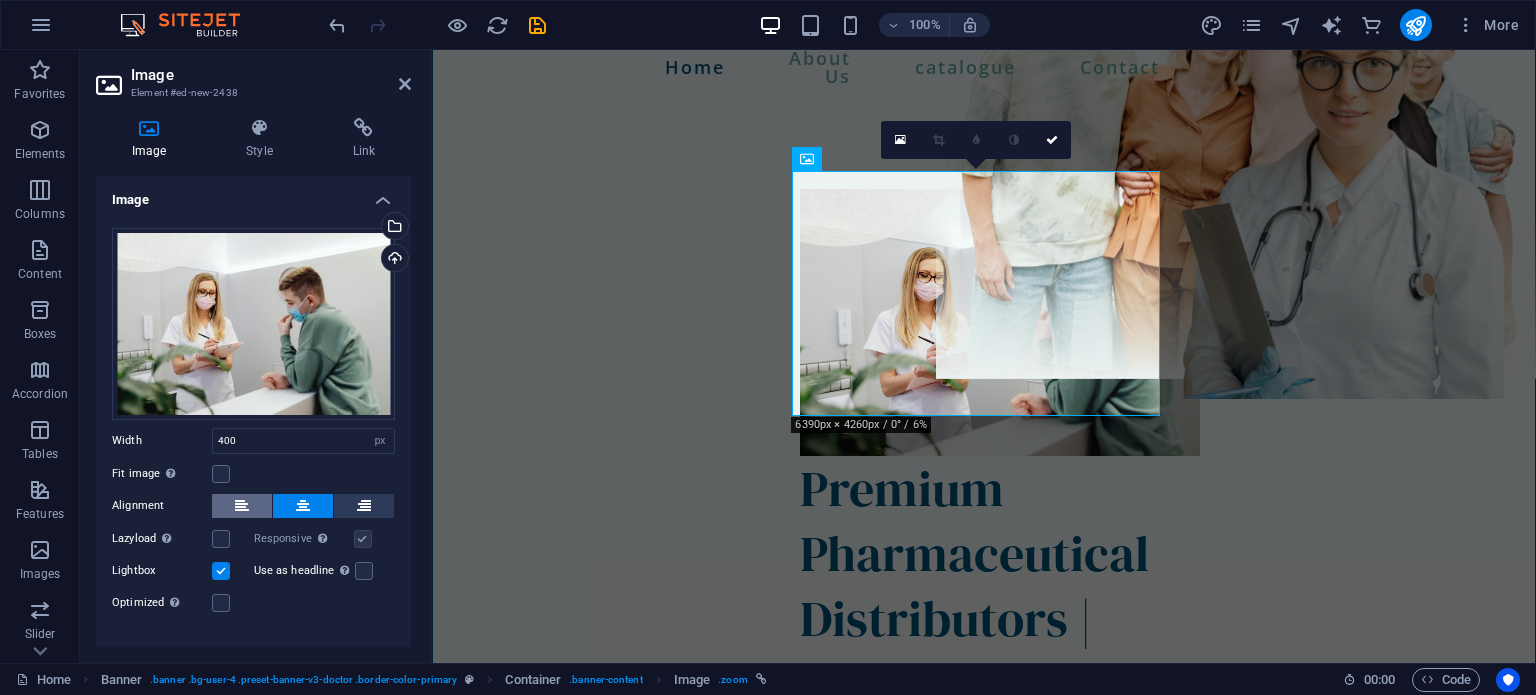 click at bounding box center [242, 506] 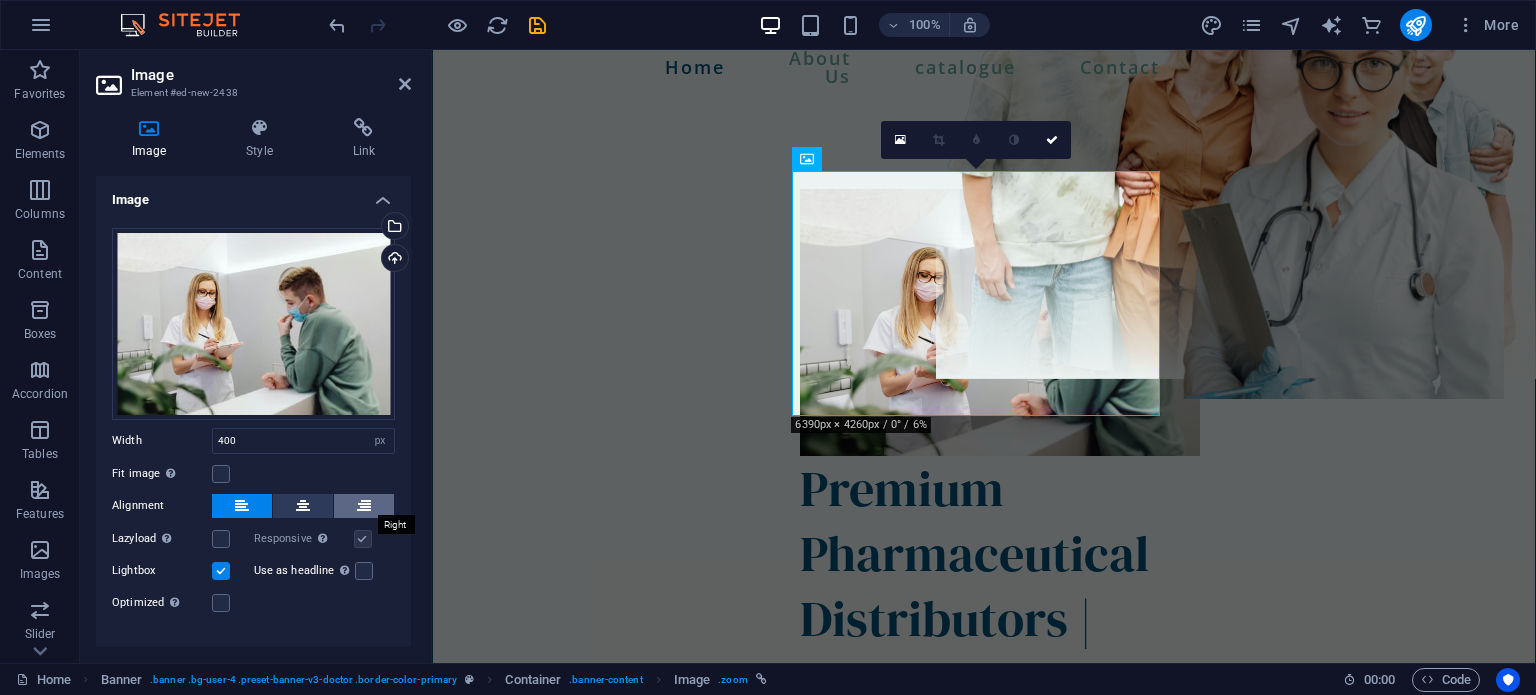 click at bounding box center (364, 506) 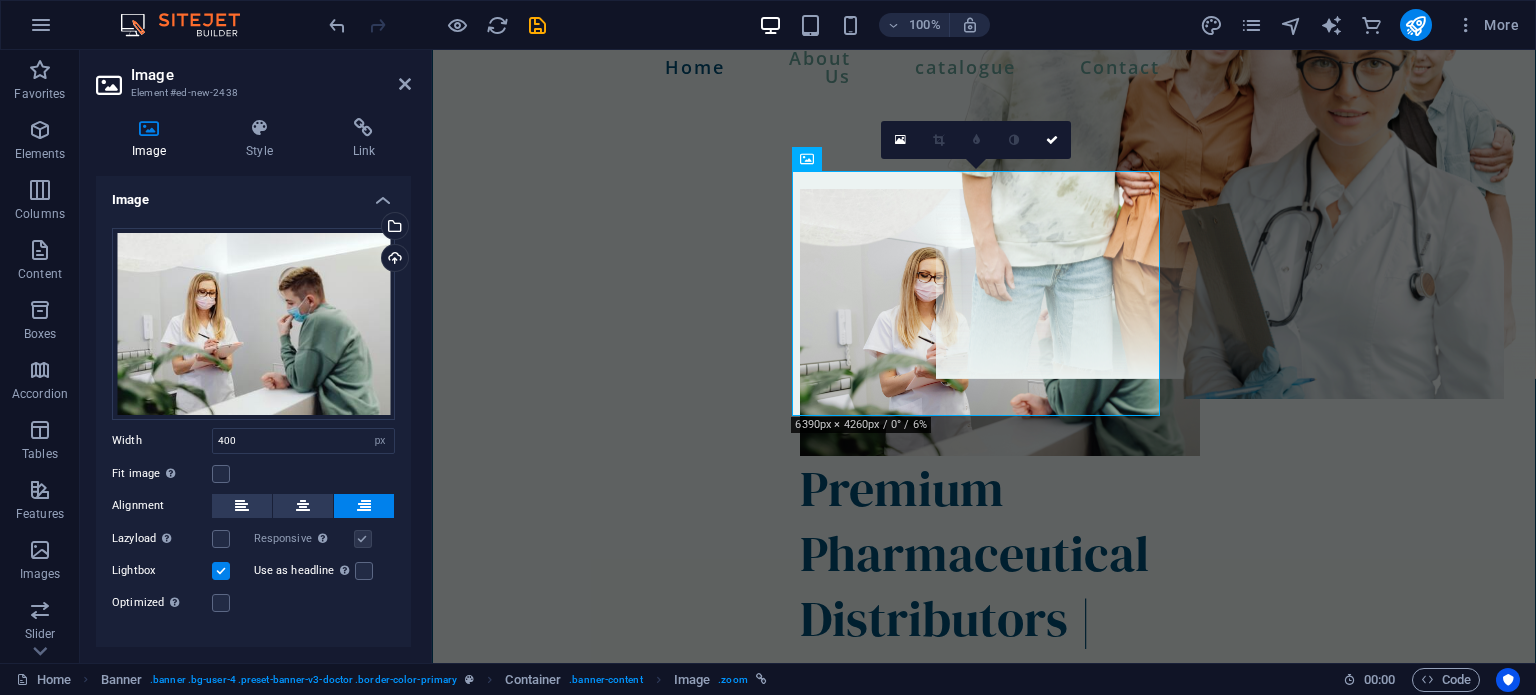 click on "Optimized Images are compressed to improve page speed." at bounding box center (162, 603) 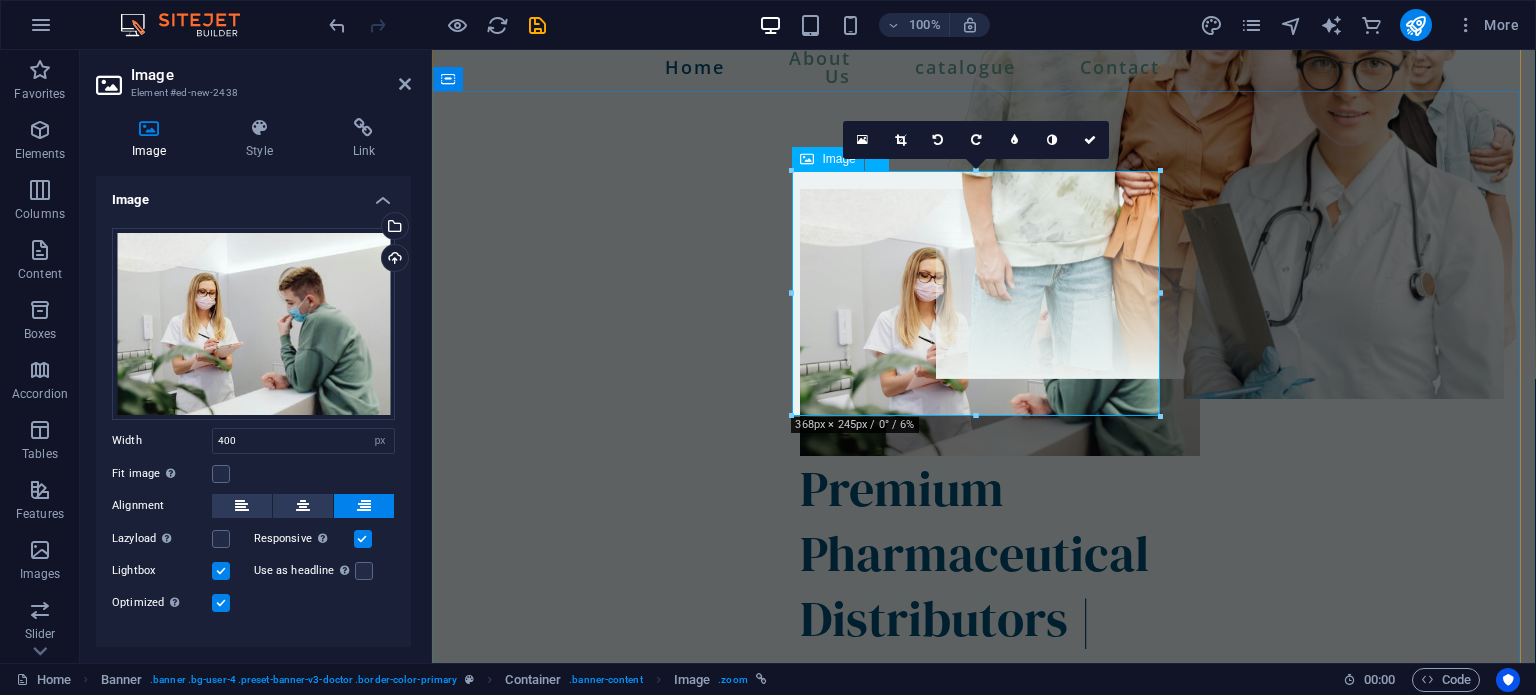 click at bounding box center [984, 322] 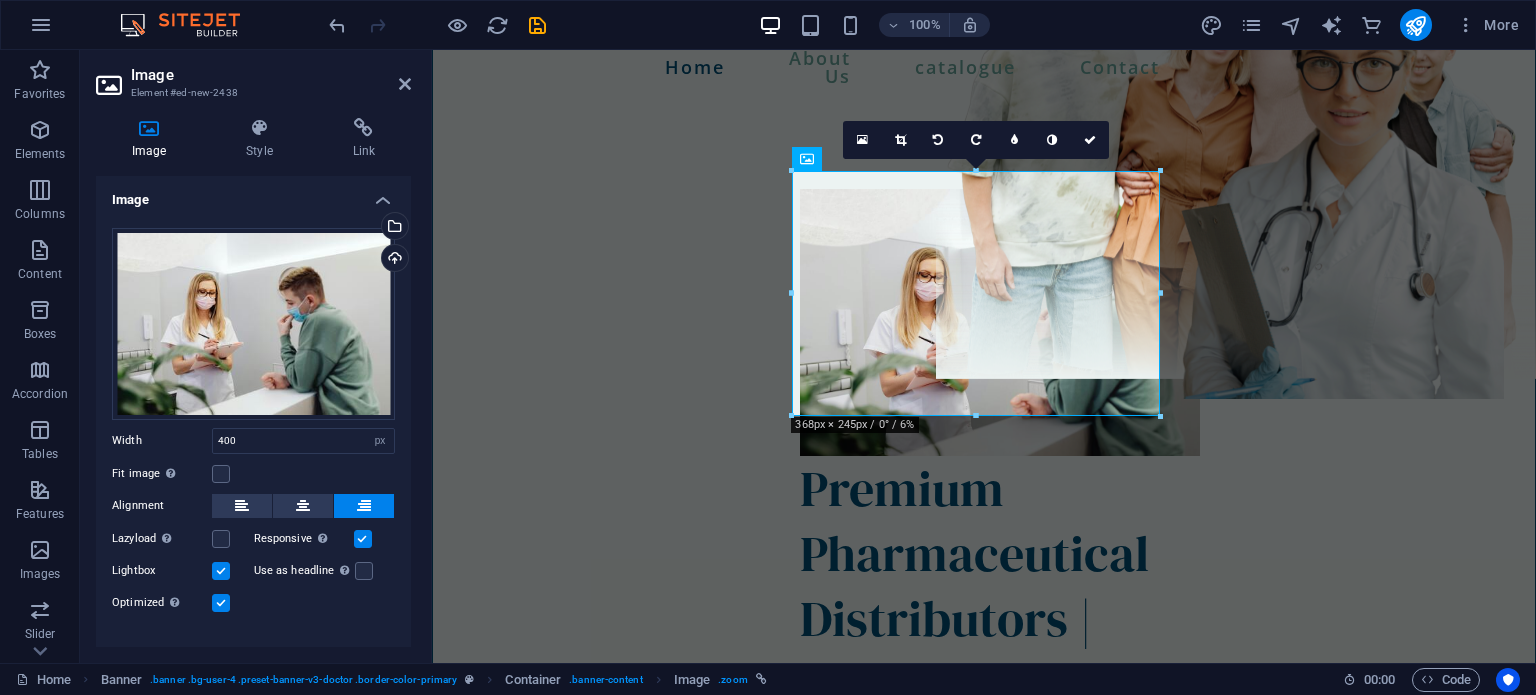click on "16:10 16:9 4:3 1:1 1:2 0" at bounding box center [976, 140] 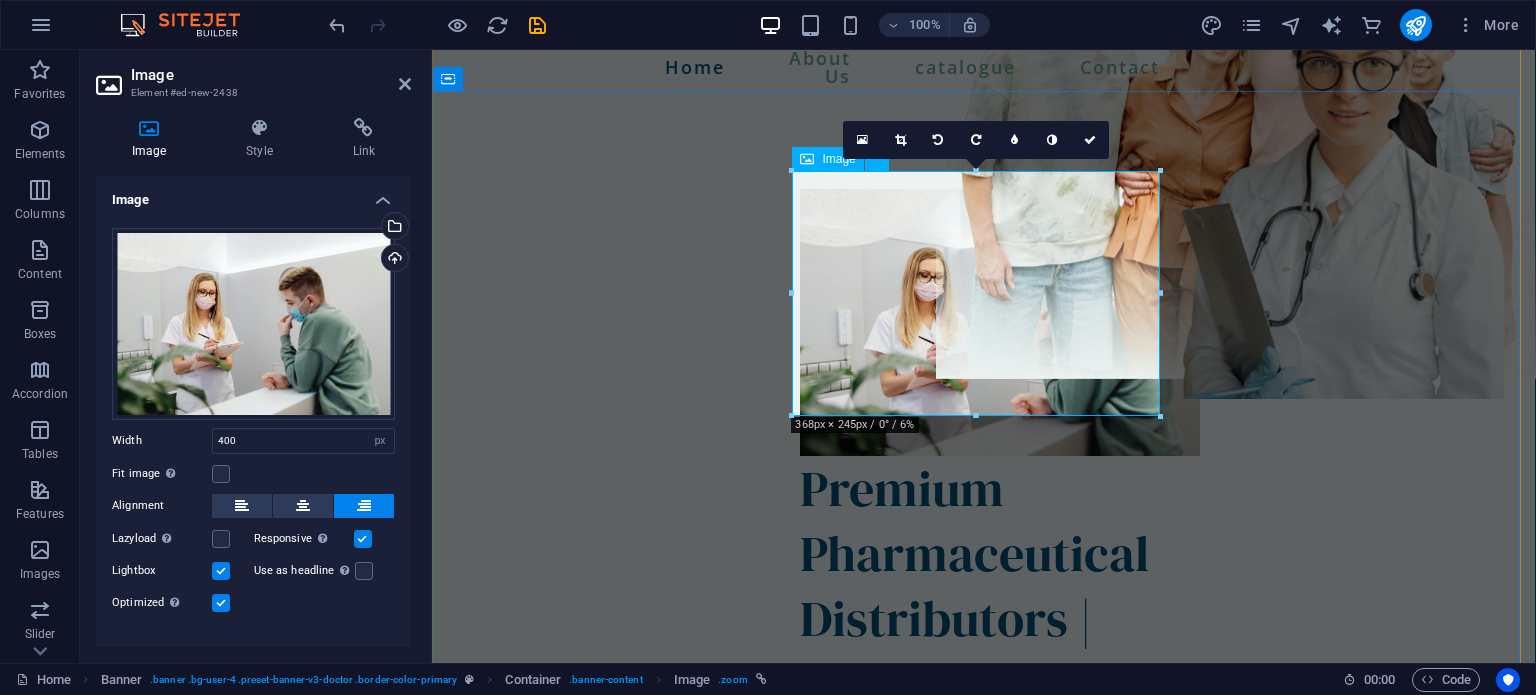 click at bounding box center (984, 322) 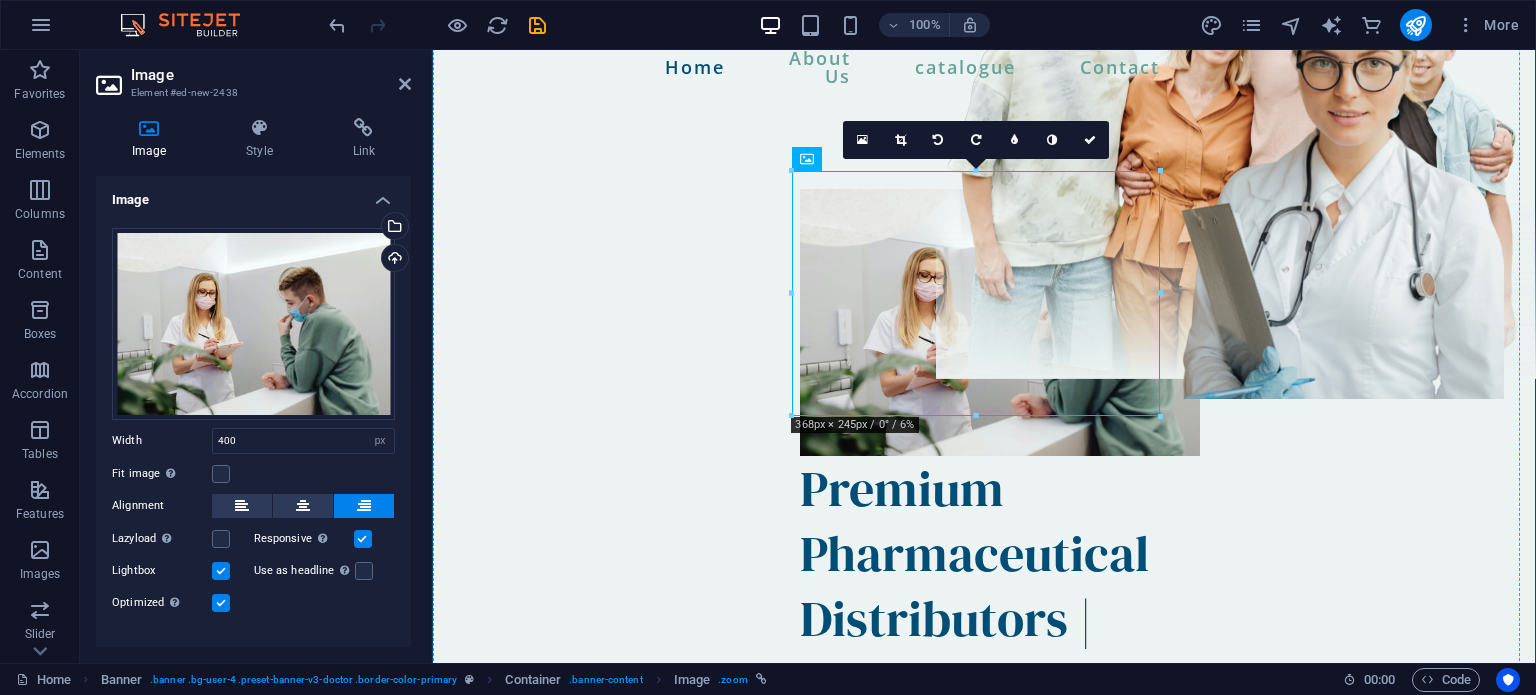 drag, startPoint x: 1253, startPoint y: 211, endPoint x: 1256, endPoint y: 180, distance: 31.144823 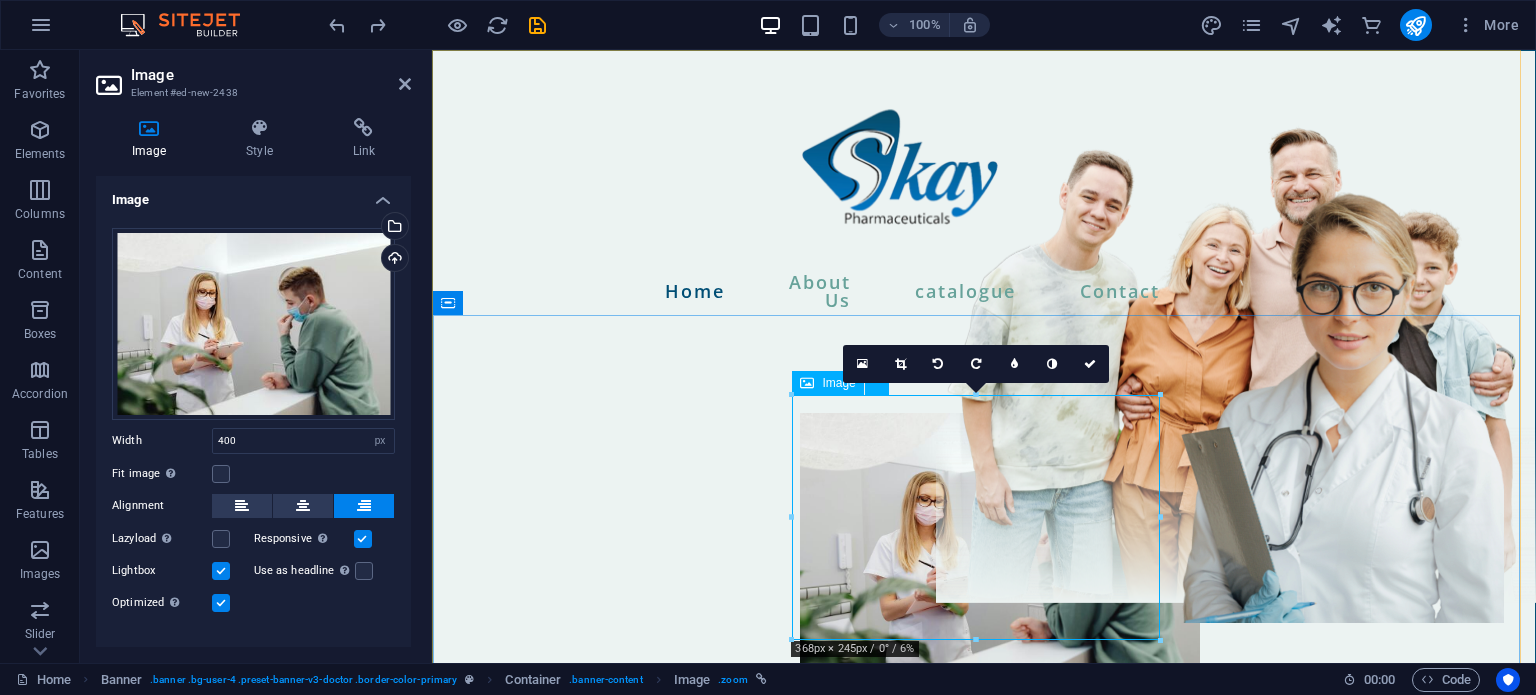 scroll, scrollTop: 179, scrollLeft: 0, axis: vertical 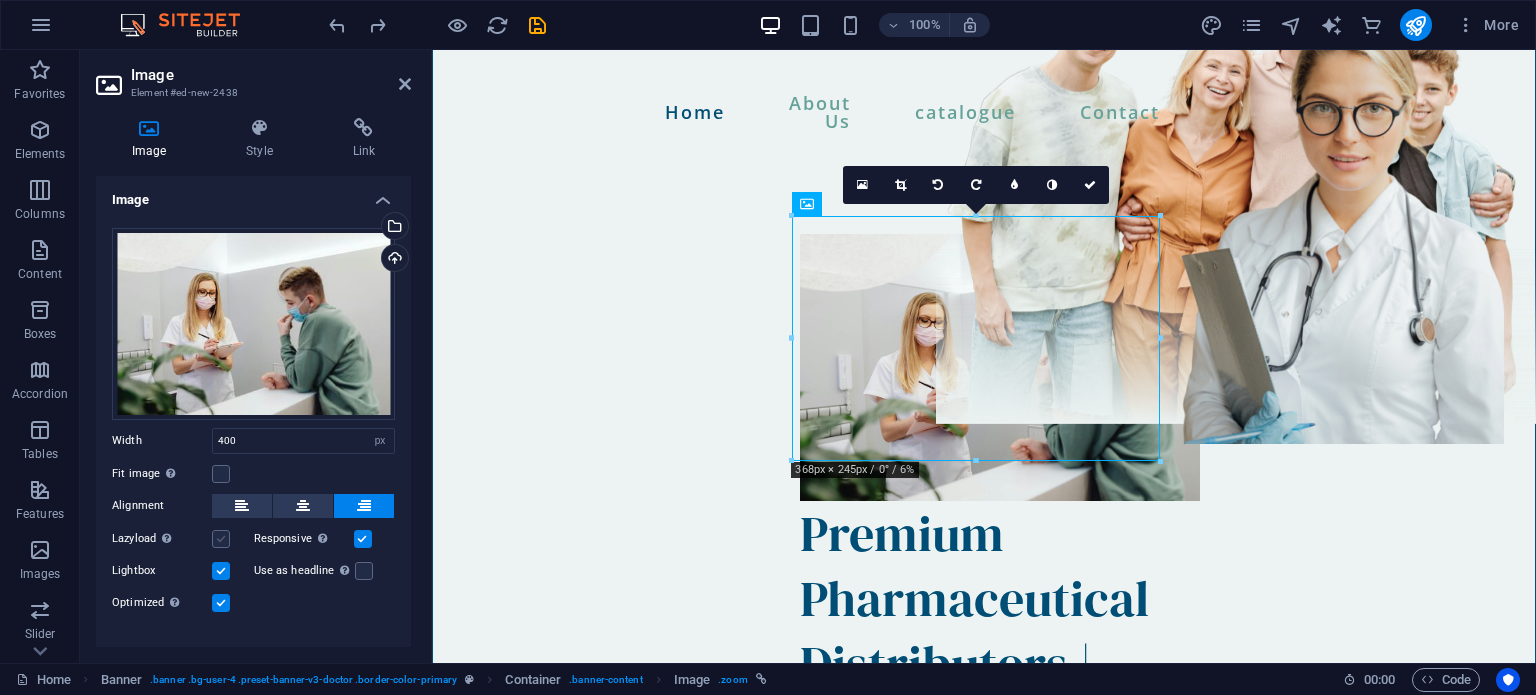 click at bounding box center [221, 539] 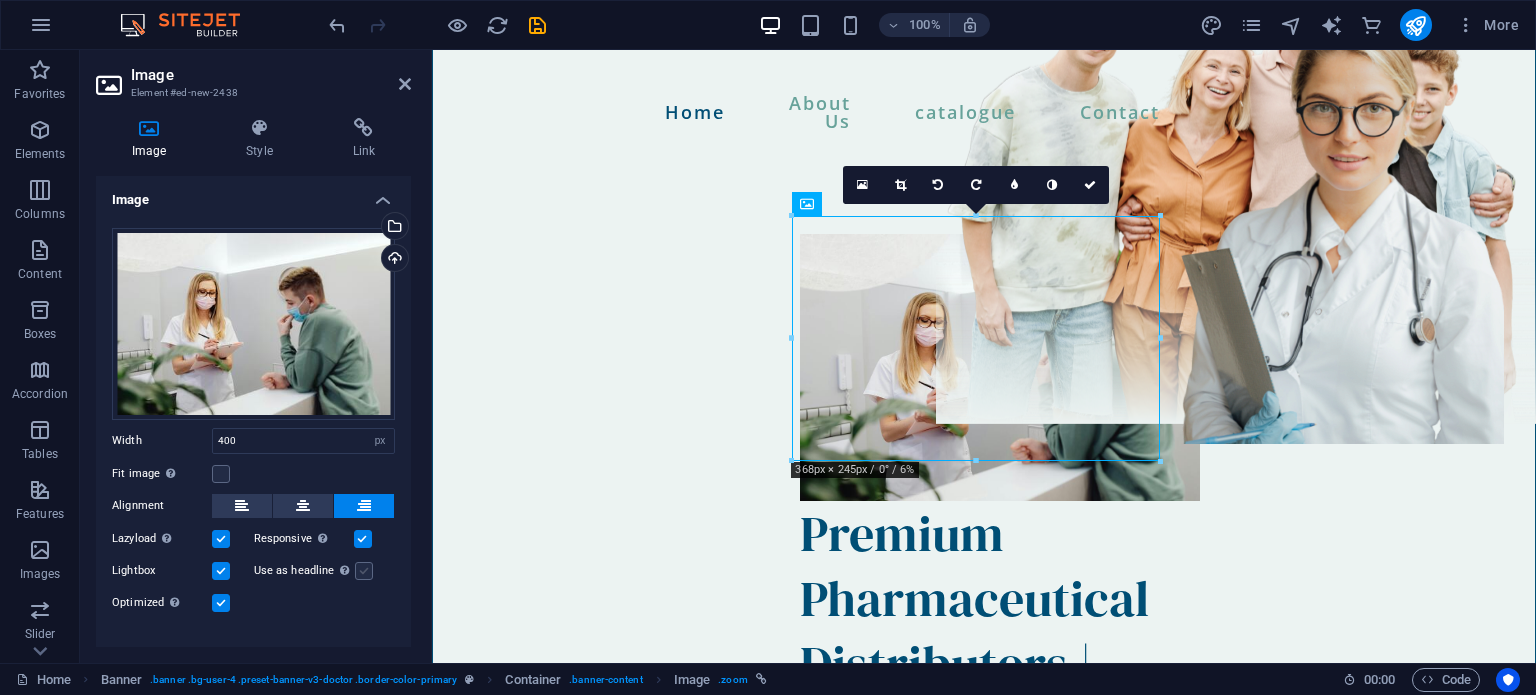 click at bounding box center (364, 571) 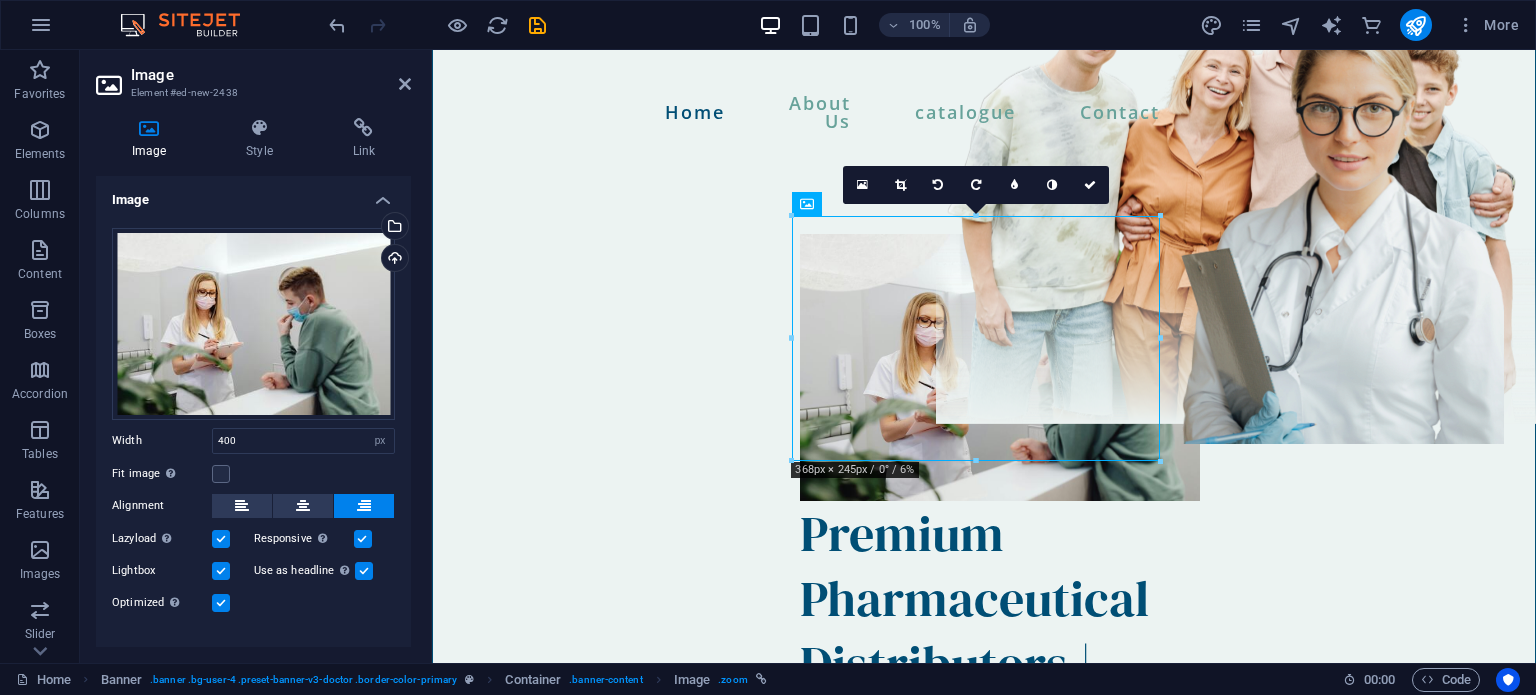 click at bounding box center [364, 571] 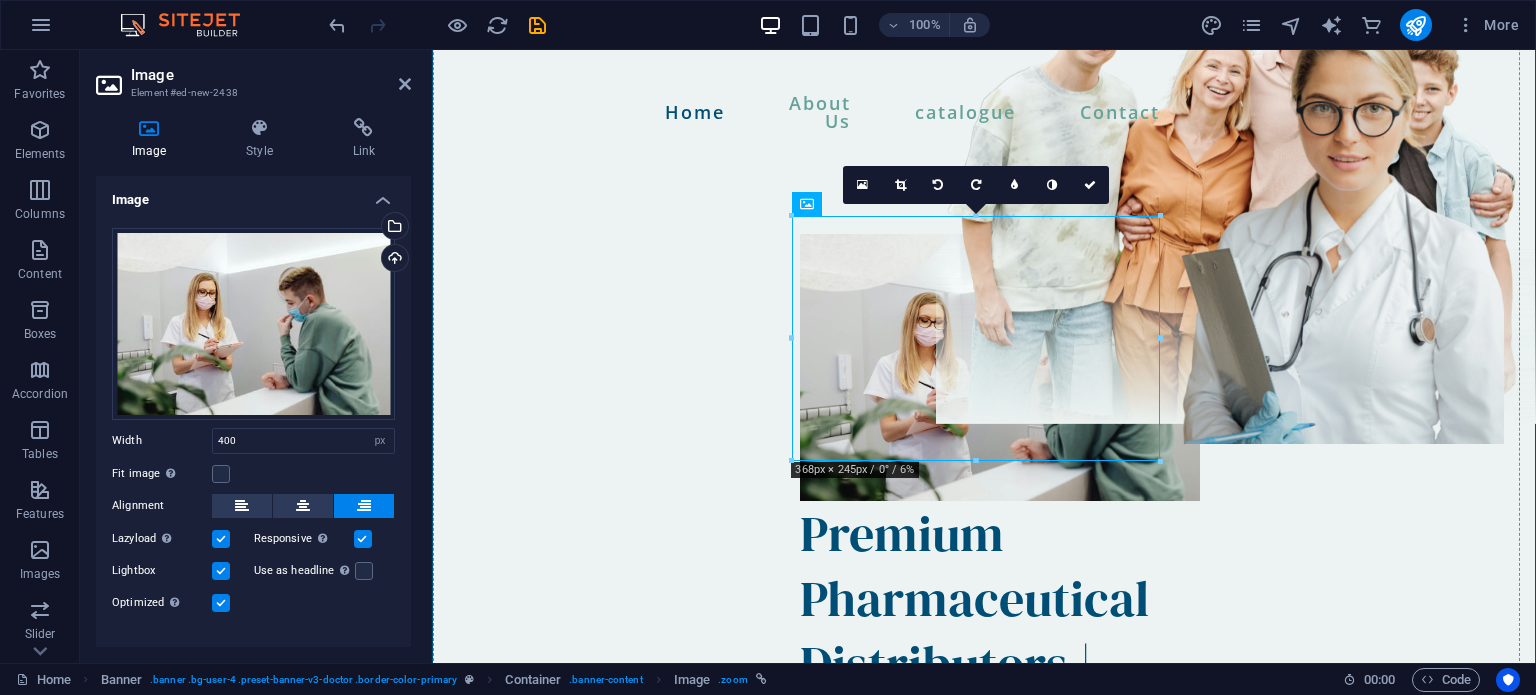 drag, startPoint x: 879, startPoint y: 314, endPoint x: 1288, endPoint y: 296, distance: 409.3959 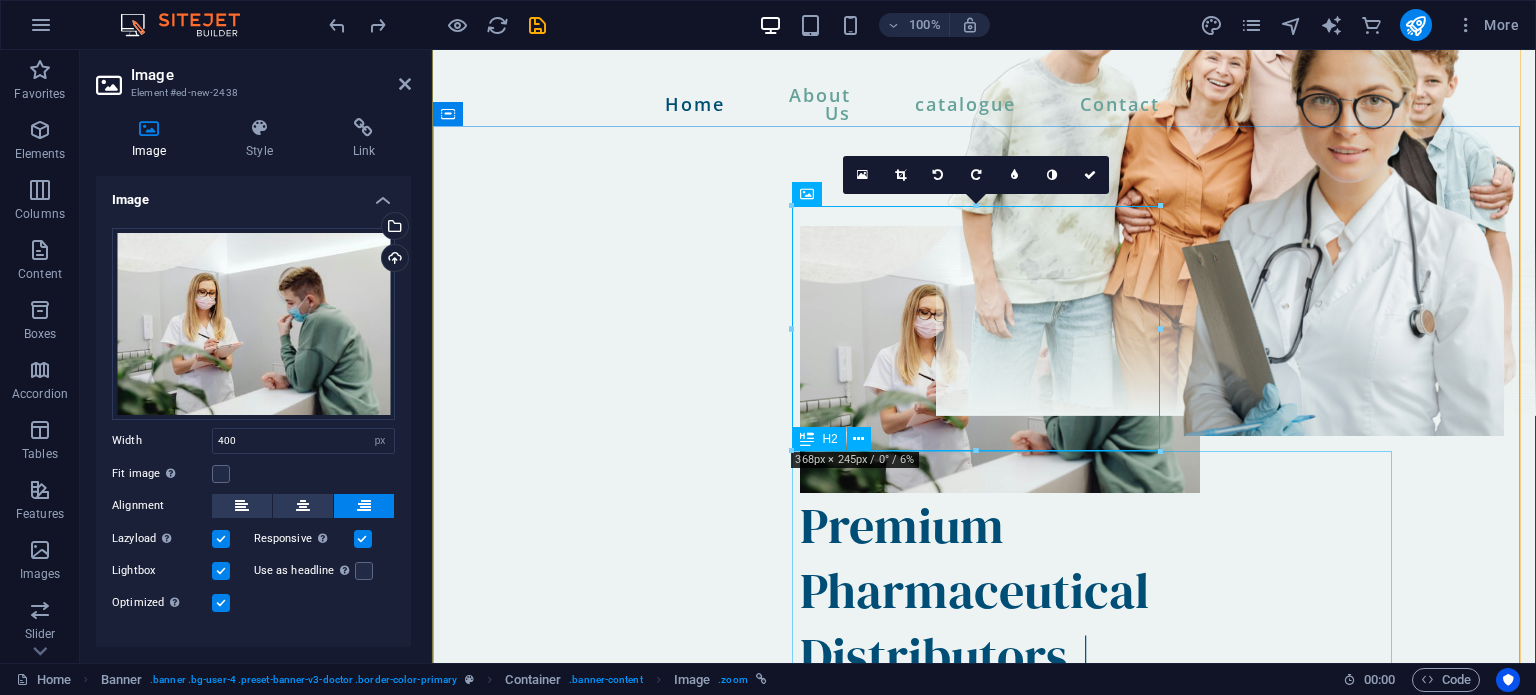 scroll, scrollTop: 188, scrollLeft: 0, axis: vertical 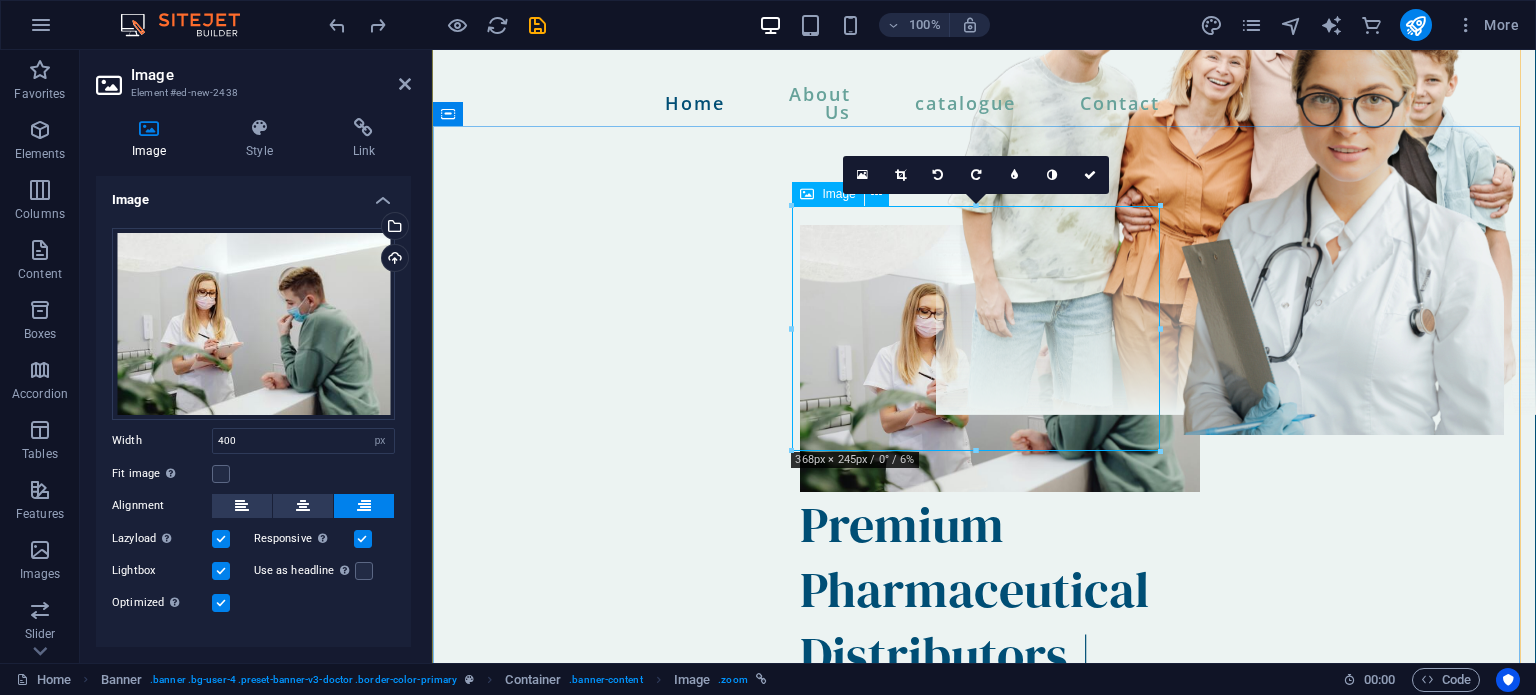 click at bounding box center [984, 358] 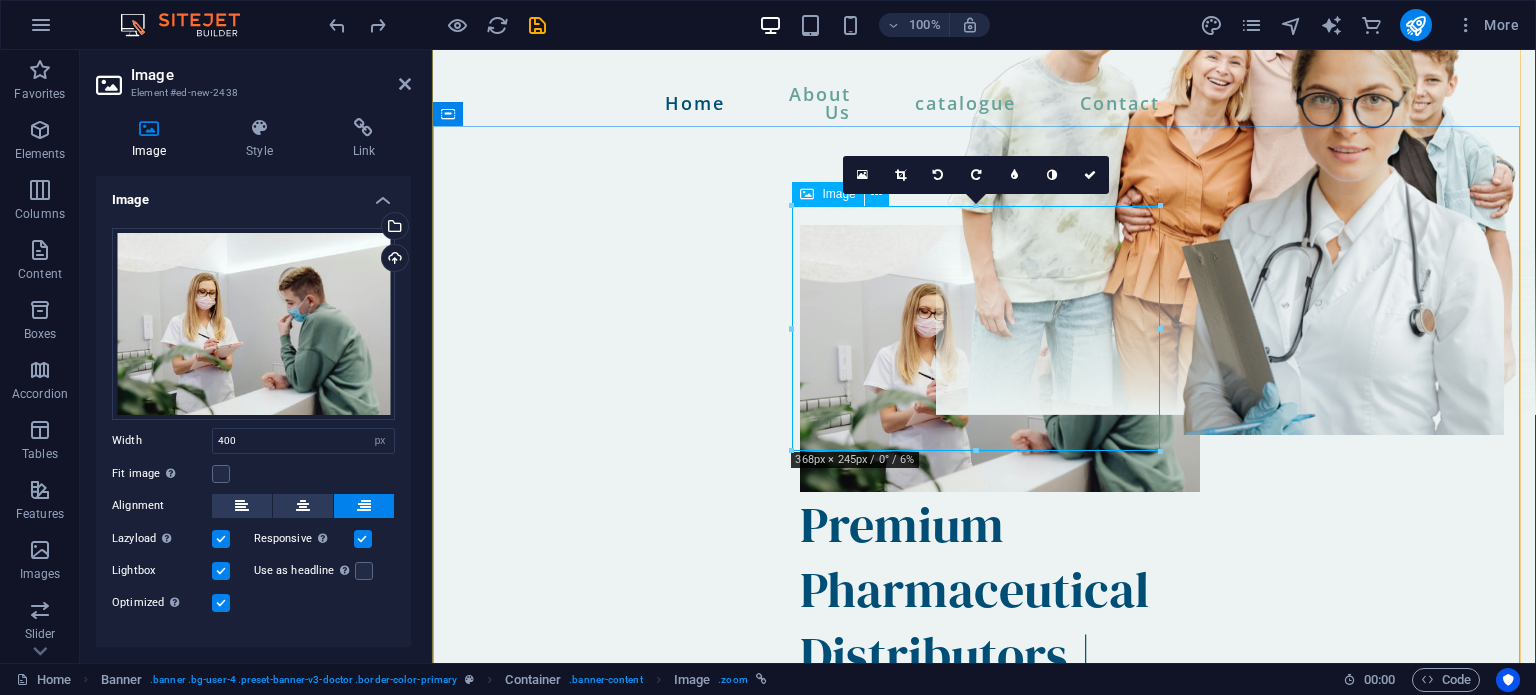 click at bounding box center (984, 358) 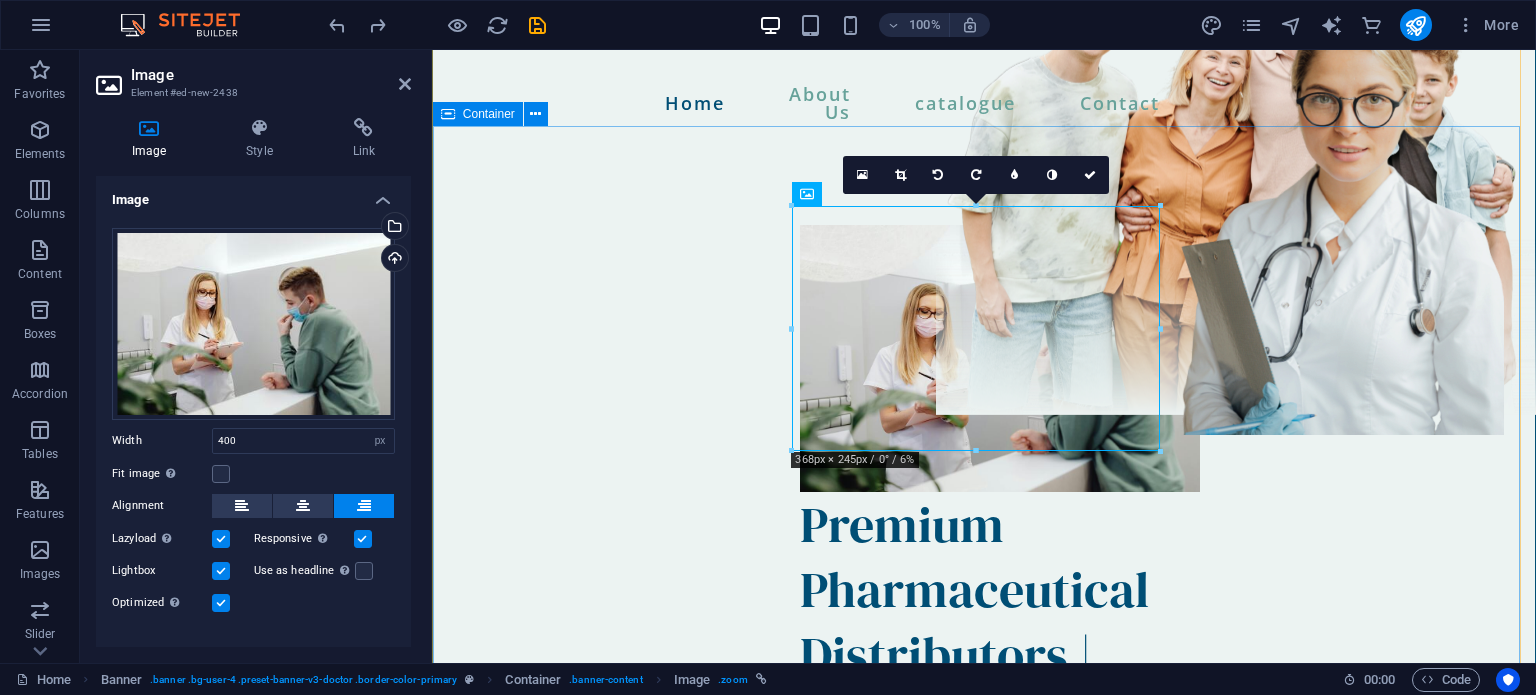 click on "Premium Pharmaceutical Distributors | DRAP-Compliant | Nationwide Delivery Skay Pharmaceuticals is a leading distributor of pharmaceutical and healthcare products across Pakistan. We are committed to delivering quality, reliability, and service excellence. contact us" at bounding box center (984, 989) 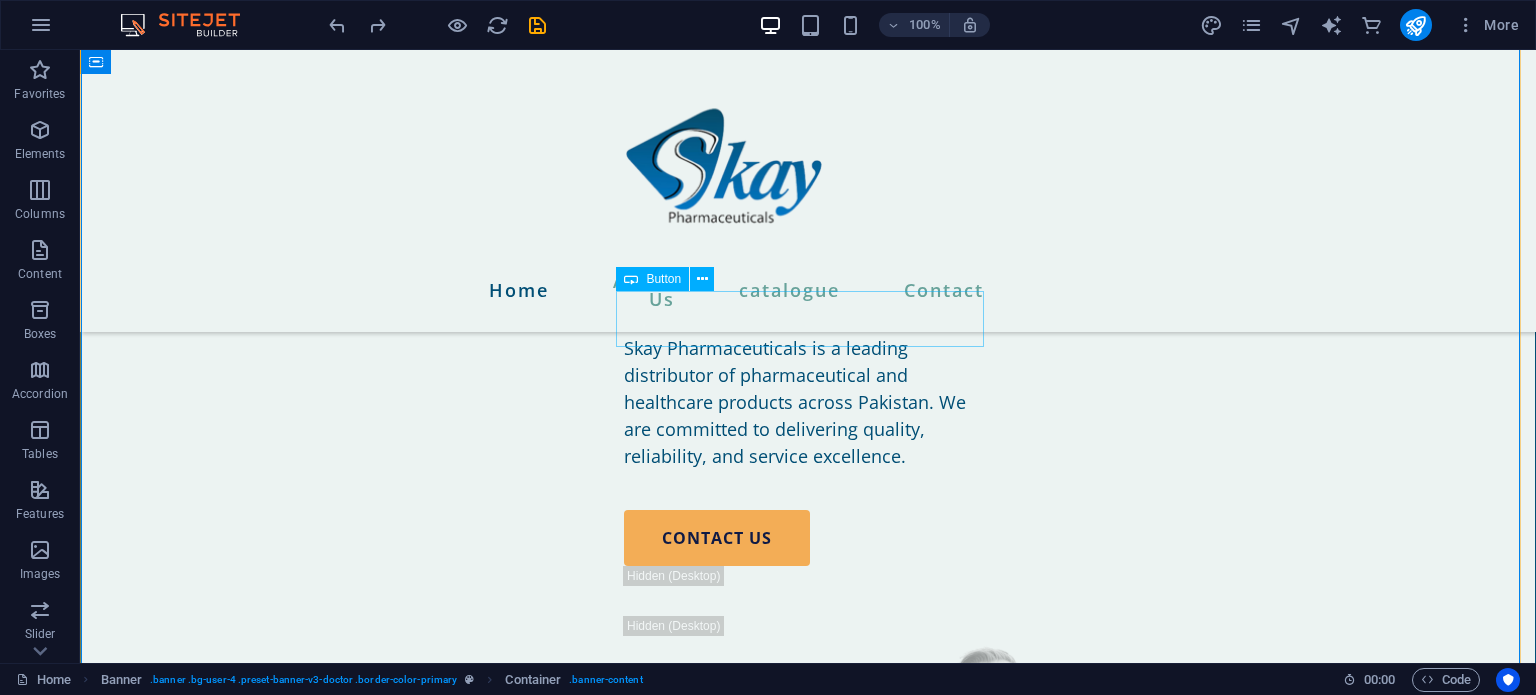 scroll, scrollTop: 794, scrollLeft: 0, axis: vertical 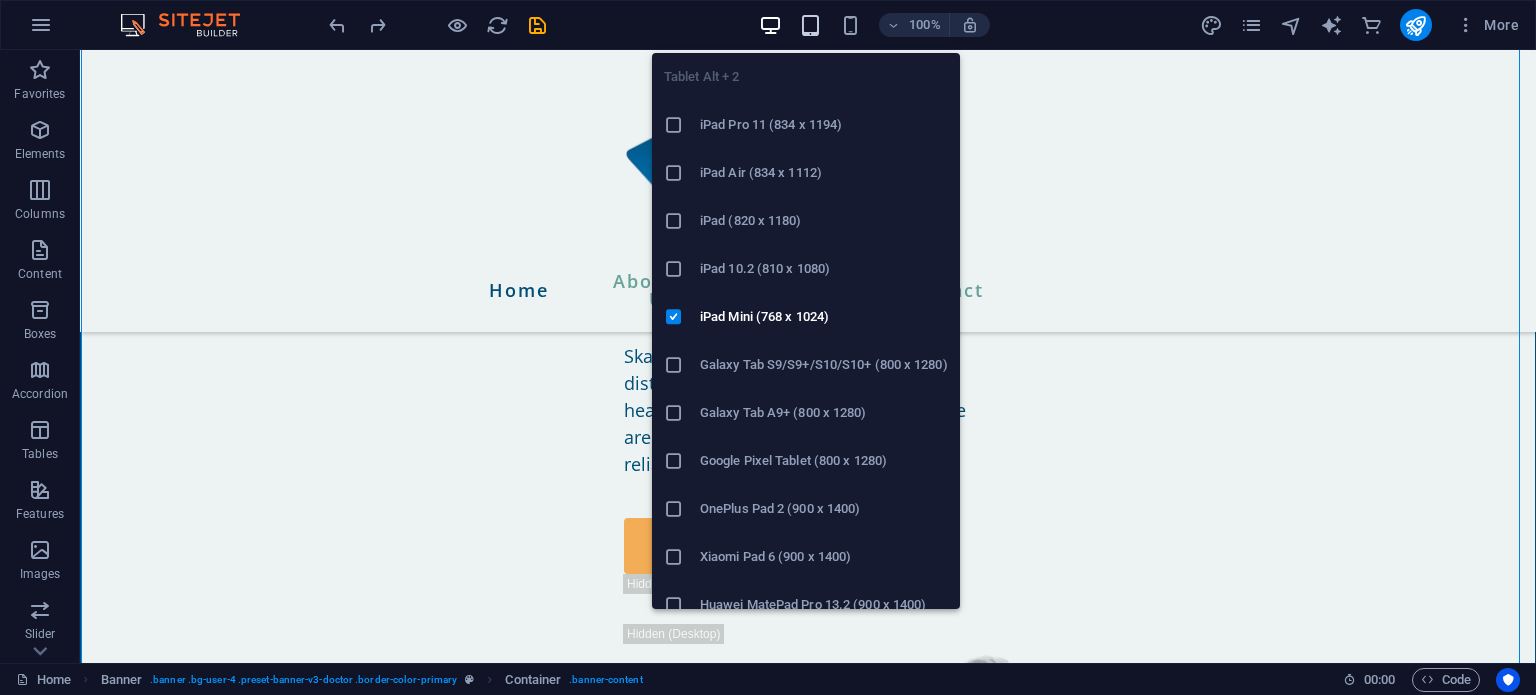click at bounding box center [810, 25] 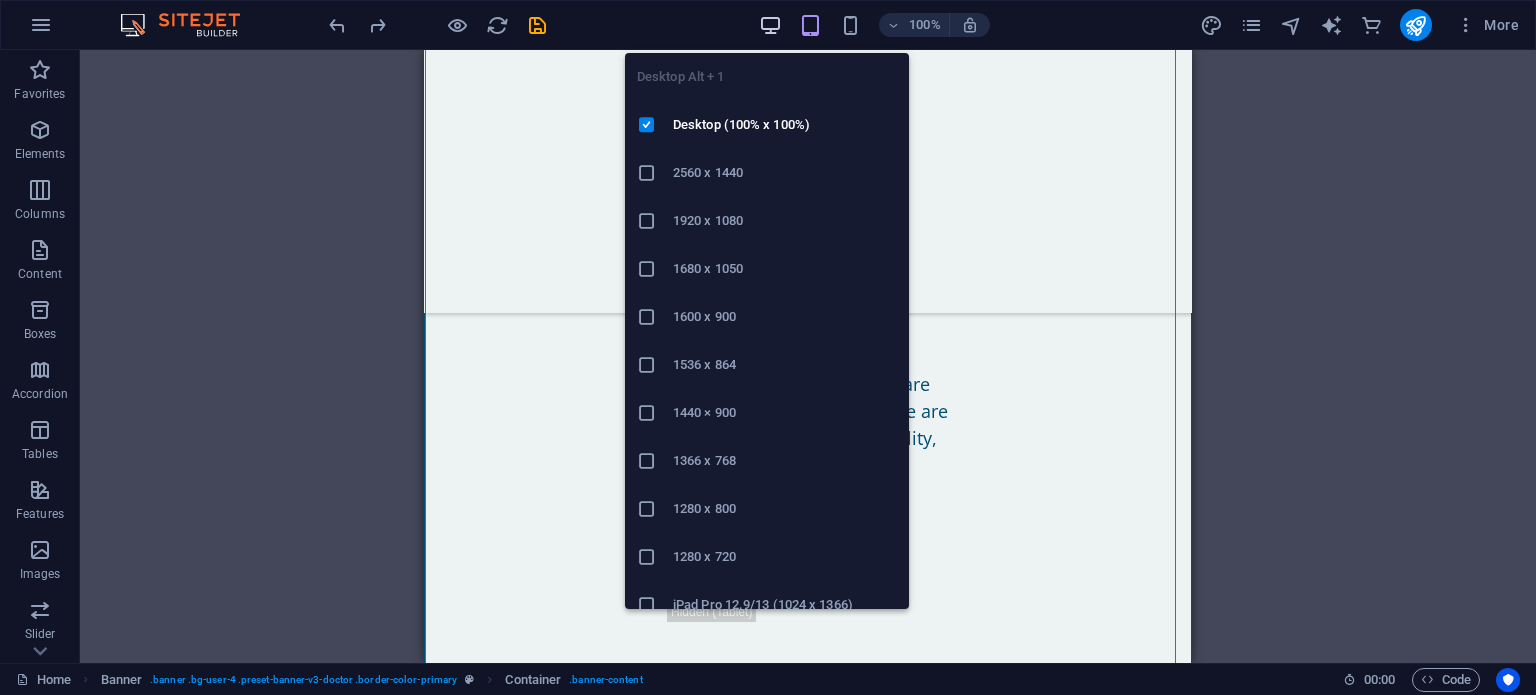 click at bounding box center [770, 25] 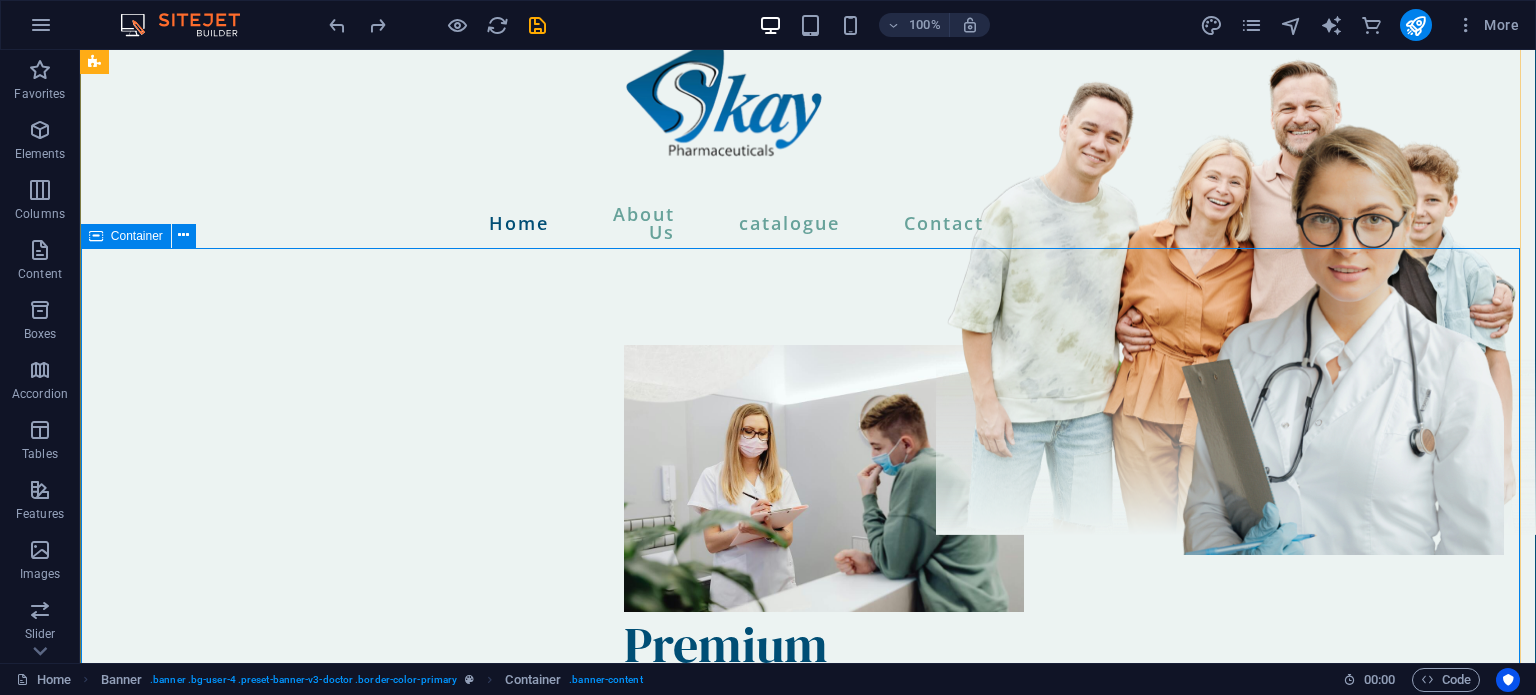 scroll, scrollTop: 56, scrollLeft: 0, axis: vertical 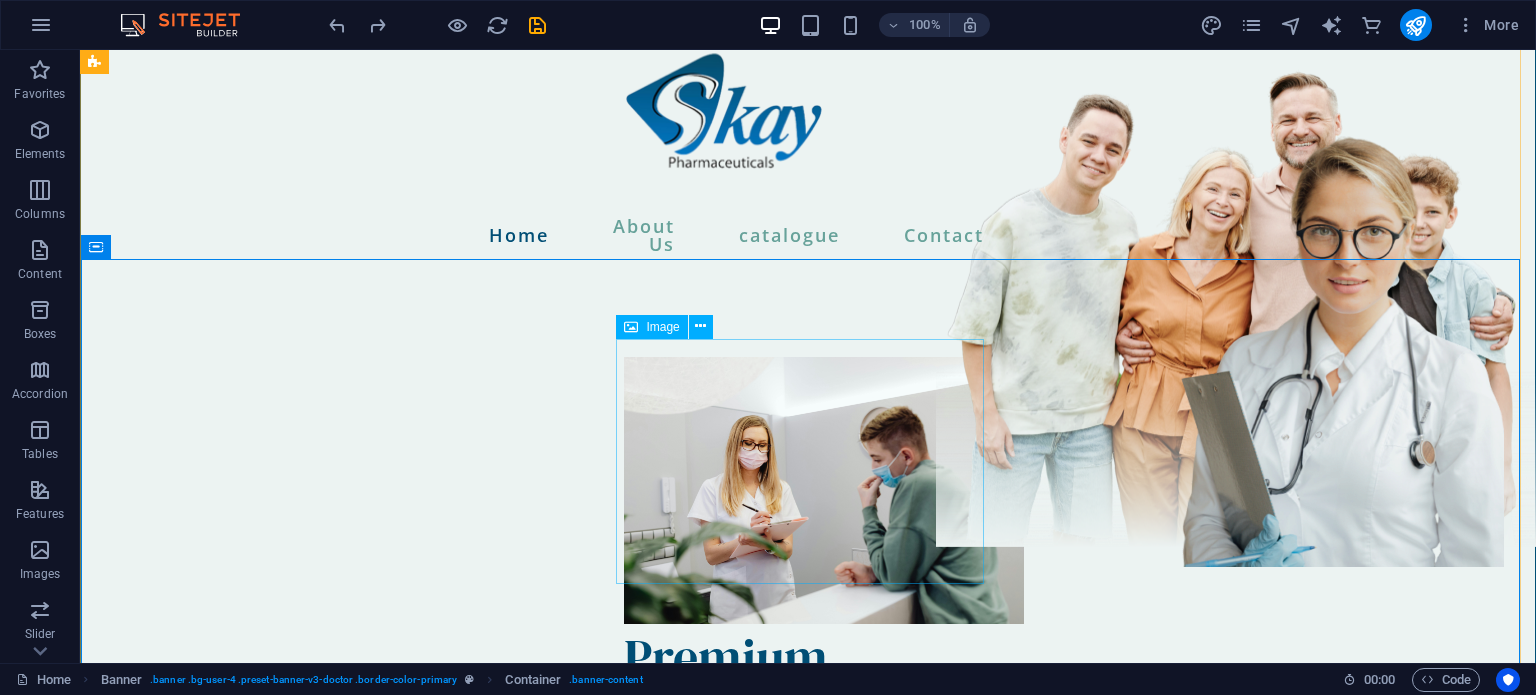 click at bounding box center [808, 490] 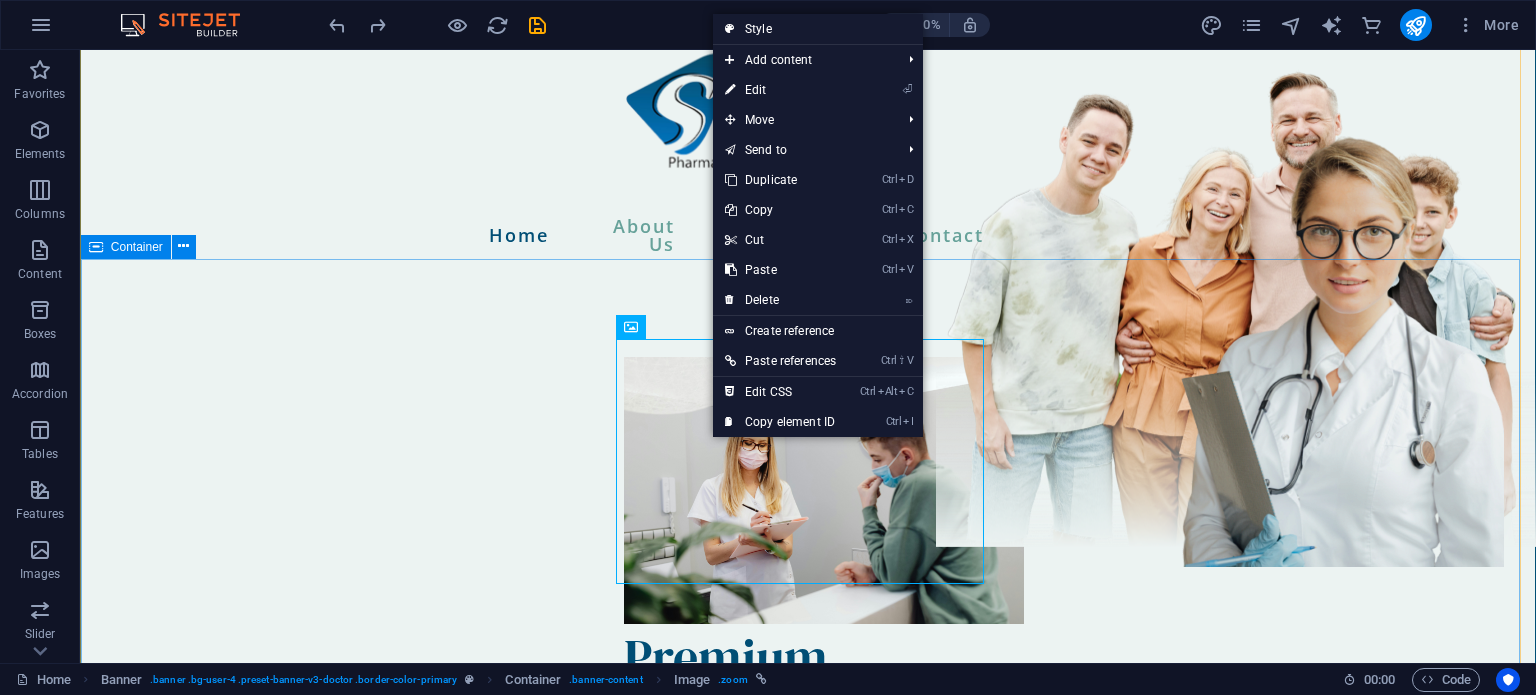 click on "Premium Pharmaceutical Distributors | DRAP-Compliant | Nationwide Delivery Skay Pharmaceuticals is a leading distributor of pharmaceutical and healthcare products across Pakistan. We are committed to delivering quality, reliability, and service excellence. contact us" at bounding box center [808, 1121] 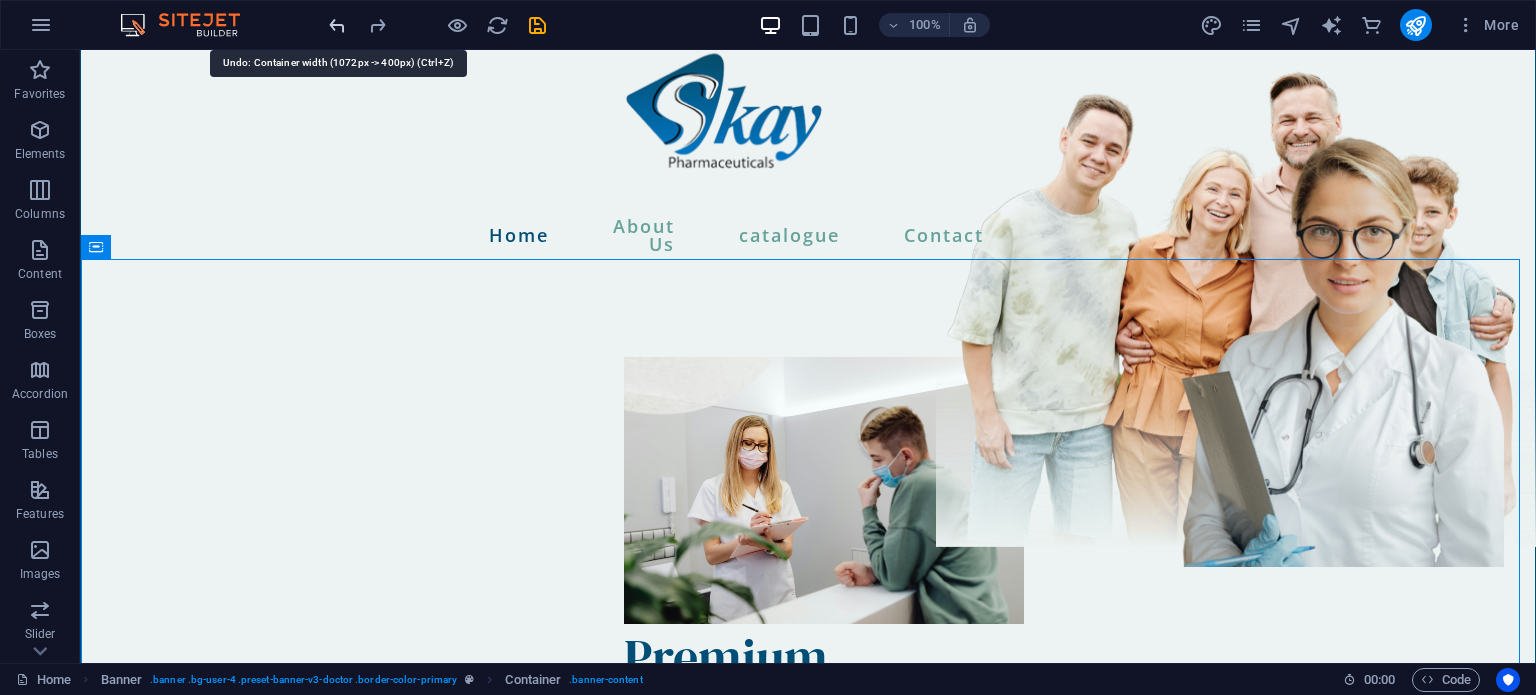 click at bounding box center [337, 25] 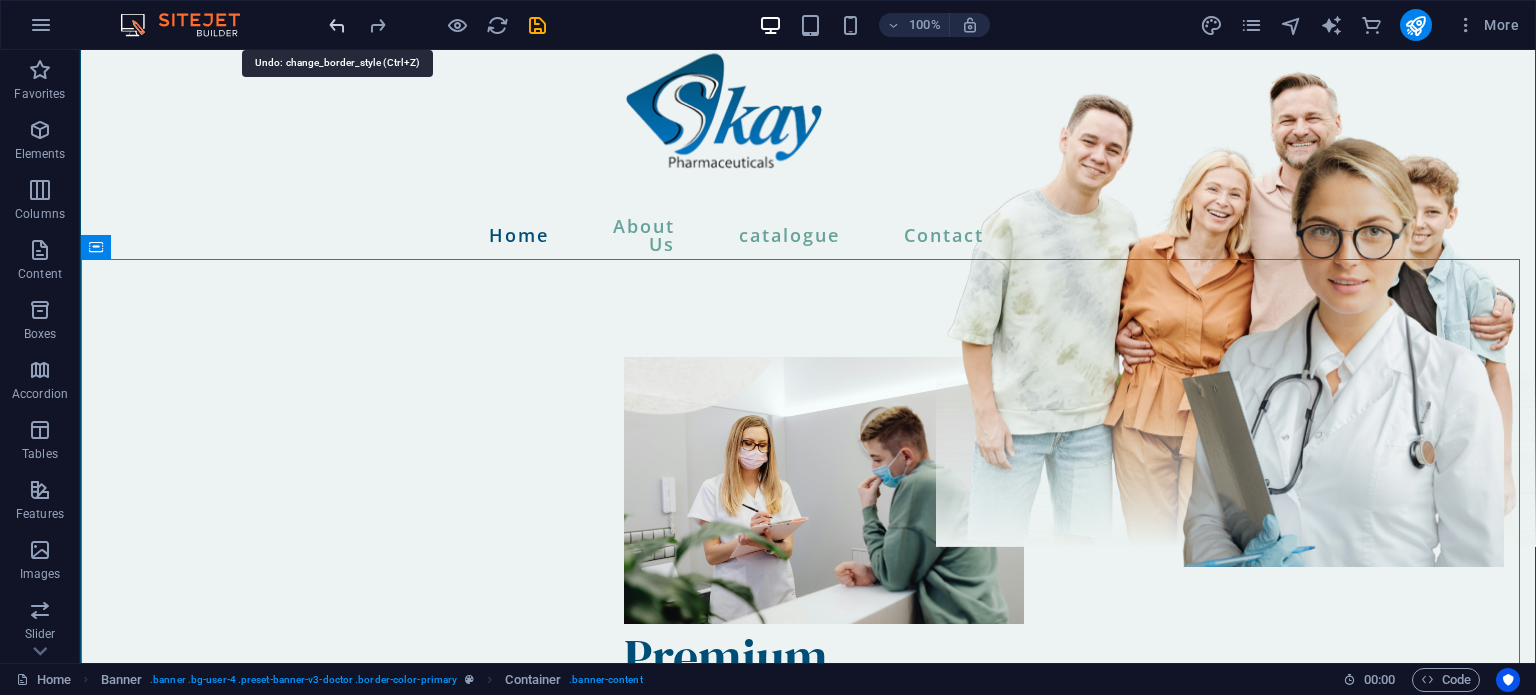 click at bounding box center (337, 25) 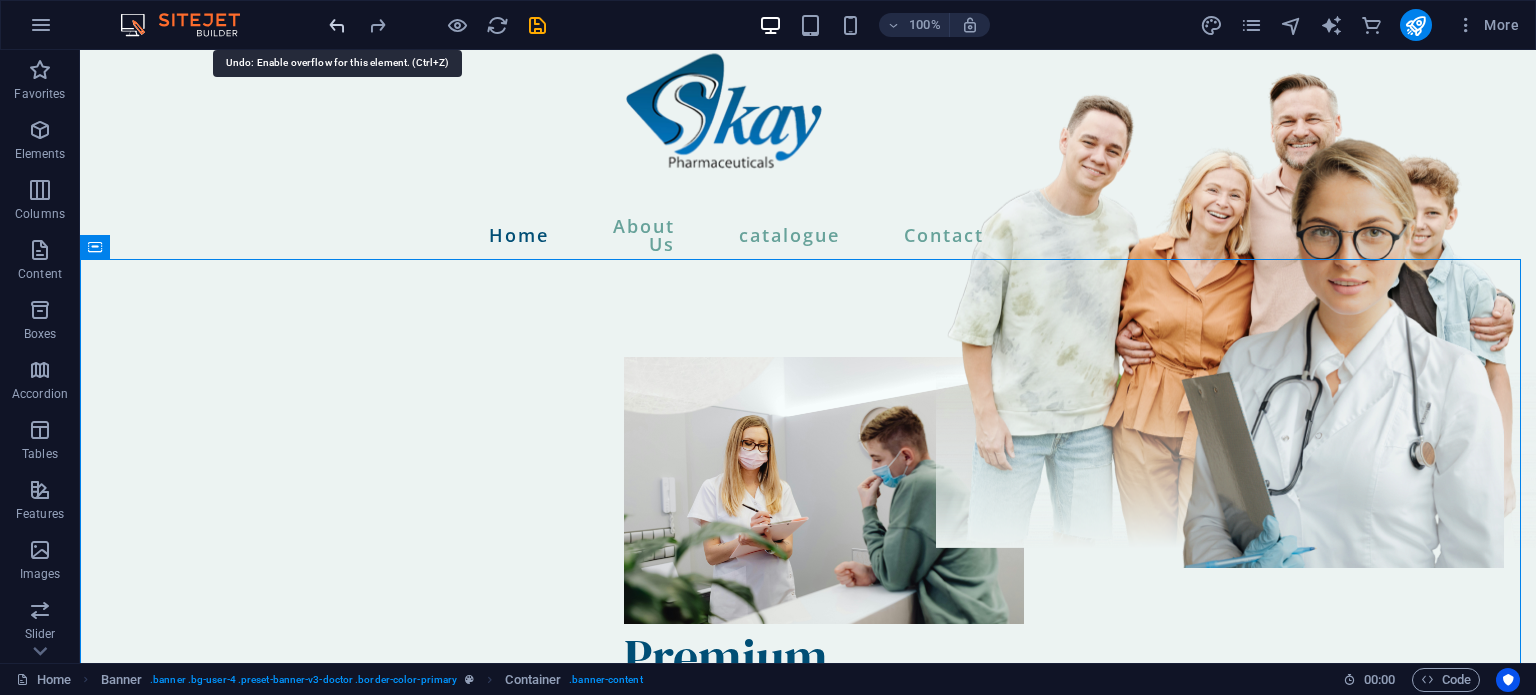click at bounding box center [337, 25] 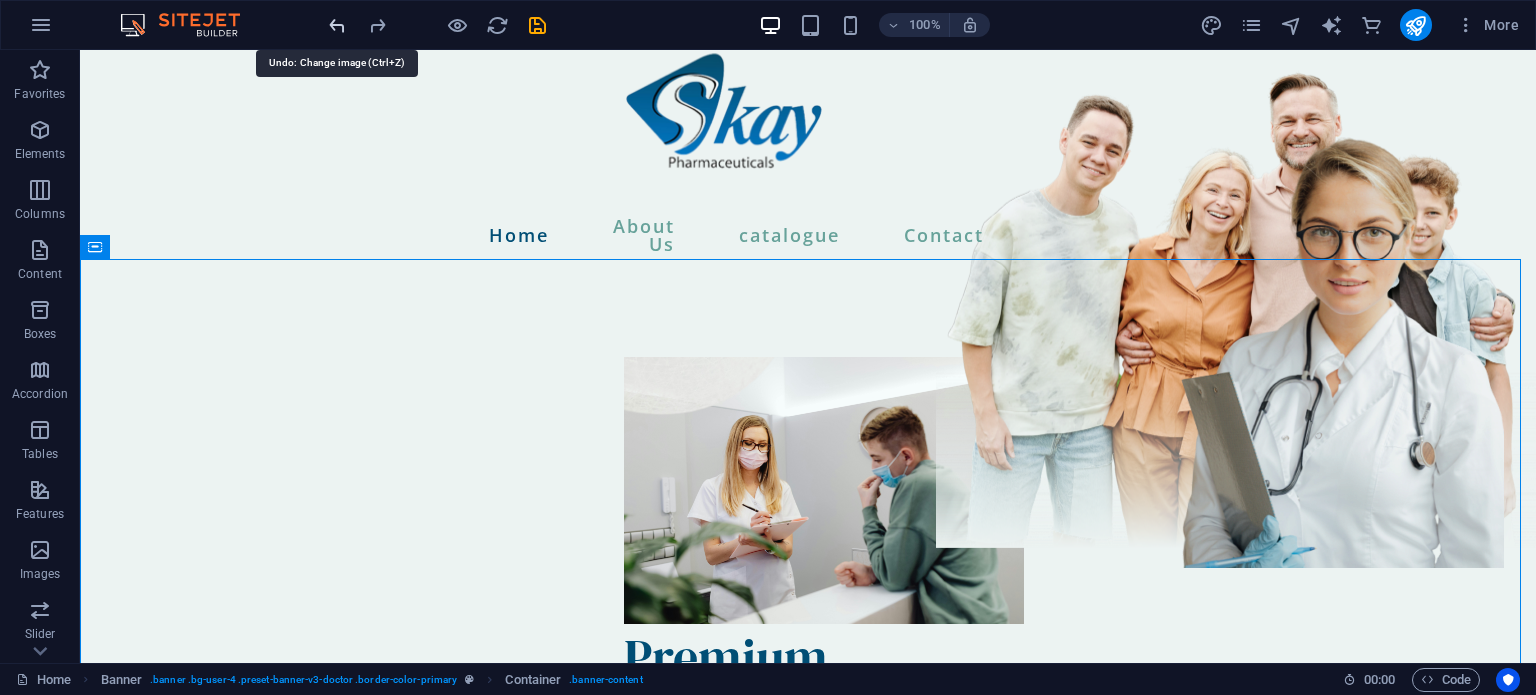 click at bounding box center [337, 25] 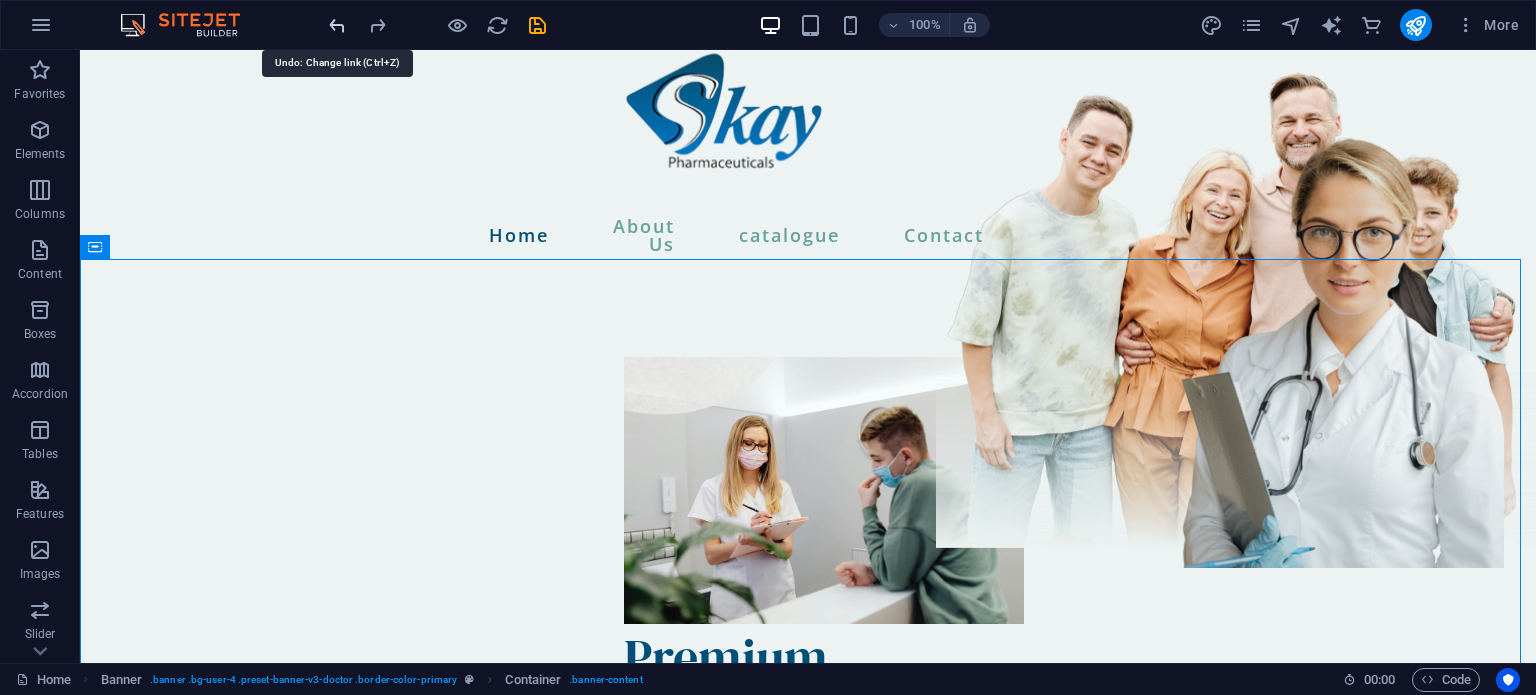 click at bounding box center (337, 25) 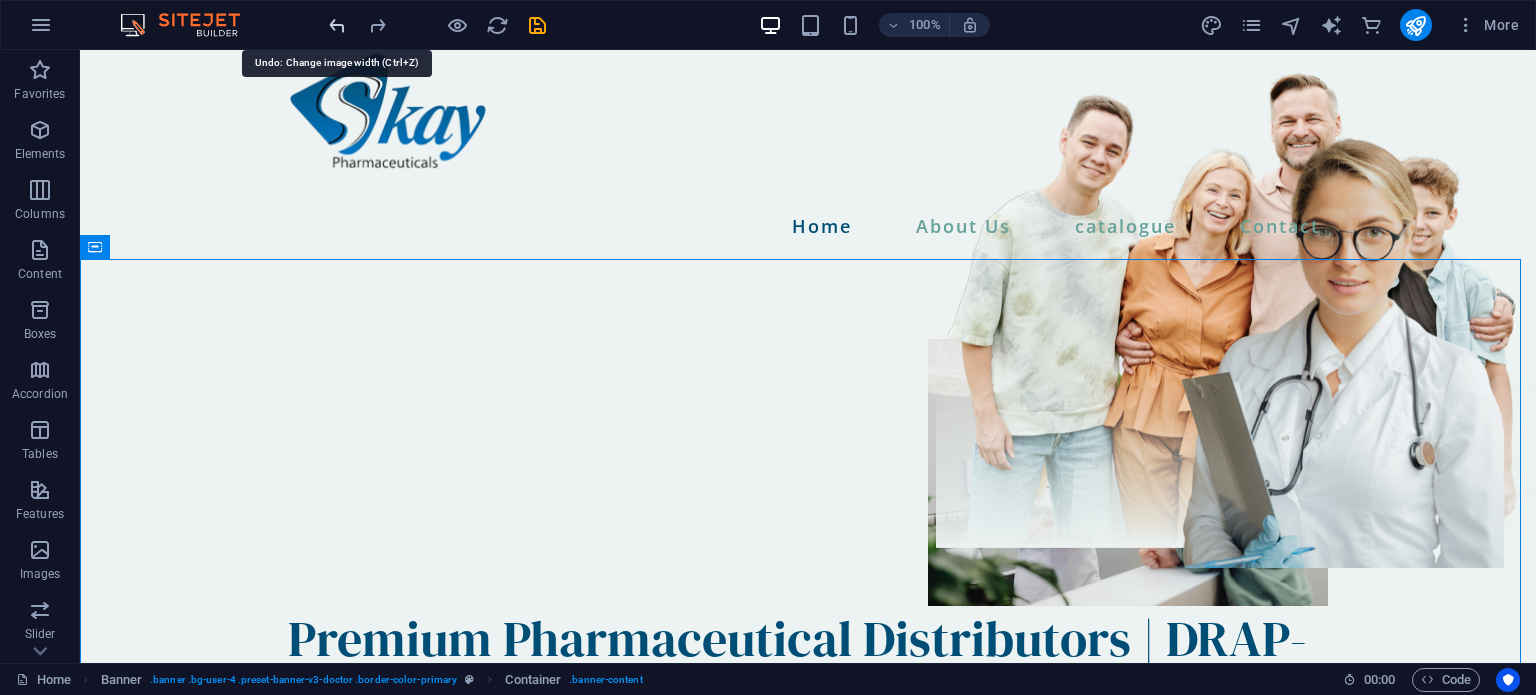 click at bounding box center [337, 25] 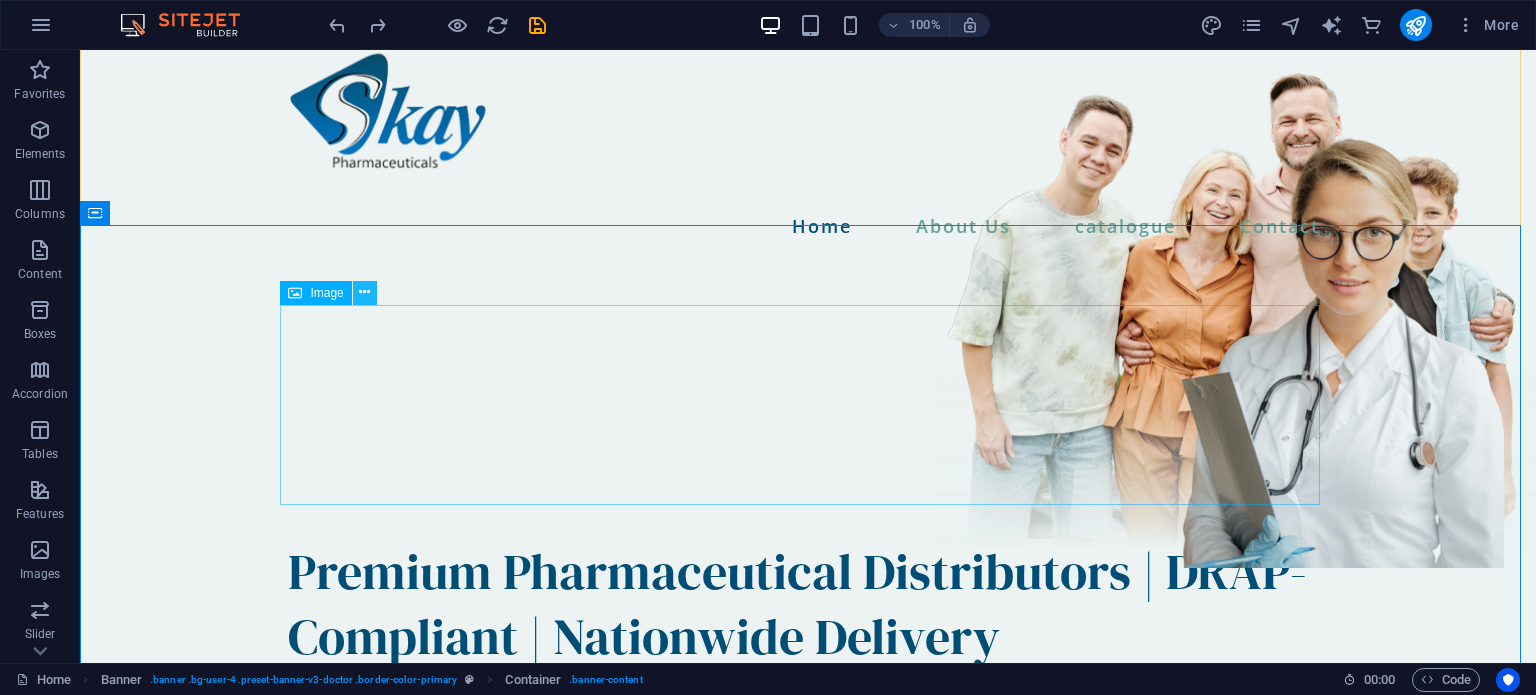 click at bounding box center (365, 293) 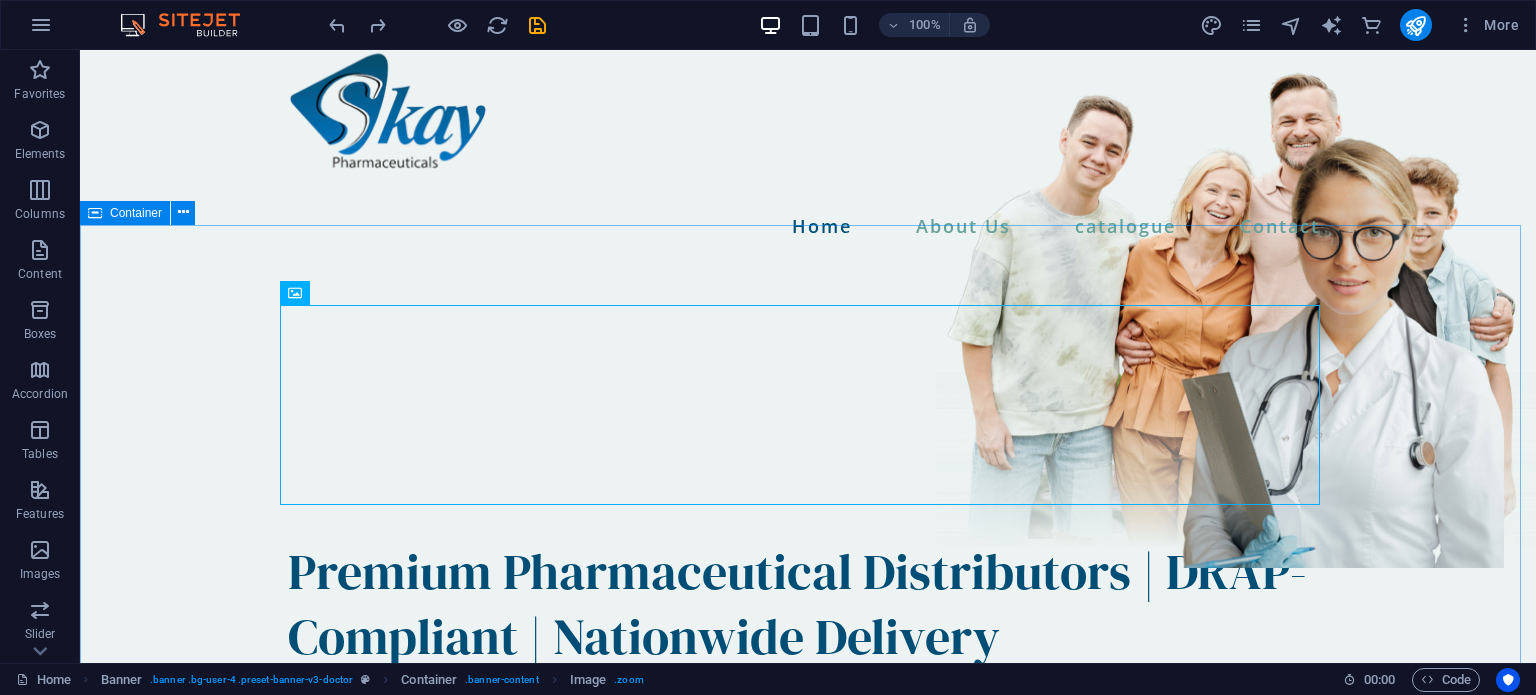click on "Premium Pharmaceutical Distributors | DRAP-Compliant | Nationwide Delivery Skay Pharmaceuticals is a leading distributor of pharmaceutical and healthcare products across Pakistan. We are committed to delivering quality, reliability, and service excellence. contact us" at bounding box center (808, 867) 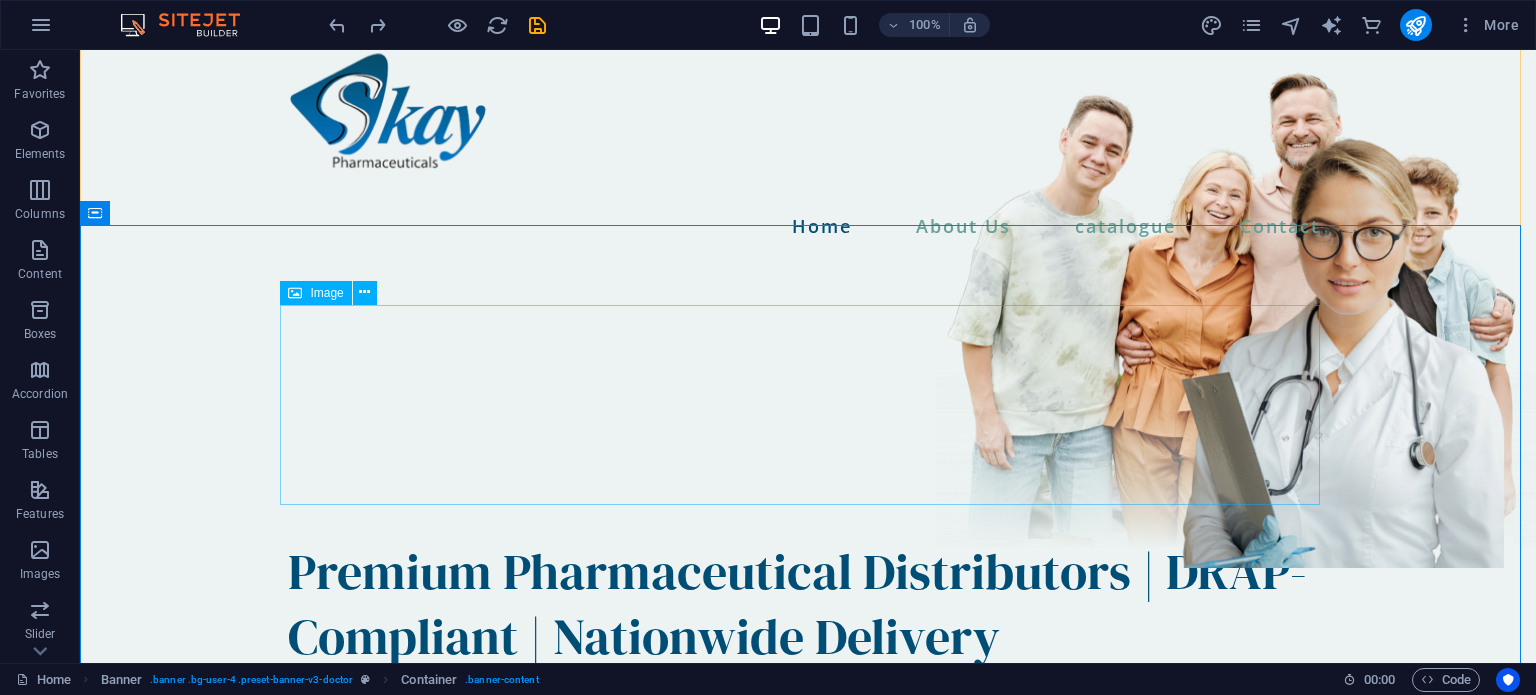 click at bounding box center [808, 439] 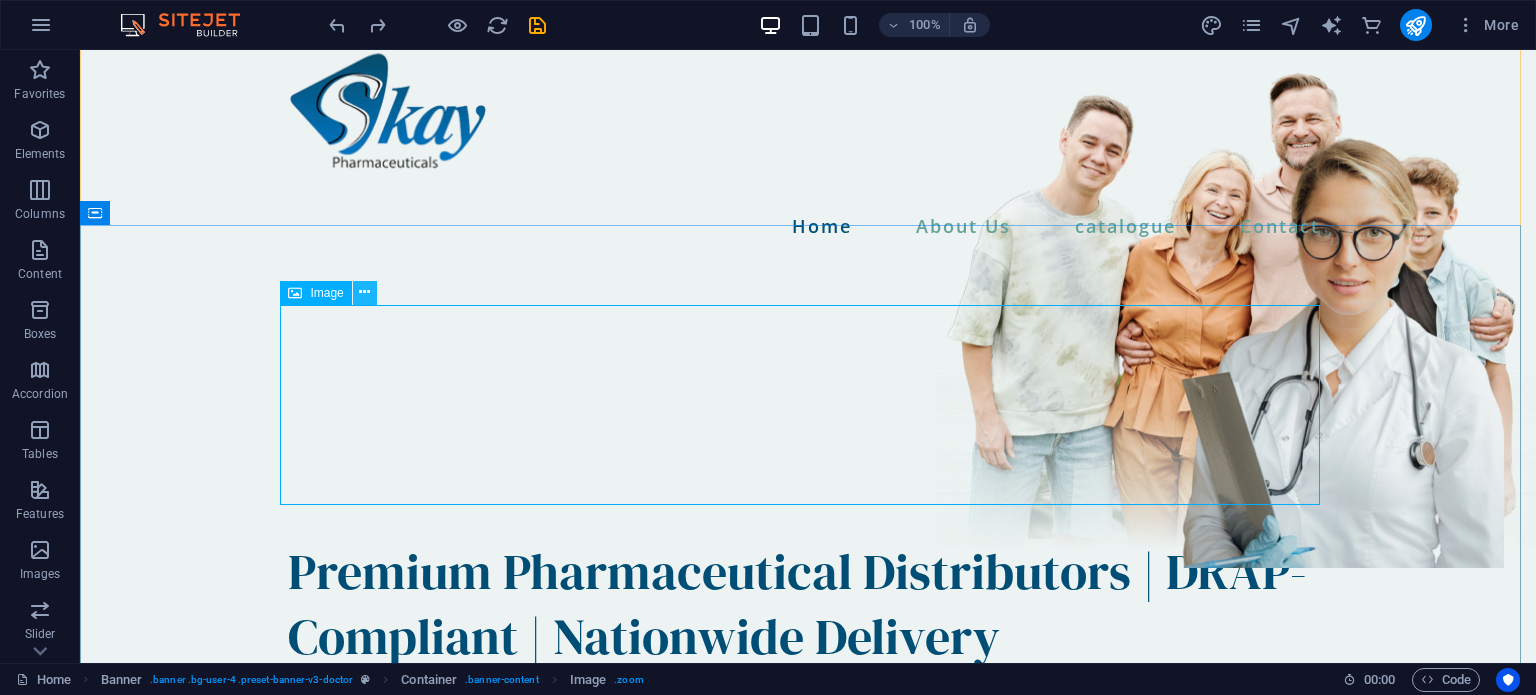 click at bounding box center [365, 293] 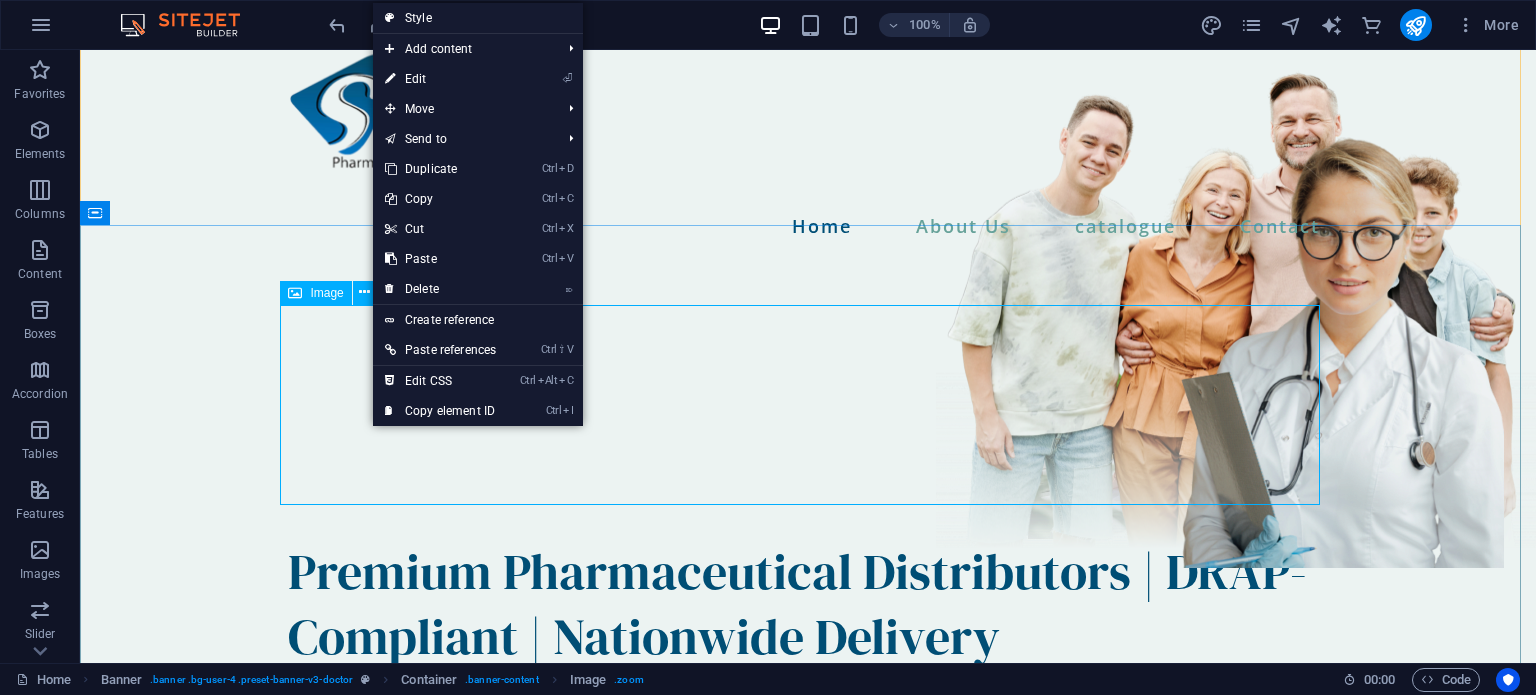 click at bounding box center (808, 439) 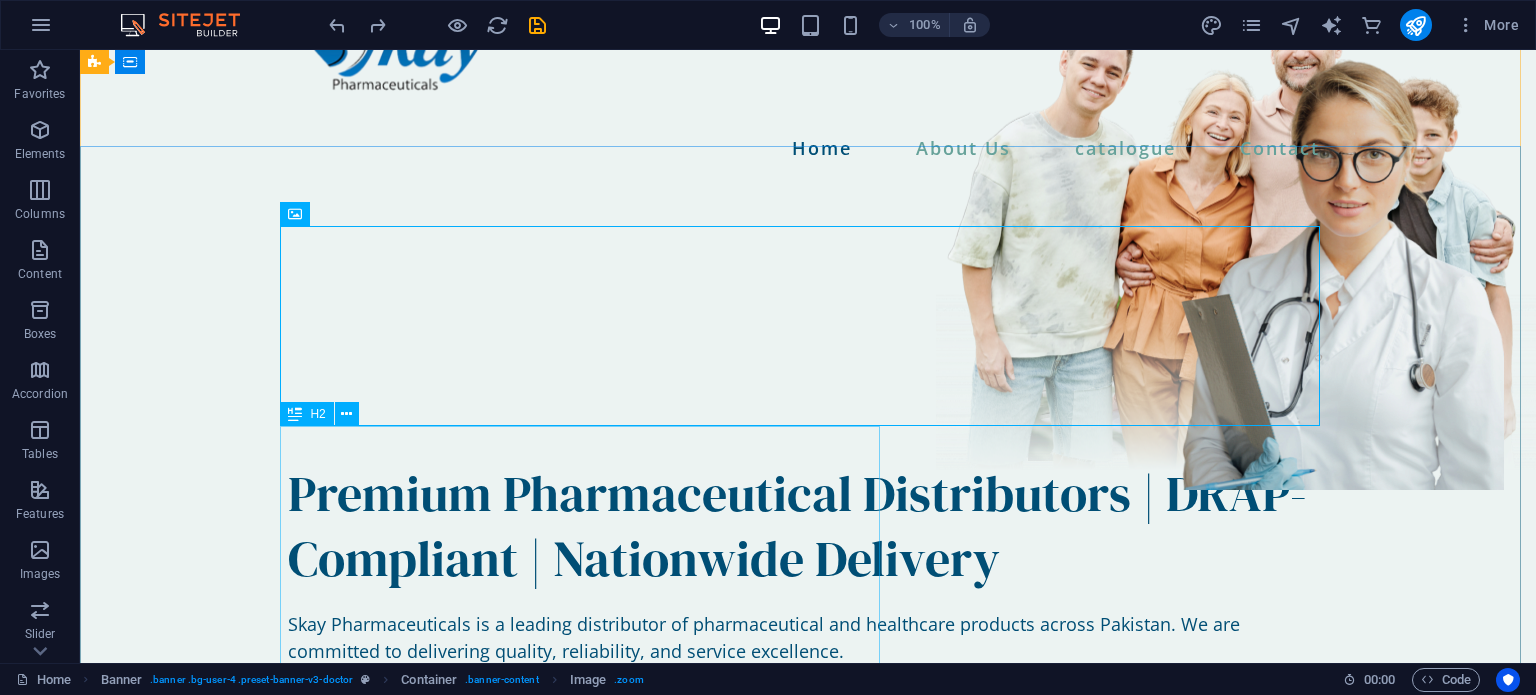 scroll, scrollTop: 129, scrollLeft: 0, axis: vertical 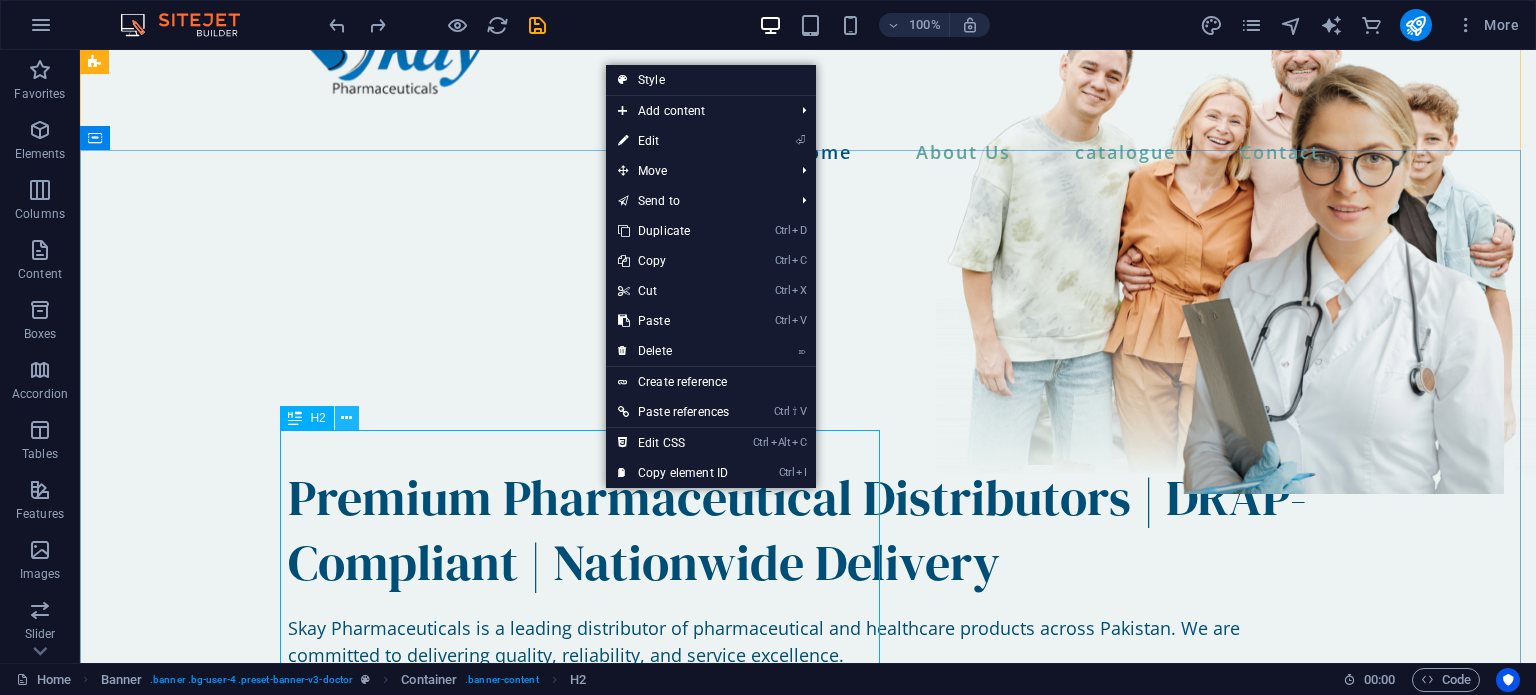 click at bounding box center (346, 418) 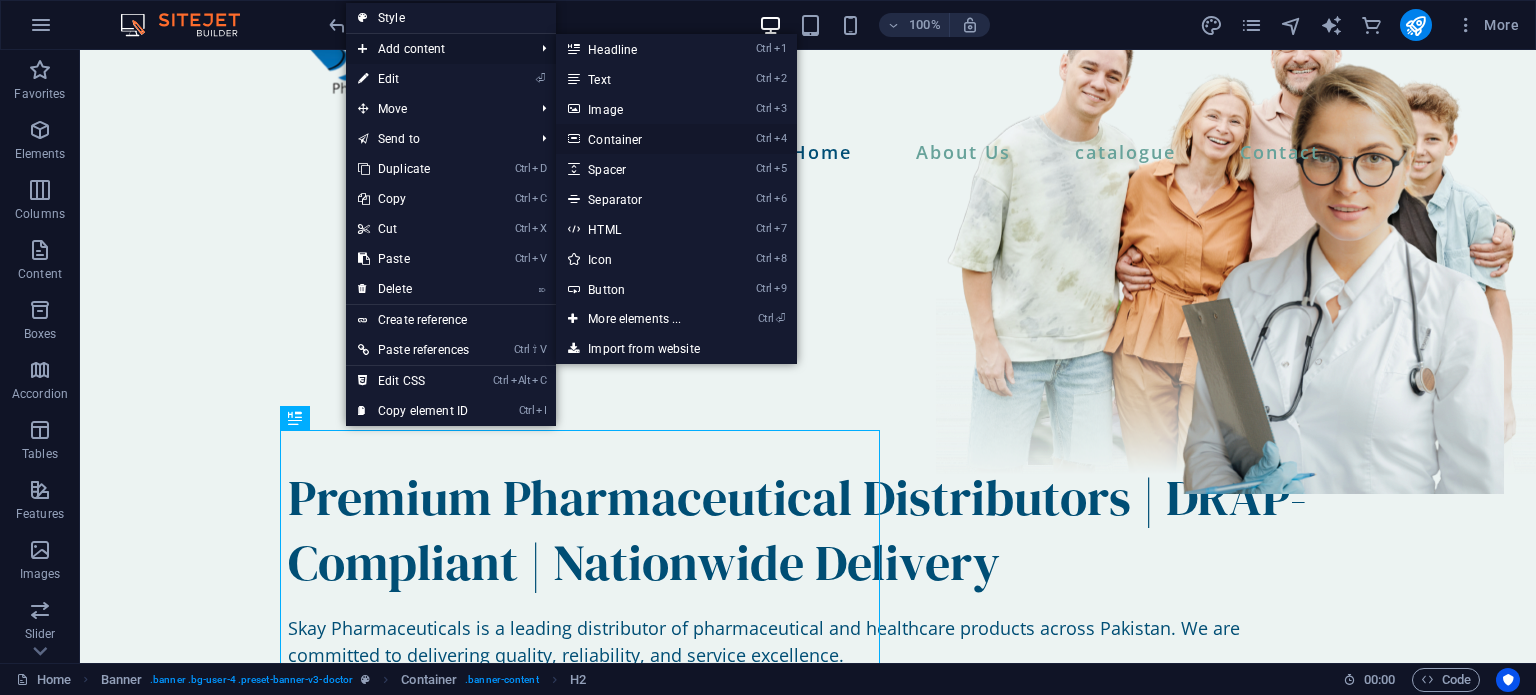 click on "Ctrl 4  Container" at bounding box center [638, 139] 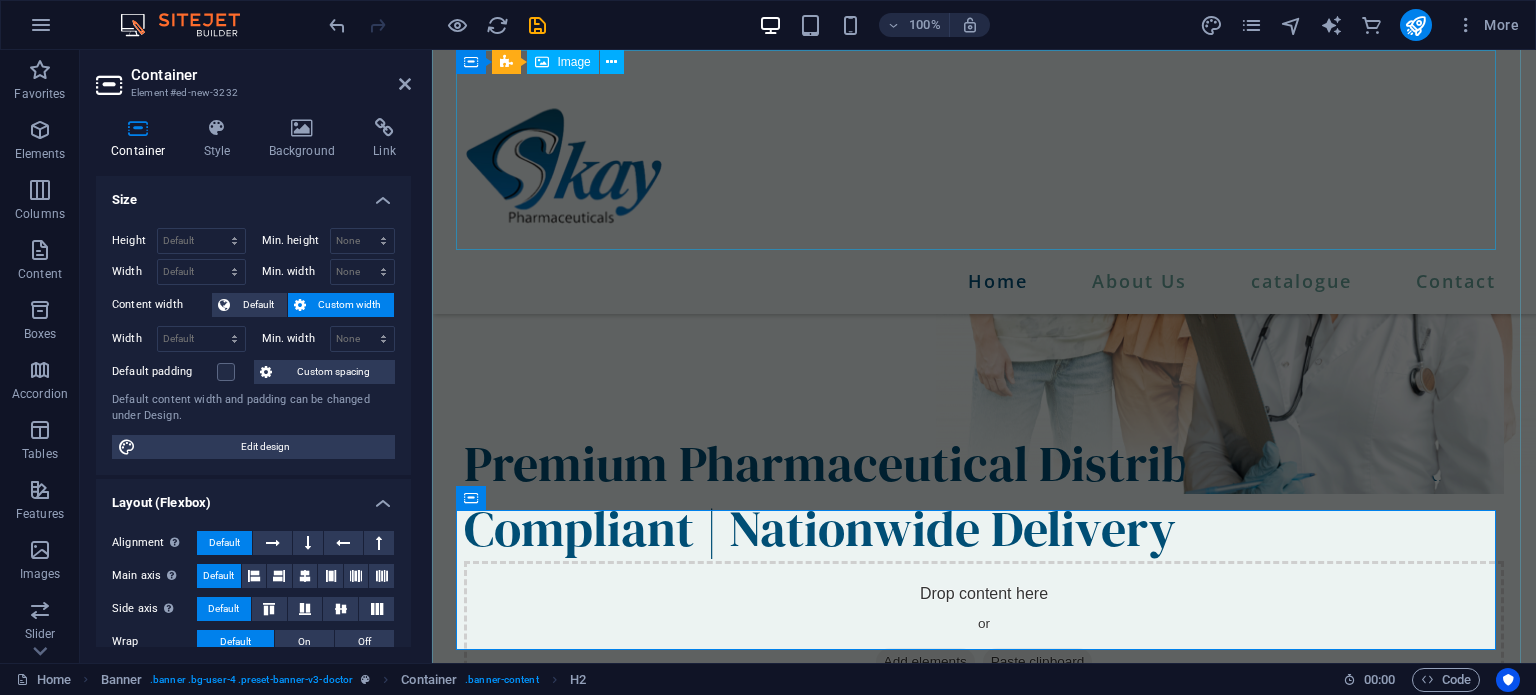 scroll, scrollTop: 533, scrollLeft: 0, axis: vertical 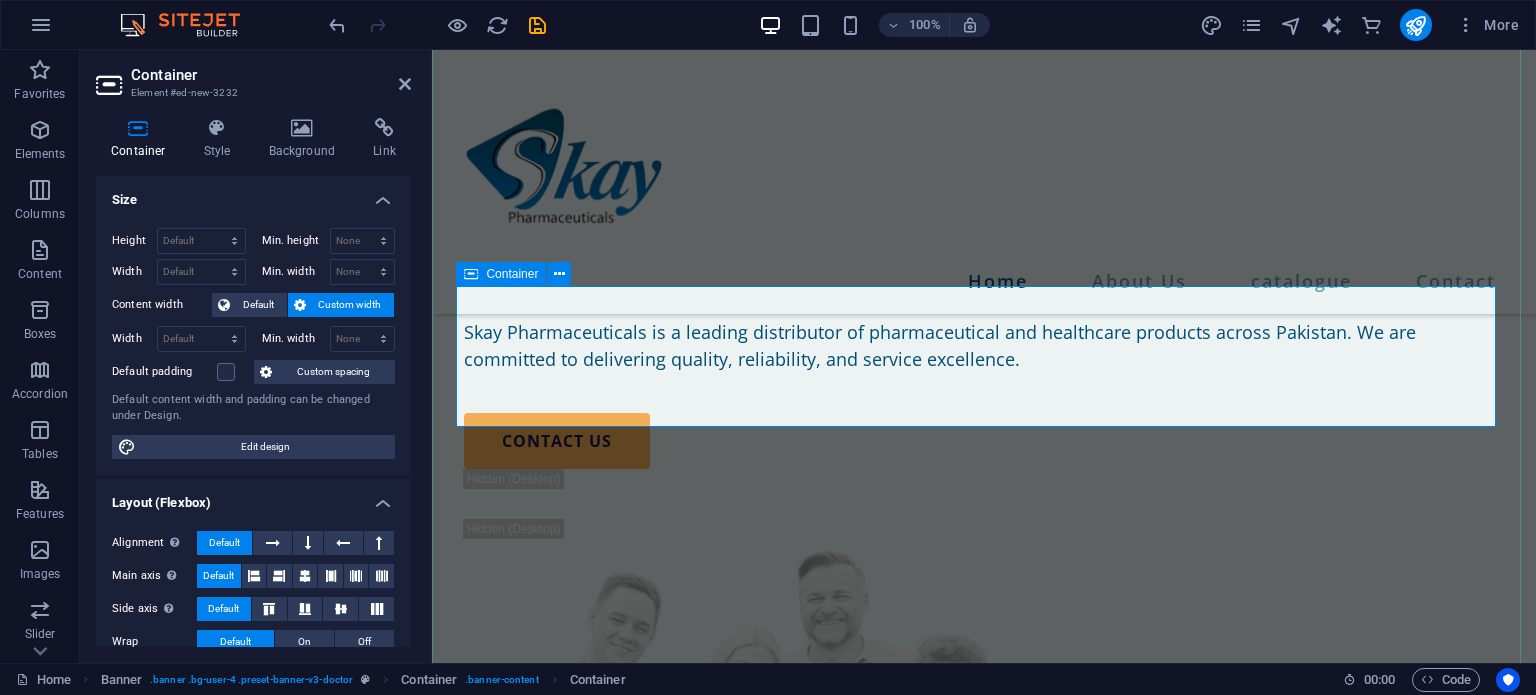 click on "Drop content here or  Add elements  Paste clipboard" at bounding box center (984, 228) 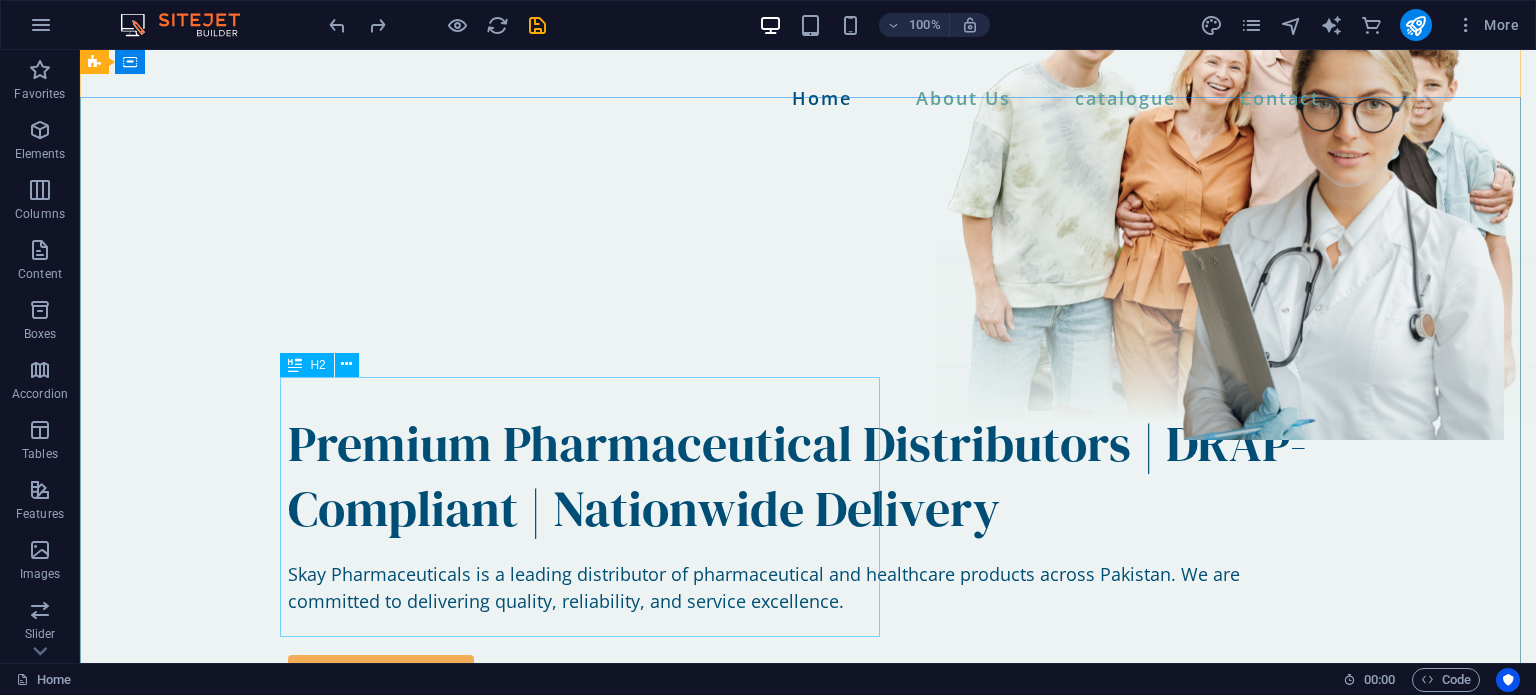 scroll, scrollTop: 182, scrollLeft: 0, axis: vertical 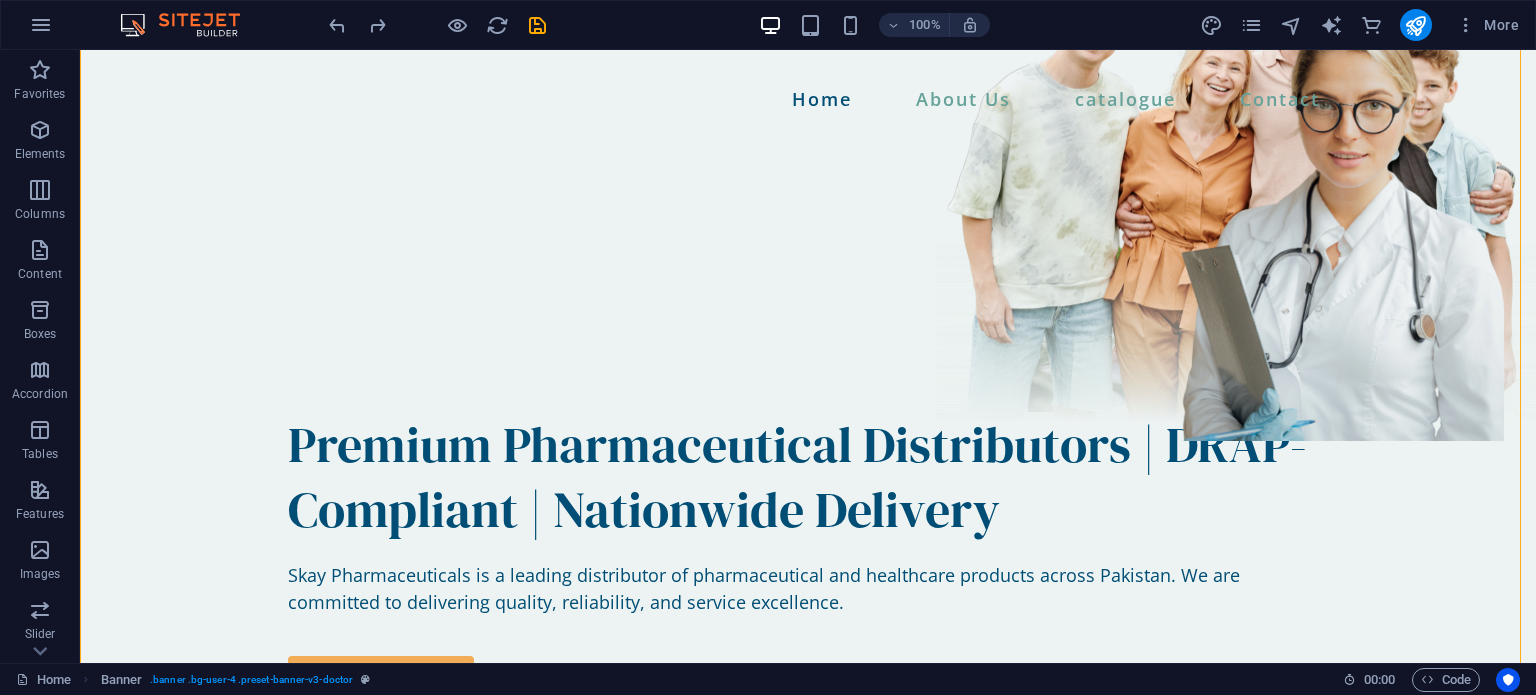 drag, startPoint x: 397, startPoint y: 418, endPoint x: 328, endPoint y: 209, distance: 220.09543 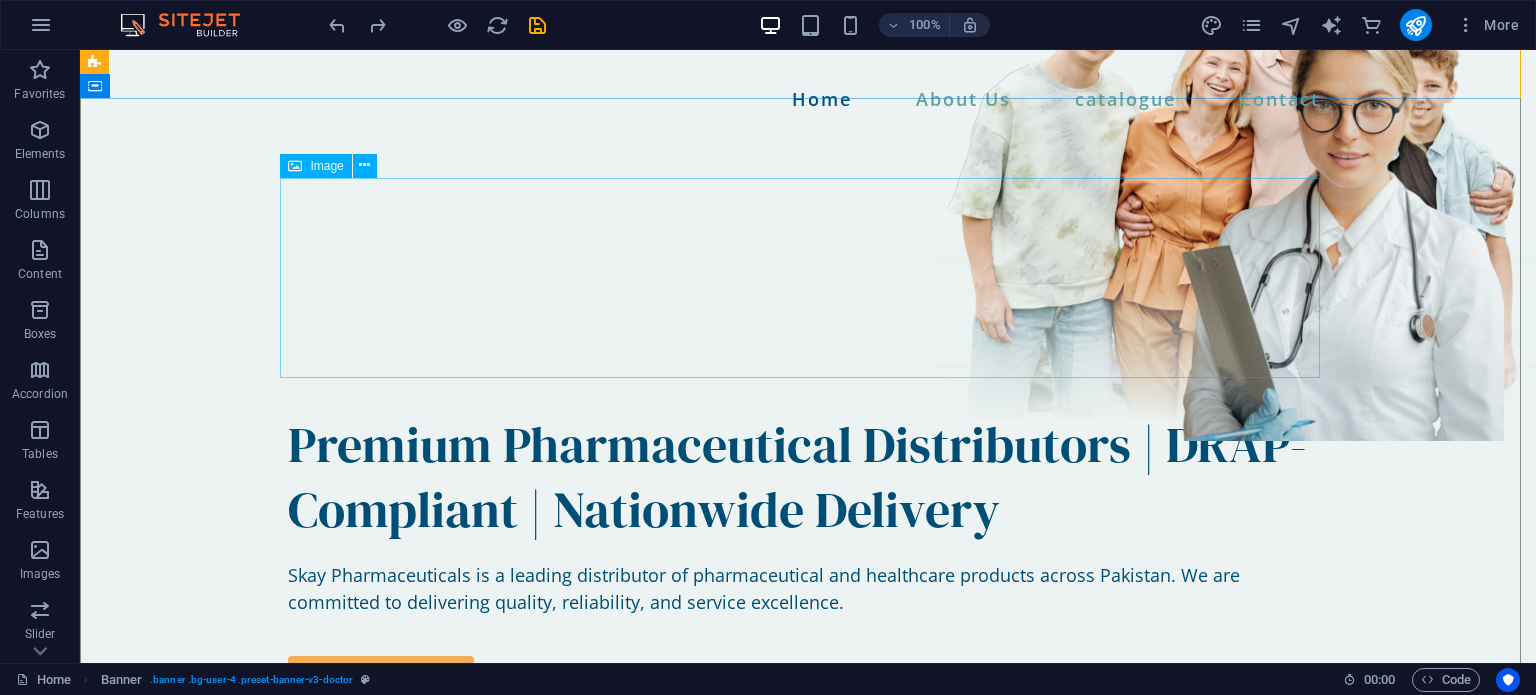click at bounding box center [808, 312] 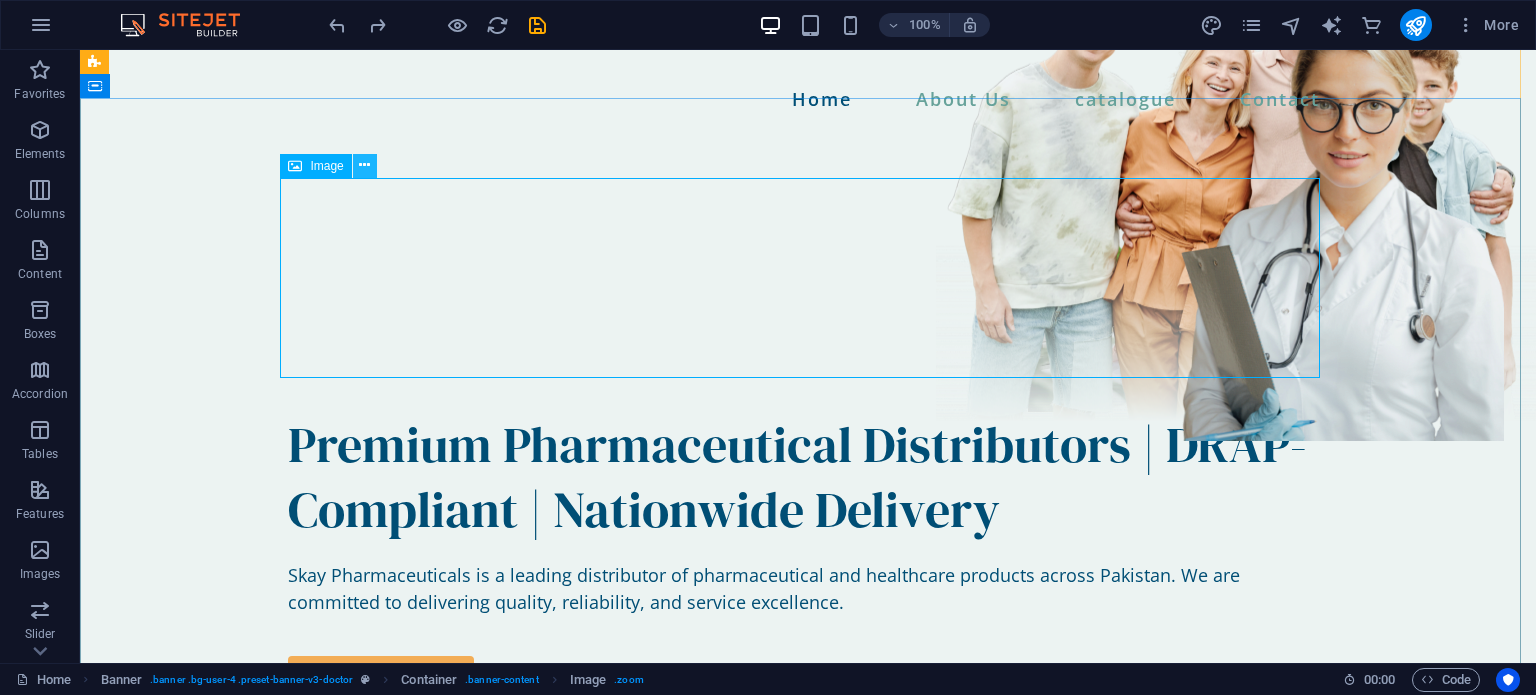 click at bounding box center (364, 165) 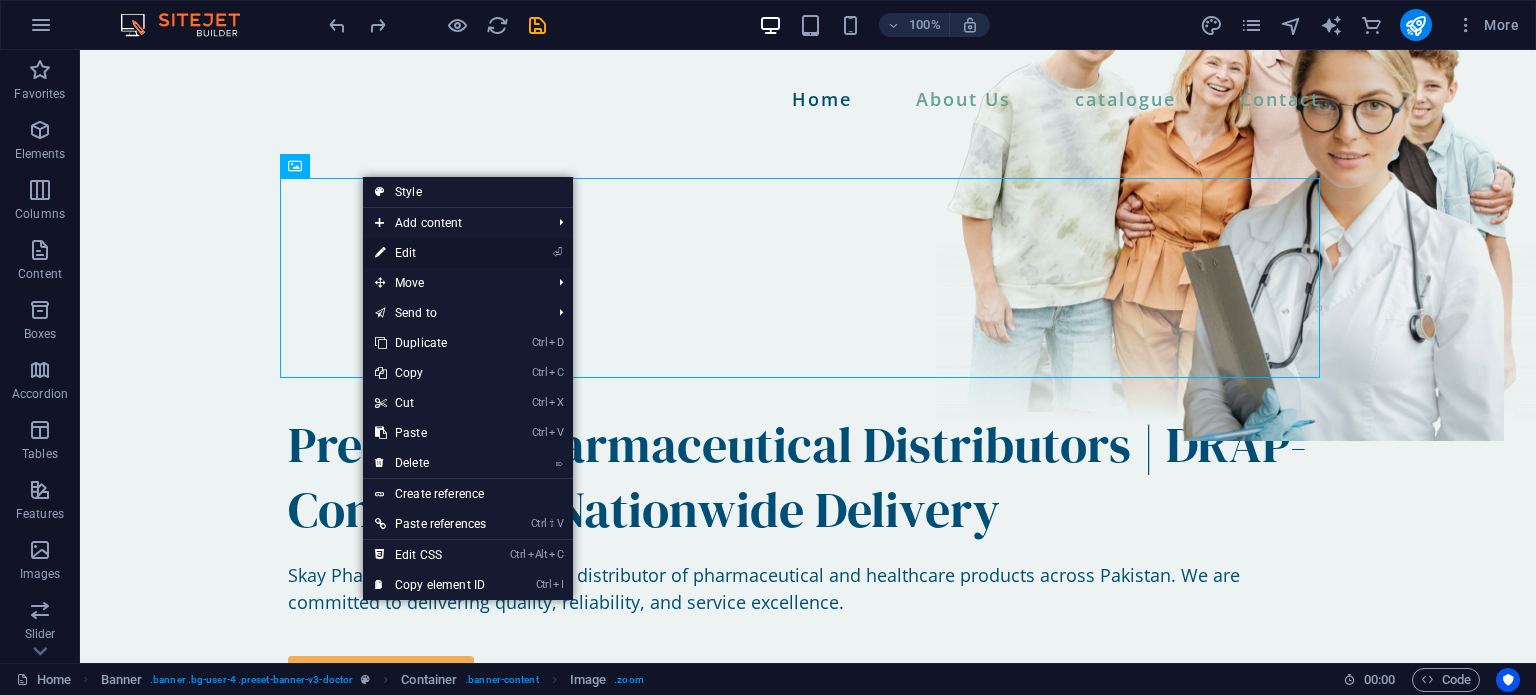 click on "⏎  Edit" at bounding box center (430, 253) 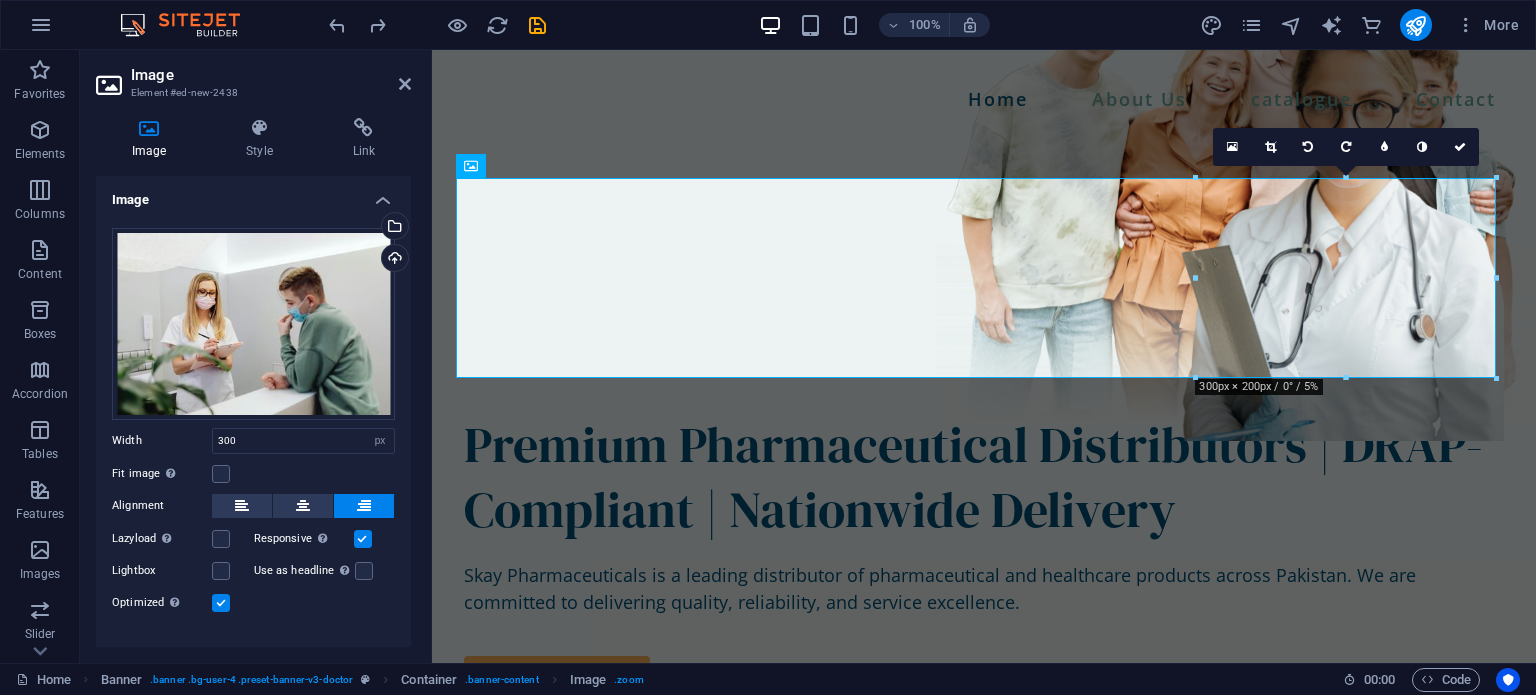 scroll, scrollTop: 28, scrollLeft: 0, axis: vertical 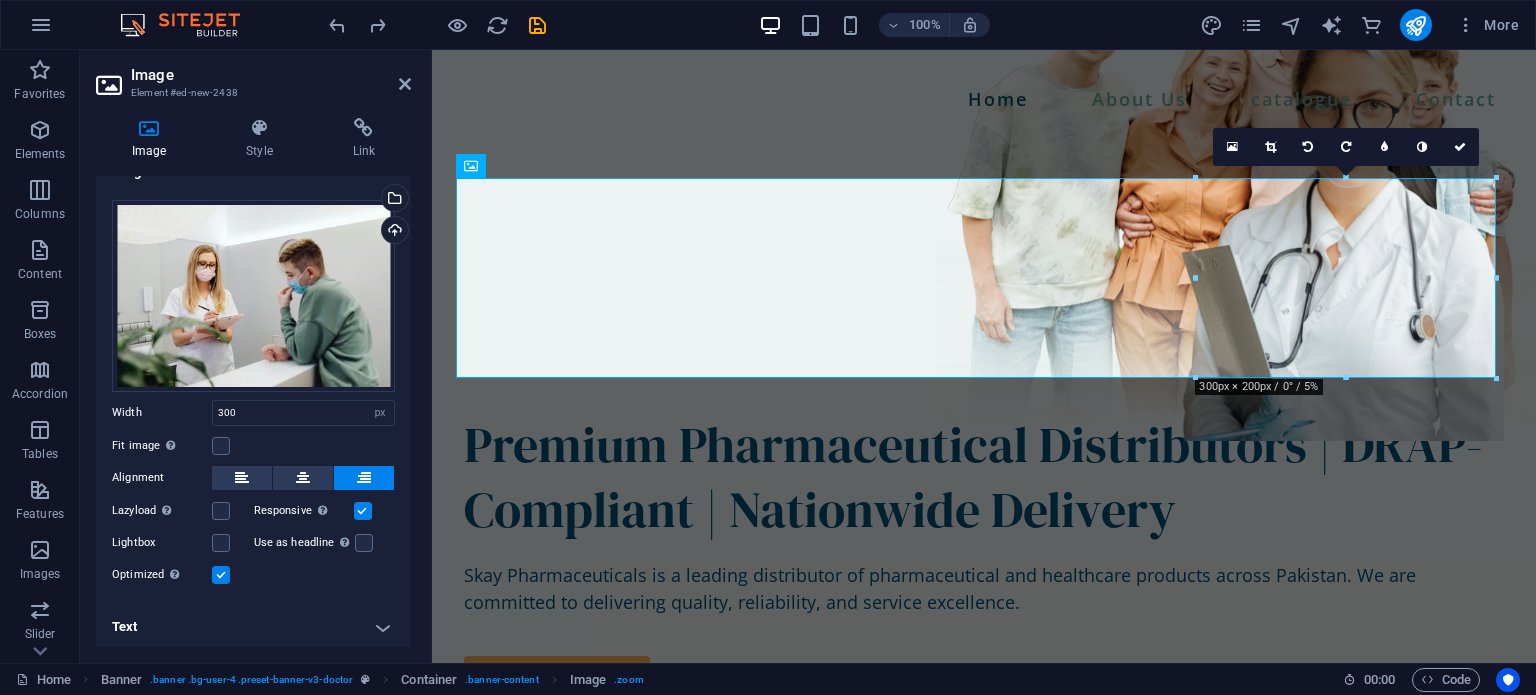 click on "Text" at bounding box center (253, 627) 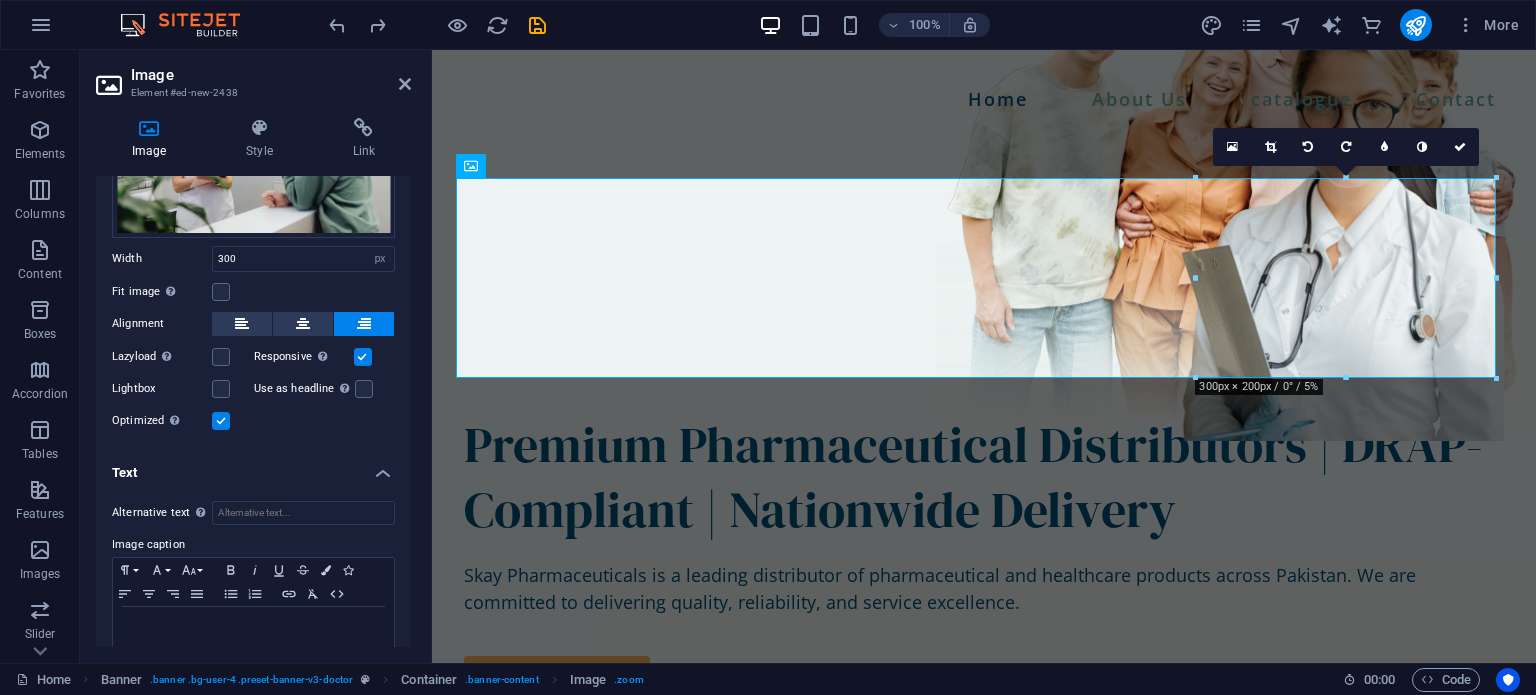 scroll, scrollTop: 208, scrollLeft: 0, axis: vertical 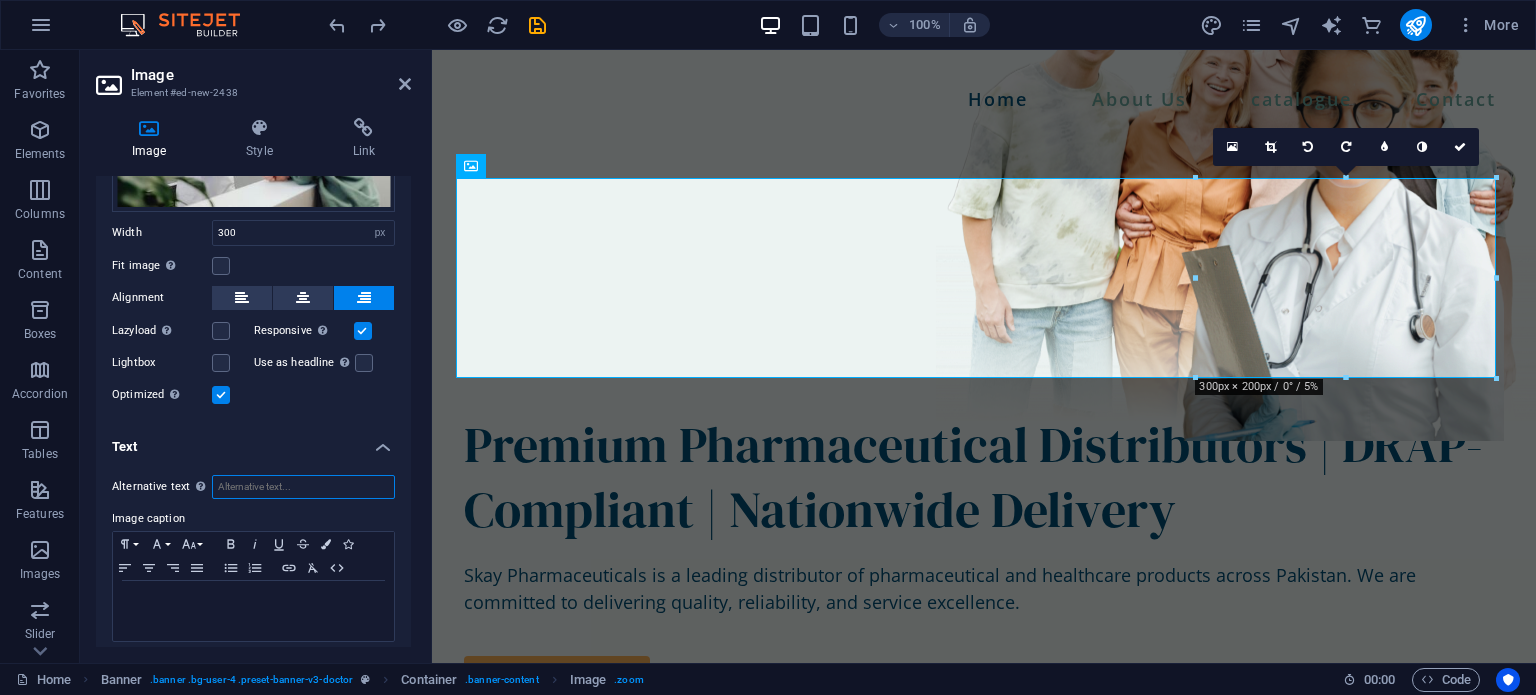 click on "Alternative text The alternative text is used by devices that cannot display images (e.g. image search engines) and should be added to every image to improve website accessibility." at bounding box center (303, 487) 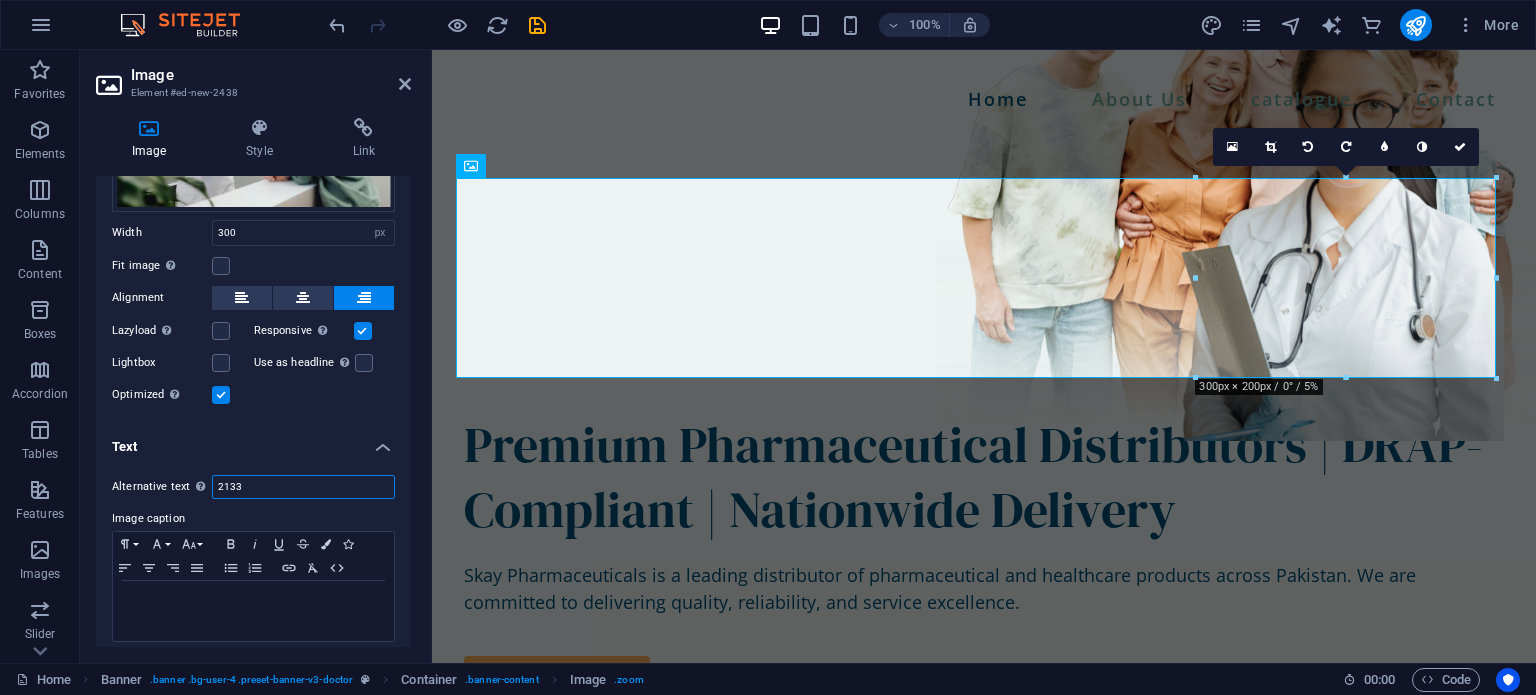 type on "2133" 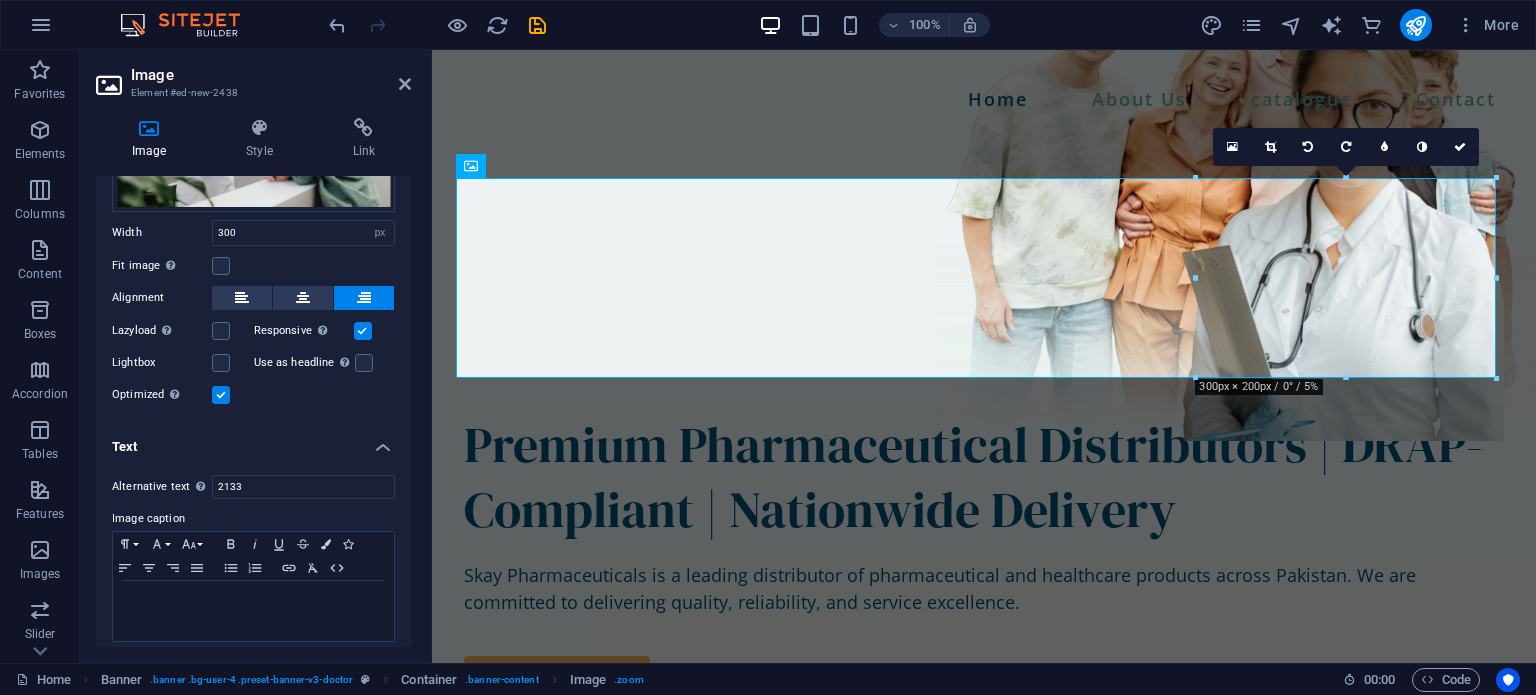 click on "Image caption" at bounding box center (253, 519) 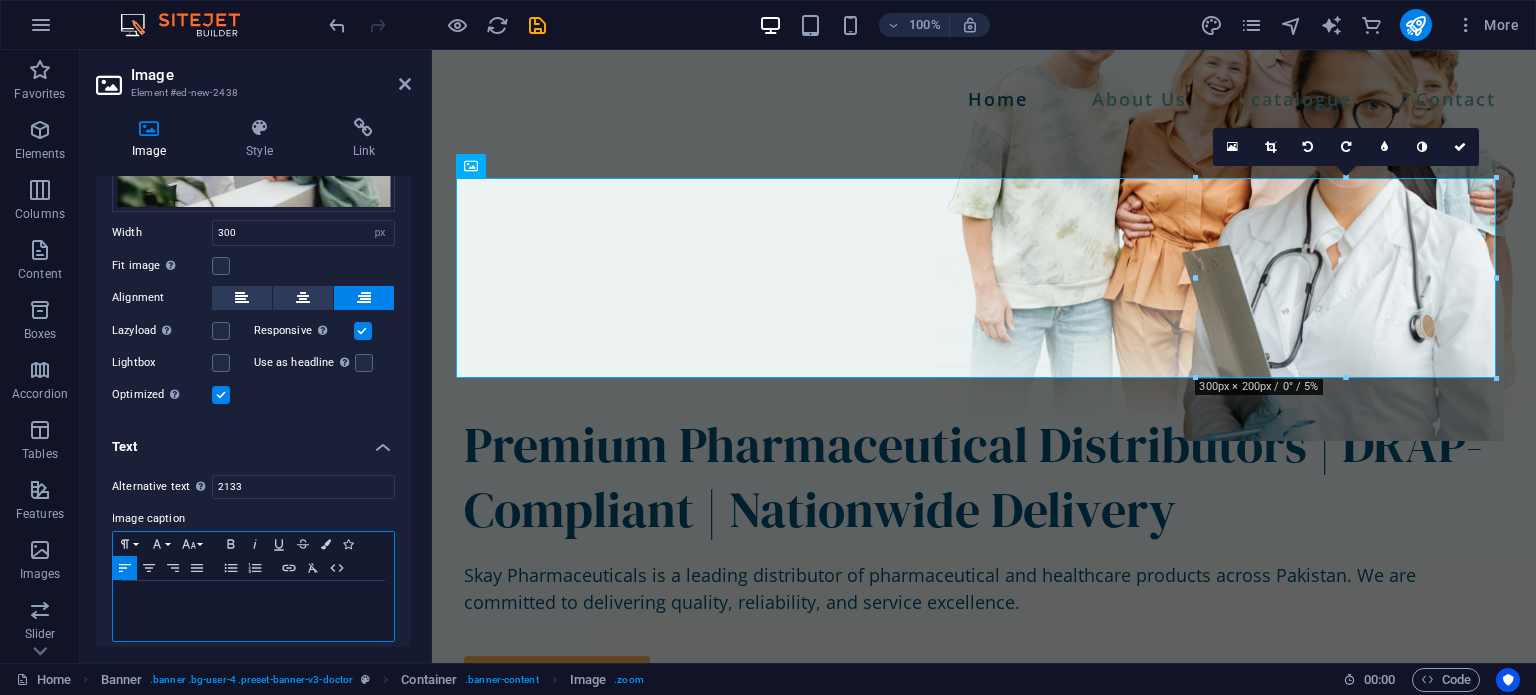 click at bounding box center (253, 611) 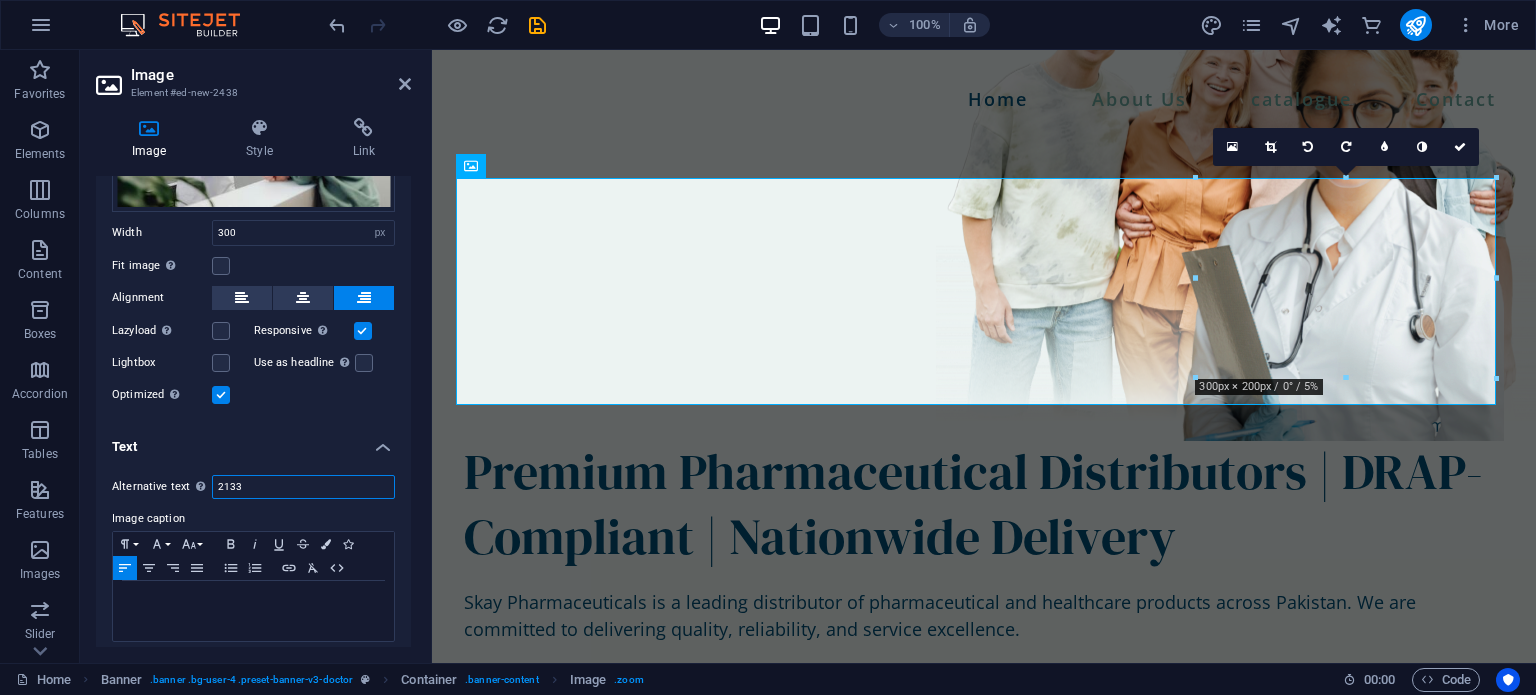 click on "2133" at bounding box center [303, 487] 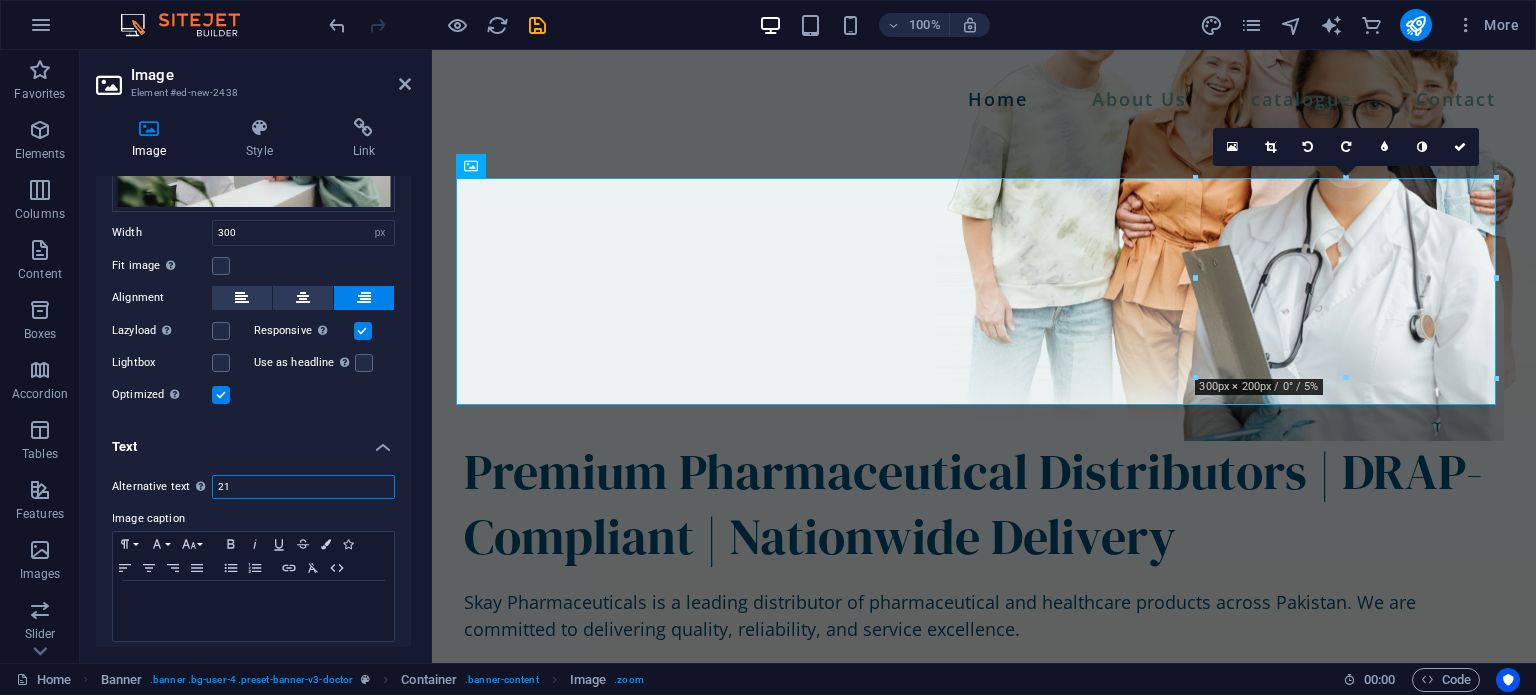 type on "2" 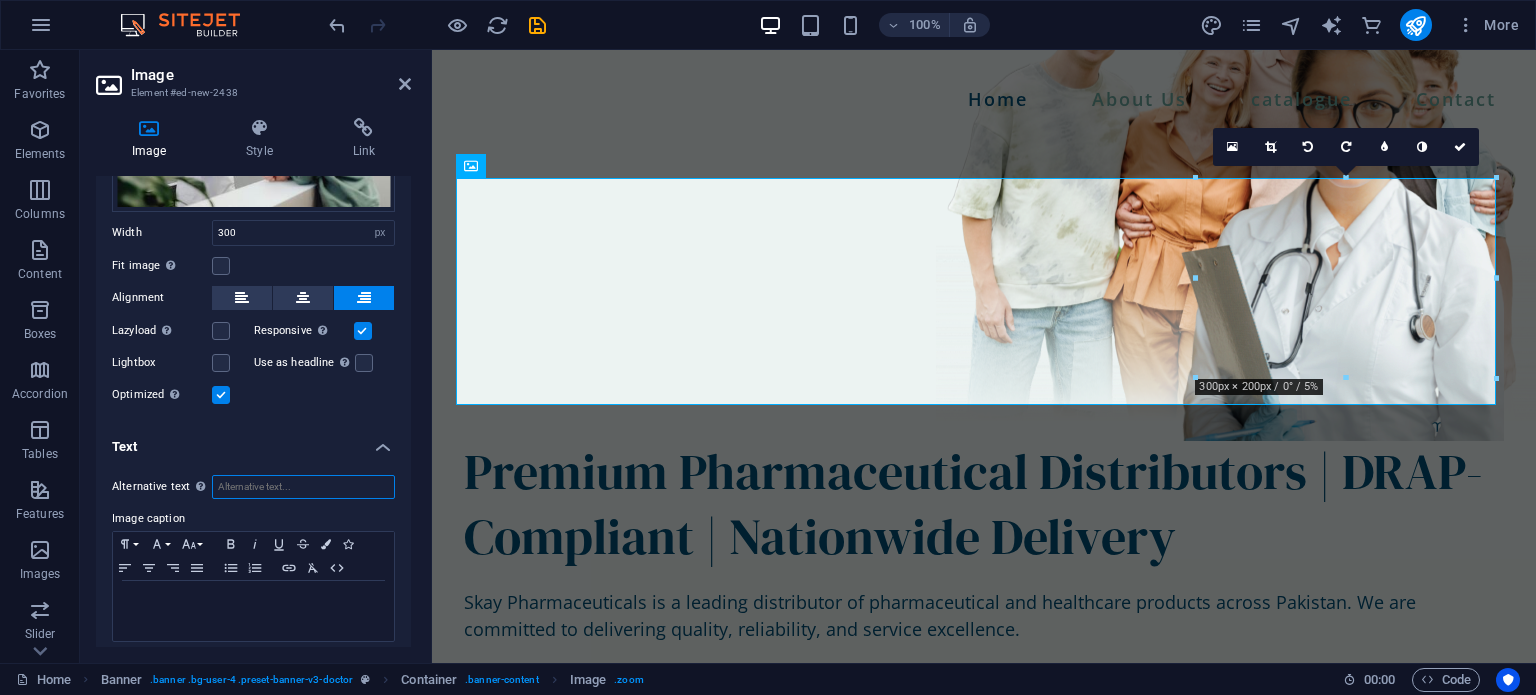 type 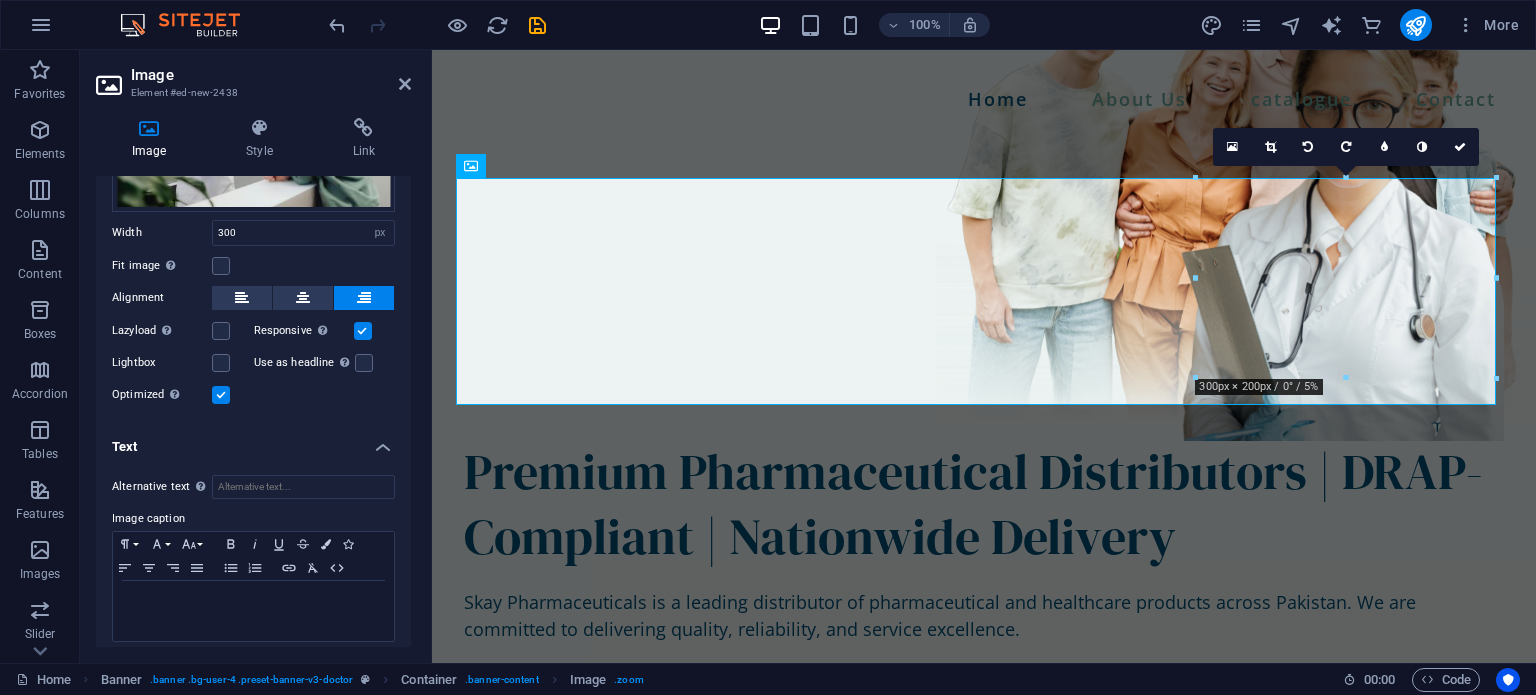 click on "Text" at bounding box center [253, 441] 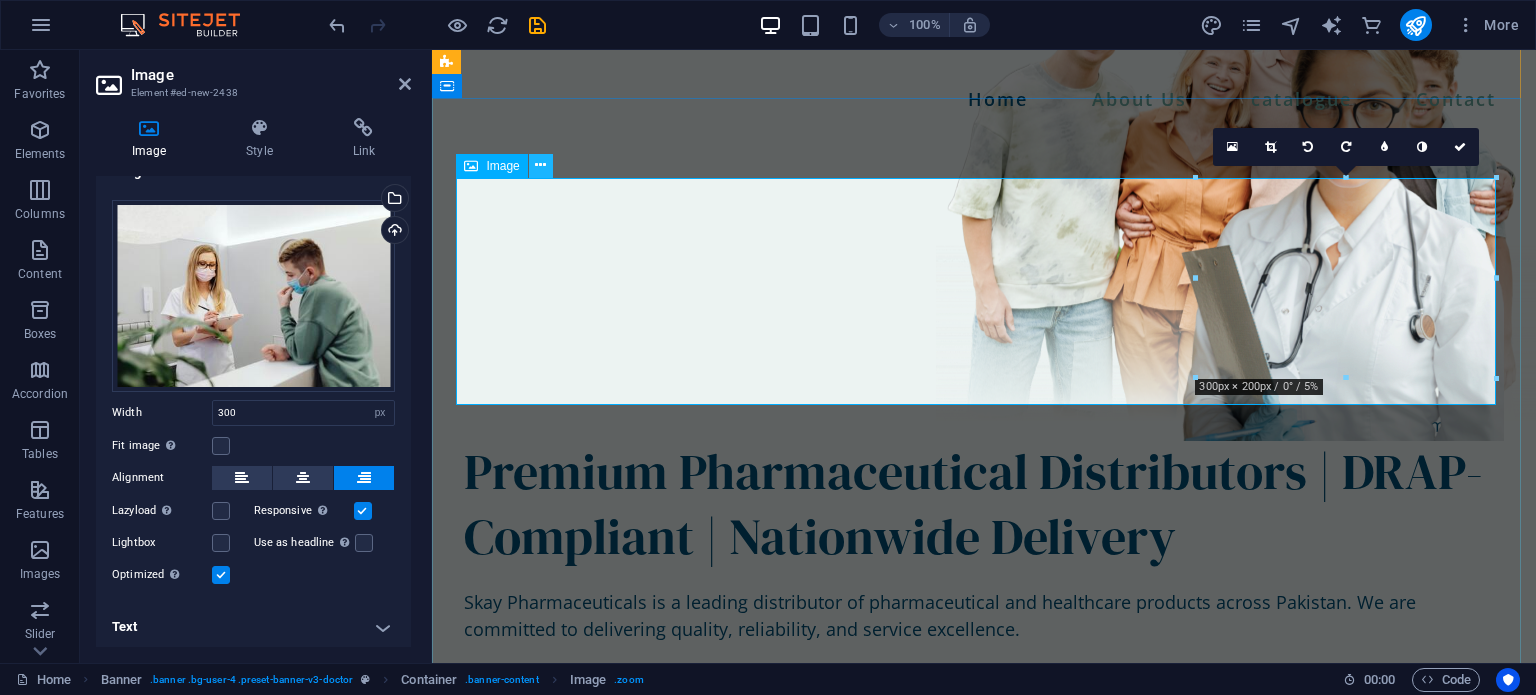 click at bounding box center (540, 165) 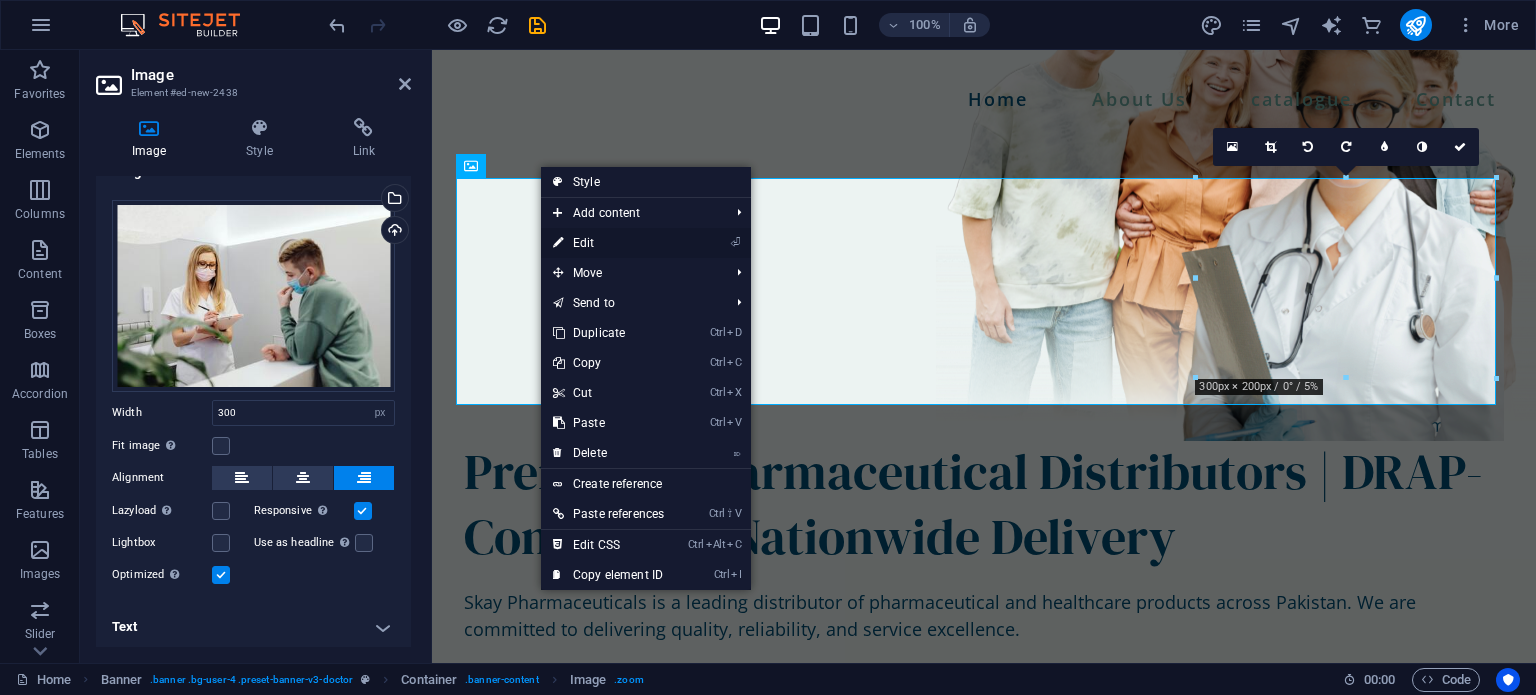 click on "⏎  Edit" at bounding box center (608, 243) 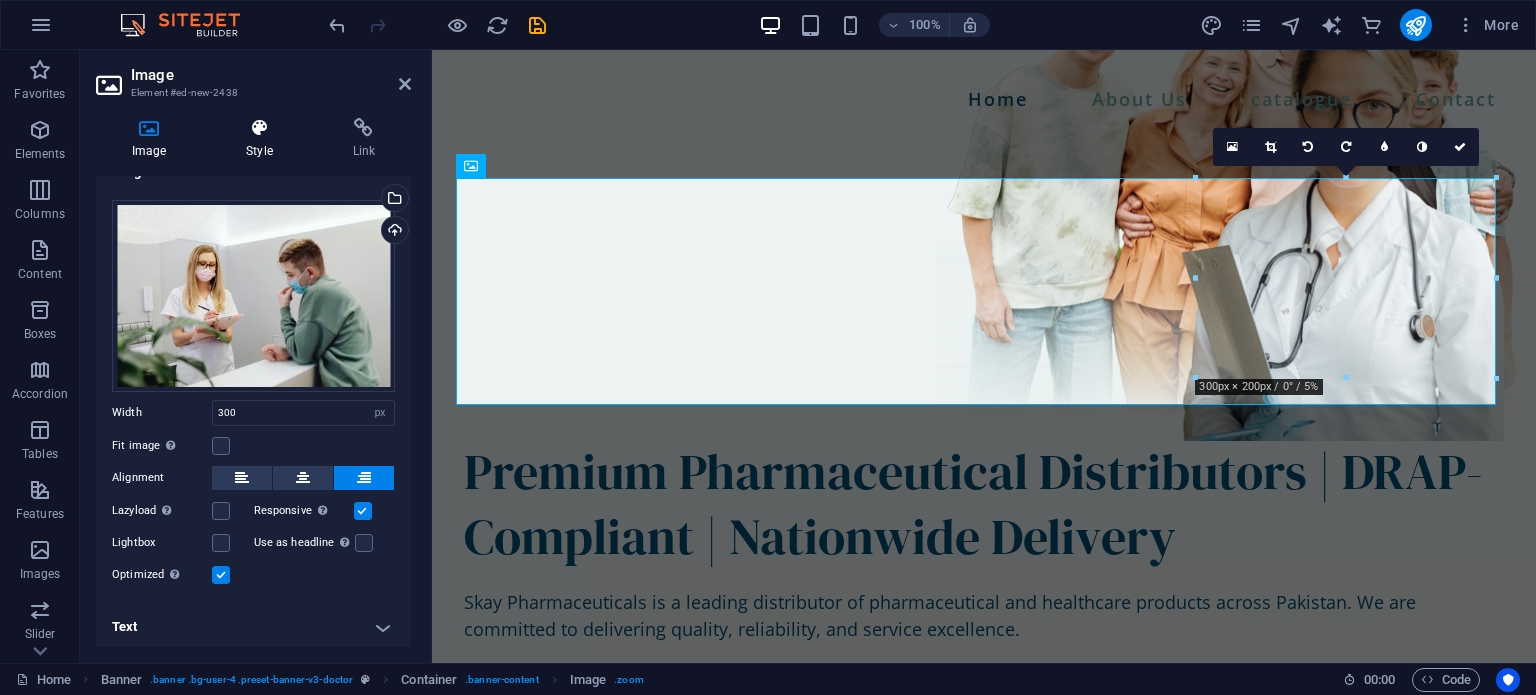 click on "Style" at bounding box center [263, 139] 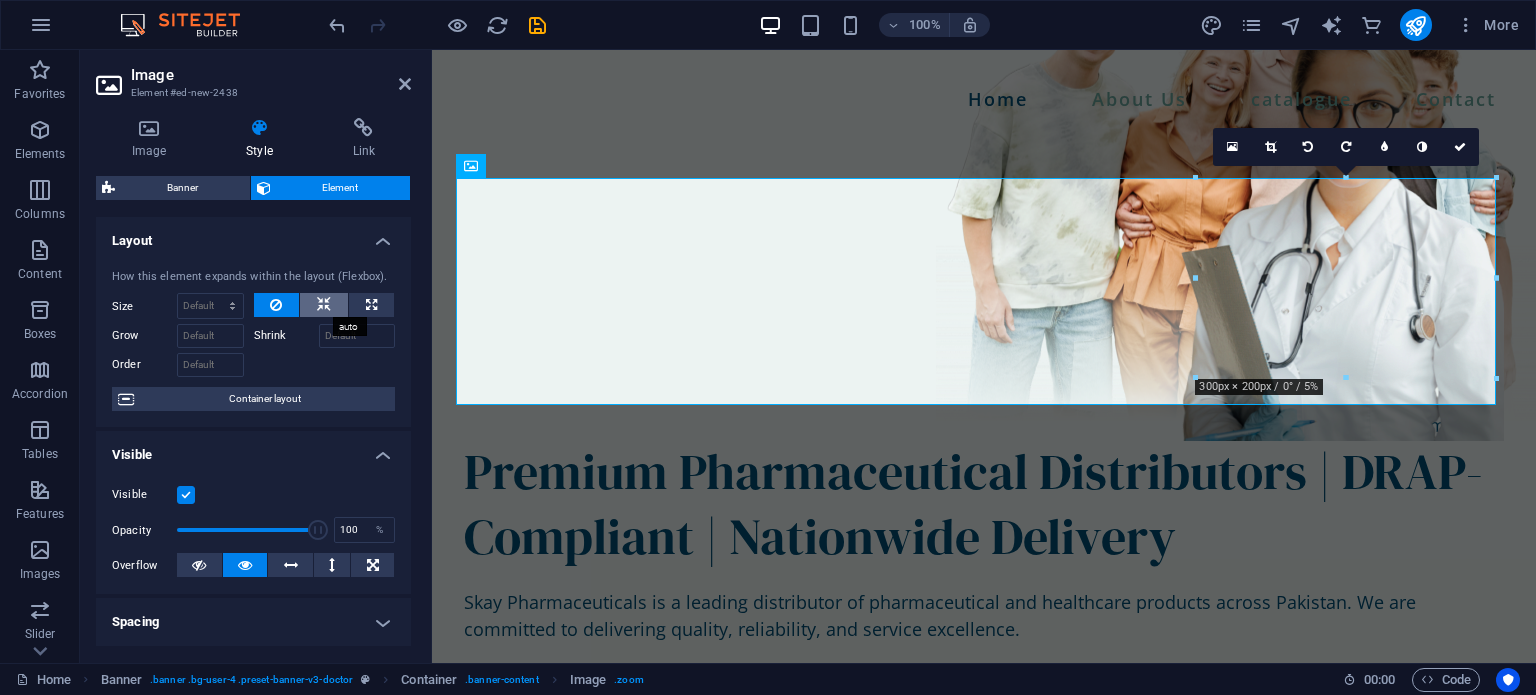click at bounding box center [324, 305] 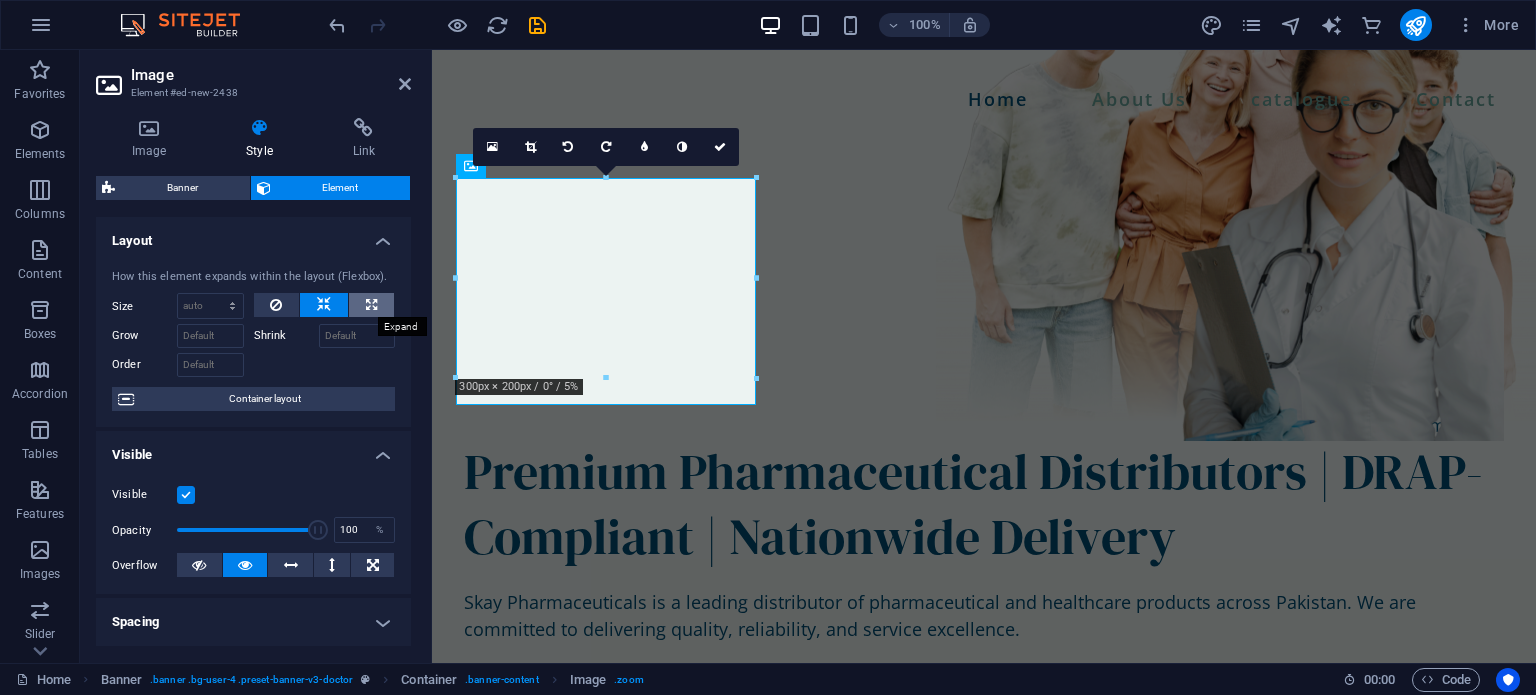 click at bounding box center (371, 305) 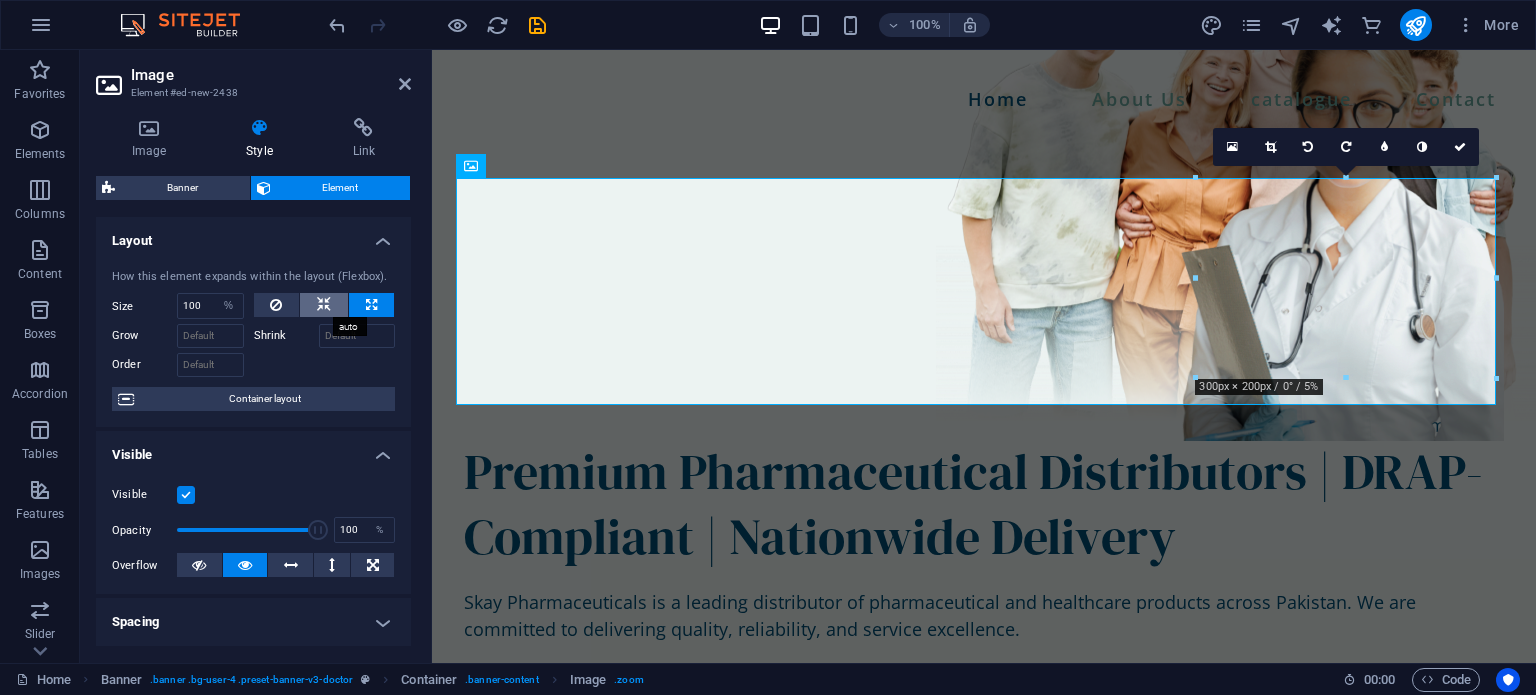click at bounding box center [324, 305] 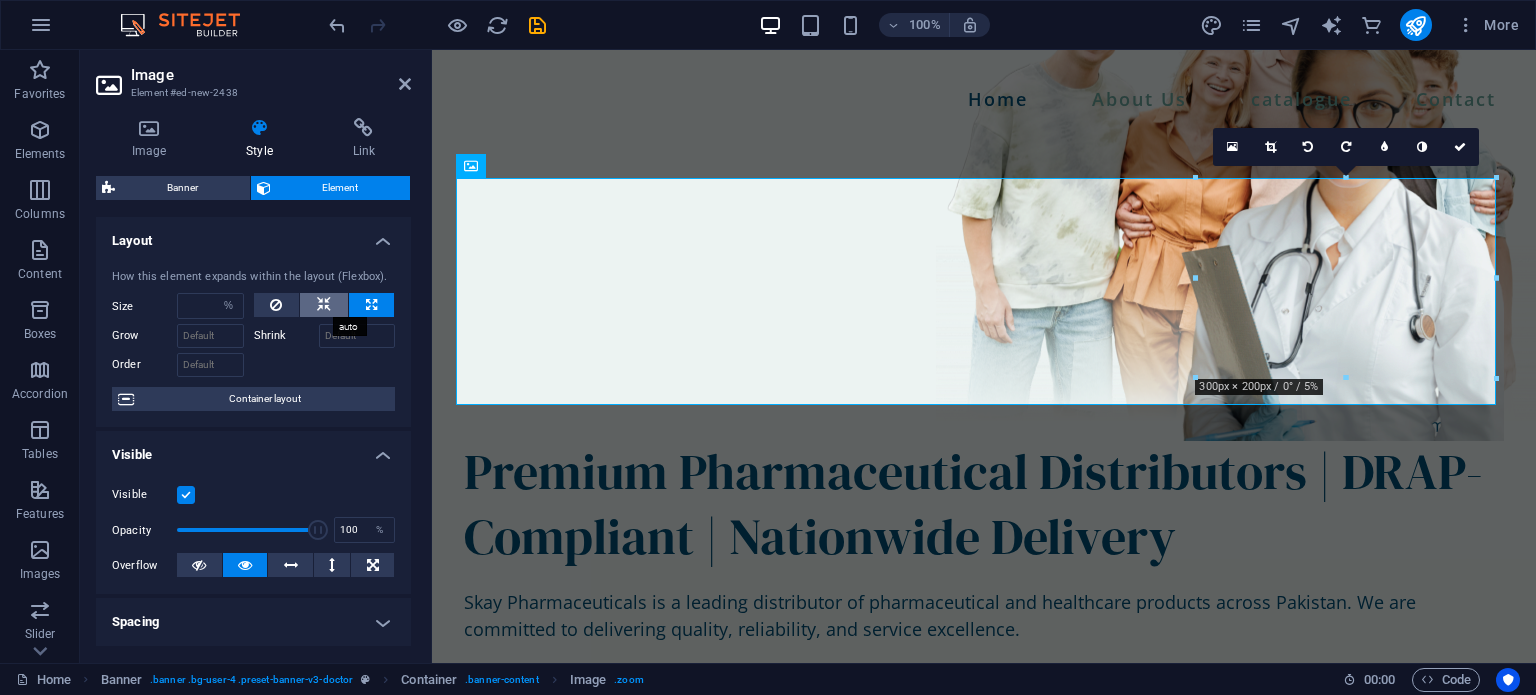 select on "DISABLED_OPTION_VALUE" 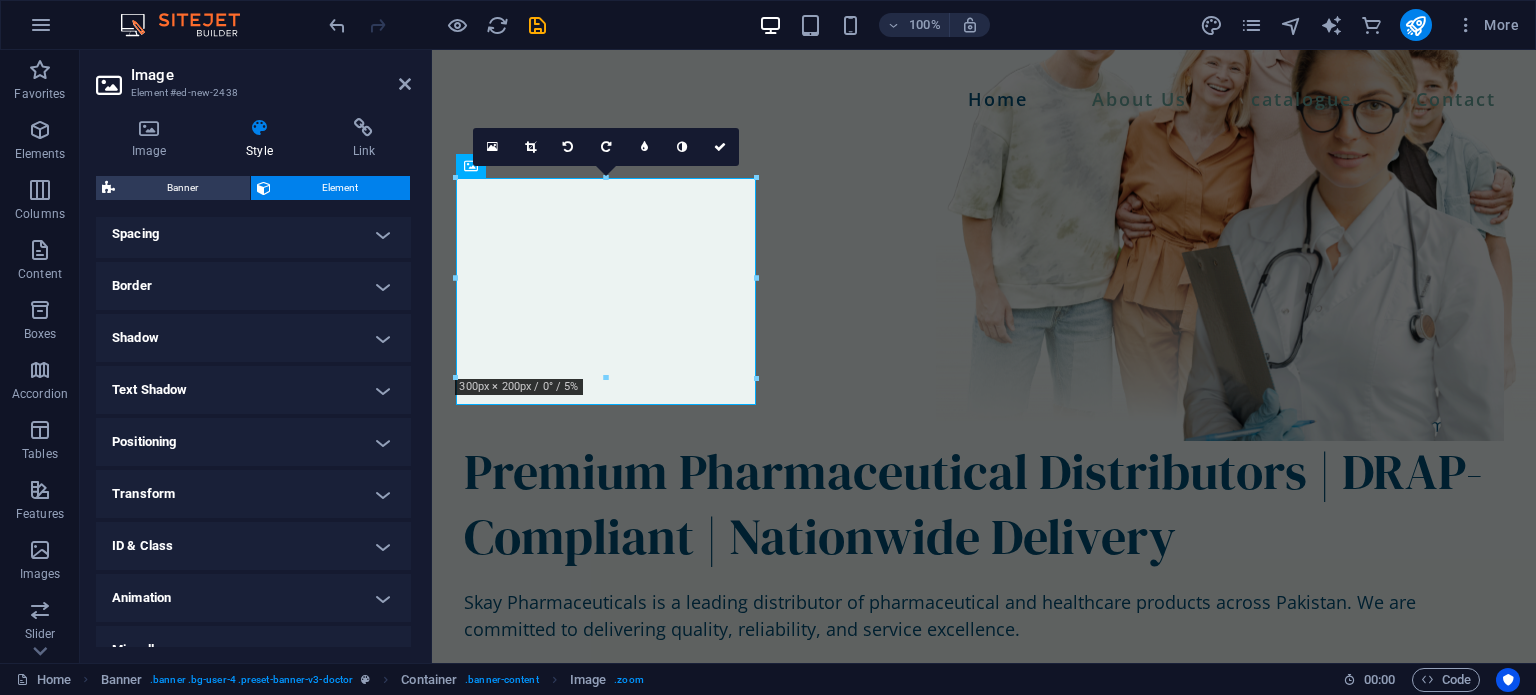 scroll, scrollTop: 356, scrollLeft: 0, axis: vertical 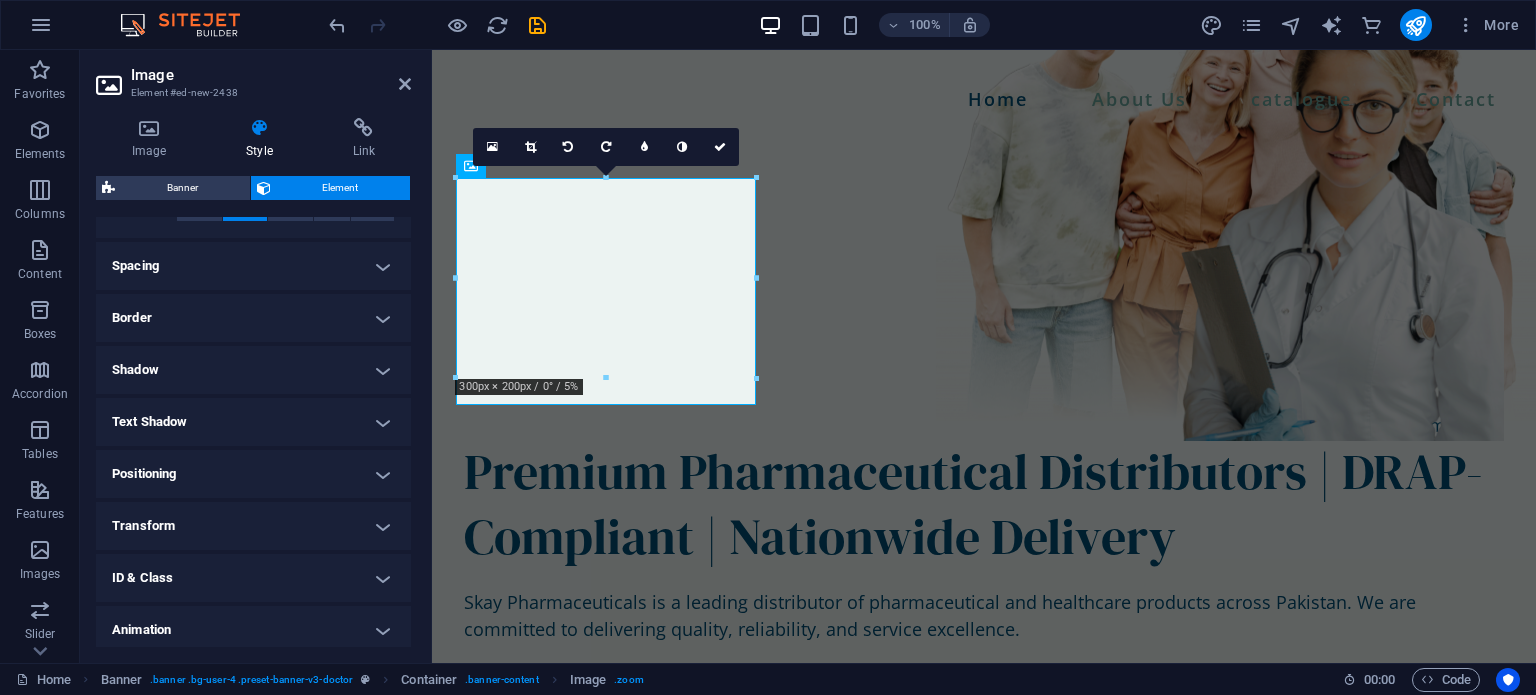 click on "Positioning" at bounding box center (253, 474) 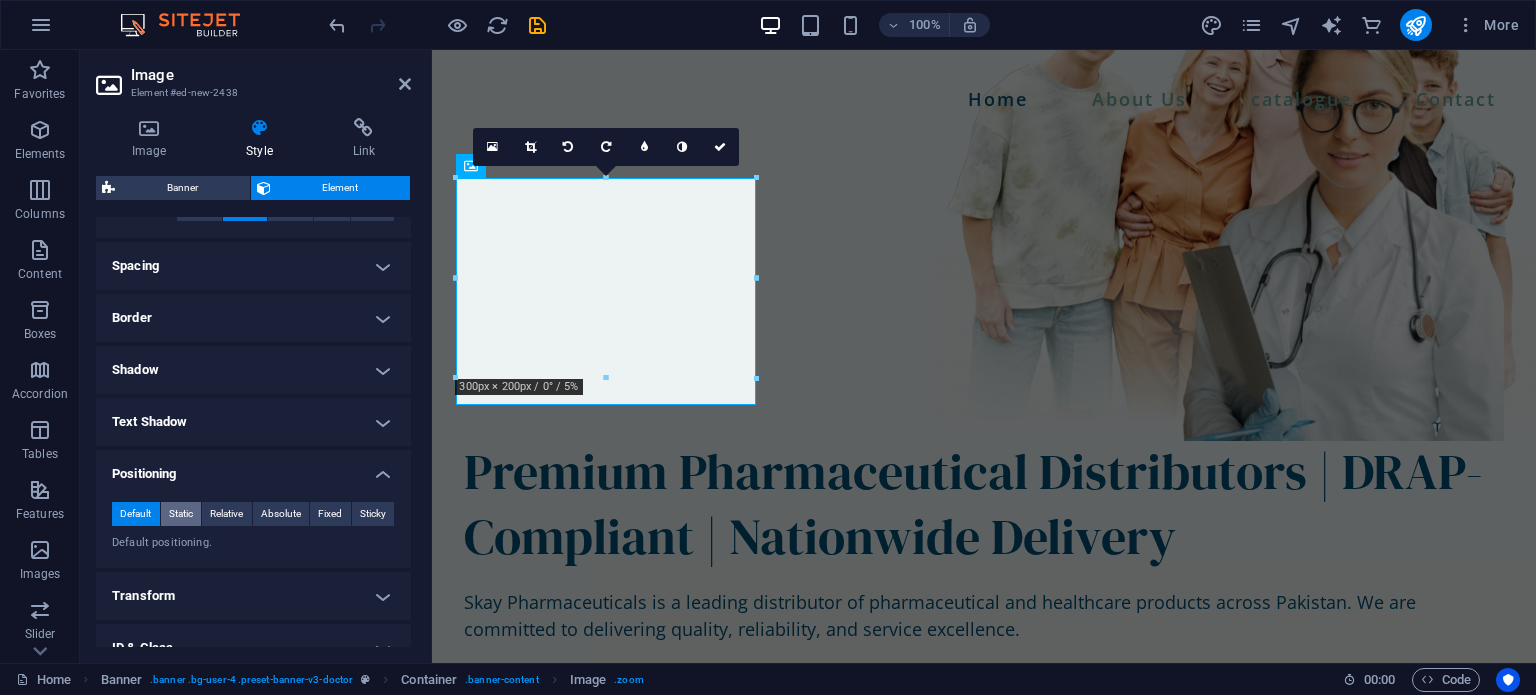 click on "Static" at bounding box center (181, 514) 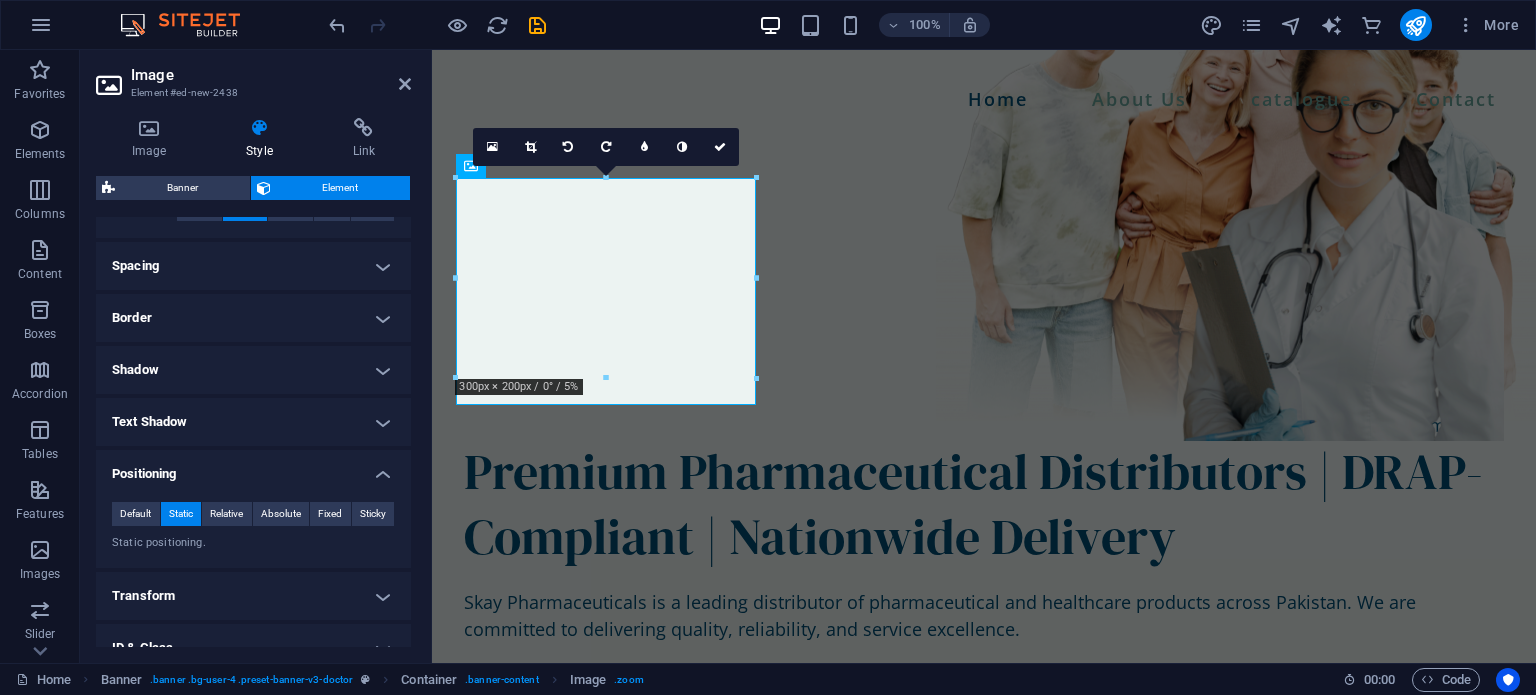 click on "Static positioning." at bounding box center [253, 543] 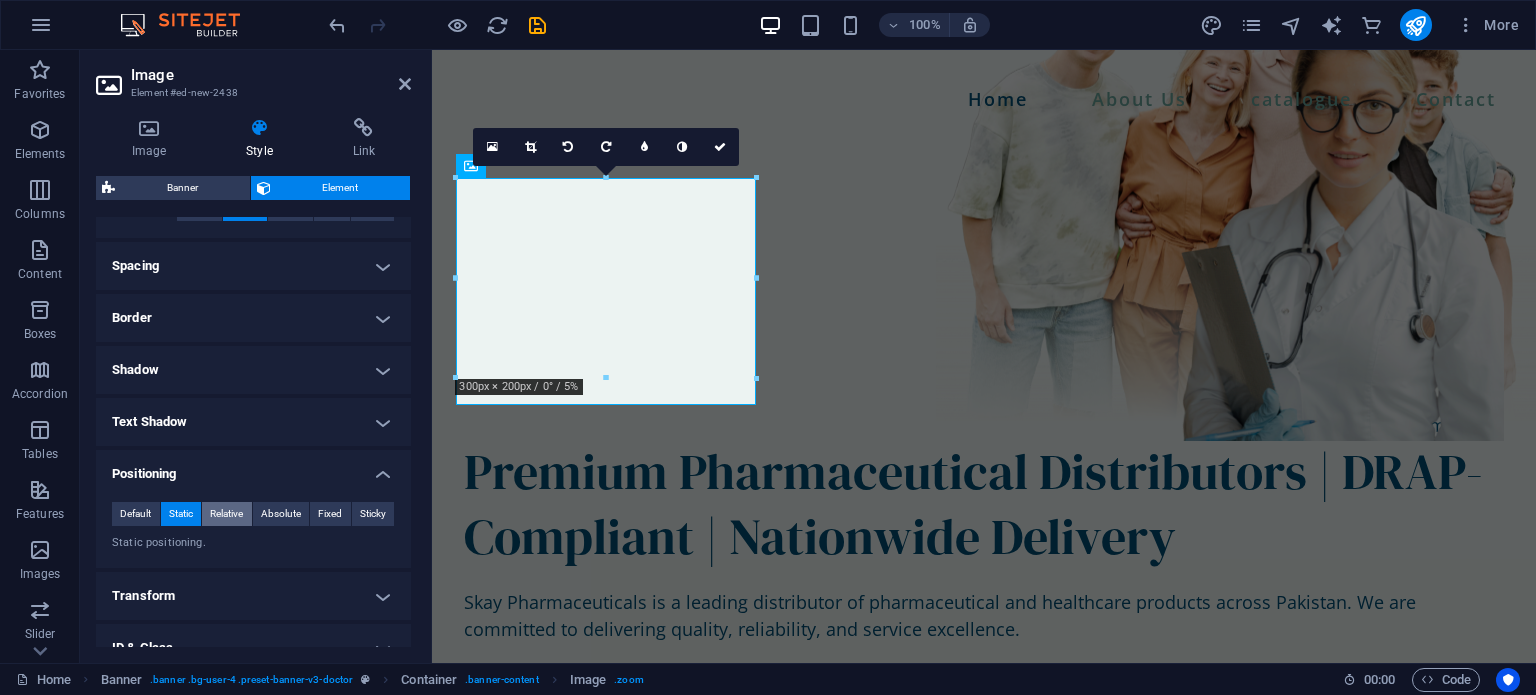 click on "Relative" at bounding box center [226, 514] 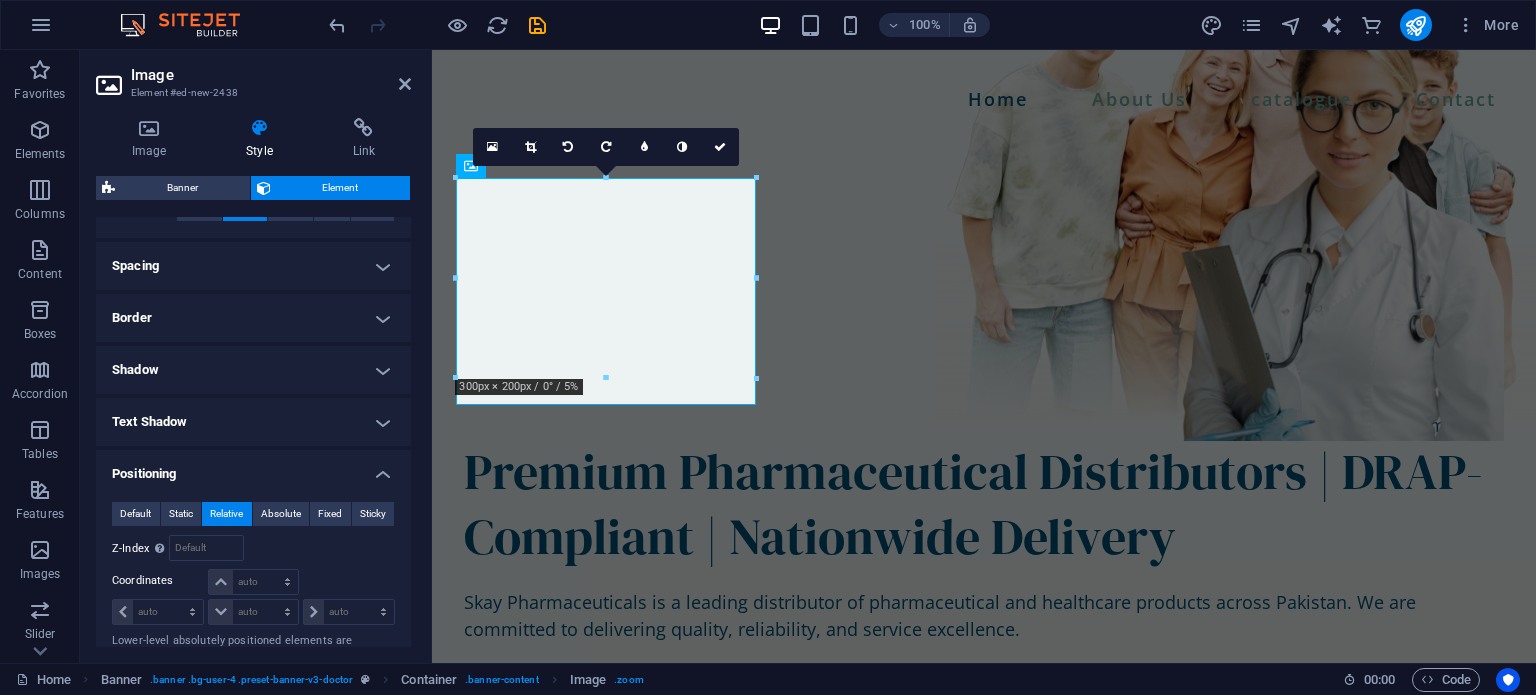 click on "Relative to #ed-663518265" at bounding box center [325, 548] 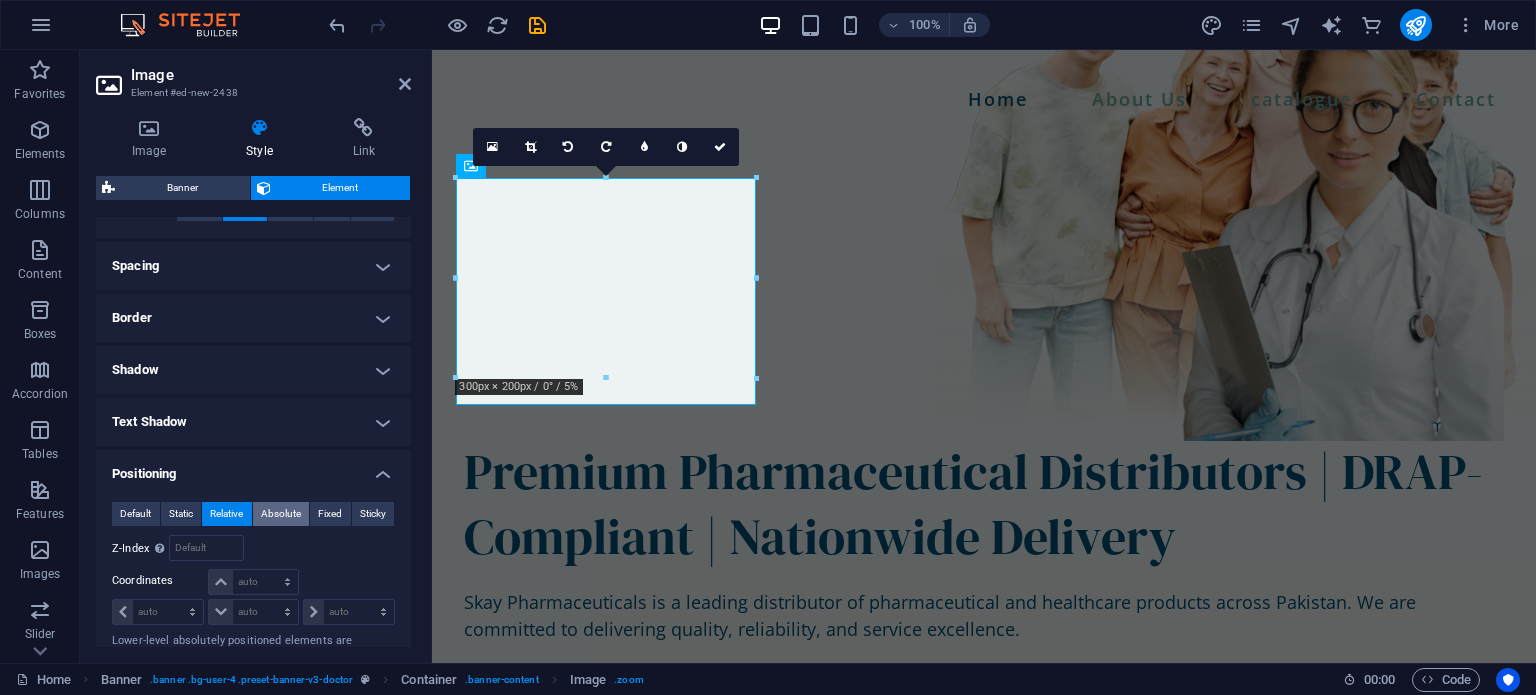 click on "Absolute" at bounding box center [281, 514] 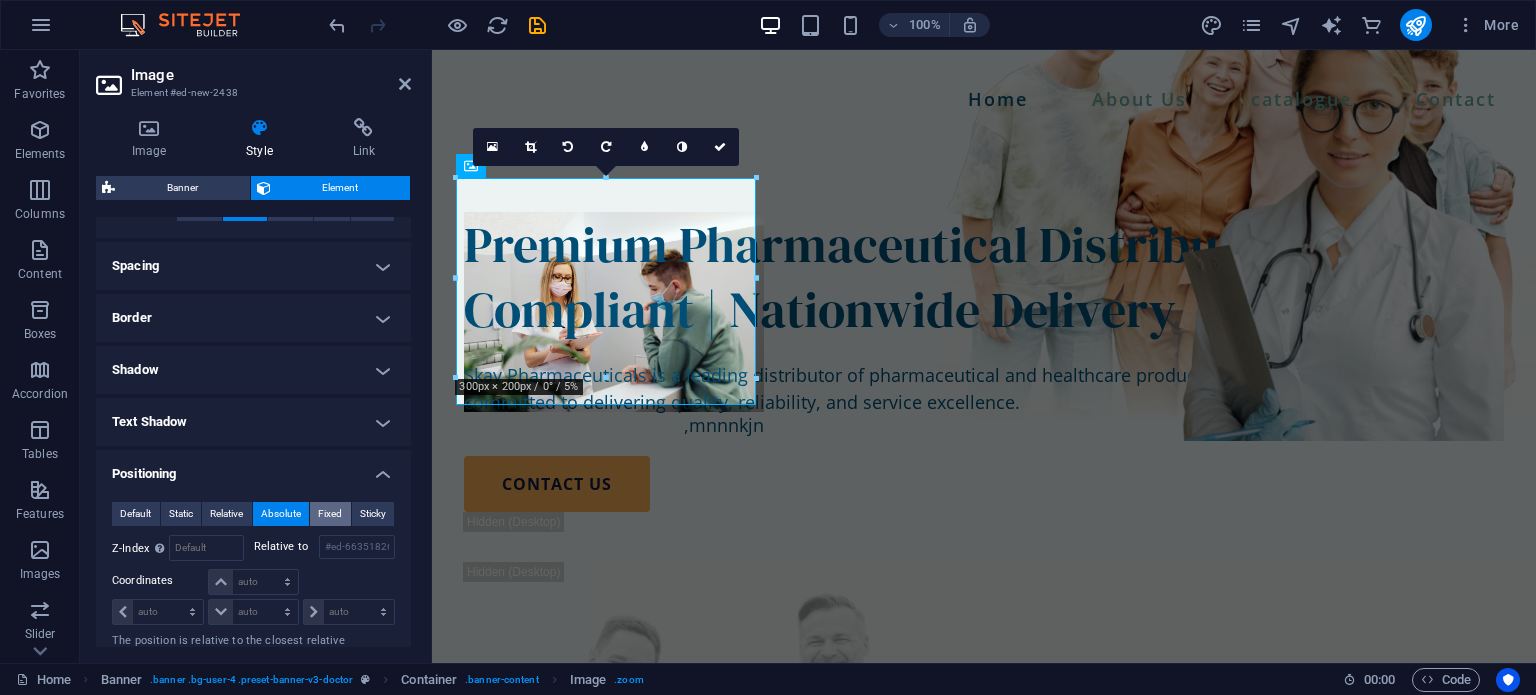 click on "Fixed" at bounding box center [330, 514] 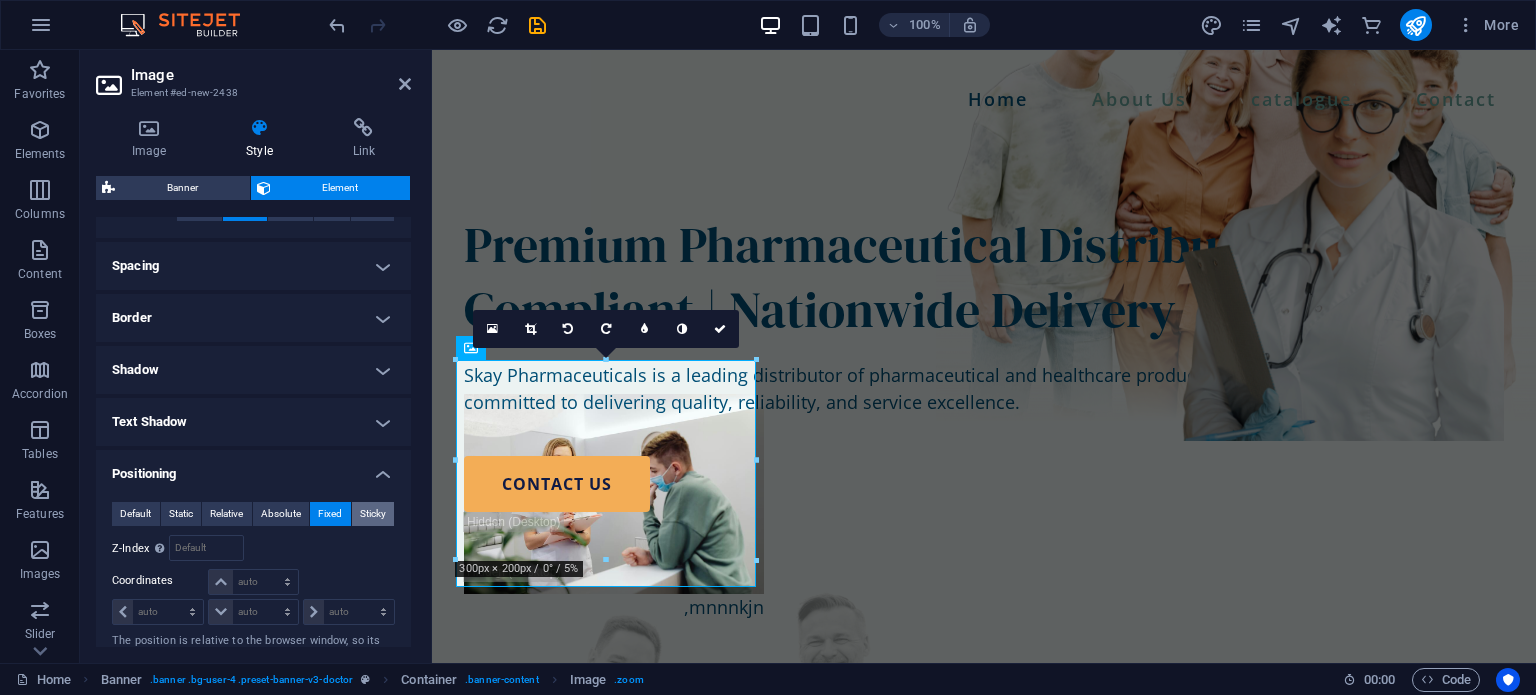 click on "Sticky" at bounding box center [373, 514] 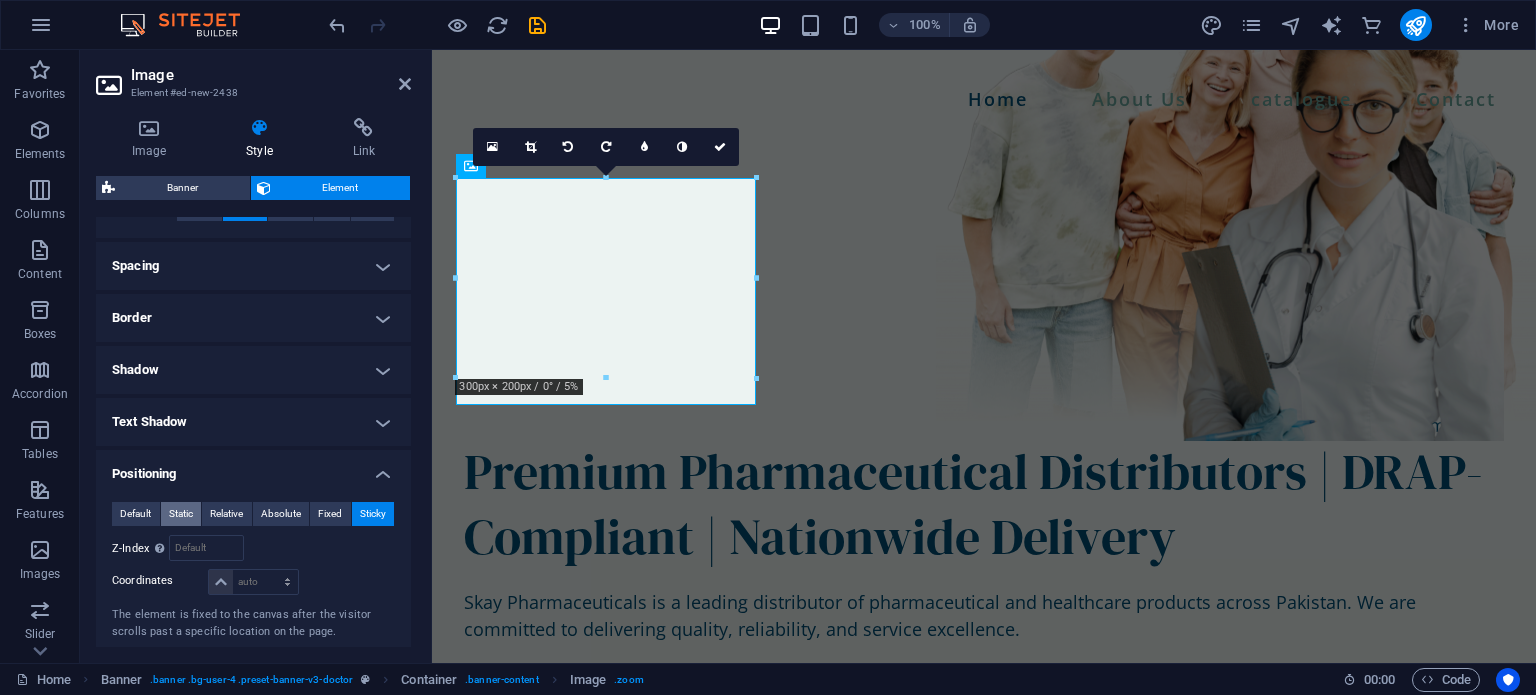 click on "Static" at bounding box center (181, 514) 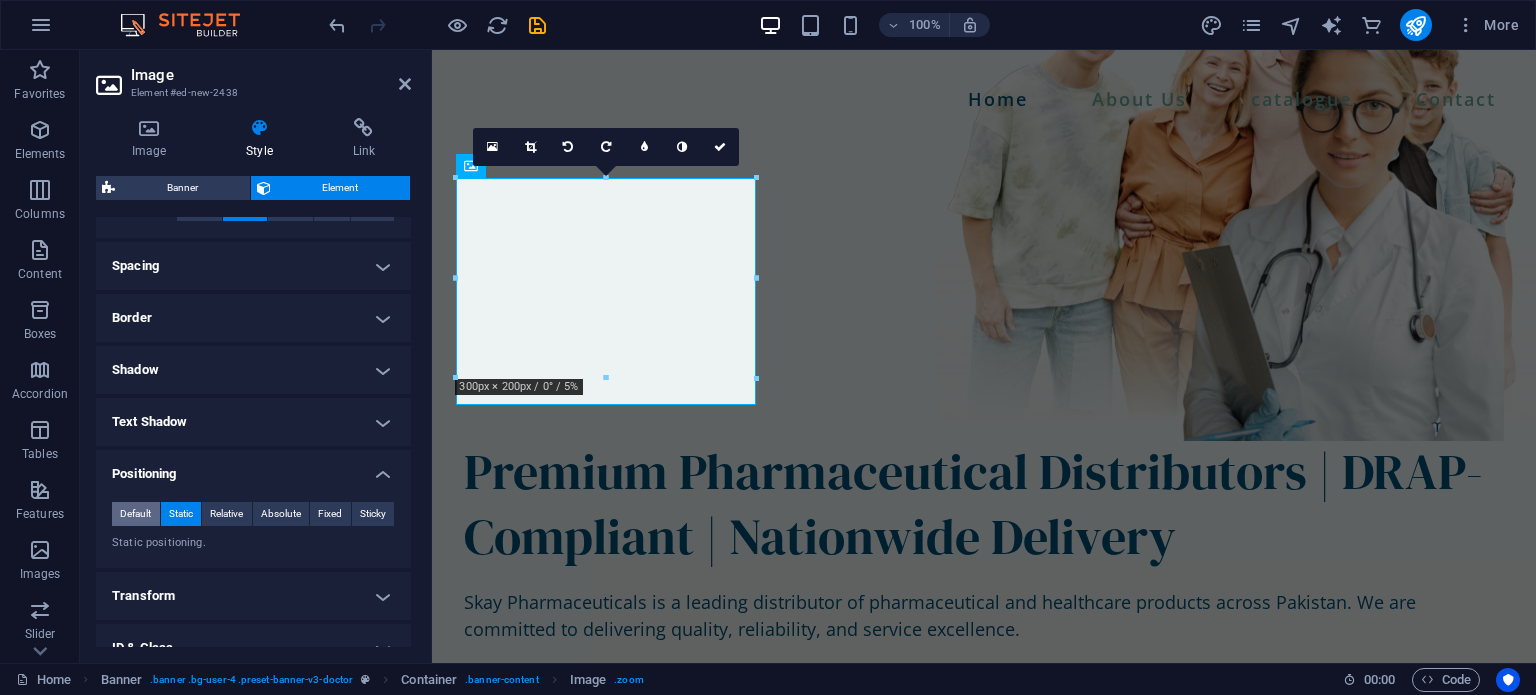 click on "Default" at bounding box center (135, 514) 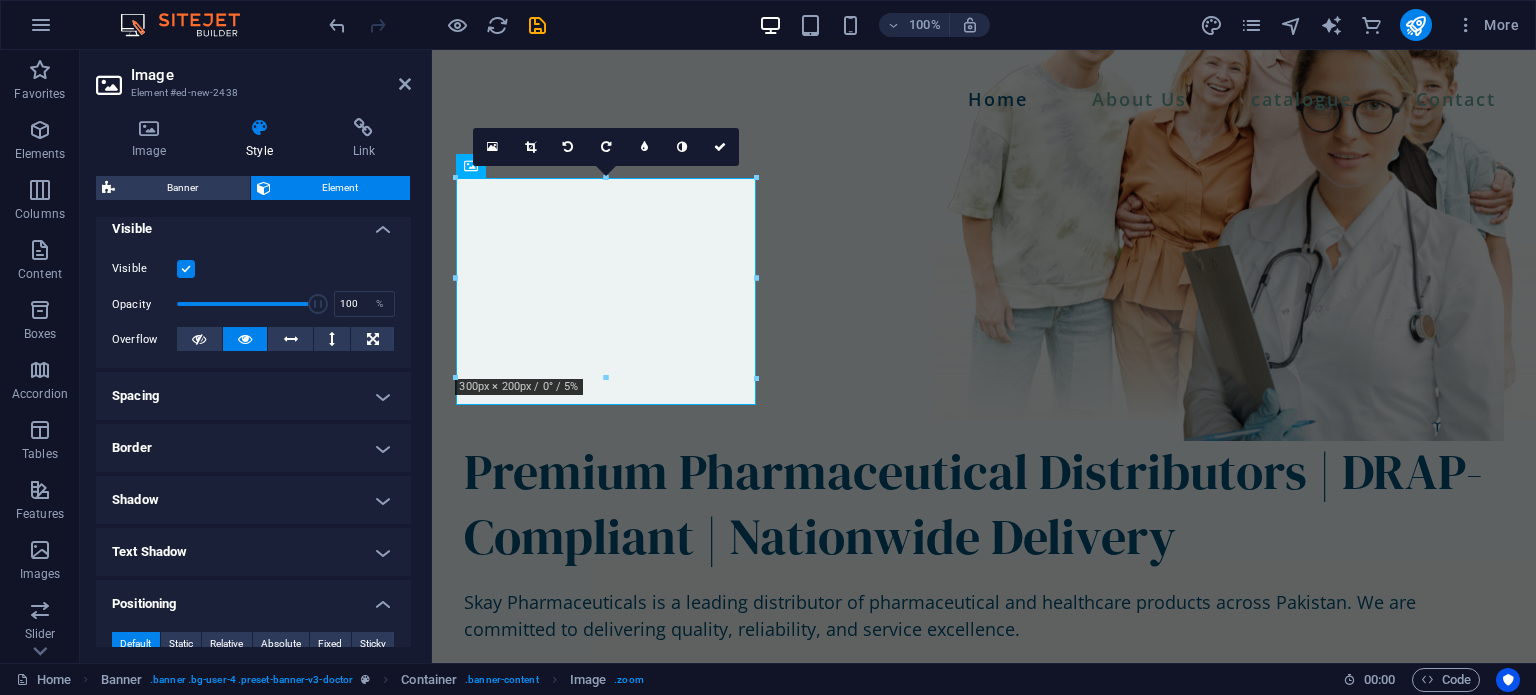 scroll, scrollTop: 223, scrollLeft: 0, axis: vertical 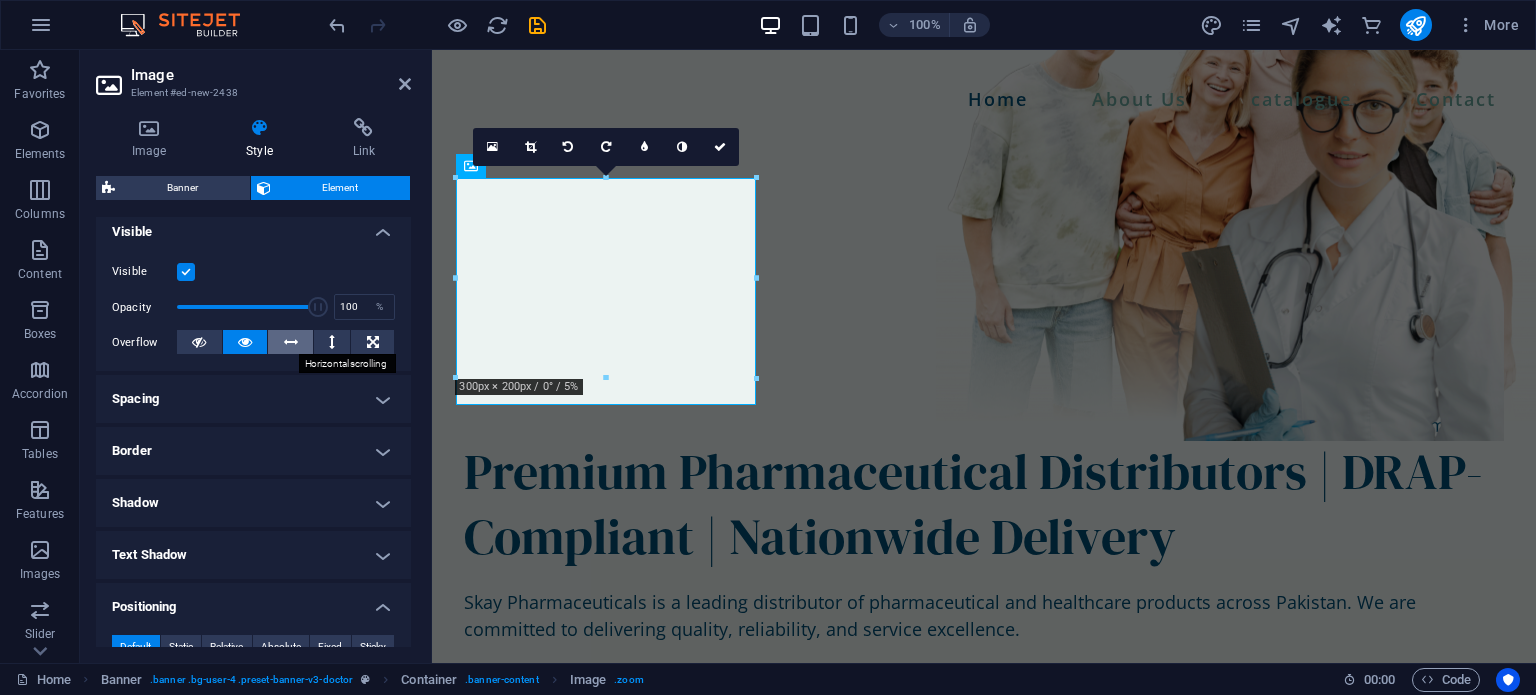 click at bounding box center (291, 342) 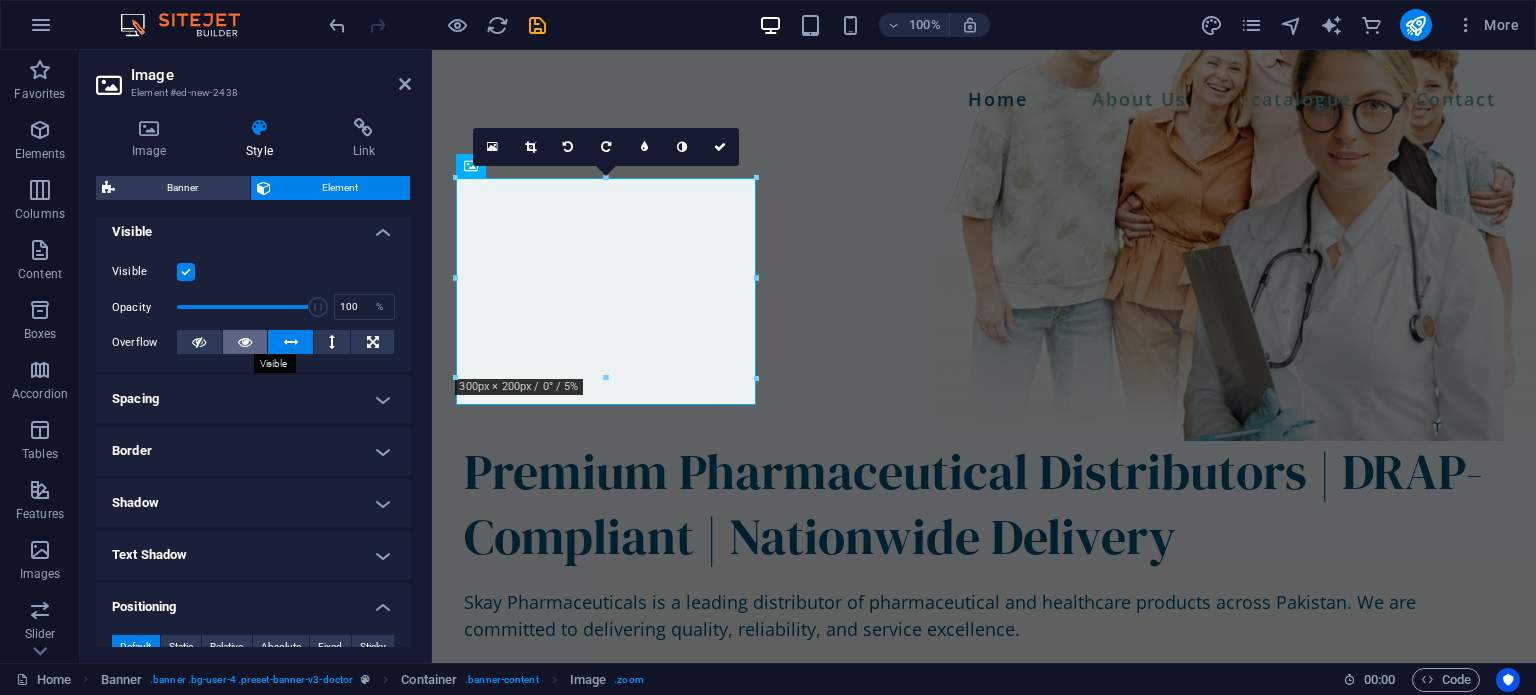 click at bounding box center (245, 342) 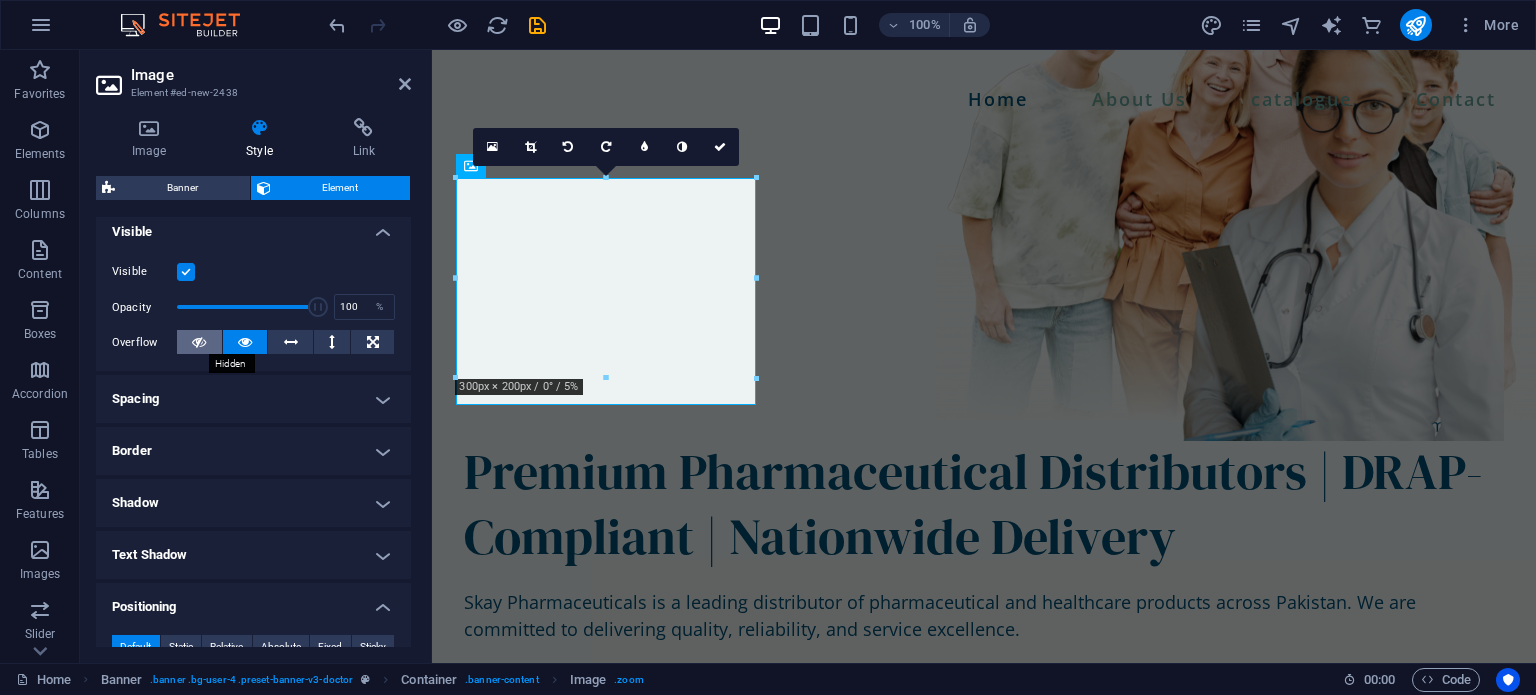 click at bounding box center (199, 342) 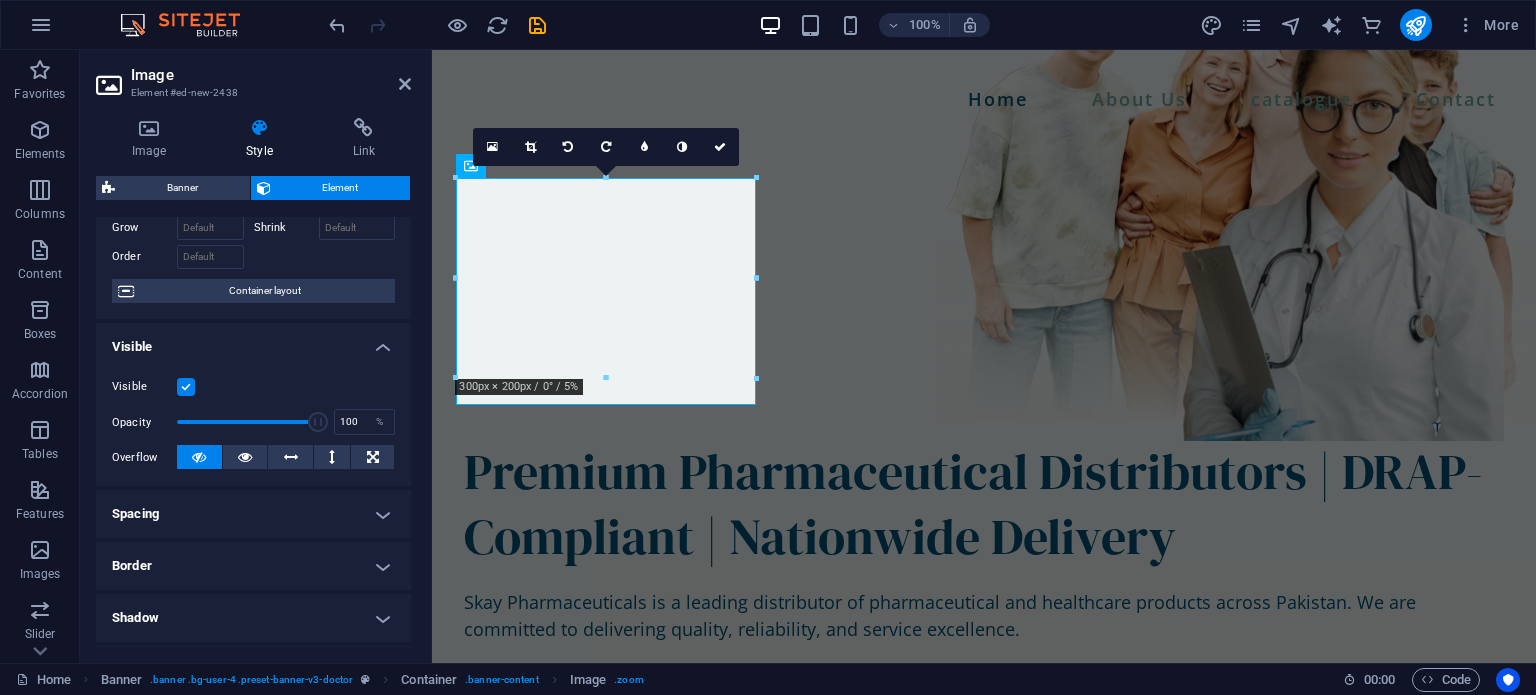 scroll, scrollTop: 106, scrollLeft: 0, axis: vertical 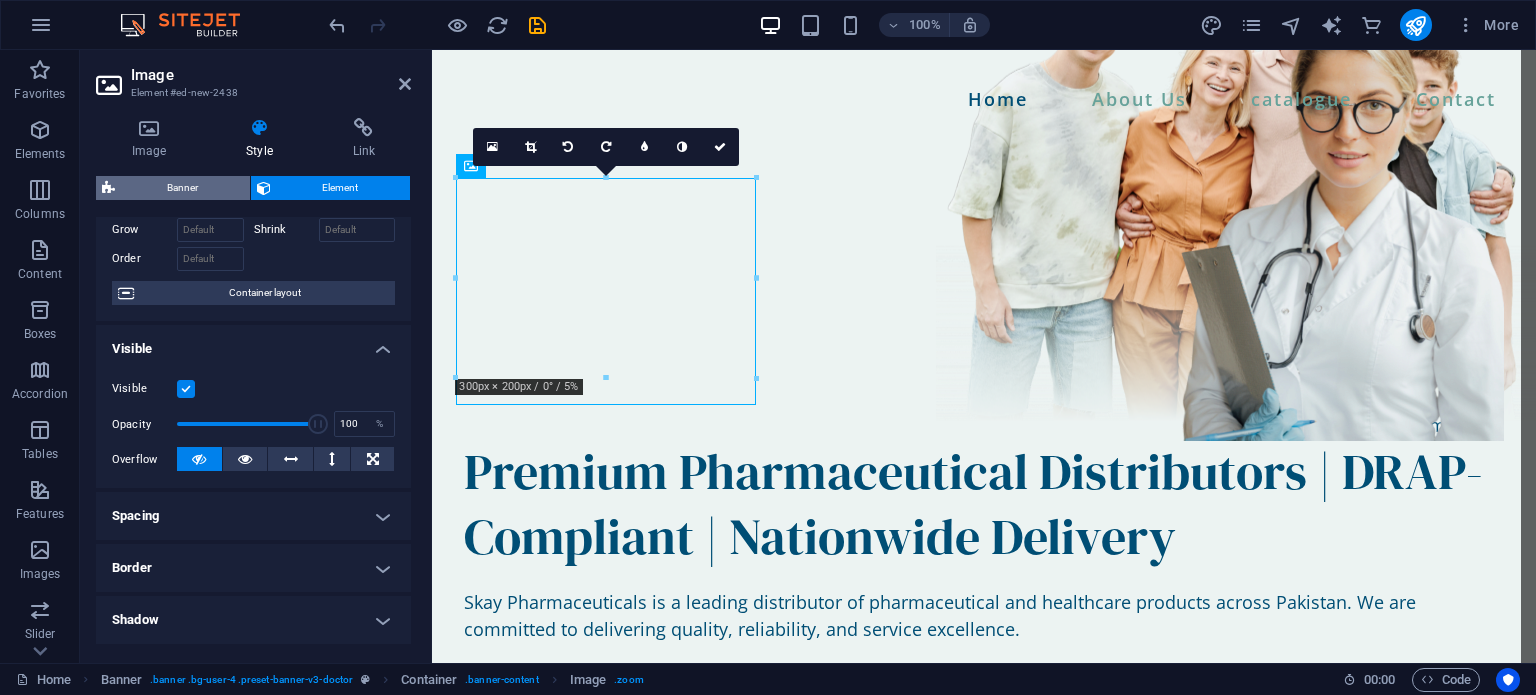 click on "Banner" at bounding box center [182, 188] 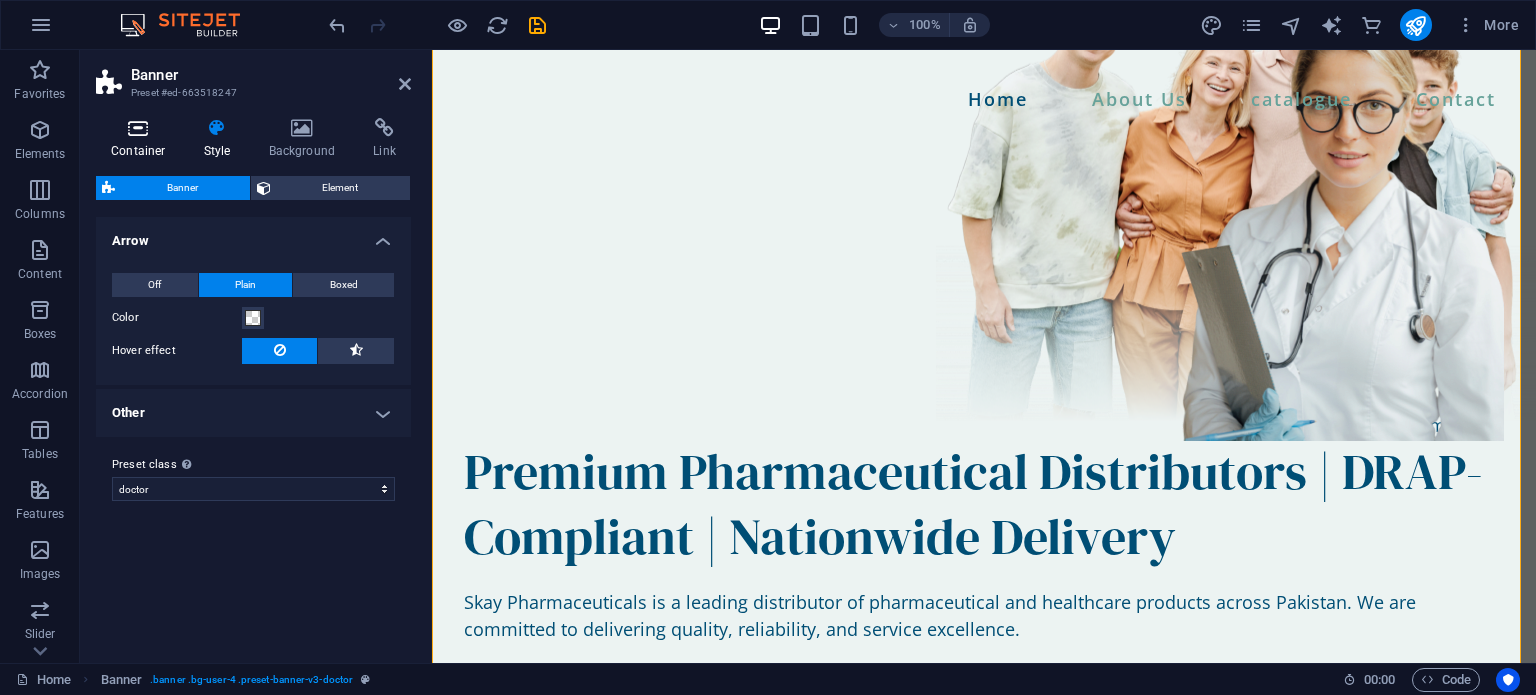 click at bounding box center [138, 128] 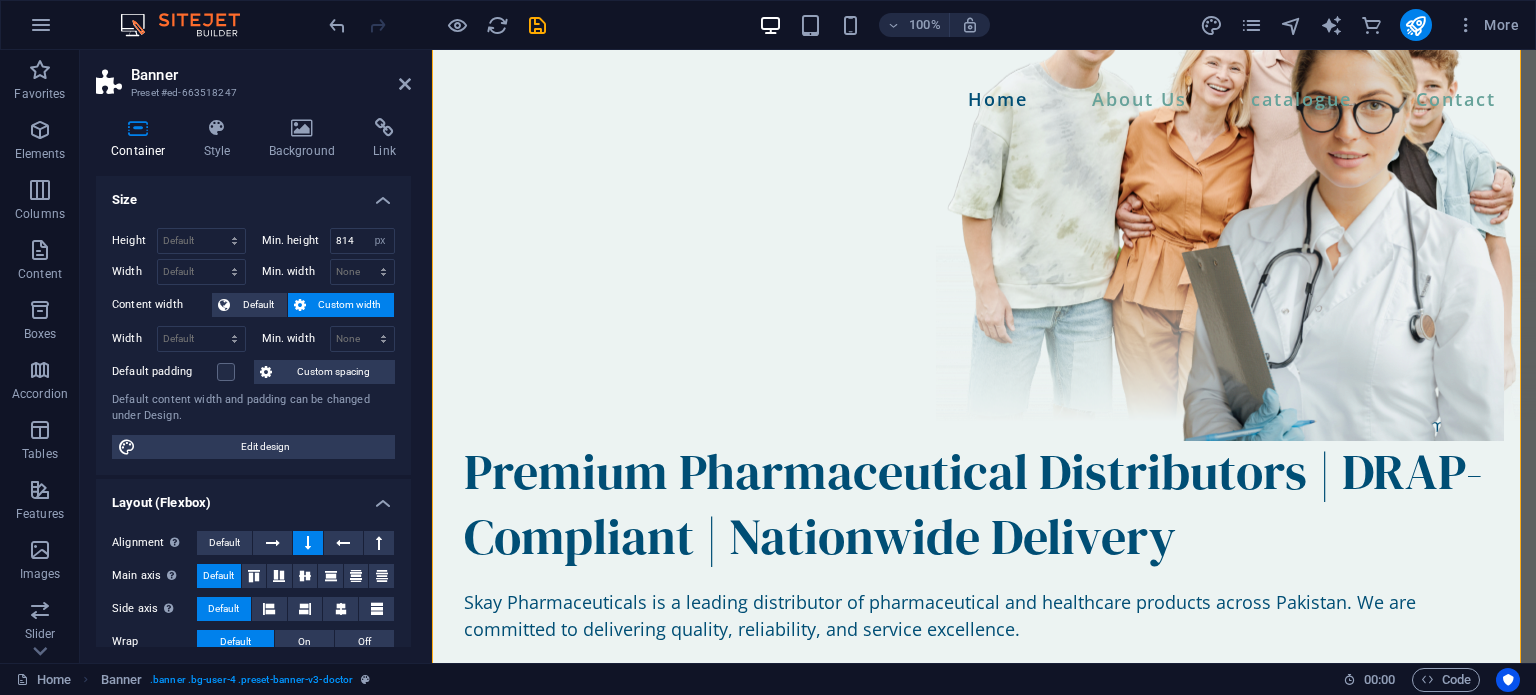 scroll, scrollTop: 203, scrollLeft: 0, axis: vertical 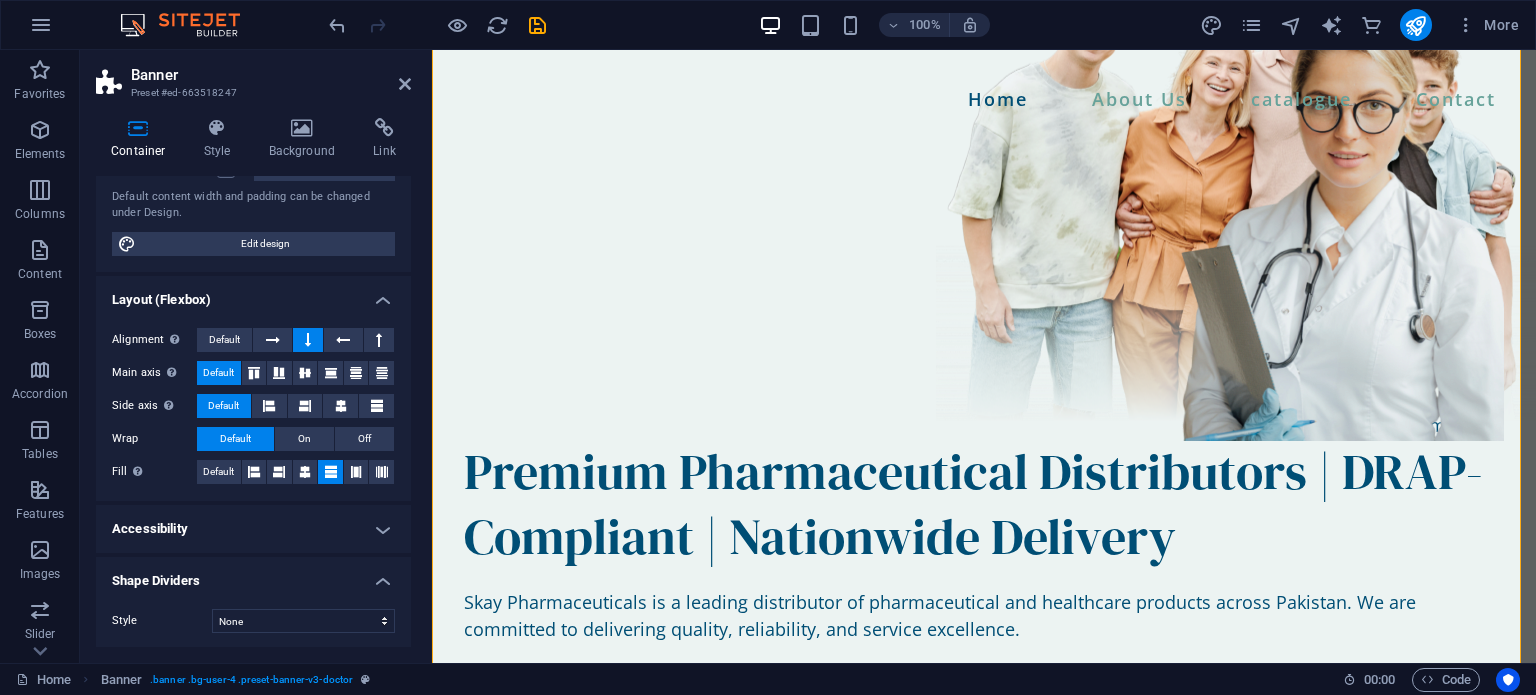 click on "Shape Dividers" at bounding box center [253, 575] 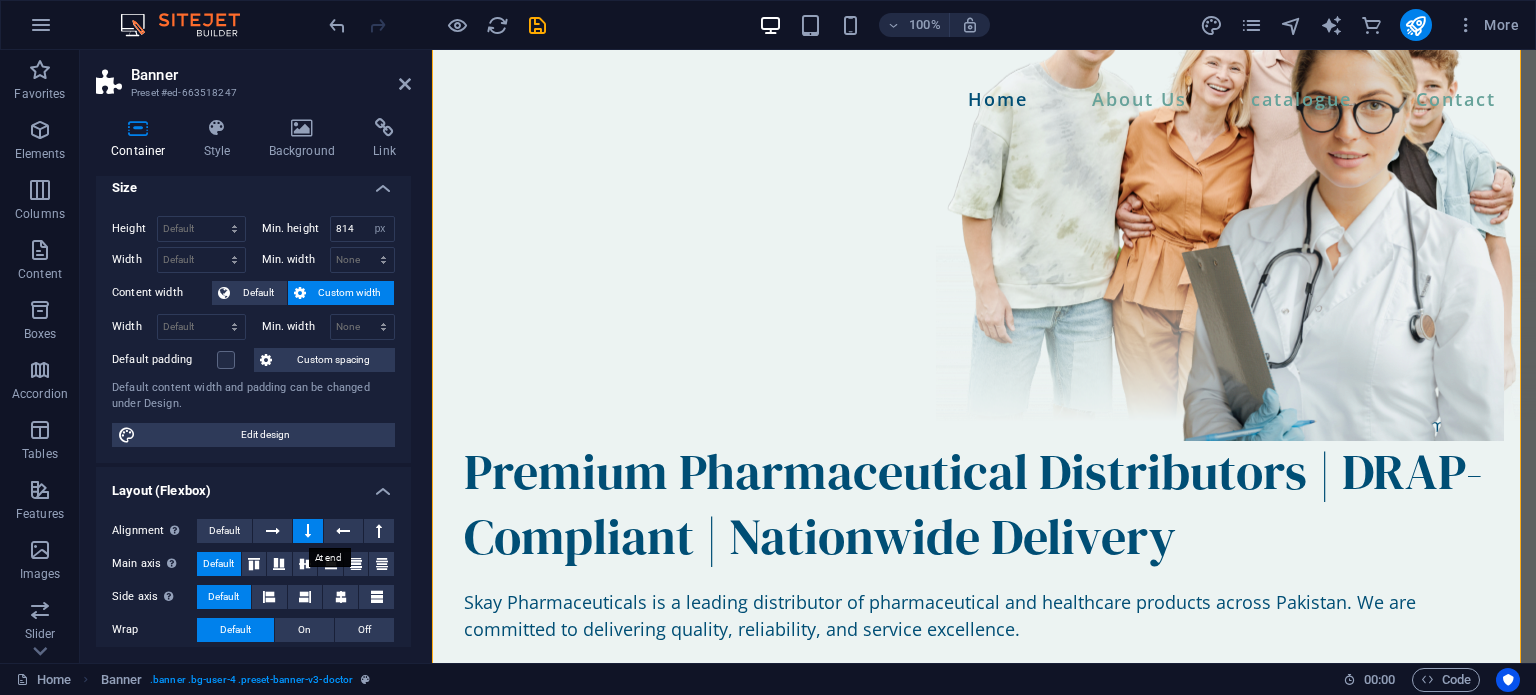 scroll, scrollTop: 0, scrollLeft: 0, axis: both 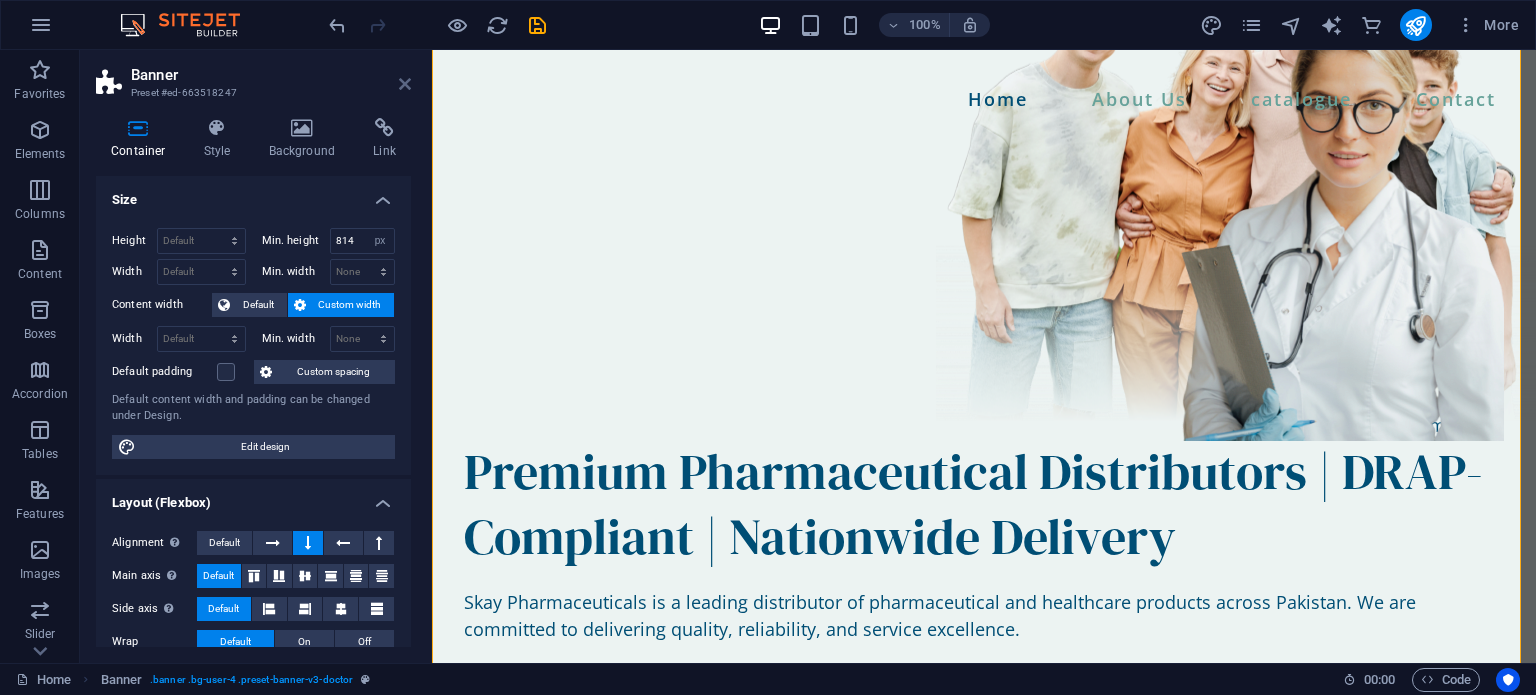 click at bounding box center [405, 84] 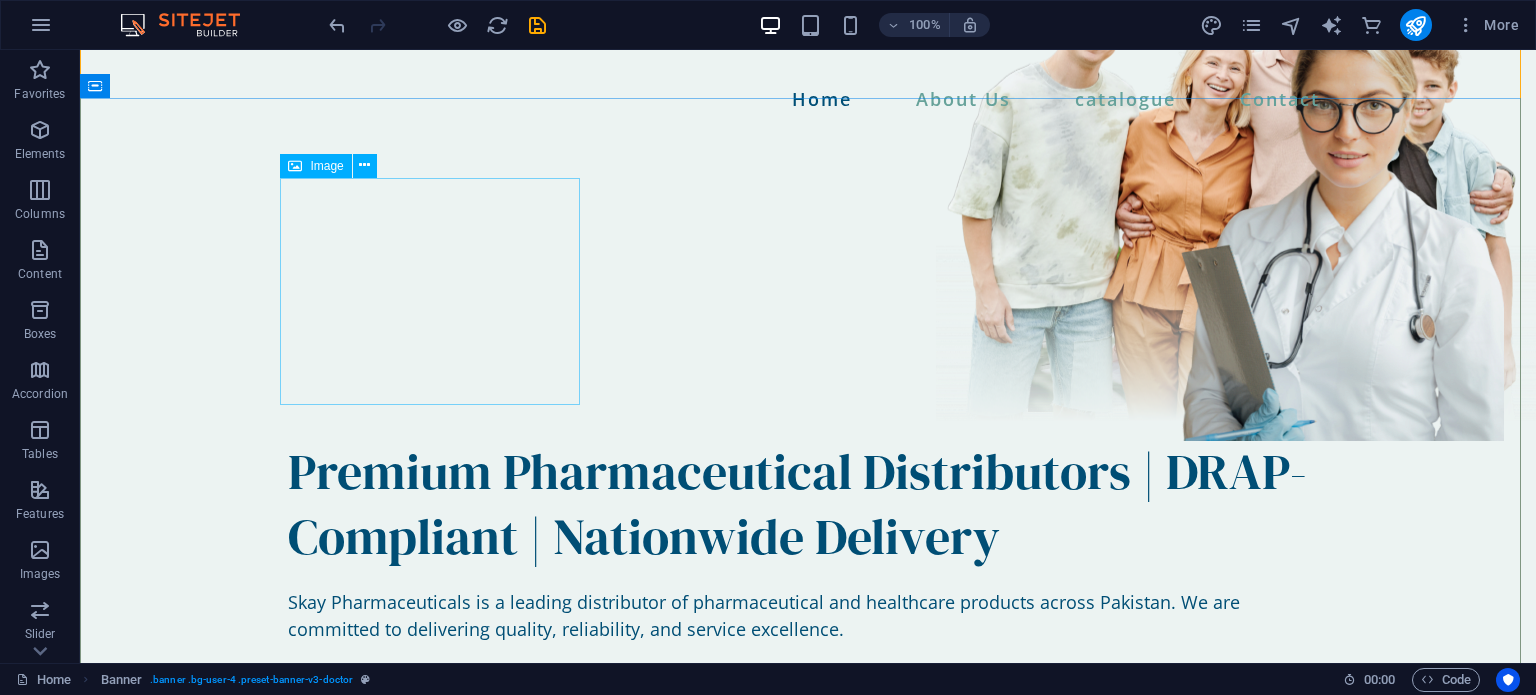 click on ",mnnnkjn" at bounding box center (808, 325) 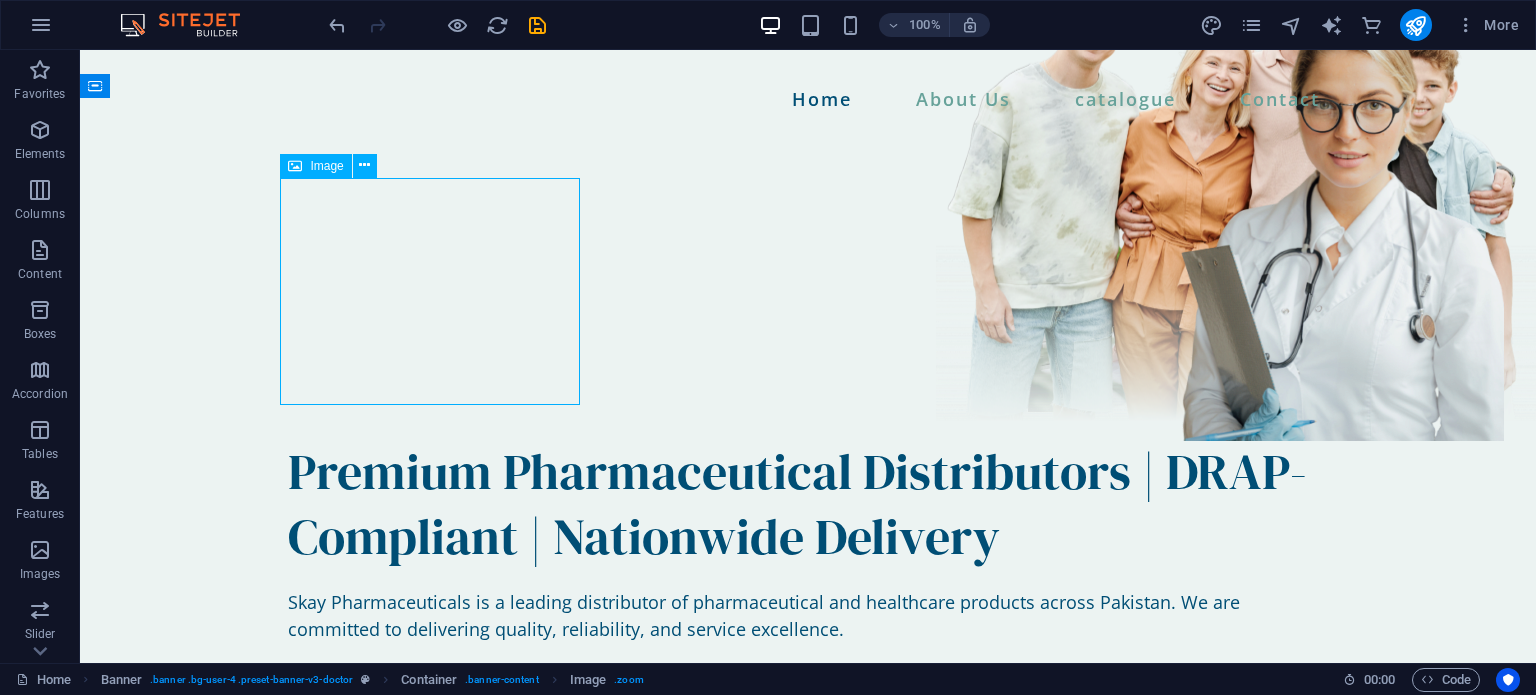 click on ",mnnnkjn" at bounding box center [808, 325] 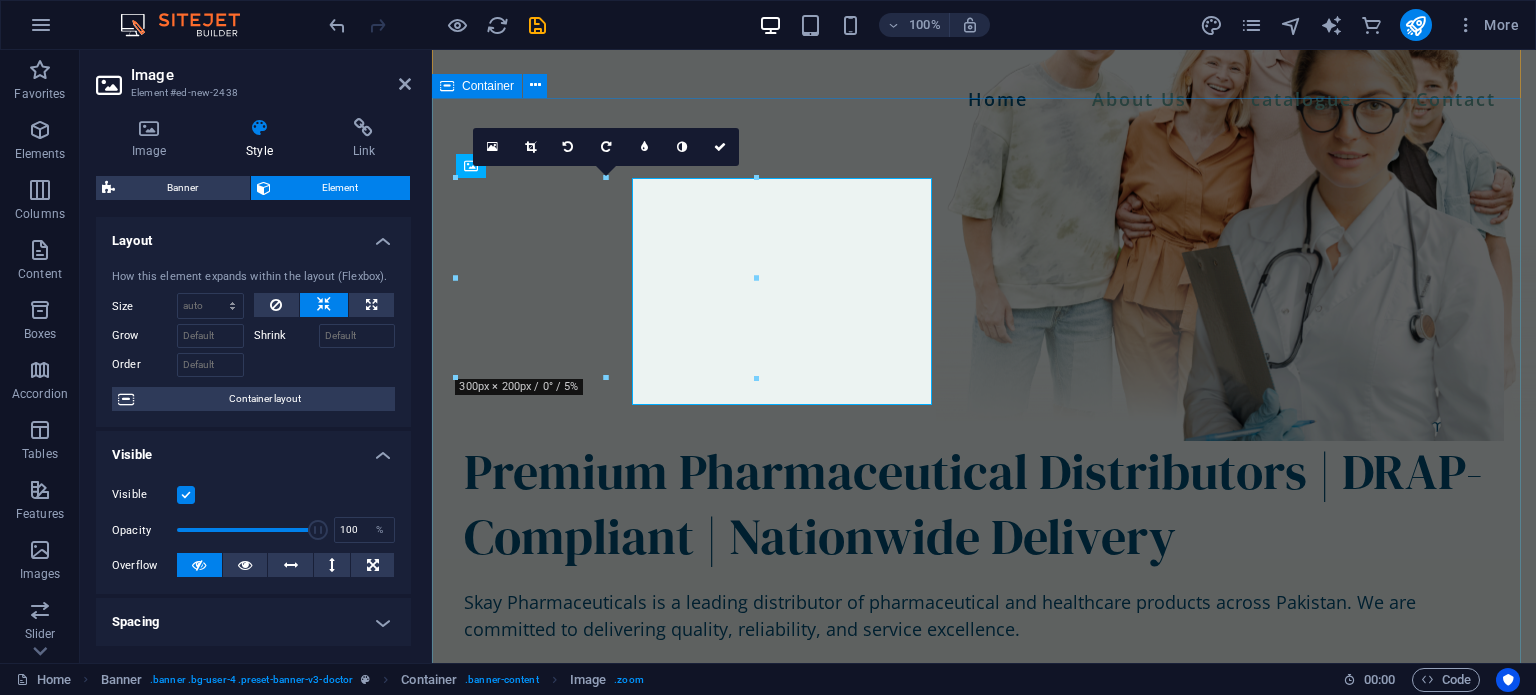 click on ",mnnnkjn Premium Pharmaceutical Distributors | DRAP-Compliant | Nationwide Delivery Skay Pharmaceuticals is a leading distributor of pharmaceutical and healthcare products across Pakistan. We are committed to delivering quality, reliability, and service excellence. contact us" at bounding box center [984, 754] 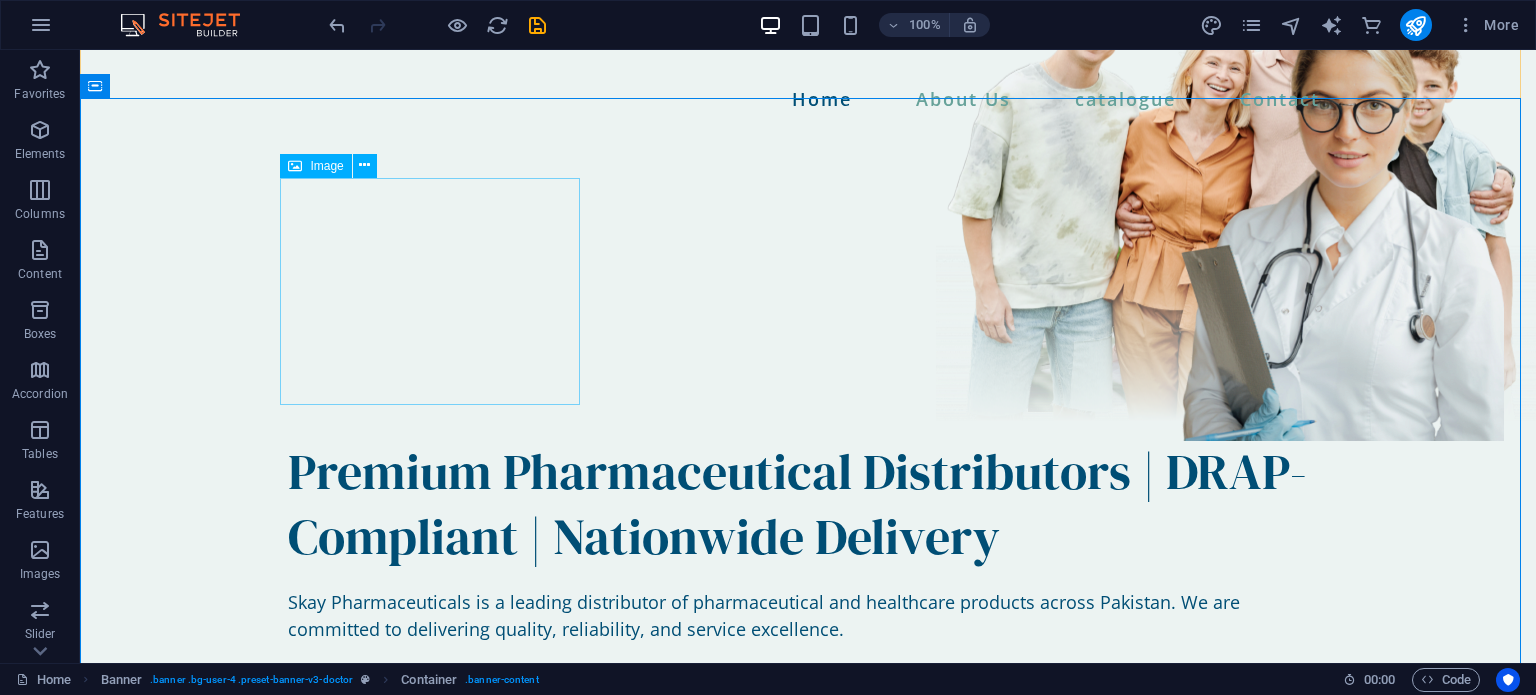 click on ",mnnnkjn" at bounding box center [808, 325] 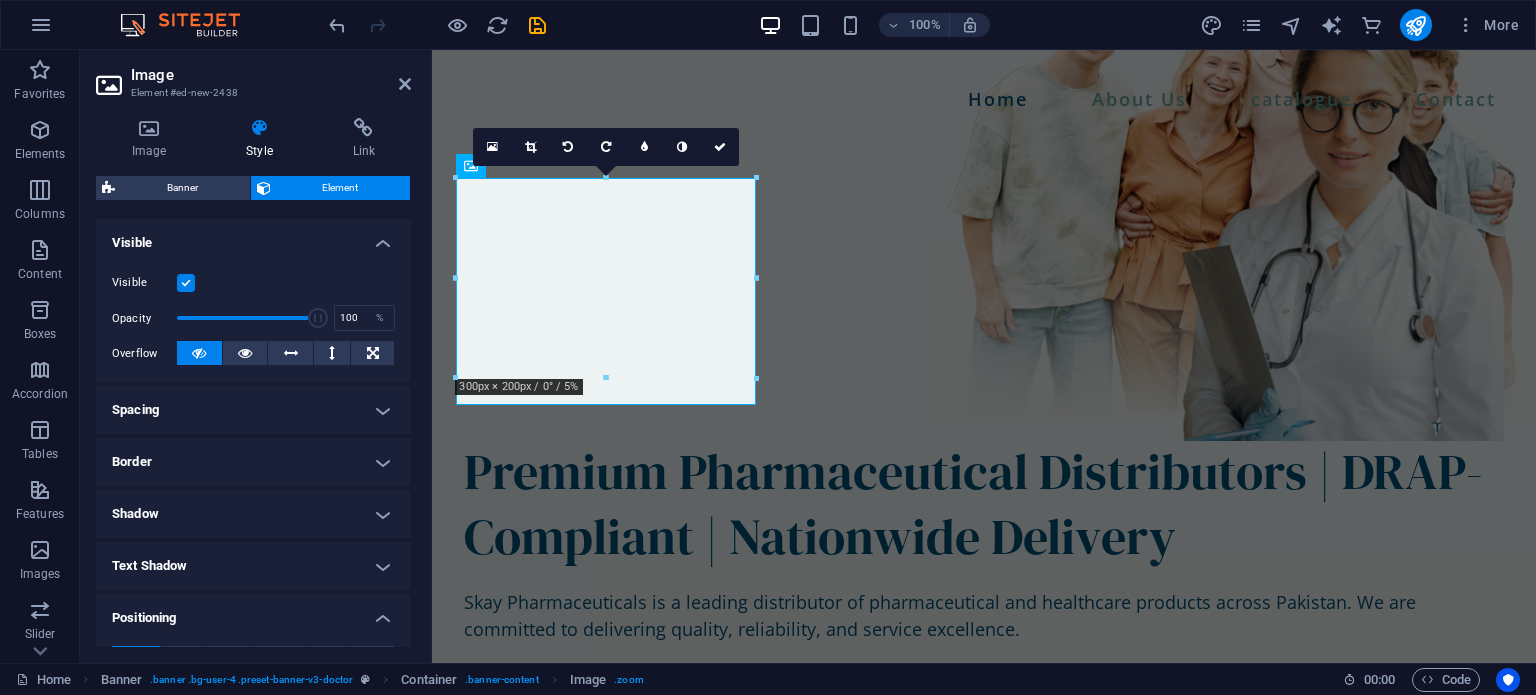 scroll, scrollTop: 211, scrollLeft: 0, axis: vertical 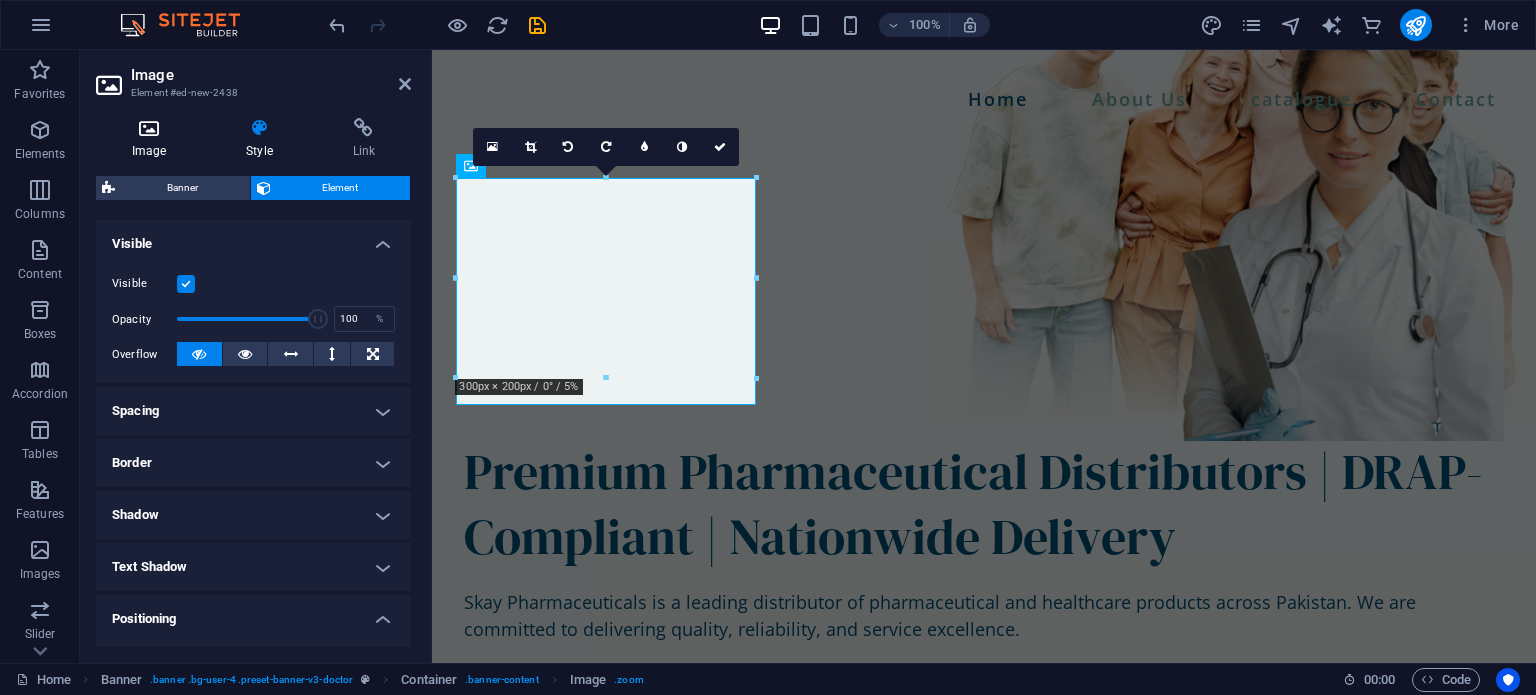 click on "Image" at bounding box center (153, 139) 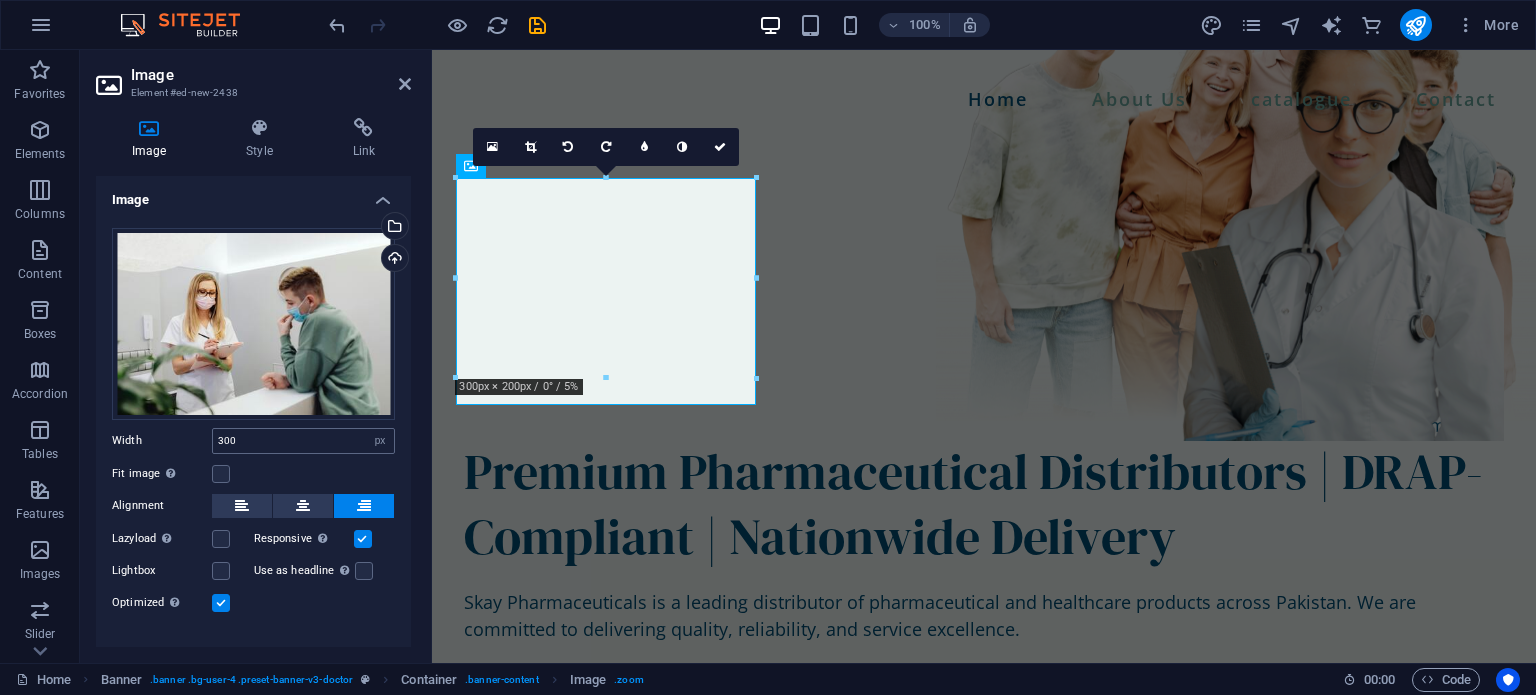scroll, scrollTop: 28, scrollLeft: 0, axis: vertical 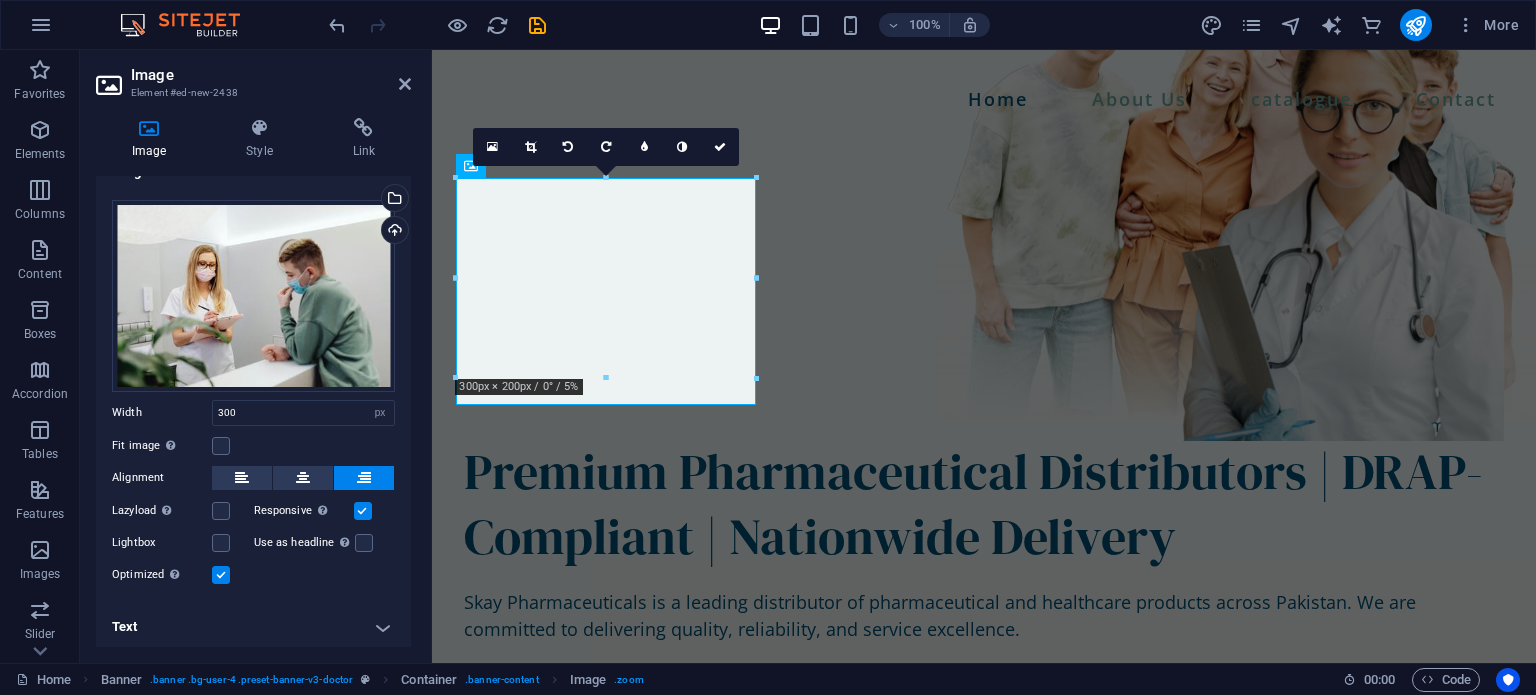 click on "Text" at bounding box center (253, 627) 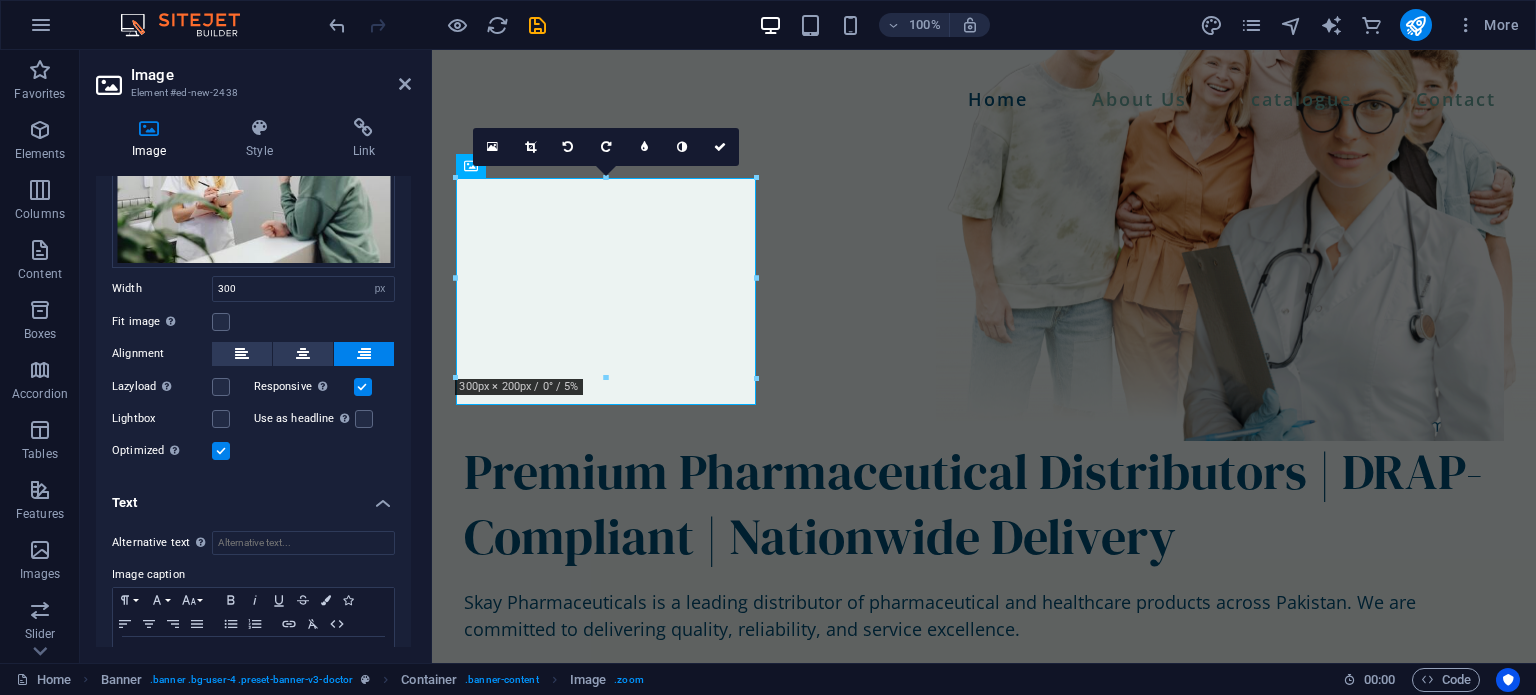 scroll, scrollTop: 216, scrollLeft: 0, axis: vertical 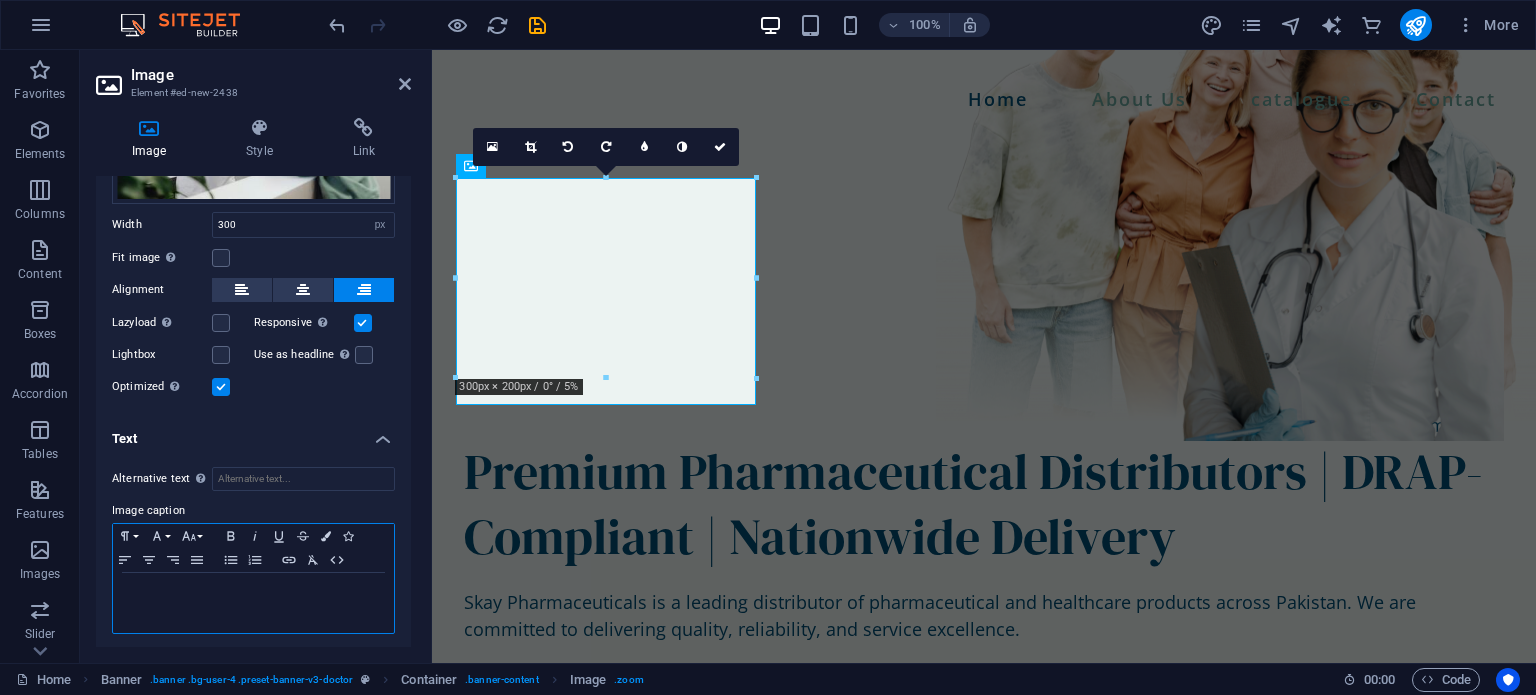 click at bounding box center (253, 603) 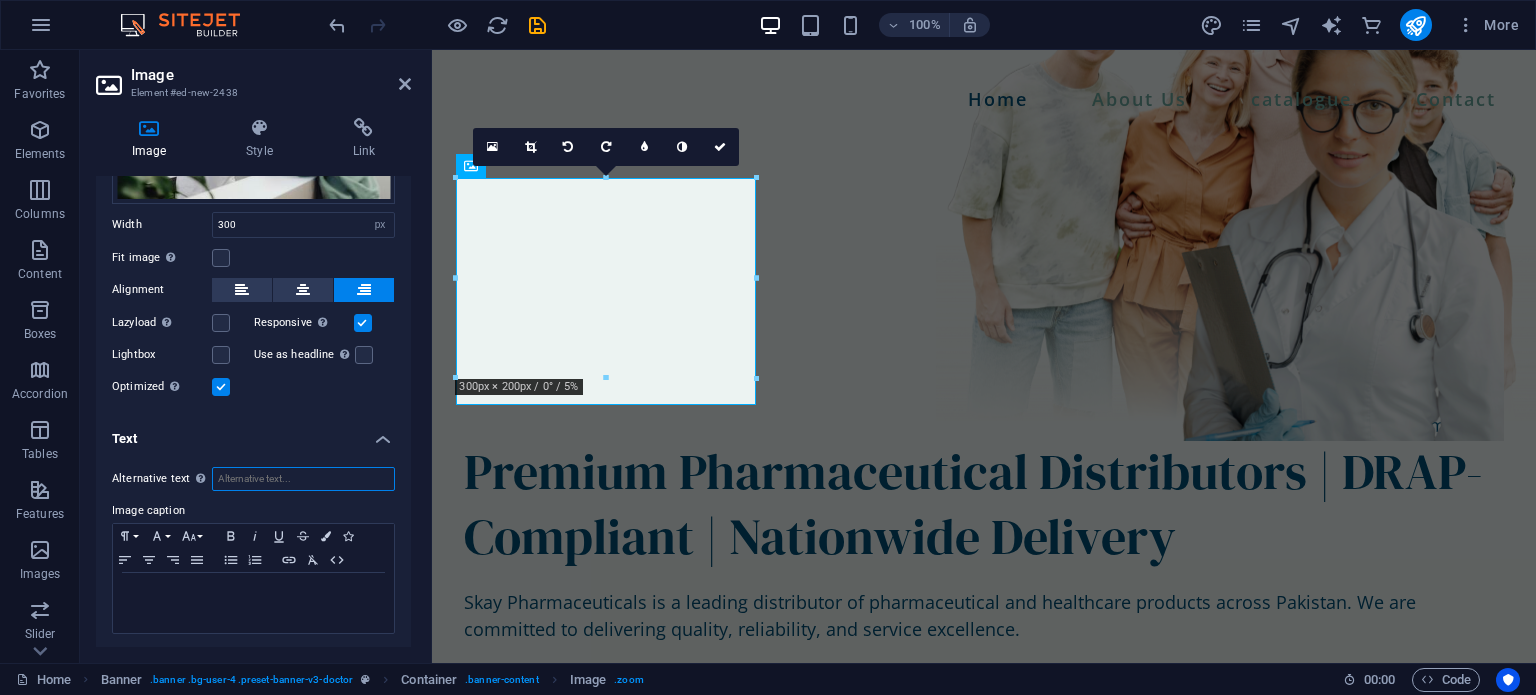 click on "Alternative text The alternative text is used by devices that cannot display images (e.g. image search engines) and should be added to every image to improve website accessibility." at bounding box center [303, 479] 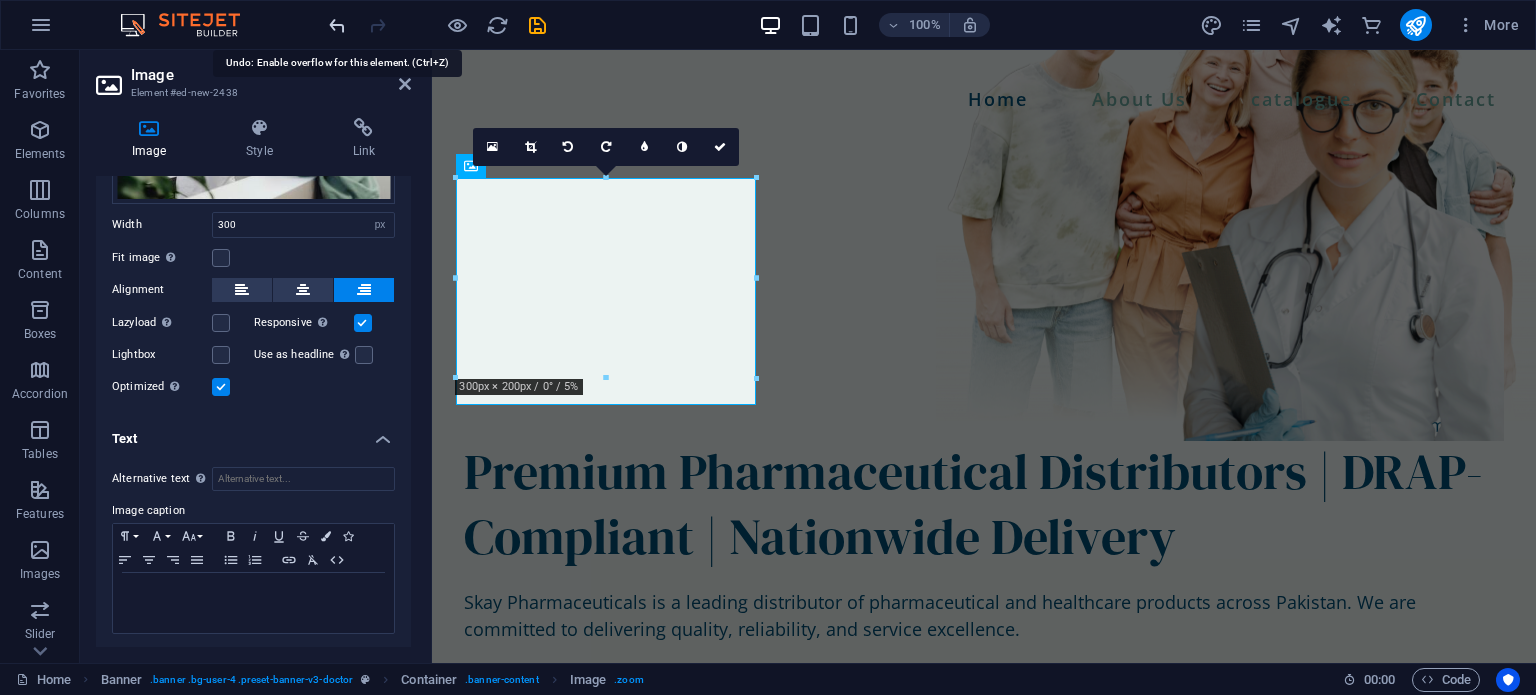 click at bounding box center (337, 25) 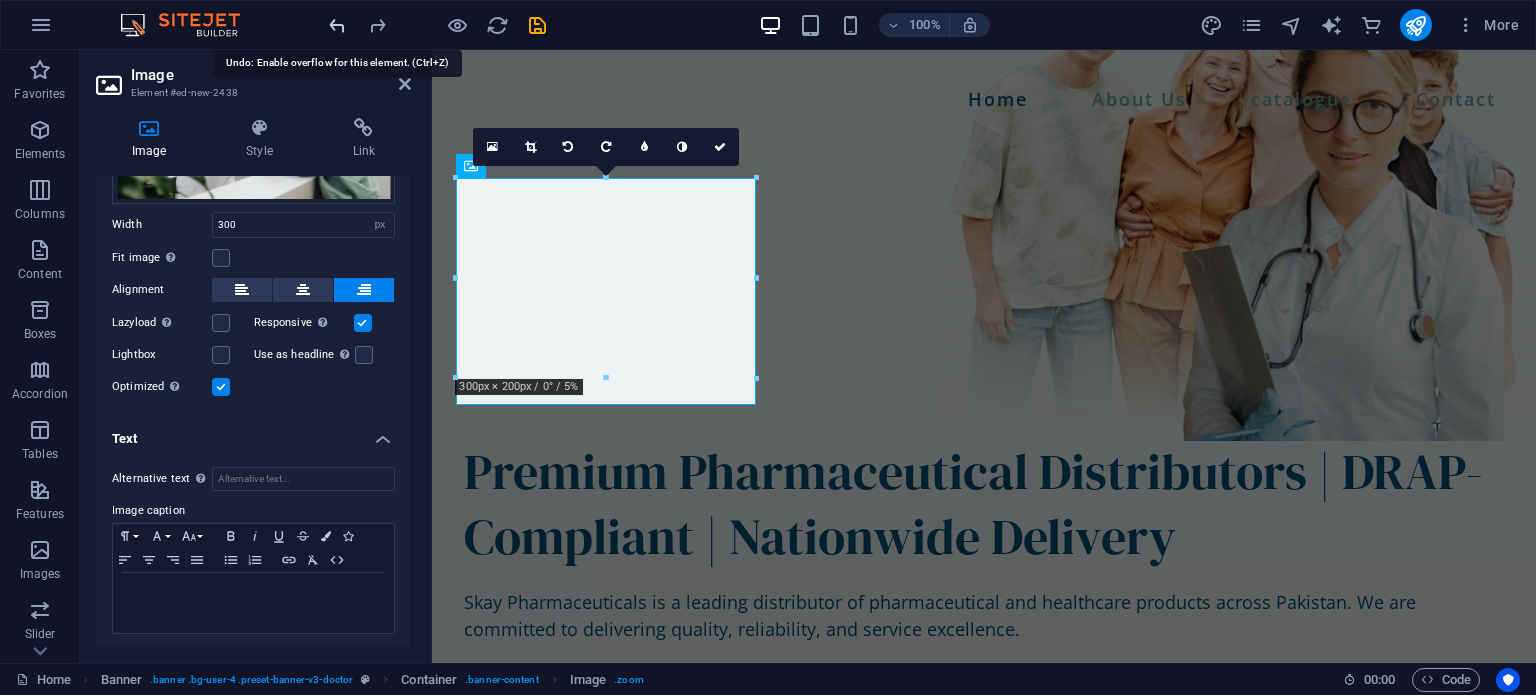 click at bounding box center [337, 25] 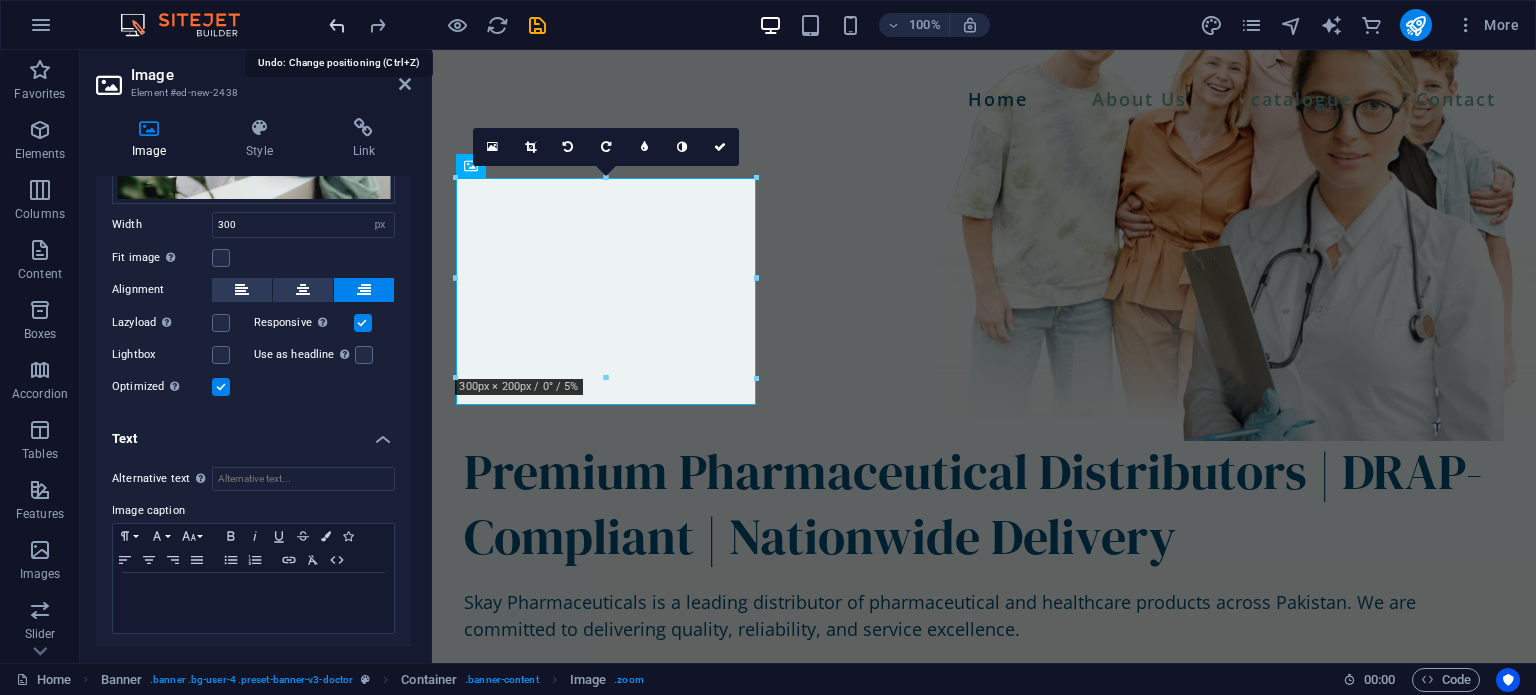 click at bounding box center (337, 25) 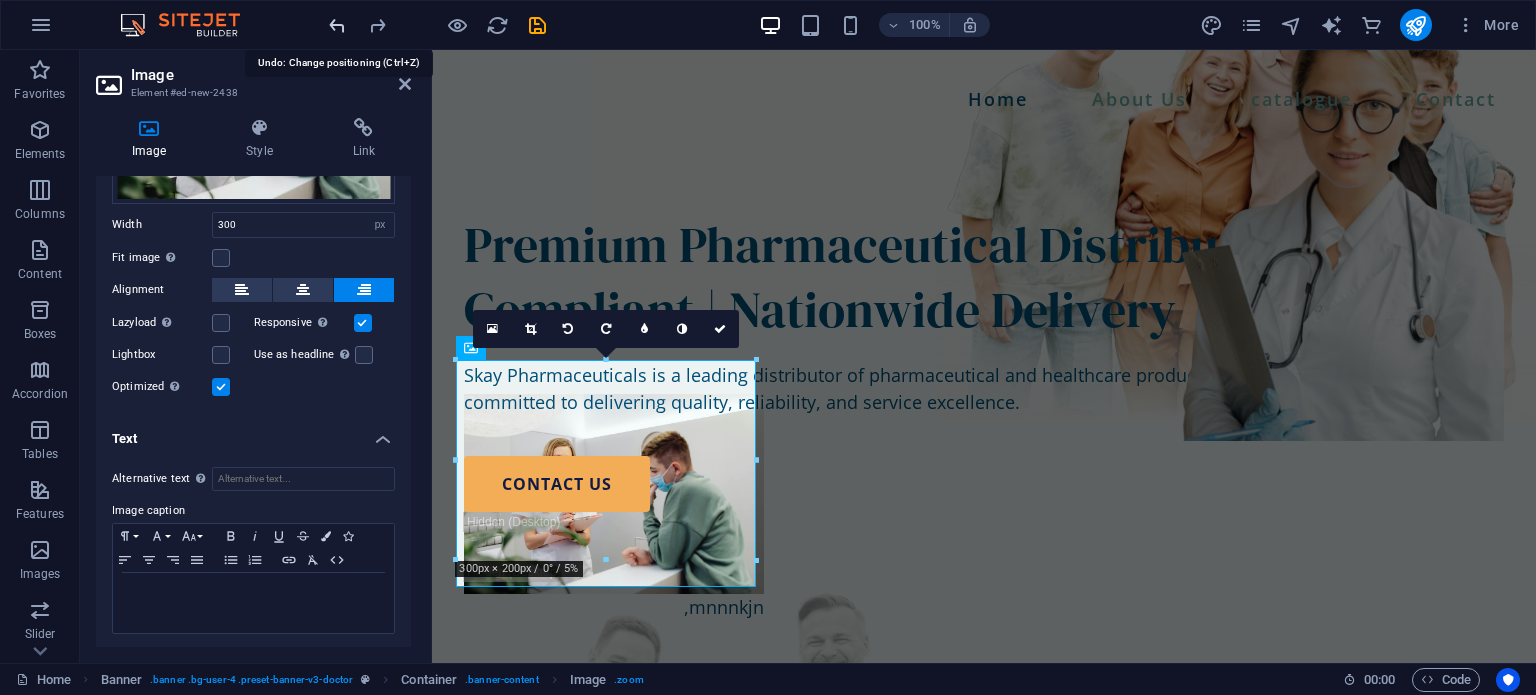 click at bounding box center (337, 25) 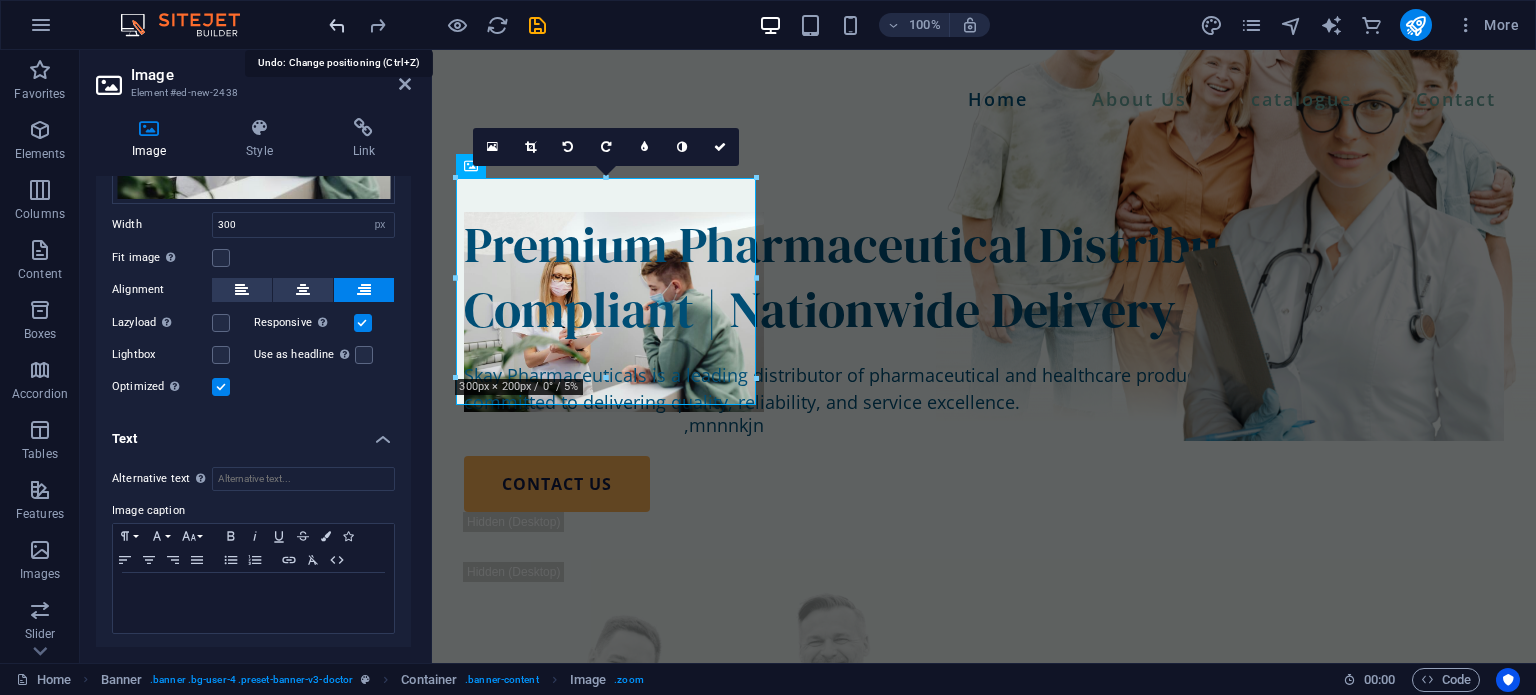 click at bounding box center [337, 25] 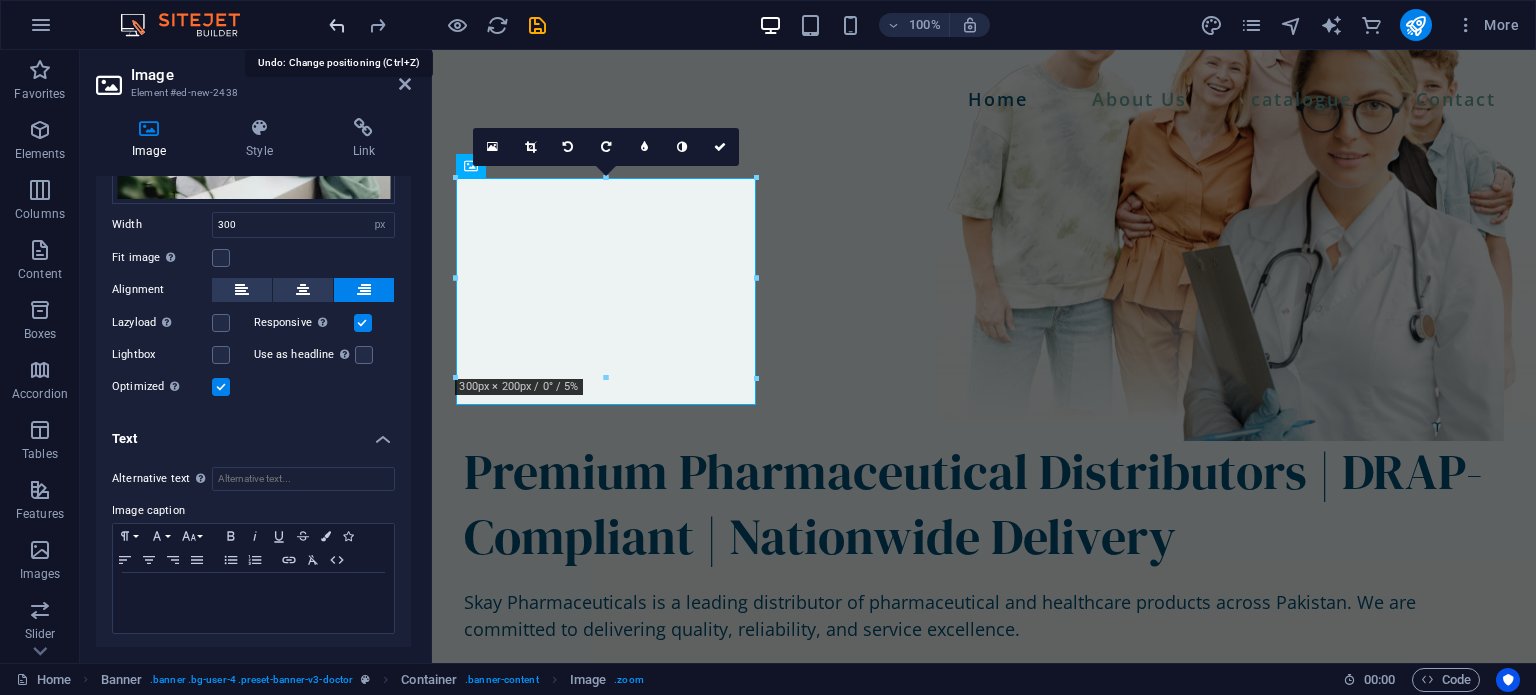 click at bounding box center (337, 25) 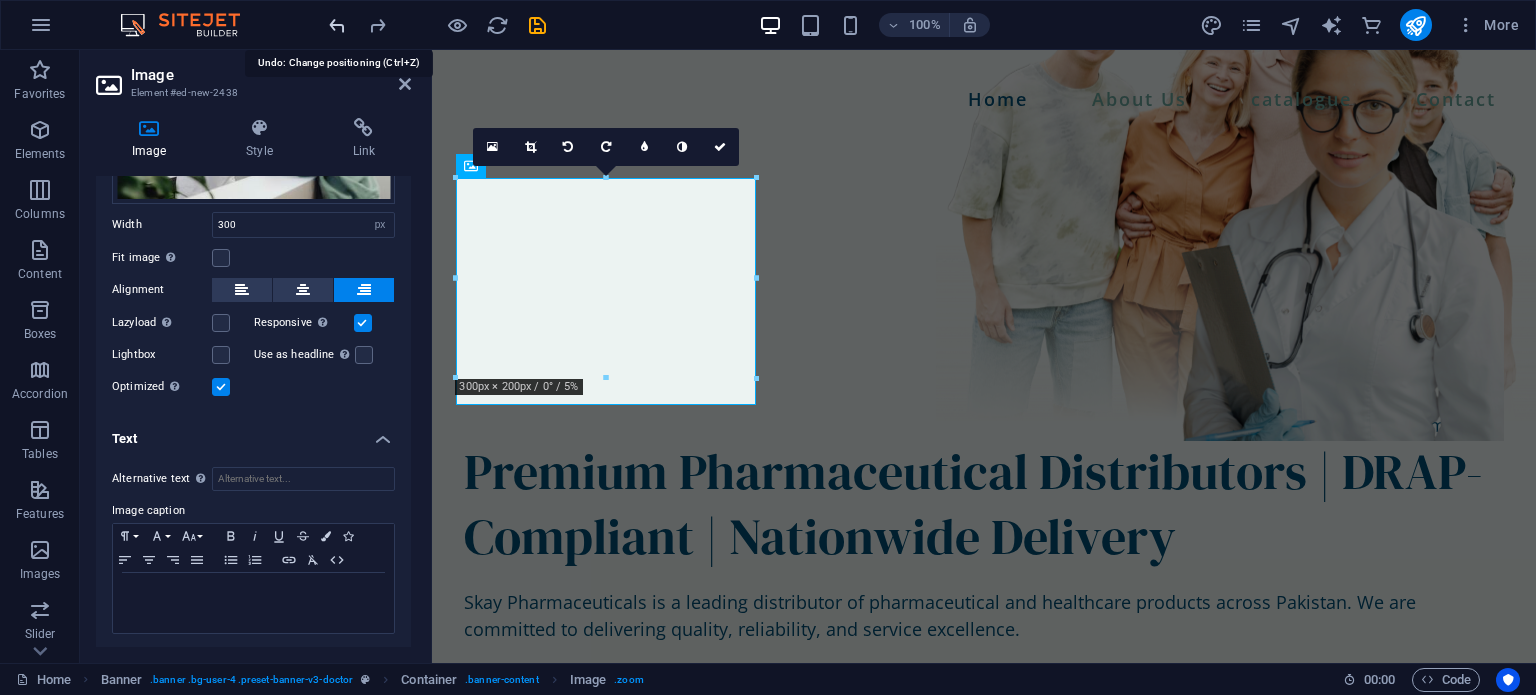 click at bounding box center (337, 25) 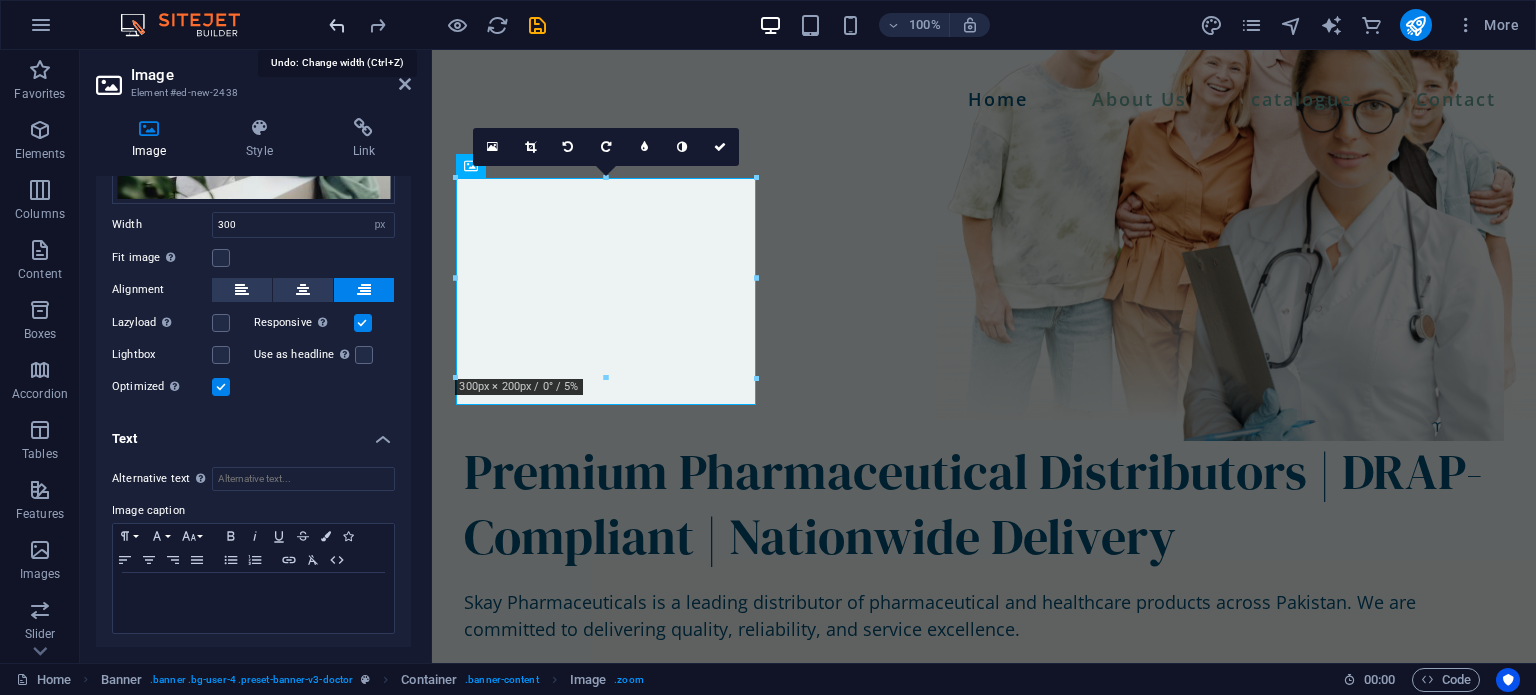 click at bounding box center [337, 25] 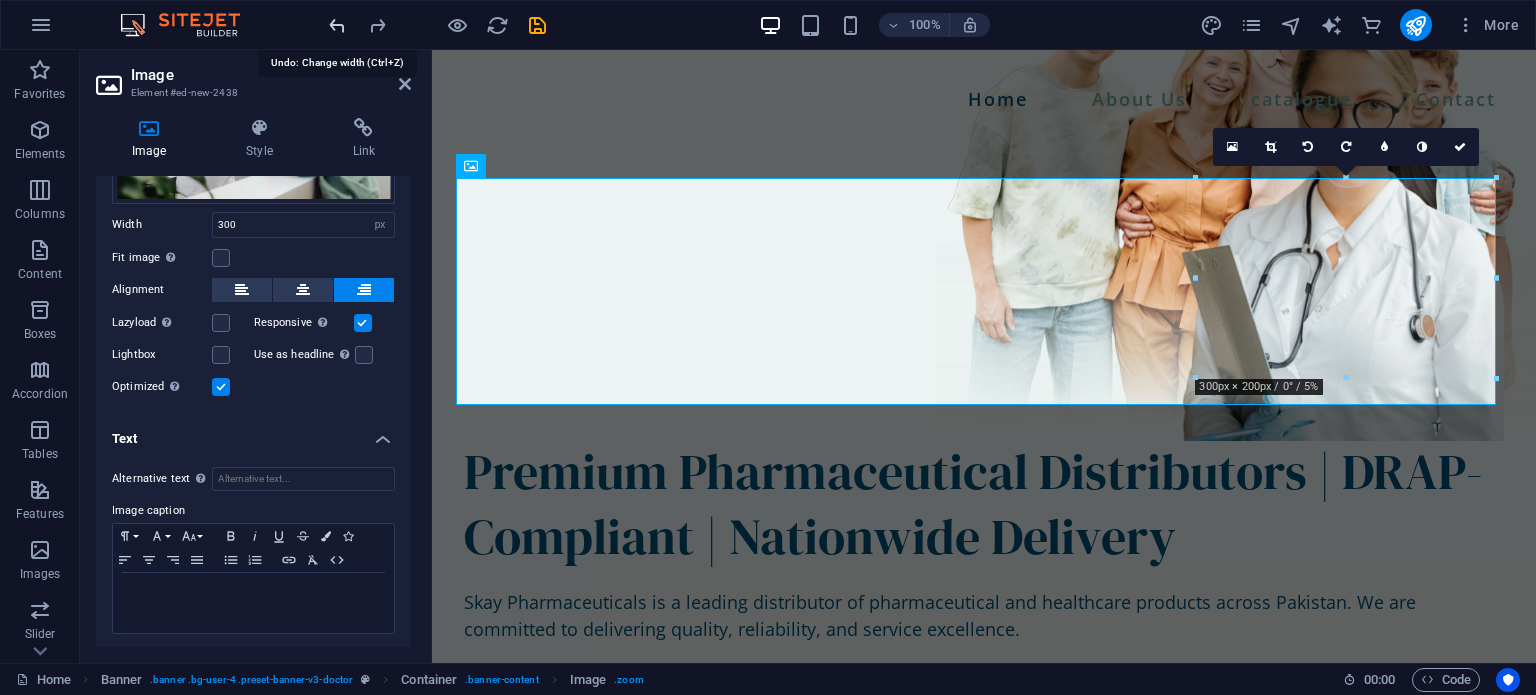 click at bounding box center [337, 25] 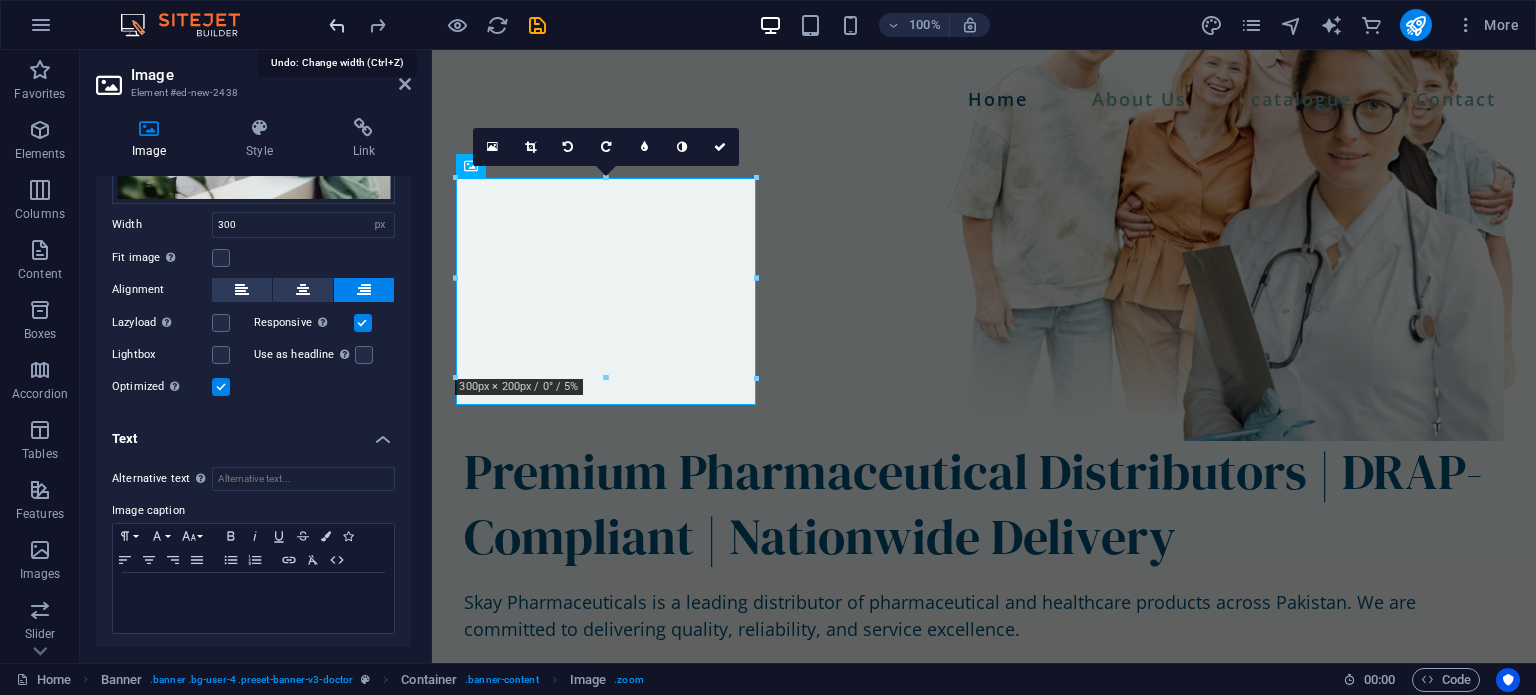 click at bounding box center [337, 25] 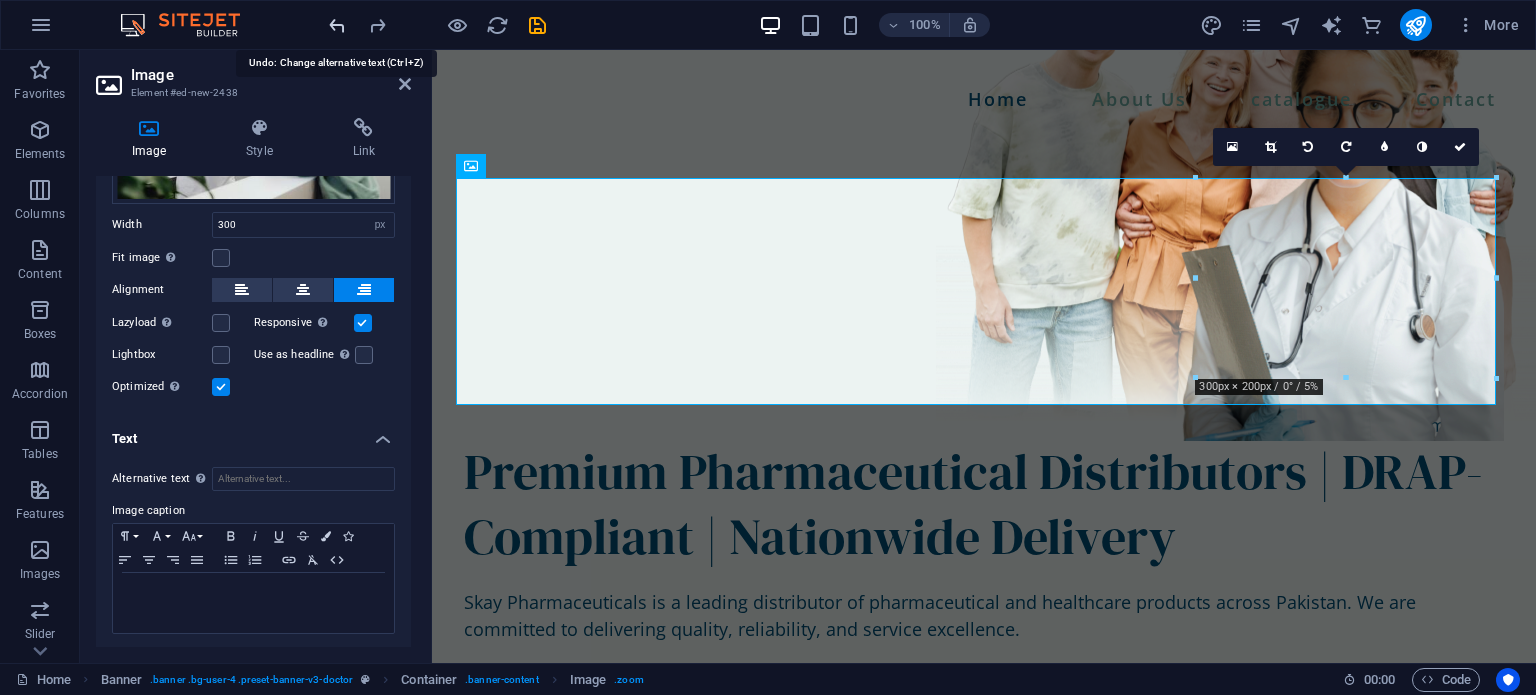click at bounding box center [337, 25] 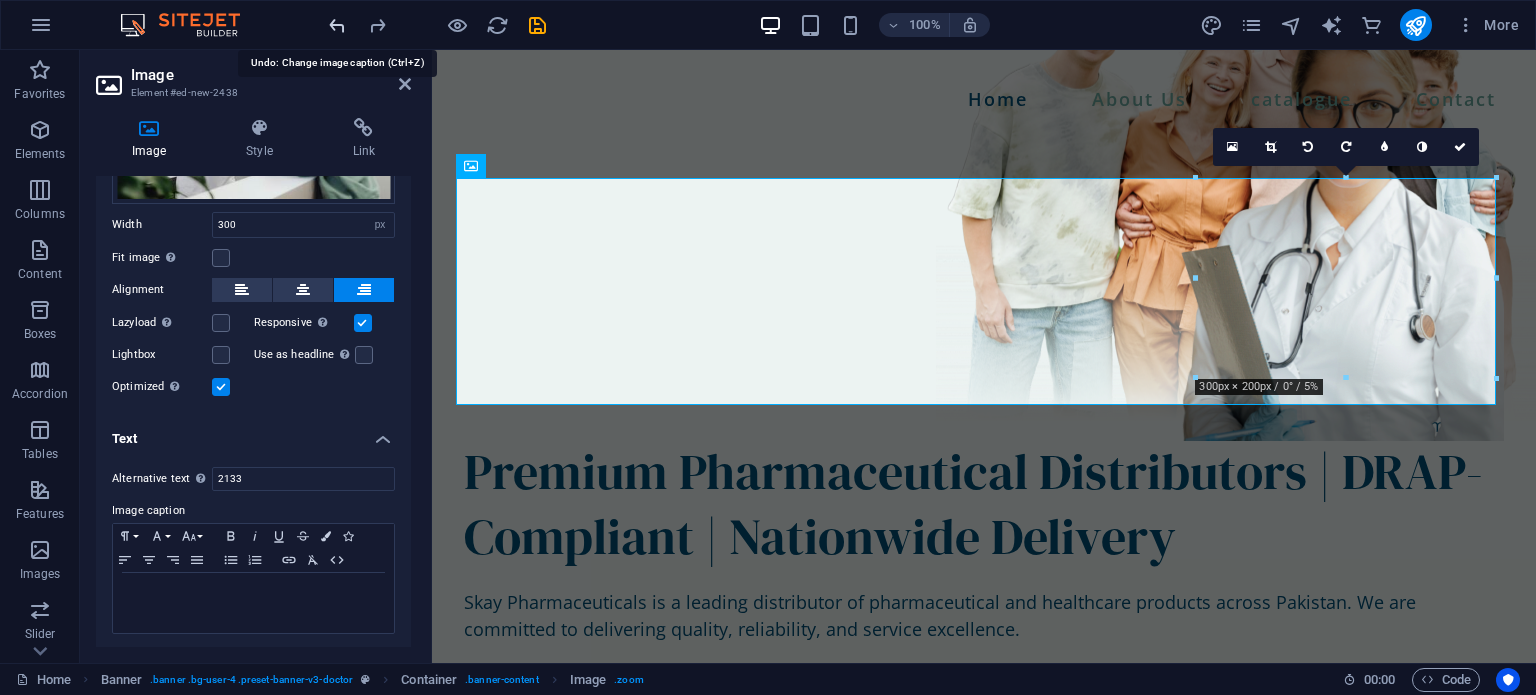 click at bounding box center (337, 25) 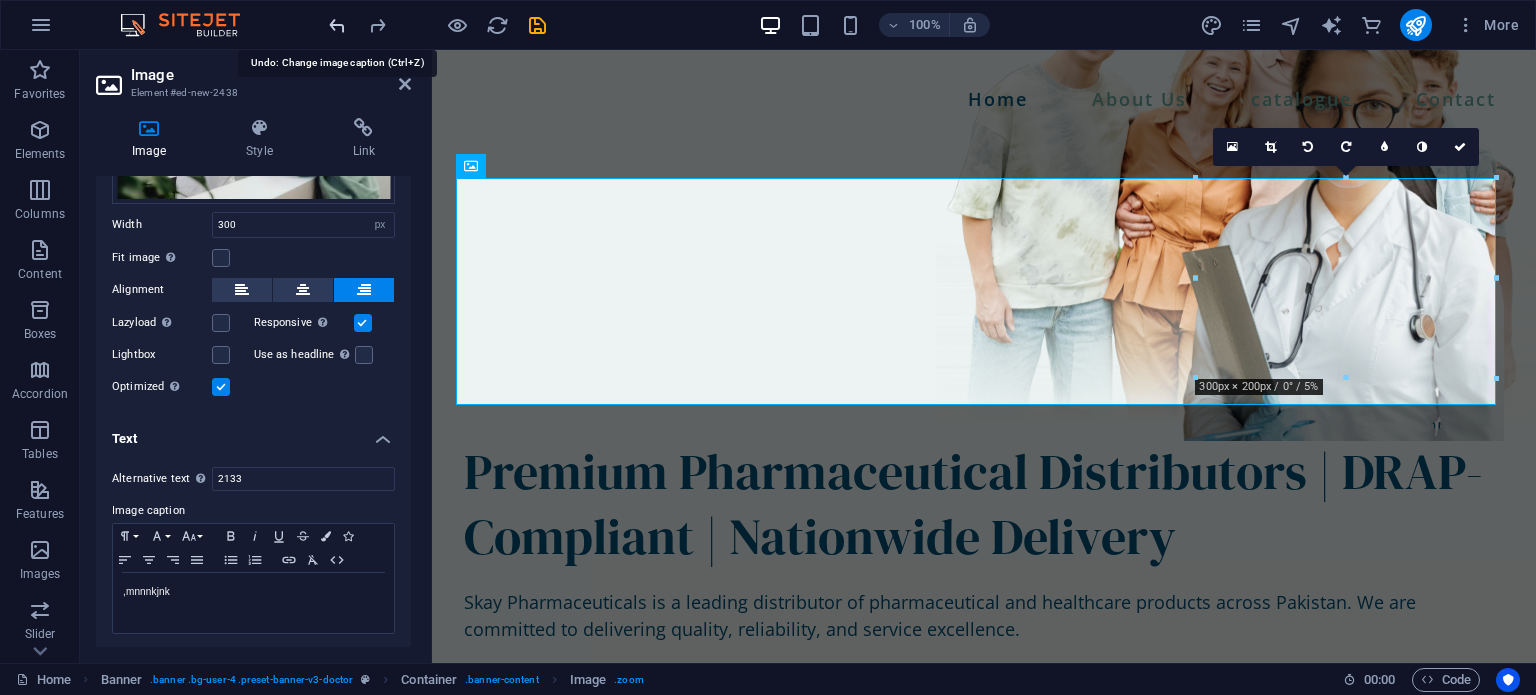 click at bounding box center [337, 25] 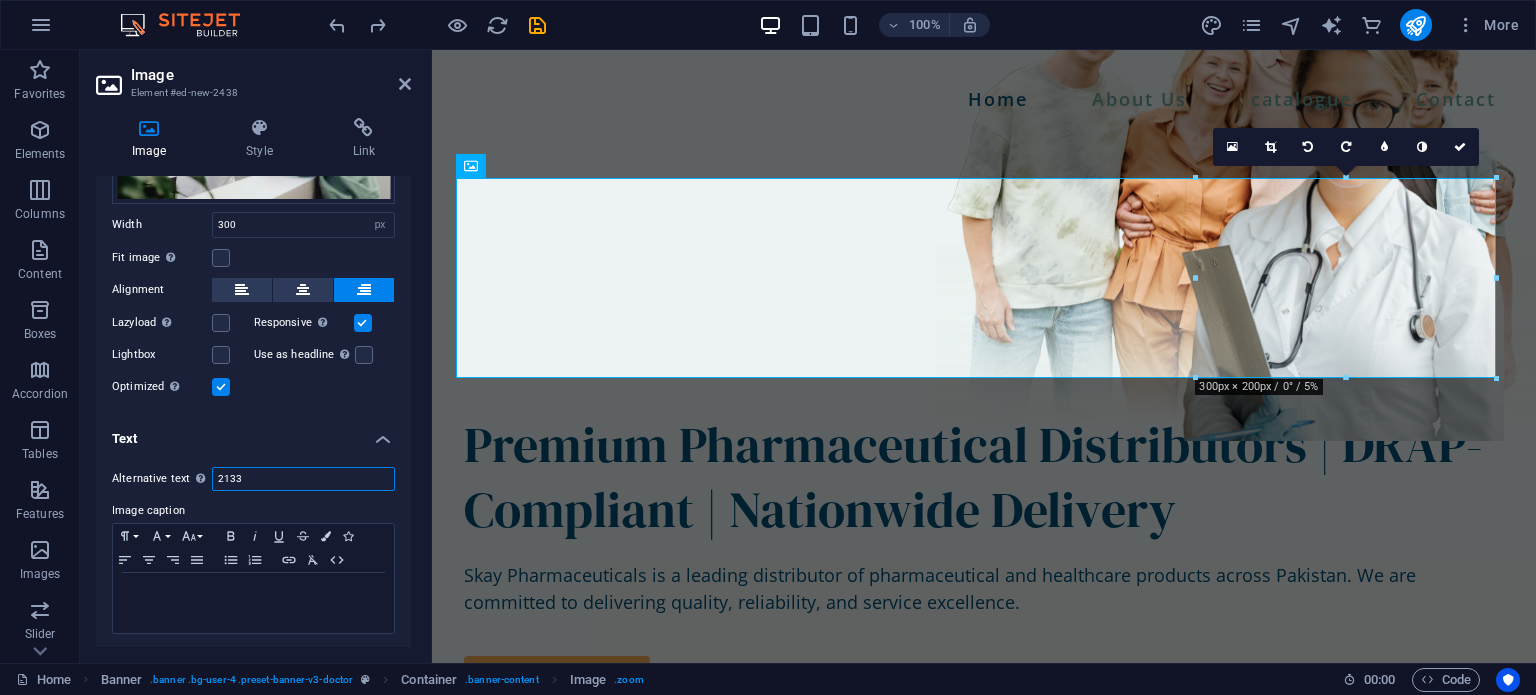 click on "2133" at bounding box center [303, 479] 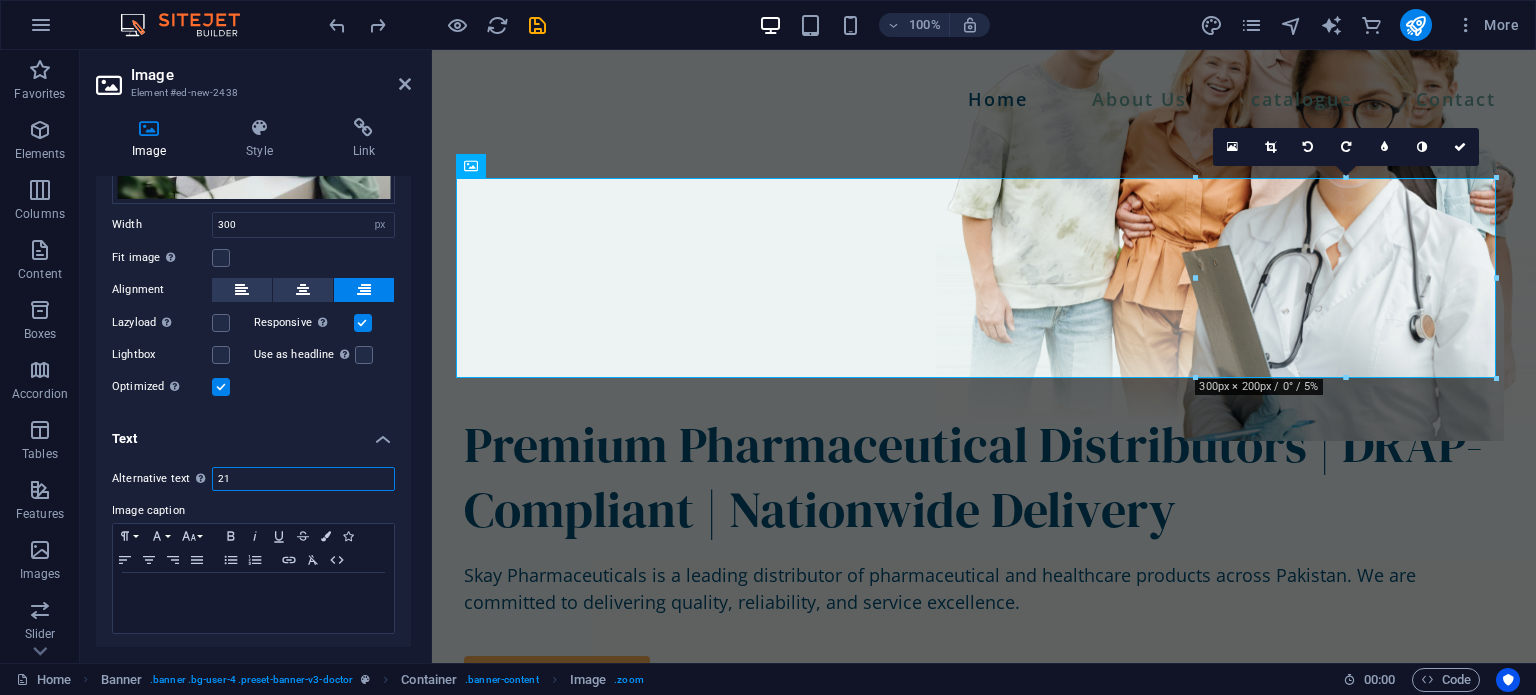 type on "2" 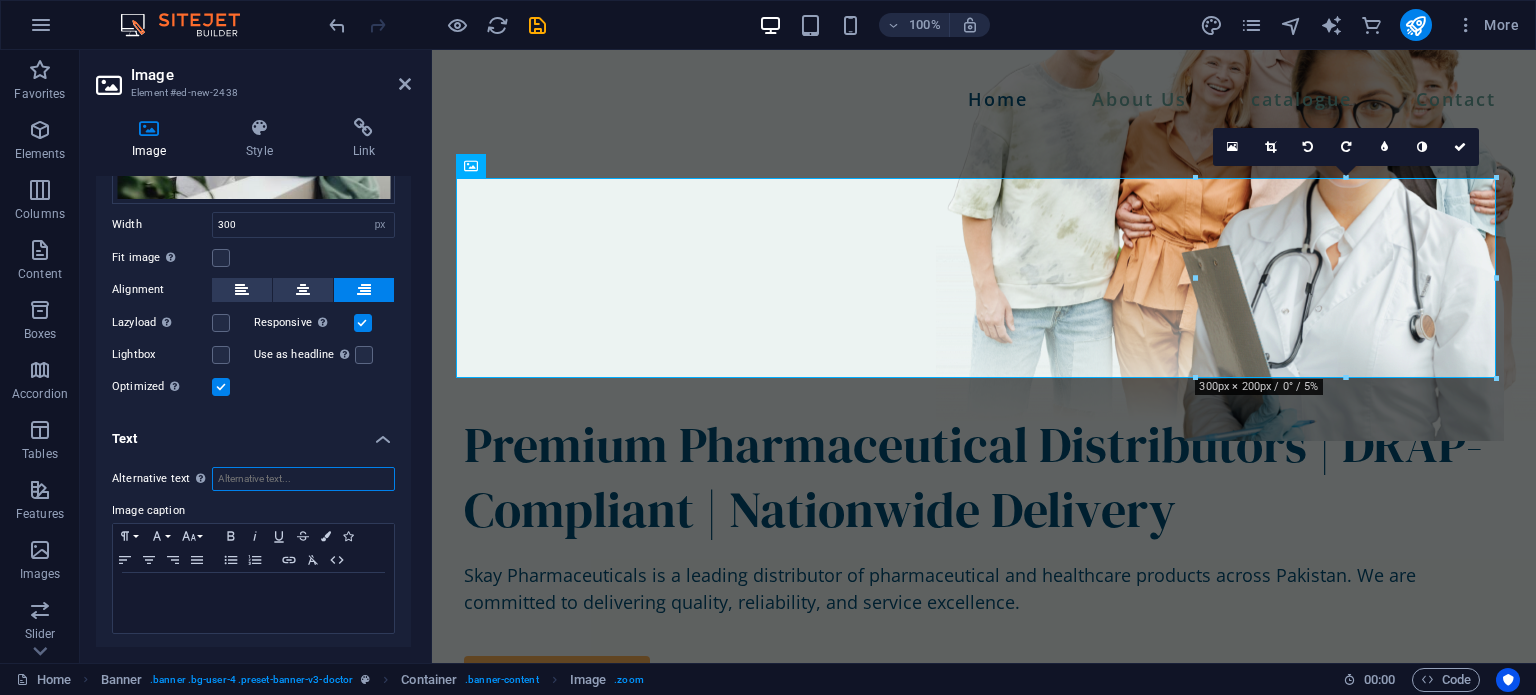 type 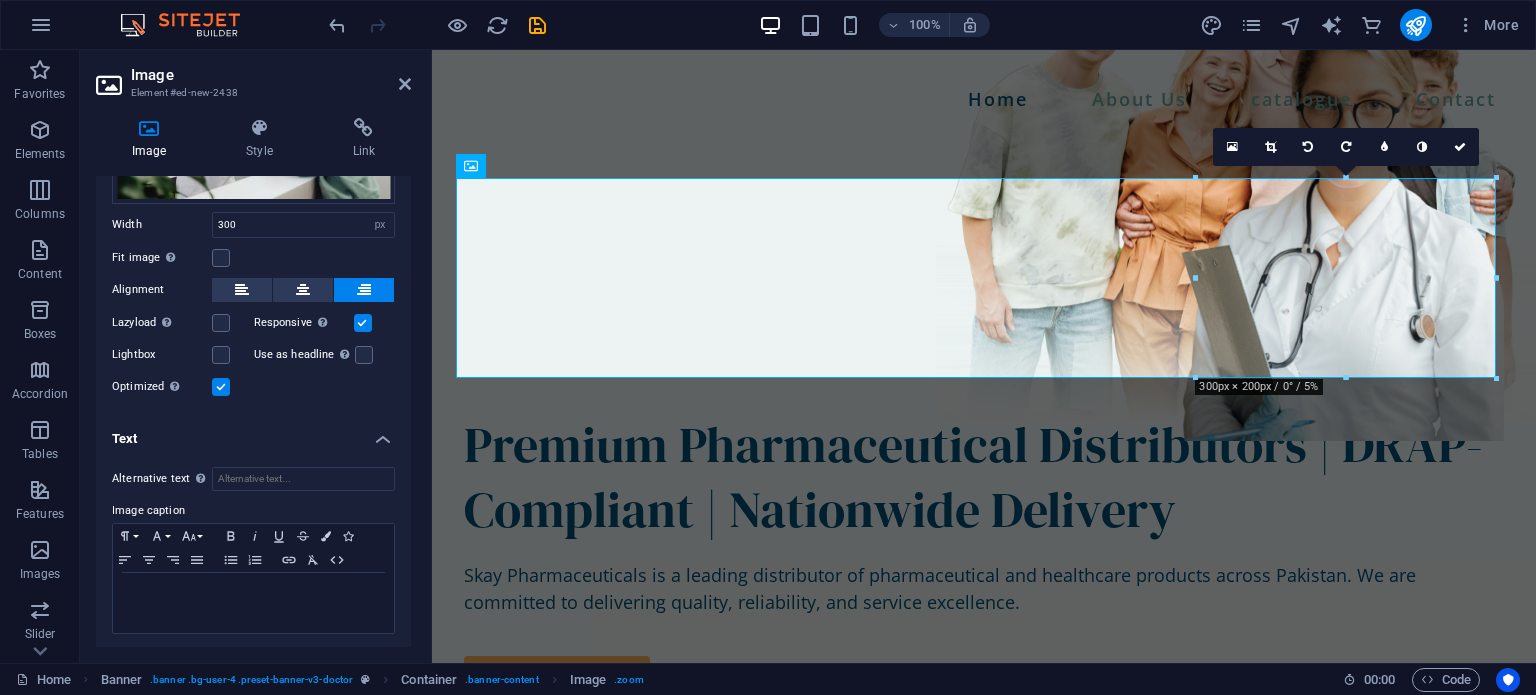 click on "Text" at bounding box center [253, 433] 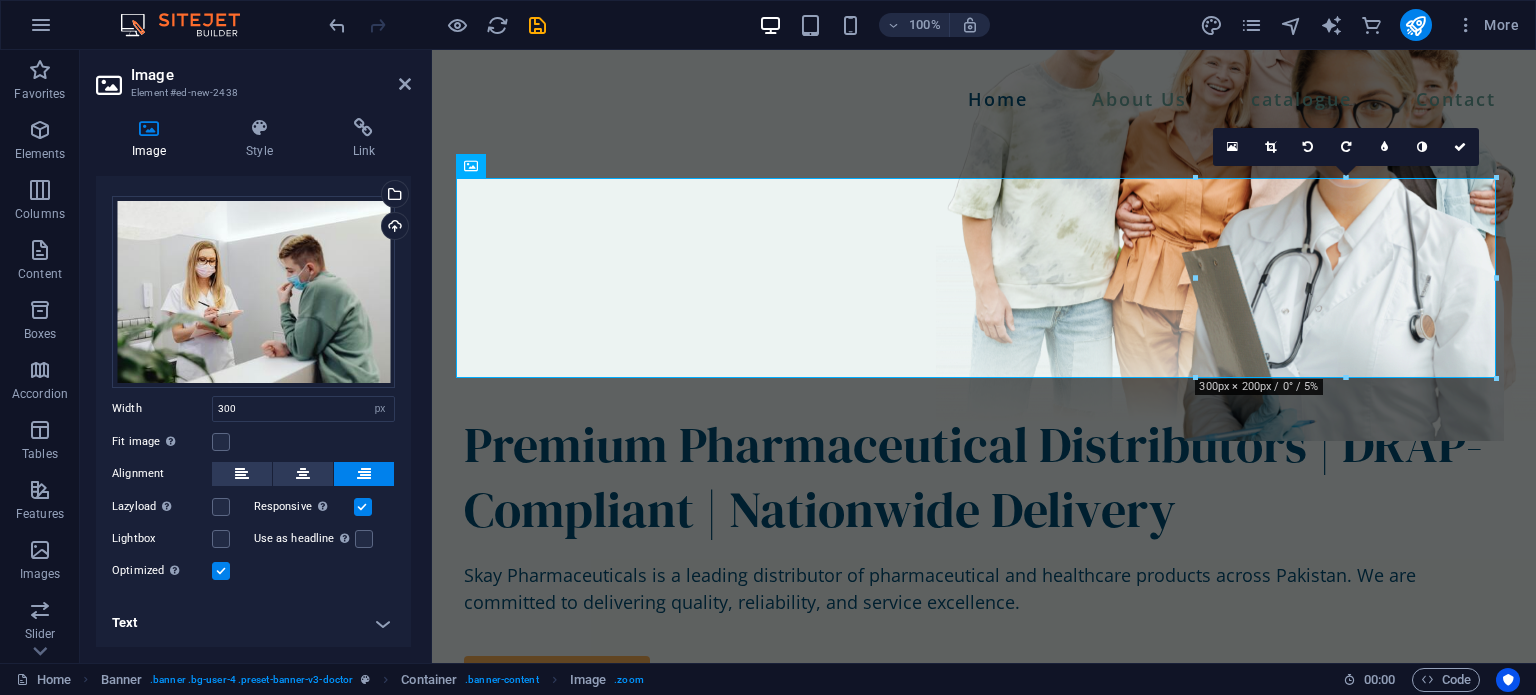 scroll, scrollTop: 28, scrollLeft: 0, axis: vertical 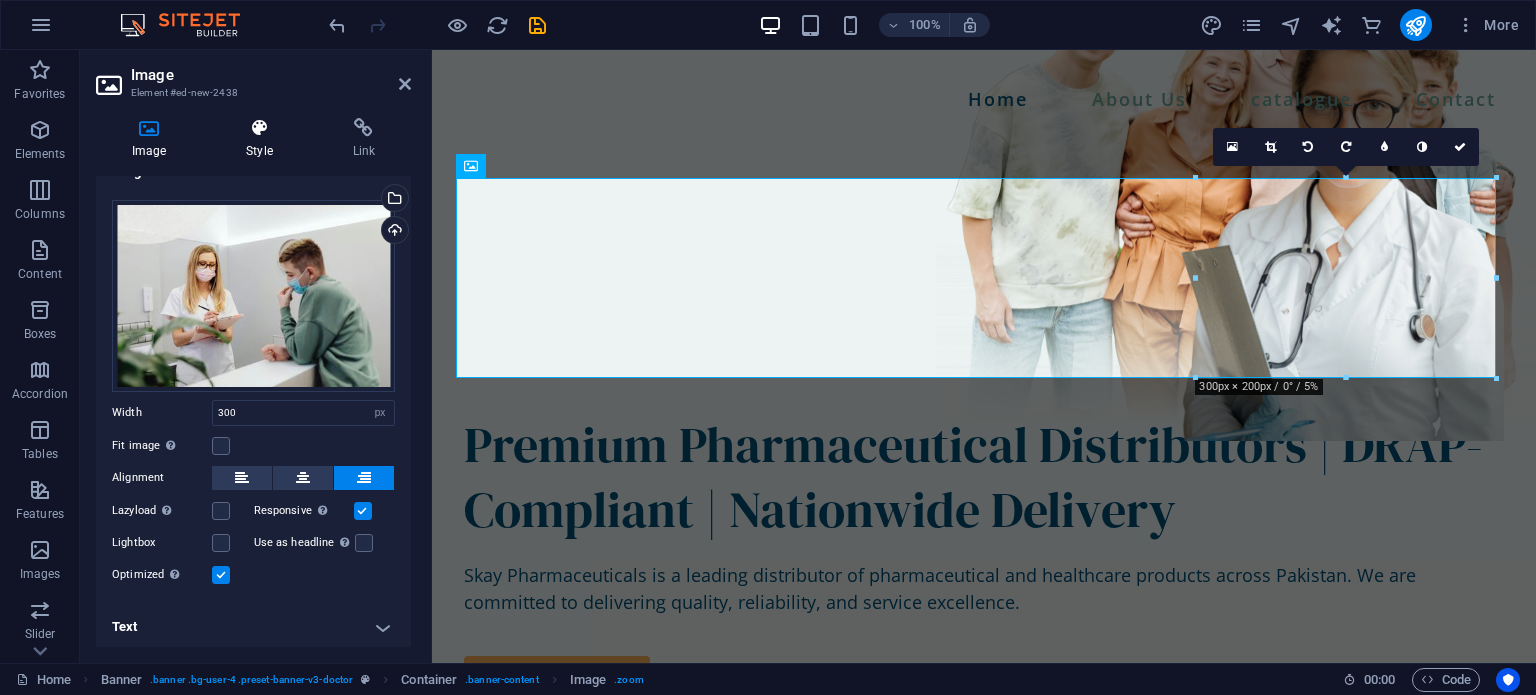 click on "Style" at bounding box center (263, 139) 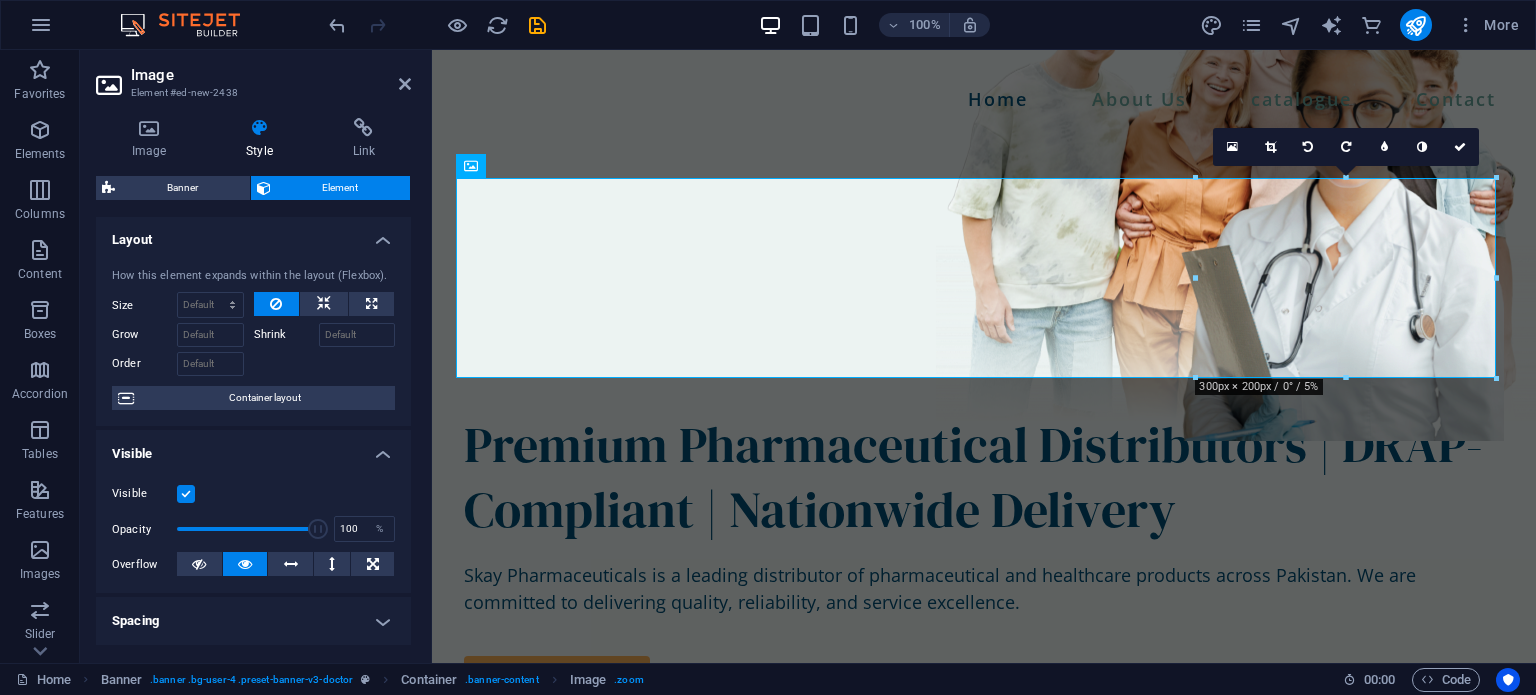 scroll, scrollTop: 0, scrollLeft: 0, axis: both 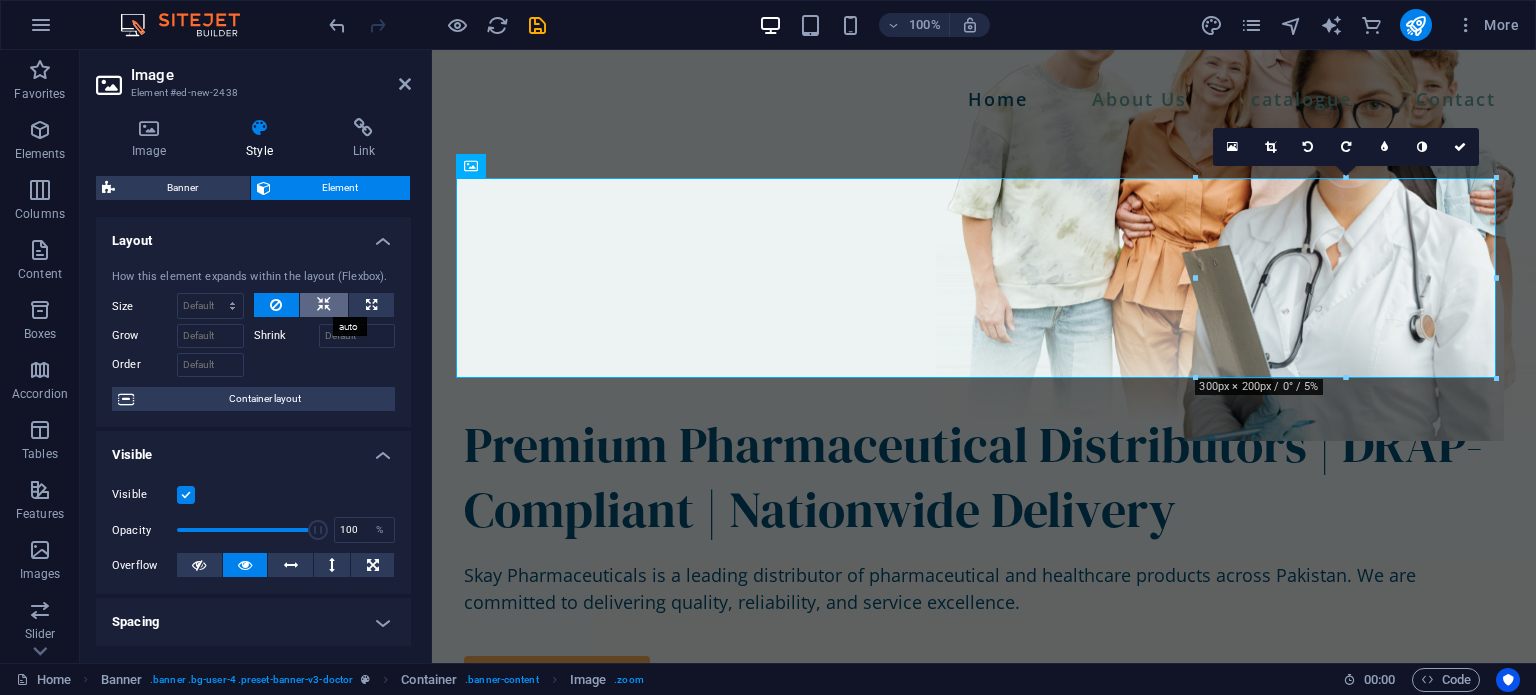 click at bounding box center (324, 305) 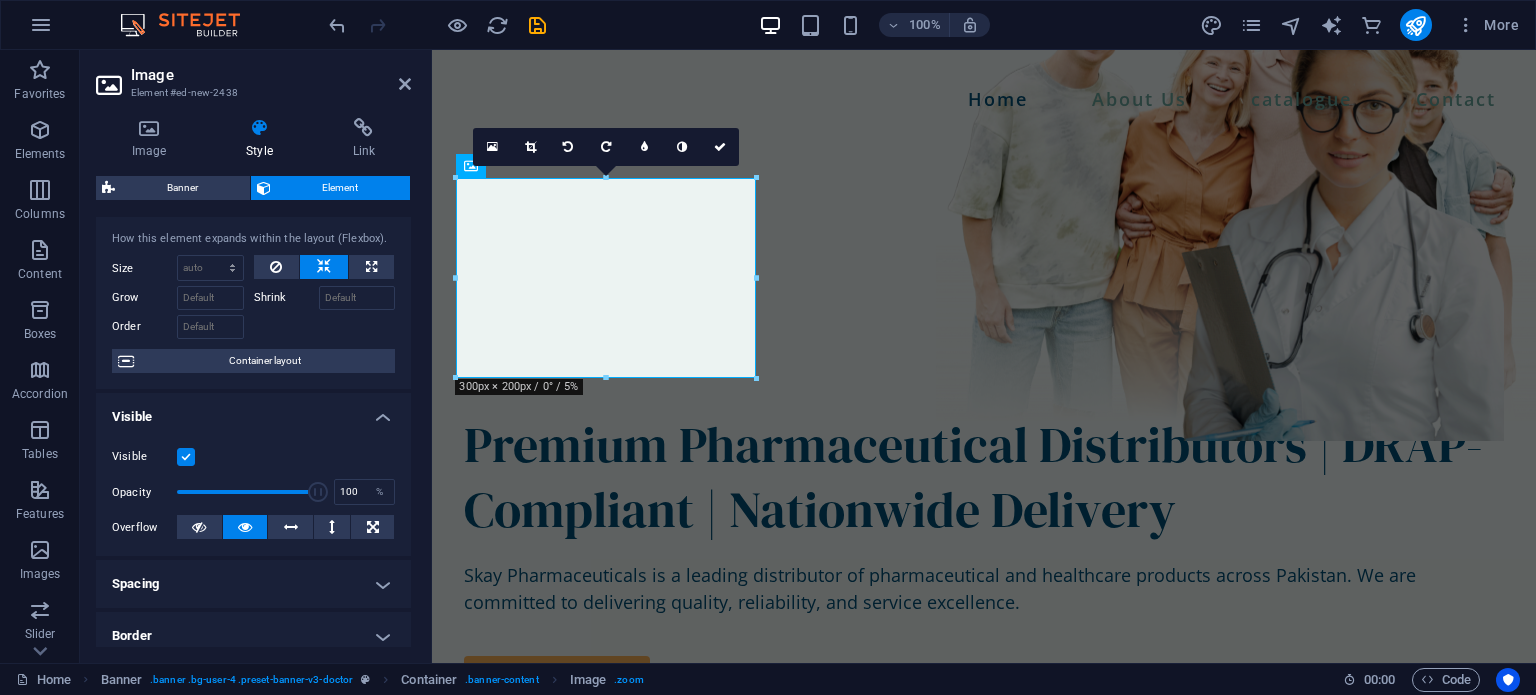 scroll, scrollTop: 0, scrollLeft: 0, axis: both 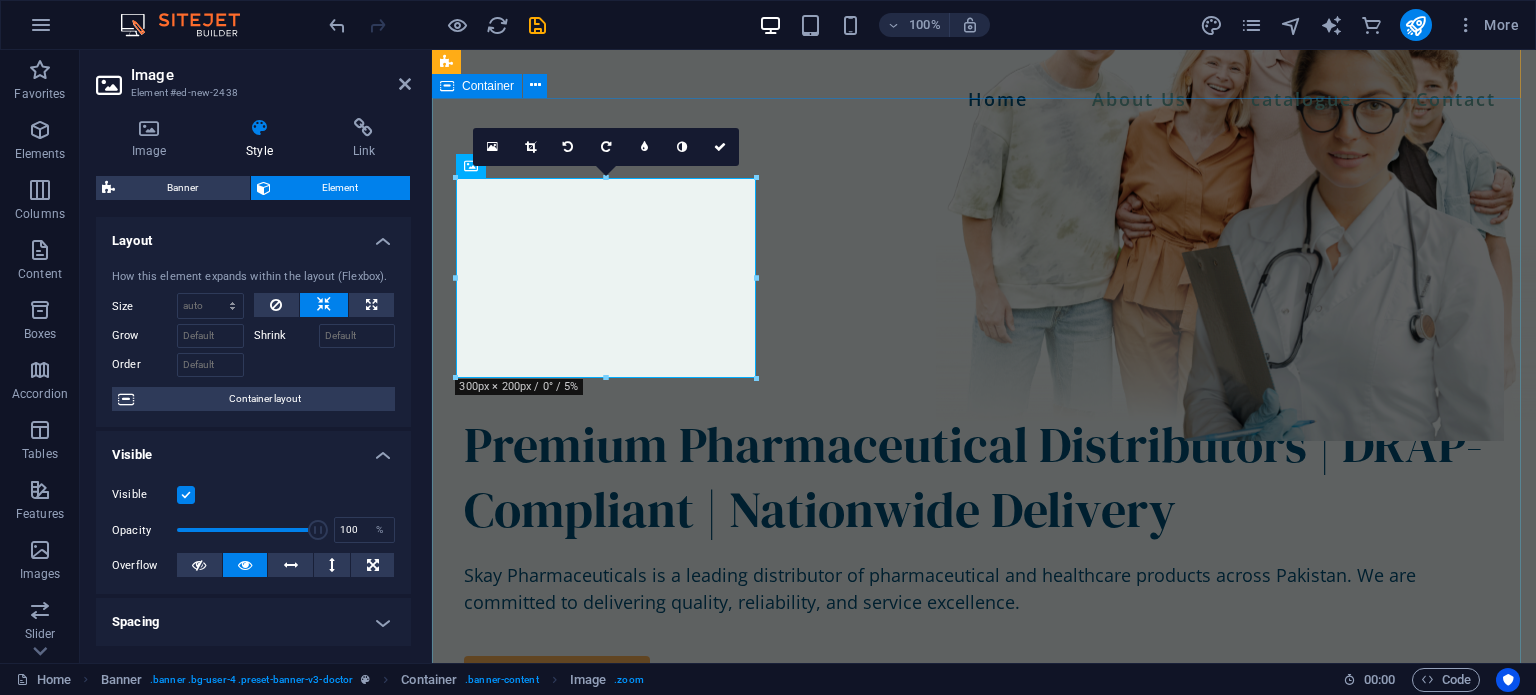 click on "Premium Pharmaceutical Distributors | DRAP-Compliant | Nationwide Delivery Skay Pharmaceuticals is a leading distributor of pharmaceutical and healthcare products across Pakistan. We are committed to delivering quality, reliability, and service excellence. contact us" at bounding box center [984, 740] 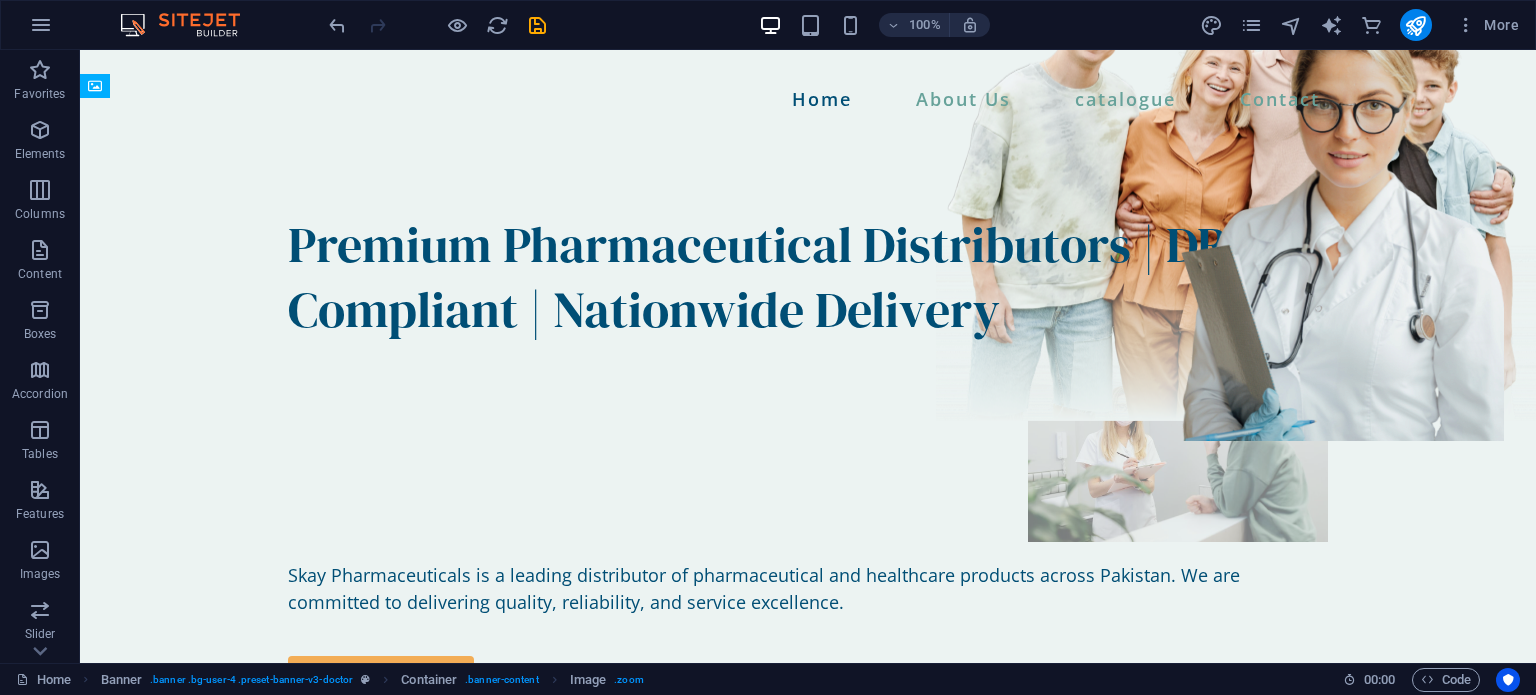 drag, startPoint x: 490, startPoint y: 246, endPoint x: 993, endPoint y: 243, distance: 503.00894 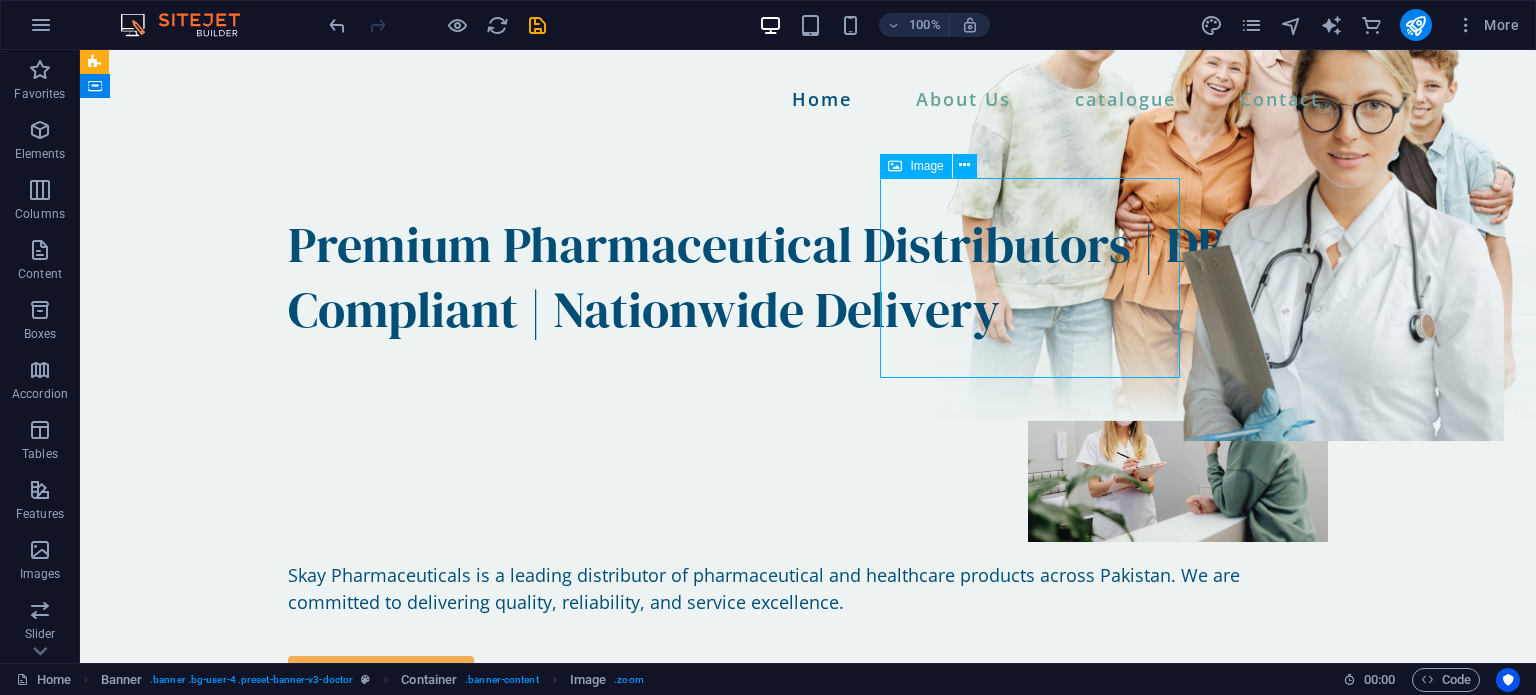 drag, startPoint x: 1097, startPoint y: 254, endPoint x: 1188, endPoint y: 259, distance: 91.13726 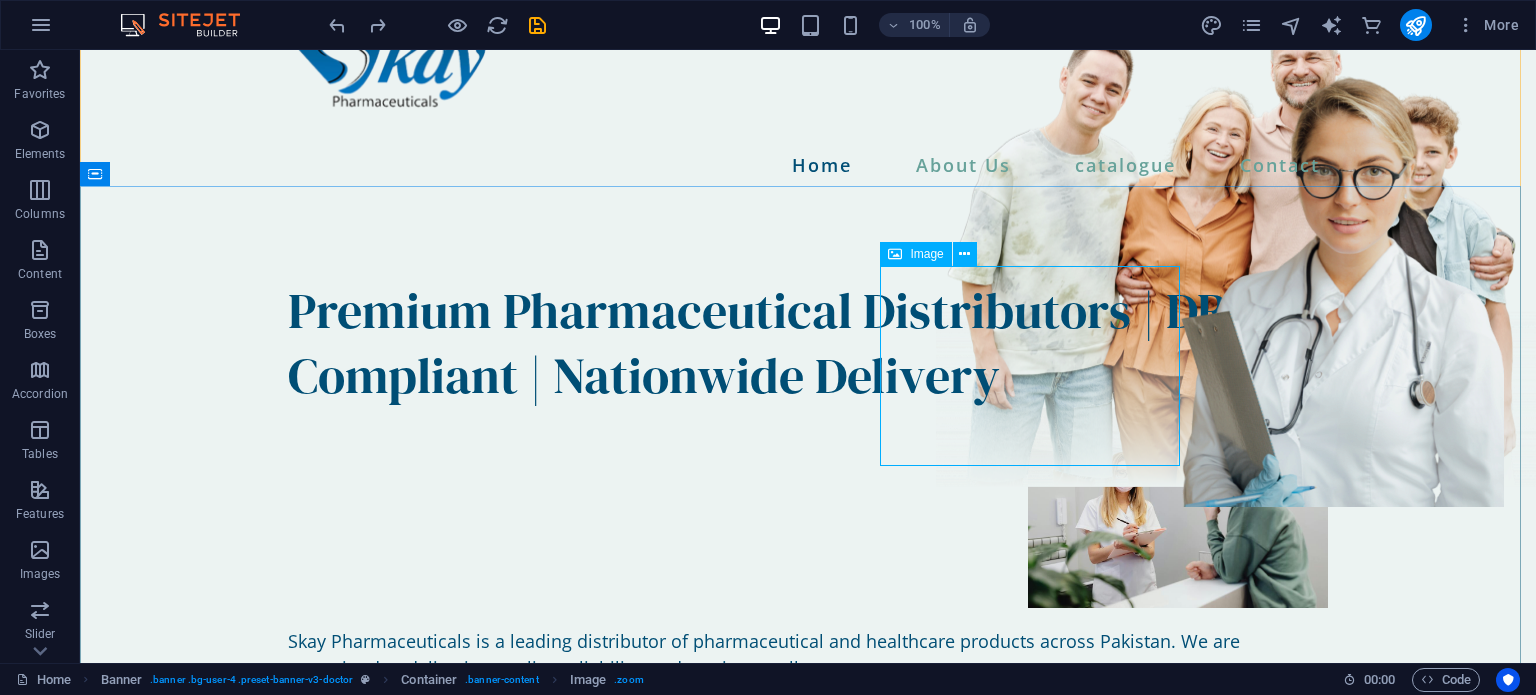 scroll, scrollTop: 128, scrollLeft: 0, axis: vertical 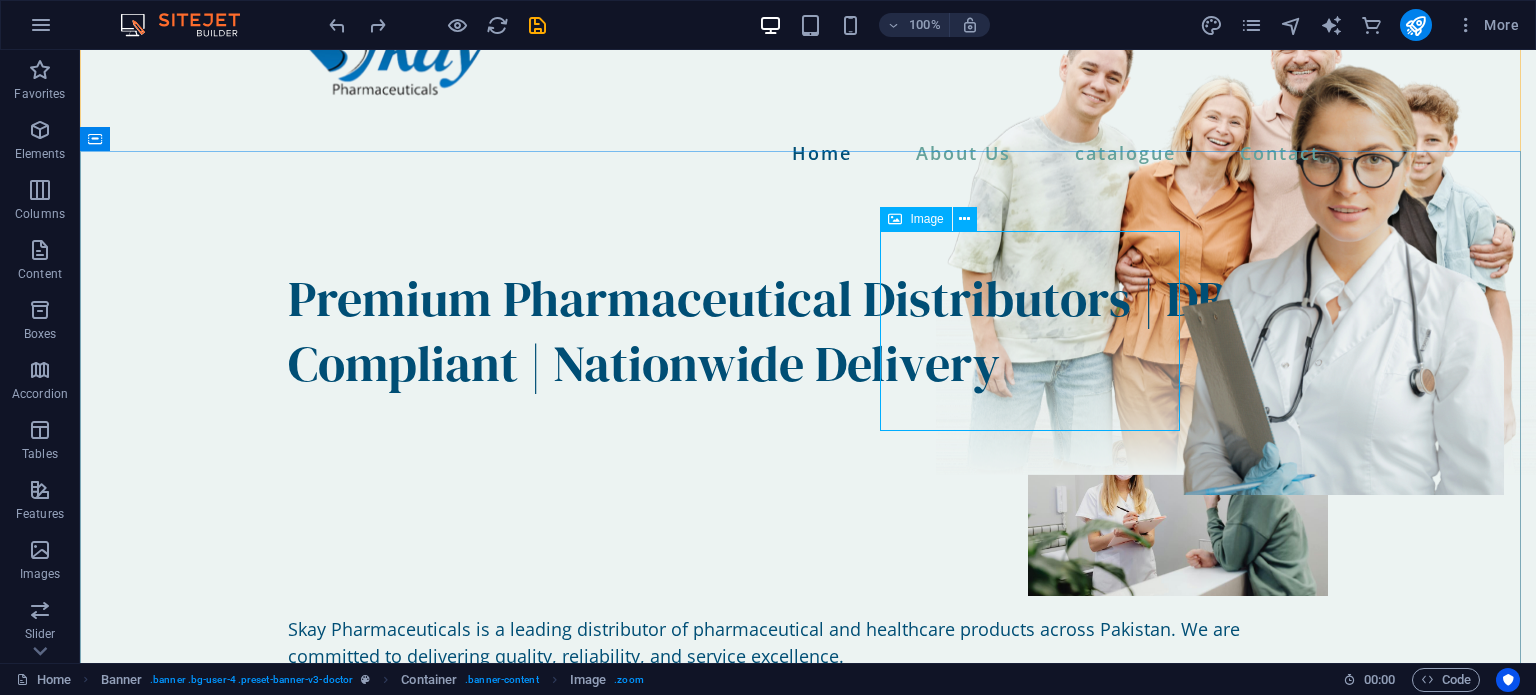 click at bounding box center [808, 496] 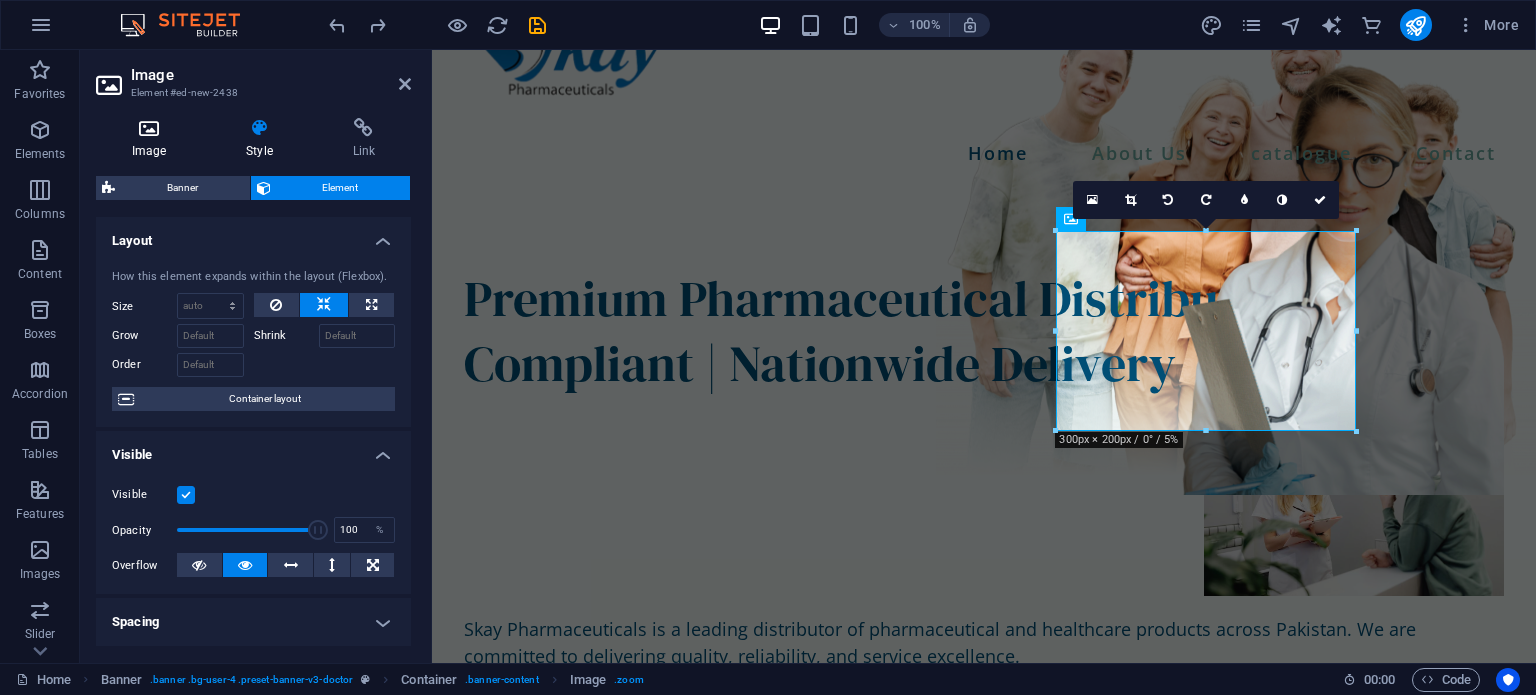click on "Image" at bounding box center [153, 139] 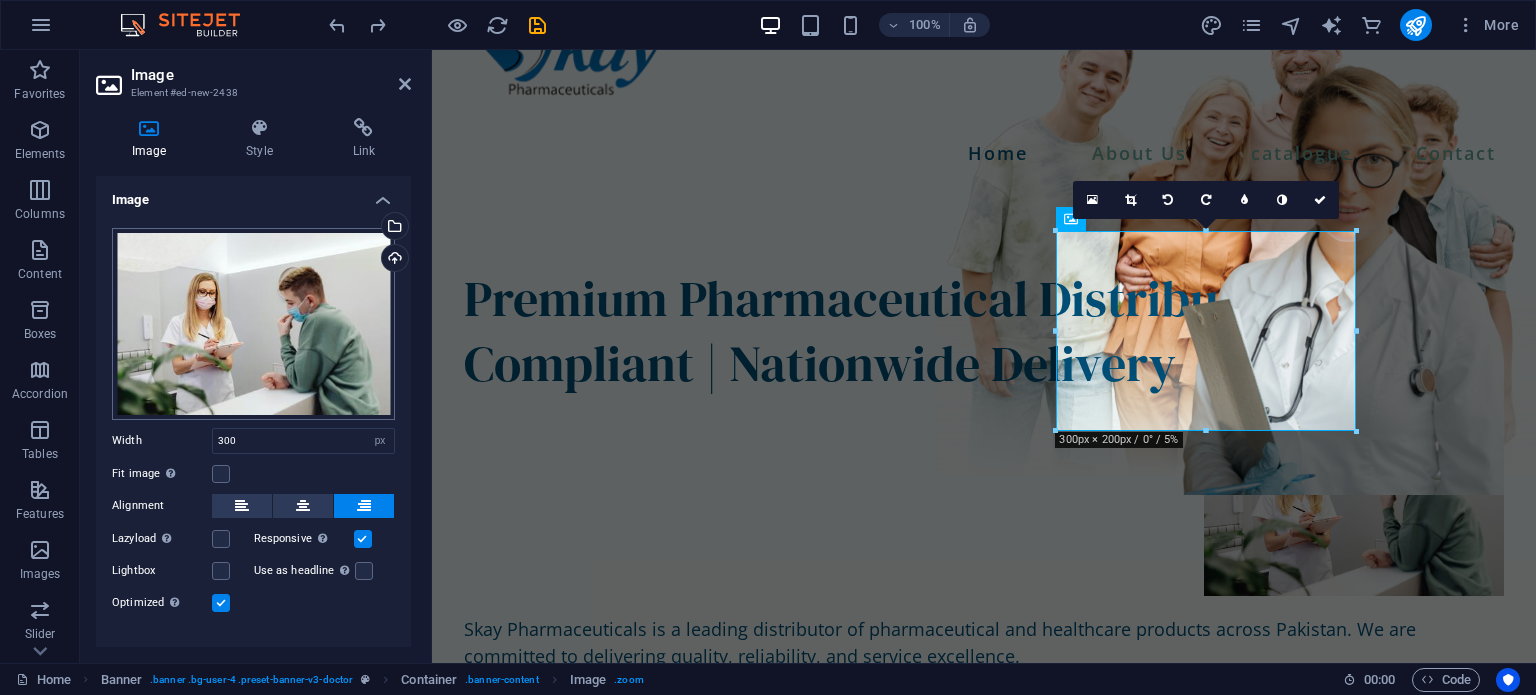 scroll, scrollTop: 28, scrollLeft: 0, axis: vertical 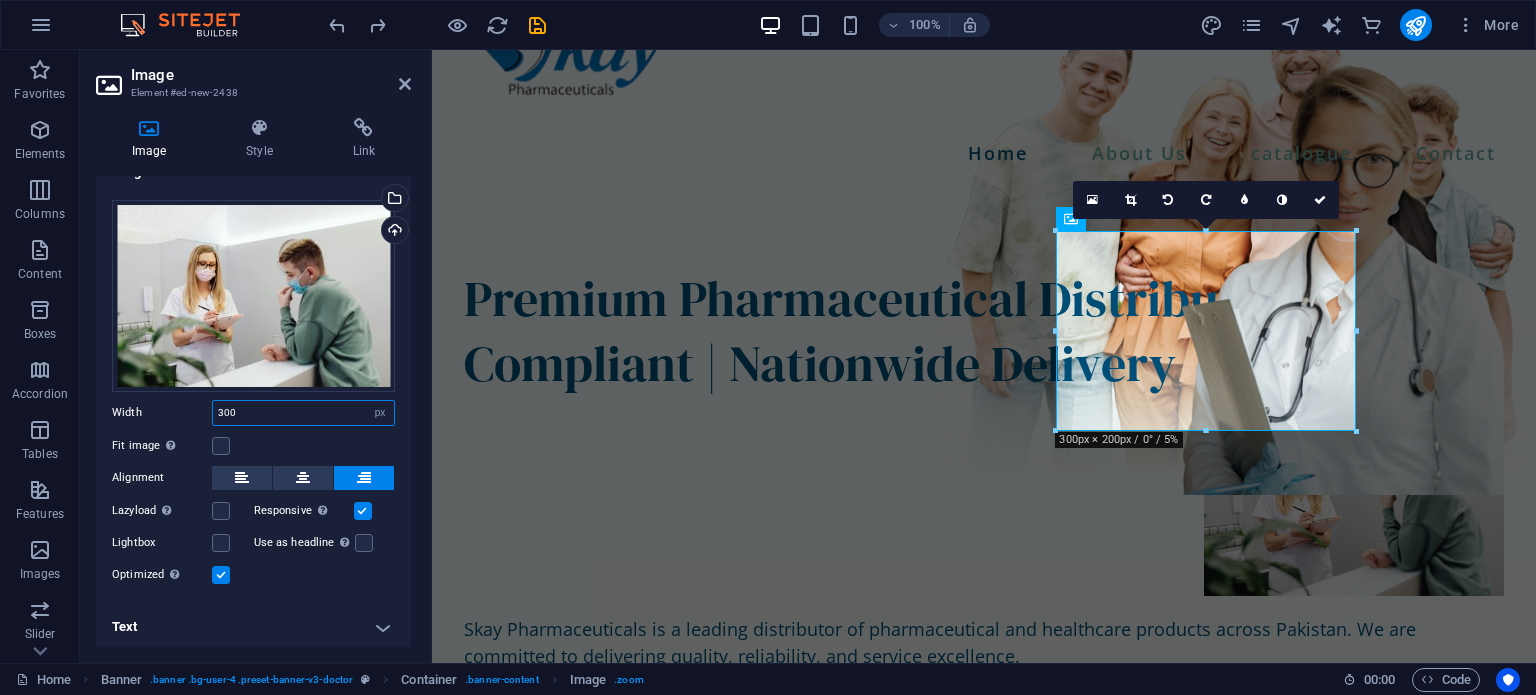 click on "300" at bounding box center [303, 413] 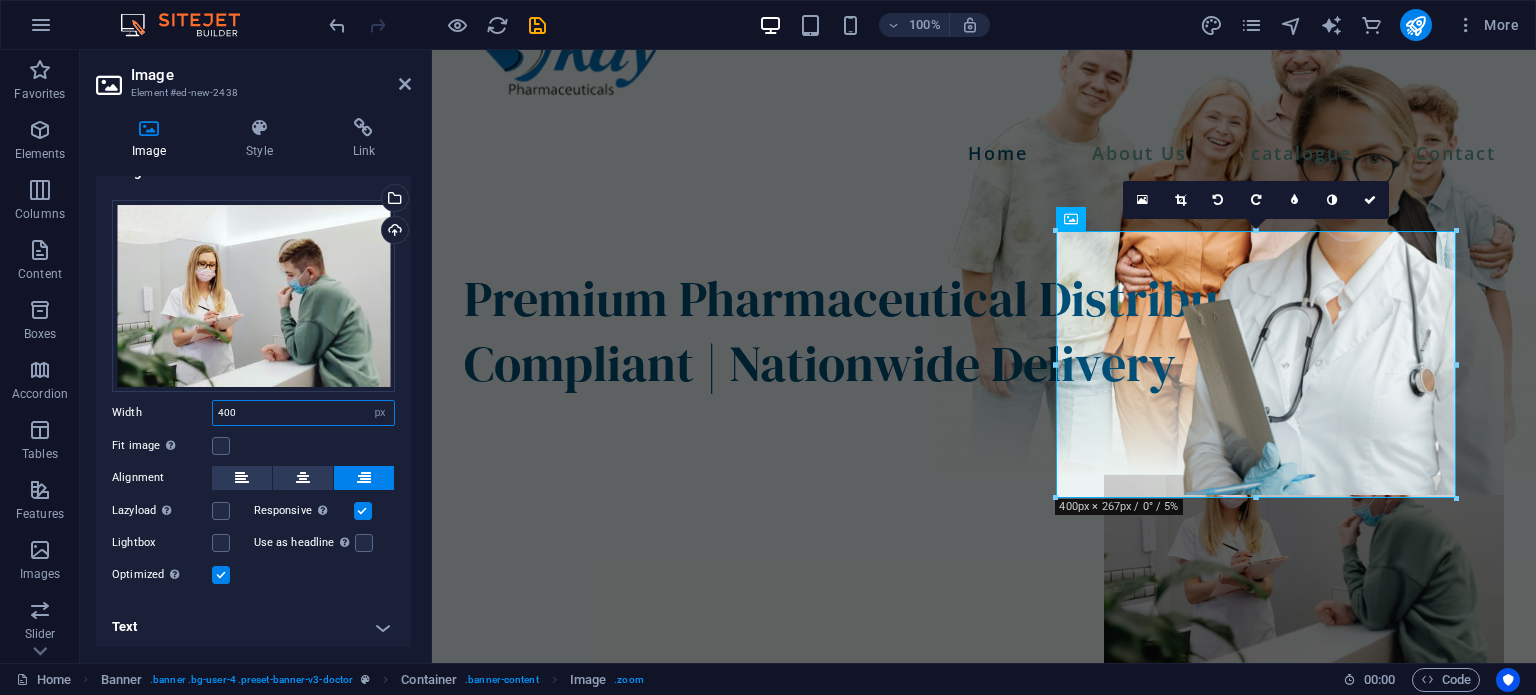 type on "400" 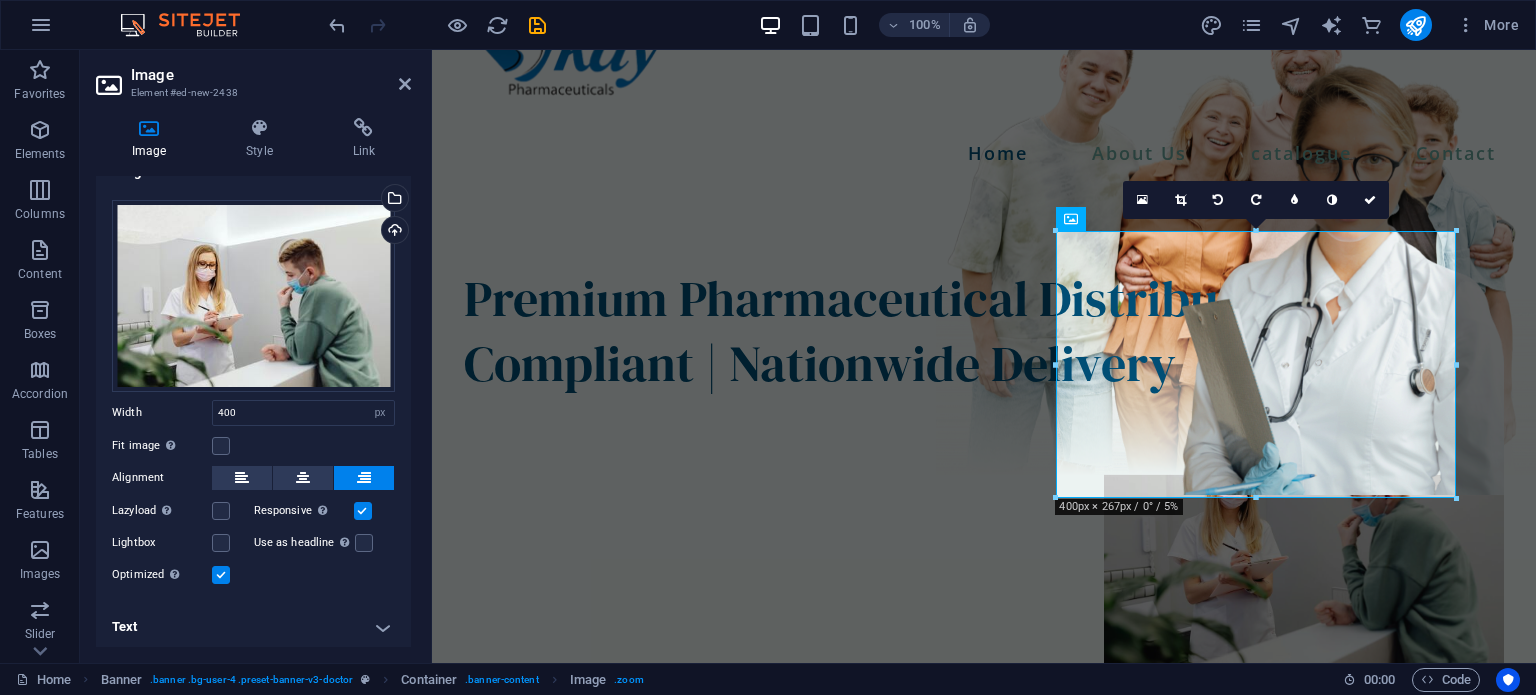 click on "Fit image Automatically fit image to a fixed width and height" at bounding box center [253, 446] 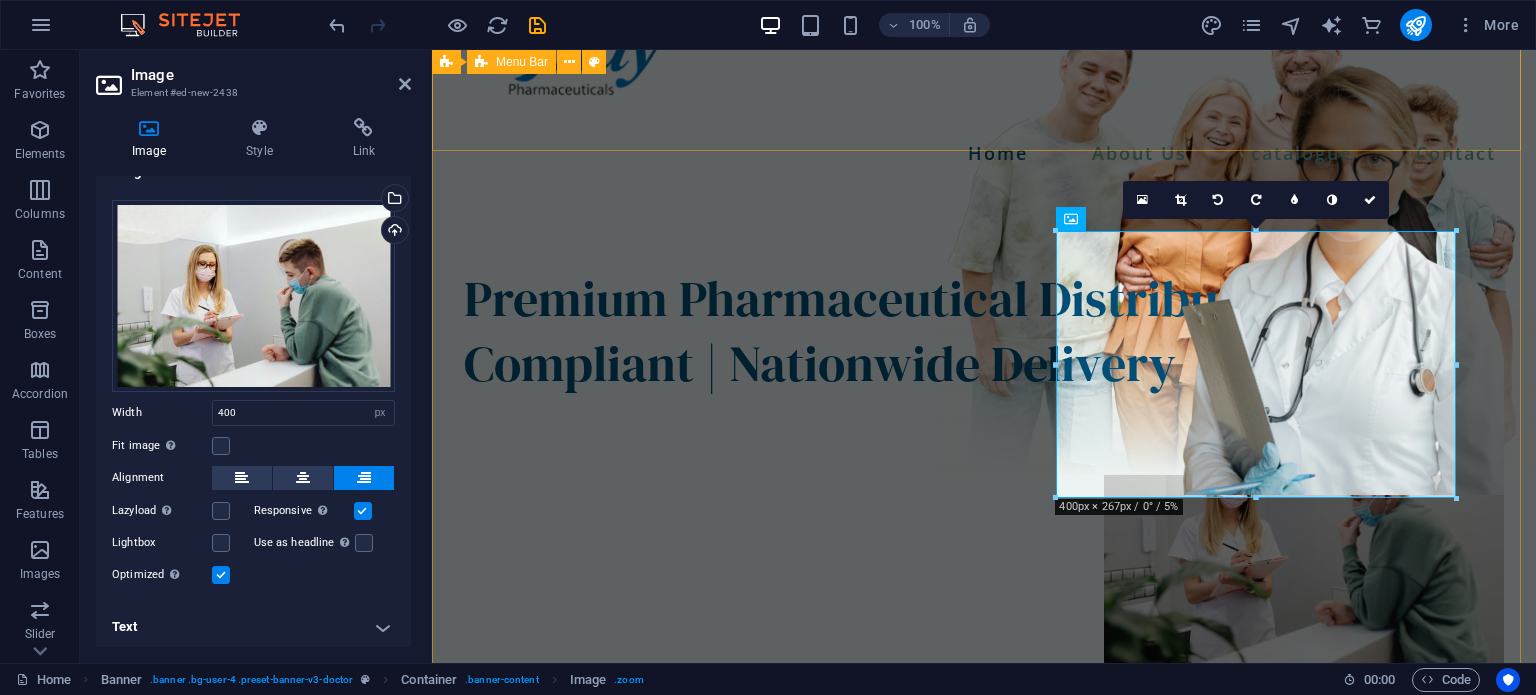 click on "Home About Us catalogue Contact" at bounding box center (984, 54) 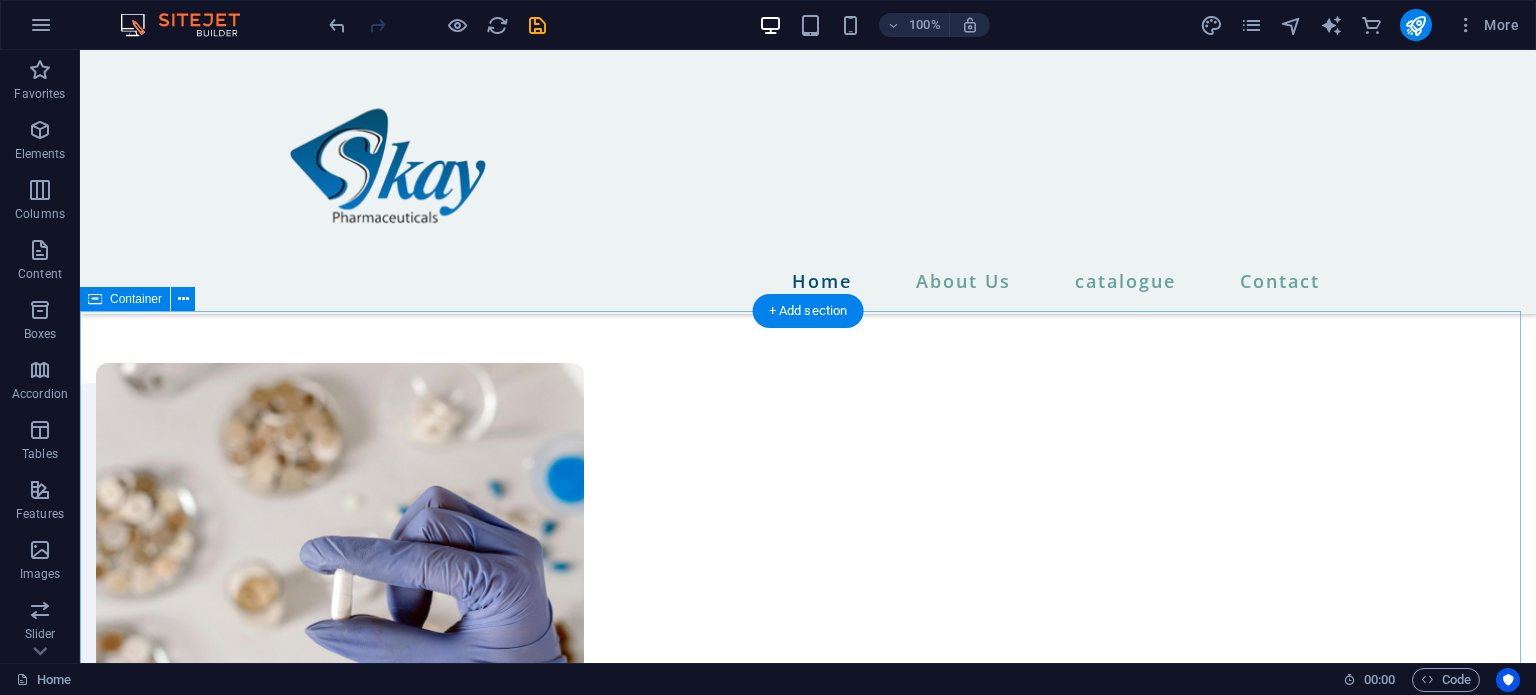 scroll, scrollTop: 1948, scrollLeft: 0, axis: vertical 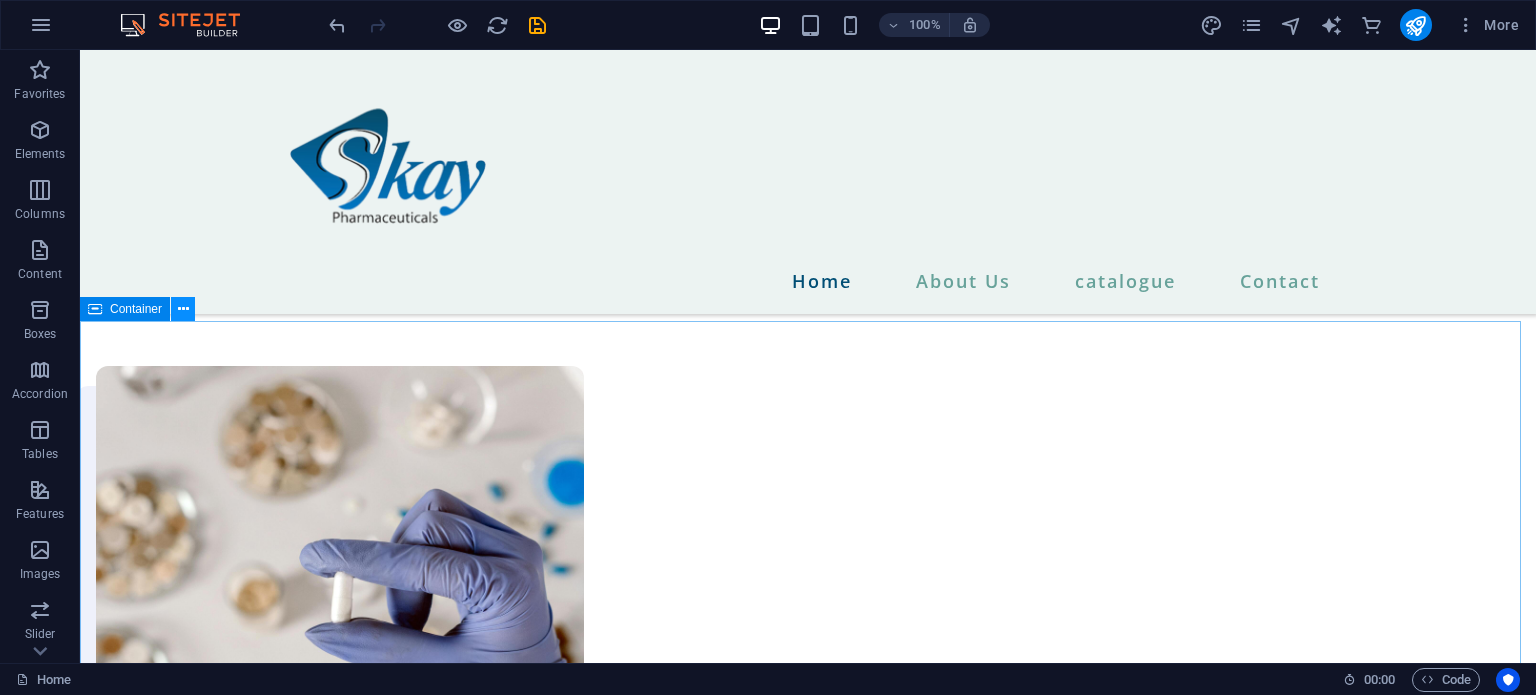 click at bounding box center (183, 309) 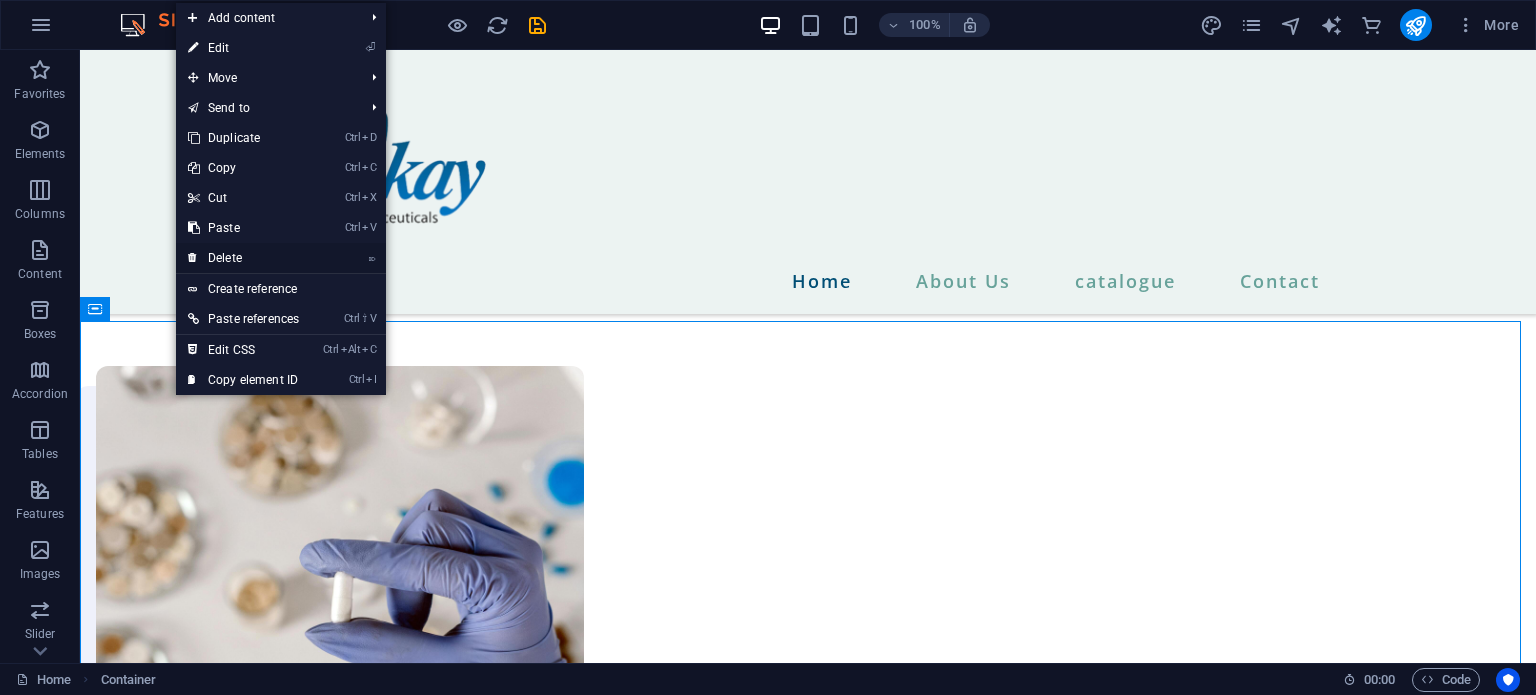 click on "⌦  Delete" at bounding box center (243, 258) 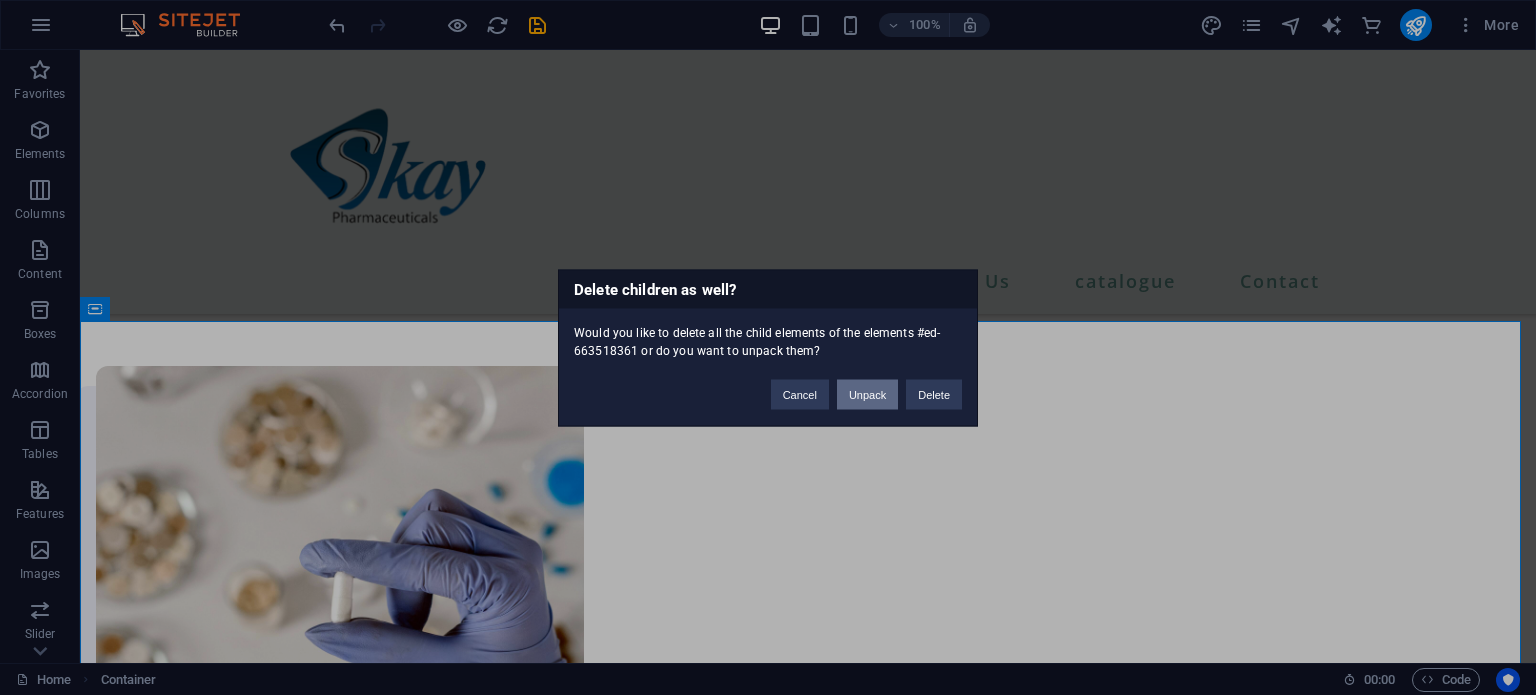 click on "Unpack" at bounding box center [867, 394] 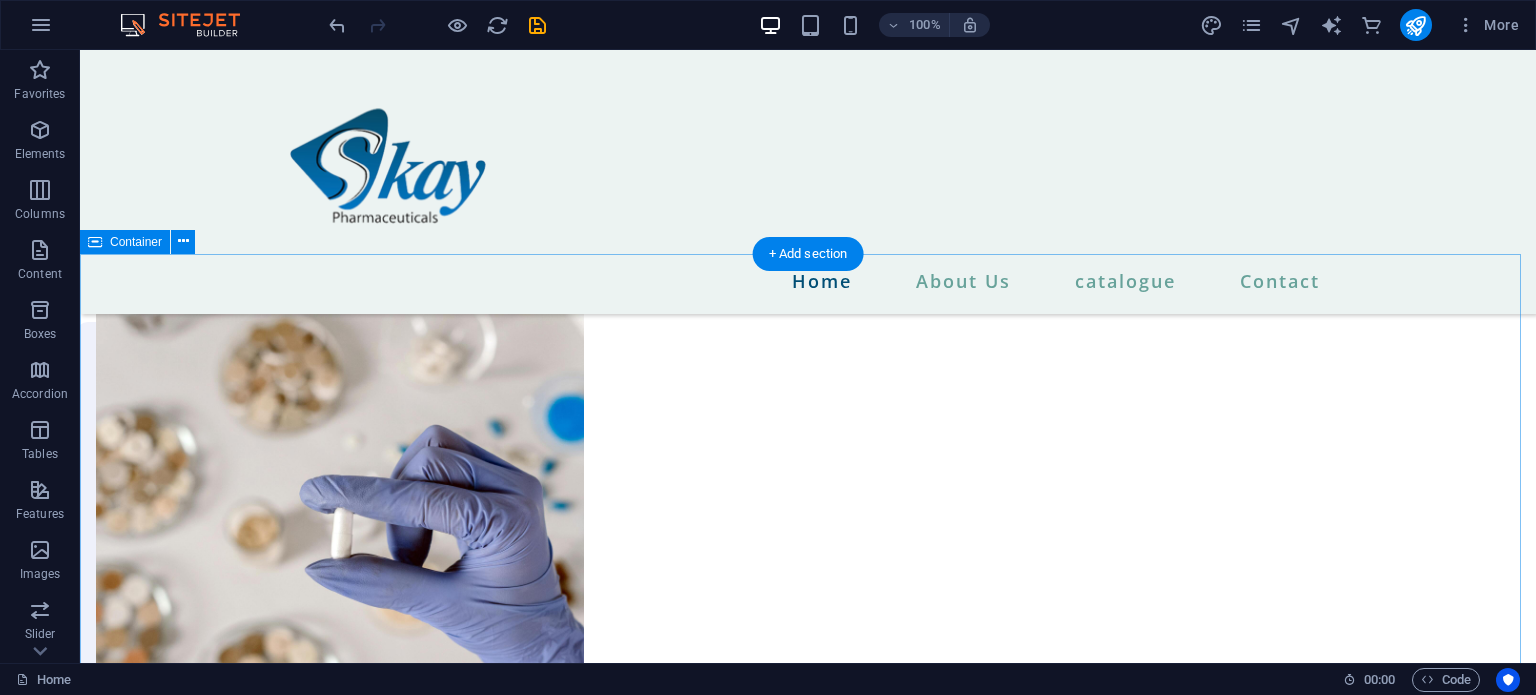 scroll, scrollTop: 2004, scrollLeft: 0, axis: vertical 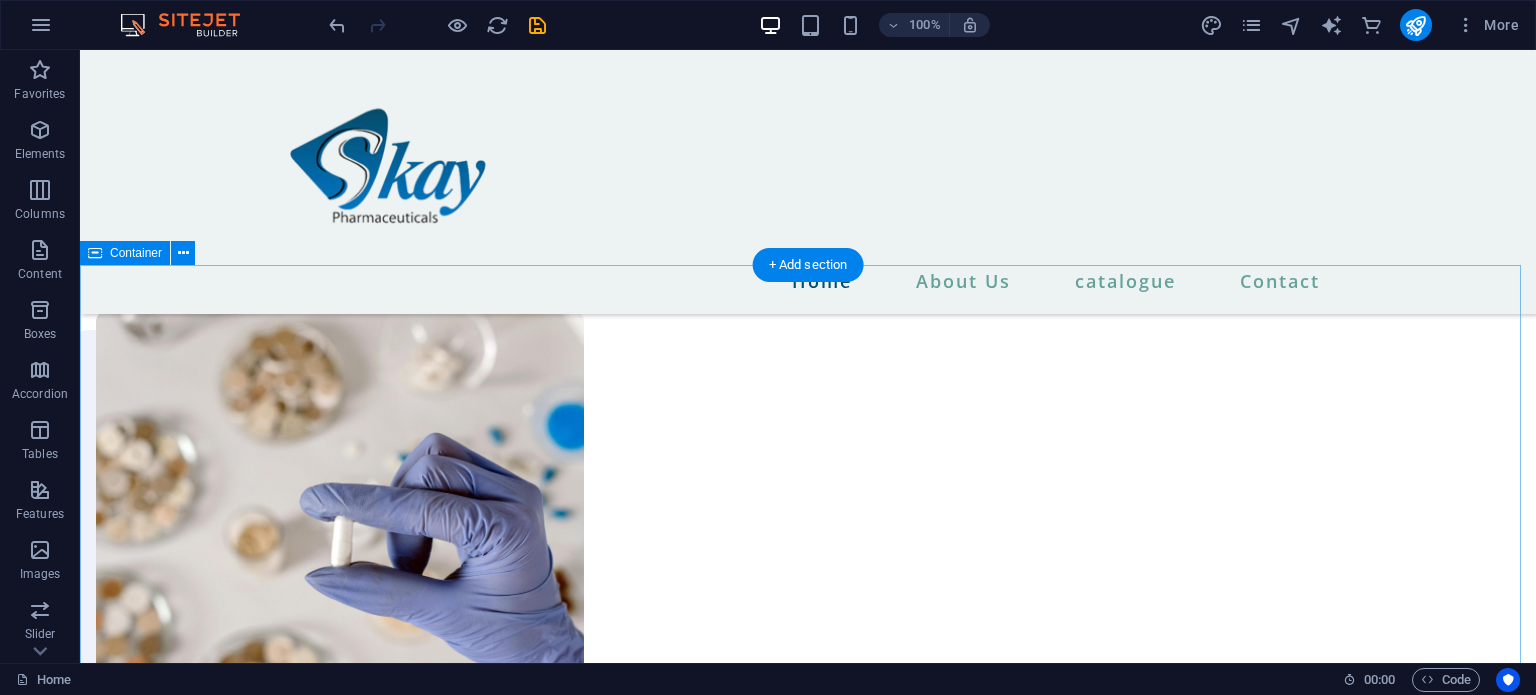 click on "We have modern diagnosis systems Lorem ipsum dolor sit amet, consectetur adipiscing elit. Parturient maecenas pretium massa donec enim. Orci, odio aenean semper ullamcorper est nunc sapien eget ullamcorper." at bounding box center (808, 1829) 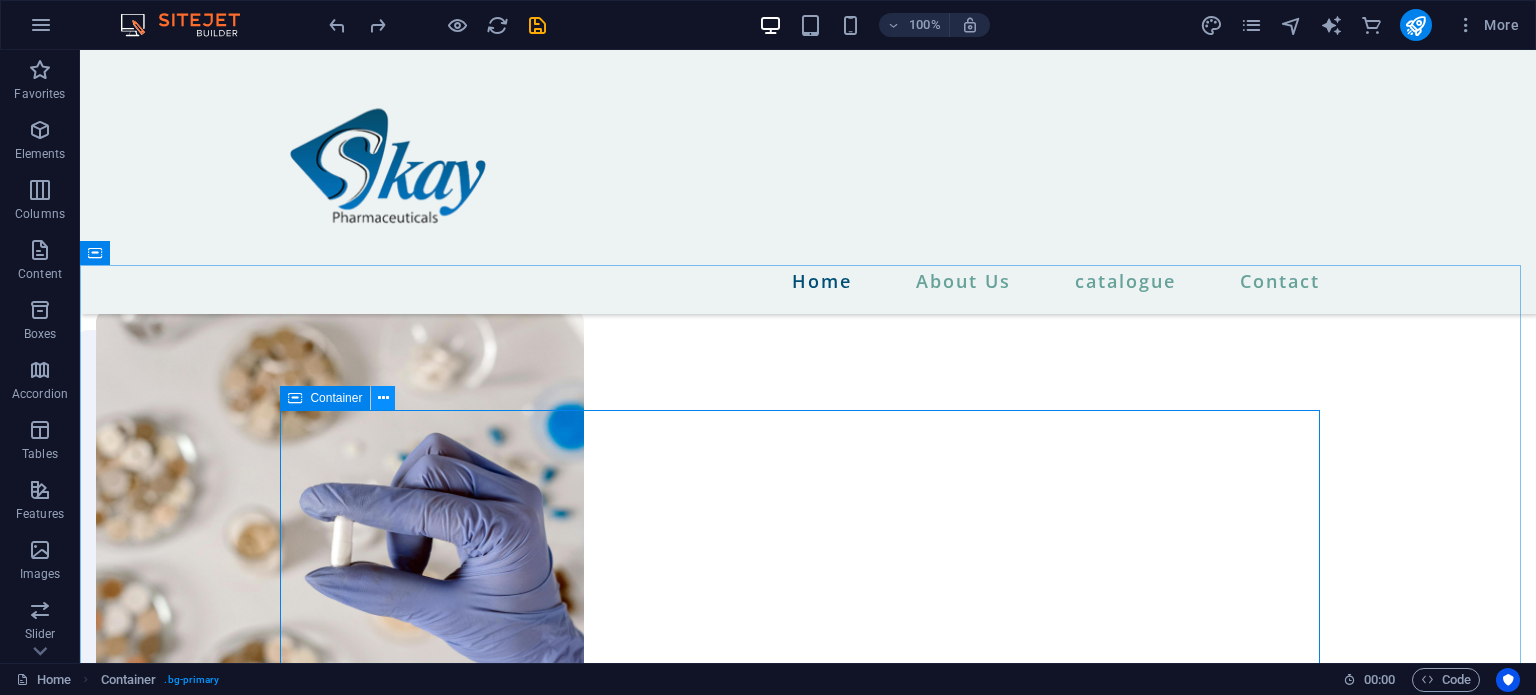 click at bounding box center [383, 398] 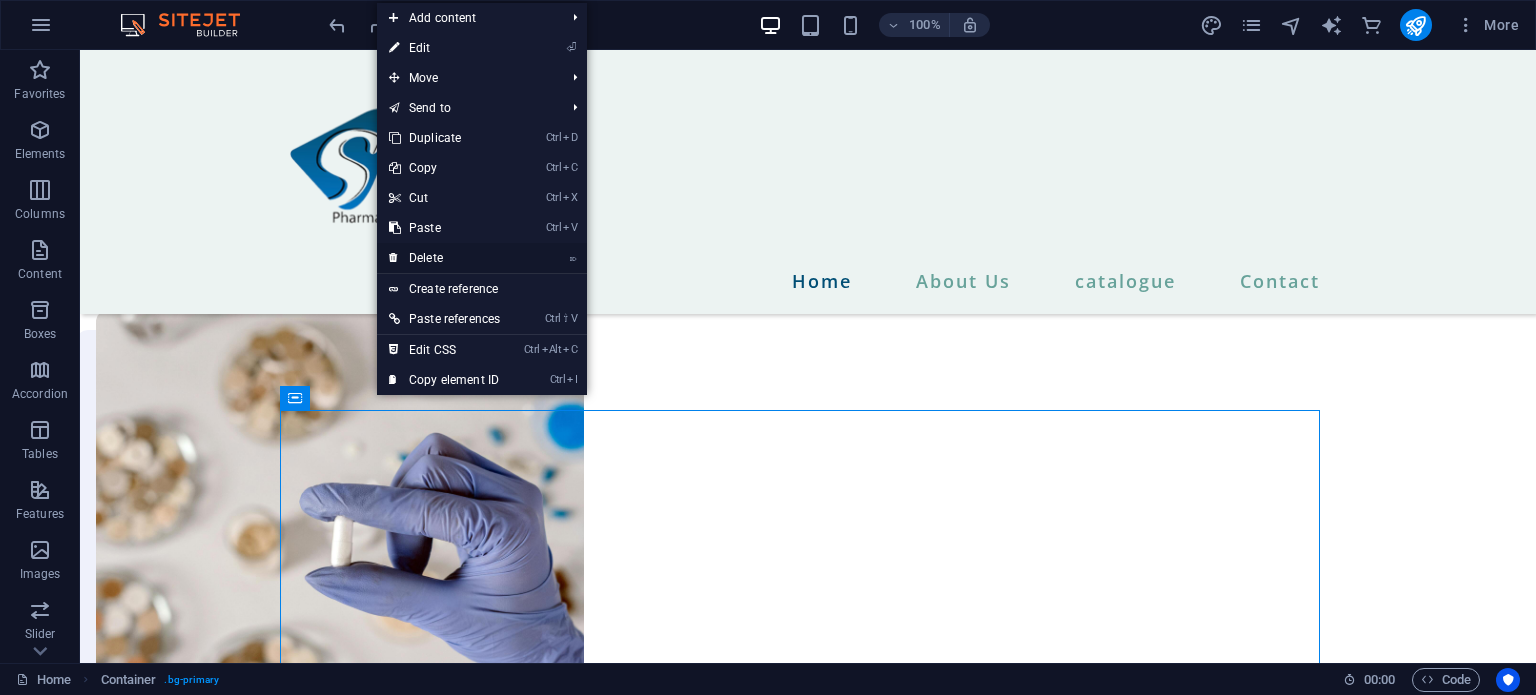 click on "⌦  Delete" at bounding box center [444, 258] 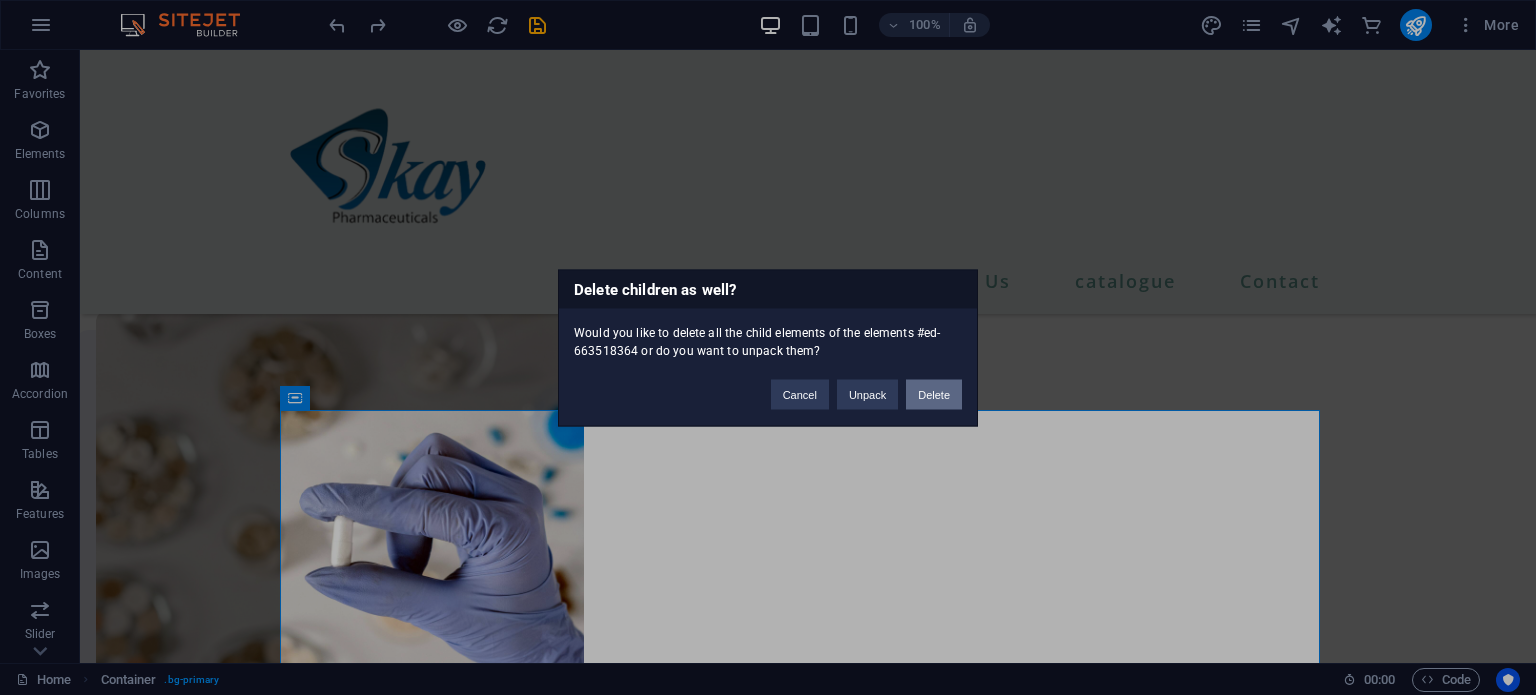 click on "Delete" at bounding box center (934, 394) 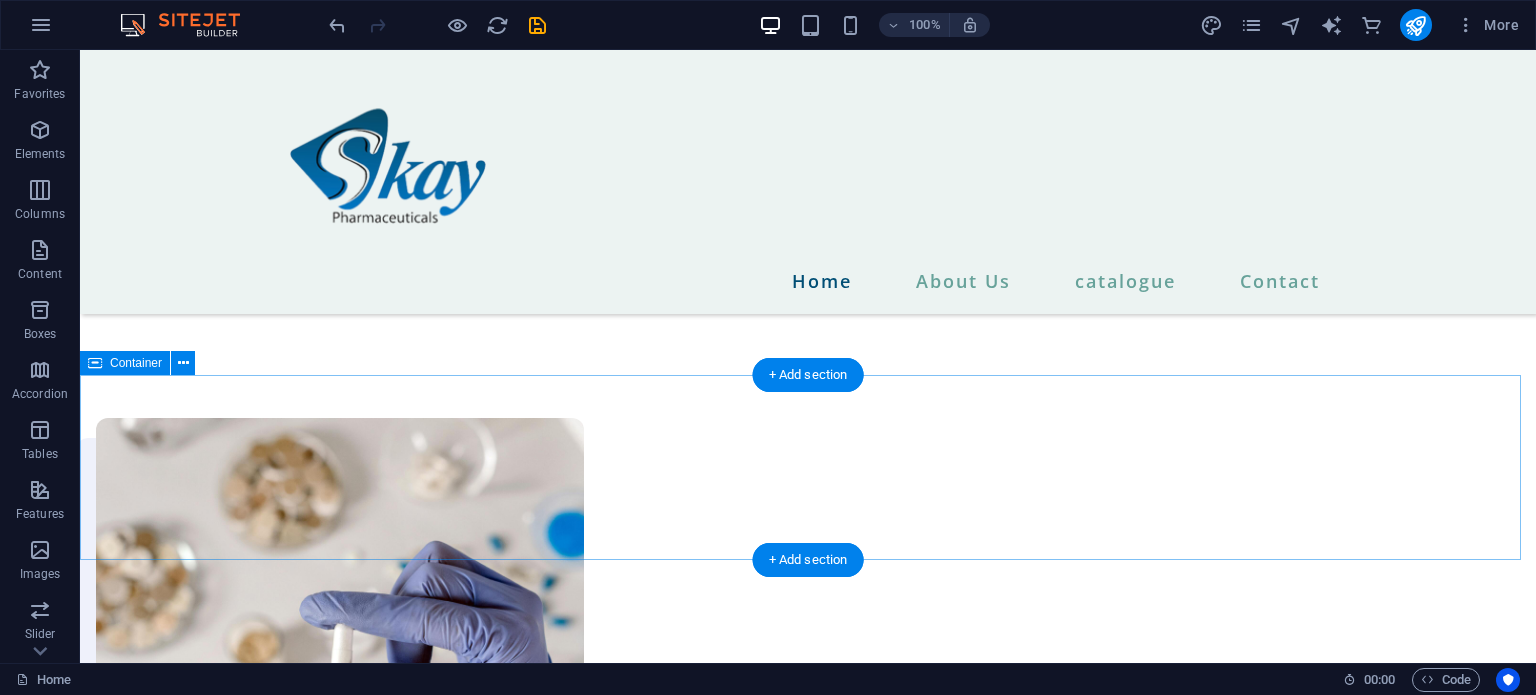 scroll, scrollTop: 1887, scrollLeft: 0, axis: vertical 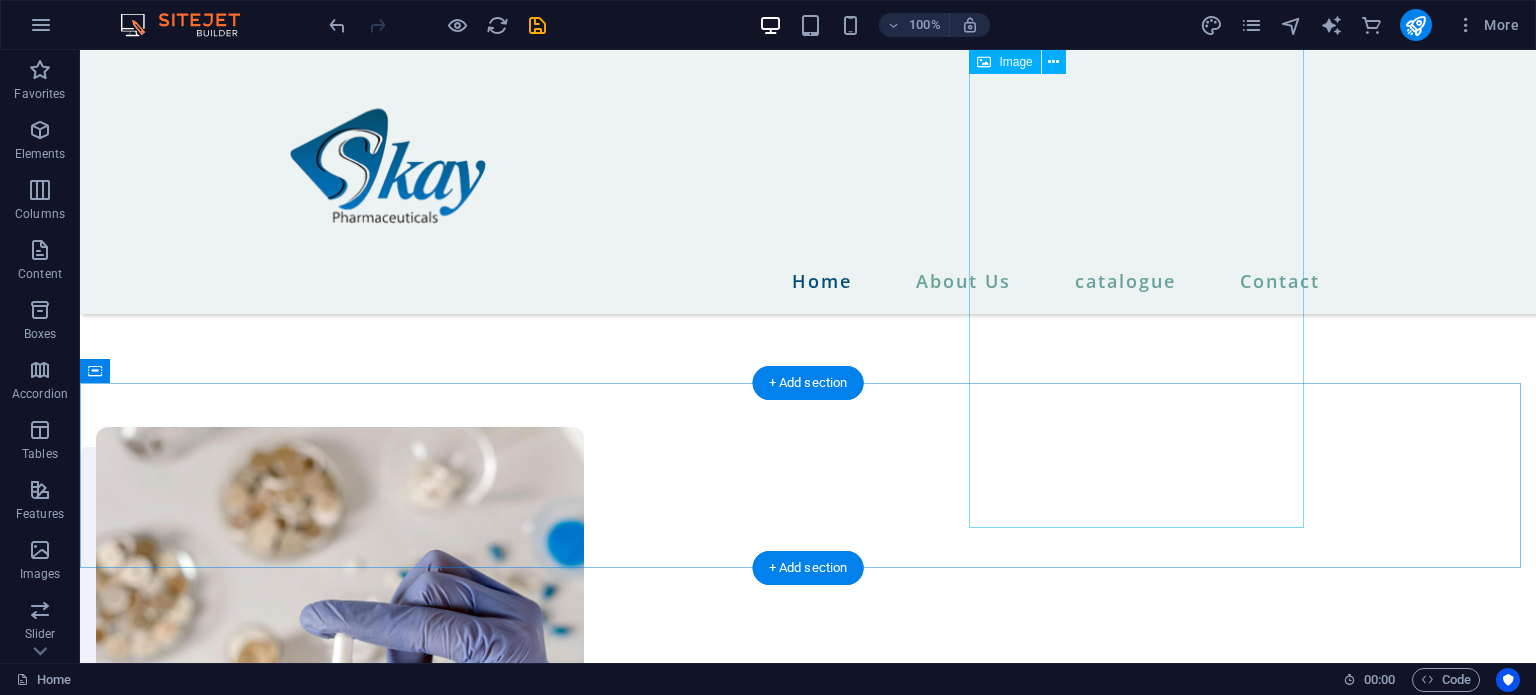 click at bounding box center (1336, -1516) 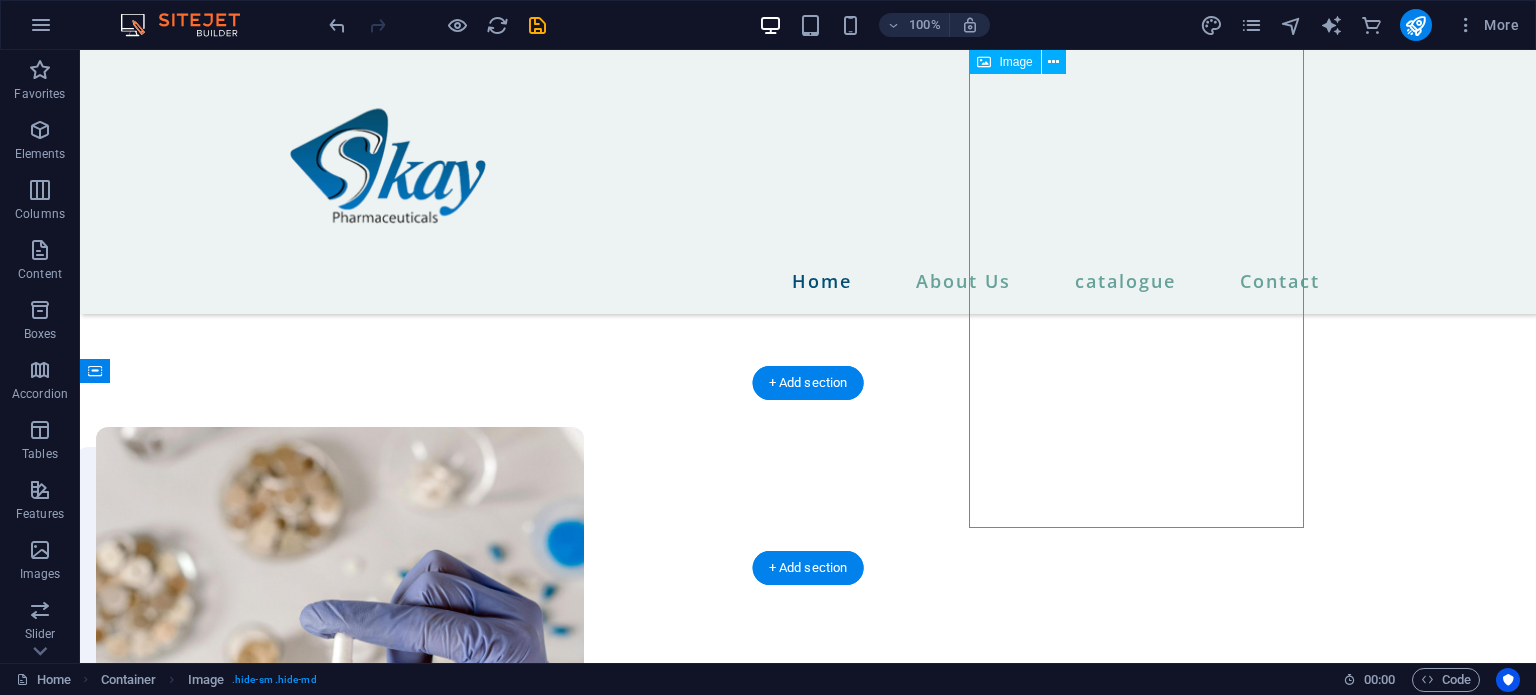 click at bounding box center [1336, -1516] 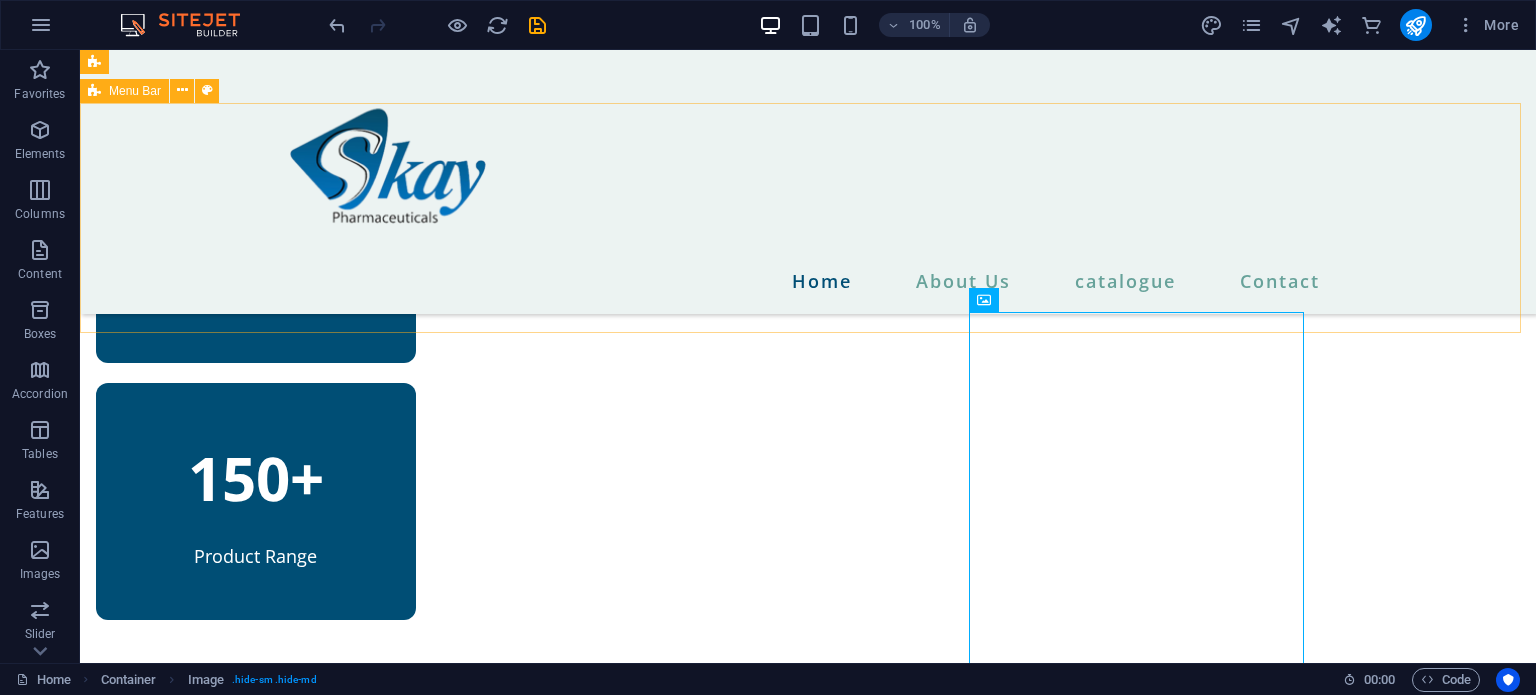 scroll, scrollTop: 1571, scrollLeft: 0, axis: vertical 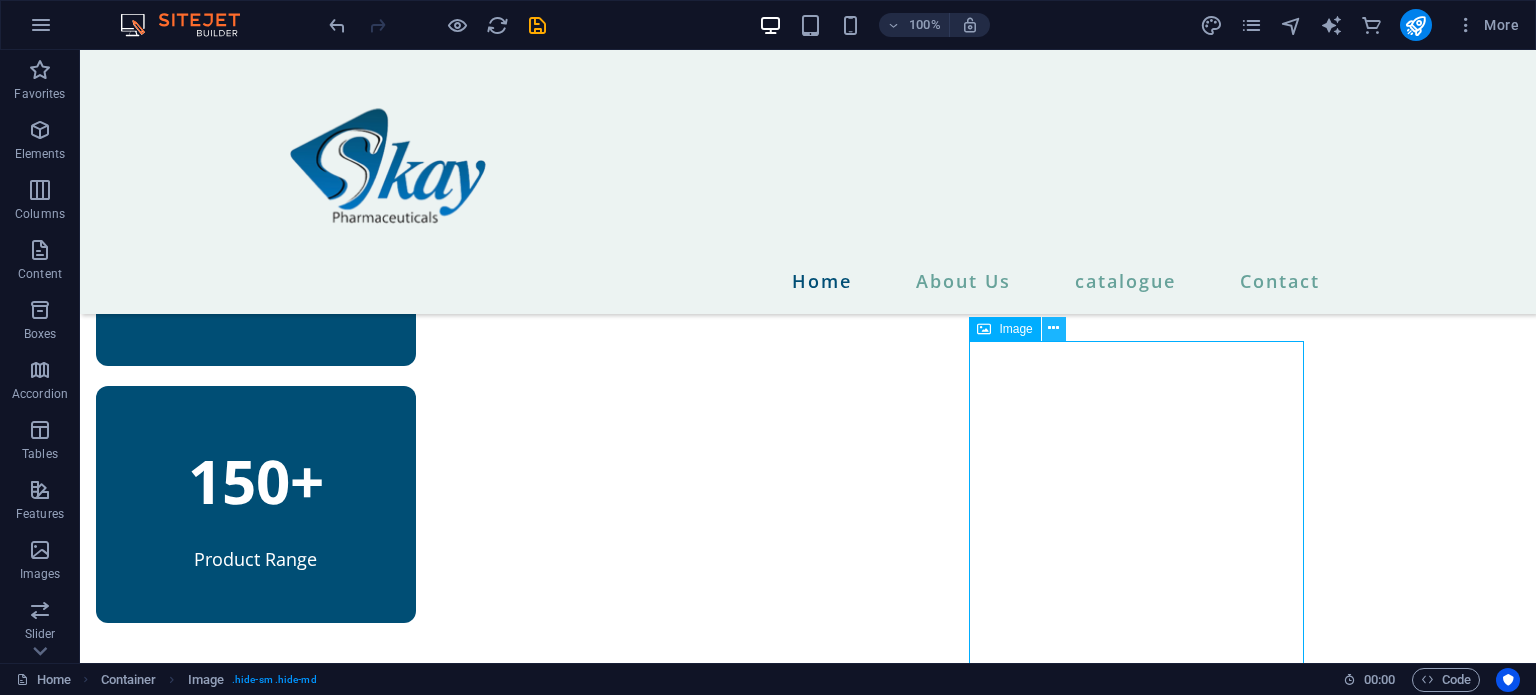 click at bounding box center [1054, 329] 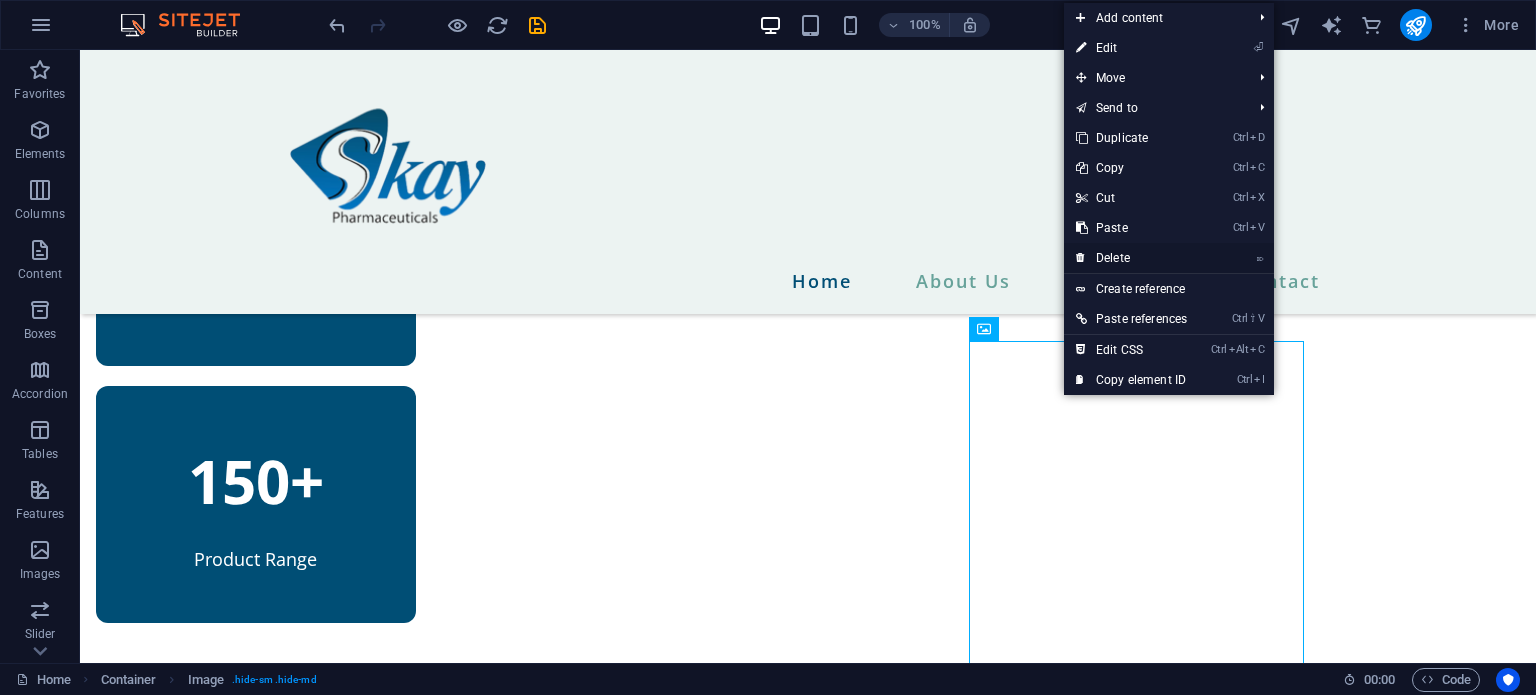 click on "⌦  Delete" at bounding box center (1131, 258) 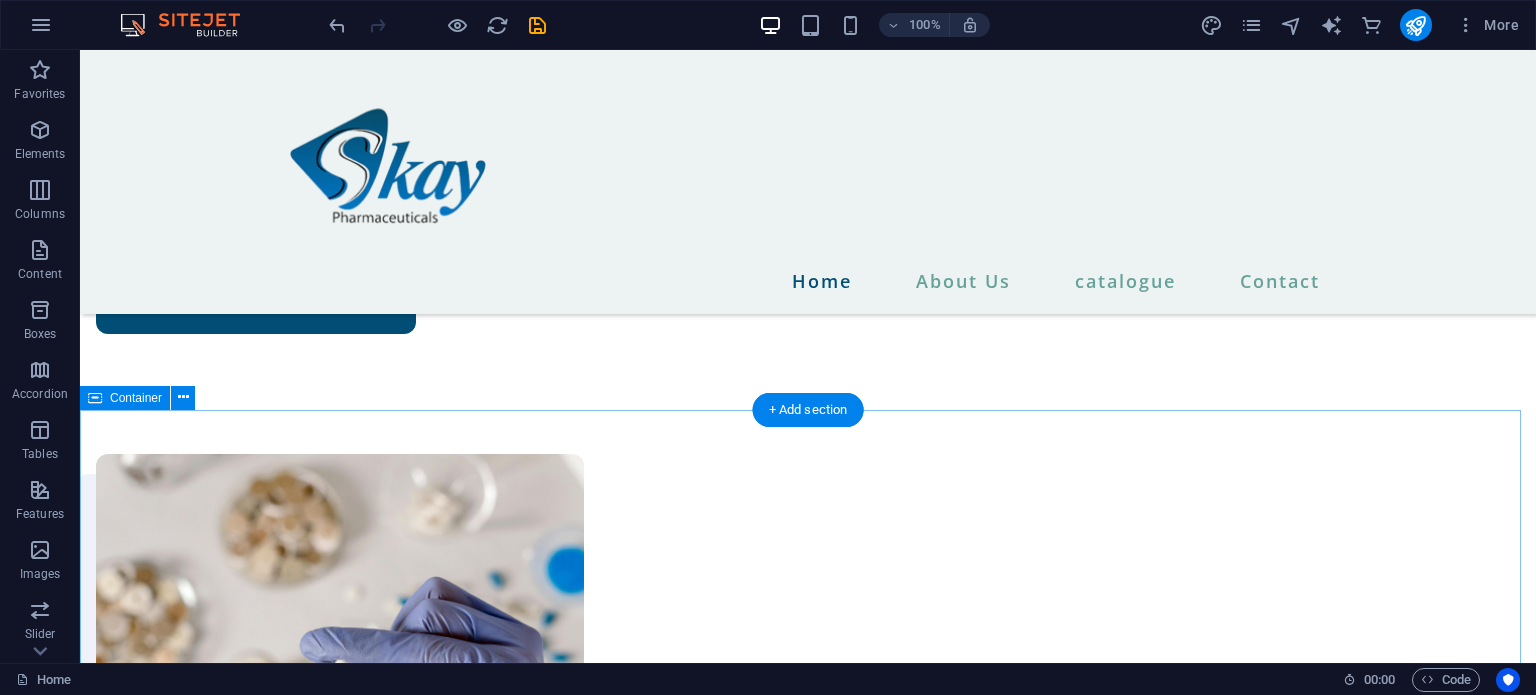 scroll, scrollTop: 1927, scrollLeft: 0, axis: vertical 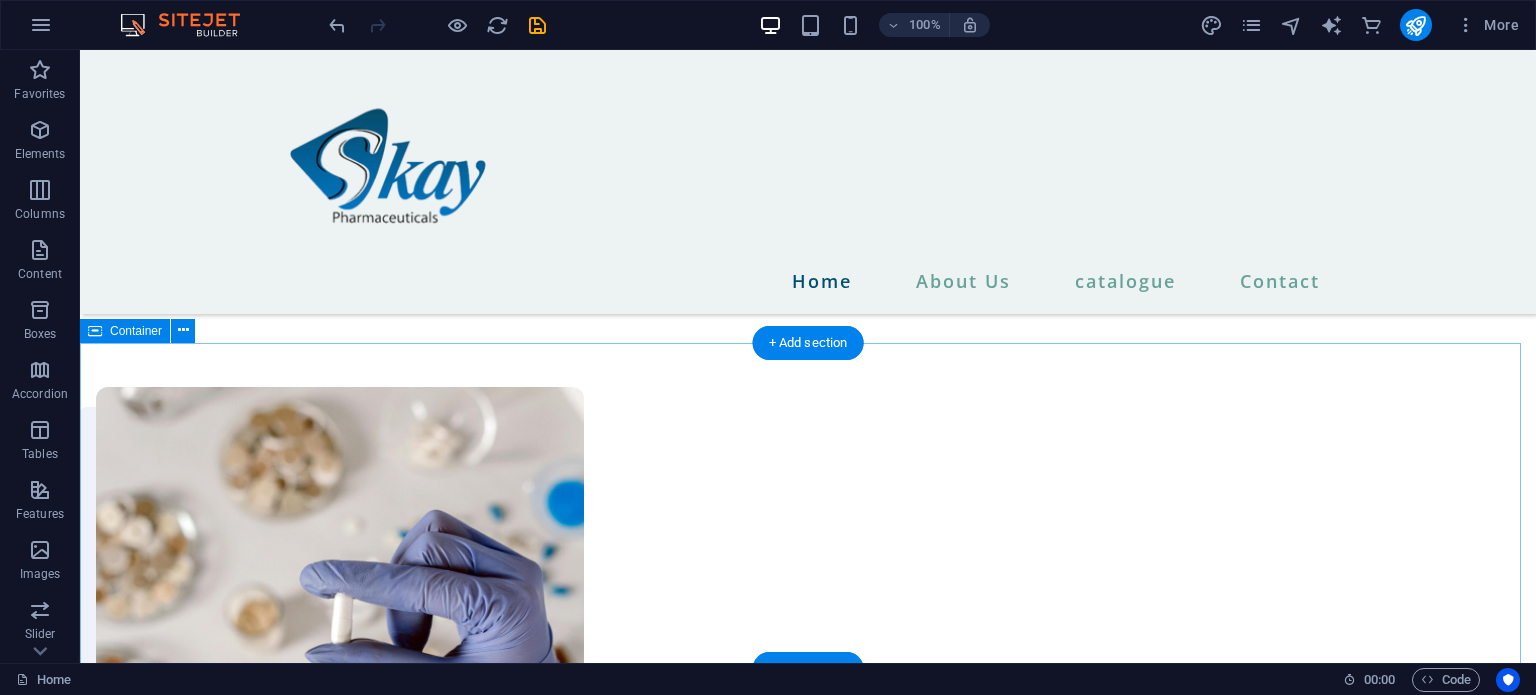 click on "Drop content here or  Add elements  Paste clipboard" at bounding box center [808, 1603] 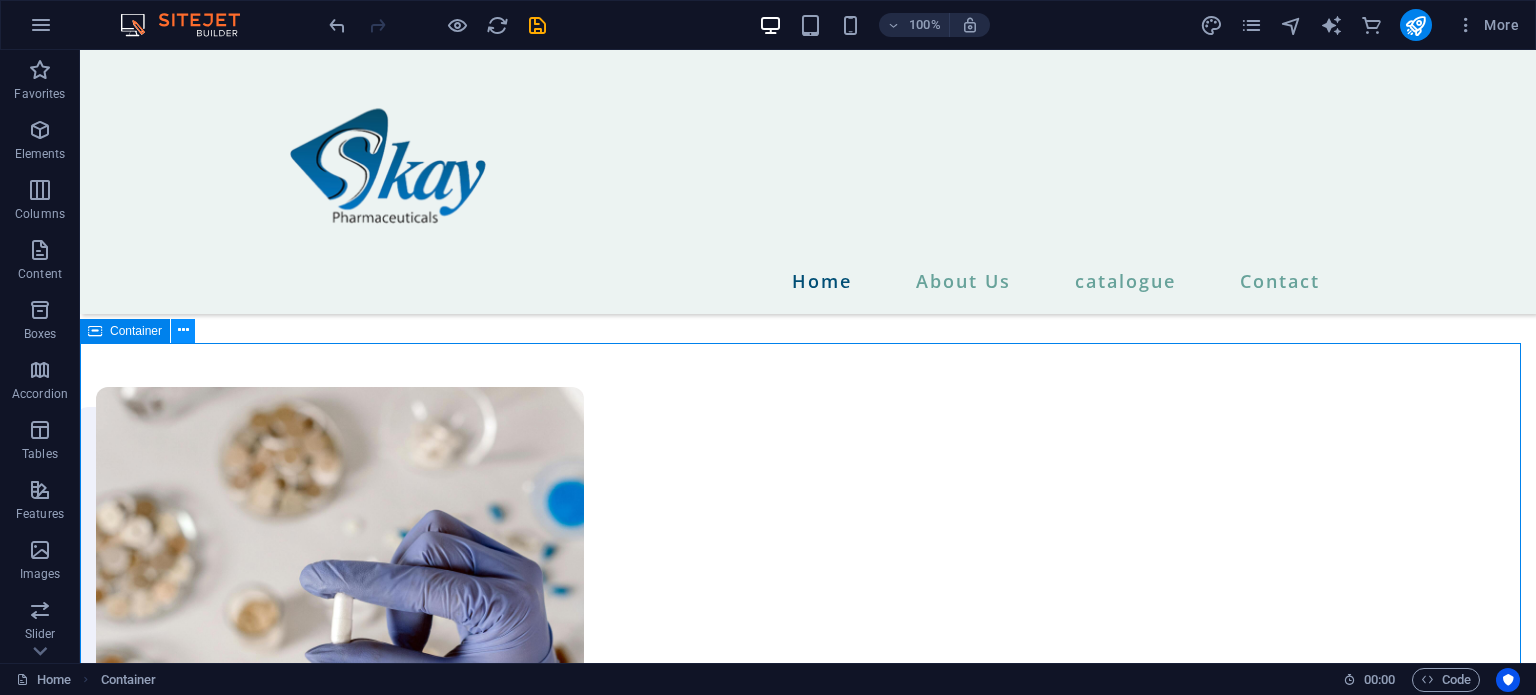 click at bounding box center [183, 330] 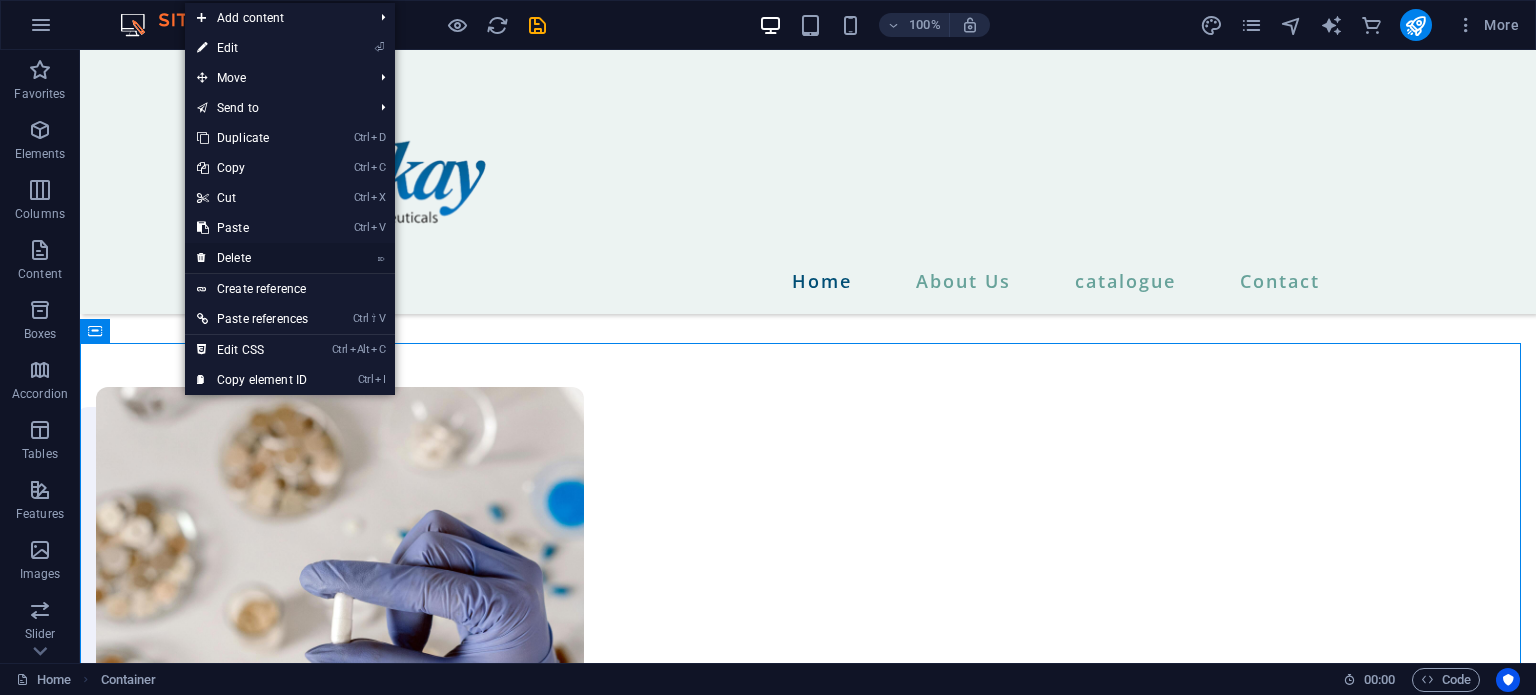 click on "⌦  Delete" at bounding box center (252, 258) 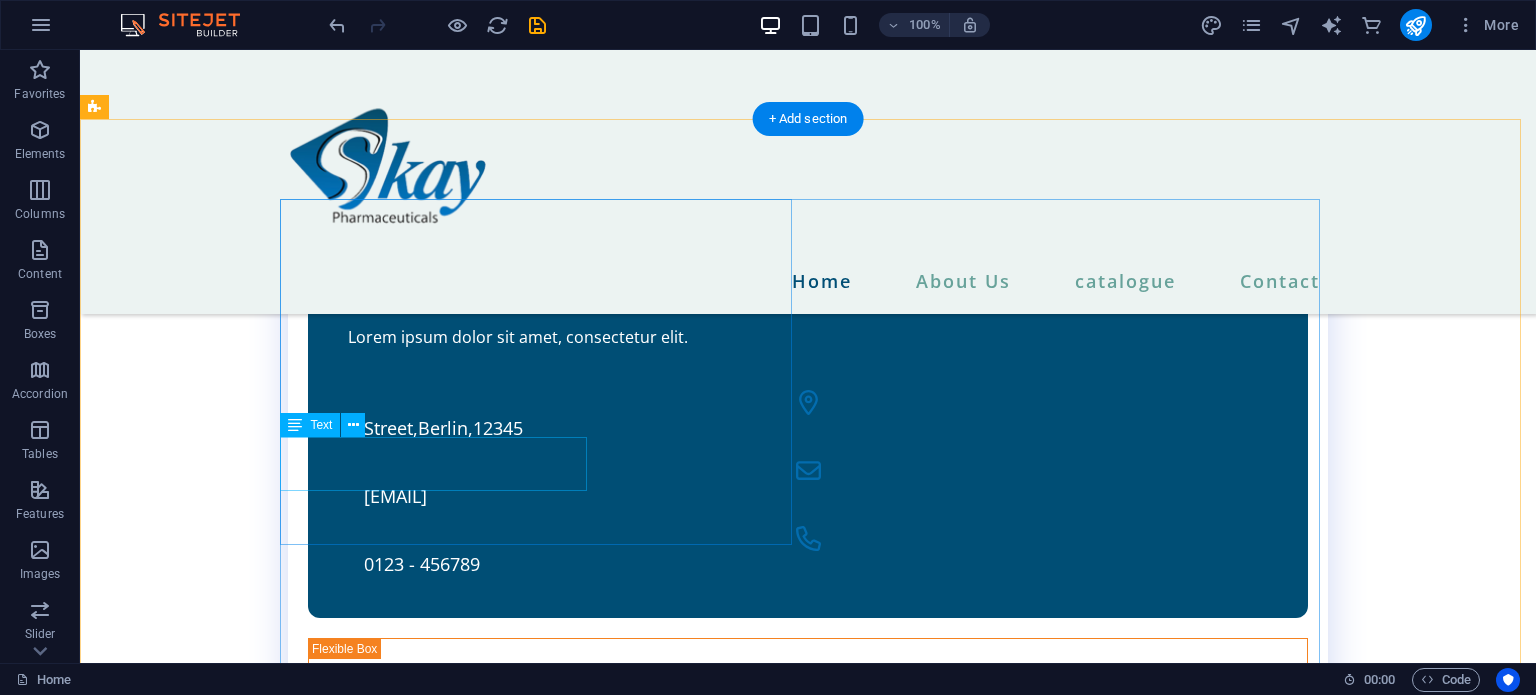 scroll, scrollTop: 3532, scrollLeft: 0, axis: vertical 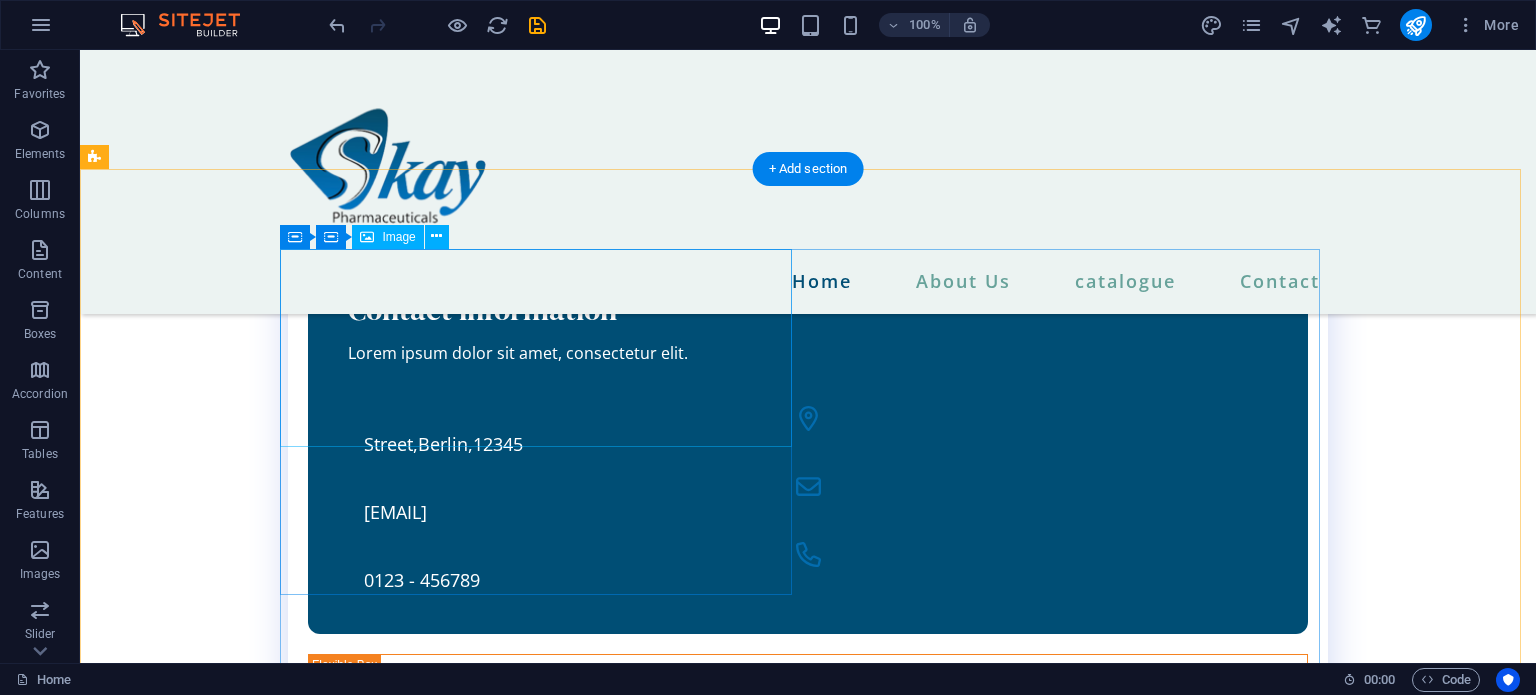 click at bounding box center [544, 1487] 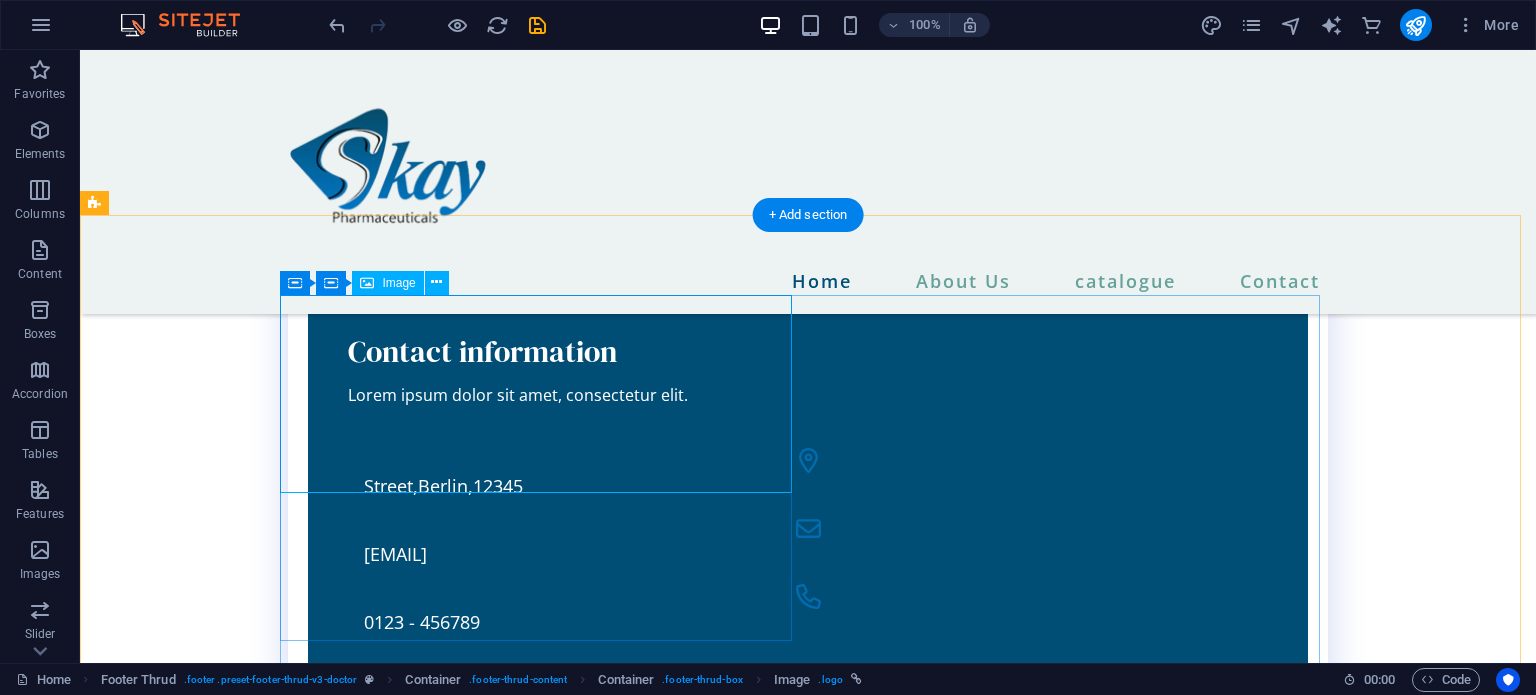 scroll, scrollTop: 3487, scrollLeft: 0, axis: vertical 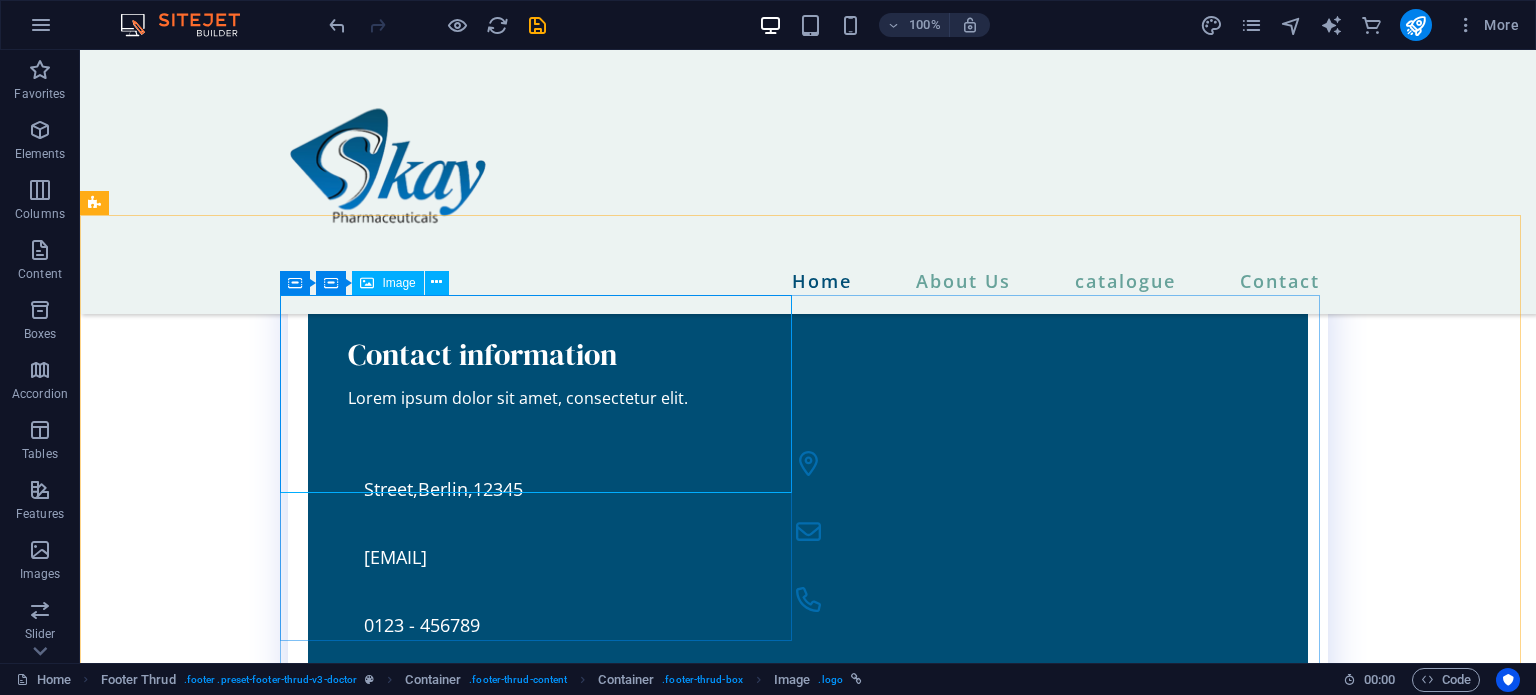 click on "Image" at bounding box center [387, 283] 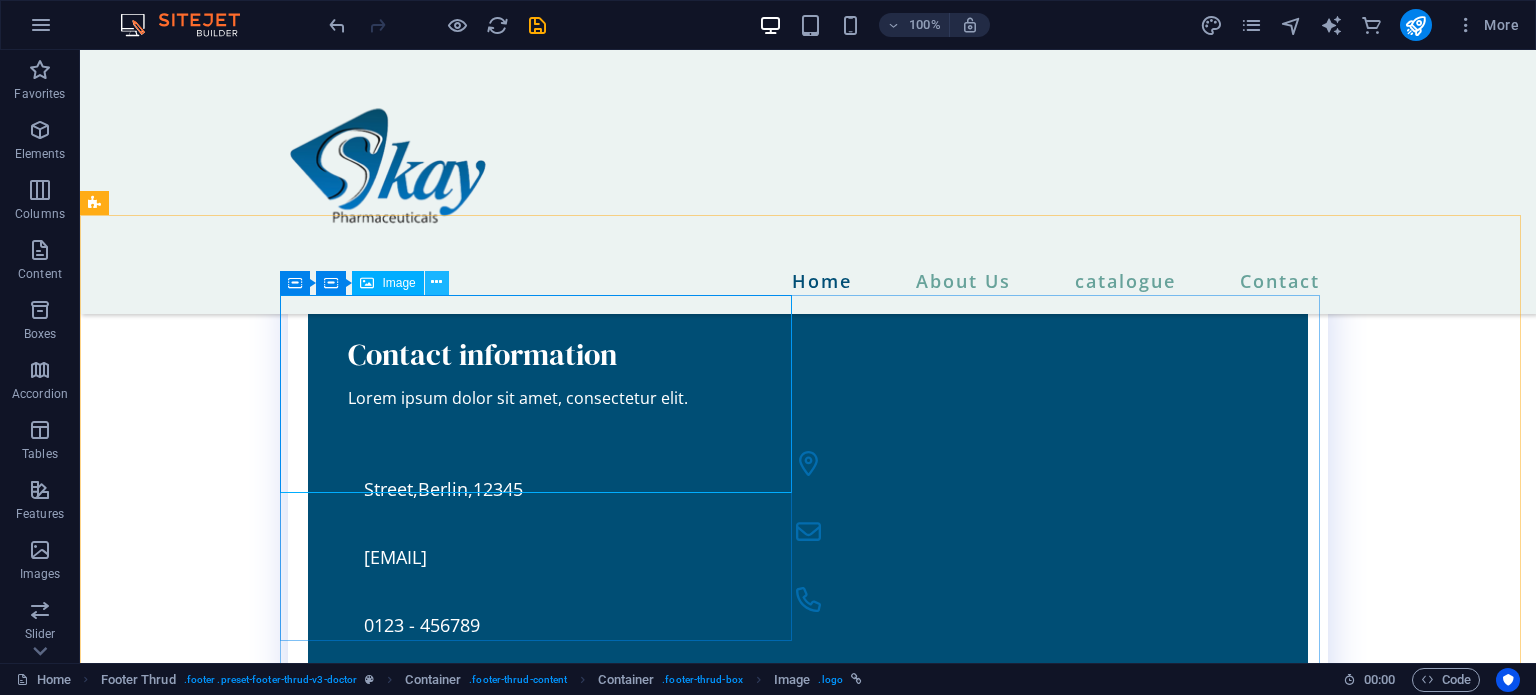click at bounding box center [436, 282] 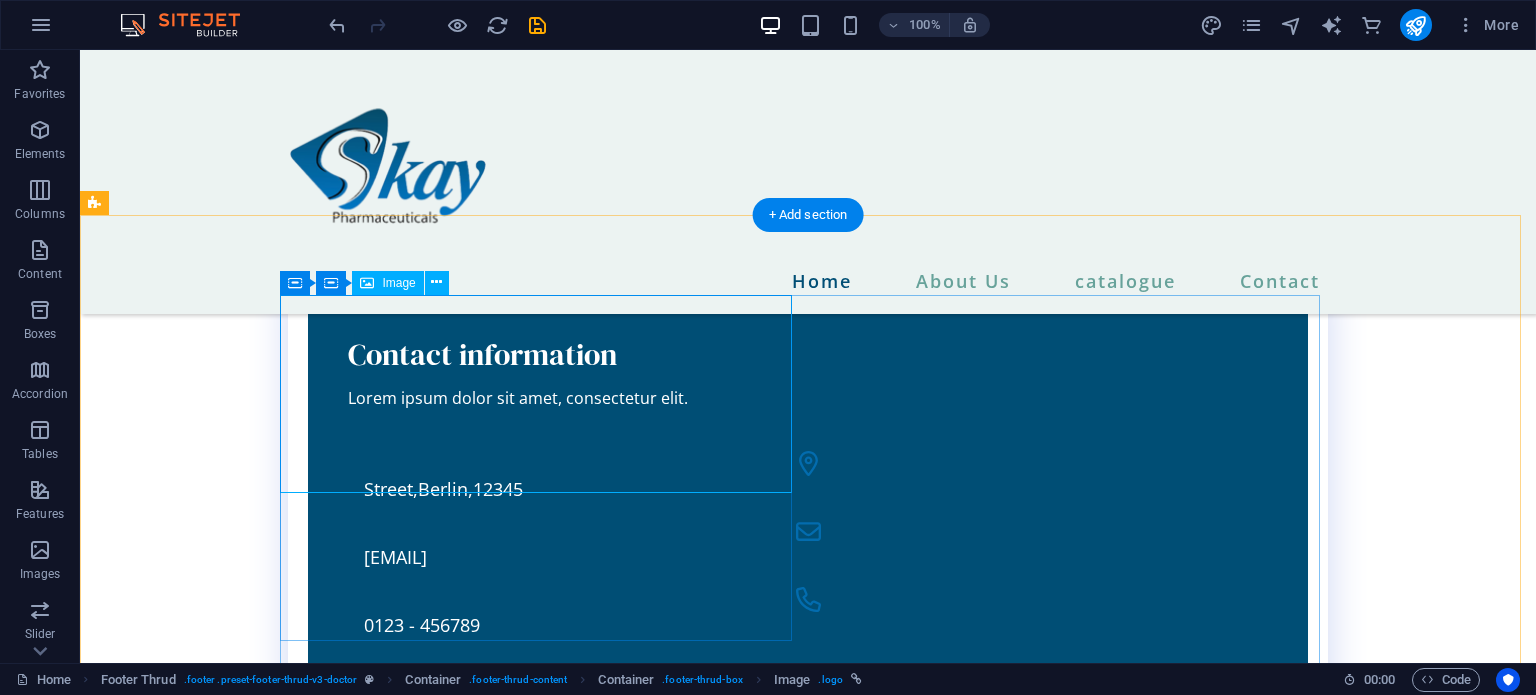click at bounding box center [544, 1532] 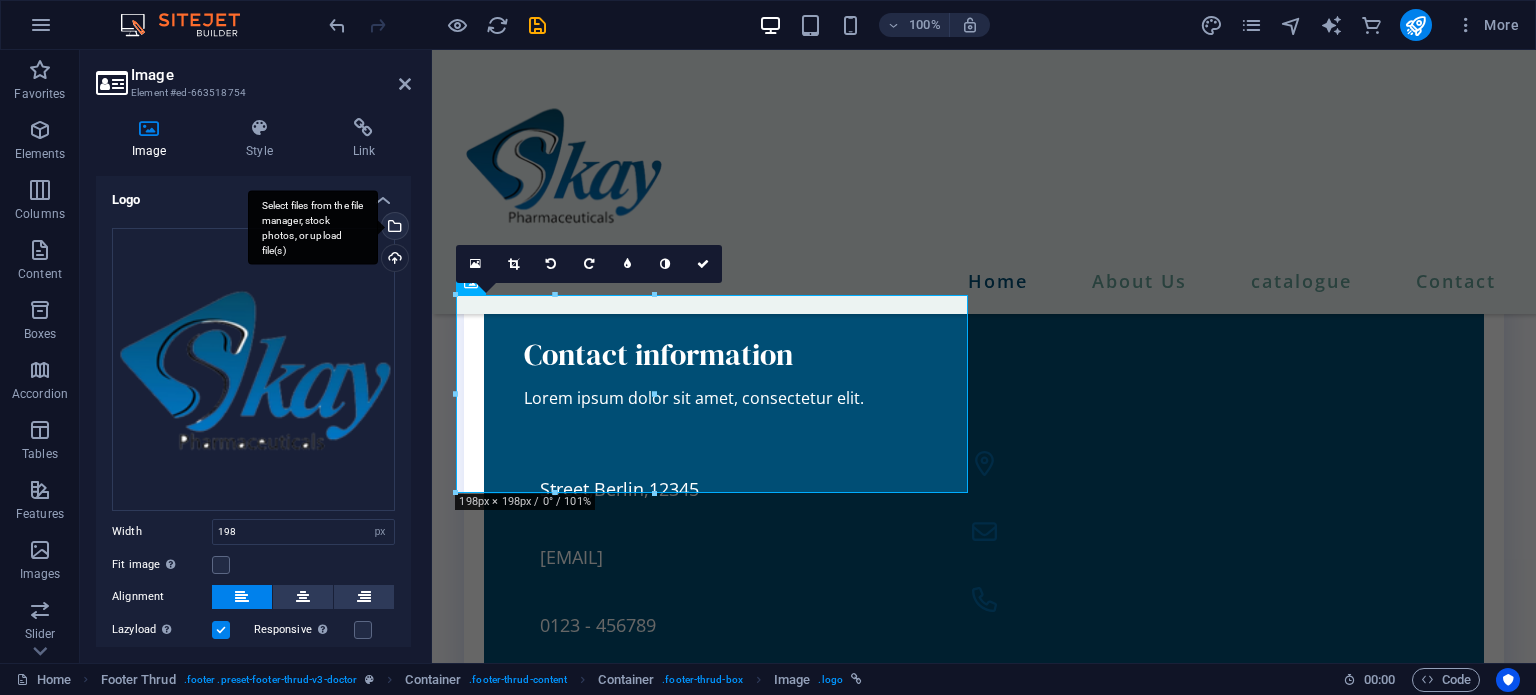 click on "Select files from the file manager, stock photos, or upload file(s)" at bounding box center [313, 227] 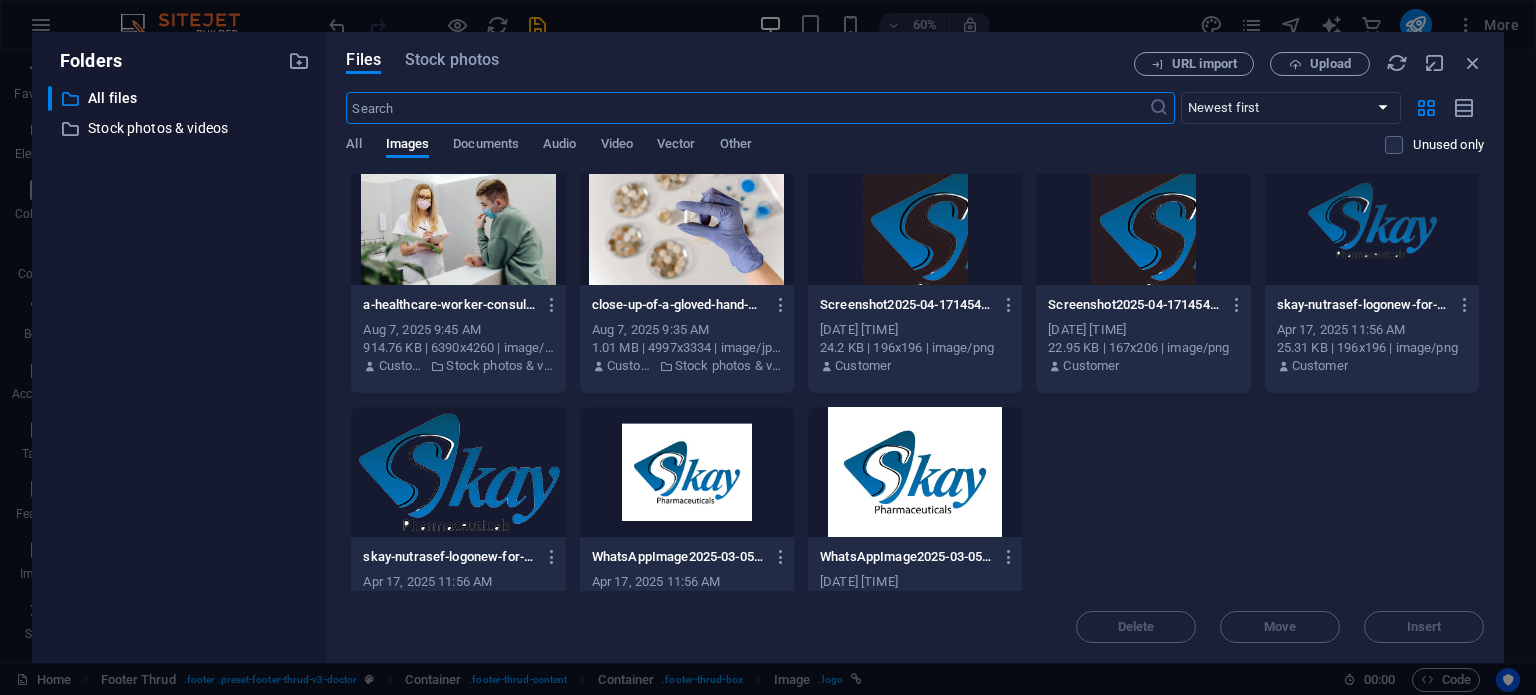scroll, scrollTop: 23, scrollLeft: 0, axis: vertical 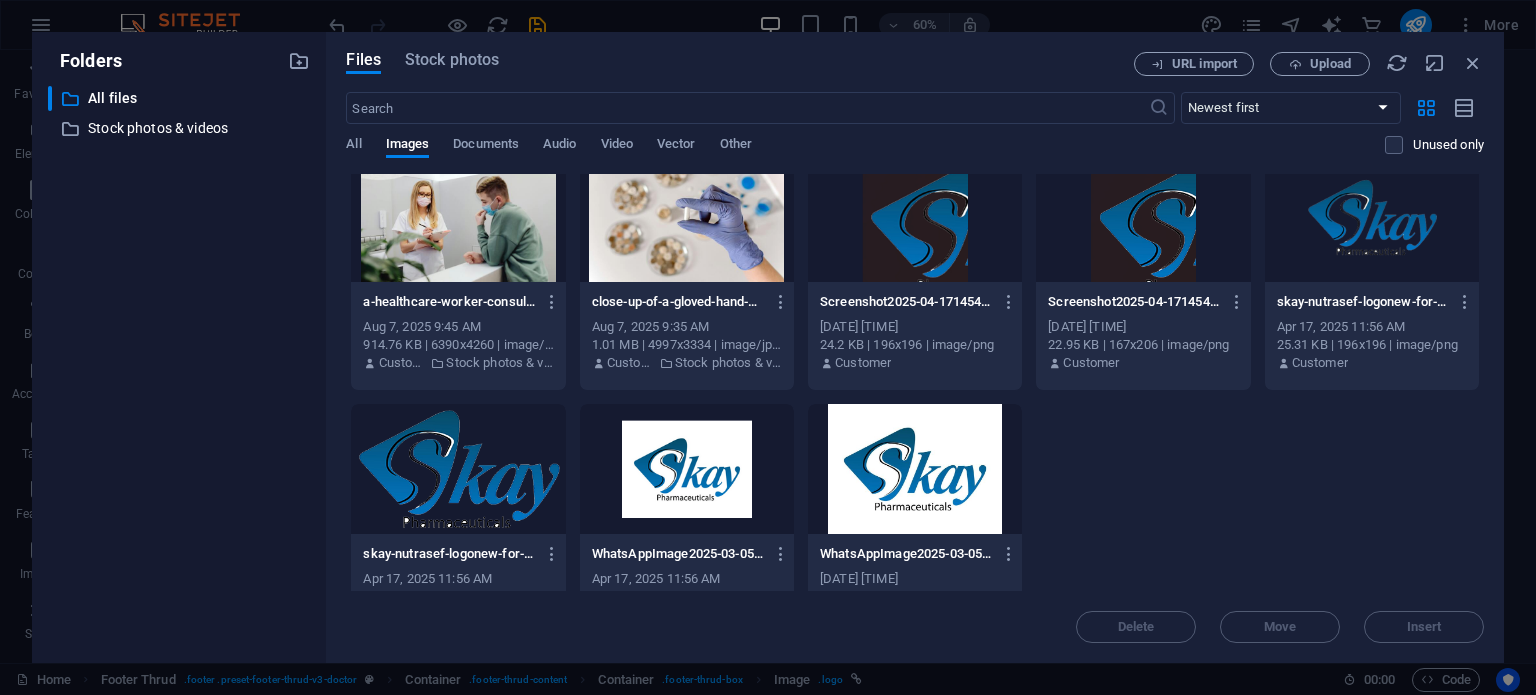 click at bounding box center [687, 469] 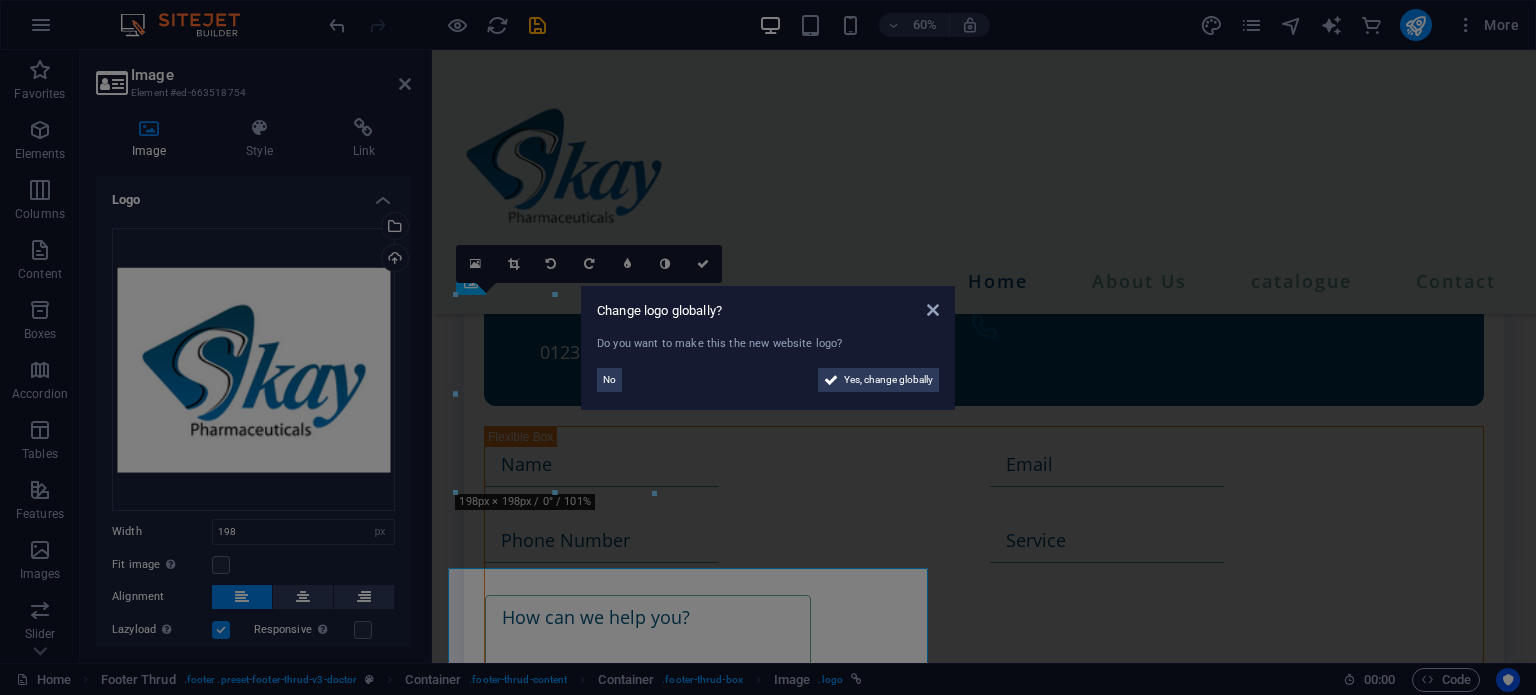 scroll, scrollTop: 3487, scrollLeft: 0, axis: vertical 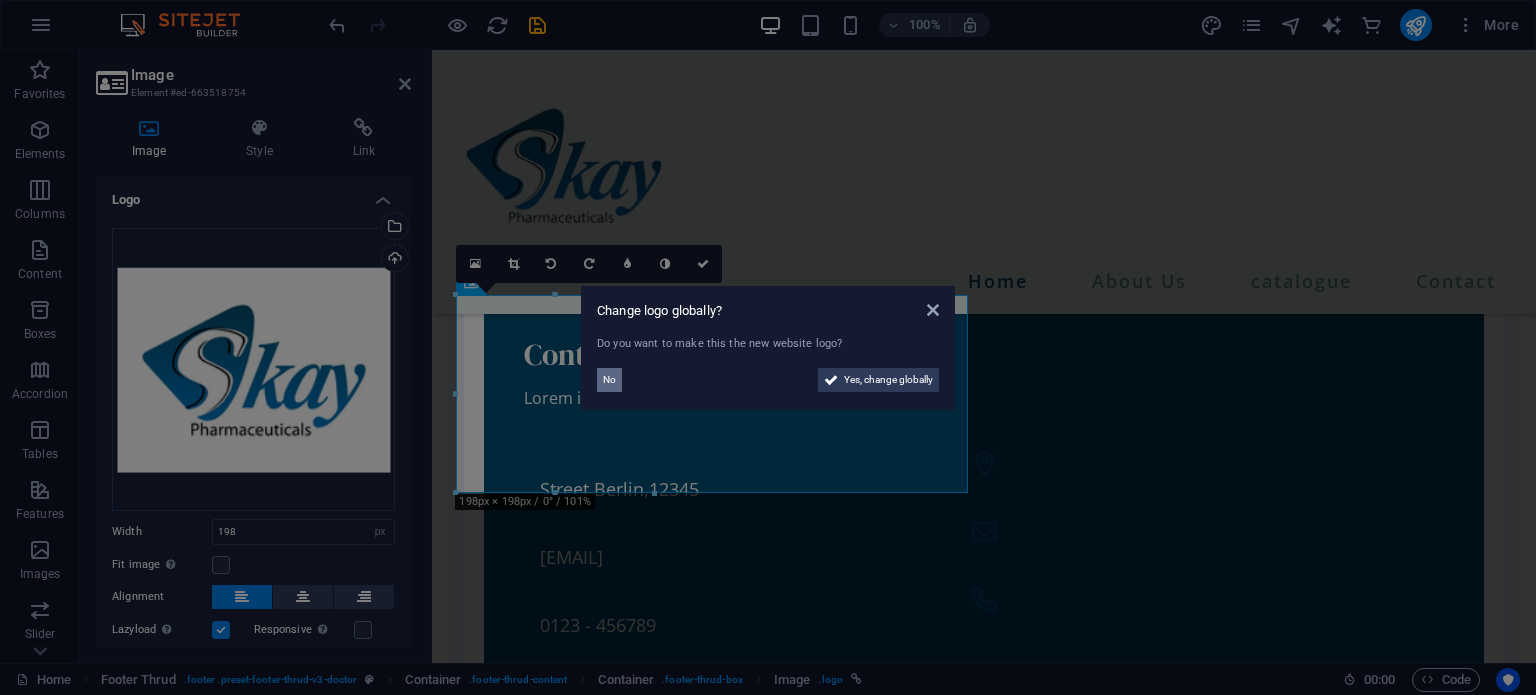 click on "No" at bounding box center (609, 380) 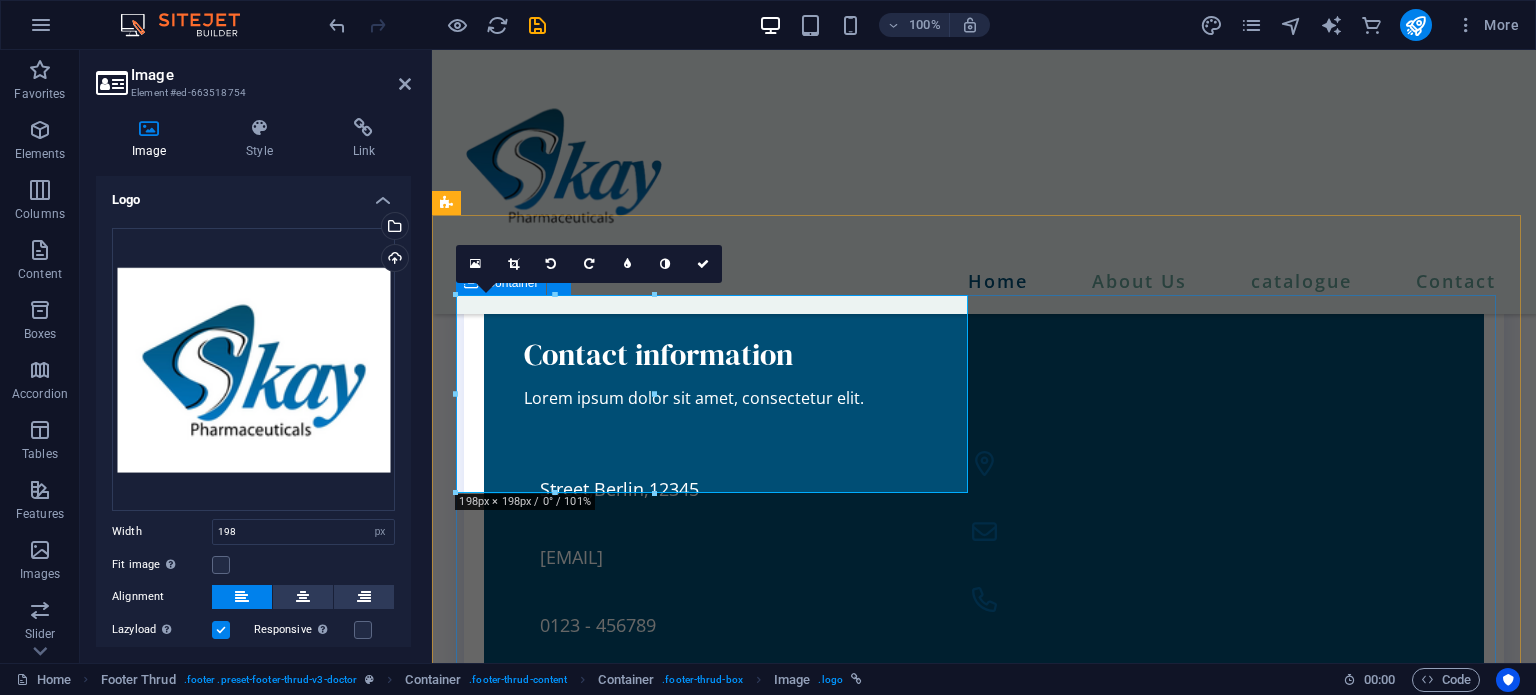 click on "Lorem ipsum dolor sit amet, consectetur adipiscing elit. Nunc vulputate libero et. Lorem ipsum dolor sit amet, consectetur adipiscing elit. Nunc vulputate libero et. Home About Us Team Sevices Contact Street ,  Berlin ,  12345 Street ,  Berlin ,  12345 5ddb2235600a42456f6447f971759d@cpanel.local 0123 - 456789" at bounding box center (984, 1745) 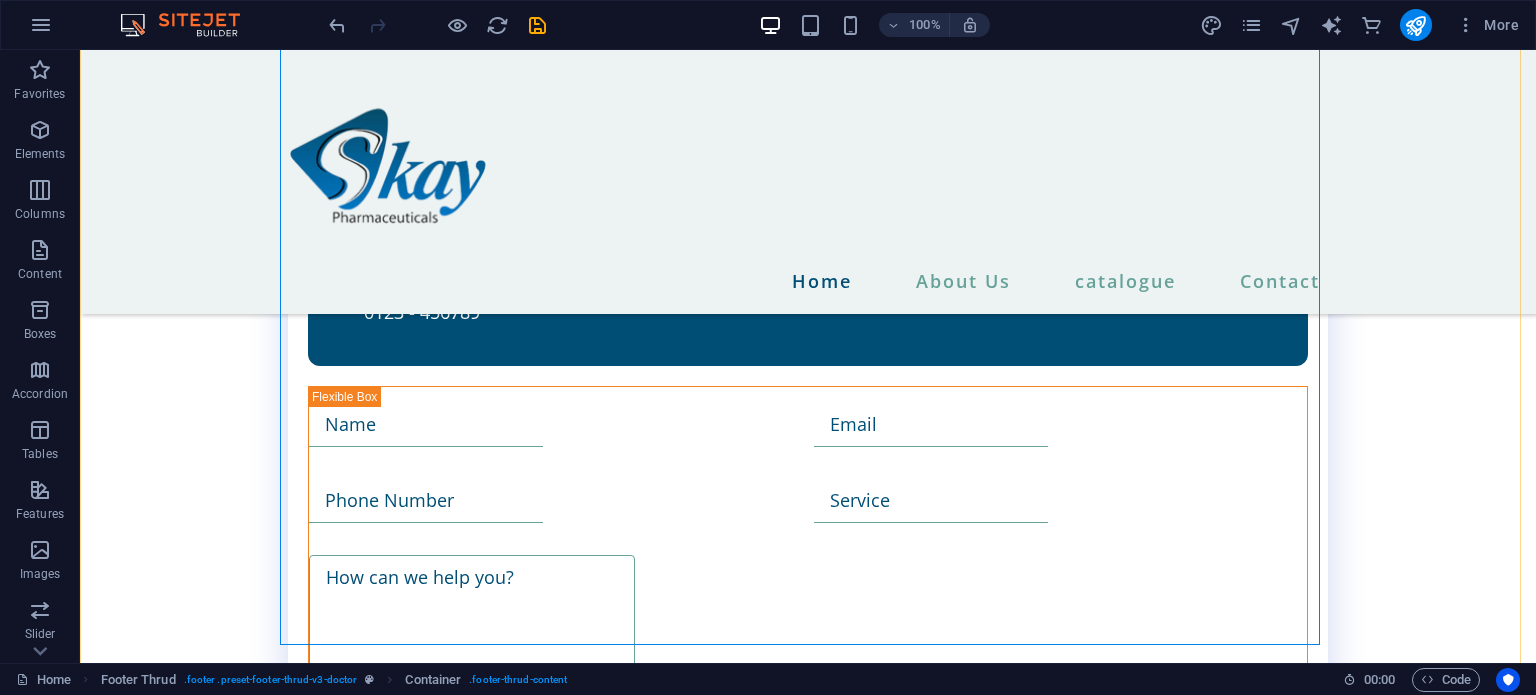 scroll, scrollTop: 3802, scrollLeft: 0, axis: vertical 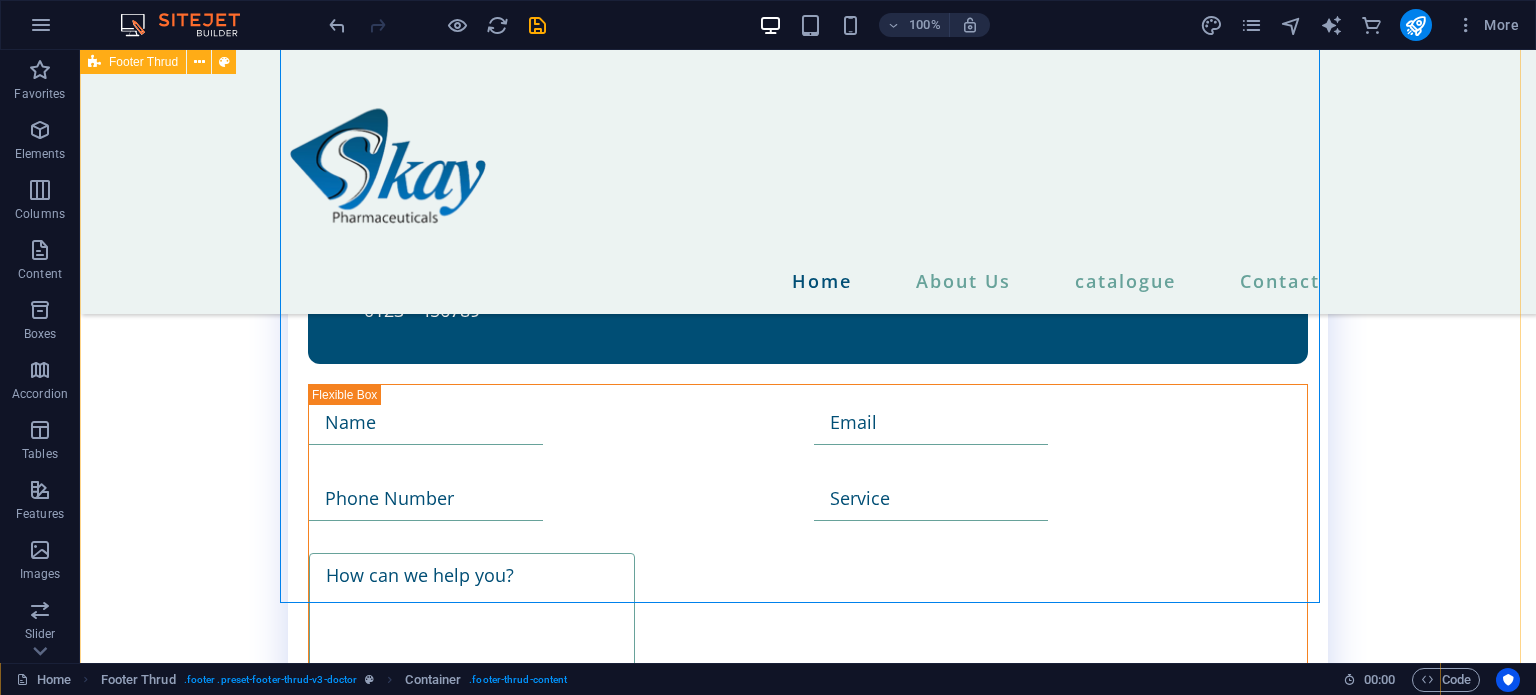 click on "Lorem ipsum dolor sit amet, consectetur adipiscing elit. Nunc vulputate libero et. Lorem ipsum dolor sit amet, consectetur adipiscing elit. Nunc vulputate libero et. Home About Us Team Sevices Contact Street ,  Berlin ,  12345 Street ,  Berlin ,  12345 5ddb2235600a42456f6447f971759d@cpanel.local 0123 - 456789
skaypharma.com  All rights reserved Legal Notice  |  Privacy Policy" at bounding box center [808, 1520] 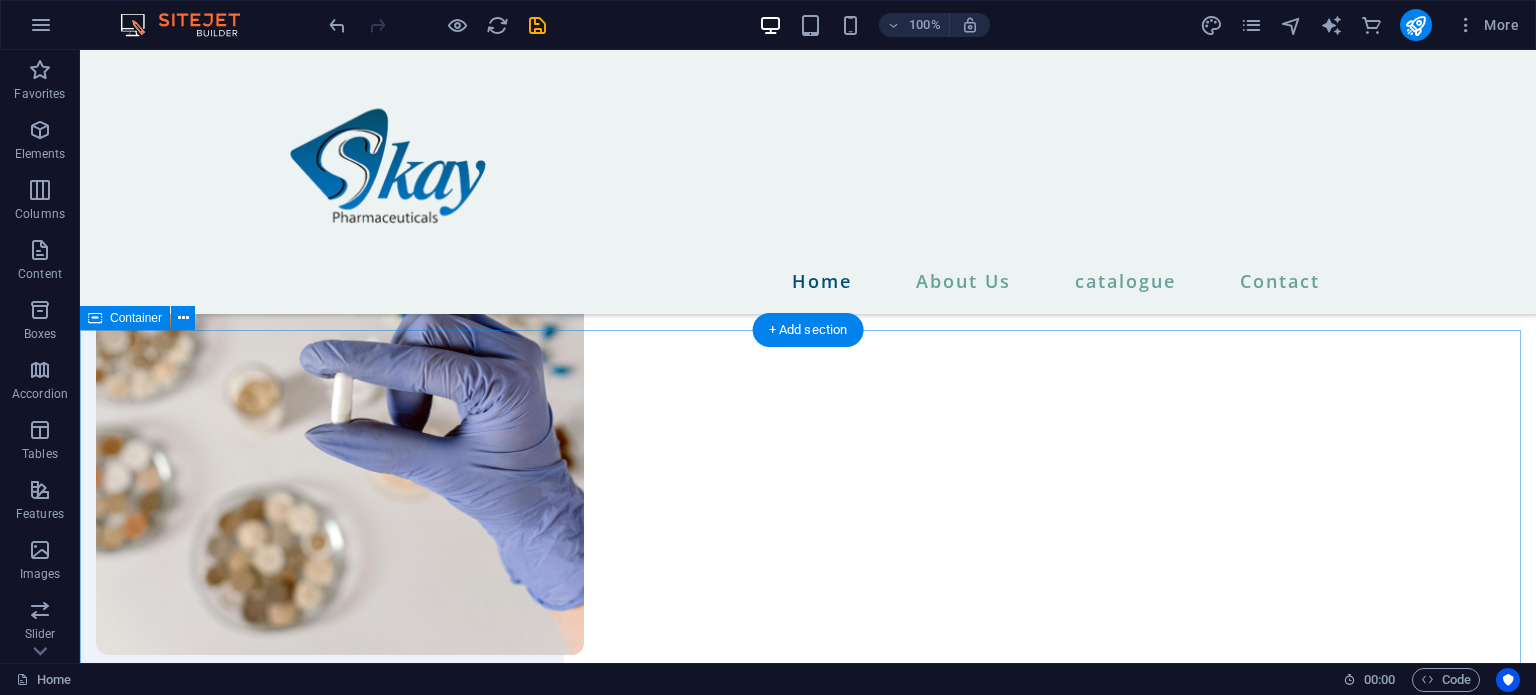 scroll, scrollTop: 2146, scrollLeft: 0, axis: vertical 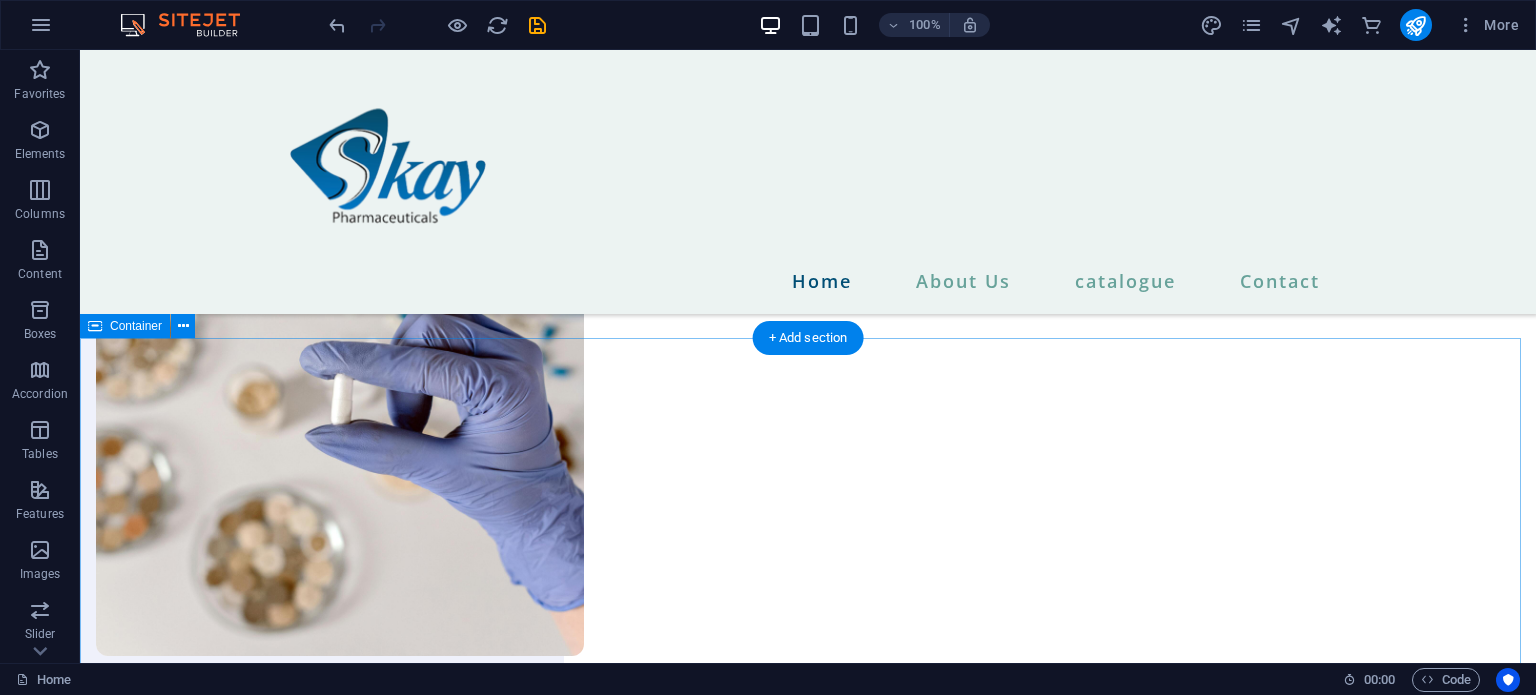 click on "Contact information Lorem ipsum dolor sit amet, consectetur elit. Street ,  Berlin ,  12345 5ddb2235600a42456f6447f971759d@cpanel.local 0123 - 456789   I have read and understand the privacy policy. Unreadable? Load new SEND MESSAGE" at bounding box center (808, 2065) 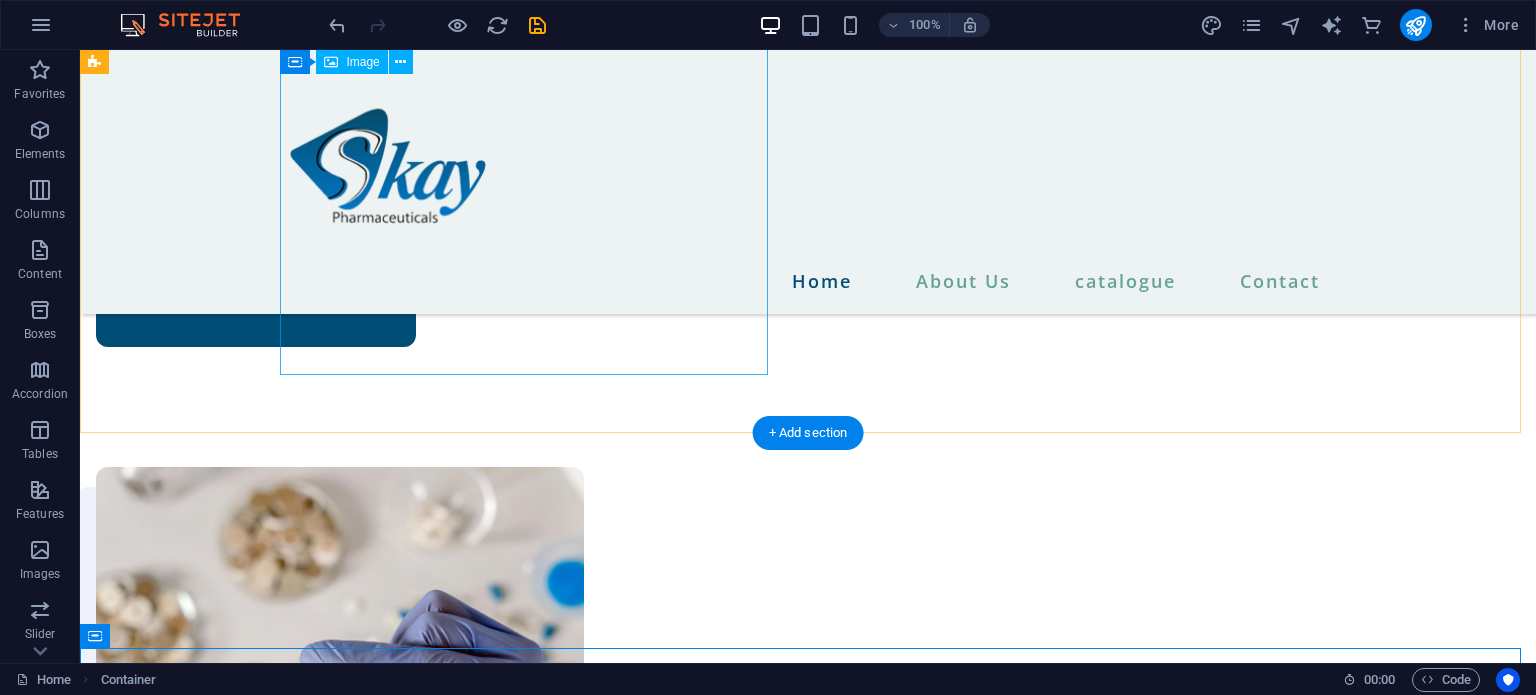 scroll, scrollTop: 1836, scrollLeft: 0, axis: vertical 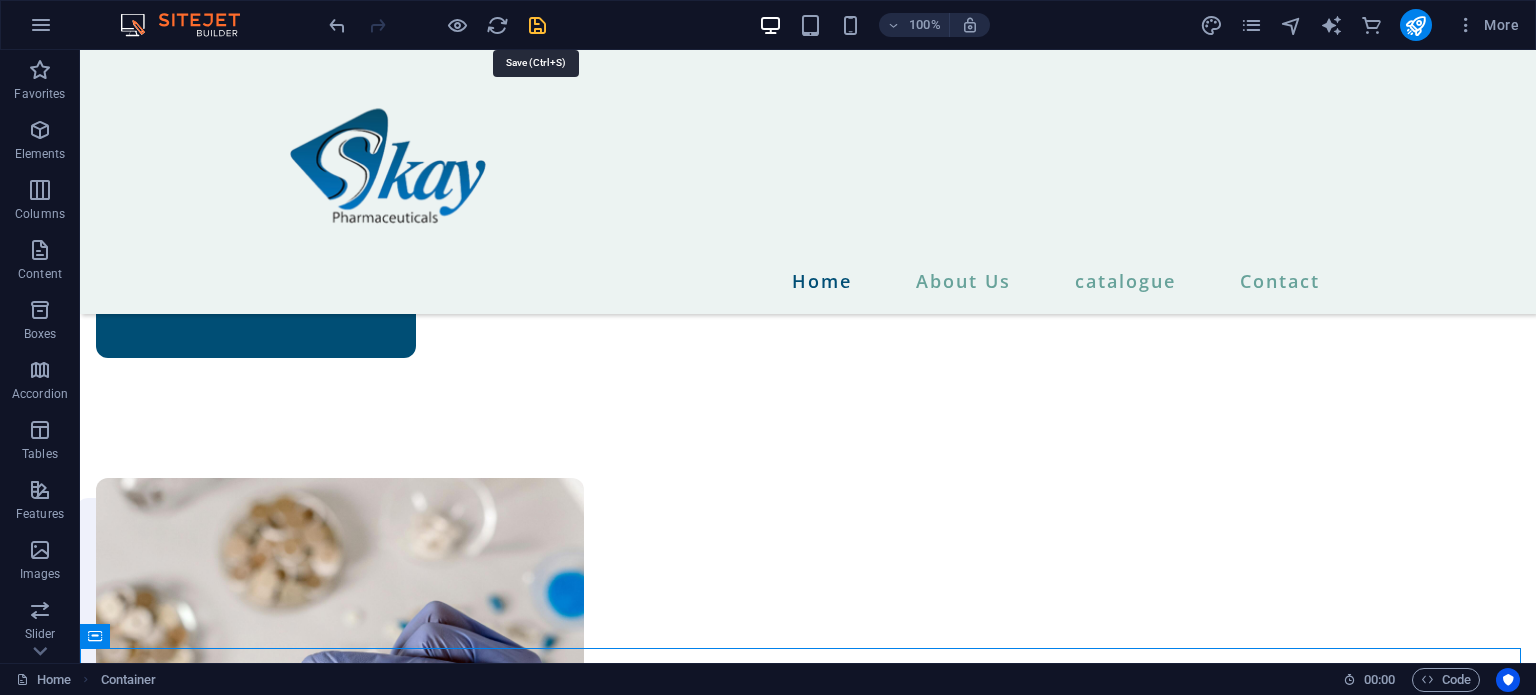 click at bounding box center [537, 25] 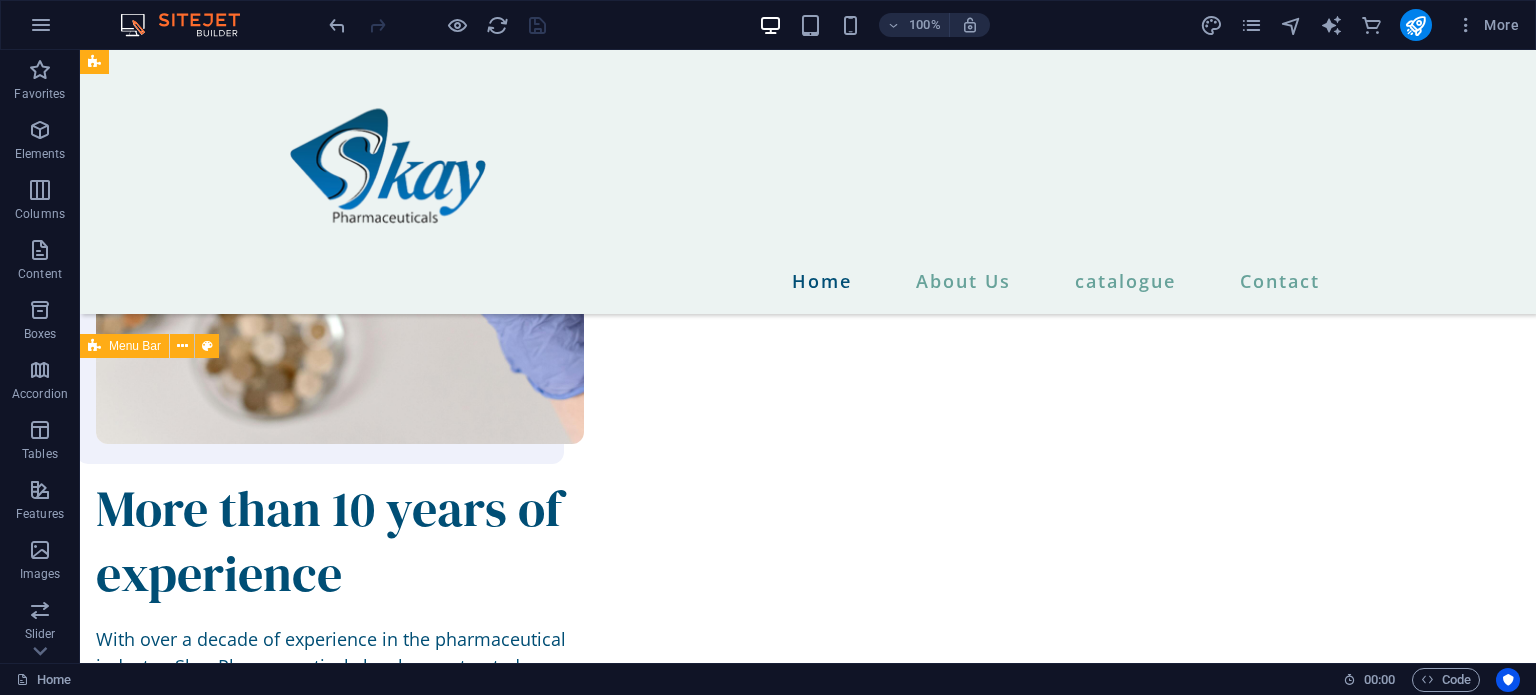 scroll, scrollTop: 2356, scrollLeft: 0, axis: vertical 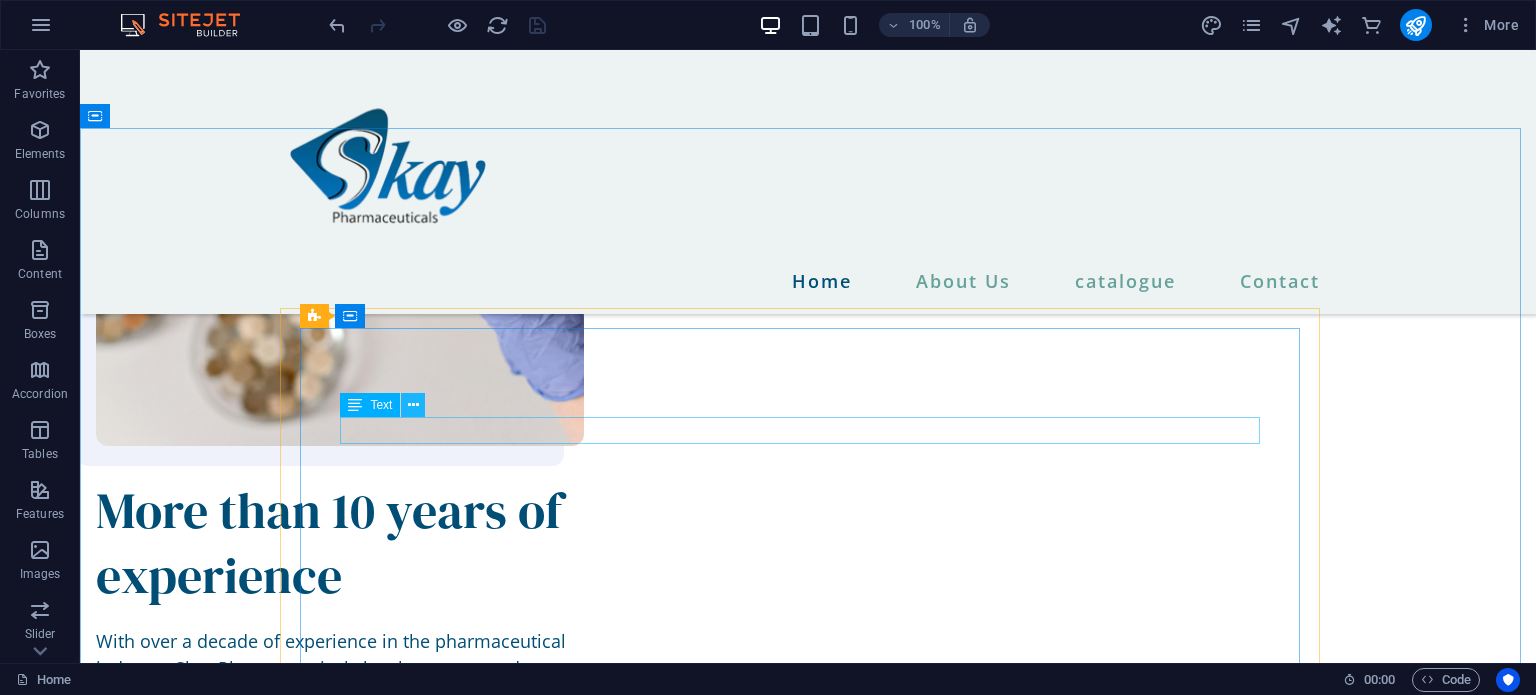 click at bounding box center (413, 405) 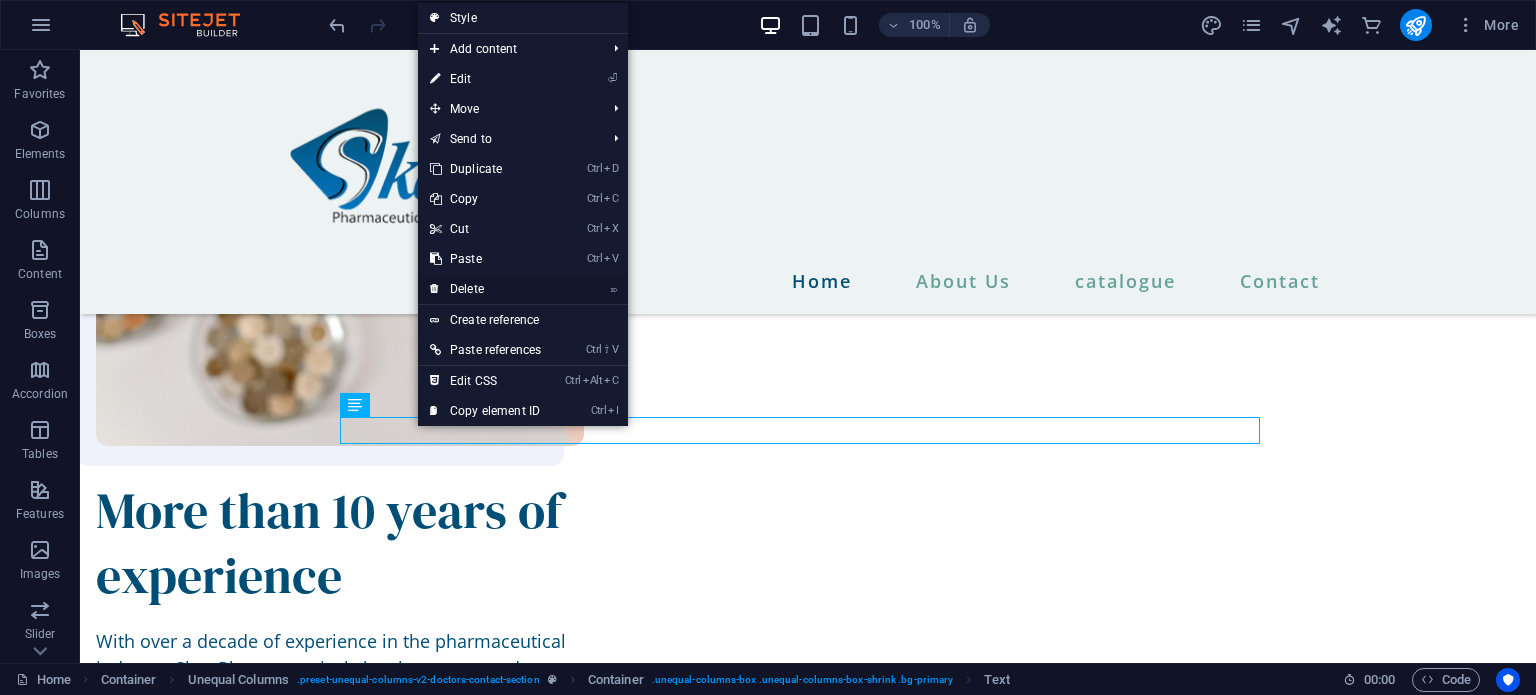 click on "⌦  Delete" at bounding box center [485, 289] 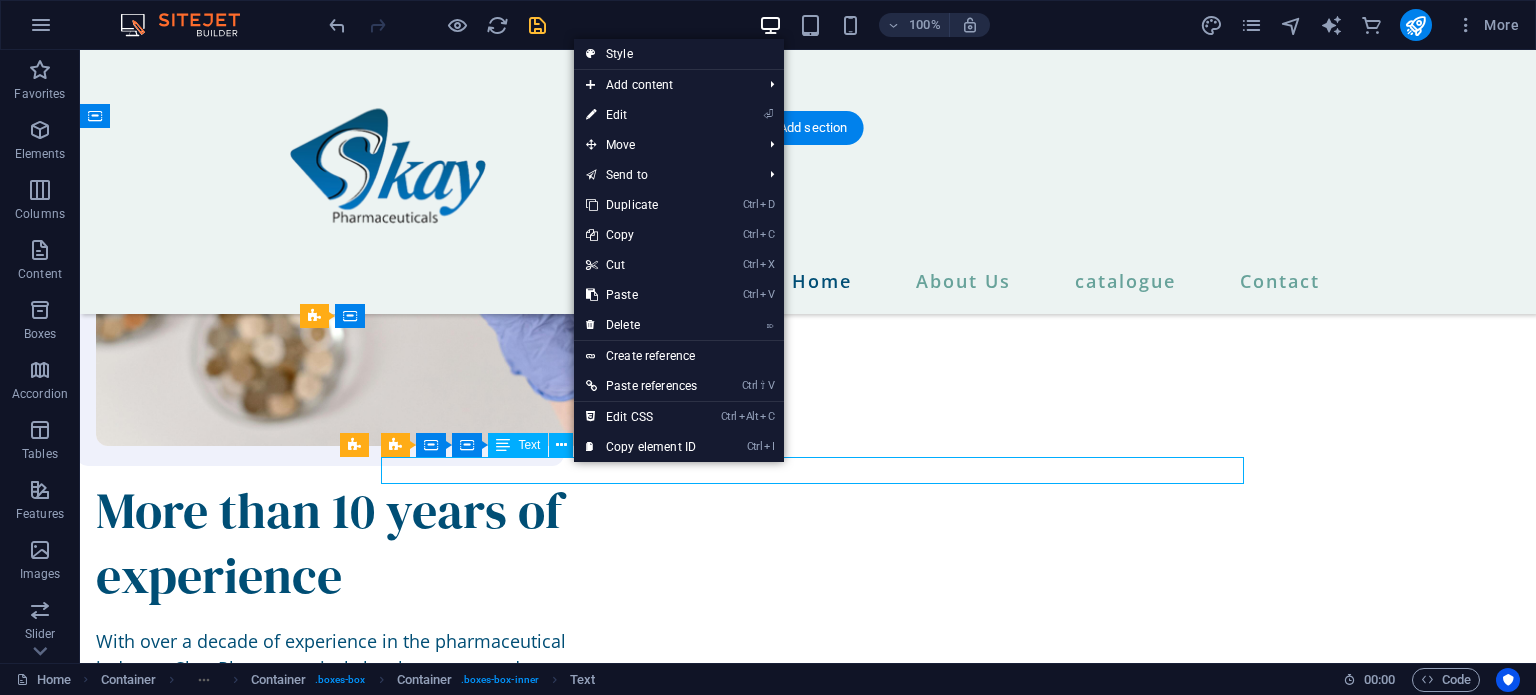 click on "12345" at bounding box center (498, 1593) 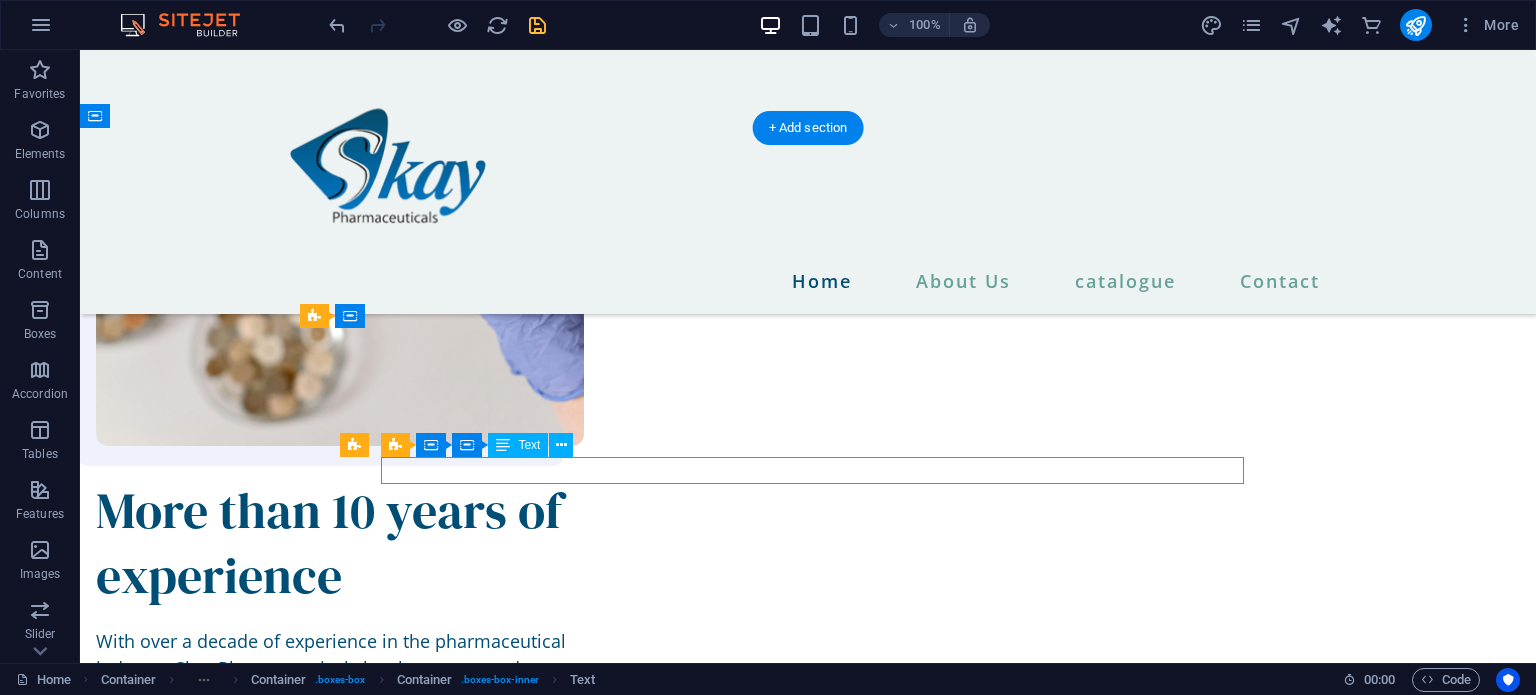 click on "12345" at bounding box center [498, 1593] 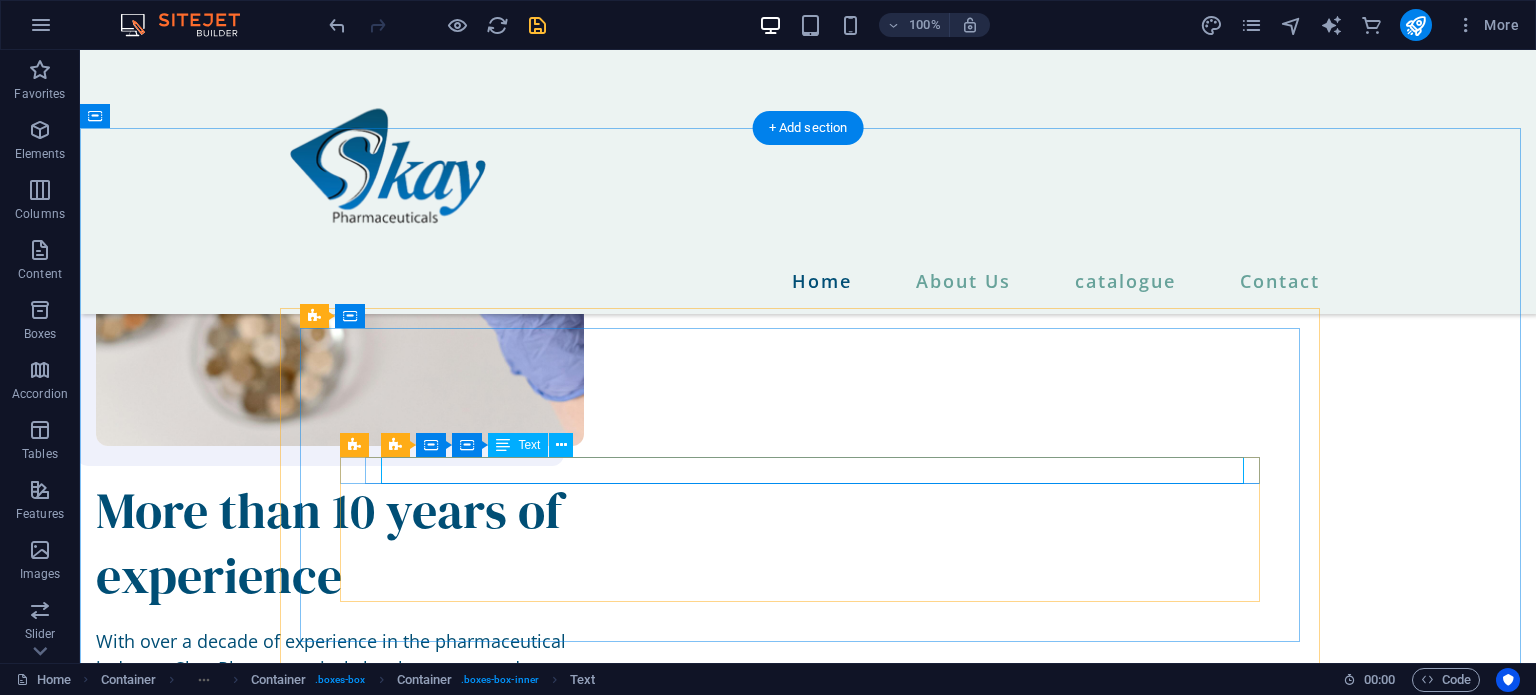 click on "Street ,  Berlin ,  12345" at bounding box center (808, 1593) 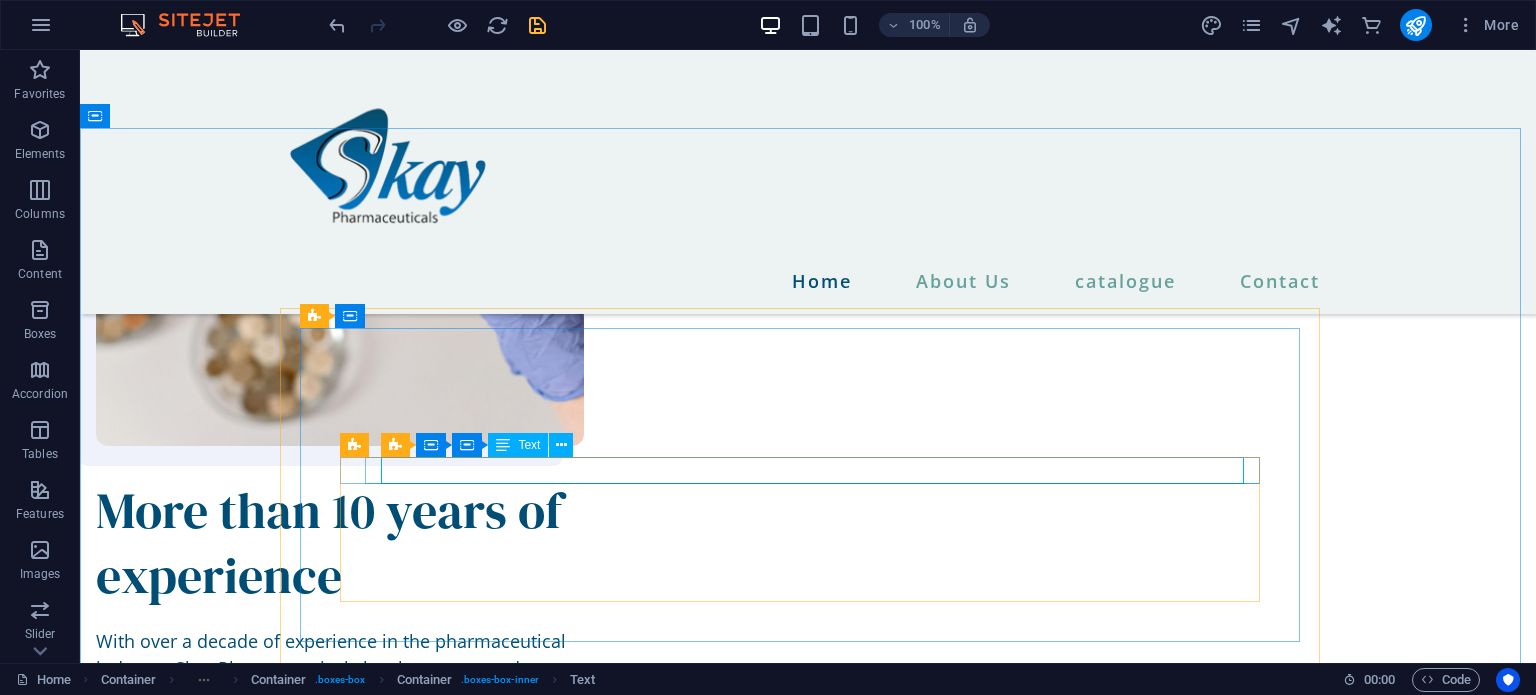 click at bounding box center (503, 445) 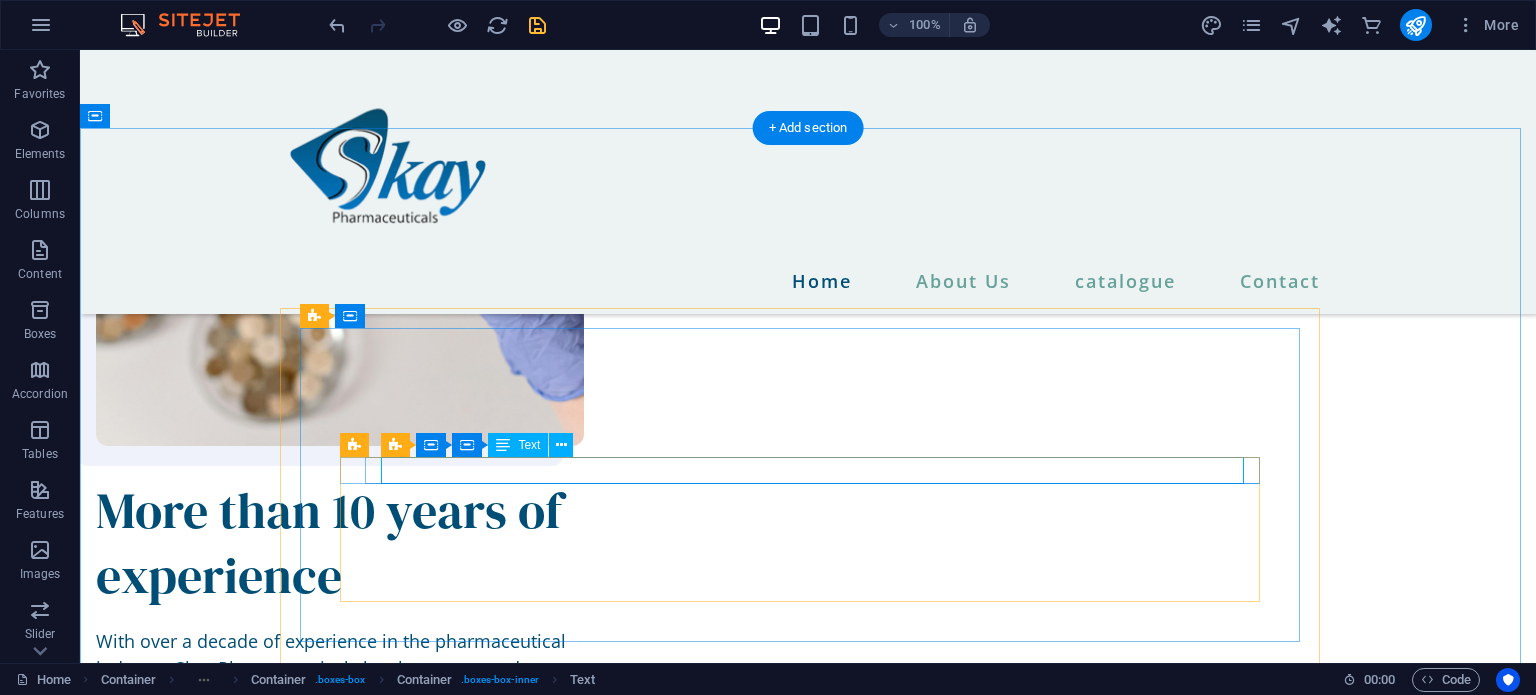 click on "12345" at bounding box center [498, 1593] 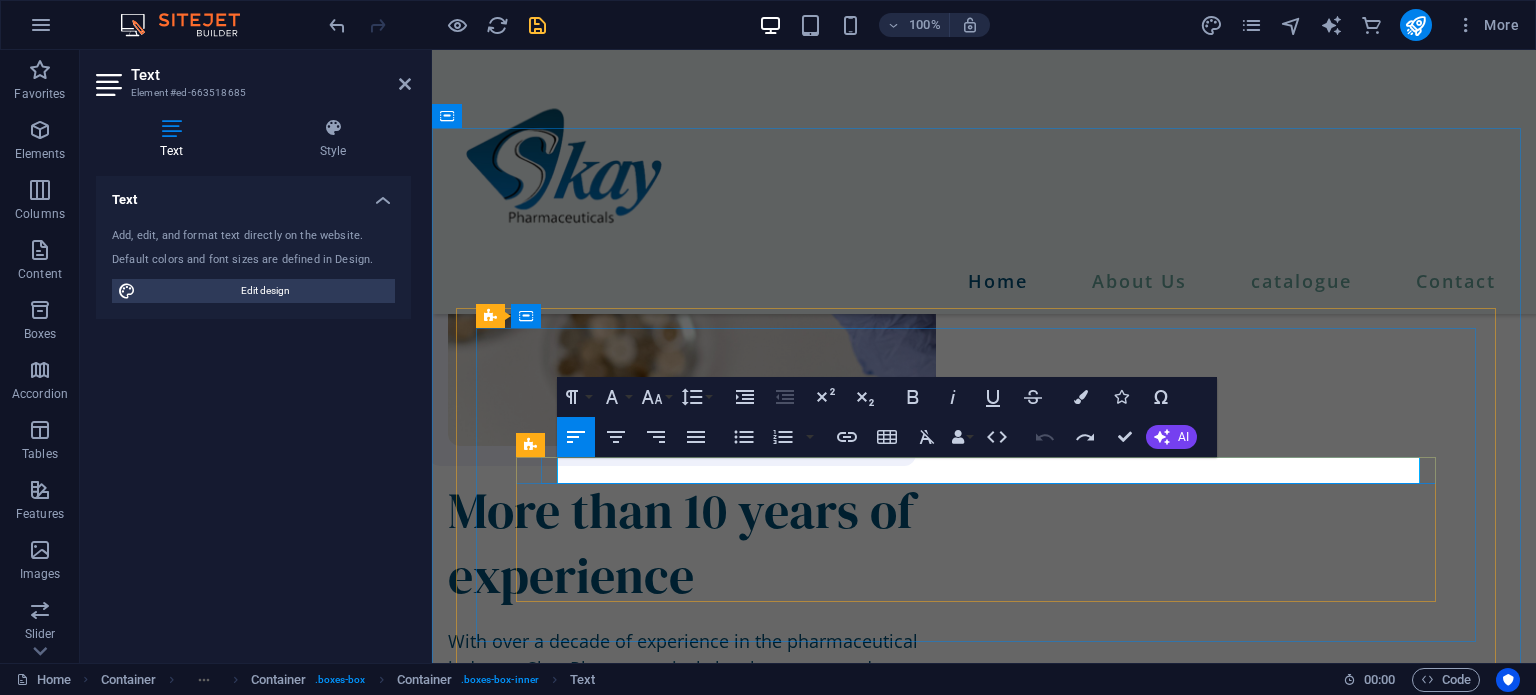 click on "12345" at bounding box center [674, 1593] 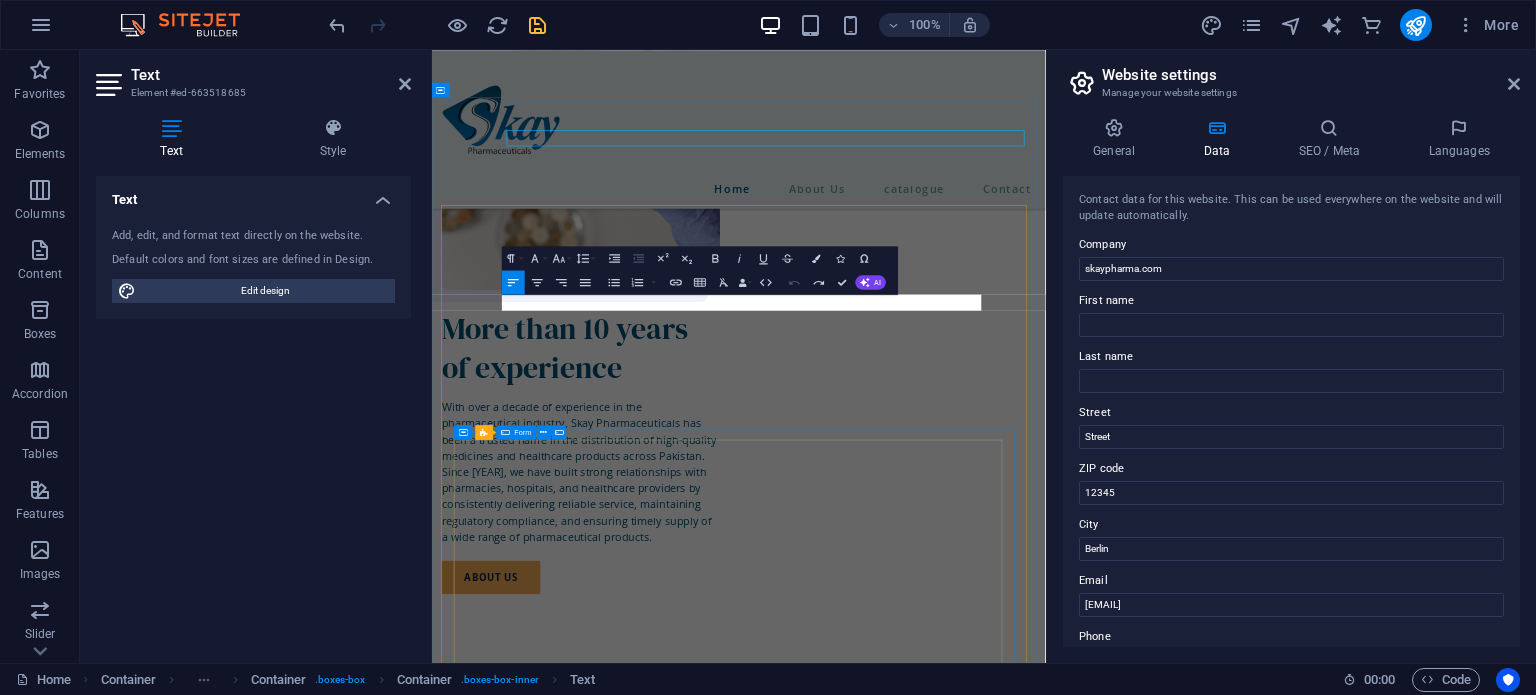 scroll, scrollTop: 2630, scrollLeft: 0, axis: vertical 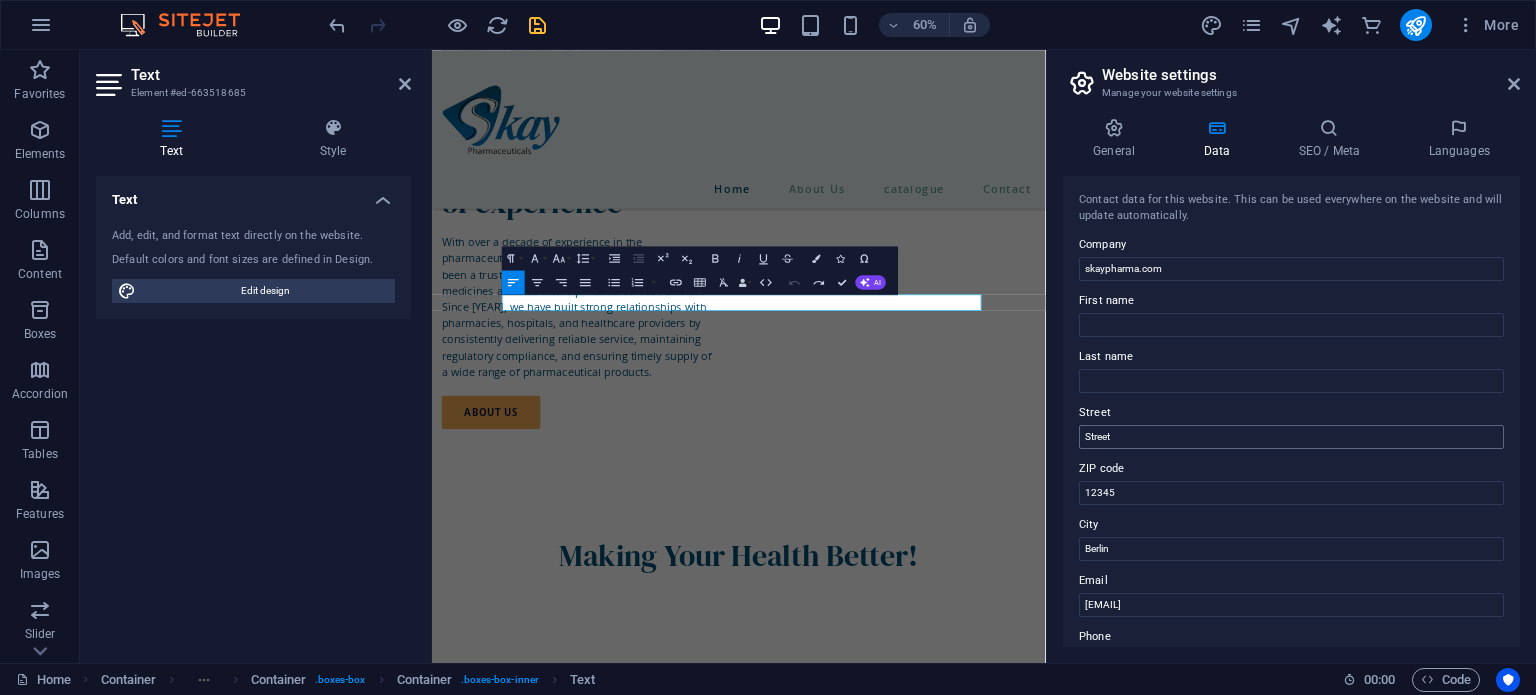 click on "Street" at bounding box center (1291, 437) 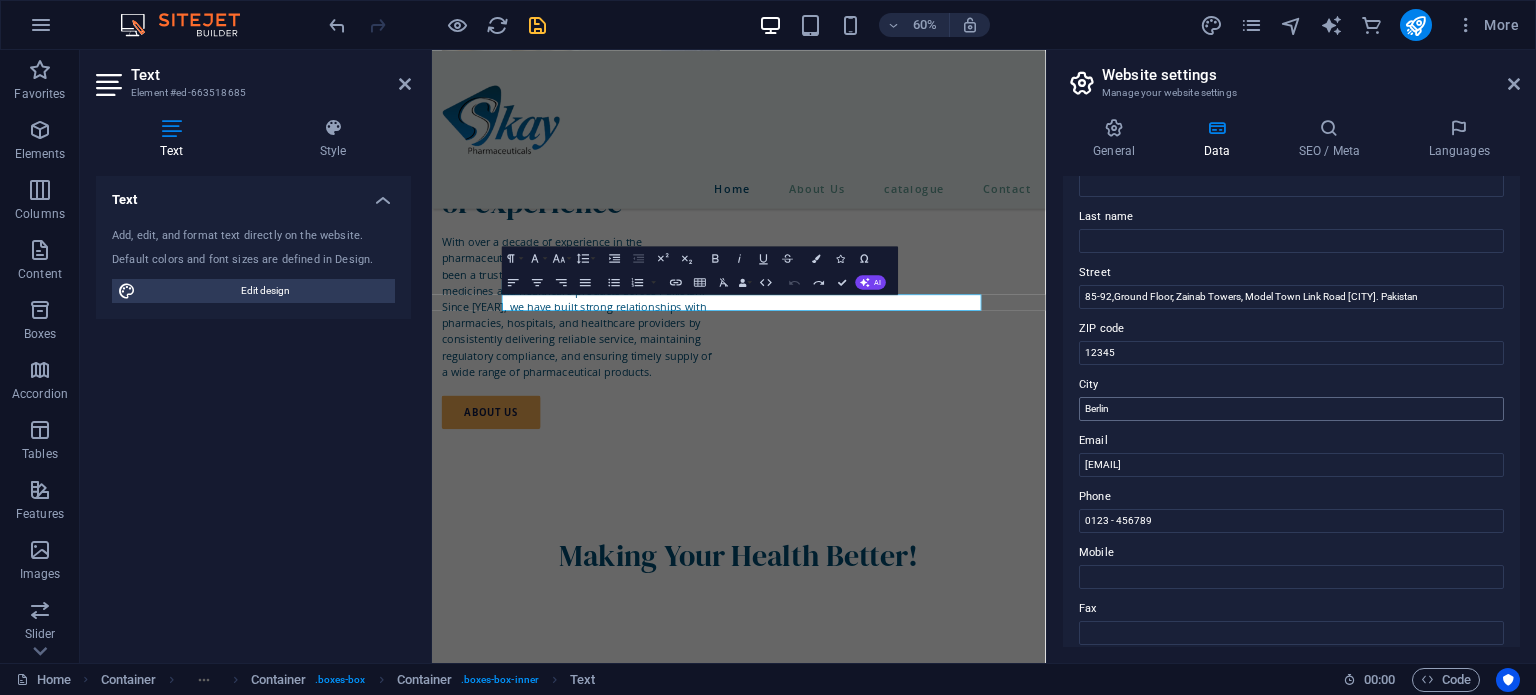 scroll, scrollTop: 143, scrollLeft: 0, axis: vertical 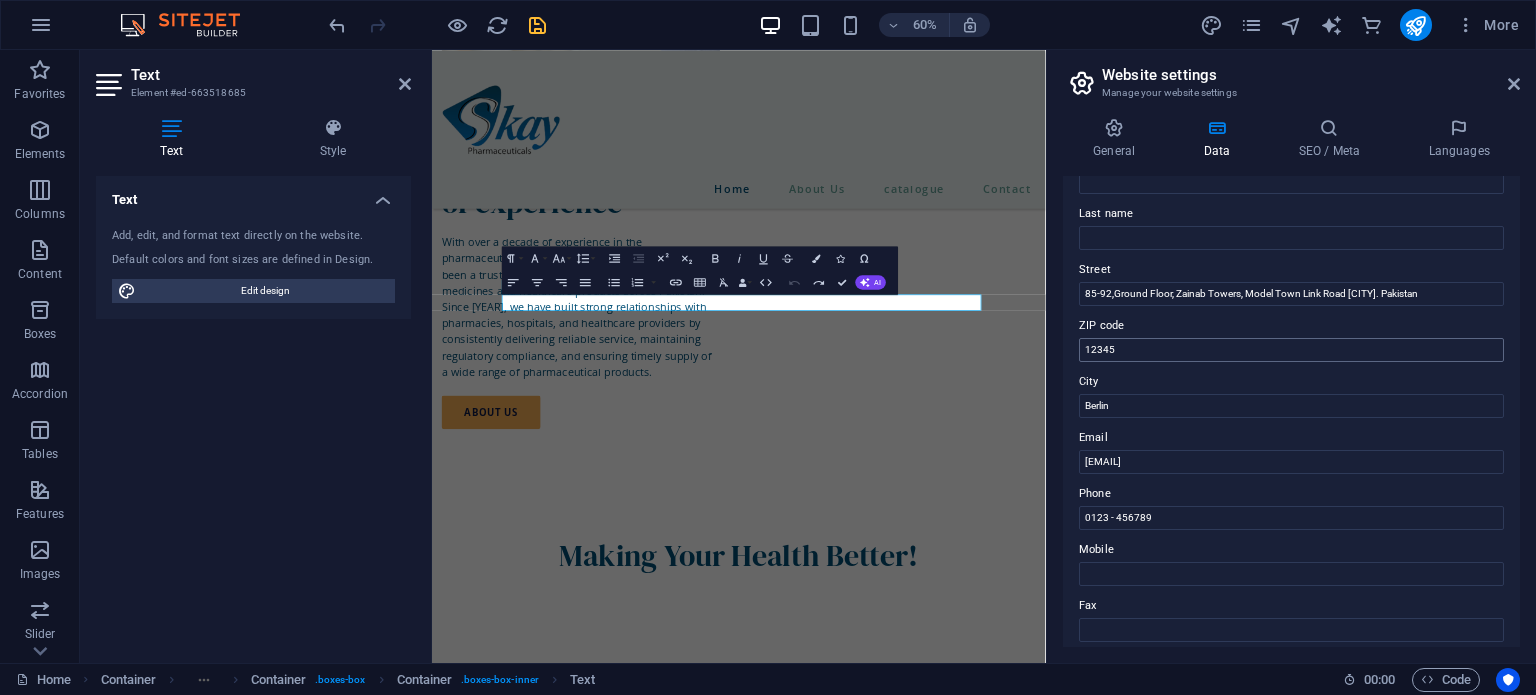 type on "85-92,Ground Floor, Zainab Towers, Model Town Link Road Lahore. Pakistan" 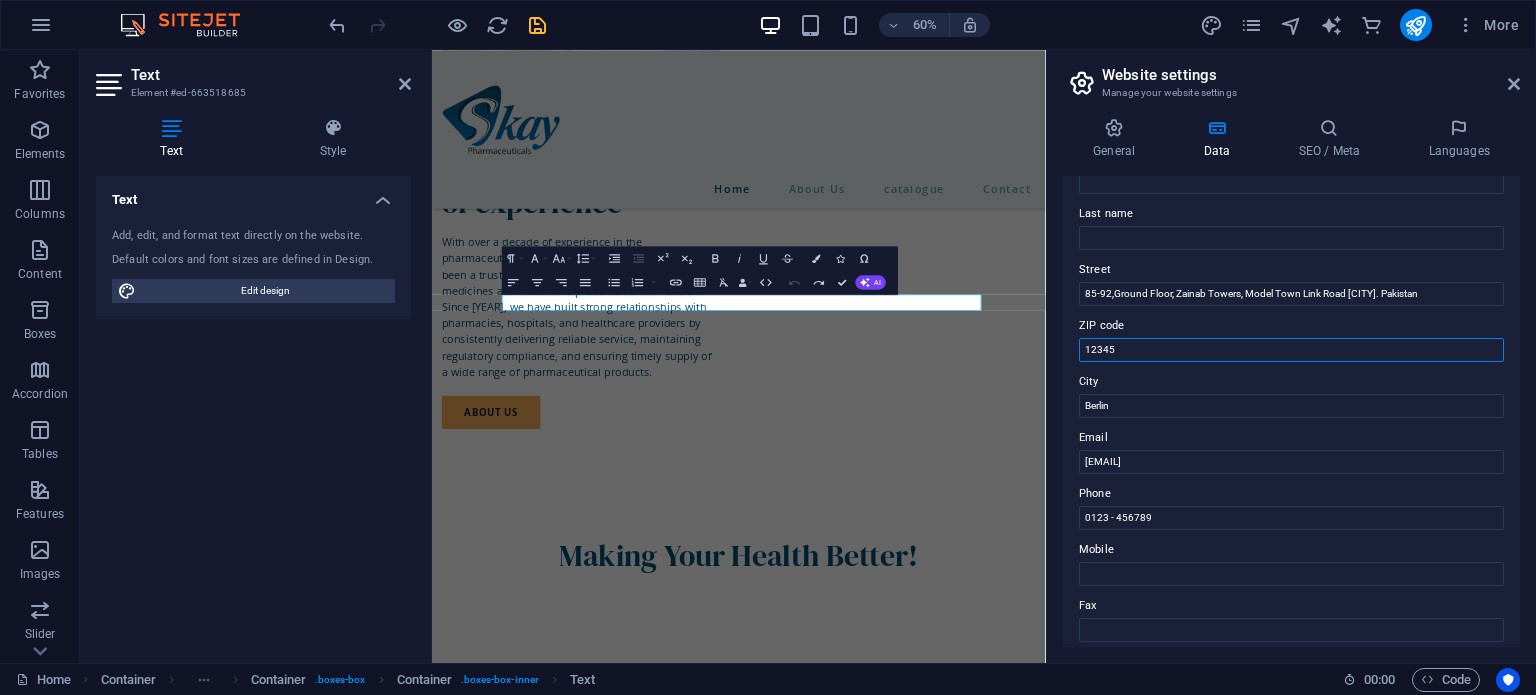 click on "12345" at bounding box center (1291, 350) 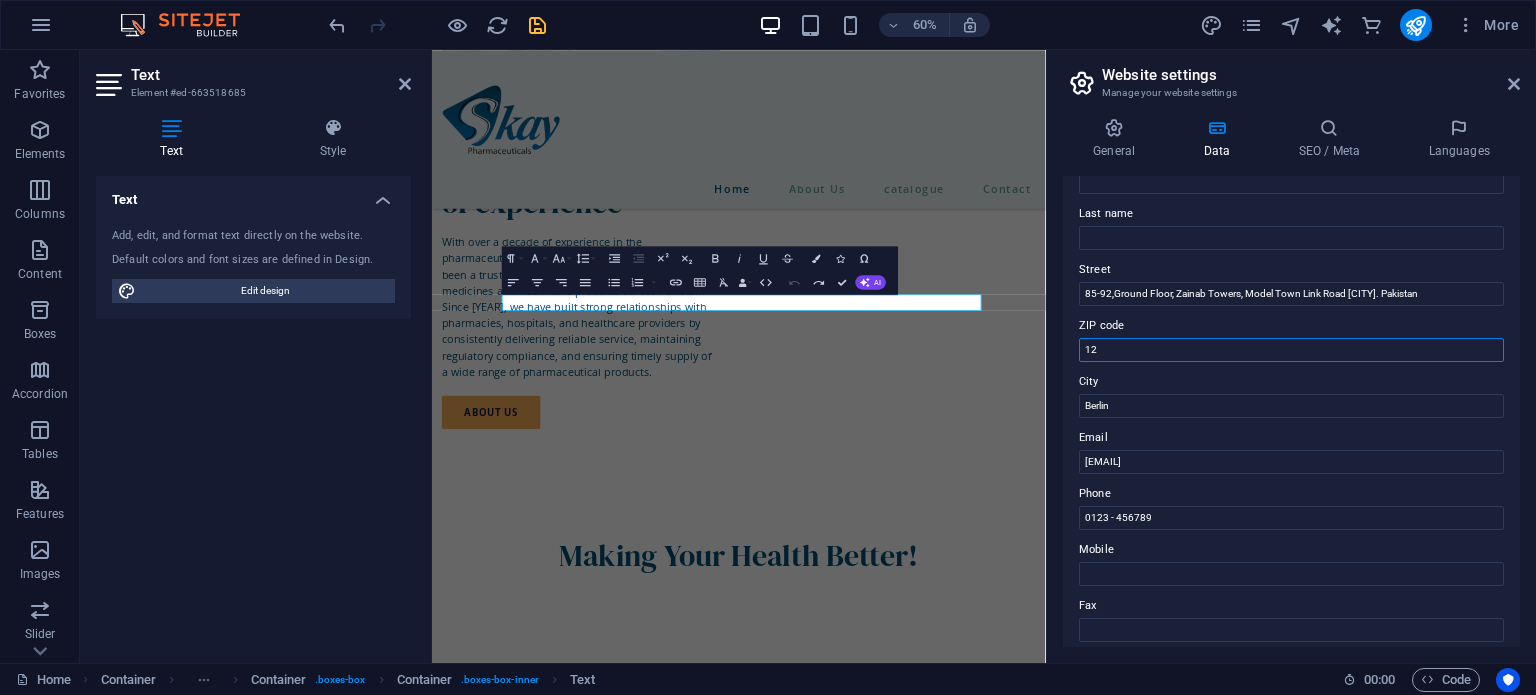 type on "1" 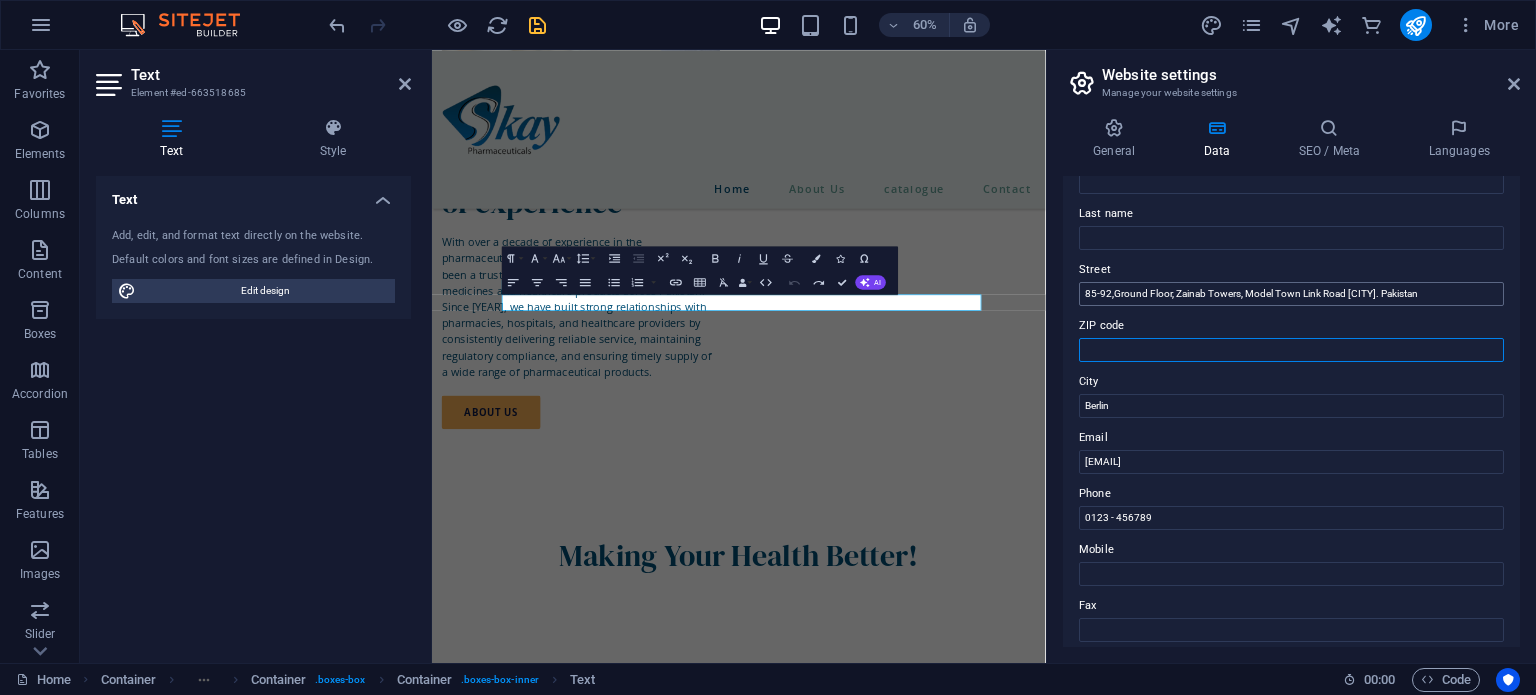 type 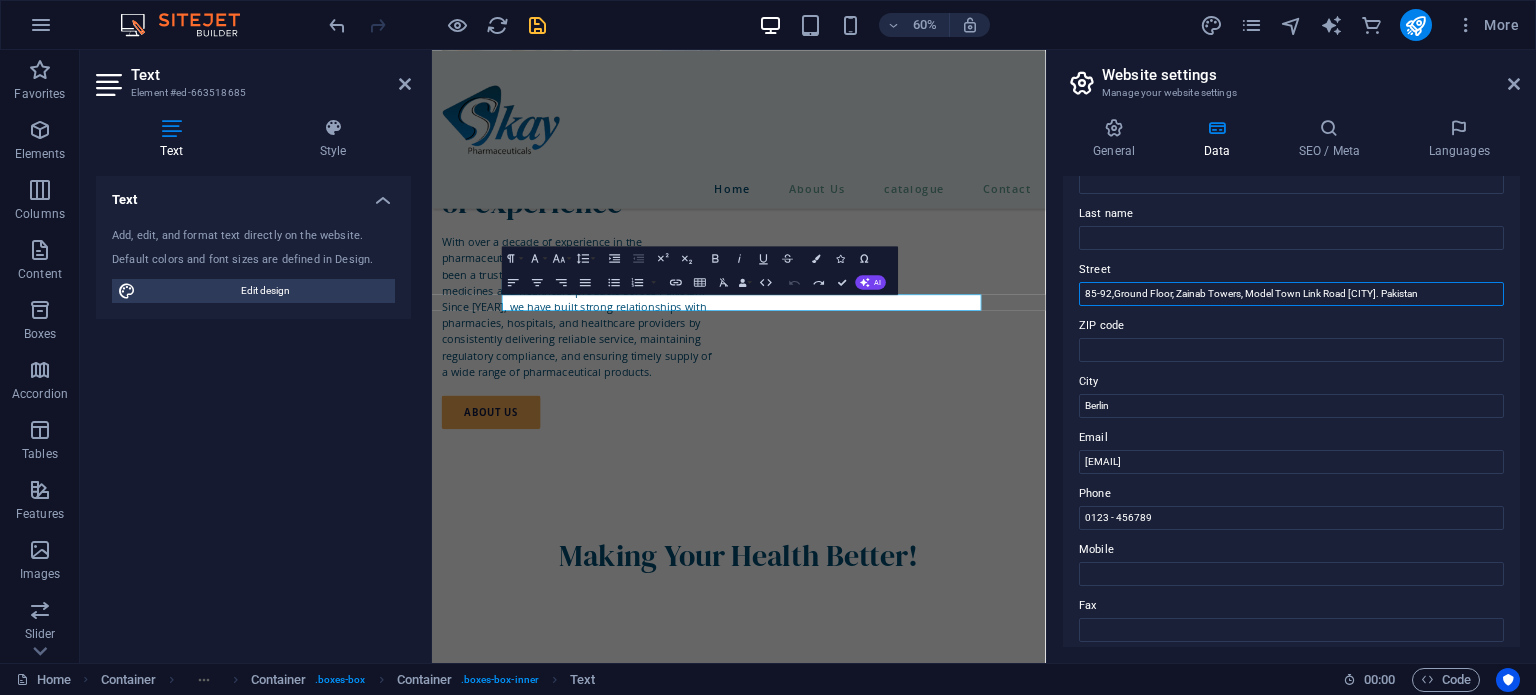 click on "85-92,Ground Floor, Zainab Towers, Model Town Link Road Lahore. Pakistan" at bounding box center [1291, 294] 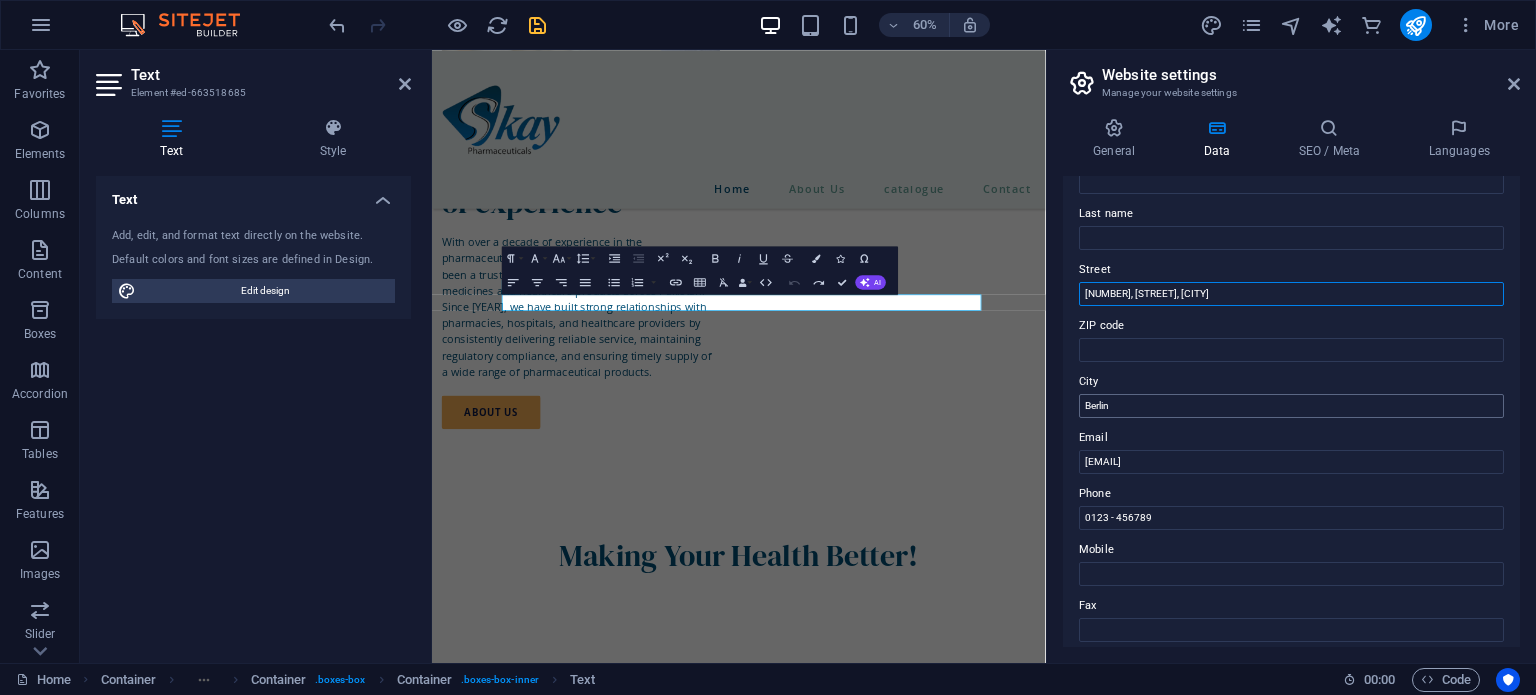 type on "[NUMBER]-[NUMBER], [ADDRESS]" 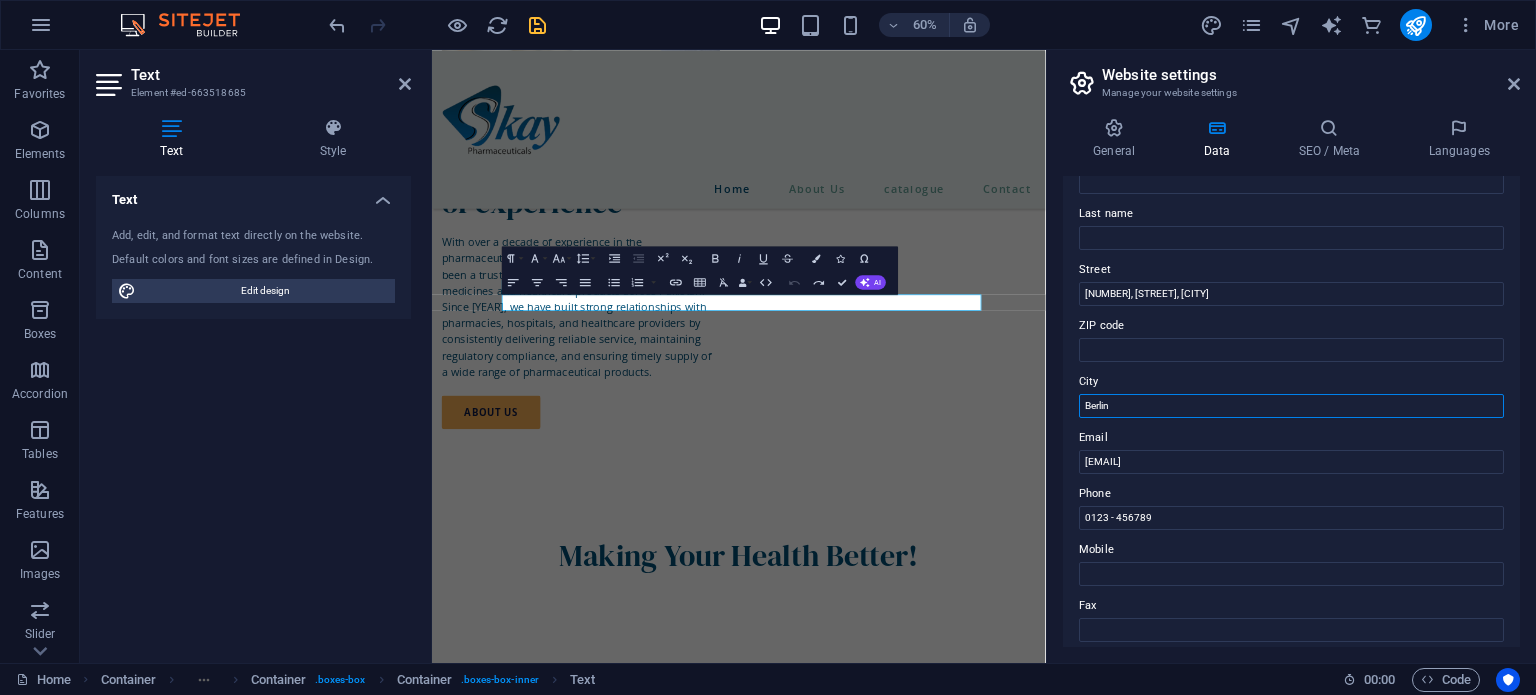 click on "Berlin" at bounding box center [1291, 406] 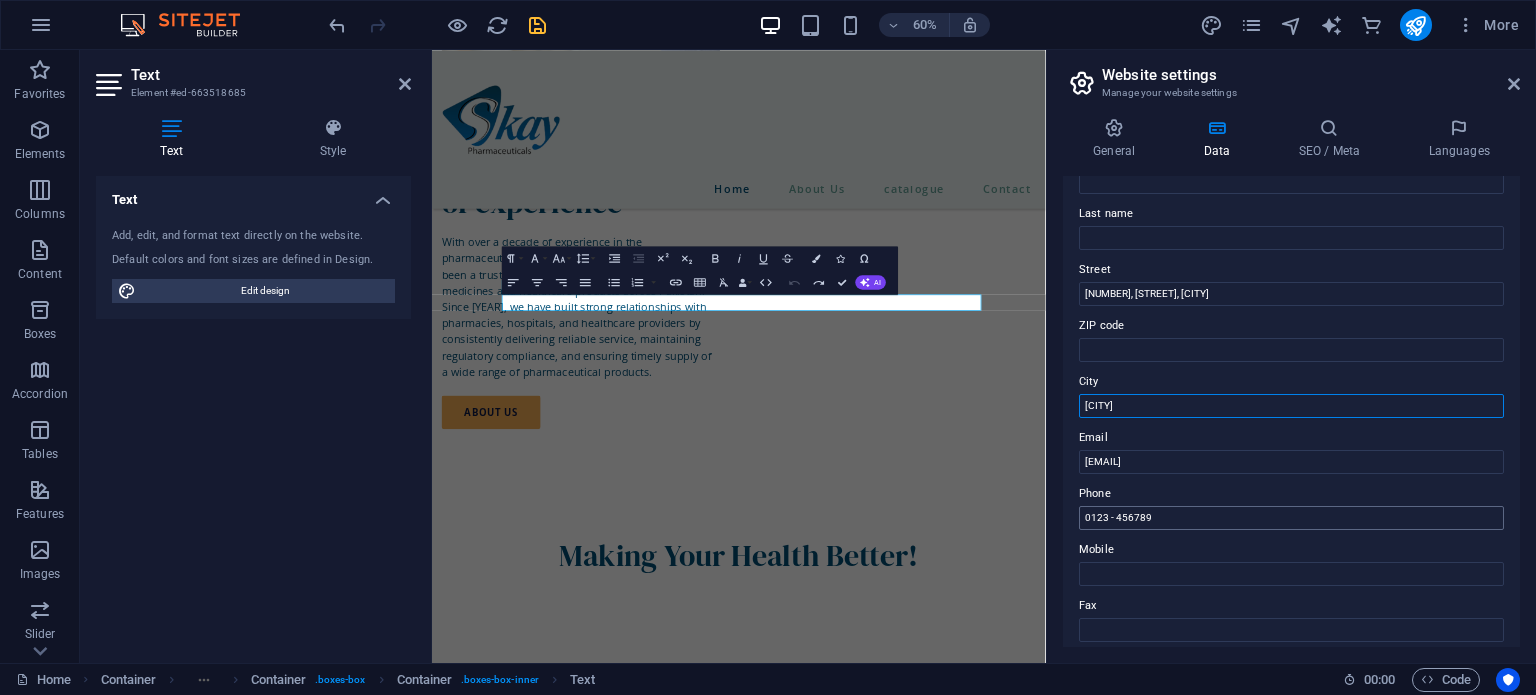 type on "[CITY]" 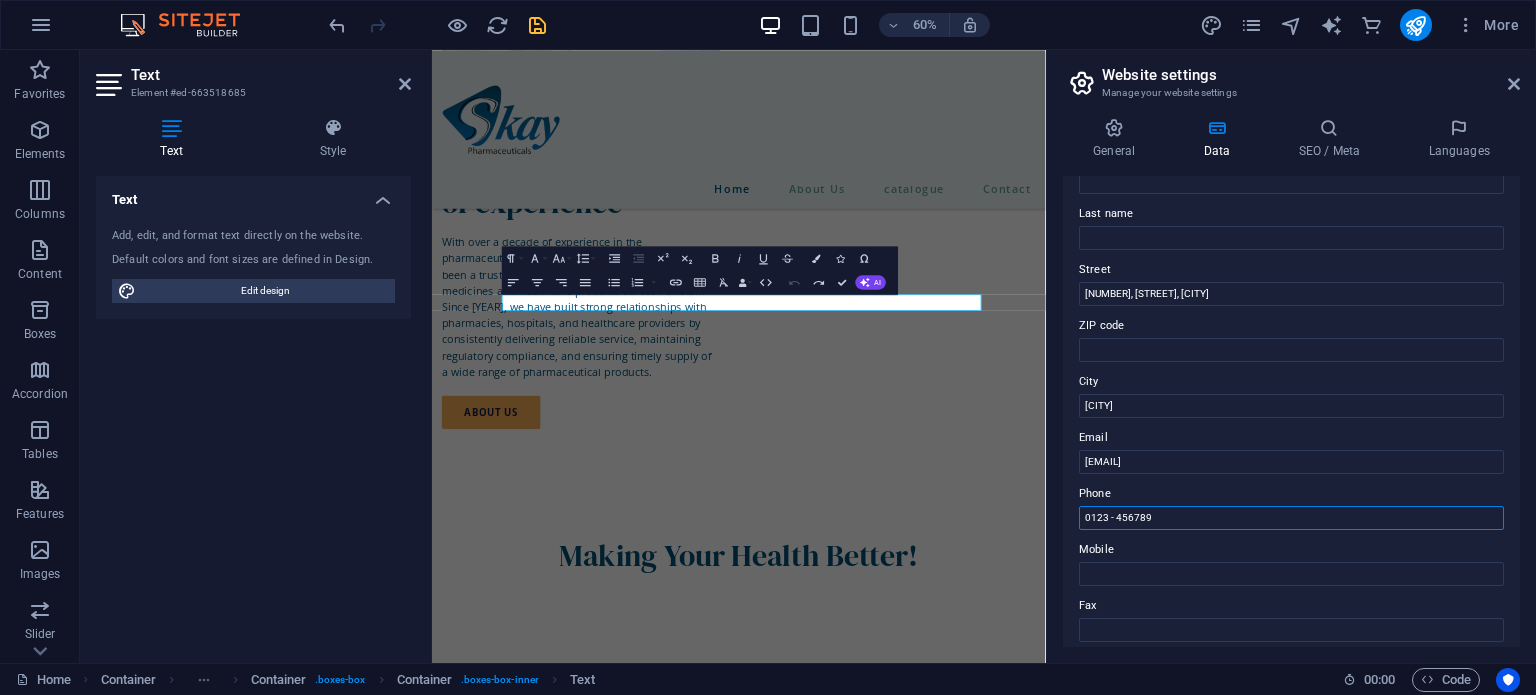 click on "0123 - 456789" at bounding box center (1291, 518) 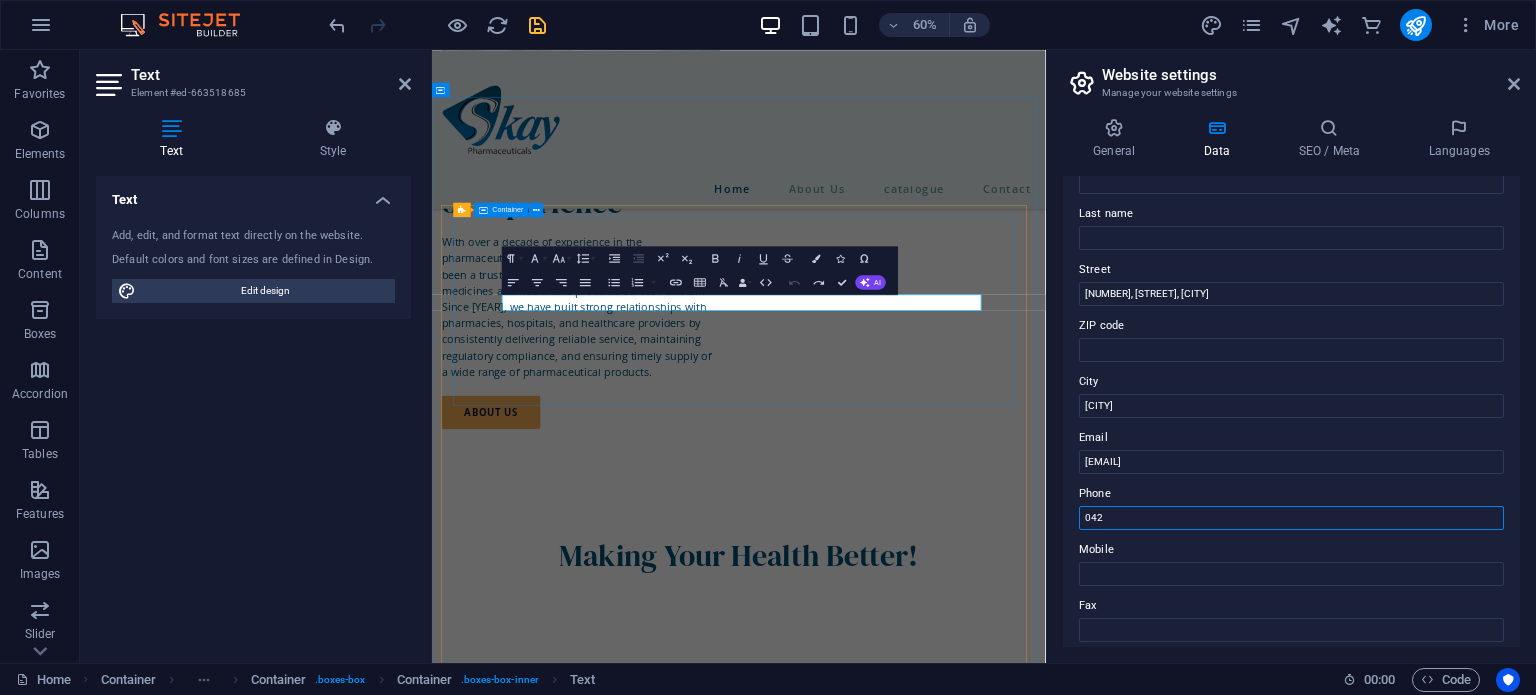 paste on "92-42 3594213" 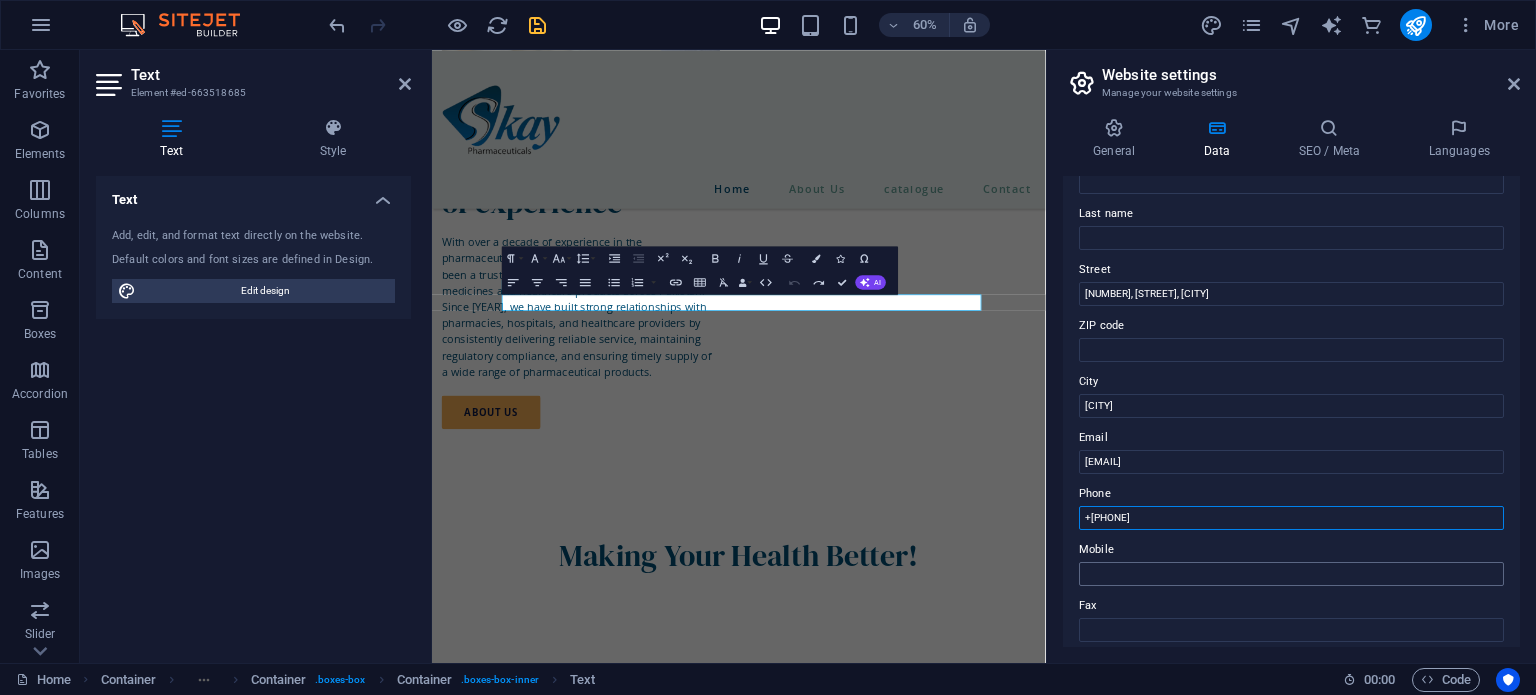 type on "+[NUMBER]-[NUMBER] [NUMBER] [NUMBER]" 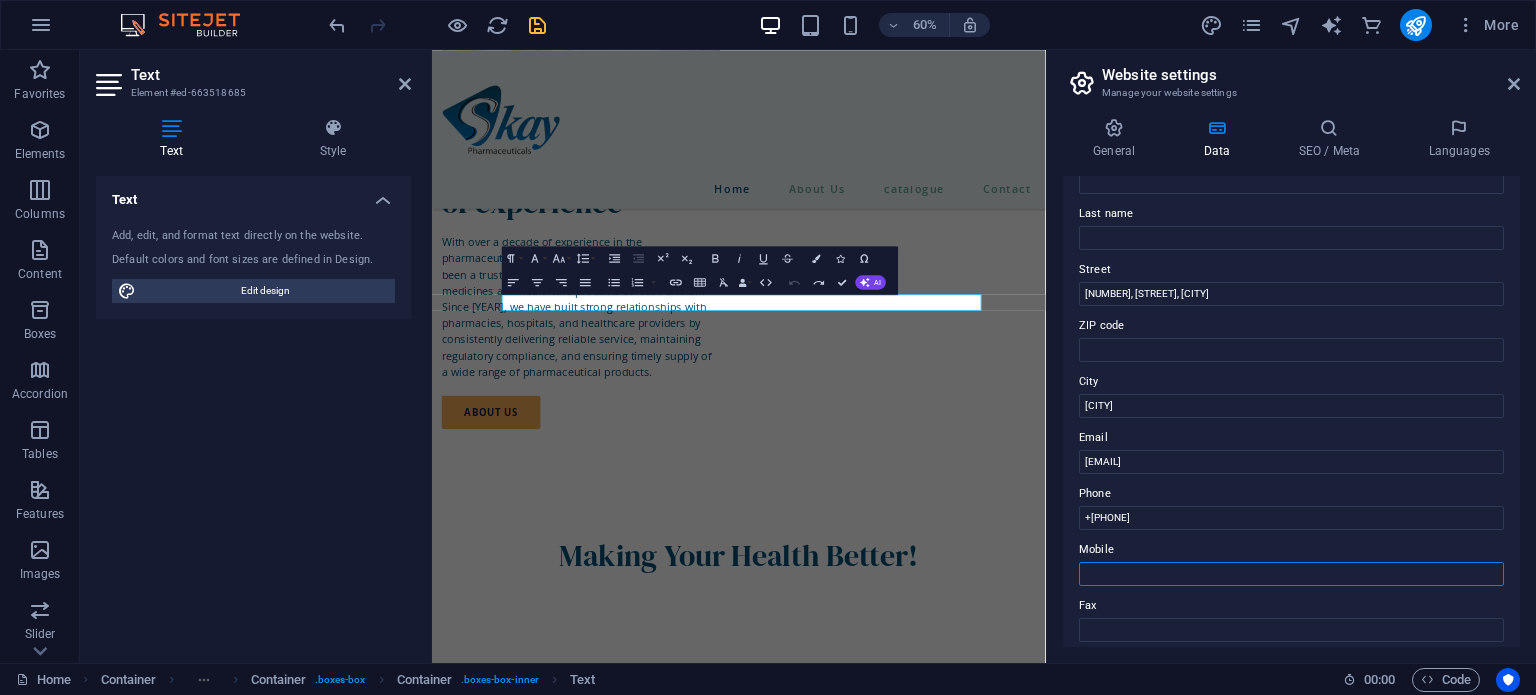click on "Mobile" at bounding box center [1291, 574] 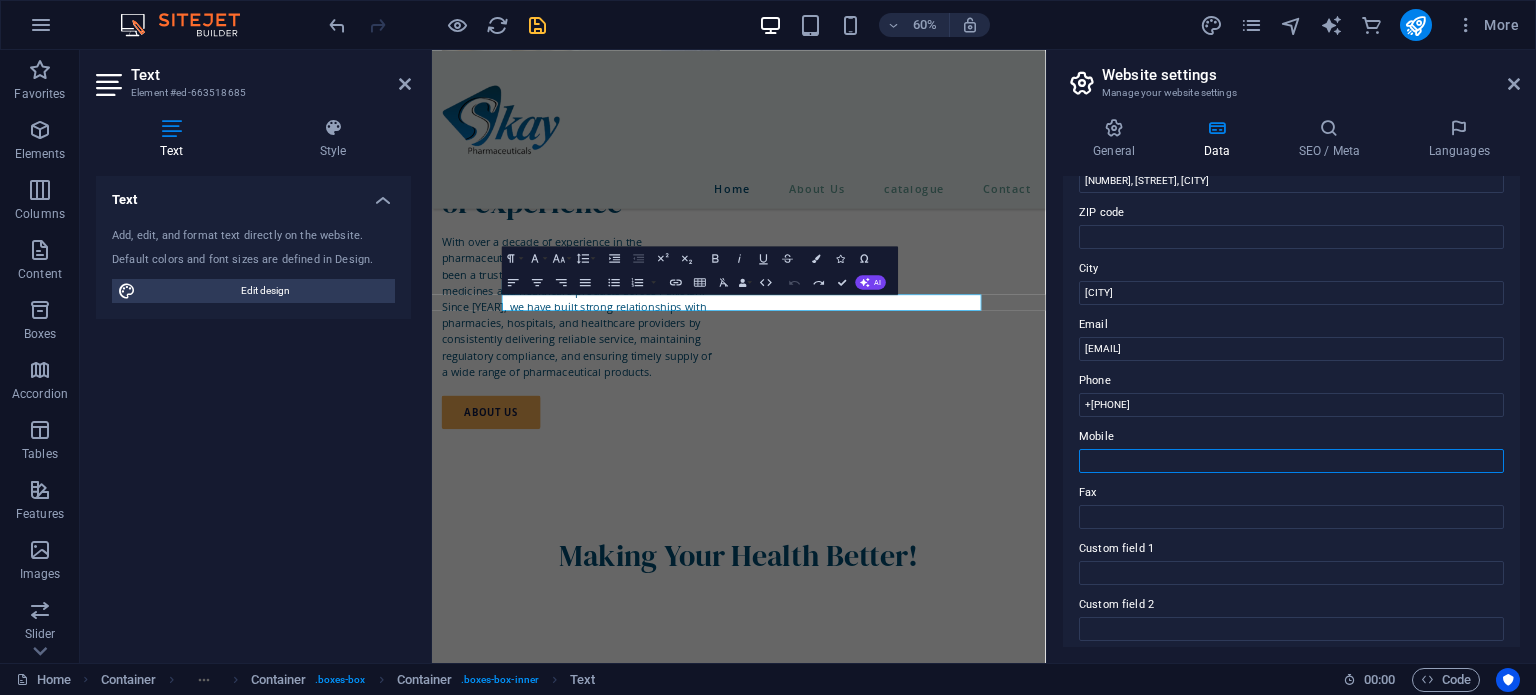 scroll, scrollTop: 255, scrollLeft: 0, axis: vertical 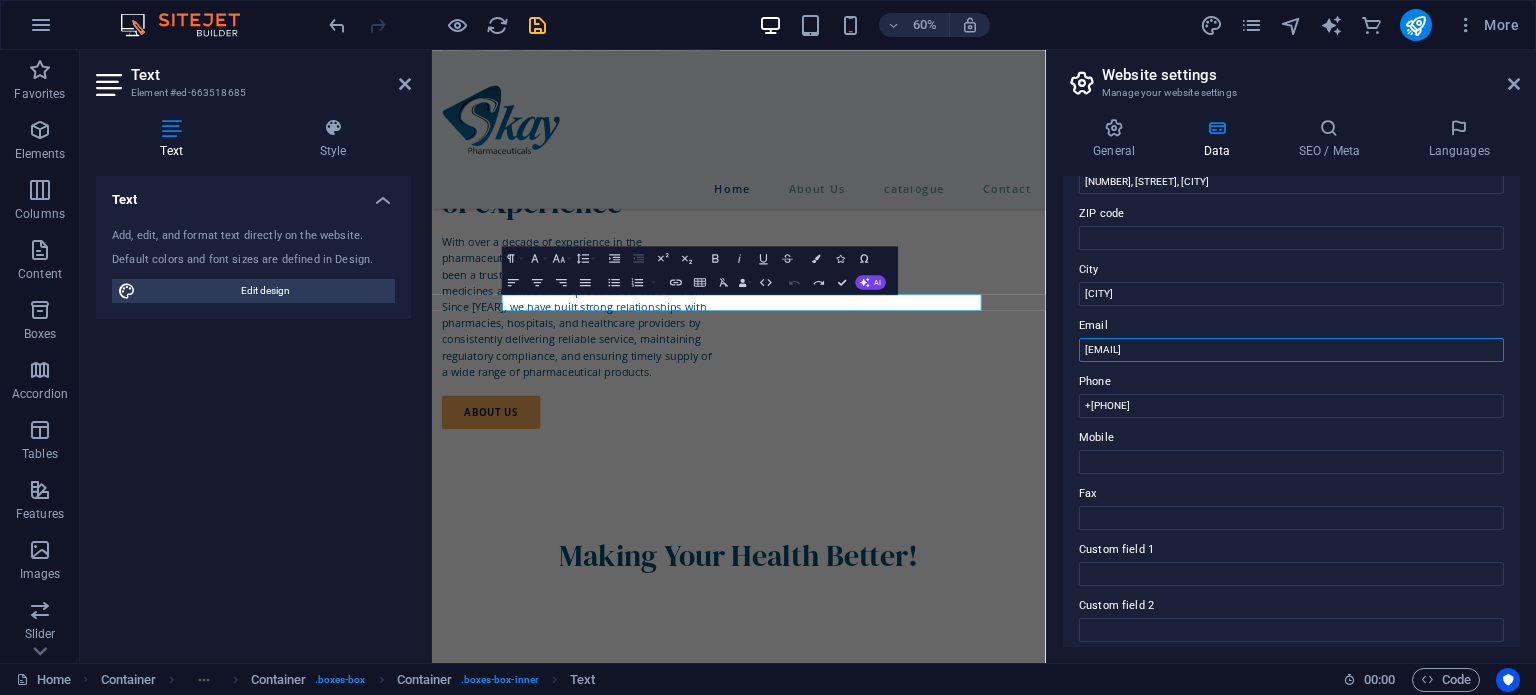 click on "5ddb2235600a42456f6447f971759d@cpanel.local" at bounding box center [1291, 350] 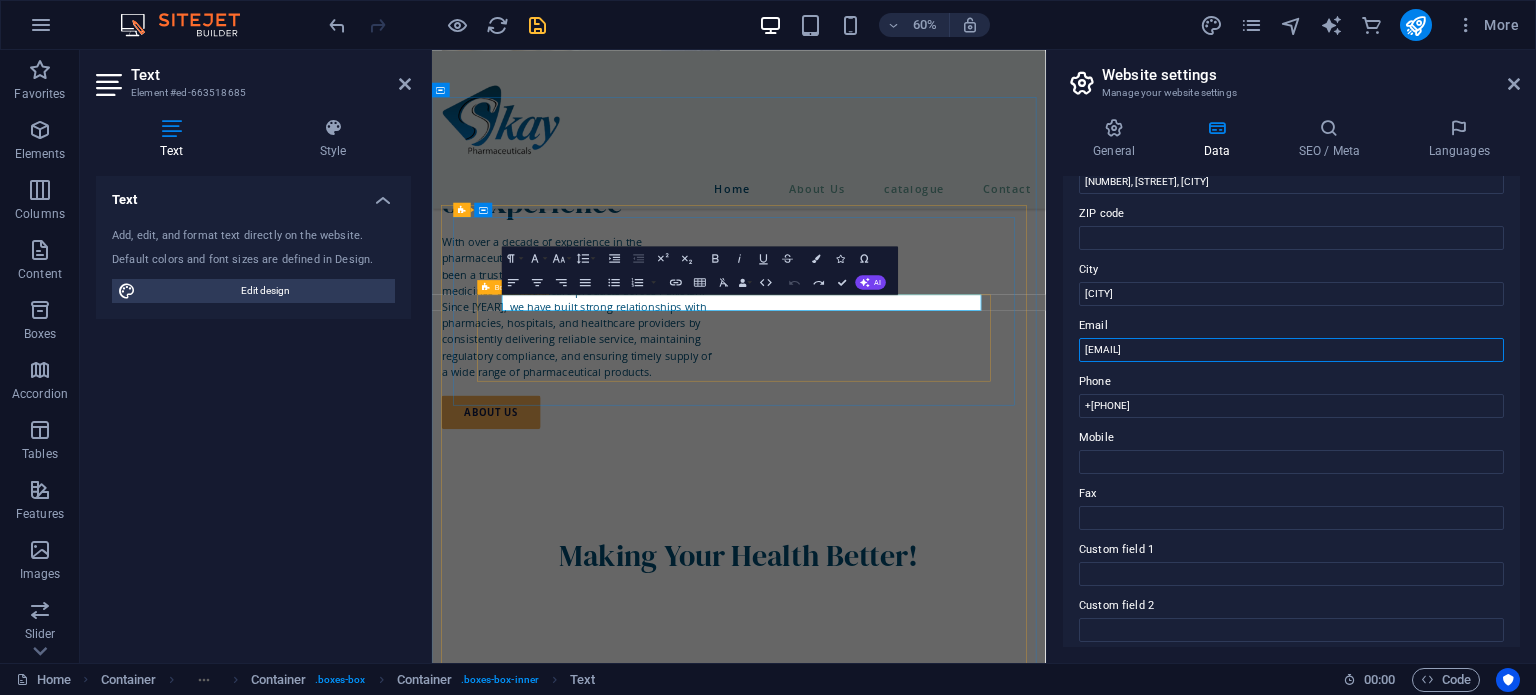paste on "info@[EXAMPLE].com" 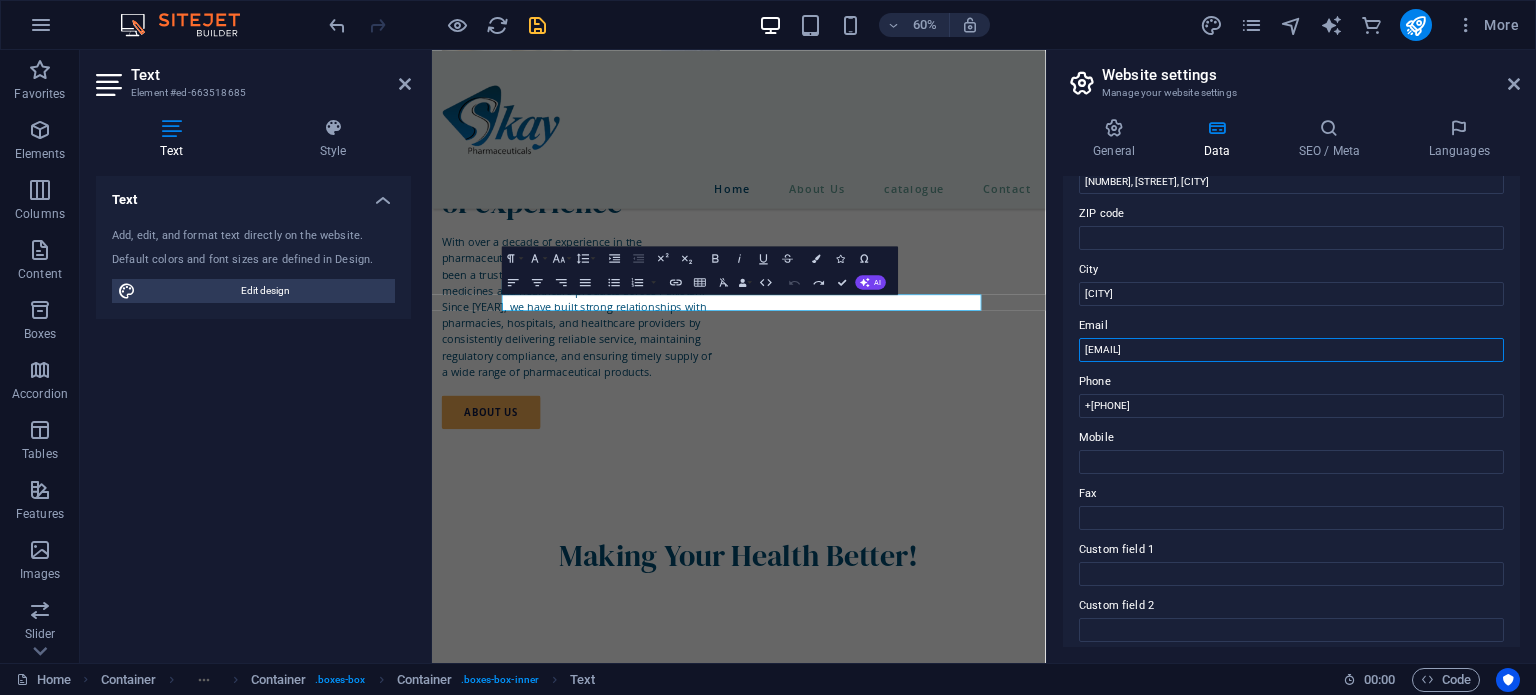 type on "info@[EXAMPLE].com" 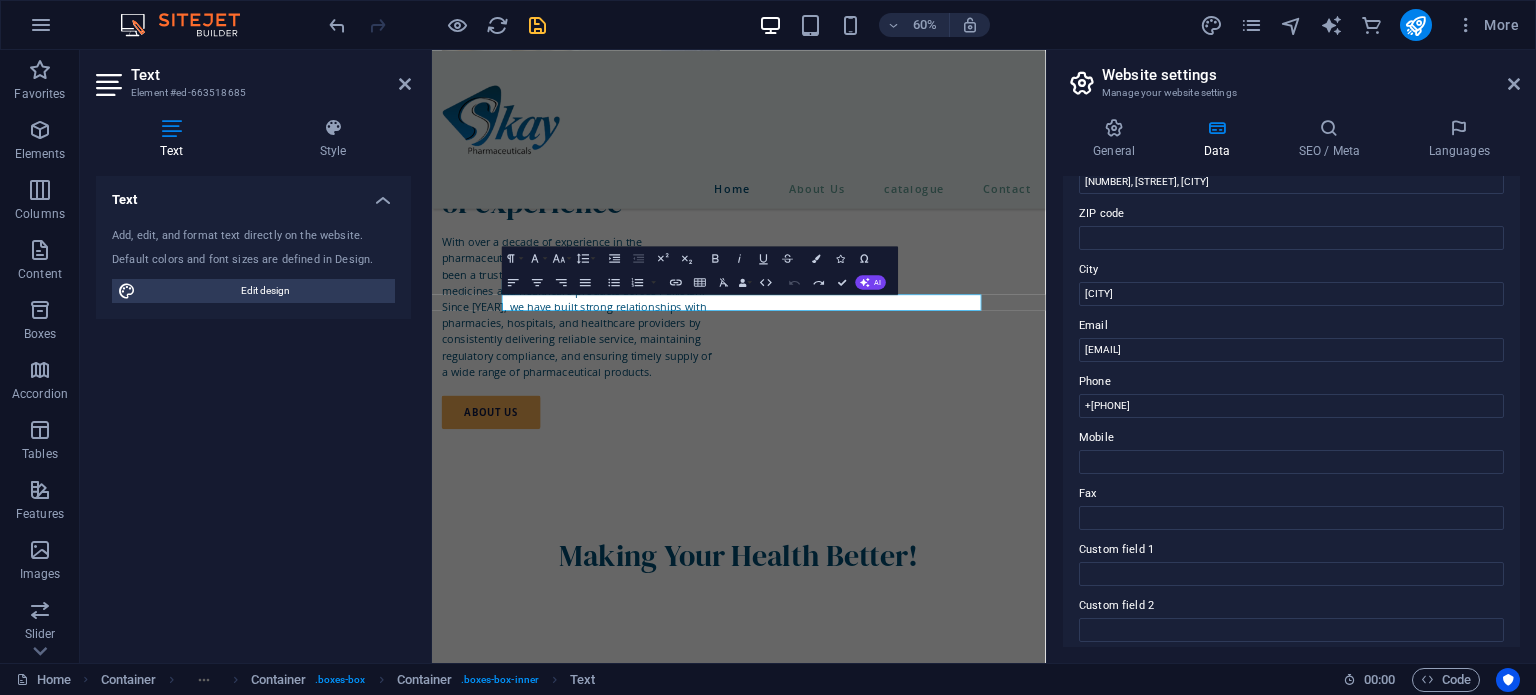 click on "Fax" at bounding box center [1291, 494] 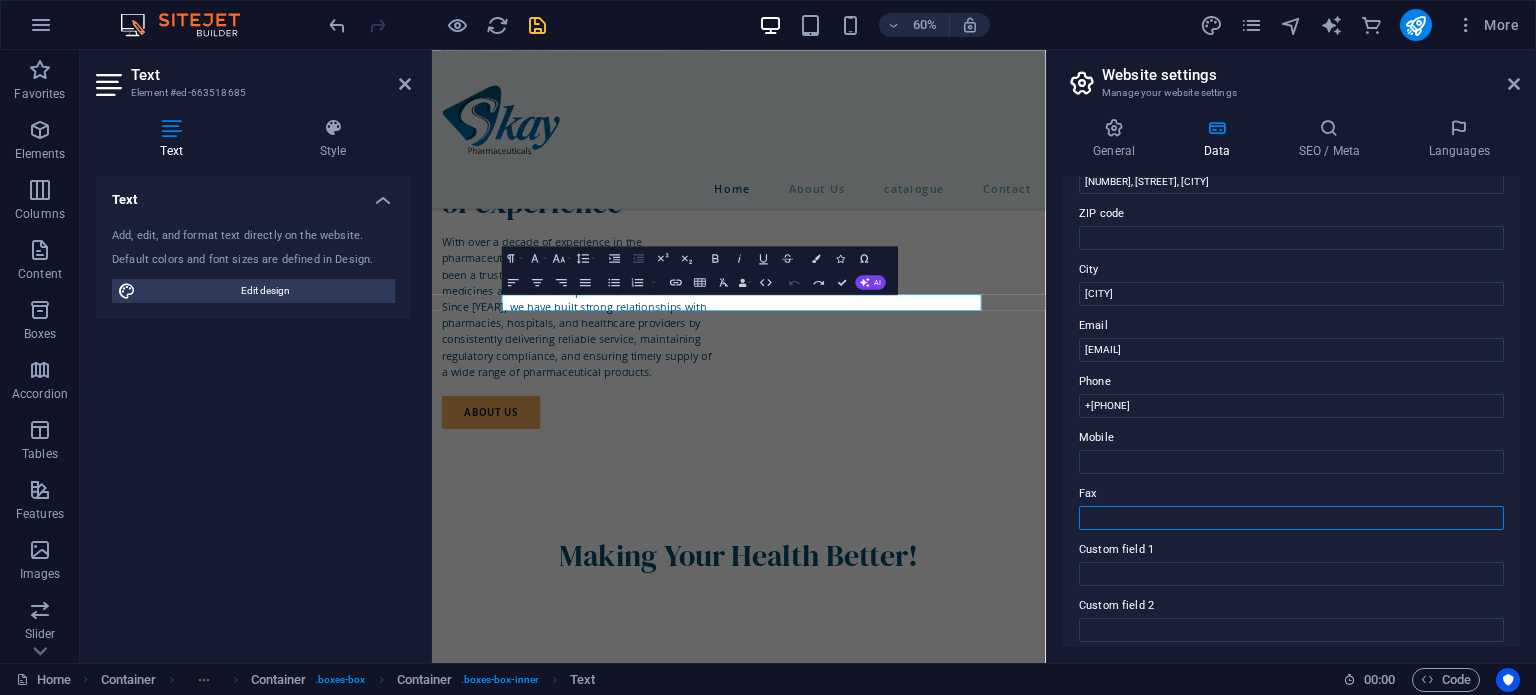 click on "Fax" at bounding box center (1291, 518) 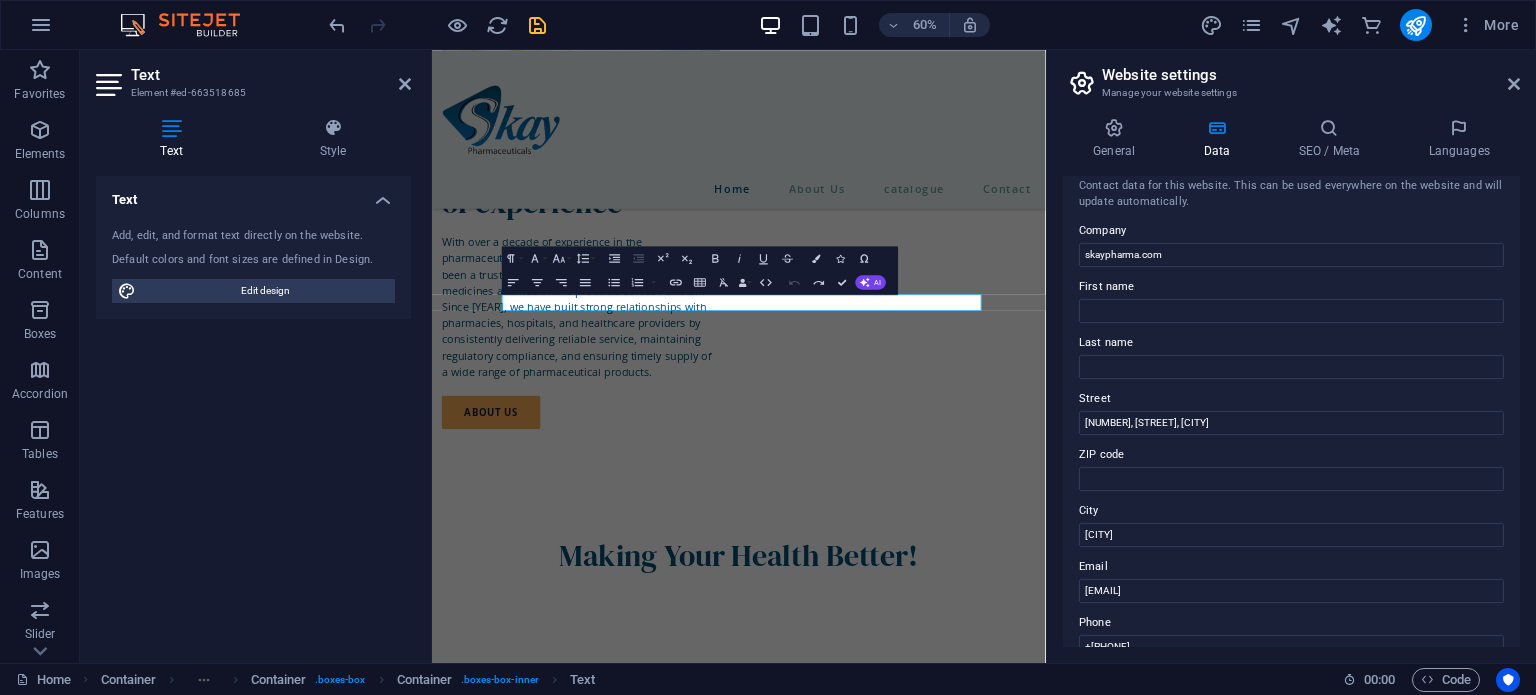scroll, scrollTop: 0, scrollLeft: 0, axis: both 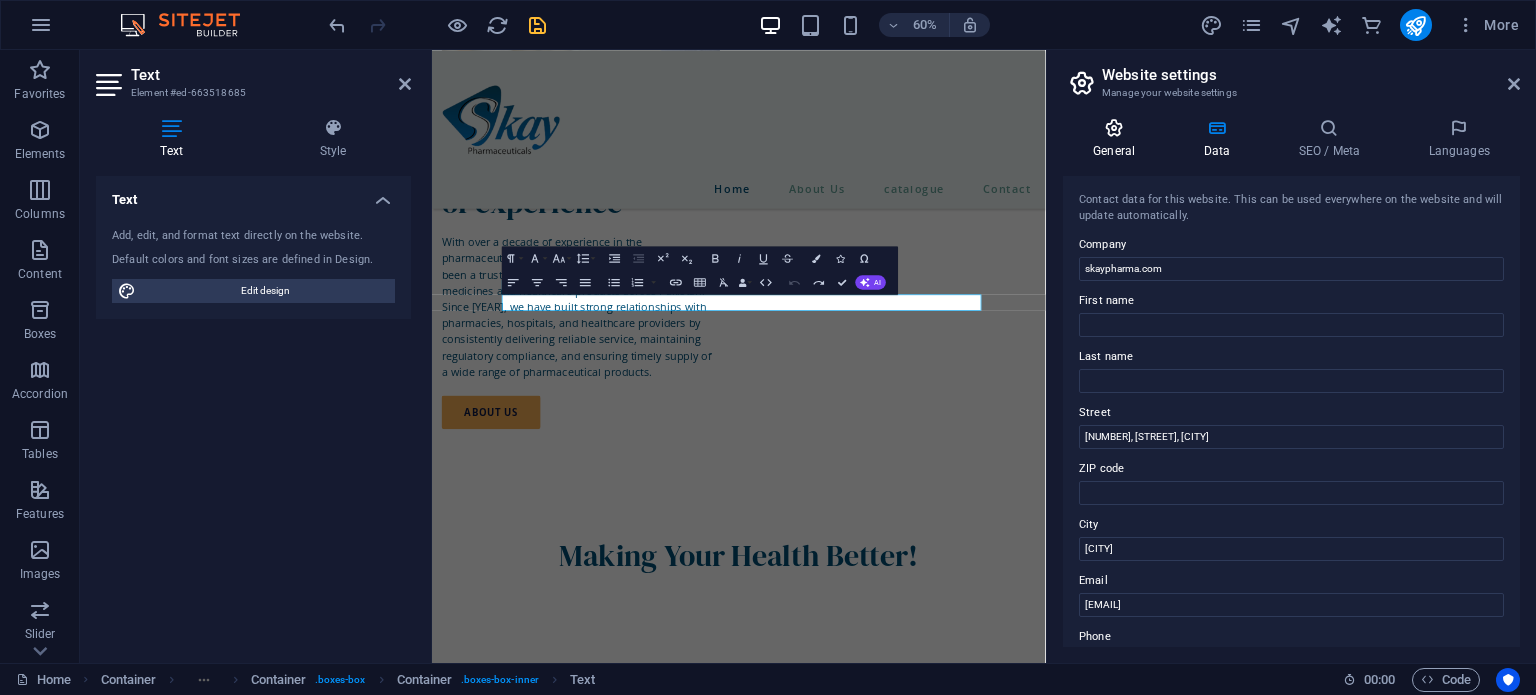 click at bounding box center (1114, 128) 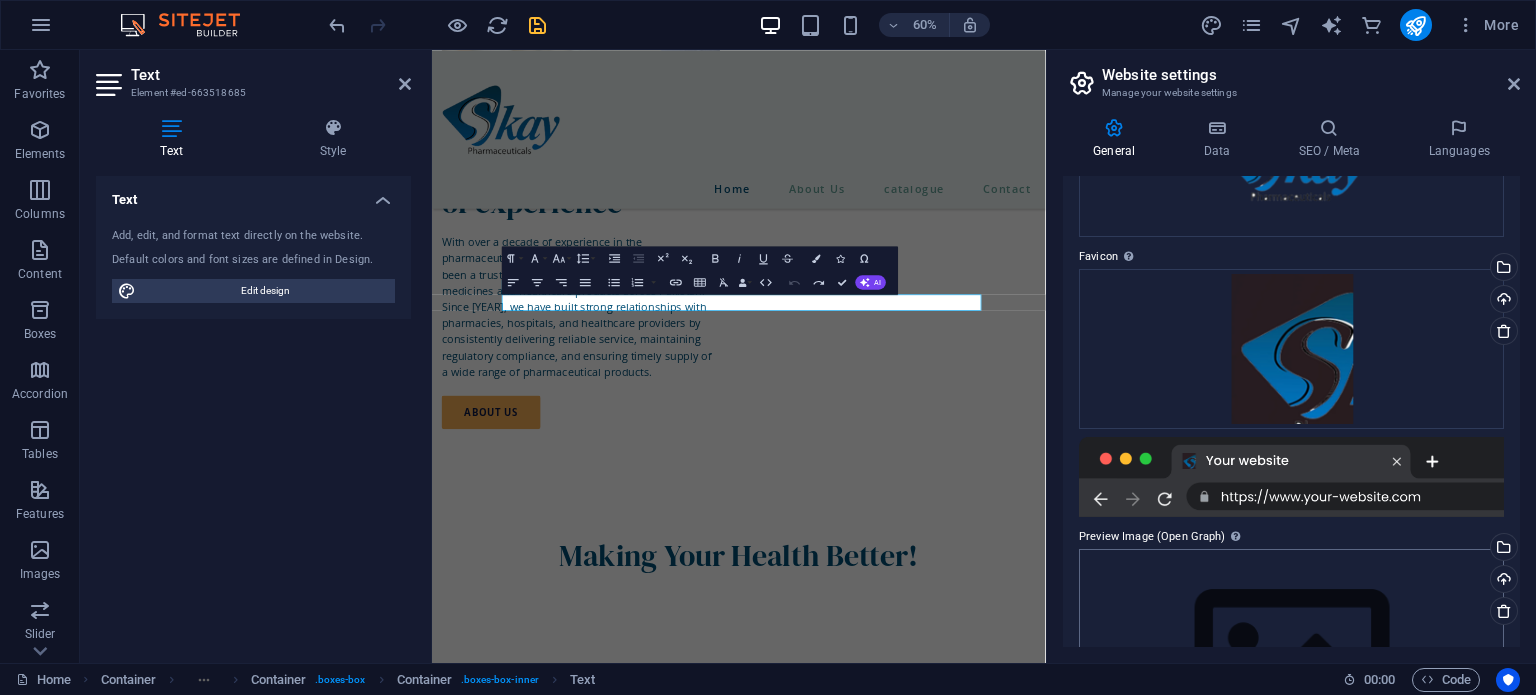 scroll, scrollTop: 200, scrollLeft: 0, axis: vertical 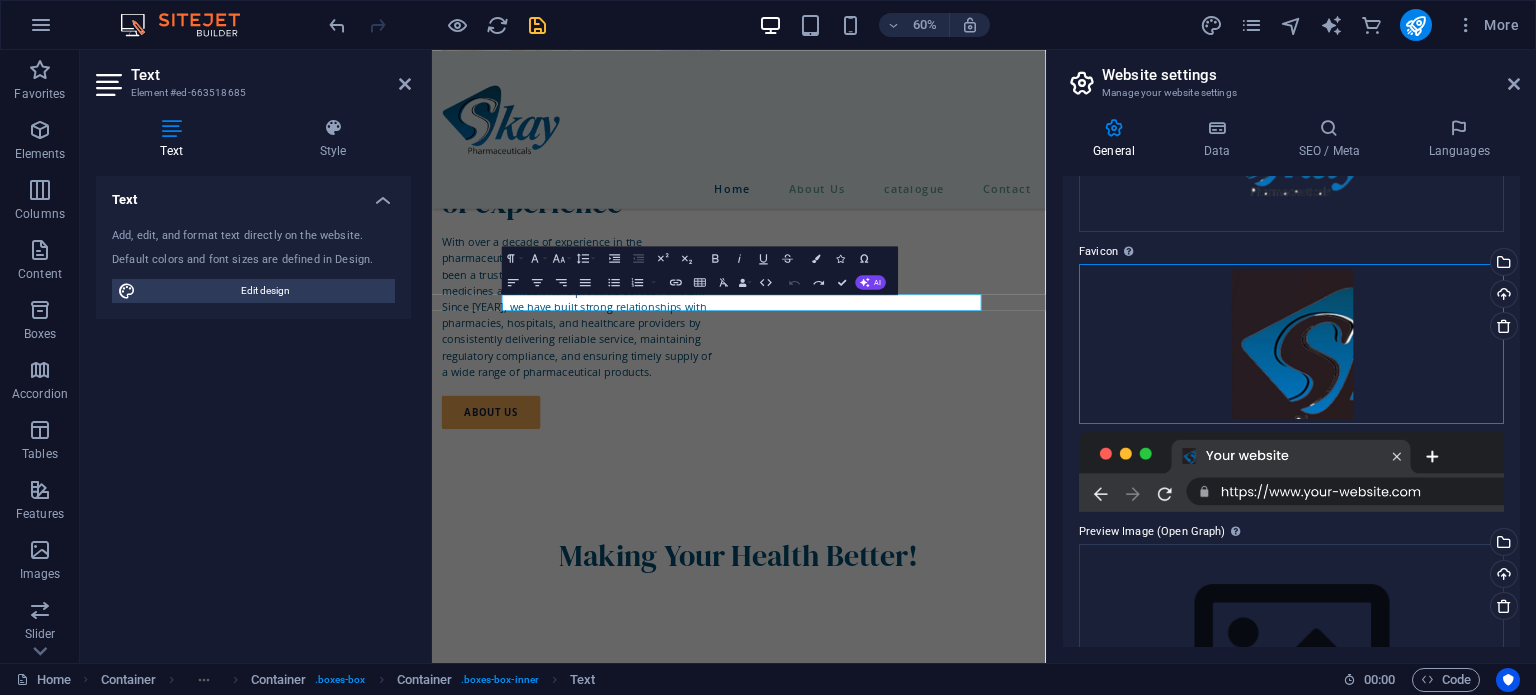 click on "Drag files here, click to choose files or select files from Files or our free stock photos & videos" at bounding box center [1291, 344] 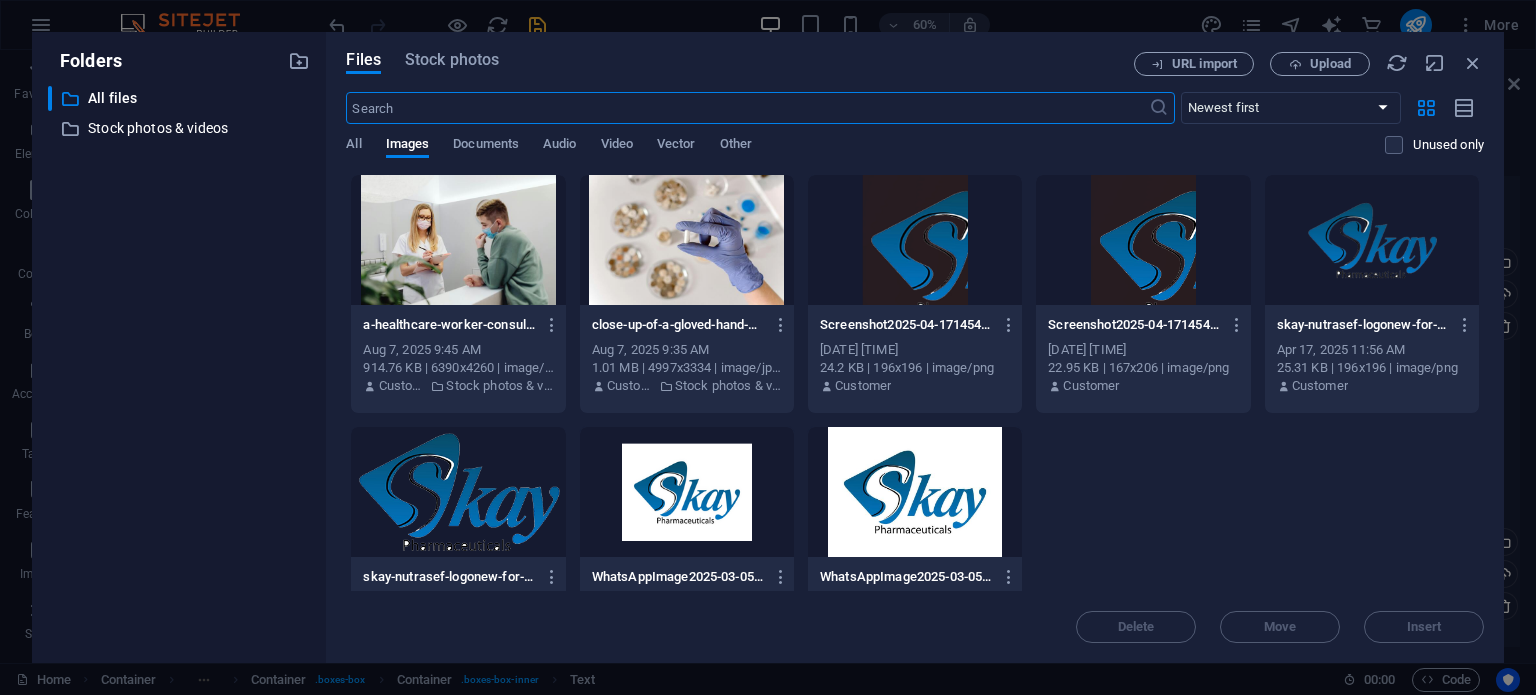 scroll, scrollTop: 0, scrollLeft: 0, axis: both 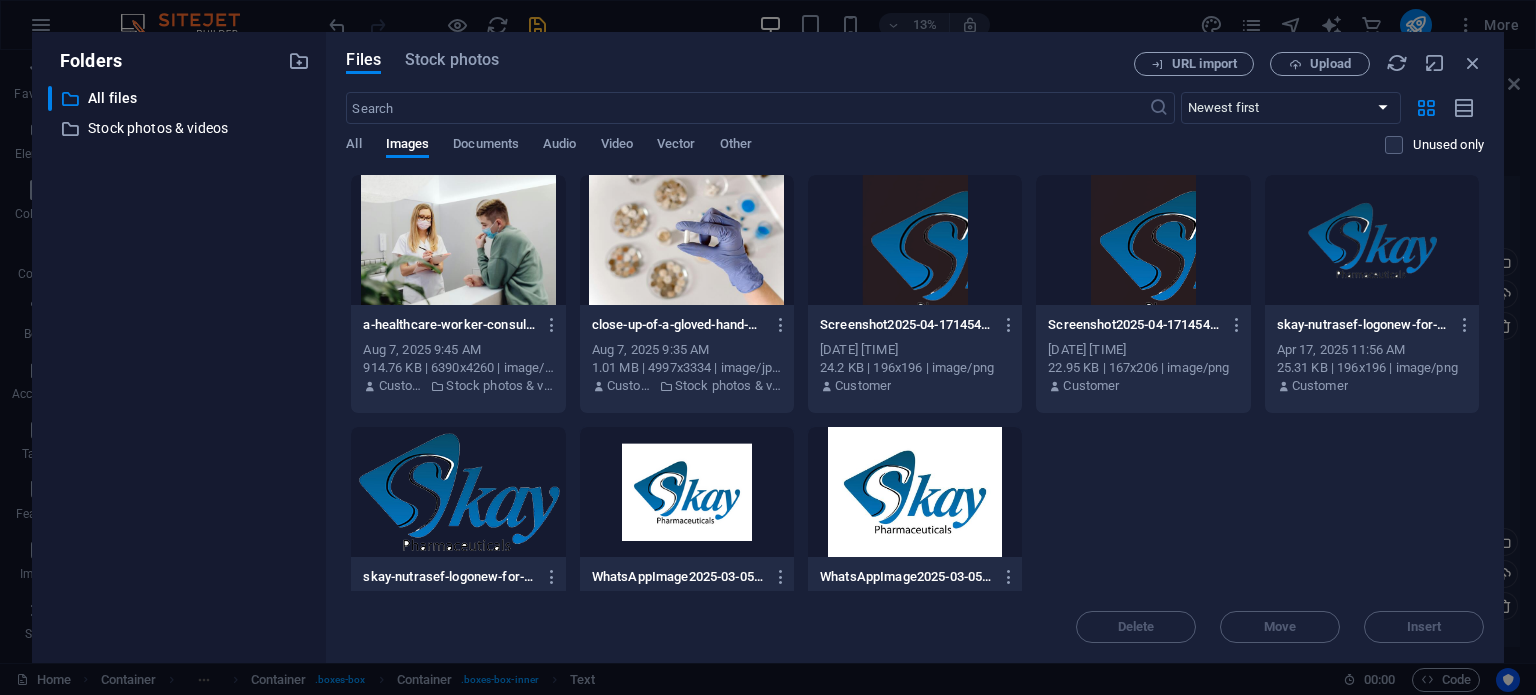 click at bounding box center (687, 492) 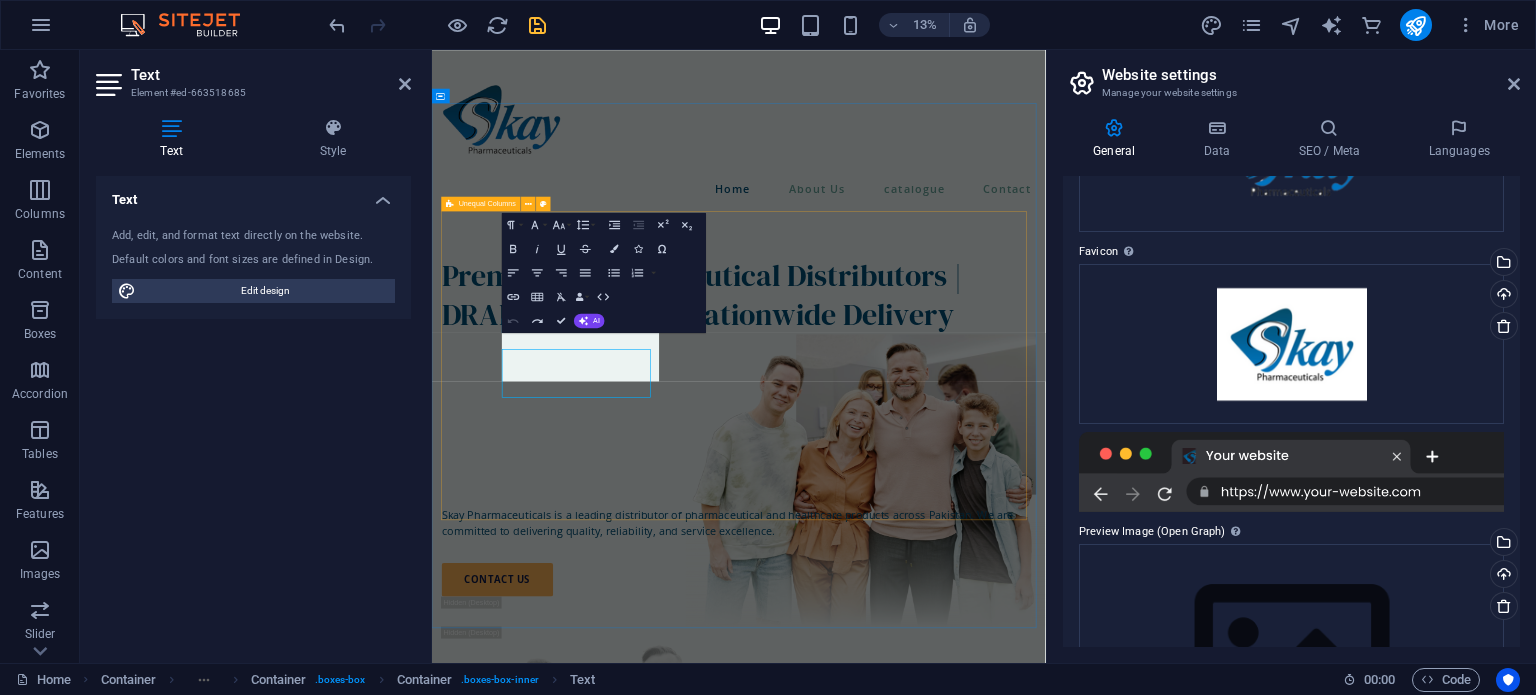 scroll, scrollTop: 2620, scrollLeft: 0, axis: vertical 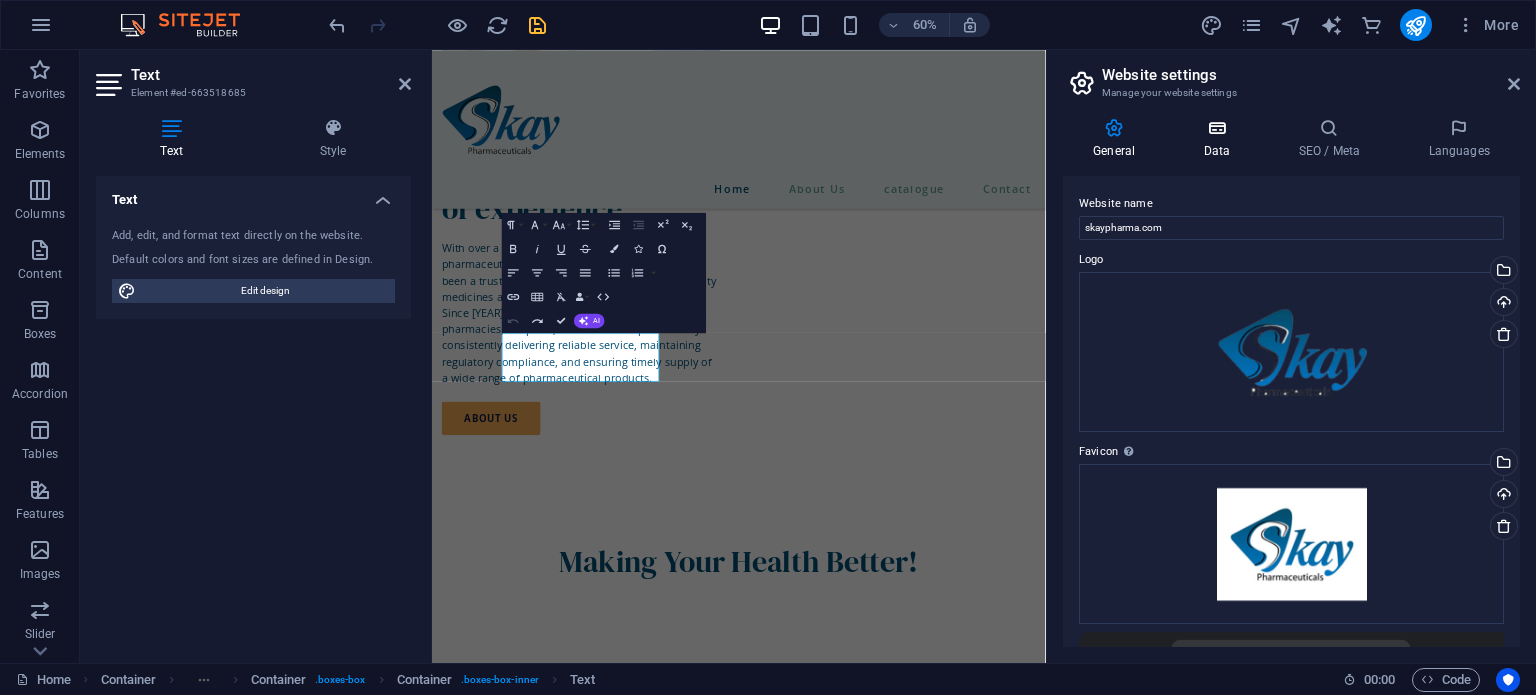 click on "Data" at bounding box center (1220, 139) 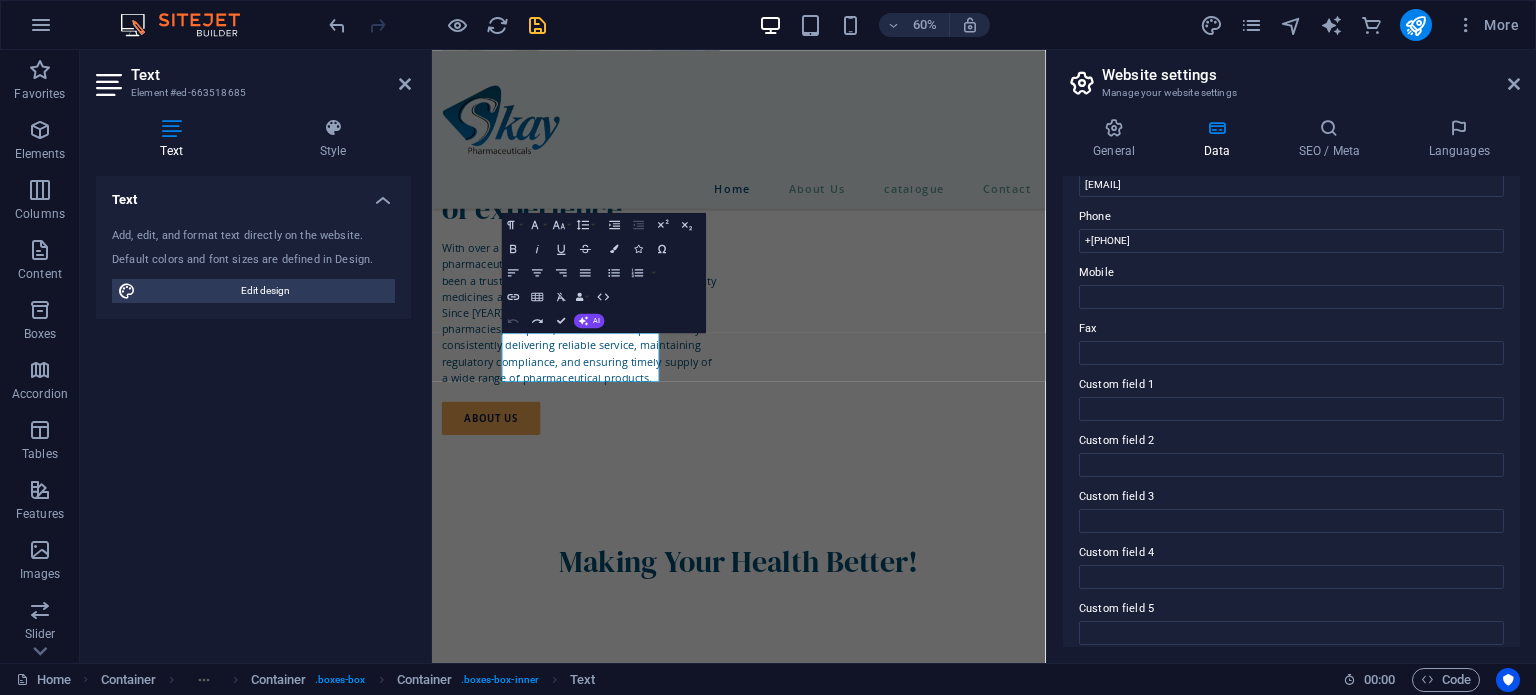 scroll, scrollTop: 424, scrollLeft: 0, axis: vertical 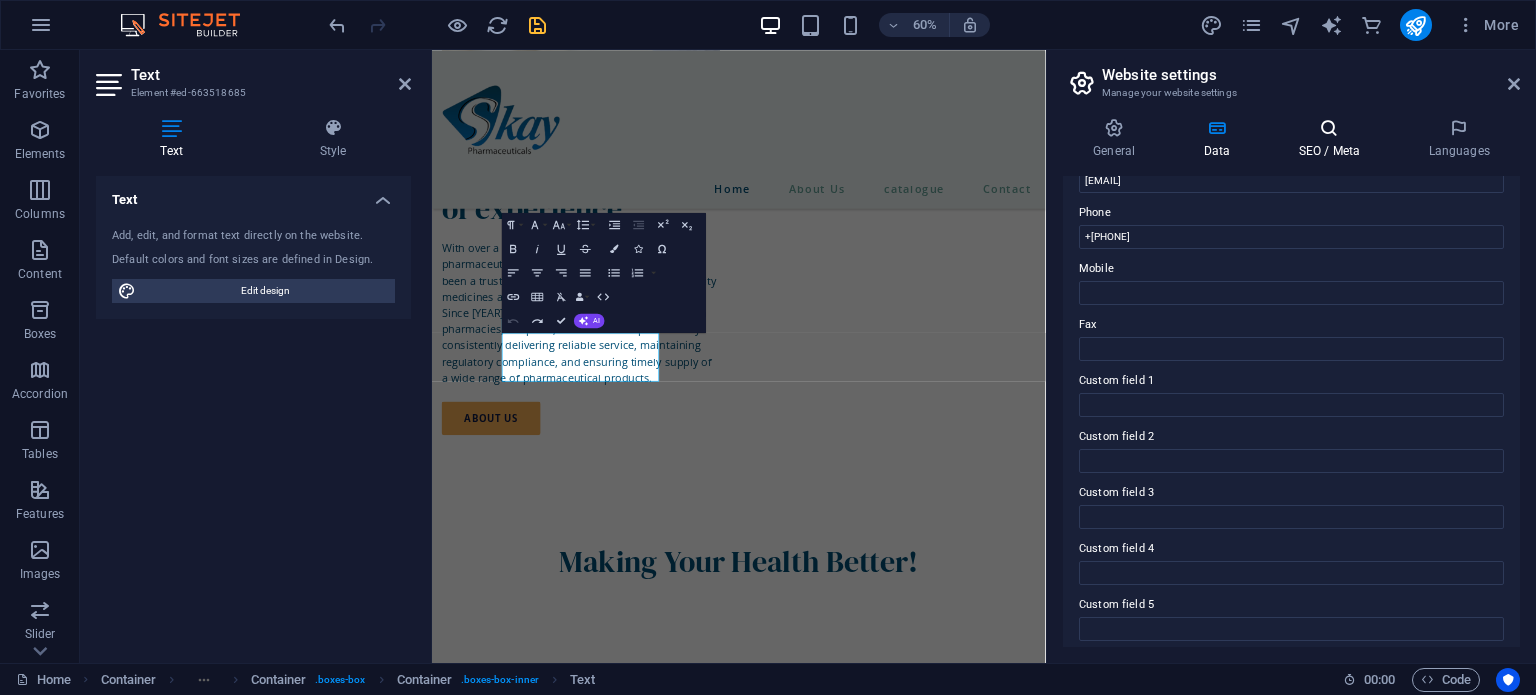 click on "SEO / Meta" at bounding box center (1333, 139) 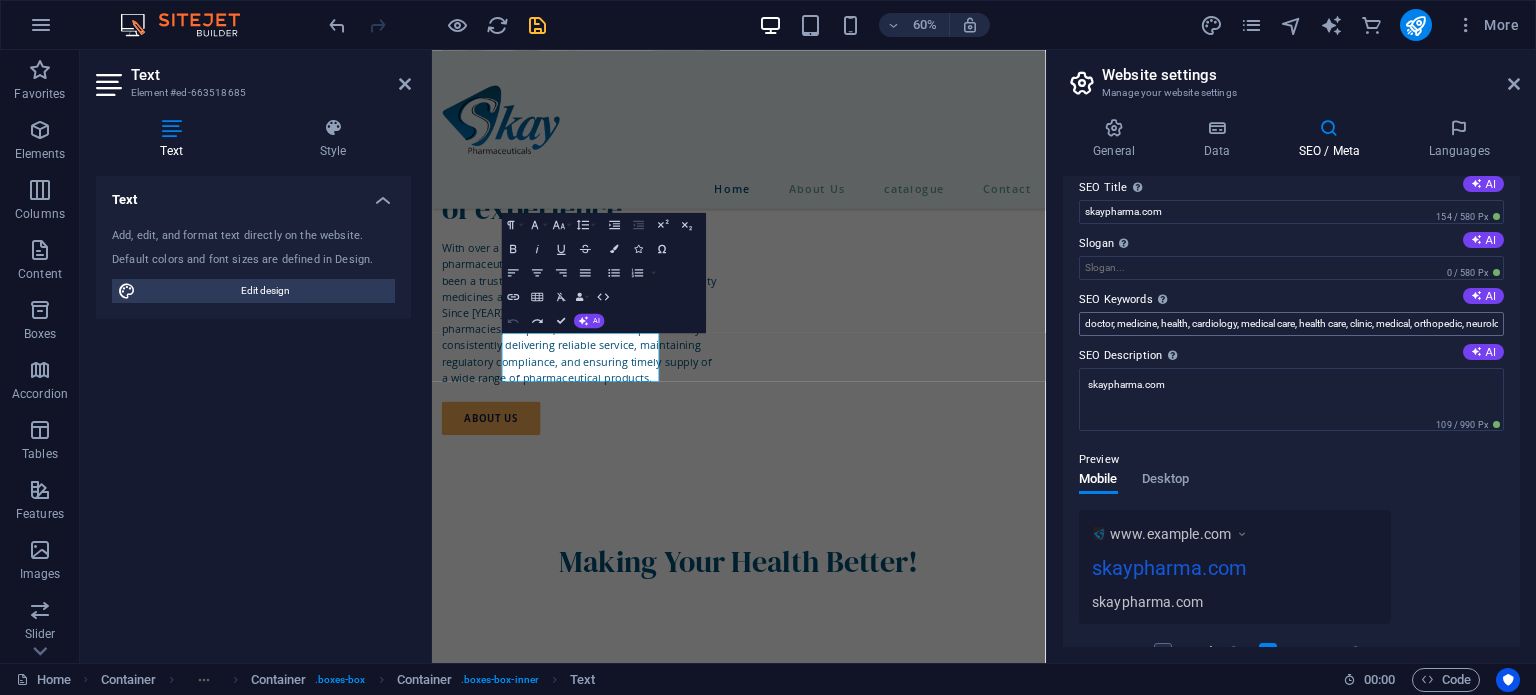 scroll, scrollTop: 16, scrollLeft: 0, axis: vertical 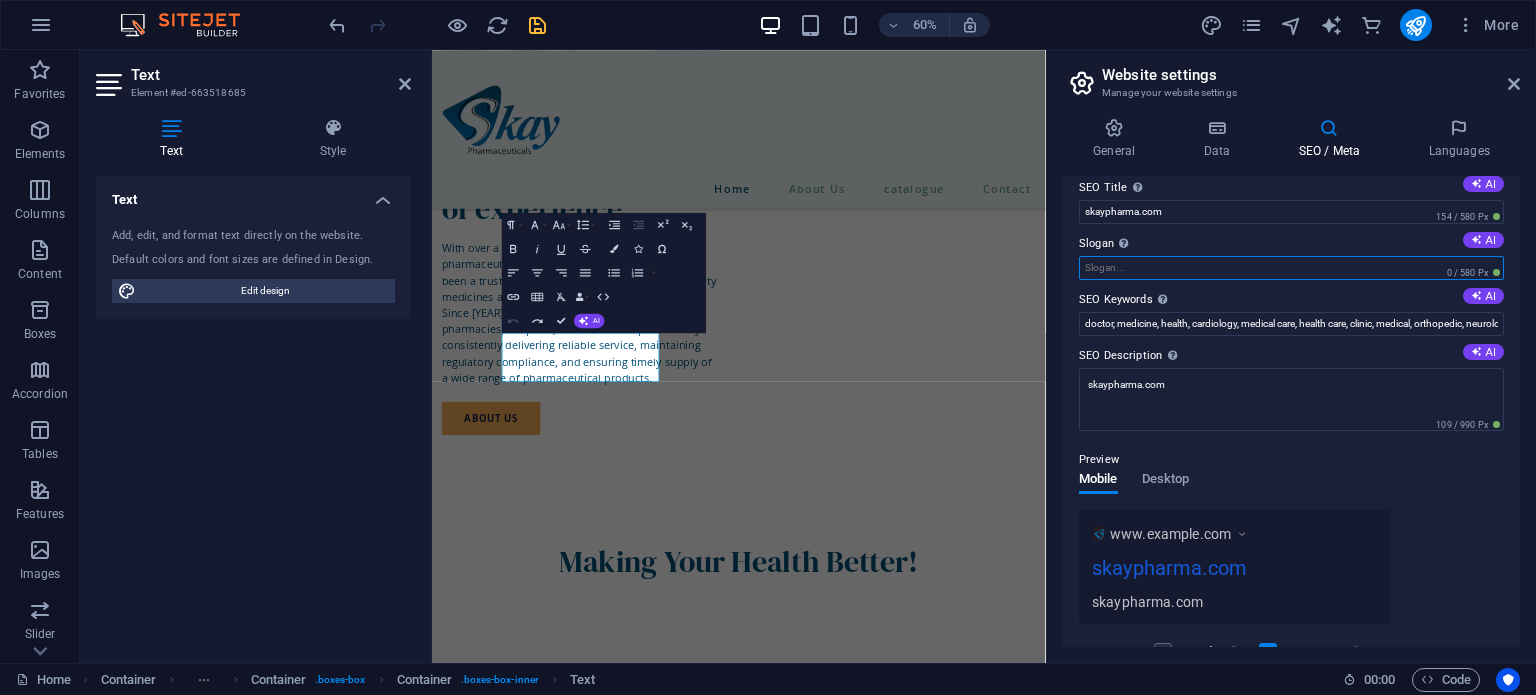 click on "Slogan The slogan of your website. AI" at bounding box center [1291, 268] 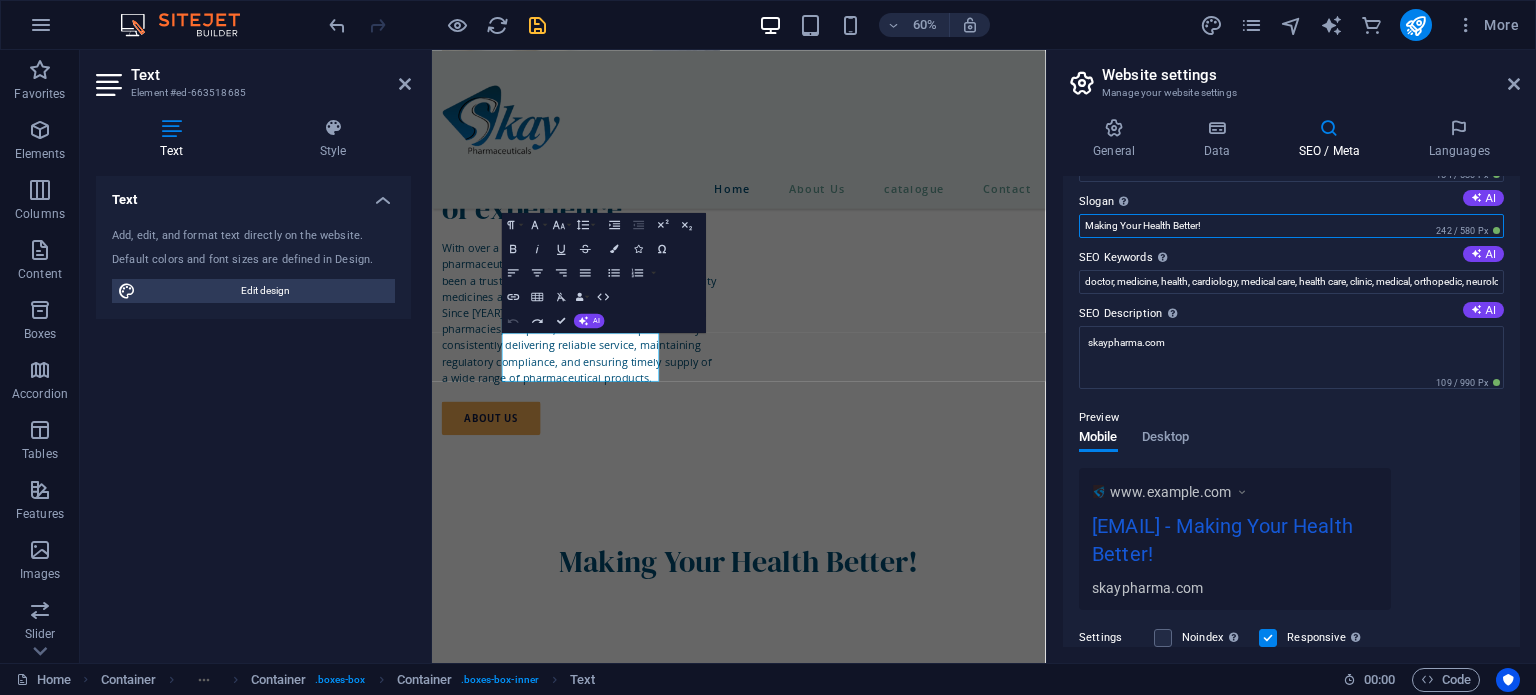scroll, scrollTop: 48, scrollLeft: 0, axis: vertical 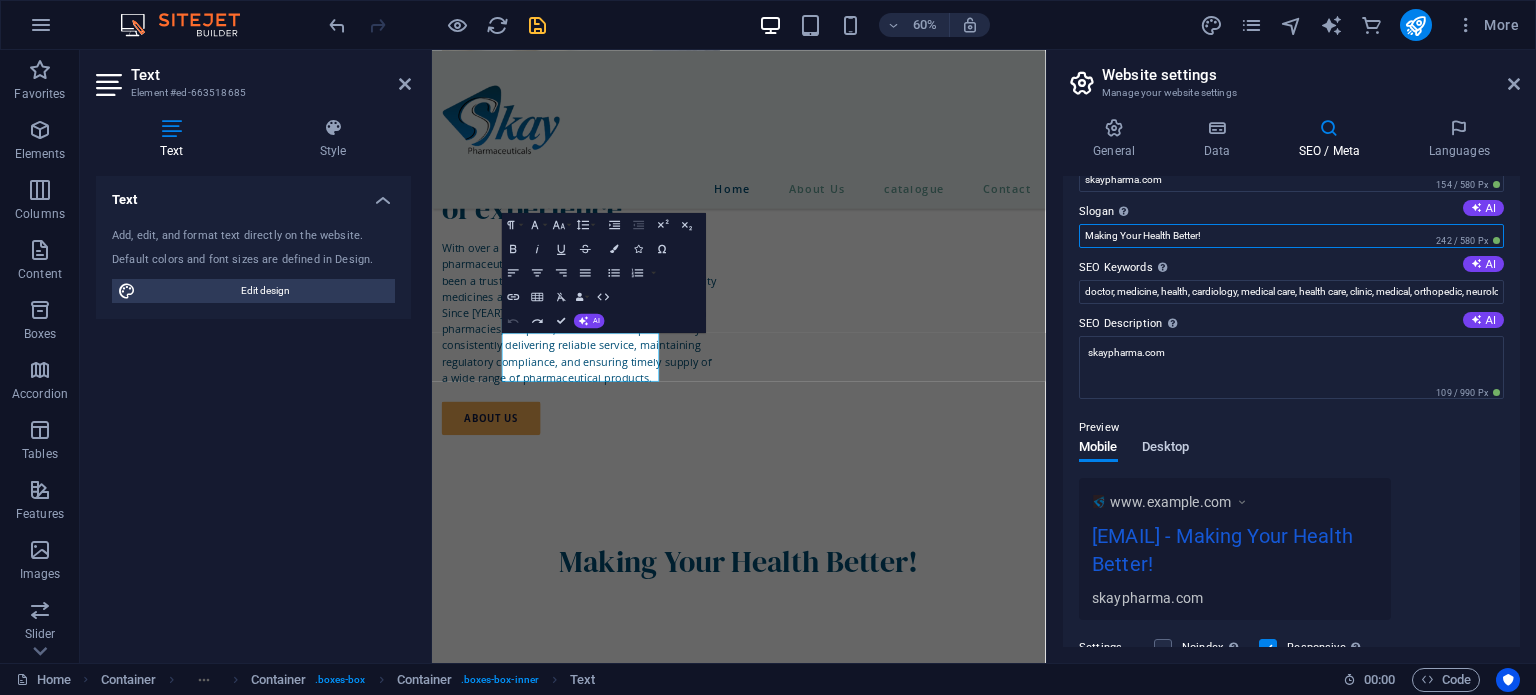 type on "Making Your Health Better!" 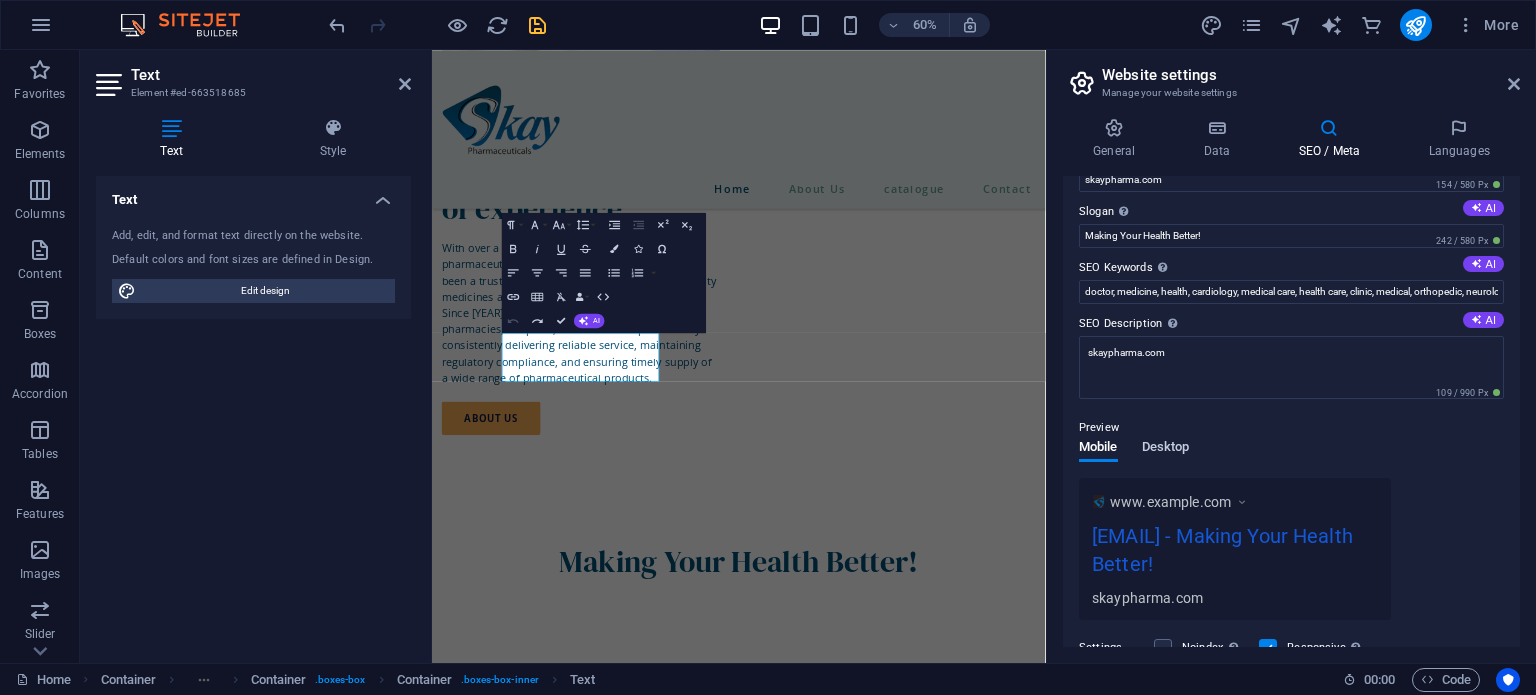 click on "Desktop" at bounding box center [1166, 449] 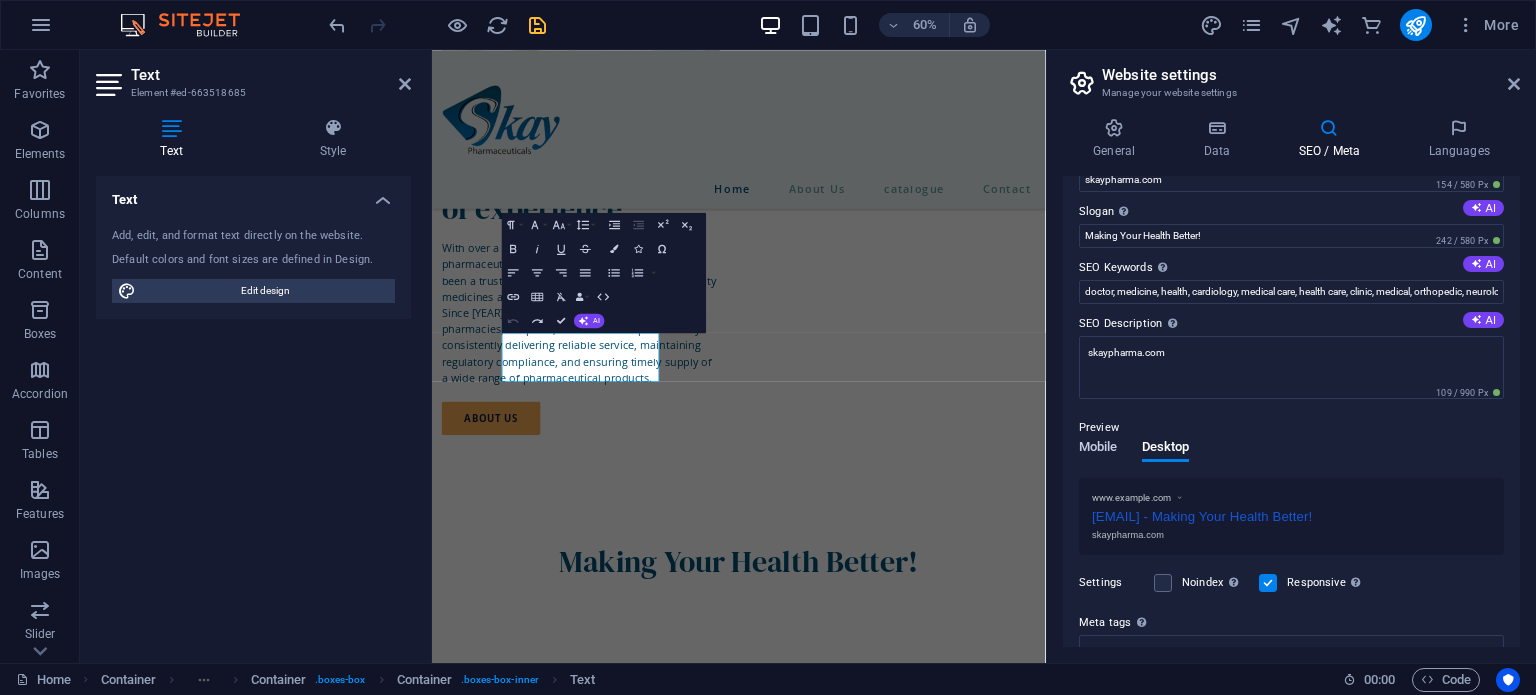 click on "Mobile" at bounding box center [1098, 449] 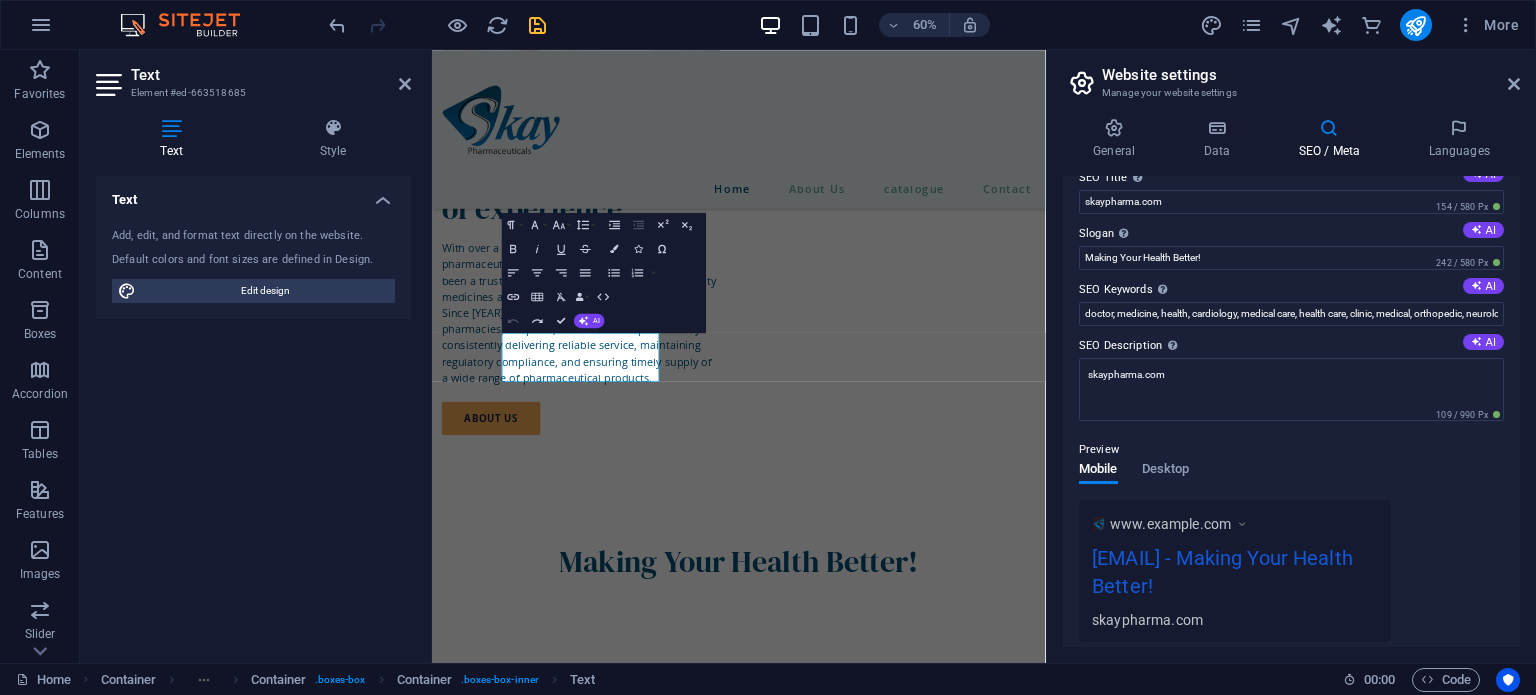scroll, scrollTop: 0, scrollLeft: 0, axis: both 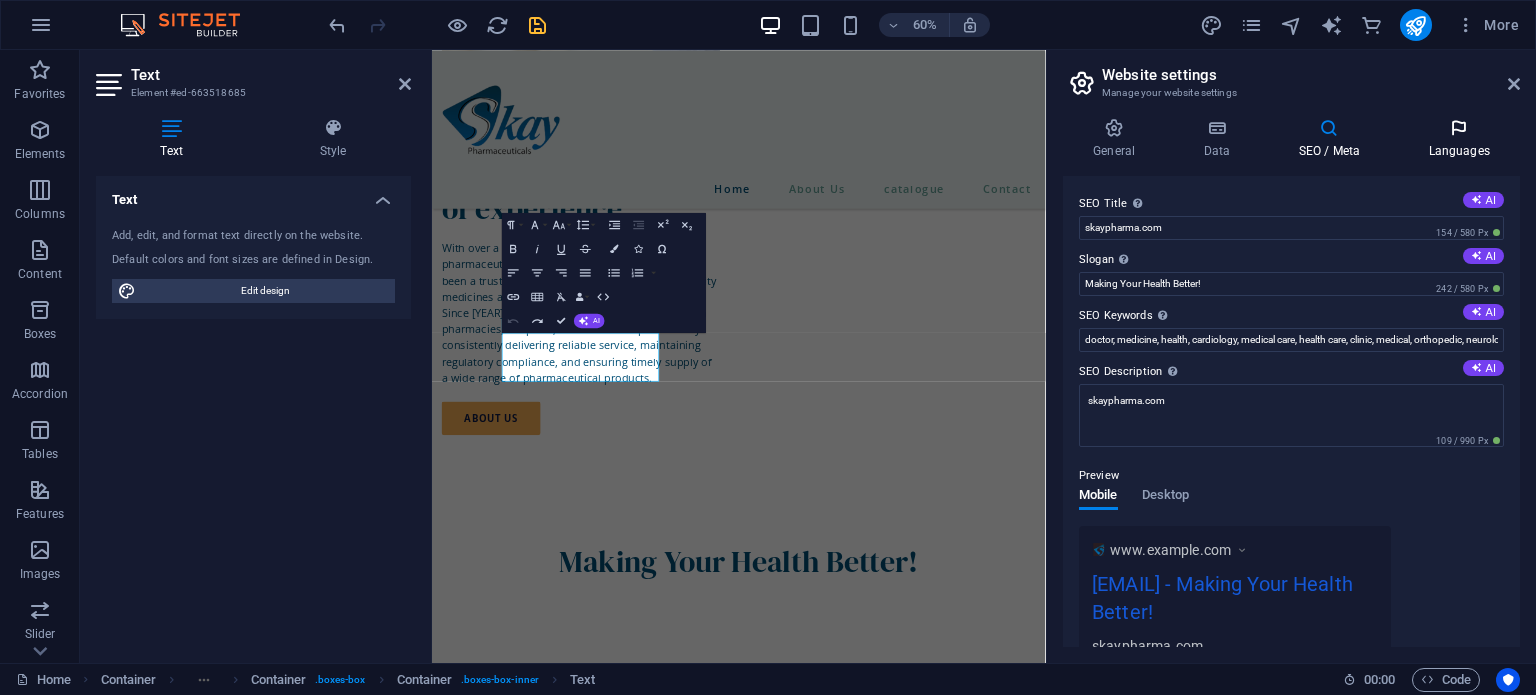 click on "Languages" at bounding box center (1459, 139) 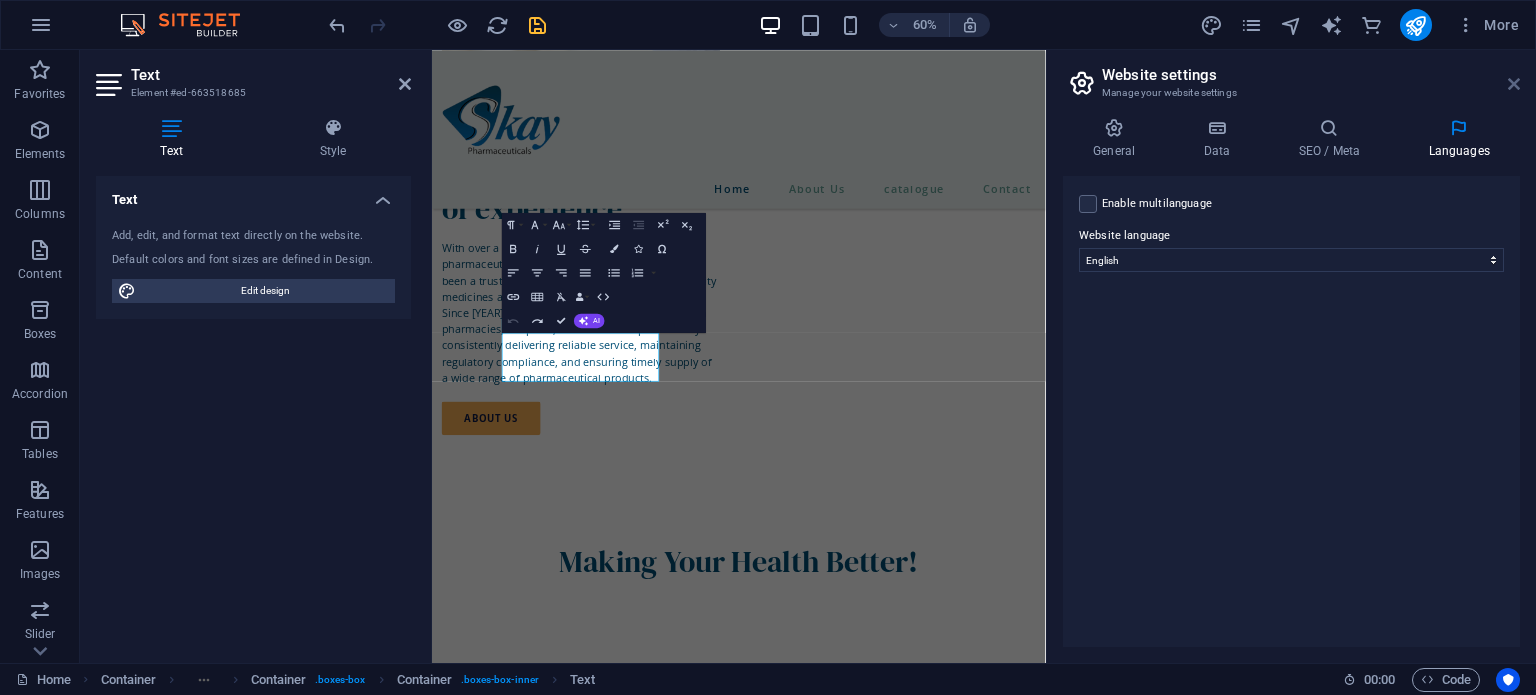 click at bounding box center [1514, 84] 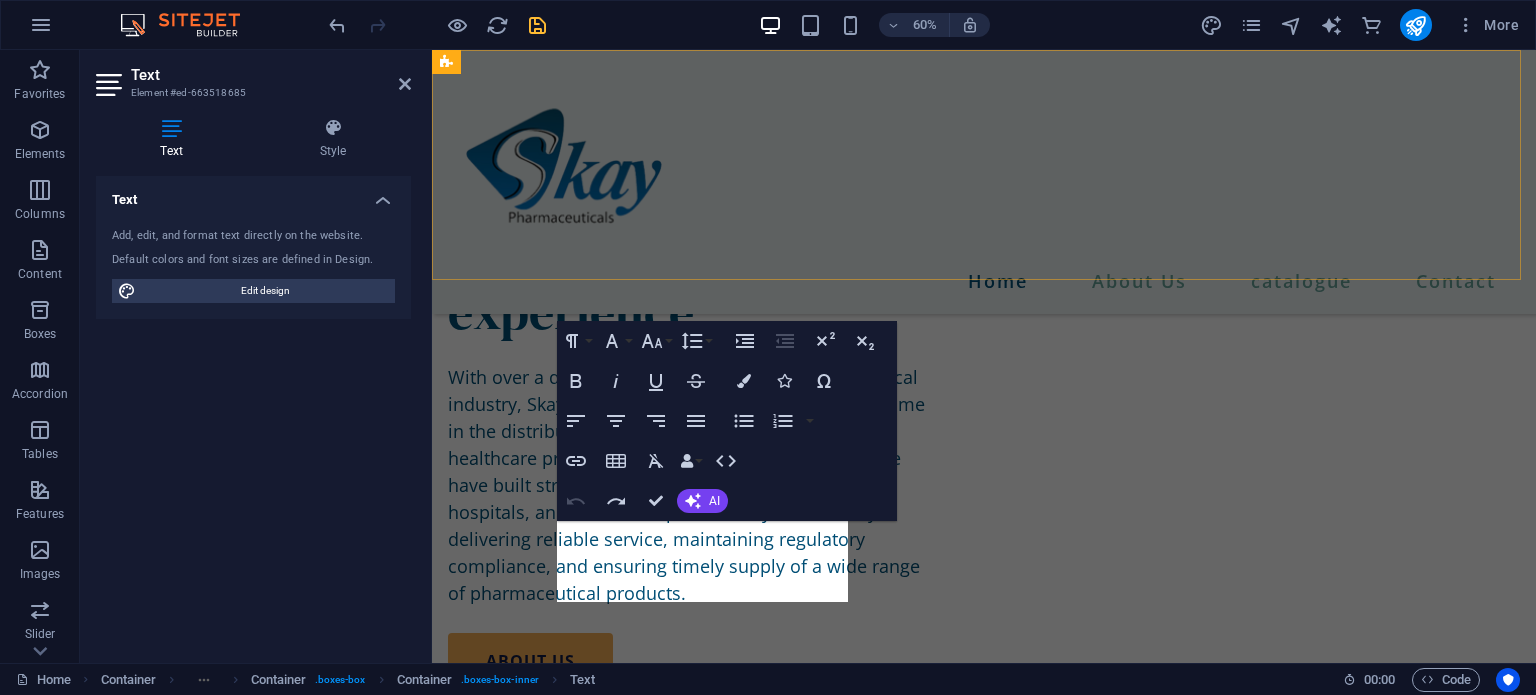 scroll, scrollTop: 2346, scrollLeft: 0, axis: vertical 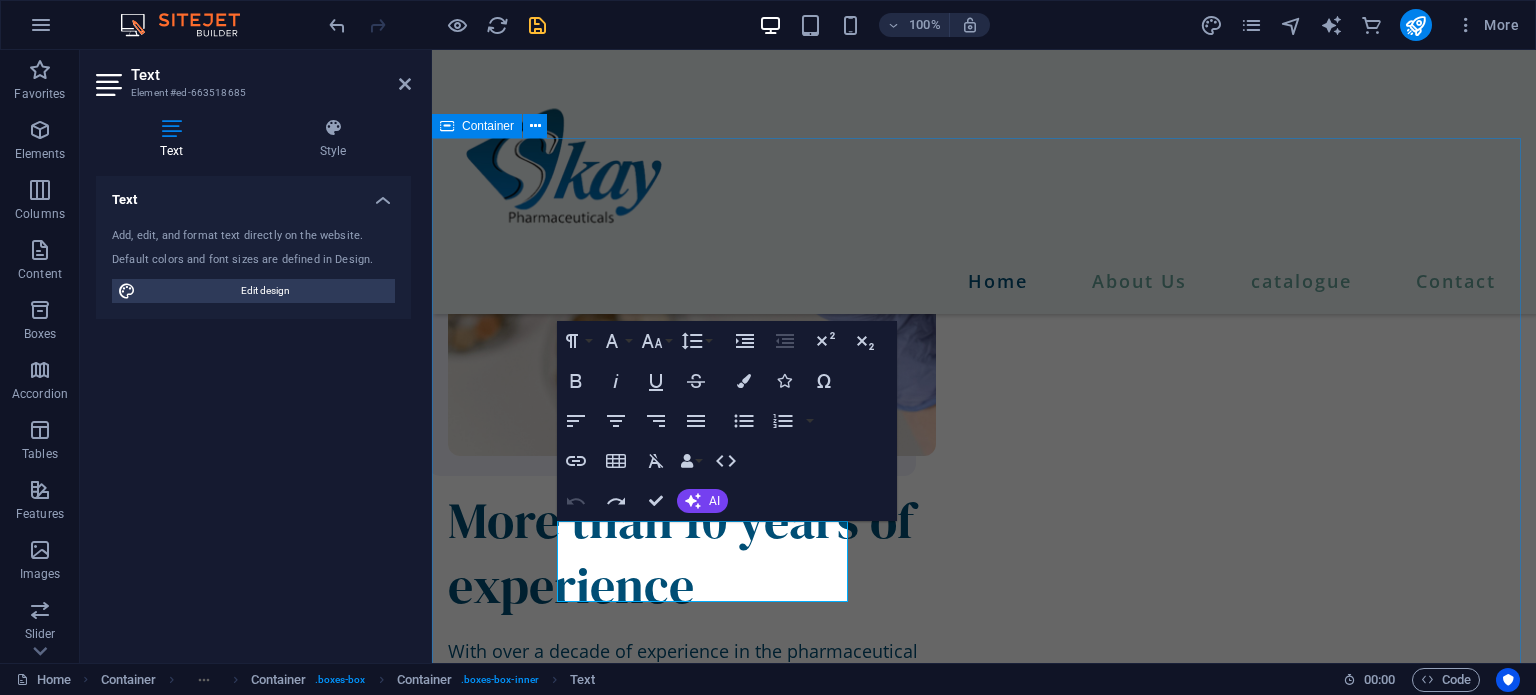 click on "Contact information 85-92,Ground Floor, Zainab Towers, Model Town Link Road ,  Lahore ,  info@skaypharma.com +092-42 35942132   I have read and understand the privacy policy. Unreadable? Load new SEND MESSAGE" at bounding box center [984, 1851] 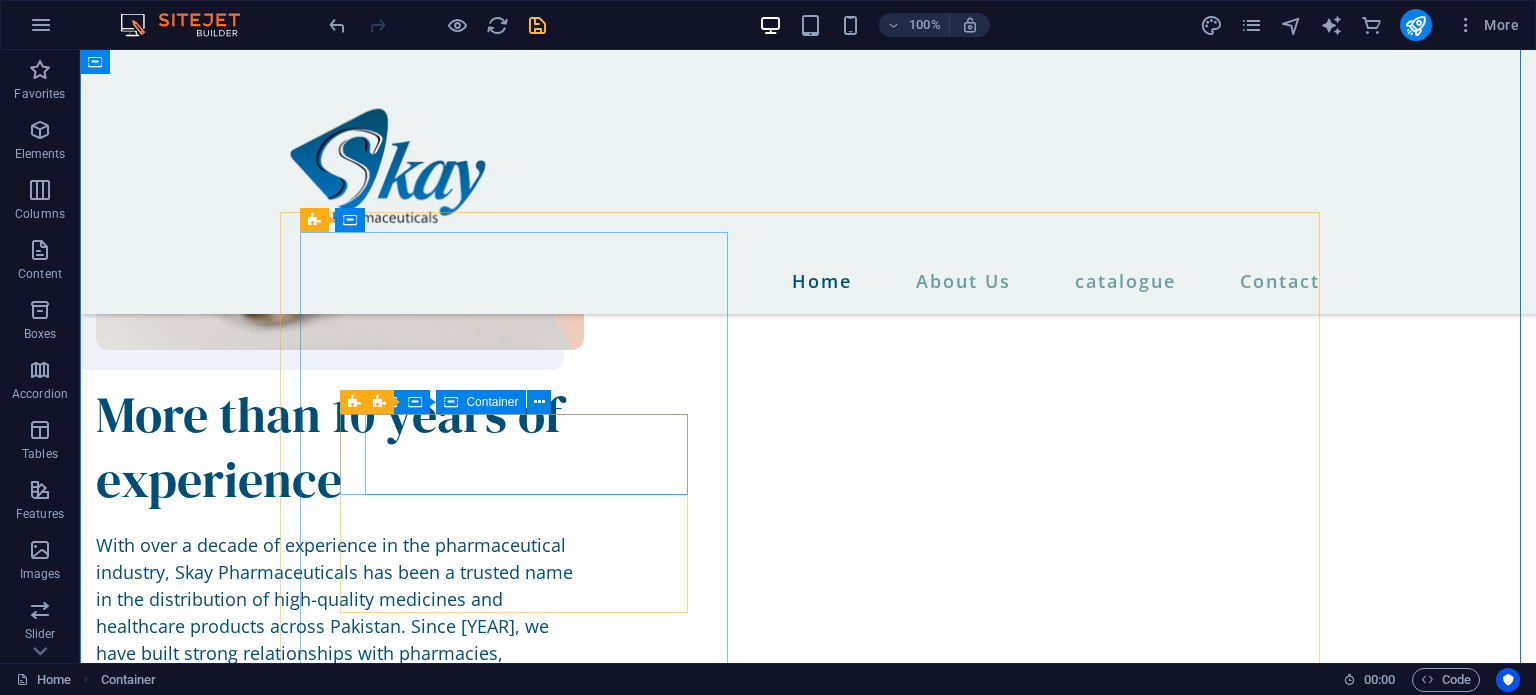 scroll, scrollTop: 2448, scrollLeft: 0, axis: vertical 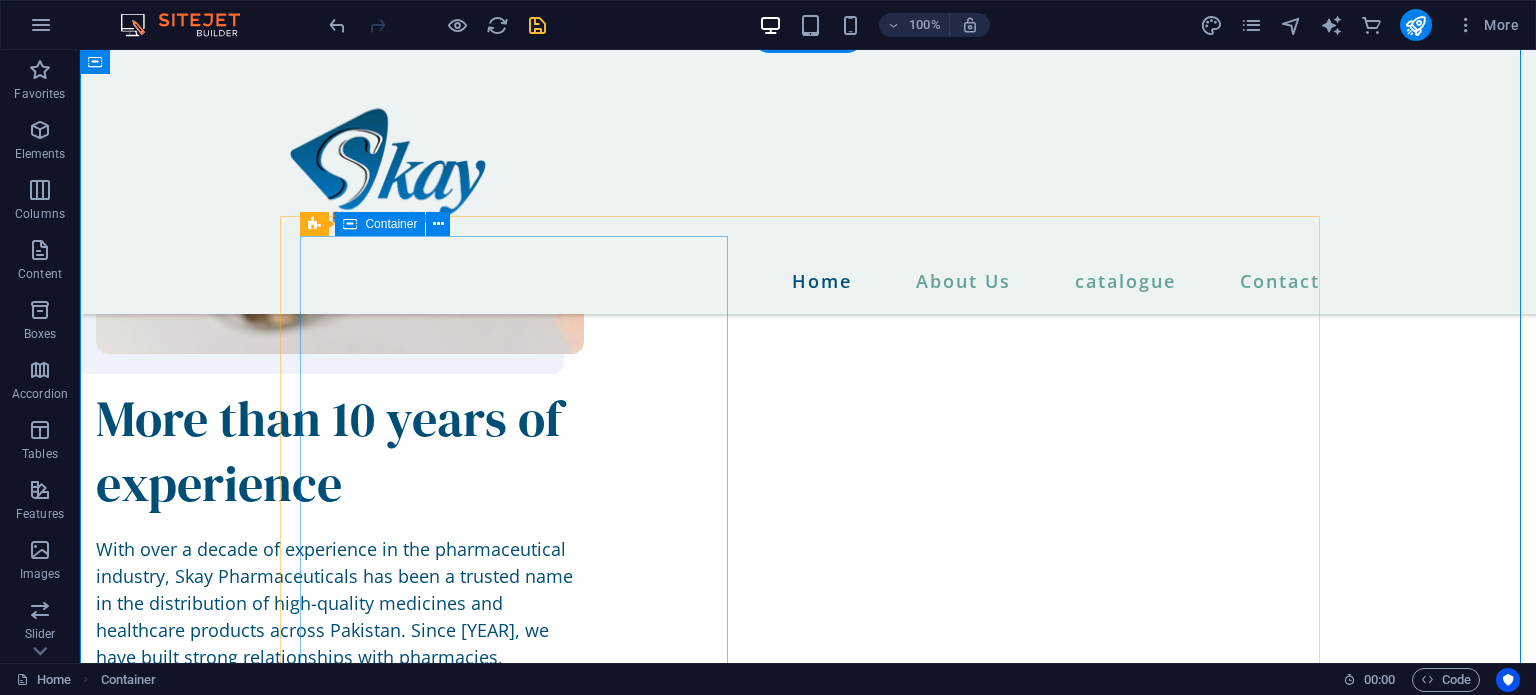 click on "Contact information 85-92,Ground Floor, Zainab Towers, Model Town Link Road ,  Lahore ,  info@skaypharma.com +092-42 35942132" at bounding box center [808, 1512] 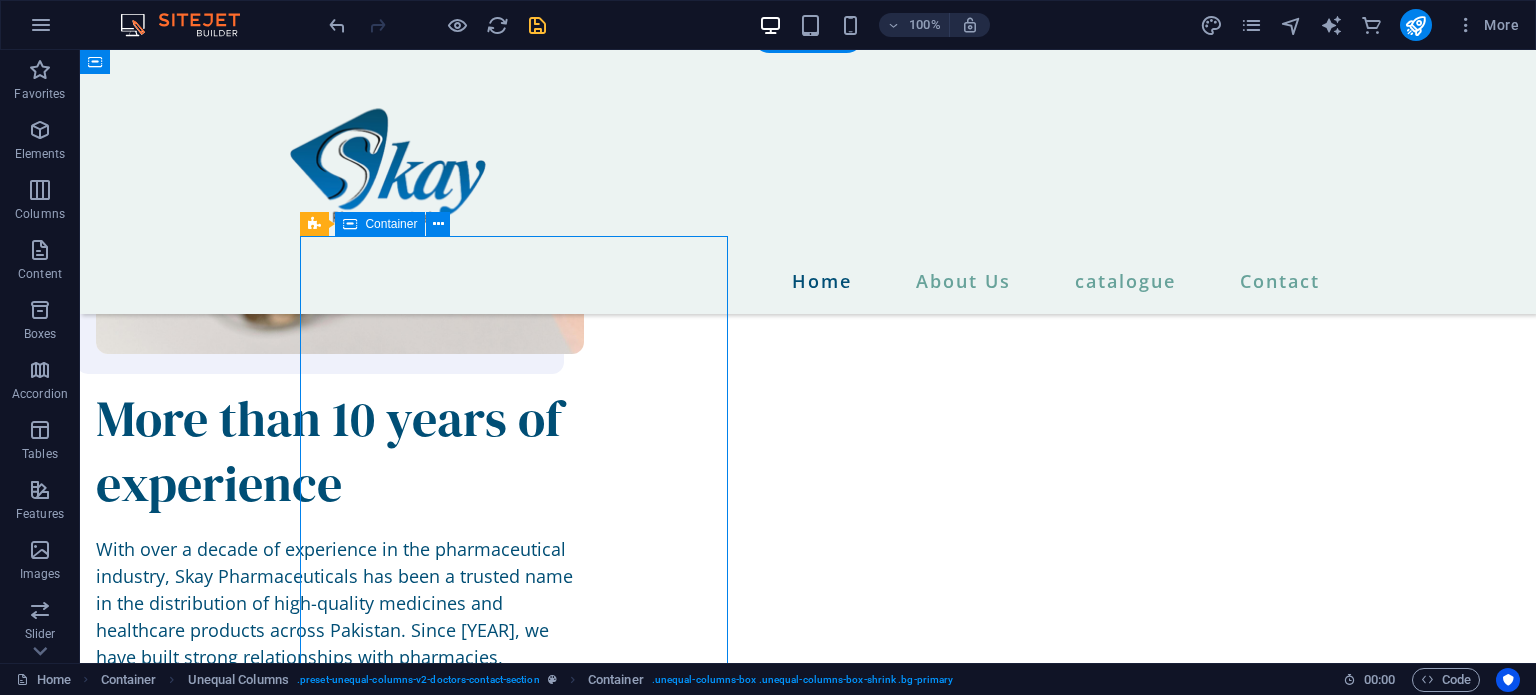 scroll, scrollTop: 2440, scrollLeft: 0, axis: vertical 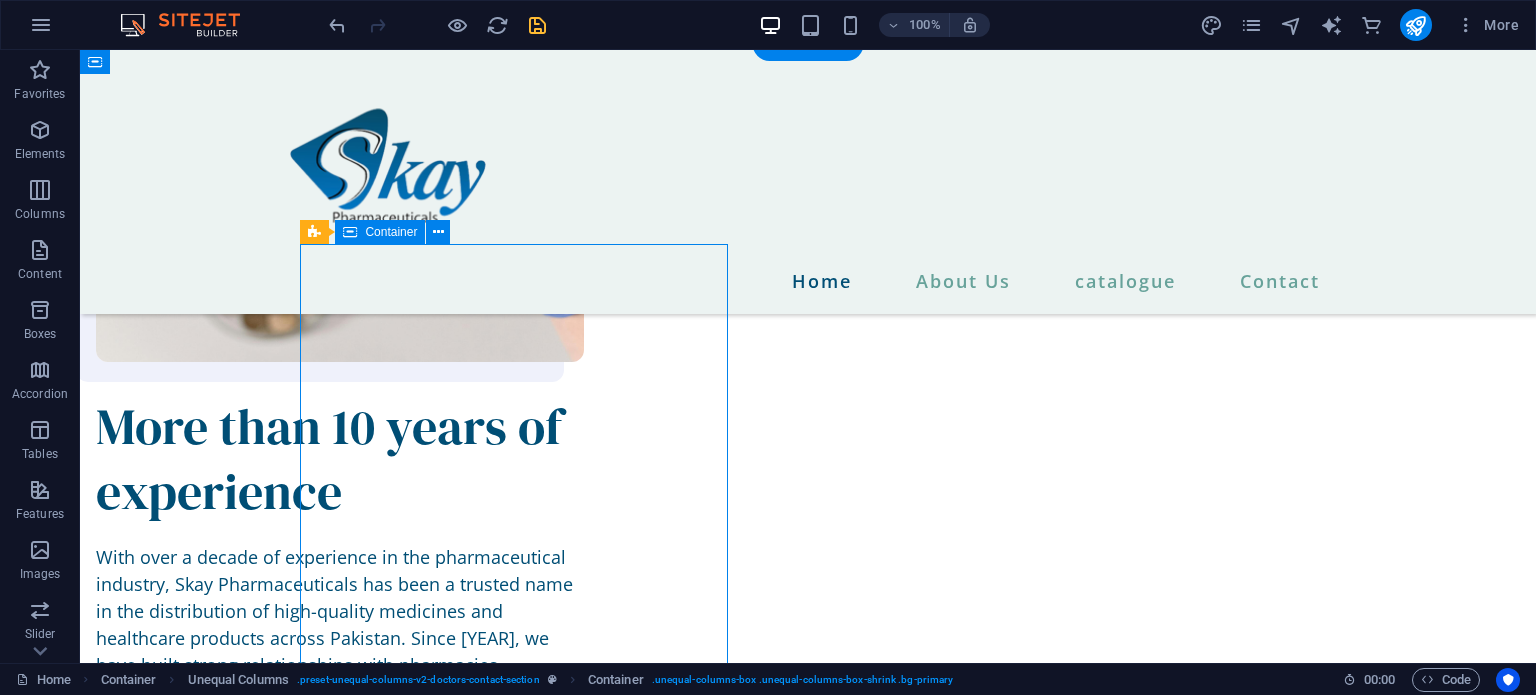click on "Contact information 85-92,Ground Floor, Zainab Towers, Model Town Link Road ,  Lahore ,  info@skaypharma.com +092-42 35942132" at bounding box center [808, 1520] 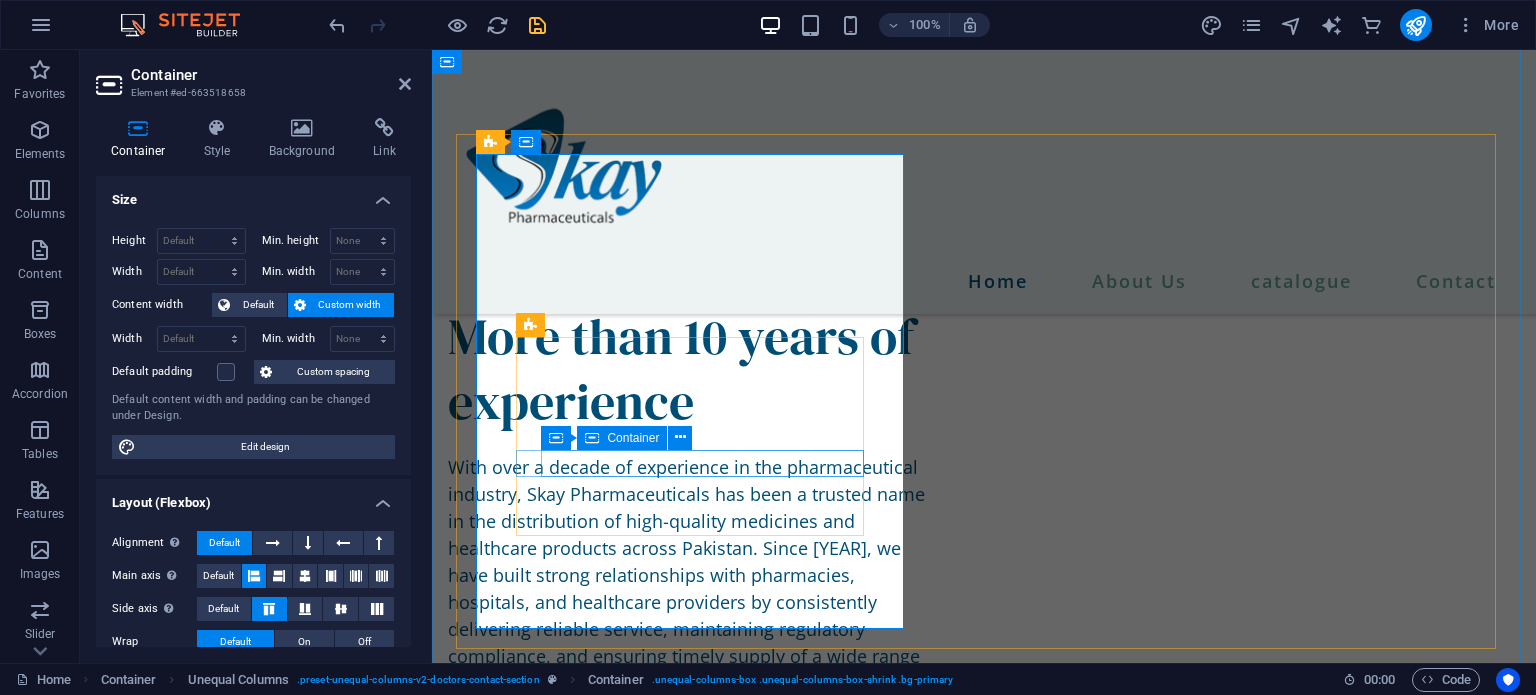 scroll, scrollTop: 2532, scrollLeft: 0, axis: vertical 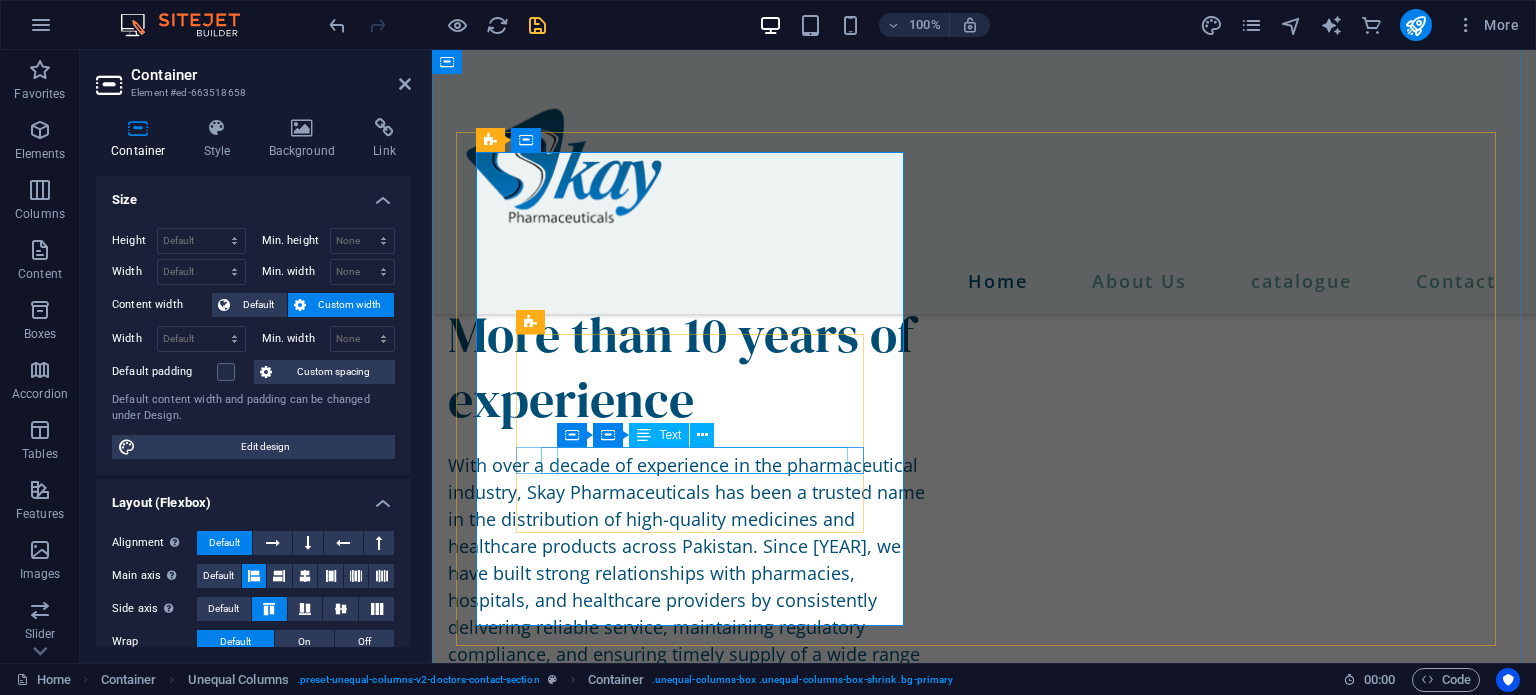 click on "info@[EXAMPLE].com" at bounding box center (984, 1485) 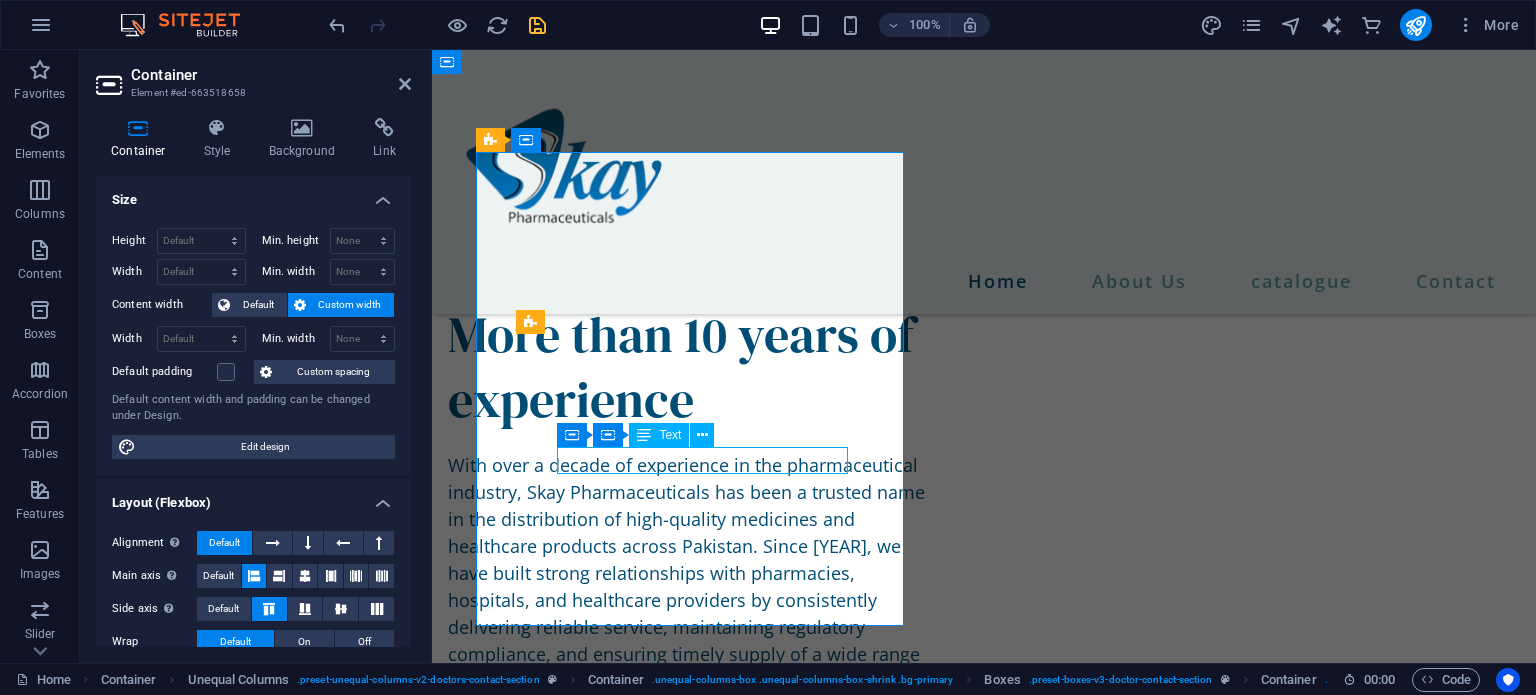 click on "info@[EXAMPLE].com" at bounding box center [984, 1485] 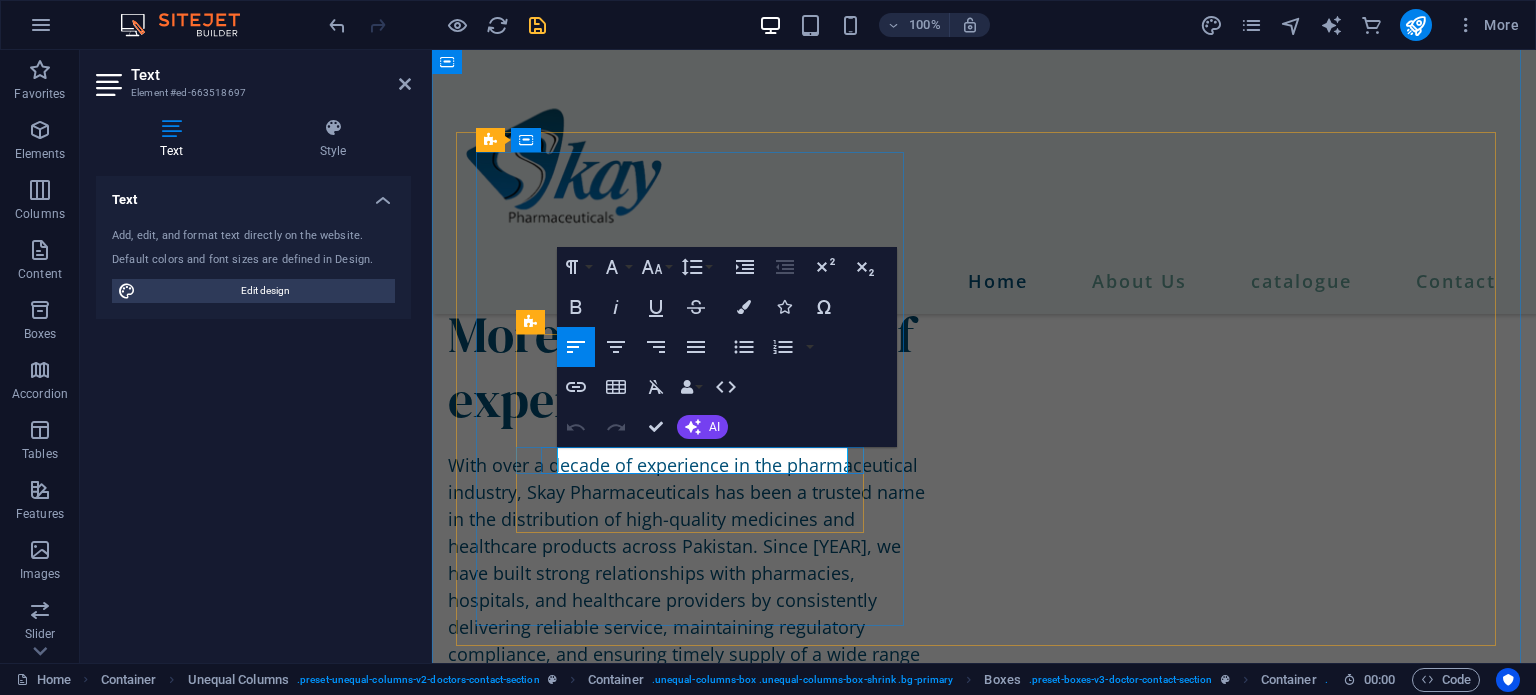 click on "info@[EXAMPLE].com" at bounding box center [571, 1485] 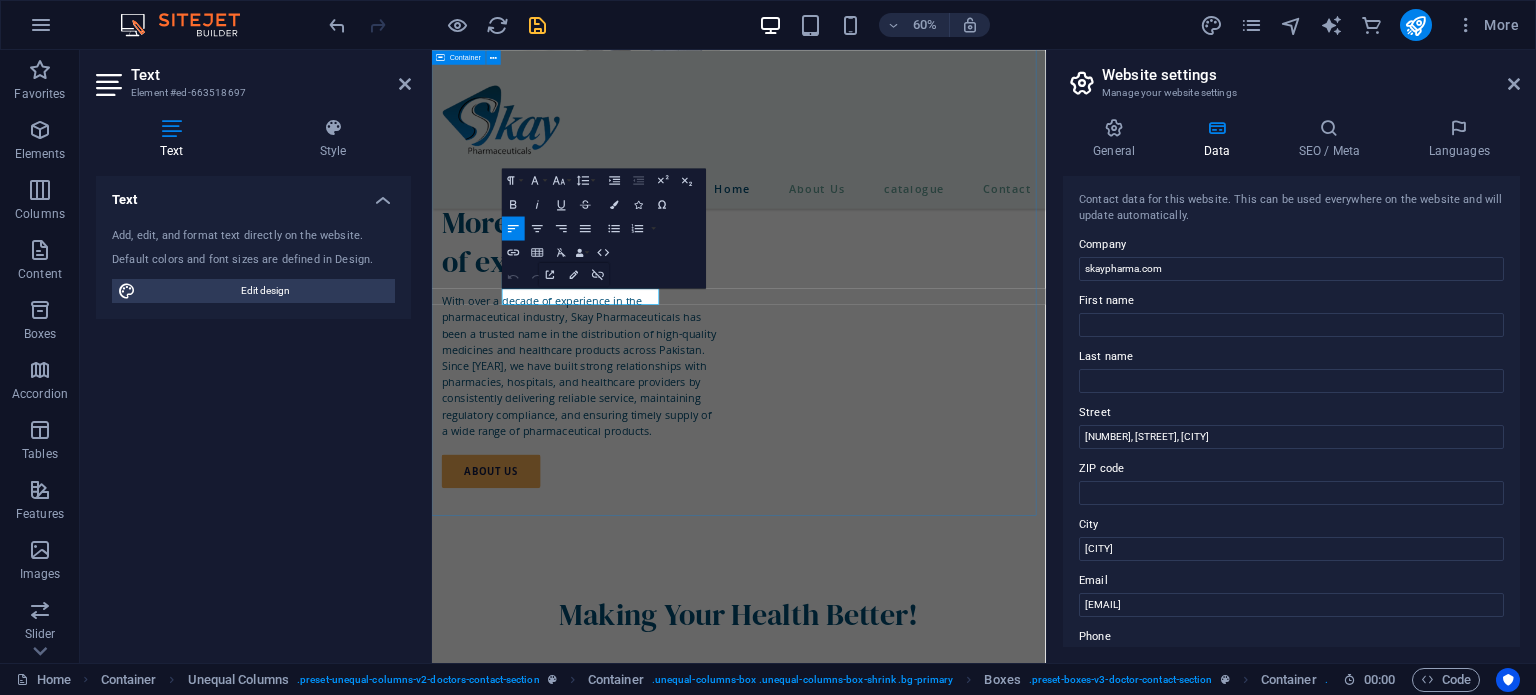 scroll, scrollTop: 2806, scrollLeft: 0, axis: vertical 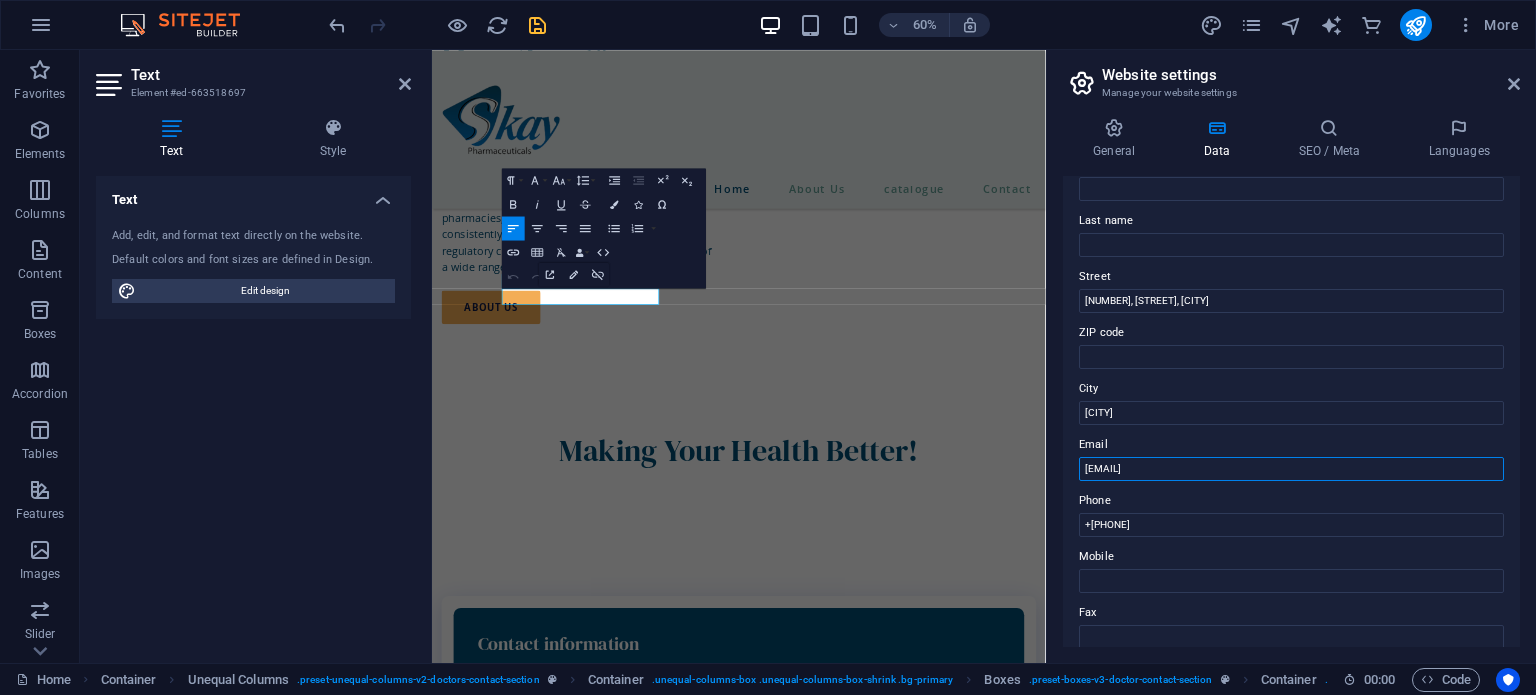 click on "info@[EXAMPLE].com" at bounding box center [1291, 469] 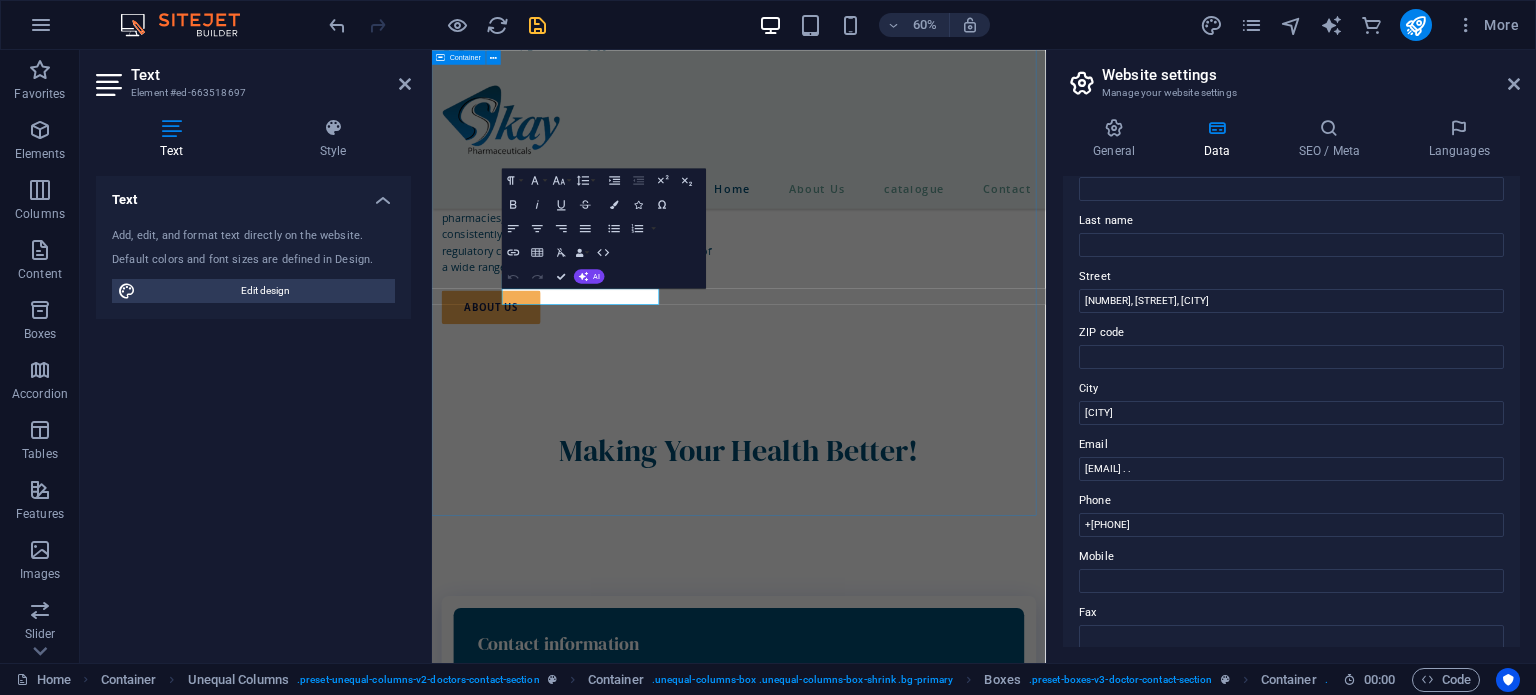 click on "Contact information 85-92,Ground Floor, Zainab Towers, Model Town Link Road ,  Lahore ,  info@skaypharma.com                                            .                                           .       +092-42 35942132   I have read and understand the privacy policy. Unreadable? Load new SEND MESSAGE" at bounding box center (943, 1394) 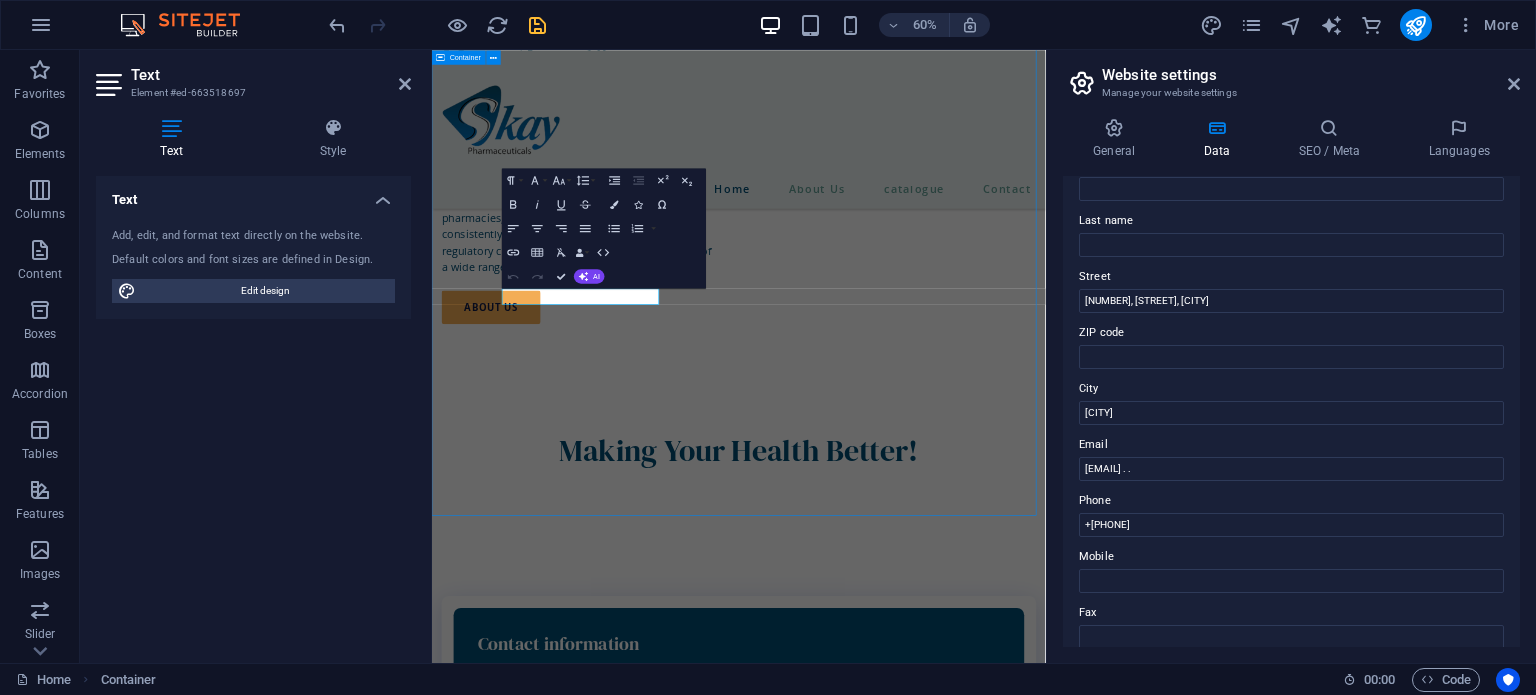 scroll, scrollTop: 2832, scrollLeft: 0, axis: vertical 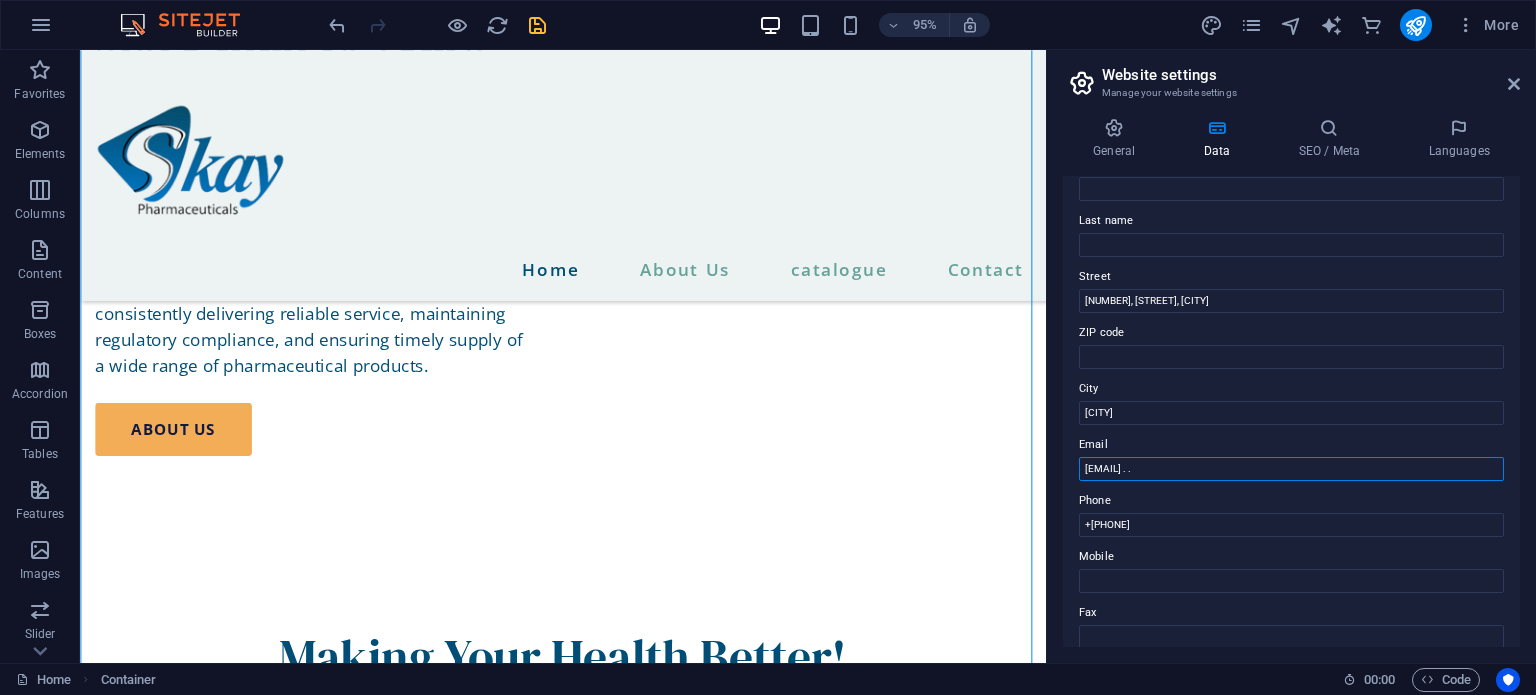 click on "info@skaypharma.com                                            .                                           ." at bounding box center (1291, 469) 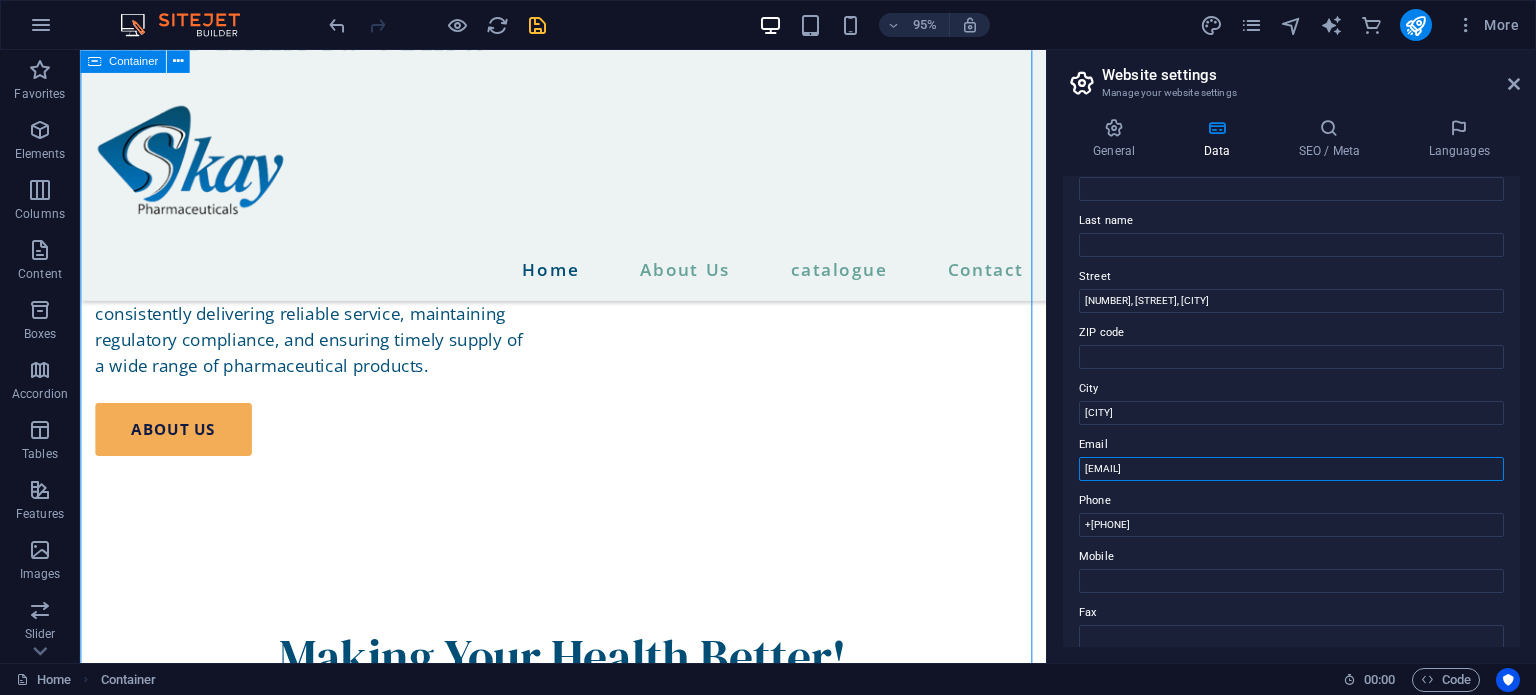 type on "info@[EXAMPLE].com" 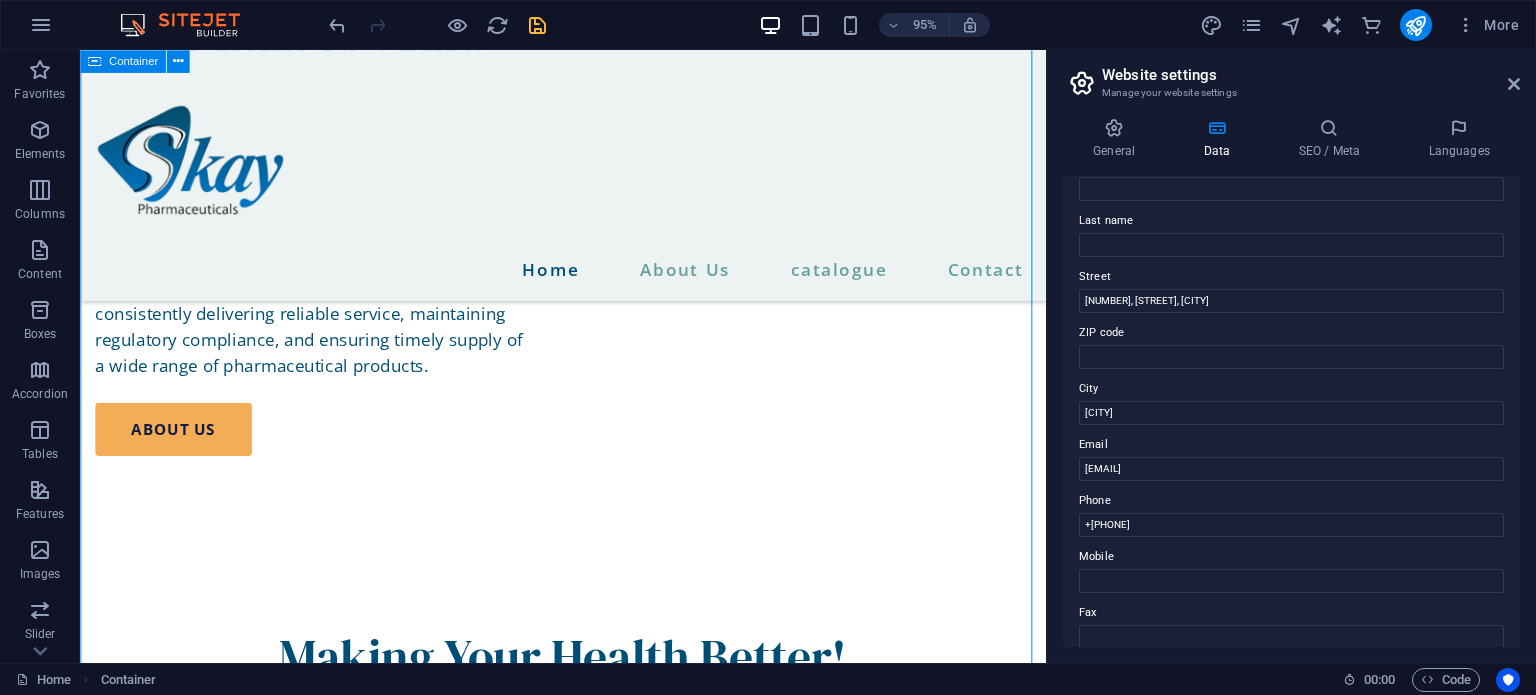 click on "Contact information 85-92,Ground Floor, Zainab Towers, Model Town Link Road ,  Lahore ,  info@skaypharma.com  +092-42 35942132   I have read and understand the privacy policy. Unreadable? Load new SEND MESSAGE" at bounding box center (588, 1365) 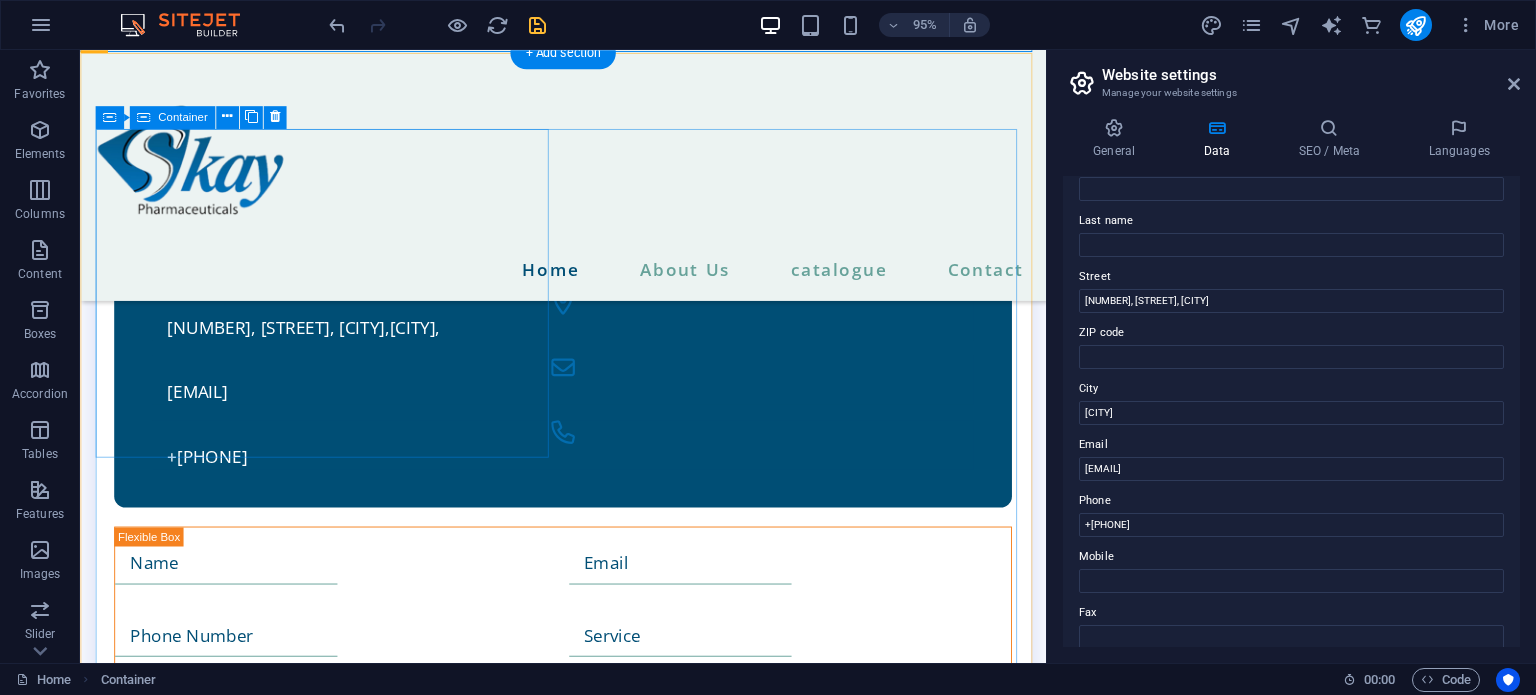 scroll, scrollTop: 3608, scrollLeft: 0, axis: vertical 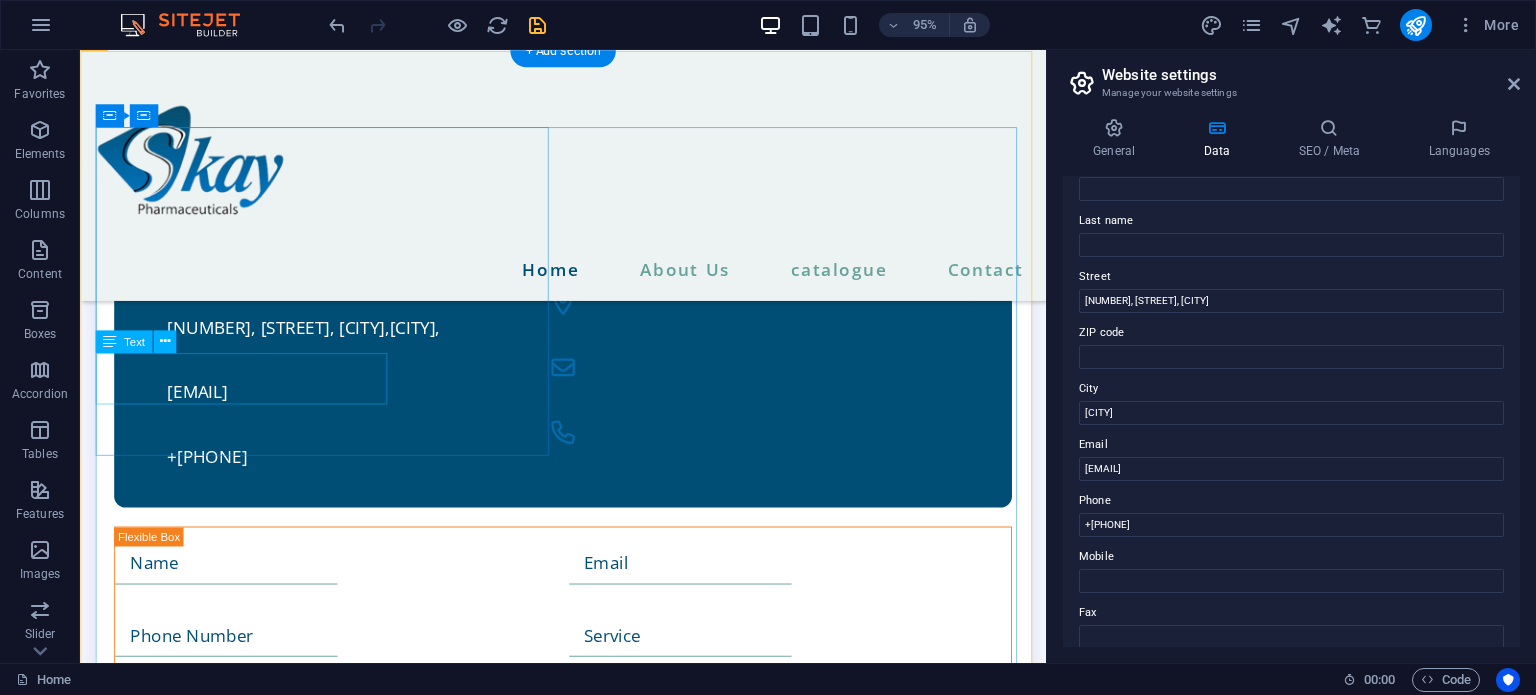click on "Lorem ipsum dolor sit amet, consectetur adipiscing elit. Nunc vulputate libero et." at bounding box center (338, 1550) 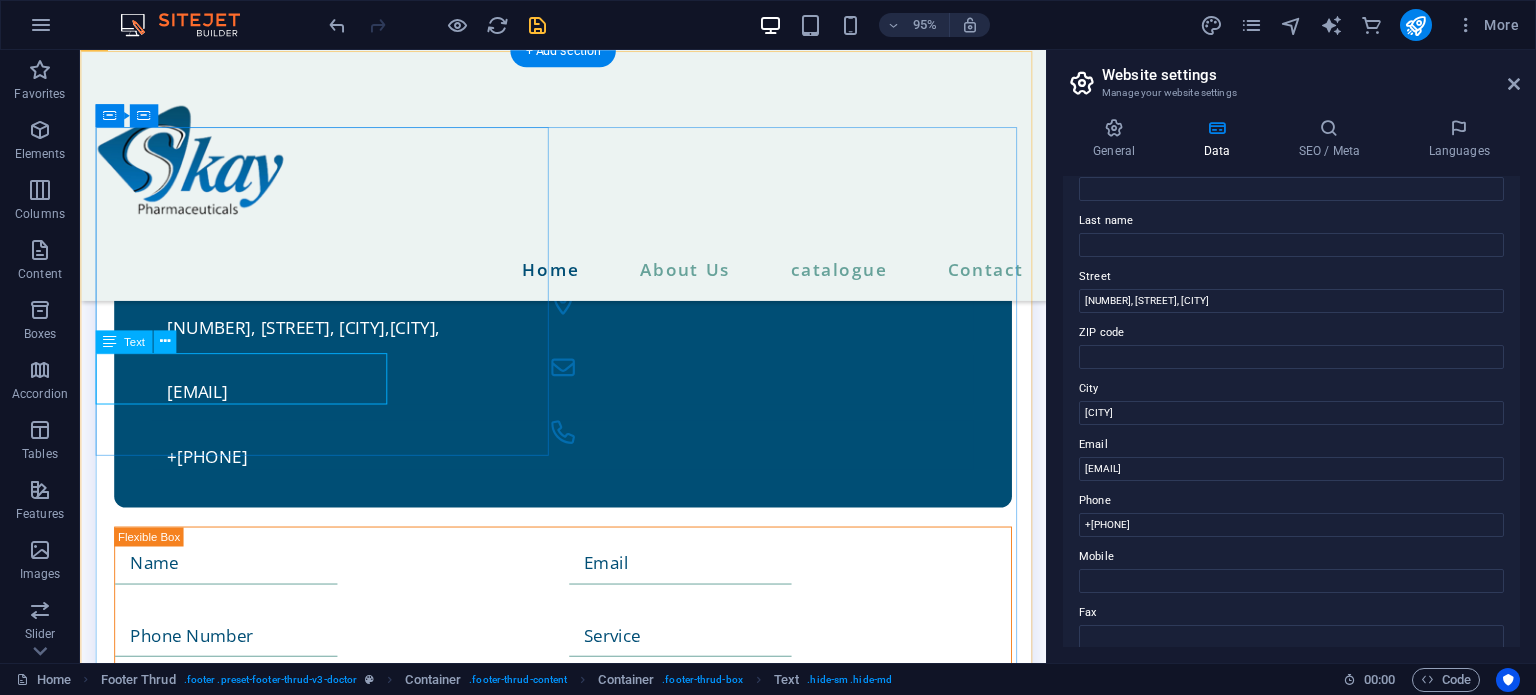 click on "Lorem ipsum dolor sit amet, consectetur adipiscing elit. Nunc vulputate libero et." at bounding box center [338, 1550] 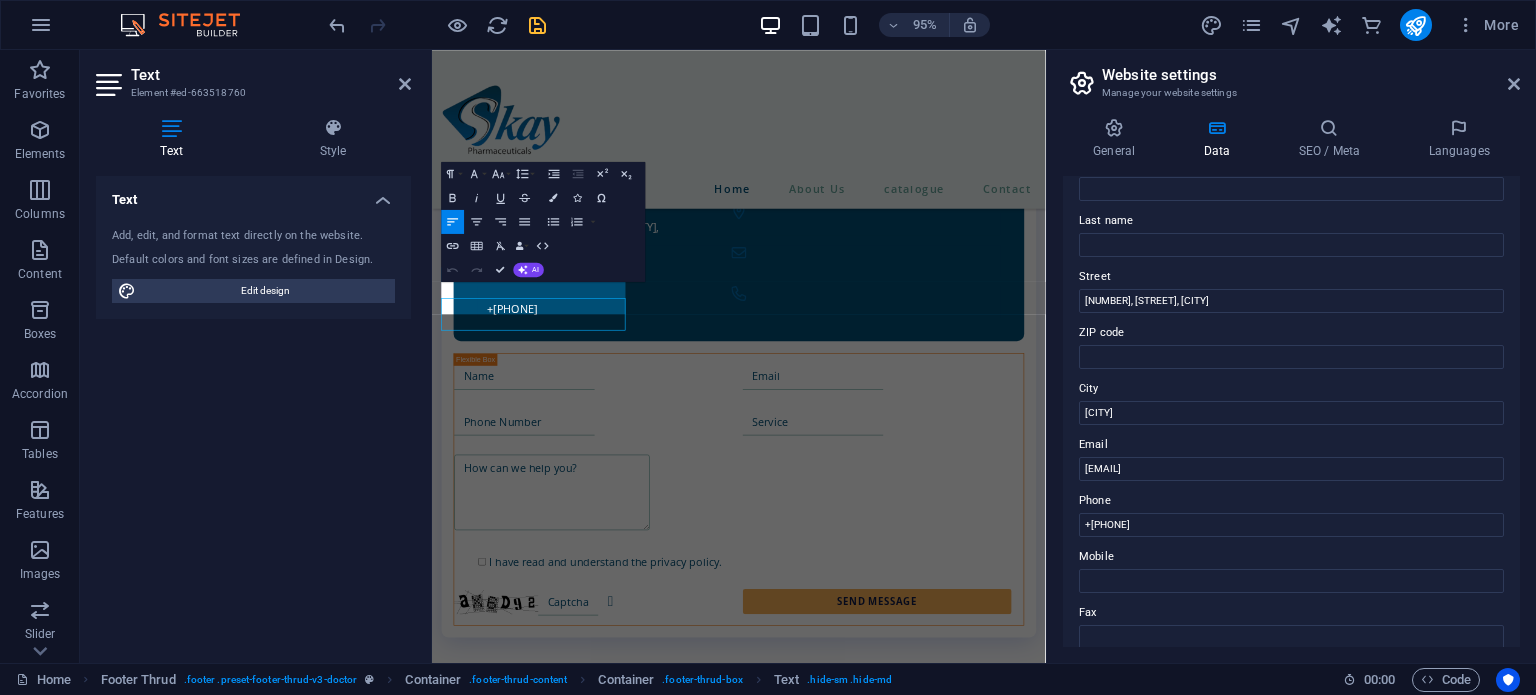 scroll, scrollTop: 3515, scrollLeft: 0, axis: vertical 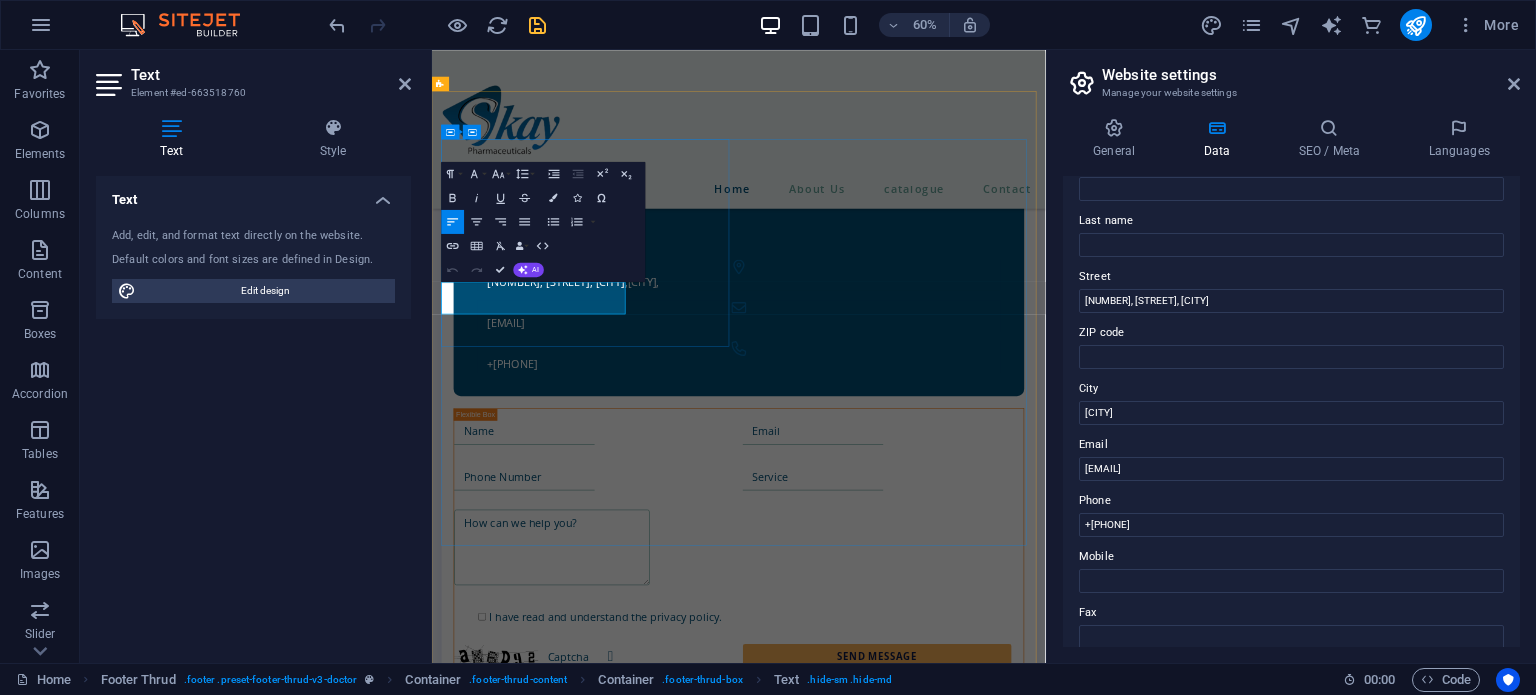 click on "Lorem ipsum dolor sit amet, consectetur adipiscing elit. Nunc vulputate libero et." at bounding box center [680, 1646] 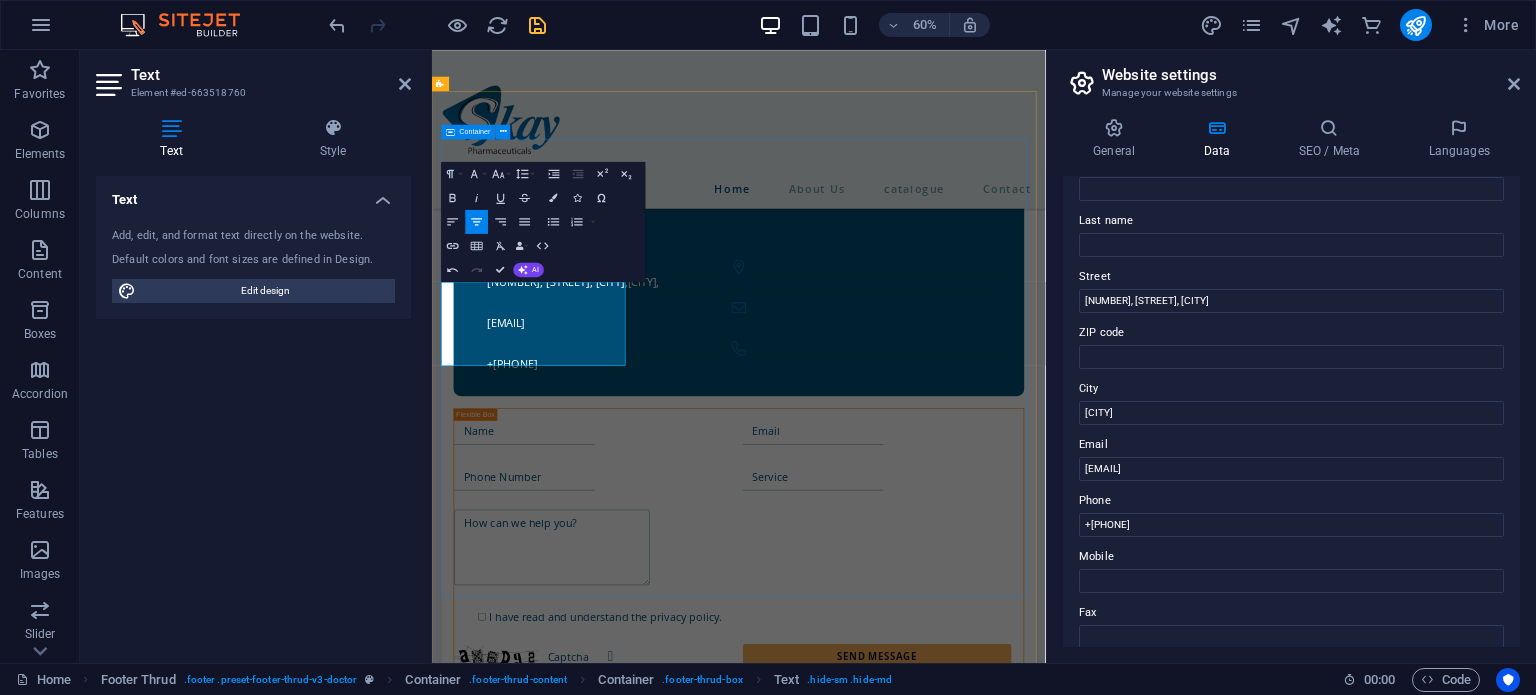 click on "Making Your Health Better! Lorem ipsum dolor sit amet, consectetur adipiscing elit. Nunc vulputate libero et. Home About Us Team Sevices Contact 85-92,Ground Floor, Zainab Towers, Model Town Link Road ,  Lahore ,  85-92,Ground Floor, Zainab Towers, Model Town Link Road ,  Lahore ,  info@skaypharma.com  +092-42 35942132" at bounding box center (943, 1736) 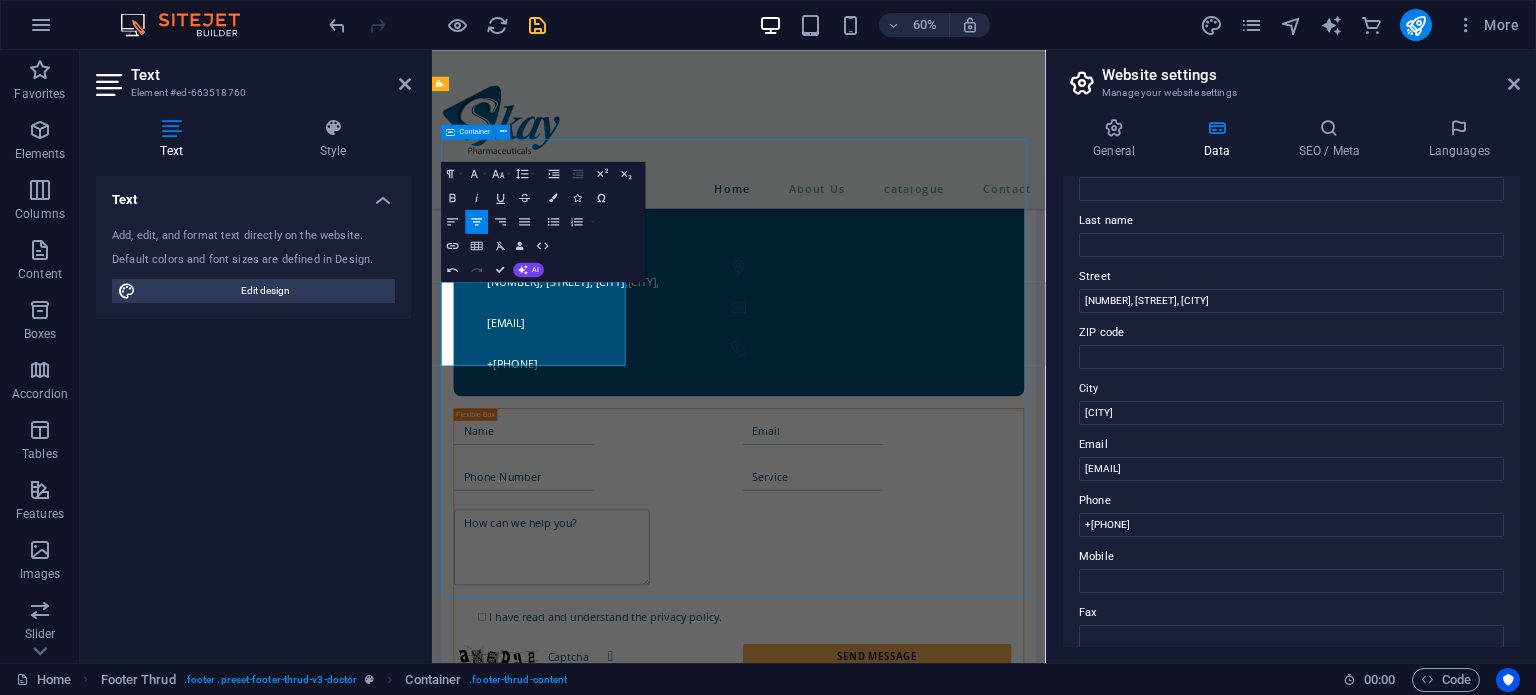 scroll, scrollTop: 3542, scrollLeft: 0, axis: vertical 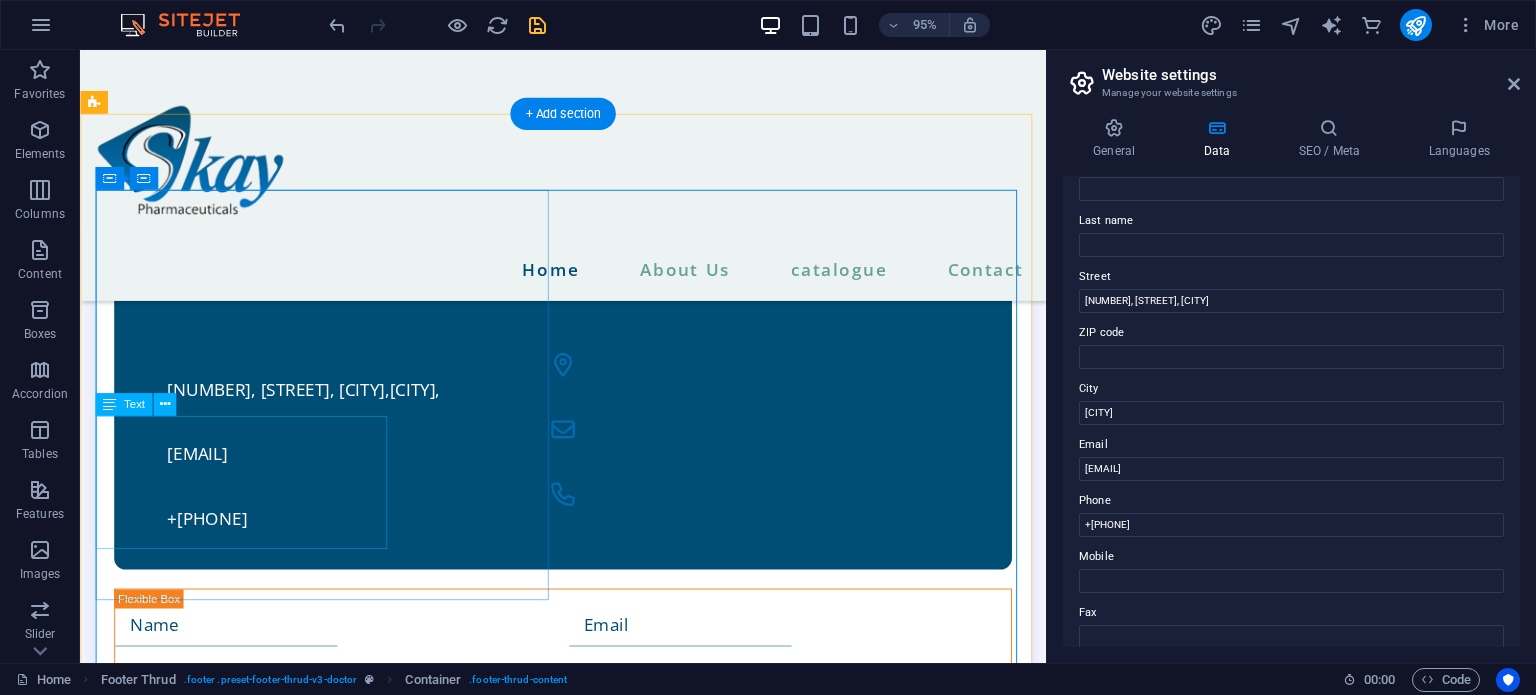 click on "Making Your Health Better!" at bounding box center (338, 1649) 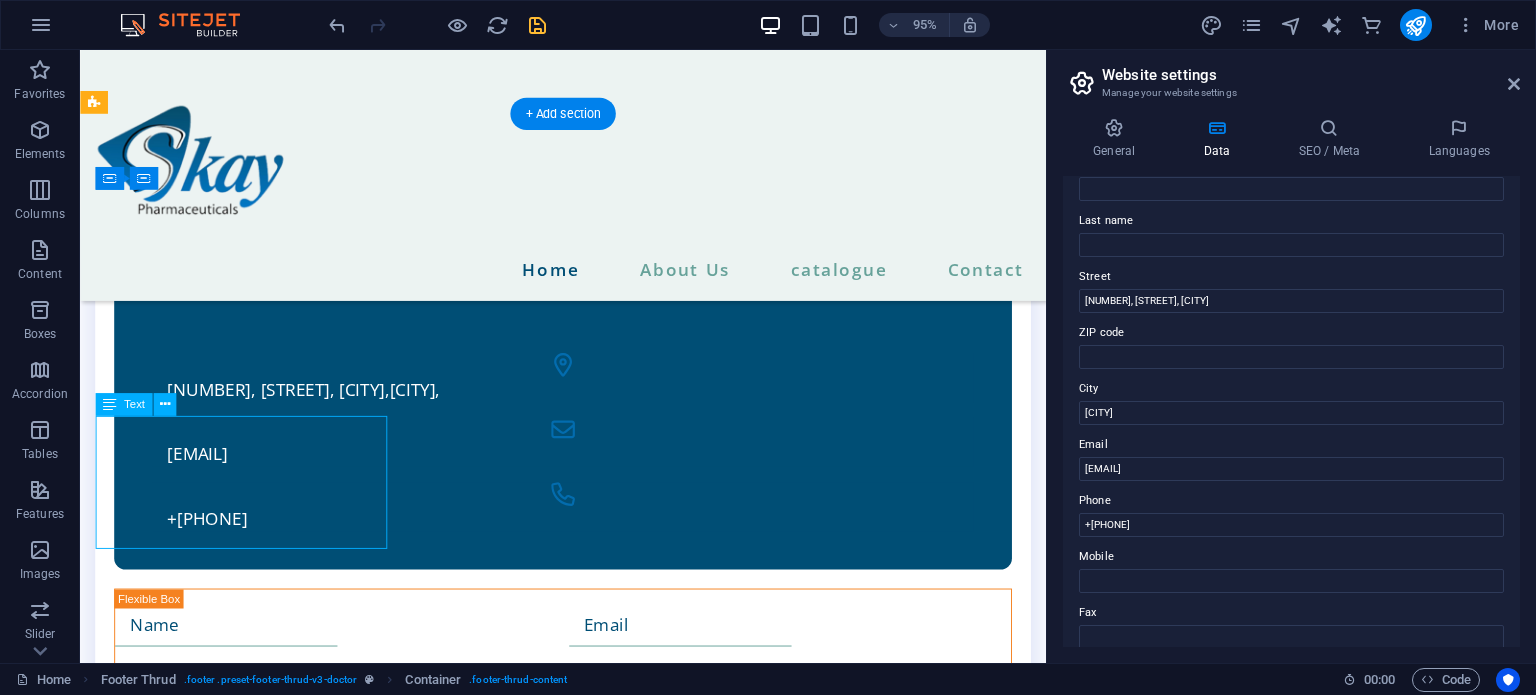 click on "Making Your Health Better!" at bounding box center [338, 1649] 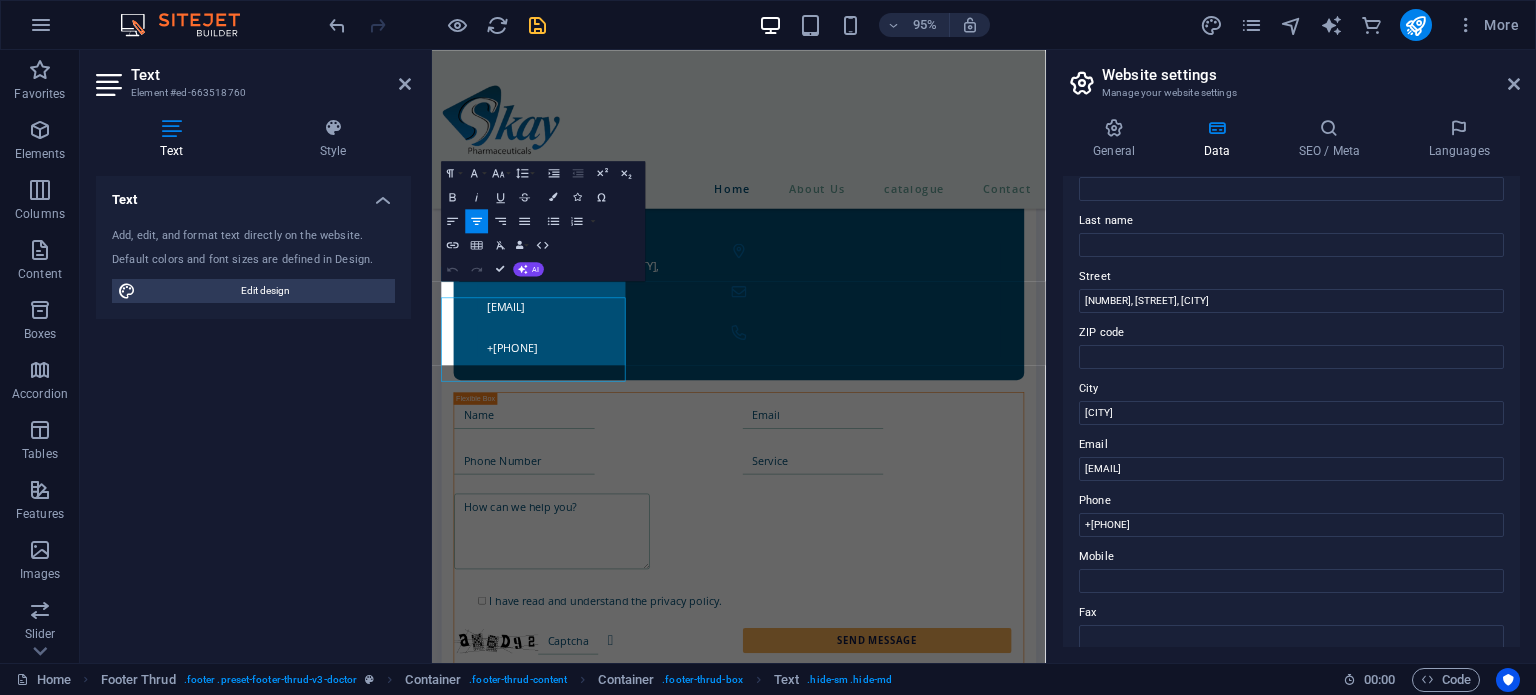 scroll, scrollTop: 3516, scrollLeft: 0, axis: vertical 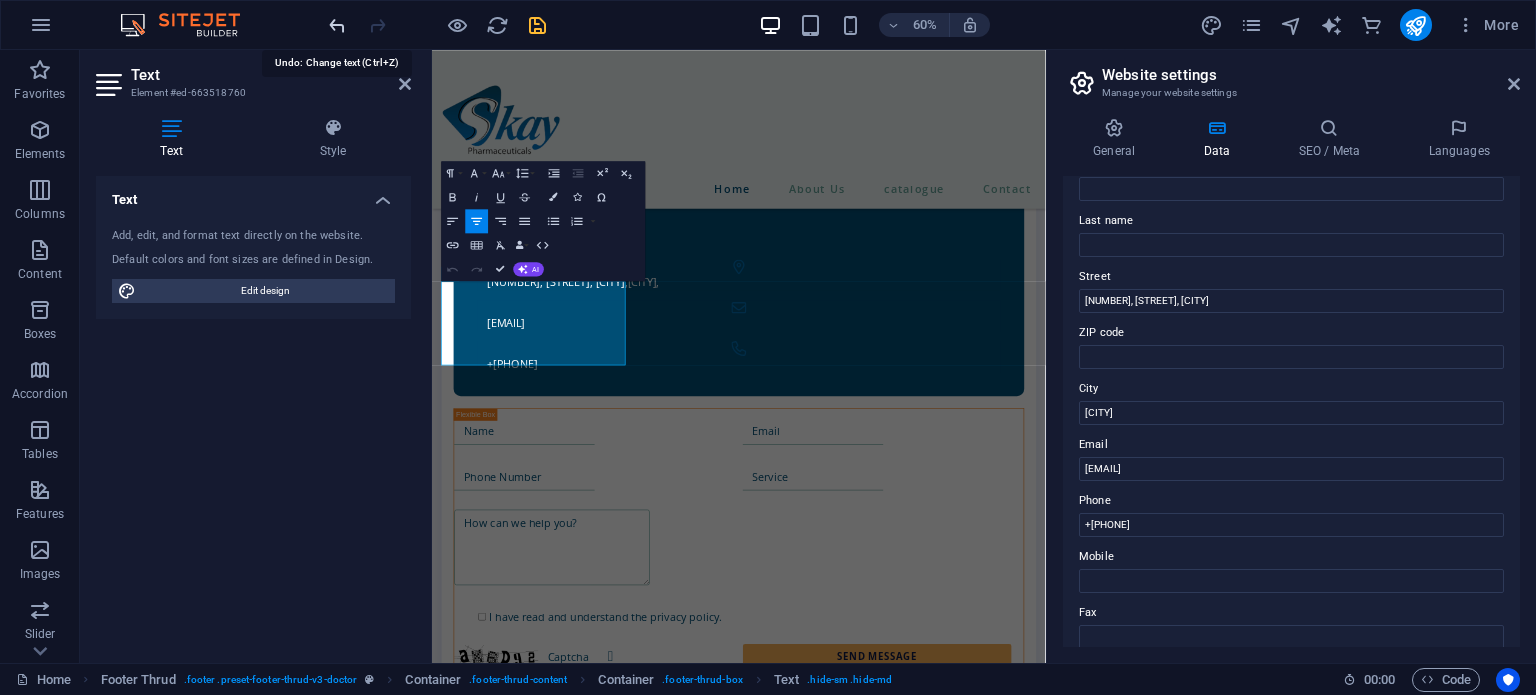 click at bounding box center (337, 25) 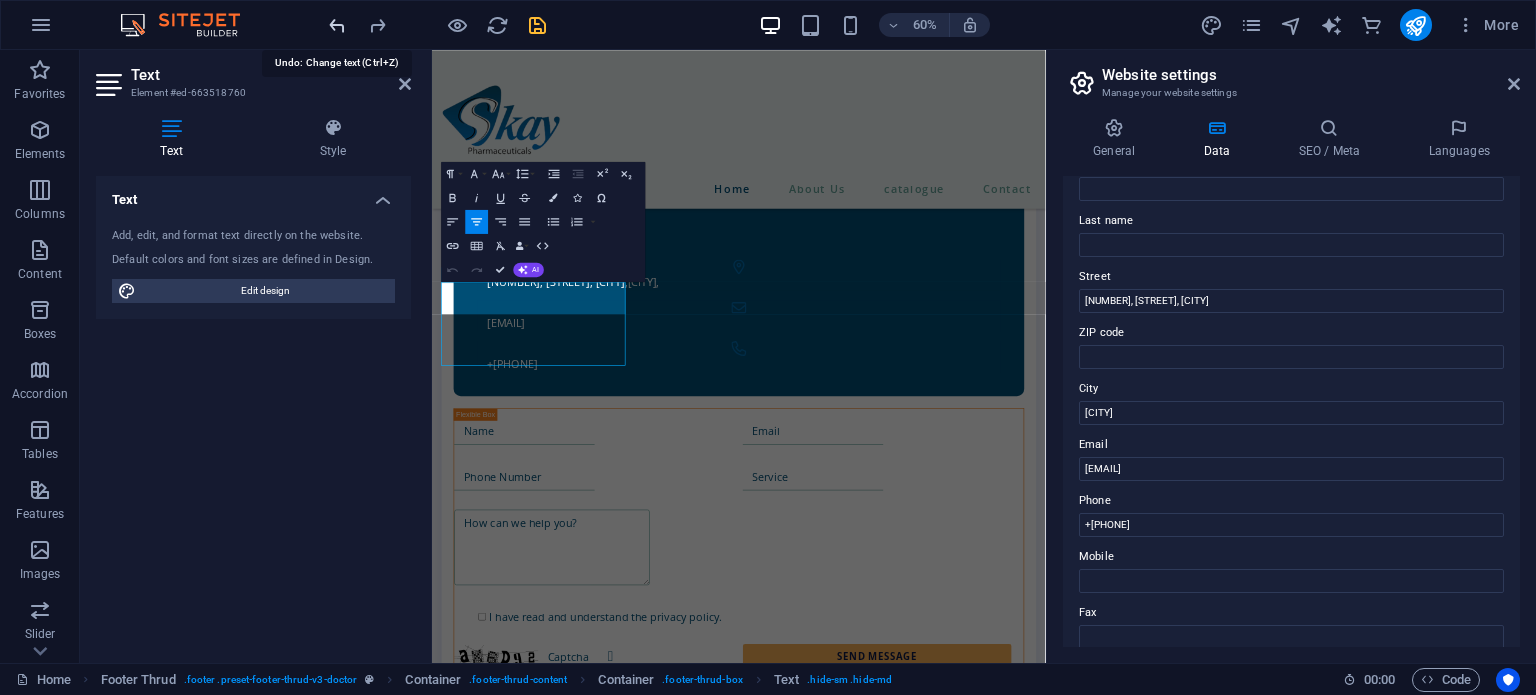 scroll, scrollTop: 3515, scrollLeft: 0, axis: vertical 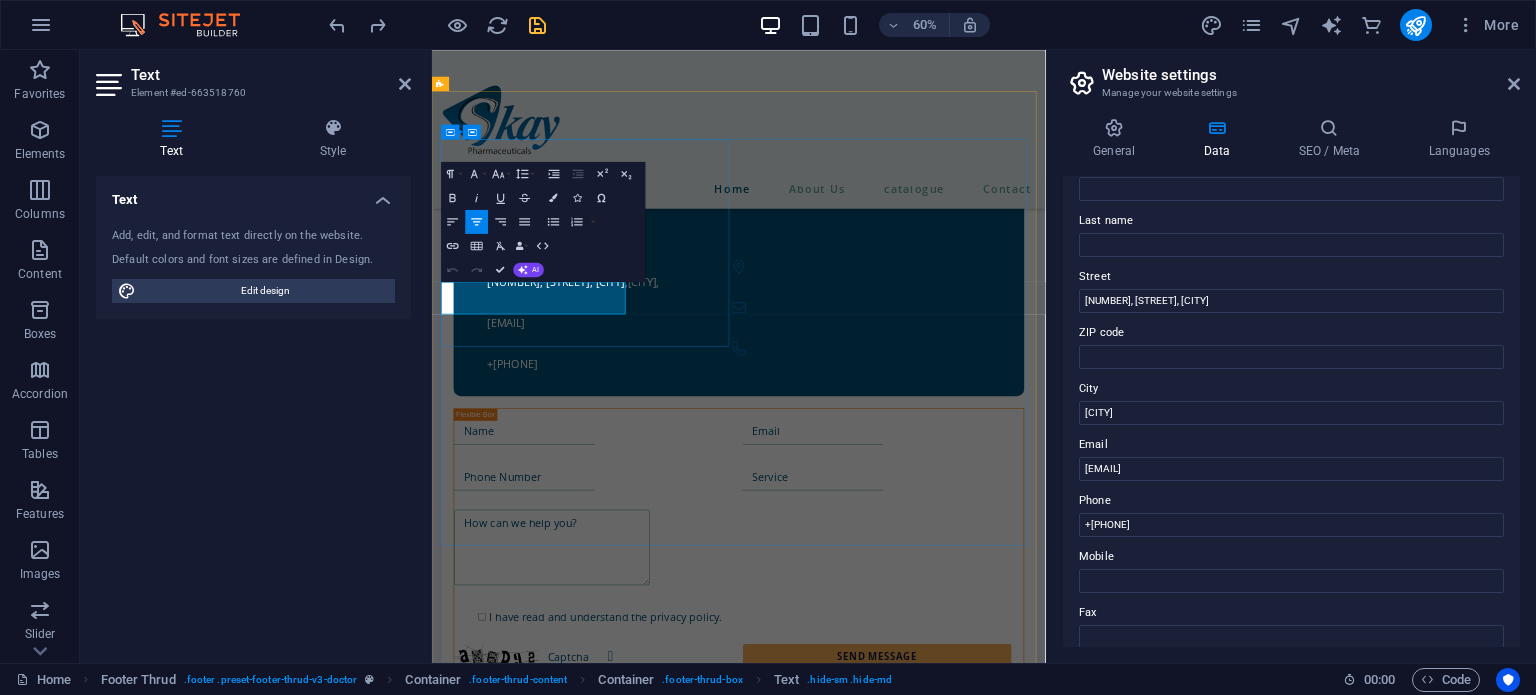 click on "Lorem ipsum dolor sit amet, consectetur adipiscing elit. Nunc vulputate libero et." at bounding box center [692, 1646] 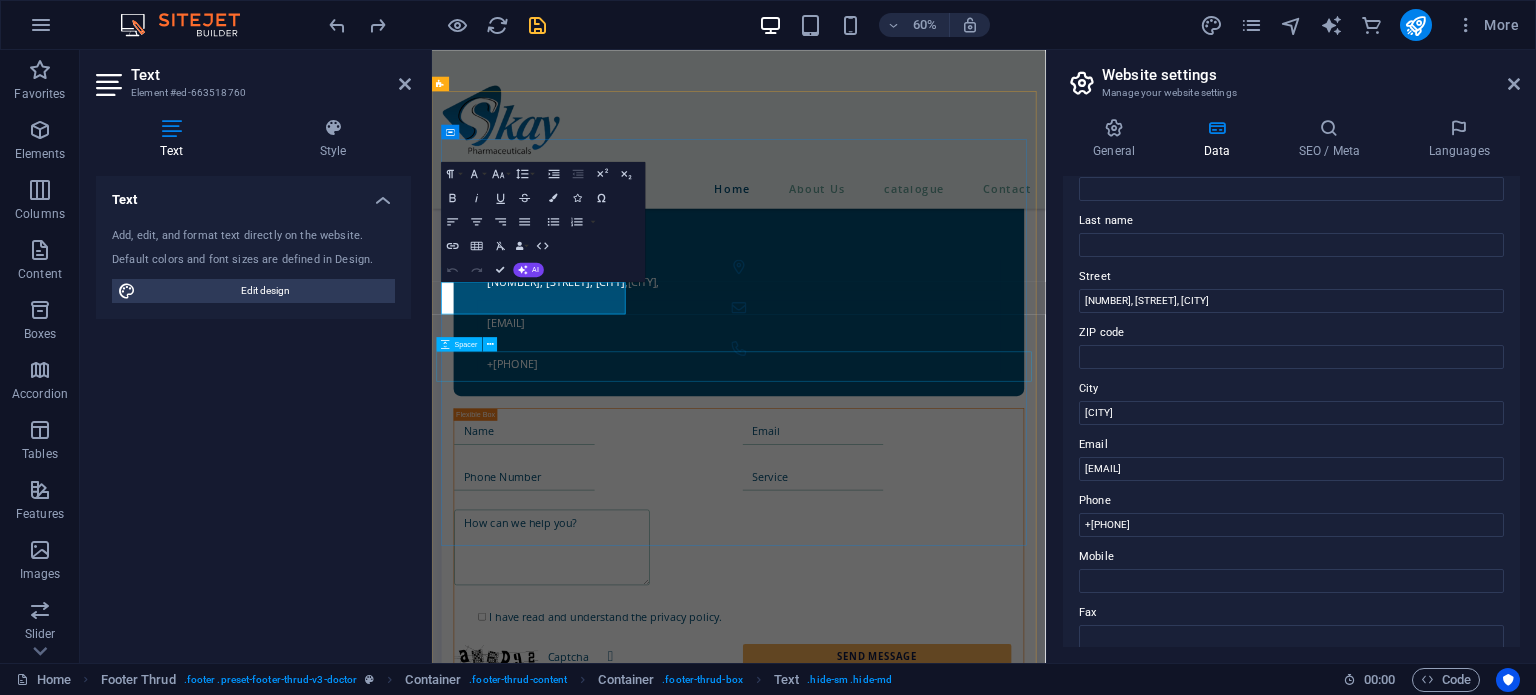 click at bounding box center (943, 1760) 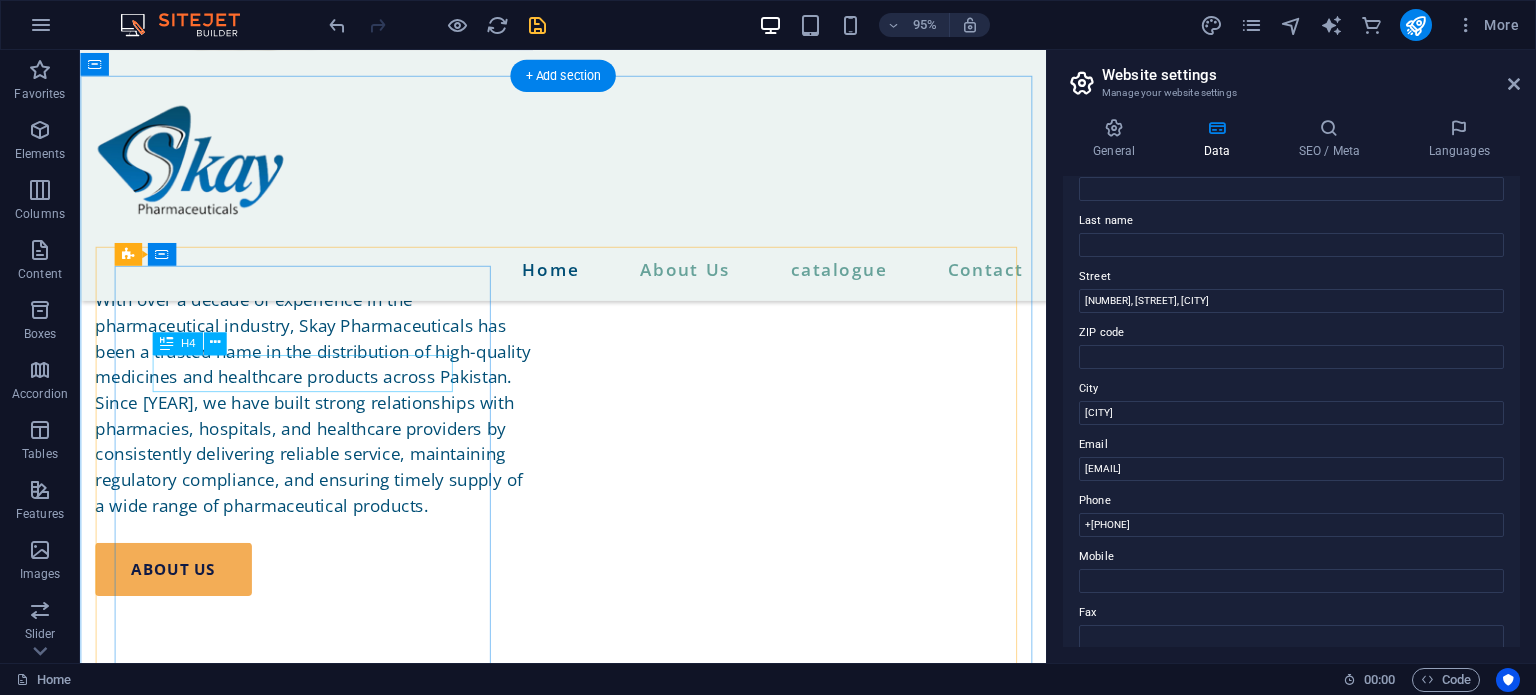 scroll, scrollTop: 2678, scrollLeft: 0, axis: vertical 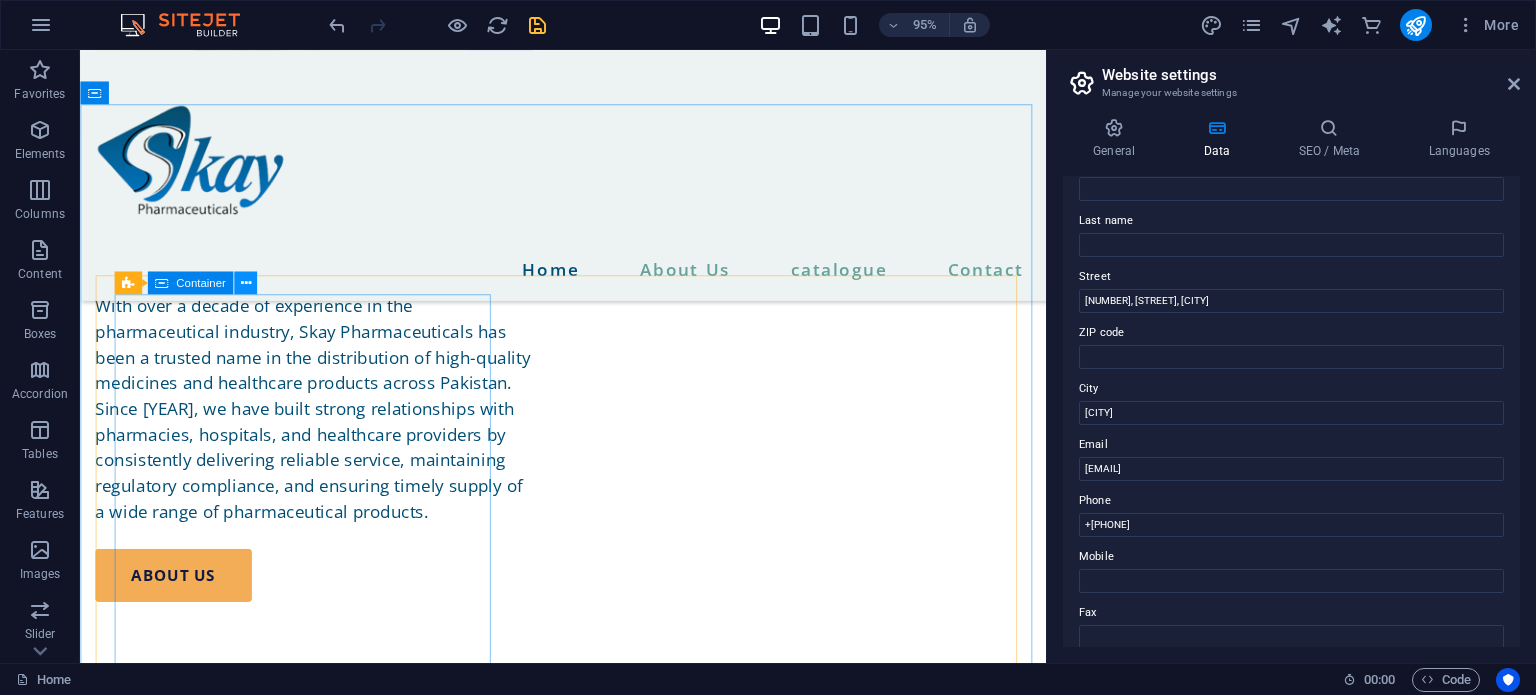 click at bounding box center (245, 283) 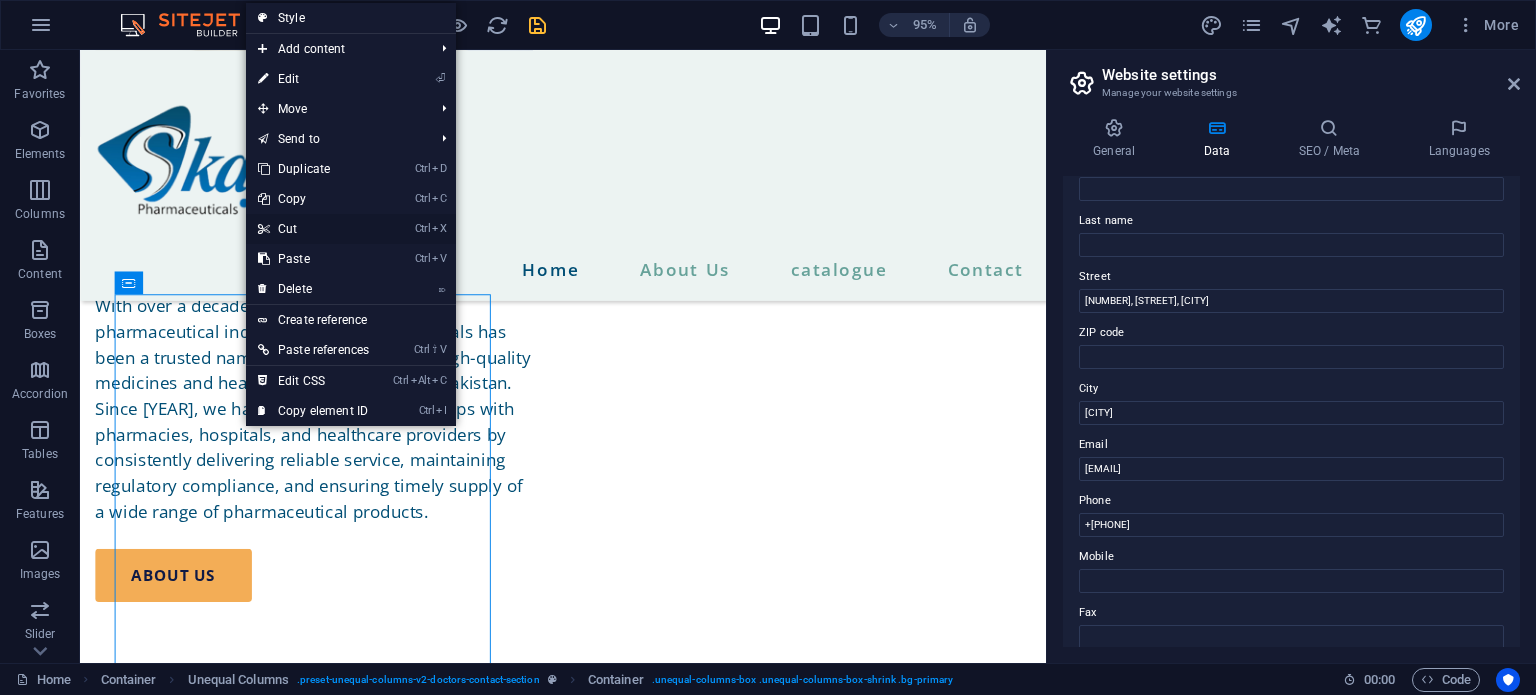 click on "Ctrl X  Cut" at bounding box center [313, 229] 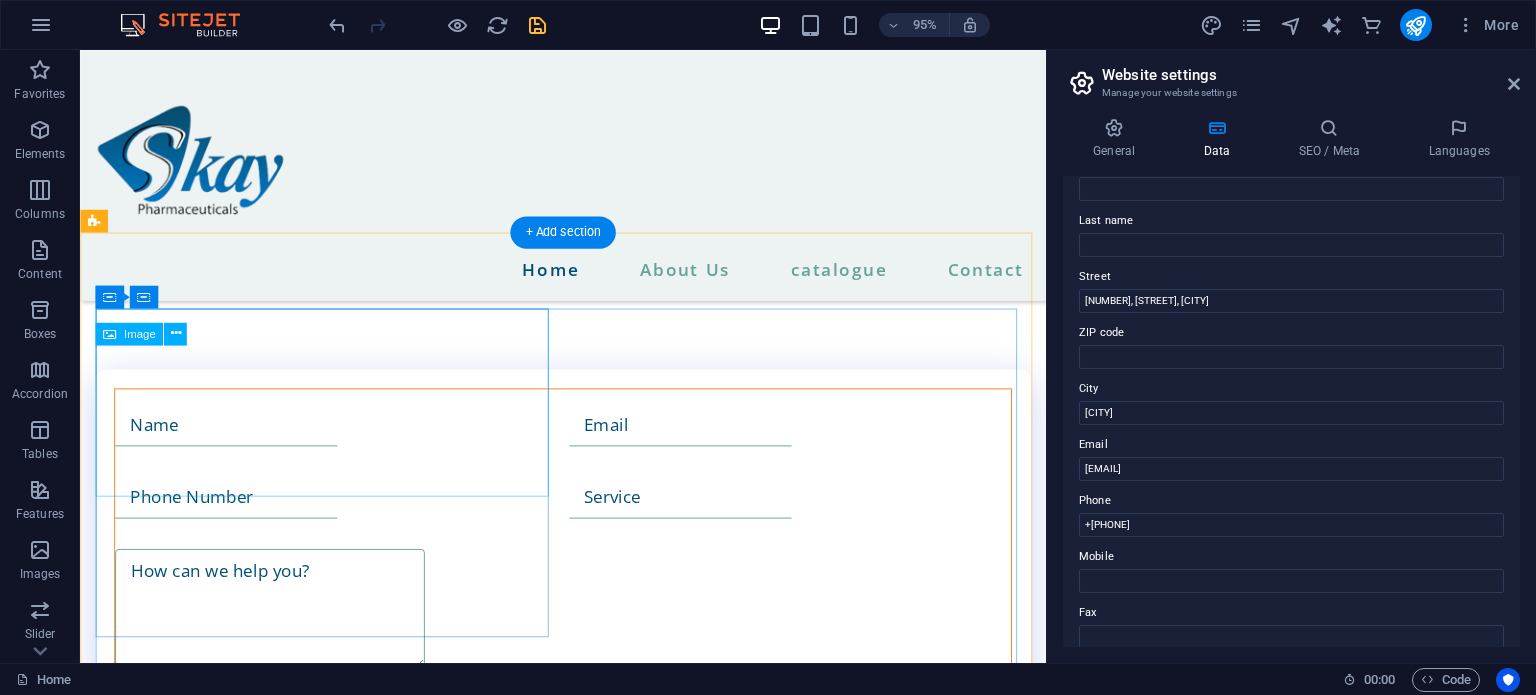 scroll, scrollTop: 3380, scrollLeft: 0, axis: vertical 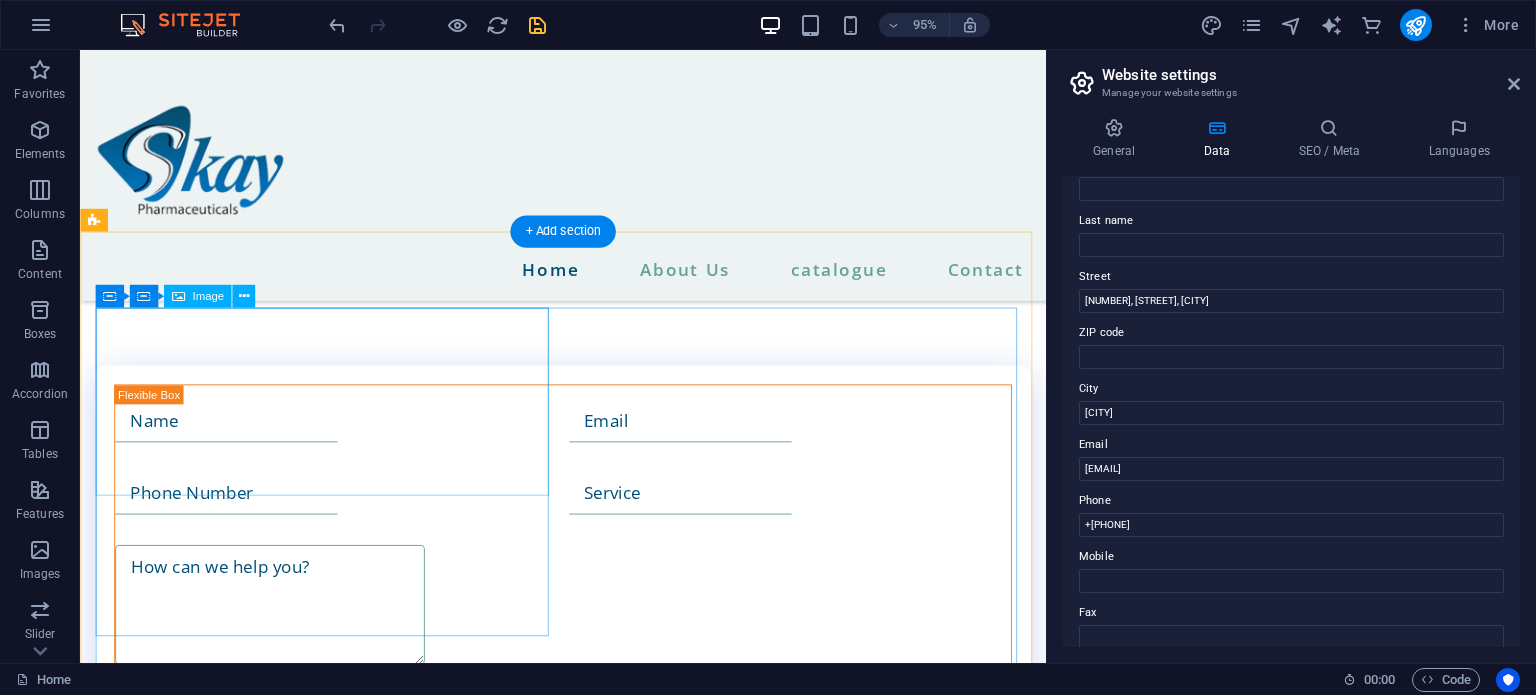 click at bounding box center (338, 1235) 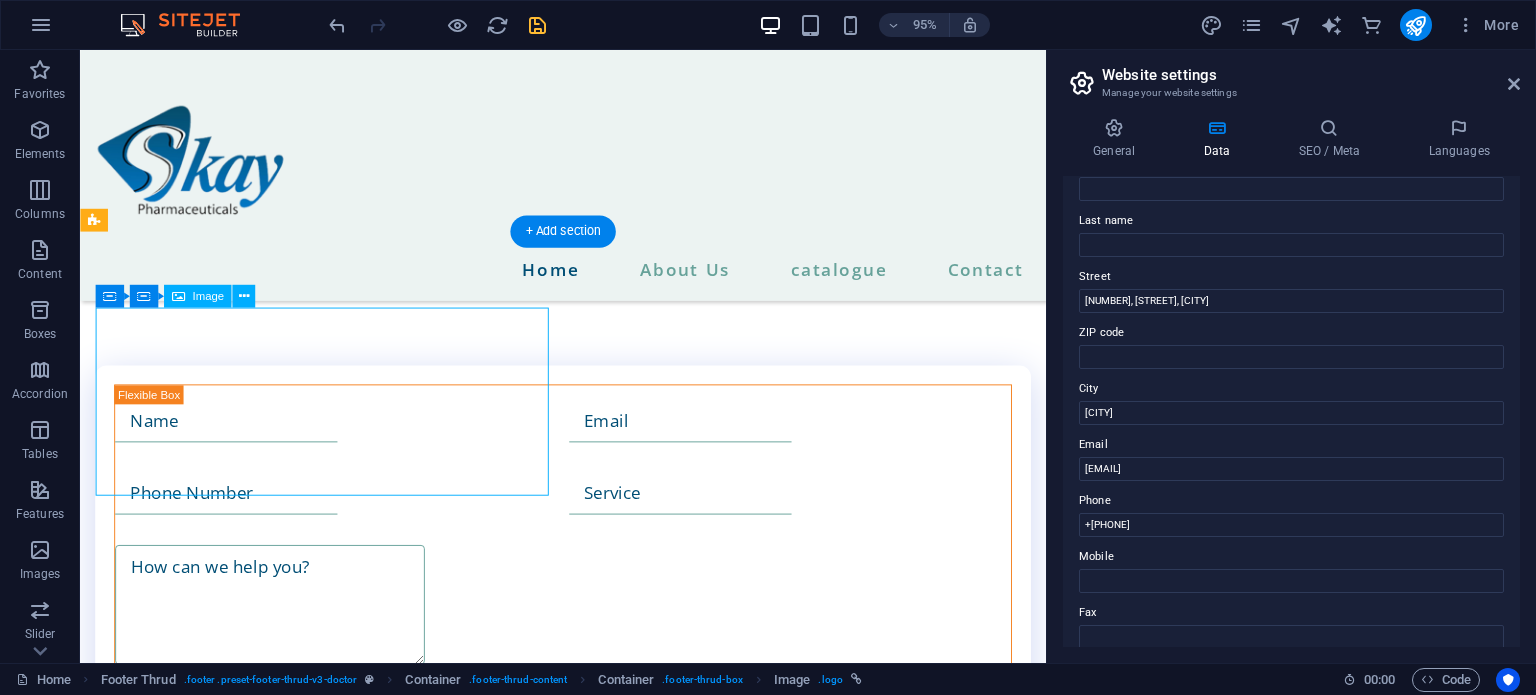 click at bounding box center (338, 1235) 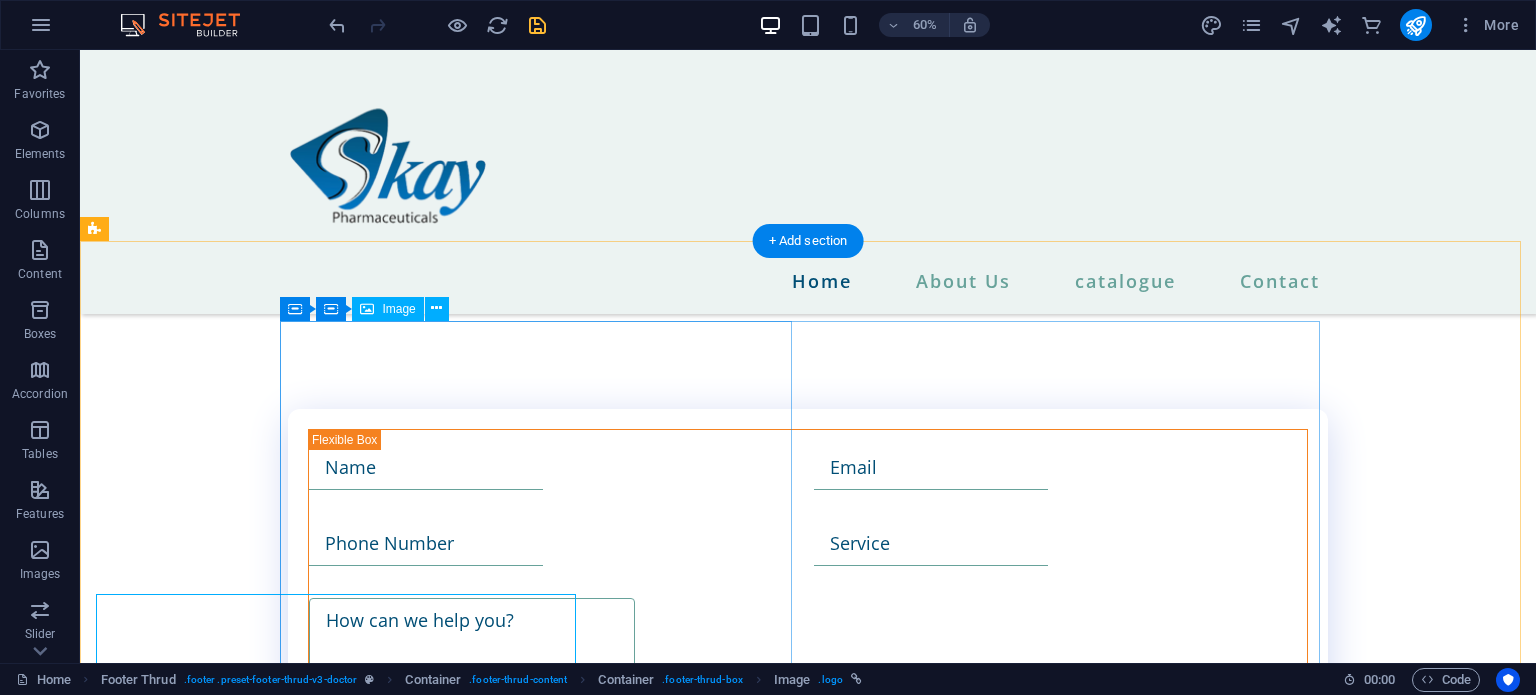 scroll, scrollTop: 3080, scrollLeft: 0, axis: vertical 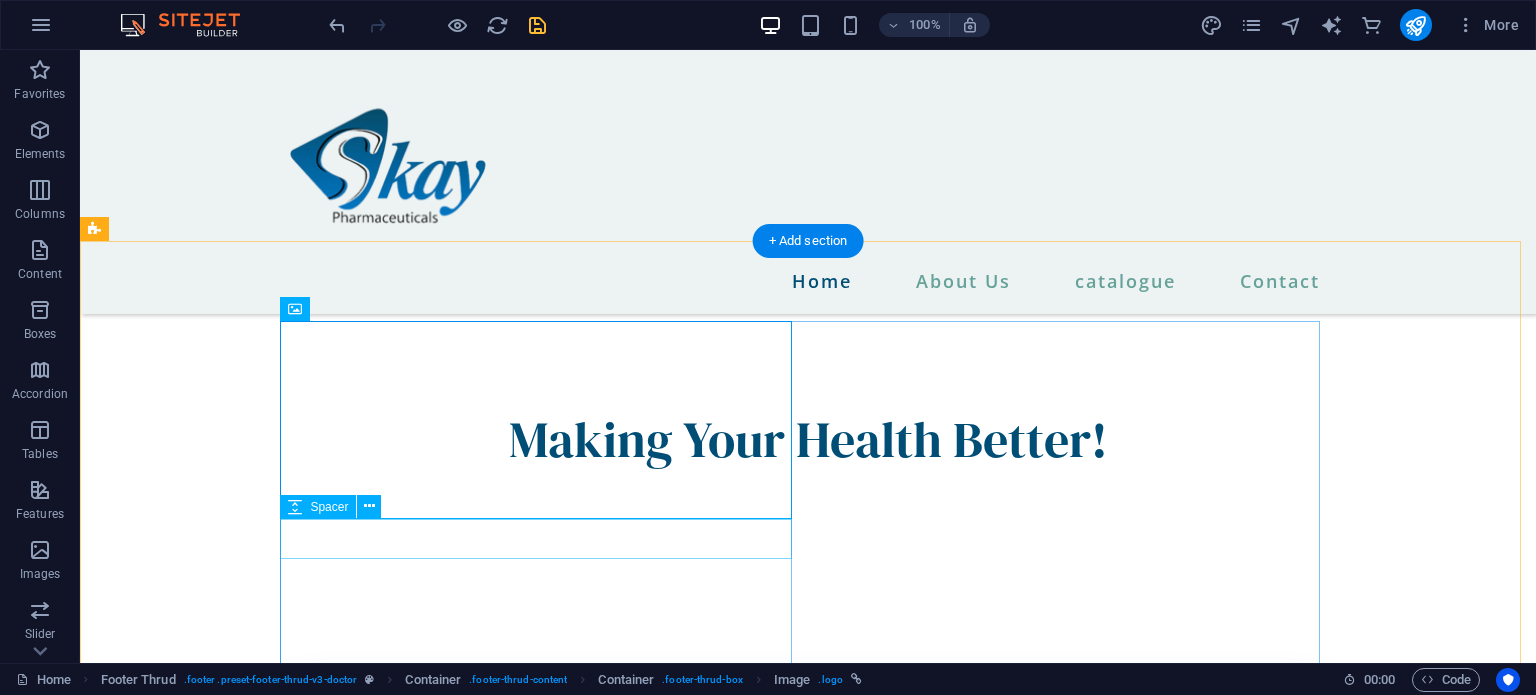 click at bounding box center (544, 1654) 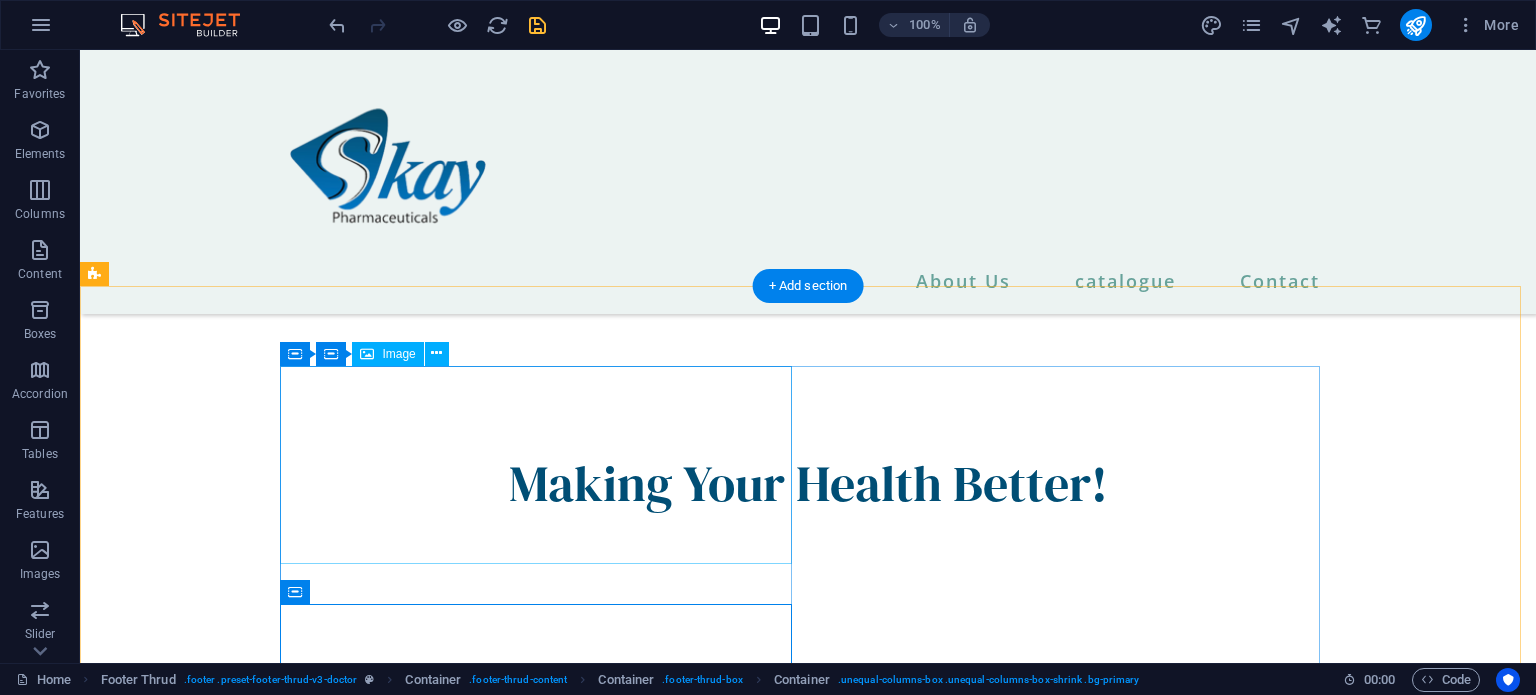 scroll, scrollTop: 3035, scrollLeft: 0, axis: vertical 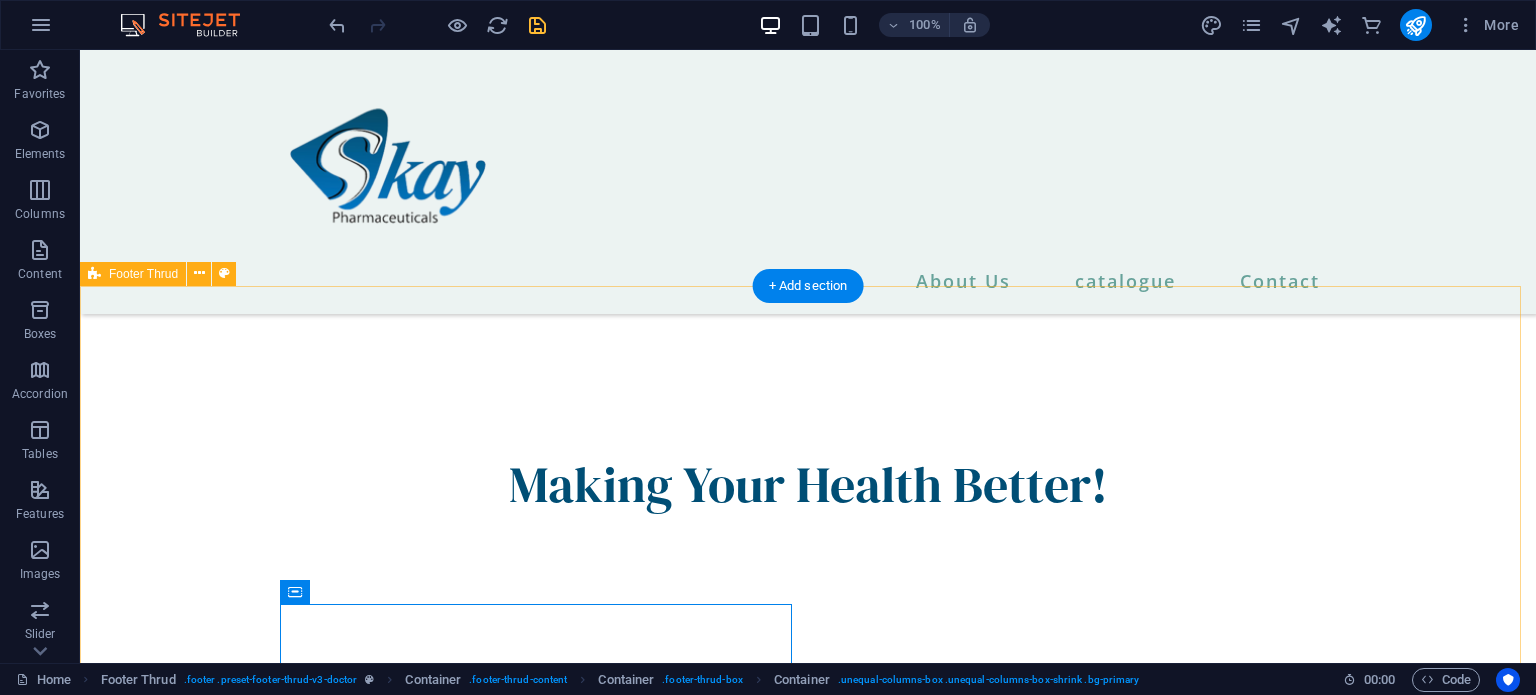 click on "Contact information 85-92,Ground Floor, Zainab Towers, Model Town Link Road ,  Lahore ,  info@skaypharma.com  +092-42 35942132 Lorem ipsum dolor sit amet, consectetur adipiscing elit. Nunc vulputate libero et. Lorem ipsum dolor sit amet, consectetur adipiscing elit. Nunc vulputate libero et. Home About Us Team Sevices Contact 85-92,Ground Floor, Zainab Towers, Model Town Link Road ,  Lahore ,  85-92,Ground Floor, Zainab Towers, Model Town Link Road ,  Lahore ,  info@skaypharma.com  +092-42 35942132
skaypharma.com  All rights reserved Legal Notice  |  Privacy Policy" at bounding box center (808, 2062) 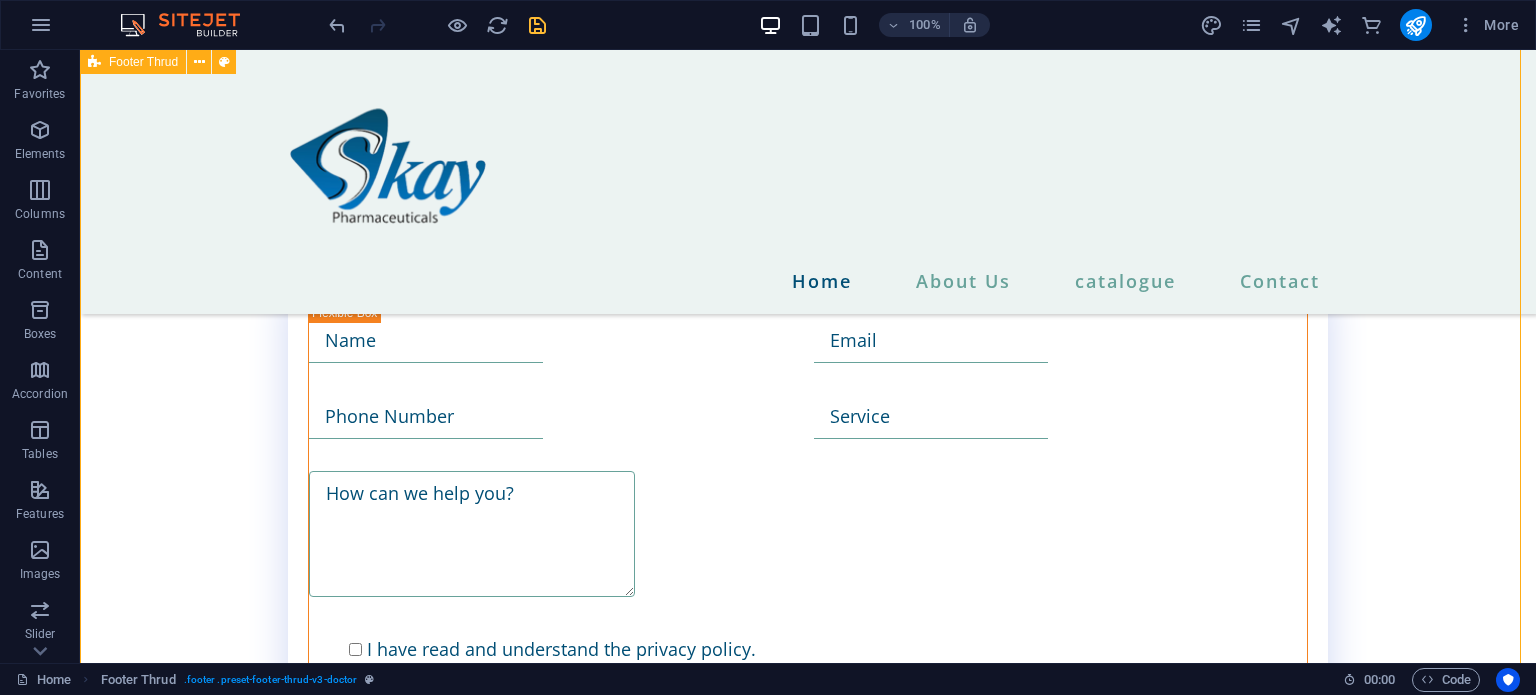 scroll, scrollTop: 3487, scrollLeft: 0, axis: vertical 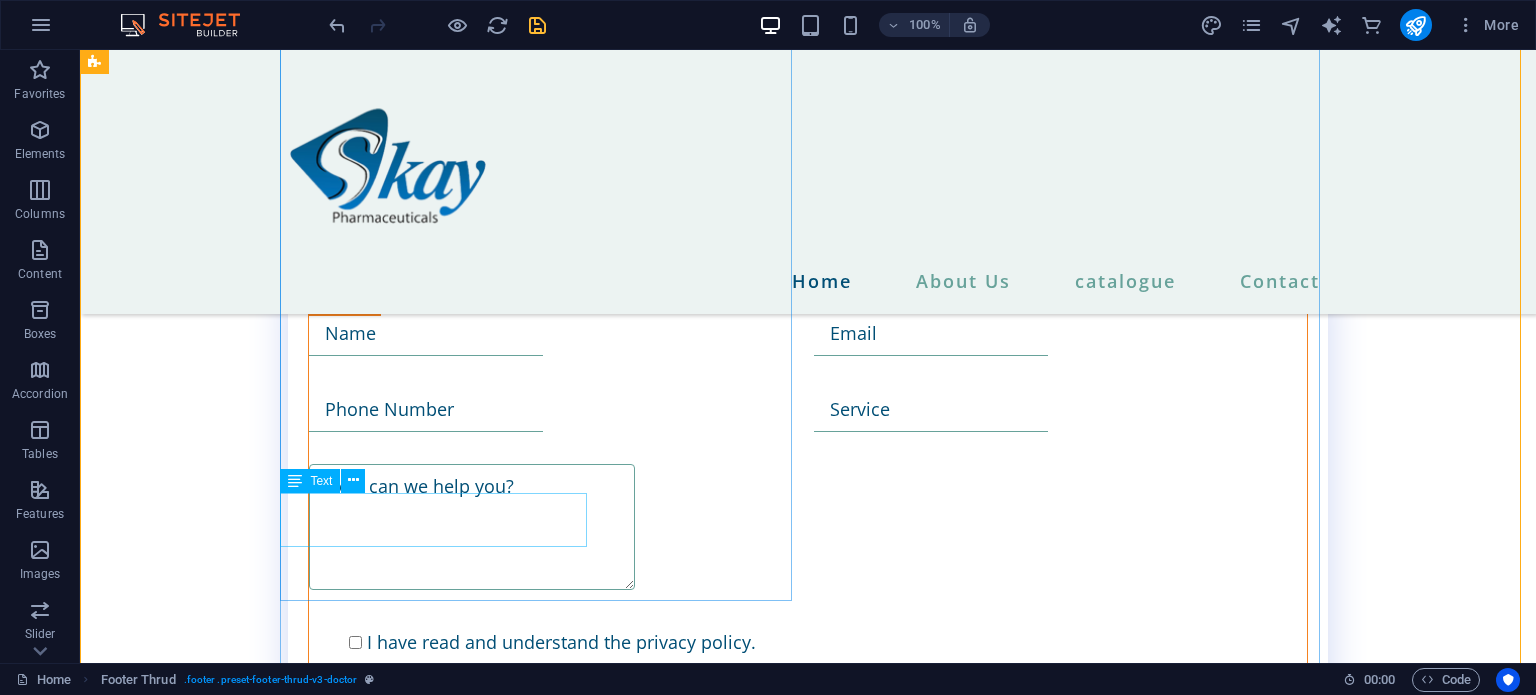 click on "Lorem ipsum dolor sit amet, consectetur adipiscing elit. Nunc vulputate libero et." at bounding box center (544, 1651) 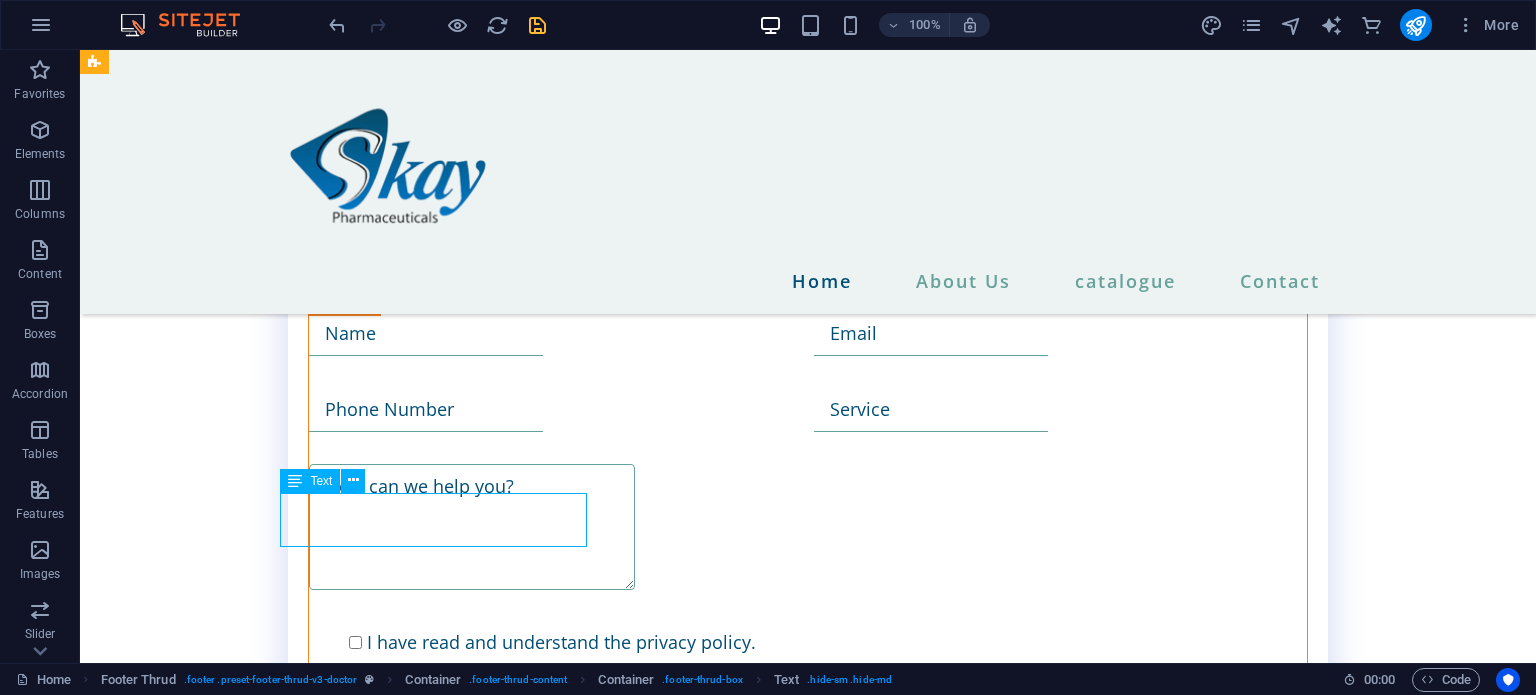 click on "Lorem ipsum dolor sit amet, consectetur adipiscing elit. Nunc vulputate libero et." at bounding box center (544, 1651) 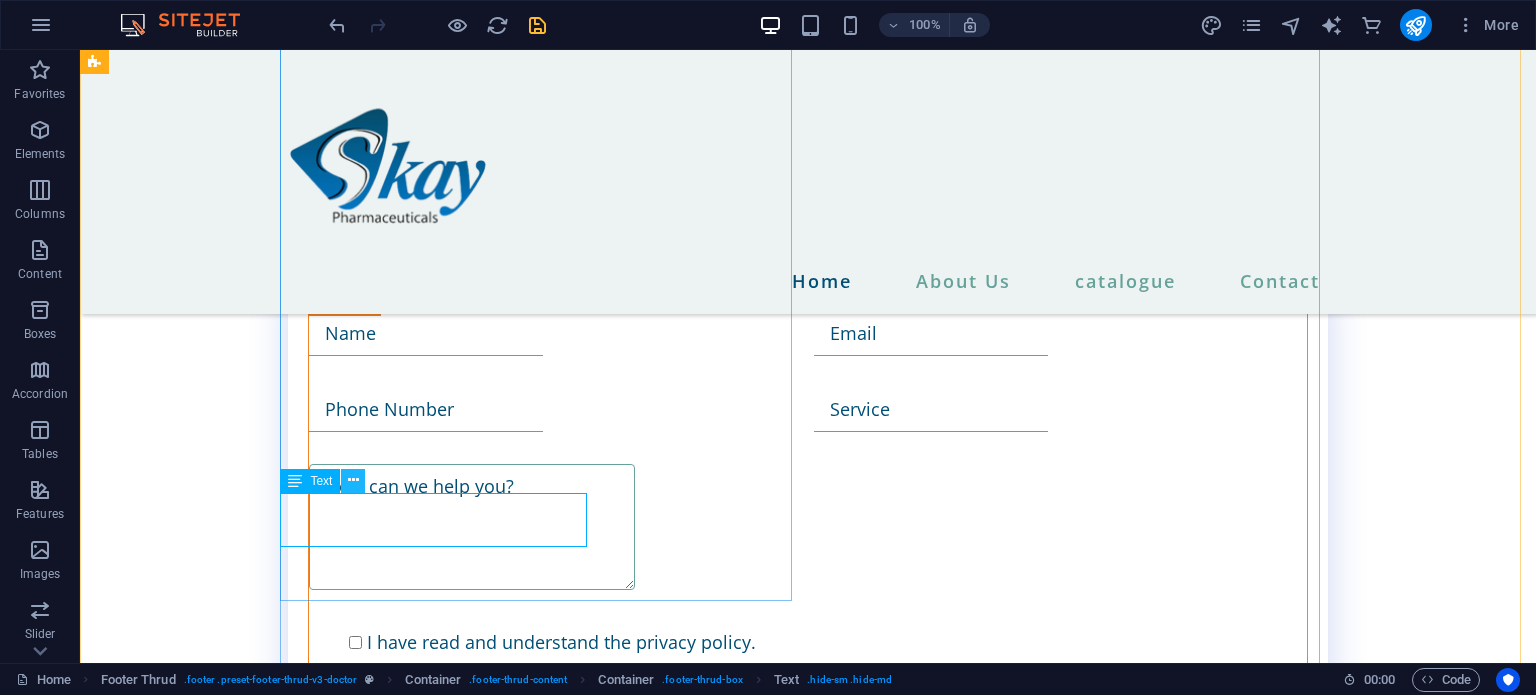 click at bounding box center (353, 480) 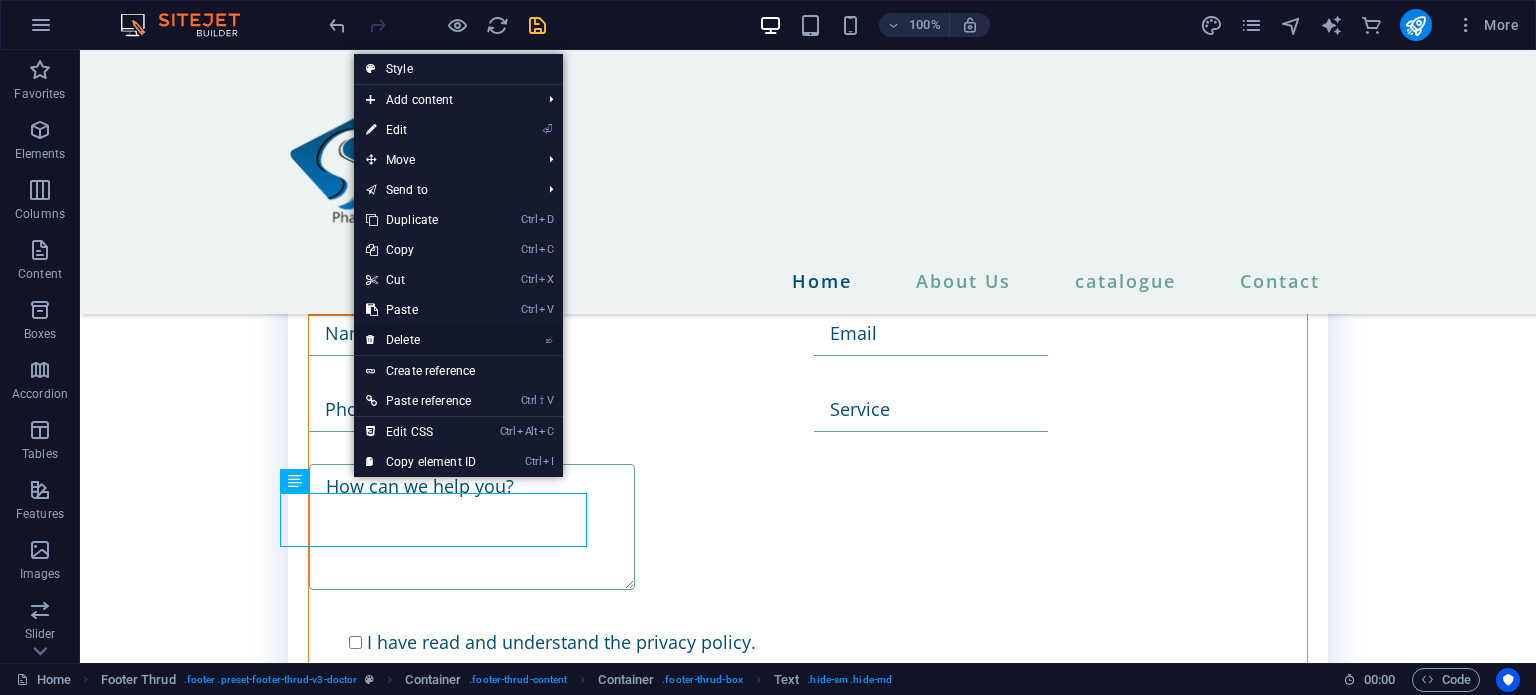 click on "⌦  Delete" at bounding box center (421, 340) 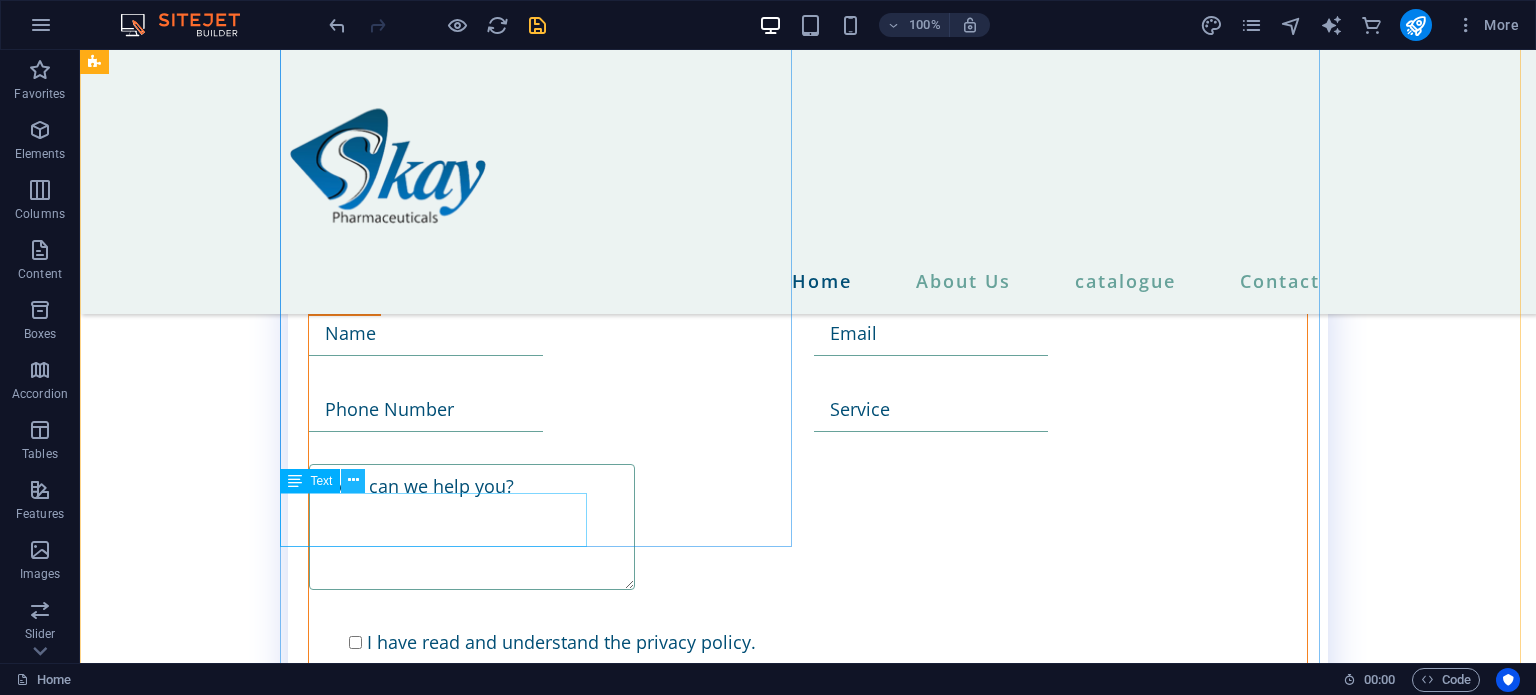 click at bounding box center [353, 480] 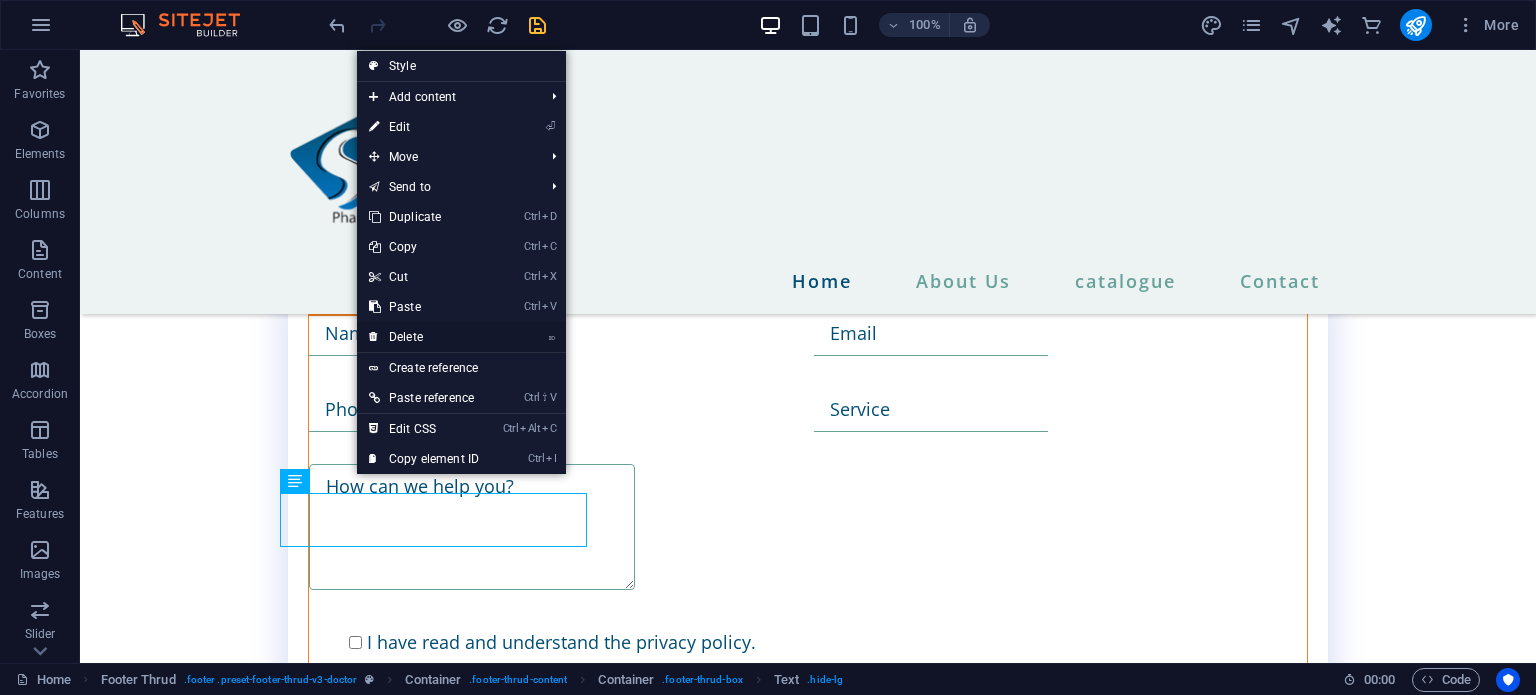 click on "⌦  Delete" at bounding box center (424, 337) 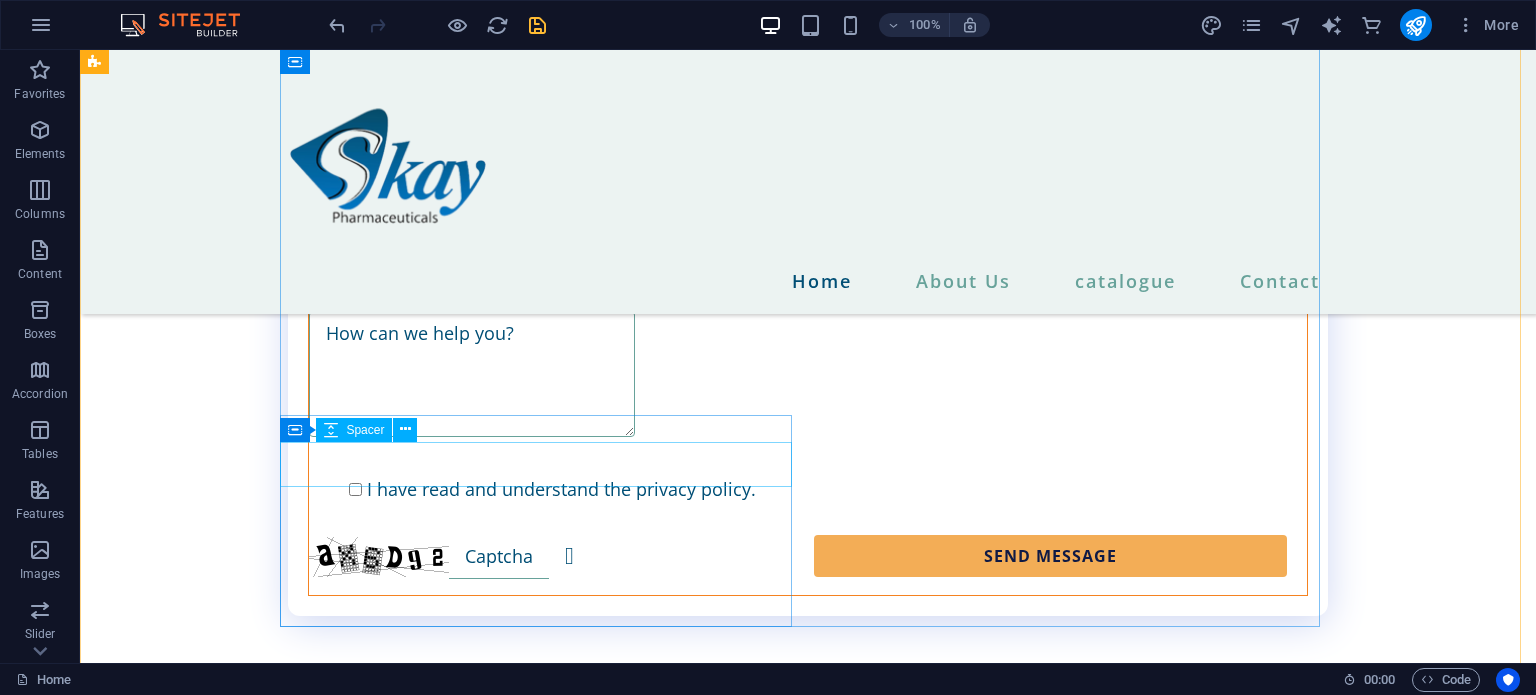 scroll, scrollTop: 3647, scrollLeft: 0, axis: vertical 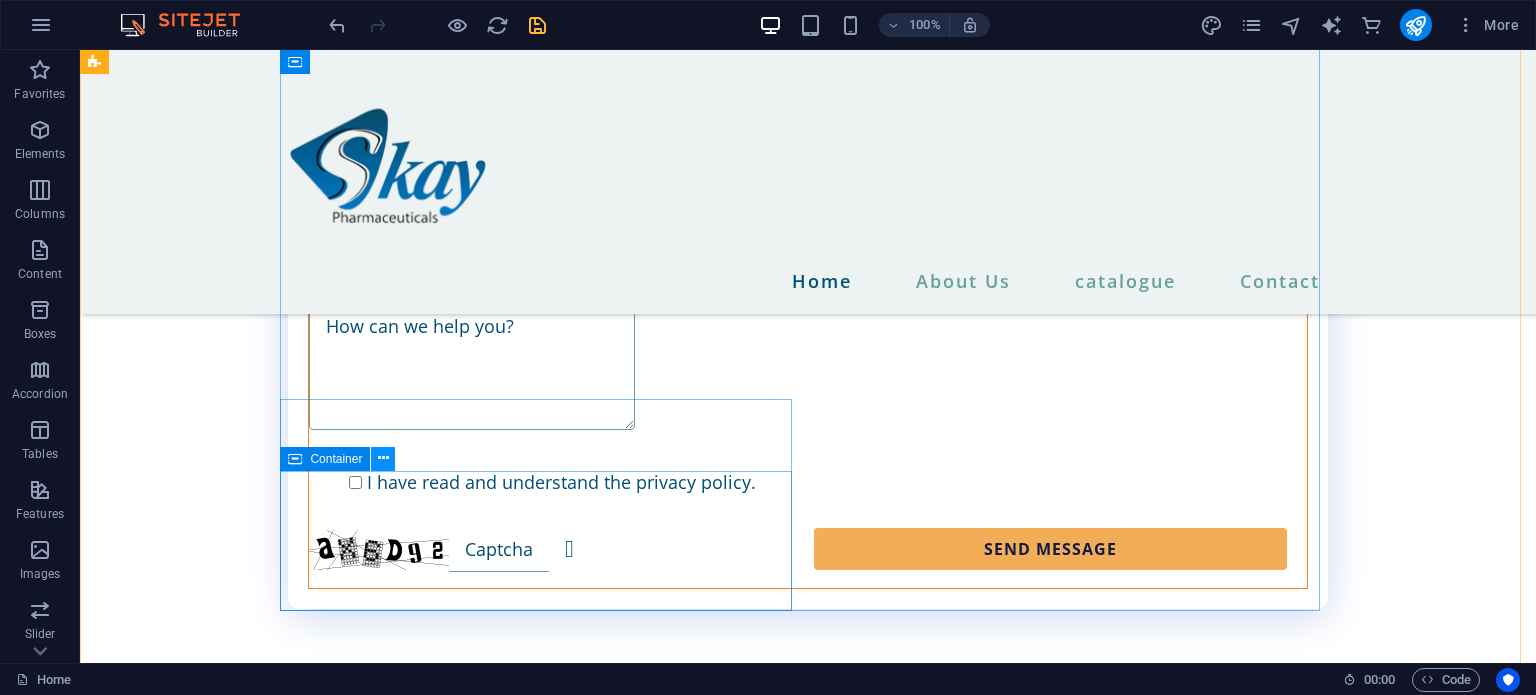 click at bounding box center (383, 458) 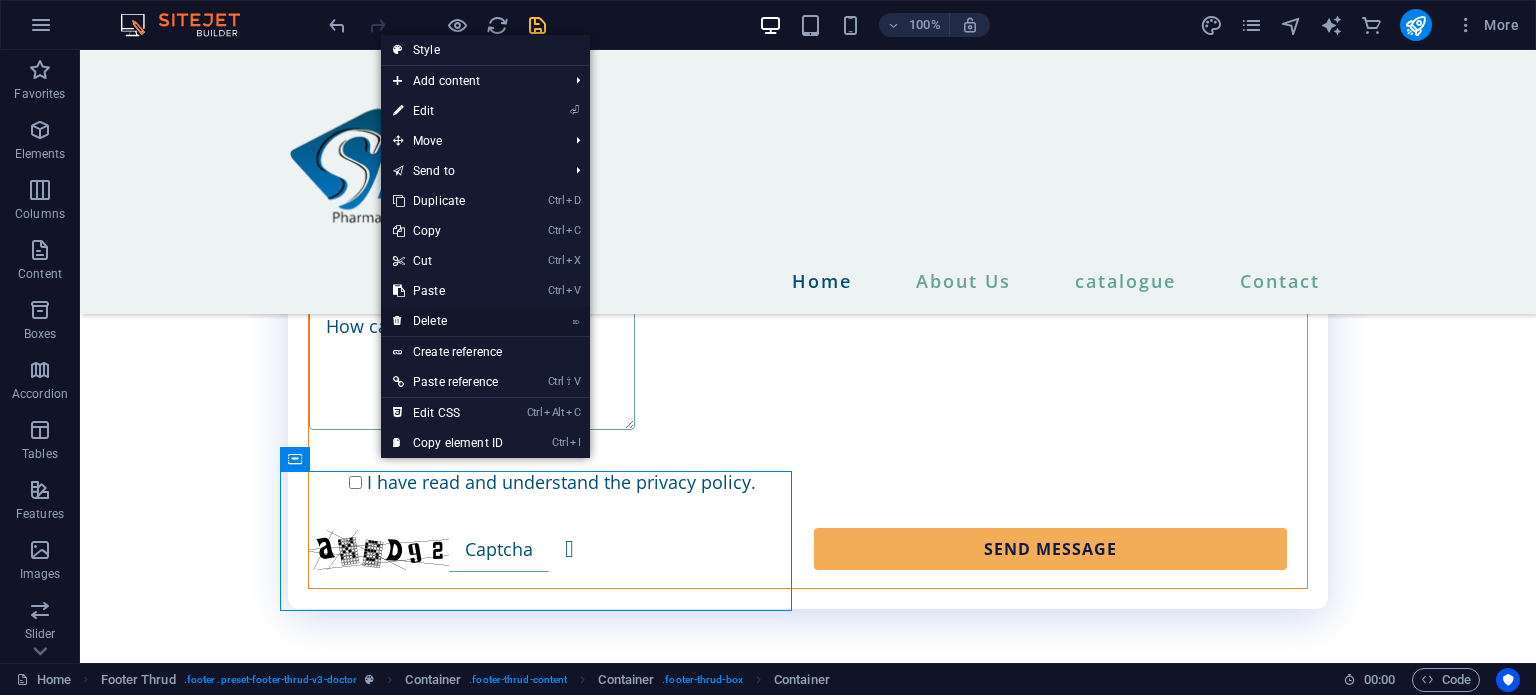 click on "⌦  Delete" at bounding box center (448, 321) 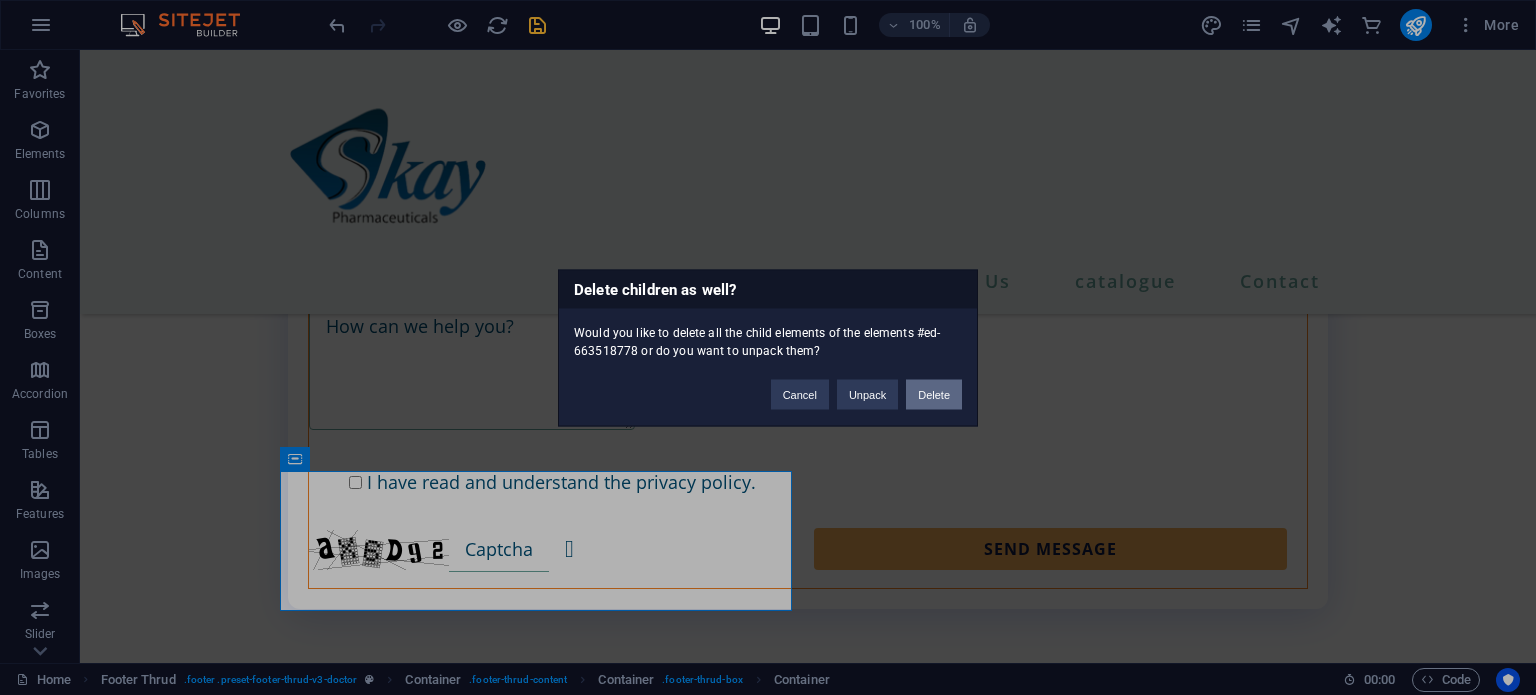 click on "Delete" at bounding box center (934, 394) 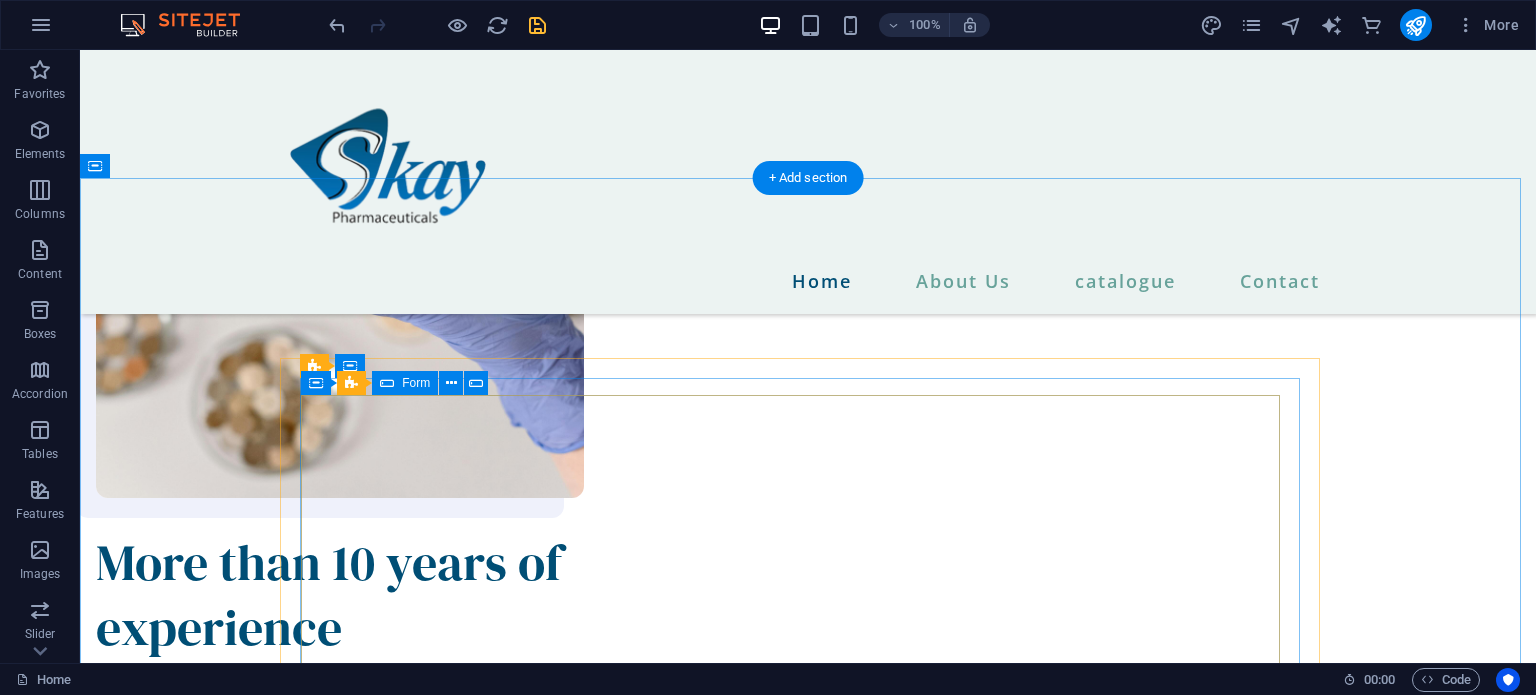 scroll, scrollTop: 2303, scrollLeft: 0, axis: vertical 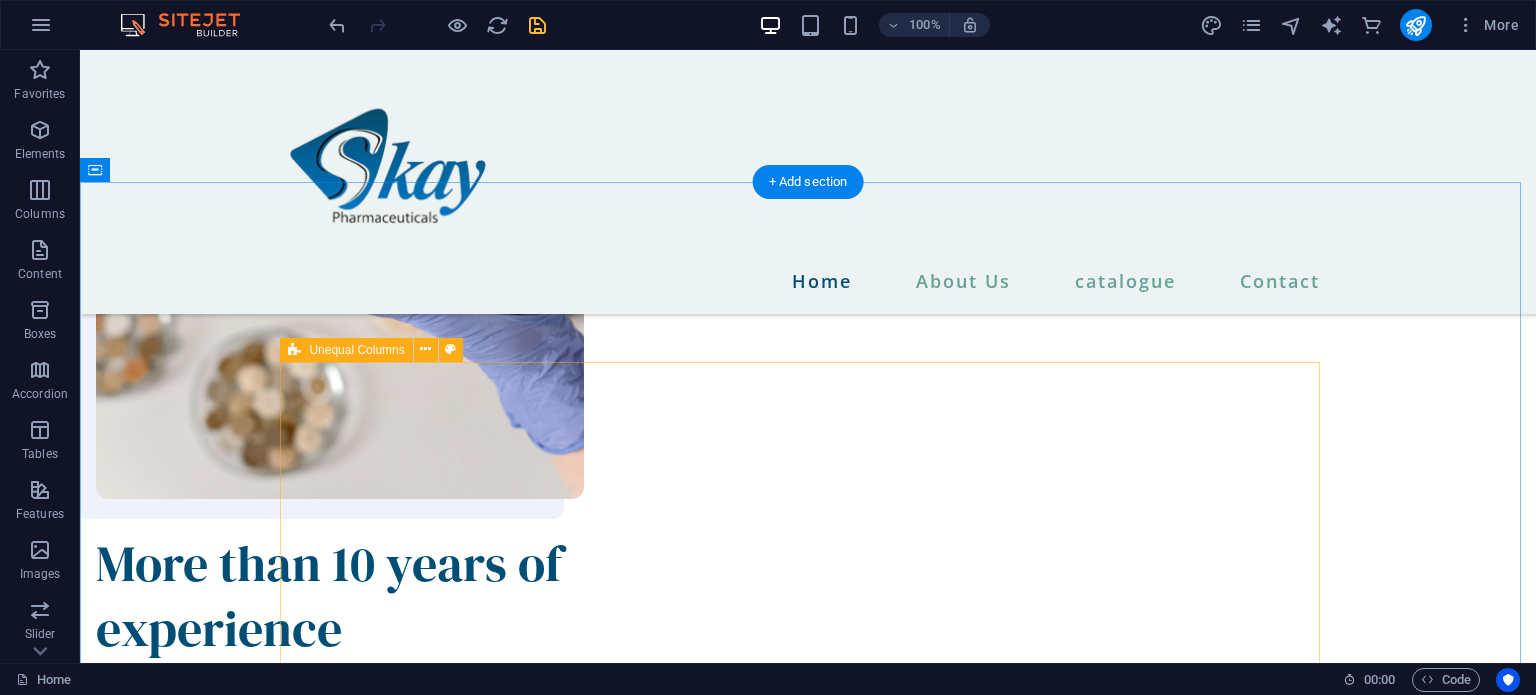 click on "I have read and understand the privacy policy. Unreadable? Load new SEND MESSAGE" at bounding box center [808, 1706] 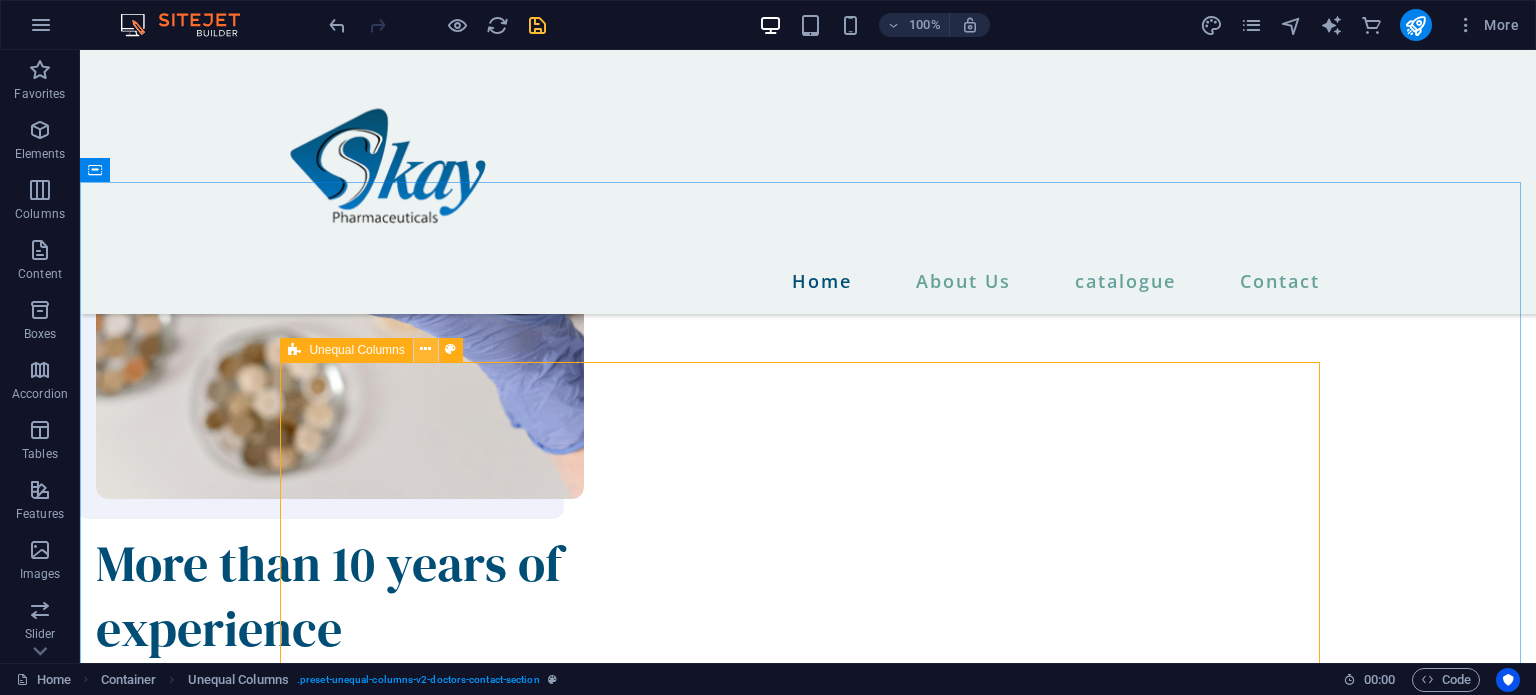 click at bounding box center [425, 349] 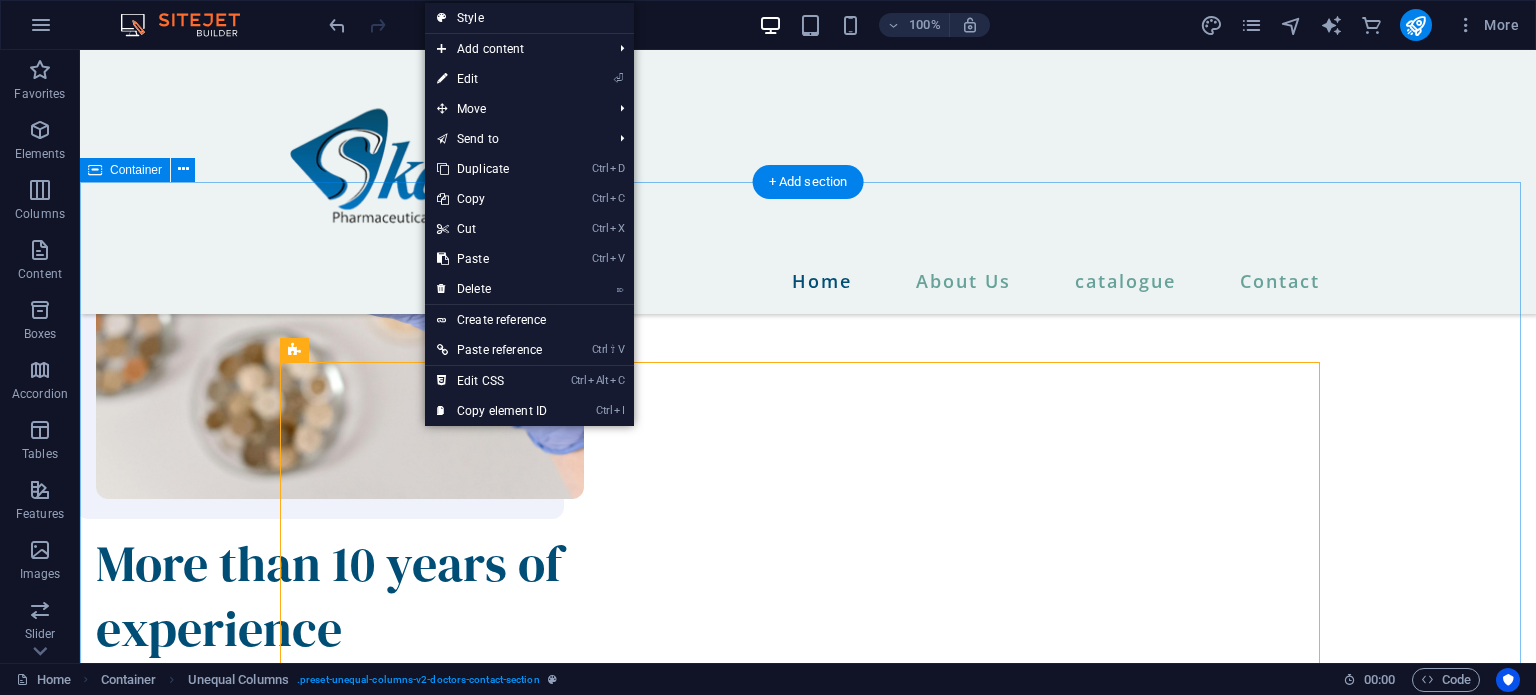 click on "I have read and understand the privacy policy. Unreadable? Load new SEND MESSAGE" at bounding box center [808, 1706] 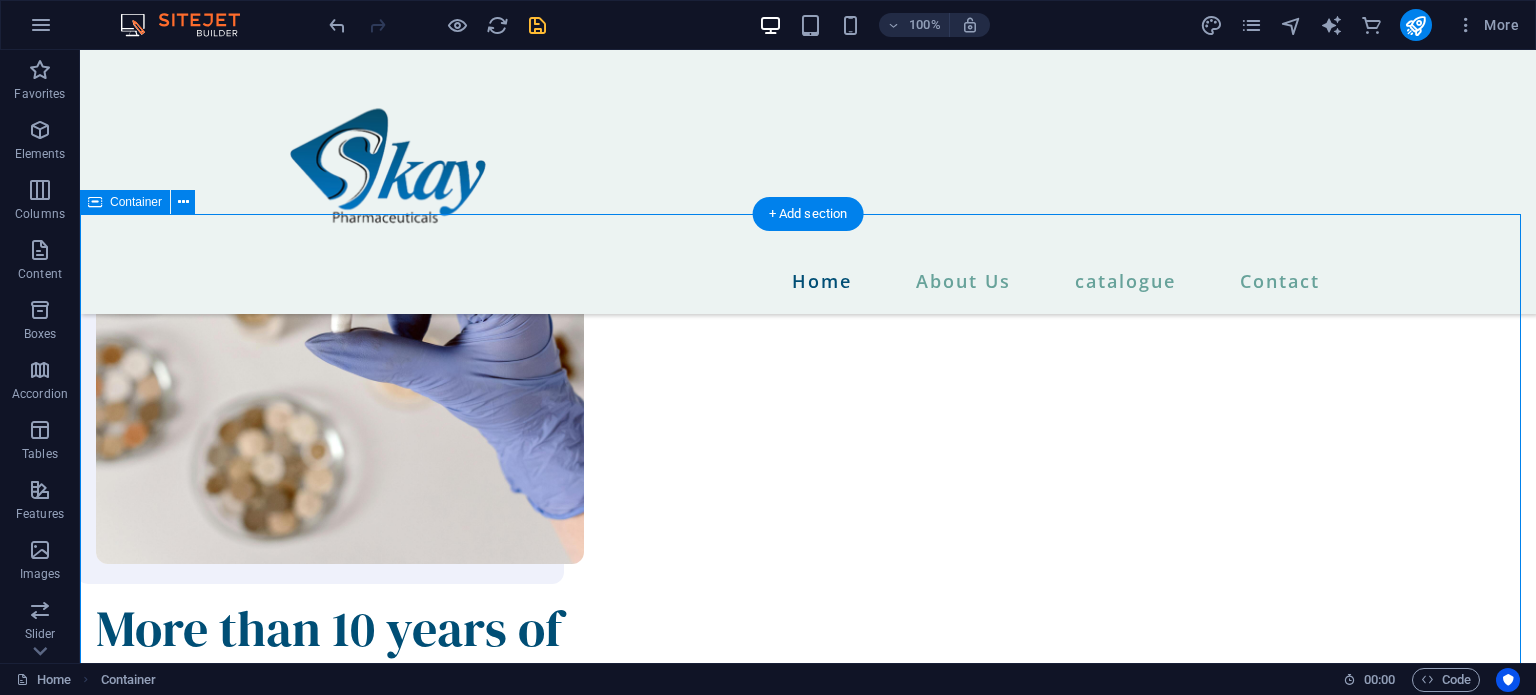 scroll, scrollTop: 2235, scrollLeft: 0, axis: vertical 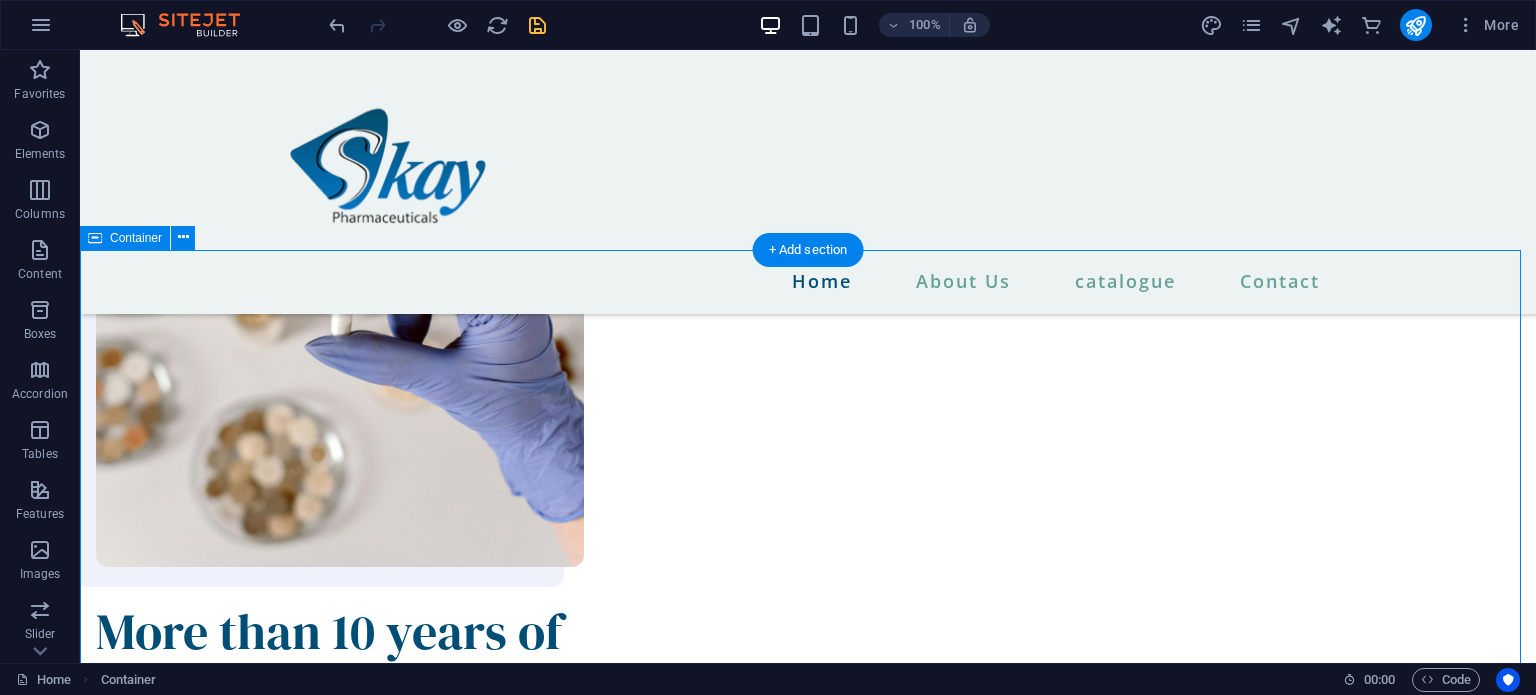 click on "I have read and understand the privacy policy. Unreadable? Load new SEND MESSAGE" at bounding box center (808, 1774) 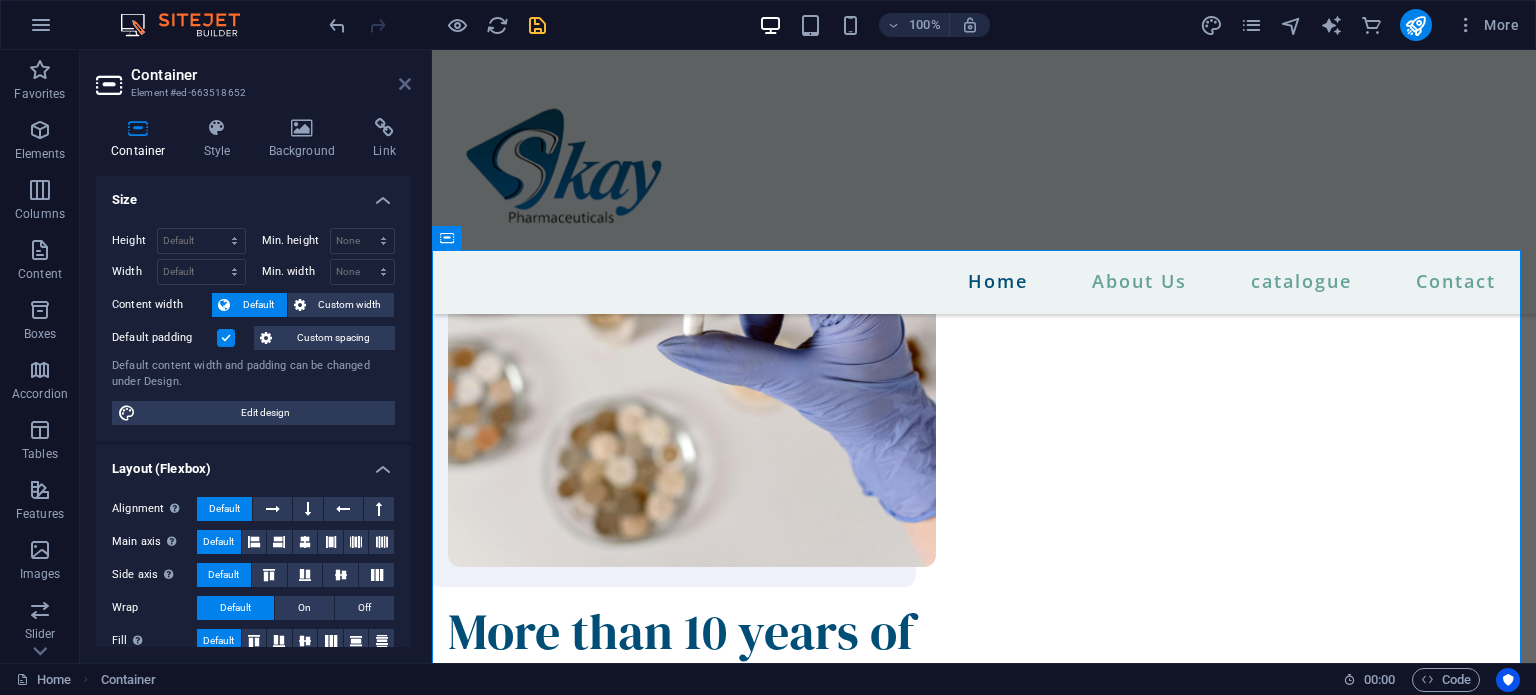click at bounding box center [405, 84] 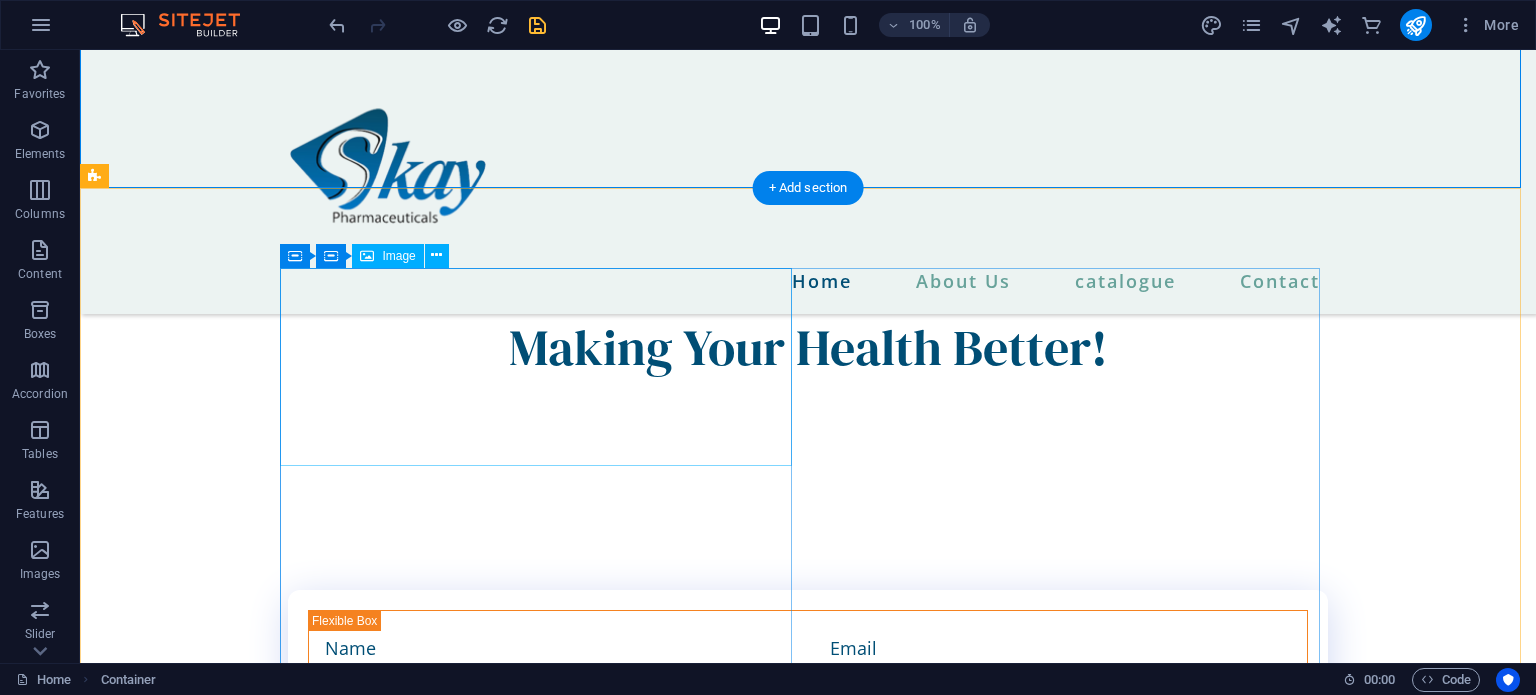 scroll, scrollTop: 3184, scrollLeft: 0, axis: vertical 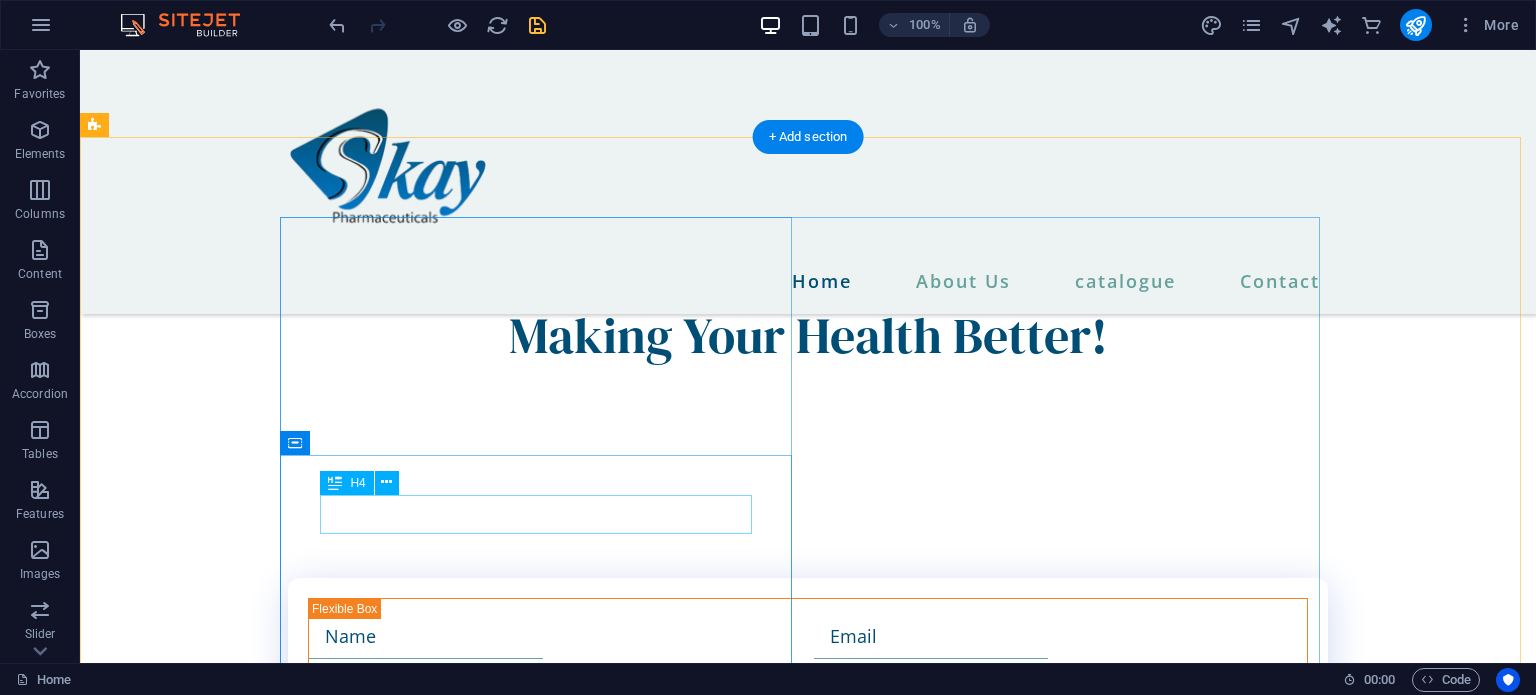 click on "Contact information" at bounding box center [544, 1629] 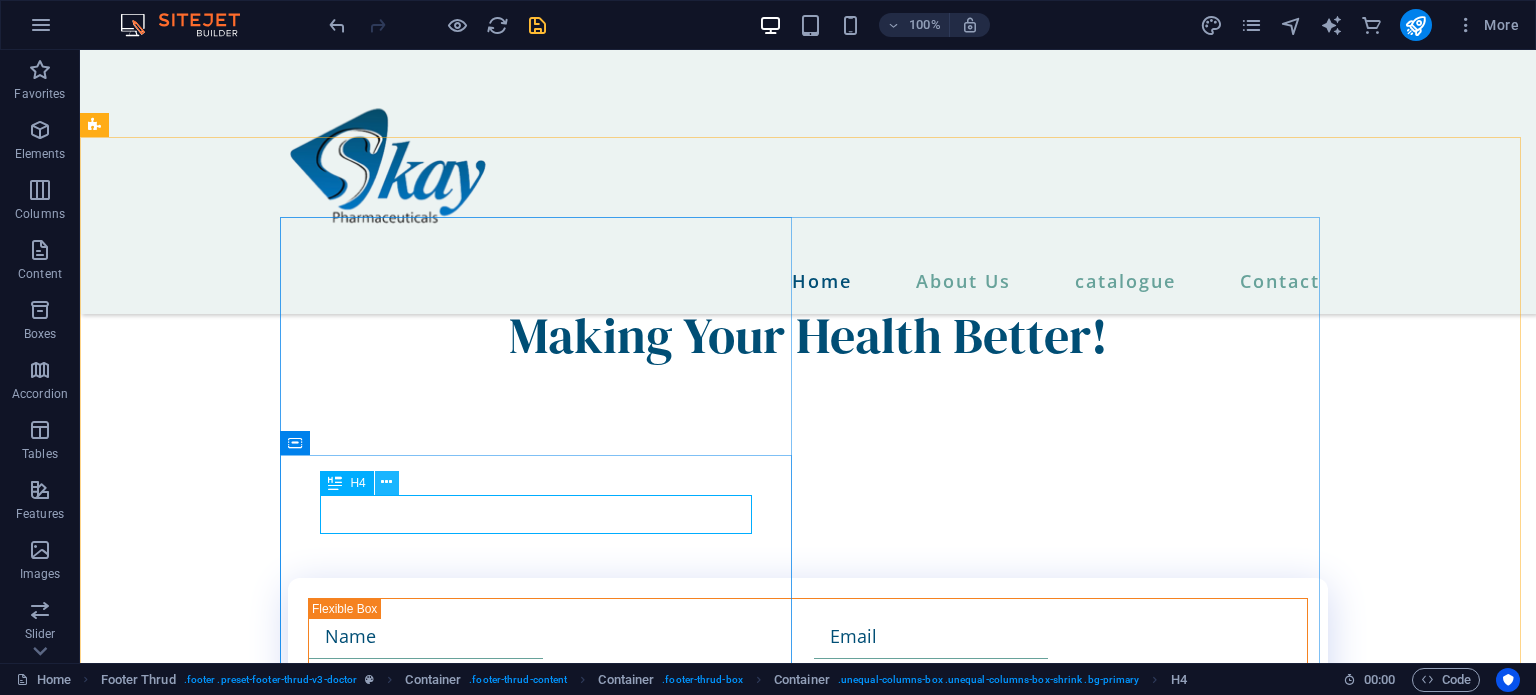 click at bounding box center (386, 482) 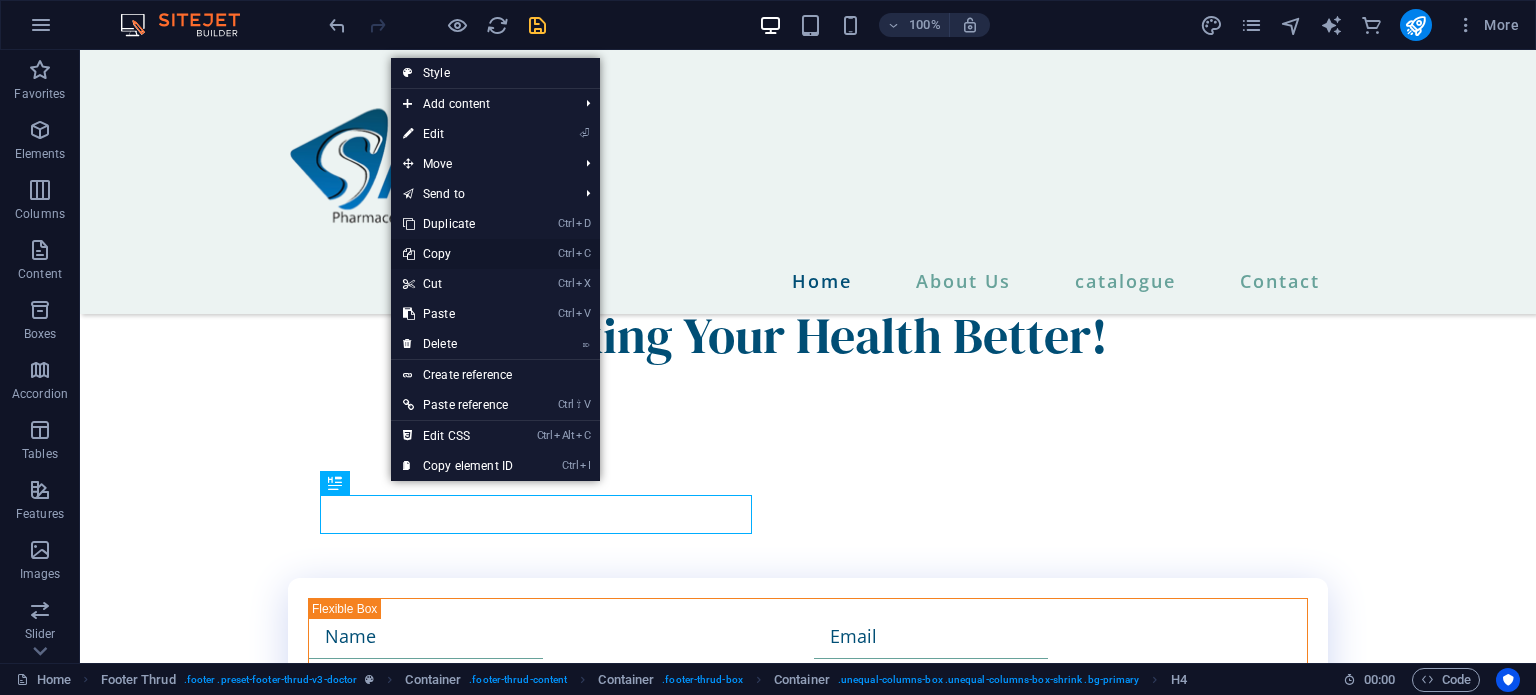click on "Ctrl C  Copy" at bounding box center (458, 254) 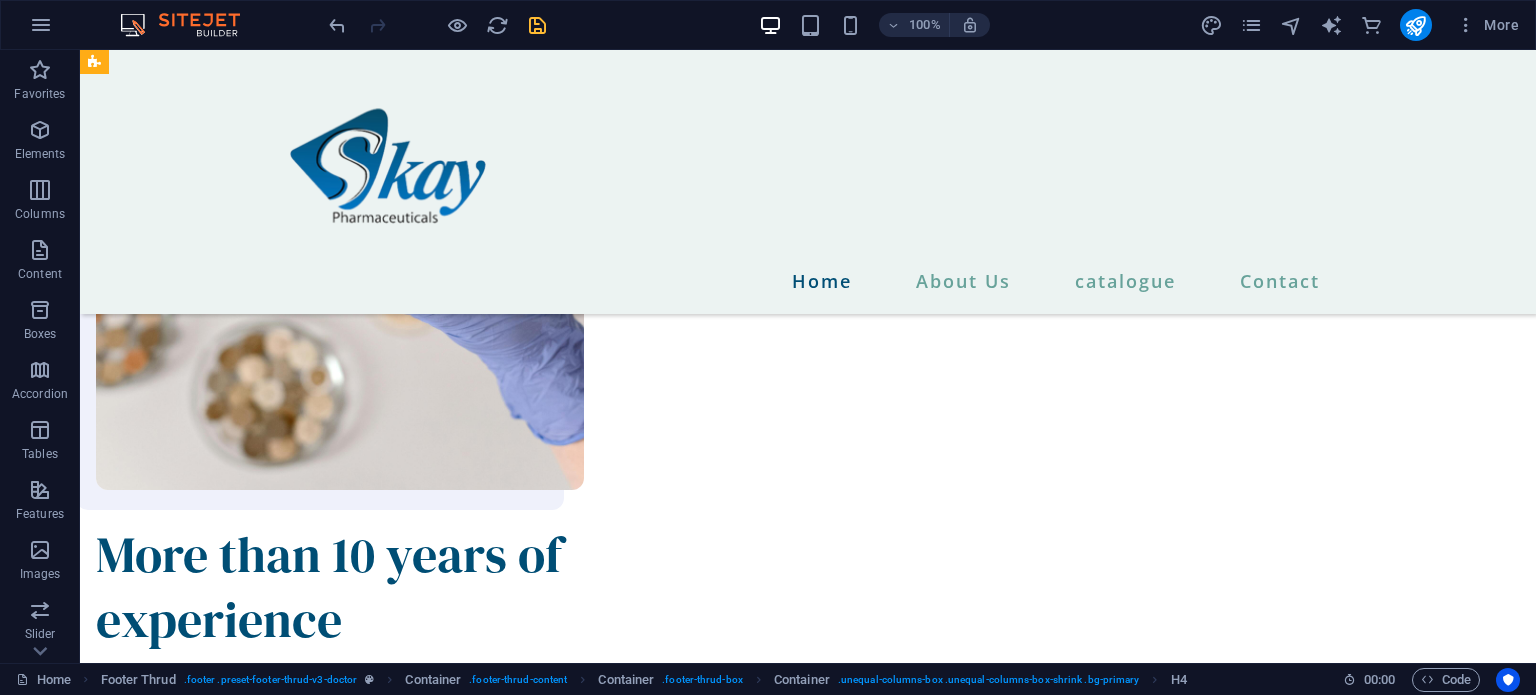 scroll, scrollTop: 2272, scrollLeft: 0, axis: vertical 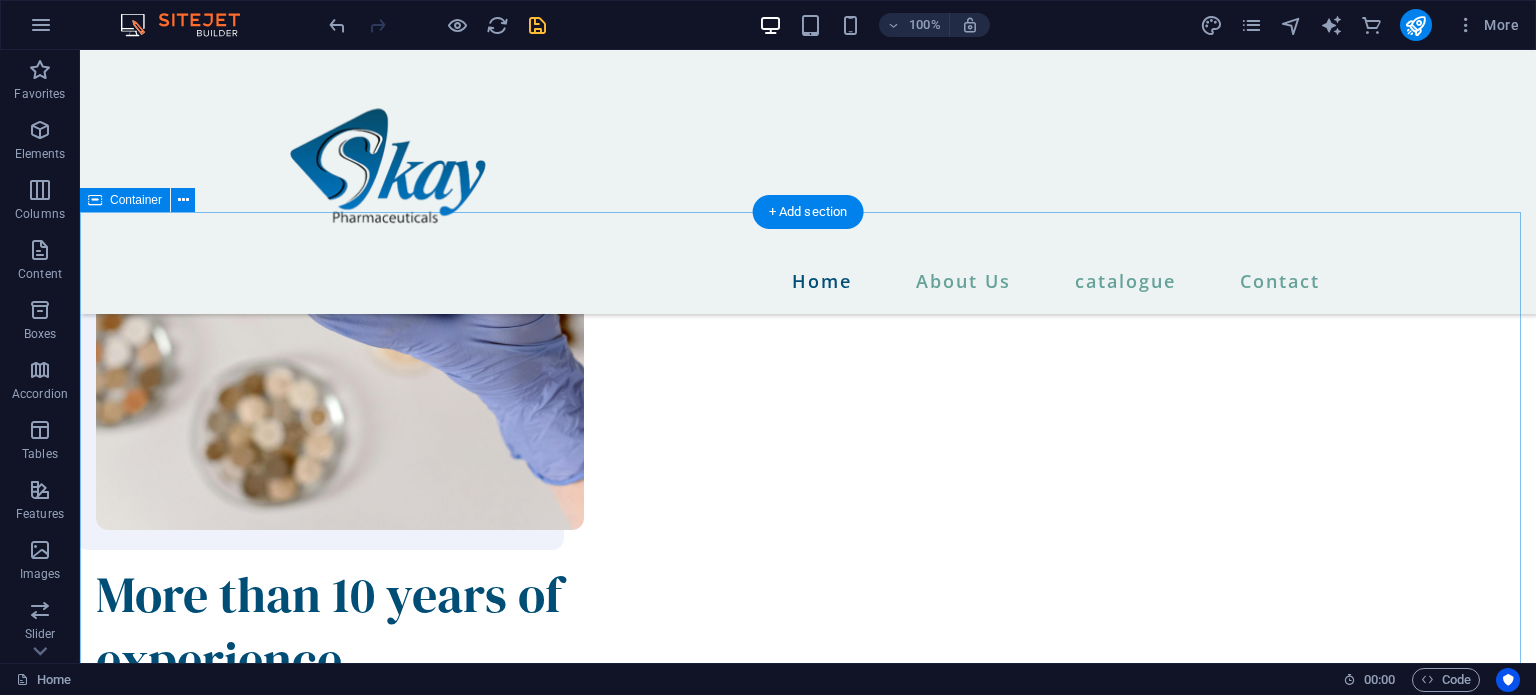 click on "I have read and understand the privacy policy. Unreadable? Load new SEND MESSAGE" at bounding box center [808, 1737] 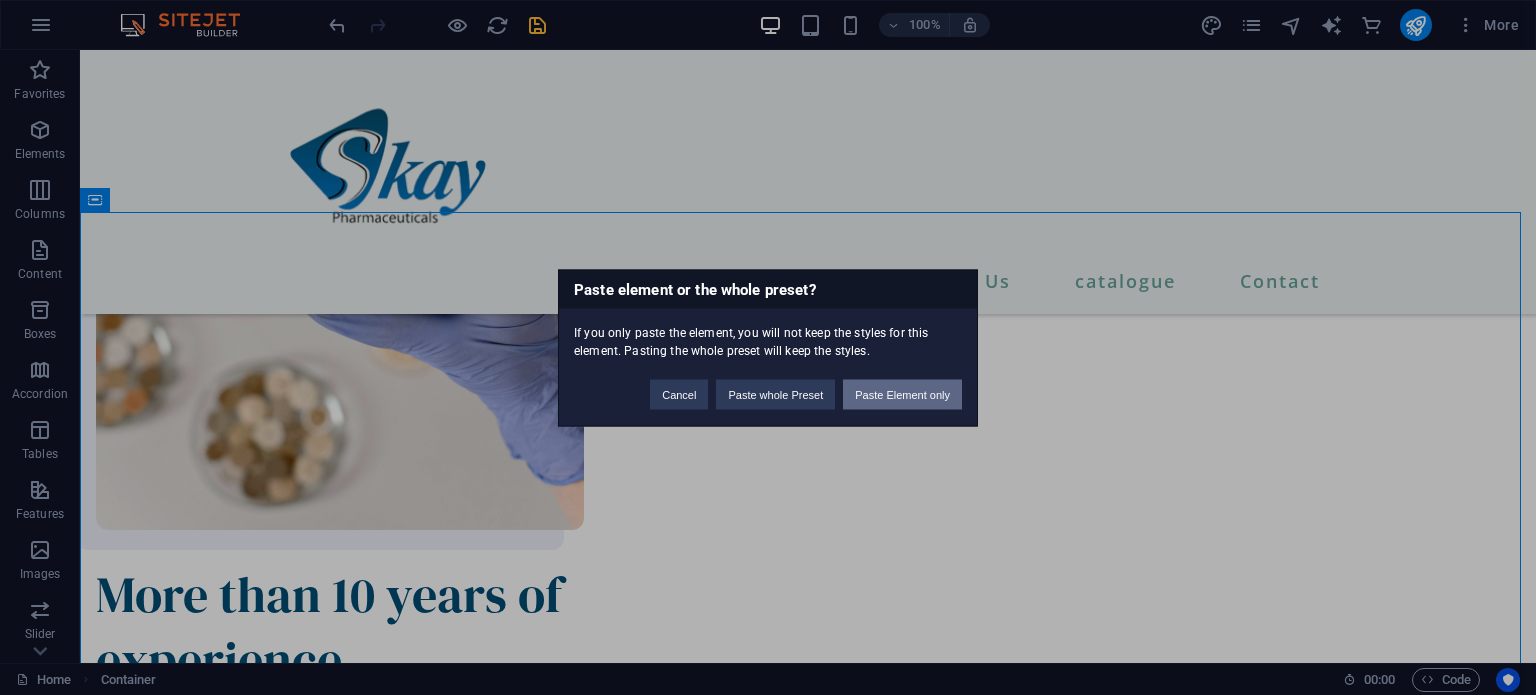click on "Paste Element only" at bounding box center [902, 394] 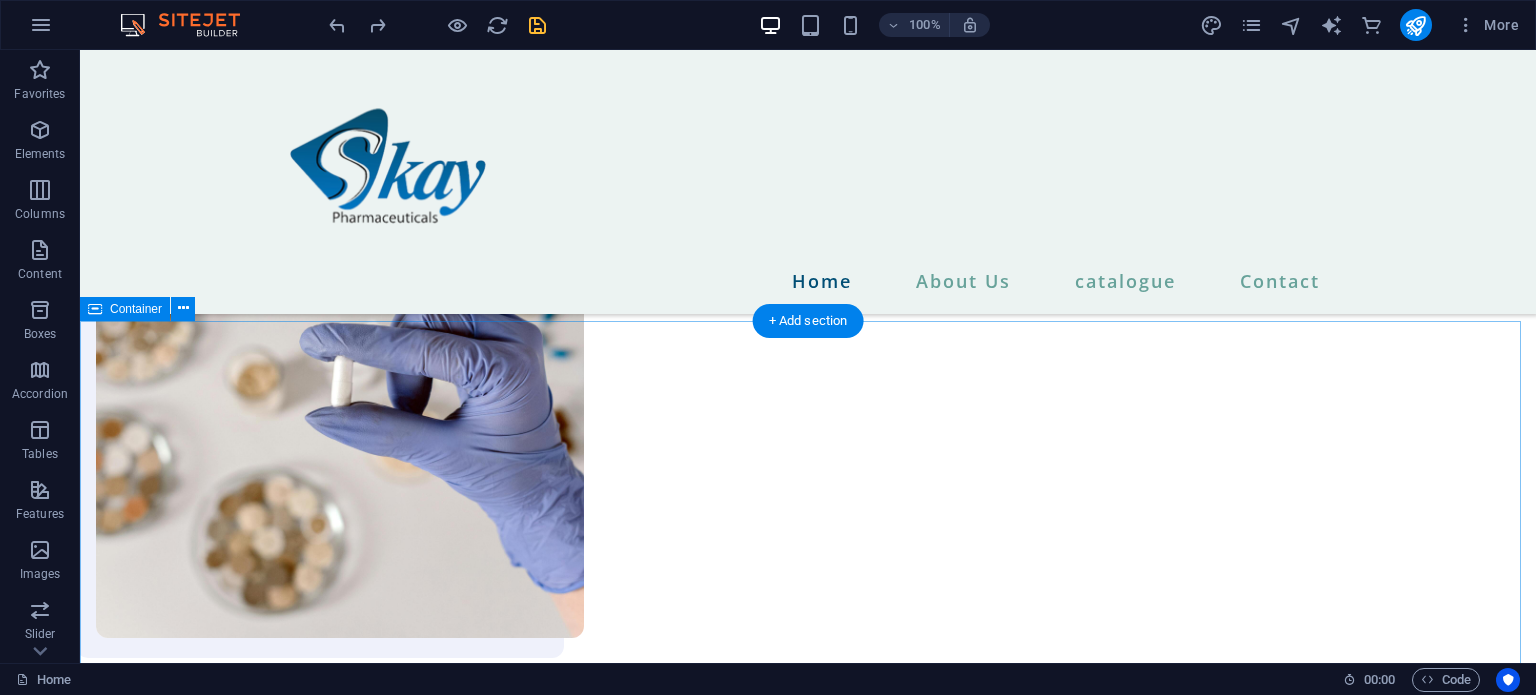 scroll, scrollTop: 2163, scrollLeft: 0, axis: vertical 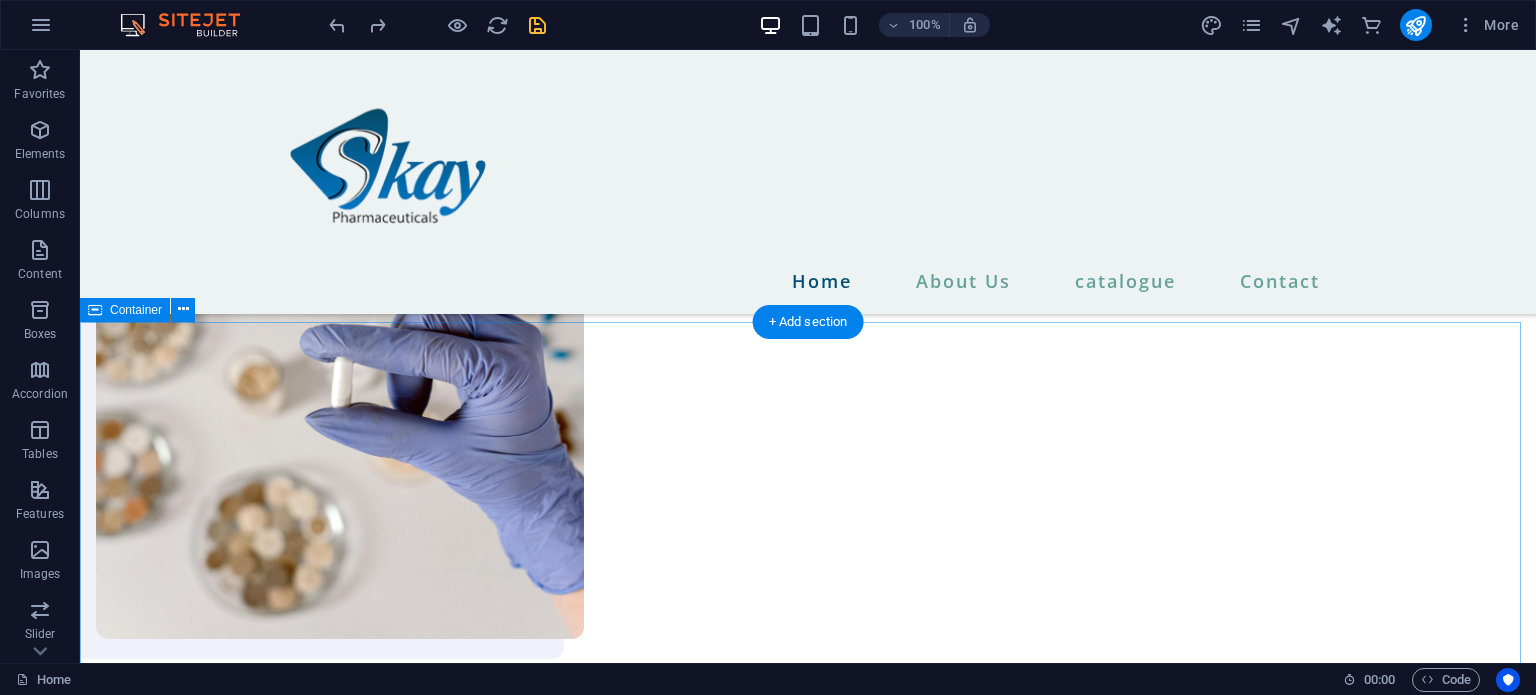 click on "I have read and understand the privacy policy. Unreadable? Load new SEND MESSAGE" at bounding box center (808, 1846) 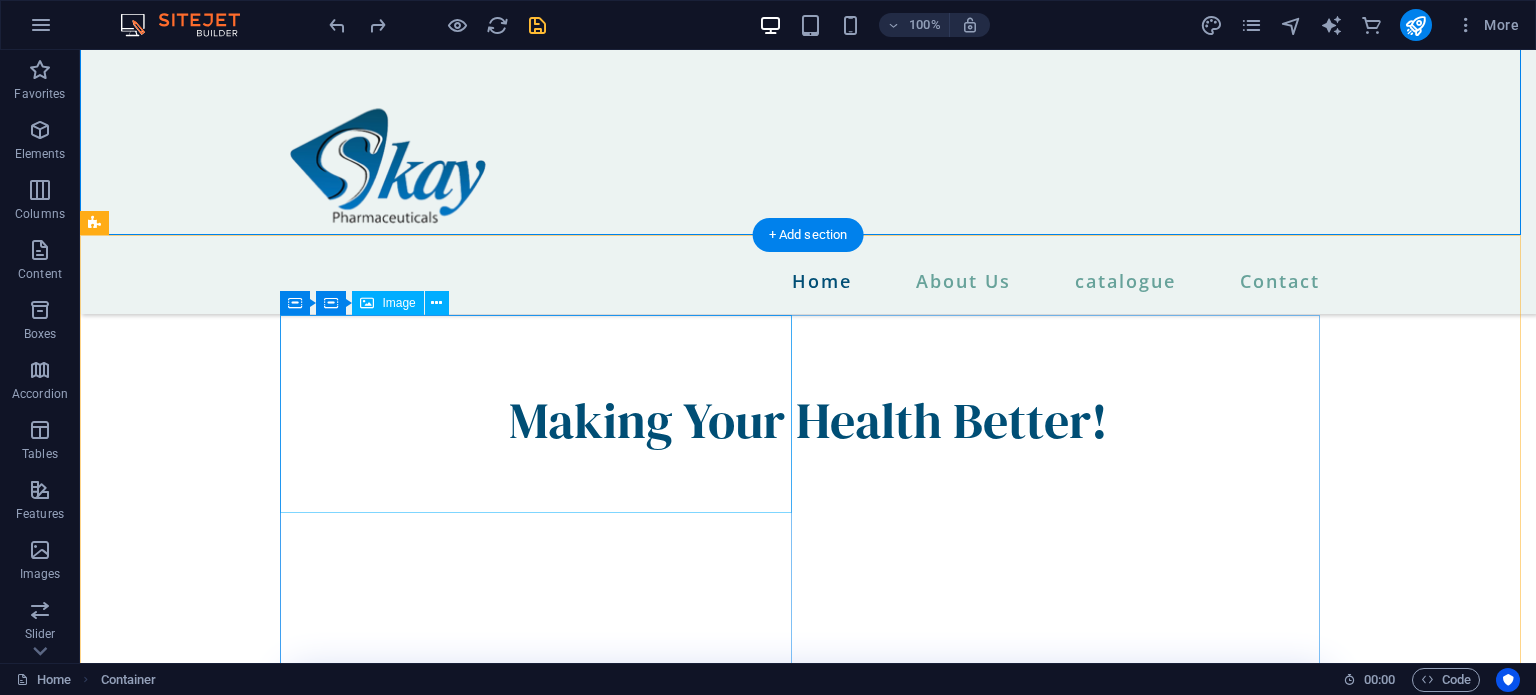 scroll, scrollTop: 3102, scrollLeft: 0, axis: vertical 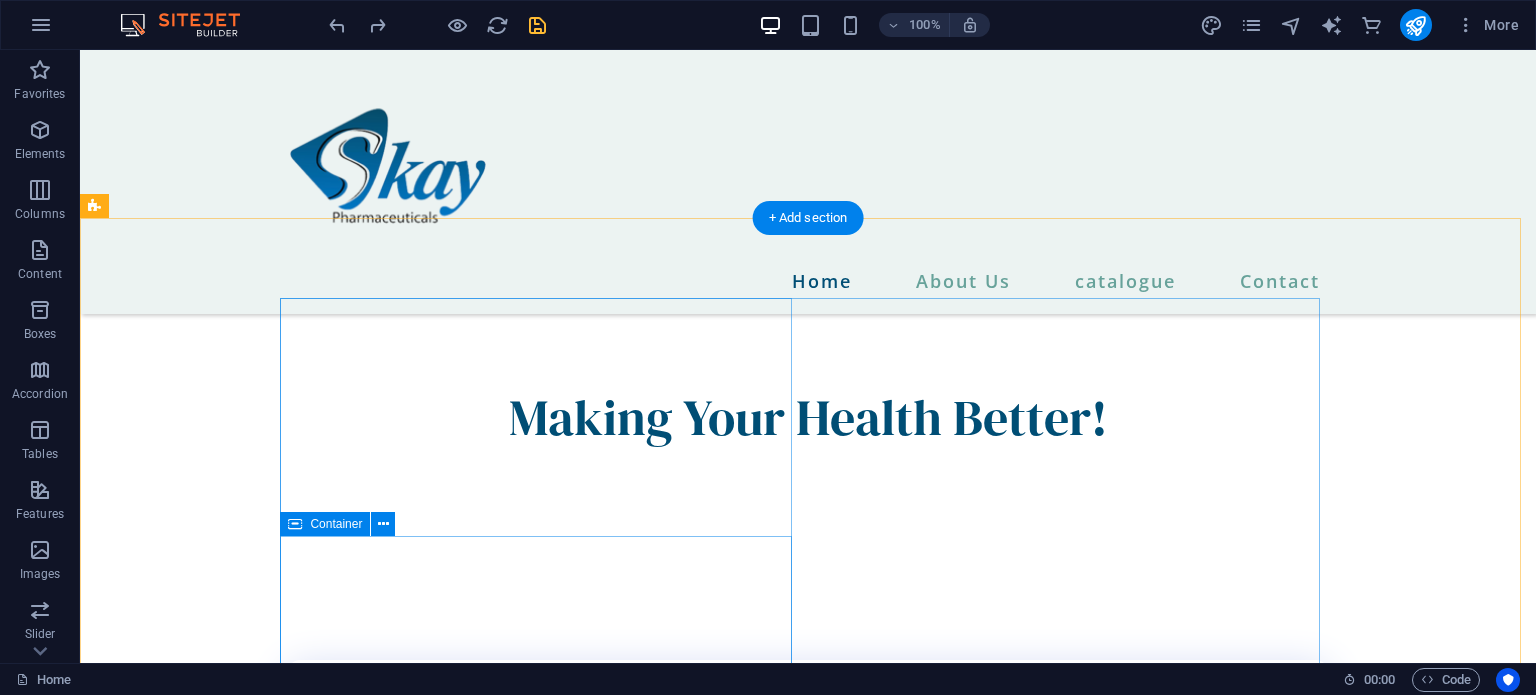 click on "Contact information 85-92,Ground Floor, Zainab Towers, Model Town Link Road ,  Lahore ,  info@skaypharma.com  +092-42 35942132" at bounding box center (544, 1830) 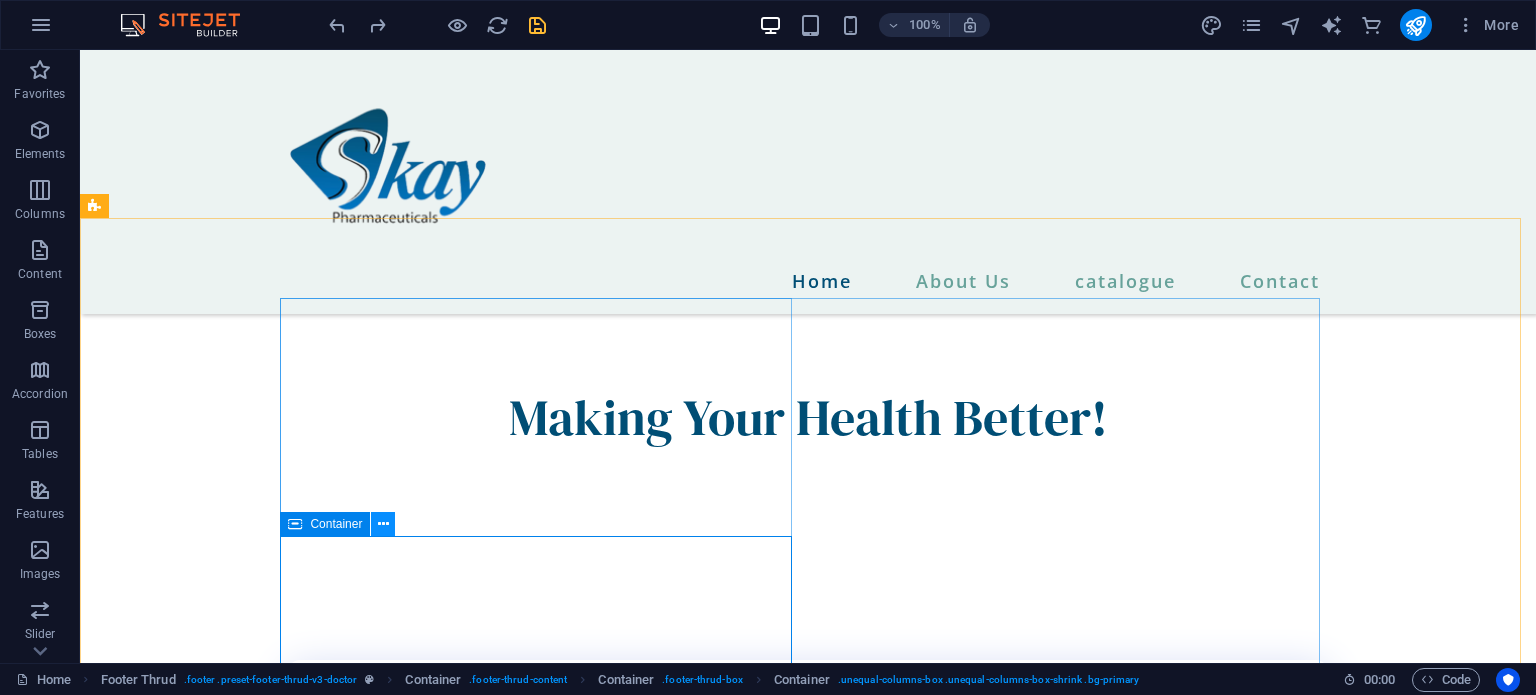 click at bounding box center [383, 524] 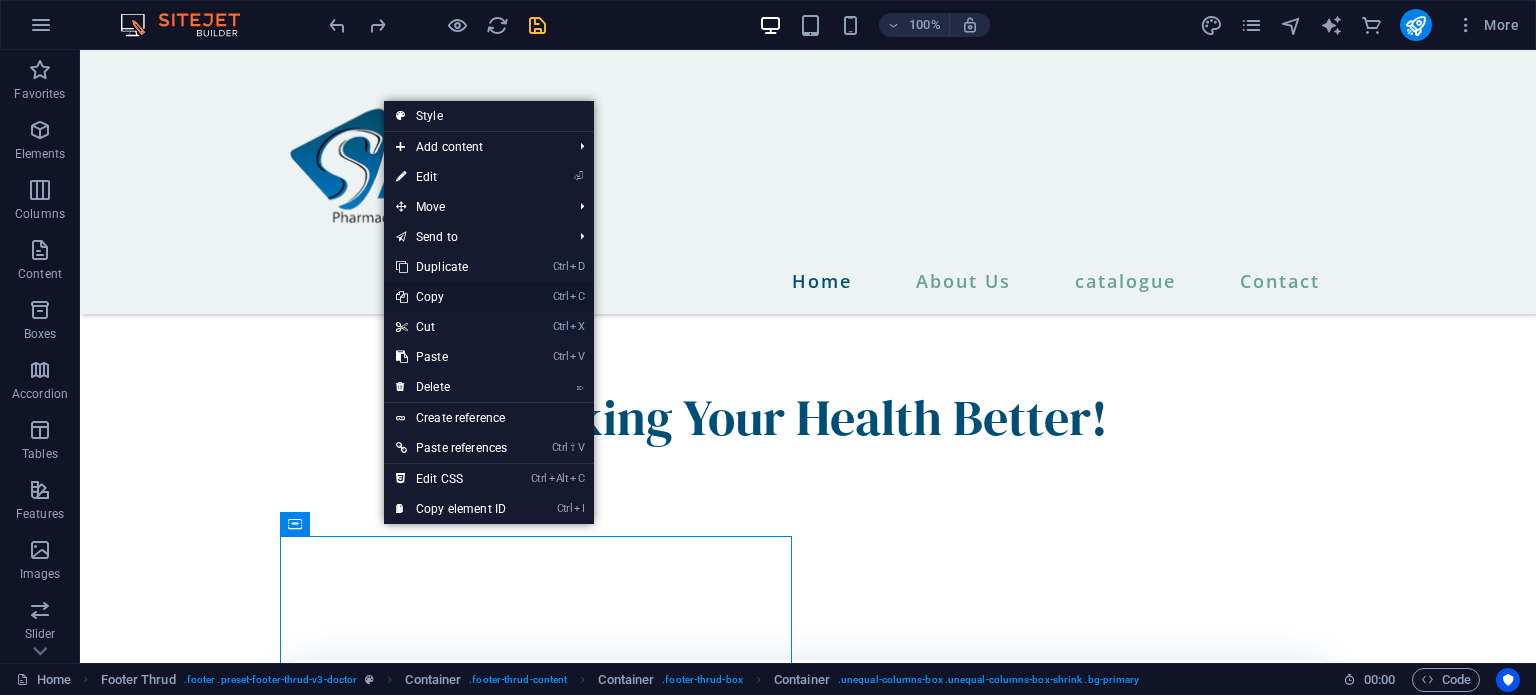 click on "Ctrl C  Copy" at bounding box center (451, 297) 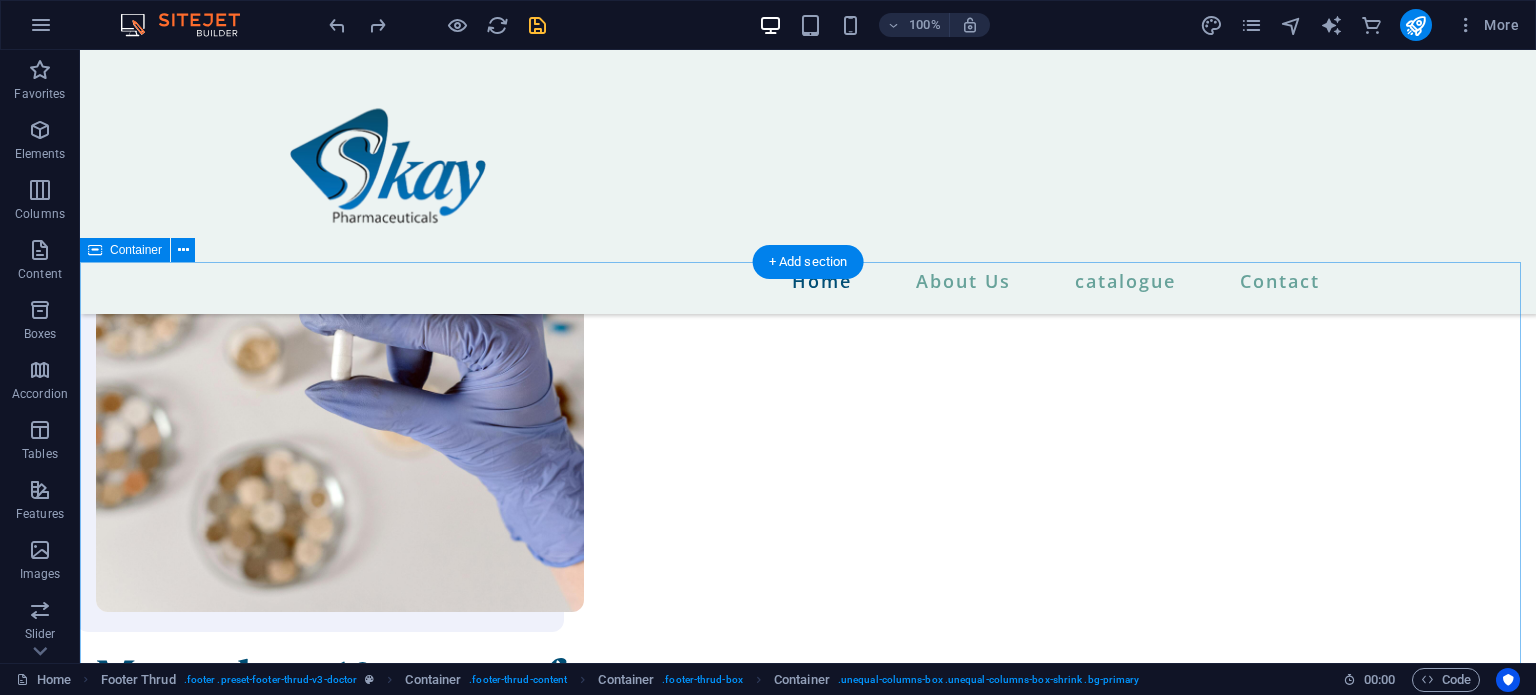 scroll, scrollTop: 2126, scrollLeft: 0, axis: vertical 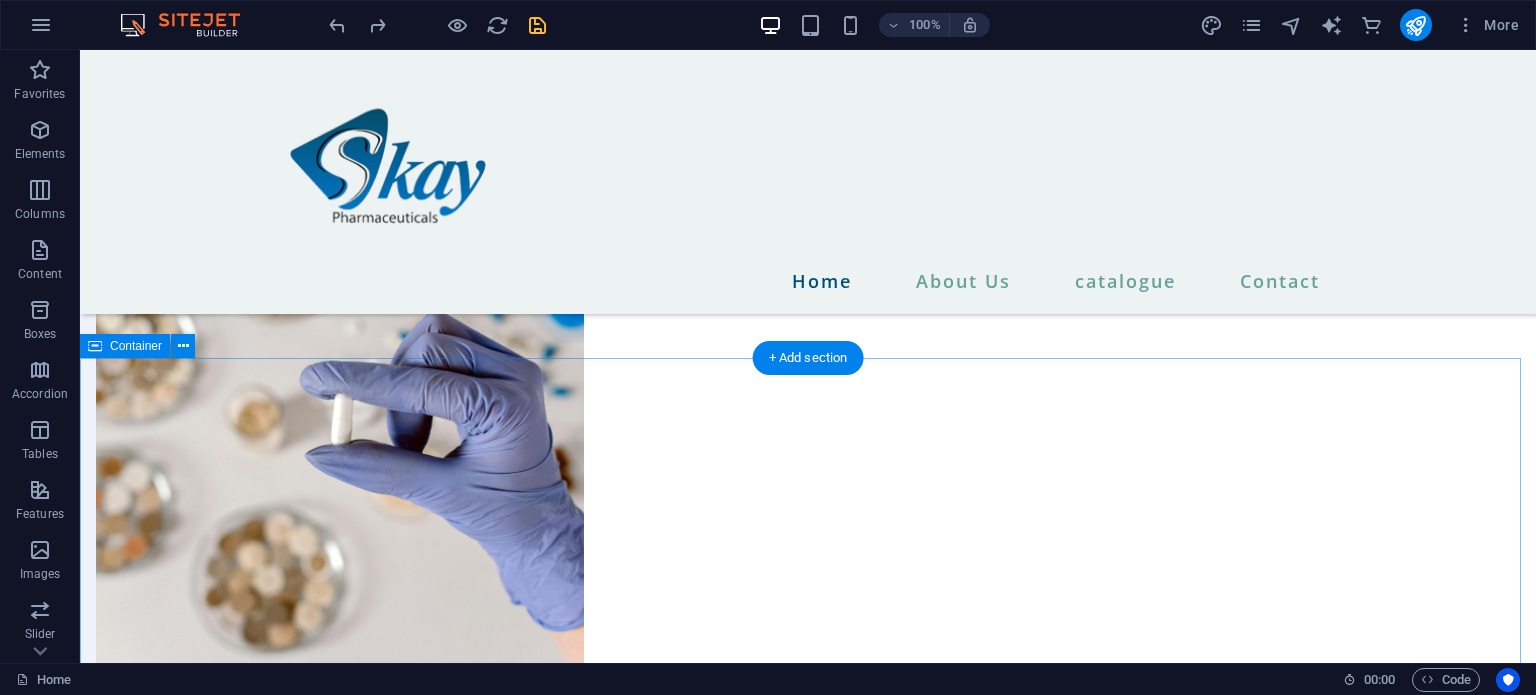 click on "I have read and understand the privacy policy. Unreadable? Load new SEND MESSAGE" at bounding box center (808, 1883) 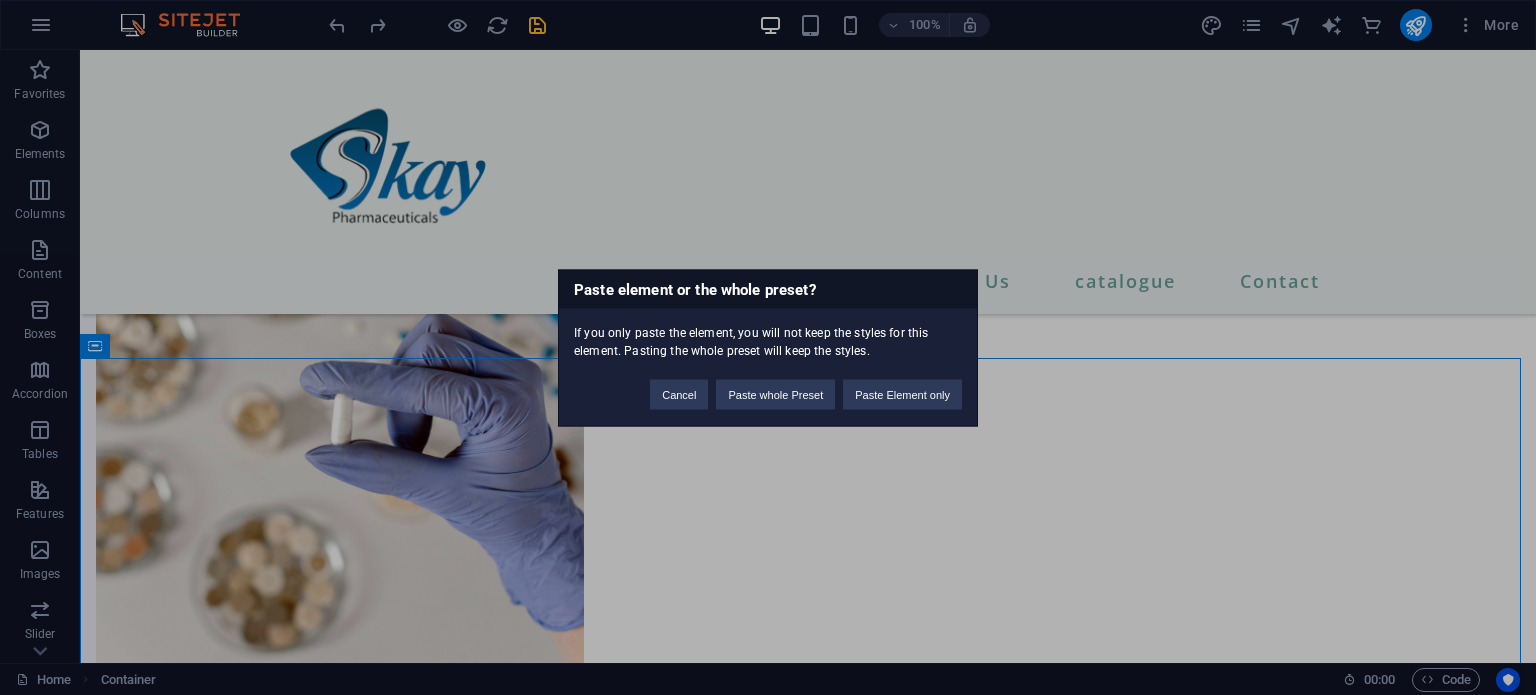 type 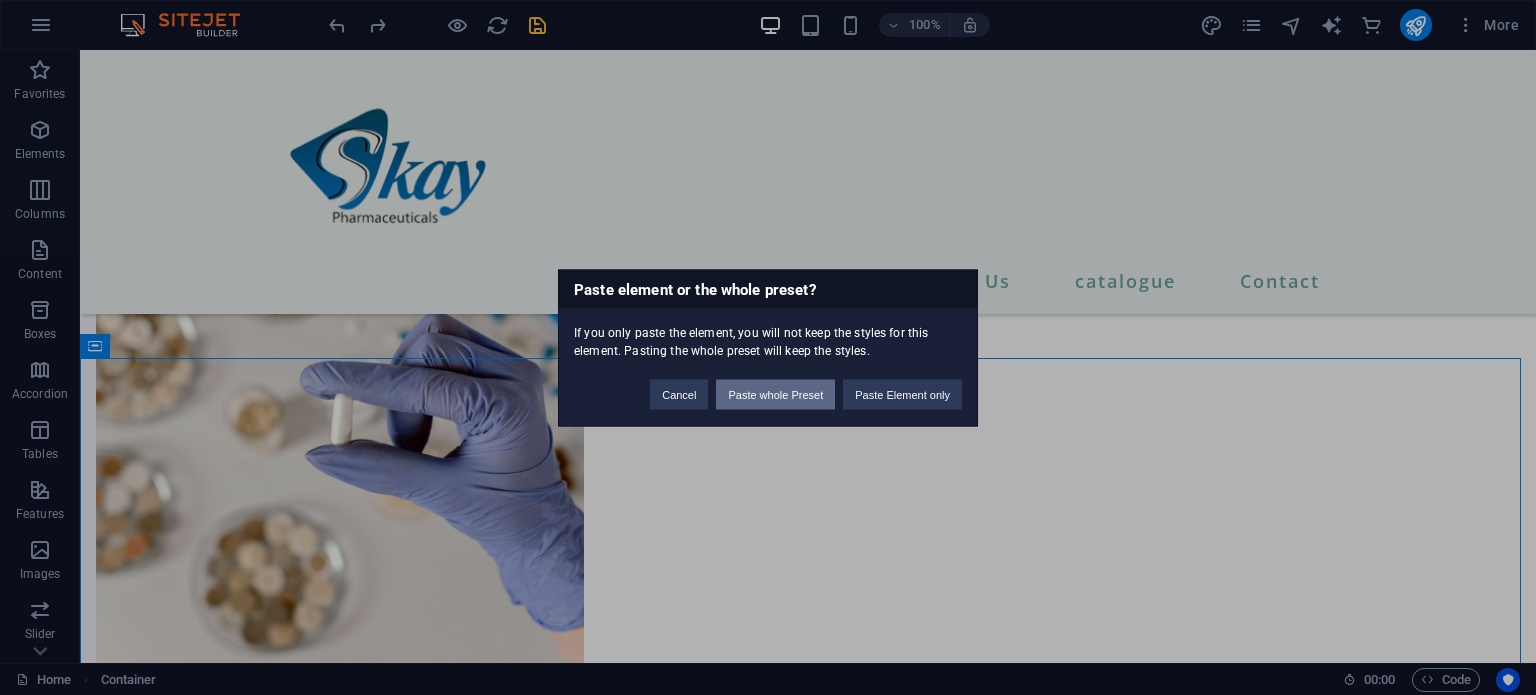 click on "Paste whole Preset" at bounding box center (775, 394) 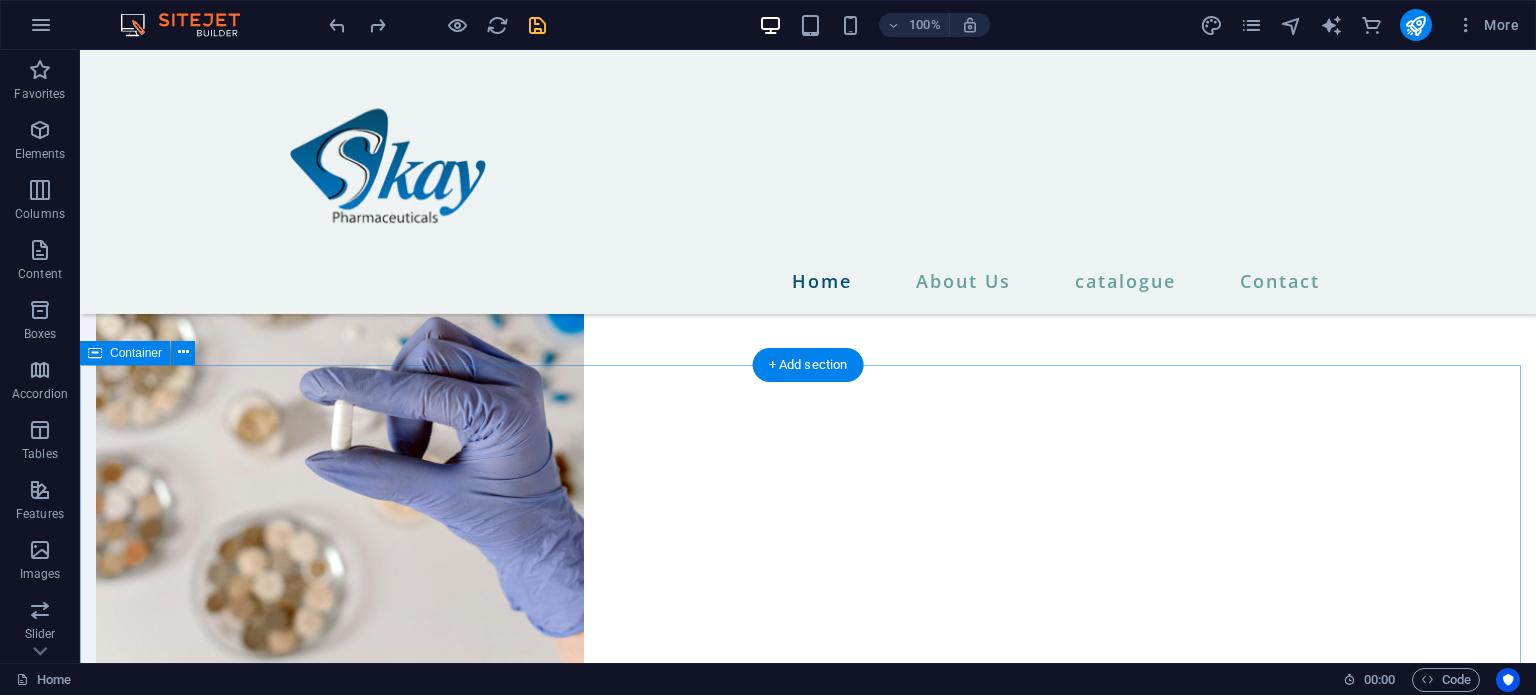 scroll, scrollTop: 2101, scrollLeft: 0, axis: vertical 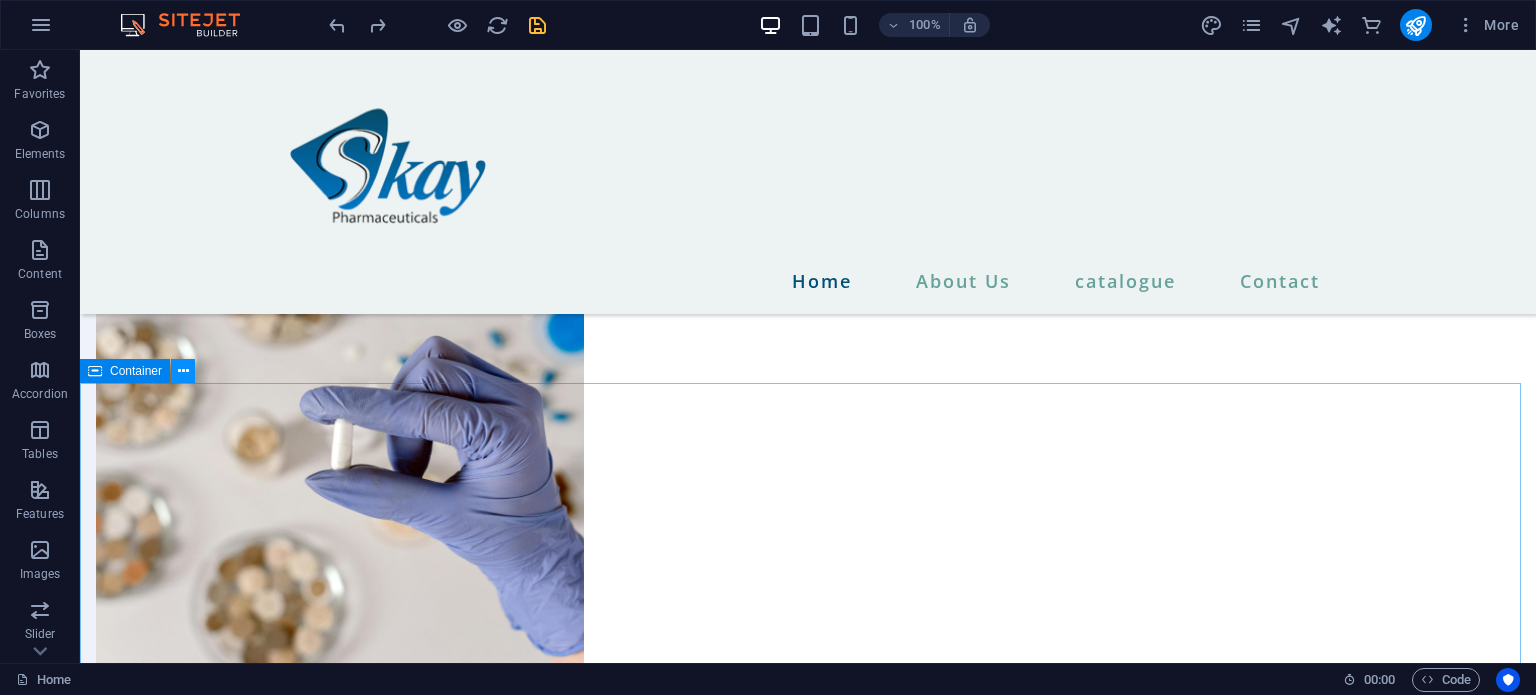click at bounding box center [183, 371] 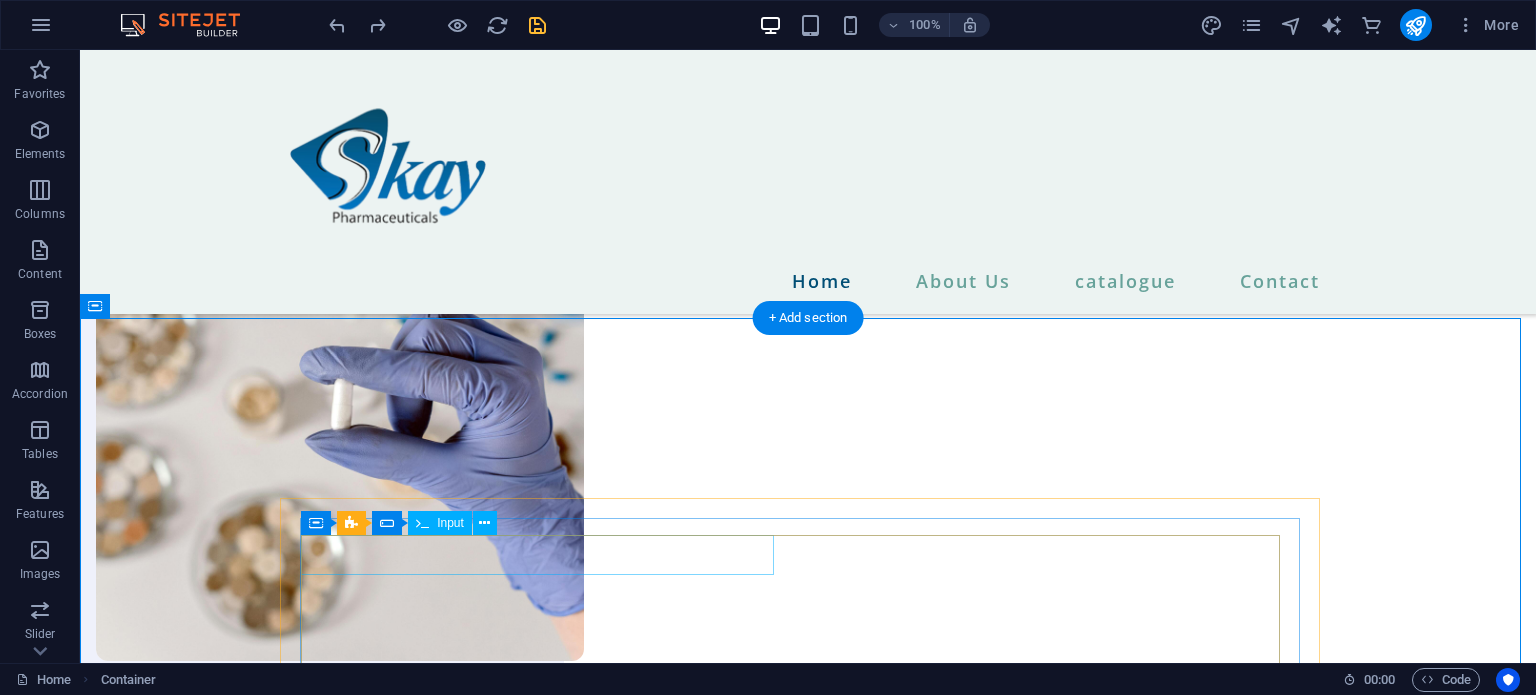 scroll, scrollTop: 2135, scrollLeft: 0, axis: vertical 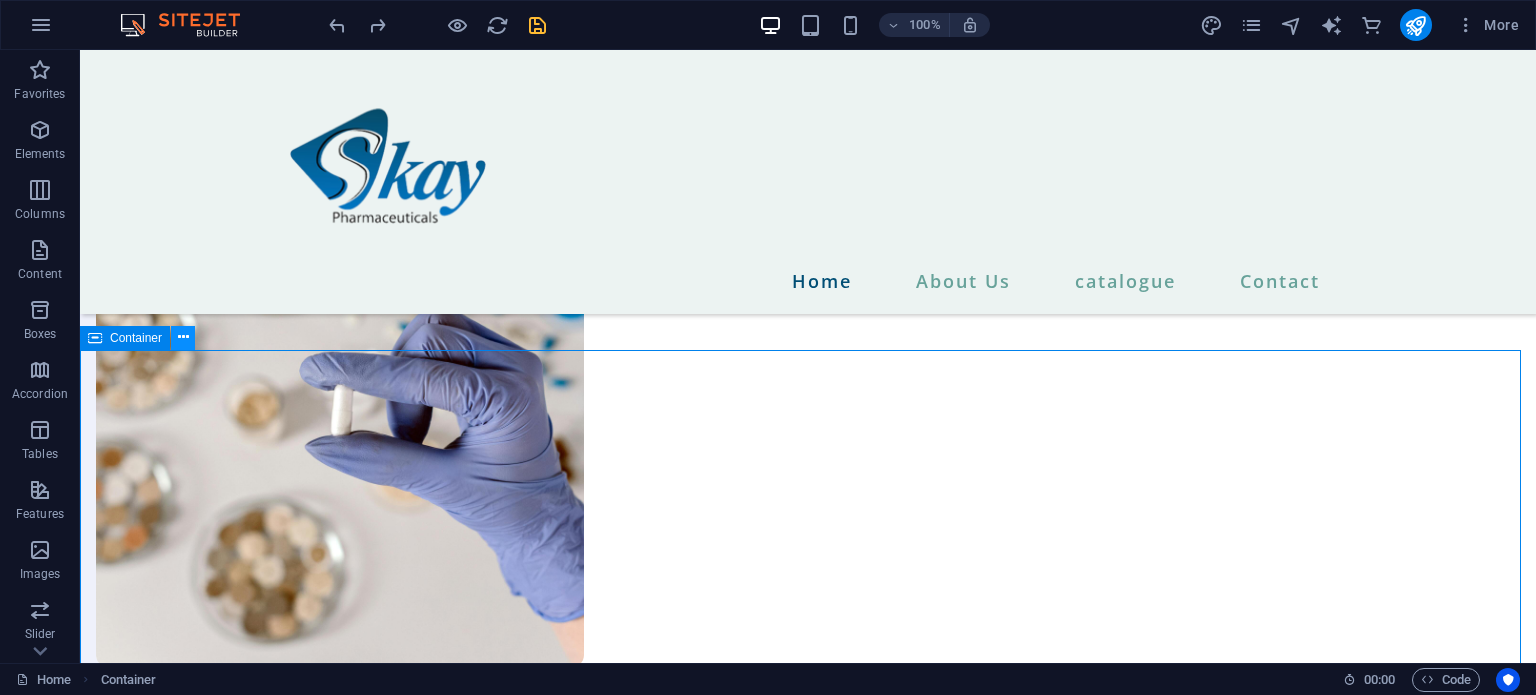 click at bounding box center (183, 338) 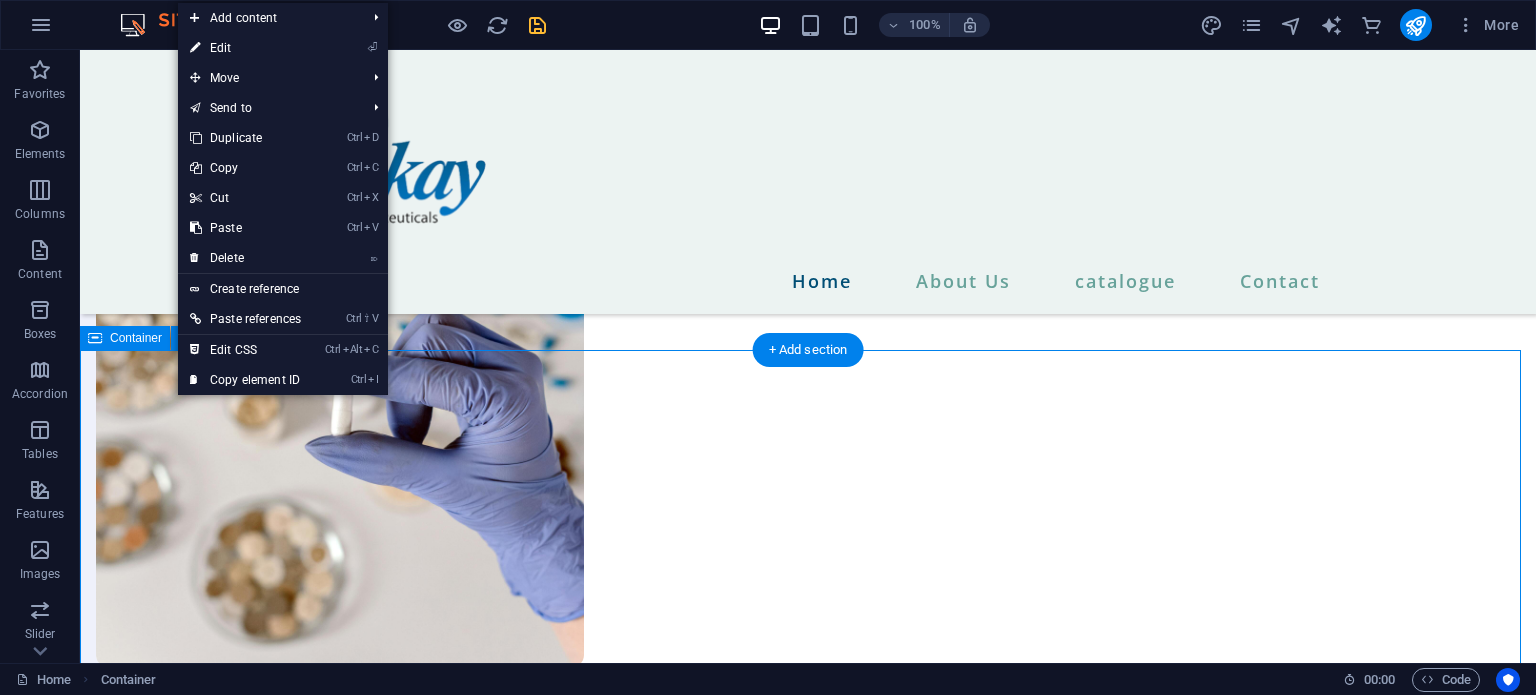 click on "I have read and understand the privacy policy. Unreadable? Load new SEND MESSAGE" at bounding box center [808, 1874] 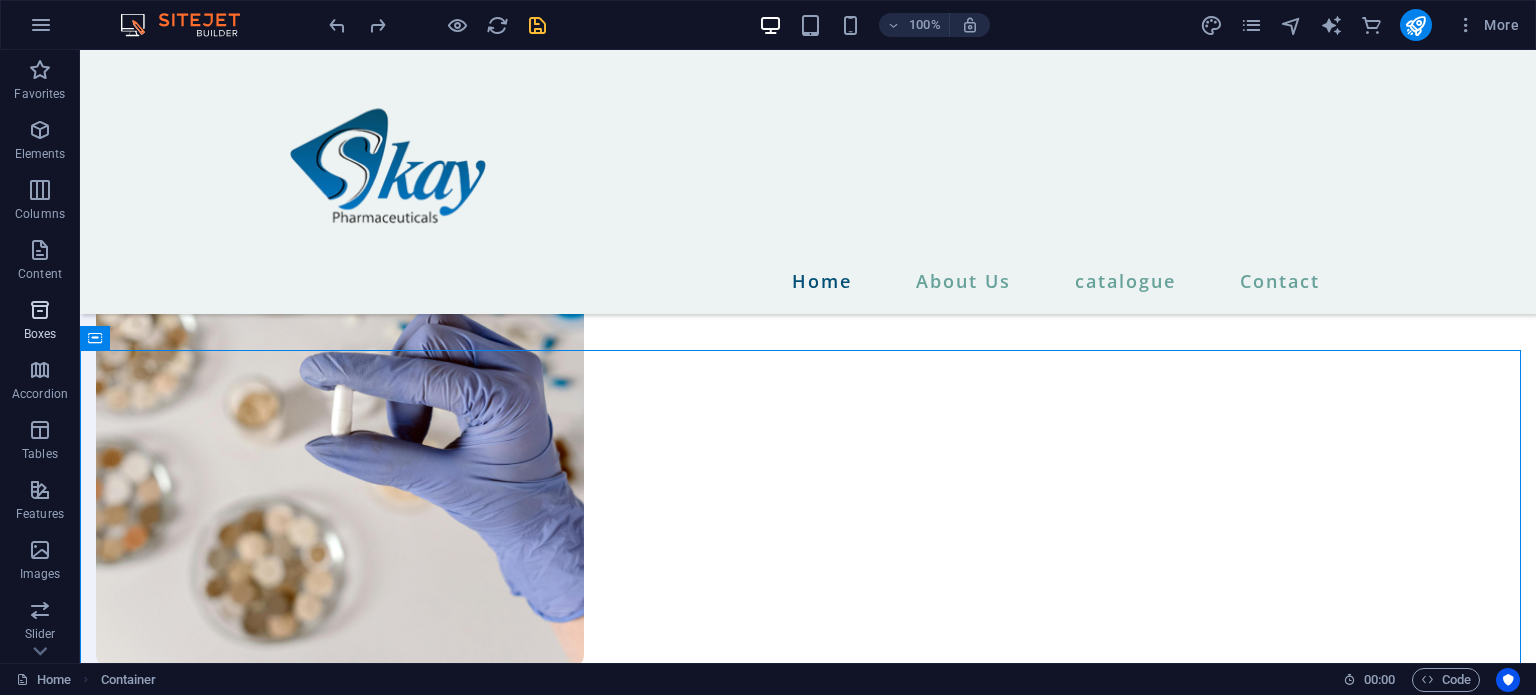 click at bounding box center (40, 310) 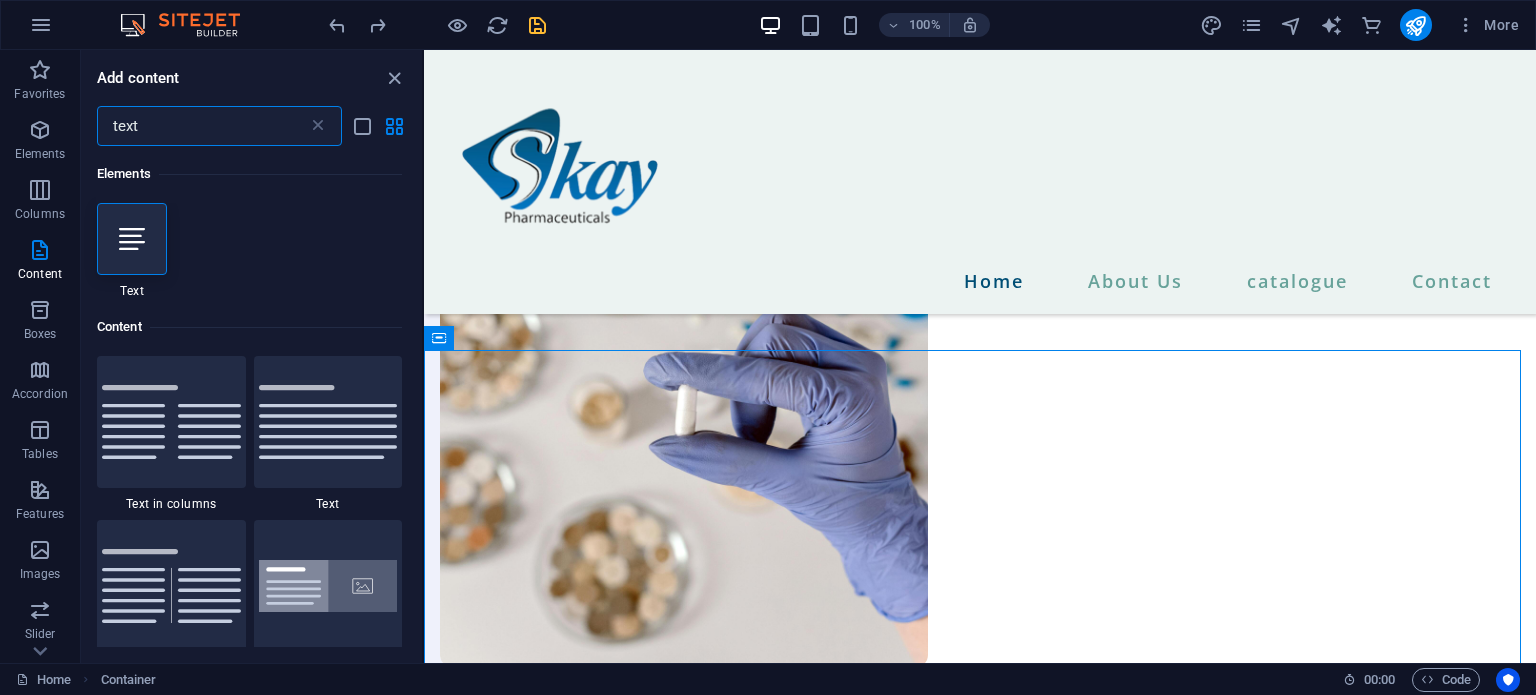 scroll, scrollTop: 0, scrollLeft: 0, axis: both 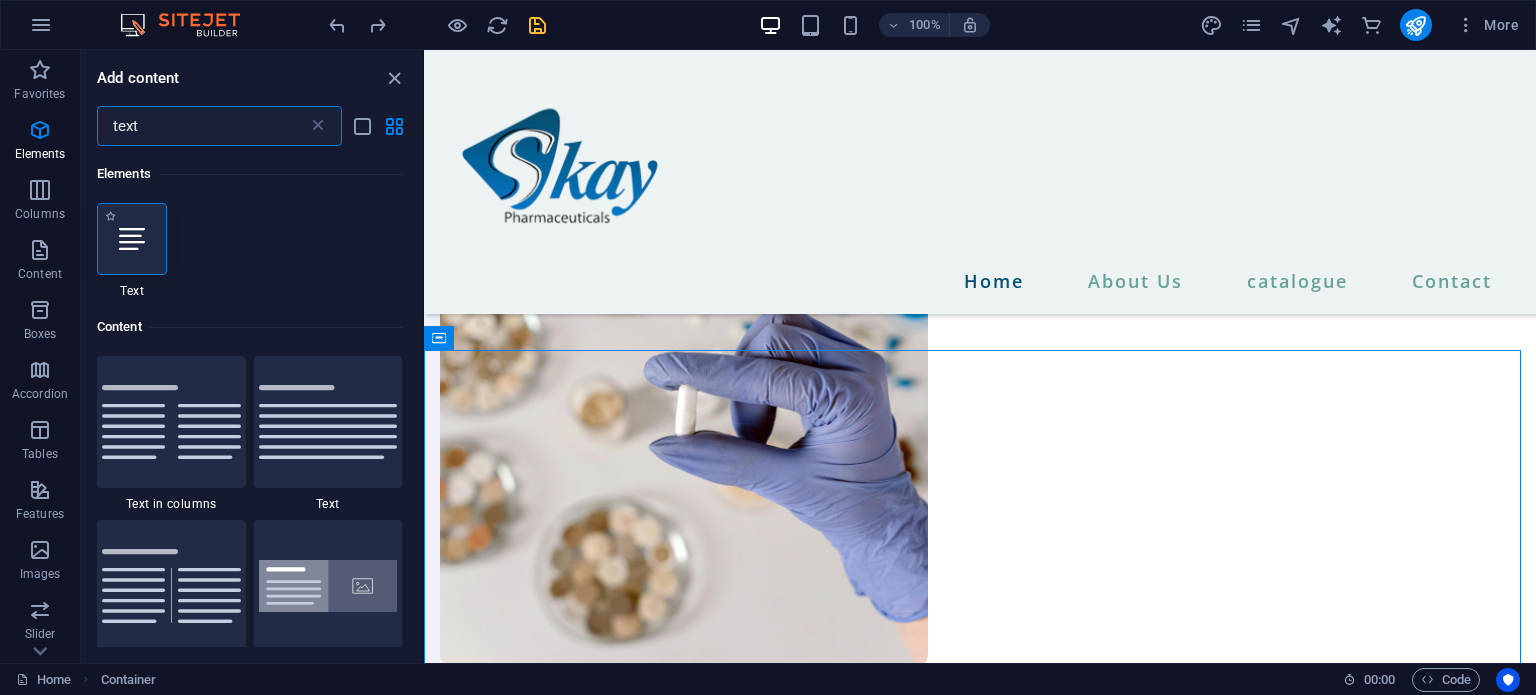 type on "text" 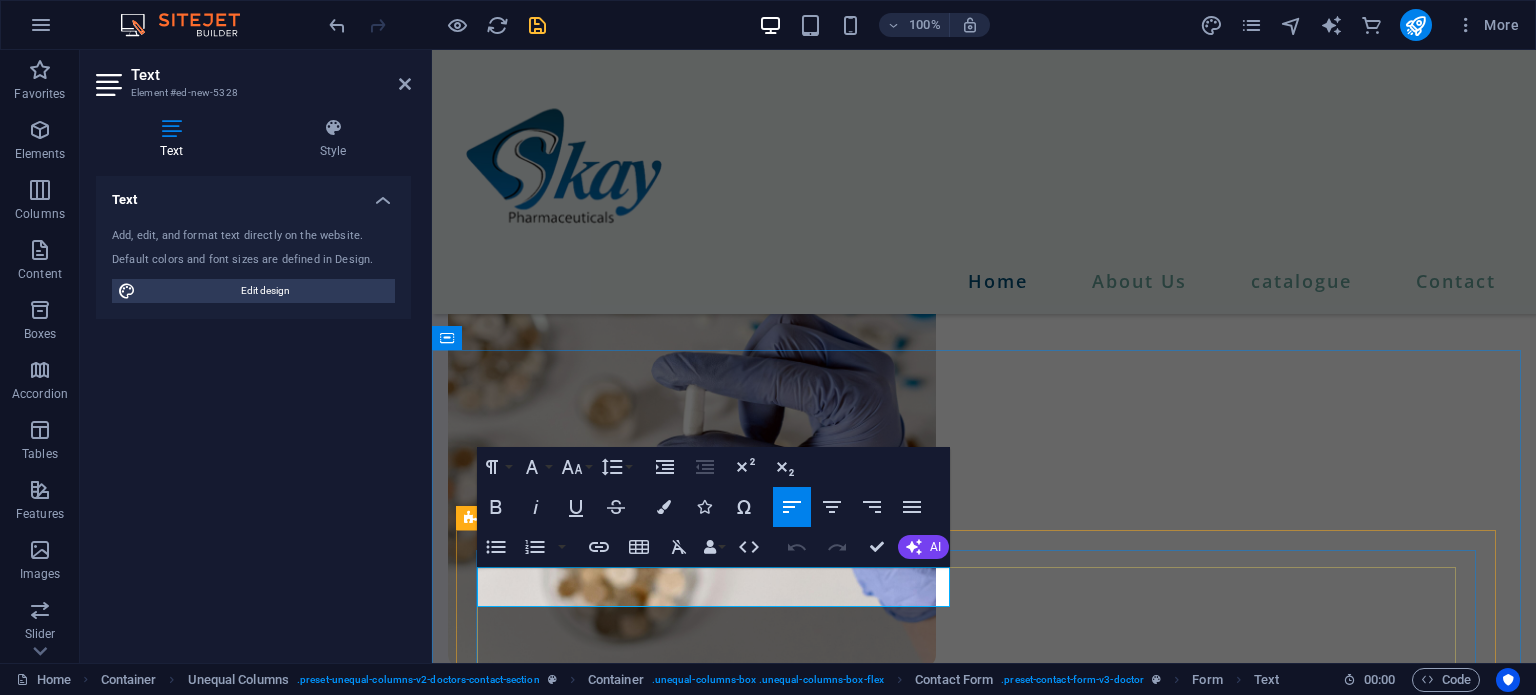 click on "New text element" at bounding box center [721, 1677] 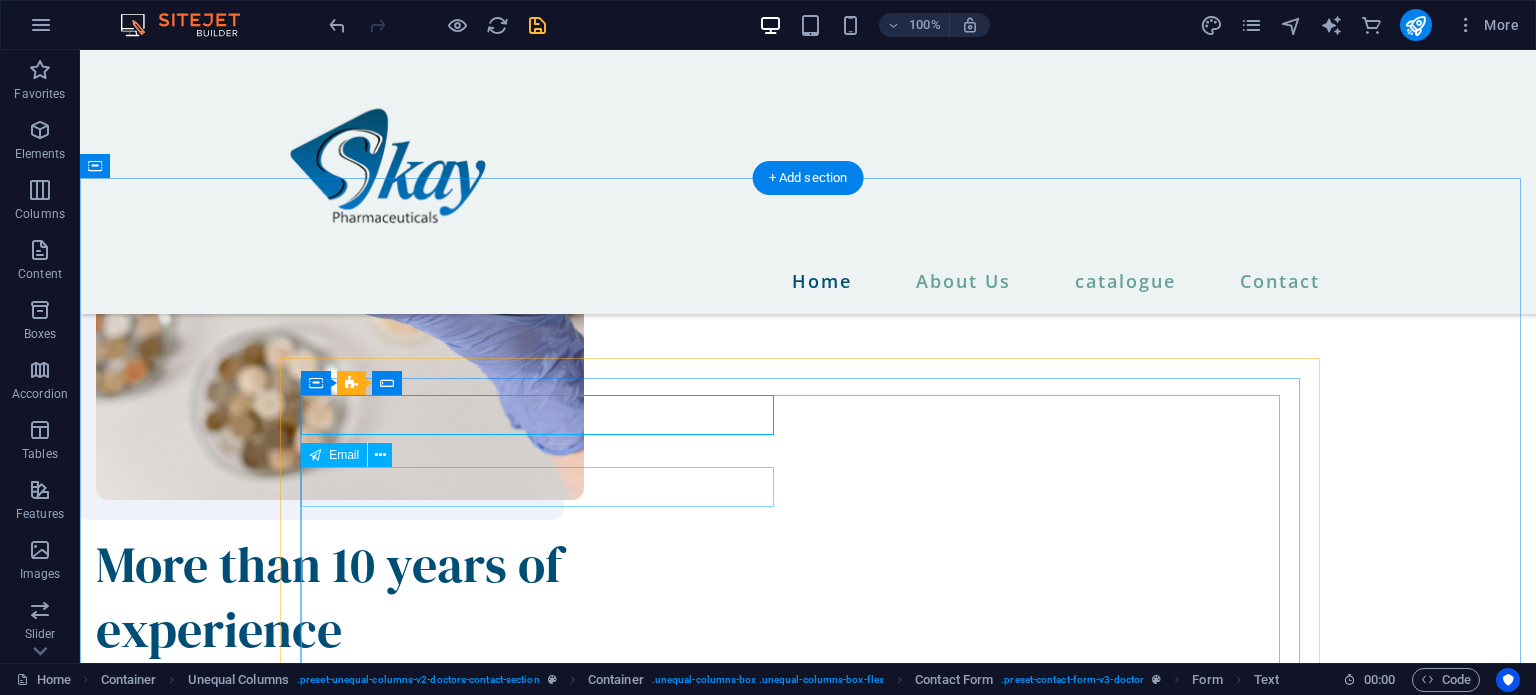 scroll, scrollTop: 2306, scrollLeft: 0, axis: vertical 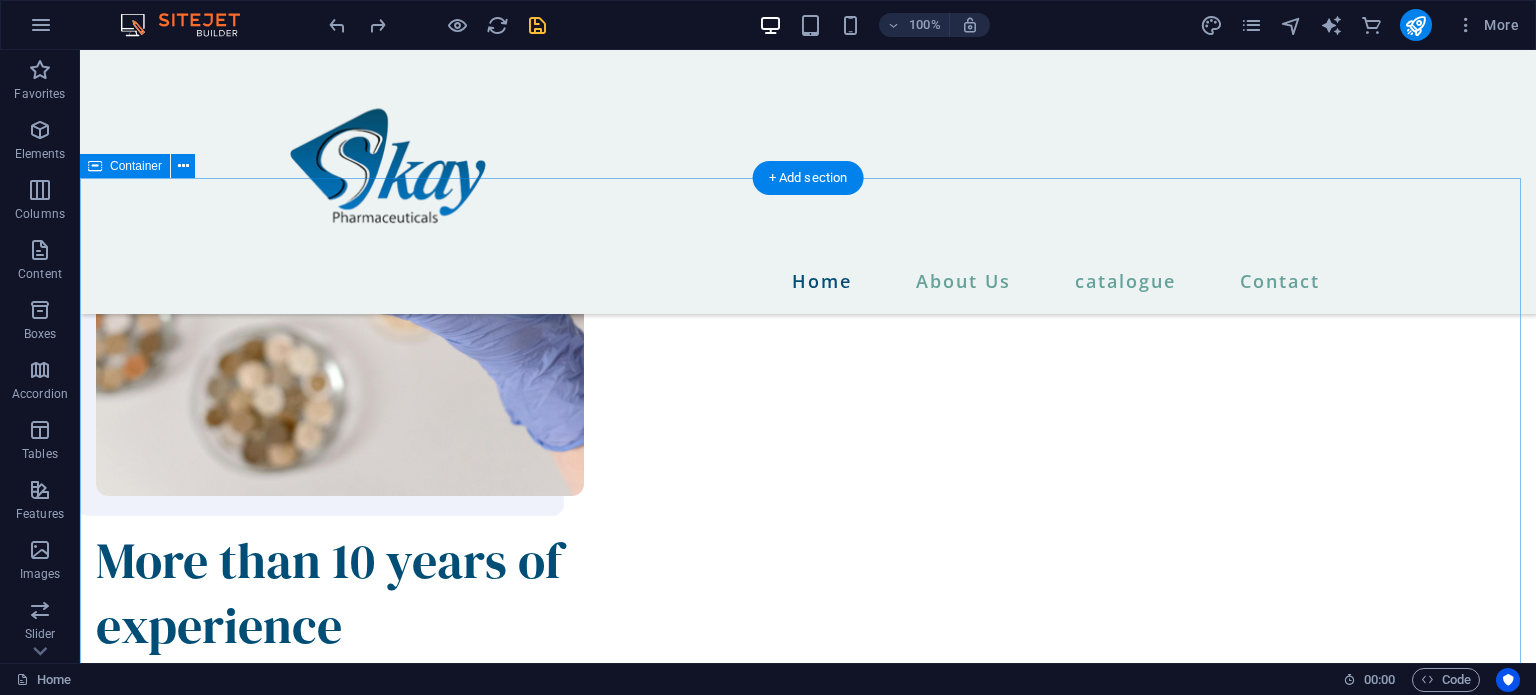 click on "I have read and understand the privacy policy. Unreadable? Load new SEND MESSAGE" at bounding box center (808, 1703) 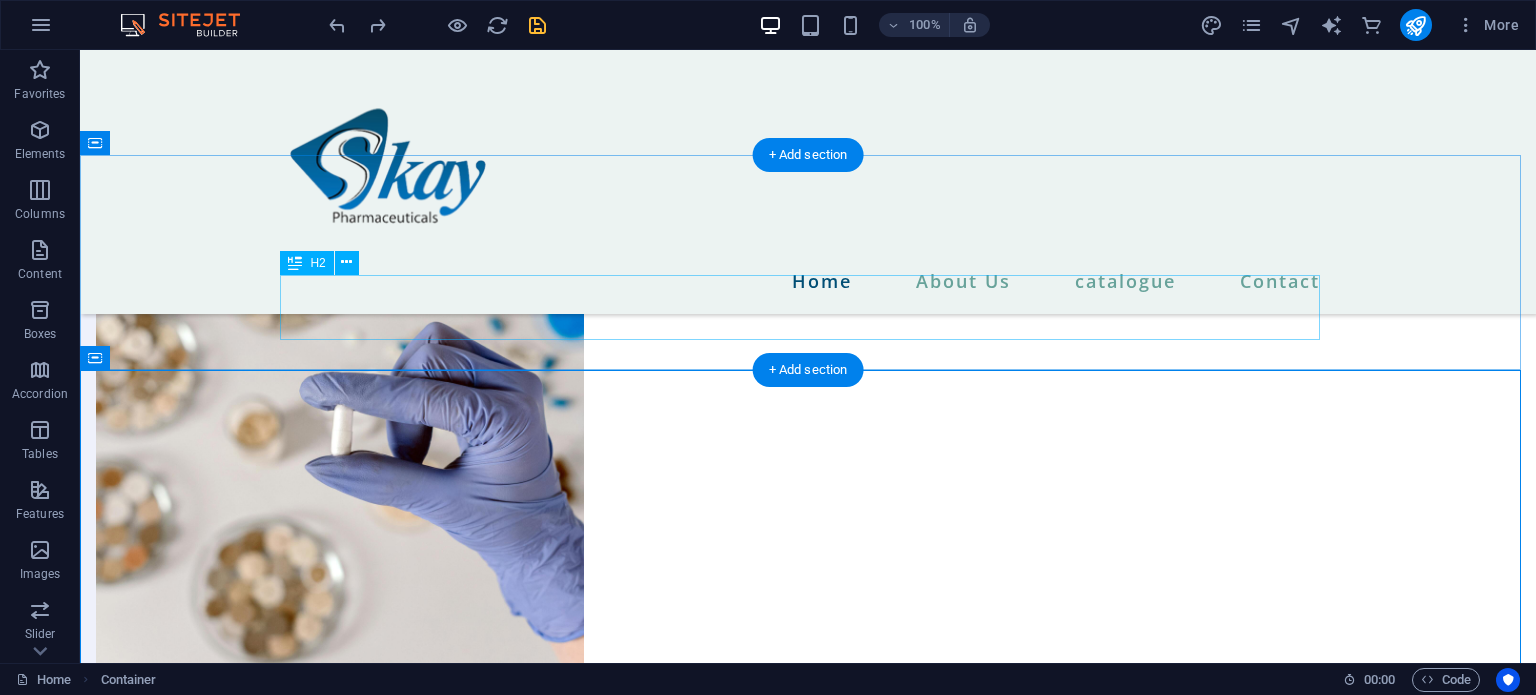 scroll, scrollTop: 2114, scrollLeft: 0, axis: vertical 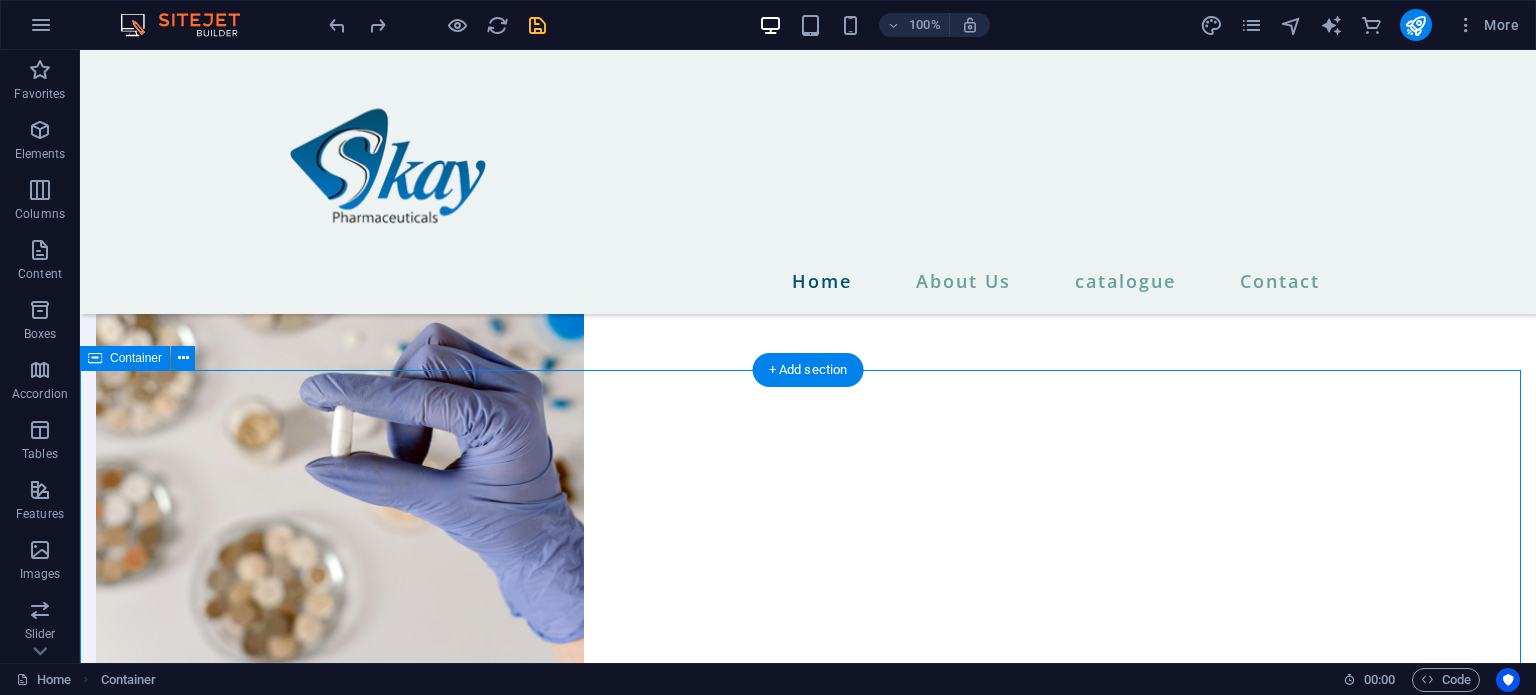 click on "I have read and understand the privacy policy. Unreadable? Load new SEND MESSAGE" at bounding box center (808, 1895) 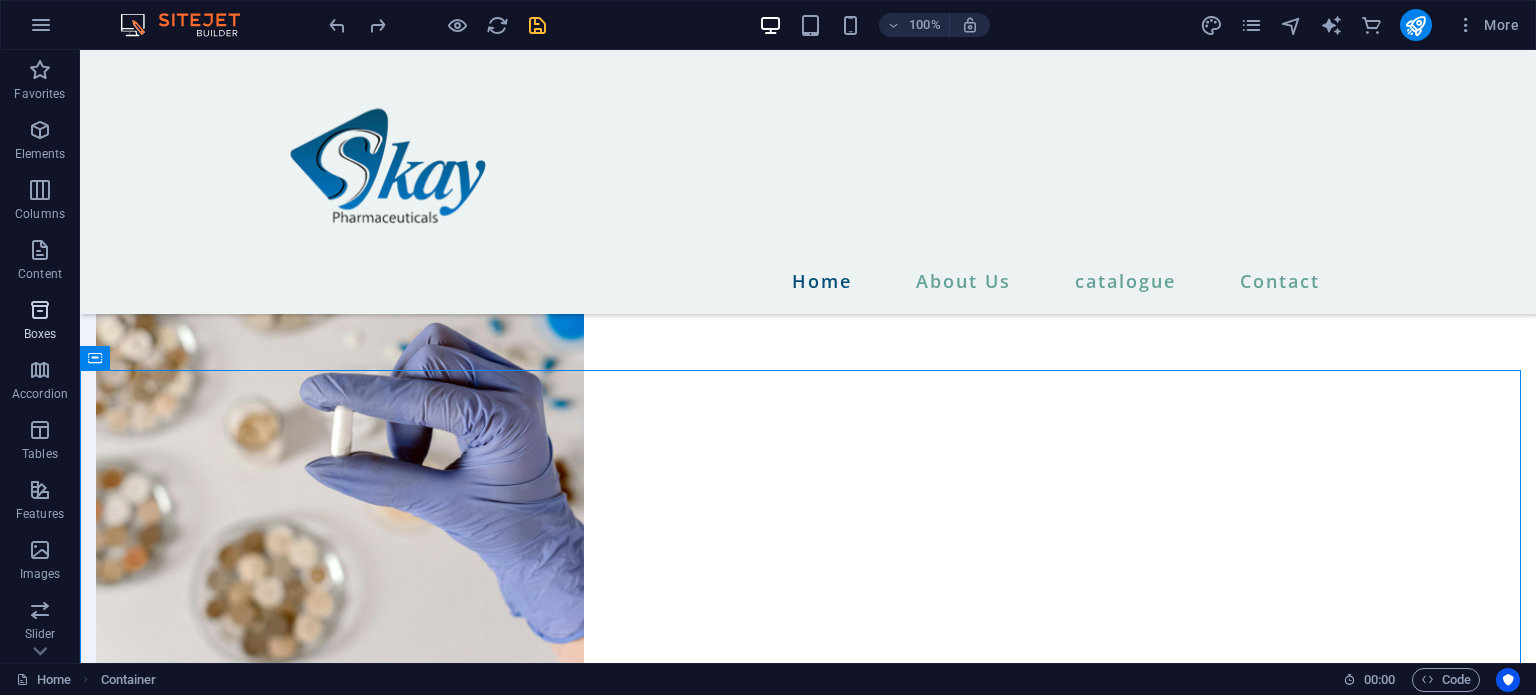click at bounding box center [40, 310] 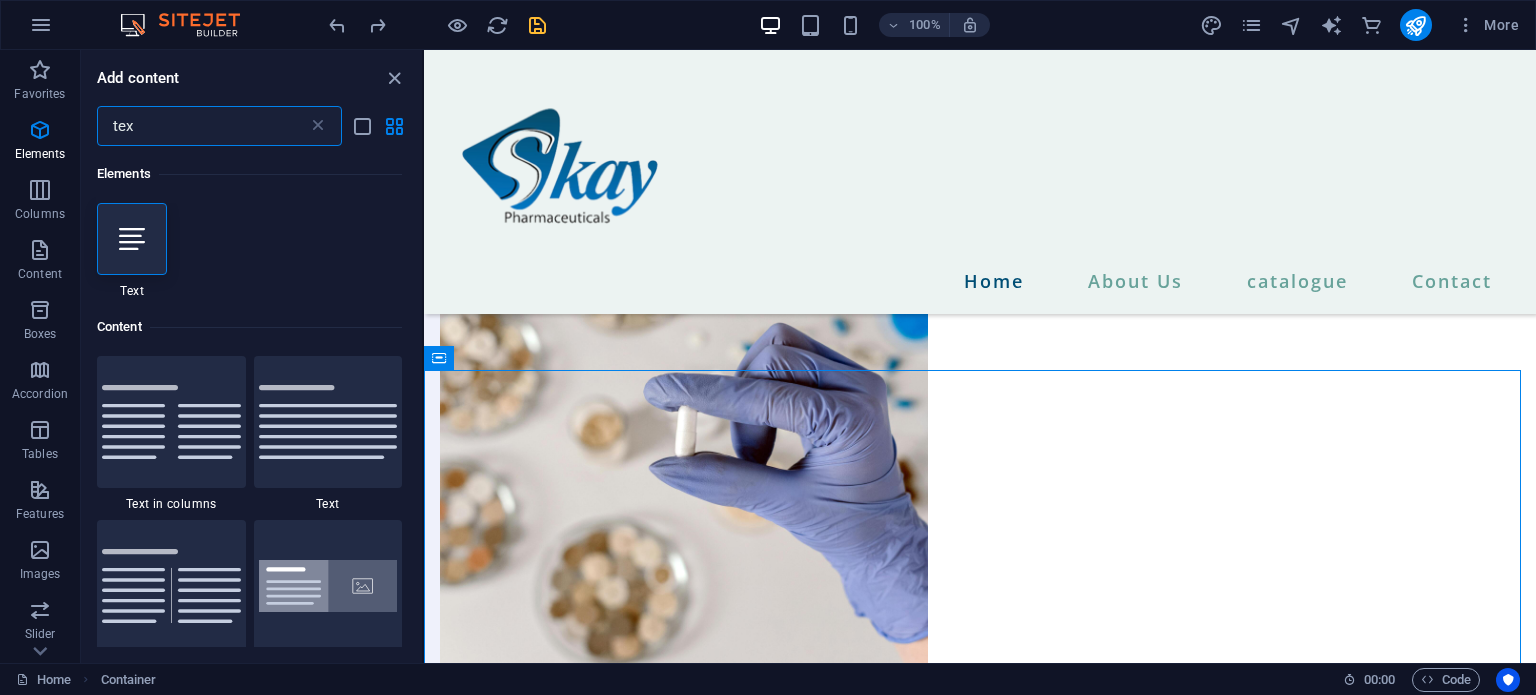 scroll, scrollTop: 0, scrollLeft: 0, axis: both 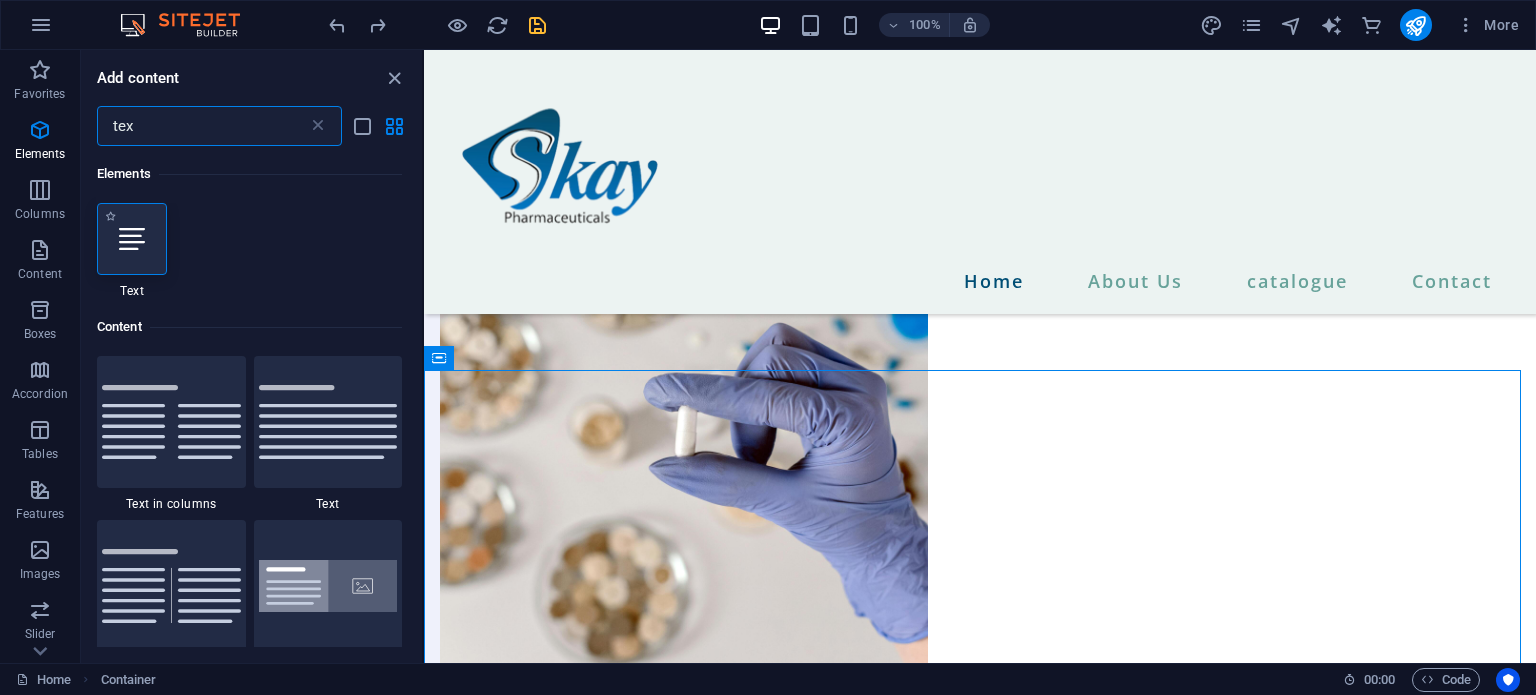 type on "tex" 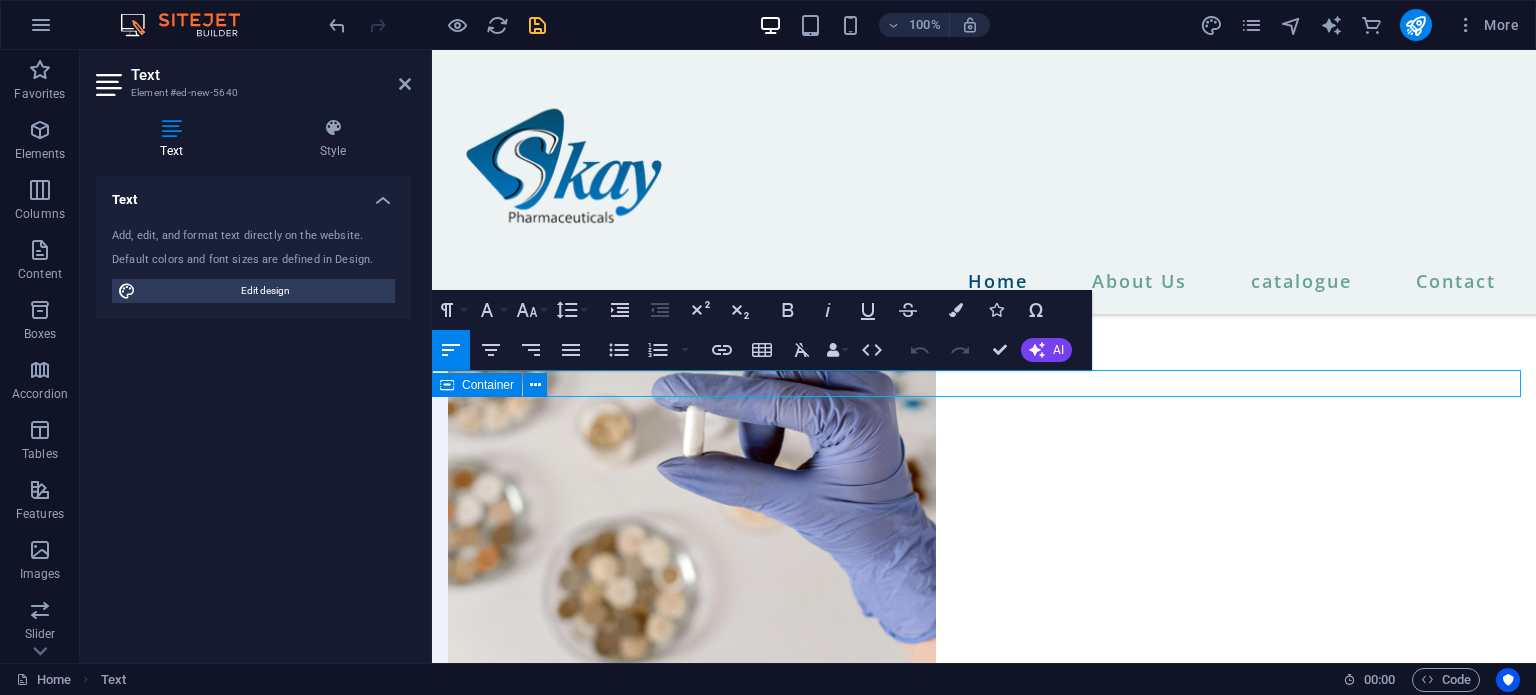 click on "I have read and understand the privacy policy. Unreadable? Load new SEND MESSAGE" at bounding box center (984, 1922) 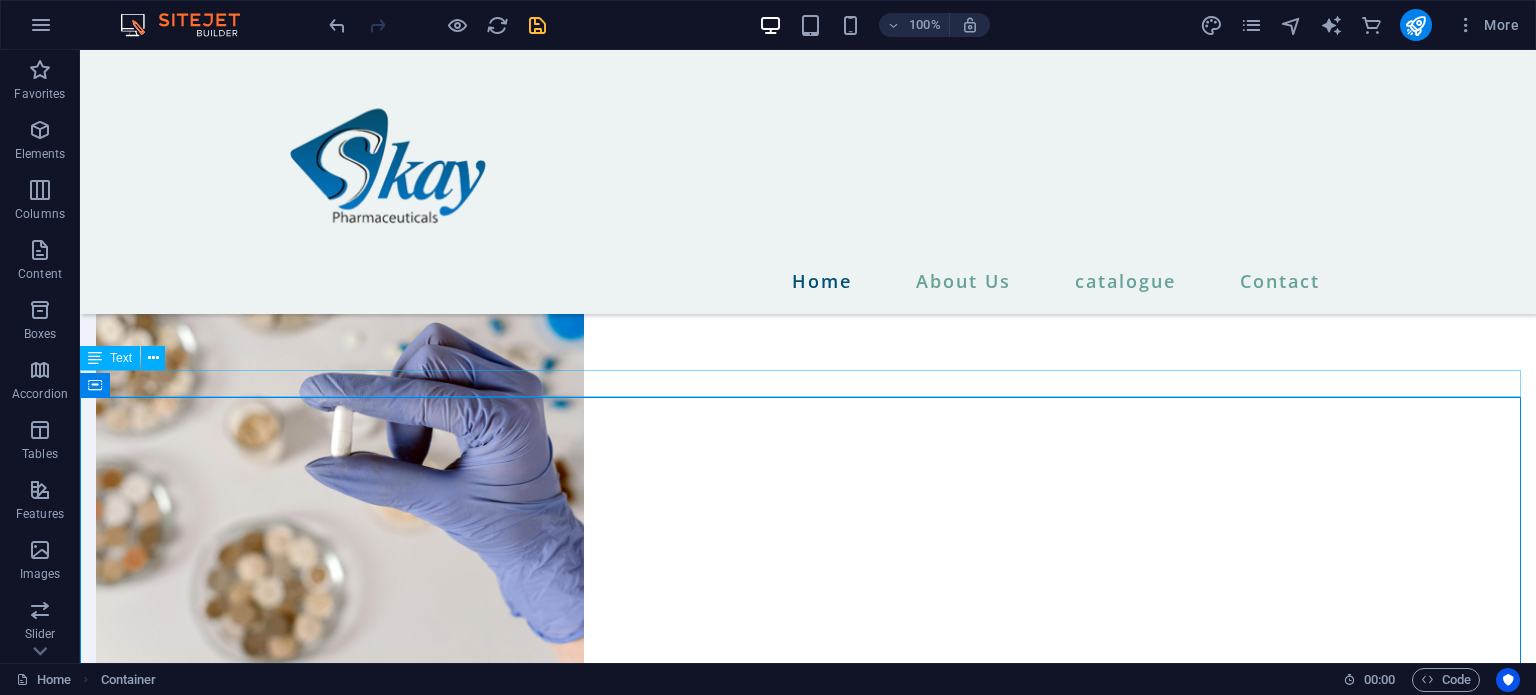 click on "New text element" at bounding box center [808, 1481] 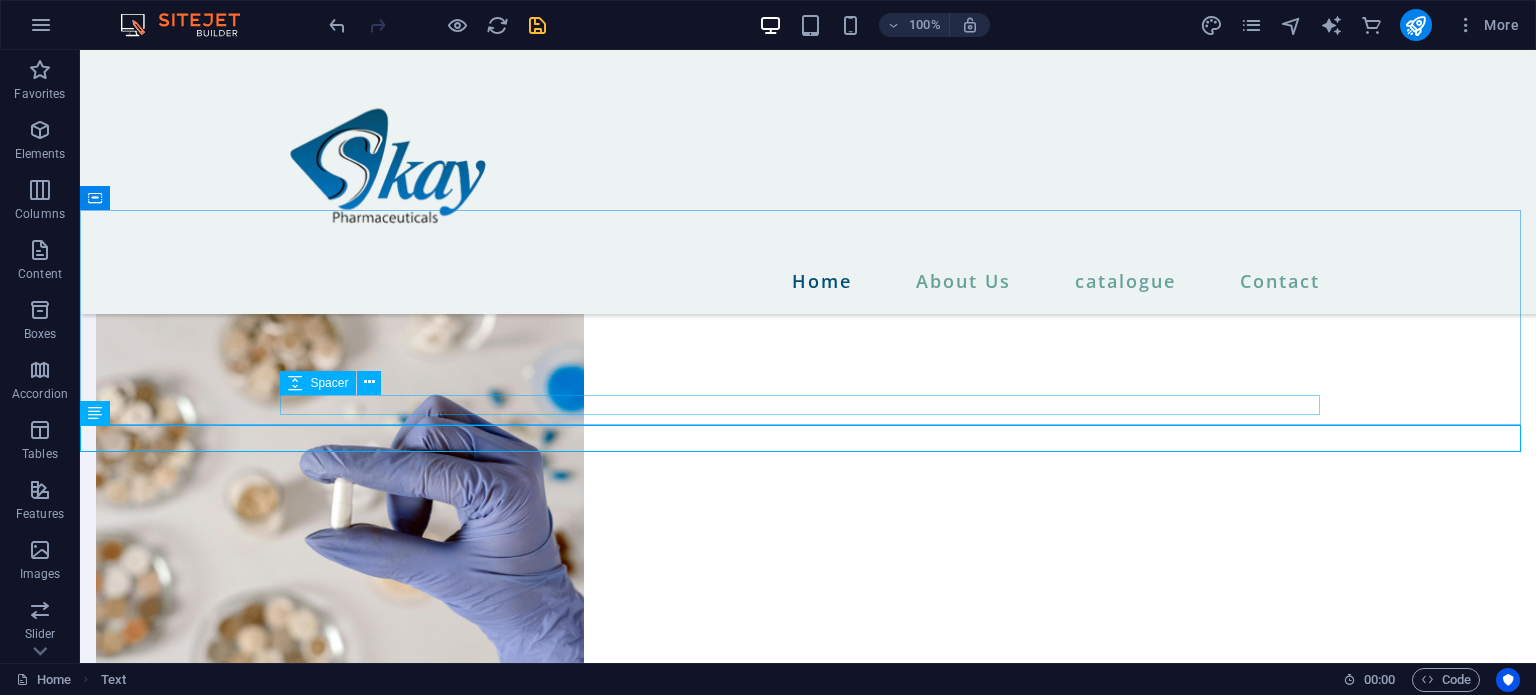 scroll, scrollTop: 2039, scrollLeft: 0, axis: vertical 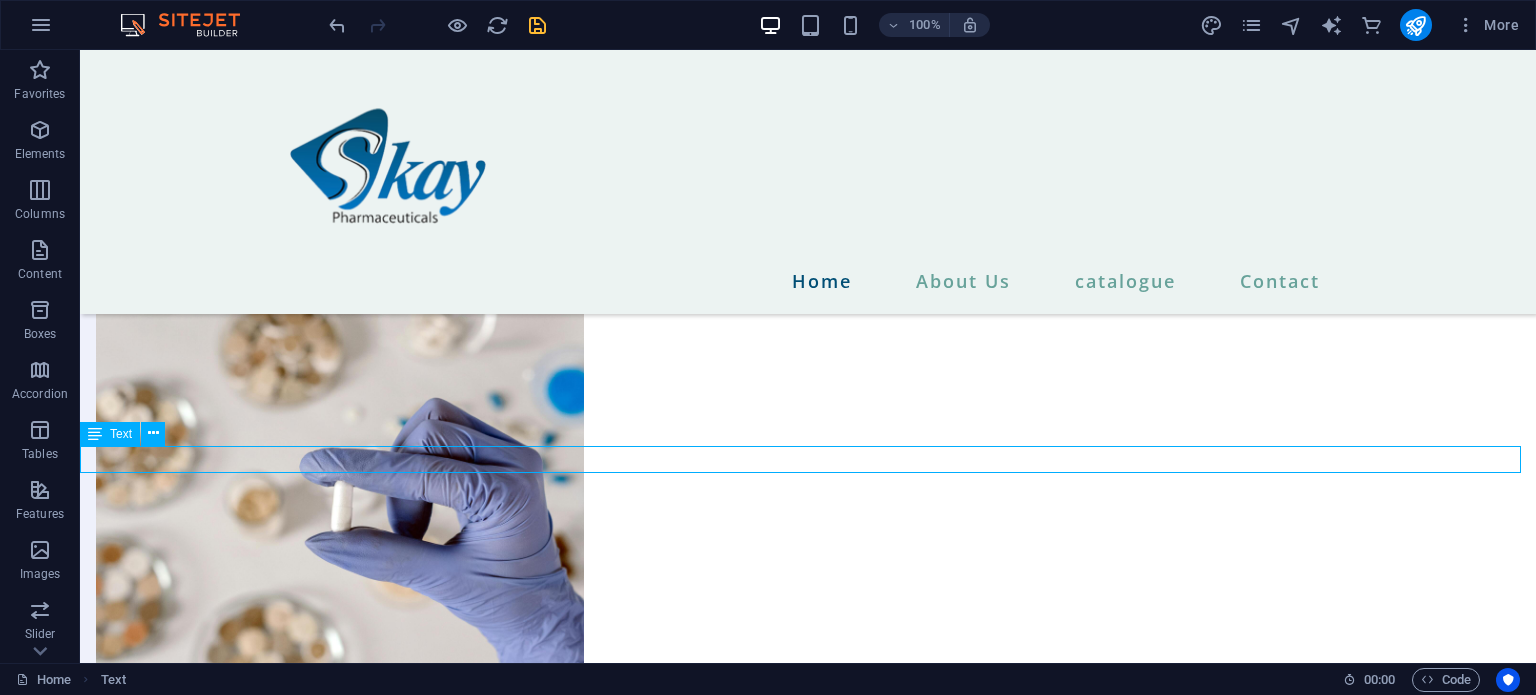 click on "New text element" at bounding box center (808, 1556) 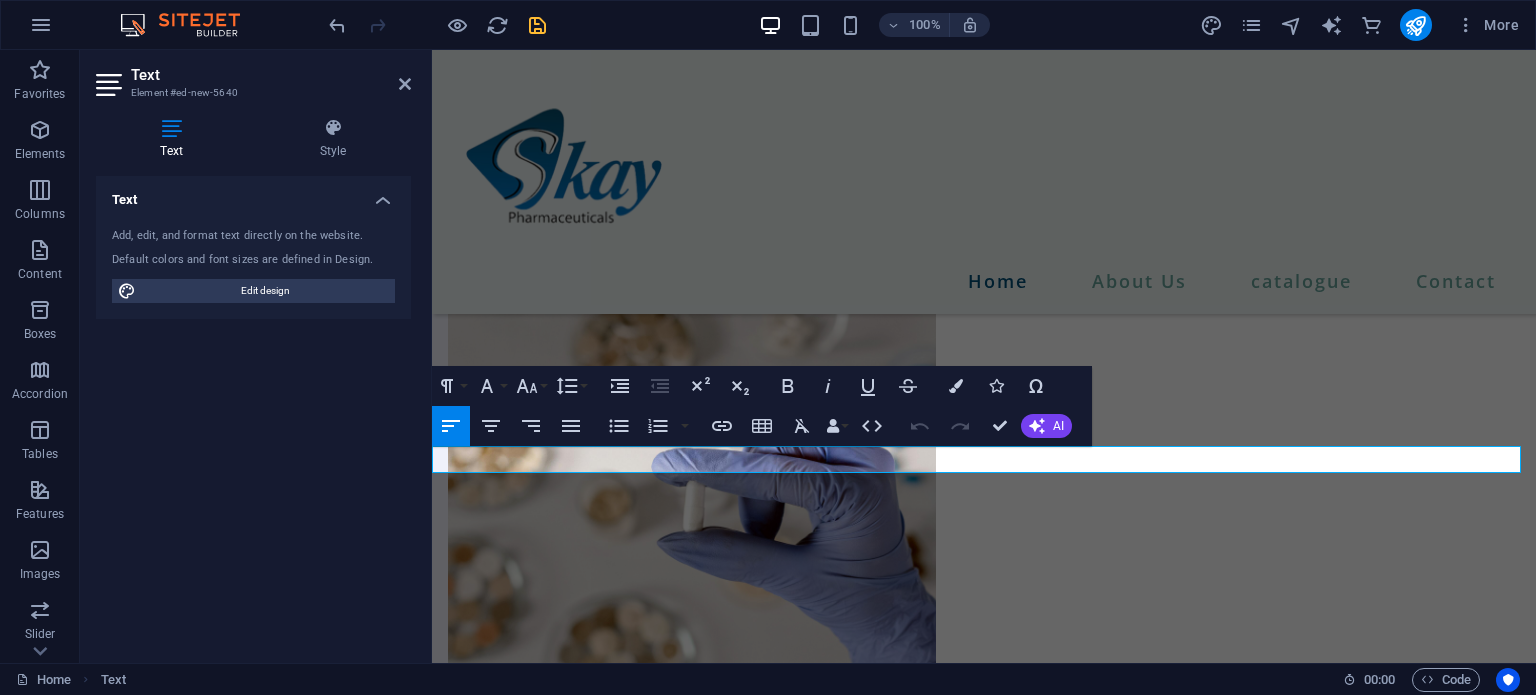 type 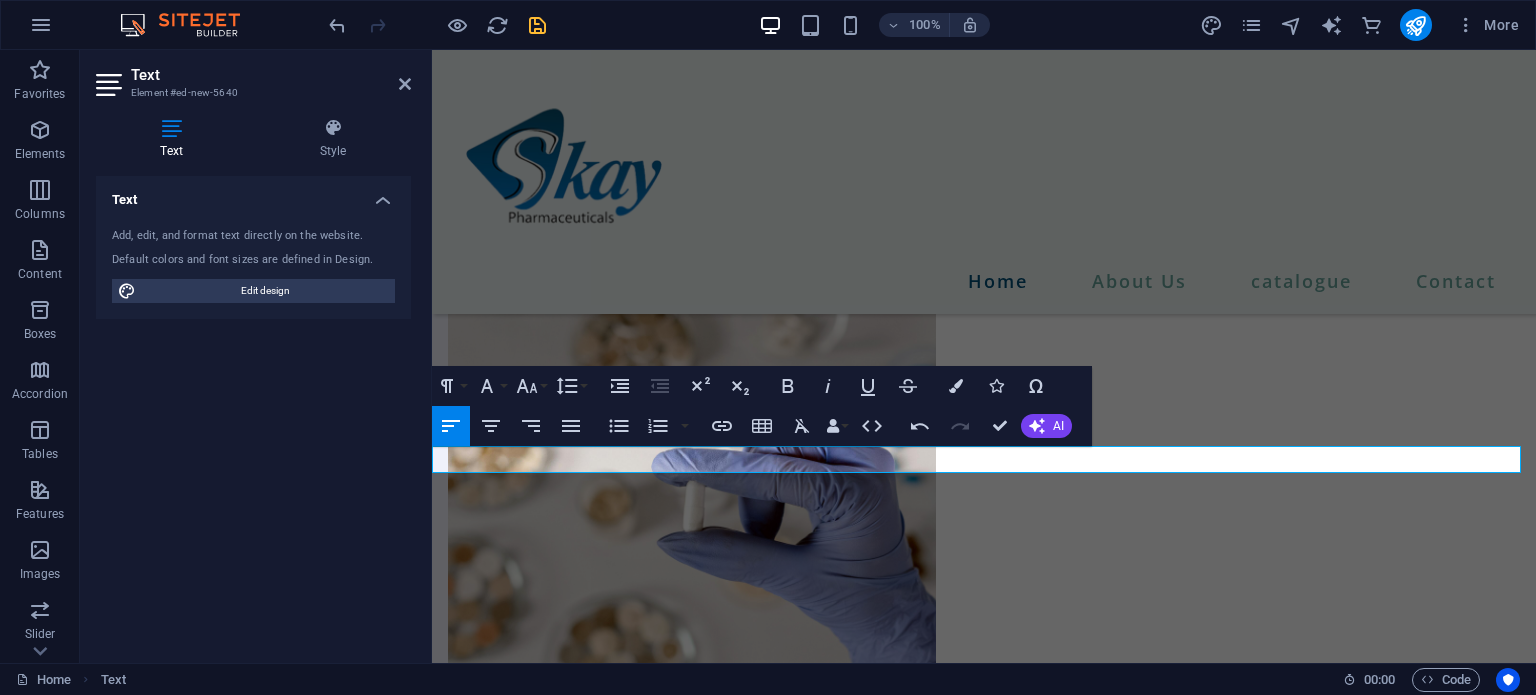 click on "For Inquirey" at bounding box center (984, 1556) 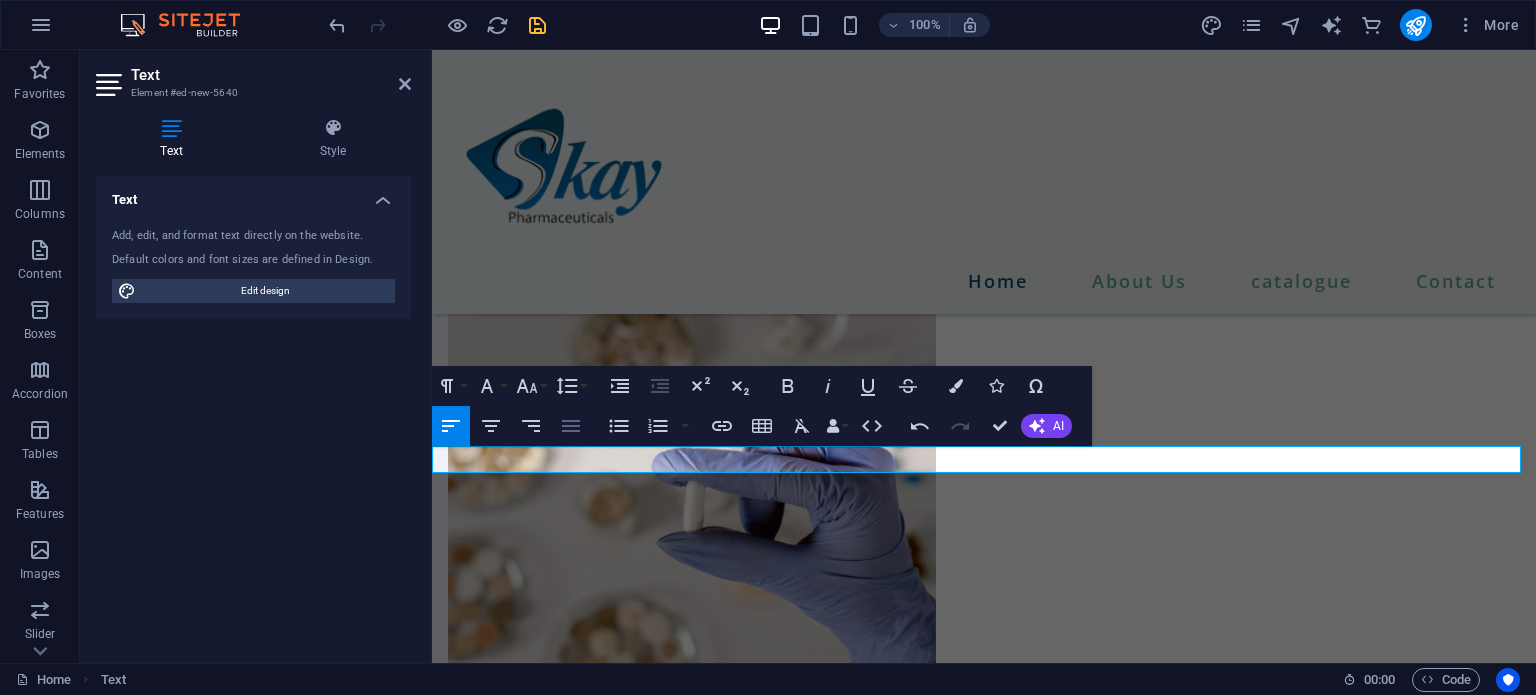 click 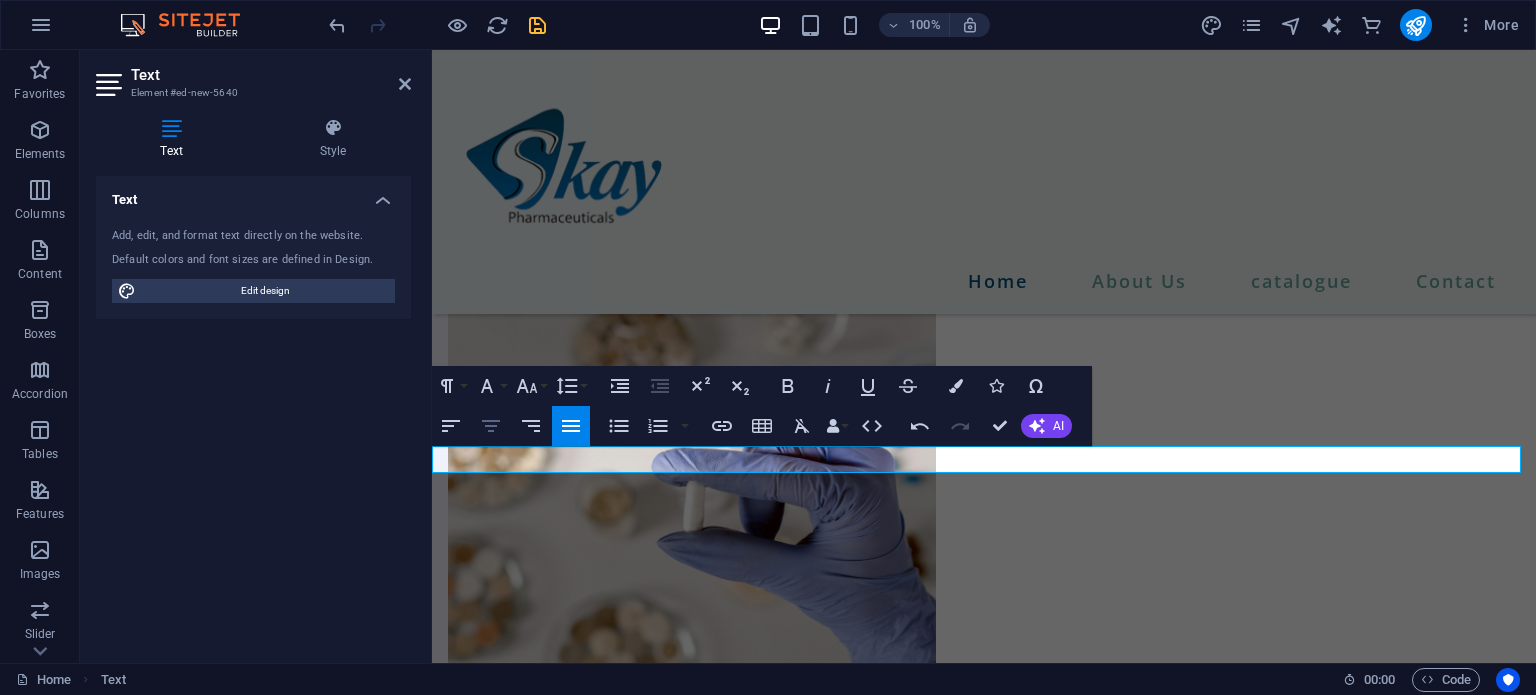 click 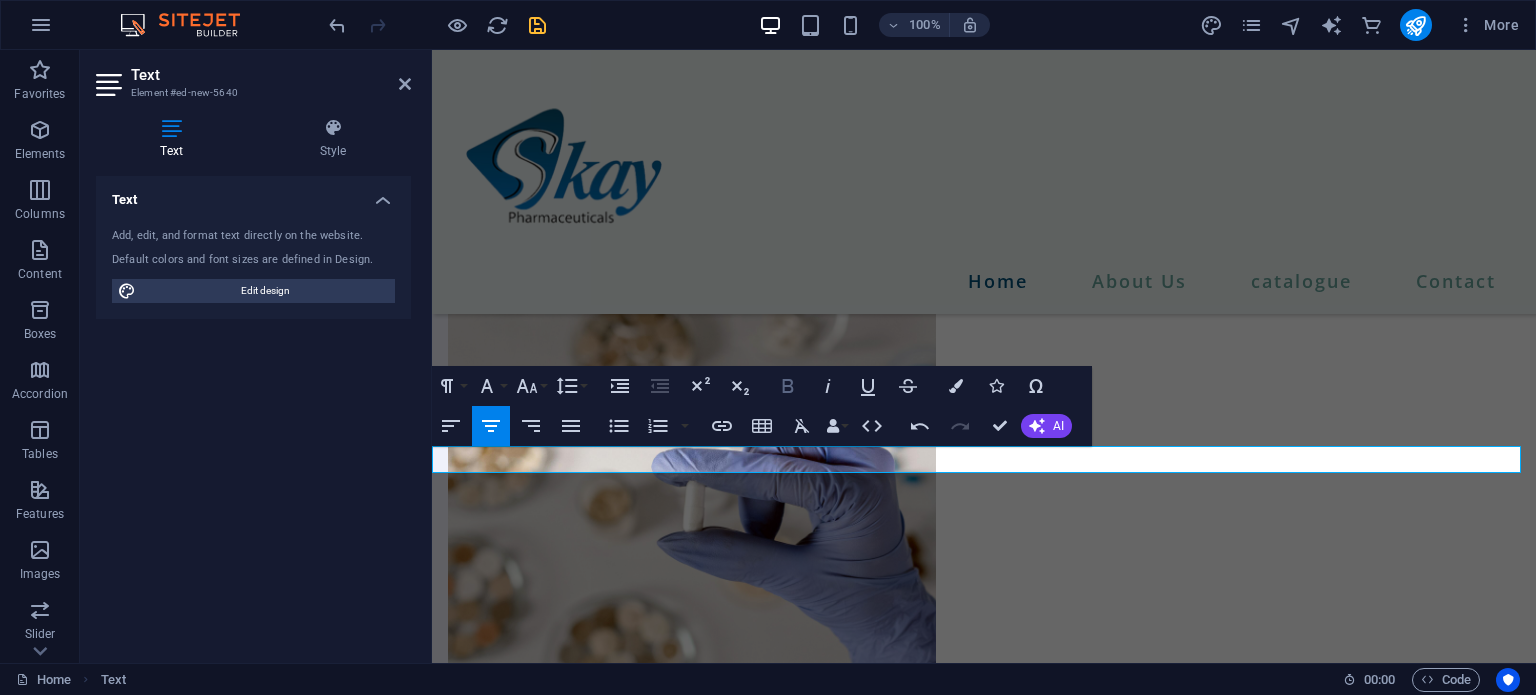 click 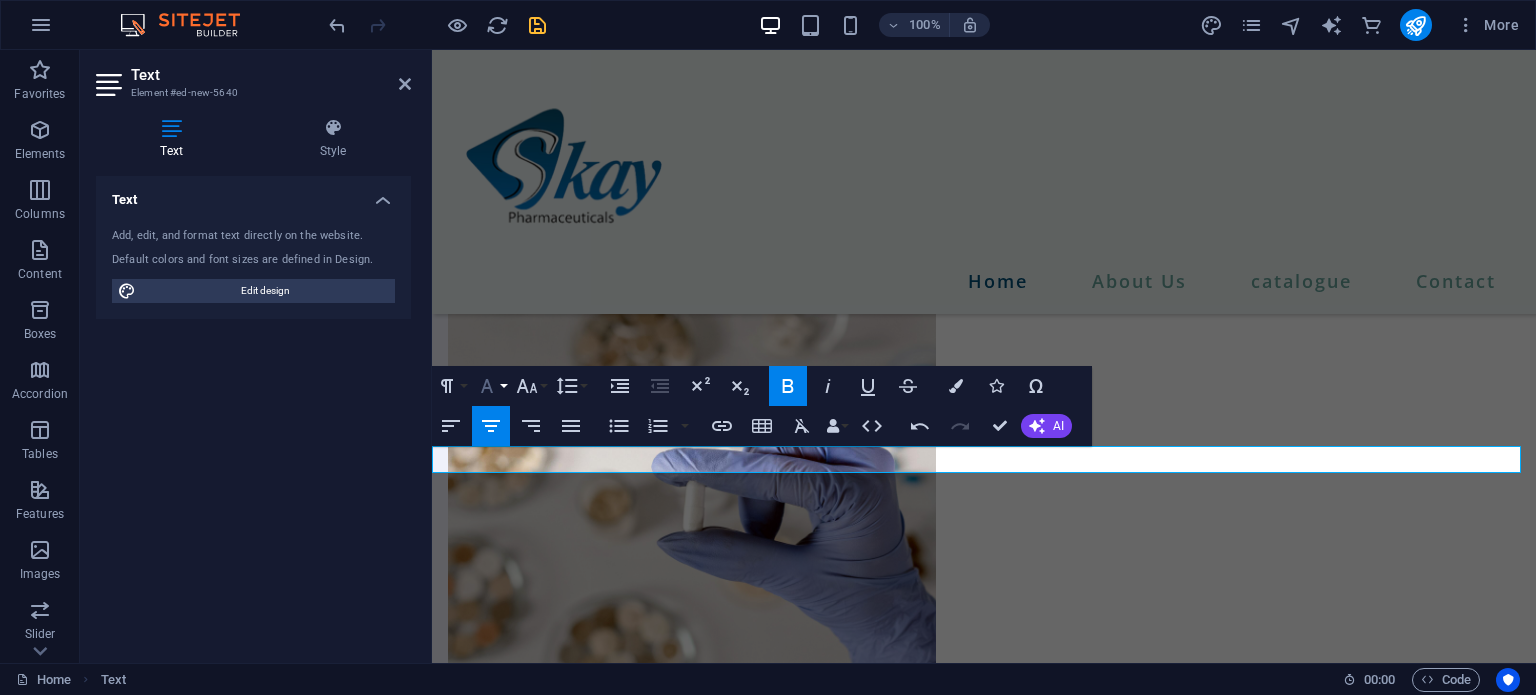 click on "Font Family" at bounding box center [491, 386] 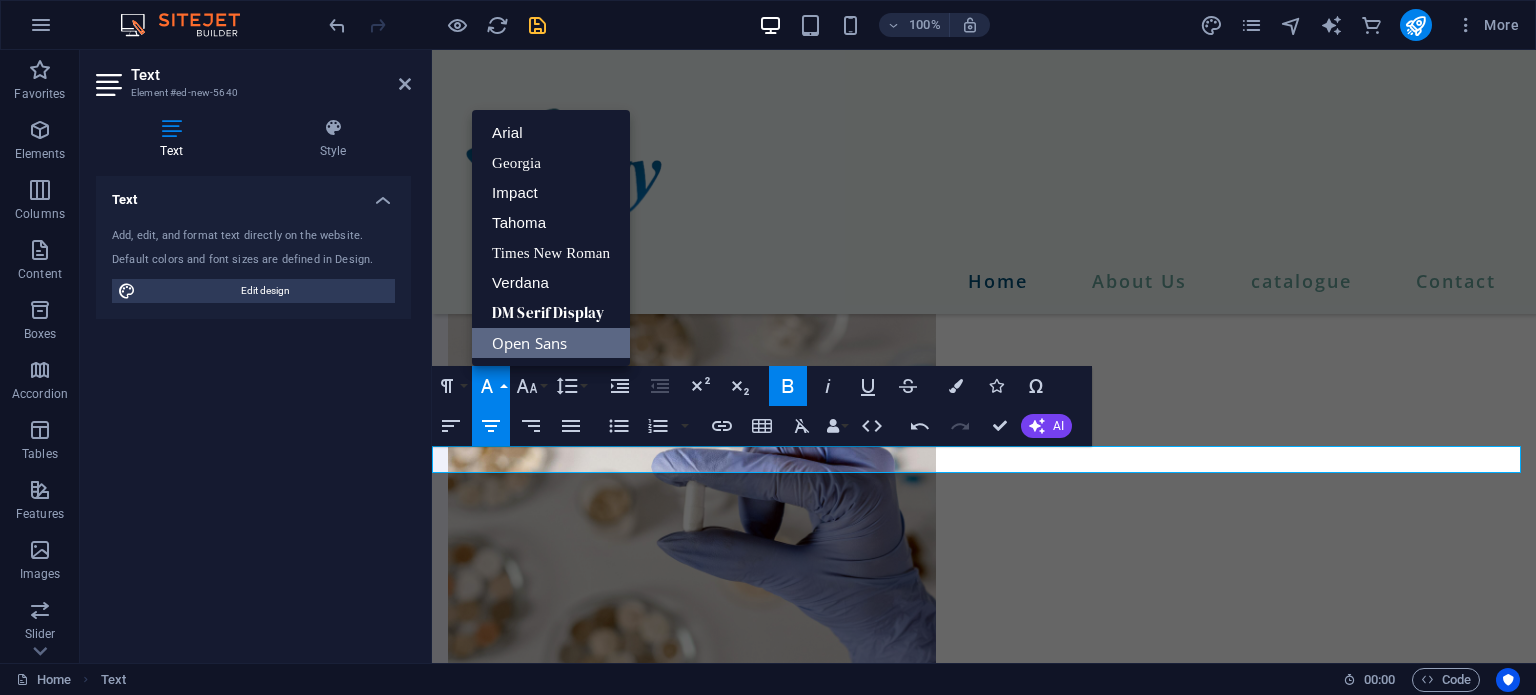 scroll, scrollTop: 0, scrollLeft: 0, axis: both 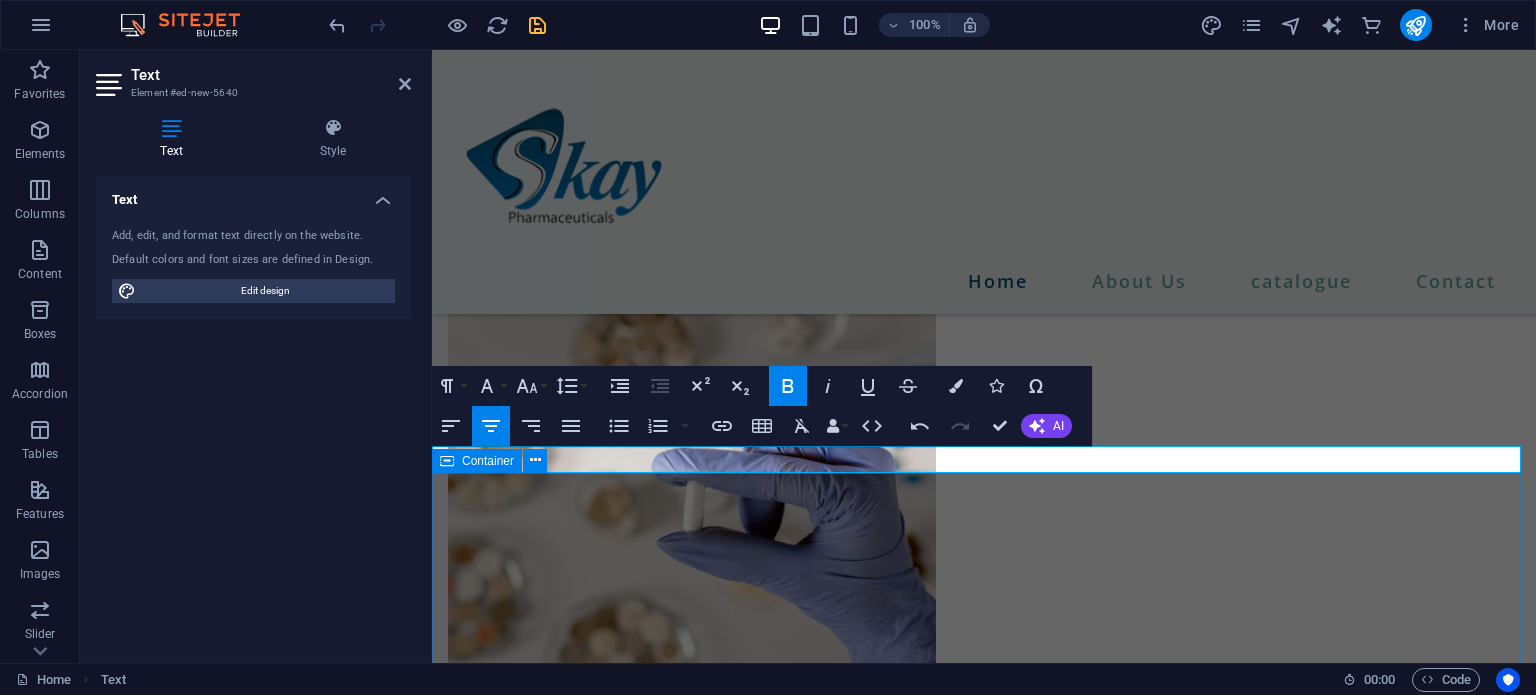 click on "I have read and understand the privacy policy. Unreadable? Load new SEND MESSAGE" at bounding box center (984, 1997) 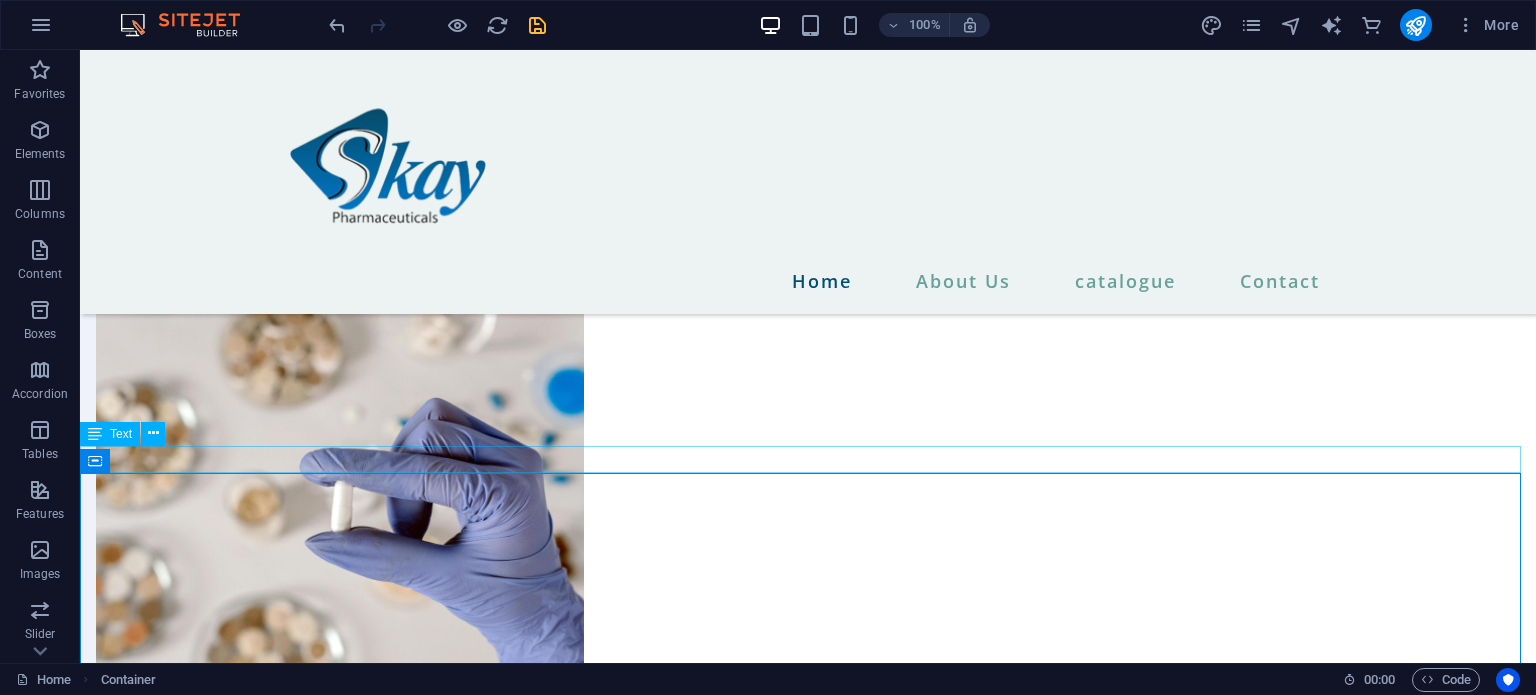 click on "Inquiry Form" at bounding box center (808, 1556) 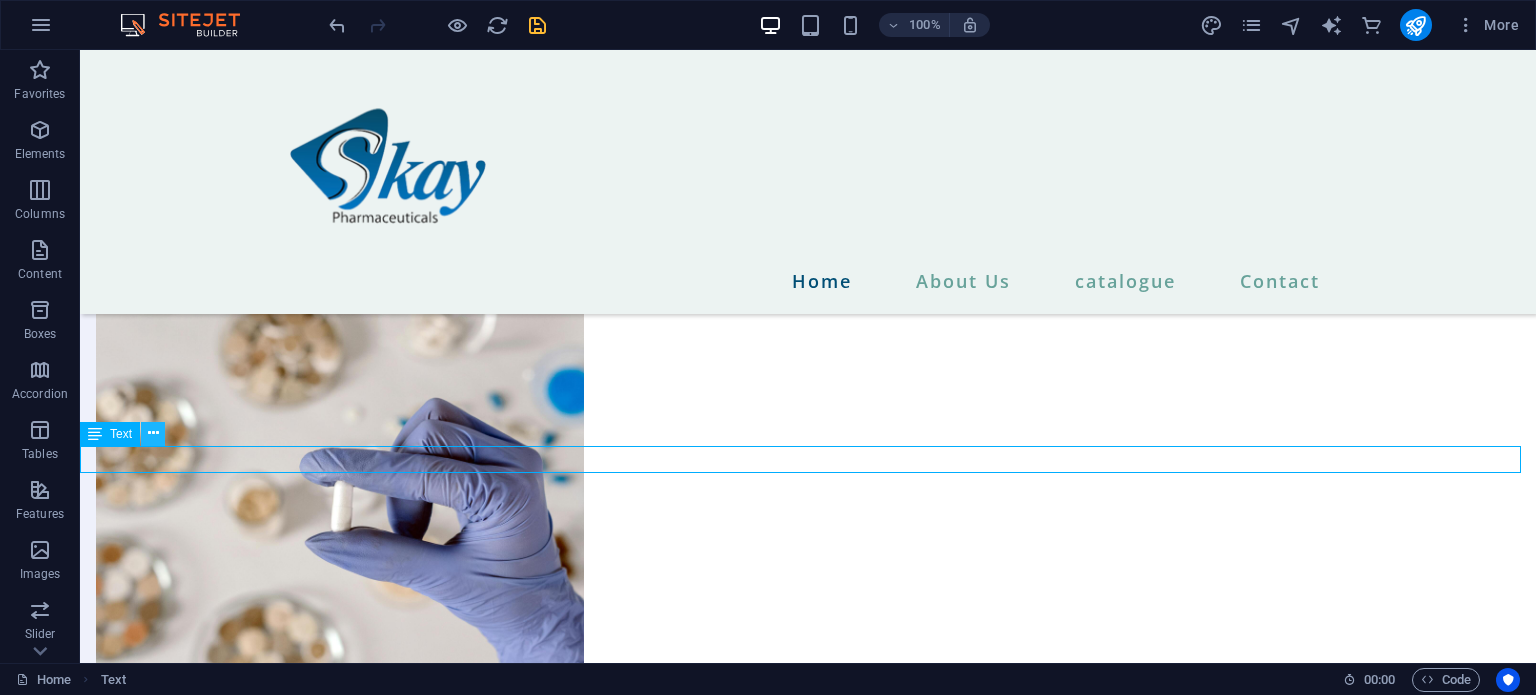 click at bounding box center (153, 433) 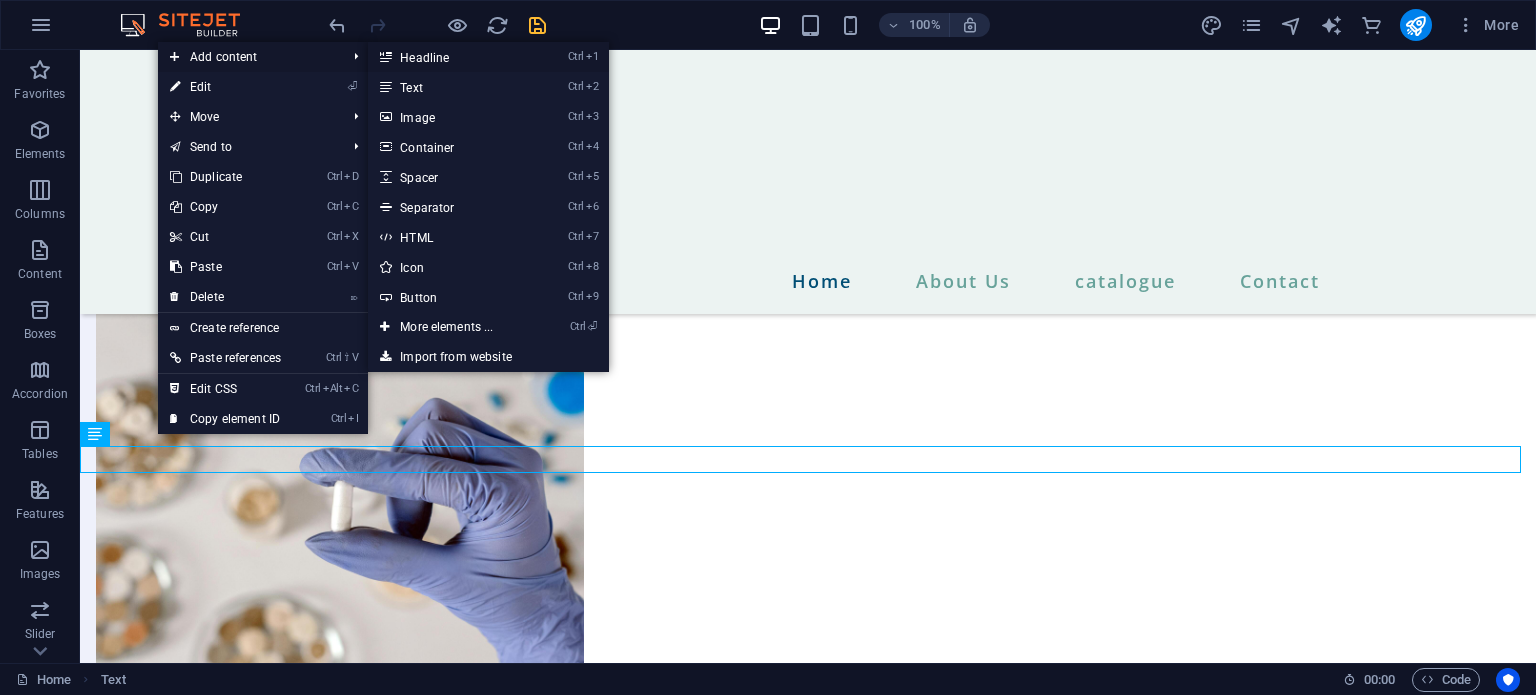 click on "Ctrl 1  Headline" at bounding box center (450, 57) 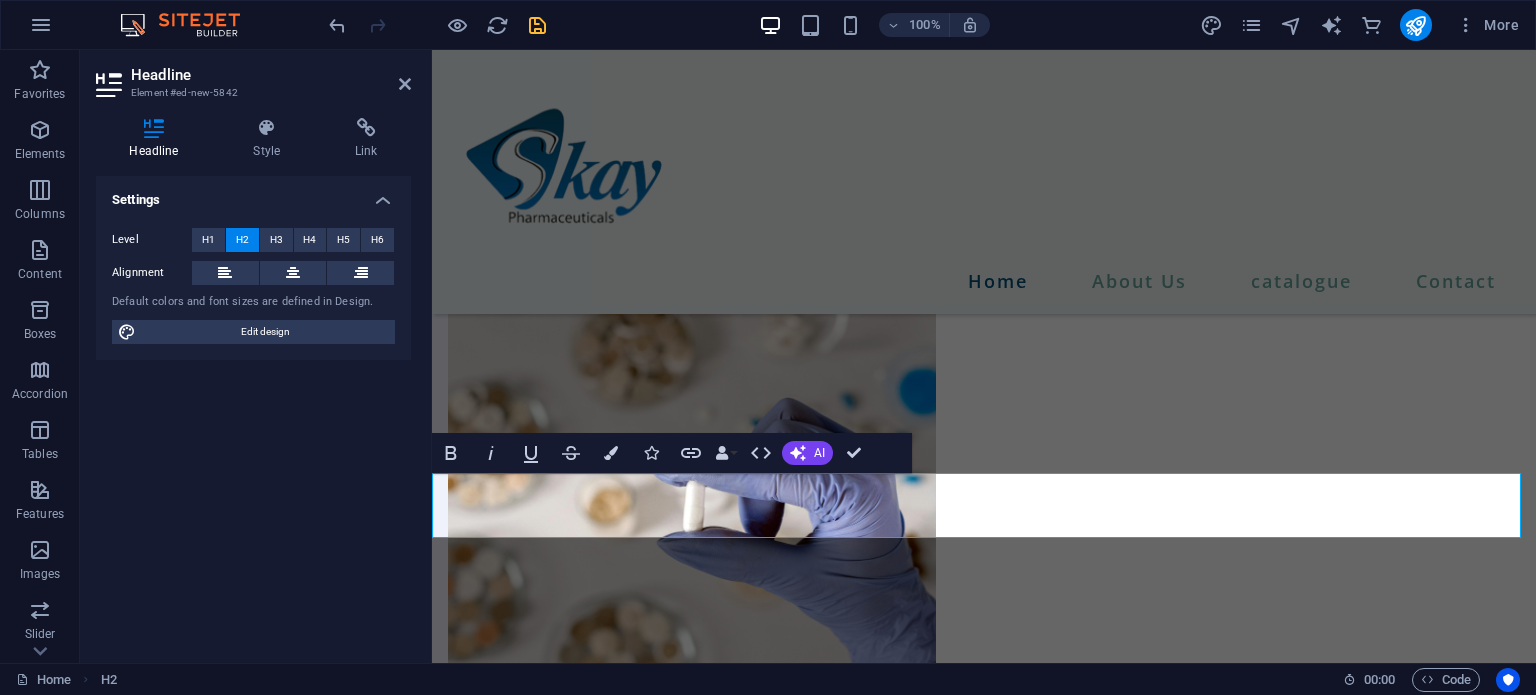 type 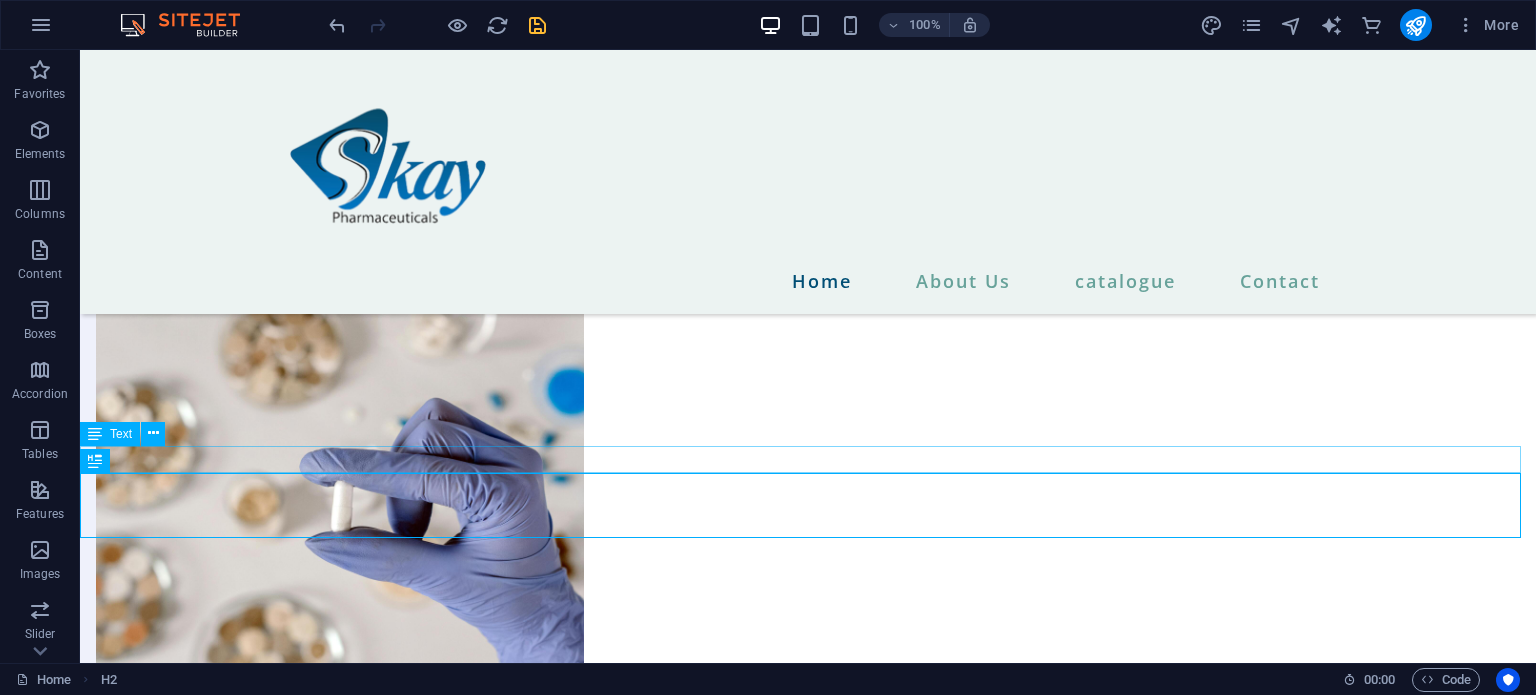 click on "Inquiry Form" at bounding box center [808, 1556] 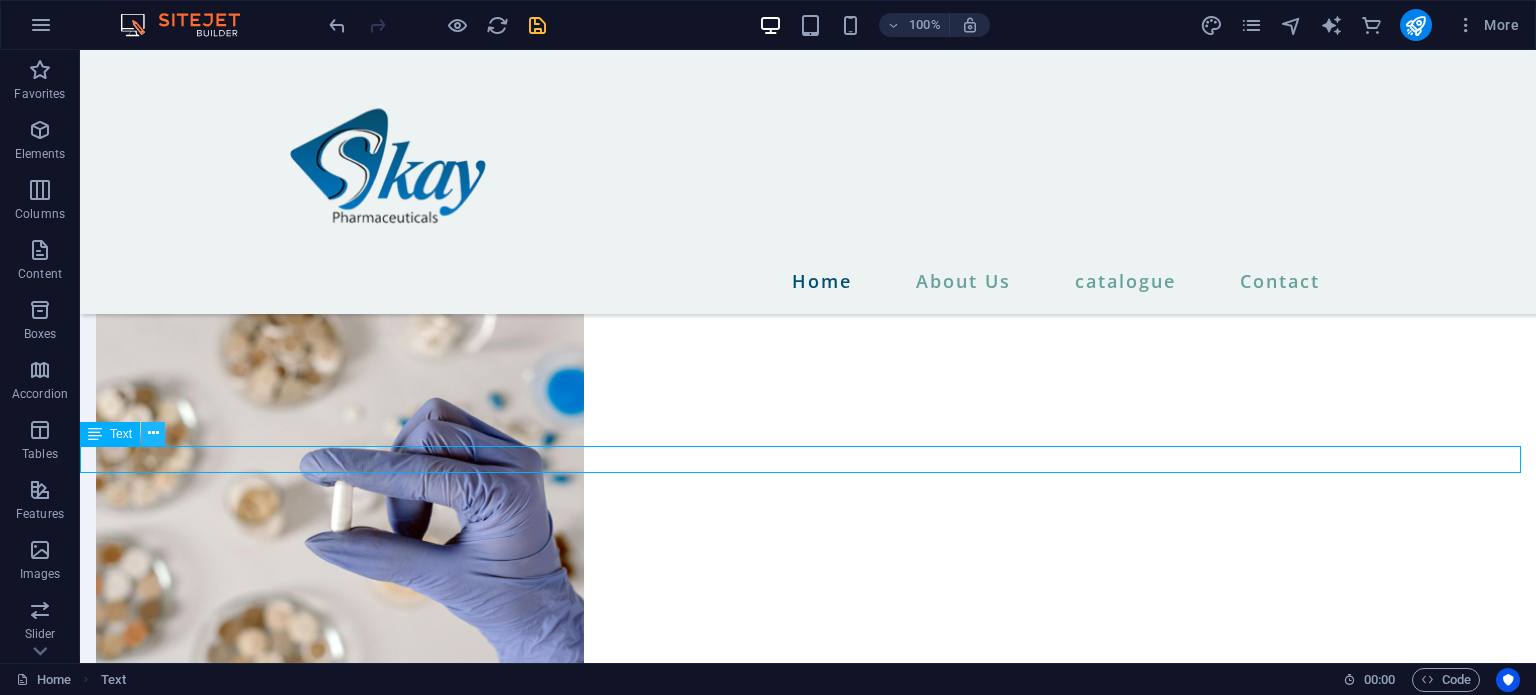 click at bounding box center [153, 433] 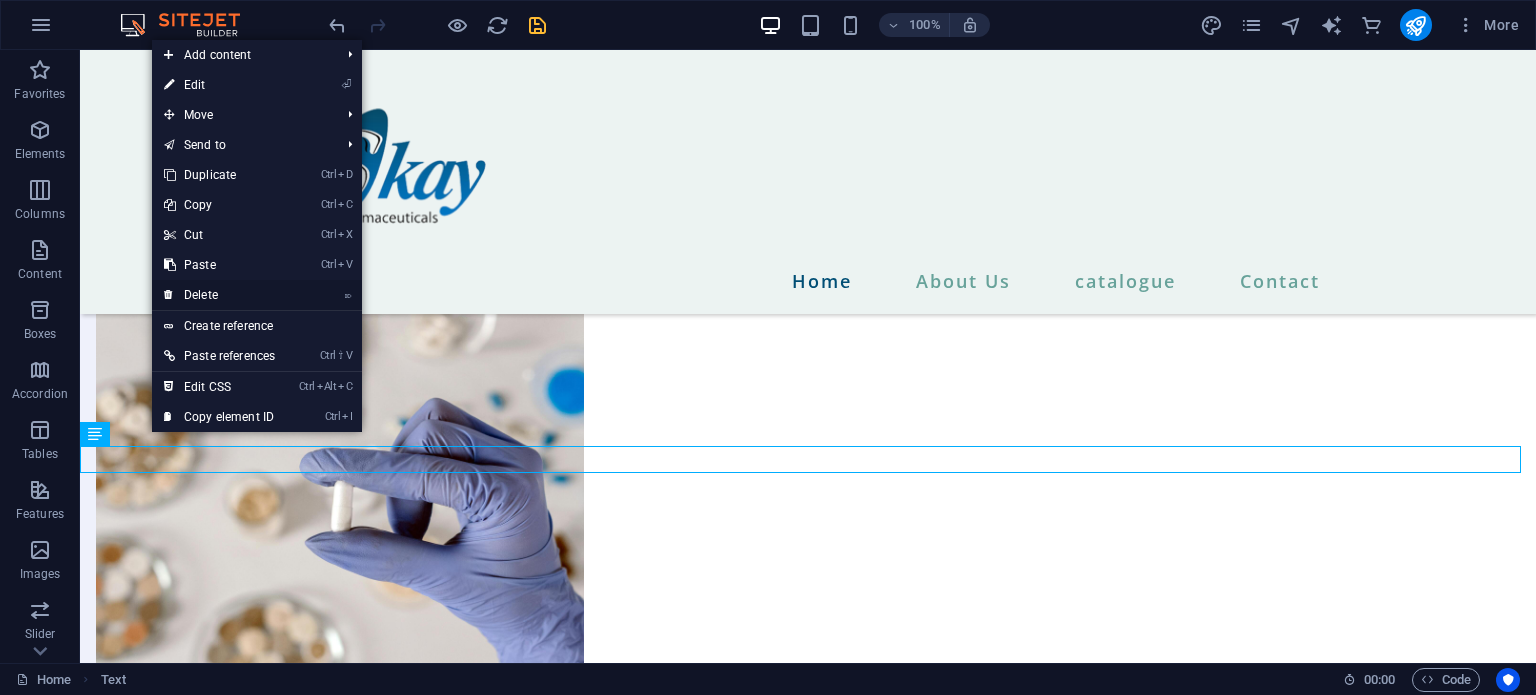 click on "⌦  Delete" at bounding box center [219, 295] 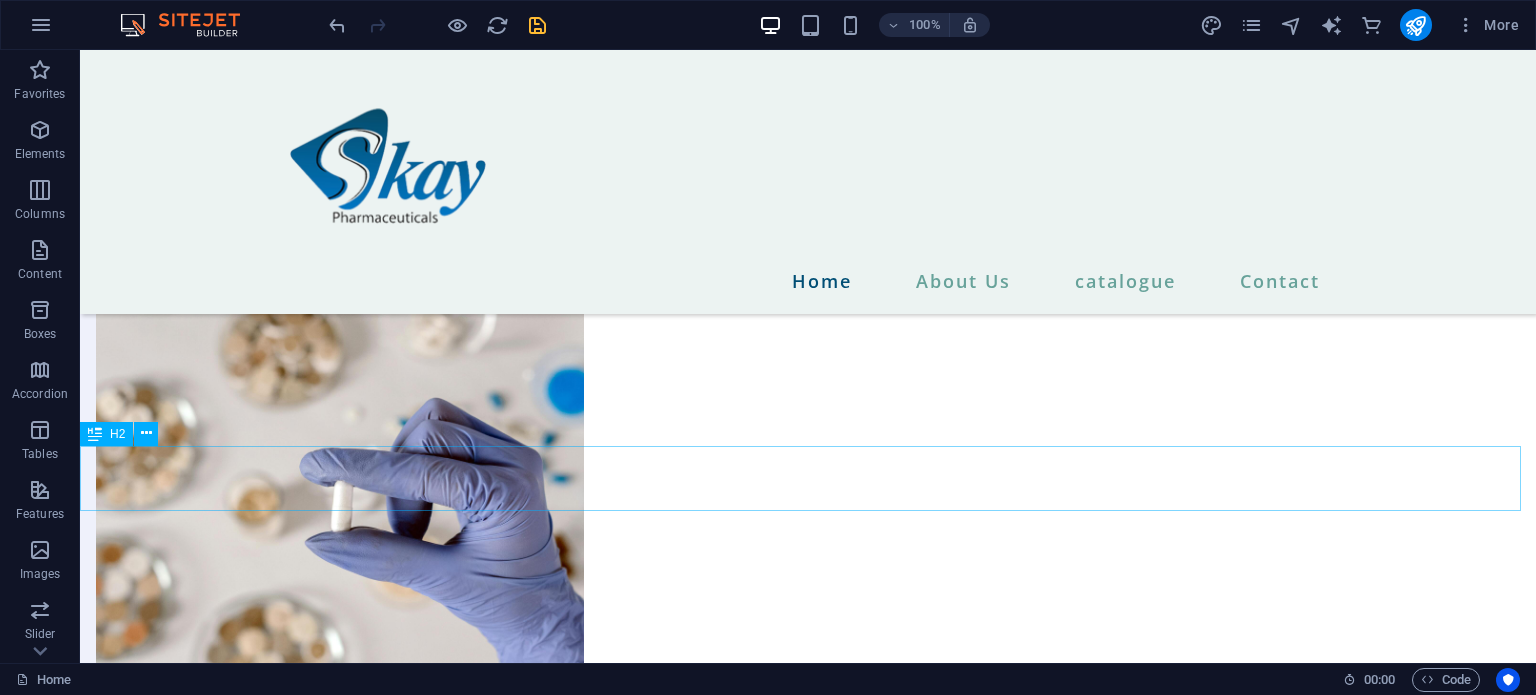 click on "H2" at bounding box center (117, 434) 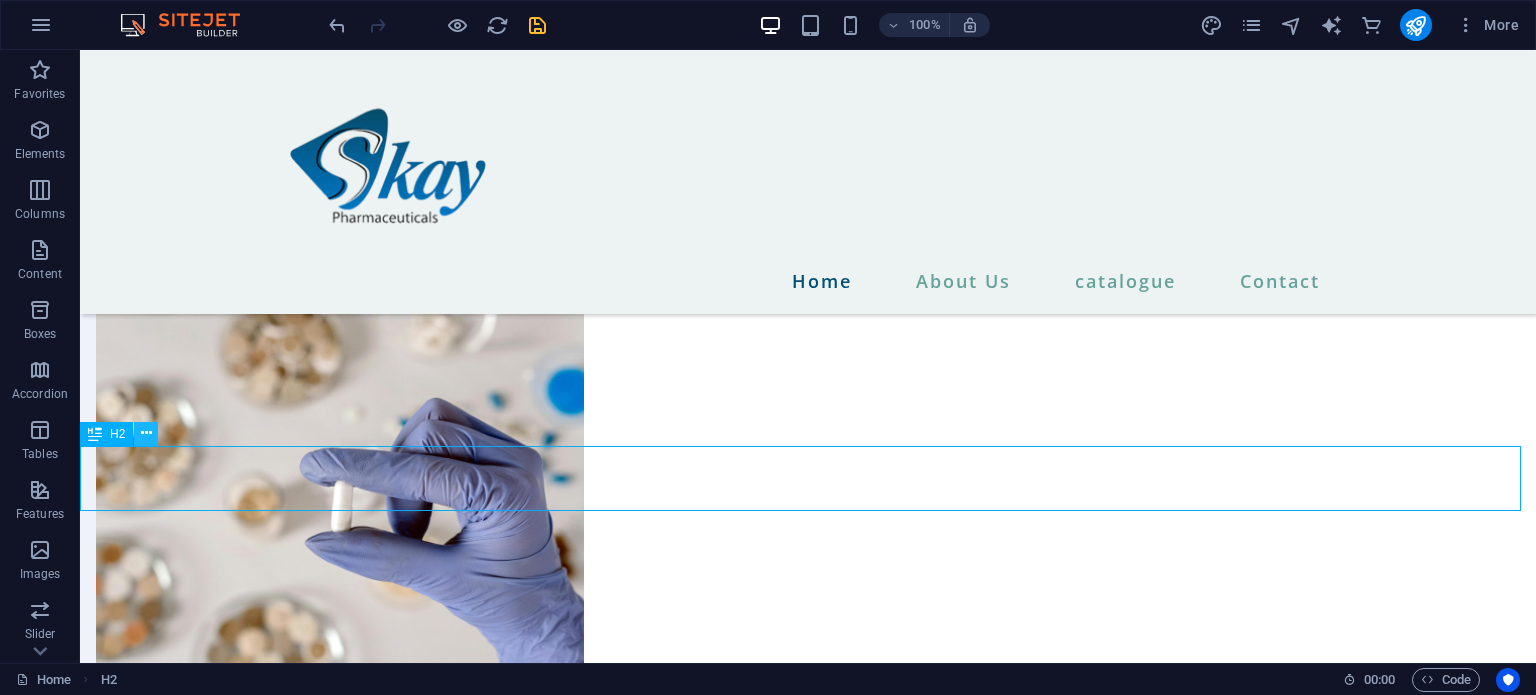 click at bounding box center (146, 433) 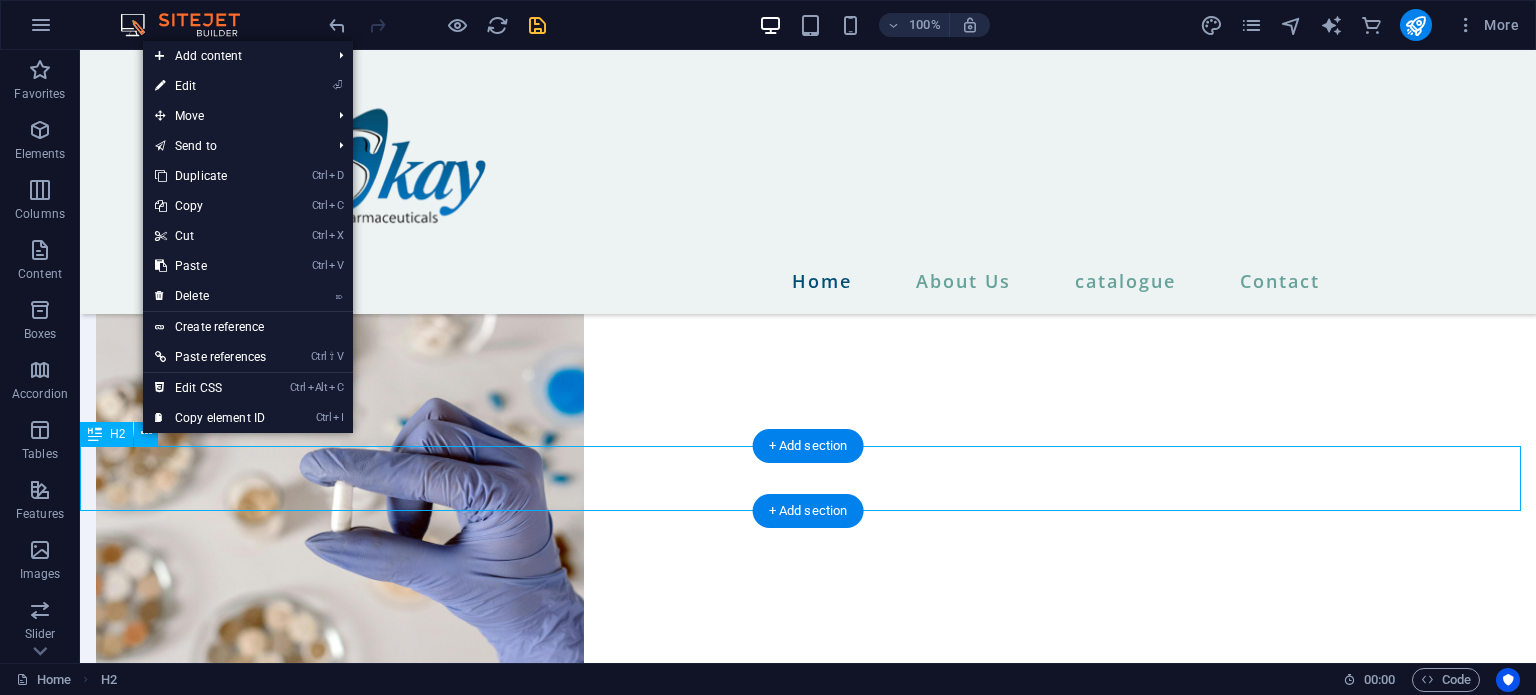 click on "Inquiry Form" at bounding box center (808, 1575) 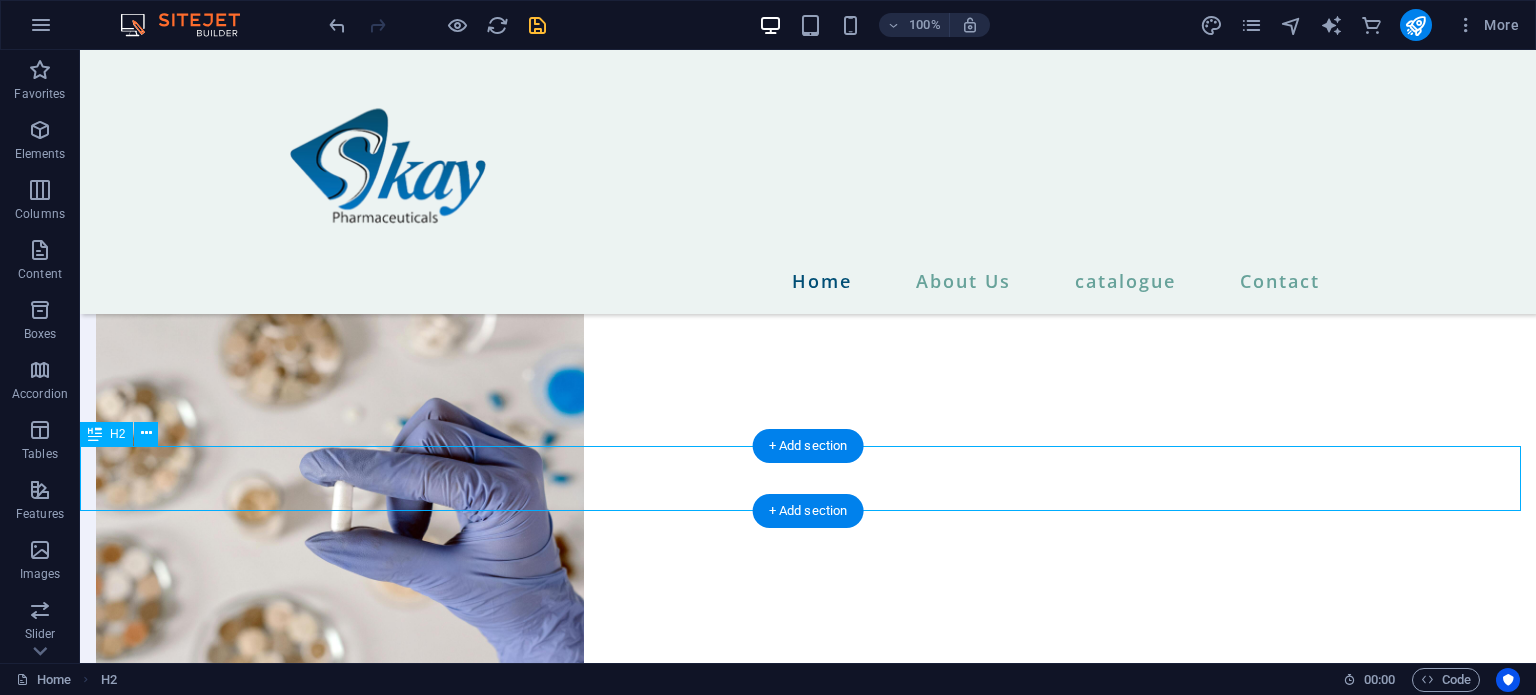 click on "Inquiry Form" at bounding box center (808, 1575) 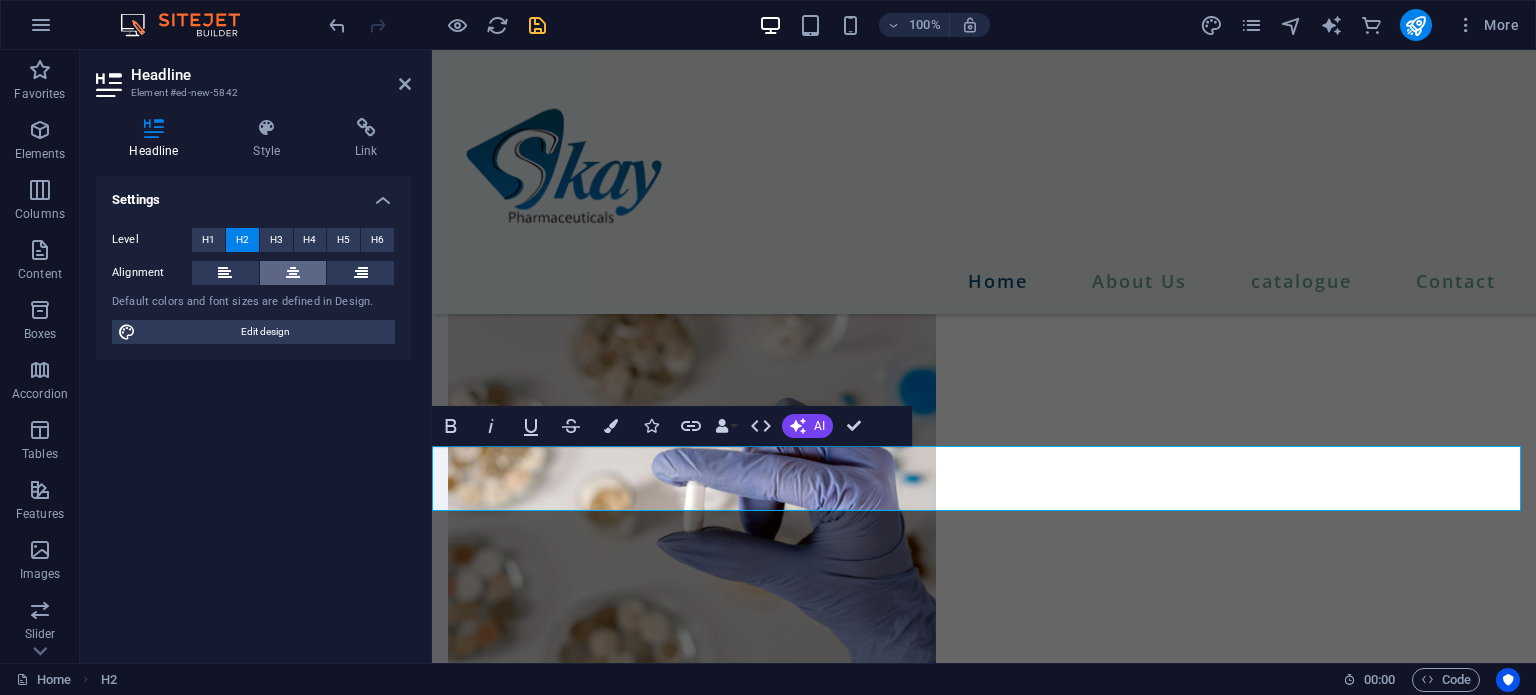 click at bounding box center (293, 273) 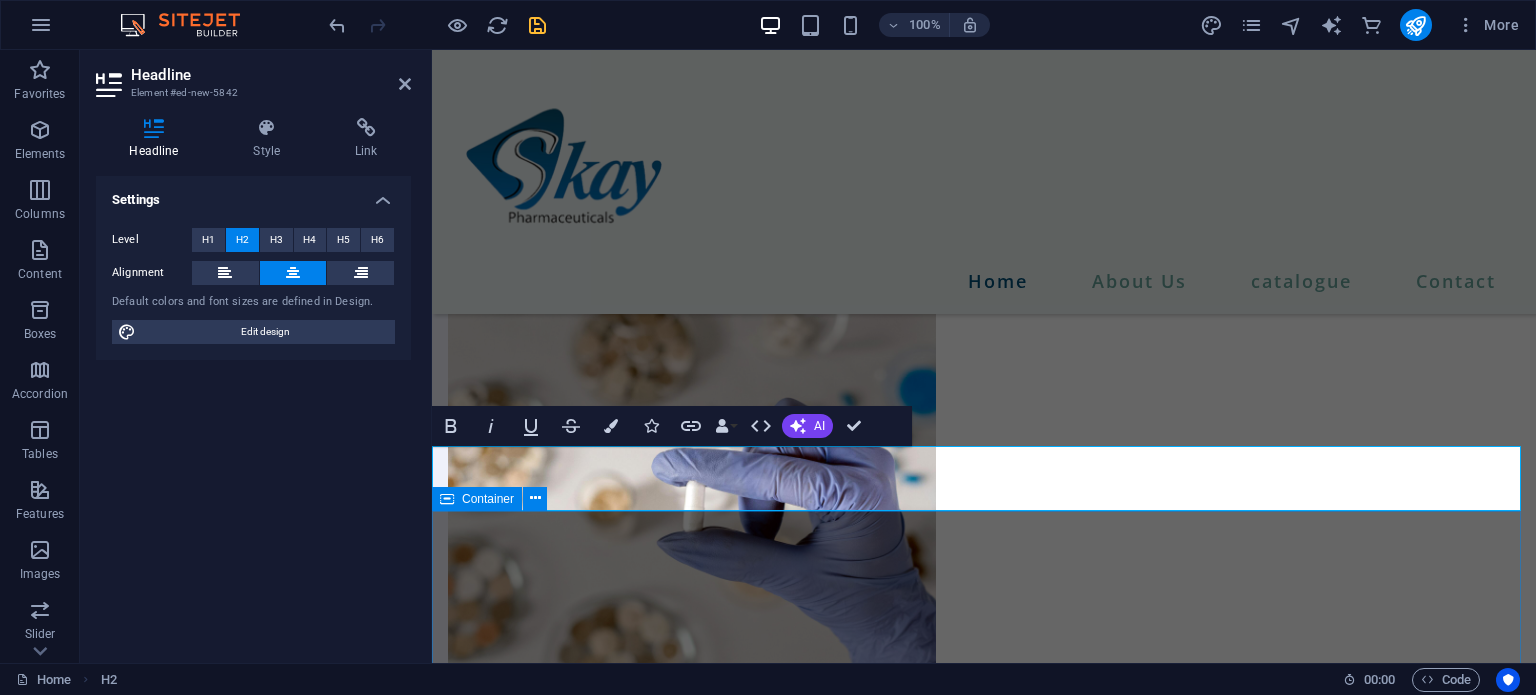 click on "I have read and understand the privacy policy. Unreadable? Load new SEND MESSAGE" at bounding box center (984, 2035) 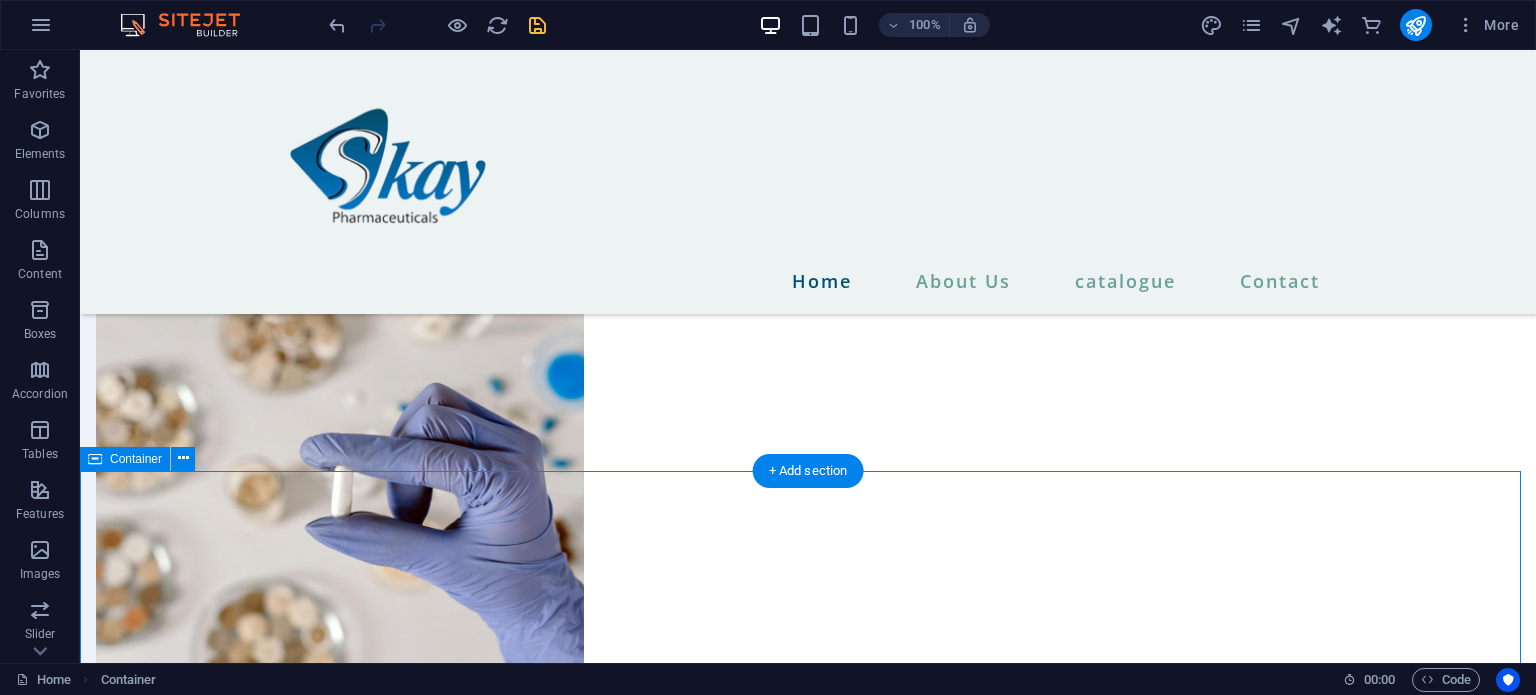 scroll, scrollTop: 2046, scrollLeft: 0, axis: vertical 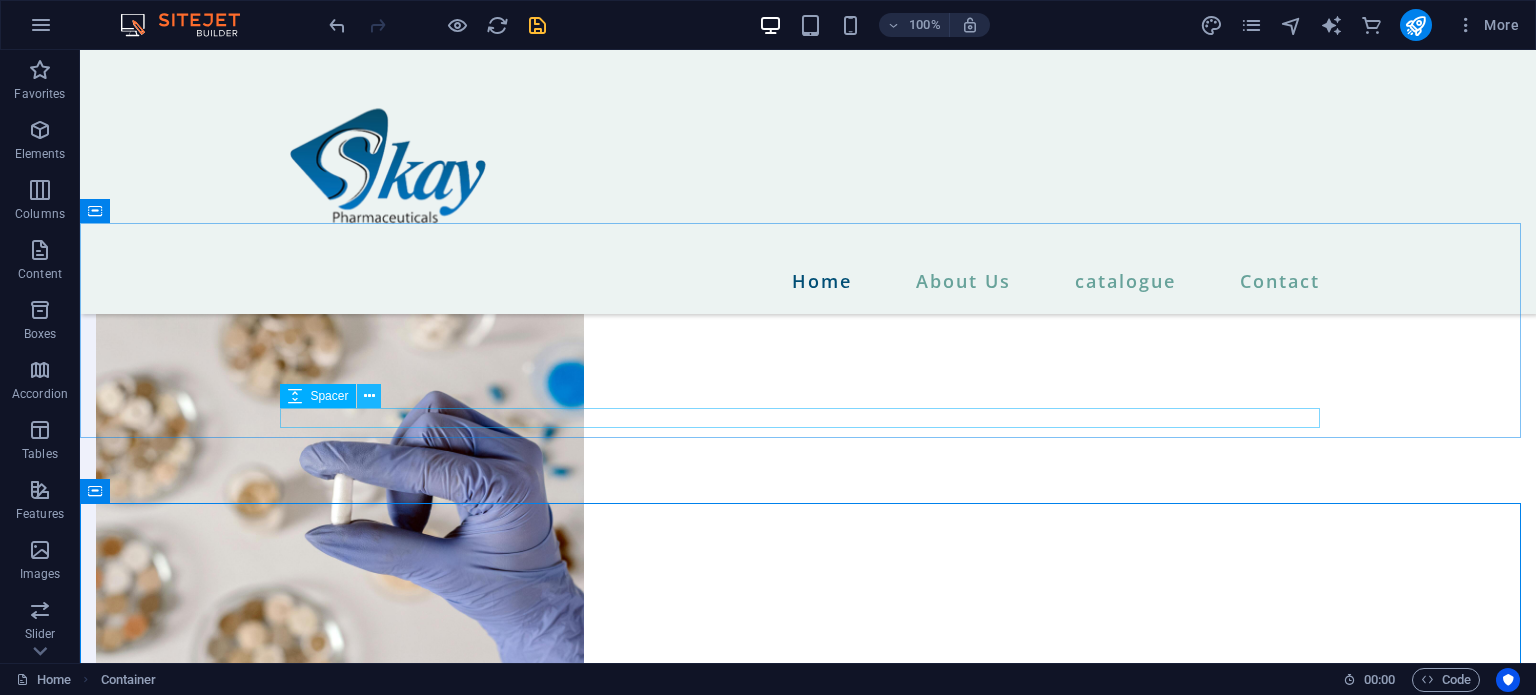 click at bounding box center (369, 396) 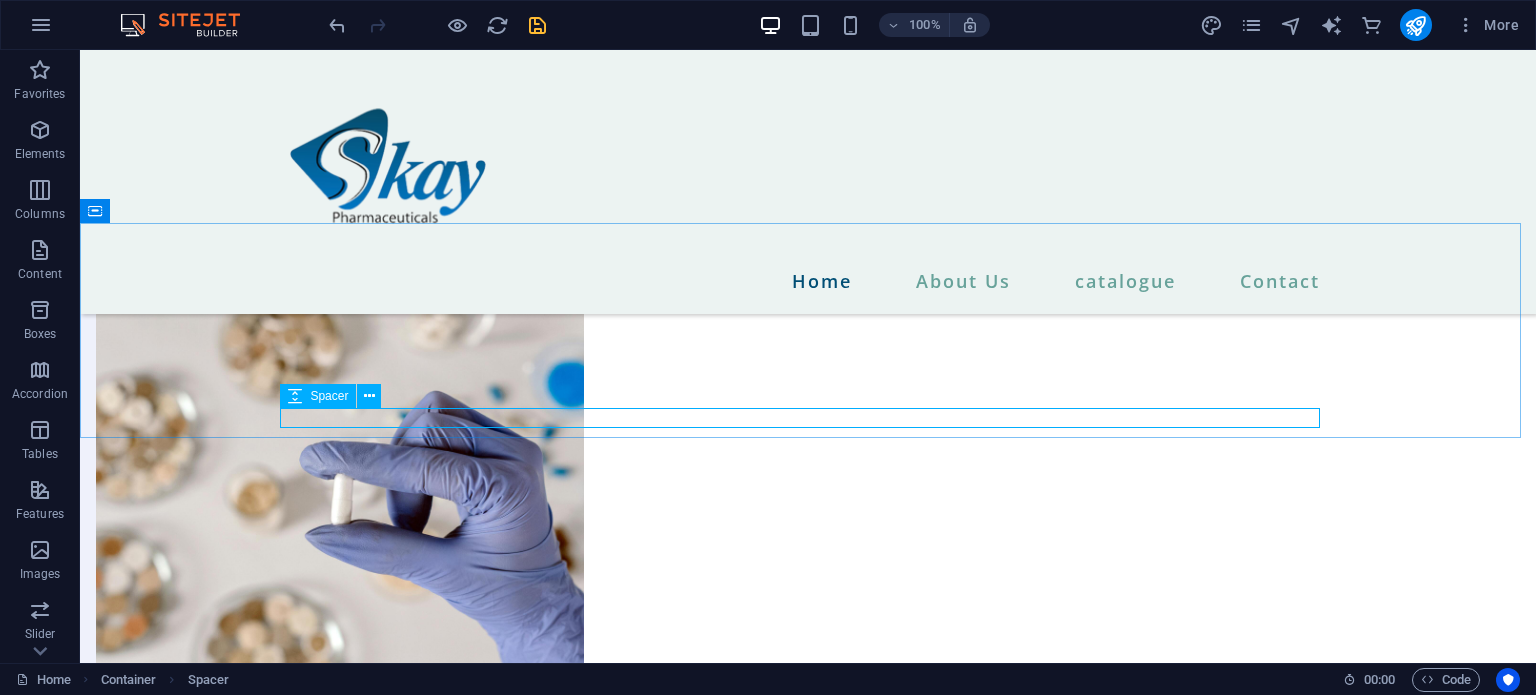 click at bounding box center [295, 396] 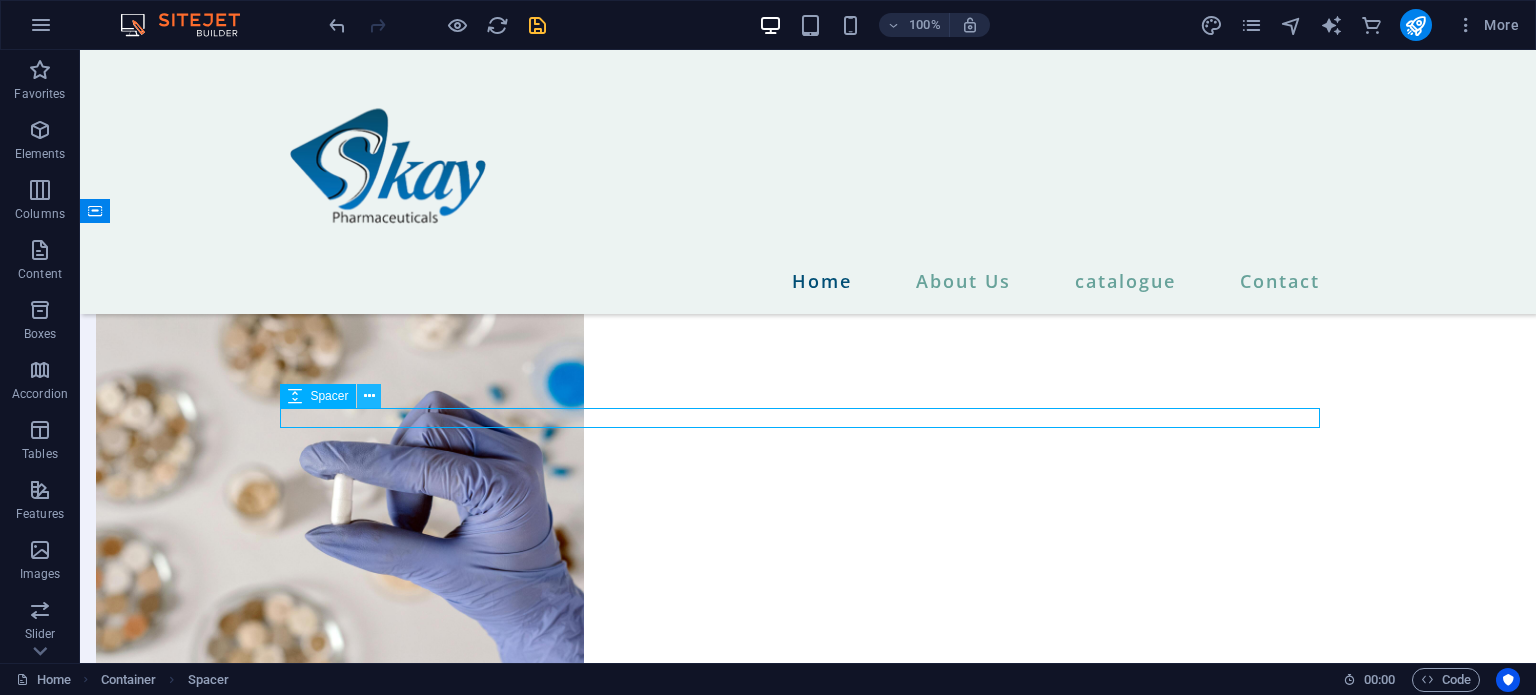 drag, startPoint x: 292, startPoint y: 398, endPoint x: 376, endPoint y: 394, distance: 84.095184 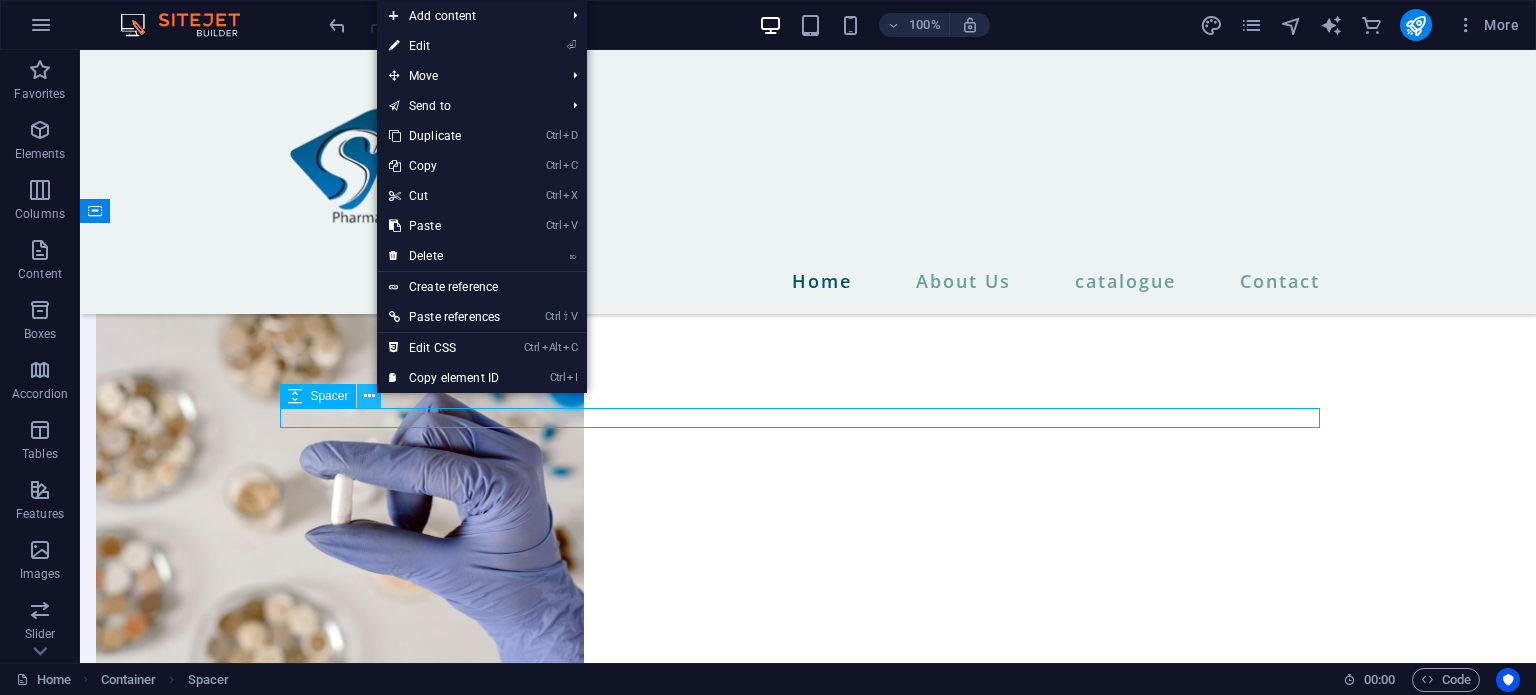 click at bounding box center (369, 396) 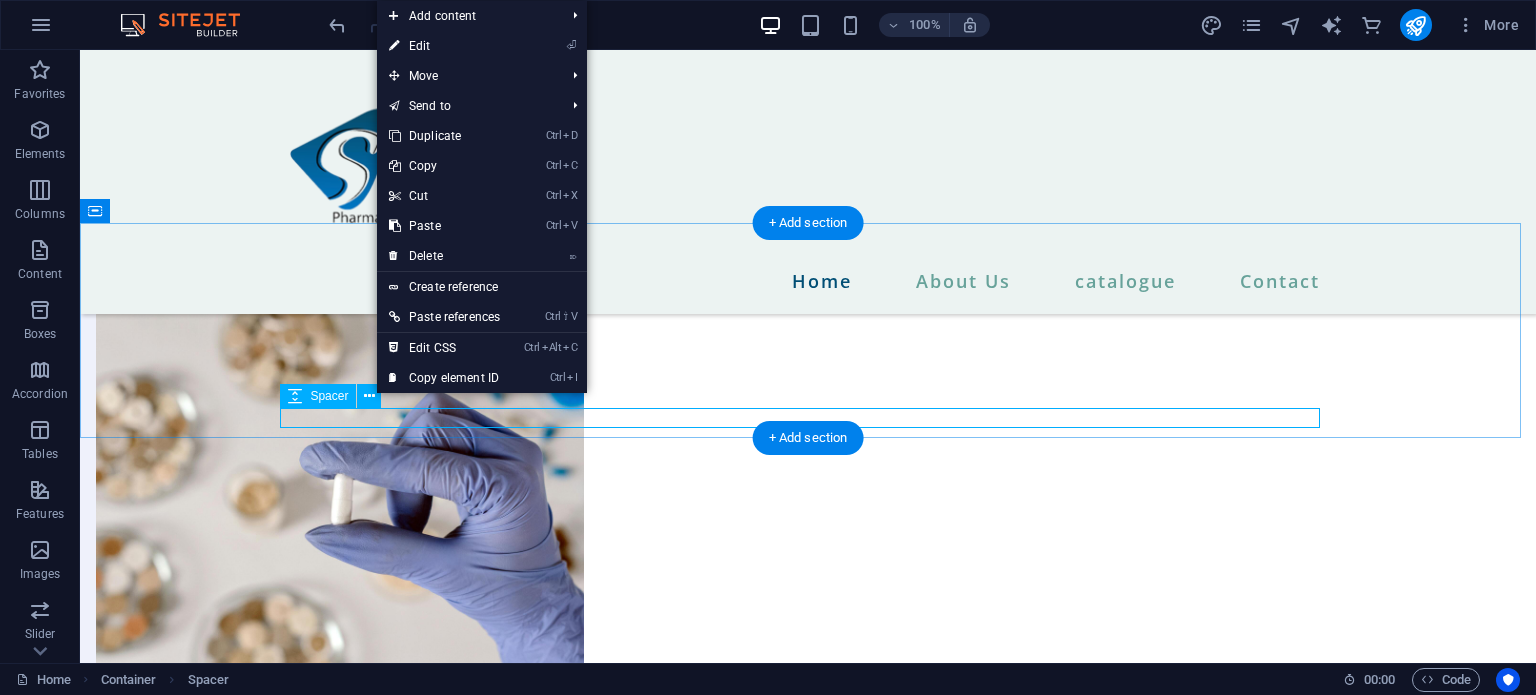 click at bounding box center [808, 1516] 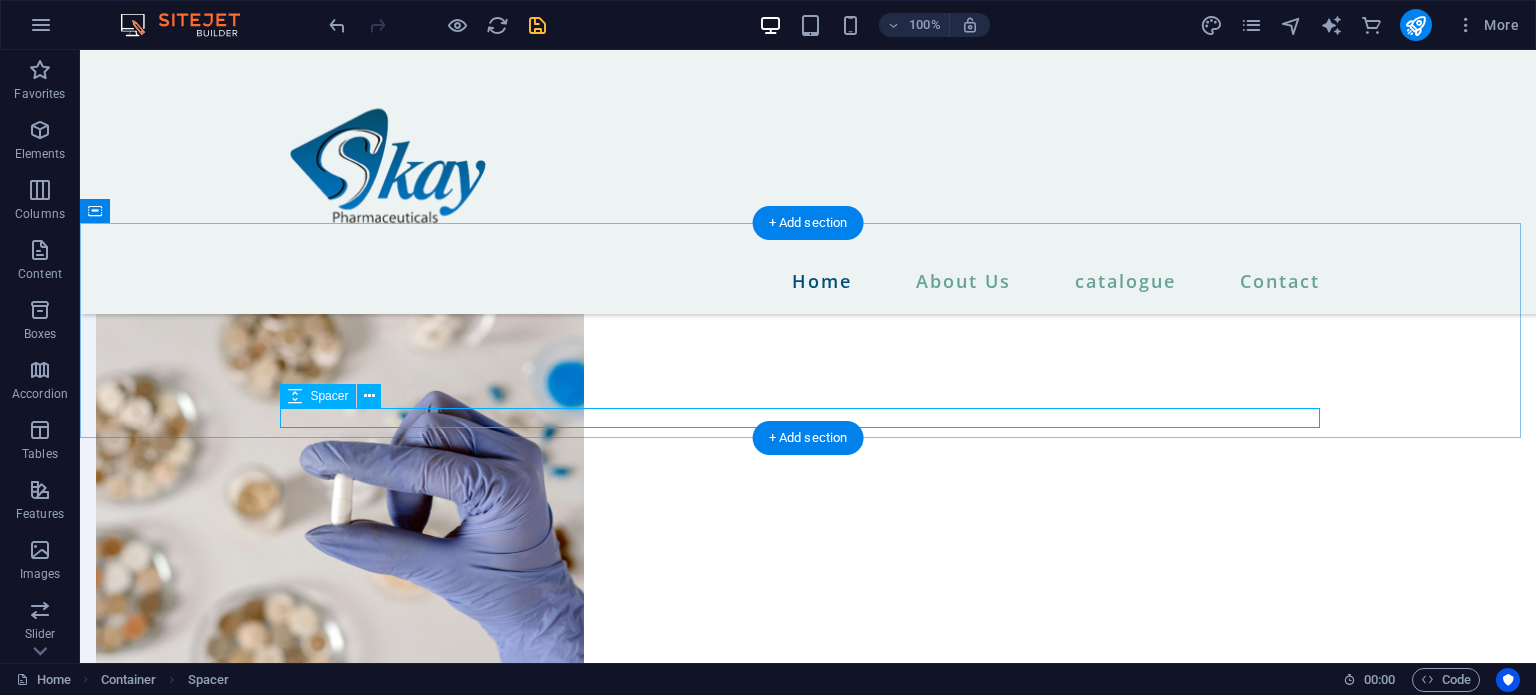 click at bounding box center (808, 1516) 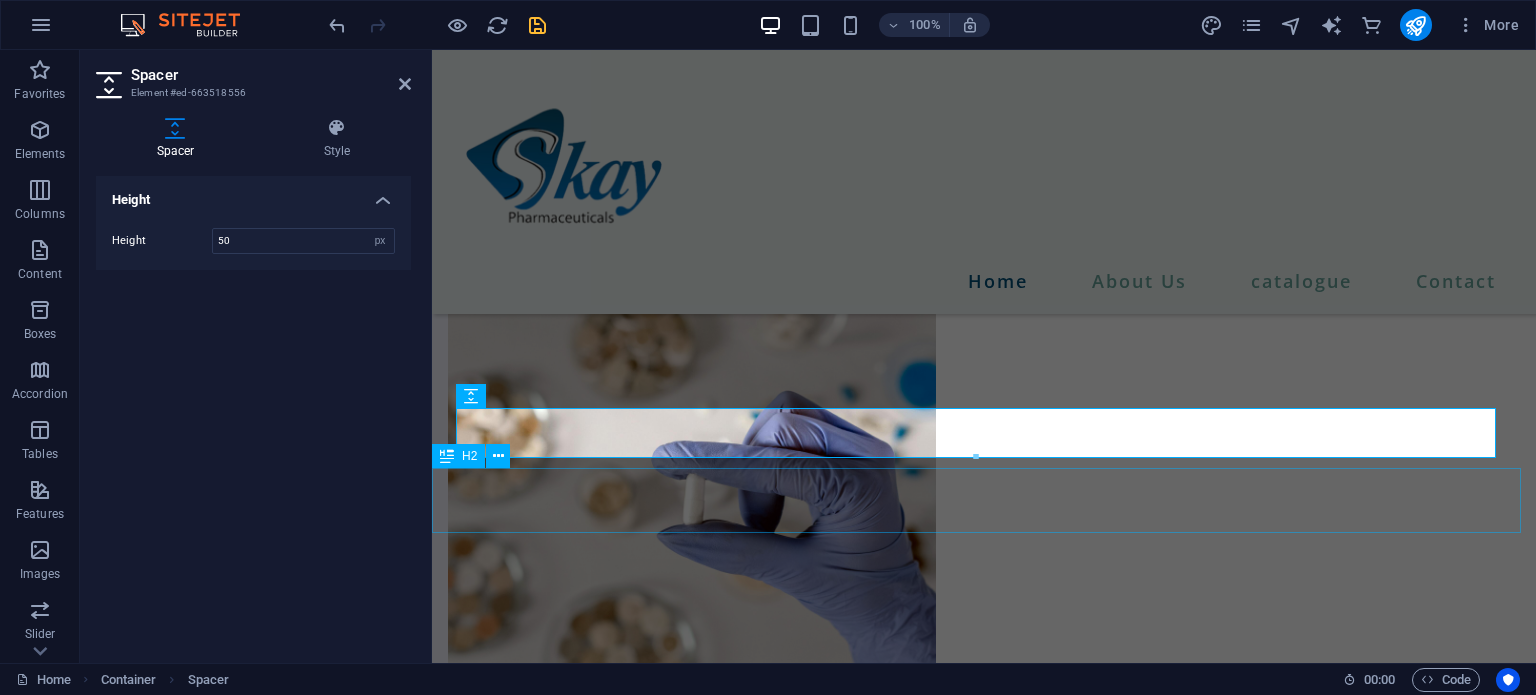 click on "Inquiry Form" at bounding box center [984, 1598] 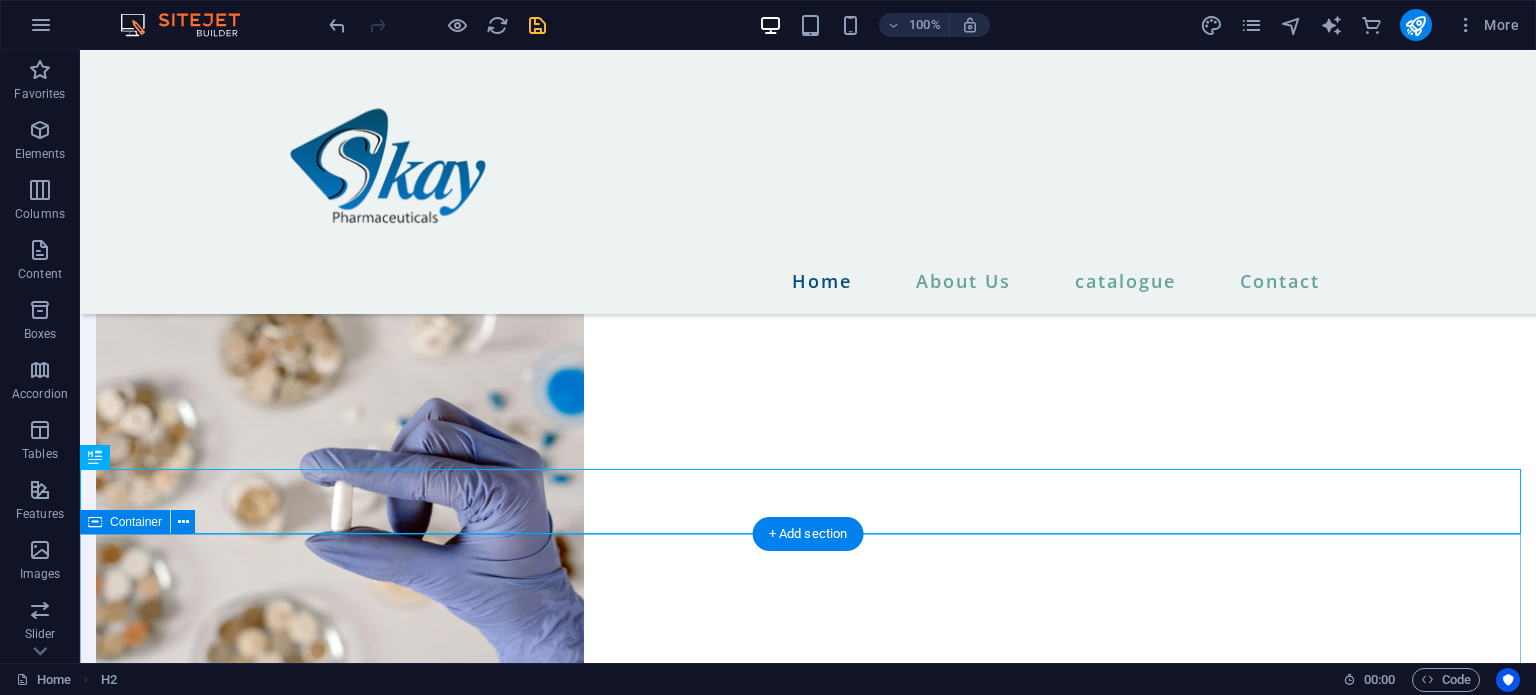 scroll, scrollTop: 2035, scrollLeft: 0, axis: vertical 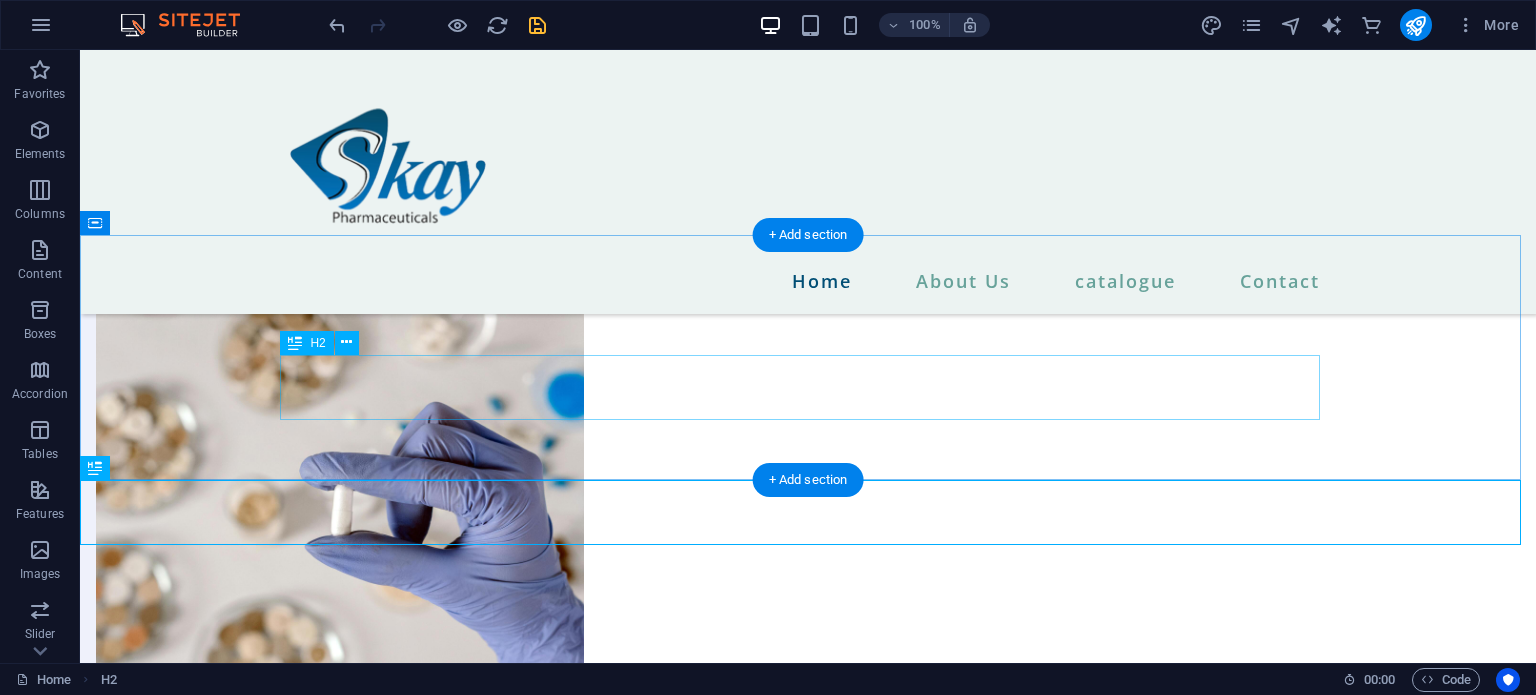 click on "Making Your Health Better!" at bounding box center [808, 1484] 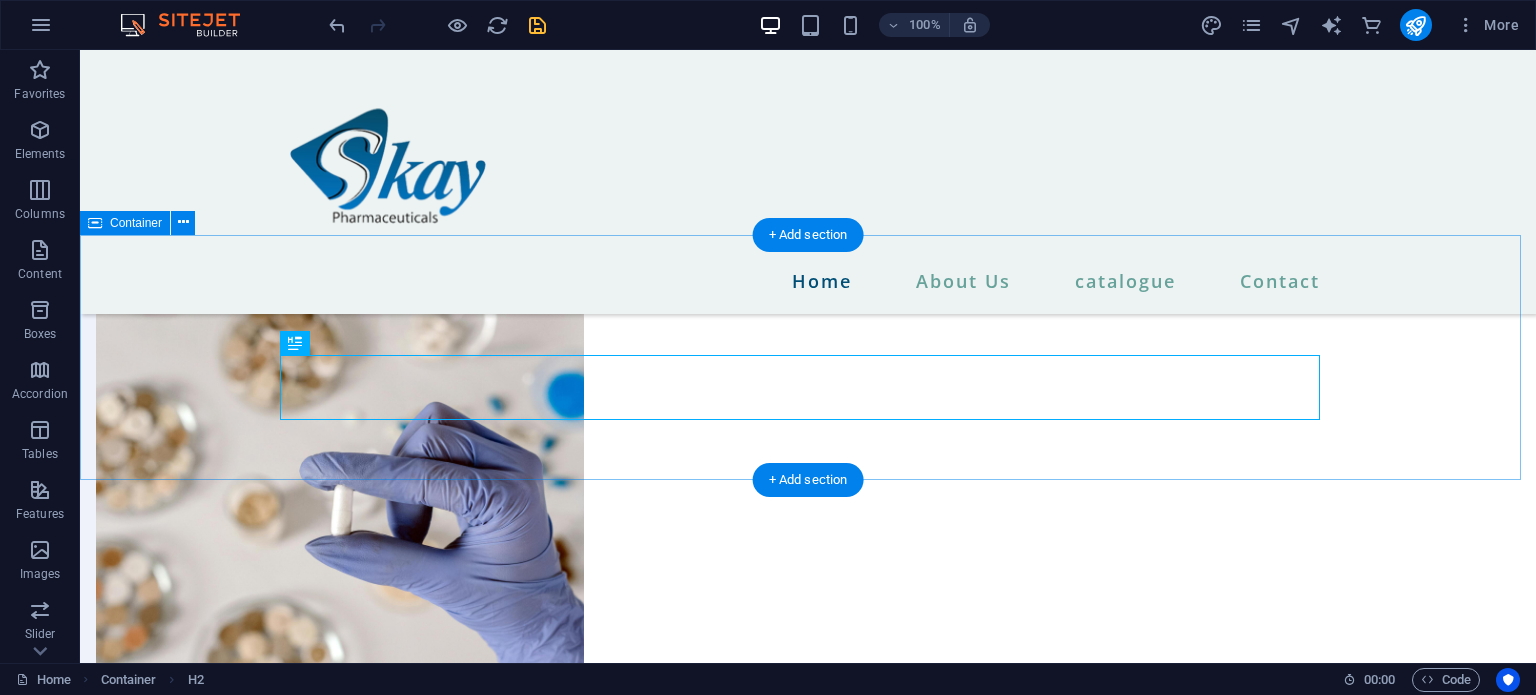 click on "Making Your Health Better!" at bounding box center (808, 1454) 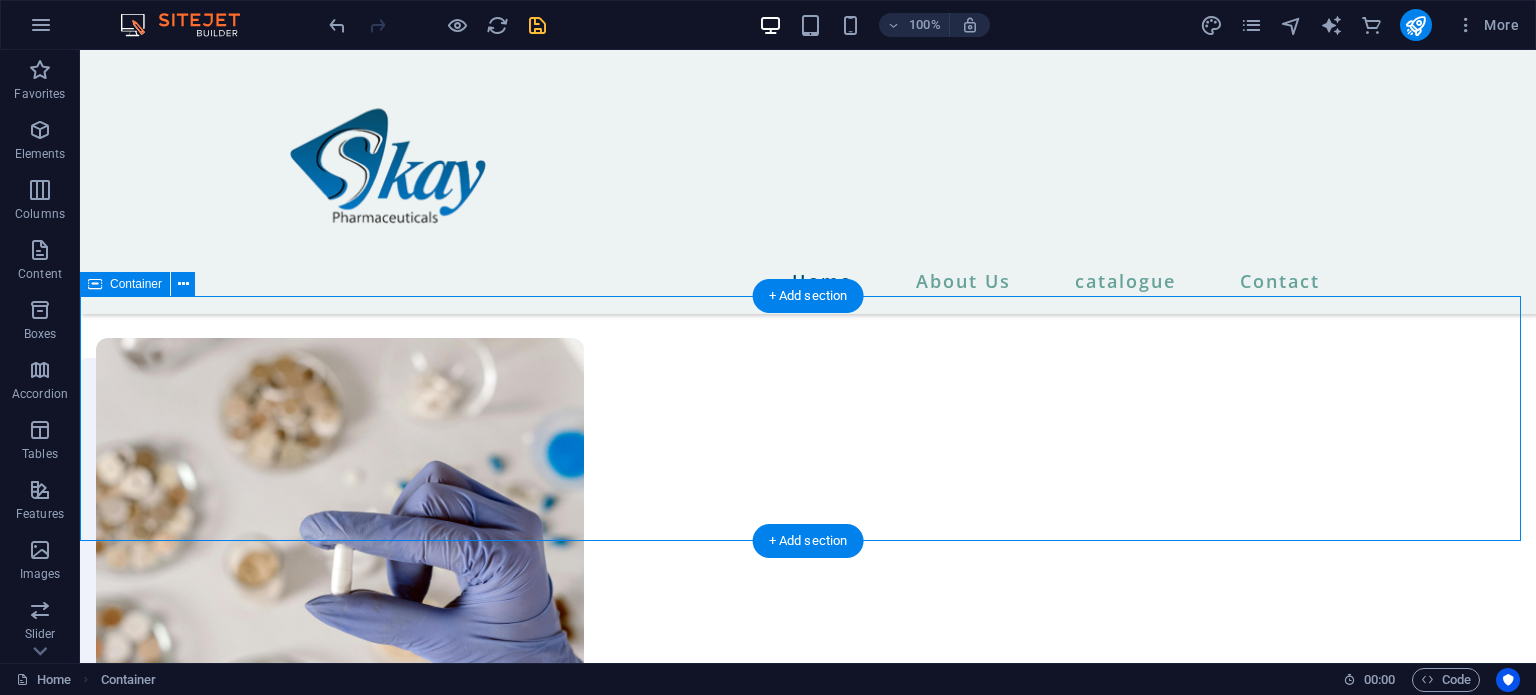 scroll, scrollTop: 1973, scrollLeft: 0, axis: vertical 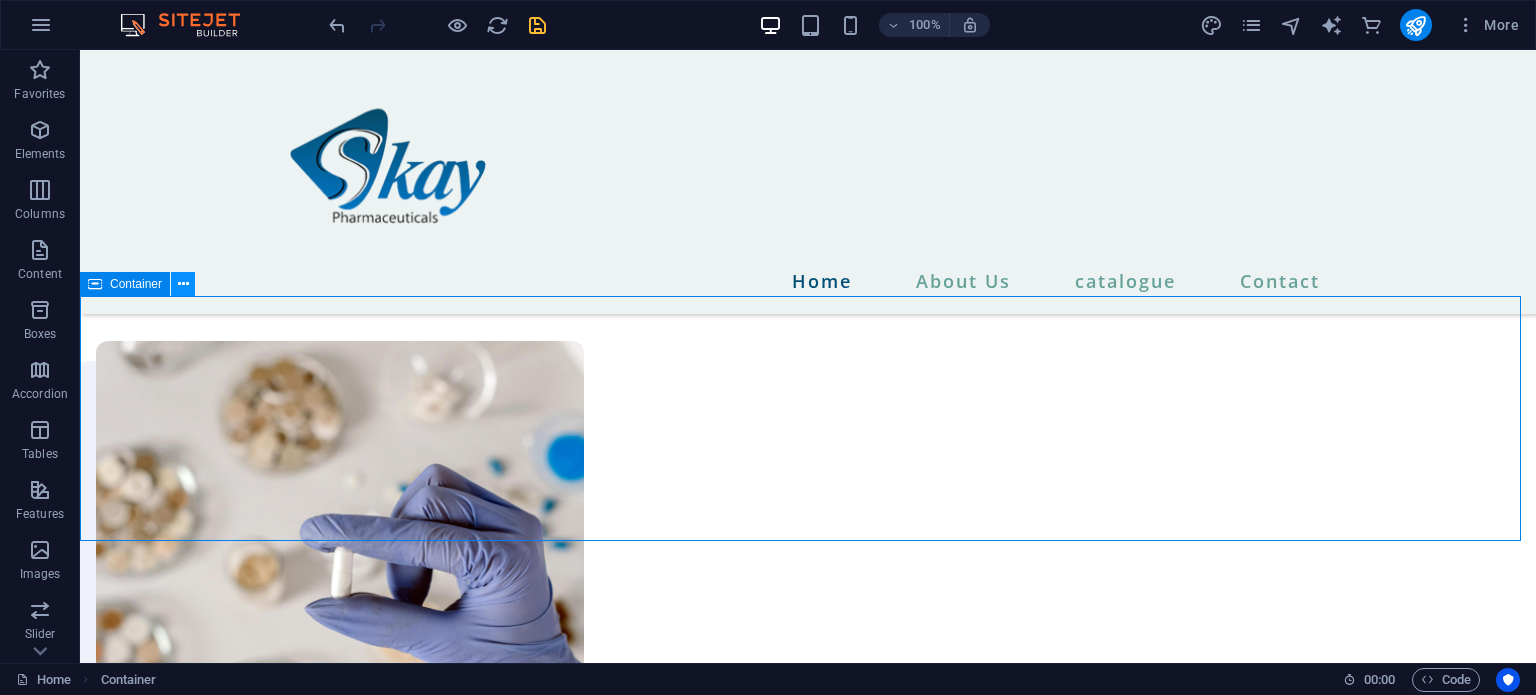 click at bounding box center (183, 284) 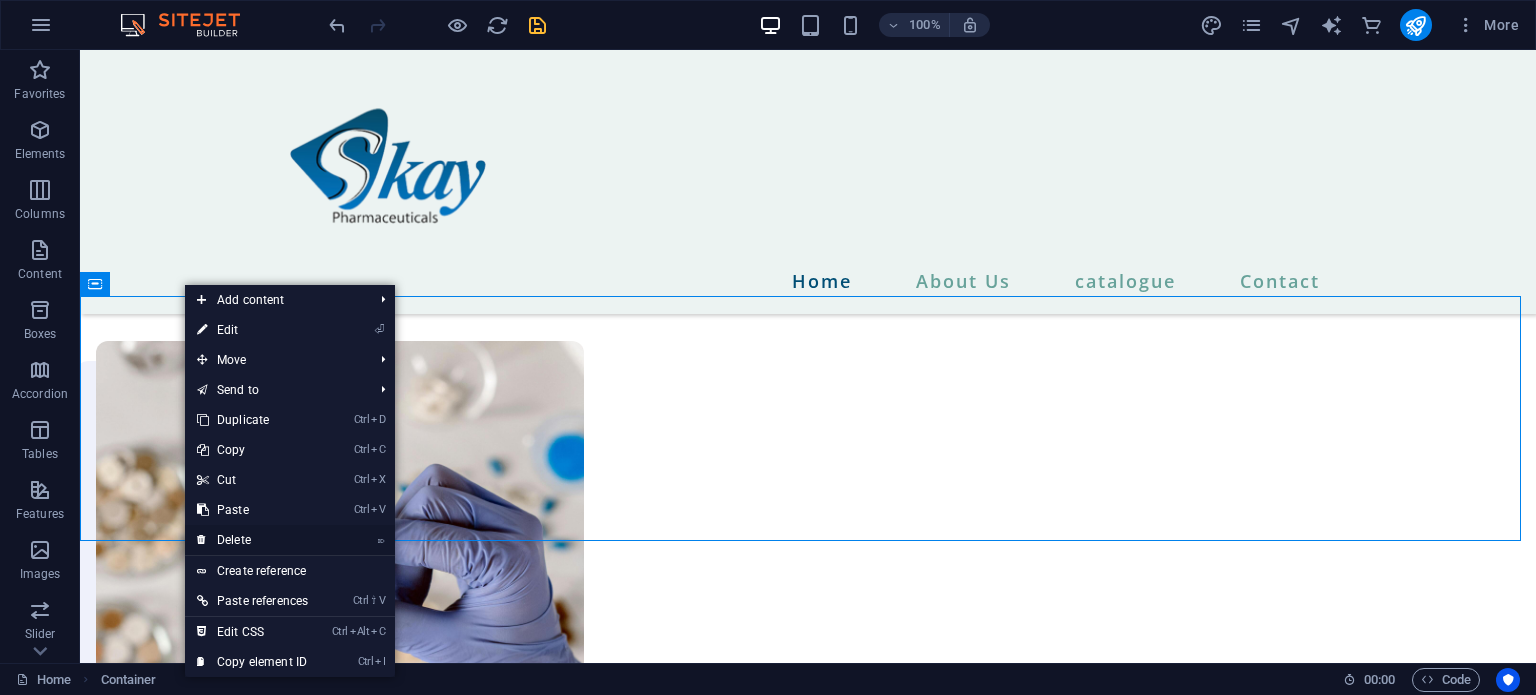 click on "⌦  Delete" at bounding box center (252, 540) 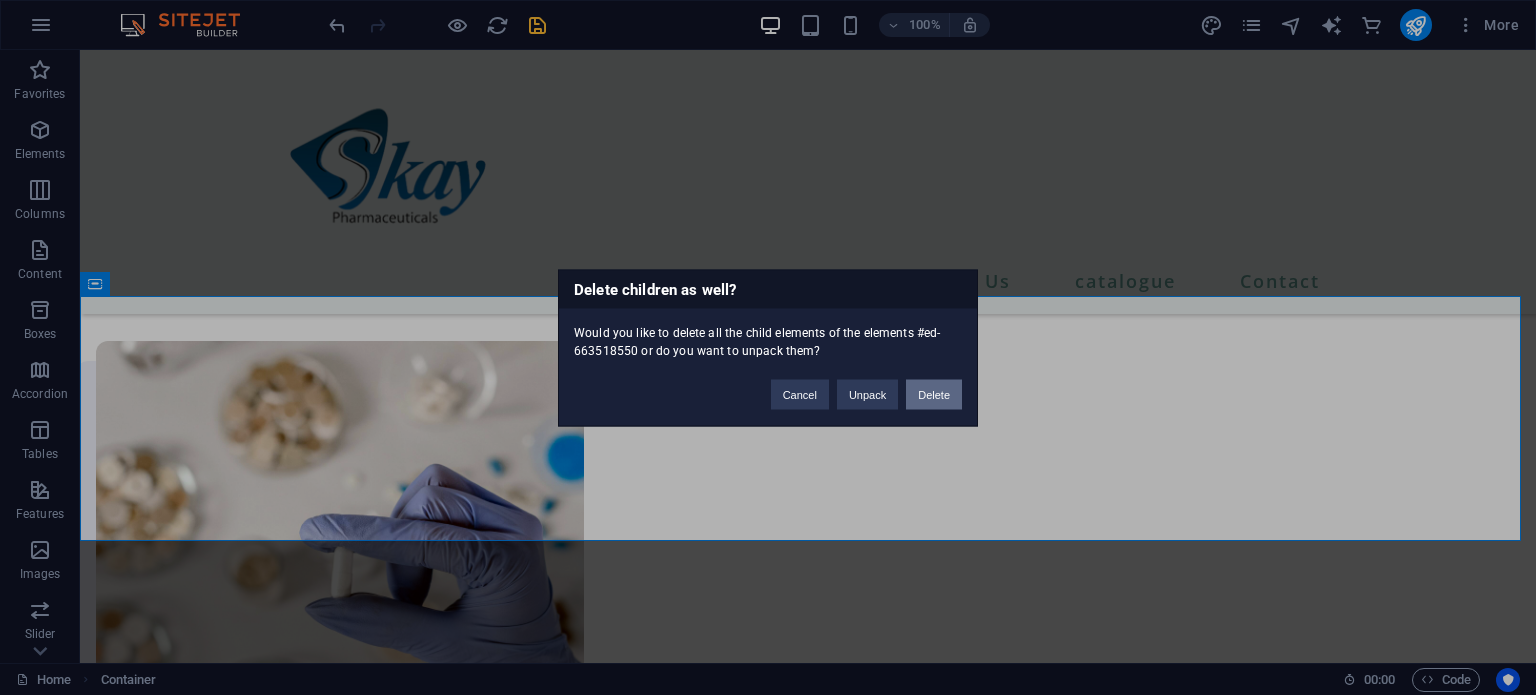 click on "Delete" at bounding box center (934, 394) 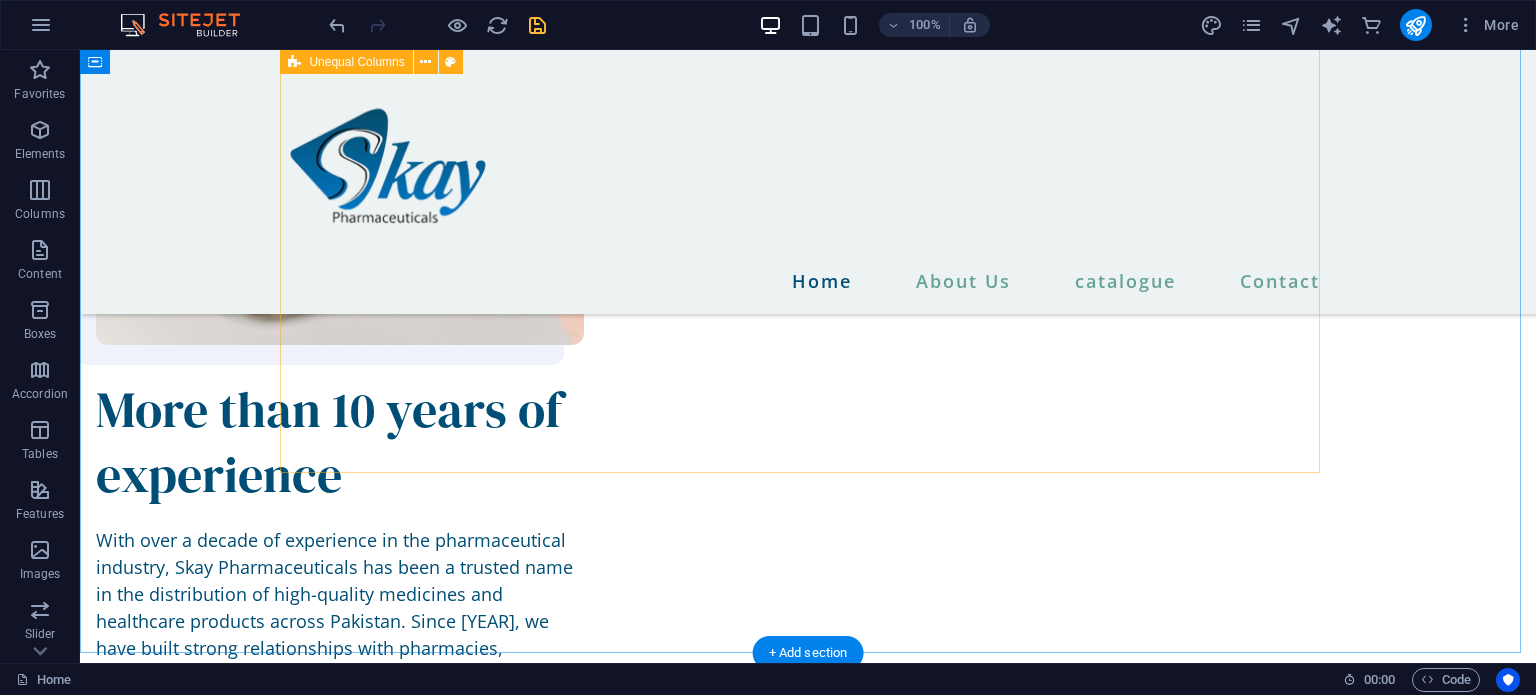 scroll, scrollTop: 2415, scrollLeft: 0, axis: vertical 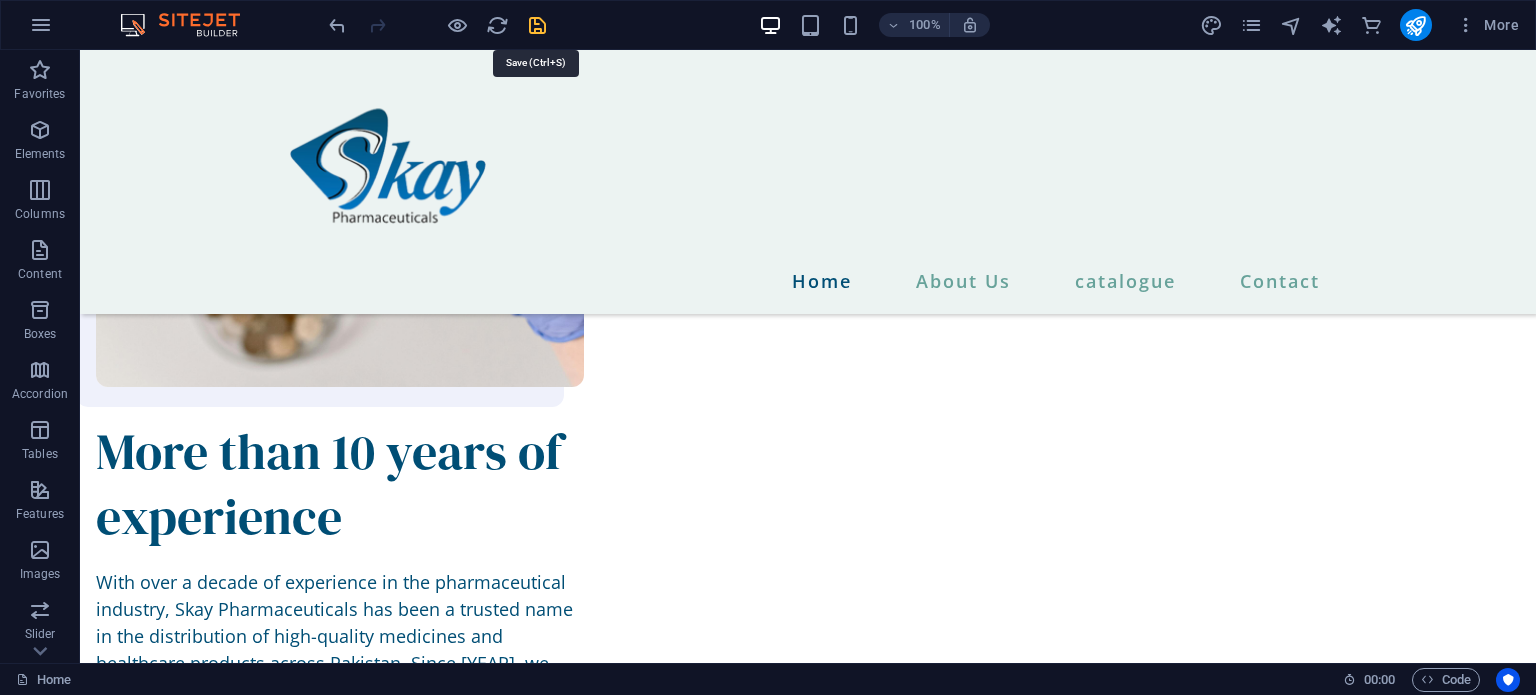 click at bounding box center (537, 25) 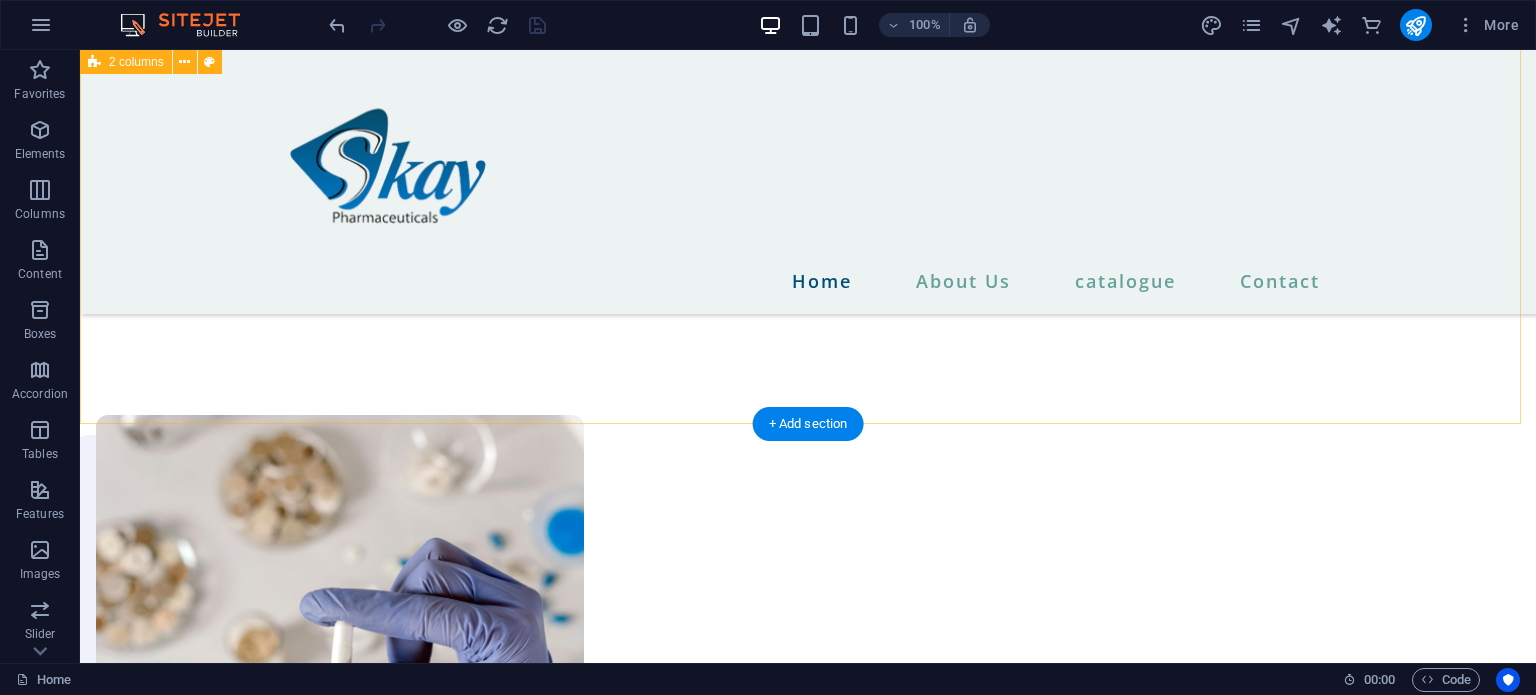 scroll, scrollTop: 1907, scrollLeft: 0, axis: vertical 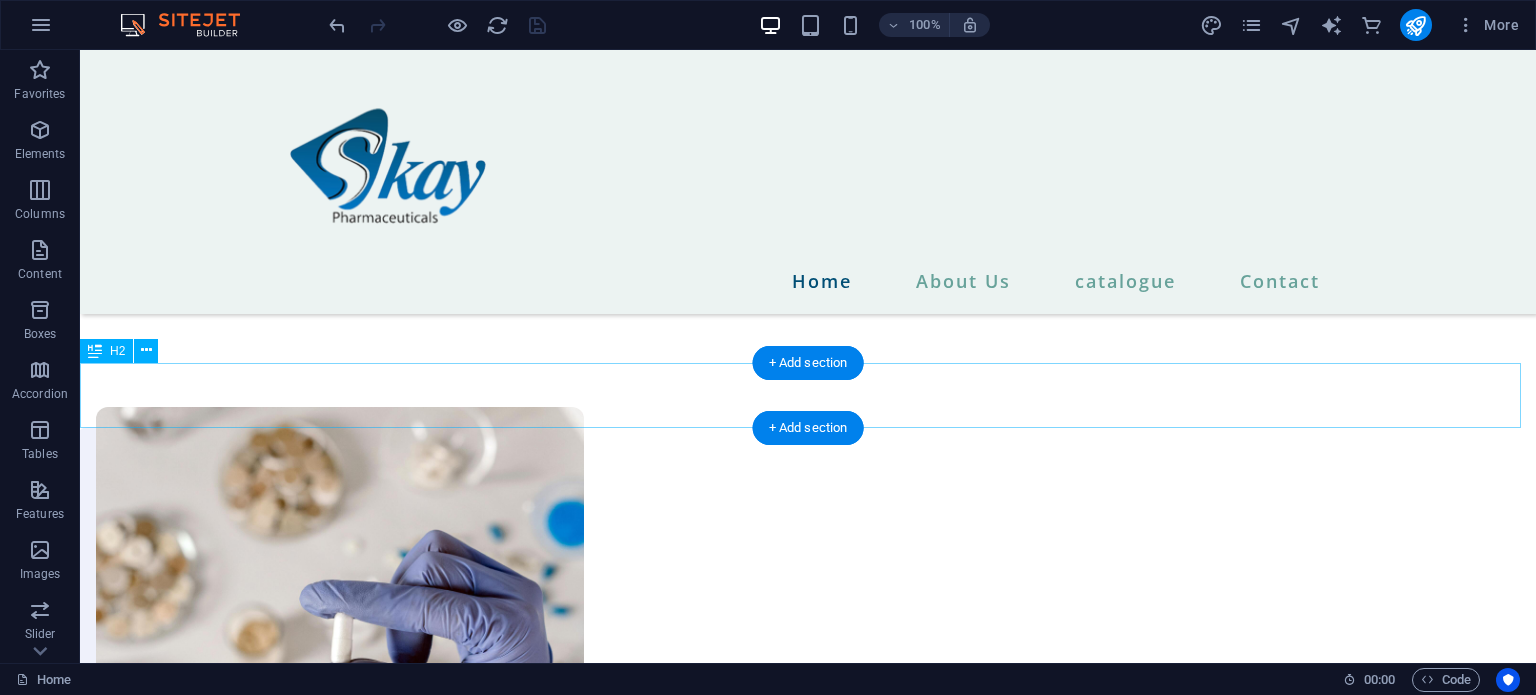 click on "Inquiry Form" at bounding box center [808, 1492] 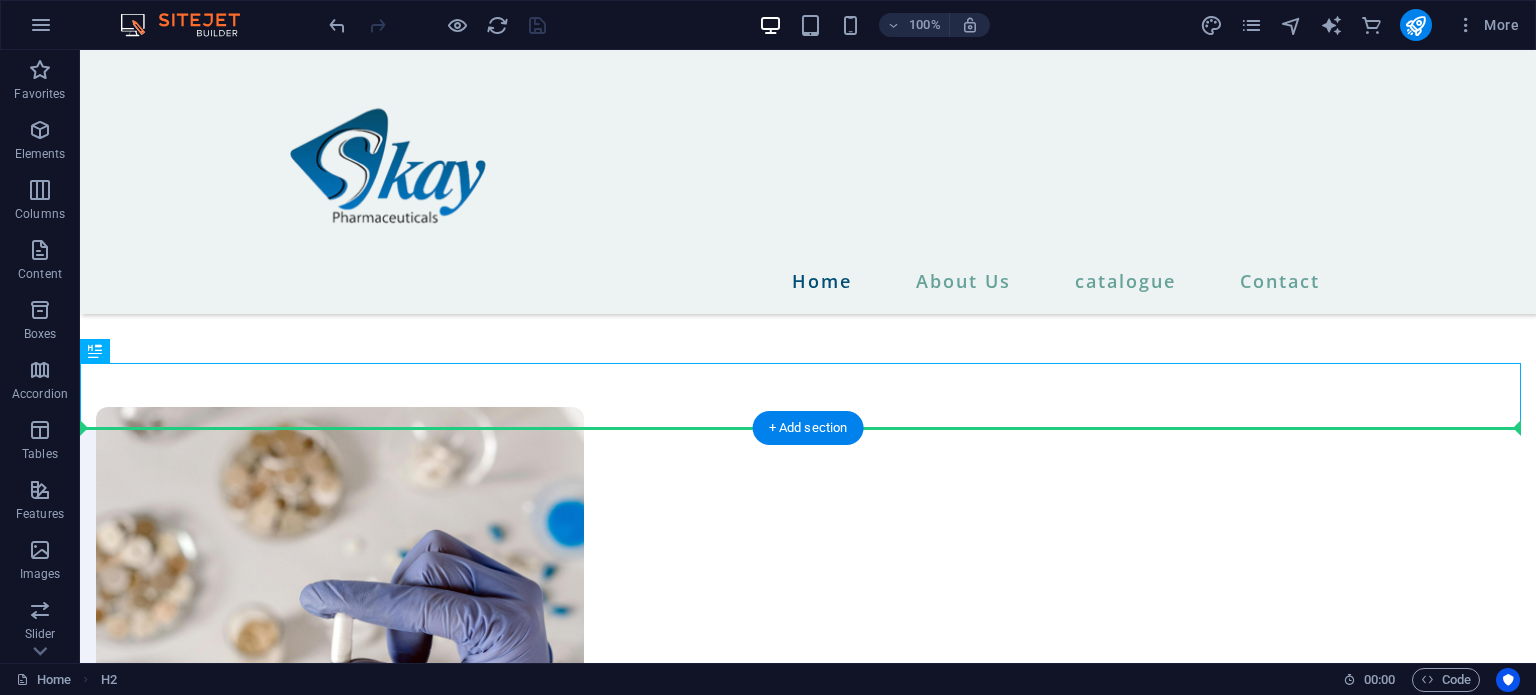 drag, startPoint x: 182, startPoint y: 403, endPoint x: 111, endPoint y: 459, distance: 90.426765 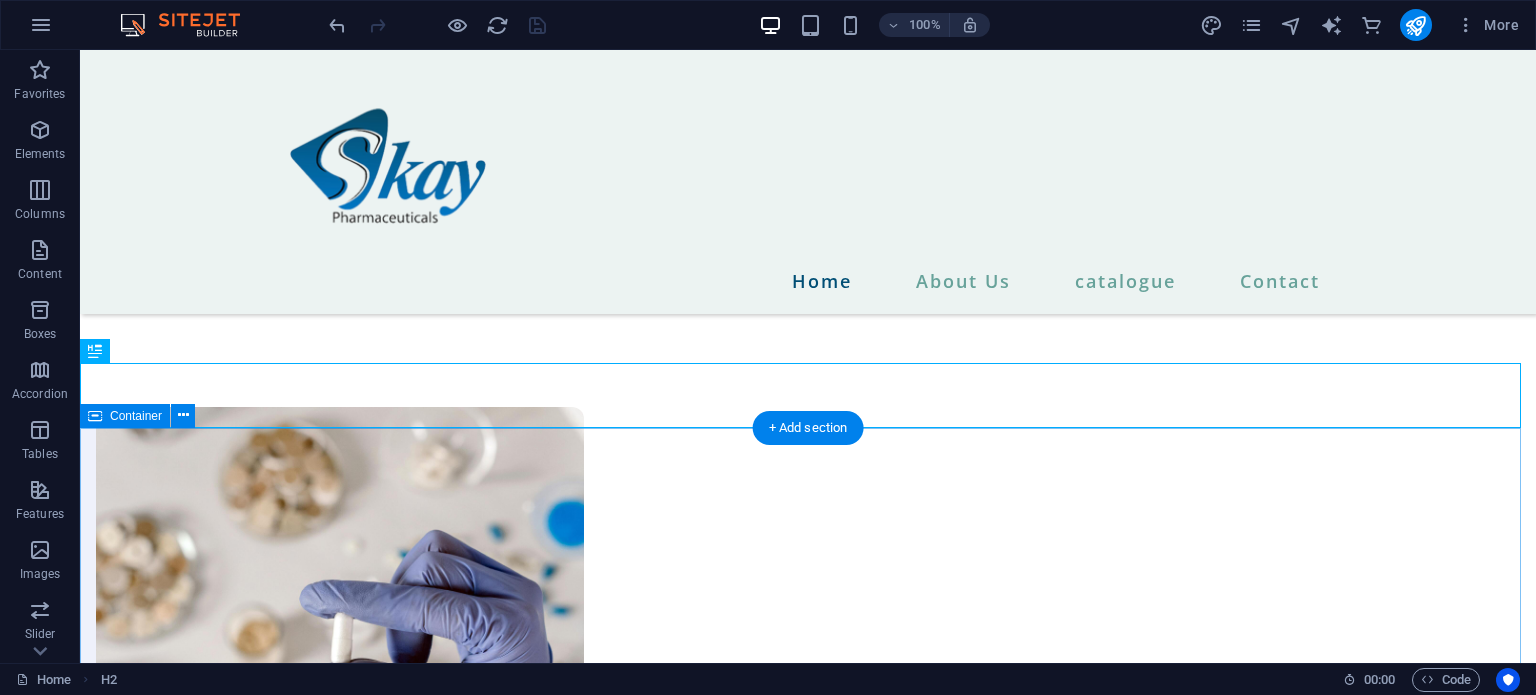 click on "I have read and understand the privacy policy. Unreadable? Load new SEND MESSAGE" at bounding box center [808, 1952] 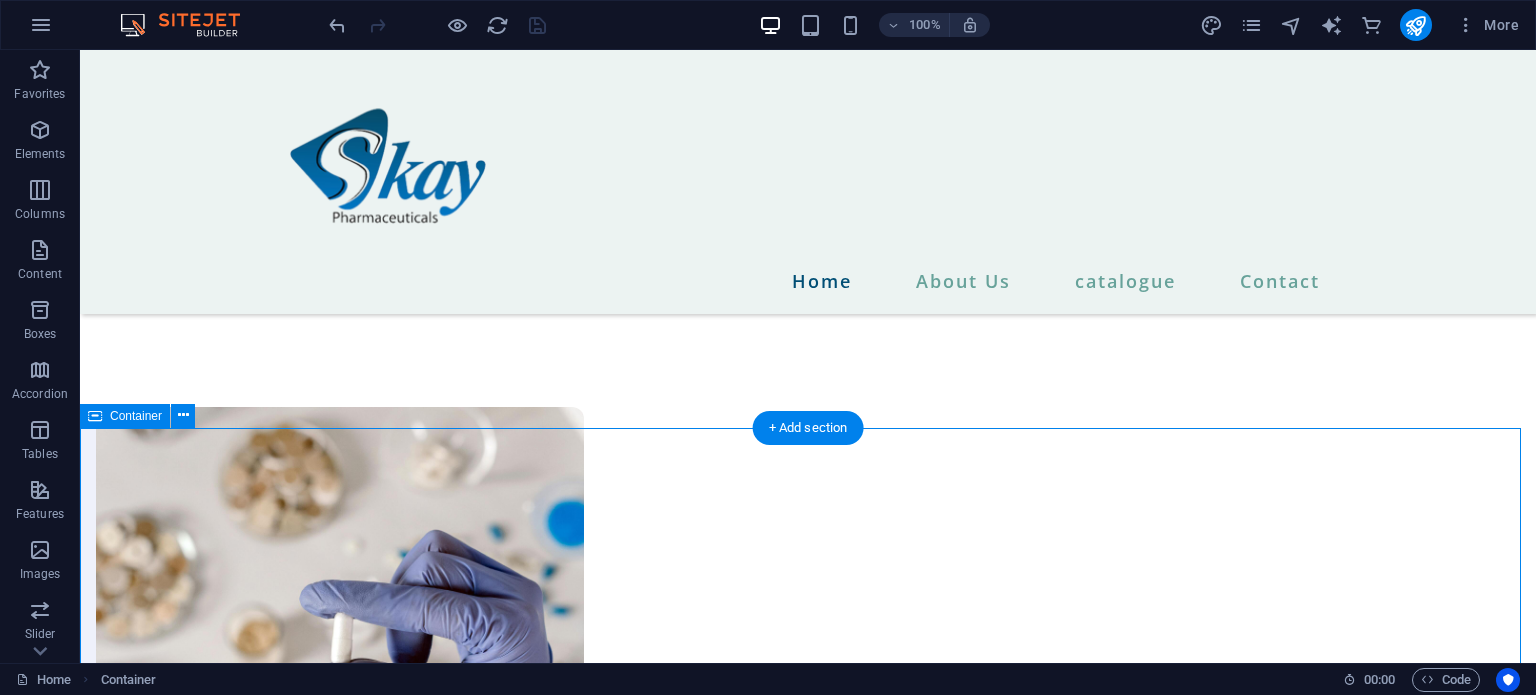 click on "I have read and understand the privacy policy. Unreadable? Load new SEND MESSAGE" at bounding box center [808, 1952] 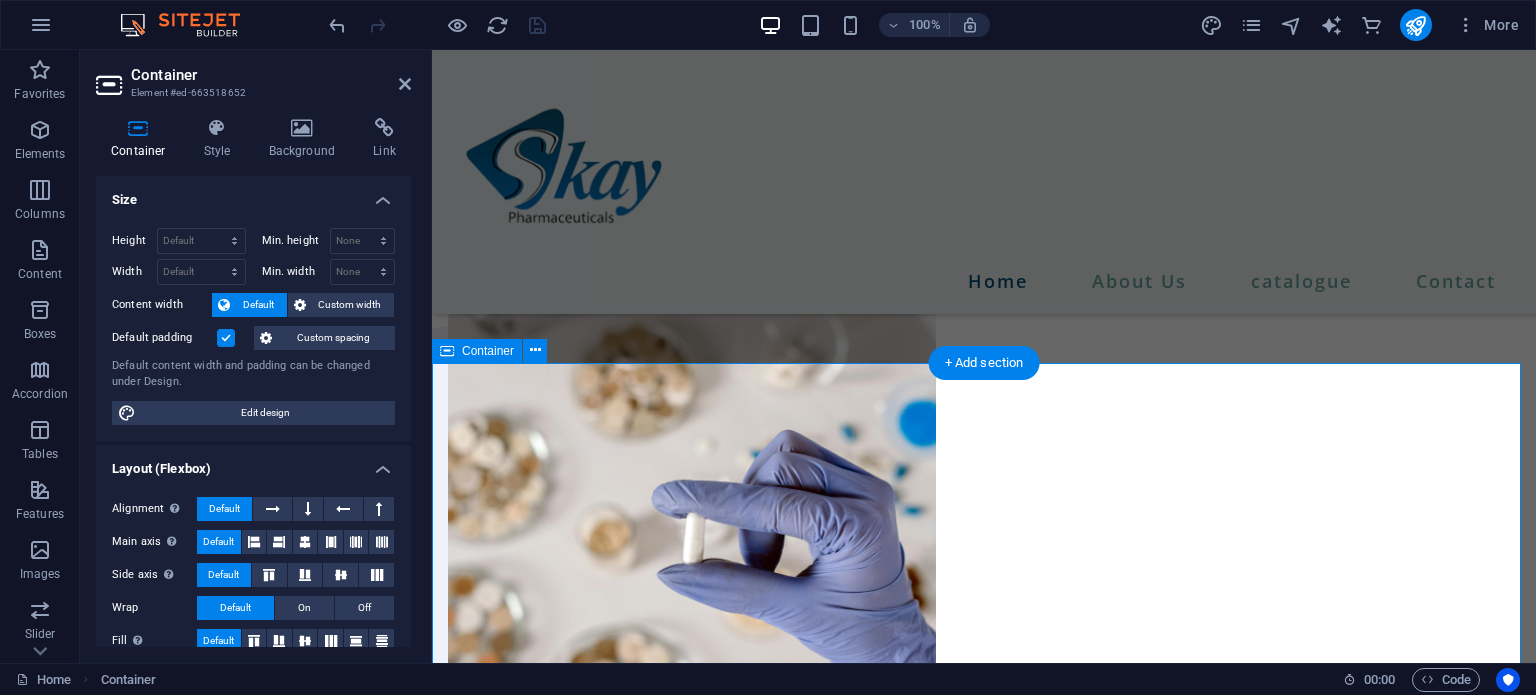 scroll, scrollTop: 2039, scrollLeft: 0, axis: vertical 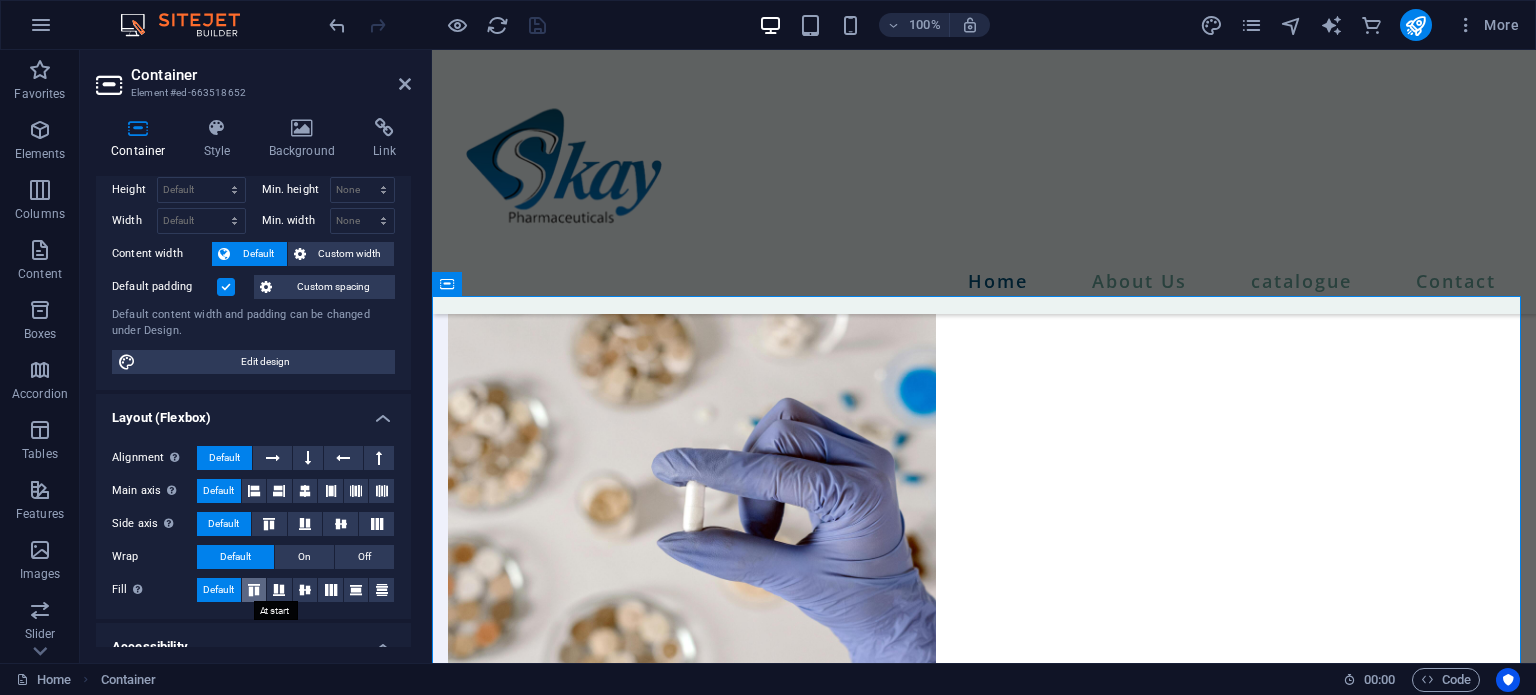 click at bounding box center [254, 590] 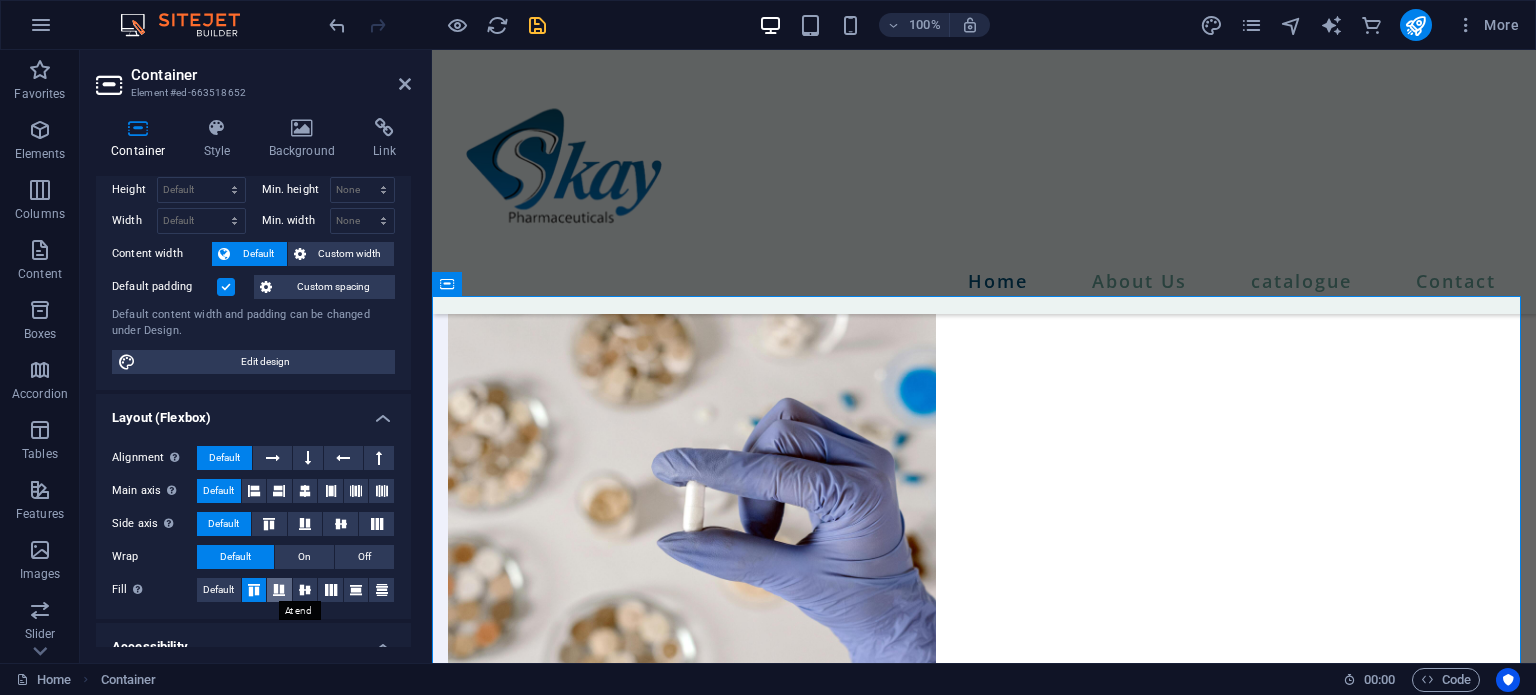 click at bounding box center [279, 590] 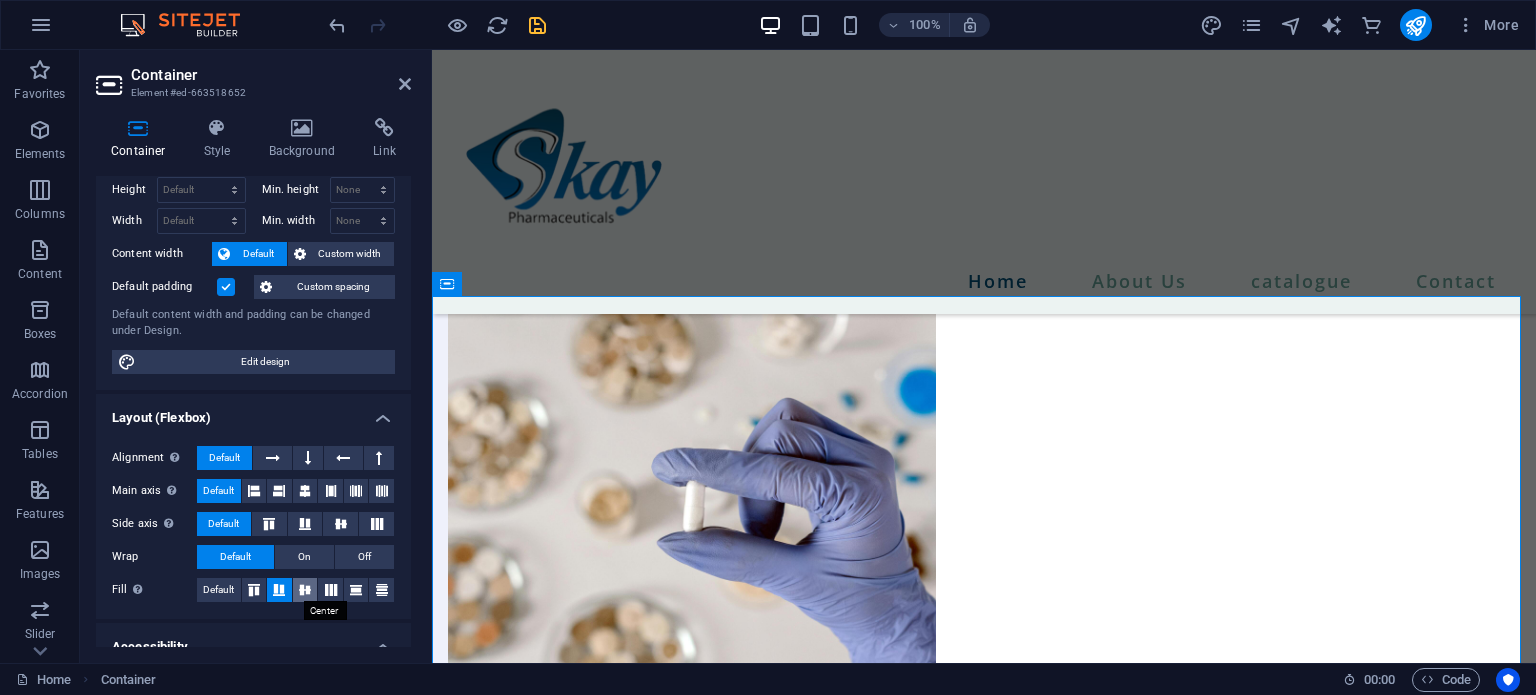 click at bounding box center [305, 590] 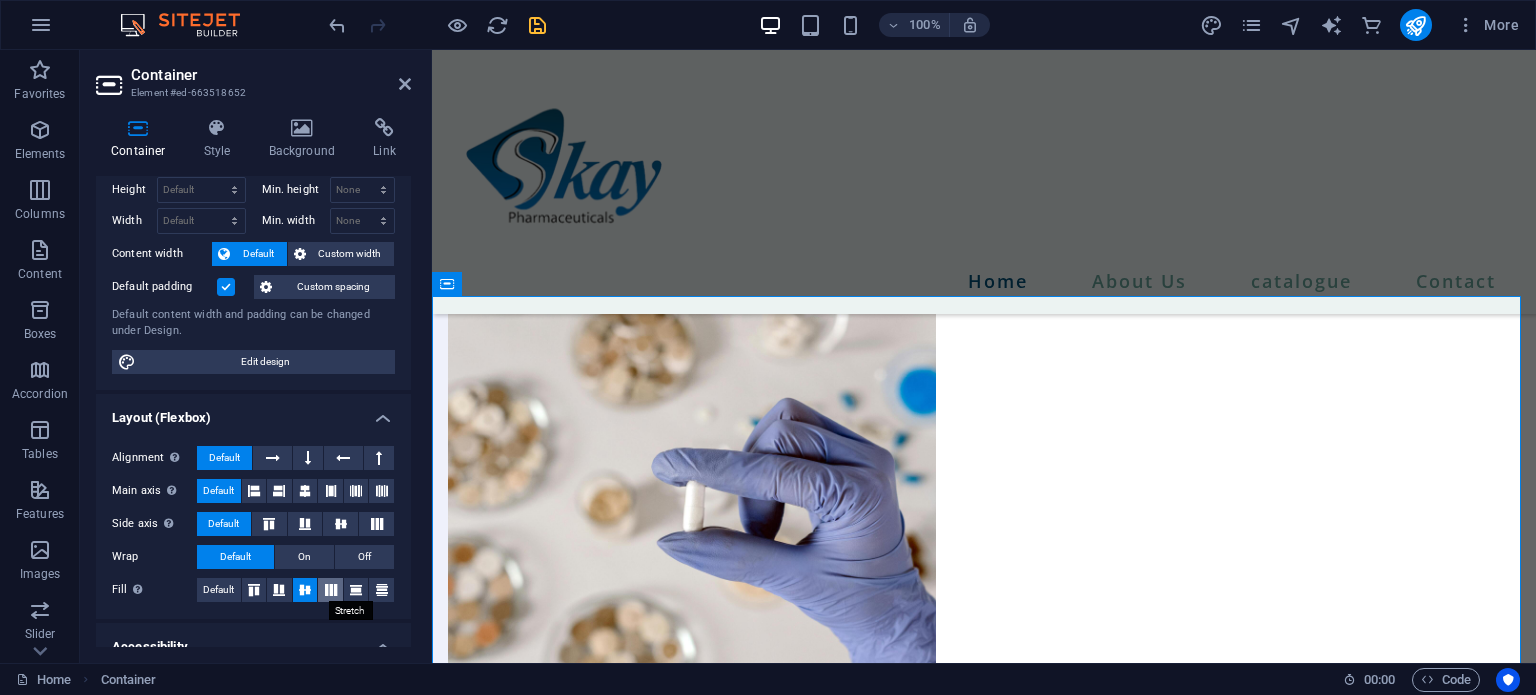 click at bounding box center (331, 590) 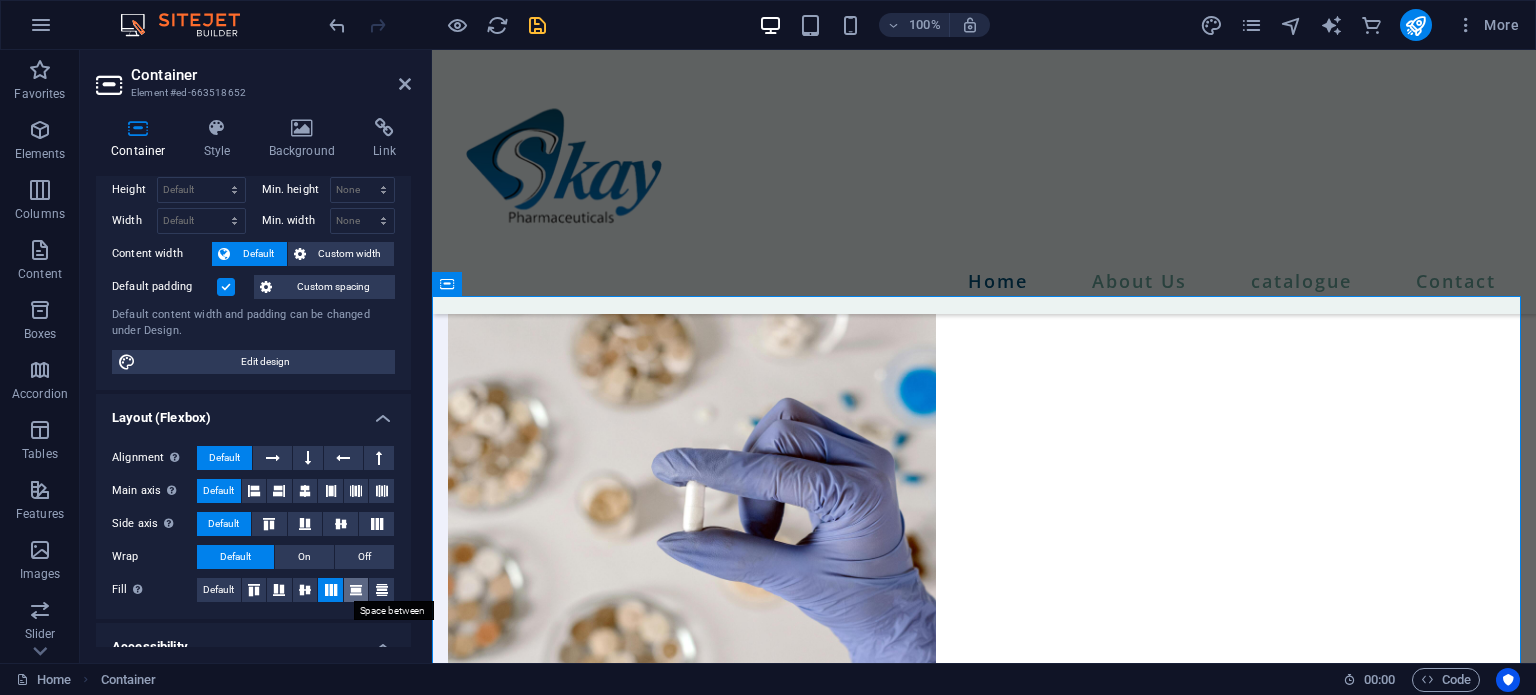 click at bounding box center [356, 590] 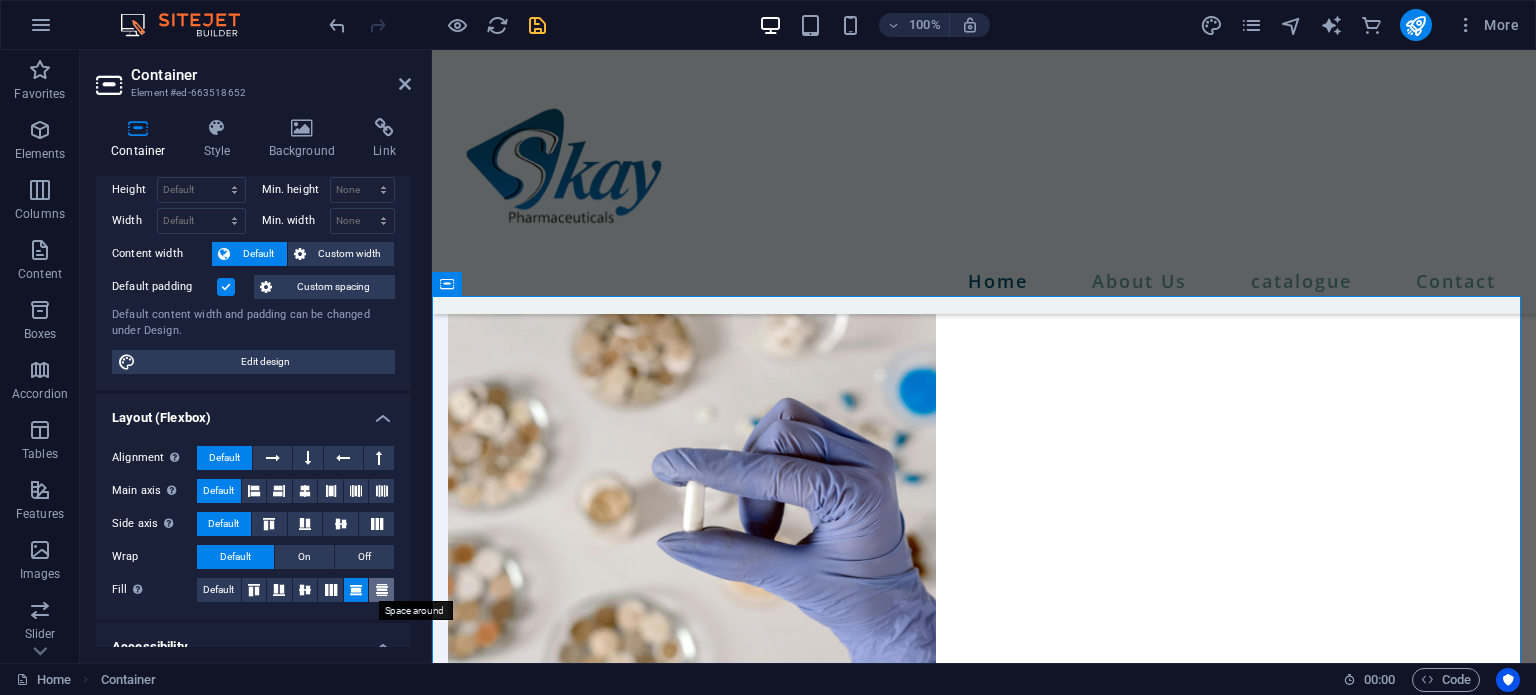 click at bounding box center [382, 590] 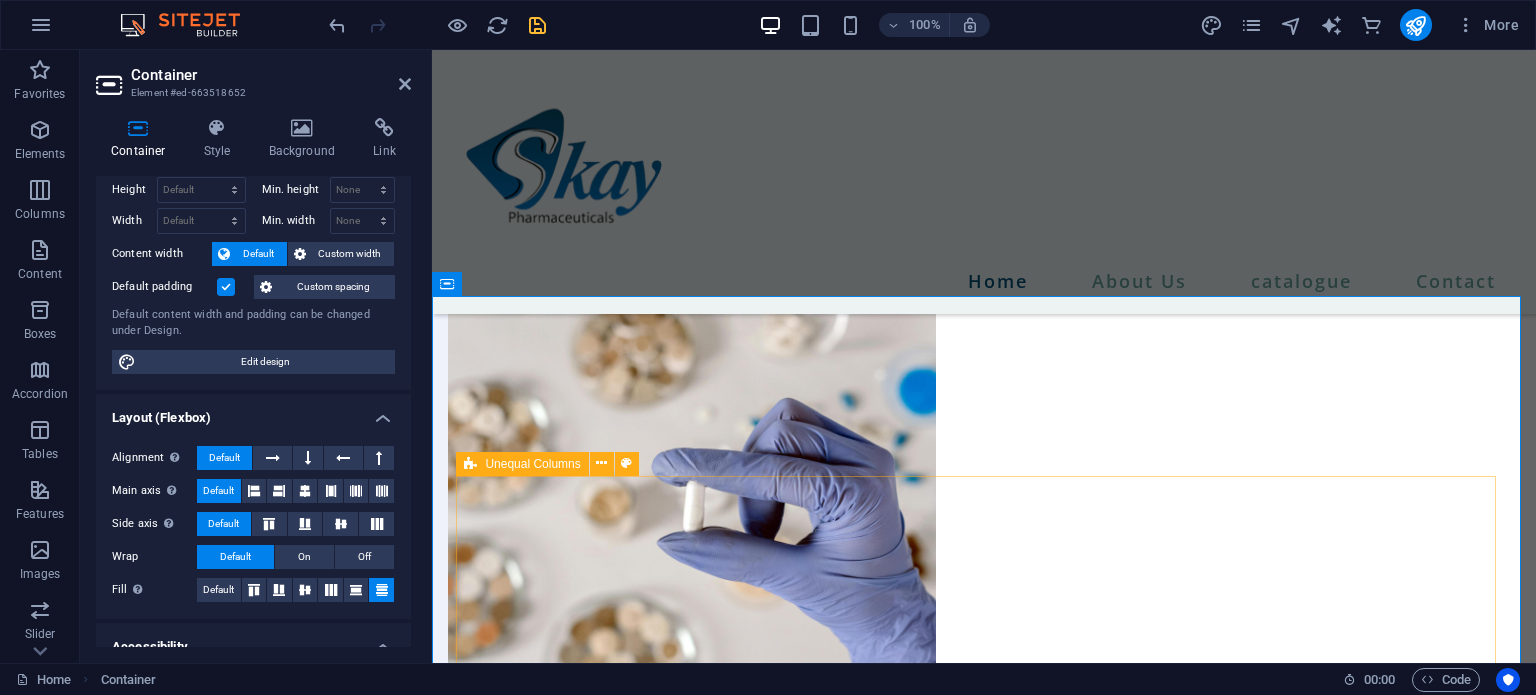 click on "I have read and understand the privacy policy. Unreadable? Load new SEND MESSAGE" at bounding box center [984, 1820] 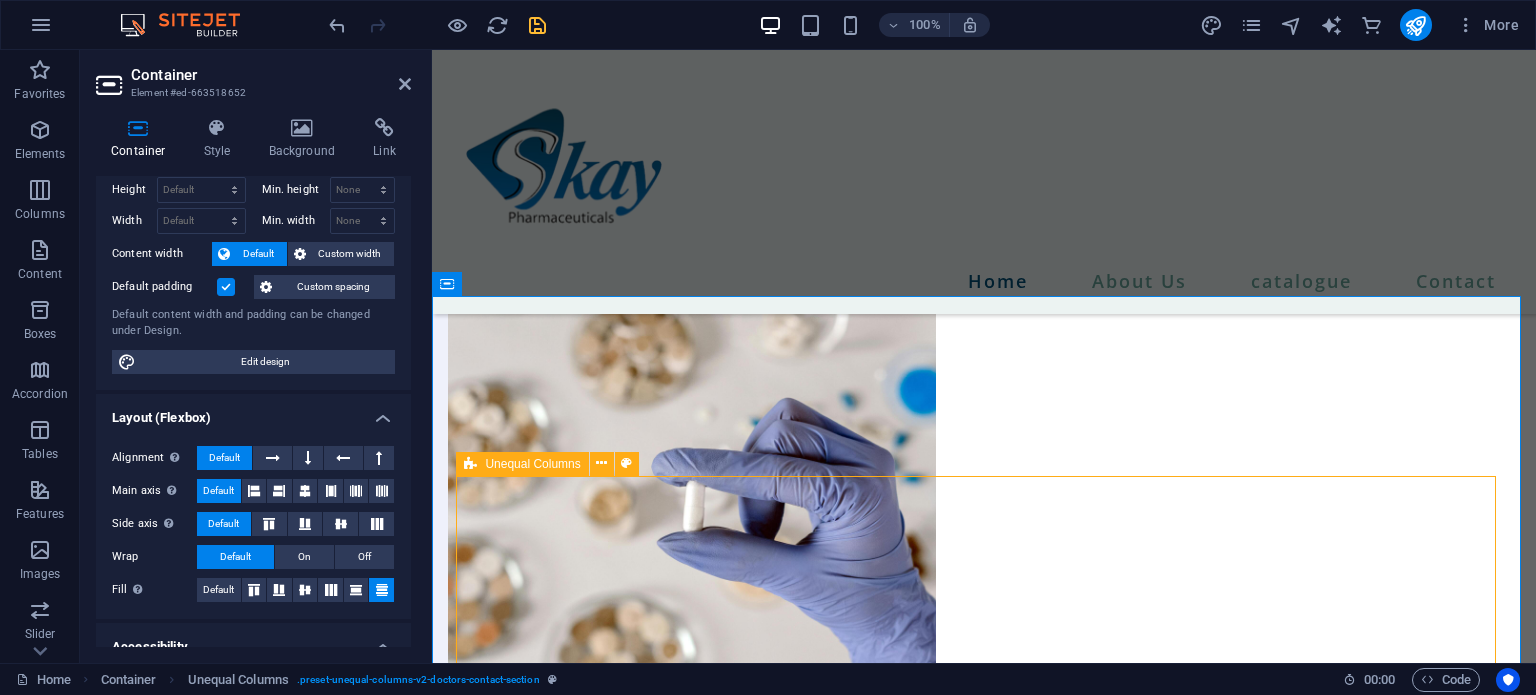 click on "I have read and understand the privacy policy. Unreadable? Load new SEND MESSAGE" at bounding box center [984, 1820] 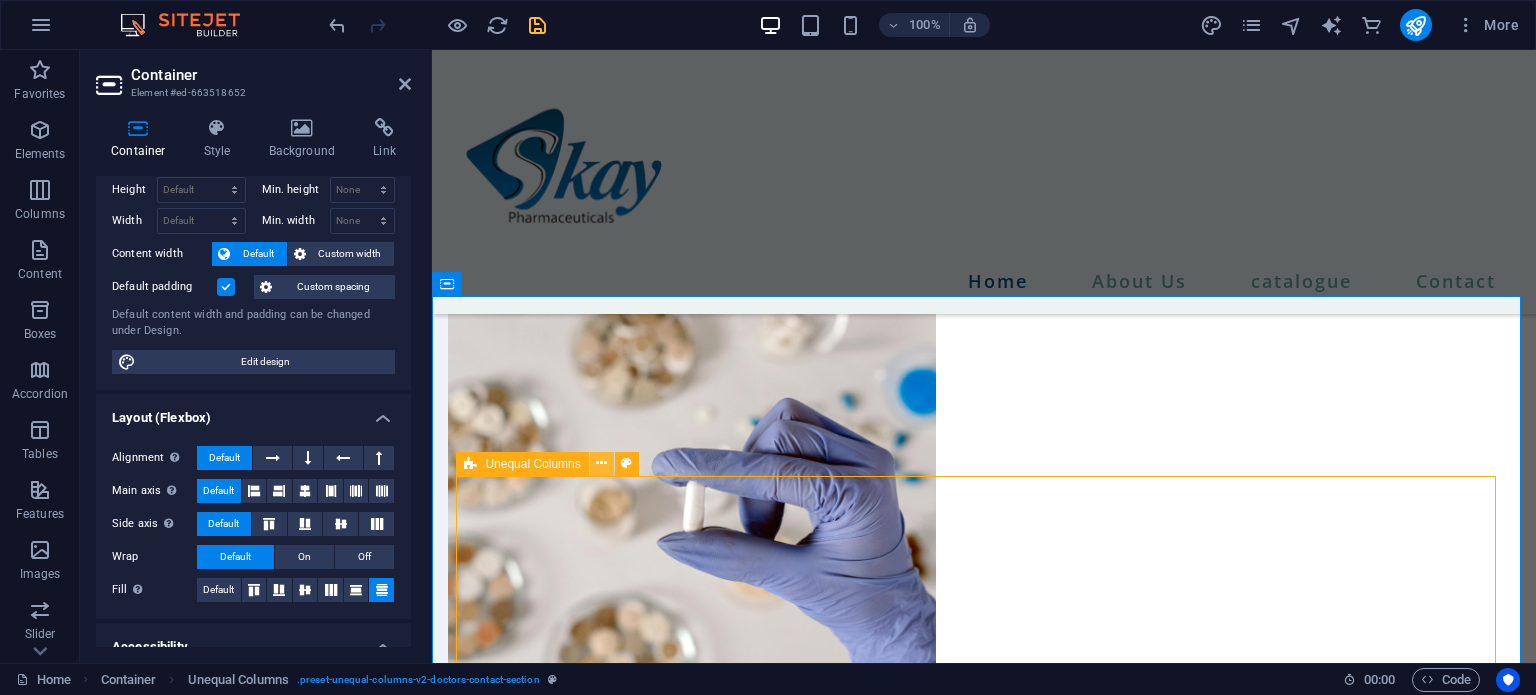 click at bounding box center (601, 463) 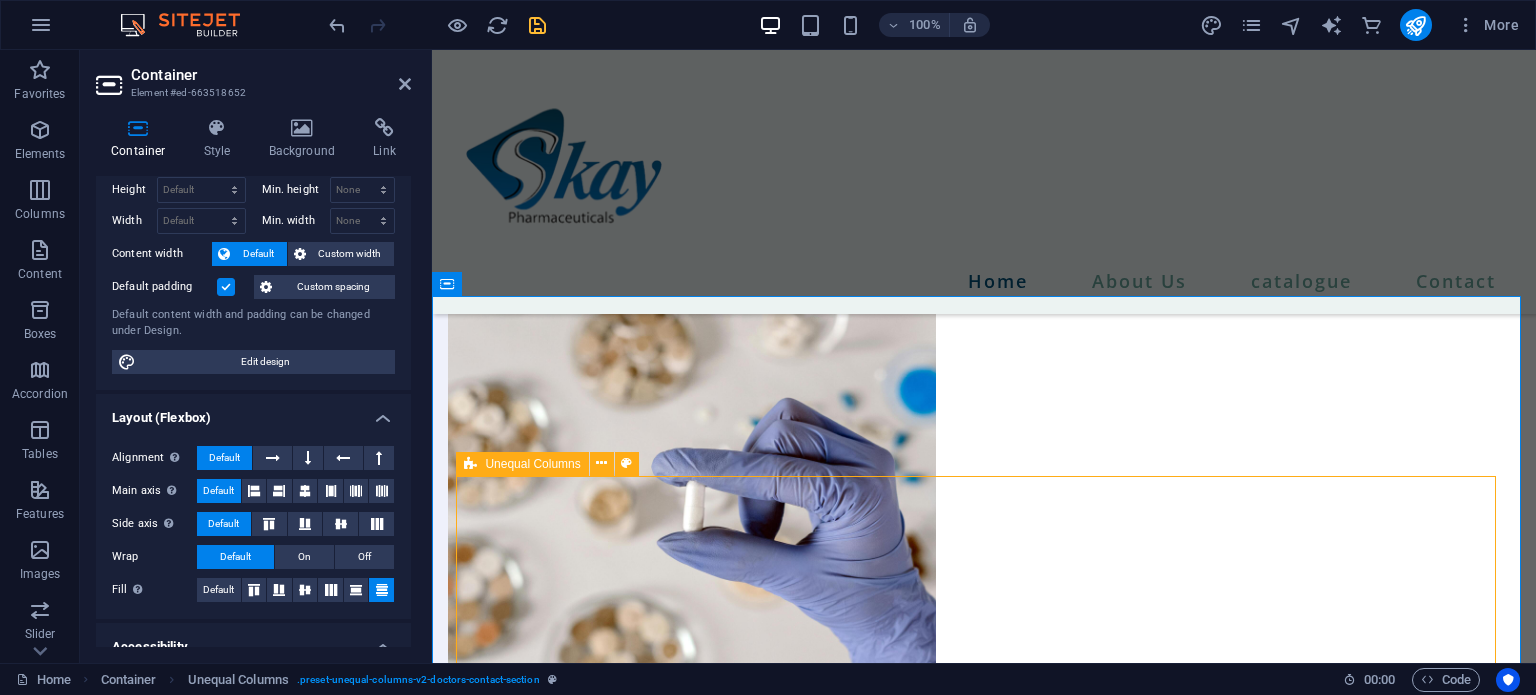 click on "I have read and understand the privacy policy. Unreadable? Load new SEND MESSAGE" at bounding box center [984, 1820] 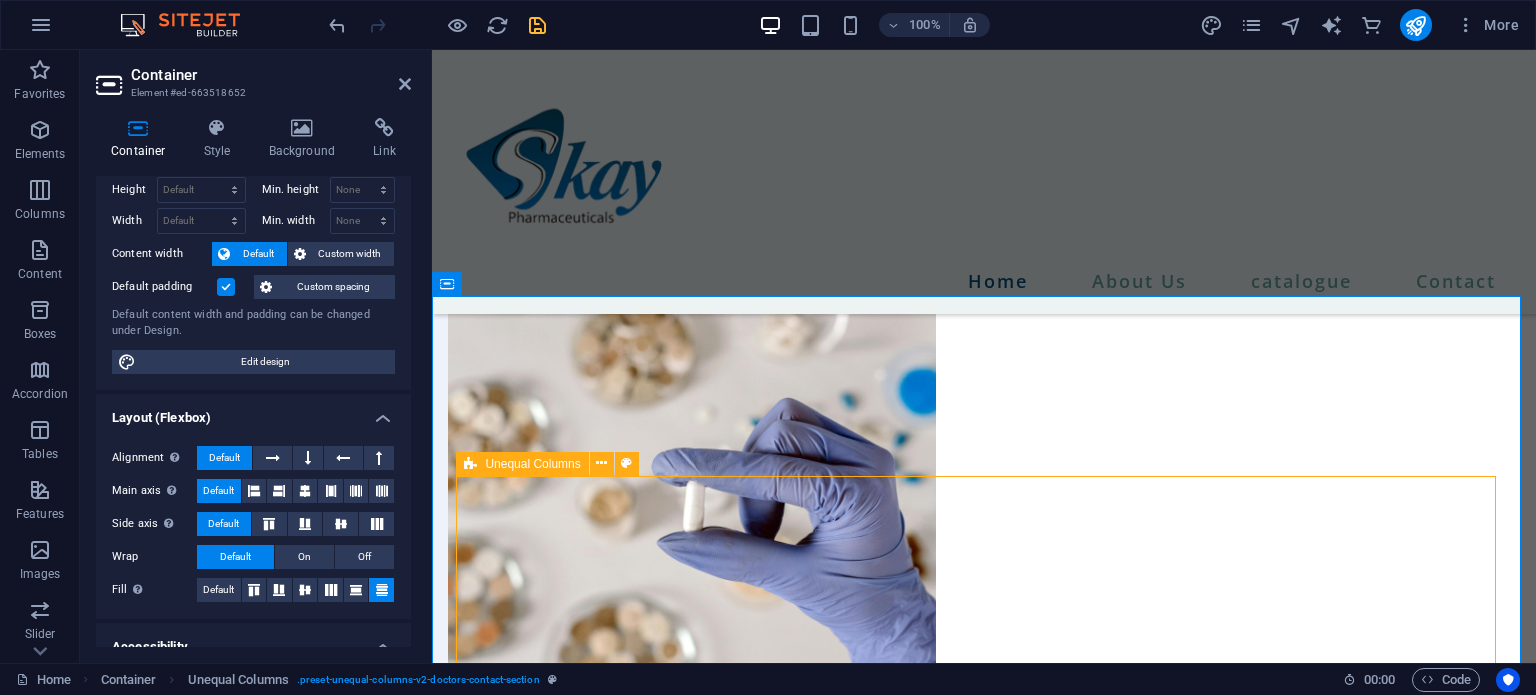 click on "I have read and understand the privacy policy. Unreadable? Load new SEND MESSAGE" at bounding box center [984, 1820] 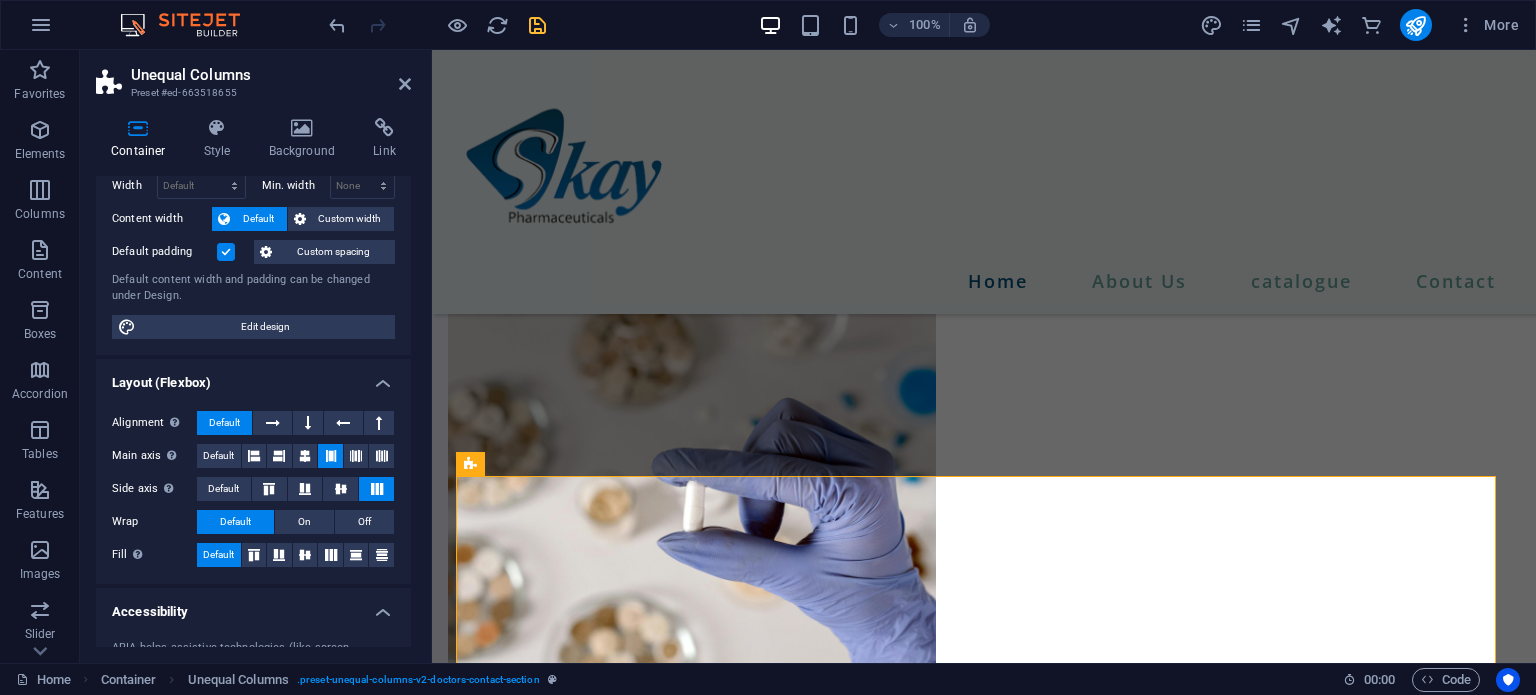 scroll, scrollTop: 87, scrollLeft: 0, axis: vertical 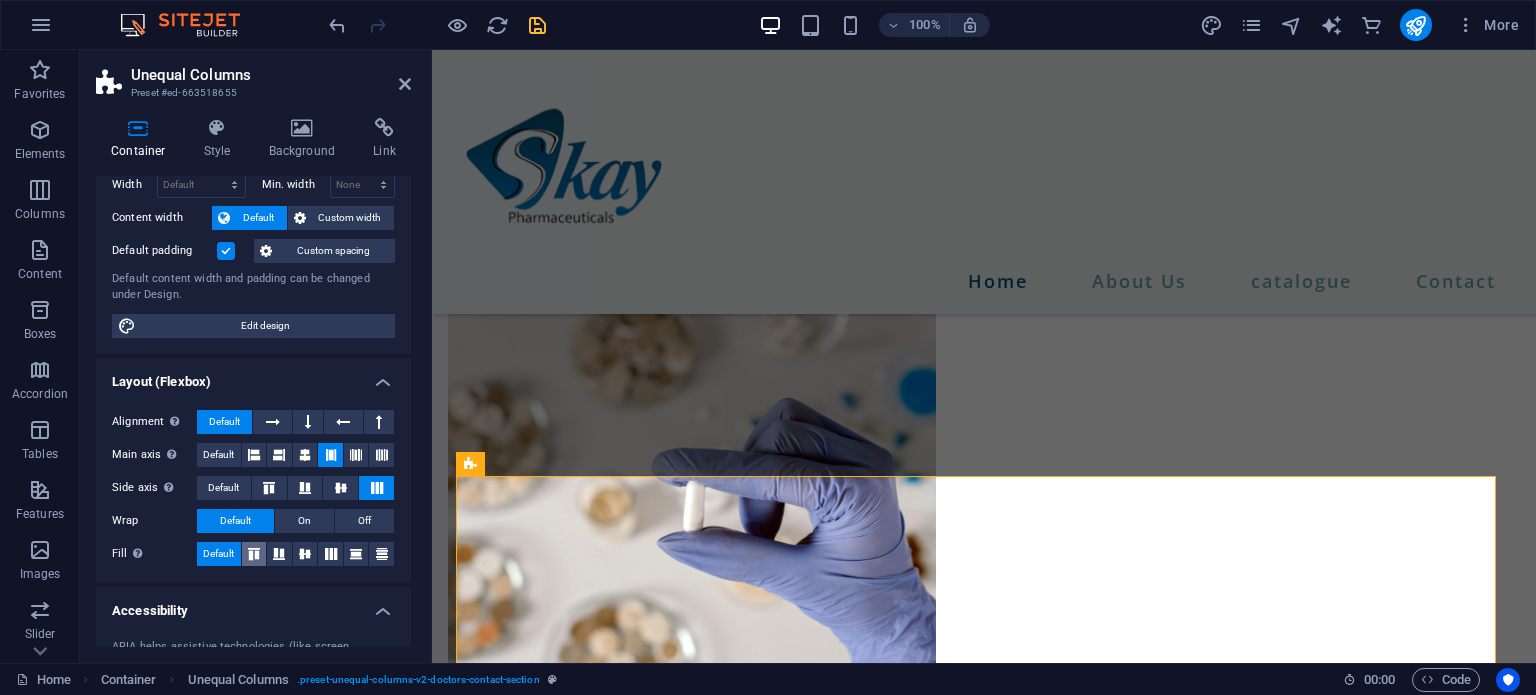 click at bounding box center (254, 554) 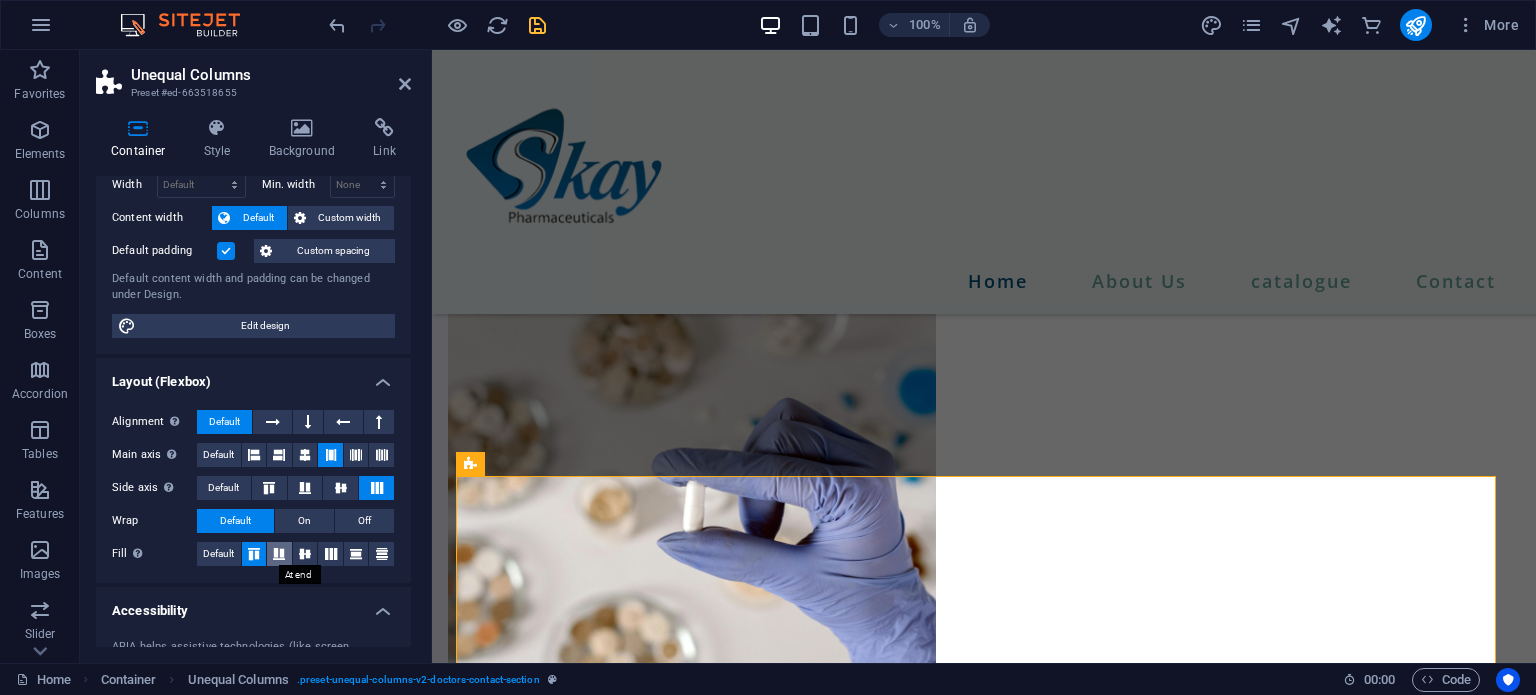 click at bounding box center (279, 554) 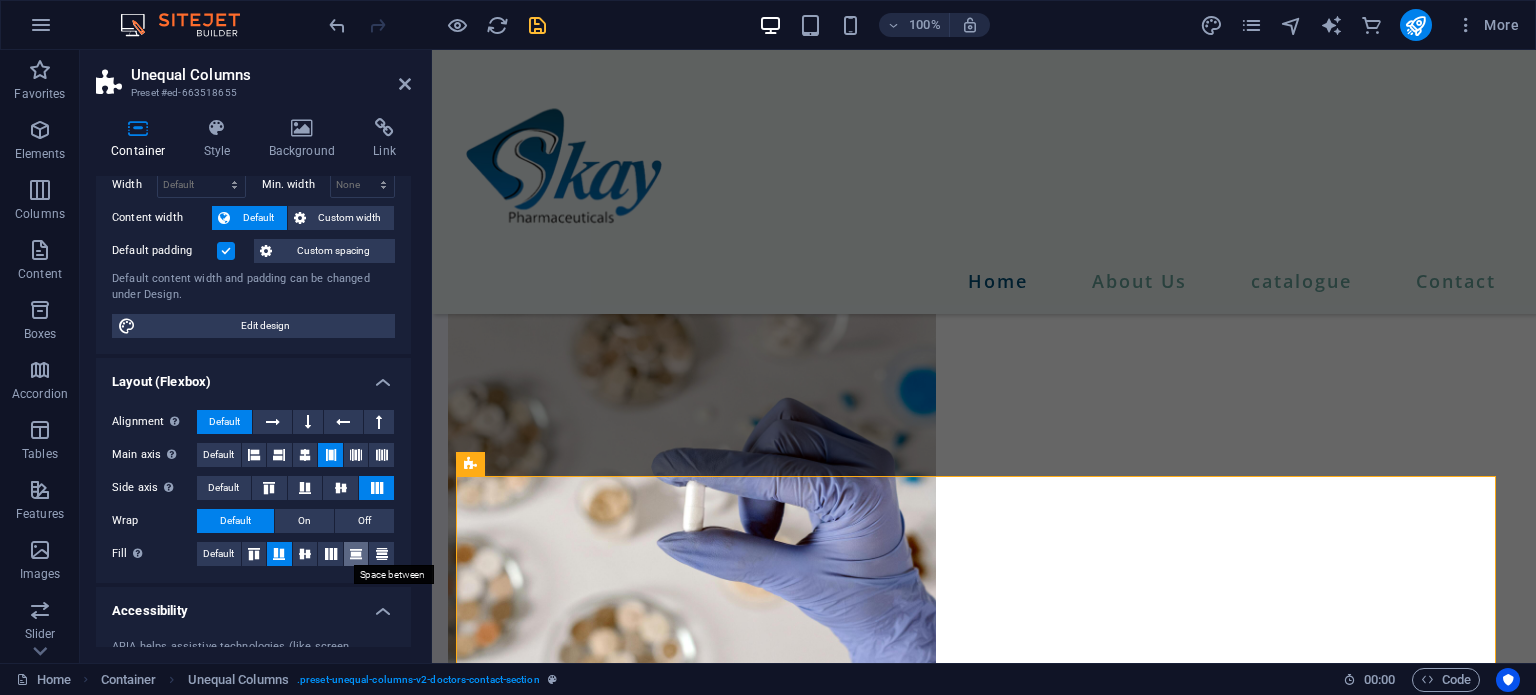 click at bounding box center (356, 554) 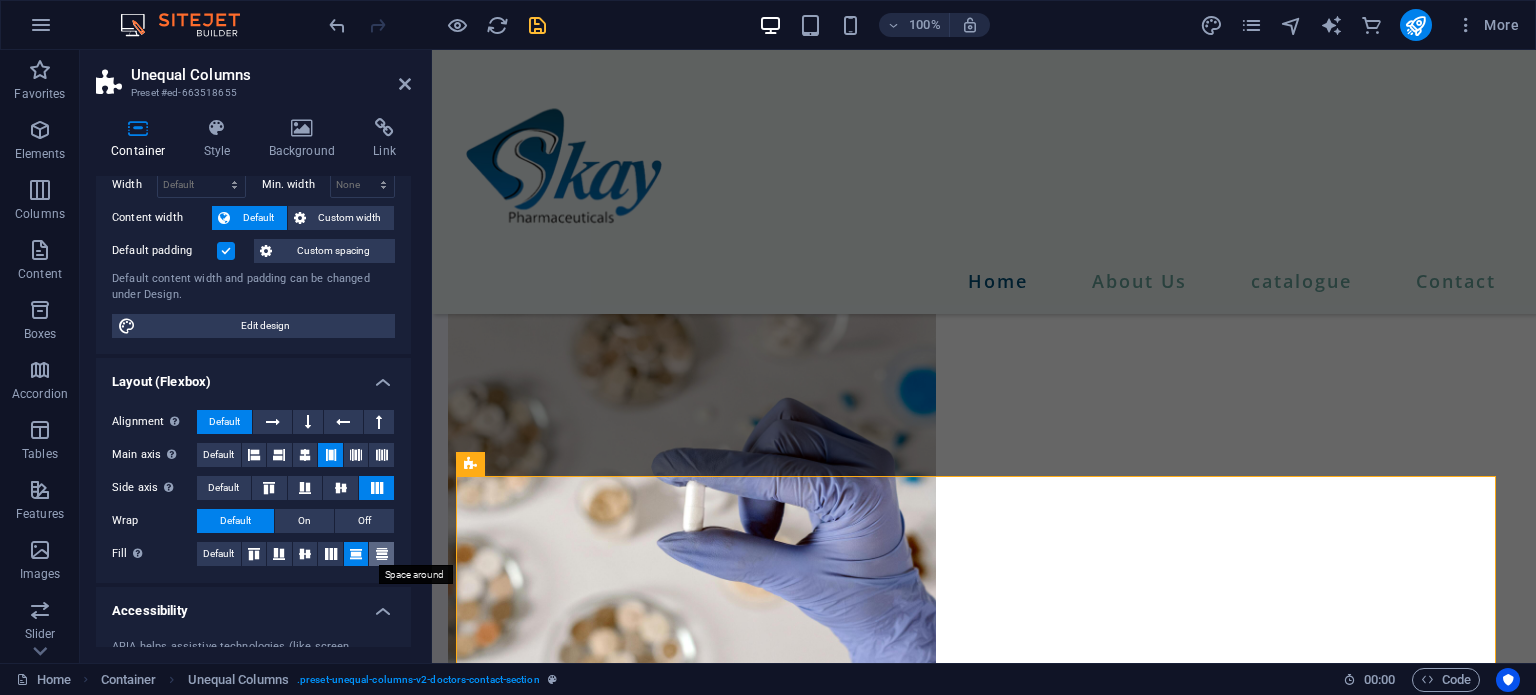 click at bounding box center (382, 554) 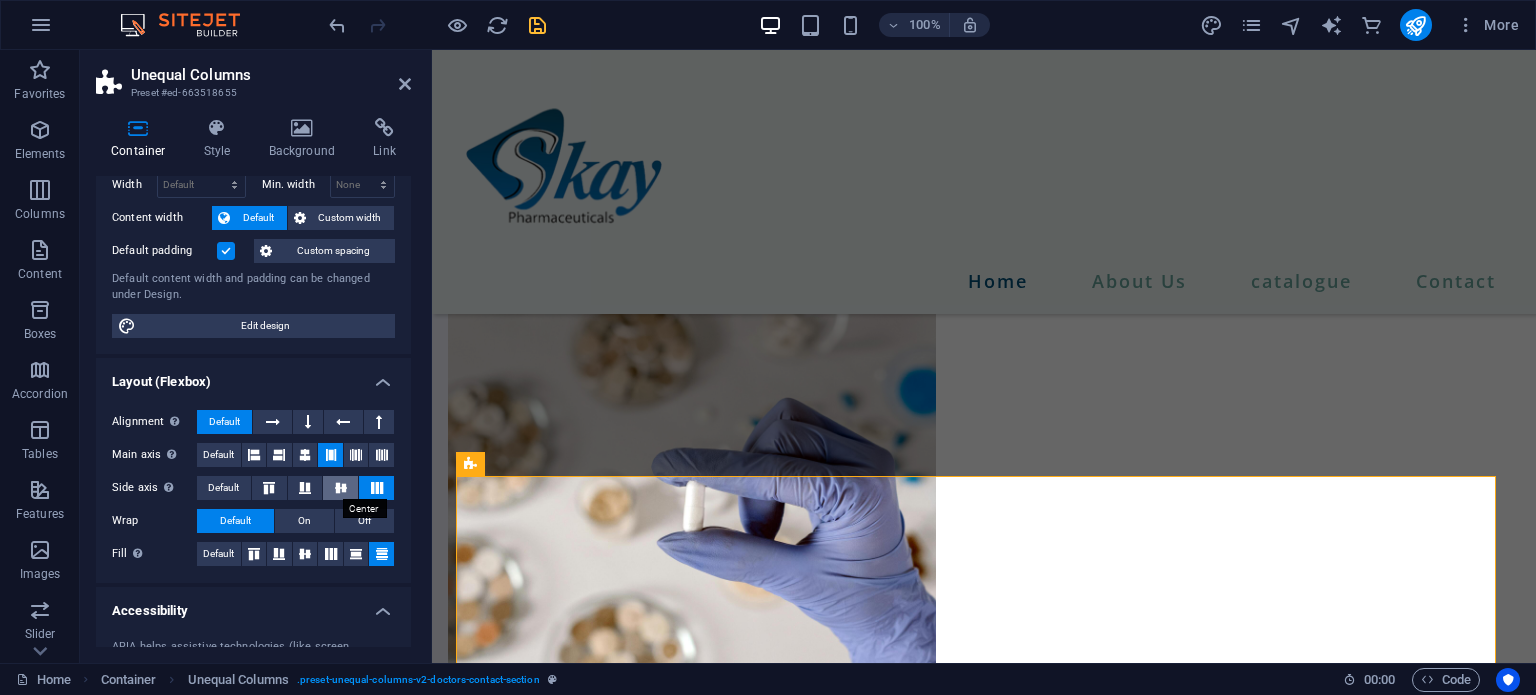 click at bounding box center [340, 488] 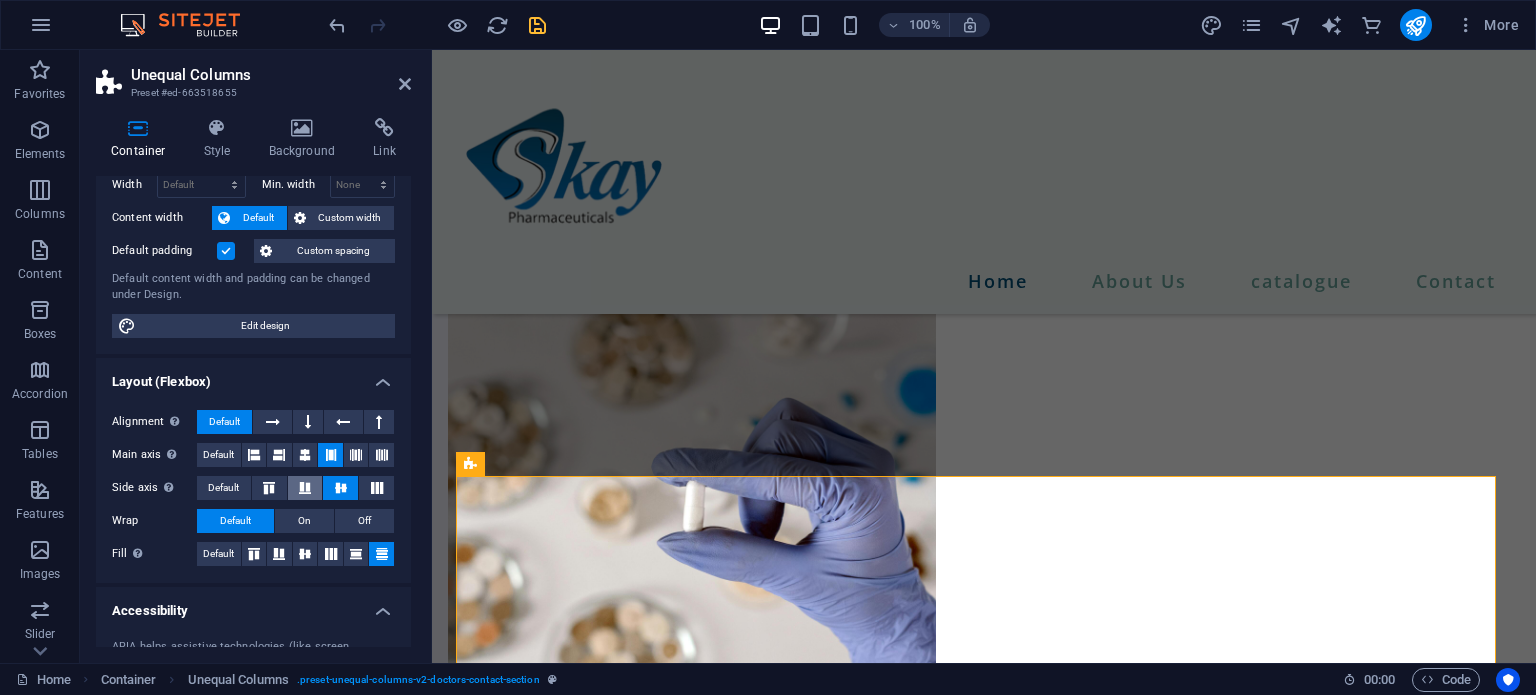 click at bounding box center [305, 488] 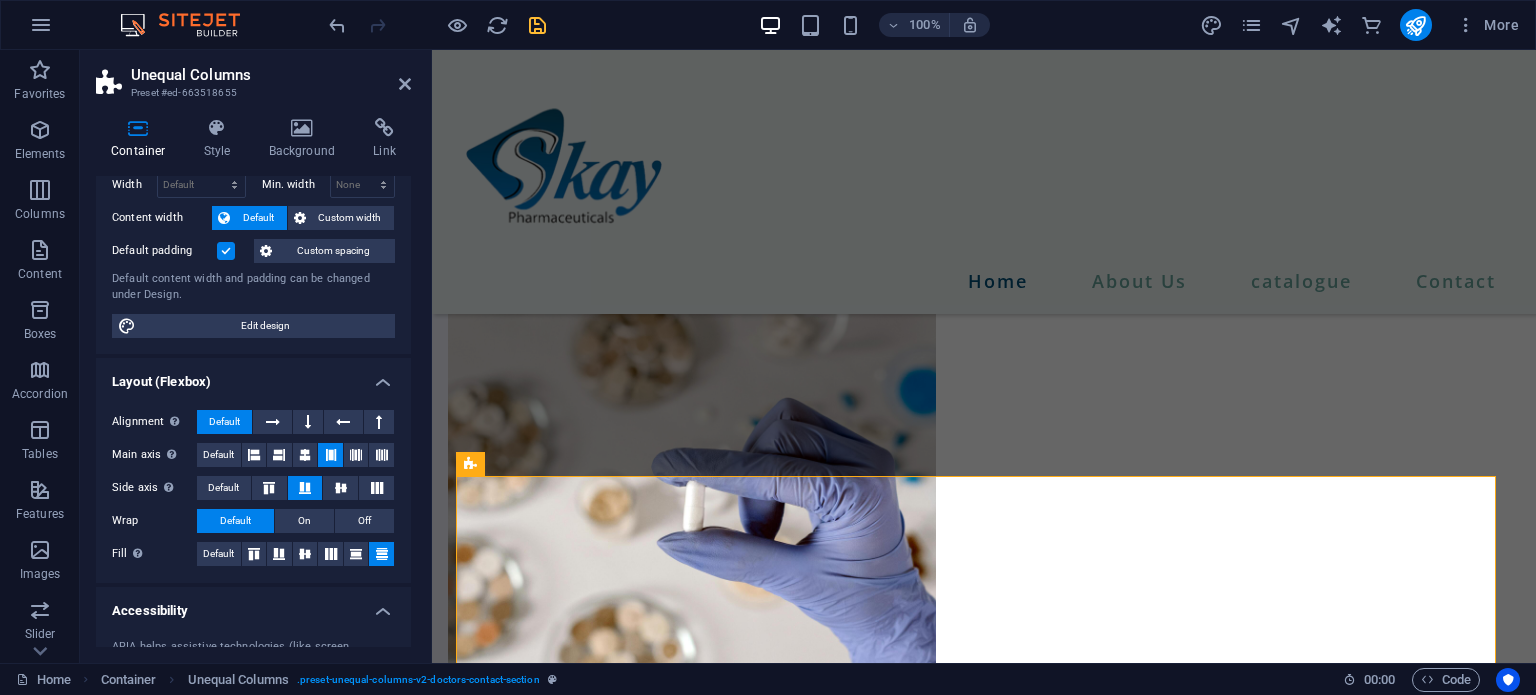 click at bounding box center [305, 488] 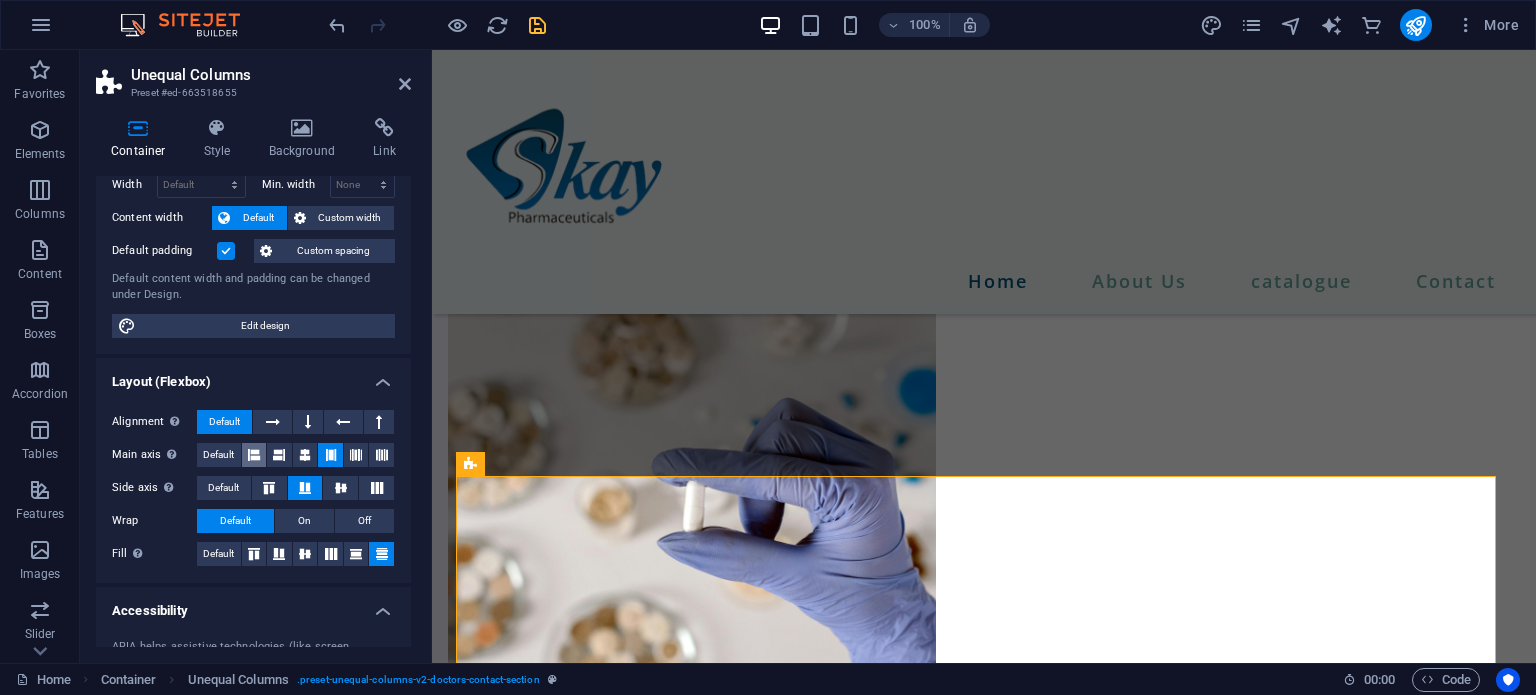 click at bounding box center (254, 455) 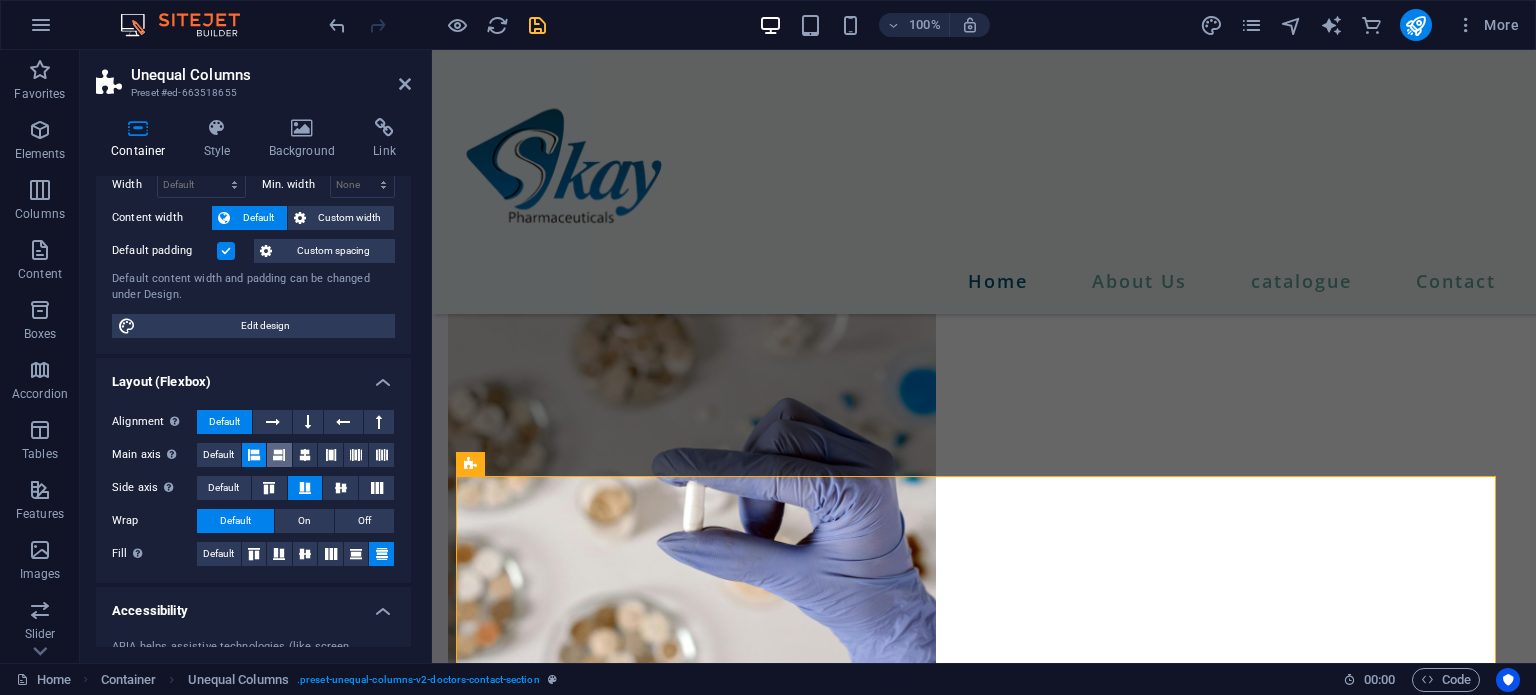 click at bounding box center [279, 455] 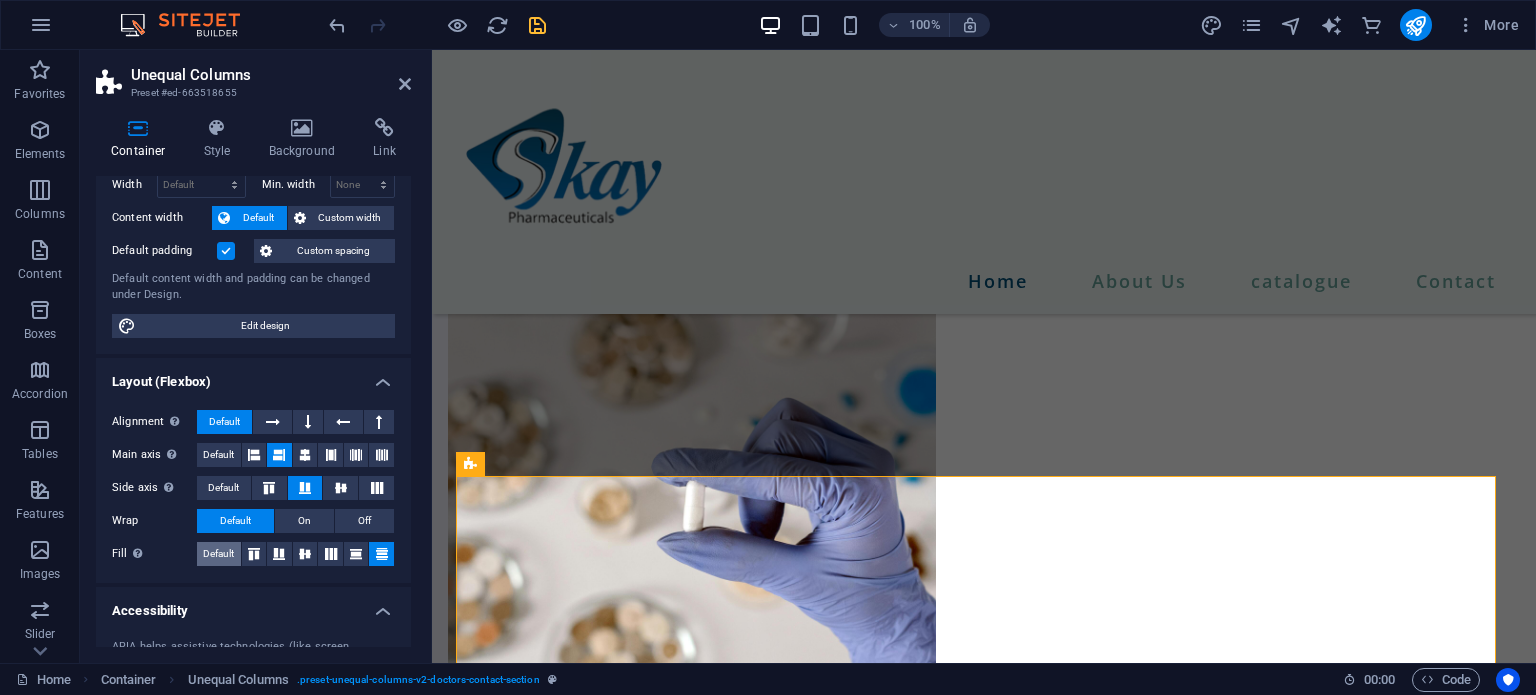 click on "Default" at bounding box center (218, 554) 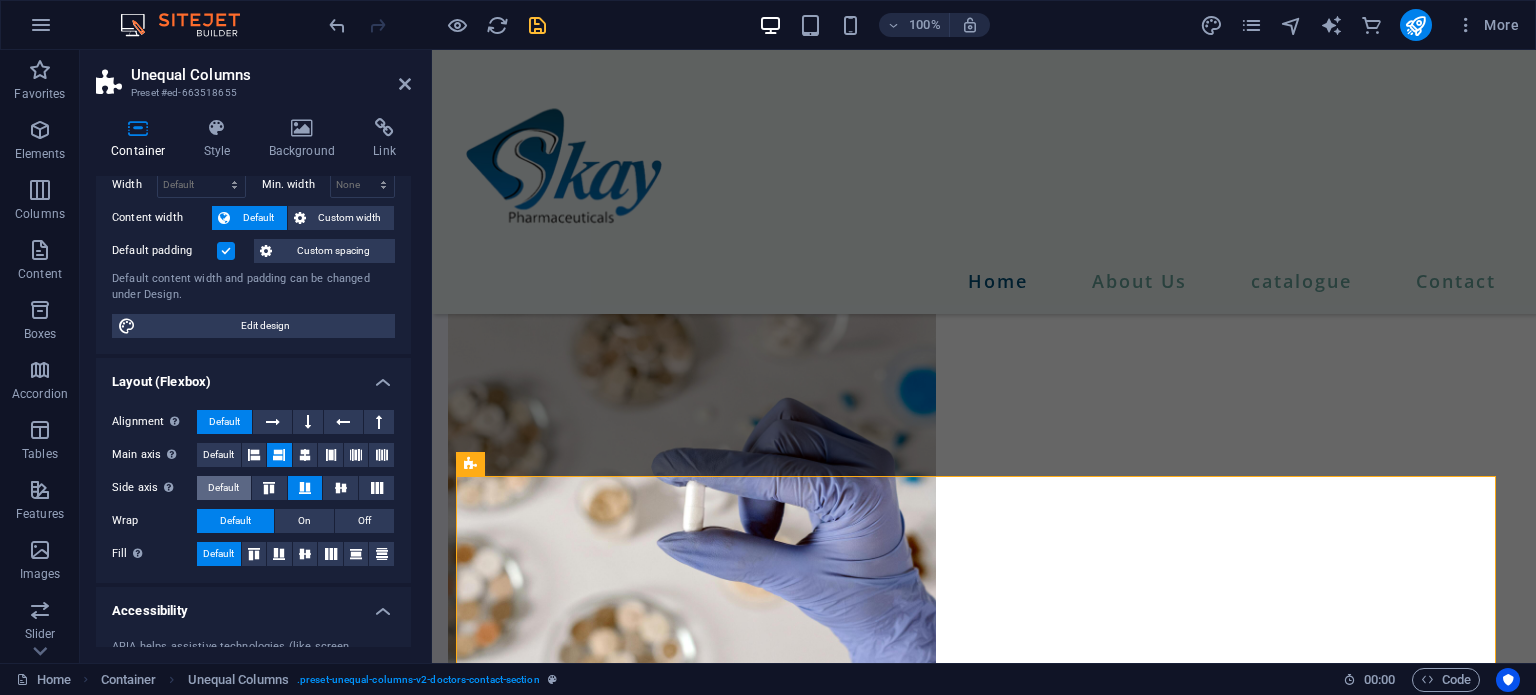 click on "Default" at bounding box center [223, 488] 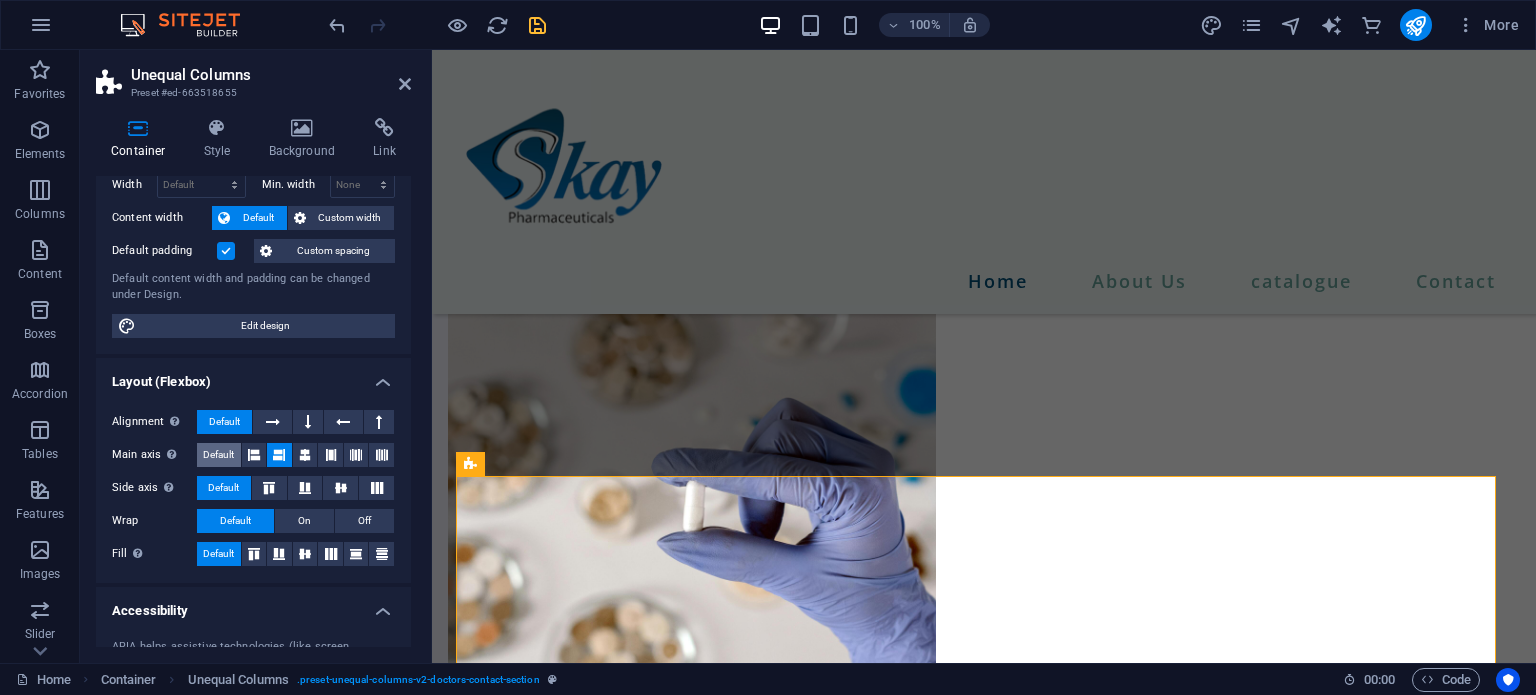 click on "Default" at bounding box center (218, 455) 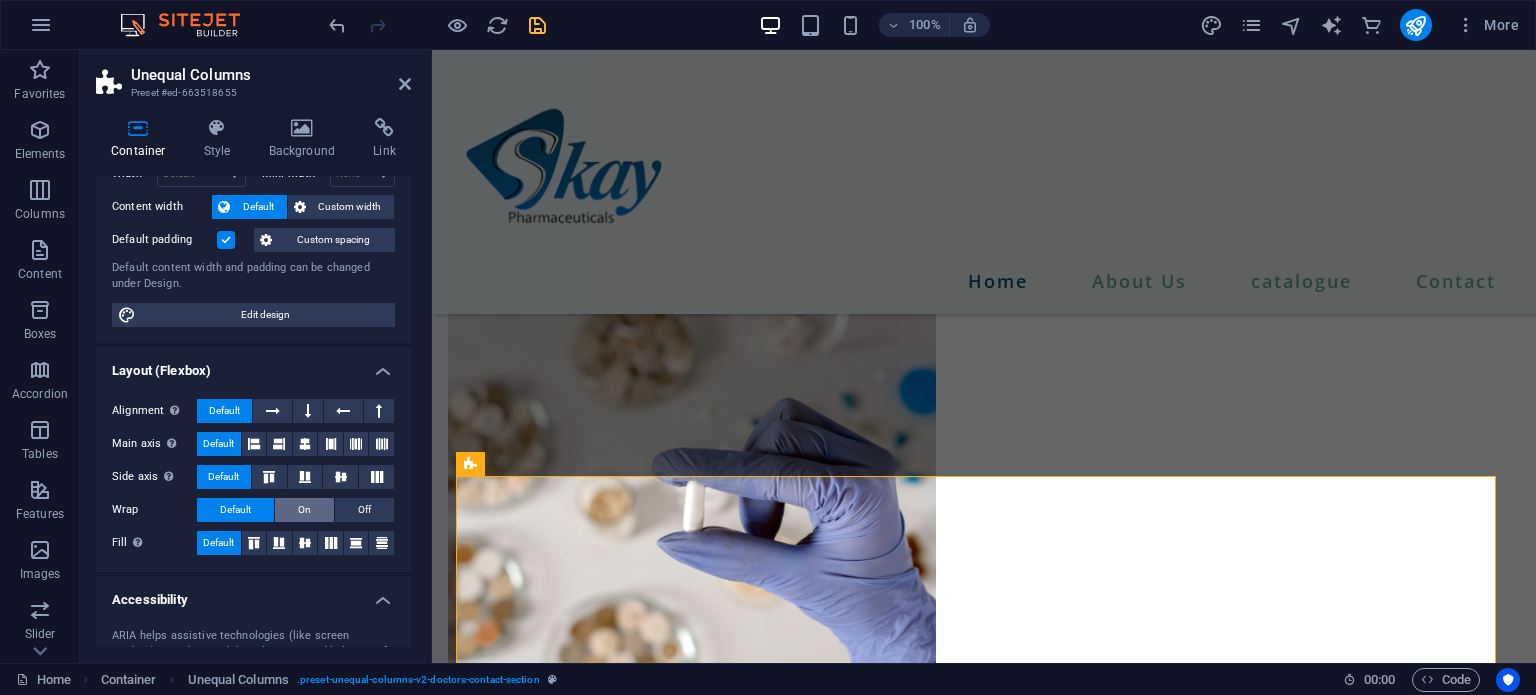 scroll, scrollTop: 100, scrollLeft: 0, axis: vertical 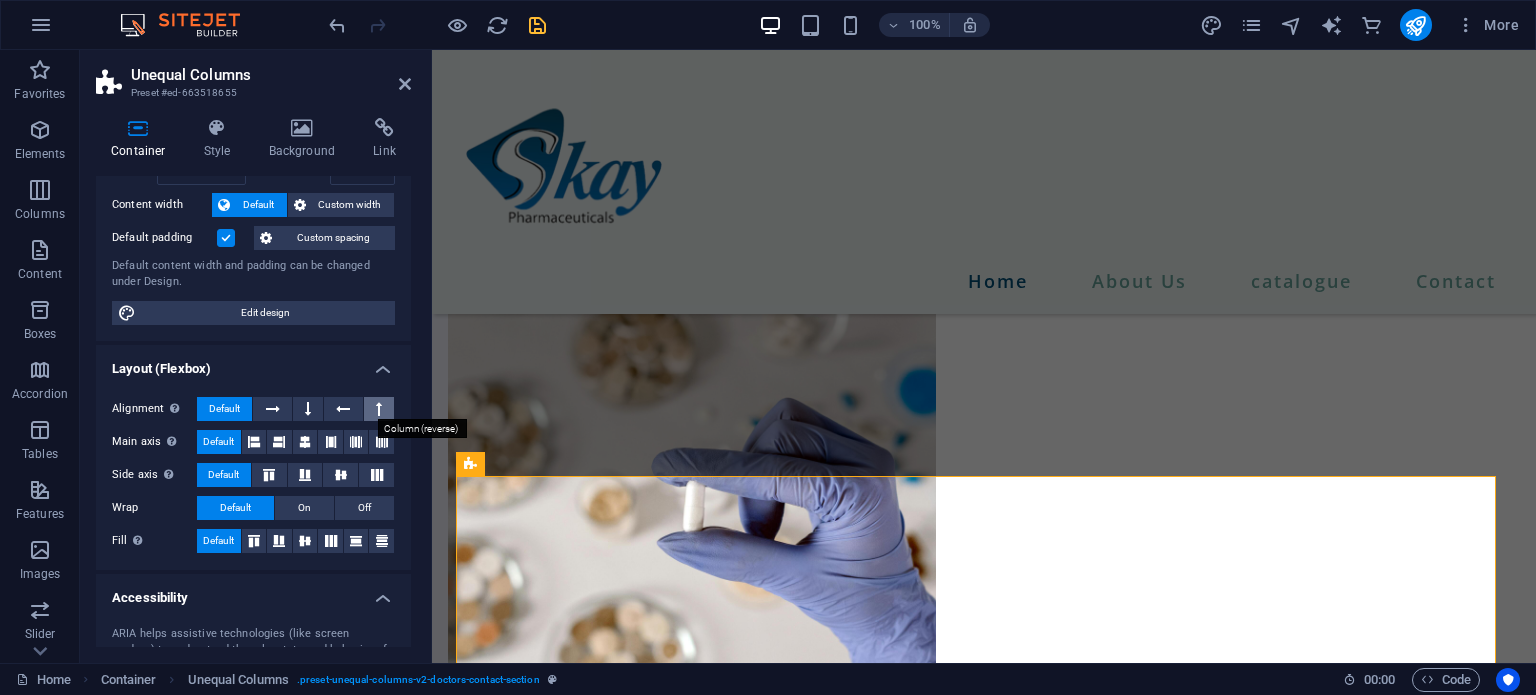 click at bounding box center (379, 409) 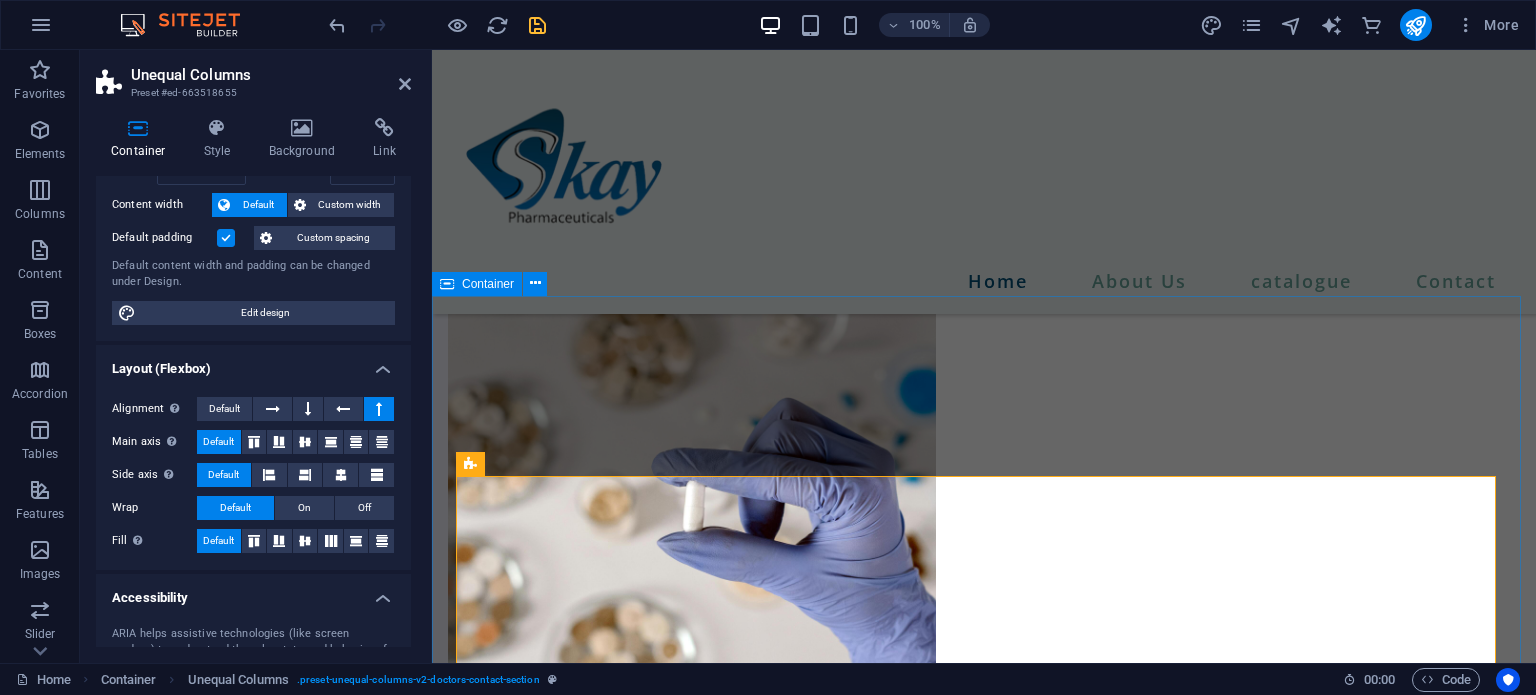 click on "I have read and understand the privacy policy. Unreadable? Load new SEND MESSAGE" at bounding box center [984, 1820] 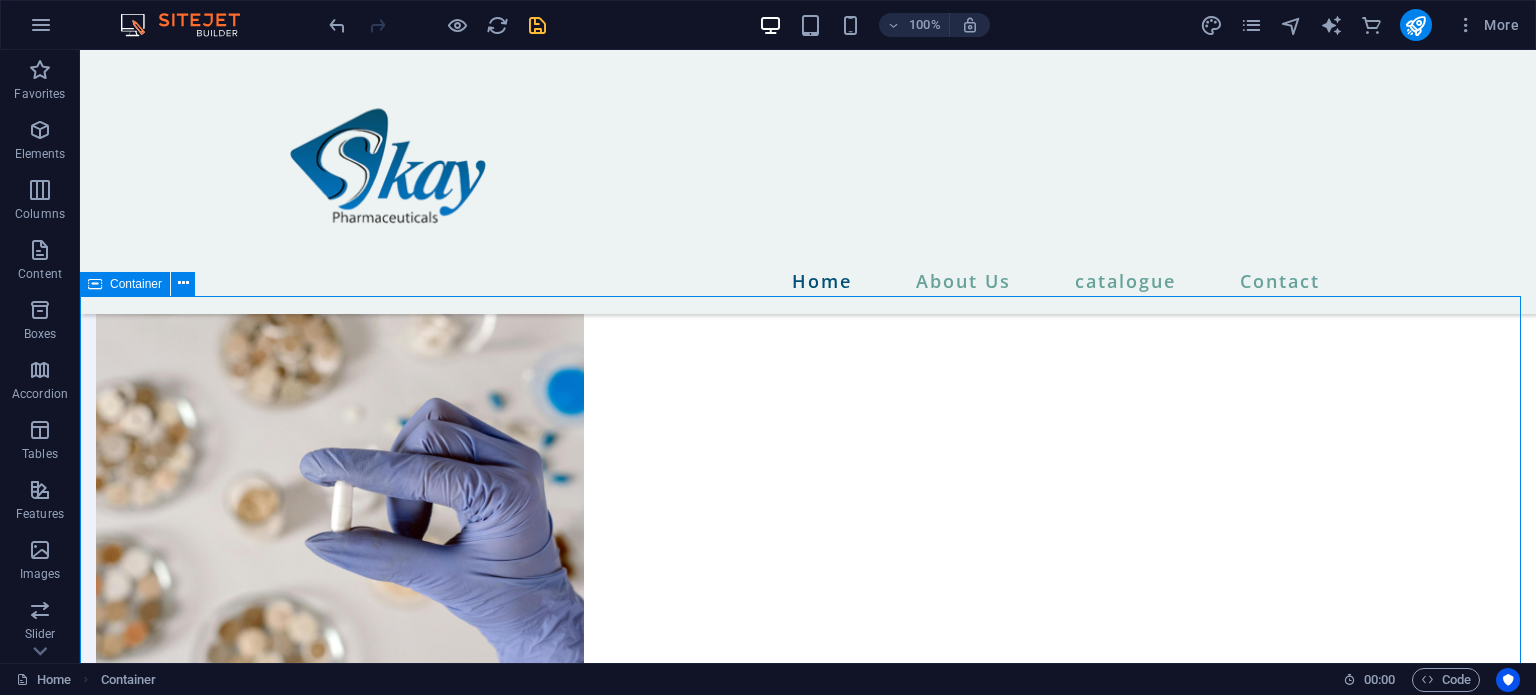 click on "I have read and understand the privacy policy. Unreadable? Load new SEND MESSAGE" at bounding box center [808, 1820] 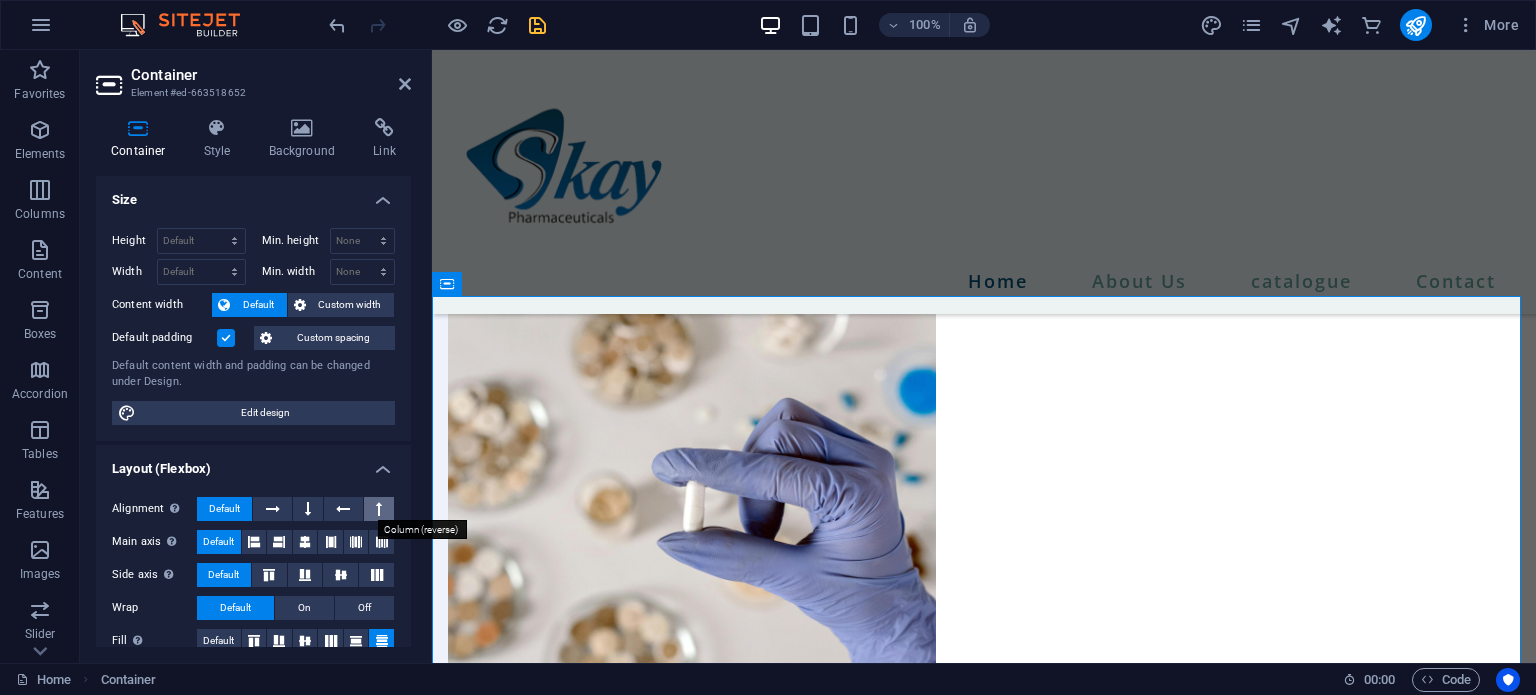 click at bounding box center (379, 509) 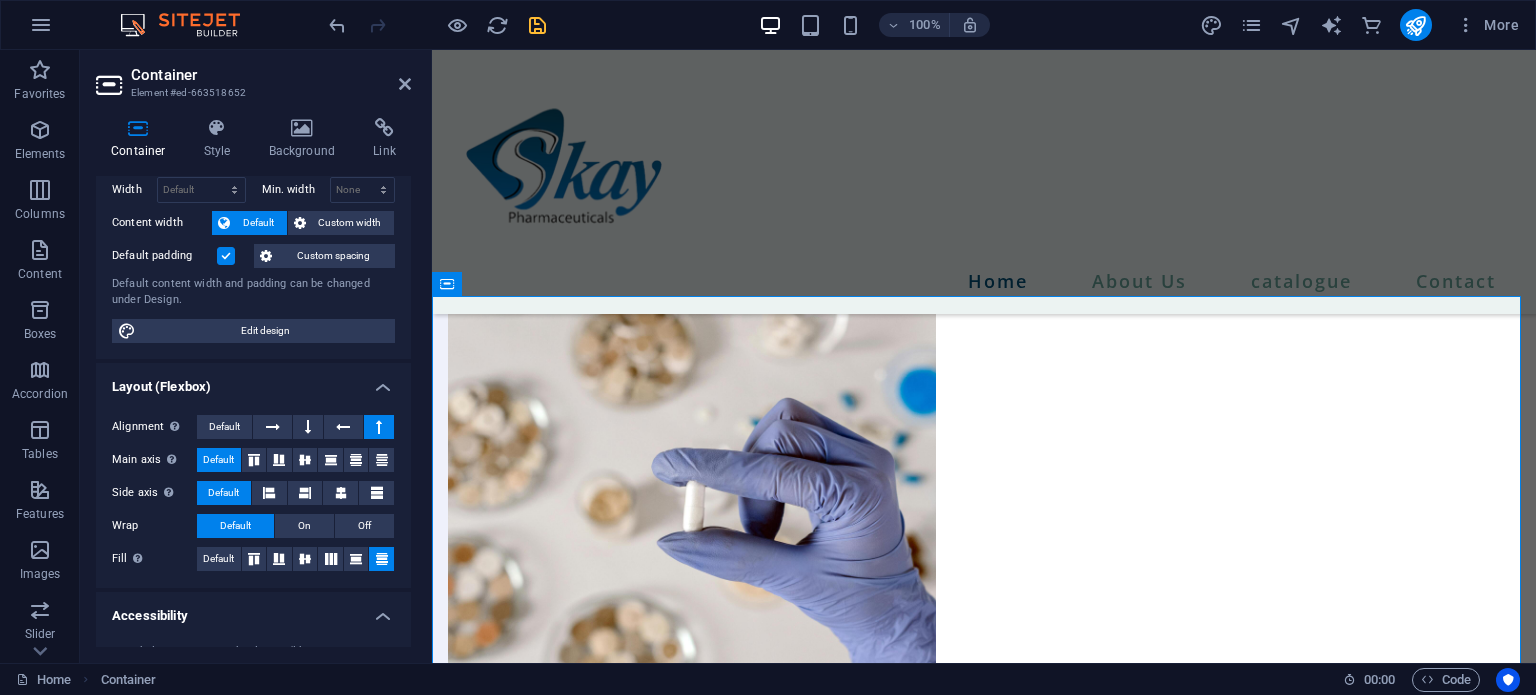 scroll, scrollTop: 88, scrollLeft: 0, axis: vertical 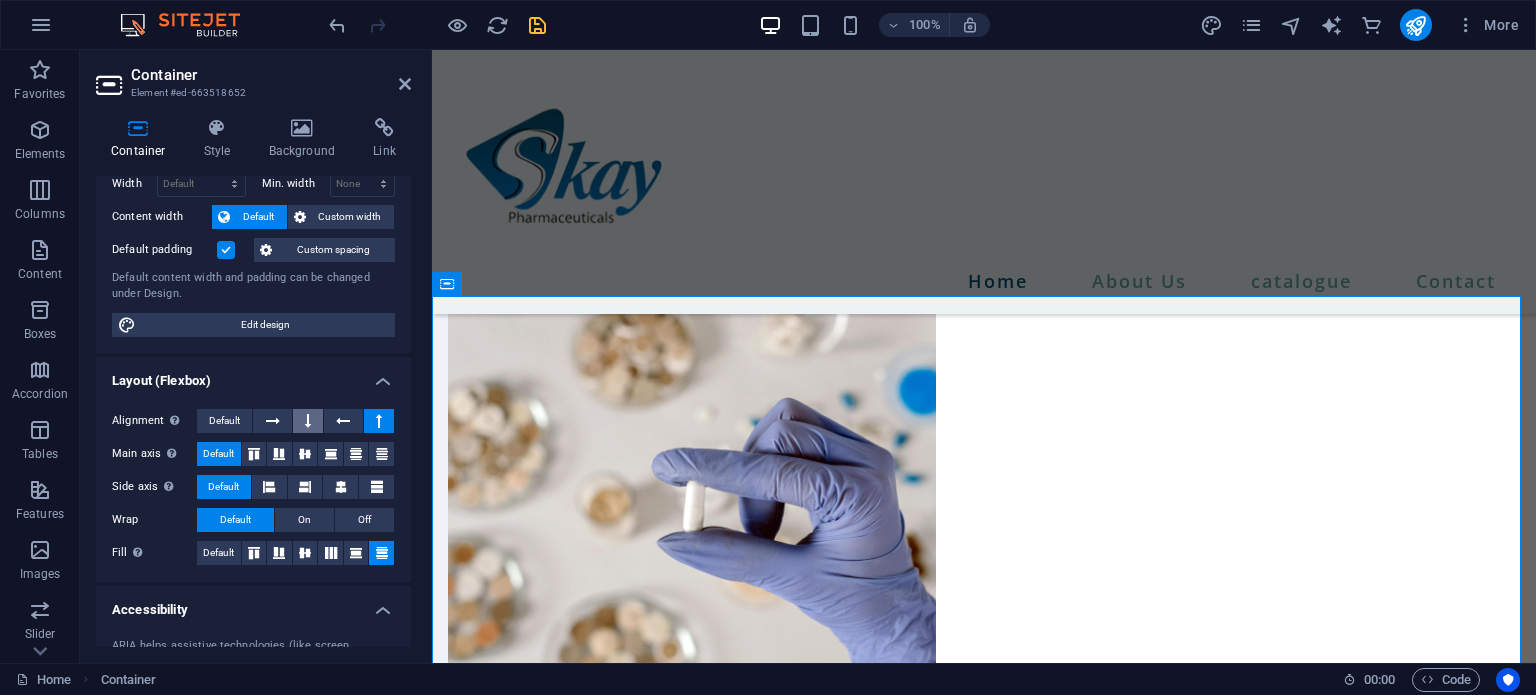 click at bounding box center [308, 421] 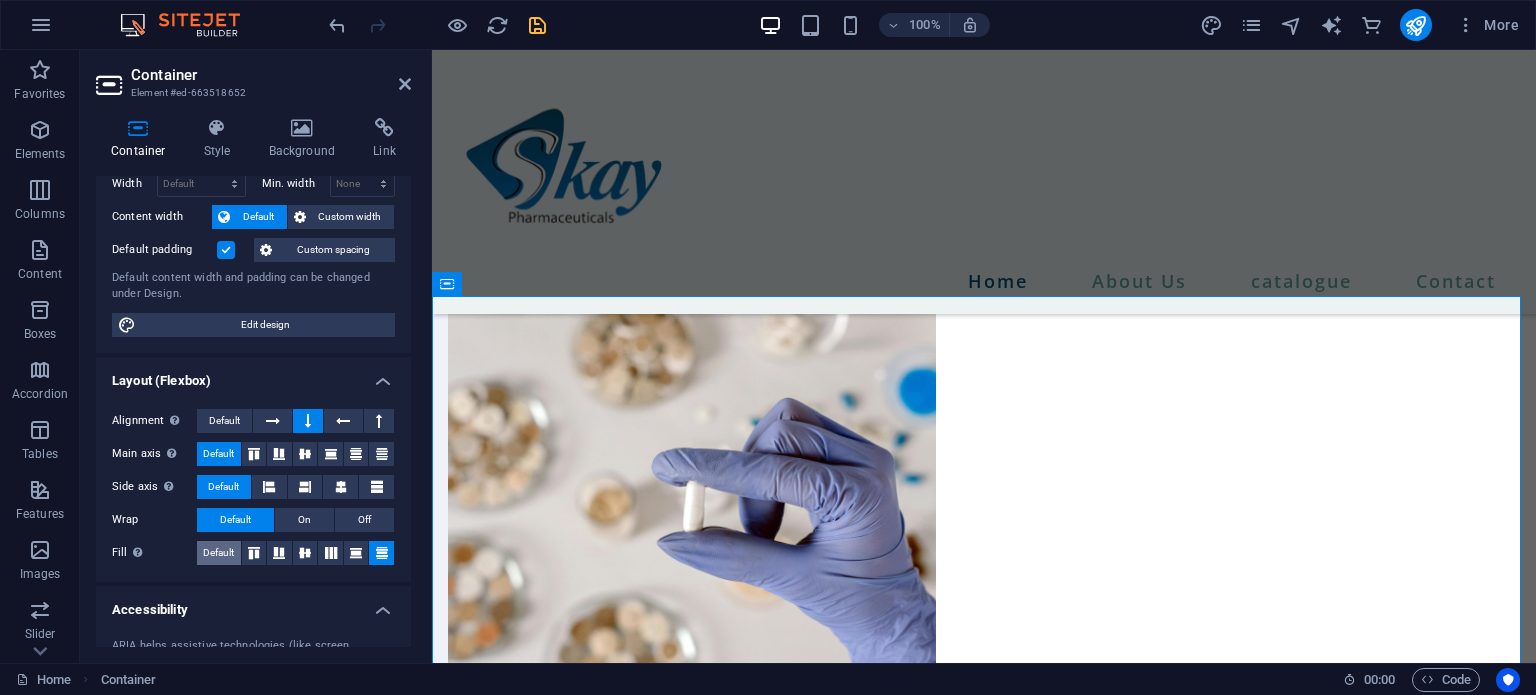 click on "Default" at bounding box center [218, 553] 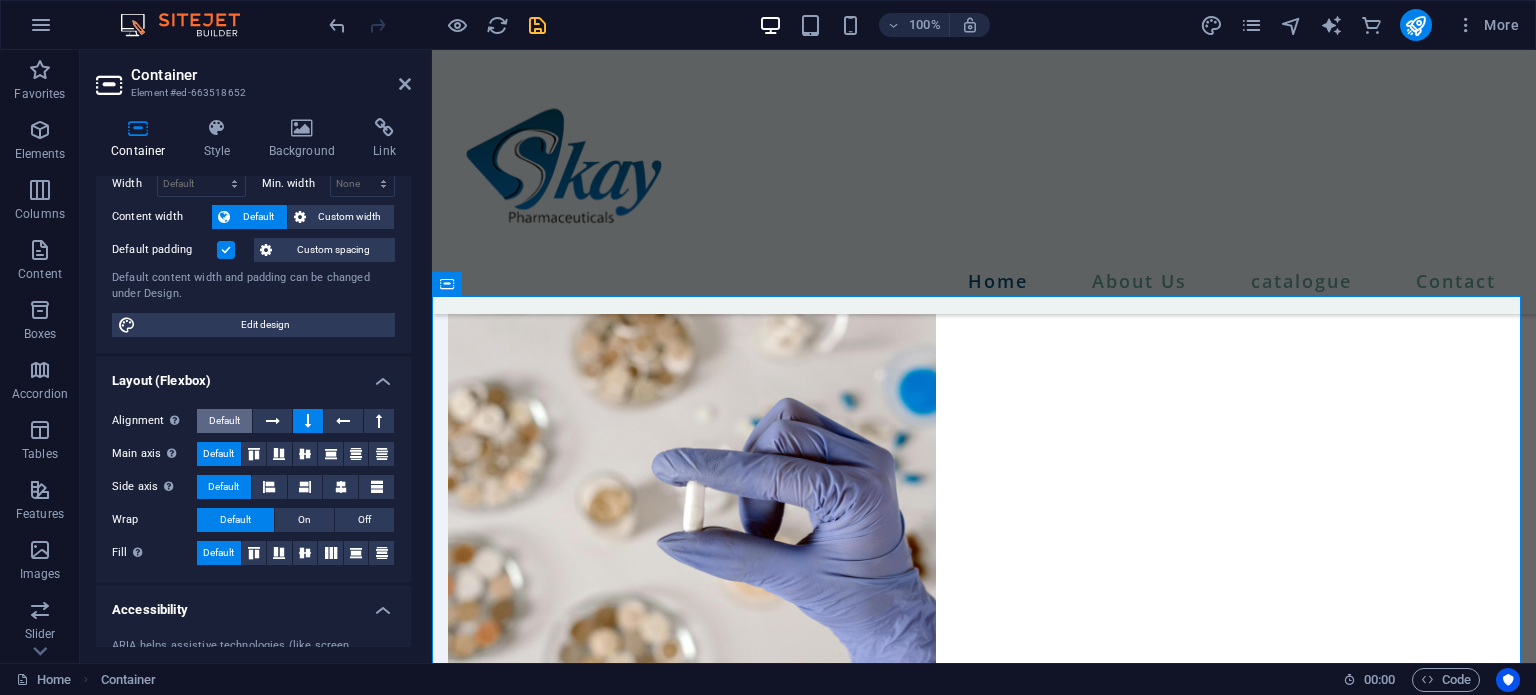 click on "Default" at bounding box center [224, 421] 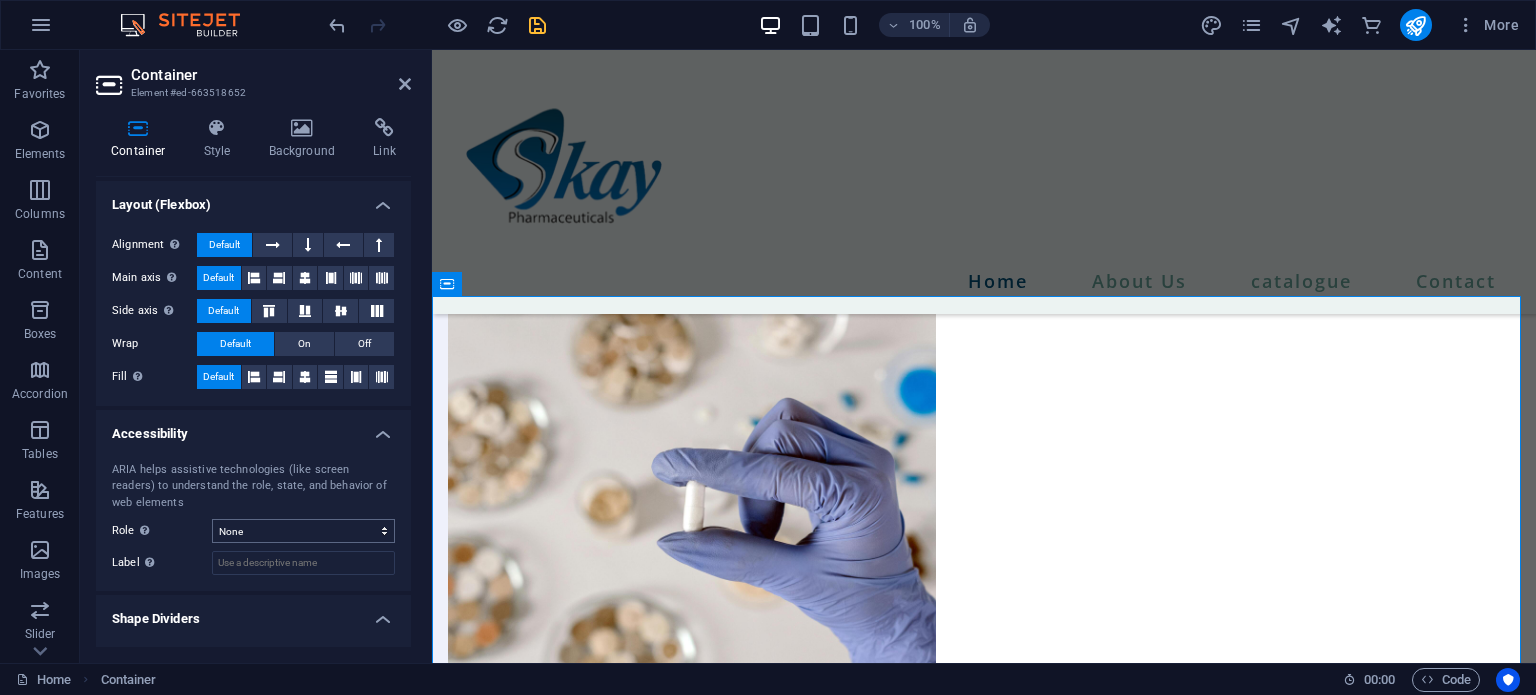 scroll, scrollTop: 302, scrollLeft: 0, axis: vertical 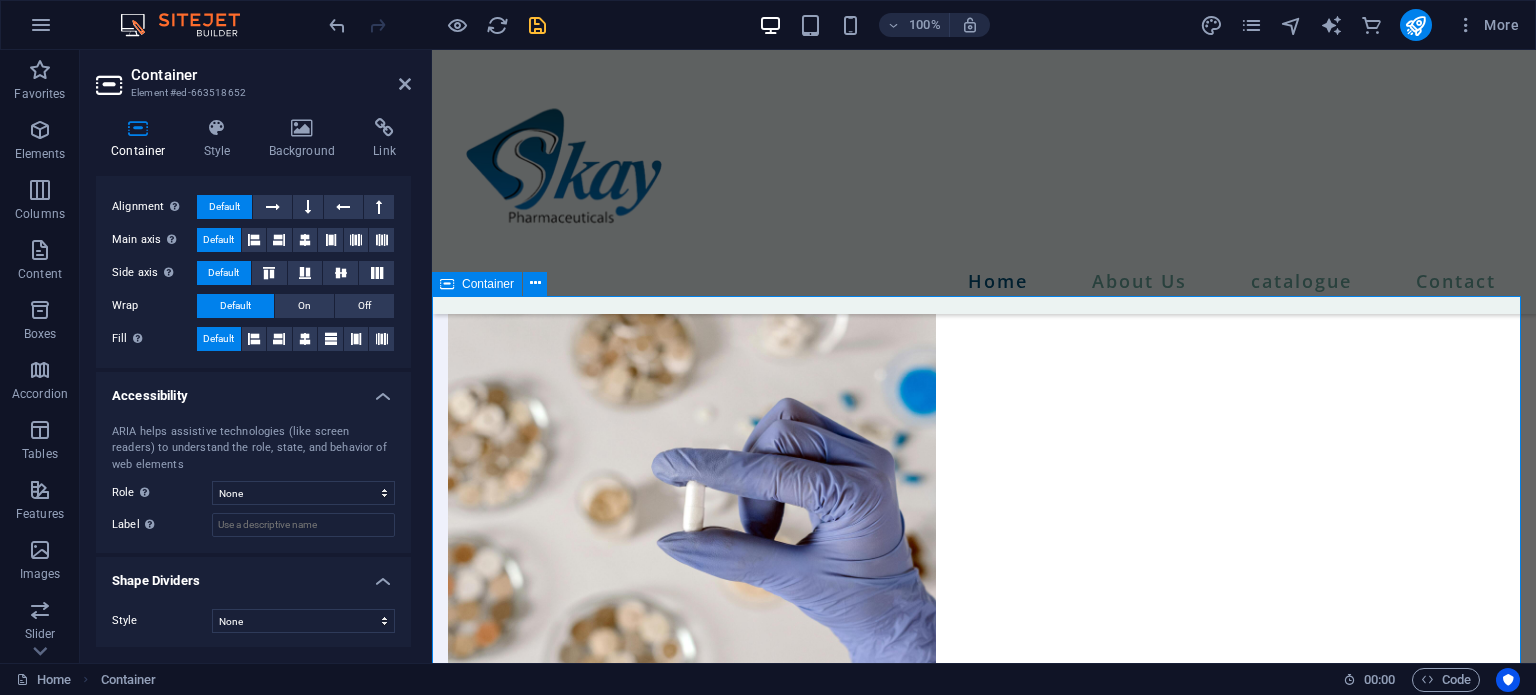 click on "I have read and understand the privacy policy. Unreadable? Load new SEND MESSAGE" at bounding box center (984, 1820) 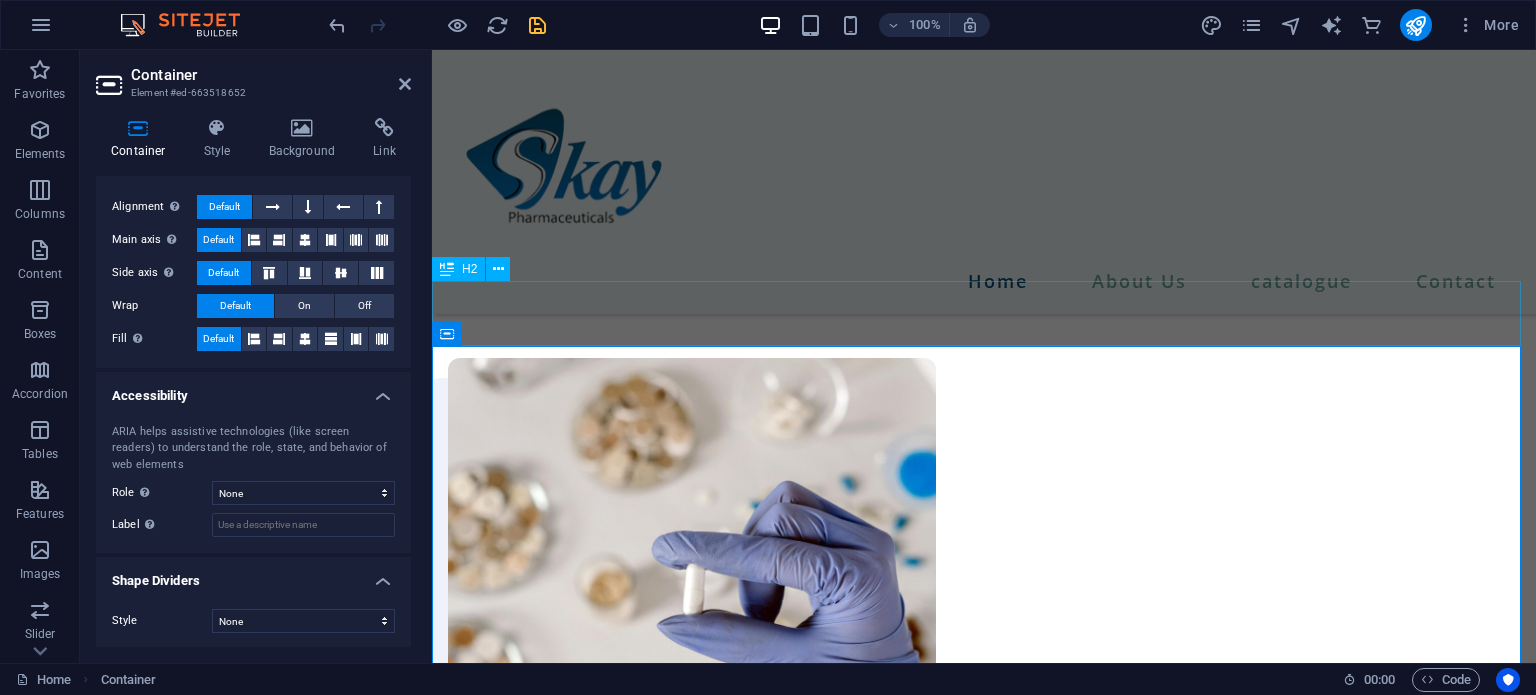 scroll, scrollTop: 1952, scrollLeft: 0, axis: vertical 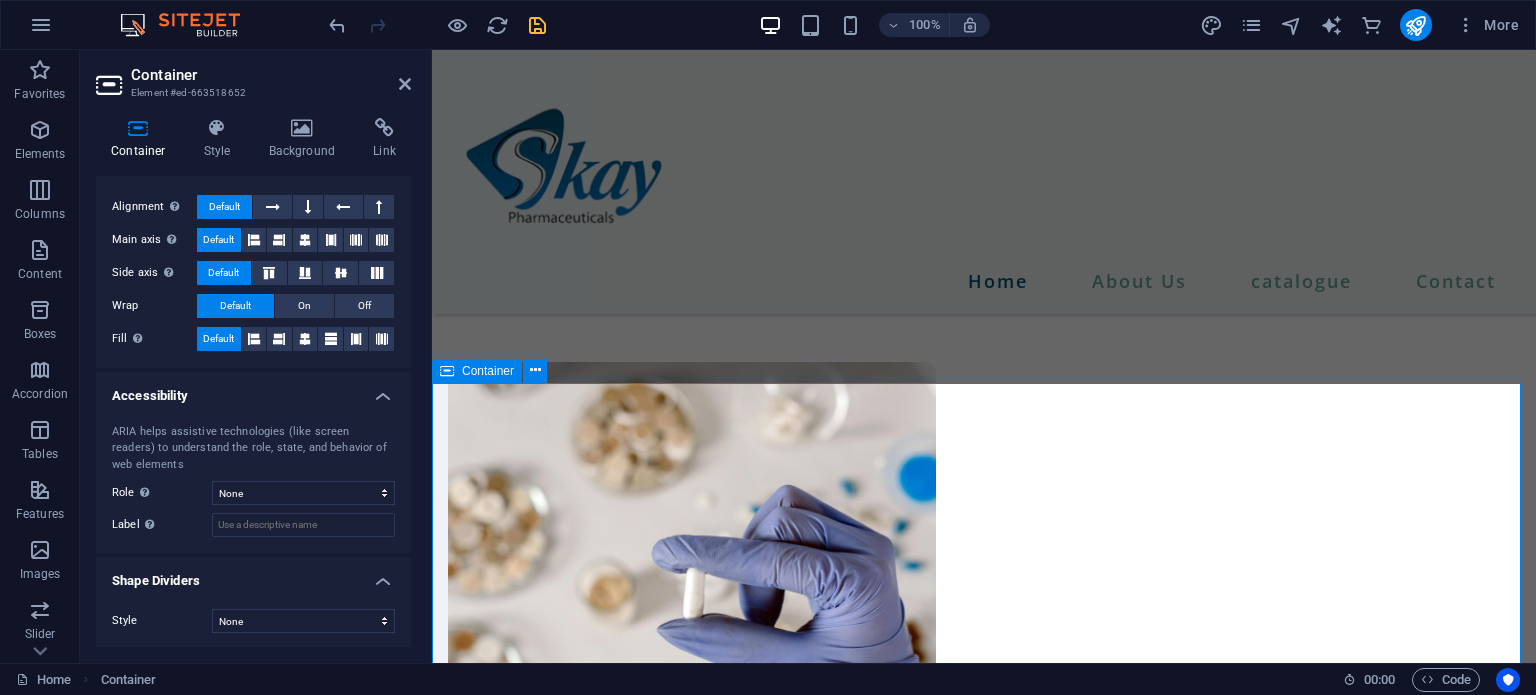 click on "I have read and understand the privacy policy. Unreadable? Load new SEND MESSAGE" at bounding box center [984, 1907] 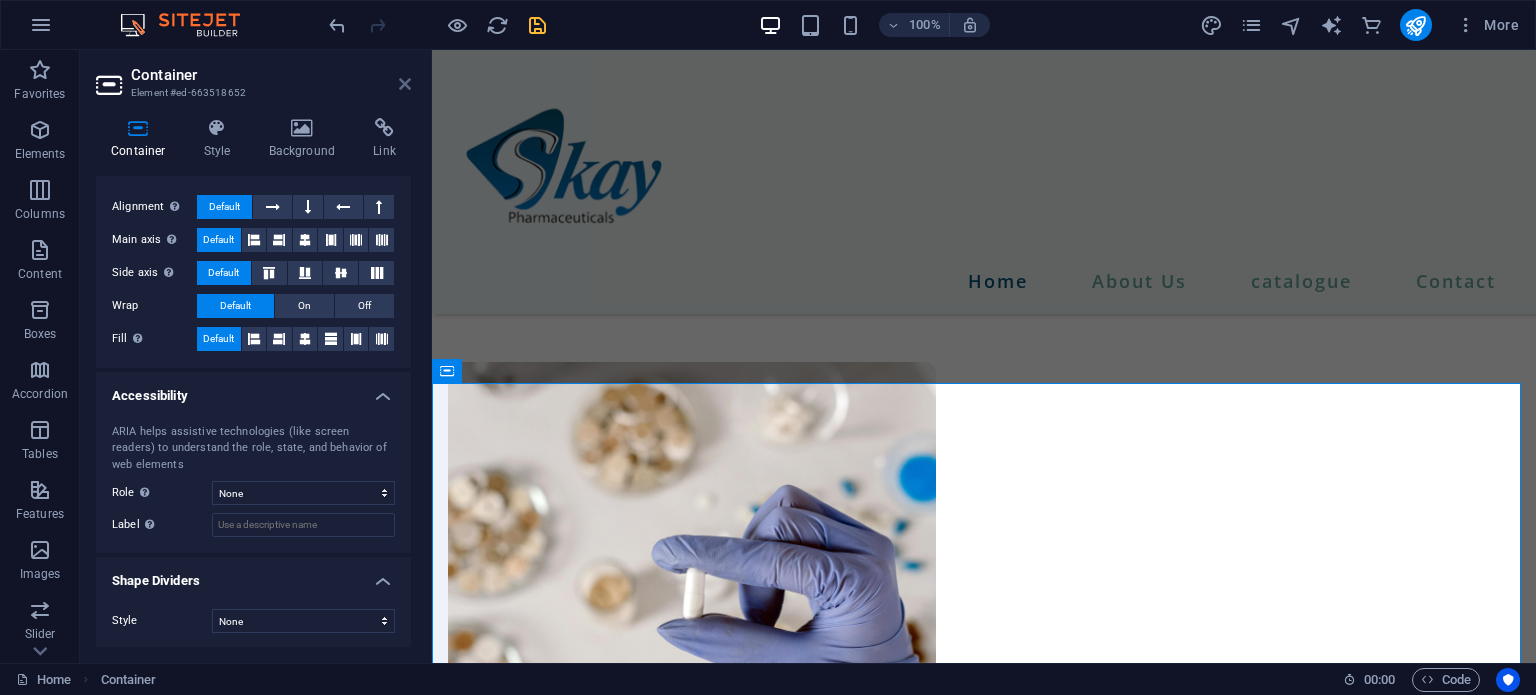 click at bounding box center [405, 84] 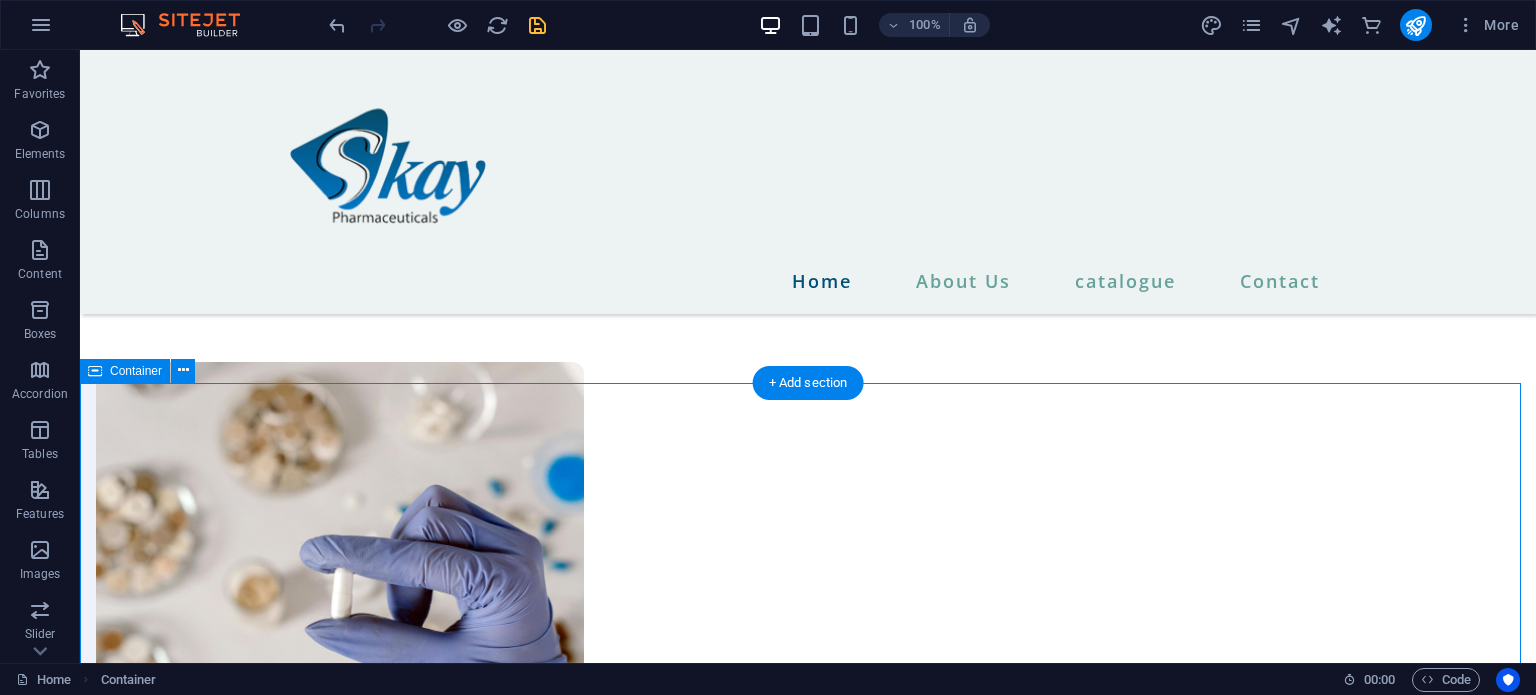 click on "I have read and understand the privacy policy. Unreadable? Load new SEND MESSAGE" at bounding box center (808, 1907) 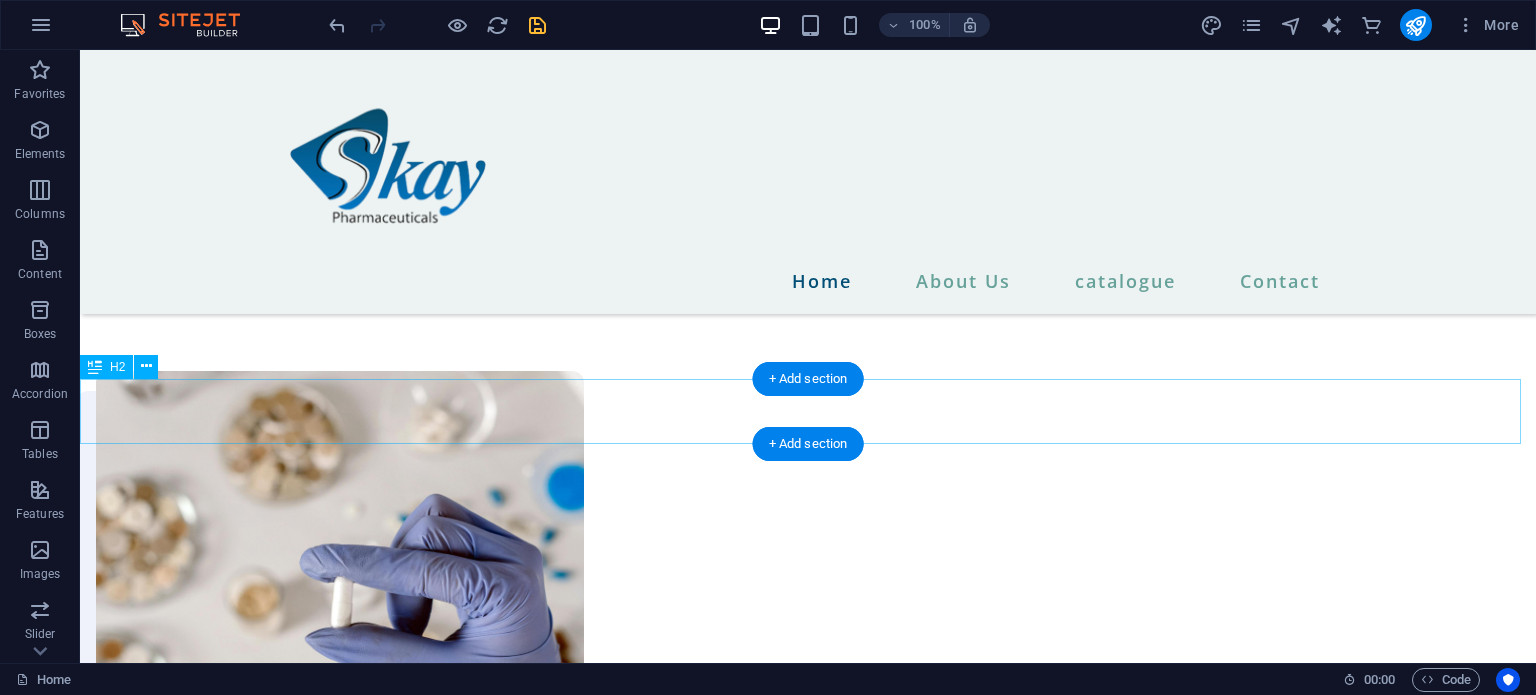 scroll, scrollTop: 1891, scrollLeft: 0, axis: vertical 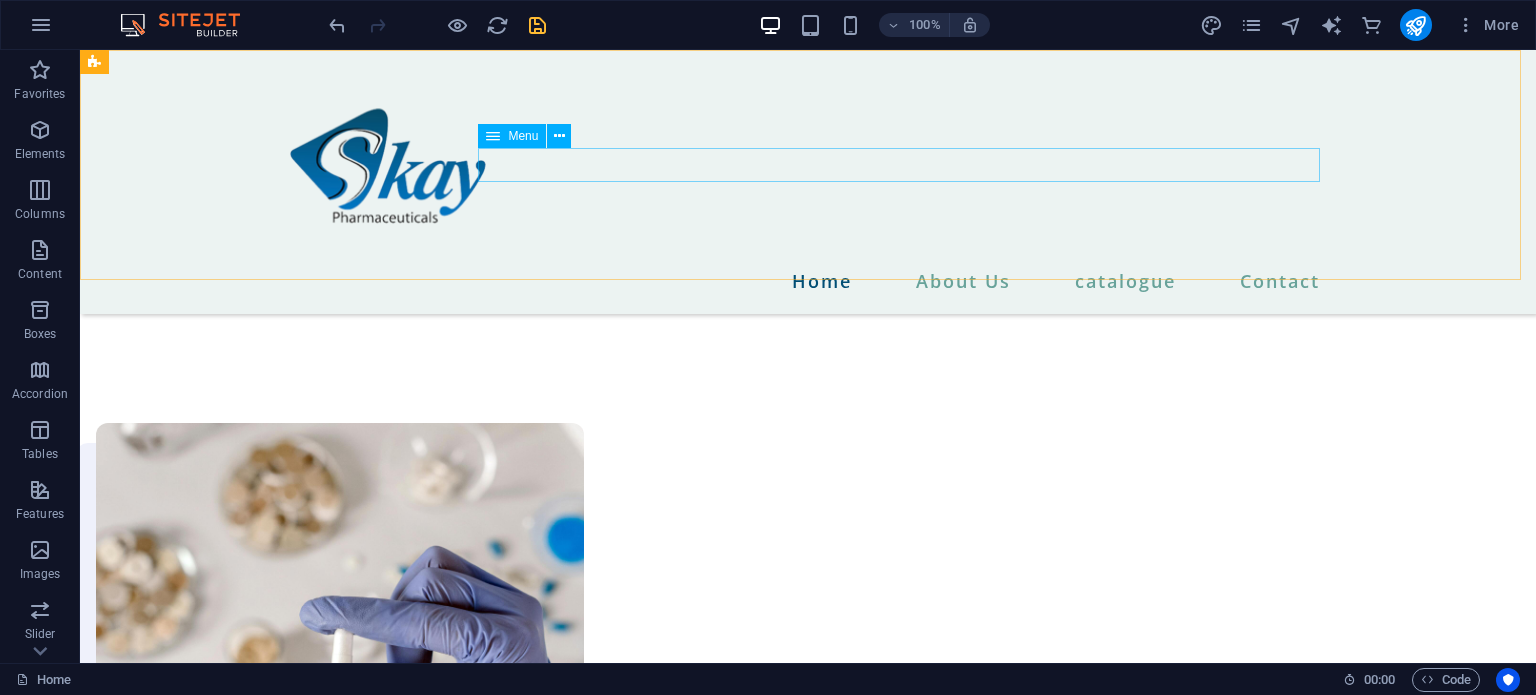 click on "Home About Us catalogue Contact" at bounding box center [808, 281] 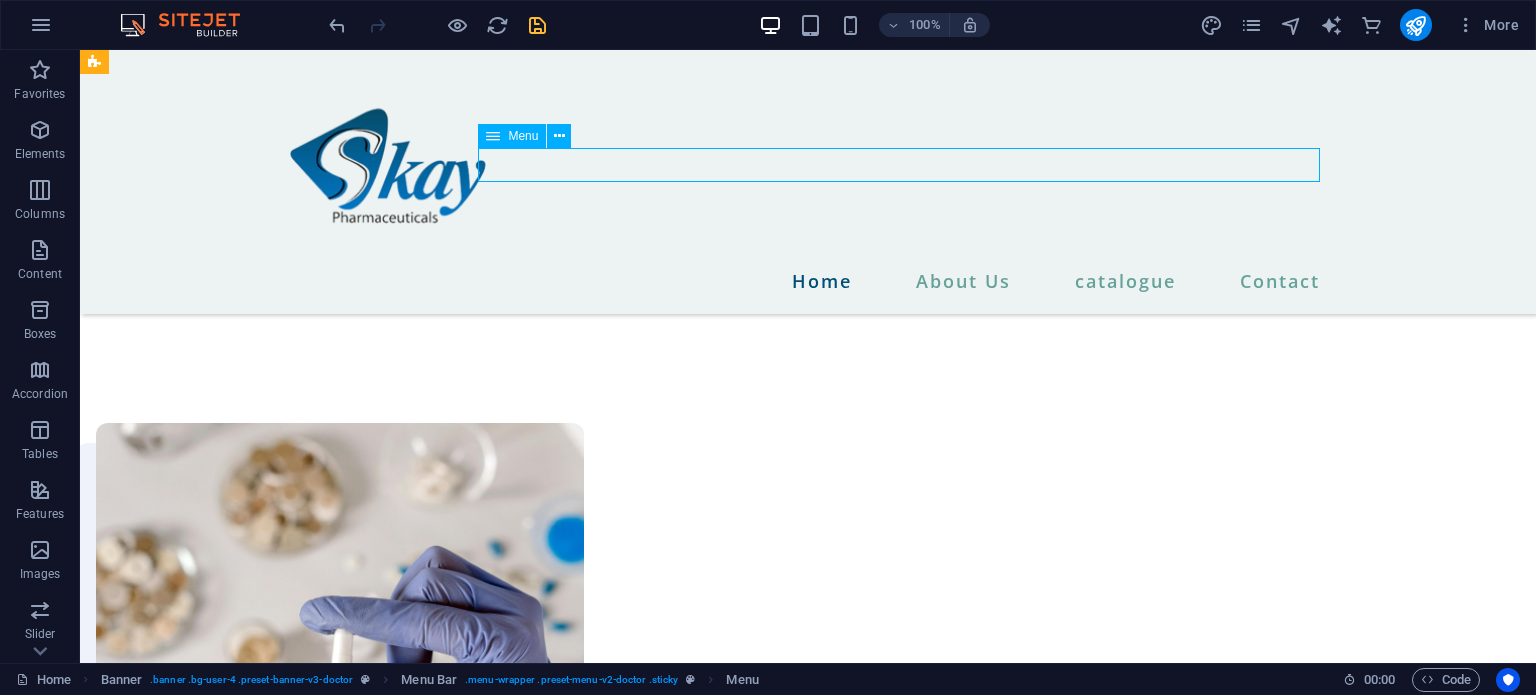 click on "Home About Us catalogue Contact" at bounding box center [808, 281] 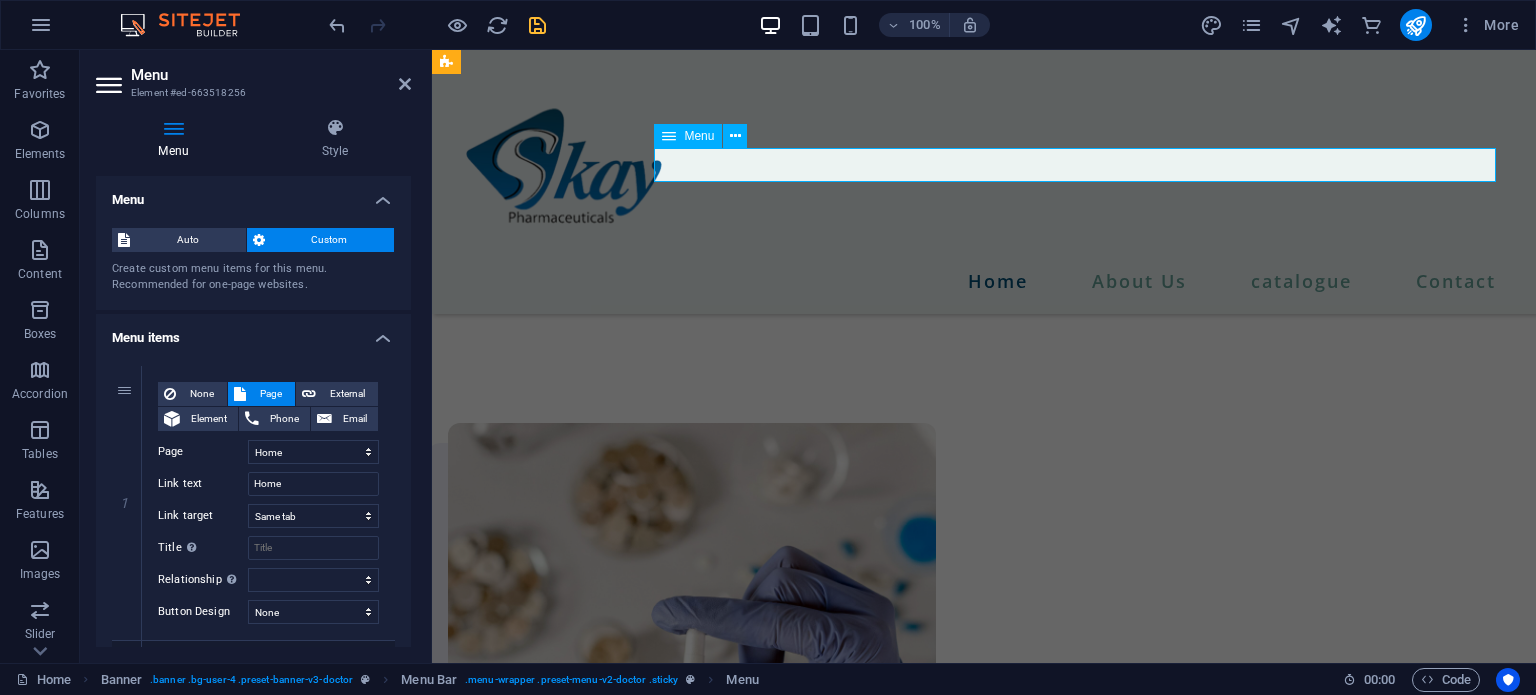 click on "Home About Us catalogue Contact" at bounding box center (984, 281) 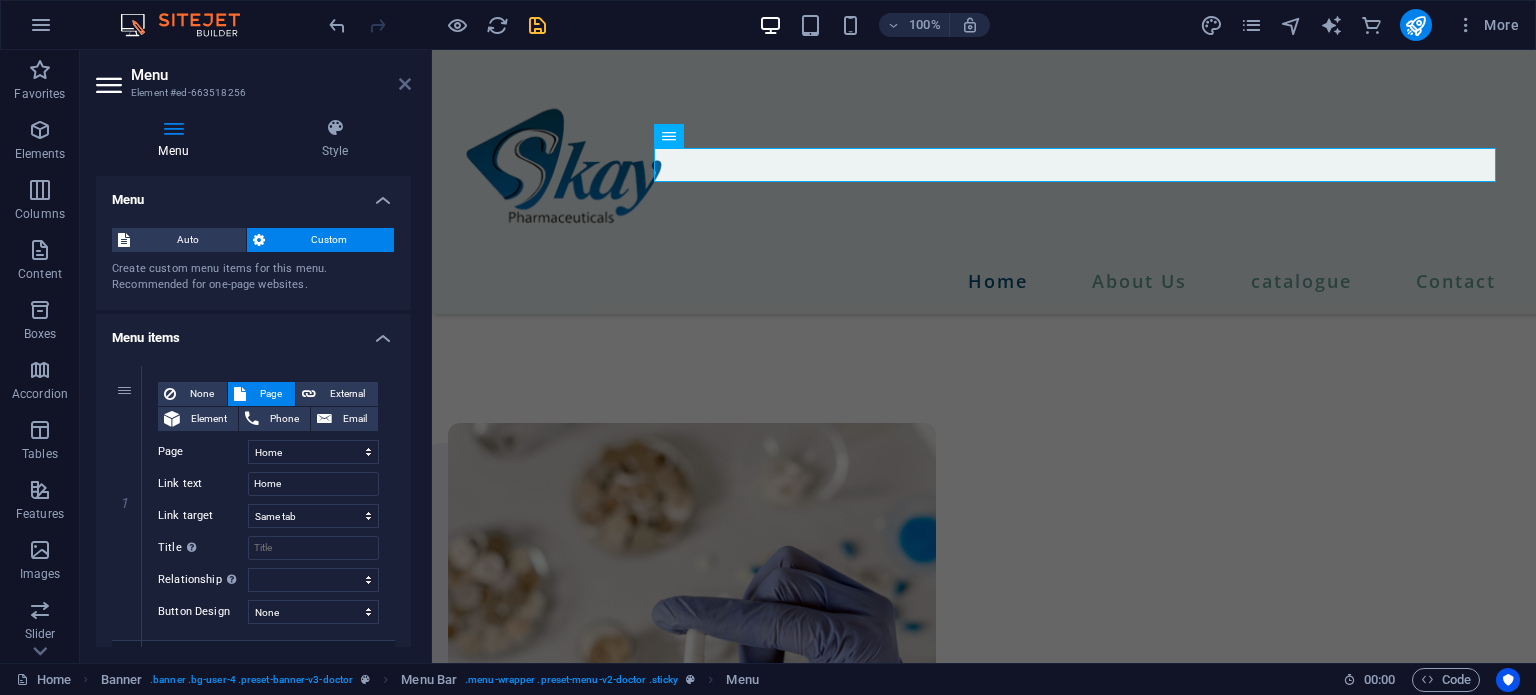 click at bounding box center [405, 84] 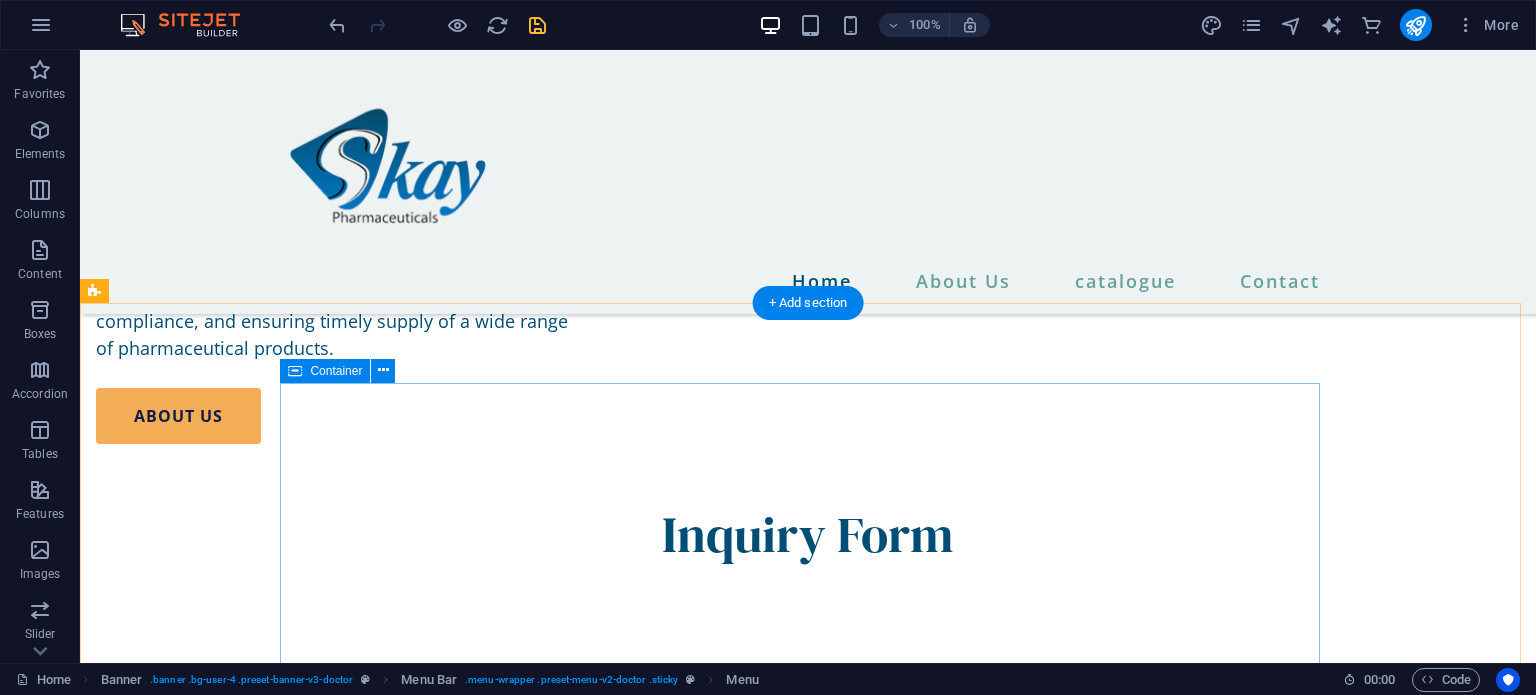 scroll, scrollTop: 2868, scrollLeft: 0, axis: vertical 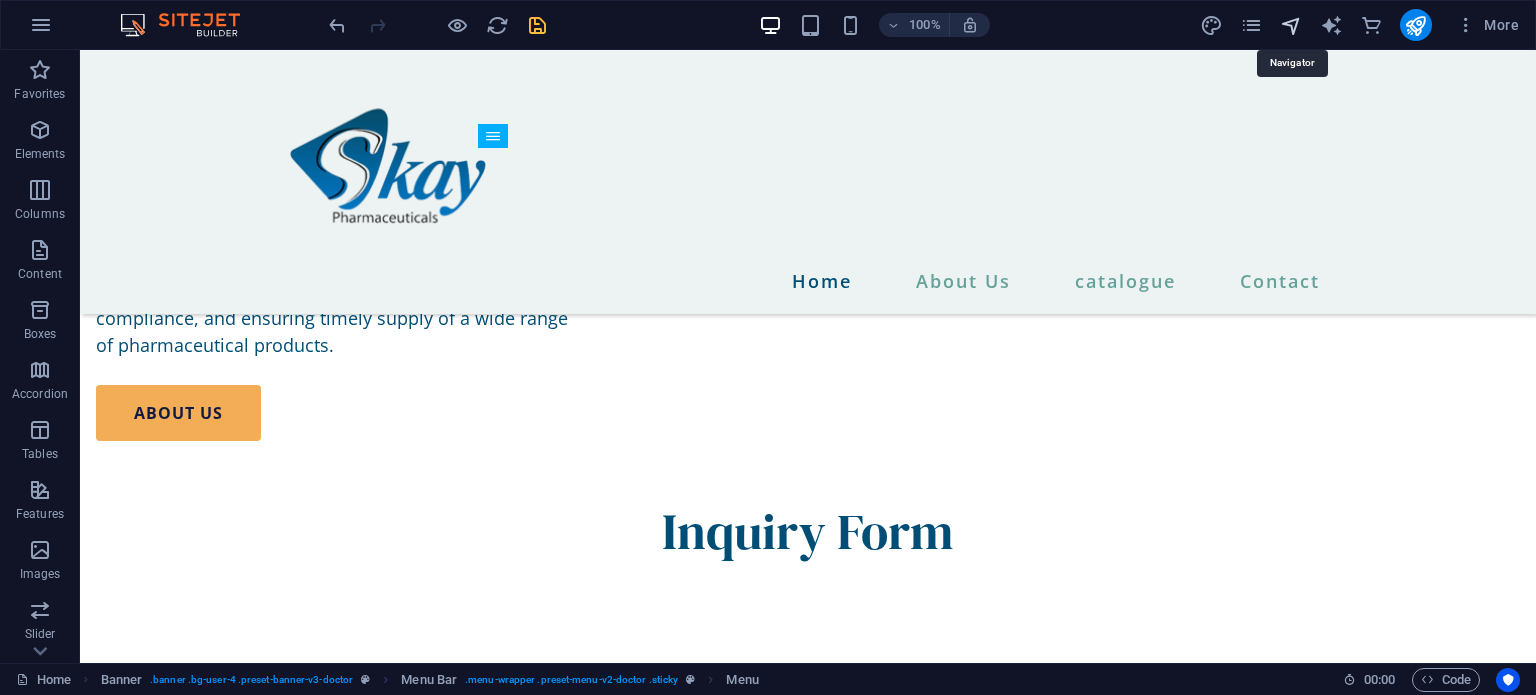 click at bounding box center [1291, 25] 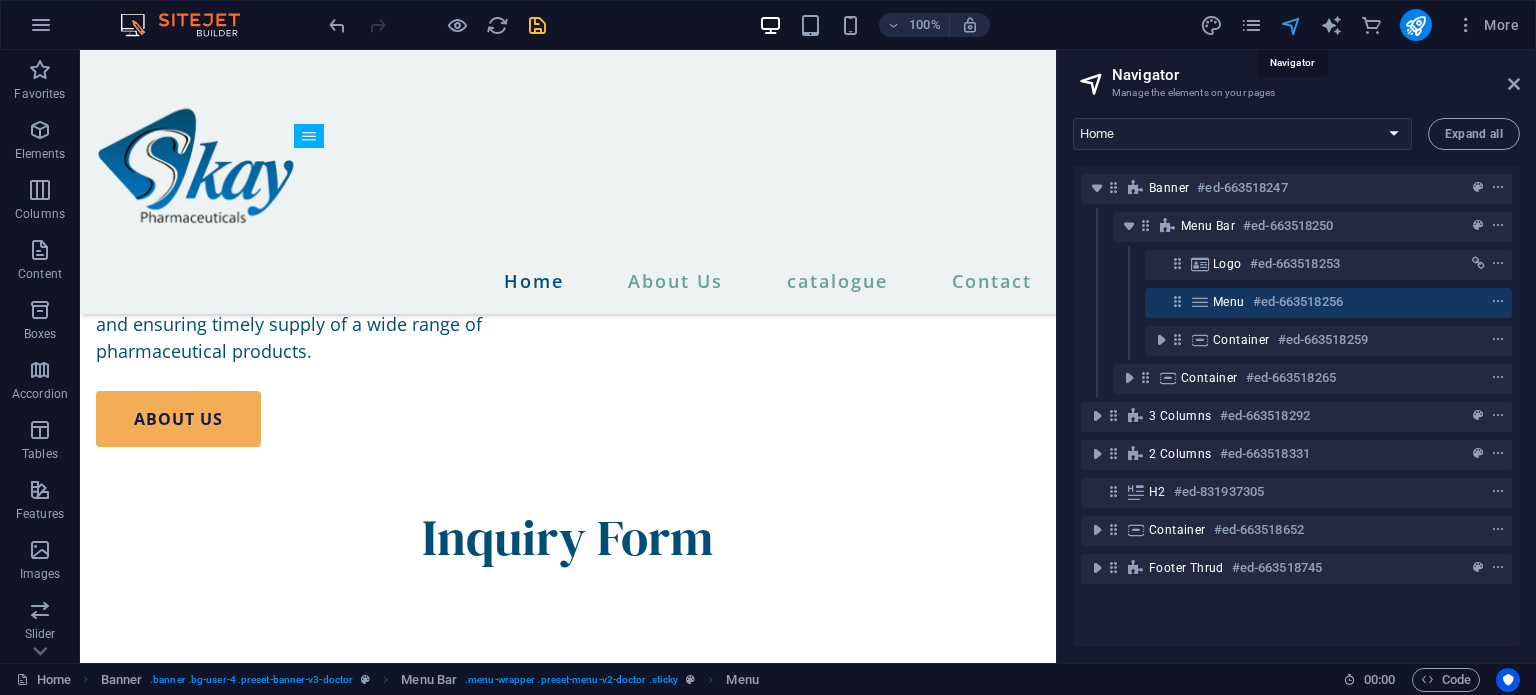 scroll, scrollTop: 3169, scrollLeft: 0, axis: vertical 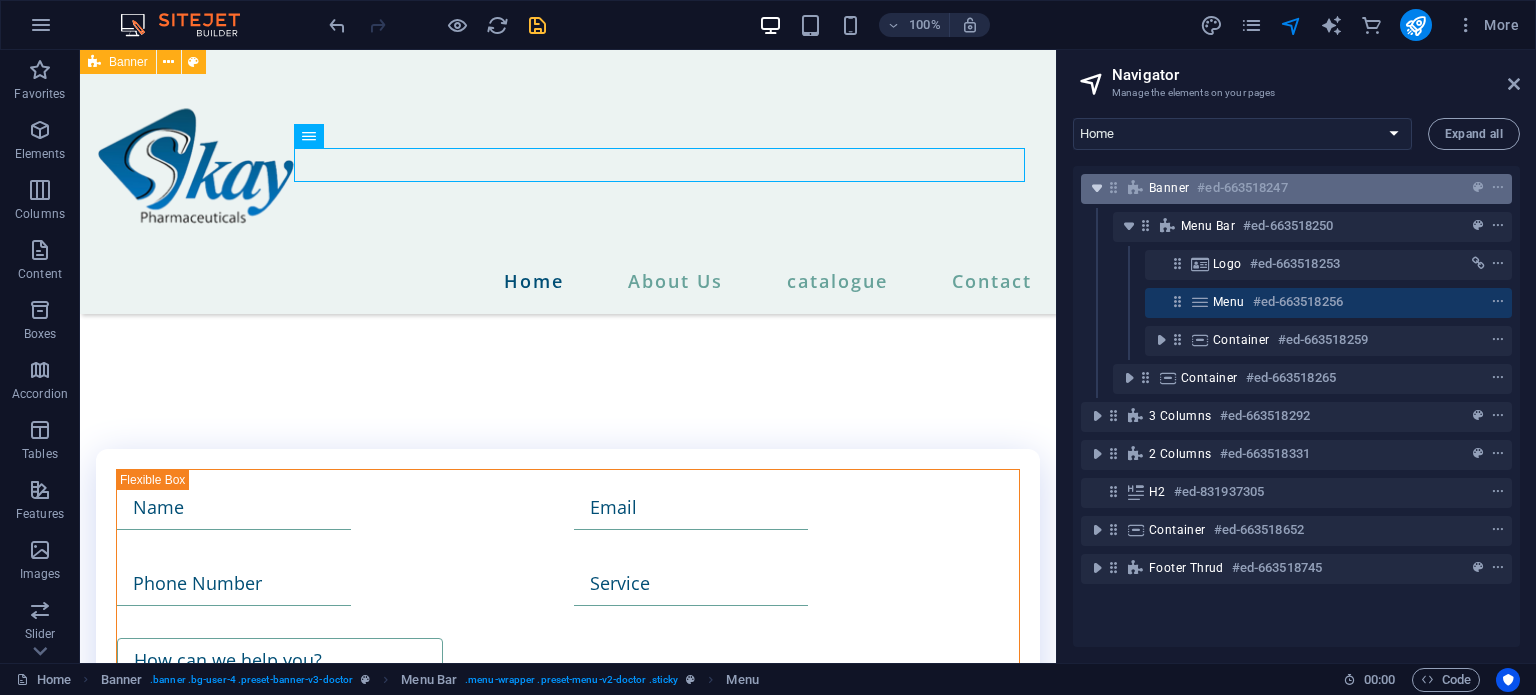 click at bounding box center [1097, 188] 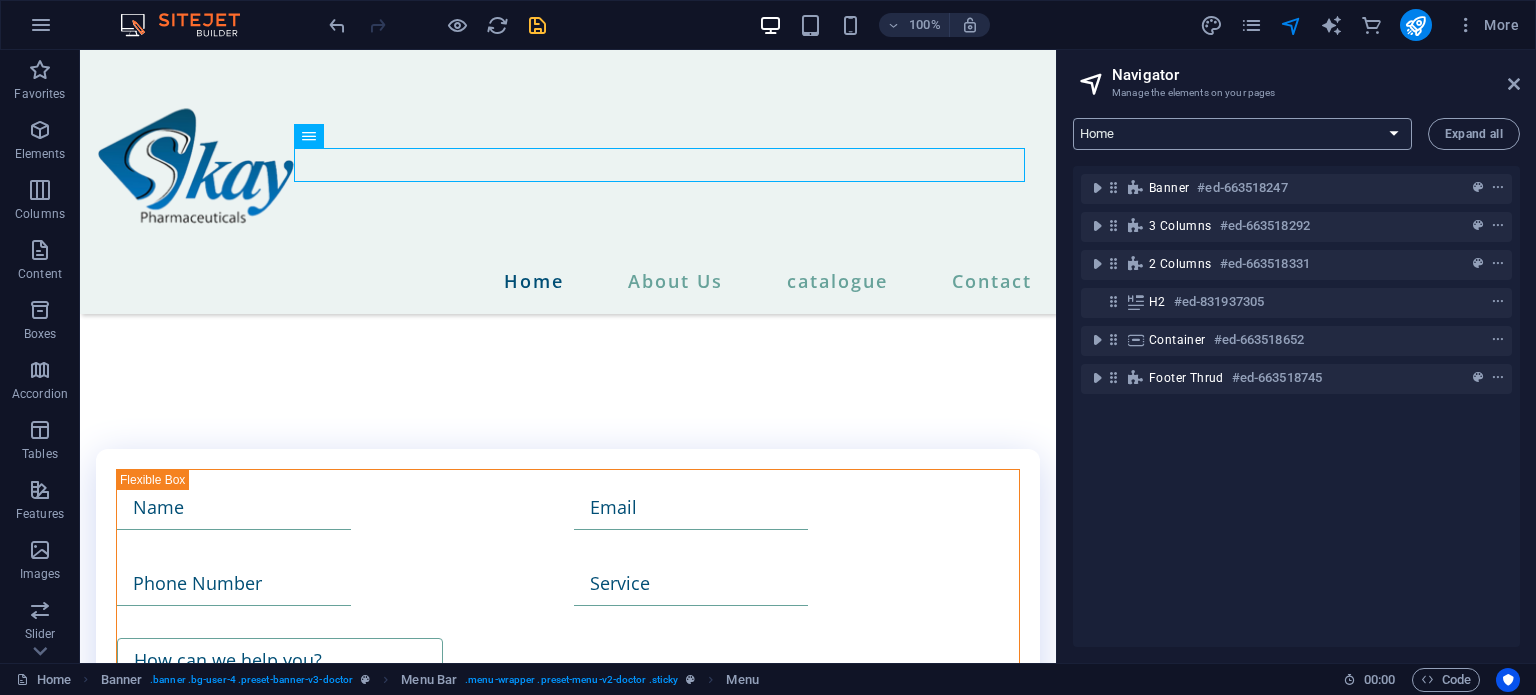 click on "Home  About Us  Team  Services  Contact  Legal Notice  Privacy" at bounding box center [1242, 134] 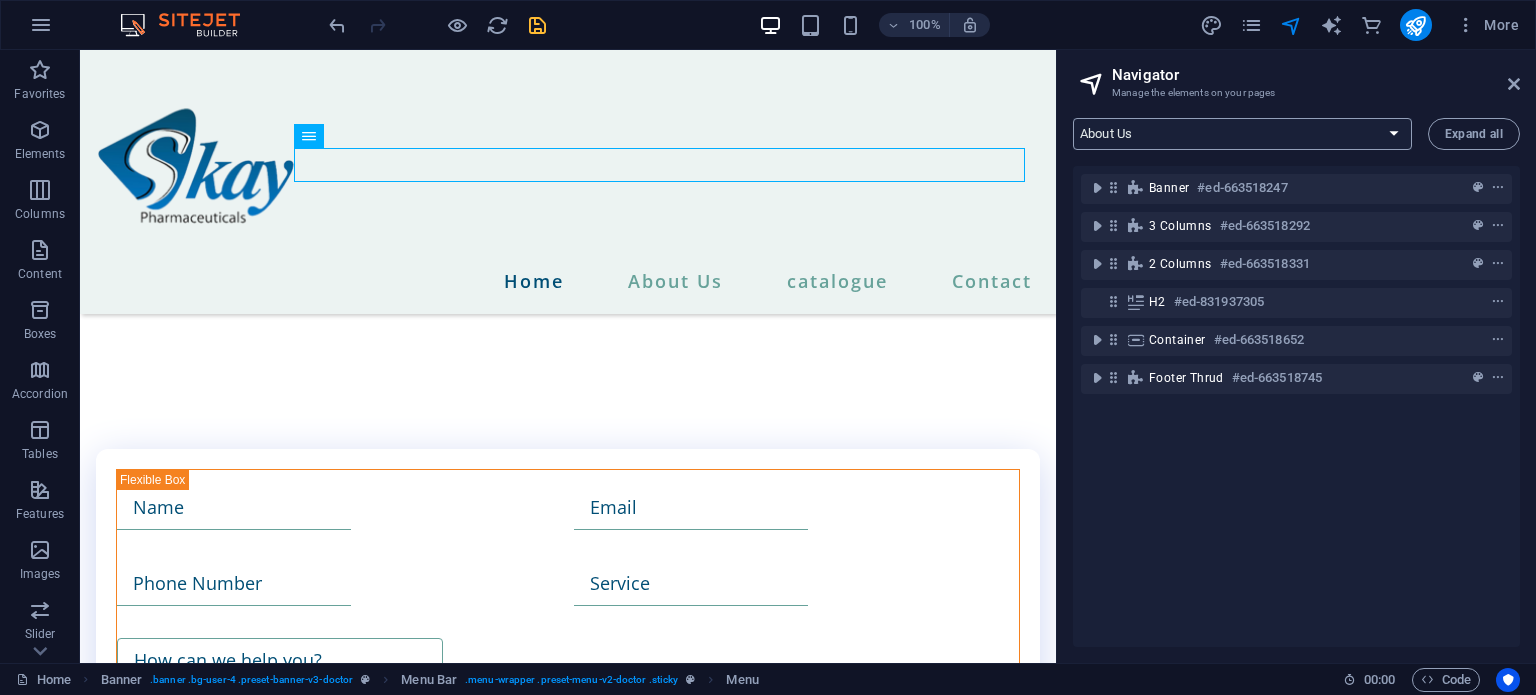 click on "Home  About Us  Team  Services  Contact  Legal Notice  Privacy" at bounding box center [1242, 134] 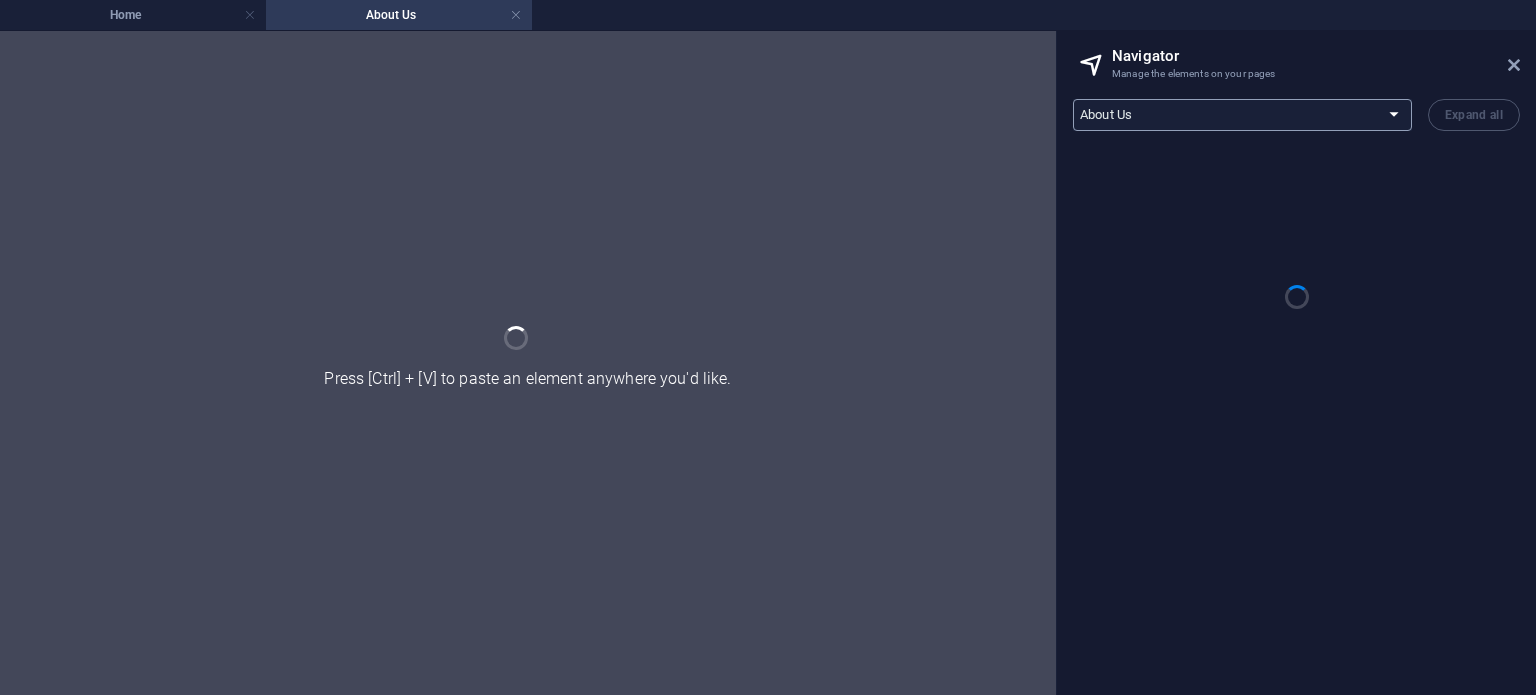 scroll, scrollTop: 0, scrollLeft: 0, axis: both 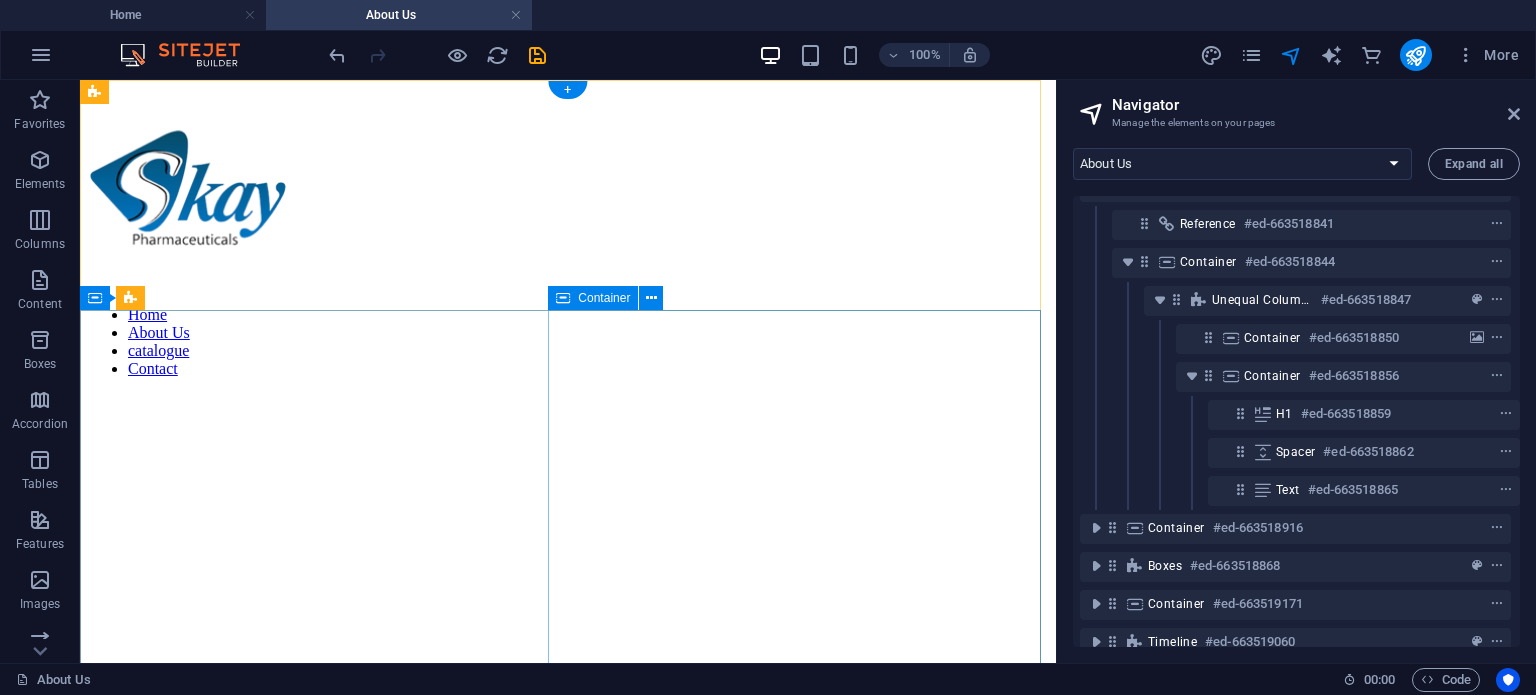 click on "Experienced and modern clinic for your health needs Lorem ipsum dolor sit amet, consectetur adipiscing elit. Nisl scelerisque suspendisse mi varius phasellus. Vitae accumsan scelerisque ut luctus aliquam lorem. Mauris ut est quisque at facilisi suscipit pellentesque at viverra. At vel quis ullamcorper ut suspendisse eget non sagittis." at bounding box center (568, 1570) 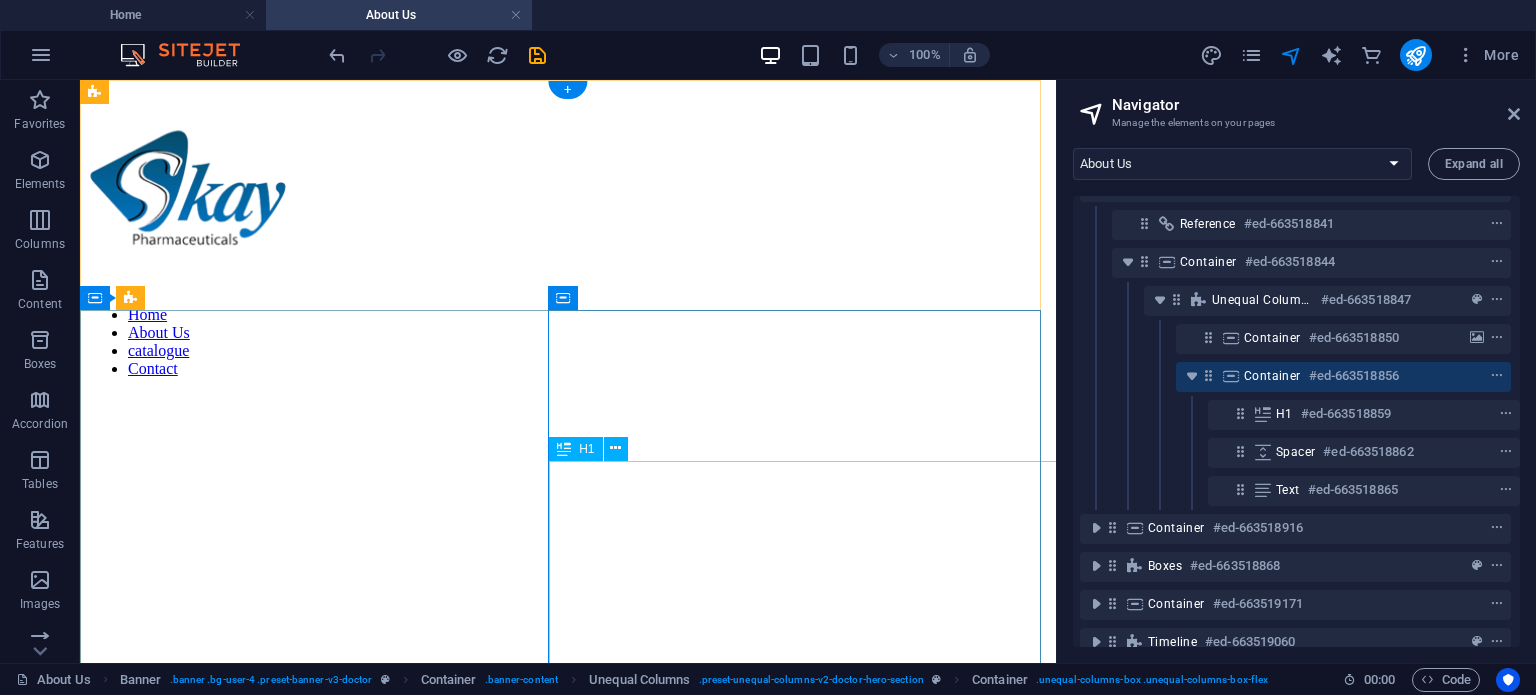 click on "Experienced and modern clinic for your health needs" at bounding box center (568, 1489) 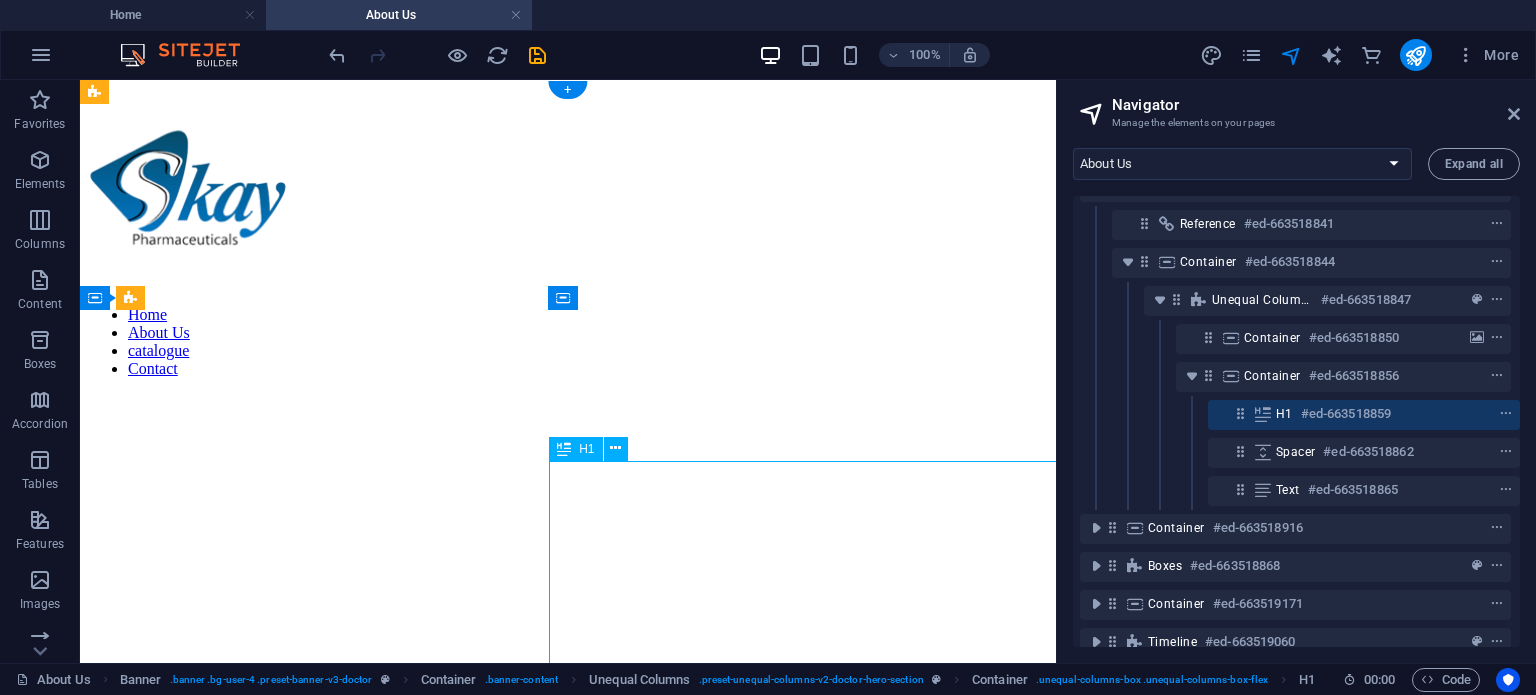 click on "Experienced and modern clinic for your health needs" at bounding box center [568, 1489] 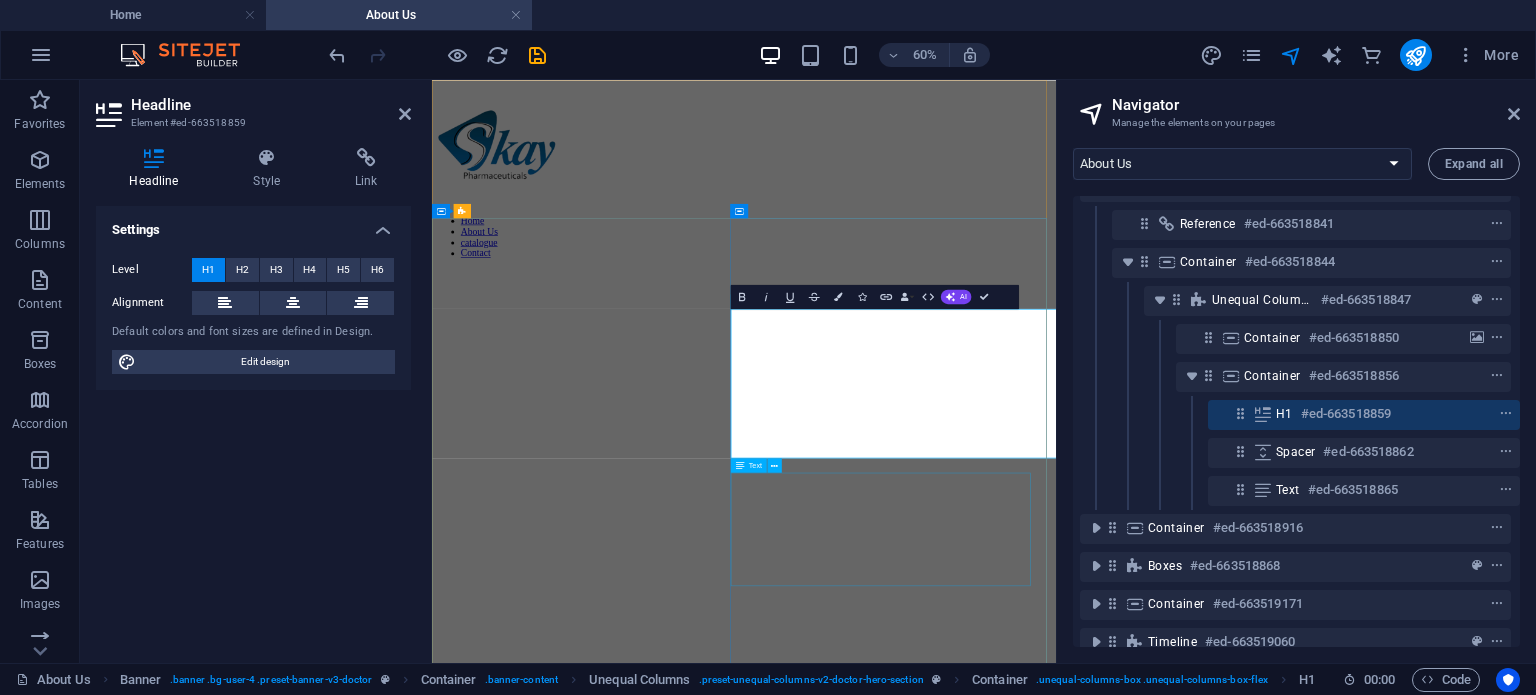click on "Lorem ipsum dolor sit amet, consectetur adipiscing elit. Nisl scelerisque suspendisse mi varius phasellus. Vitae accumsan scelerisque ut luctus aliquam lorem. Mauris ut est quisque at facilisi suscipit pellentesque at viverra. At vel quis ullamcorper ut suspendisse eget non sagittis." at bounding box center [952, 1613] 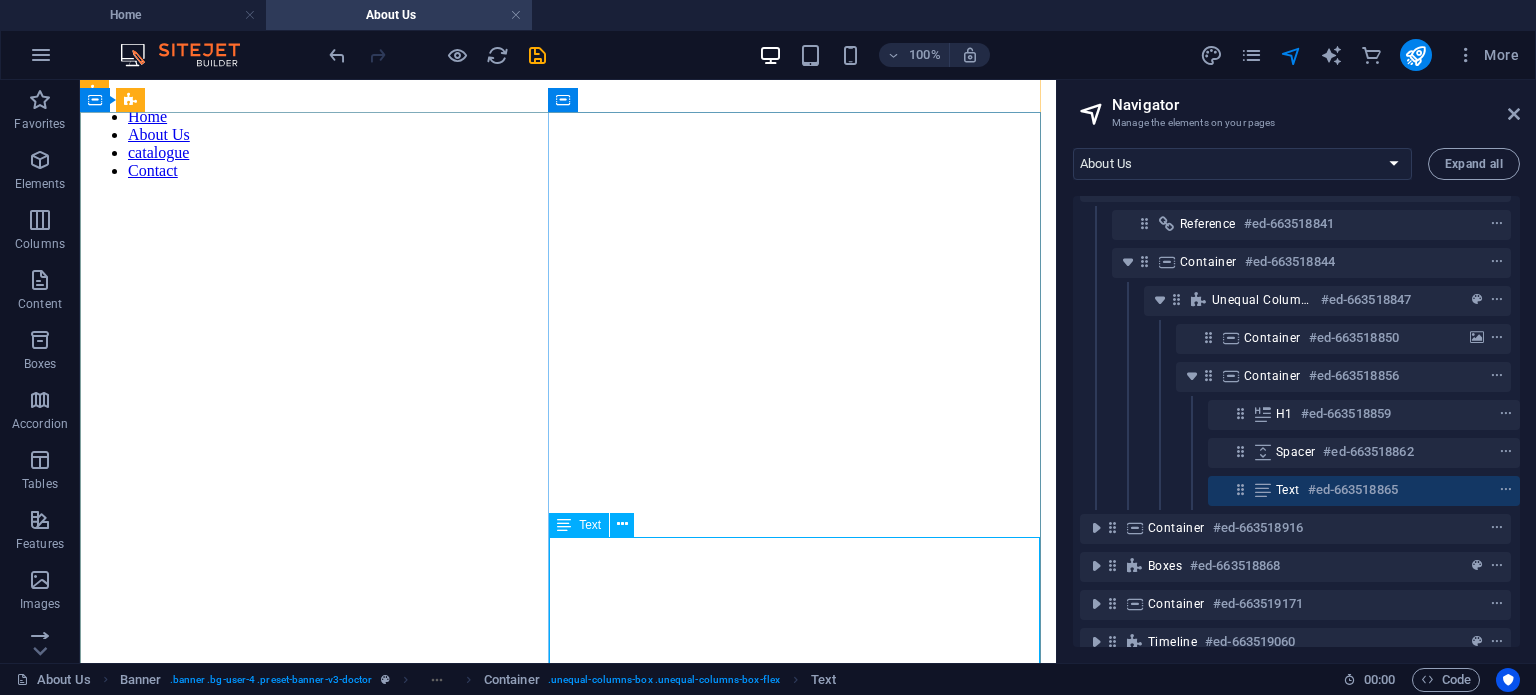 scroll, scrollTop: 197, scrollLeft: 0, axis: vertical 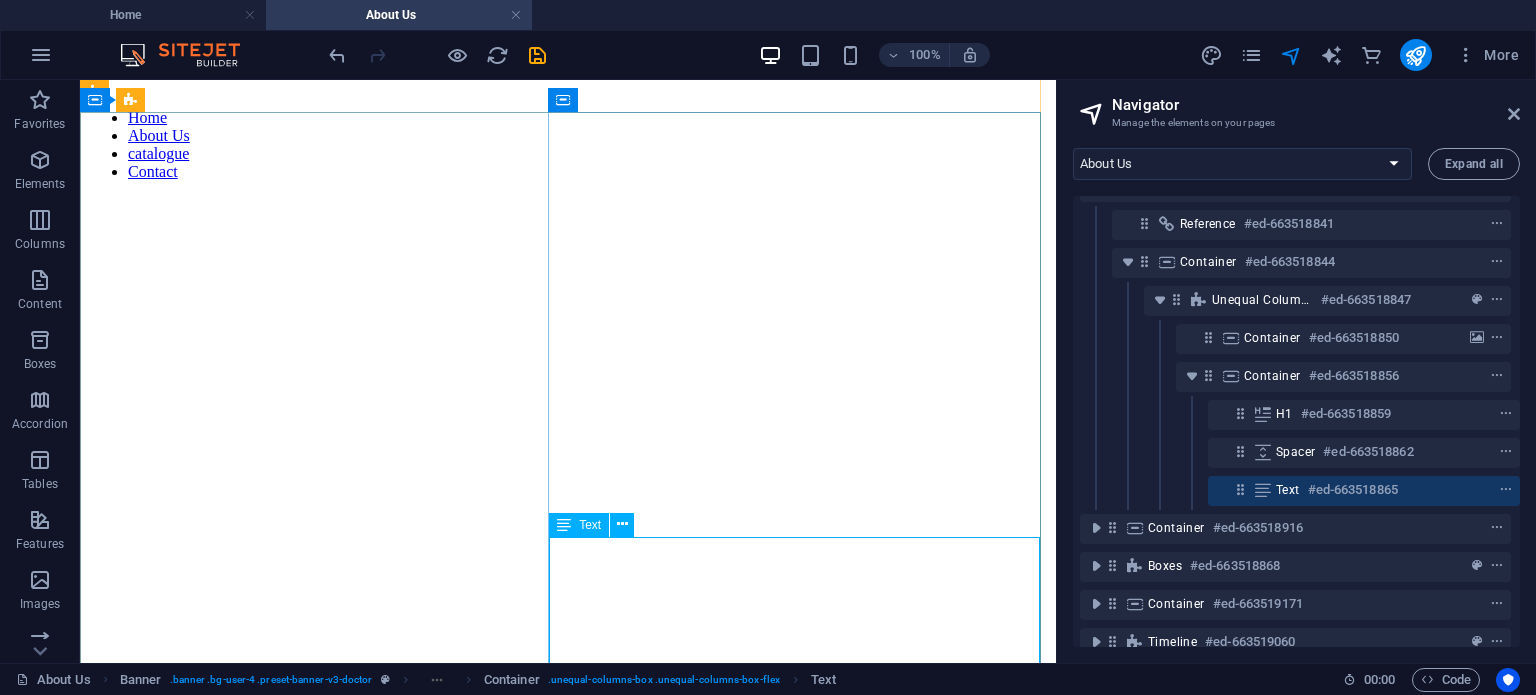 click on "Lorem ipsum dolor sit amet, consectetur adipiscing elit. Nisl scelerisque suspendisse mi varius phasellus. Vitae accumsan scelerisque ut luctus aliquam lorem. Mauris ut est quisque at facilisi suscipit pellentesque at viverra. At vel quis ullamcorper ut suspendisse eget non sagittis." at bounding box center [568, 1425] 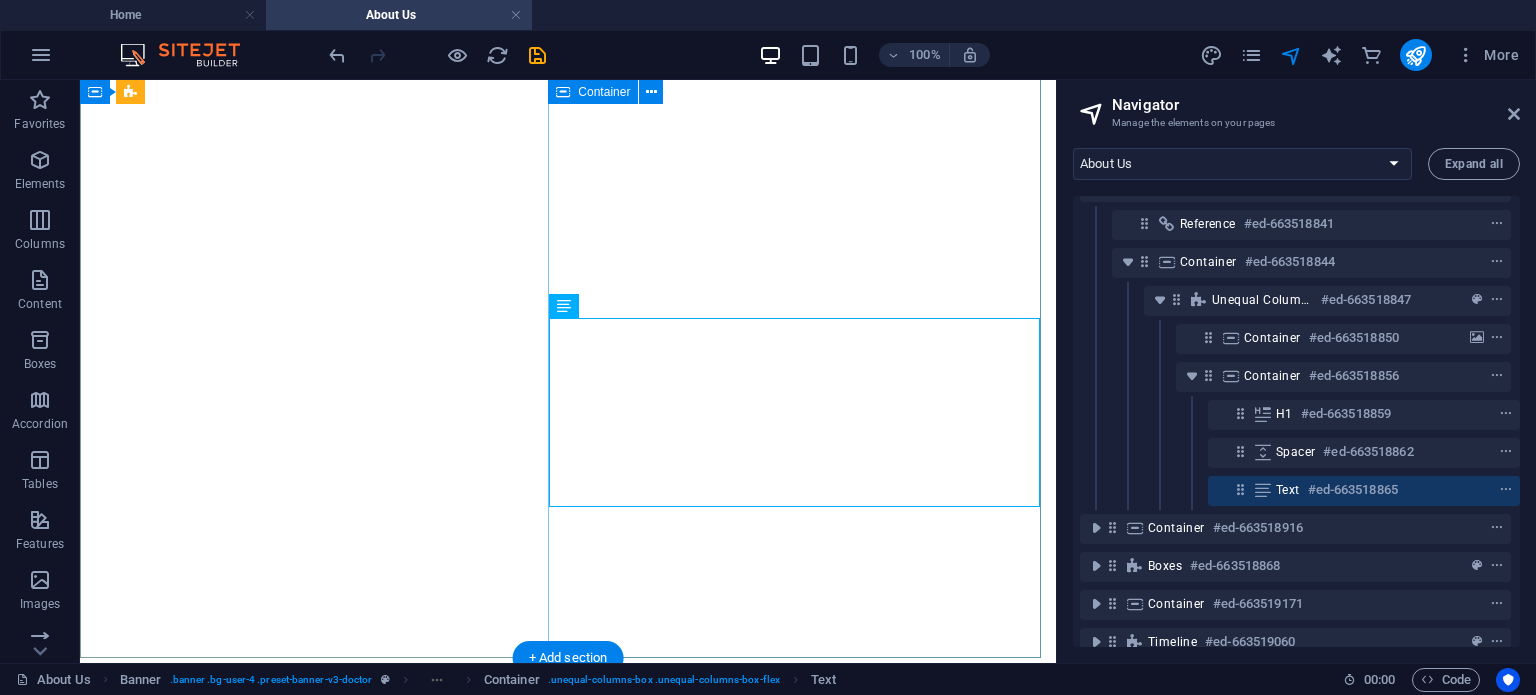 scroll, scrollTop: 416, scrollLeft: 0, axis: vertical 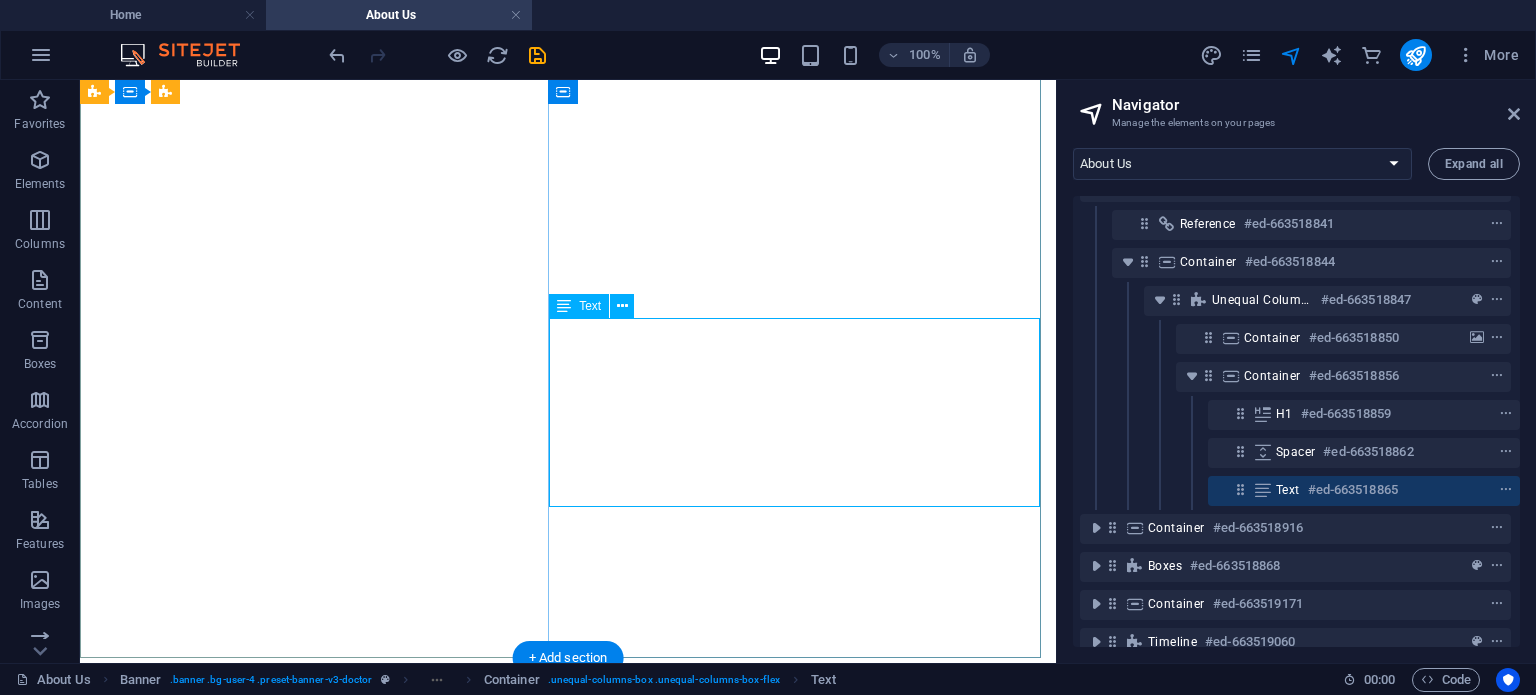 click on "Lorem ipsum dolor sit amet, consectetur adipiscing elit. Nisl scelerisque suspendisse mi varius phasellus. Vitae accumsan scelerisque ut luctus aliquam lorem. Mauris ut est quisque at facilisi suscipit pellentesque at viverra. At vel quis ullamcorper ut suspendisse eget non sagittis." at bounding box center (568, 1206) 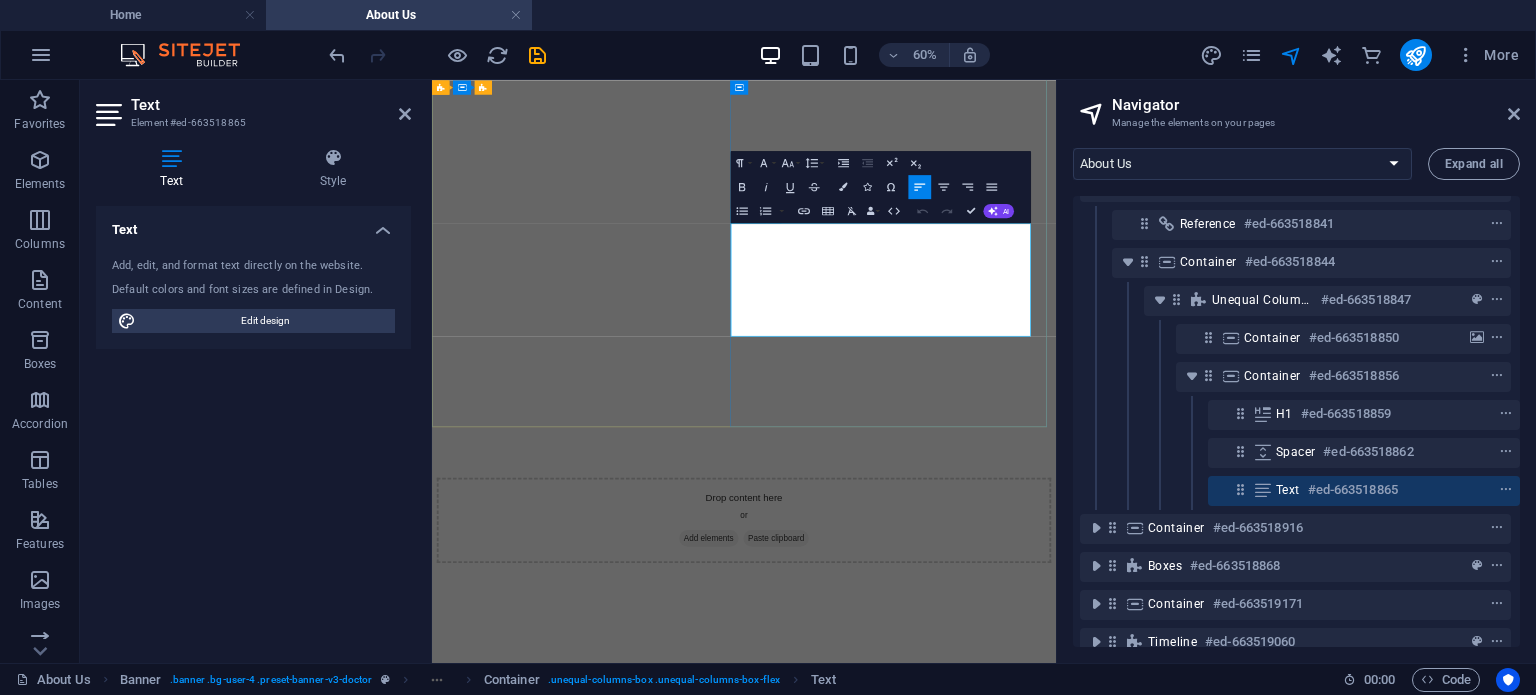 click on "Lorem ipsum dolor sit amet, consectetur adipiscing elit. Nisl scelerisque suspendisse mi varius phasellus. Vitae accumsan scelerisque ut luctus aliquam lorem." at bounding box center (952, 1163) 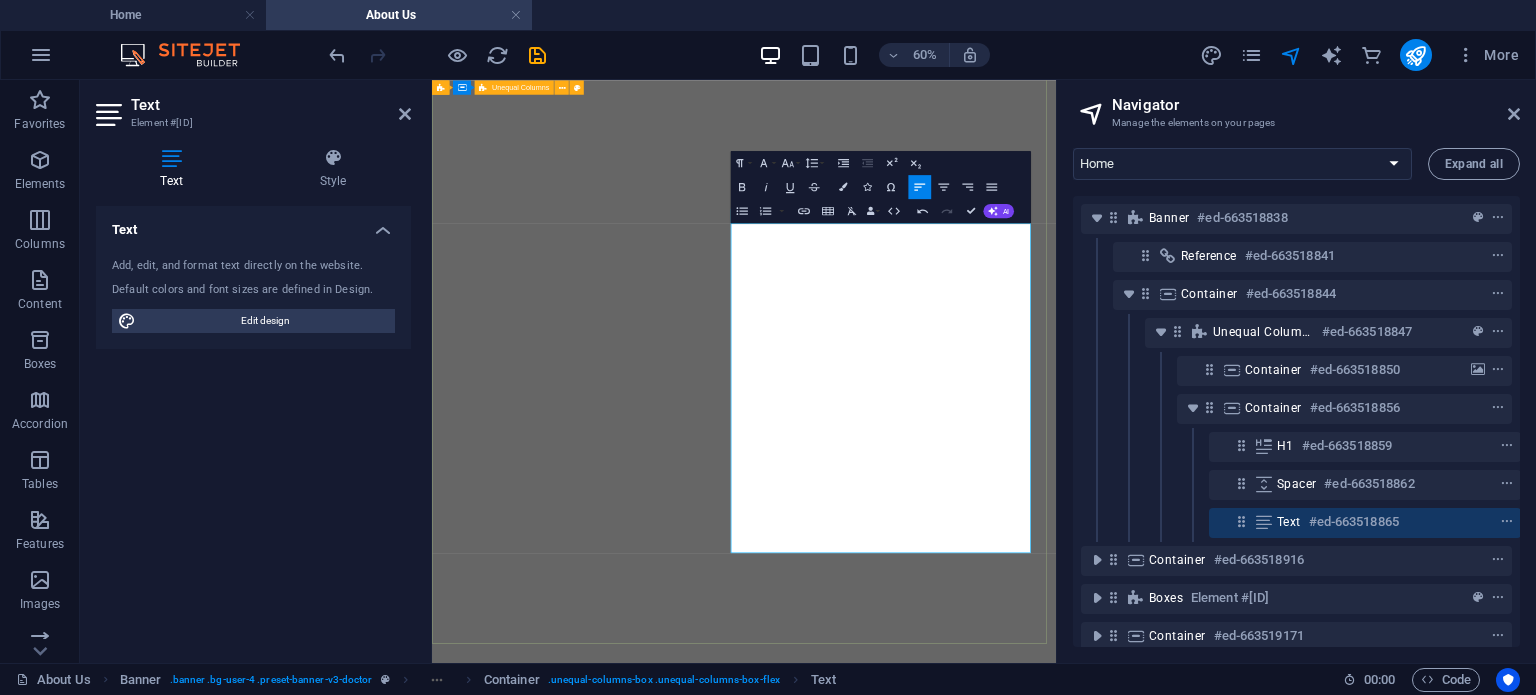 select on "[NUMBER]-en" 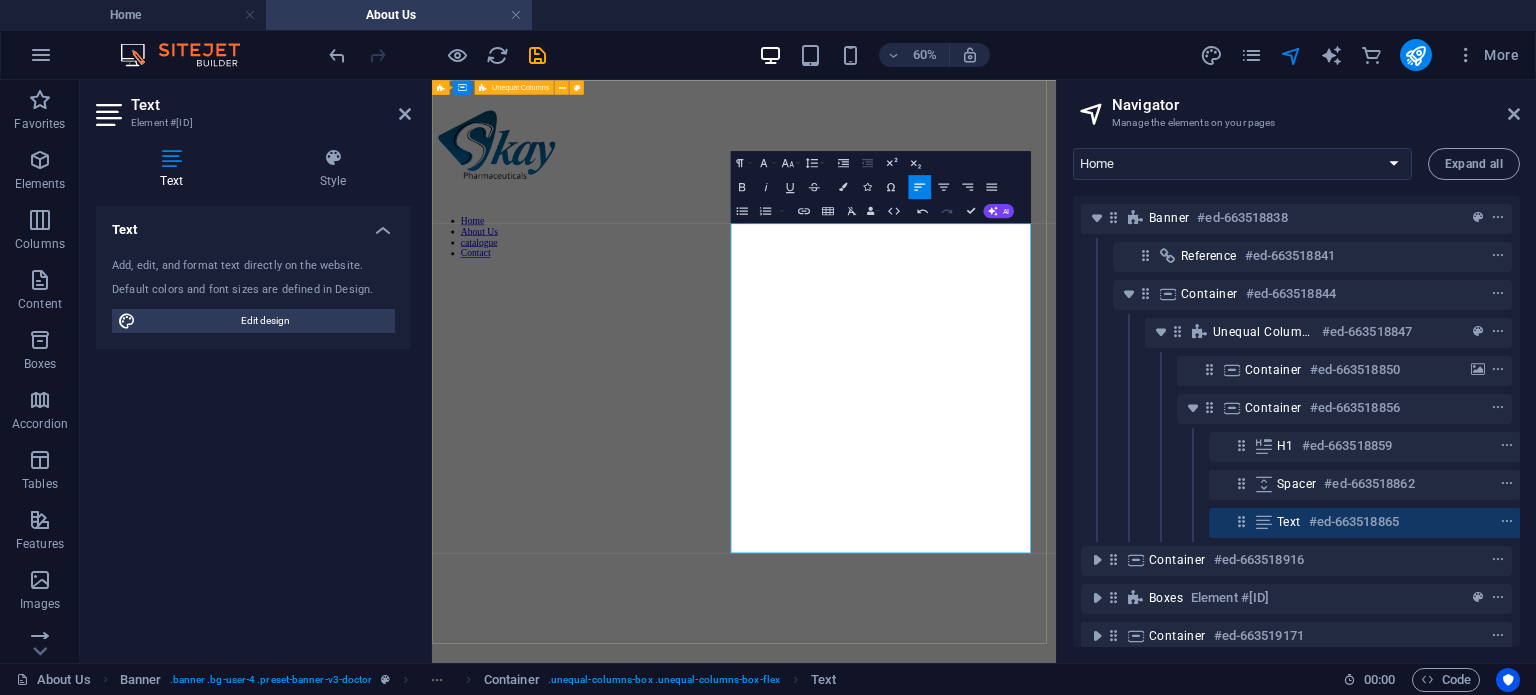 scroll, scrollTop: 0, scrollLeft: 0, axis: both 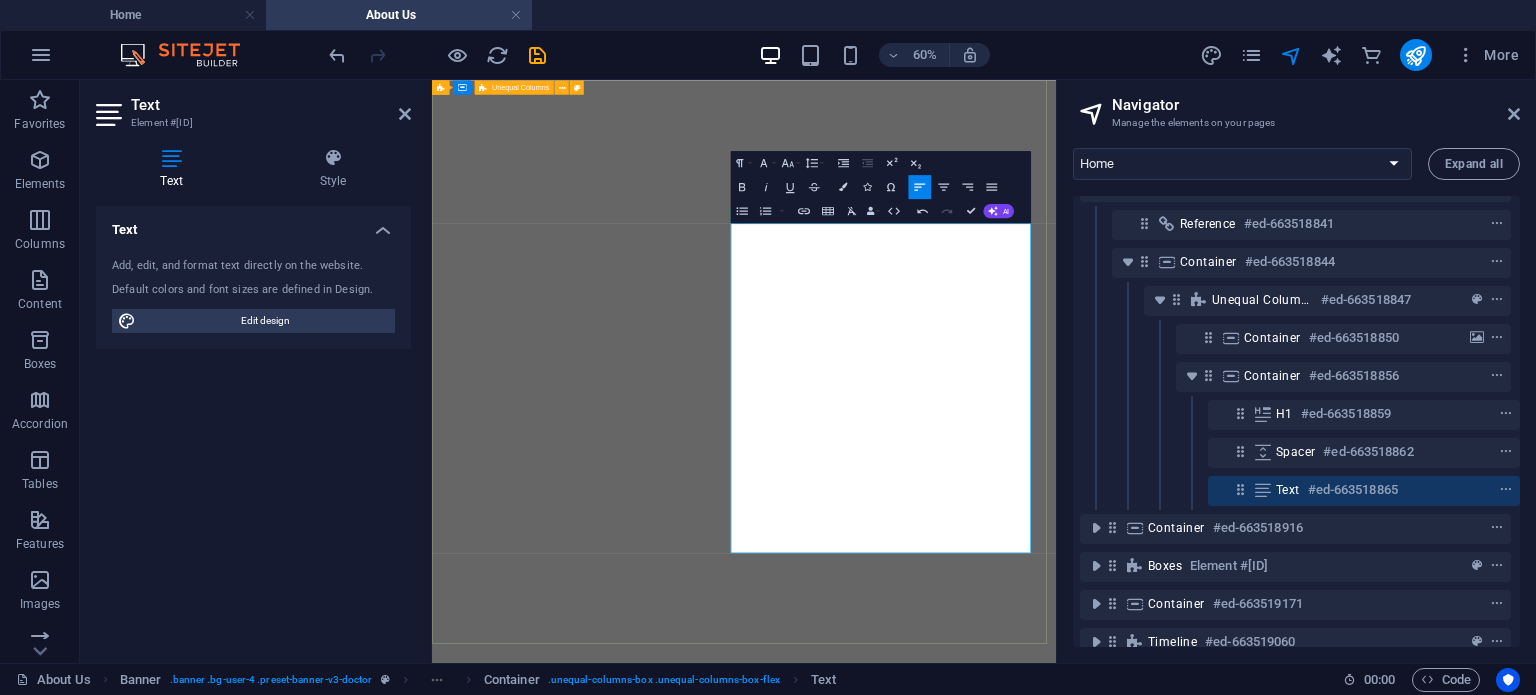 click on "Drop content here or  Add elements  Paste clipboard Skay Pharmaceuticals was founded in [YEAR] with a single uncompromising focus: deliver the absolute highest-quality pharmaceuticals products and nutritional supplements for every customers, at the promised time, and at an unsurpassed value. Skay operates in three divisions; Pharmaceutical division, Nutraceutical and Health care division. Pharmaceutical Division – Skay Nutraceutical Division – Nutrafed Health Care Division – Nutrasef We take charge today and help change future of National health by providing a healthcare platform. Skay has developed a robust and differentiated lines of products, leveraging stat-of-the art science to create medicines for serious illness. To service its customers’ needs from the highly regulated to the consumer driven markets; Nutraceuticals and Healthcare divisions’ sells ethical pharmaceuticals nonprescription medicines, Vitamins, minerals and supplements and a wide range of other health care products." at bounding box center [952, 995] 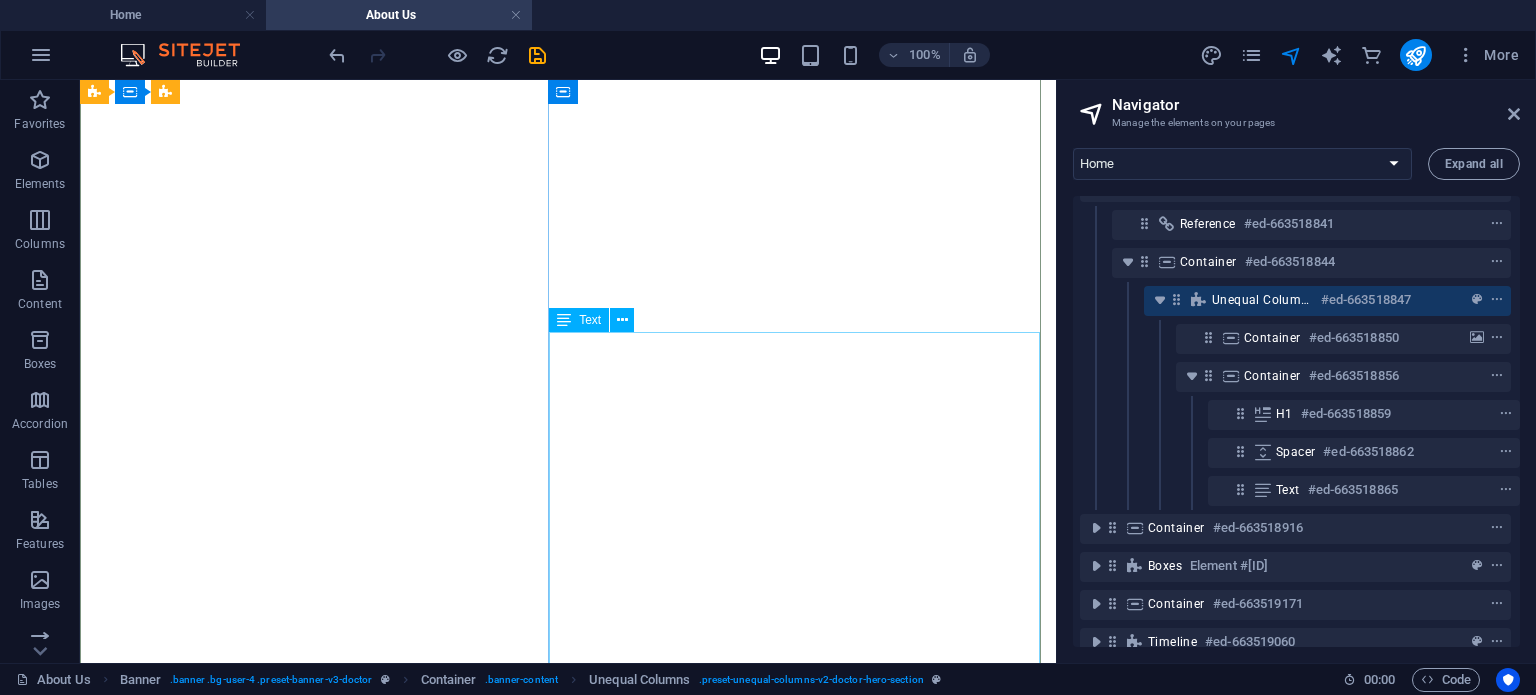 scroll, scrollTop: 400, scrollLeft: 0, axis: vertical 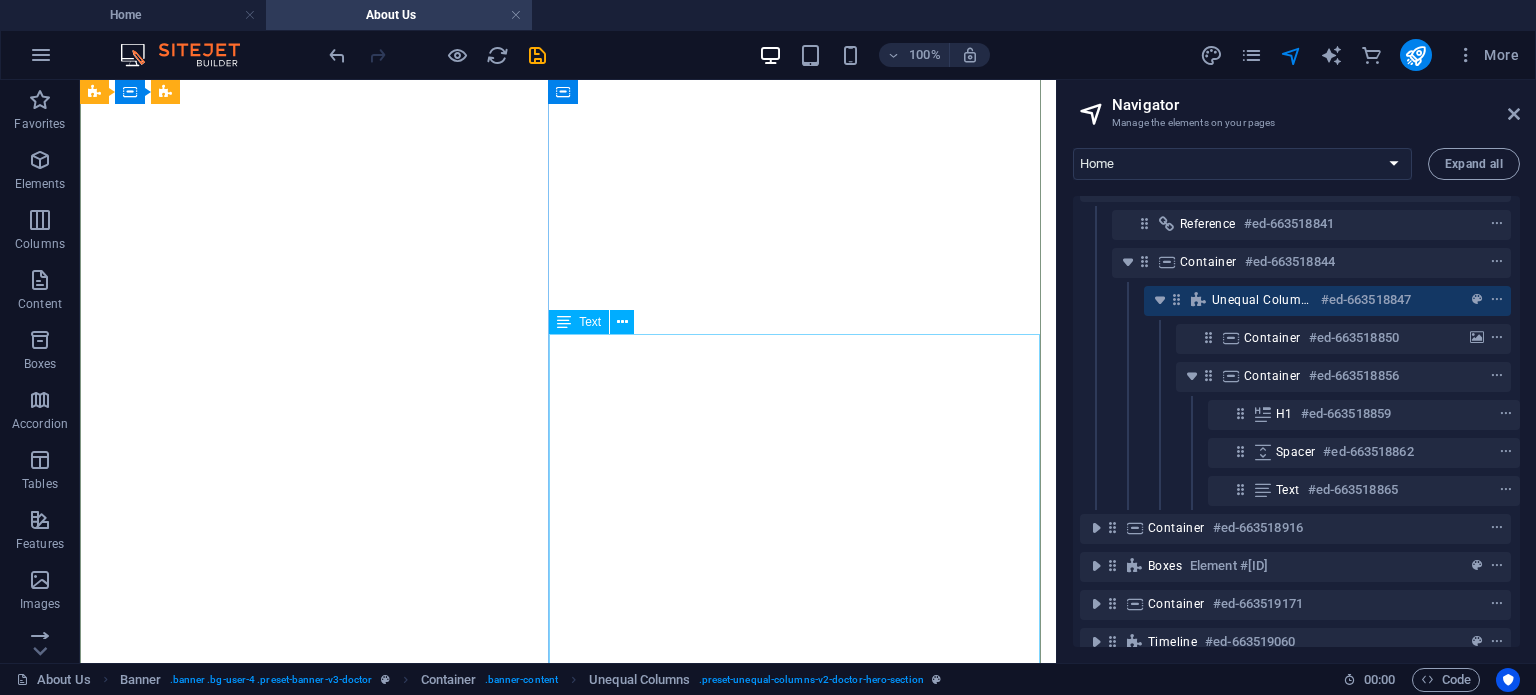 click on "with a single uncompromising focus: deliver the absolute highest-quality pharmaceuticals products and nutritional supplements for every customers, at the promised time, and at an unsurpassed value. Skay operates in three divisions; Pharmaceutical division, Nutraceutical and Health care division. Pharmaceutical Division – Skay Nutraceutical Division – Nutrafed Health Care Division – Nutrasef We take charge today and help change future of National health by providing a healthcare platform. Skay has developed a robust and differentiated lines of products, leveraging stat-of-the art science to create medicines for serious illness. To service its customers’ needs from the highly regulated to the consumer driven markets; Nutraceuticals and Healthcare divisions’ sells ethical pharmaceuticals nonprescription medicines, Vitamins, minerals and supplements and a wide range of other health care products." at bounding box center [568, 1697] 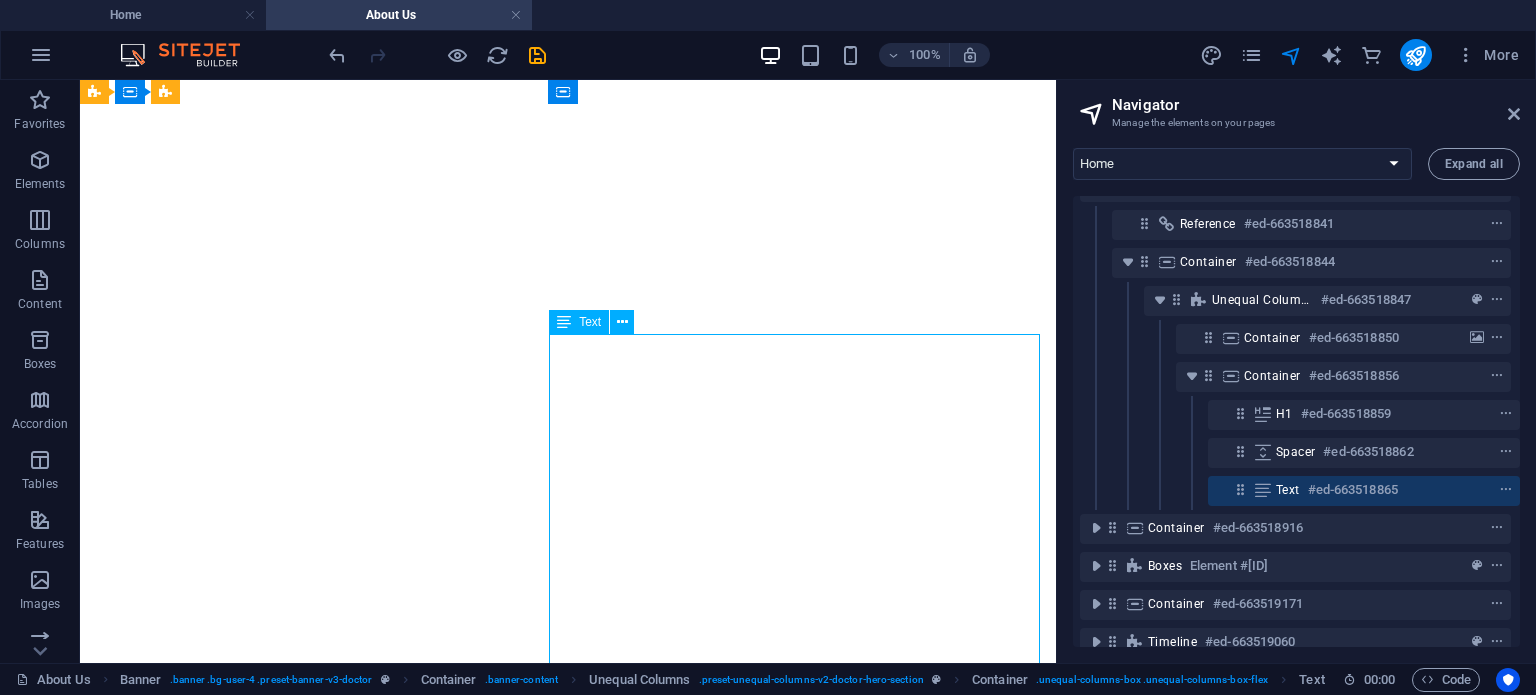 click on "with a single uncompromising focus: deliver the absolute highest-quality pharmaceuticals products and nutritional supplements for every customers, at the promised time, and at an unsurpassed value. Skay operates in three divisions; Pharmaceutical division, Nutraceutical and Health care division. Pharmaceutical Division – Skay Nutraceutical Division – Nutrafed Health Care Division – Nutrasef We take charge today and help change future of National health by providing a healthcare platform. Skay has developed a robust and differentiated lines of products, leveraging stat-of-the art science to create medicines for serious illness. To service its customers’ needs from the highly regulated to the consumer driven markets; Nutraceuticals and Healthcare divisions’ sells ethical pharmaceuticals nonprescription medicines, Vitamins, minerals and supplements and a wide range of other health care products." at bounding box center [568, 1697] 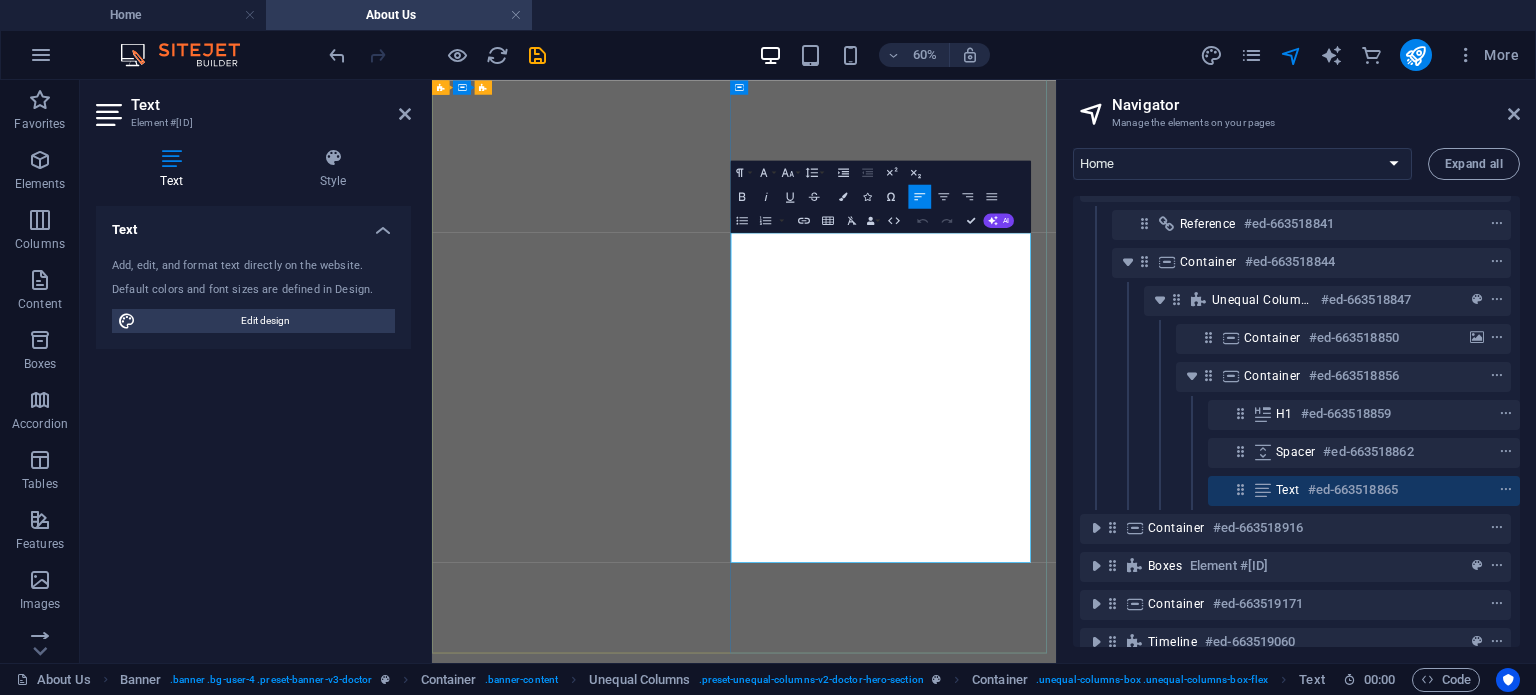 click on "with a single uncompromising focus: deliver the absolute highest-quality pharmaceuticals products and nutritional supplements for every customers, at the promised time, and at an unsurpassed value. Skay operates in three divisions; Pharmaceutical division, Nutraceutical and Health care division. Pharmaceutical Division – Skay Nutraceutical Division – Nutrafed Health Care Division – Nutrasef We take charge today and help change future of National health by providing a healthcare platform. Skay has developed a robust and differentiated lines of products, leveraging stat-of-the art science to create medicines for serious illness. To service its customers’ needs from the highly regulated to the consumer driven markets; Nutraceuticals and Healthcare divisions’ sells ethical pharmaceuticals nonprescription medicines, Vitamins, minerals and supplements and a wide range of other health care products." at bounding box center [952, 1697] 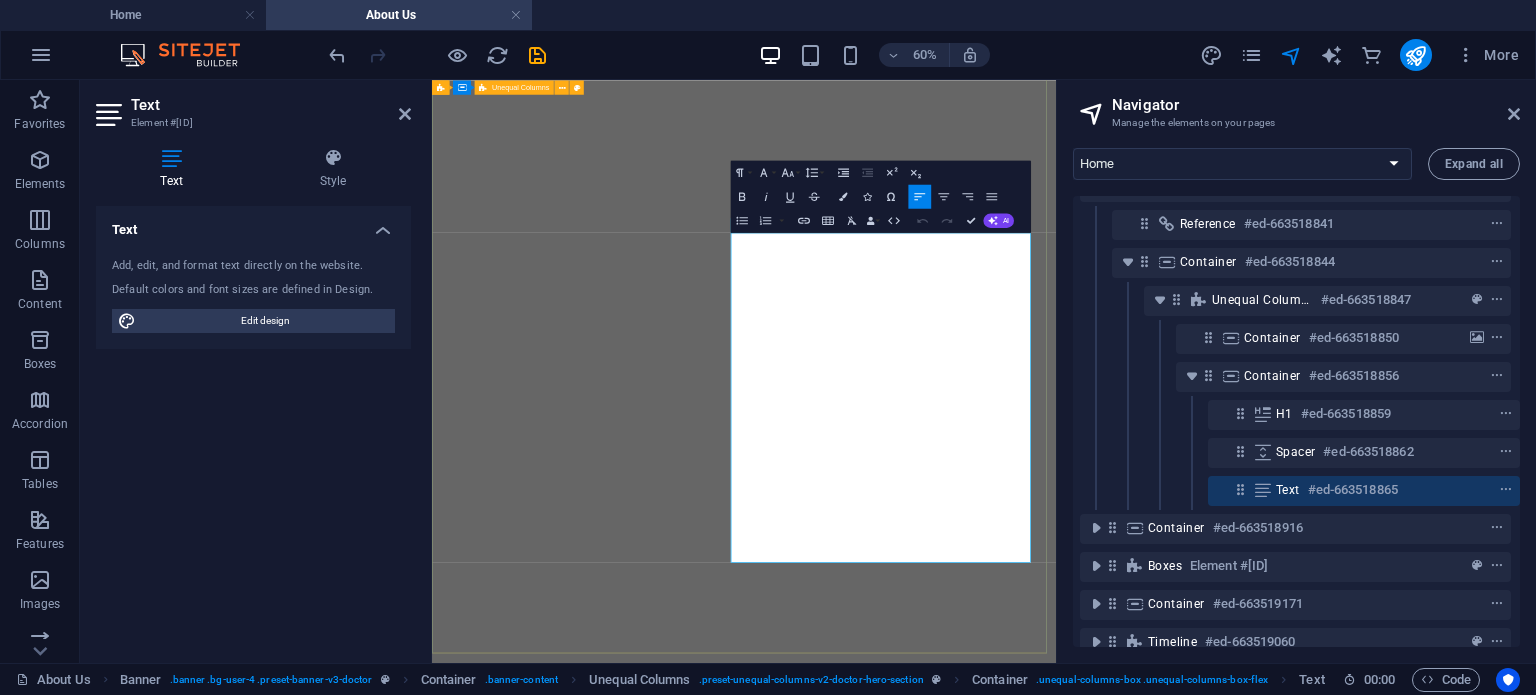 click on "Drop content here or  Add elements  Paste clipboard Skay Pharmaceuticals was founded in [YEAR] with a single uncompromising focus: deliver the absolute highest-quality pharmaceuticals products and nutritional supplements for every customers, at the promised time, and at an unsurpassed value. Skay operates in three divisions; Pharmaceutical division, Nutraceutical and Health care division. Pharmaceutical Division – Skay Nutraceutical Division – Nutrafed Health Care Division – Nutrasef We take charge today and help change future of National health by providing a healthcare platform. Skay has developed a robust and differentiated lines of products, leveraging stat-of-the art science to create medicines for serious illness. To service its customers’ needs from the highly regulated to the consumer driven markets; Nutraceuticals and Healthcare divisions’ sells ethical pharmaceuticals nonprescription medicines, Vitamins, minerals and supplements and a wide range of other health care products." at bounding box center (952, 1011) 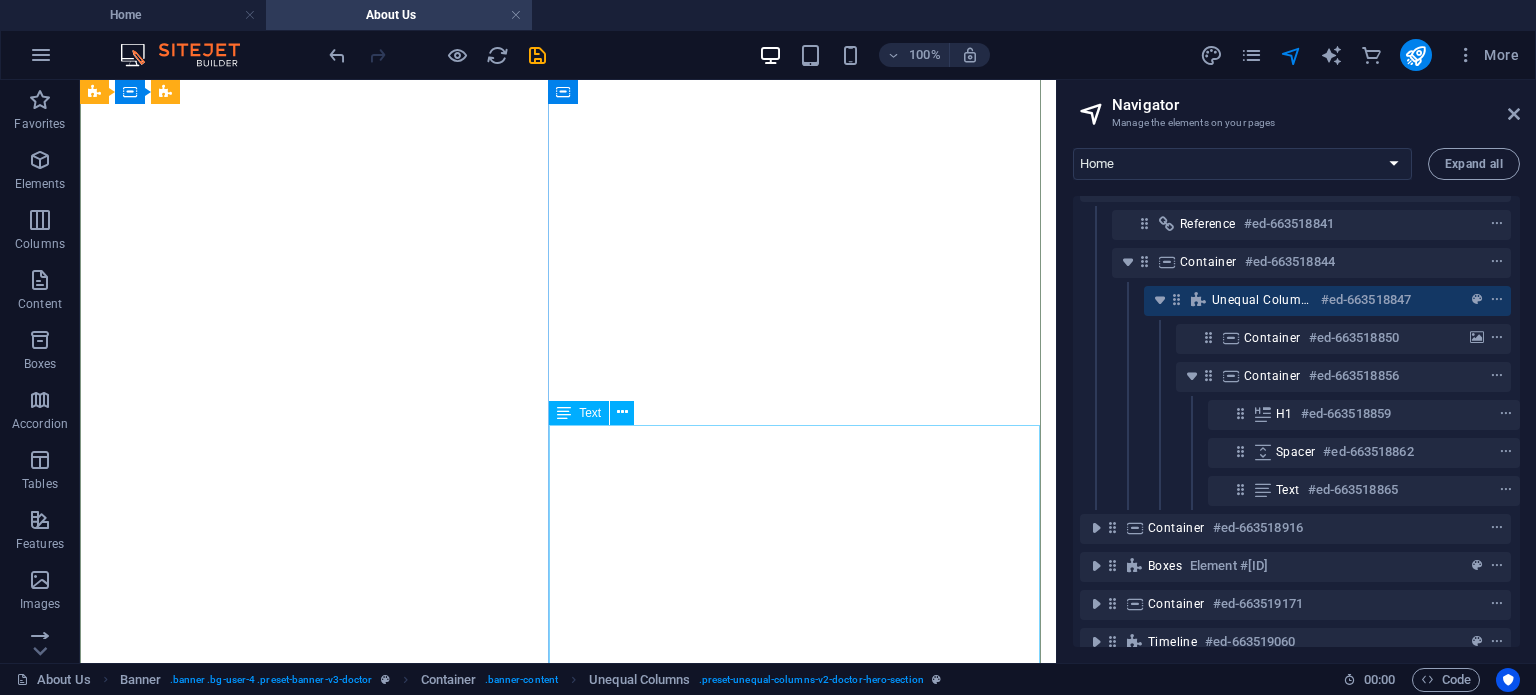 scroll, scrollTop: 313, scrollLeft: 0, axis: vertical 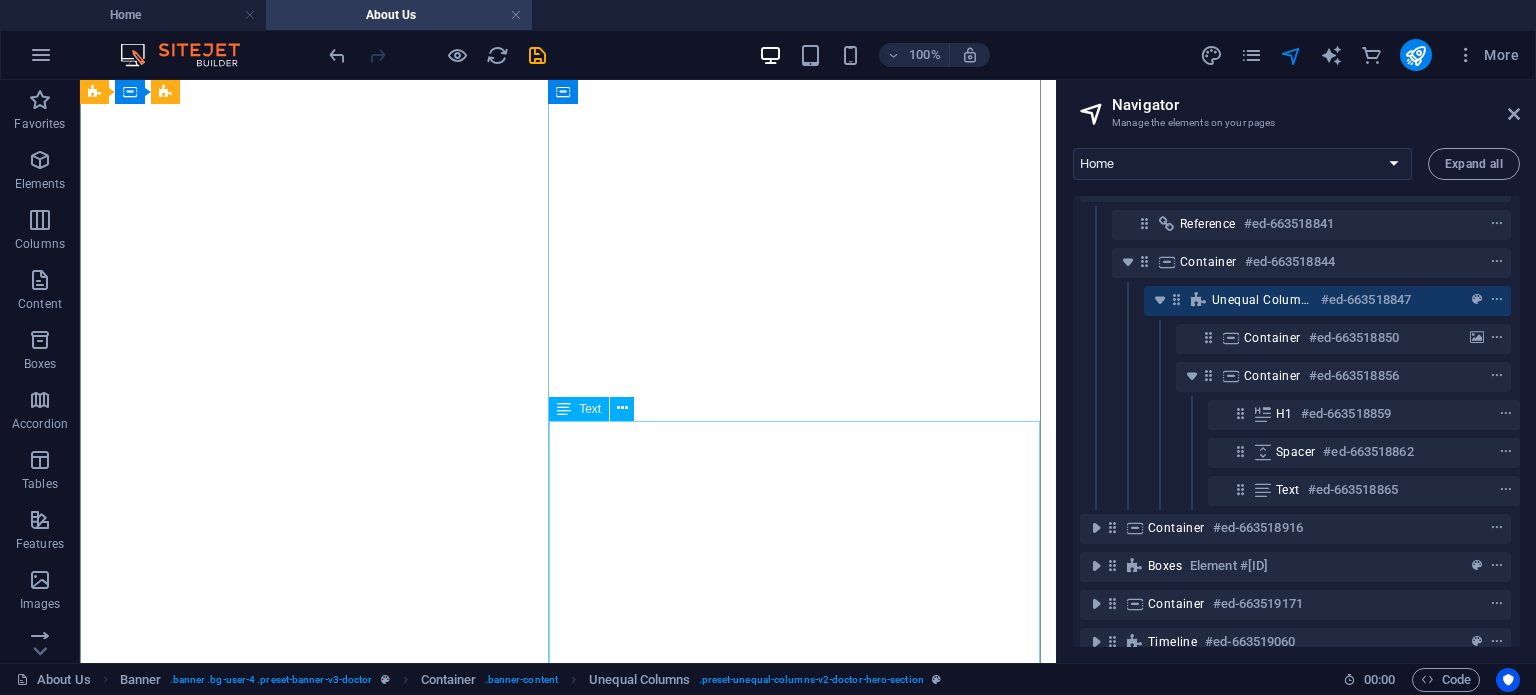 click on "with a single uncompromising focus: deliver the absolute highest-quality pharmaceuticals products and nutritional supplements for every customers, at the promised time, and at an unsurpassed value. Skay operates in three divisions; Pharmaceutical division, Nutraceutical and Health care division. Pharmaceutical Division – Skay Nutraceutical Division – Nutrafed Health Care Division – Nutrasef We take charge today and help change future of National health by providing a healthcare platform. Skay has developed a robust and differentiated lines of products, leveraging stat-of-the art science to create medicines for serious illness. To service its customers’ needs from the highly regulated to the consumer driven markets; Nutraceuticals and Healthcare divisions’ sells ethical pharmaceuticals nonprescription medicines, Vitamins, minerals and supplements and a wide range of other health care products." at bounding box center (568, 1784) 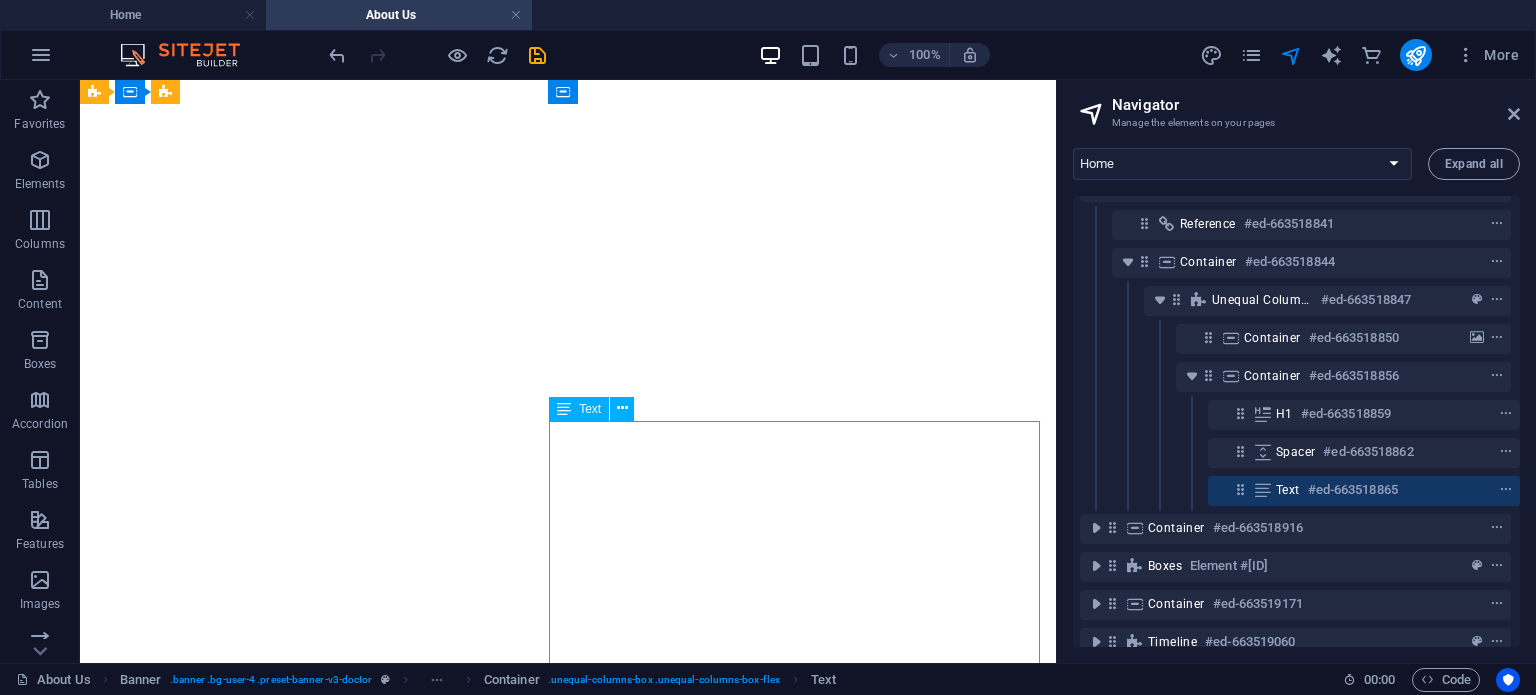 click on "with a single uncompromising focus: deliver the absolute highest-quality pharmaceuticals products and nutritional supplements for every customers, at the promised time, and at an unsurpassed value. Skay operates in three divisions; Pharmaceutical division, Nutraceutical and Health care division. Pharmaceutical Division – Skay Nutraceutical Division – Nutrafed Health Care Division – Nutrasef We take charge today and help change future of National health by providing a healthcare platform. Skay has developed a robust and differentiated lines of products, leveraging stat-of-the art science to create medicines for serious illness. To service its customers’ needs from the highly regulated to the consumer driven markets; Nutraceuticals and Healthcare divisions’ sells ethical pharmaceuticals nonprescription medicines, Vitamins, minerals and supplements and a wide range of other health care products." at bounding box center [568, 1784] 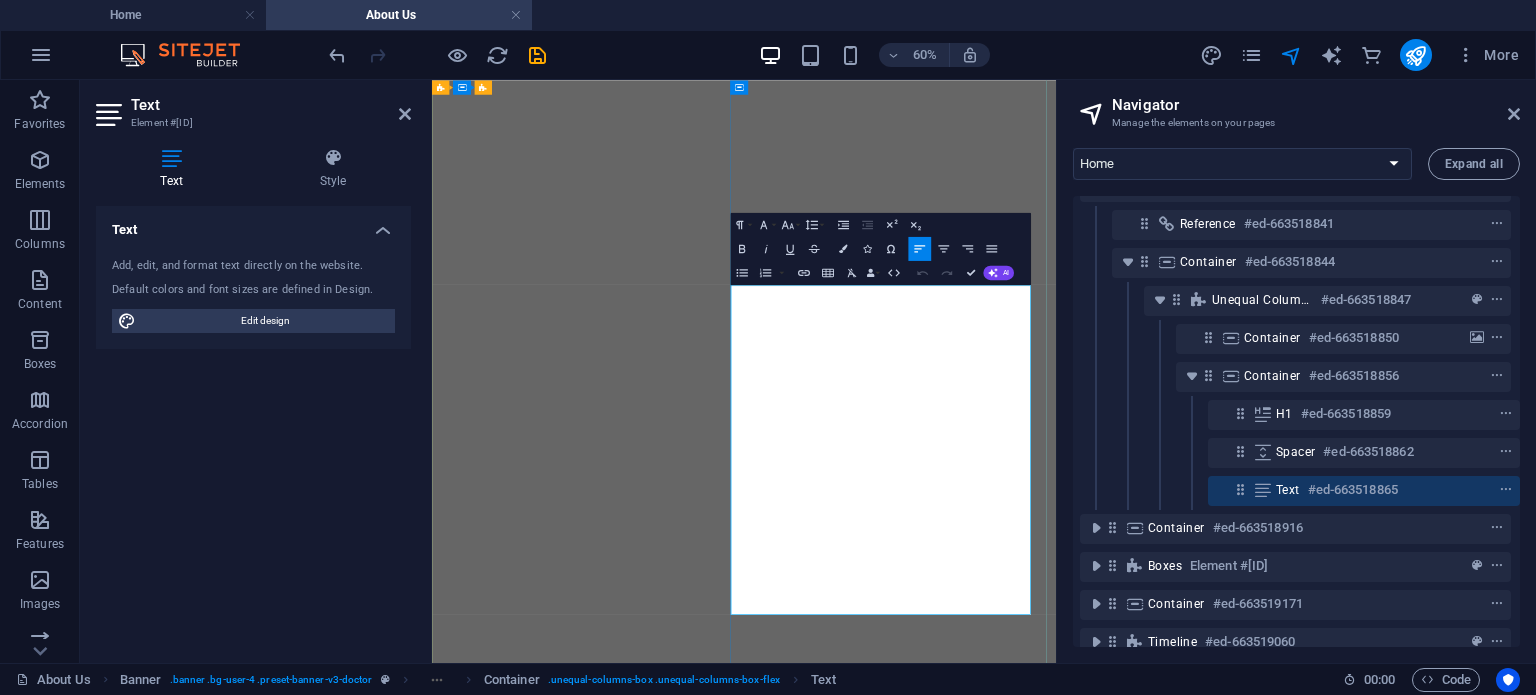 click on "Pharmaceutical Division – Skay" at bounding box center (952, 1768) 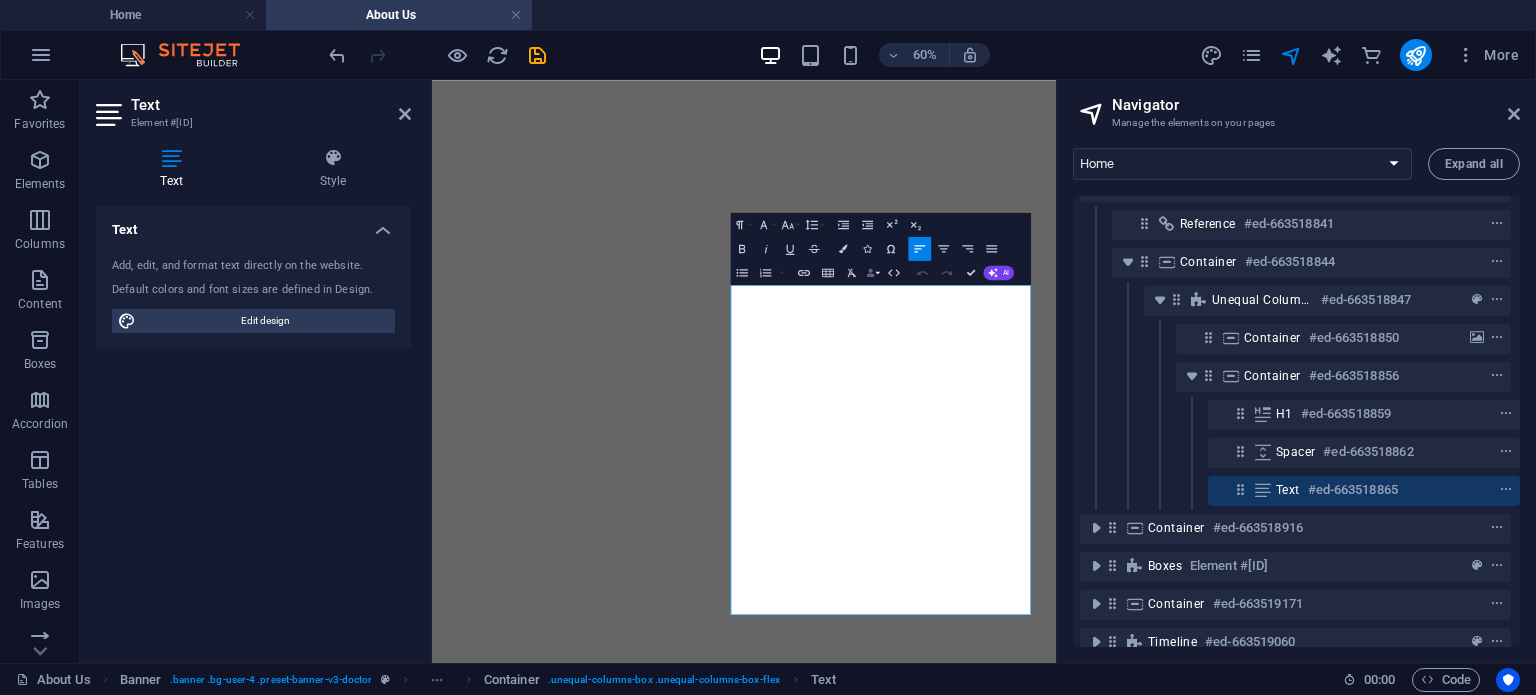 click on "Data Bindings" at bounding box center [873, 272] 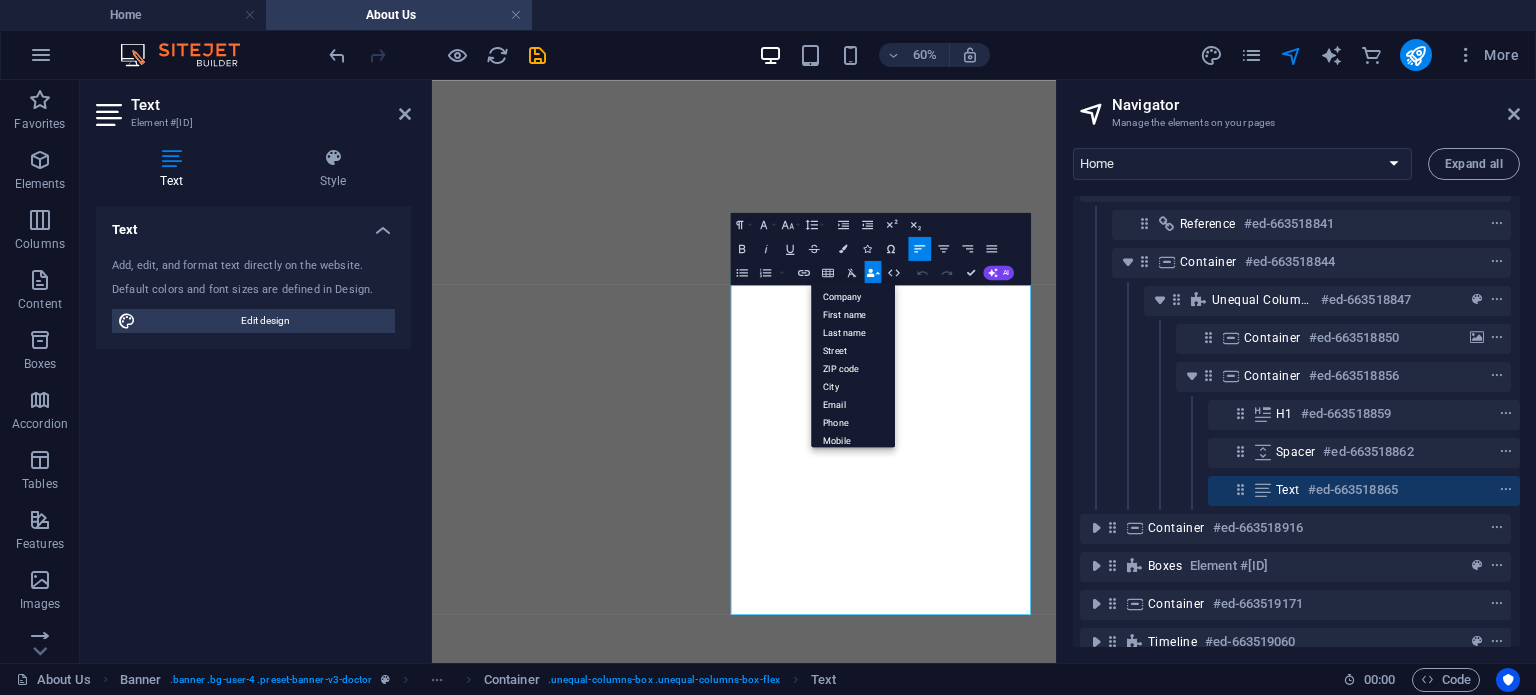 click on "Data Bindings" at bounding box center [873, 272] 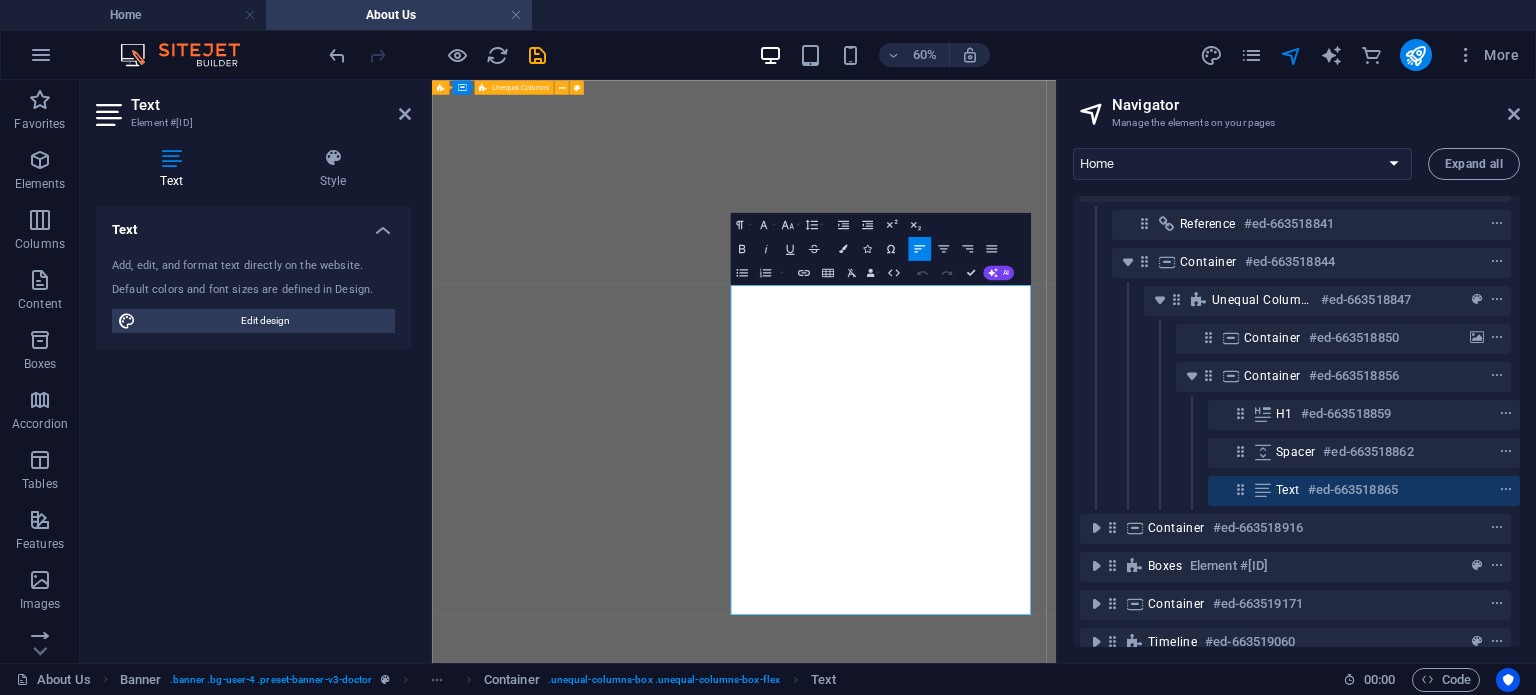 click on "Drop content here or  Add elements  Paste clipboard Skay Pharmaceuticals was founded in [YEAR] with a single uncompromising focus: deliver the absolute highest-quality pharmaceuticals products and nutritional supplements for every customers, at the promised time, and at an unsurpassed value. Skay operates in three divisions; Pharmaceutical division, Nutraceutical and Health care division. Pharmaceutical Division – Skay Nutraceutical Division – Nutrafed Health Care Division – Nutrasef We take charge today and help change future of National health by providing a healthcare platform. Skay has developed a robust and differentiated lines of products, leveraging stat-of-the art science to create medicines for serious illness. To service its customers’ needs from the highly regulated to the consumer driven markets; Nutraceuticals and Healthcare divisions’ sells ethical pharmaceuticals nonprescription medicines, Vitamins, minerals and supplements and a wide range of other health care products." at bounding box center [952, 1098] 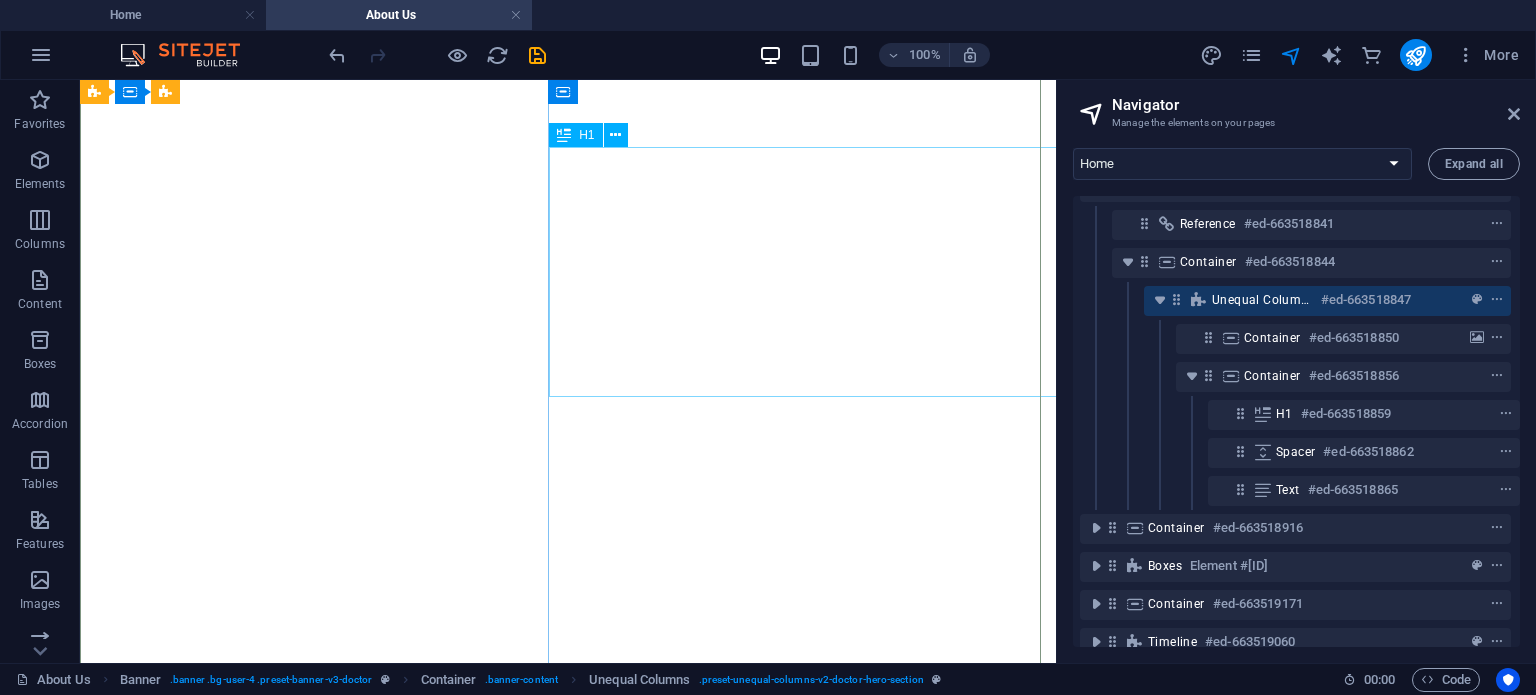 click on "Skay Pharmaceuticals was founded in [YEAR]" at bounding box center (568, 1537) 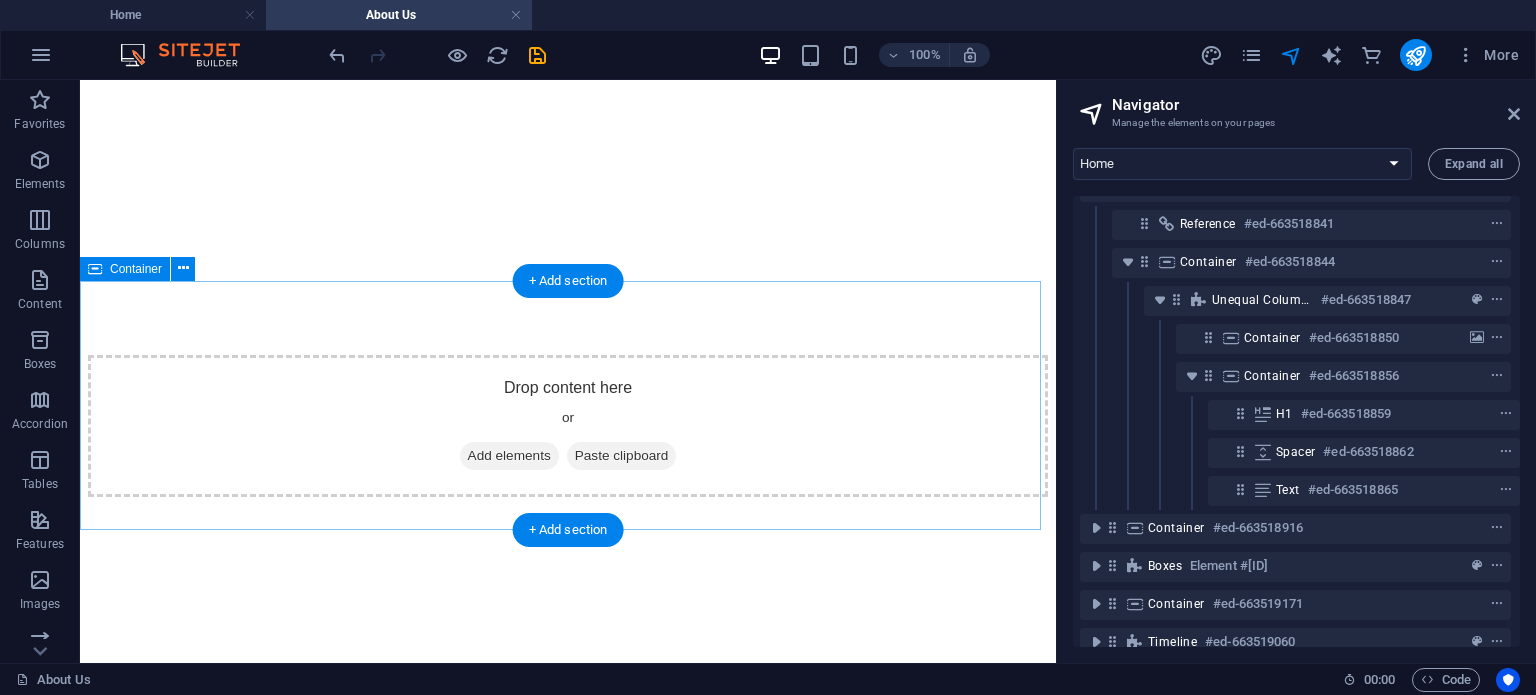 scroll, scrollTop: 1164, scrollLeft: 0, axis: vertical 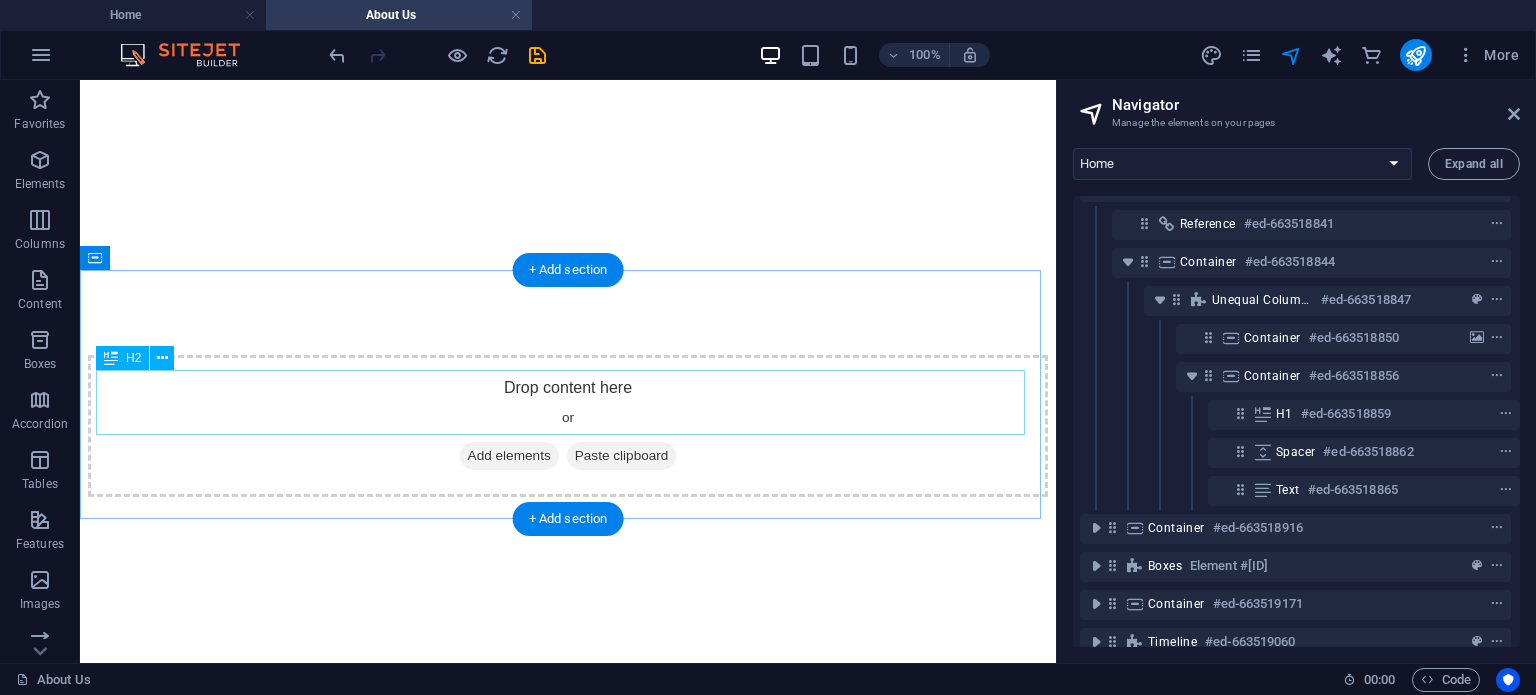 click on "Our values" at bounding box center [568, 1398] 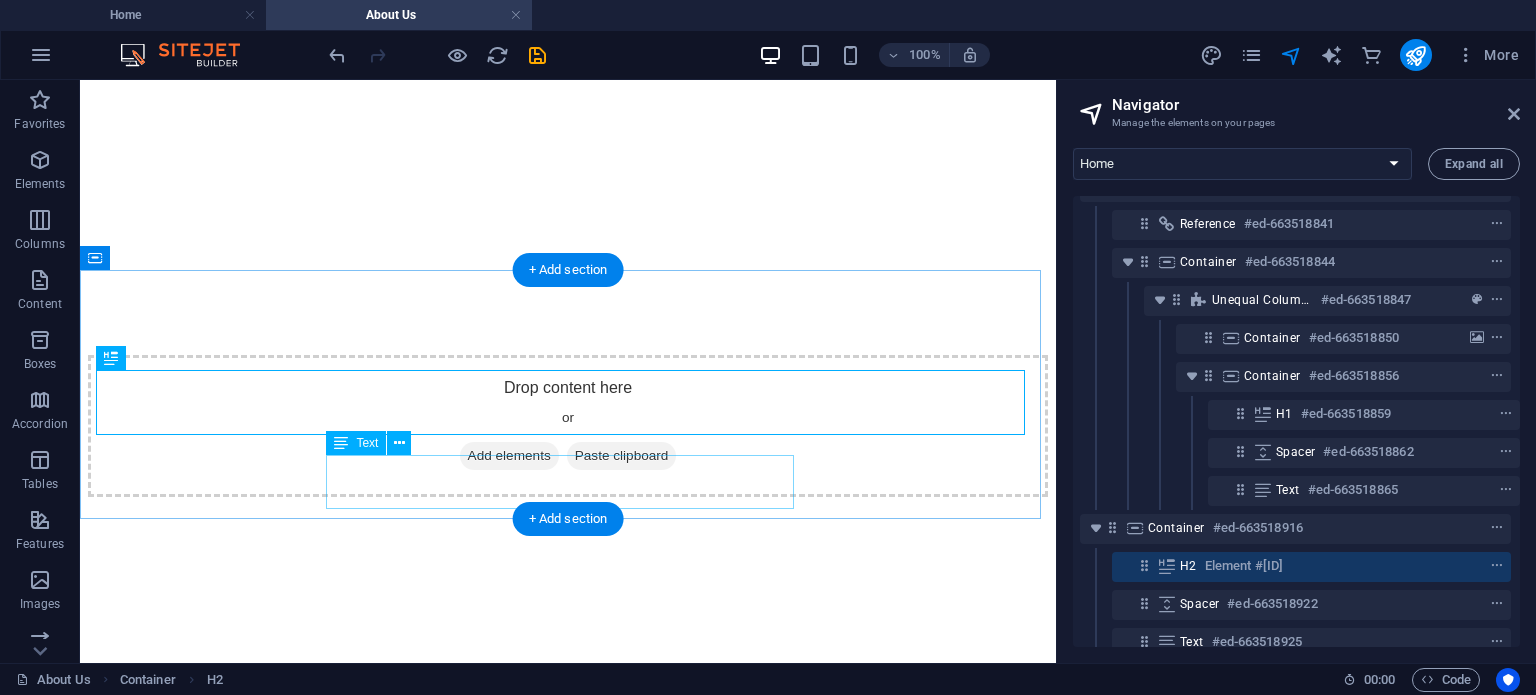 click on "Lorem ipsum dolor sit amet, consectetur adipiscing elit. In tellus lectus ullamcorper diam integer." at bounding box center [568, 1477] 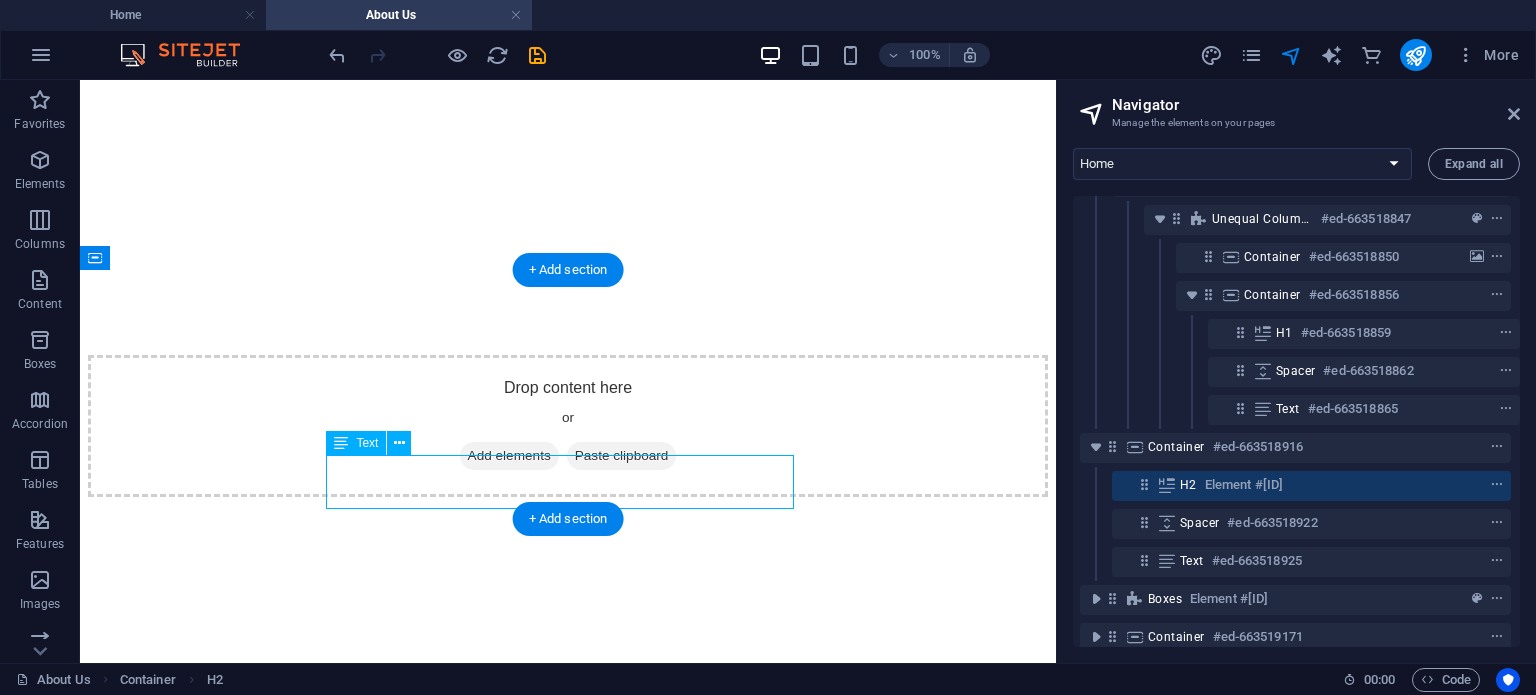 click on "Lorem ipsum dolor sit amet, consectetur adipiscing elit. In tellus lectus ullamcorper diam integer." at bounding box center [568, 1477] 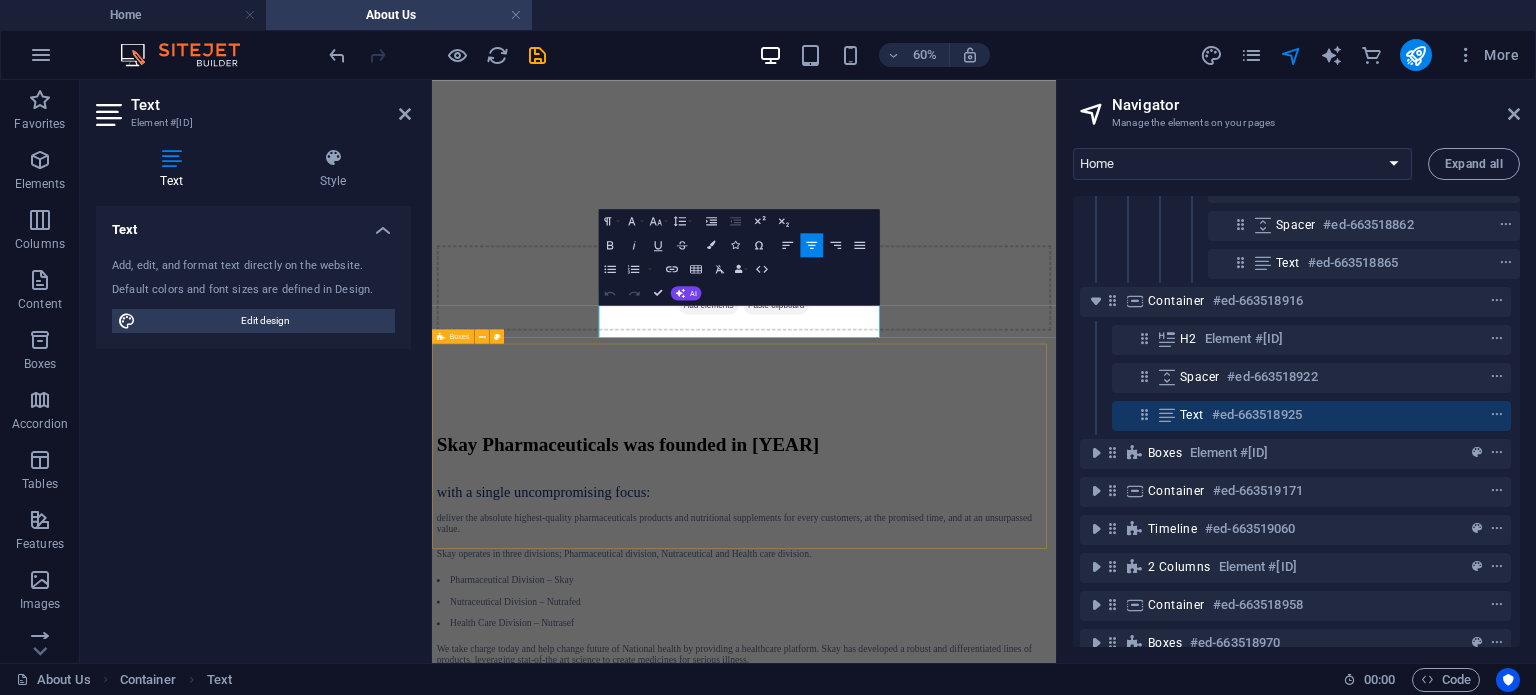 scroll, scrollTop: 260, scrollLeft: 4, axis: both 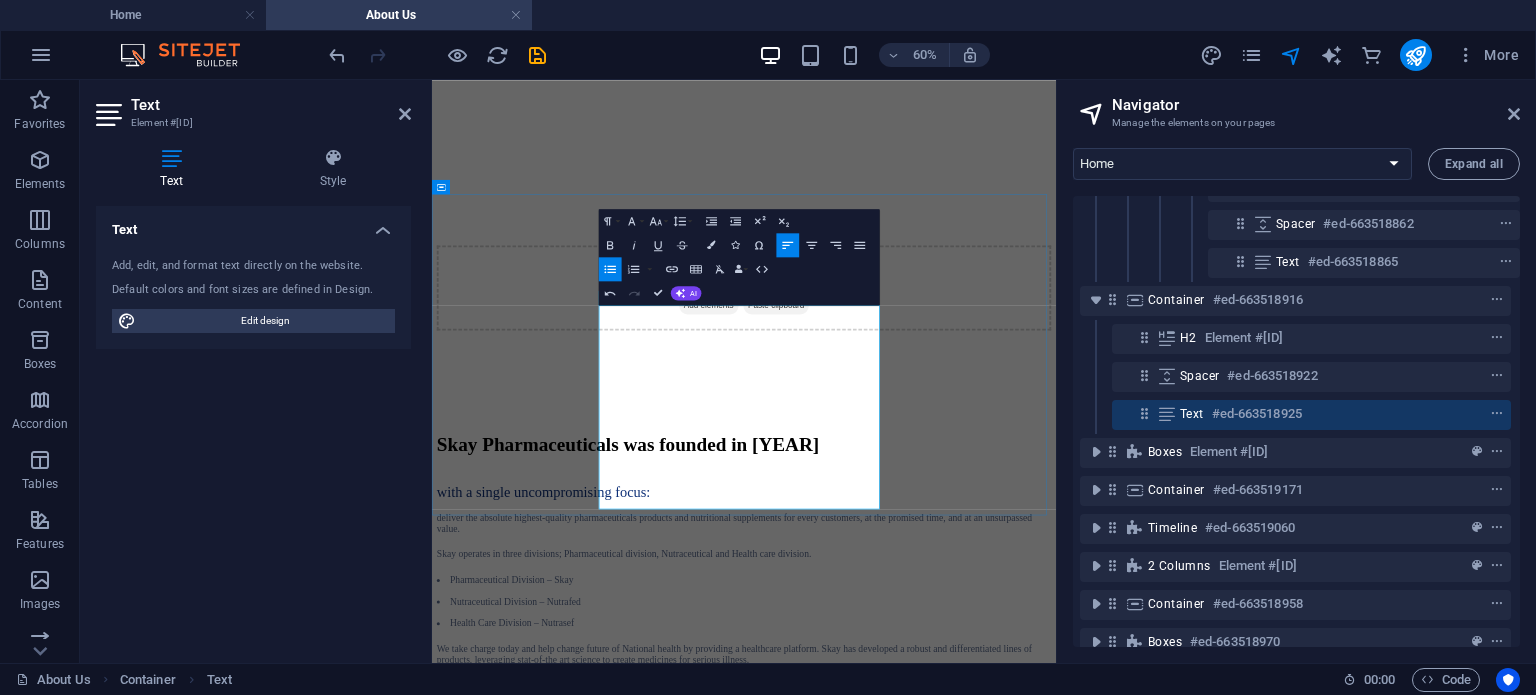 click on "Our Value" at bounding box center (952, 1472) 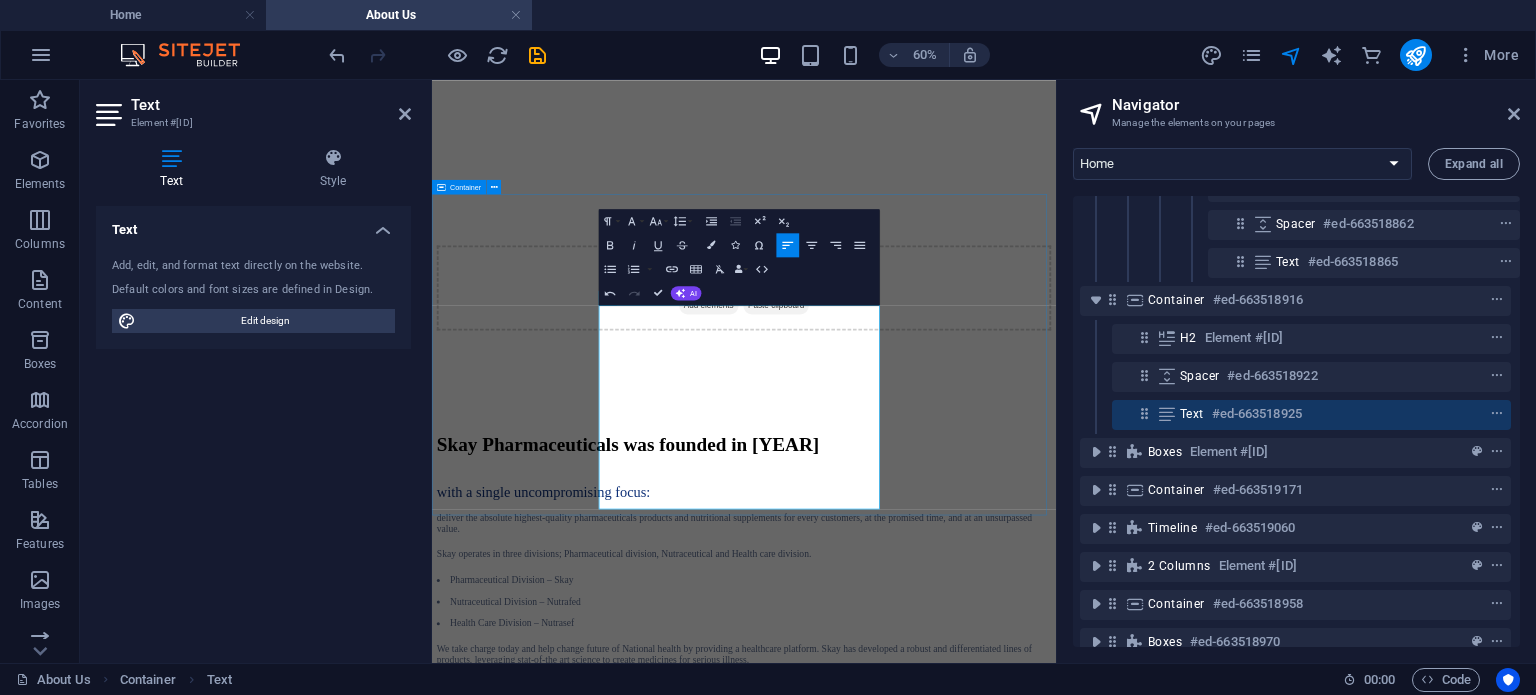 click on "Our values Our Value Six Core values, guide our endeavor as we work to realize our Vision: Courage : Opens the door to the future Achievement: Makes our entrepreneurial success possible Responsibility: Determines our entrepreneurial actions Respect :Foundation of any partnership Integrity :Ensures our credibility Transparency: Makes mutual trust possible" at bounding box center [952, 1518] 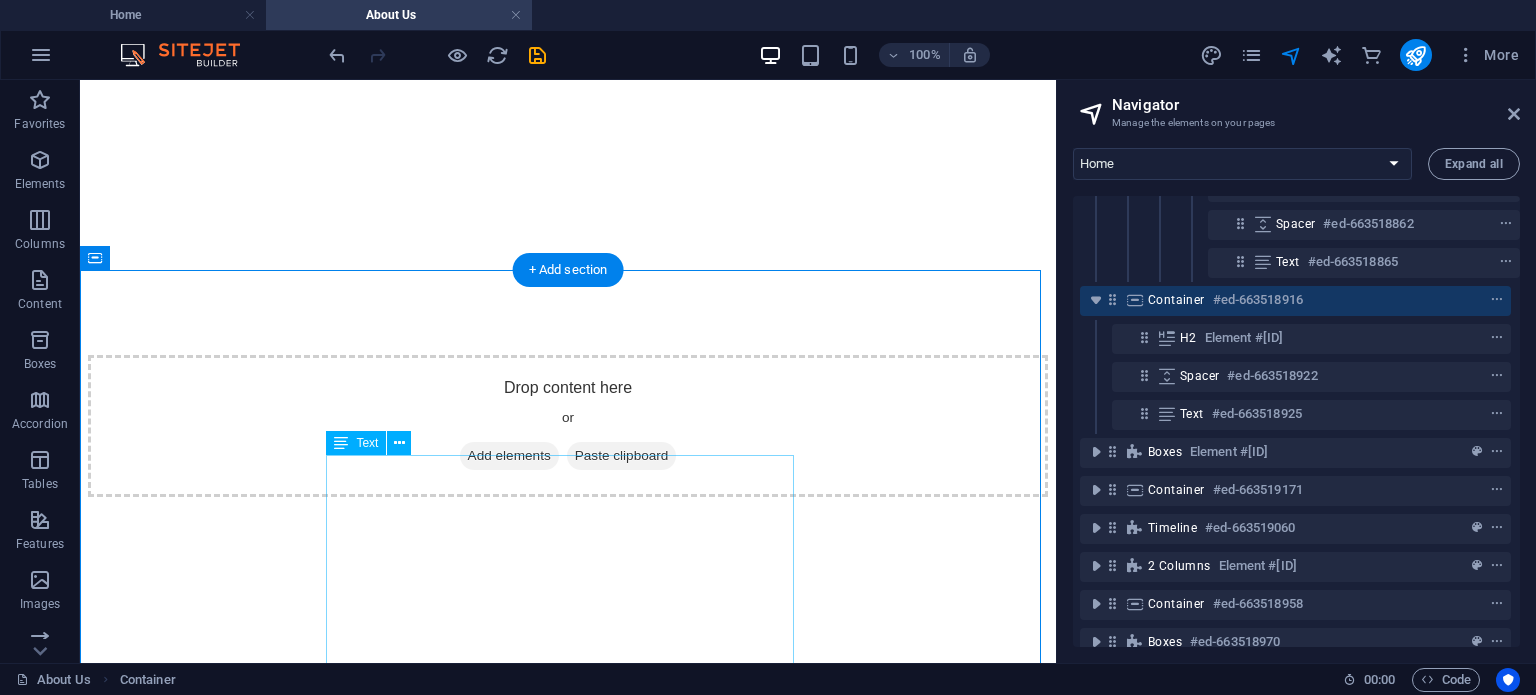 click on "Our Value Six Core values, guide our endeavor as we work to realize our Vision: Courage : Opens the door to the future Achievement: Makes our entrepreneurial success possible Responsibility: Determines our entrepreneurial actions Respect :Foundation of any partnership Integrity :Ensures our credibility Transparency: Makes mutual trust possible" at bounding box center (568, 1607) 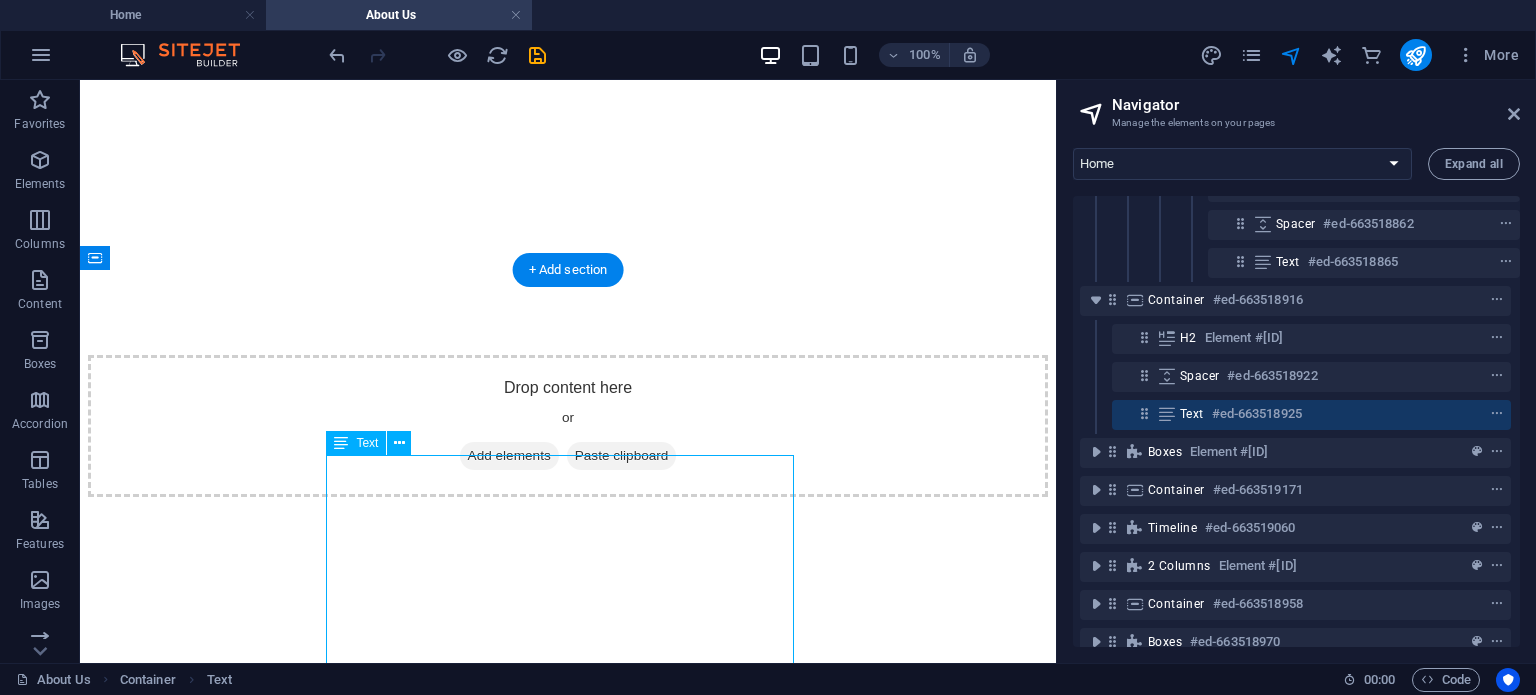 click on "Our Value Six Core values, guide our endeavor as we work to realize our Vision: Courage : Opens the door to the future Achievement: Makes our entrepreneurial success possible Responsibility: Determines our entrepreneurial actions Respect :Foundation of any partnership Integrity :Ensures our credibility Transparency: Makes mutual trust possible" at bounding box center [568, 1607] 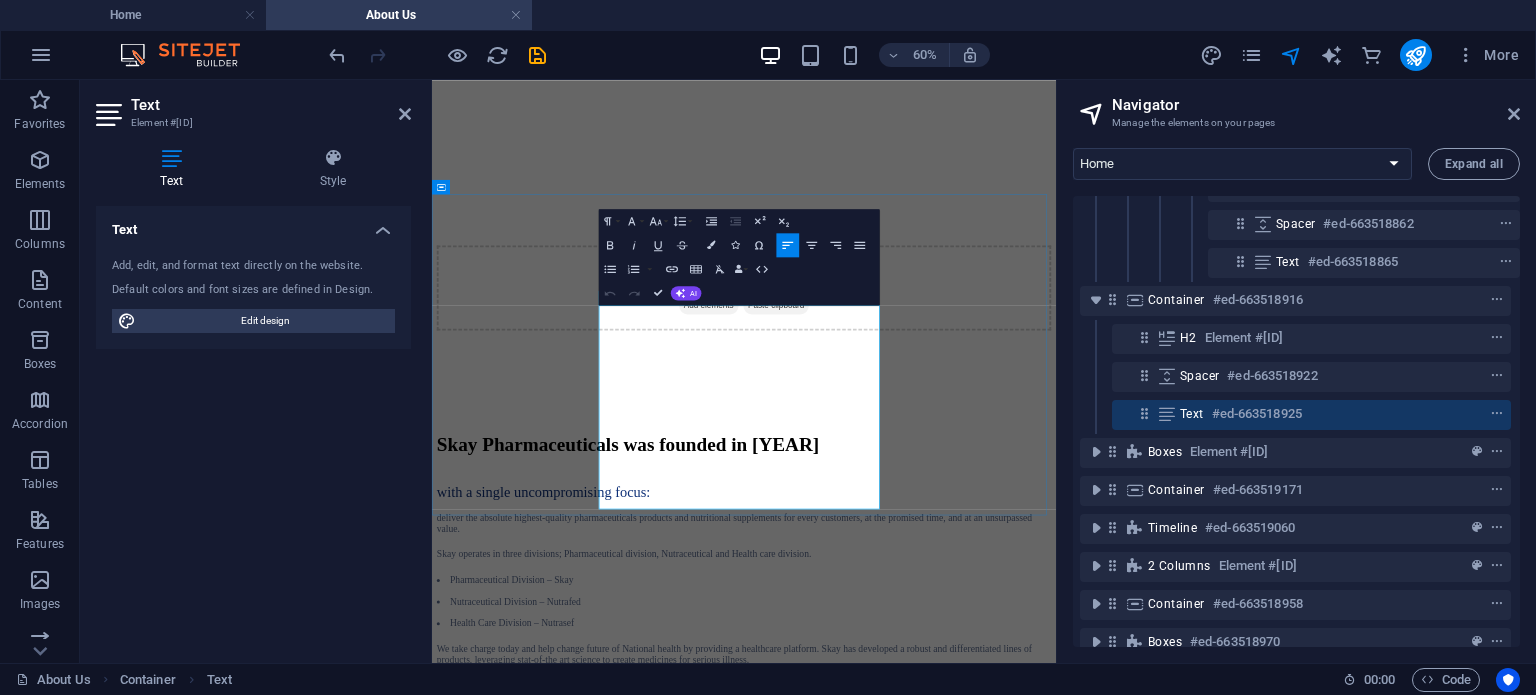 click on "Our Value" at bounding box center [952, 1472] 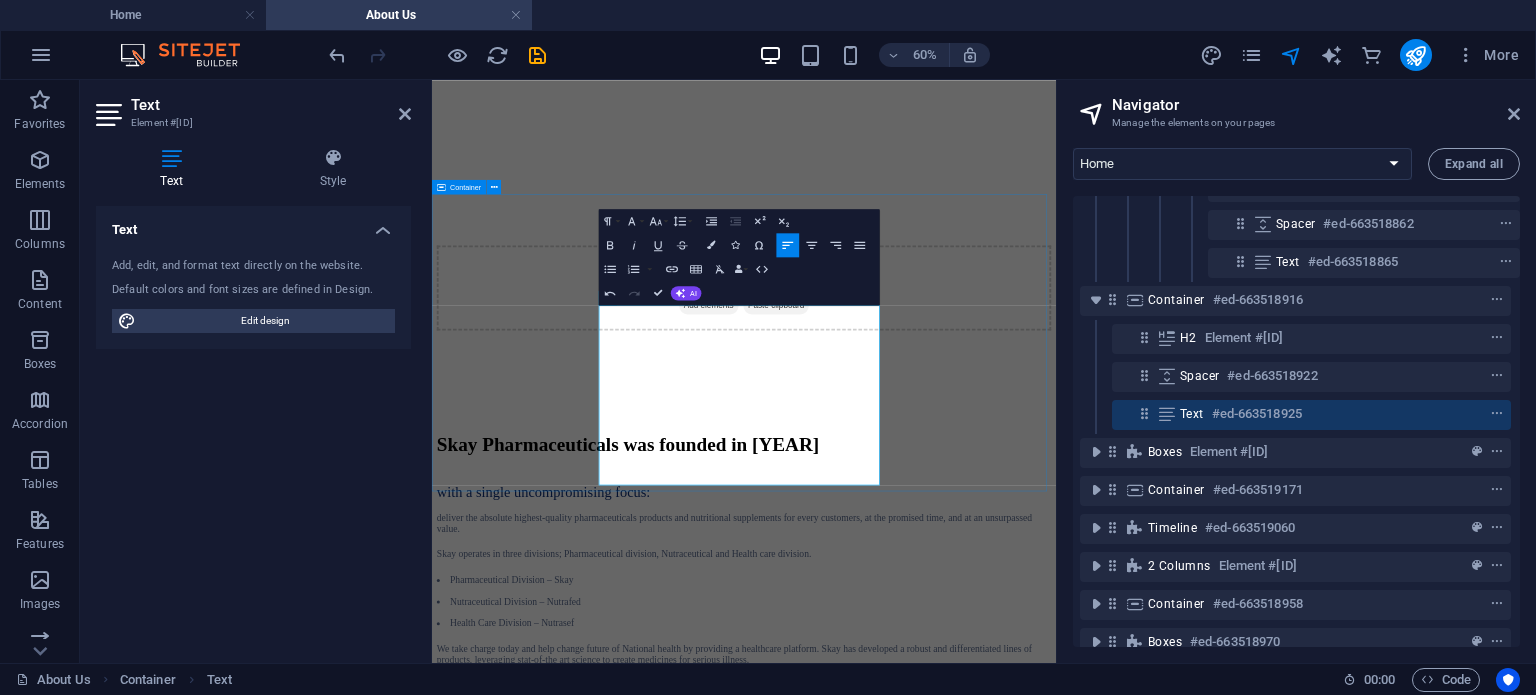 click on "Our values Six Core values, guide our endeavor as we work to realize our Vision: Courage : Opens the door to the future Achievement: Makes our entrepreneurial success possible Responsibility: Determines our entrepreneurial actions Respect :Foundation of any partnership Integrity :Ensures our credibility Transparency: Makes mutual trust possible" at bounding box center (952, 1493) 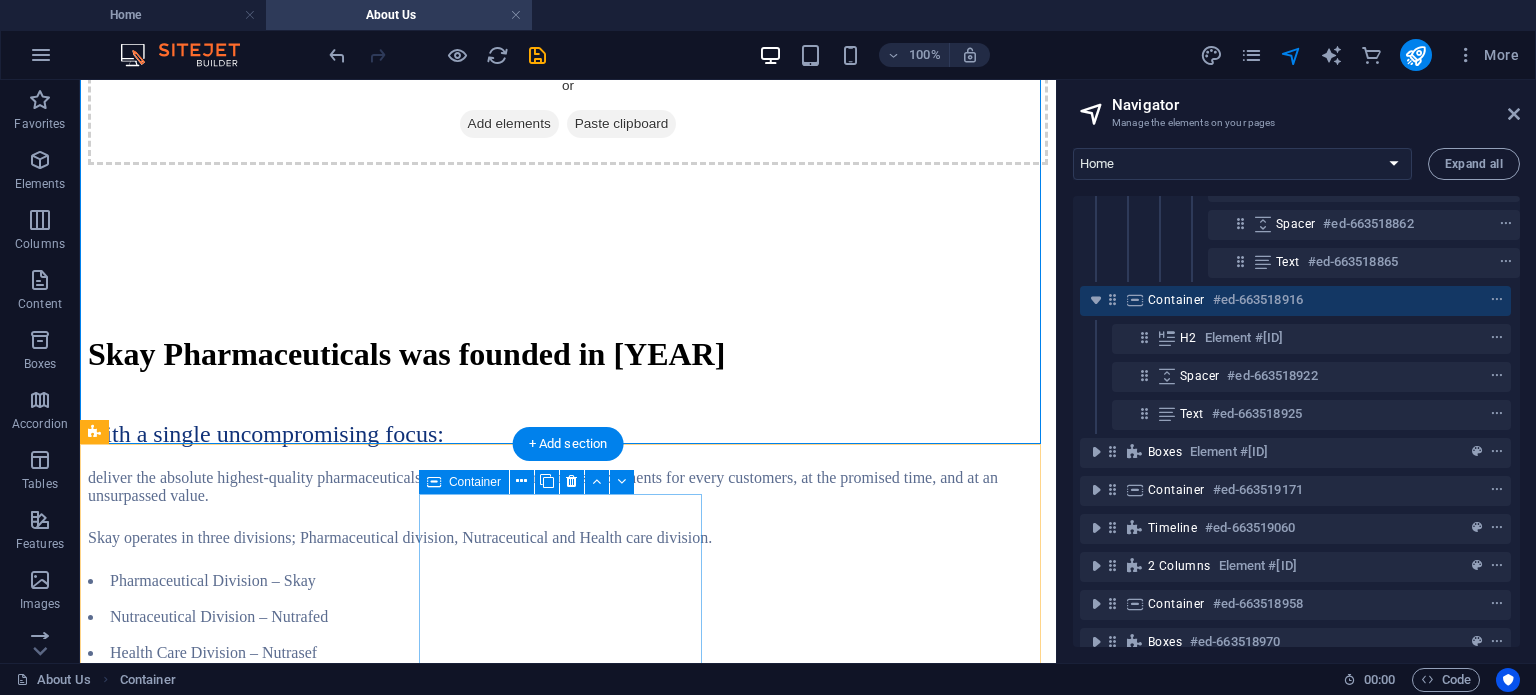 scroll, scrollTop: 1504, scrollLeft: 0, axis: vertical 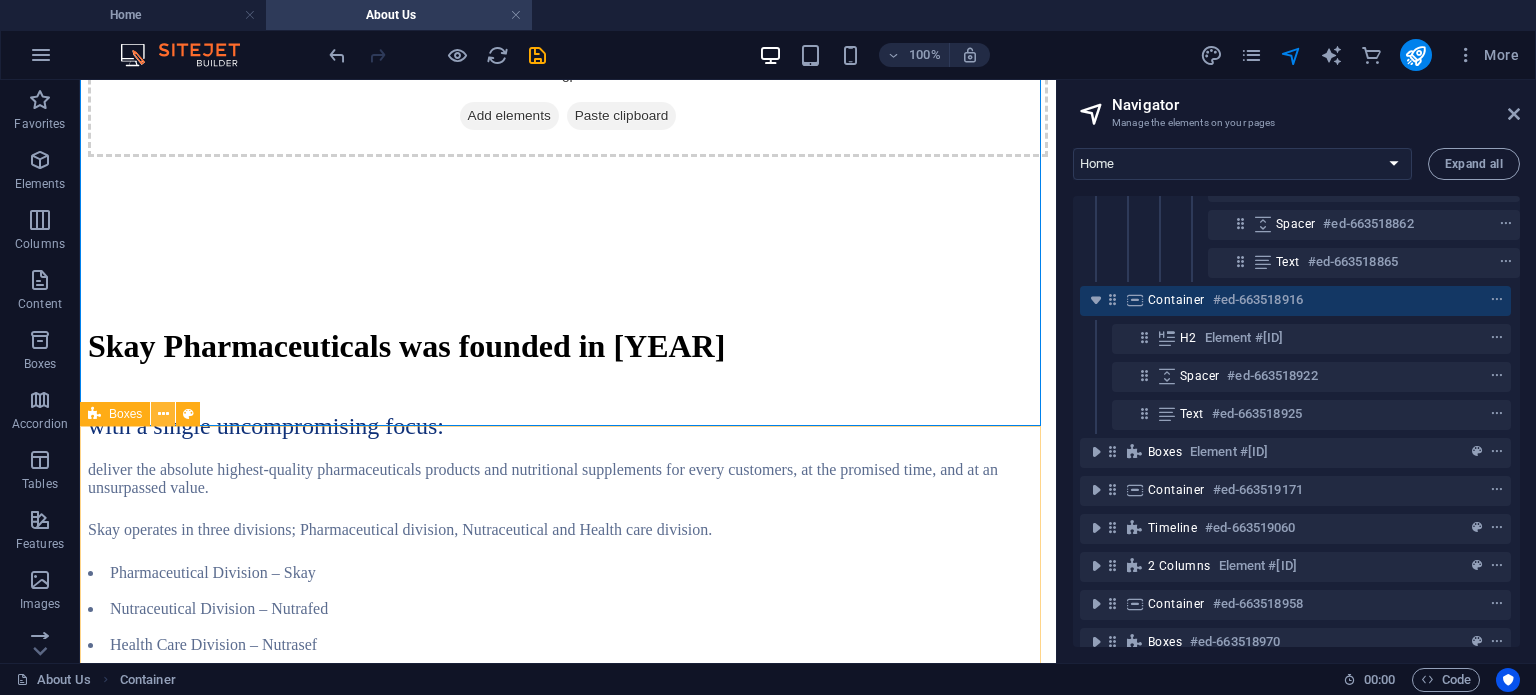 click at bounding box center (163, 414) 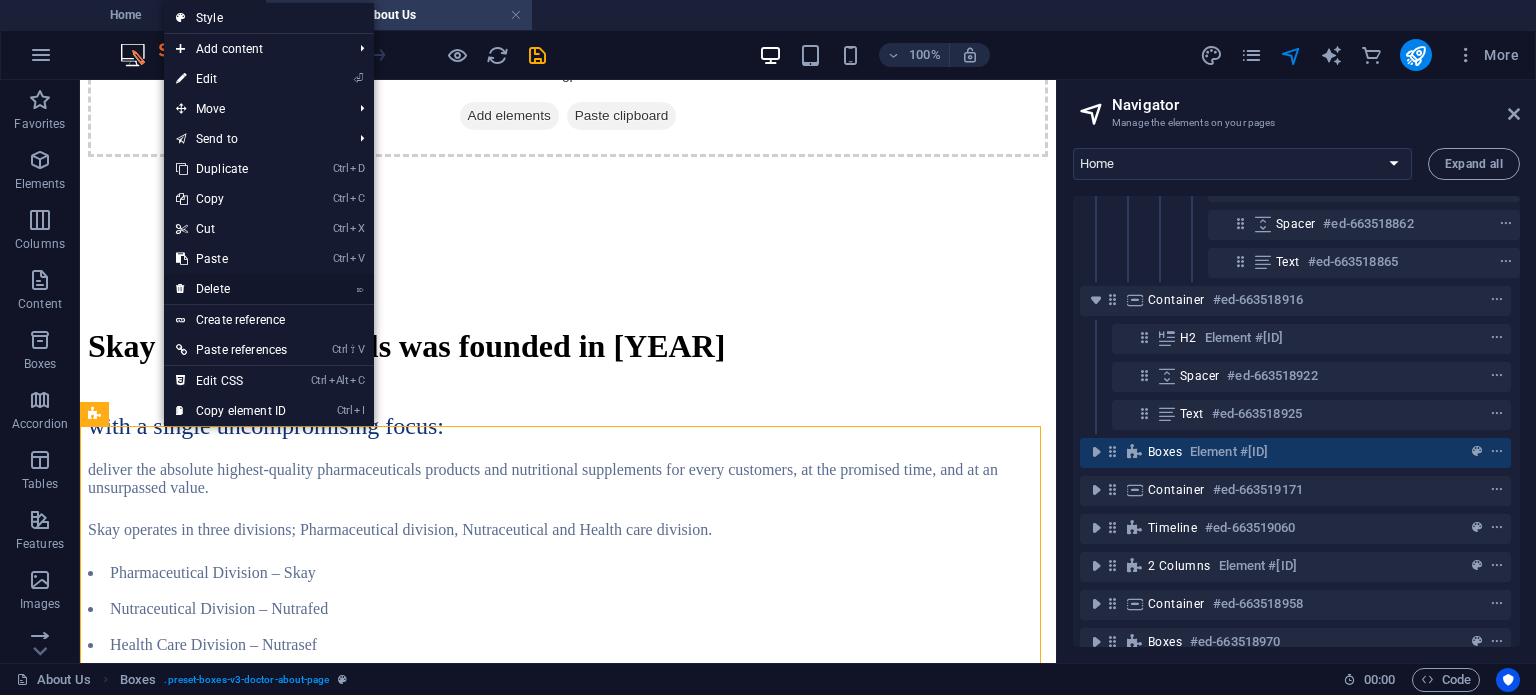 click on "⌦  Delete" at bounding box center (231, 289) 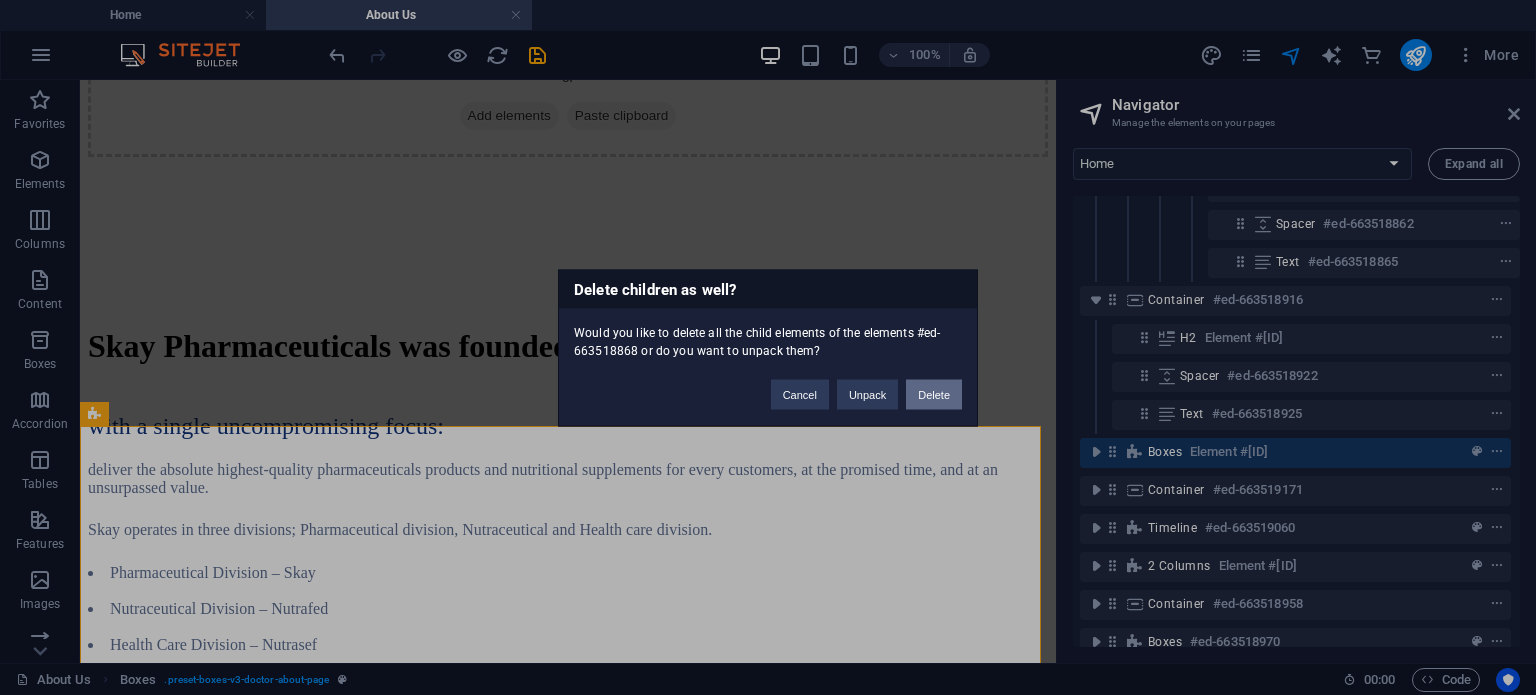 click on "Delete" at bounding box center (934, 394) 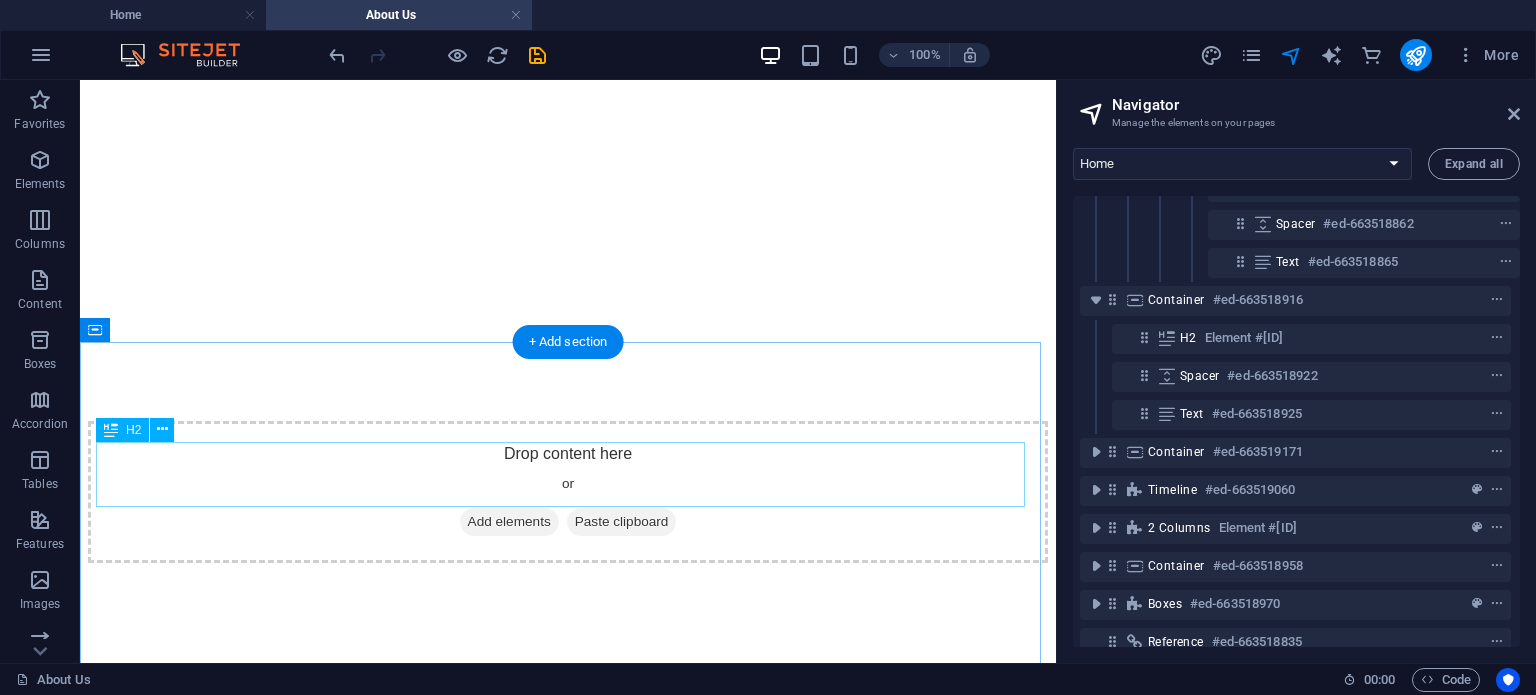 scroll, scrollTop: 1090, scrollLeft: 0, axis: vertical 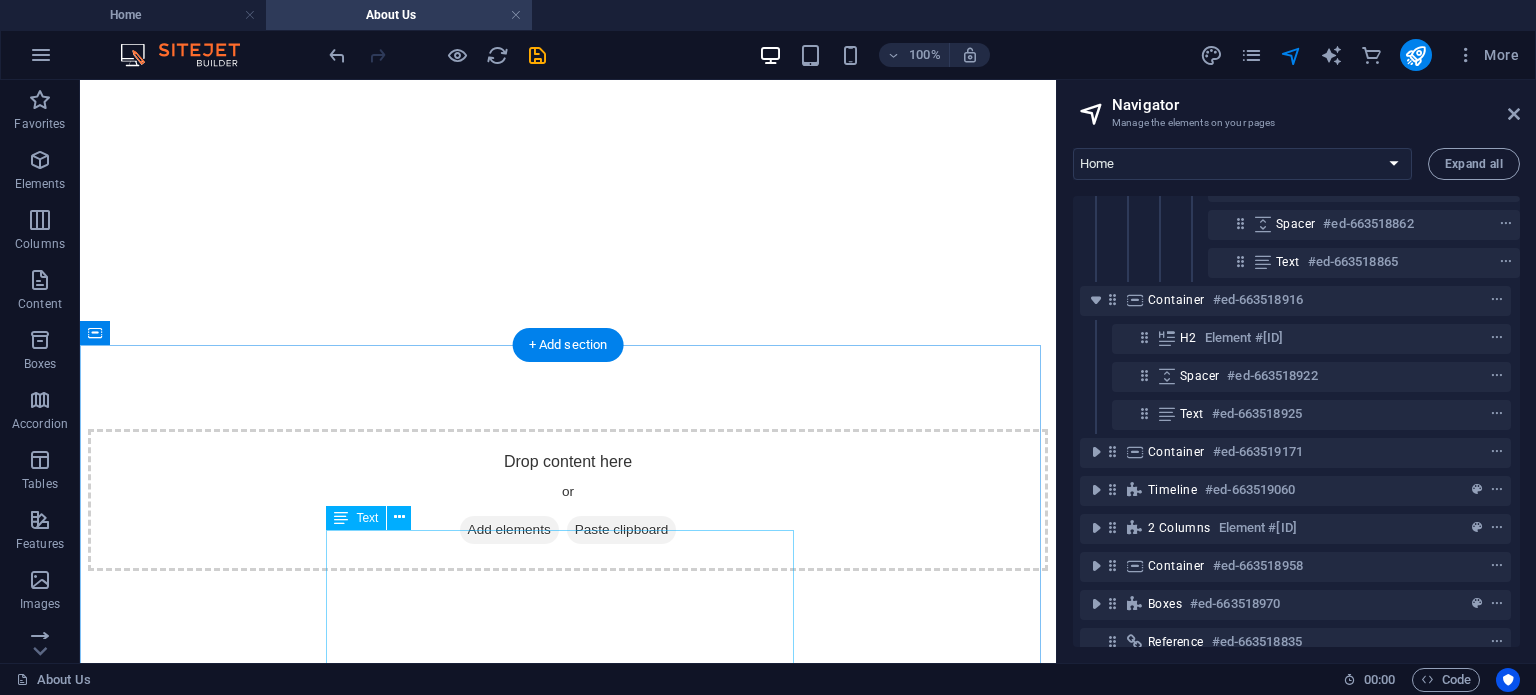 click on "Six Core values, guide our endeavor as we work to realize our Vision: Courage : Opens the door to the future Achievement: Makes our entrepreneurial success possible Responsibility: Determines our entrepreneurial actions Respect :Foundation of any partnership Integrity :Ensures our credibility Transparency: Makes mutual trust possible" at bounding box center (568, 1656) 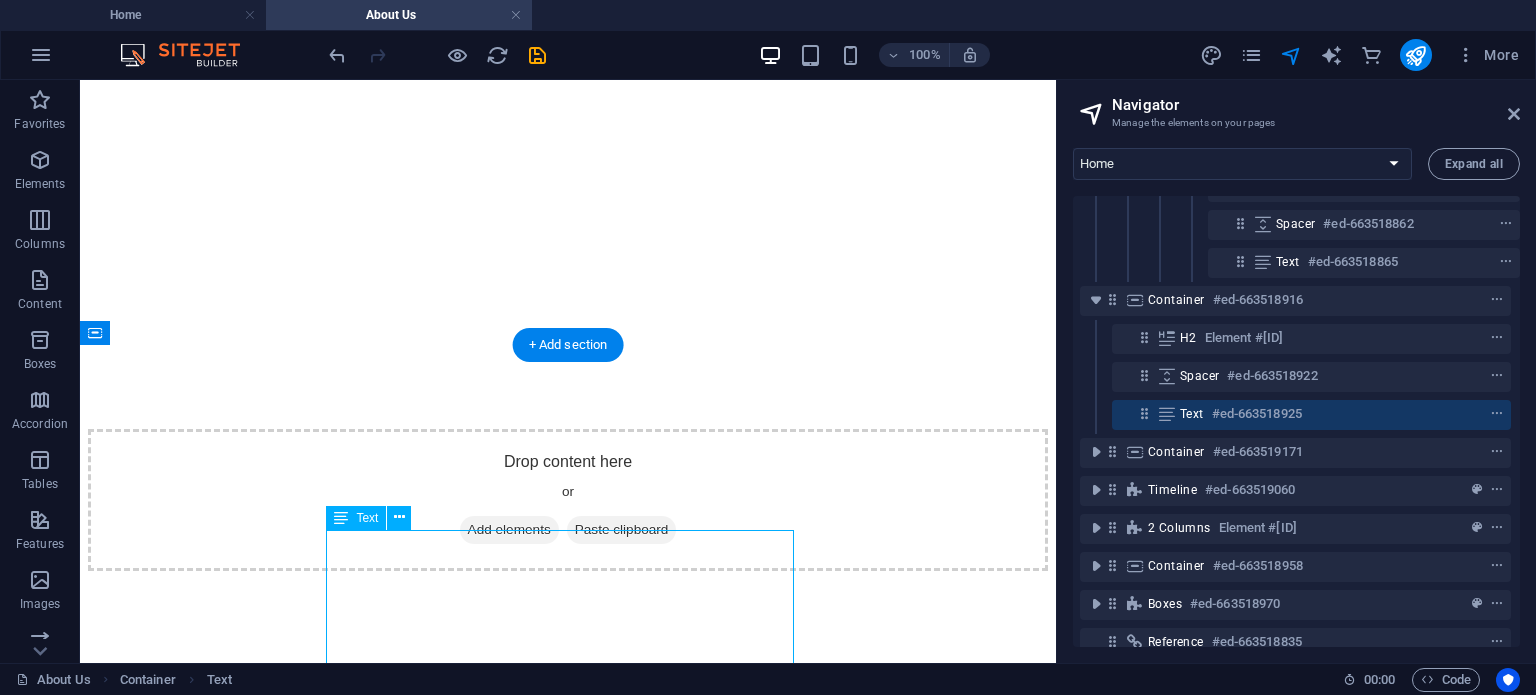 click on "Six Core values, guide our endeavor as we work to realize our Vision: Courage : Opens the door to the future Achievement: Makes our entrepreneurial success possible Responsibility: Determines our entrepreneurial actions Respect :Foundation of any partnership Integrity :Ensures our credibility Transparency: Makes mutual trust possible" at bounding box center (568, 1656) 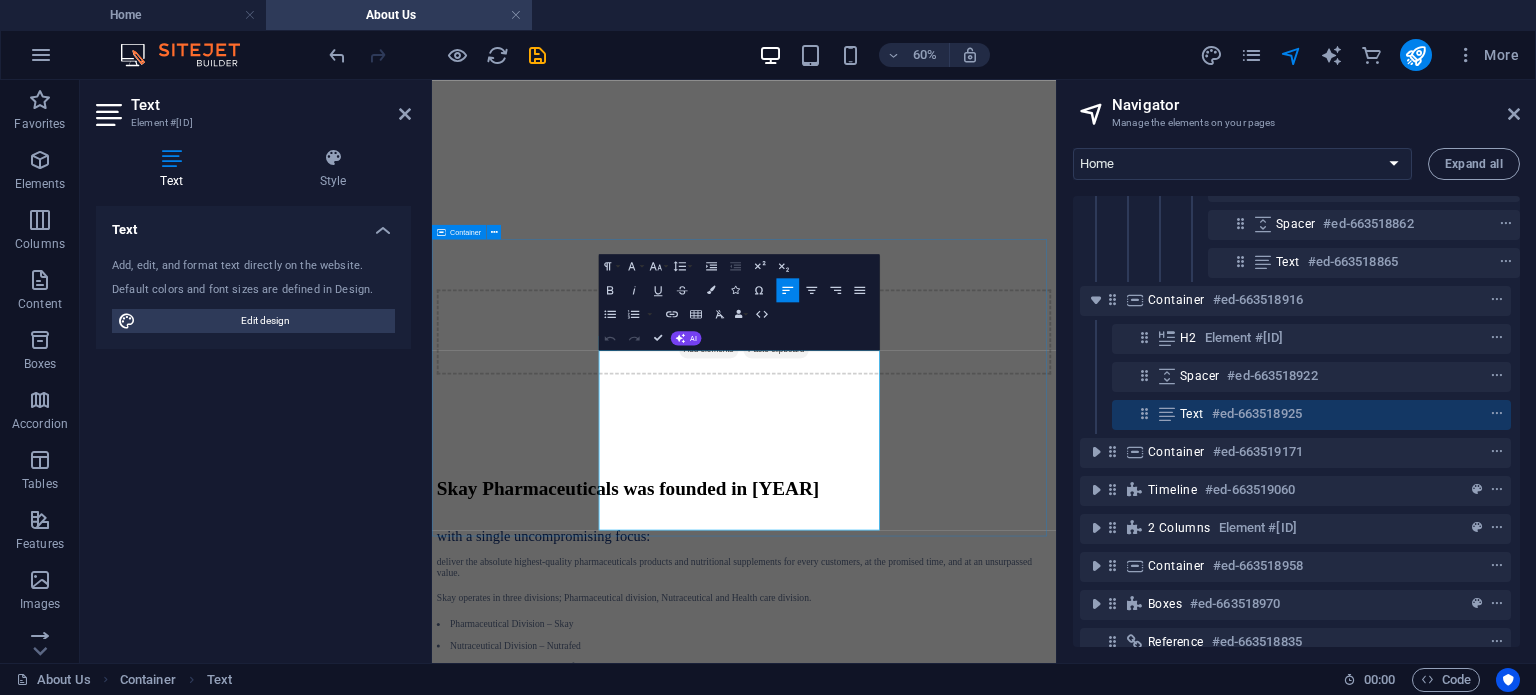 click on "Our values Six Core values, guide our endeavor as we work to realize our Vision: Courage : Opens the door to the future Achievement: Makes our entrepreneurial success possible Responsibility: Determines our entrepreneurial actions Respect :Foundation of any partnership Integrity :Ensures our credibility Transparency: Makes mutual trust possible" at bounding box center (952, 1567) 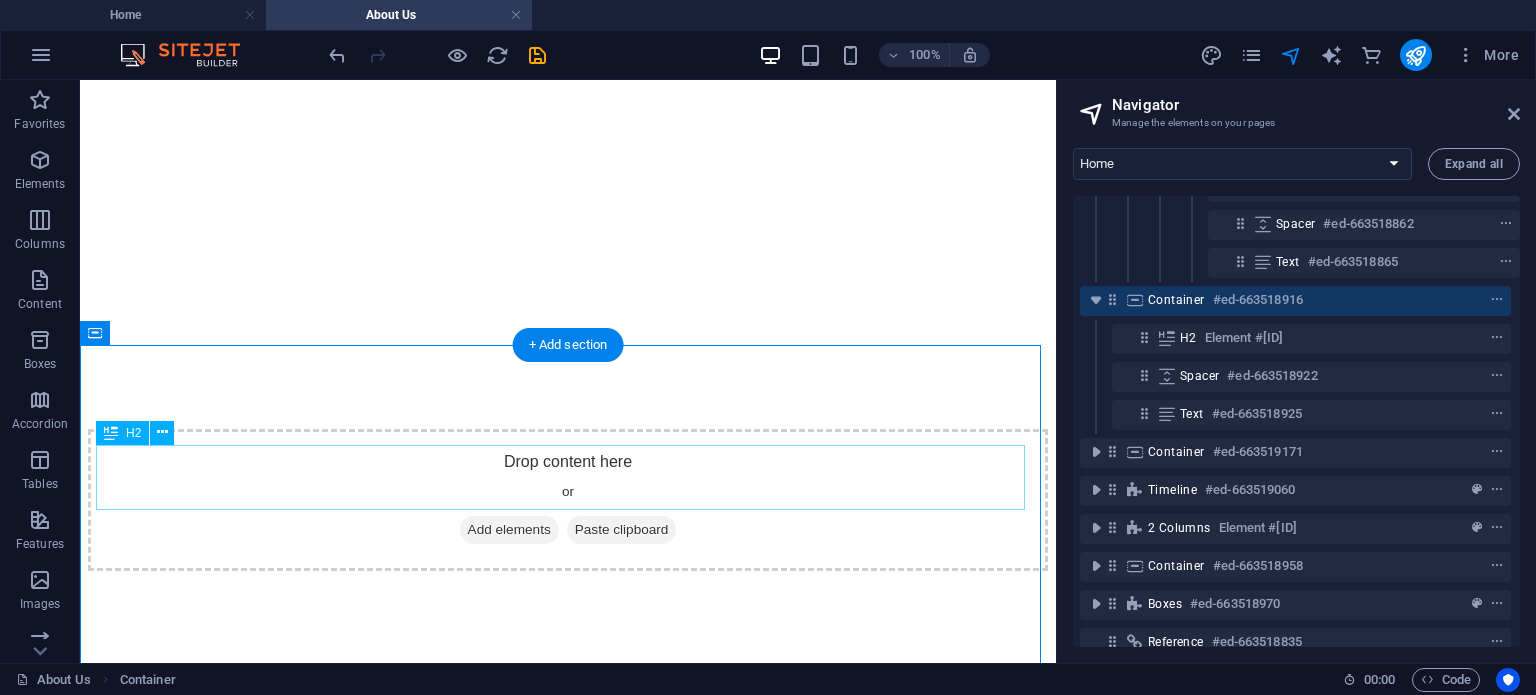 click on "Our values" at bounding box center (568, 1472) 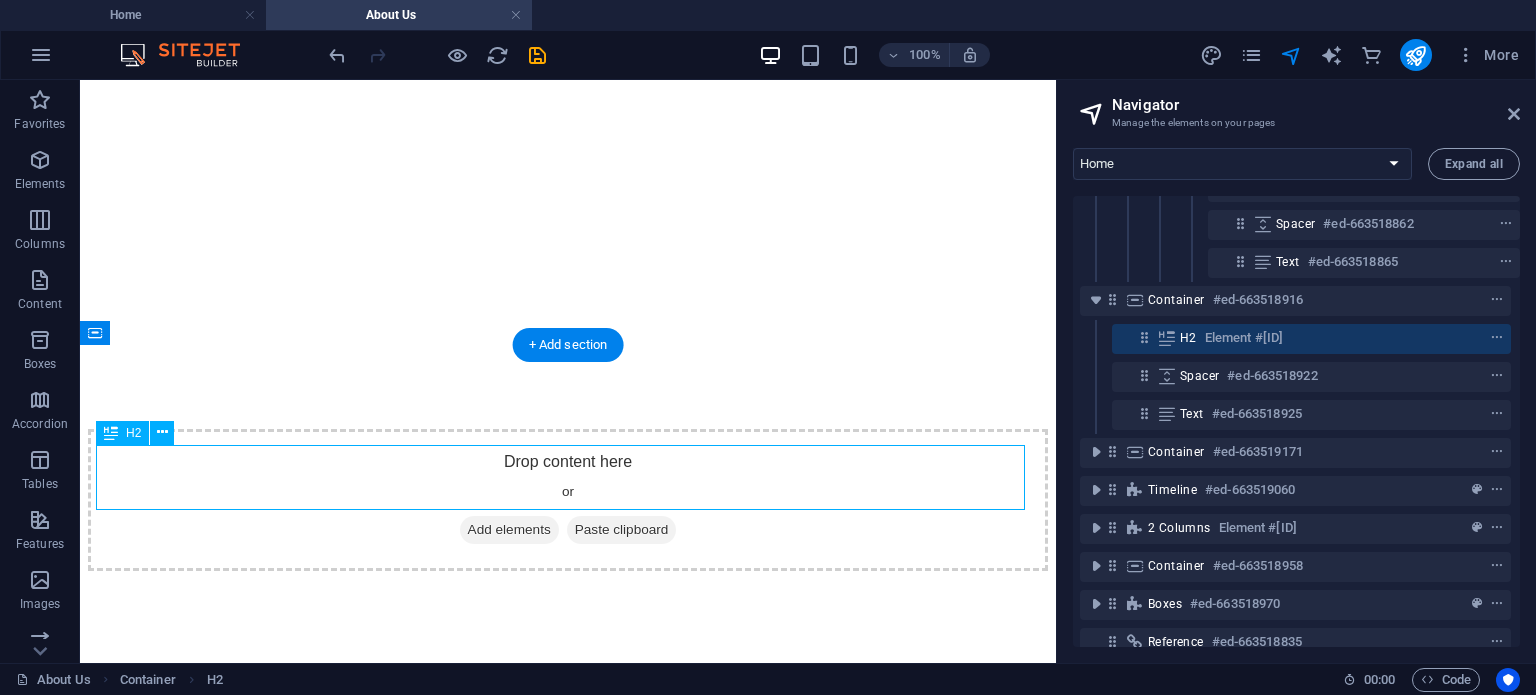 click on "Our values" at bounding box center (568, 1472) 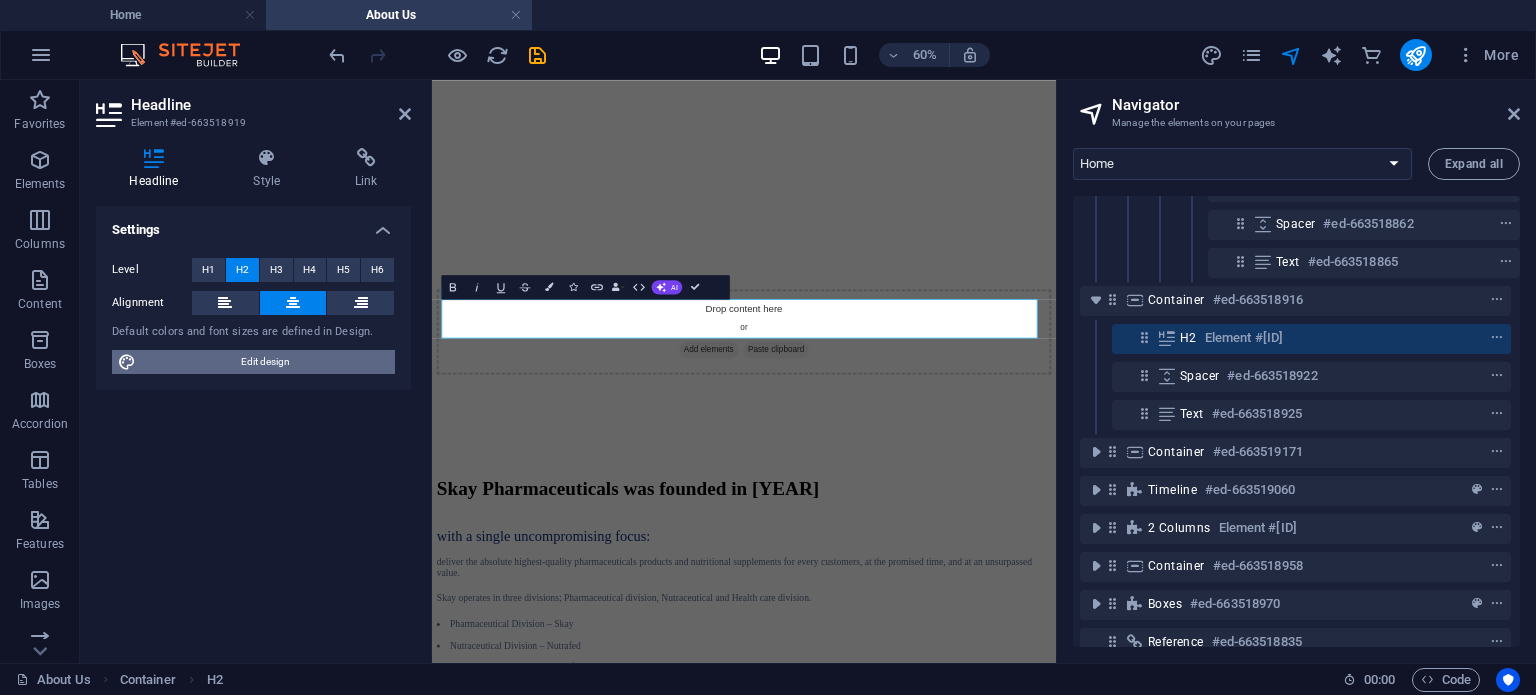 click on "Edit design" at bounding box center (265, 362) 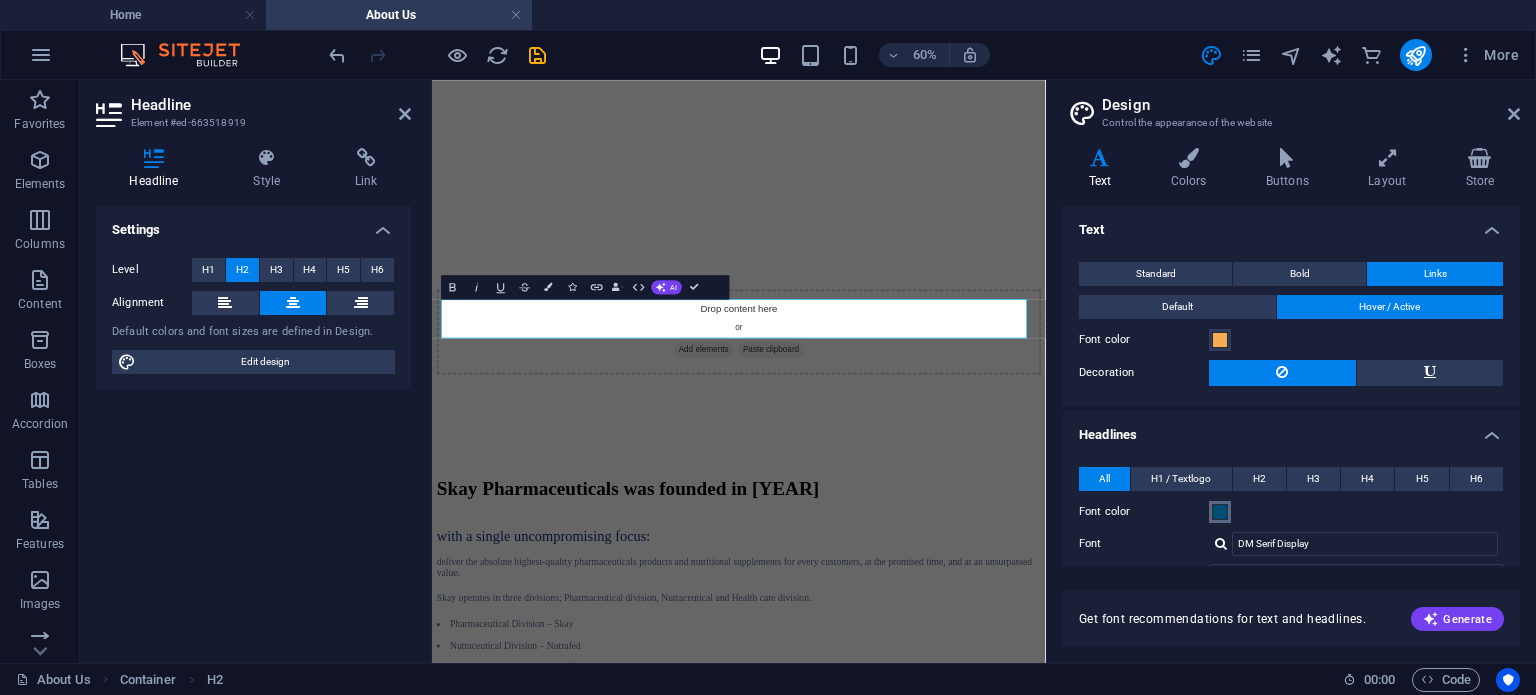 click at bounding box center [1220, 512] 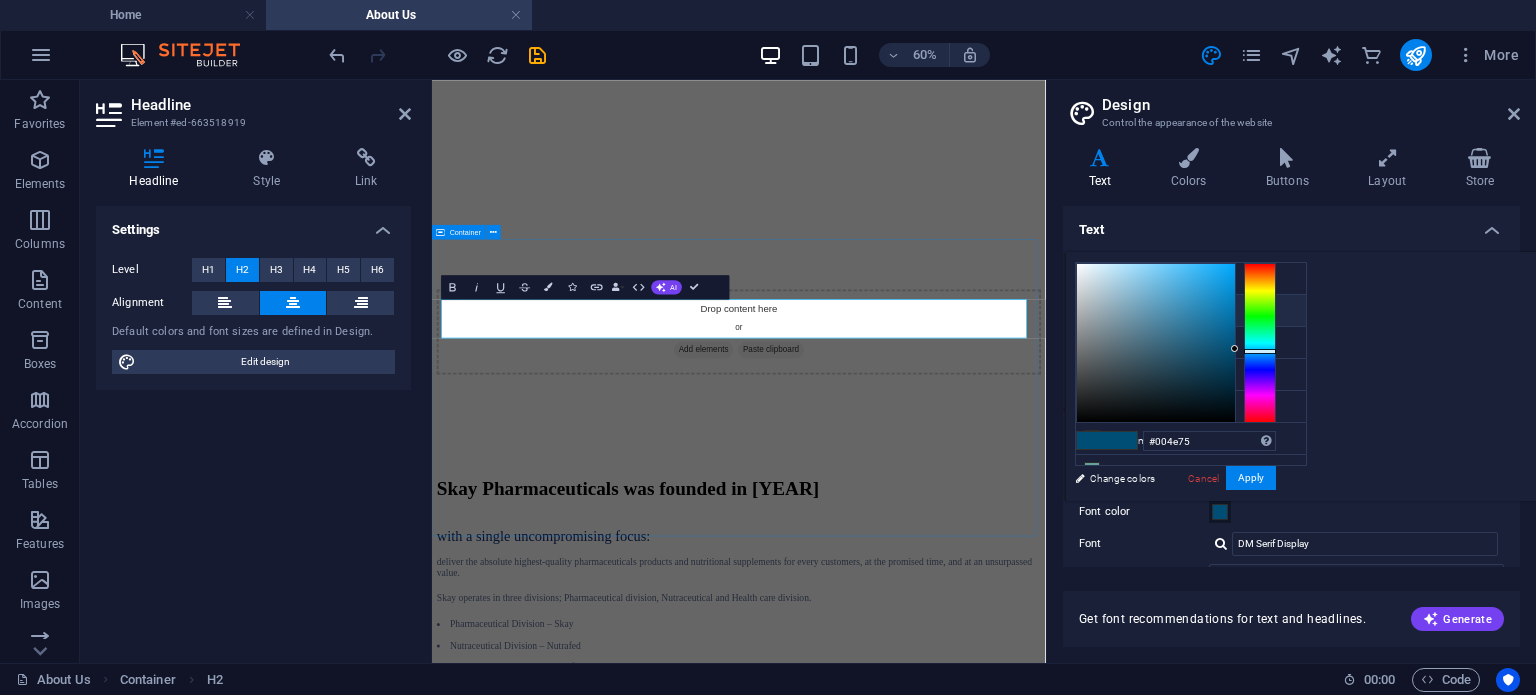 click on "Our values Six Core values, guide our endeavor as we work to realize our Vision: Courage : Opens the door to the future Achievement: Makes our entrepreneurial success possible Responsibility: Determines our entrepreneurial actions Respect :Foundation of any partnership Integrity :Ensures our credibility Transparency: Makes mutual trust possible" at bounding box center (943, 1567) 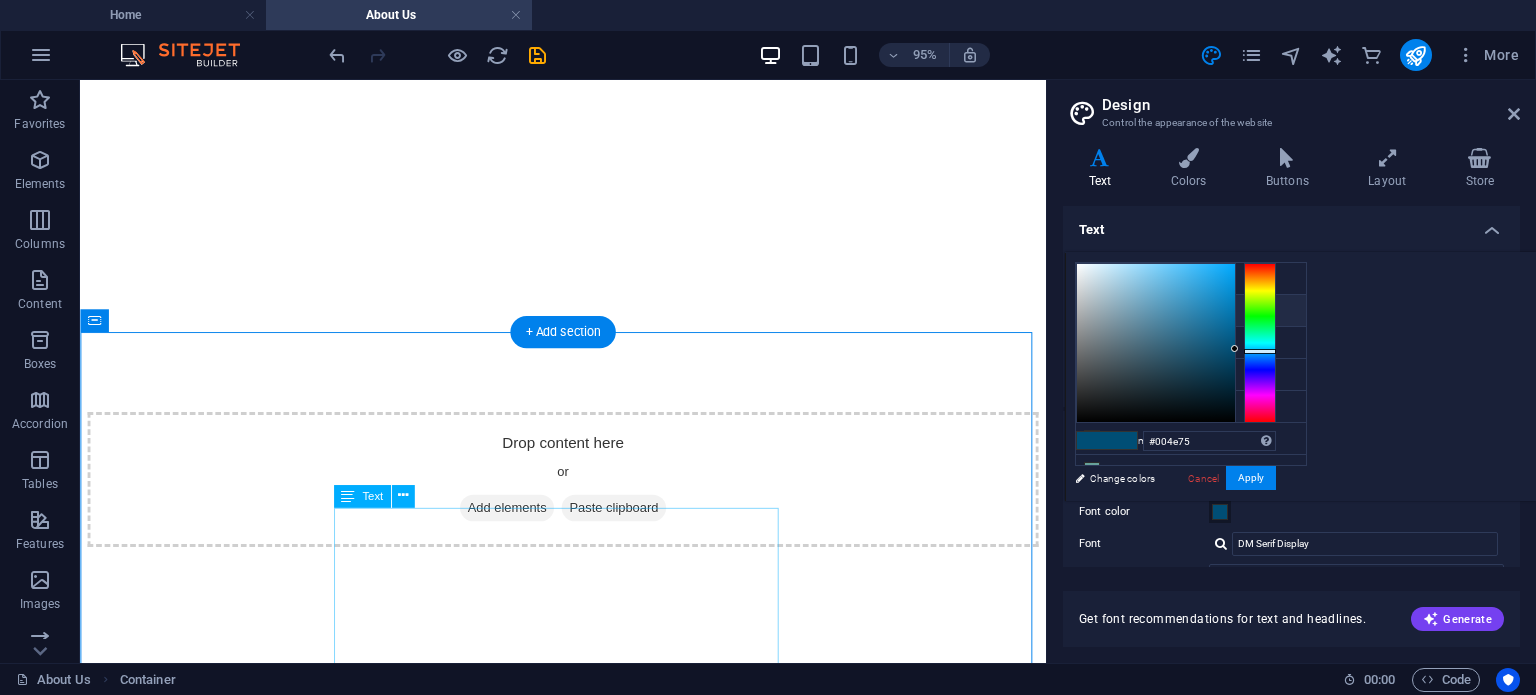 click on "Six Core values, guide our endeavor as we work to realize our Vision: Courage : Opens the door to the future Achievement: Makes our entrepreneurial success possible Responsibility: Determines our entrepreneurial actions Respect :Foundation of any partnership Integrity :Ensures our credibility Transparency: Makes mutual trust possible" at bounding box center (588, 1656) 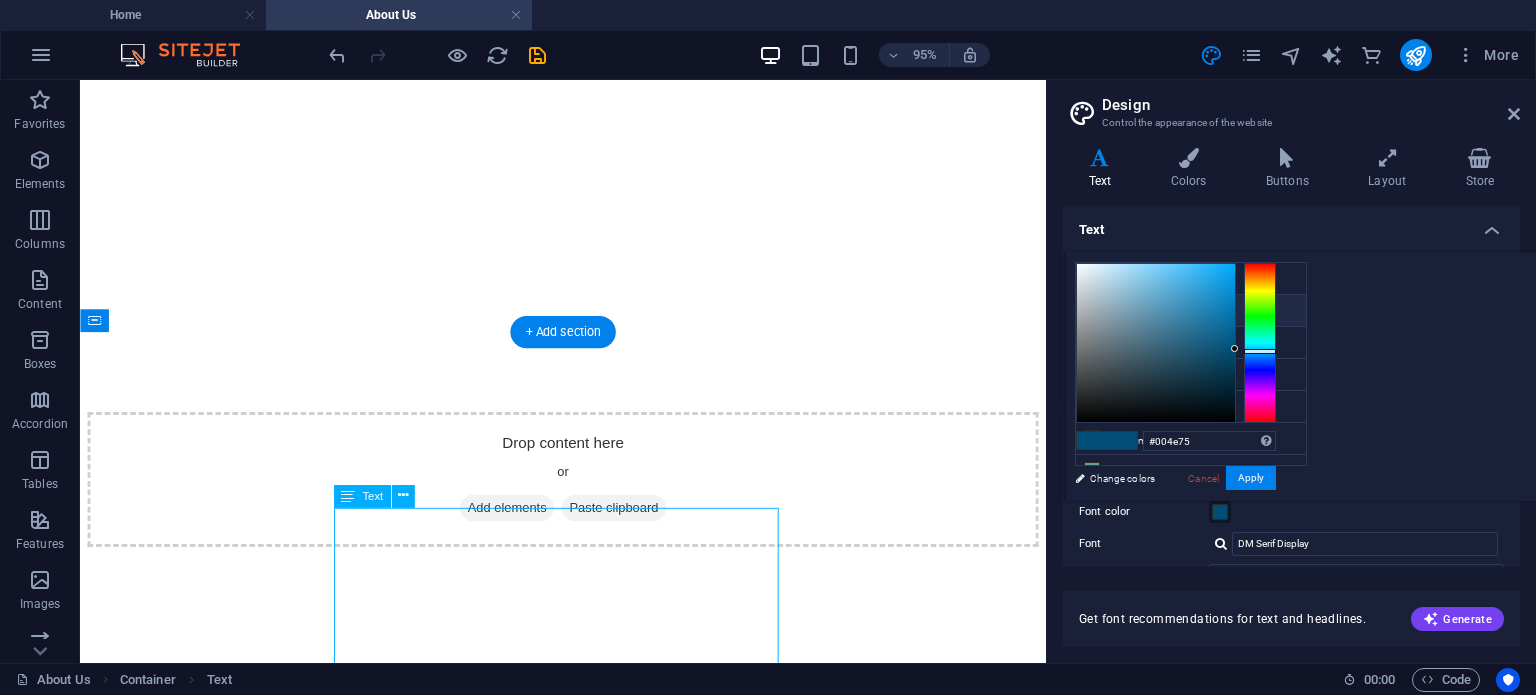 click on "Six Core values, guide our endeavor as we work to realize our Vision: Courage : Opens the door to the future Achievement: Makes our entrepreneurial success possible Responsibility: Determines our entrepreneurial actions Respect :Foundation of any partnership Integrity :Ensures our credibility Transparency: Makes mutual trust possible" at bounding box center [588, 1656] 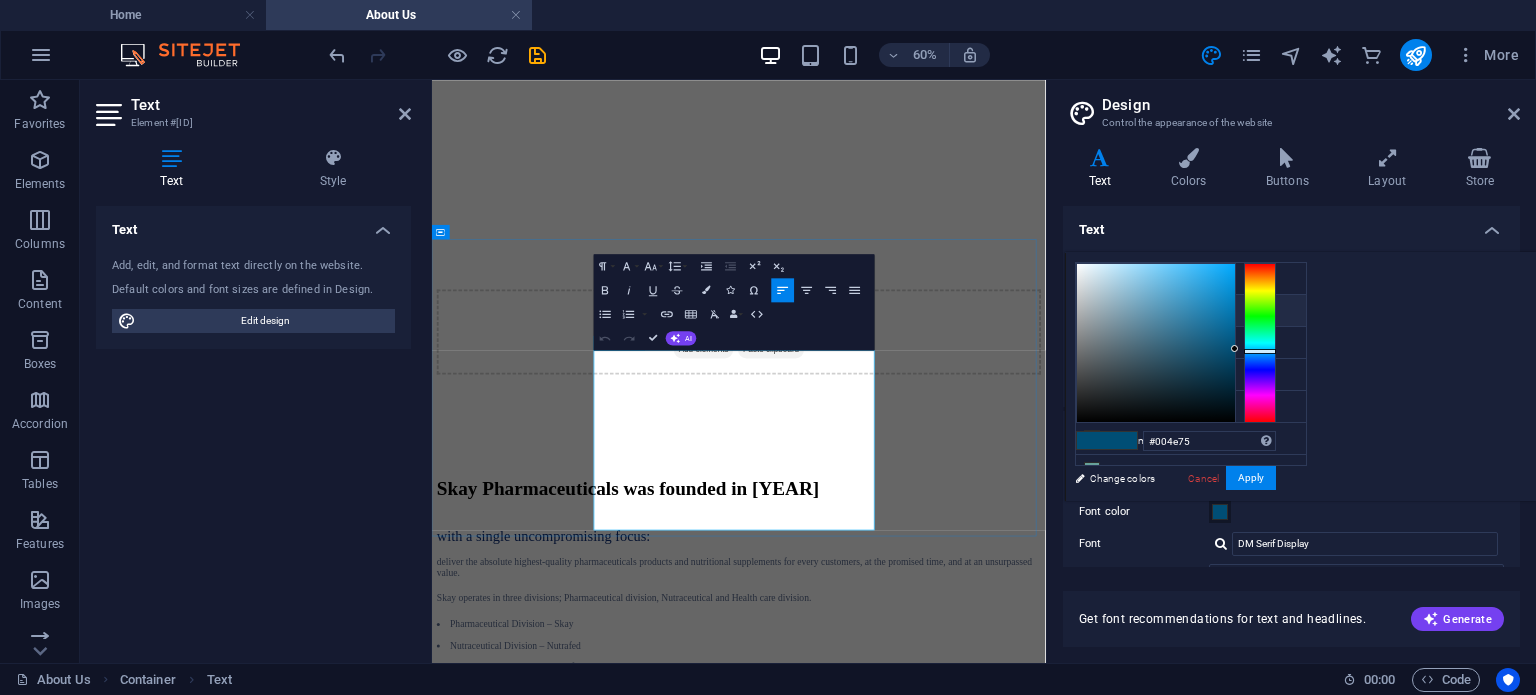 click on "Achievement: Makes our entrepreneurial success possible" at bounding box center (943, 1632) 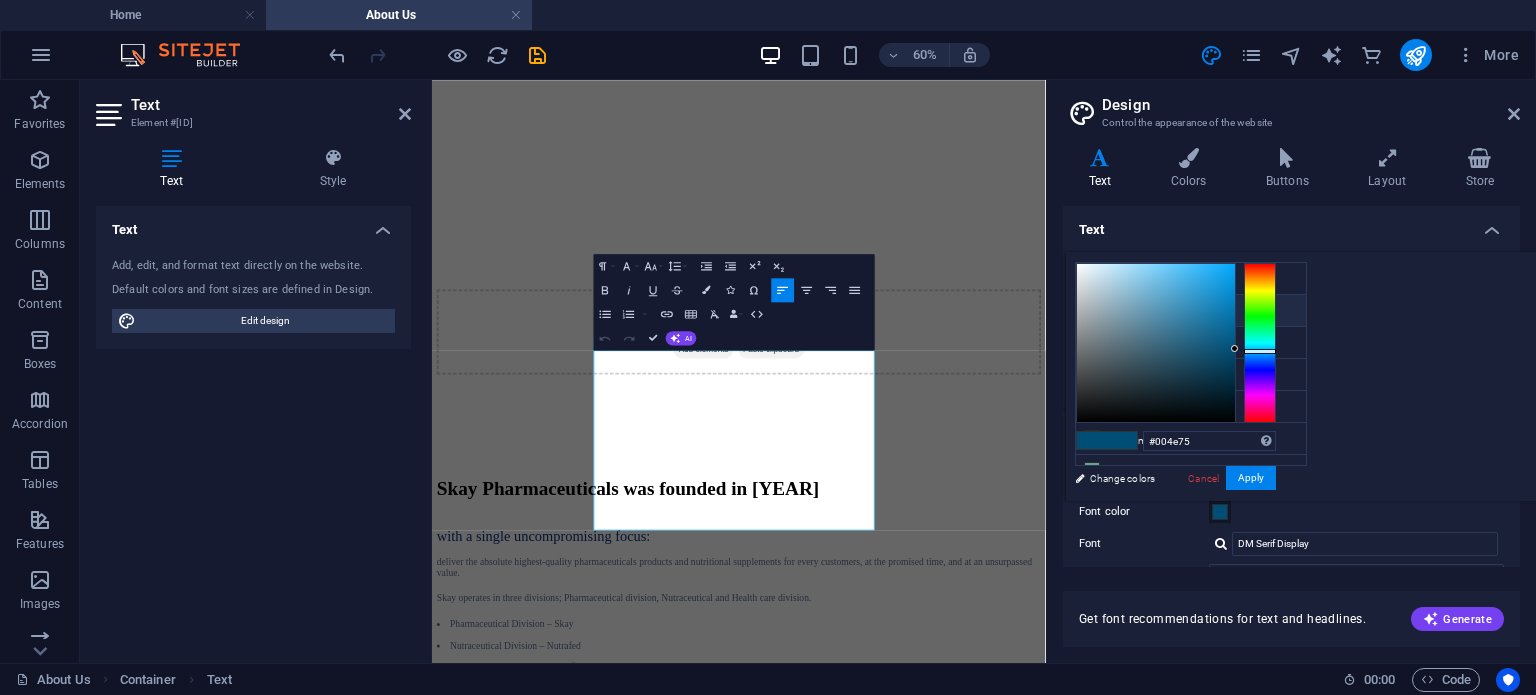 click on "Primary color
#004e75" at bounding box center [1191, 311] 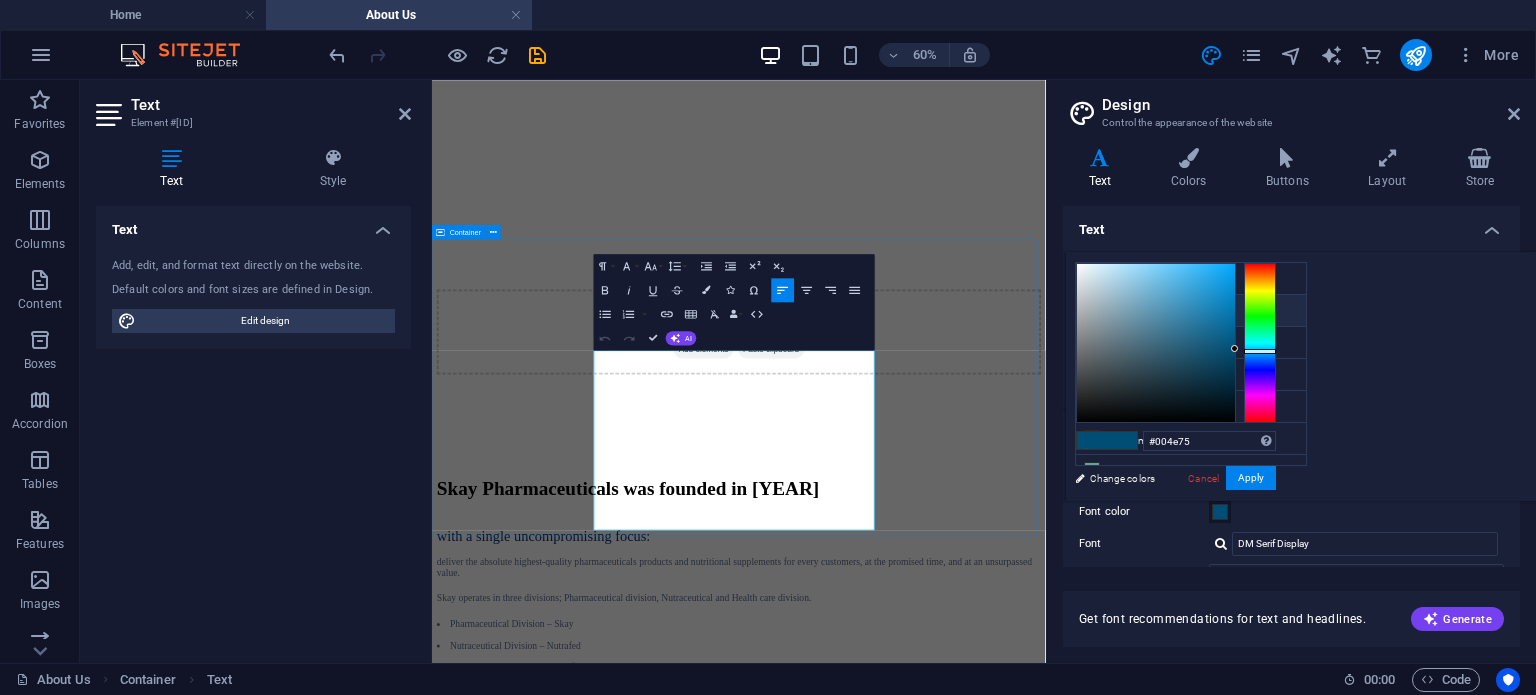 click on "Our values Six Core values, guide our endeavor as we work to realize our Vision: Courage : Opens the door to the future Achievement: Makes our entrepreneurial success possible Responsibility: Determines our entrepreneurial actions Respect :Foundation of any partnership Integrity :Ensures our credibility Transparency: Makes mutual trust possible" at bounding box center (943, 1567) 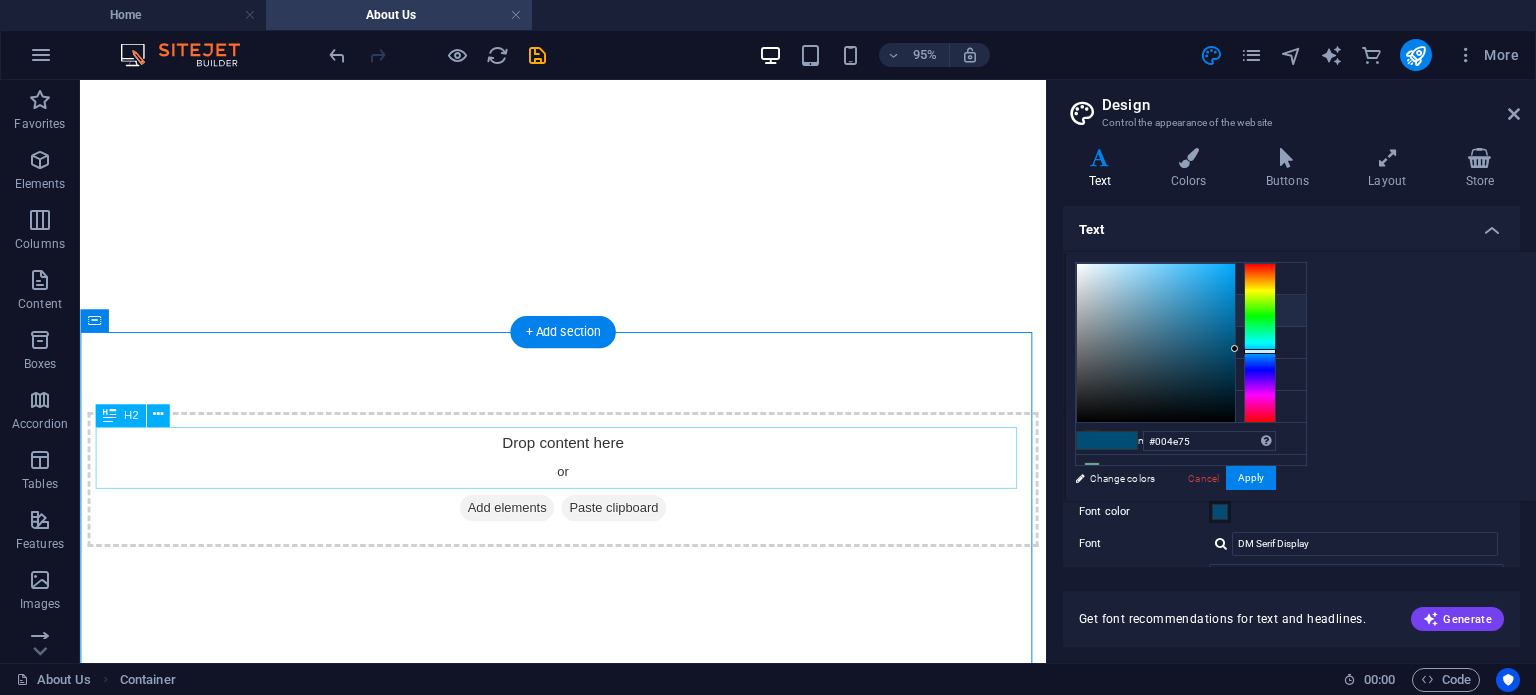 click on "Our values" at bounding box center (588, 1472) 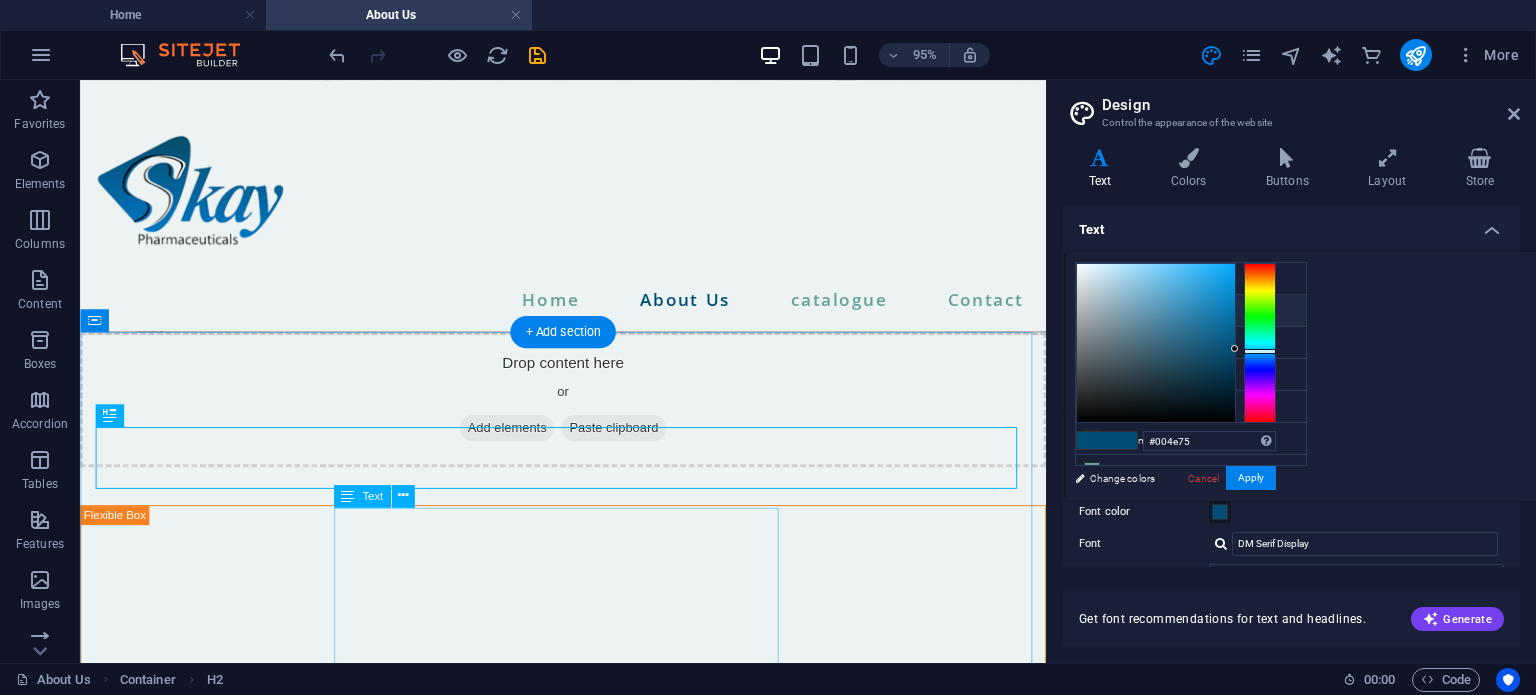 scroll, scrollTop: 1130, scrollLeft: 0, axis: vertical 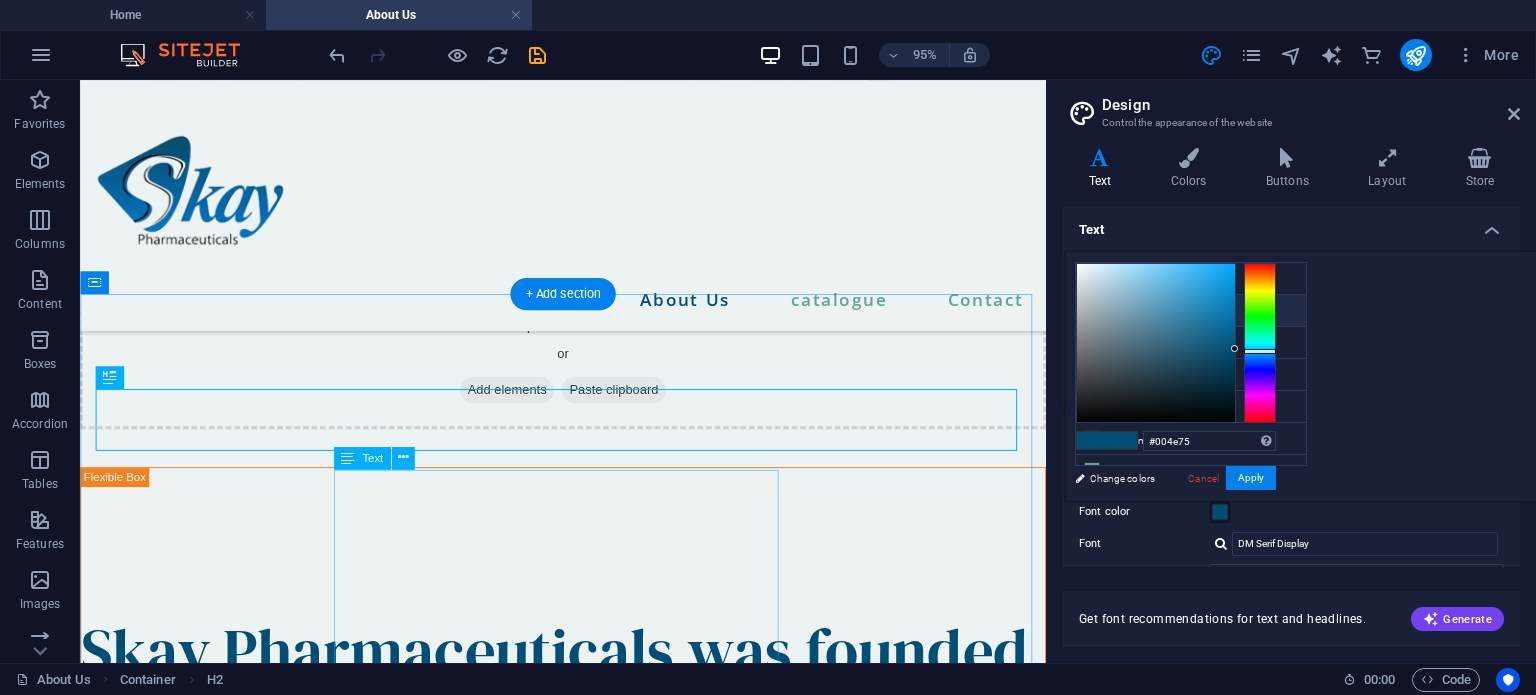 click on "Six Core values, guide our endeavor as we work to realize our Vision: Courage : Opens the door to the future Achievement: Makes our entrepreneurial success possible Responsibility: Determines our entrepreneurial actions Respect :Foundation of any partnership Integrity :Ensures our credibility Transparency: Makes mutual trust possible" at bounding box center (588, 1700) 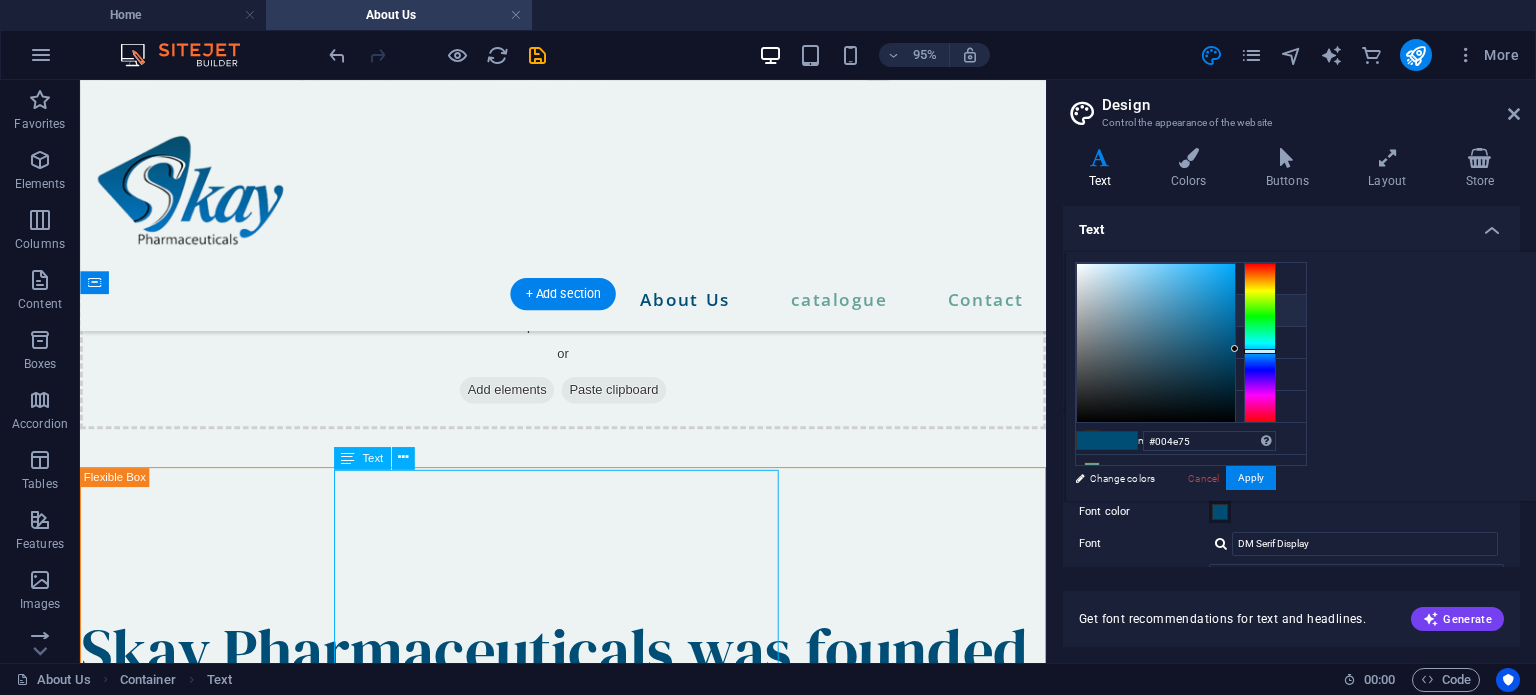 click on "Six Core values, guide our endeavor as we work to realize our Vision: Courage : Opens the door to the future Achievement: Makes our entrepreneurial success possible Responsibility: Determines our entrepreneurial actions Respect :Foundation of any partnership Integrity :Ensures our credibility Transparency: Makes mutual trust possible" at bounding box center [588, 1700] 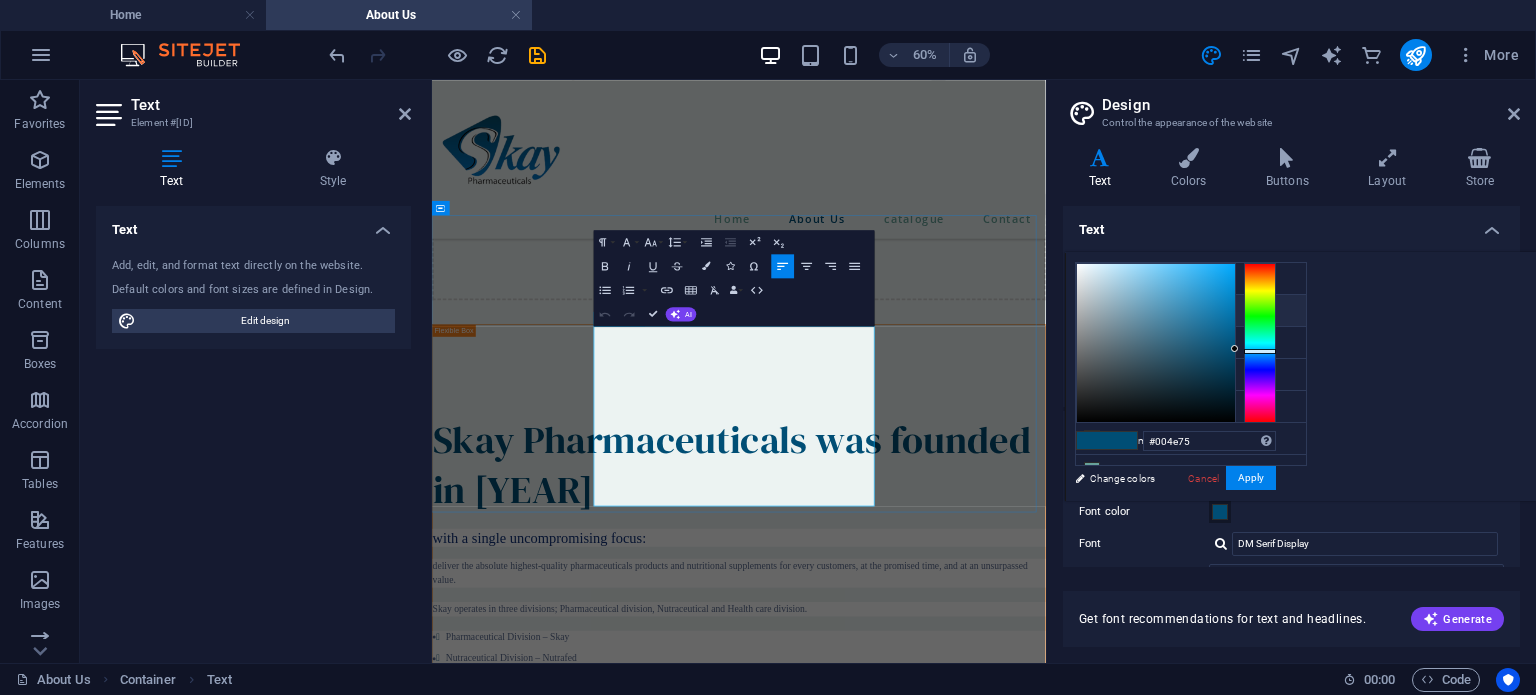 click on "Responsibility: Determines our entrepreneurial actions" at bounding box center [943, 1712] 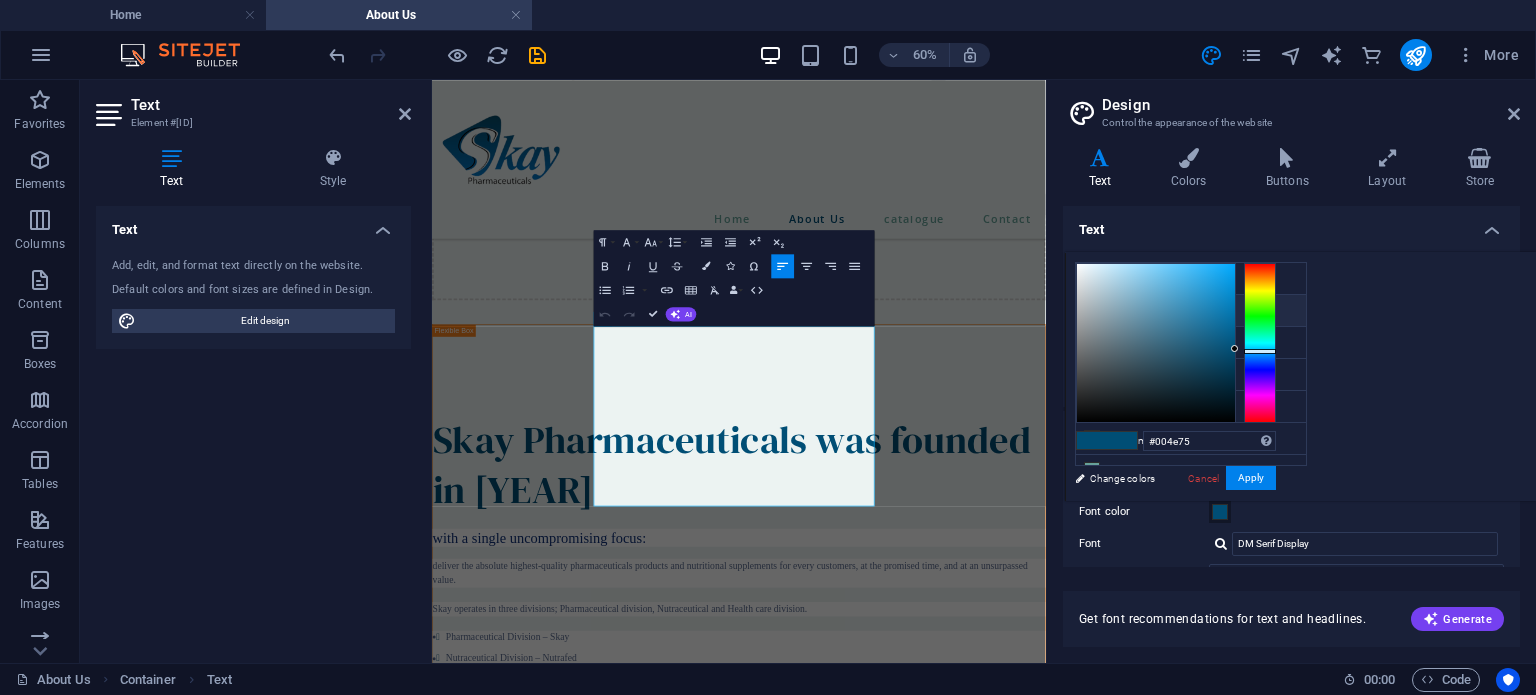 click on "Primary color
#004e75" at bounding box center (1191, 311) 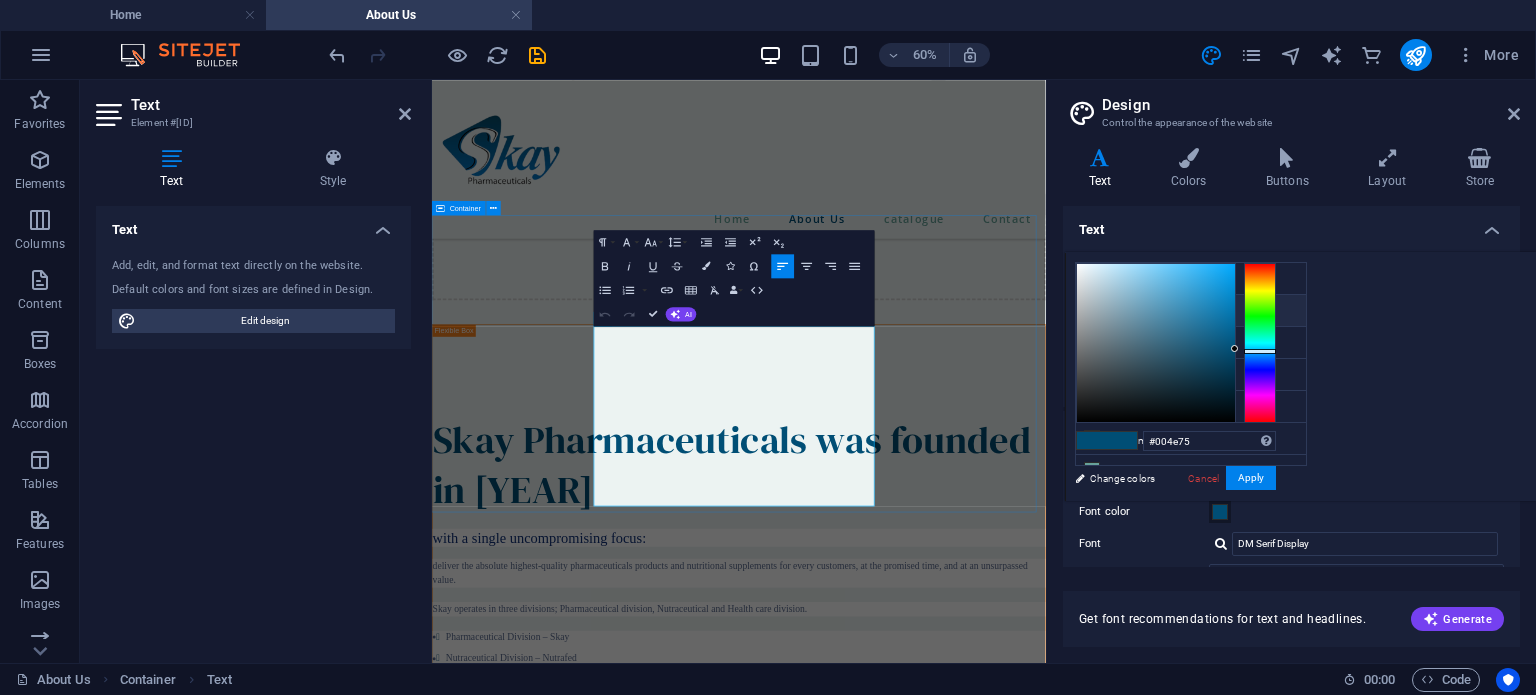 click on "Our values Six Core values, guide our endeavor as we work to realize our Vision: Courage : Opens the door to the future Achievement: Makes our entrepreneurial success possible Responsibility: Determines our entrepreneurial actions Respect :Foundation of any partnership Integrity :Ensures our credibility Transparency: Makes mutual trust possible" at bounding box center [943, 1612] 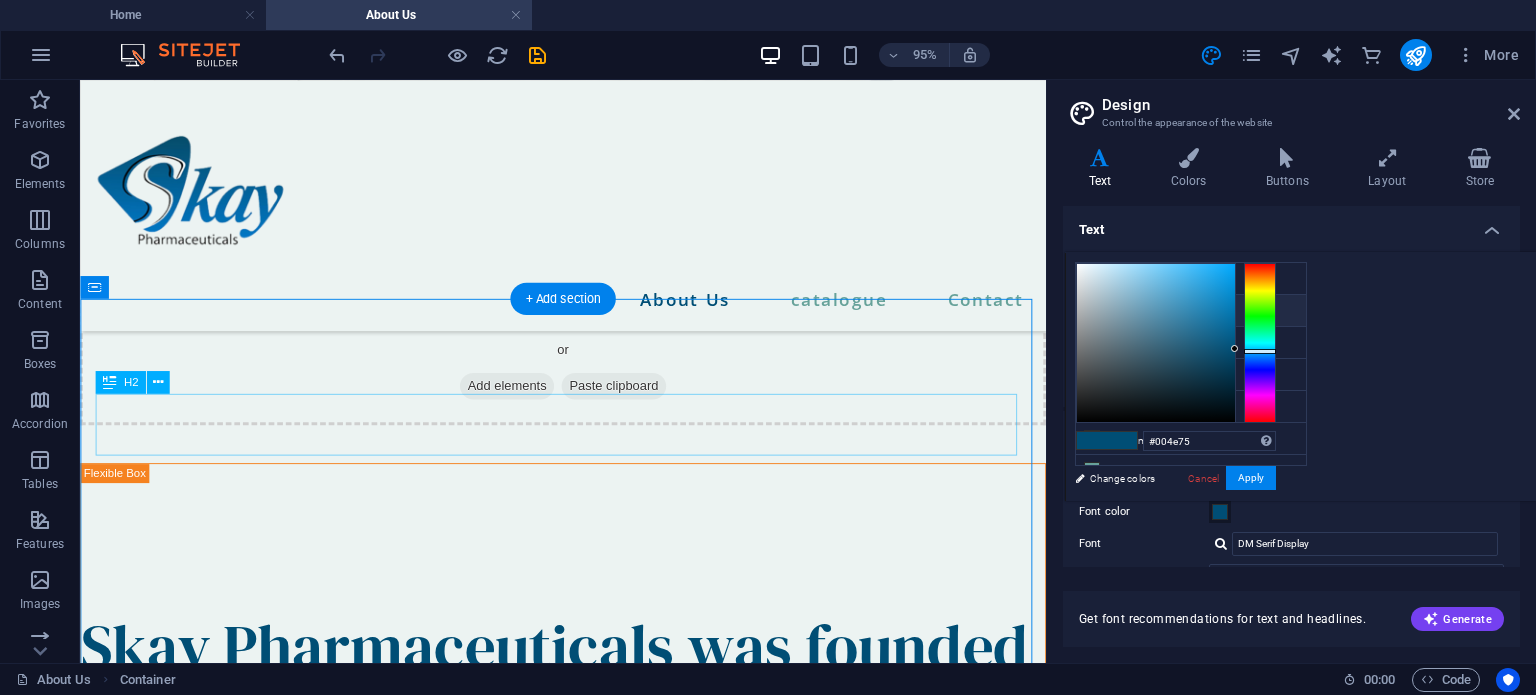 scroll, scrollTop: 1124, scrollLeft: 0, axis: vertical 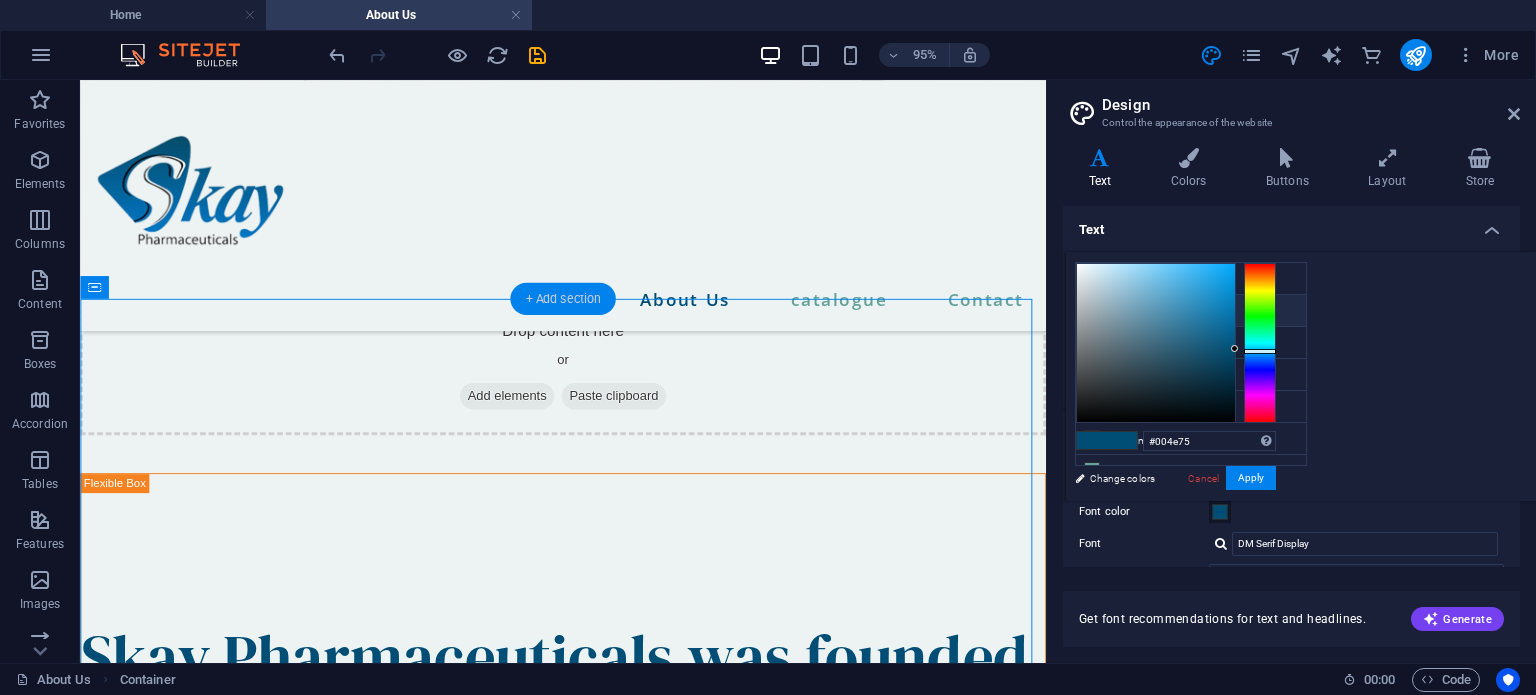 click on "+ Add section" at bounding box center (562, 299) 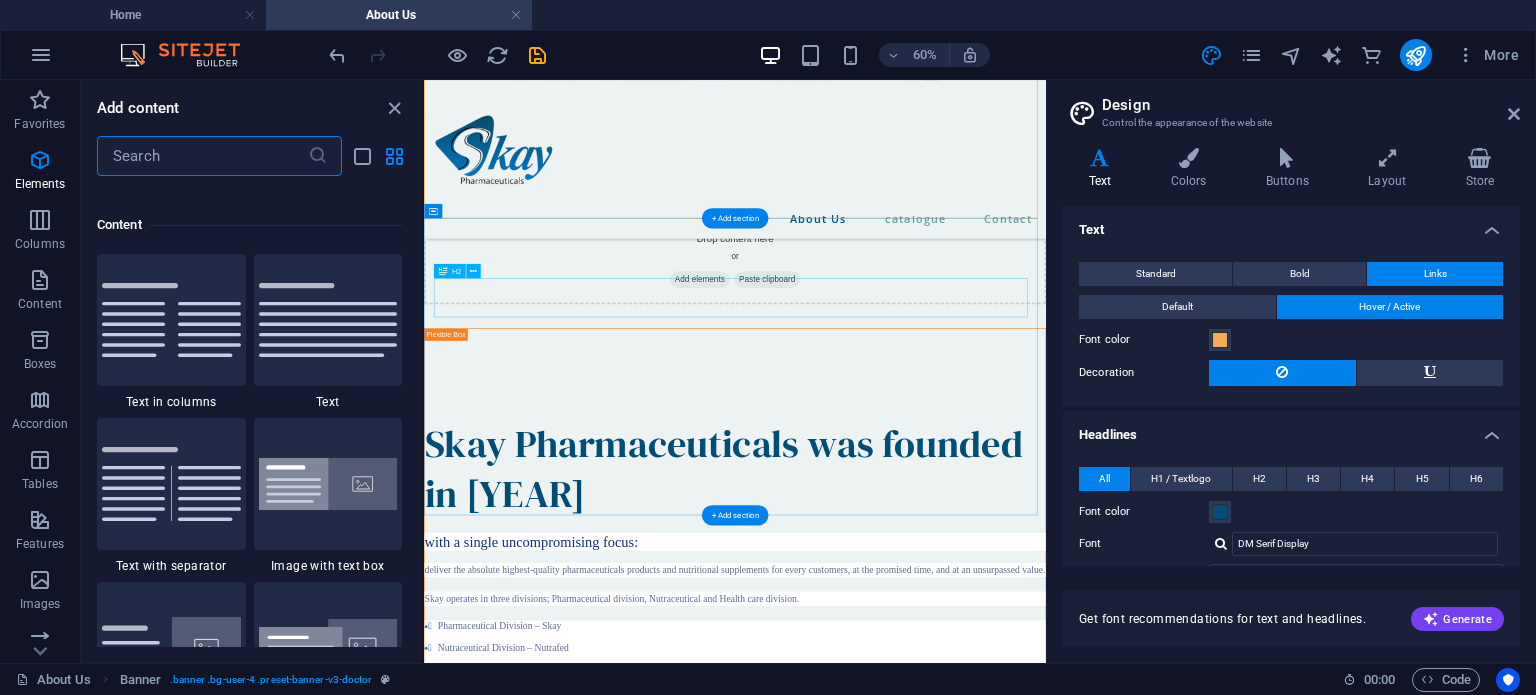 scroll, scrollTop: 3499, scrollLeft: 0, axis: vertical 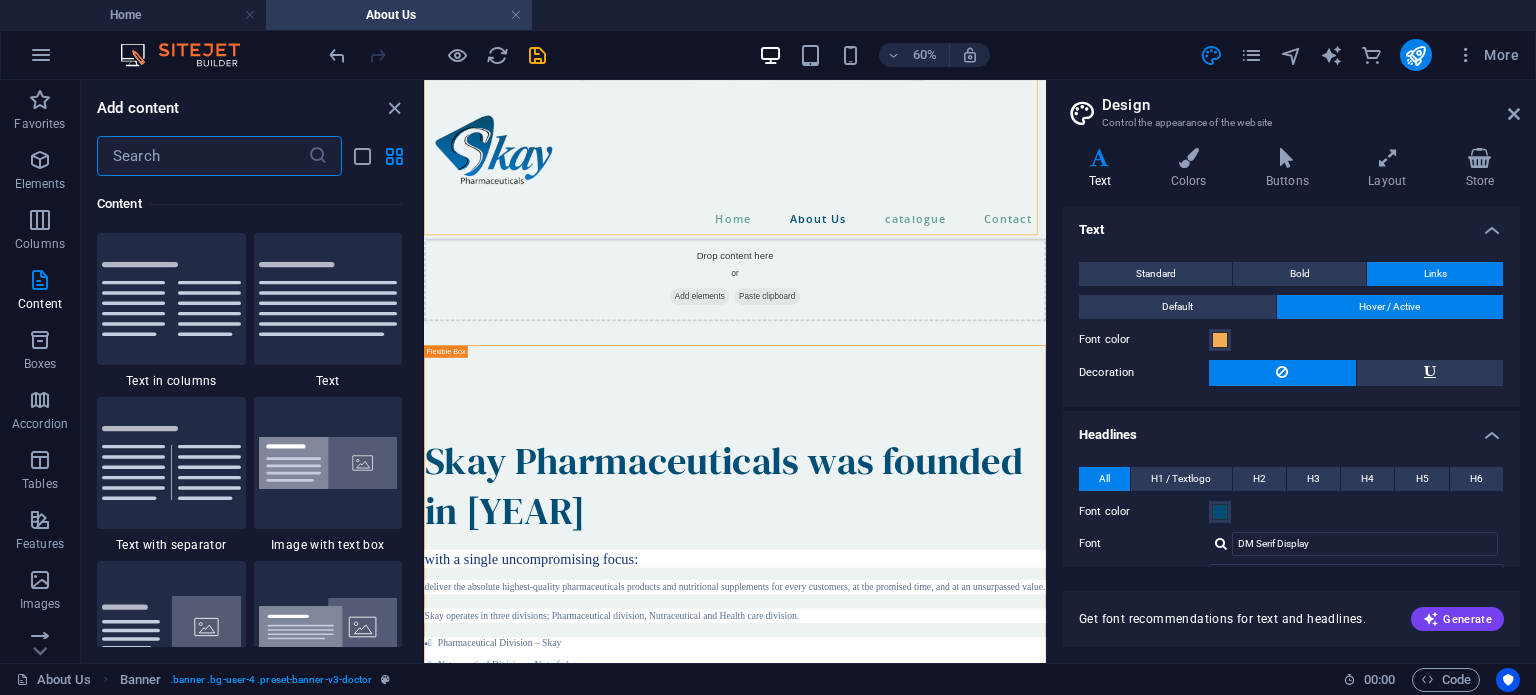 click at bounding box center (202, 156) 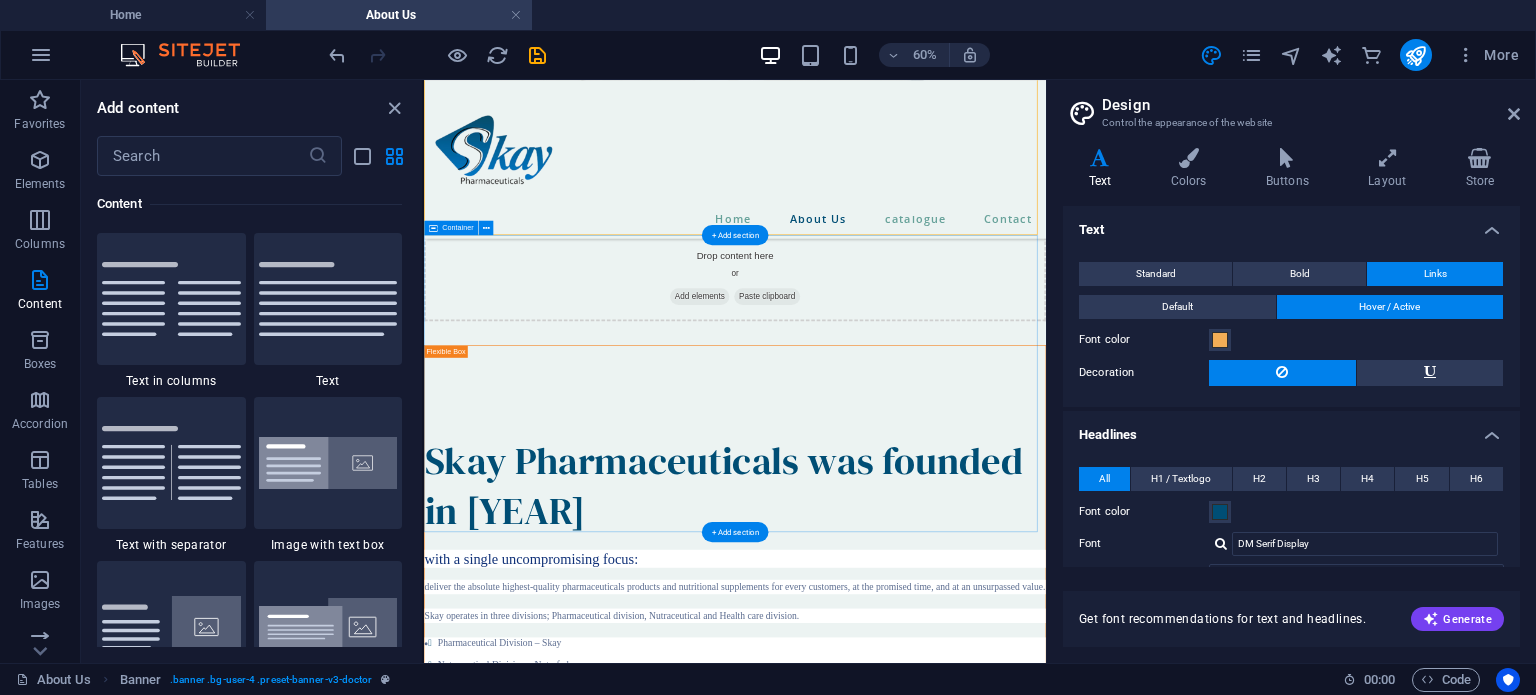 click on "Our values Six Core values, guide our endeavor as we work to realize our Vision: Courage : Opens the door to the future Achievement: Makes our entrepreneurial success possible Responsibility: Determines our entrepreneurial actions Respect :Foundation of any partnership Integrity :Ensures our credibility Transparency: Makes mutual trust possible" at bounding box center (942, 1622) 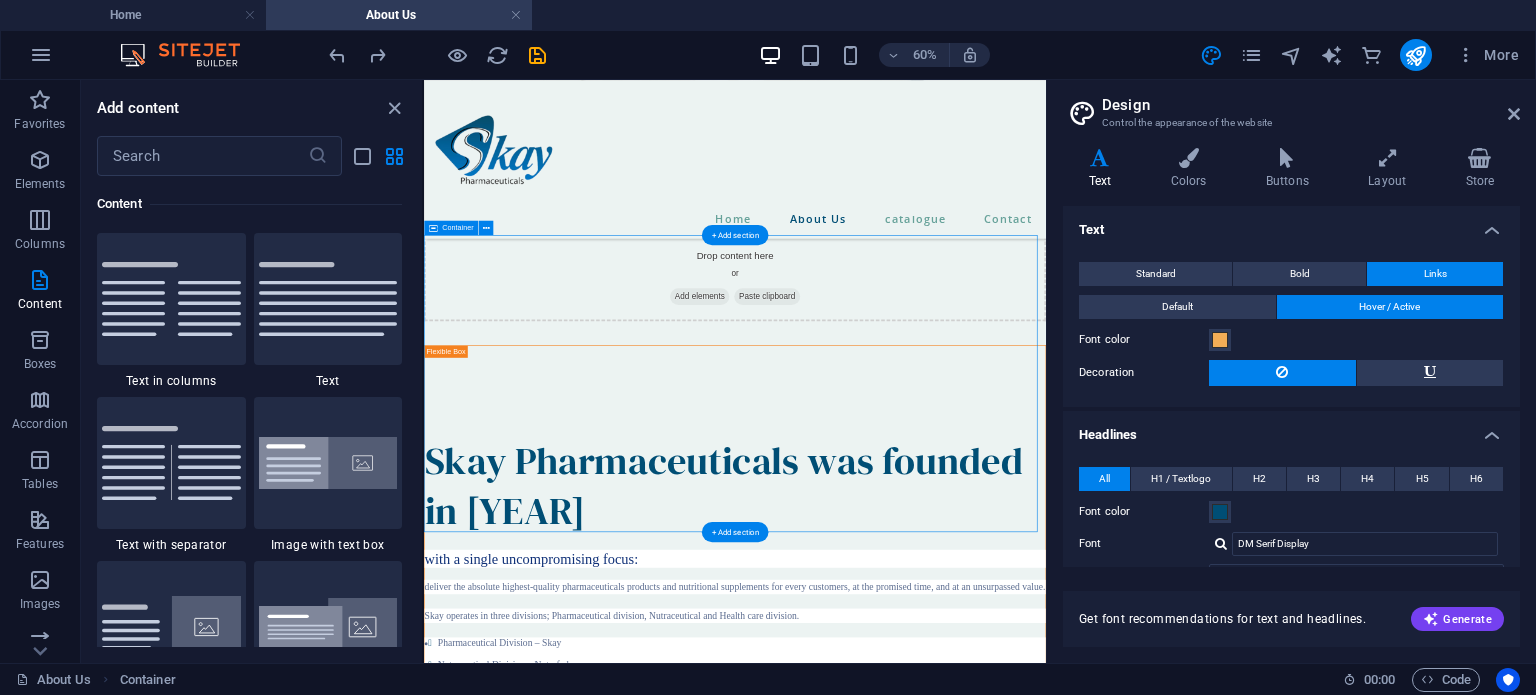 click on "Our values Six Core values, guide our endeavor as we work to realize our Vision: Courage : Opens the door to the future Achievement: Makes our entrepreneurial success possible Responsibility: Determines our entrepreneurial actions Respect :Foundation of any partnership Integrity :Ensures our credibility Transparency: Makes mutual trust possible" at bounding box center [942, 1622] 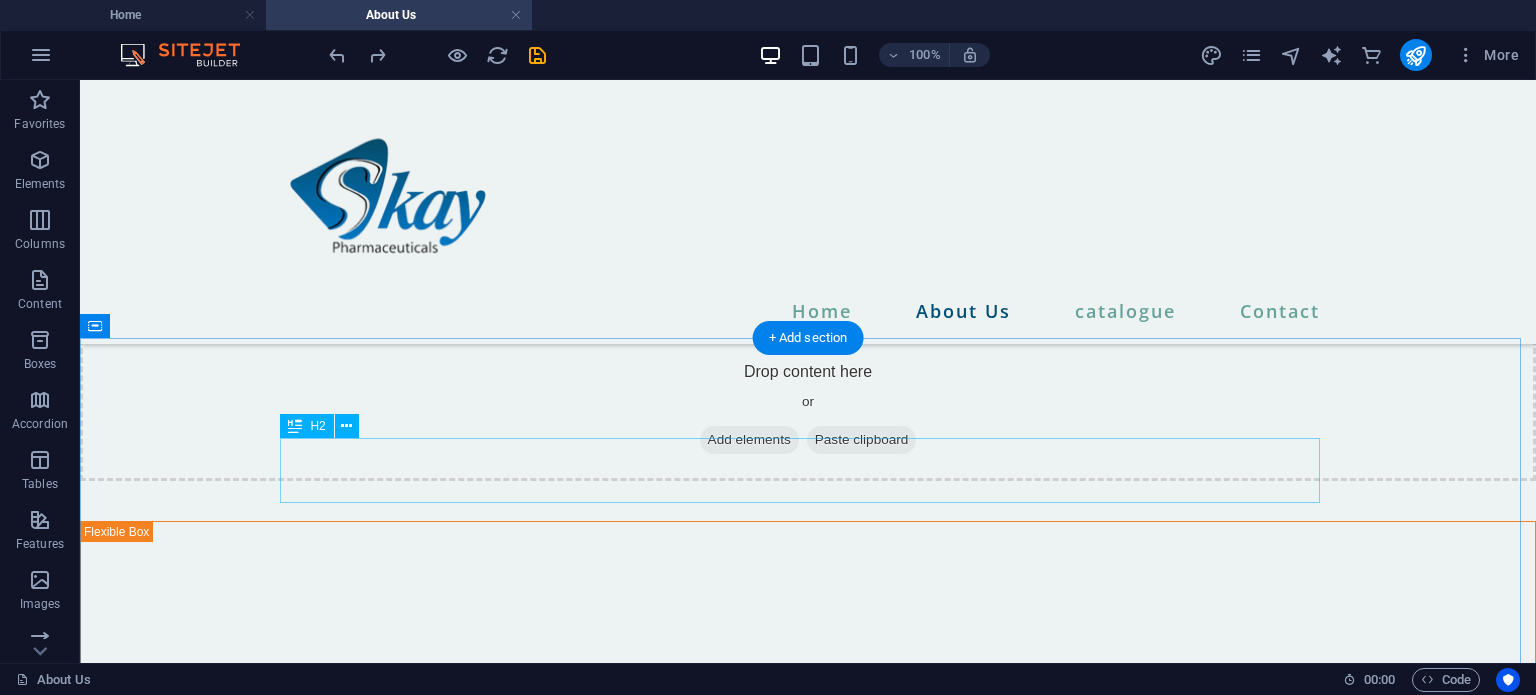 click on "Our values" at bounding box center [808, 1444] 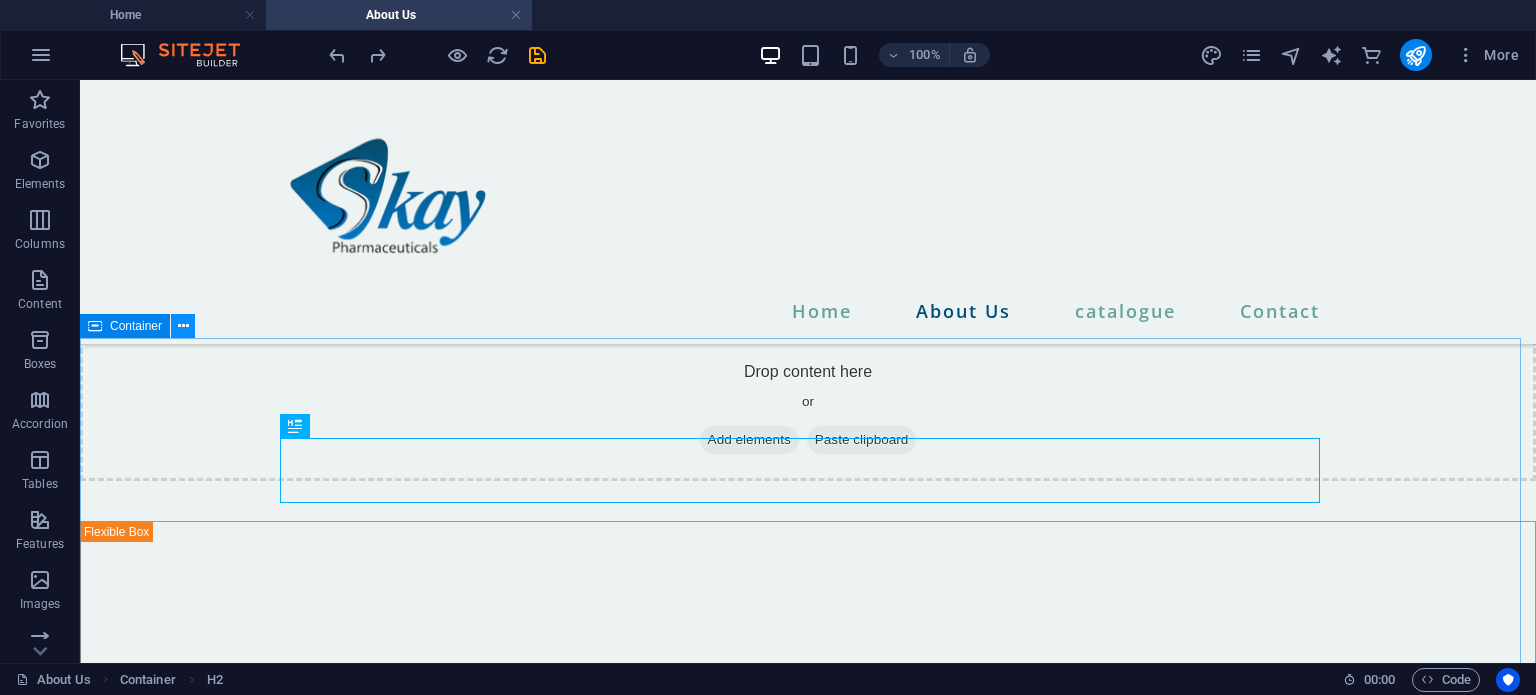 click at bounding box center [183, 326] 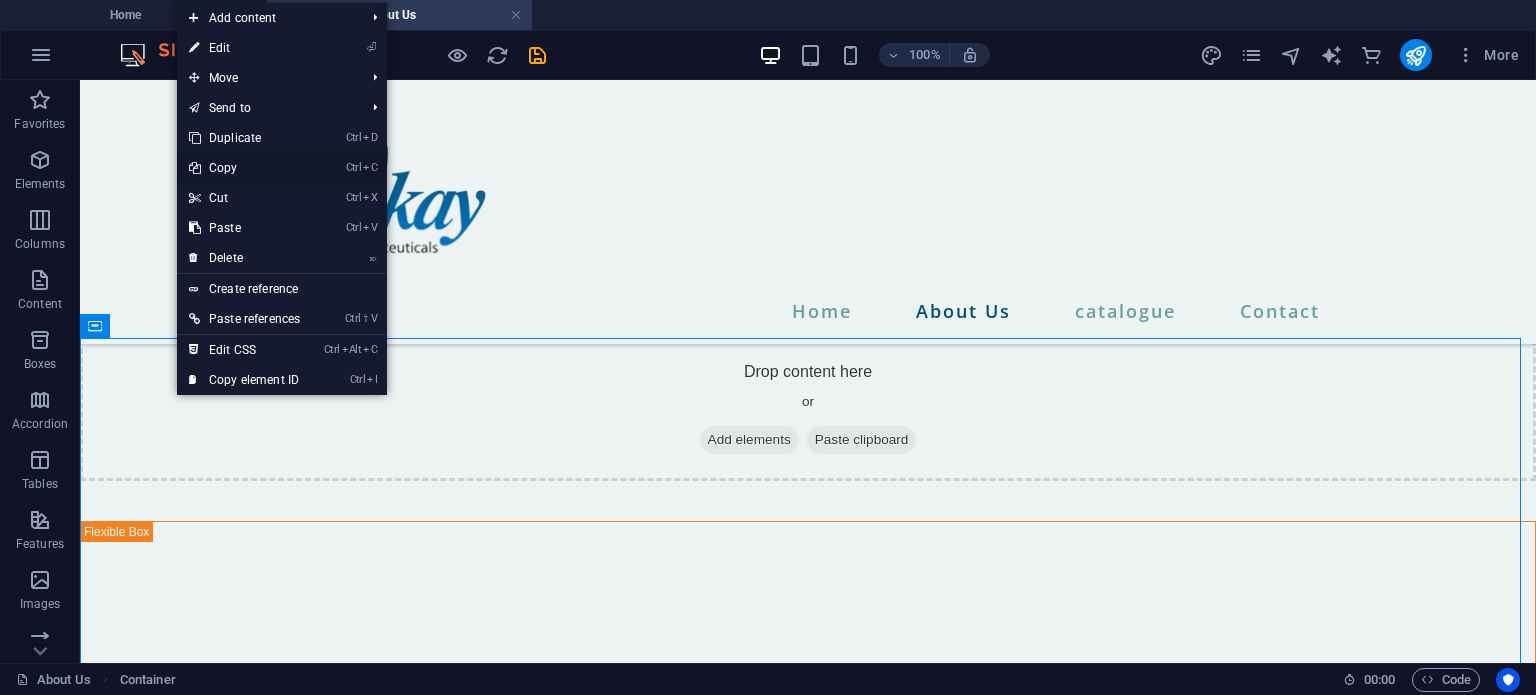 click on "Ctrl C  Copy" at bounding box center [244, 168] 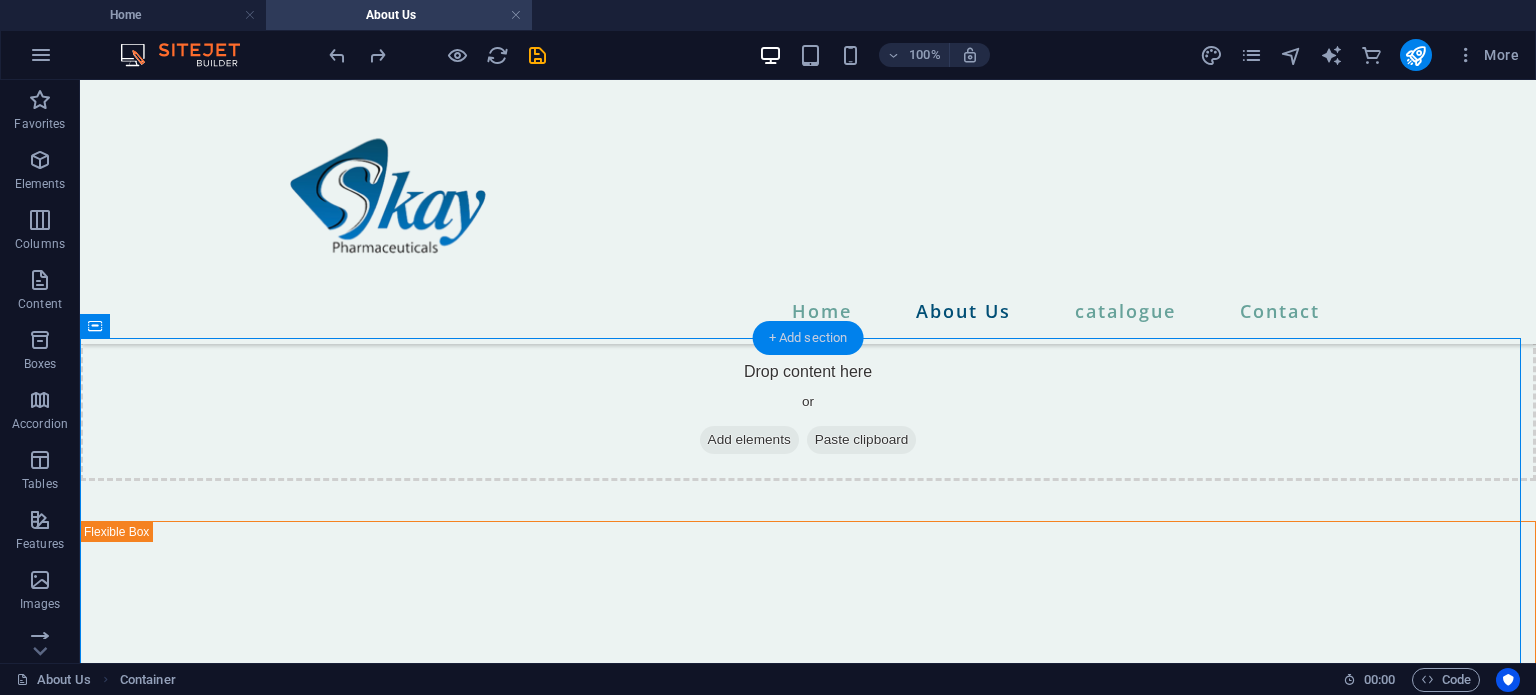 click on "+ Add section" at bounding box center [808, 338] 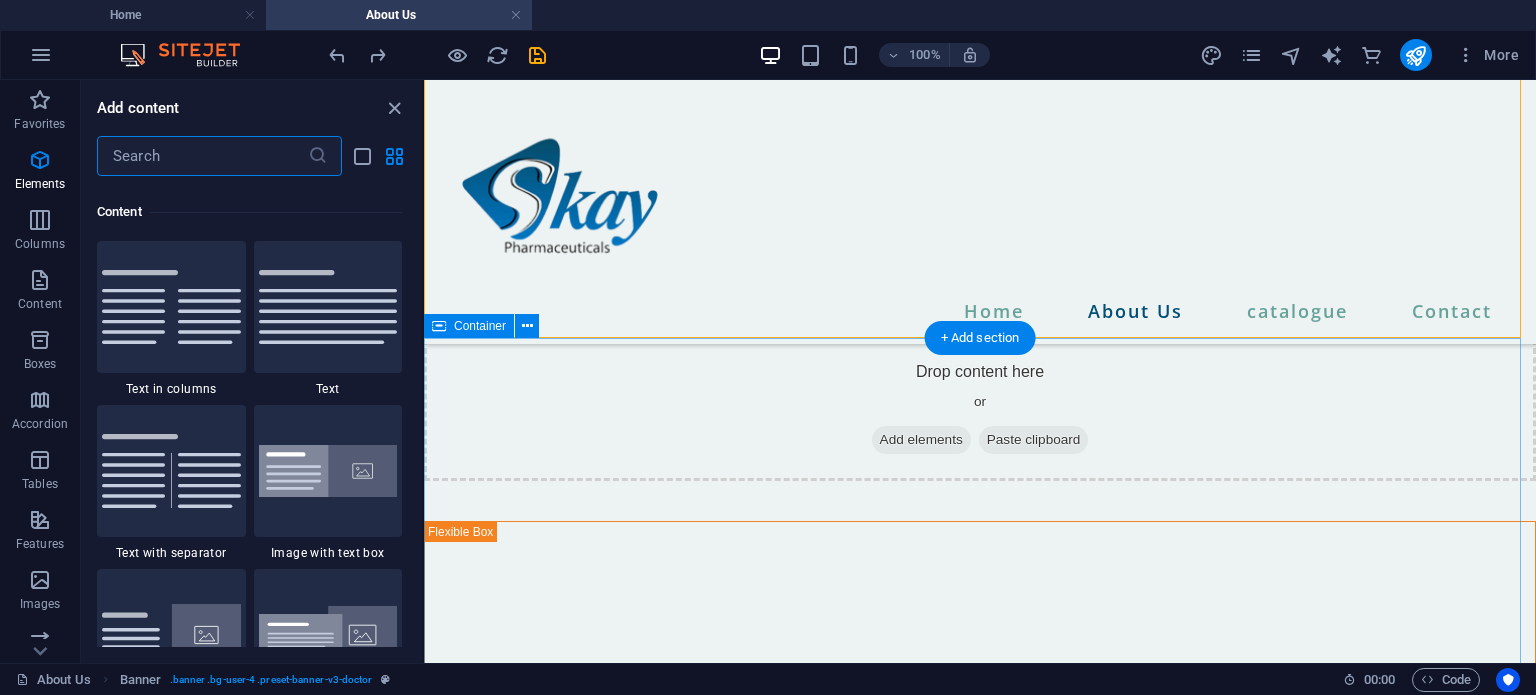 scroll, scrollTop: 3499, scrollLeft: 0, axis: vertical 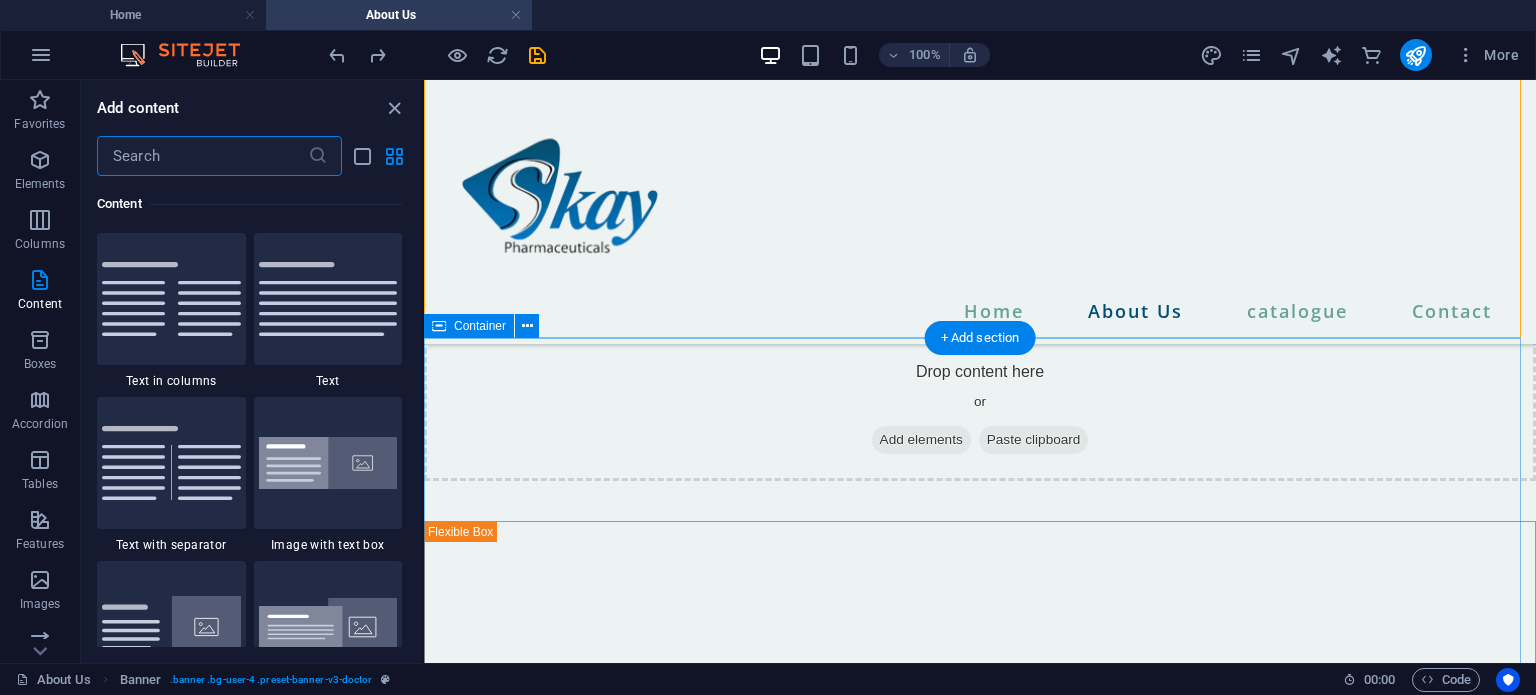 click on "Our values Six Core values, guide our endeavor as we work to realize our Vision: Courage : Opens the door to the future Achievement: Makes our entrepreneurial success possible Responsibility: Determines our entrepreneurial actions Respect :Foundation of any partnership Integrity :Ensures our credibility Transparency: Makes mutual trust possible" at bounding box center [980, 1622] 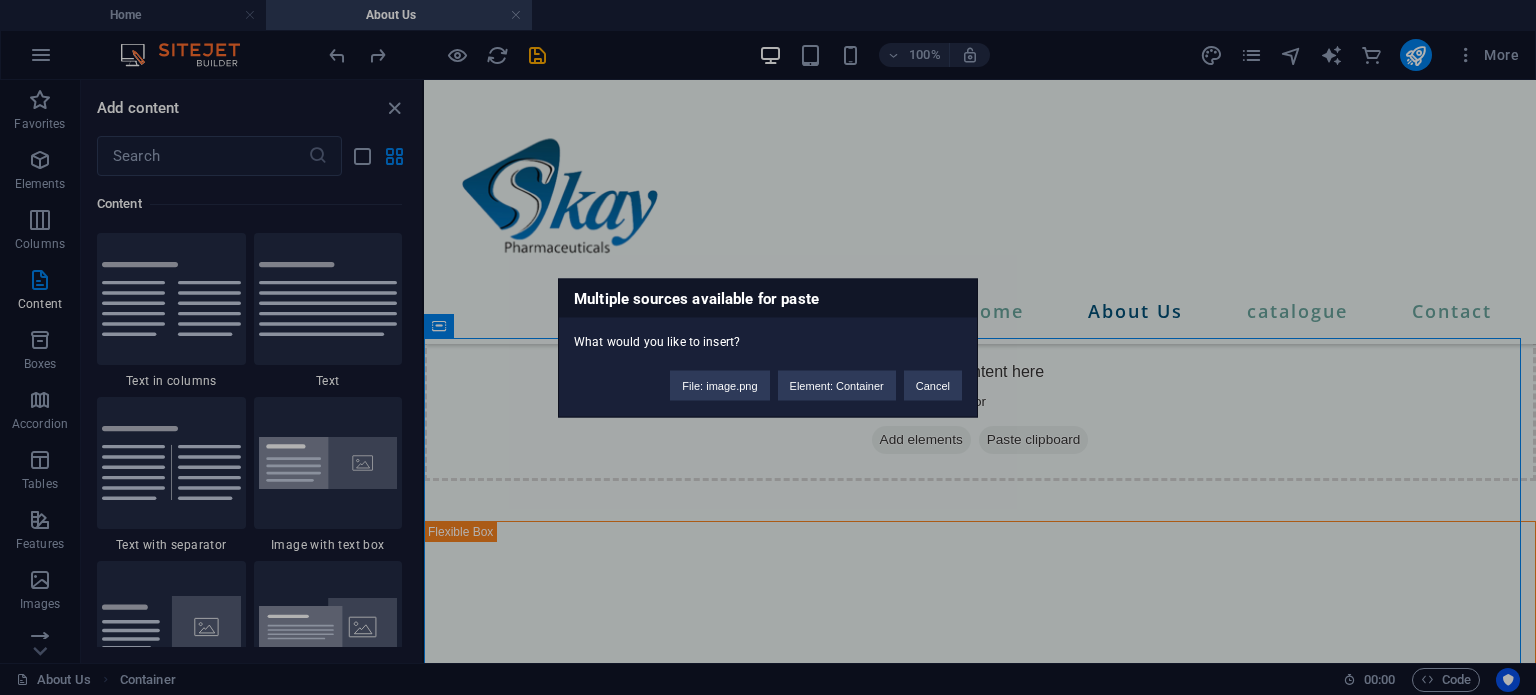 type 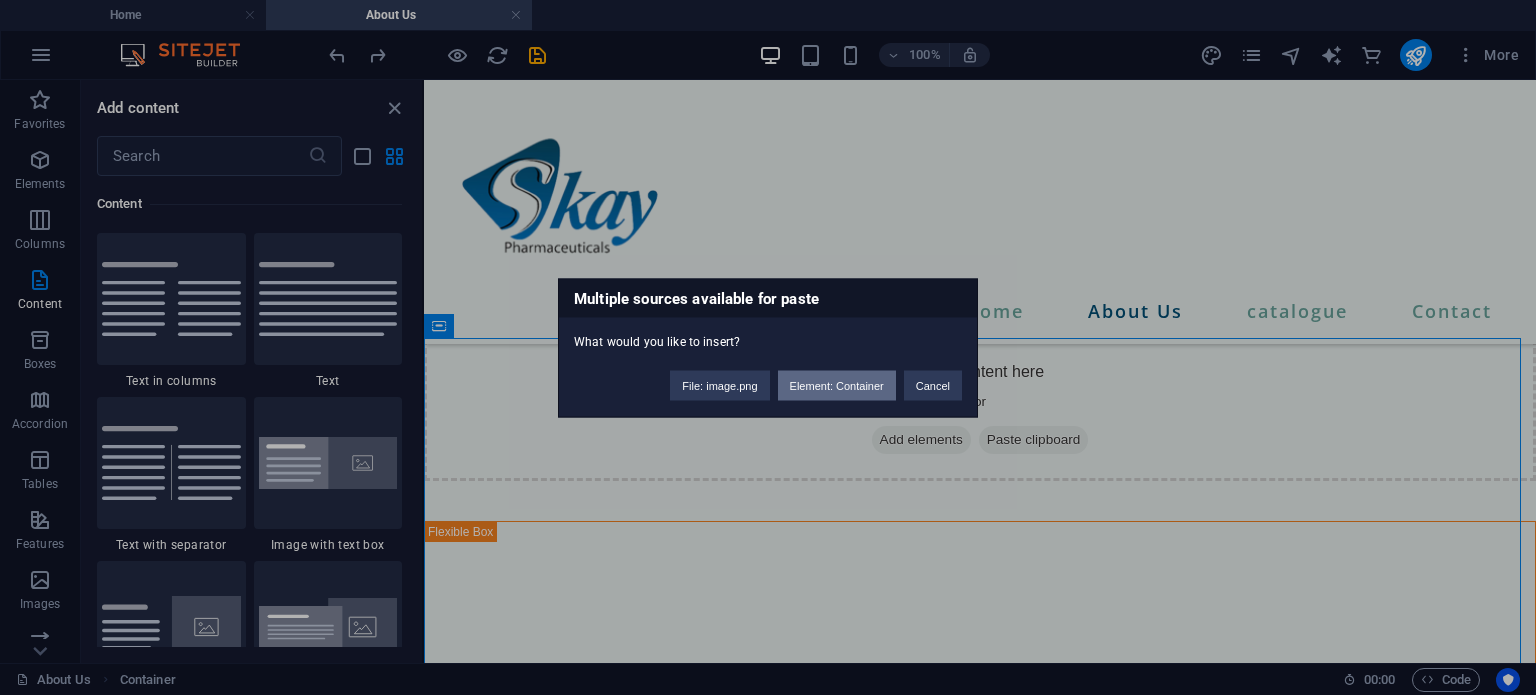 click on "Element: Container" at bounding box center [837, 385] 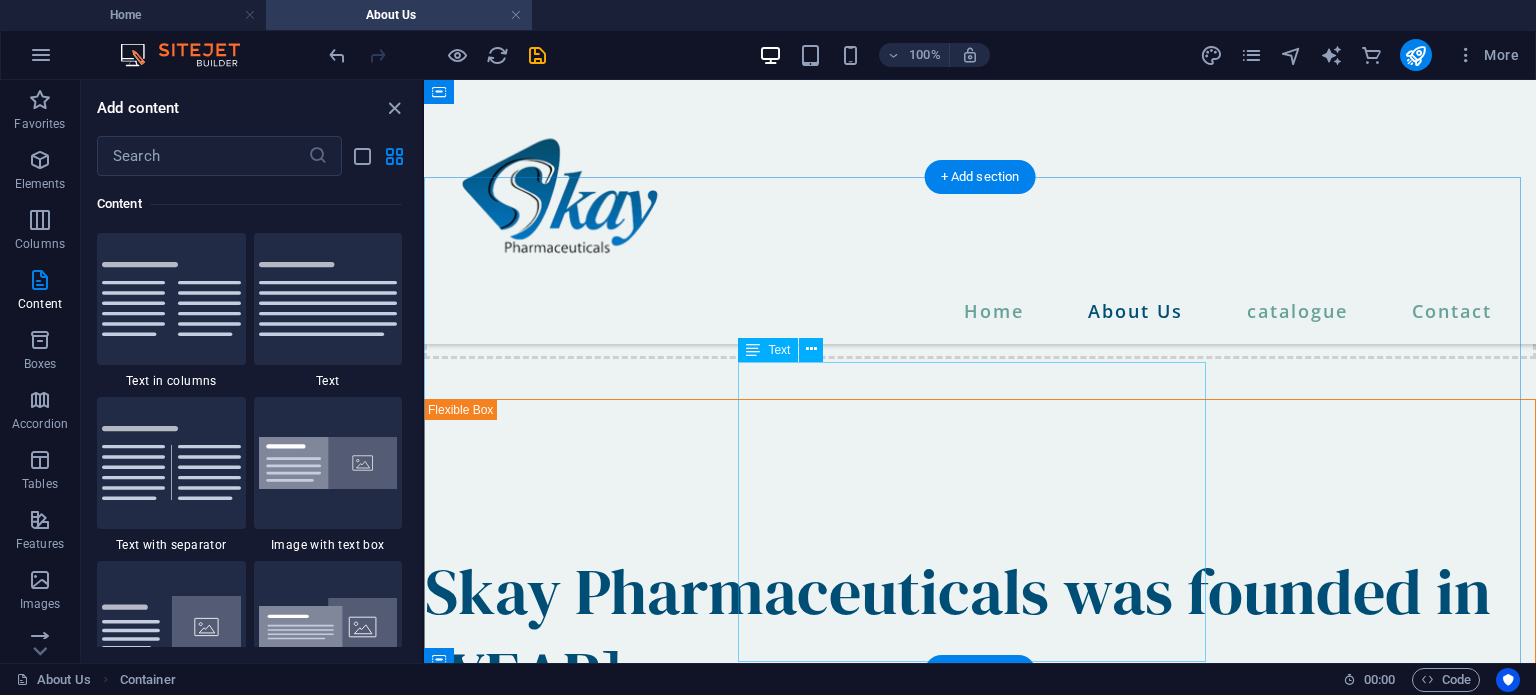 scroll, scrollTop: 1214, scrollLeft: 0, axis: vertical 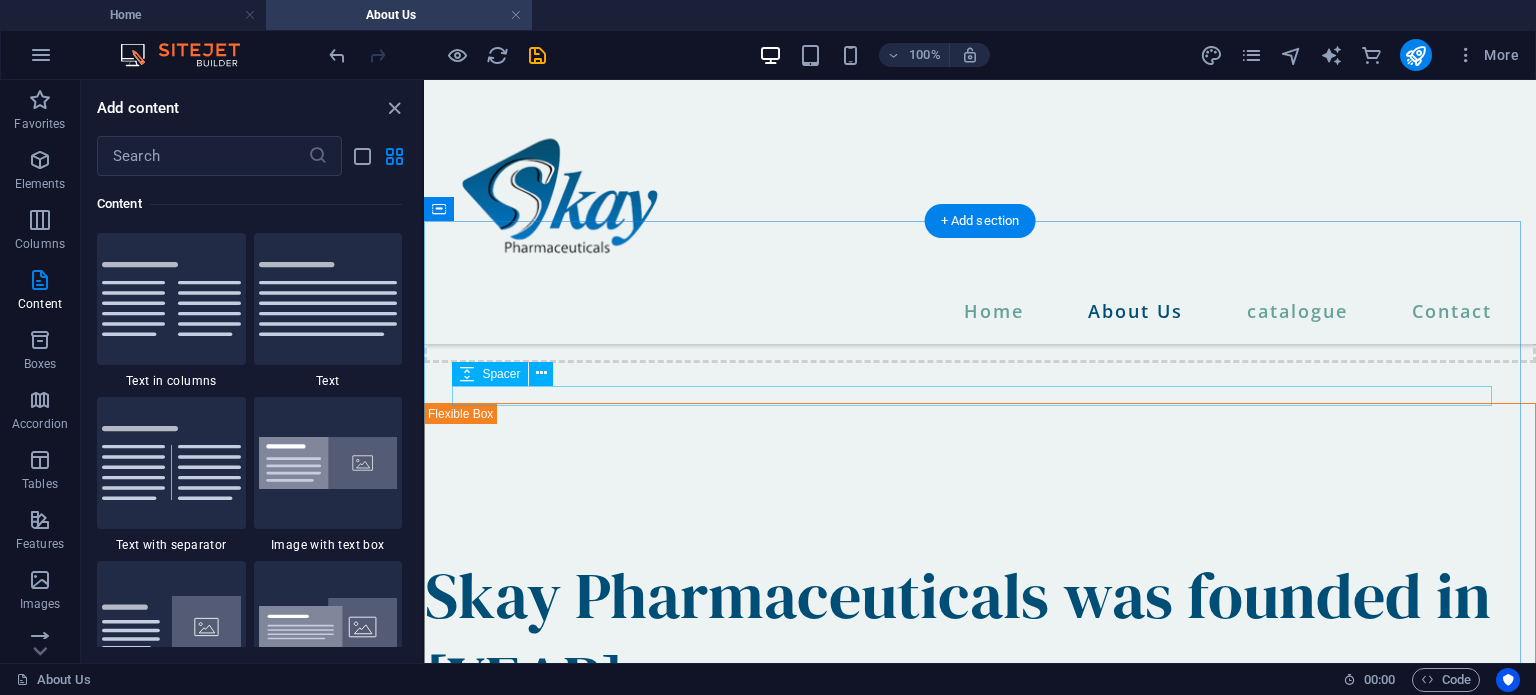 click at bounding box center (980, 1452) 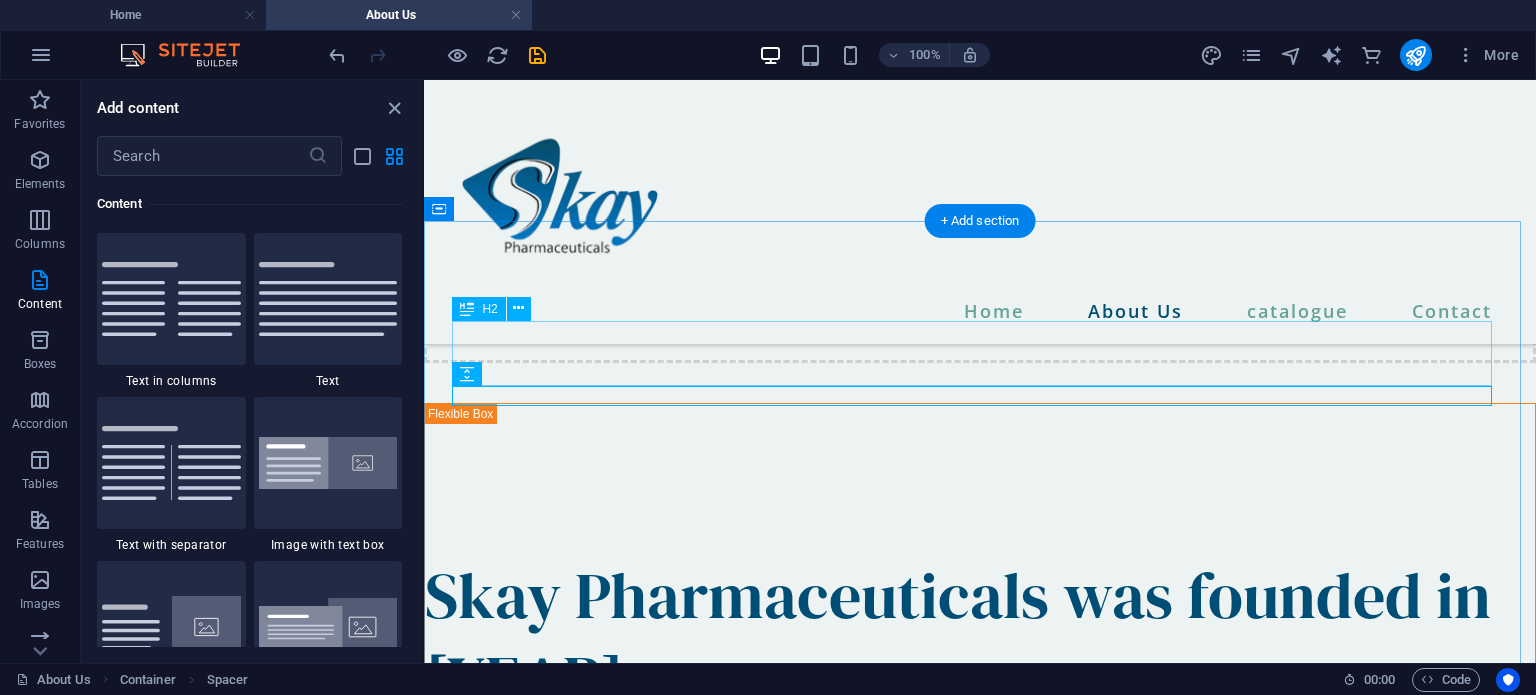 click on "Our values" at bounding box center (980, 1409) 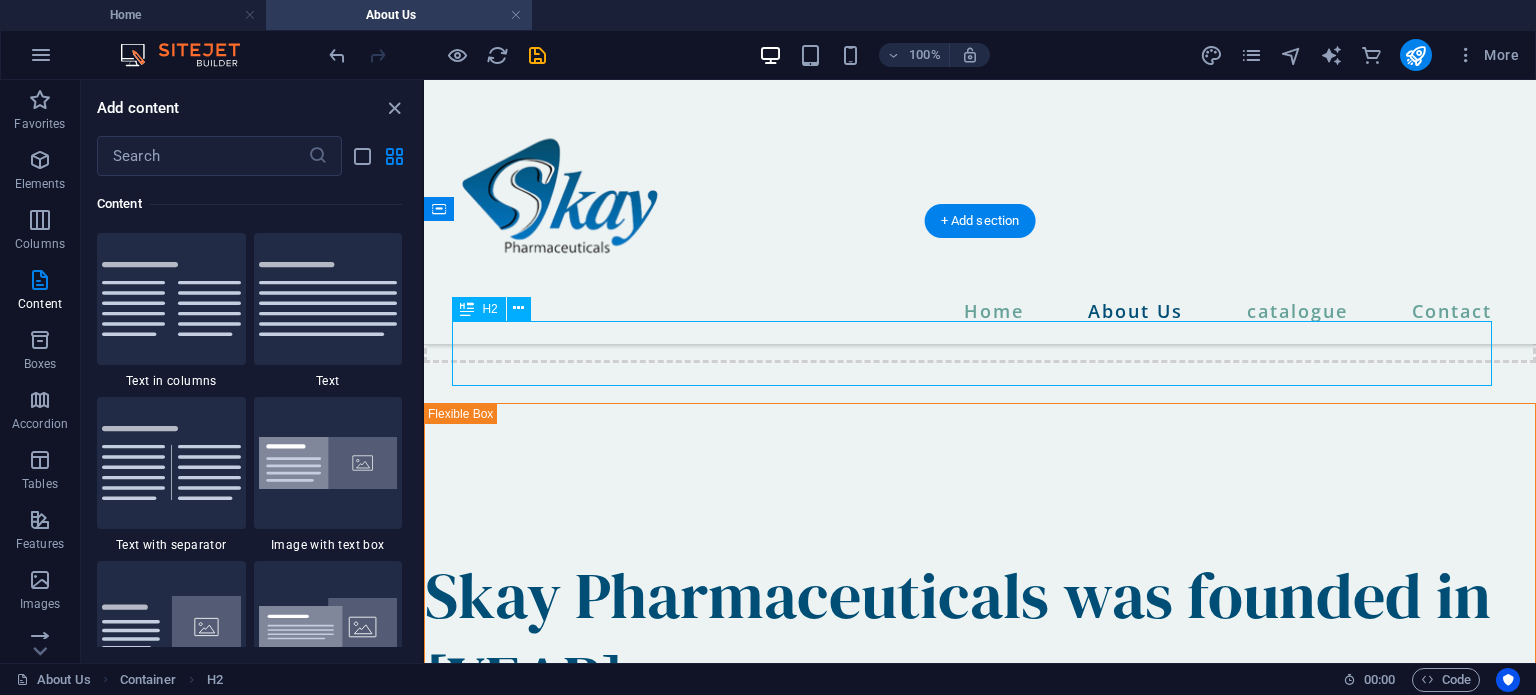 click on "Our values" at bounding box center [980, 1409] 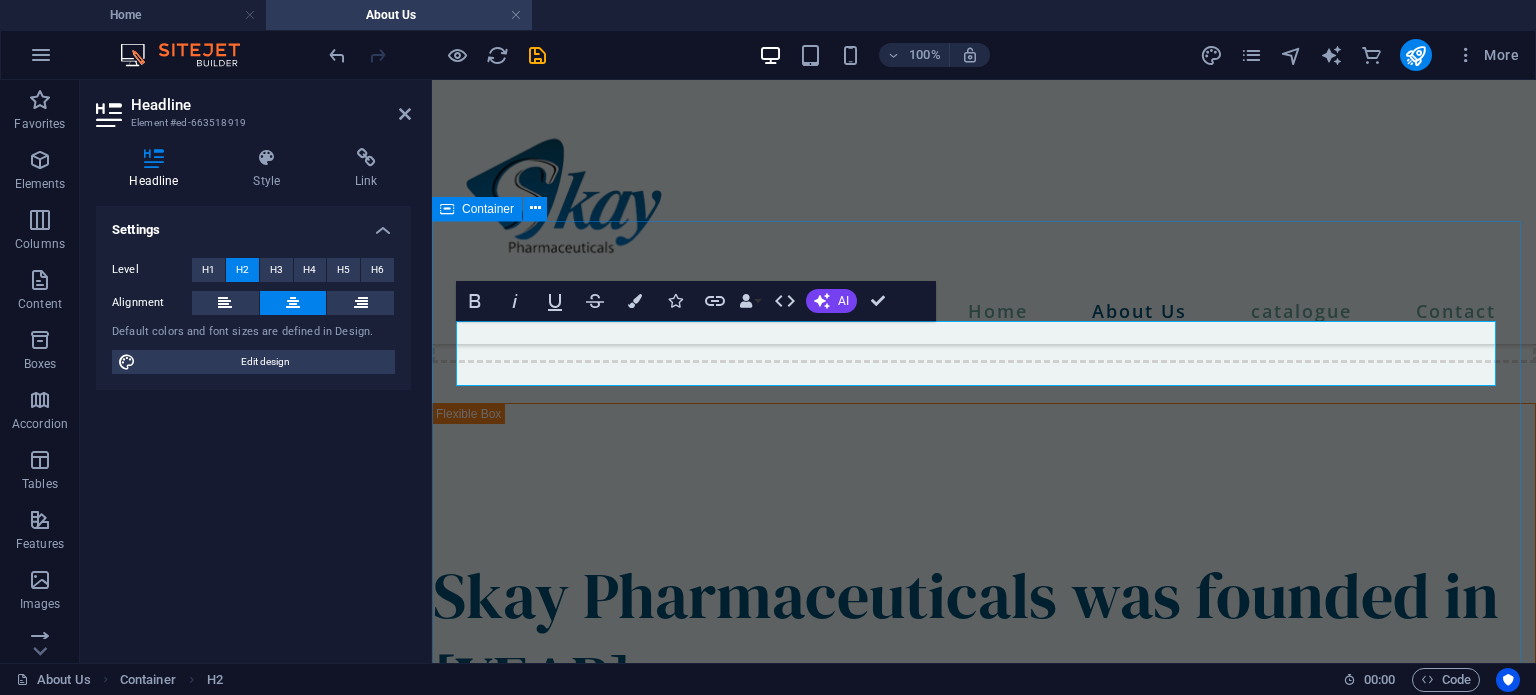 click on "Our Ambition Six Core values, guide our endeavor as we work to realize our Vision: Courage : Opens the door to the future Achievement: Makes our entrepreneurial success possible Responsibility: Determines our entrepreneurial actions Respect :Foundation of any partnership Integrity :Ensures our credibility Transparency: Makes mutual trust possible" at bounding box center (984, 1504) 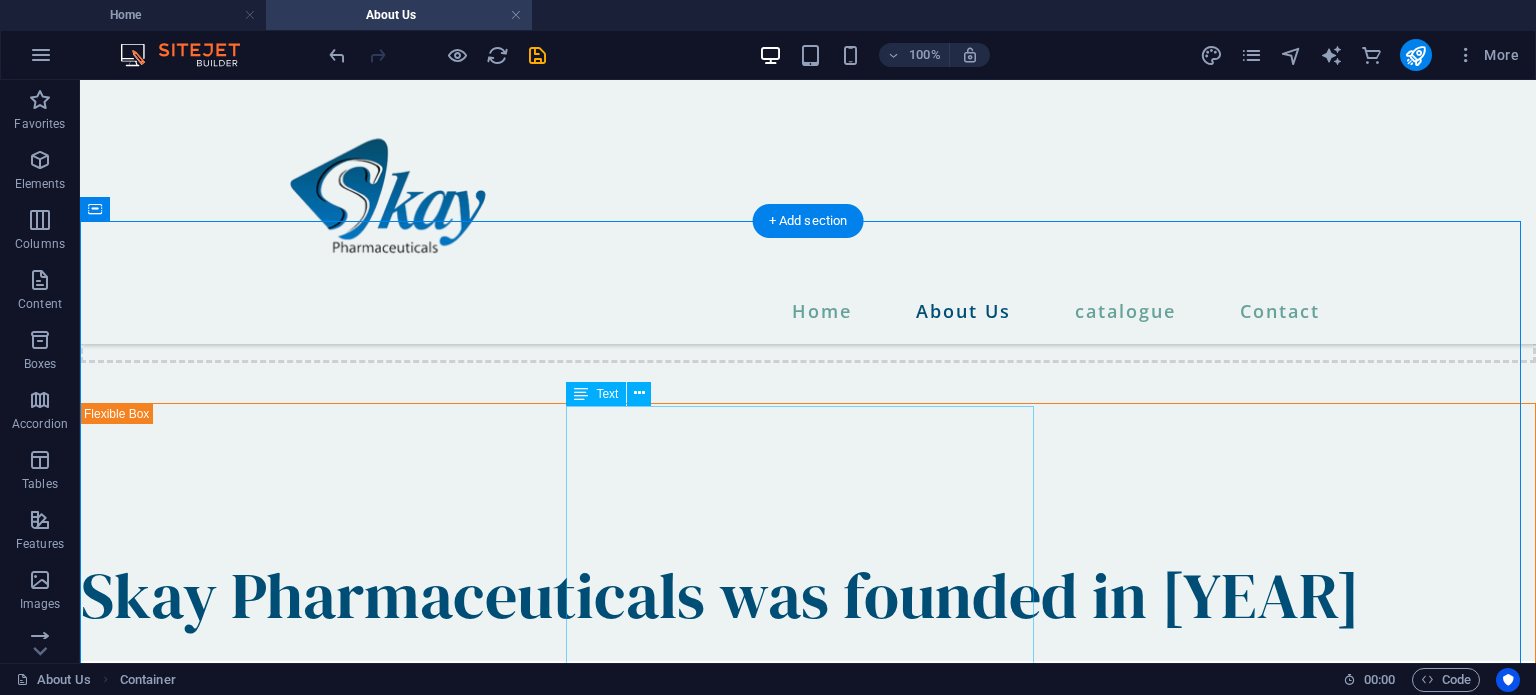 click on "Six Core values, guide our endeavor as we work to realize our Vision: Courage : Opens the door to the future Achievement: Makes our entrepreneurial success possible Responsibility: Determines our entrepreneurial actions Respect :Foundation of any partnership Integrity :Ensures our credibility Transparency: Makes mutual trust possible" at bounding box center (808, 1509) 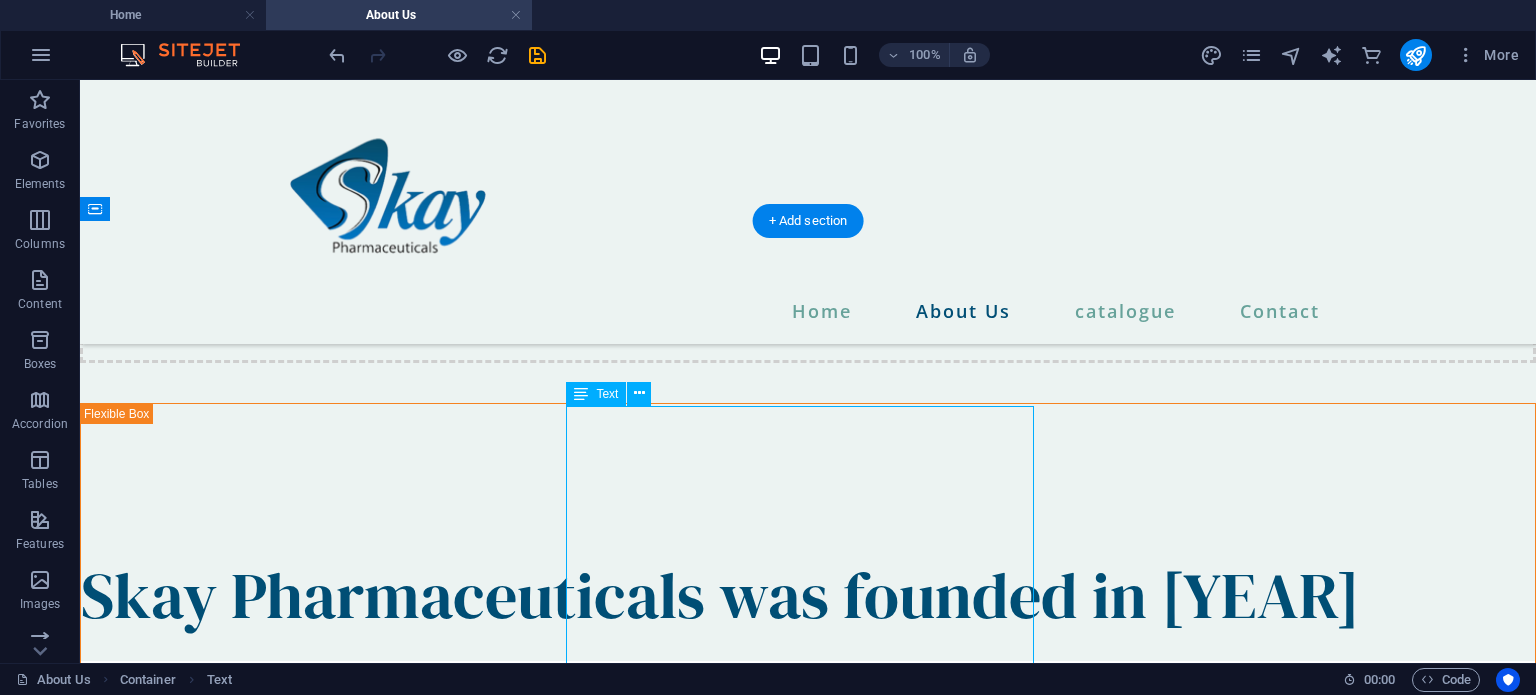 click on "Six Core values, guide our endeavor as we work to realize our Vision: Courage : Opens the door to the future Achievement: Makes our entrepreneurial success possible Responsibility: Determines our entrepreneurial actions Respect :Foundation of any partnership Integrity :Ensures our credibility Transparency: Makes mutual trust possible" at bounding box center [808, 1509] 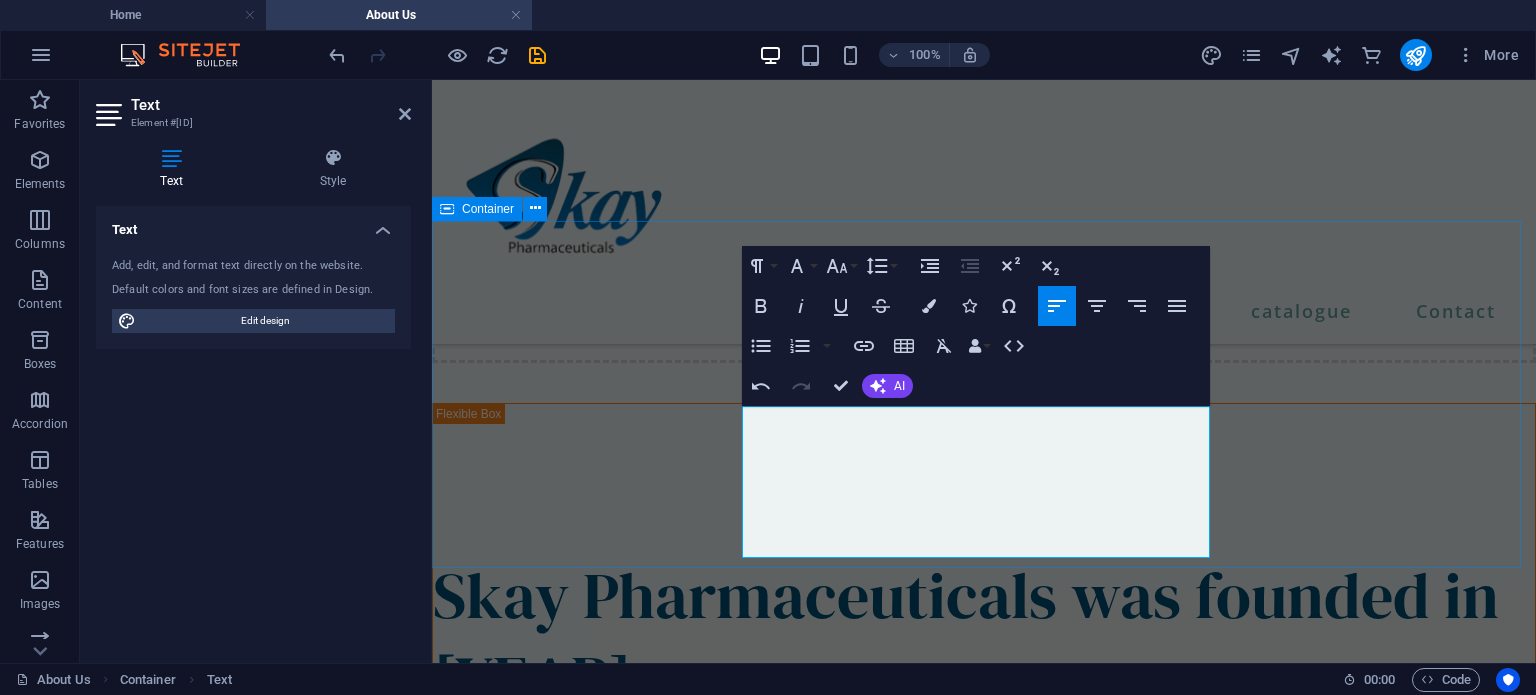 click on "Our Ambition Skay will be a preferred pharmaceutical partner committed to transform patients’ lives with innovative specialty medicines, leading brands and high value solutions." at bounding box center (984, 1429) 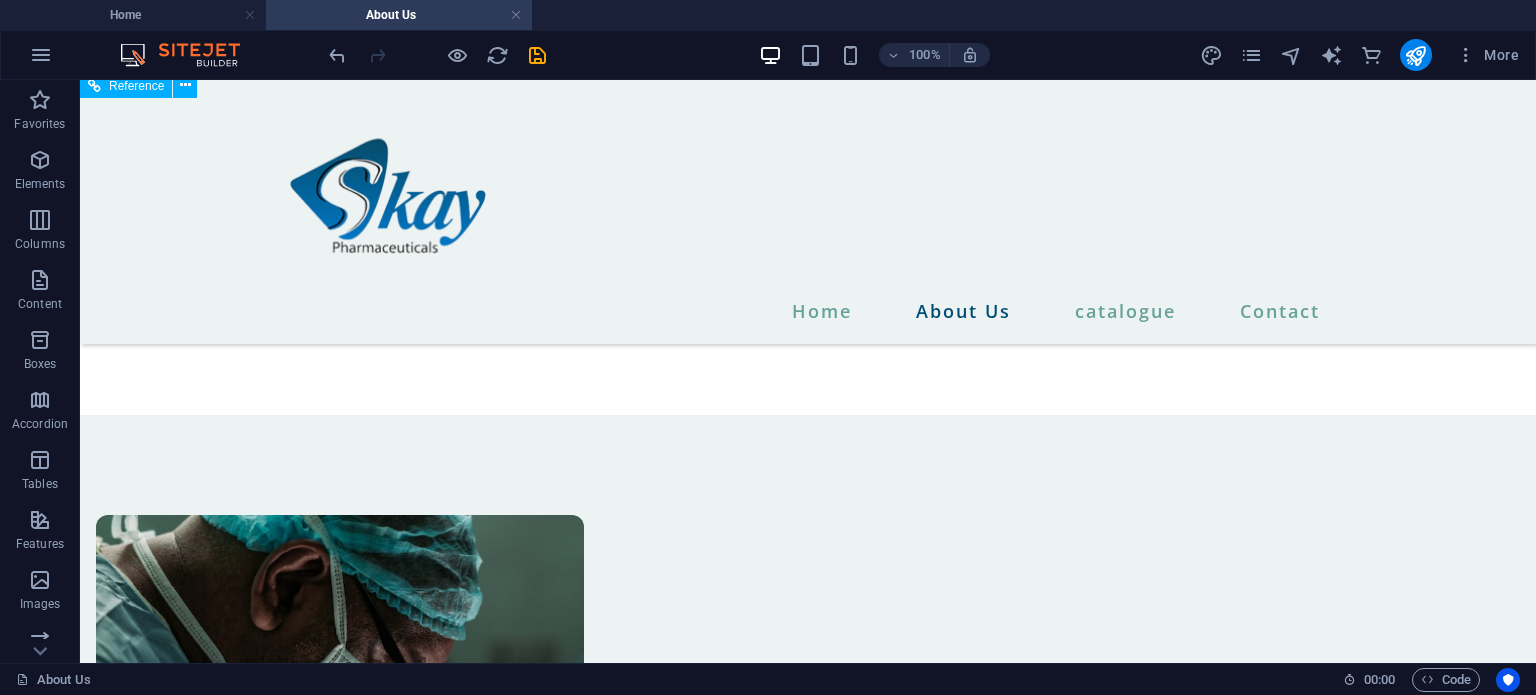 scroll, scrollTop: 4324, scrollLeft: 0, axis: vertical 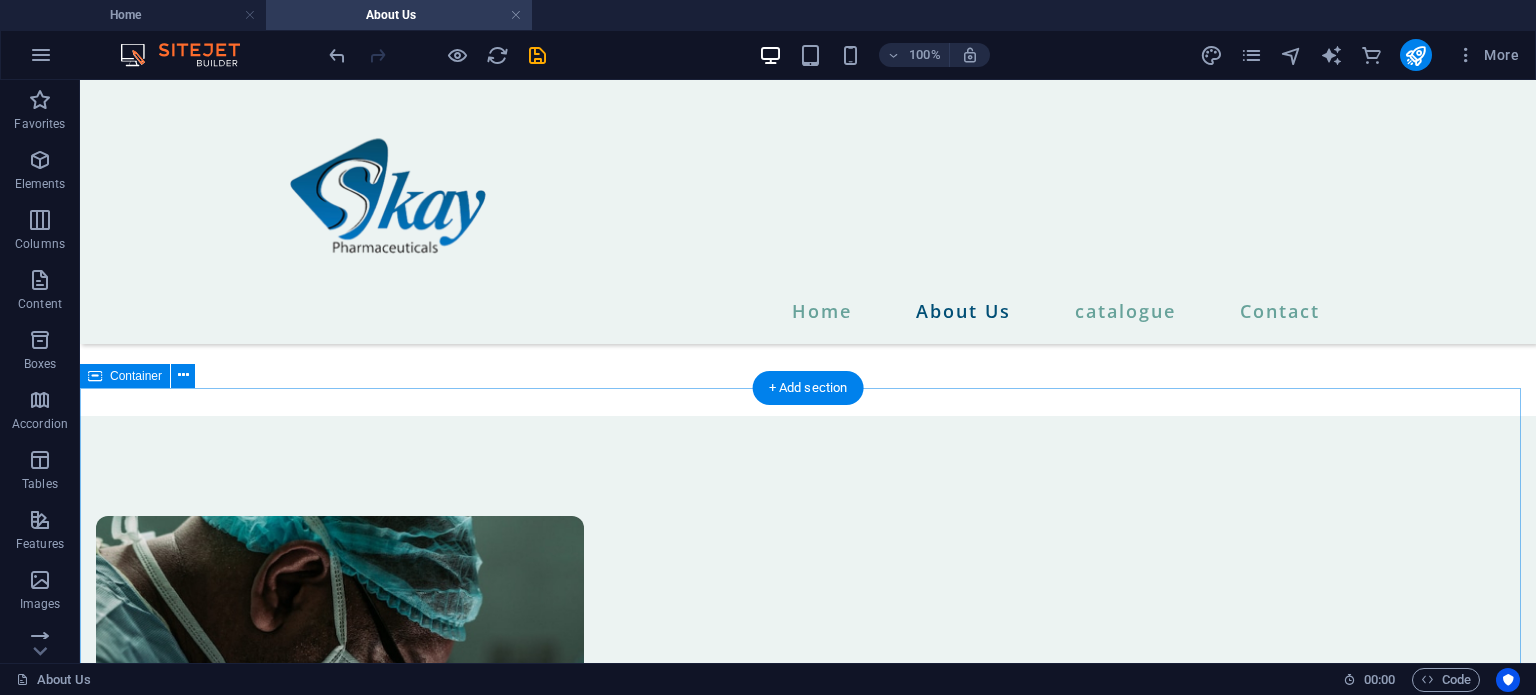 click on "We provide best health care services Lorem ipsum dolor sit amet, consectetur adipiscing elit. In tellus lectus ullamcorper diam integer." at bounding box center [808, 1820] 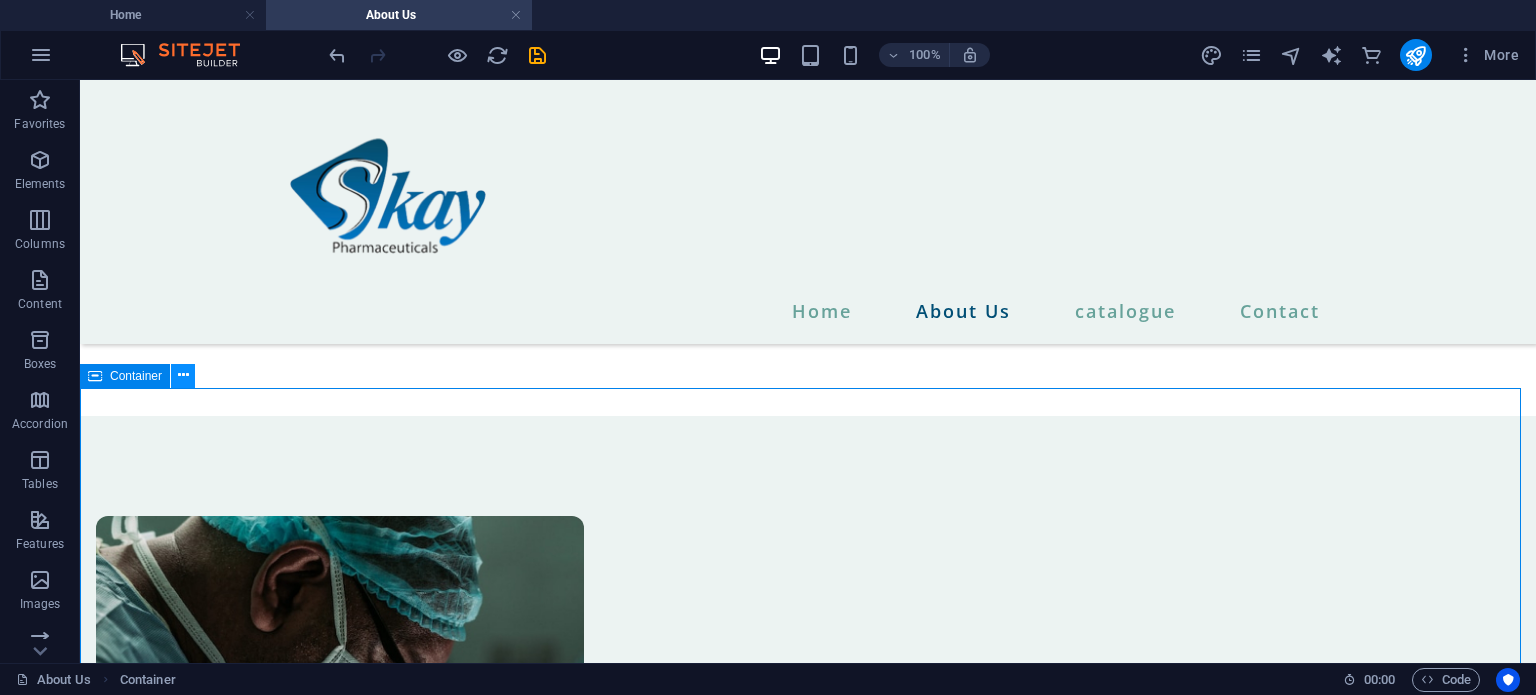 click at bounding box center [183, 375] 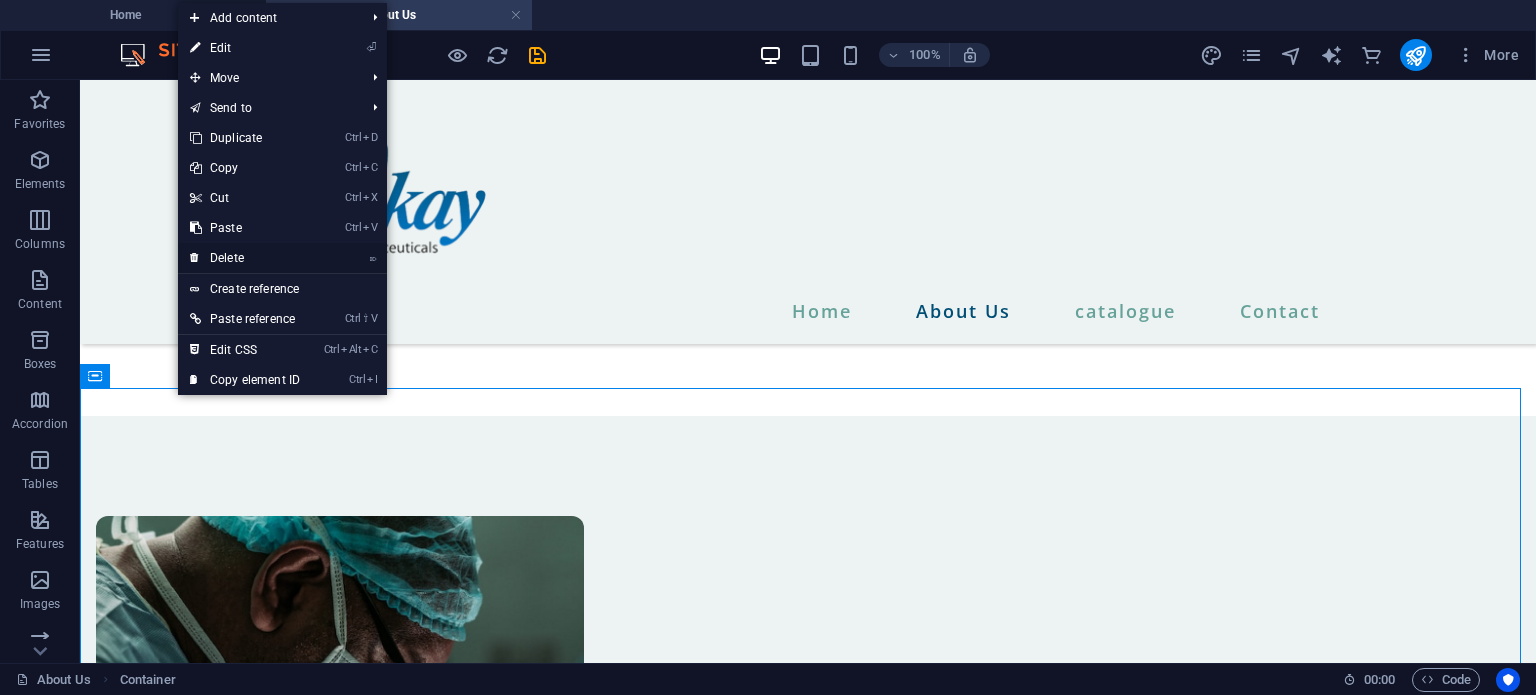 click on "⌦  Delete" at bounding box center [245, 258] 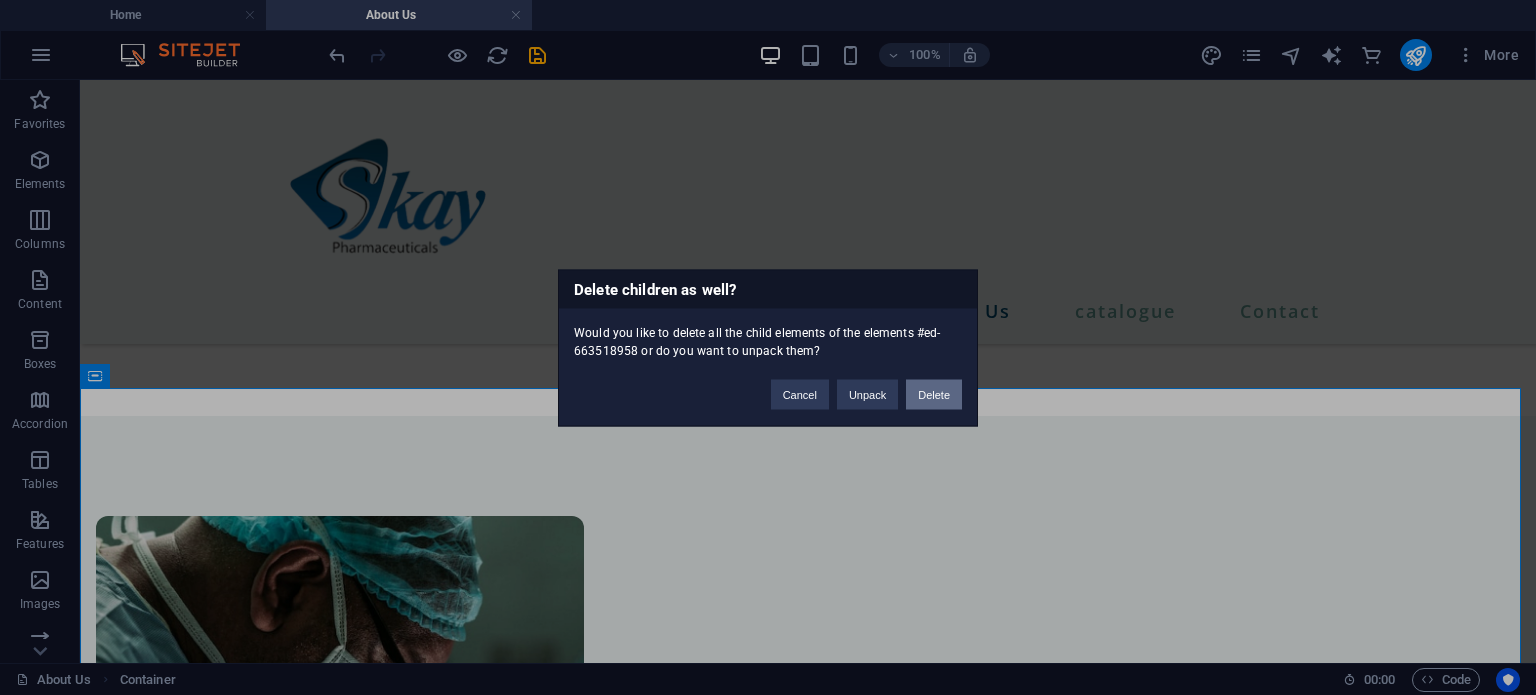 click on "Delete" at bounding box center [934, 394] 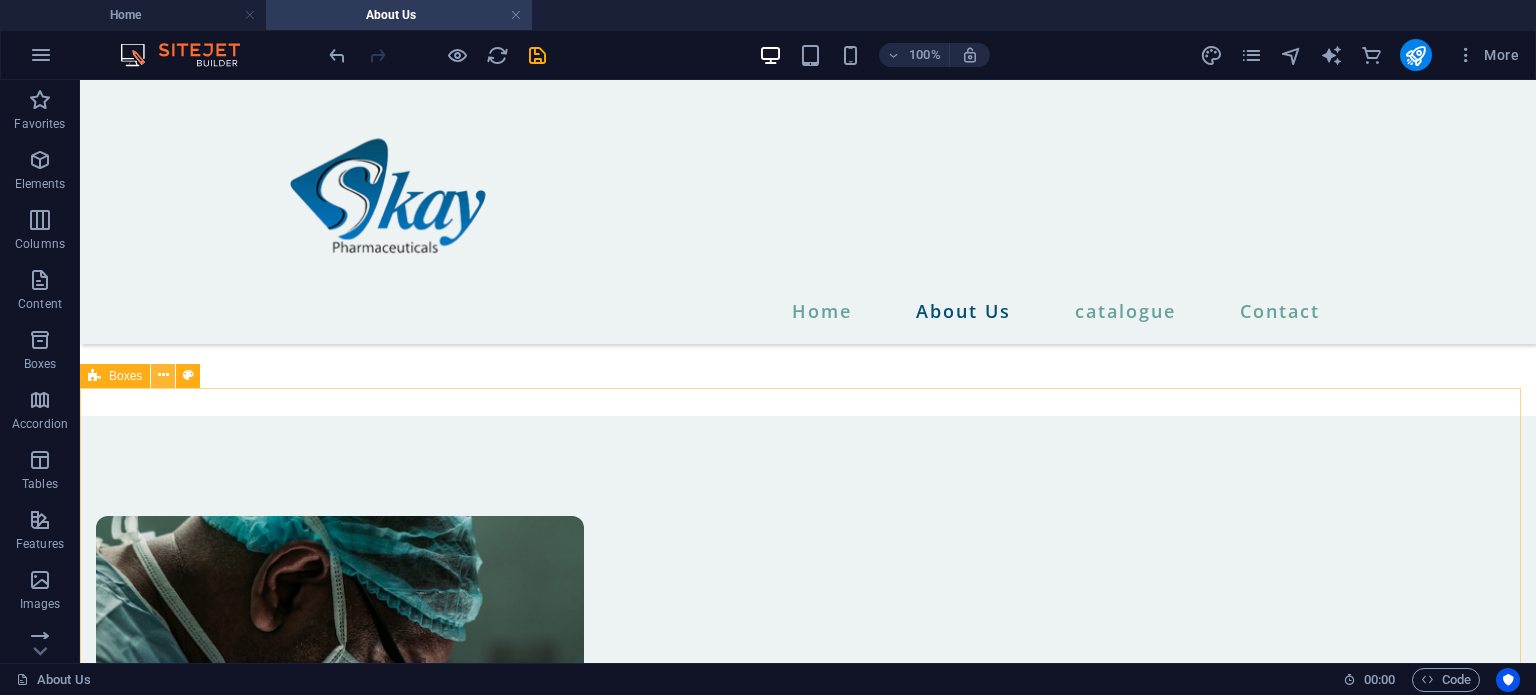 click at bounding box center [163, 375] 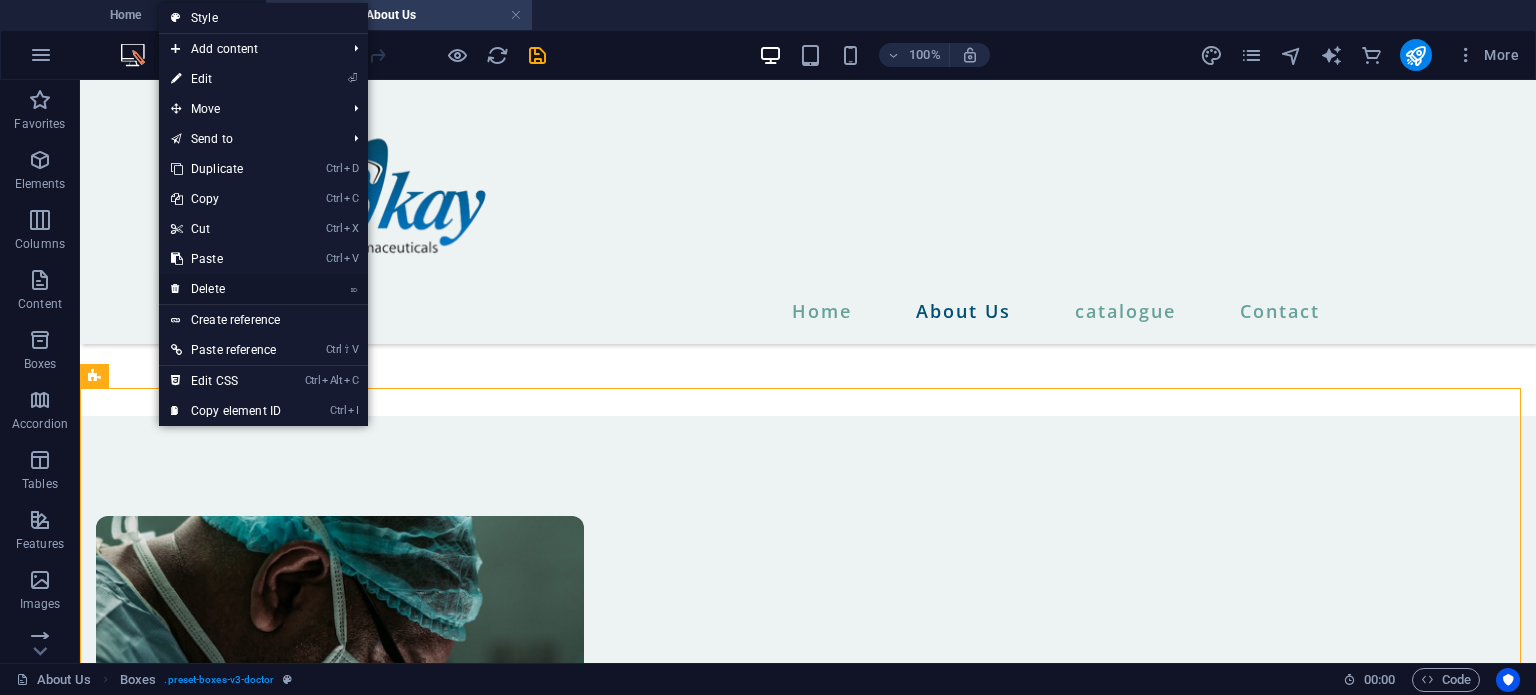 click on "⌦  Delete" at bounding box center [226, 289] 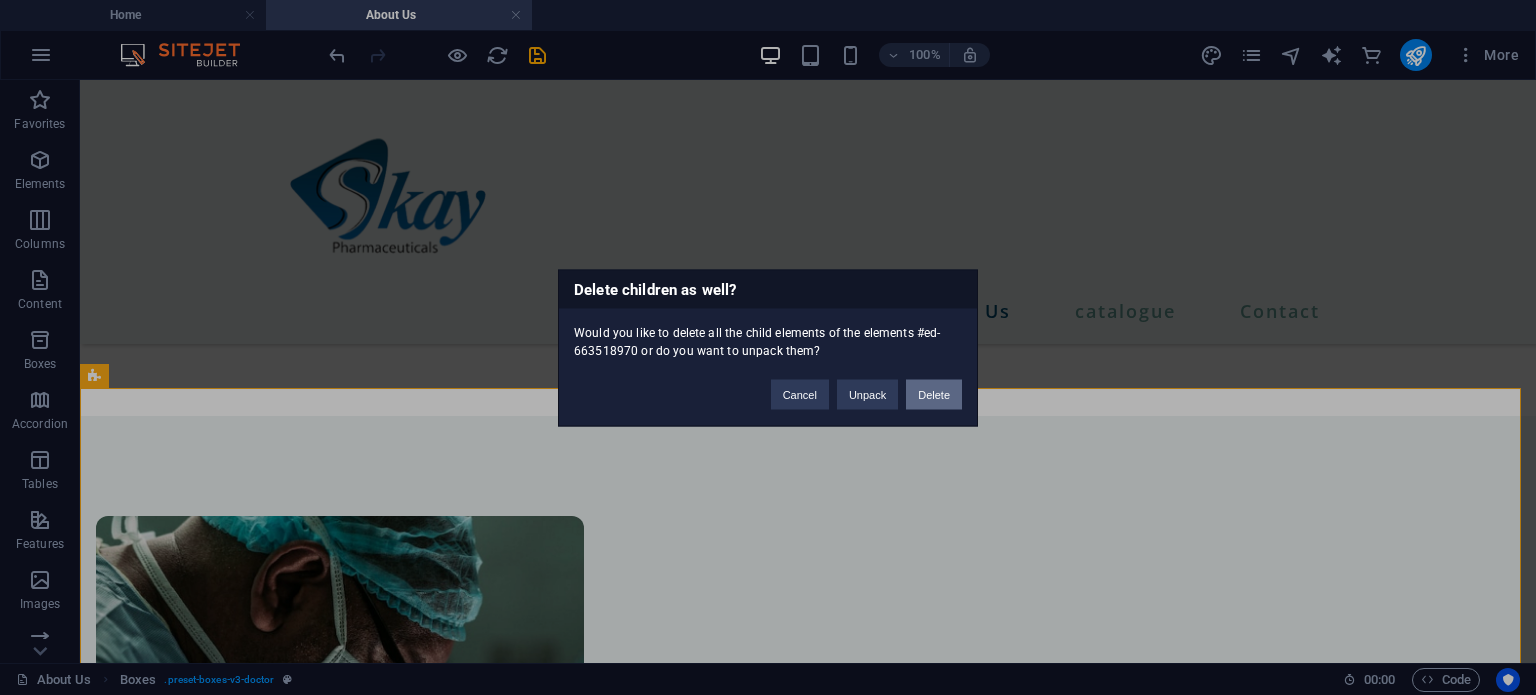 click on "Delete" at bounding box center [934, 394] 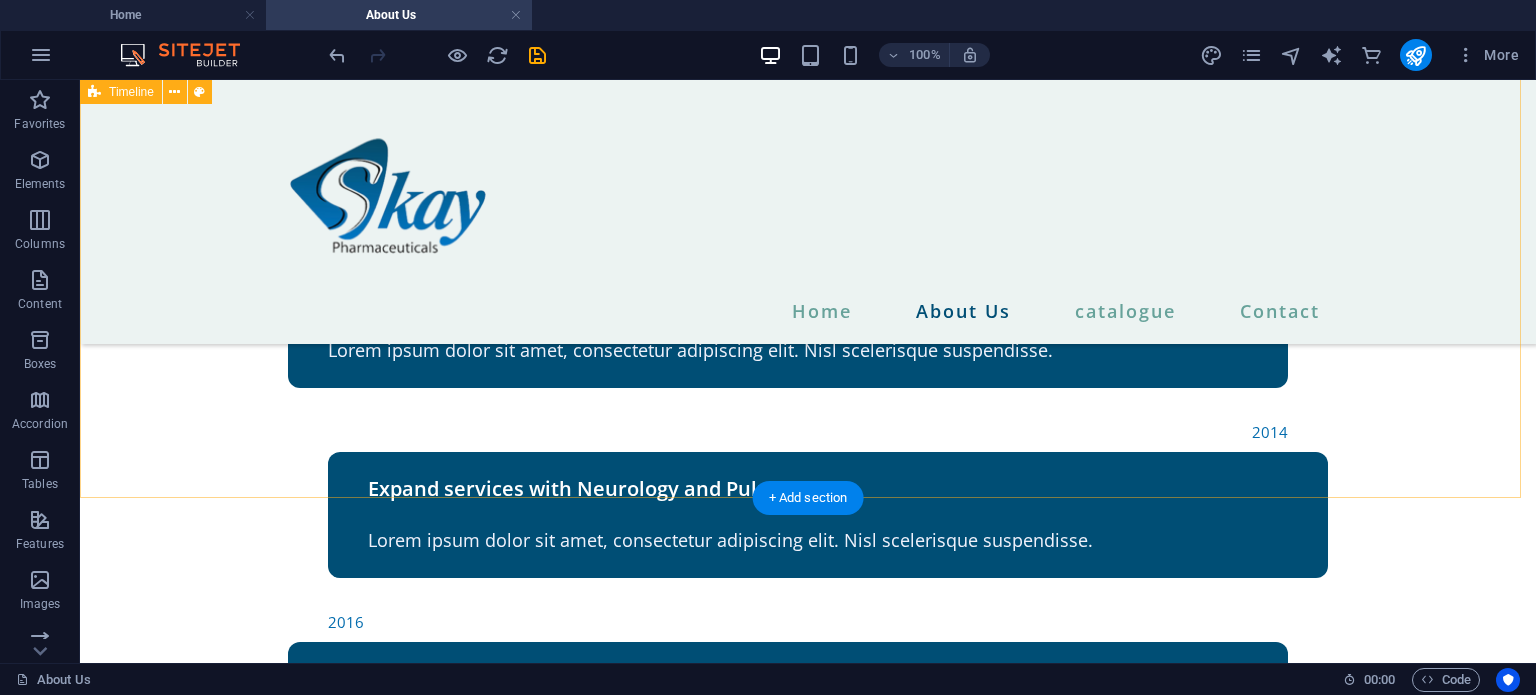 scroll, scrollTop: 3410, scrollLeft: 0, axis: vertical 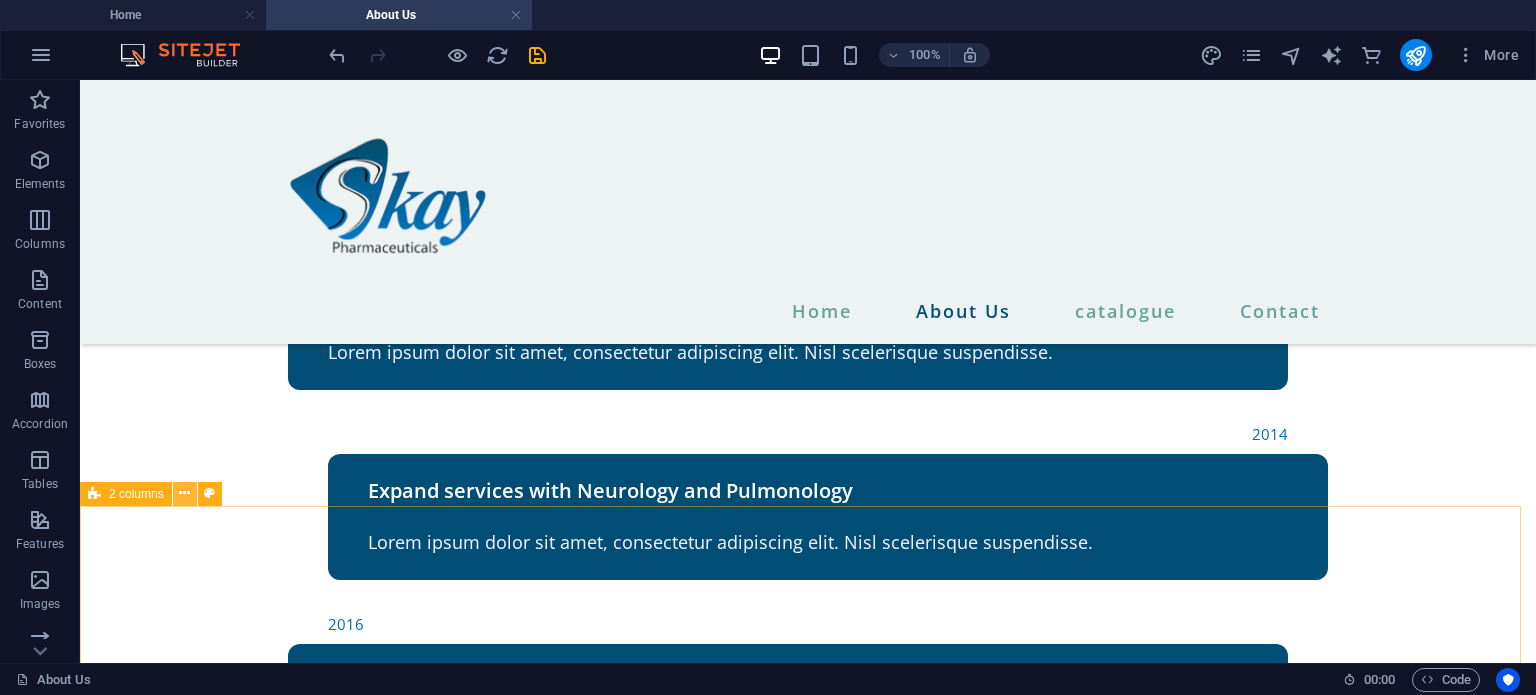 click at bounding box center [184, 493] 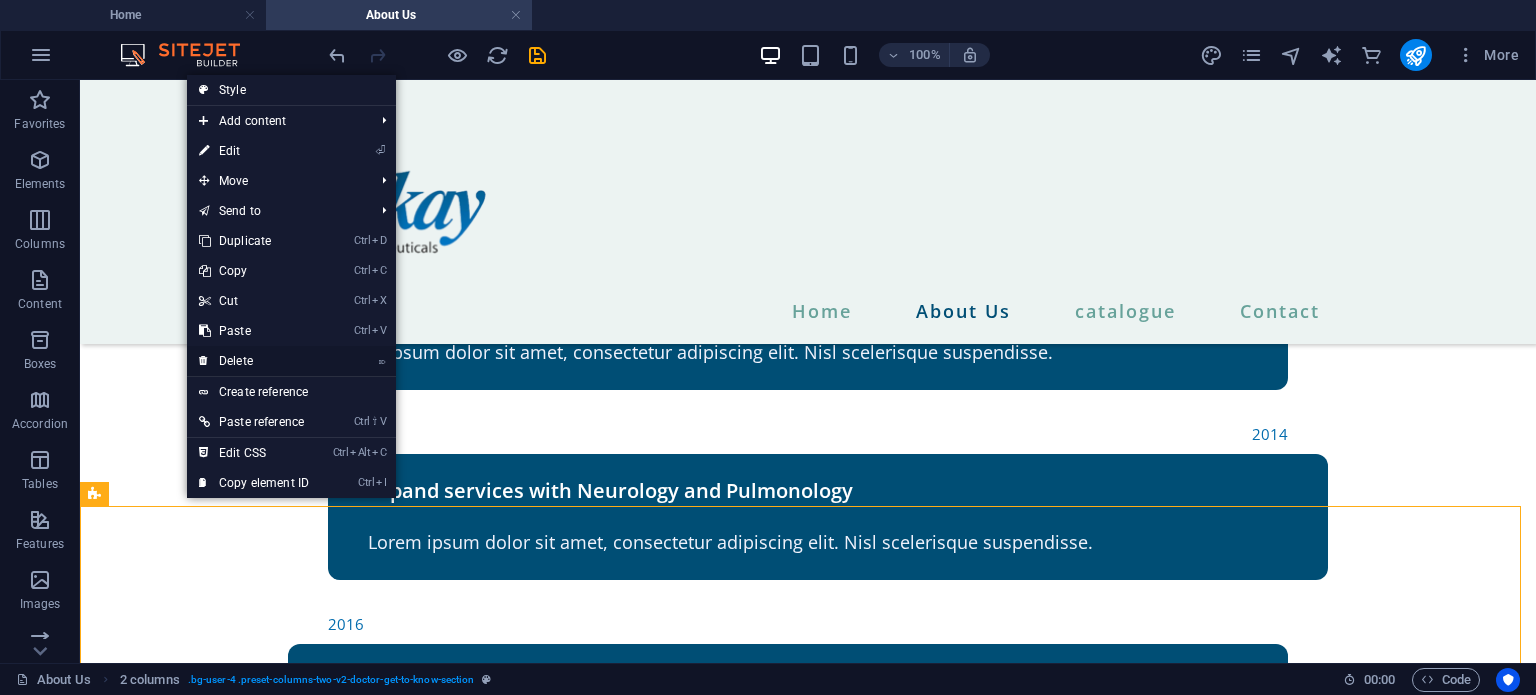 click on "⌦  Delete" at bounding box center [254, 361] 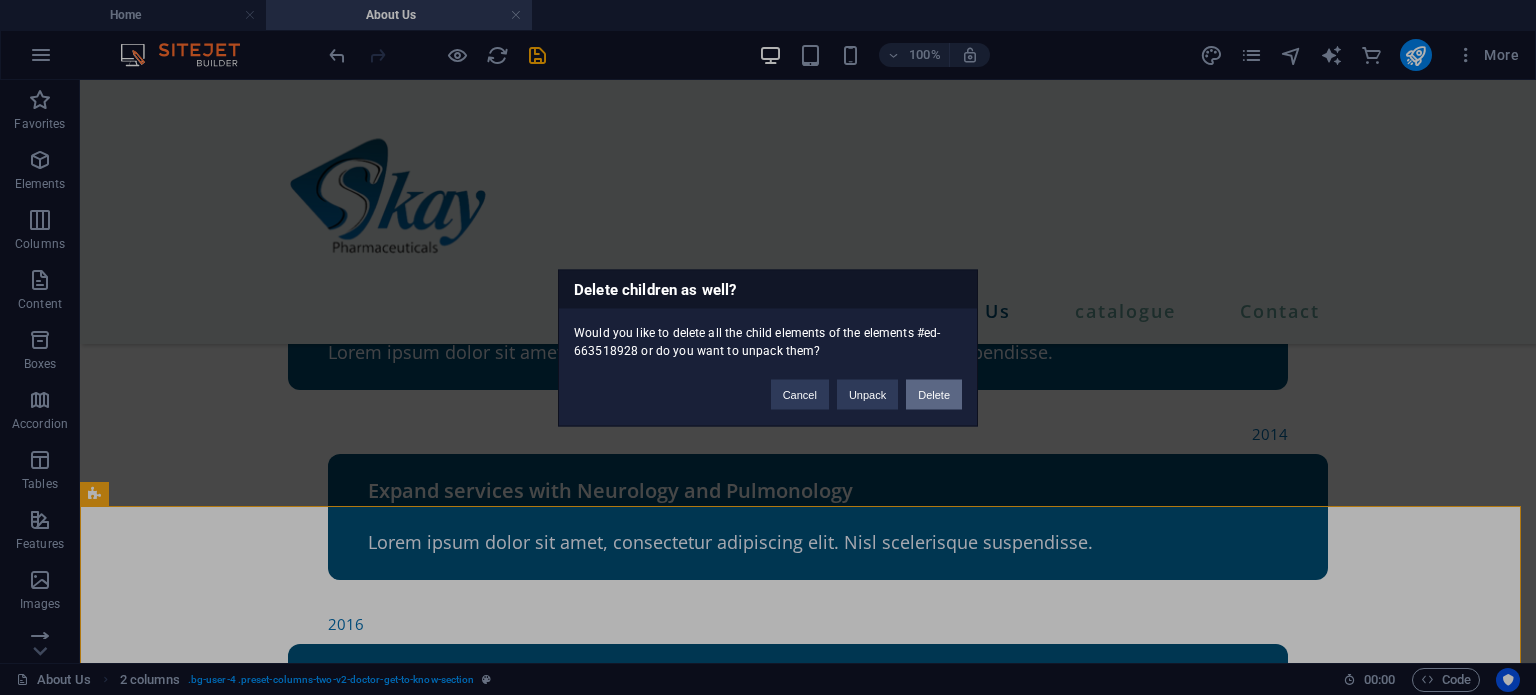 click on "Delete" at bounding box center [934, 394] 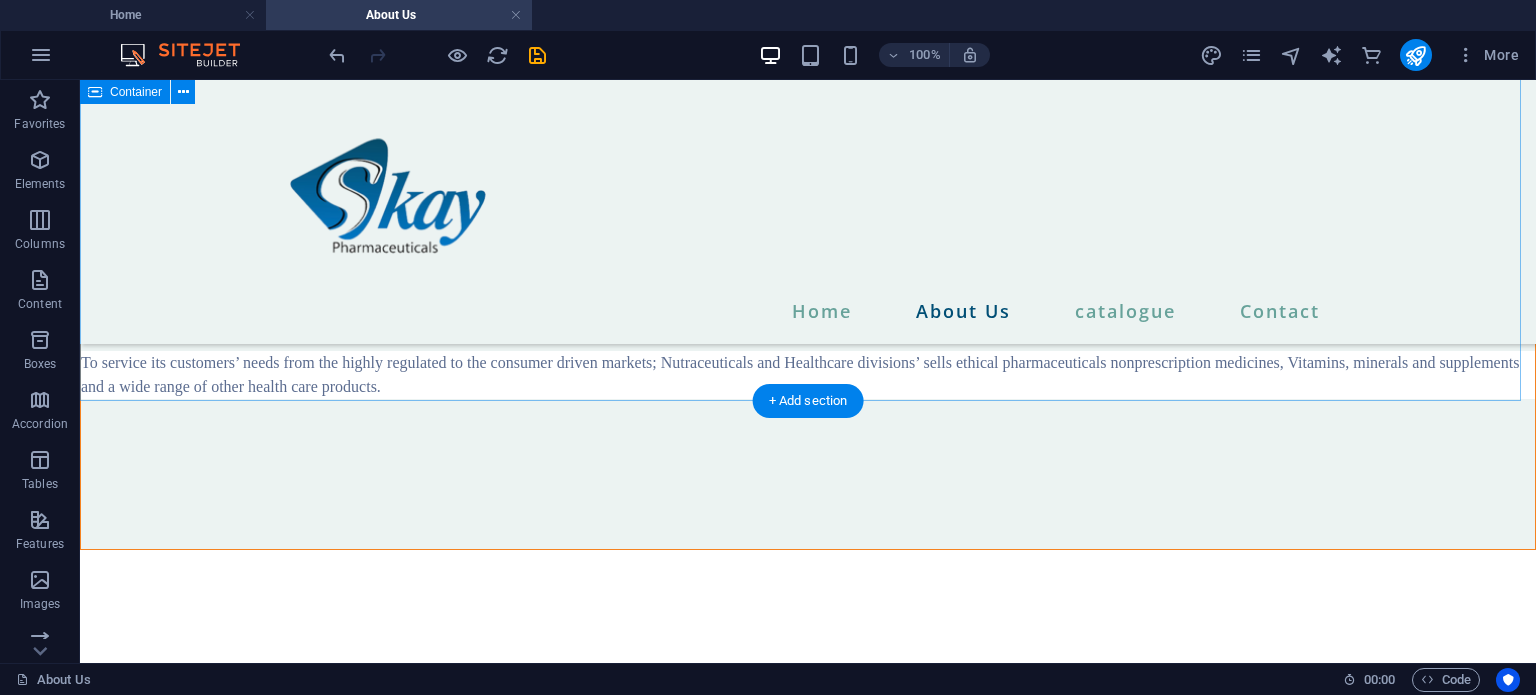 scroll, scrollTop: 1853, scrollLeft: 0, axis: vertical 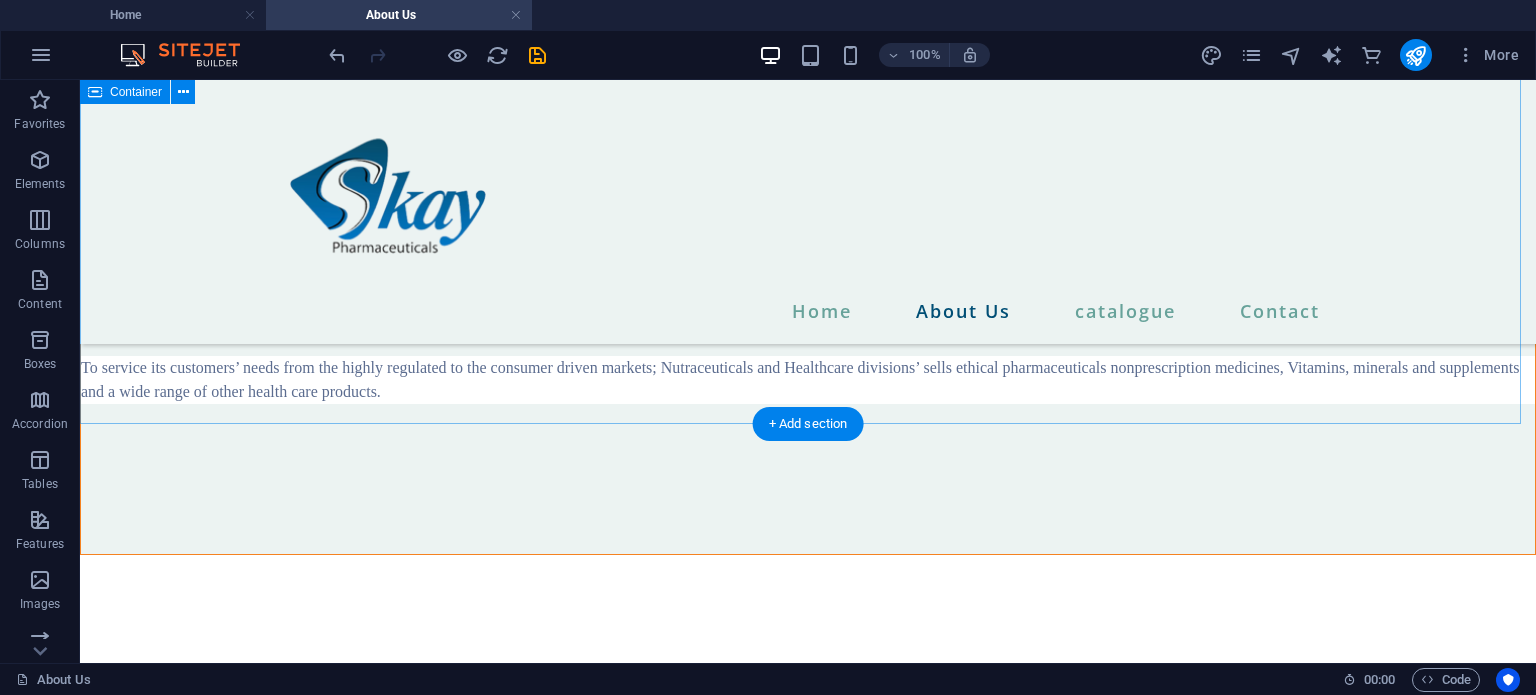 click on "Our values Six Core values, guide our endeavor as we work to realize our Vision: Courage : Opens the door to the future Achievement: Makes our entrepreneurial success possible Responsibility: Determines our entrepreneurial actions Respect :Foundation of any partnership Integrity :Ensures our credibility Transparency: Makes mutual trust possible" at bounding box center (808, 1087) 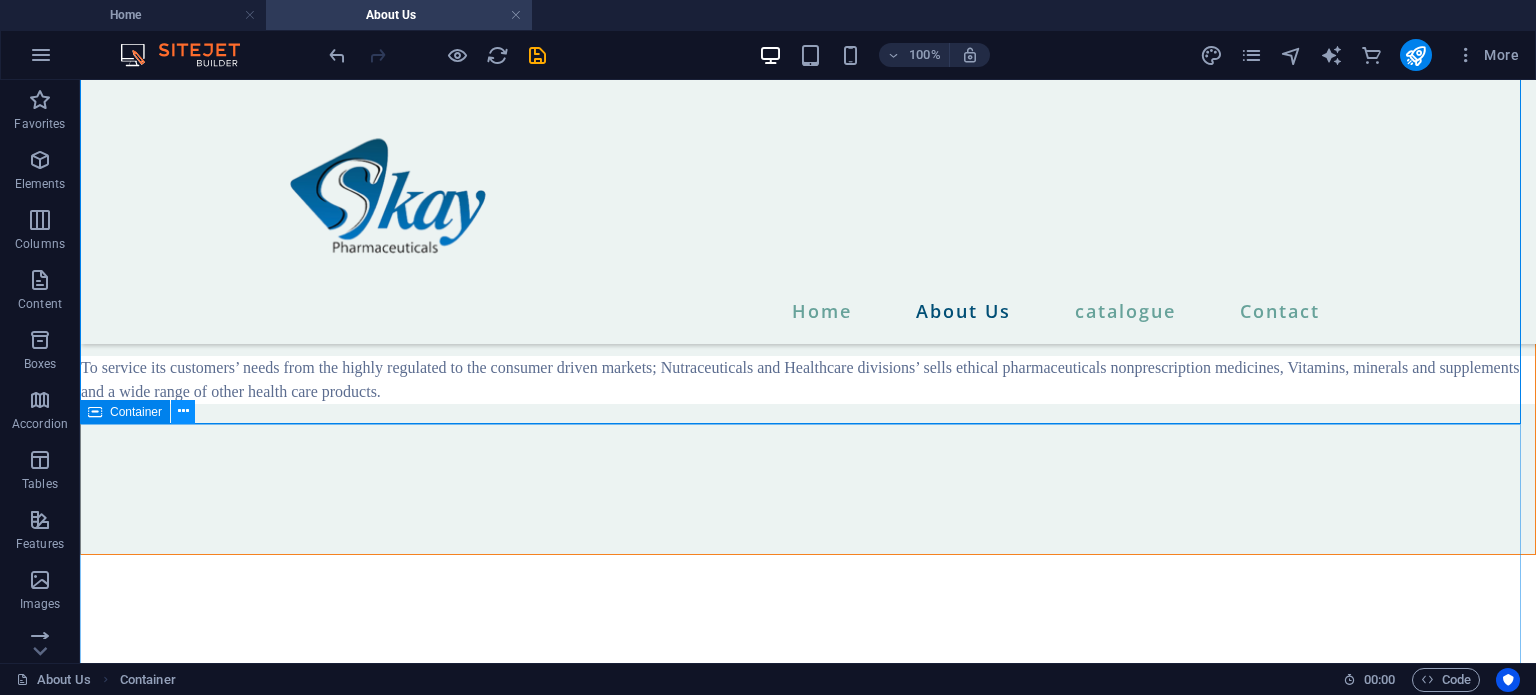 click at bounding box center [183, 411] 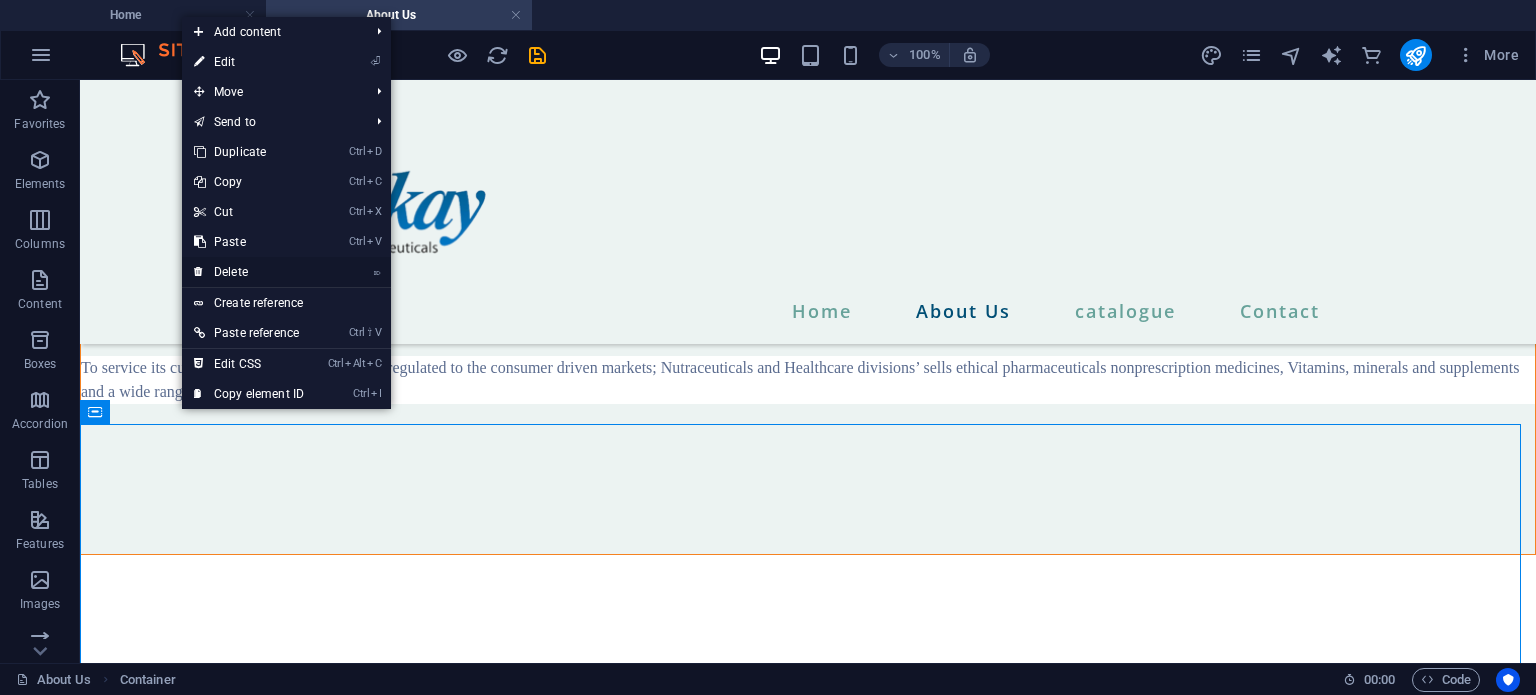 click on "⌦  Delete" at bounding box center [249, 272] 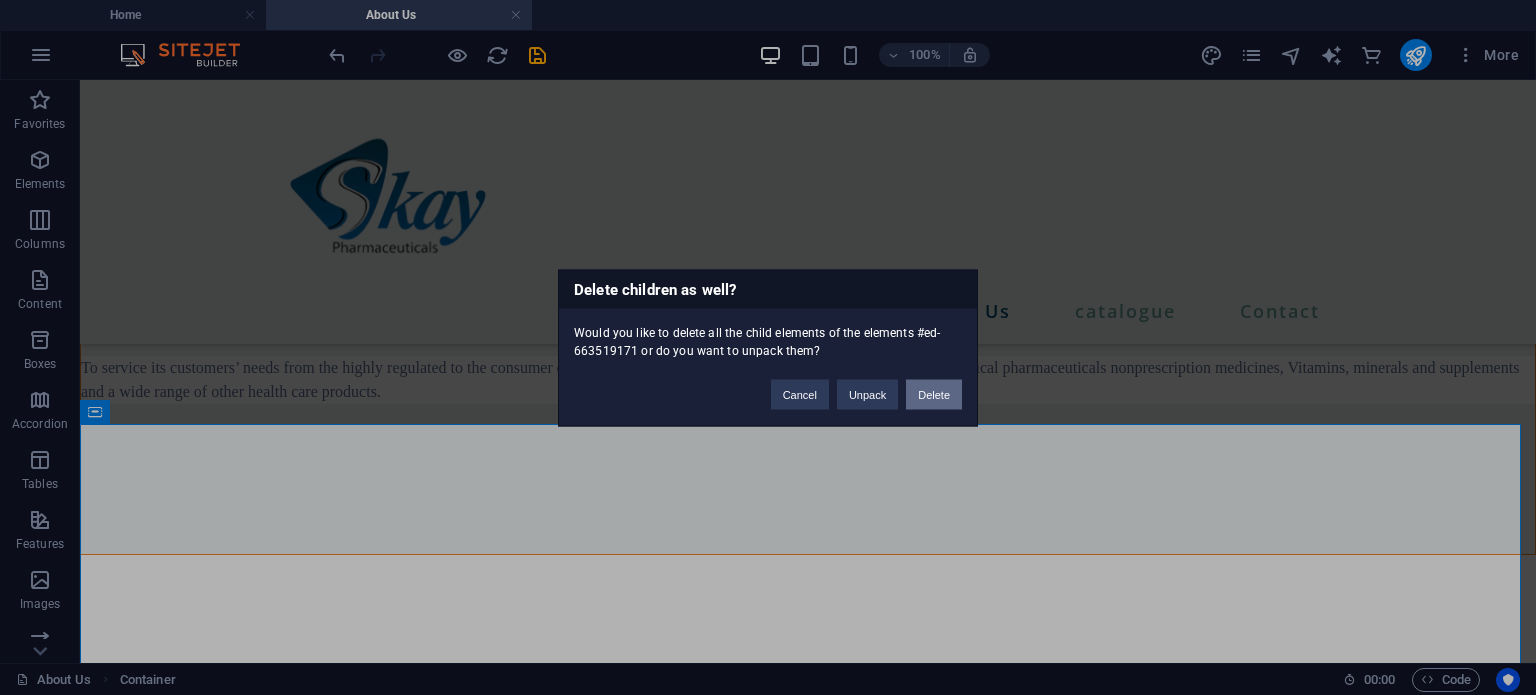 click on "Delete" at bounding box center [934, 394] 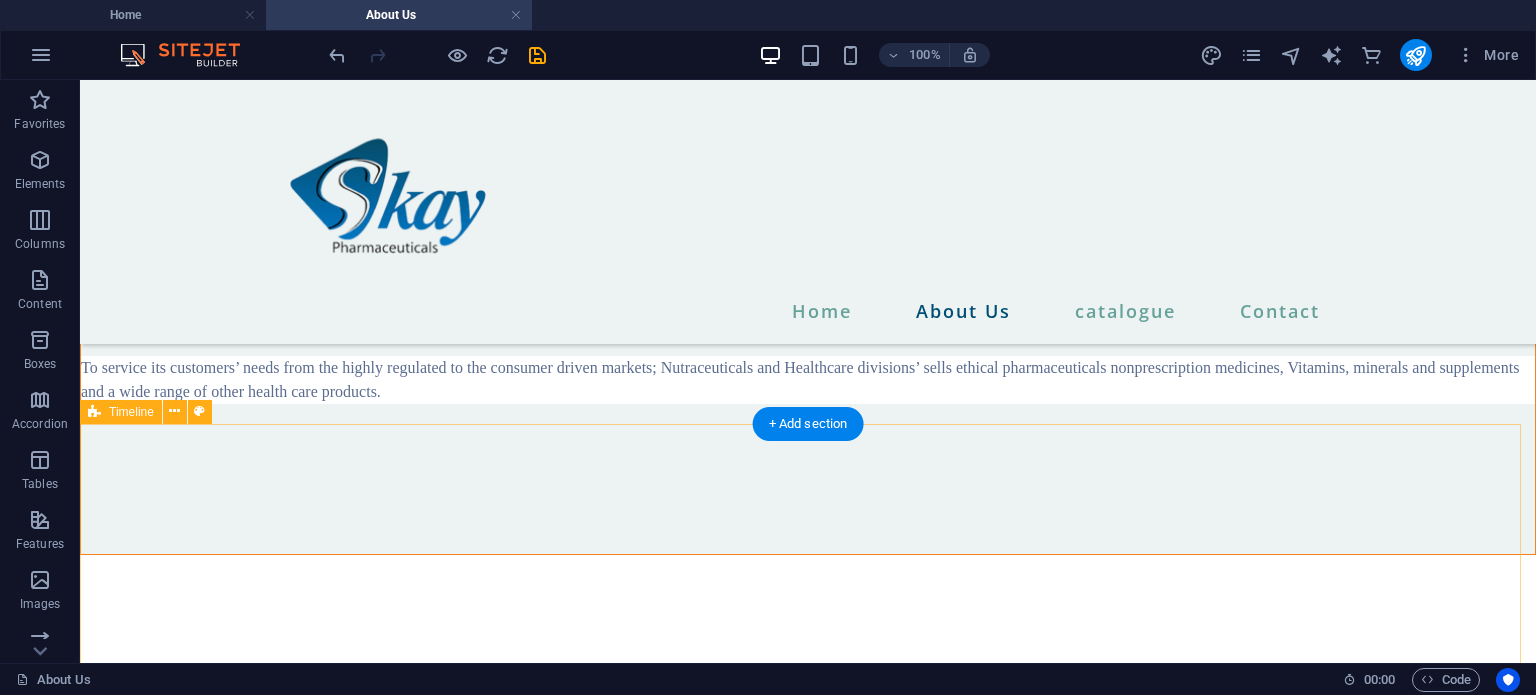 click on "[YEAR] Started the clinic with three doctors Lorem ipsum dolor sit amet, consectetur adipiscing elit. Nisl scelerisque suspendisse. [YEAR] Welcomed two new doctors to the team Lorem ipsum dolor sit amet, consectetur adipiscing elit. Nisl scelerisque suspendisse. [YEAR] Expand services with Neurology and Pulmonology Lorem ipsum dolor sit amet, consectetur adipiscing elit. Nisl scelerisque suspendisse. [YEAR] Award for Best Health Care Services [YEAR] Lorem ipsum dolor sit amet, consectetur adipiscing elit. Nisl scelerisque suspendisse. [YEAR] Welcomed a new doctor to the team Lorem ipsum dolor sit amet, consectetur adipiscing elit. Nisl scelerisque suspendisse. [YEAR] Award for Best Patient Care [YEAR] Lorem ipsum dolor sit amet, consectetur adipiscing elit. Nisl scelerisque suspendisse." at bounding box center [808, 1983] 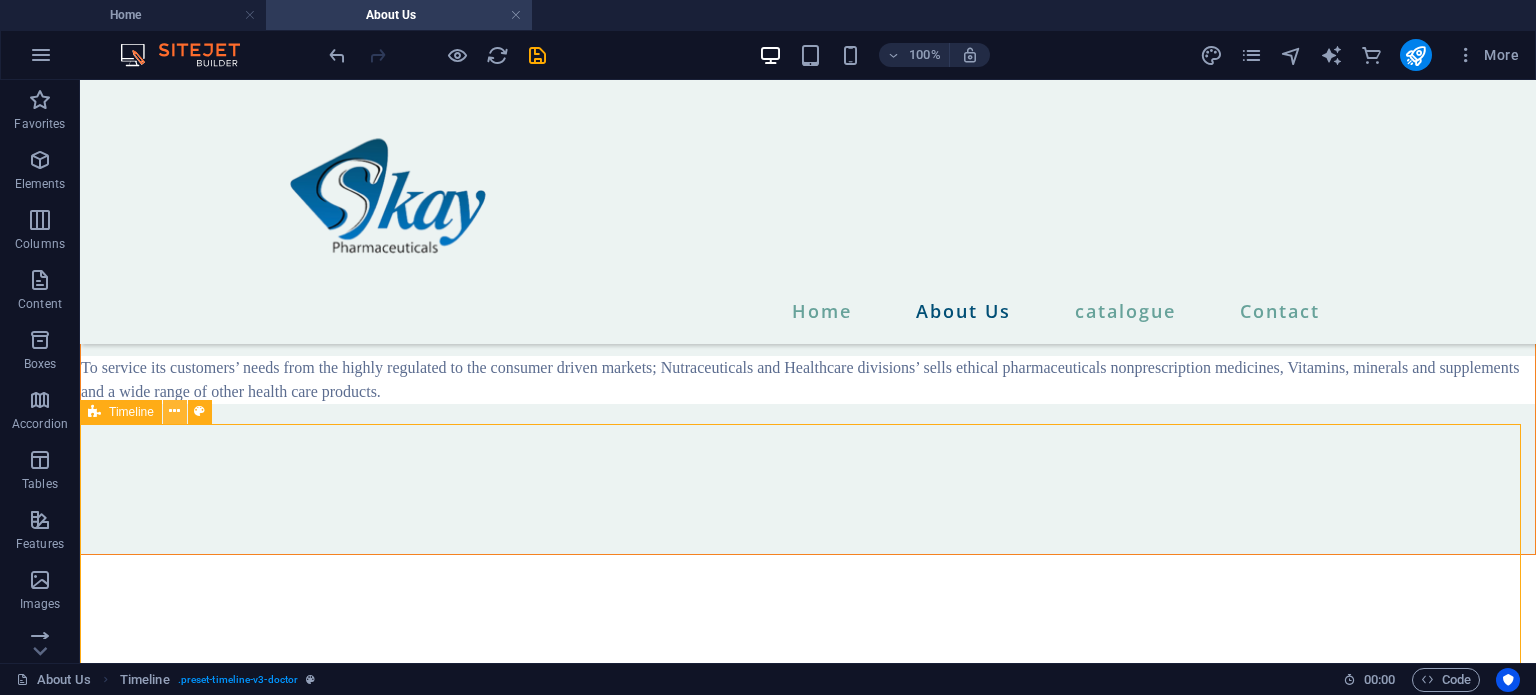 click at bounding box center (174, 411) 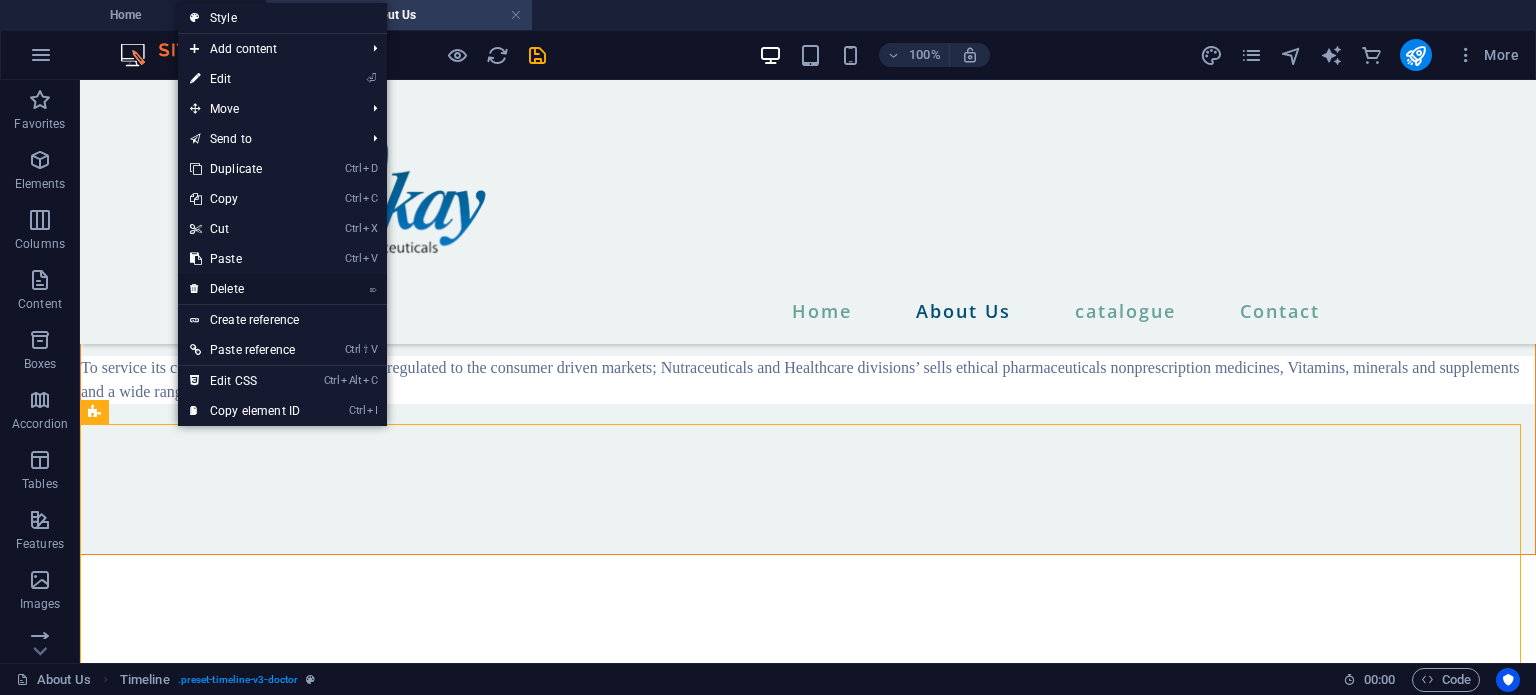 click on "⌦  Delete" at bounding box center [245, 289] 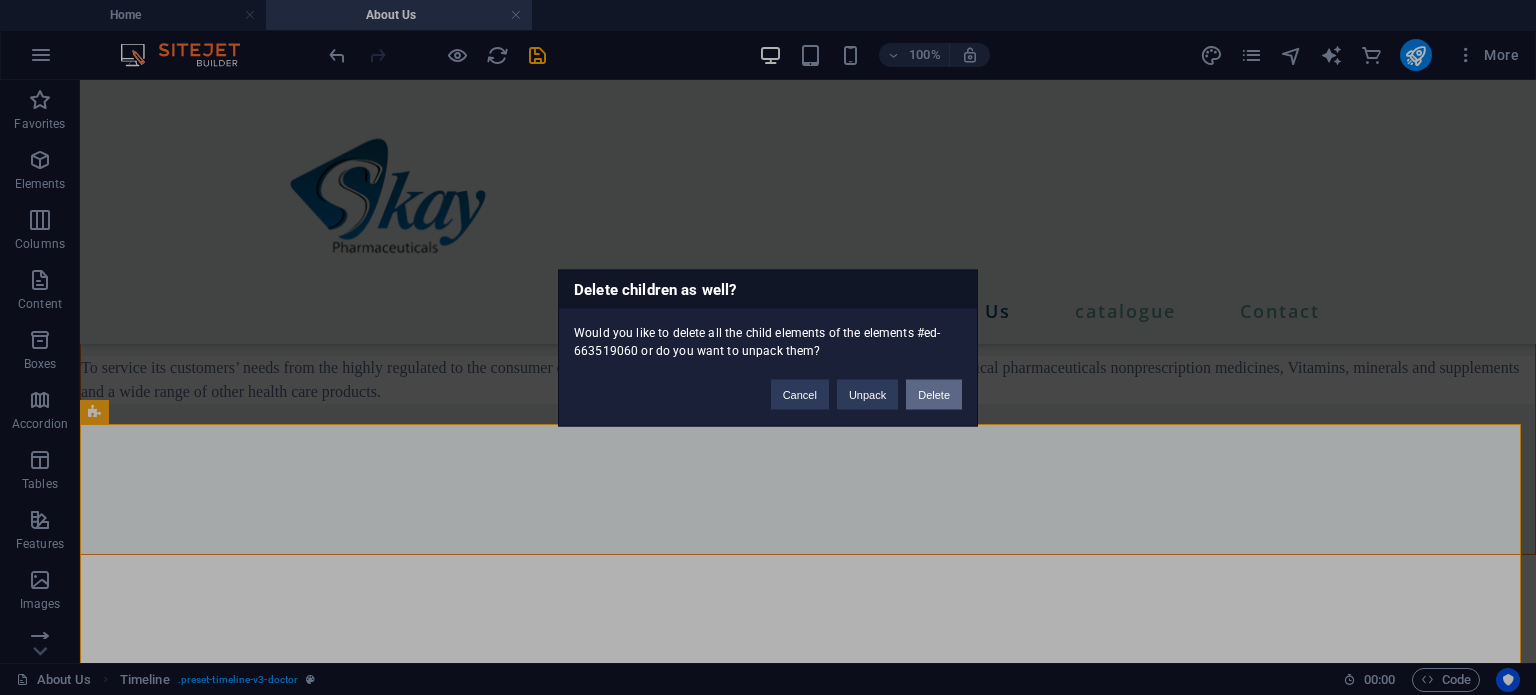 click on "Delete" at bounding box center (934, 394) 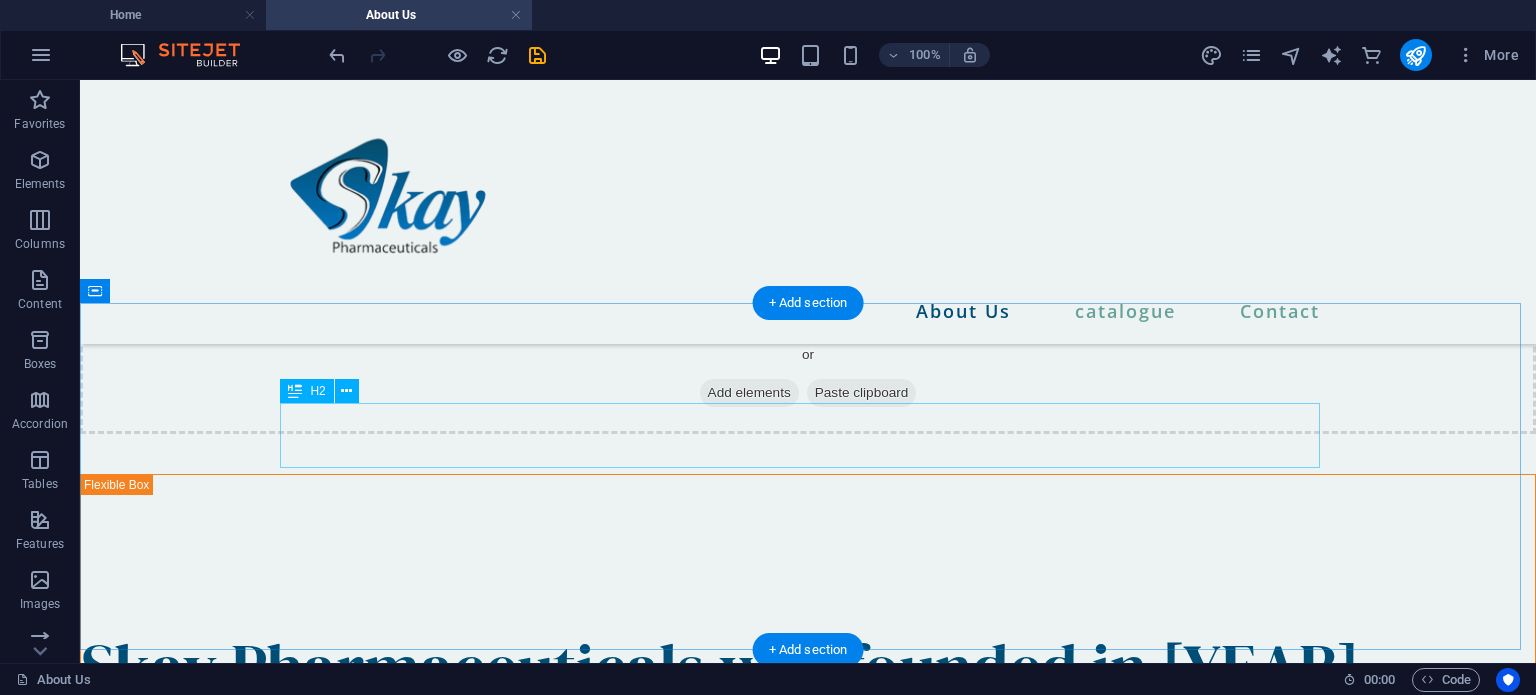 scroll, scrollTop: 1144, scrollLeft: 0, axis: vertical 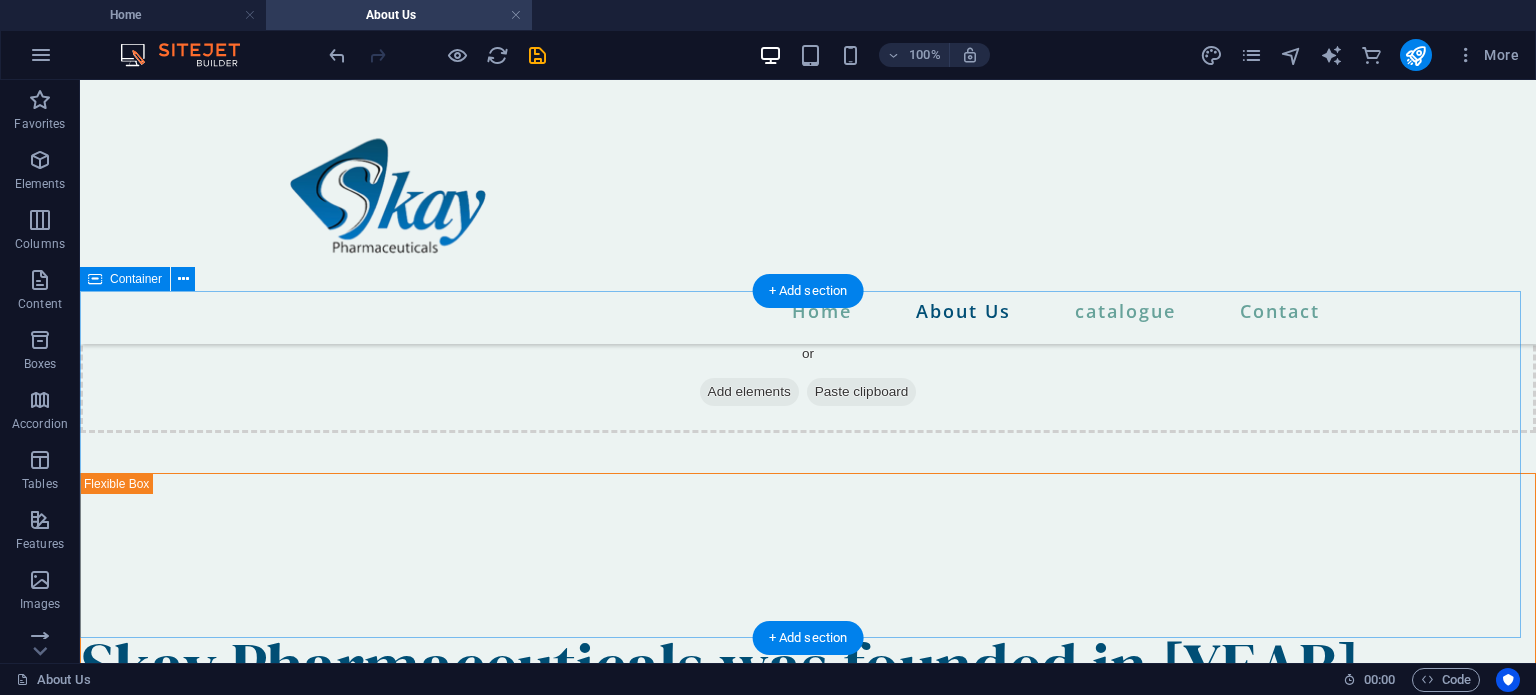 click on "Our Ambition Skay will be a preferred pharmaceutical partner committed to transform patients’ lives with innovative specialty medicines, leading brands and high value solutions." at bounding box center [808, 1416] 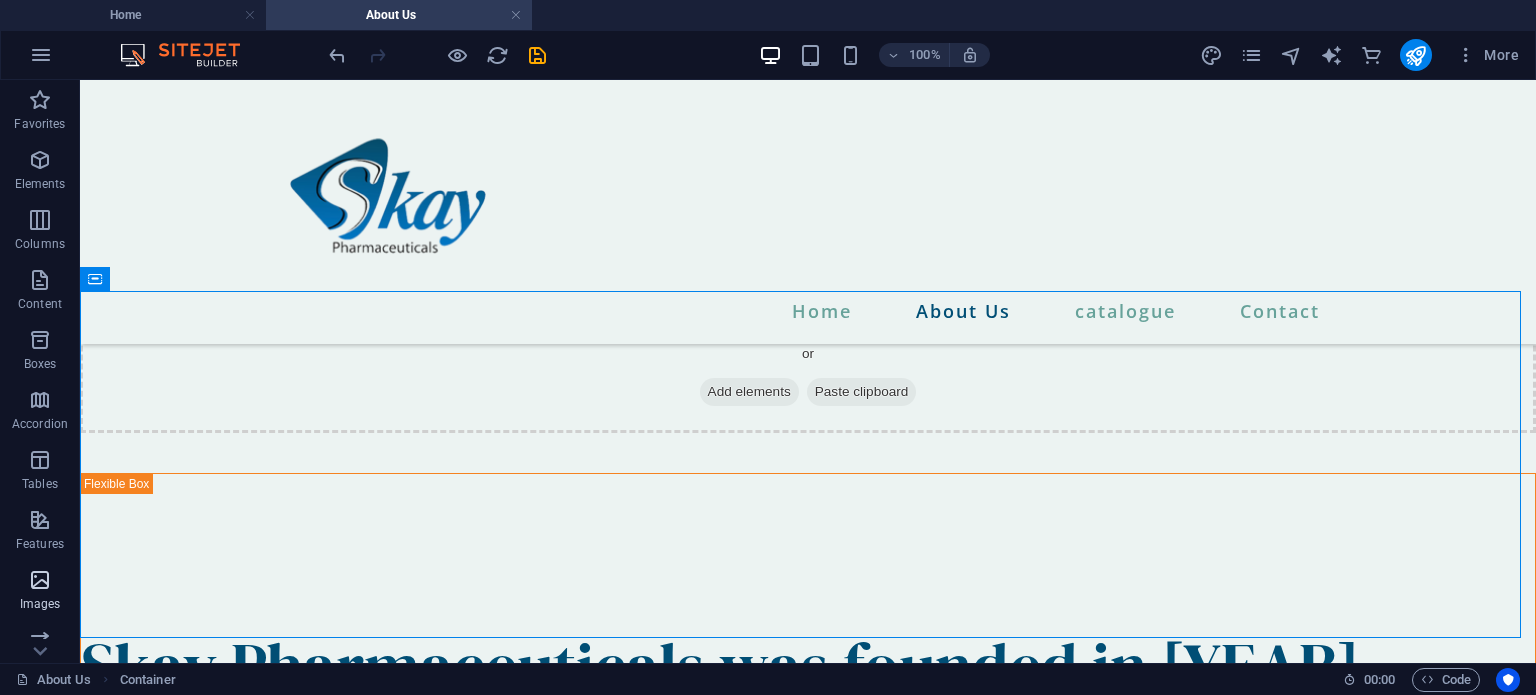 click on "Images" at bounding box center (40, 592) 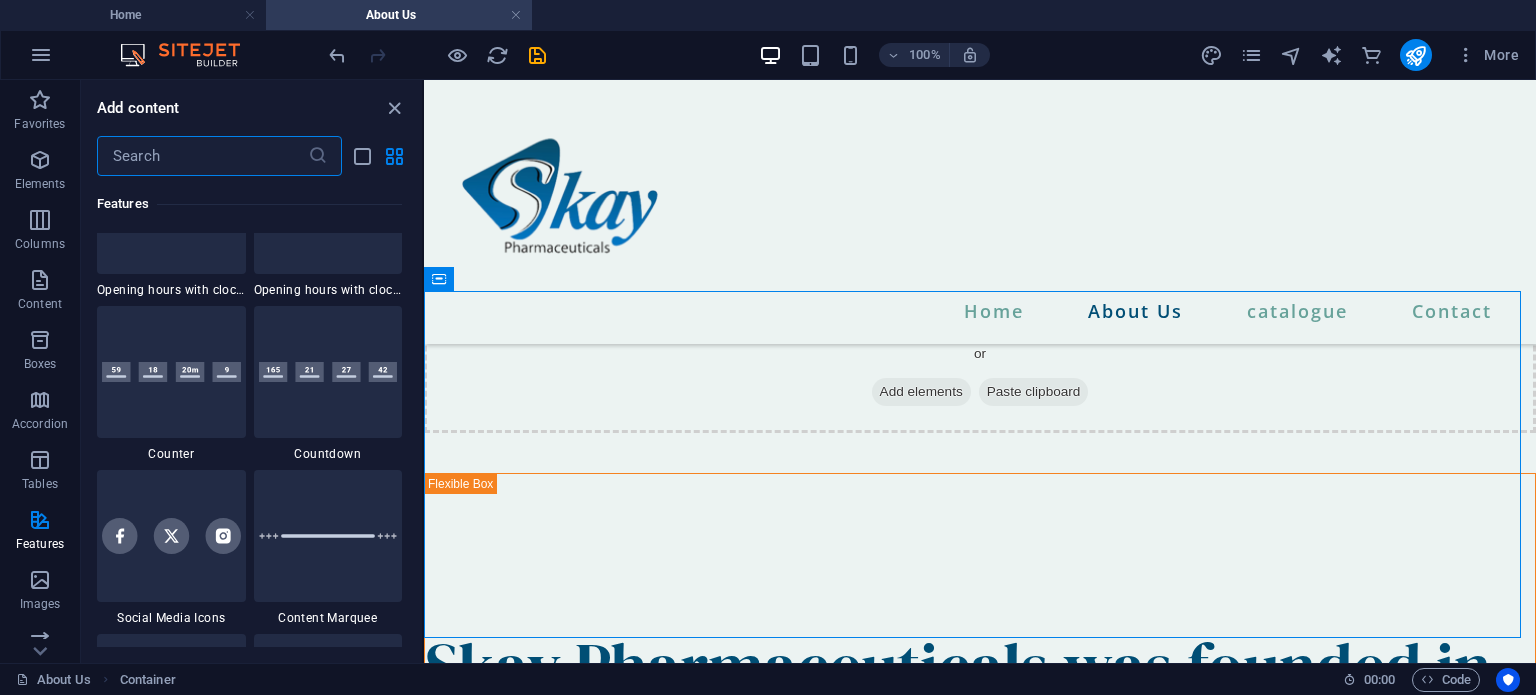 scroll, scrollTop: 8840, scrollLeft: 0, axis: vertical 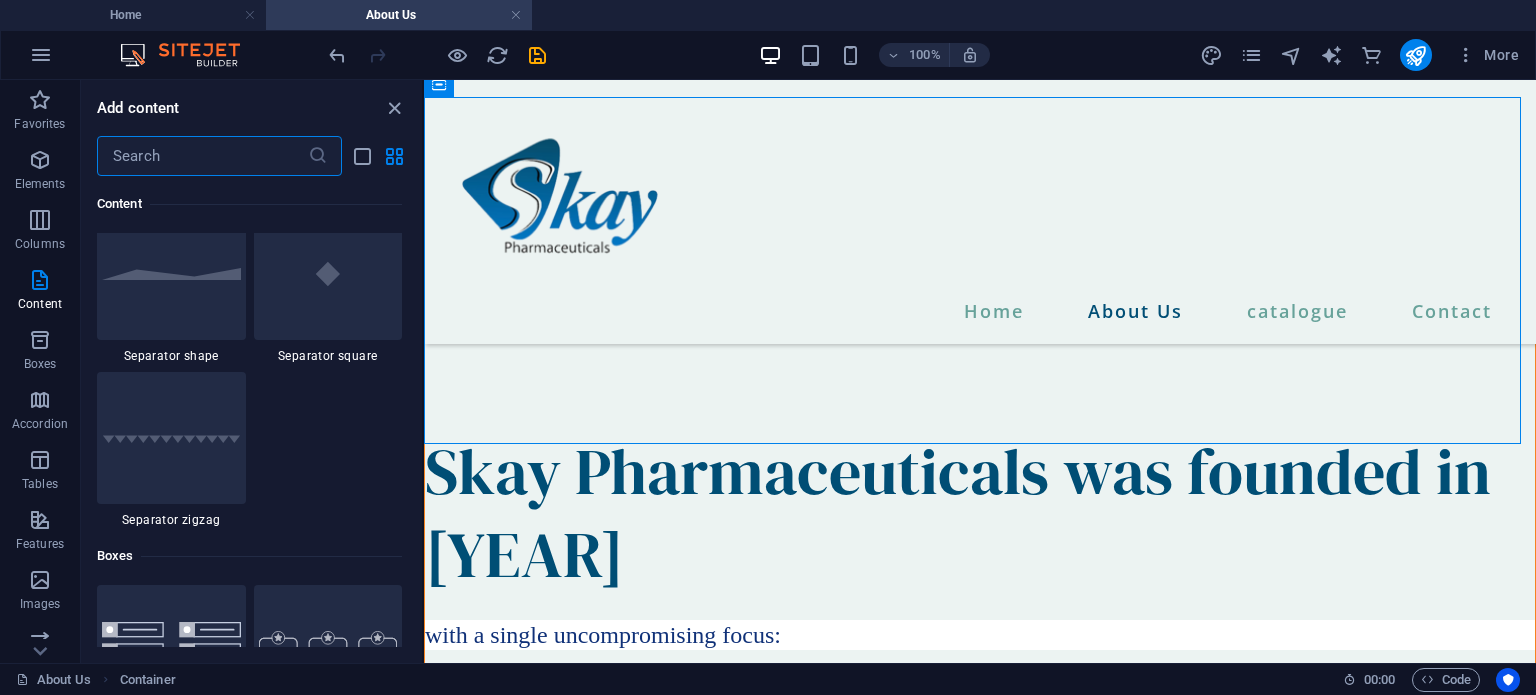 click at bounding box center [202, 156] 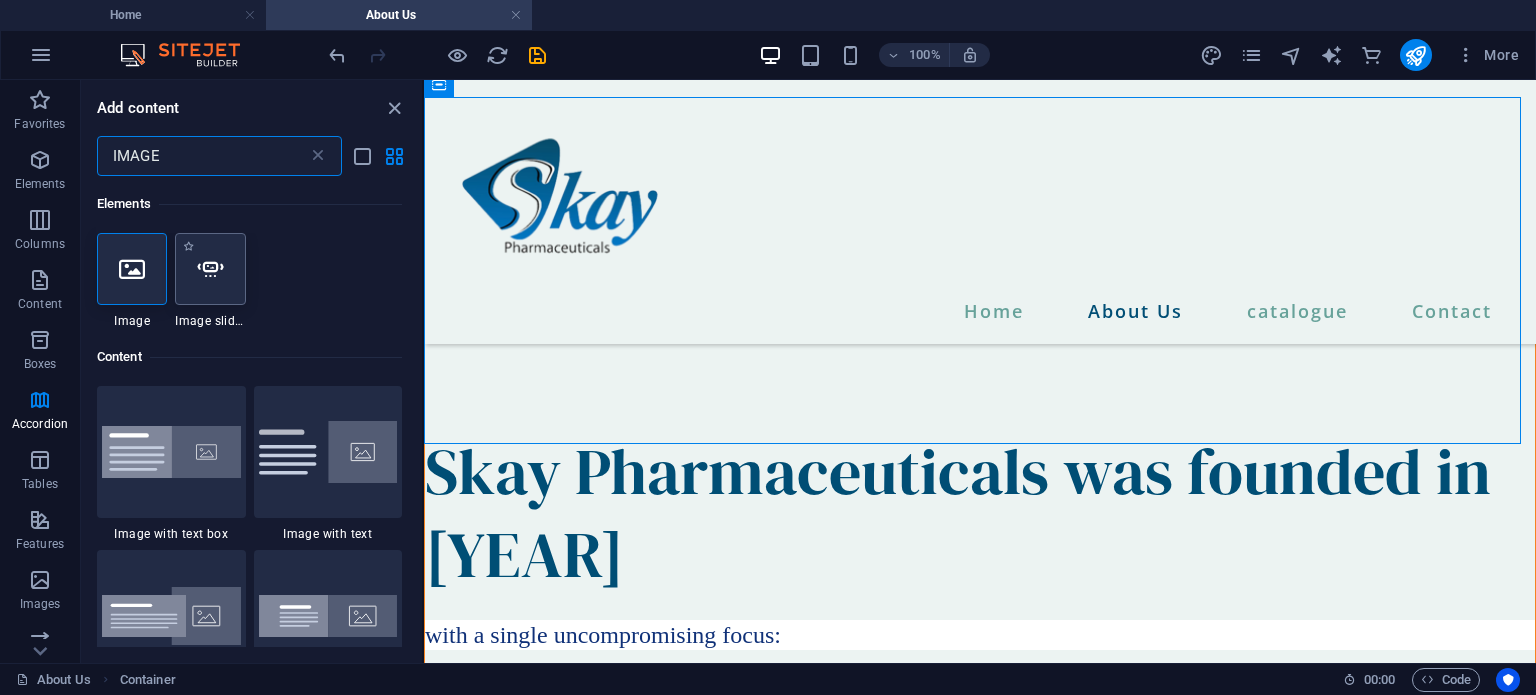 scroll, scrollTop: 0, scrollLeft: 0, axis: both 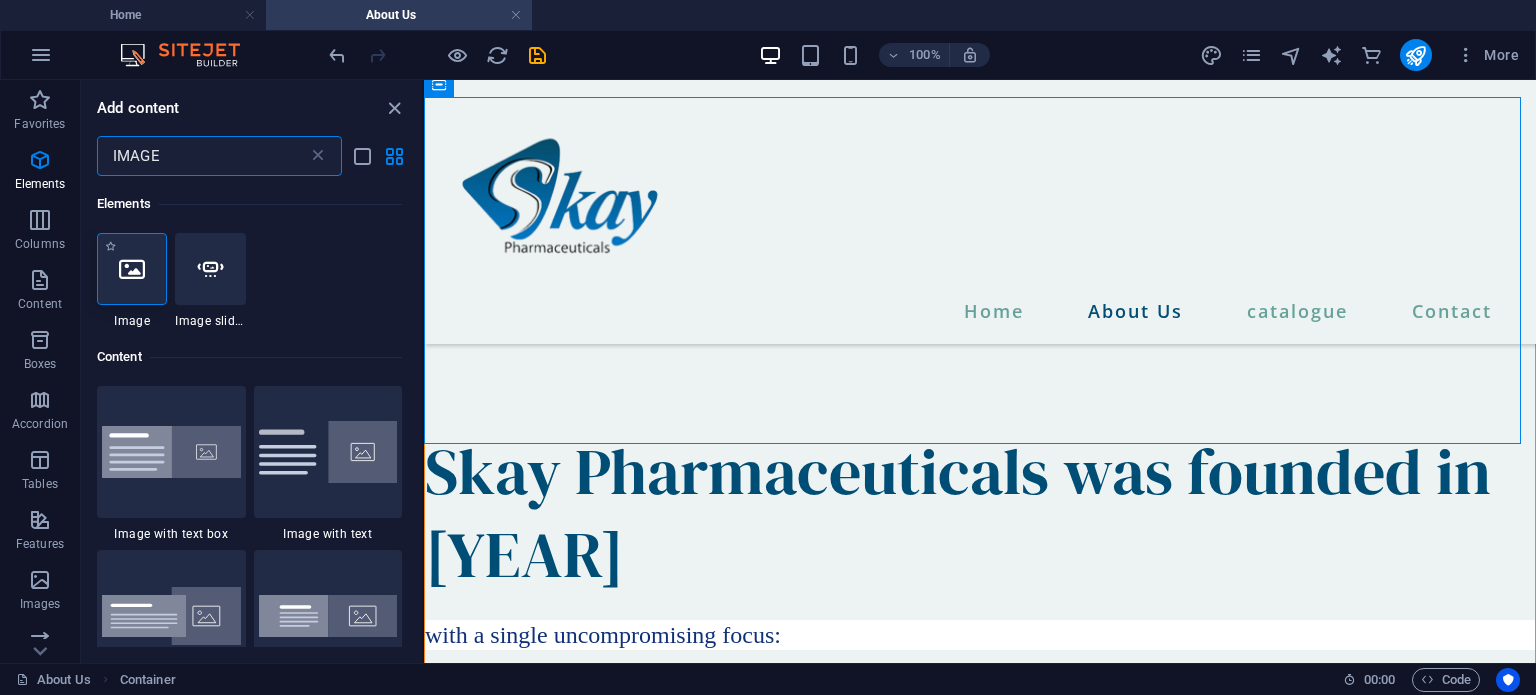 type on "IMAGE" 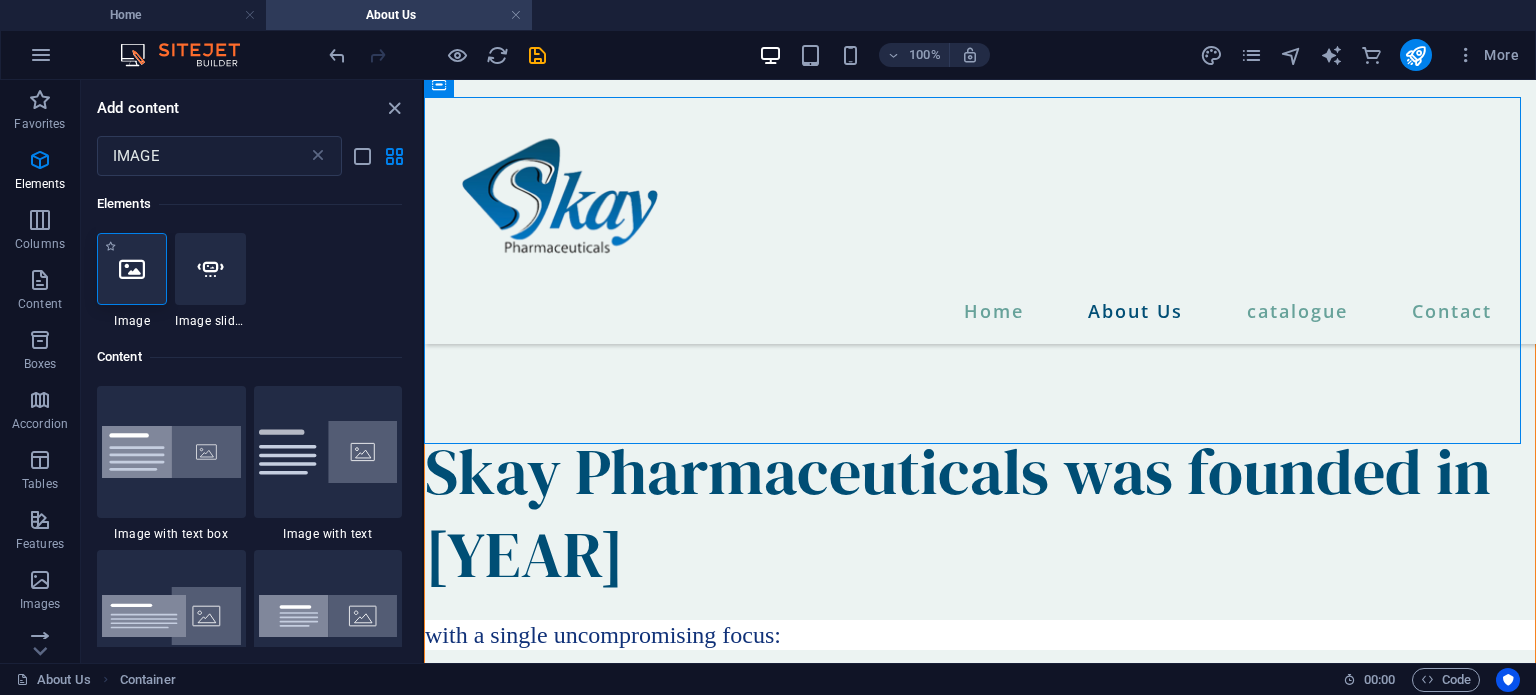 click at bounding box center [132, 269] 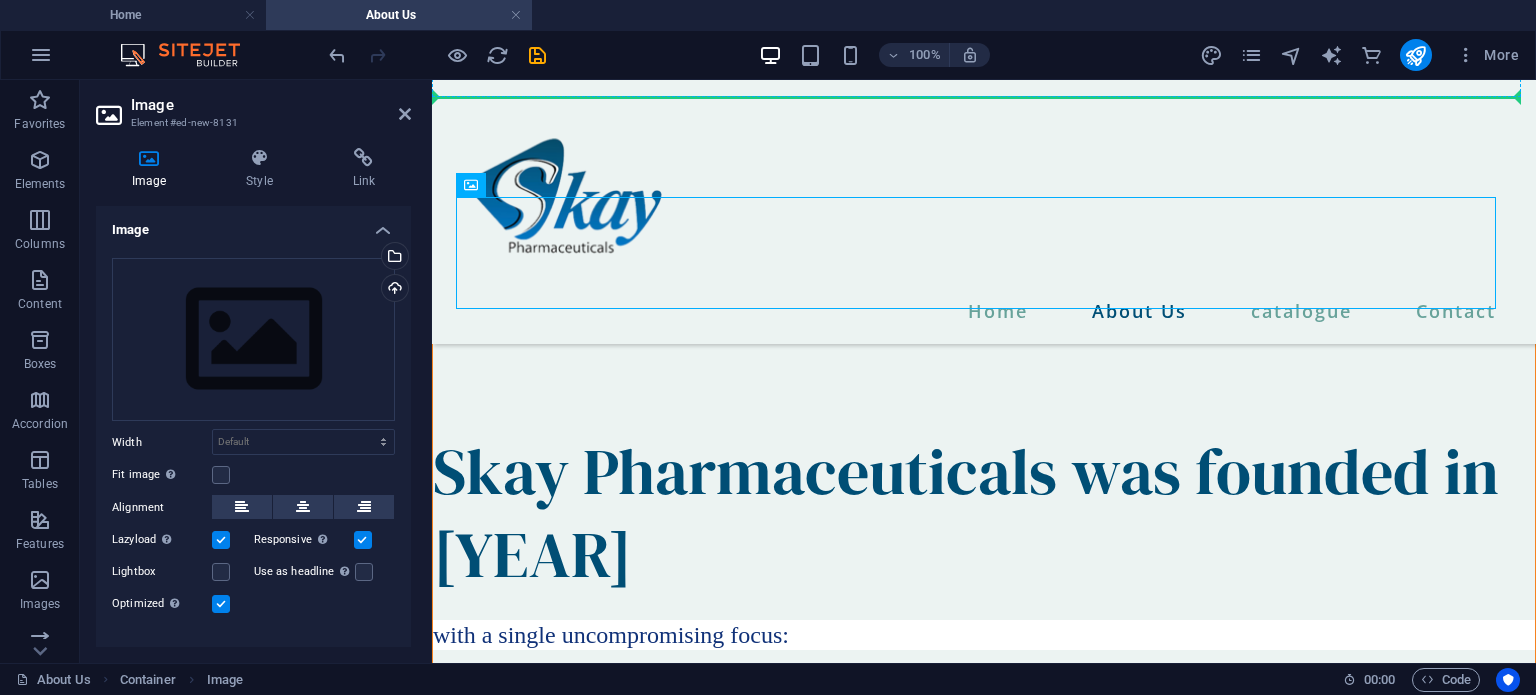 drag, startPoint x: 912, startPoint y: 264, endPoint x: 505, endPoint y: 304, distance: 408.96088 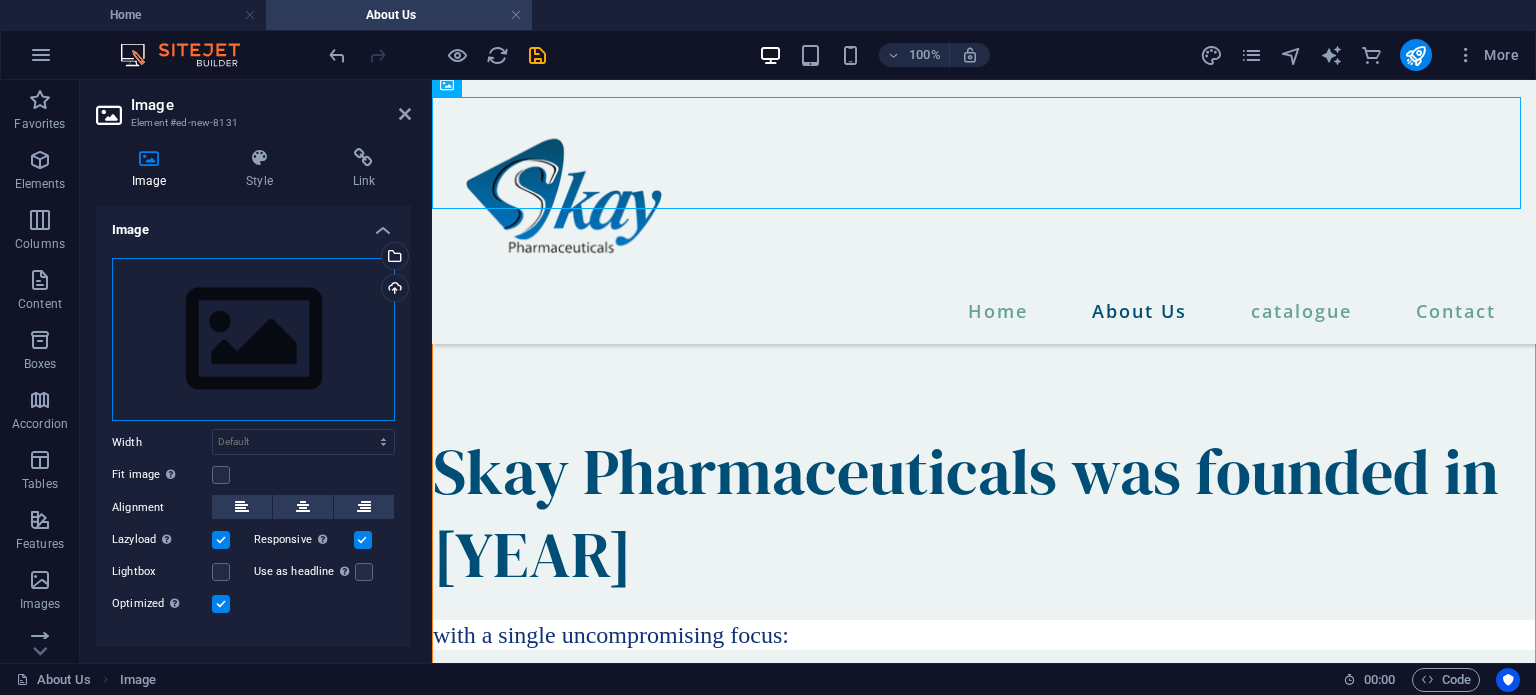 click on "Drag files here, click to choose files or select files from Files or our free stock photos & videos" at bounding box center [253, 340] 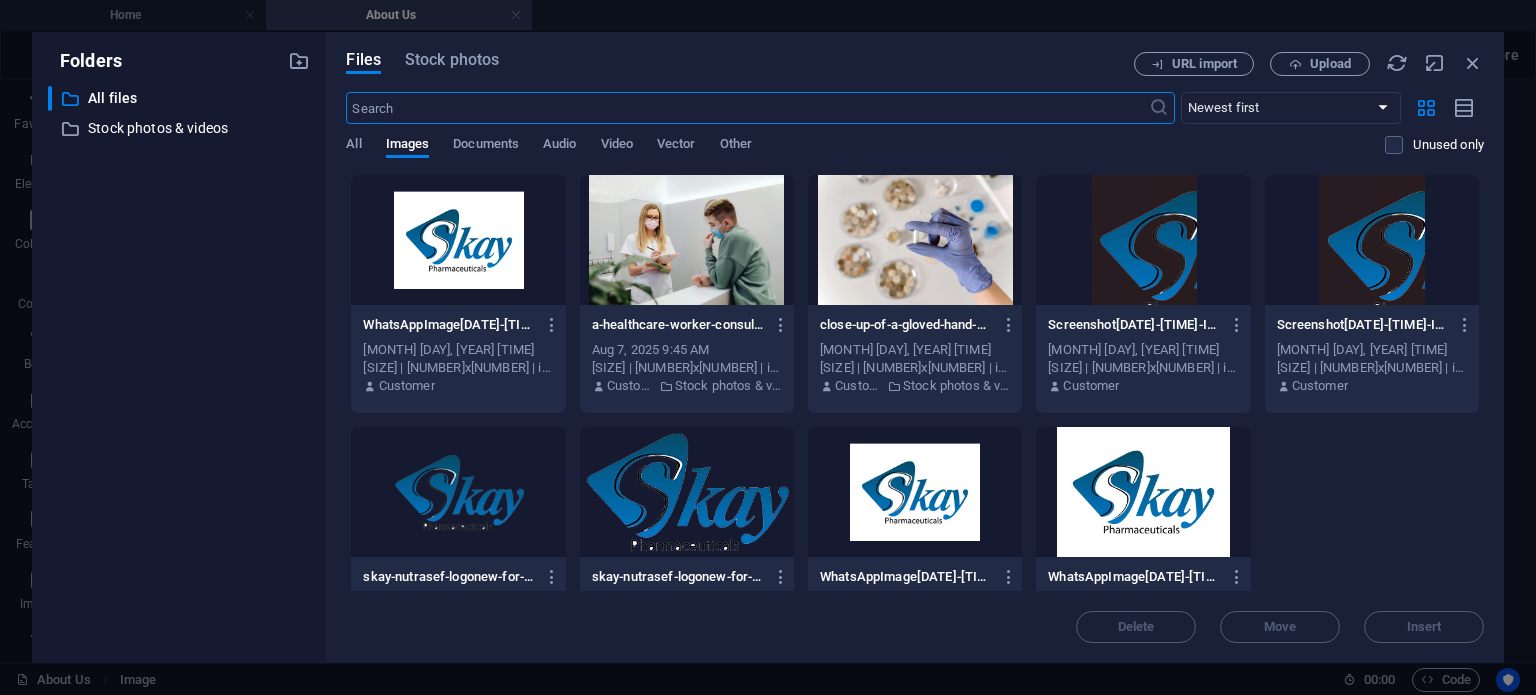 click at bounding box center [747, 108] 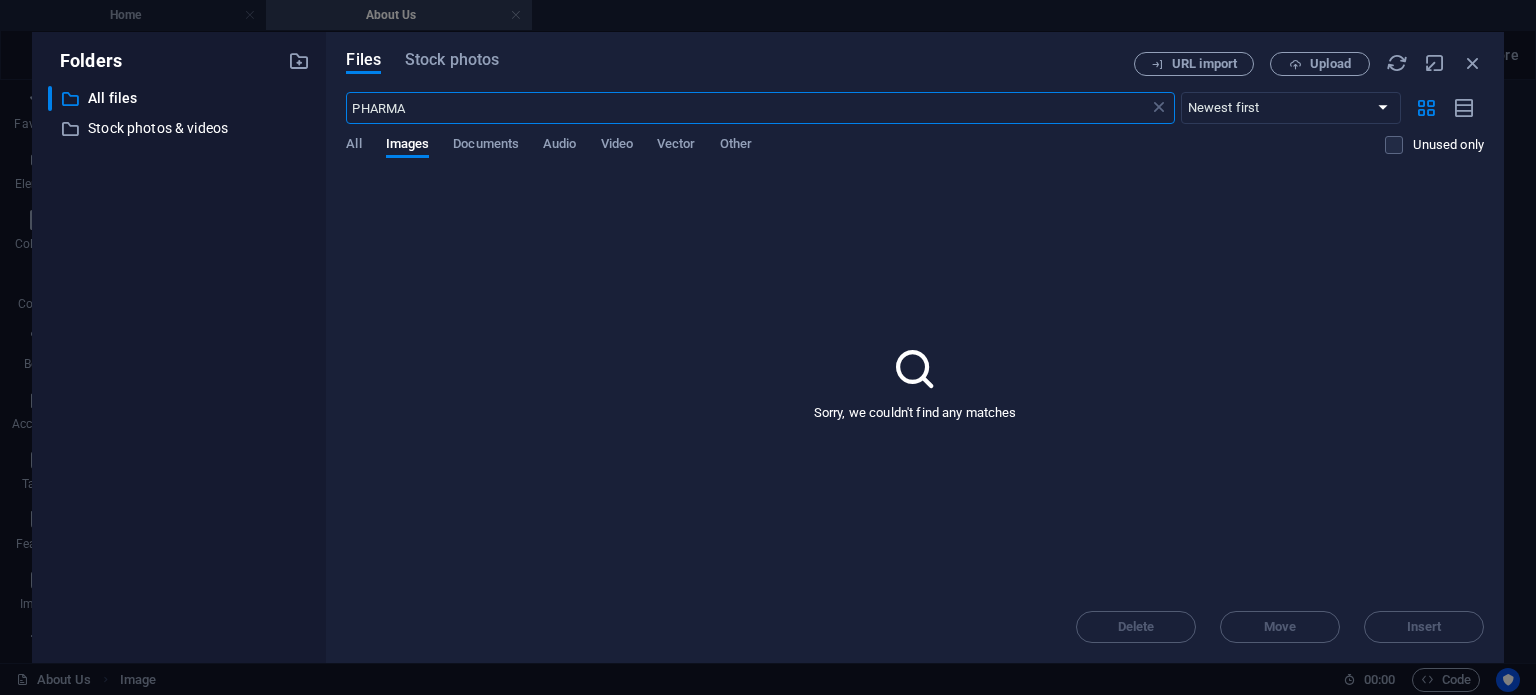 type on "PHARMA" 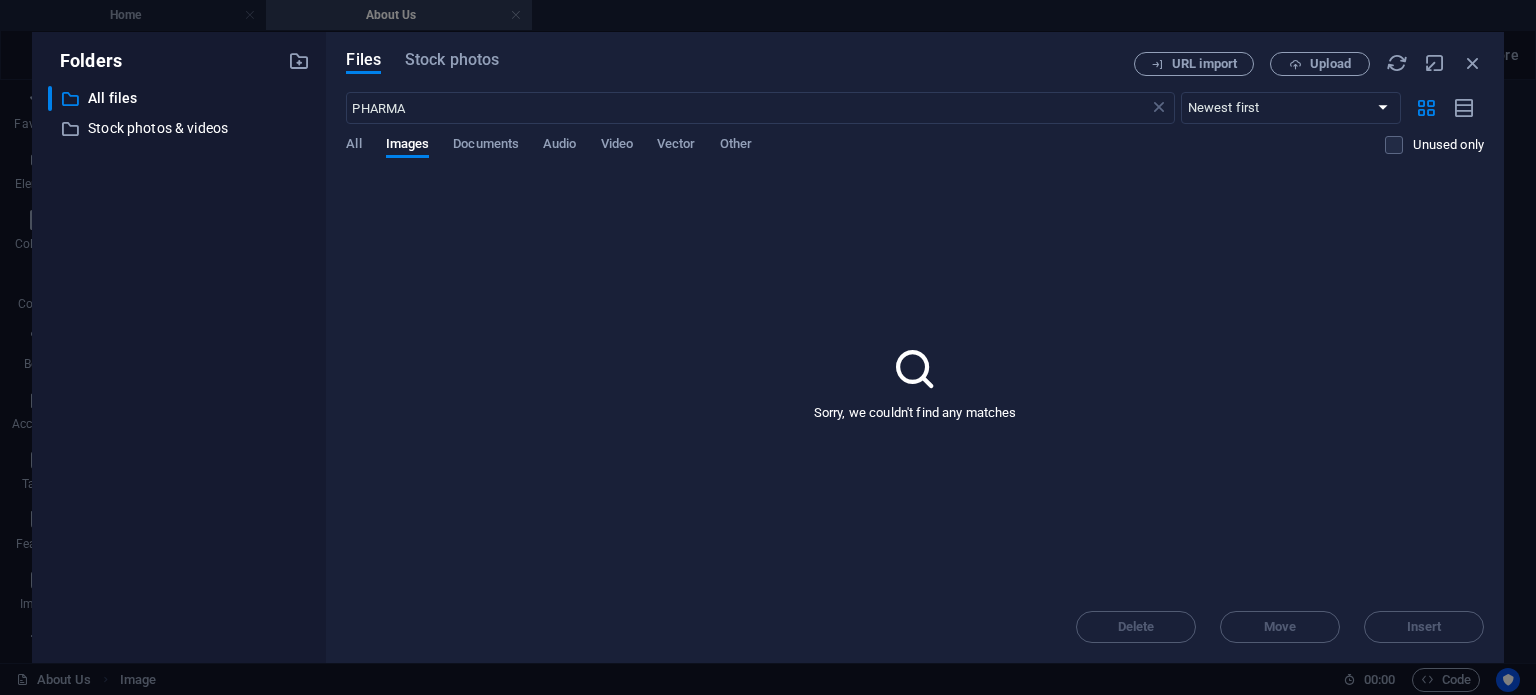 click on "Sorry, we couldn't find any matches" at bounding box center [915, 382] 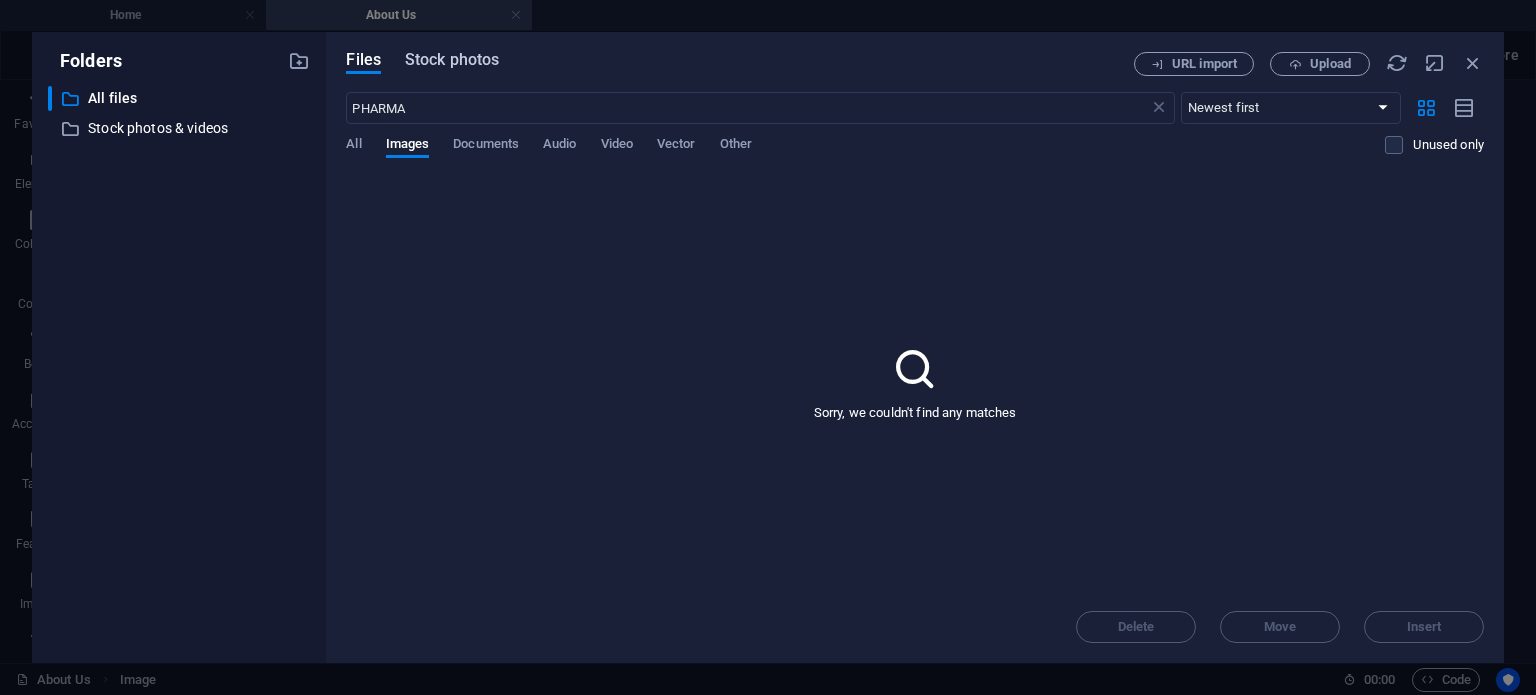 click on "Stock photos" at bounding box center [452, 60] 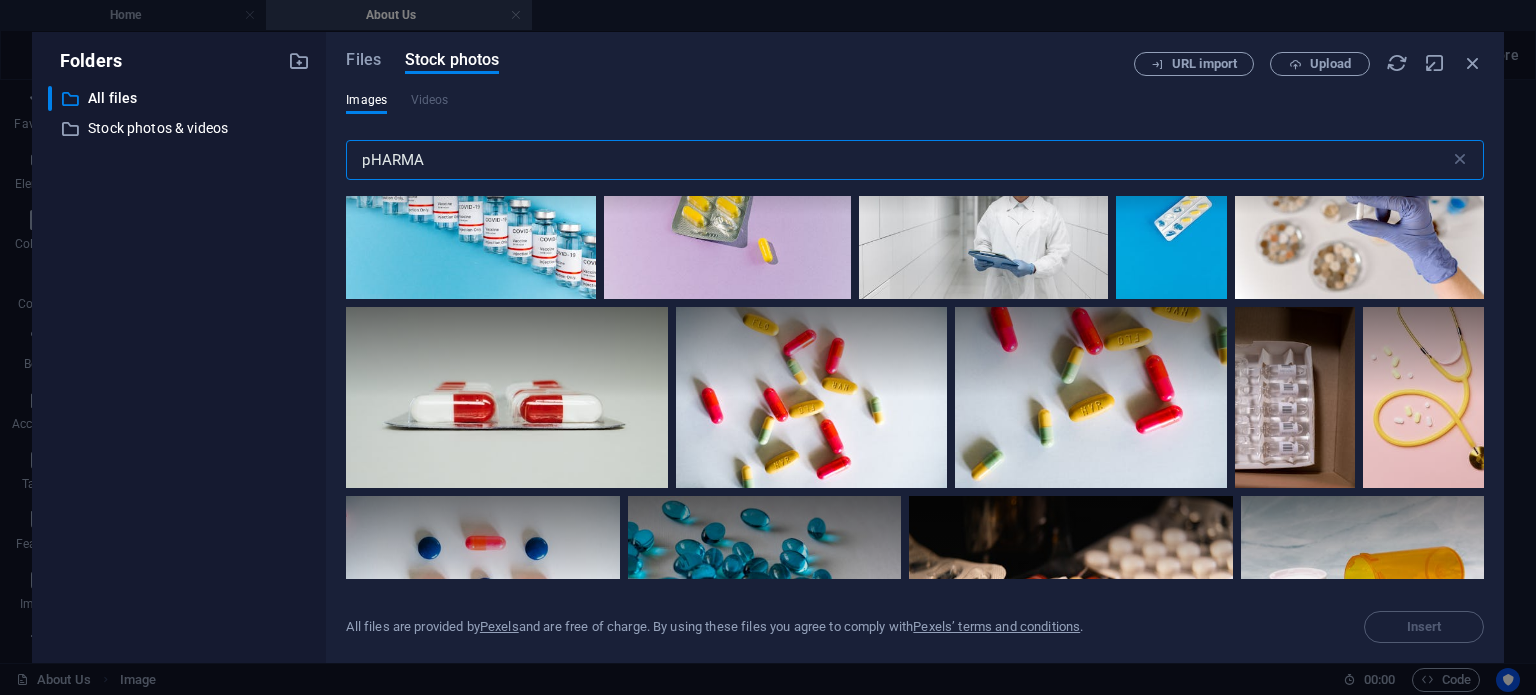 scroll, scrollTop: 1170, scrollLeft: 0, axis: vertical 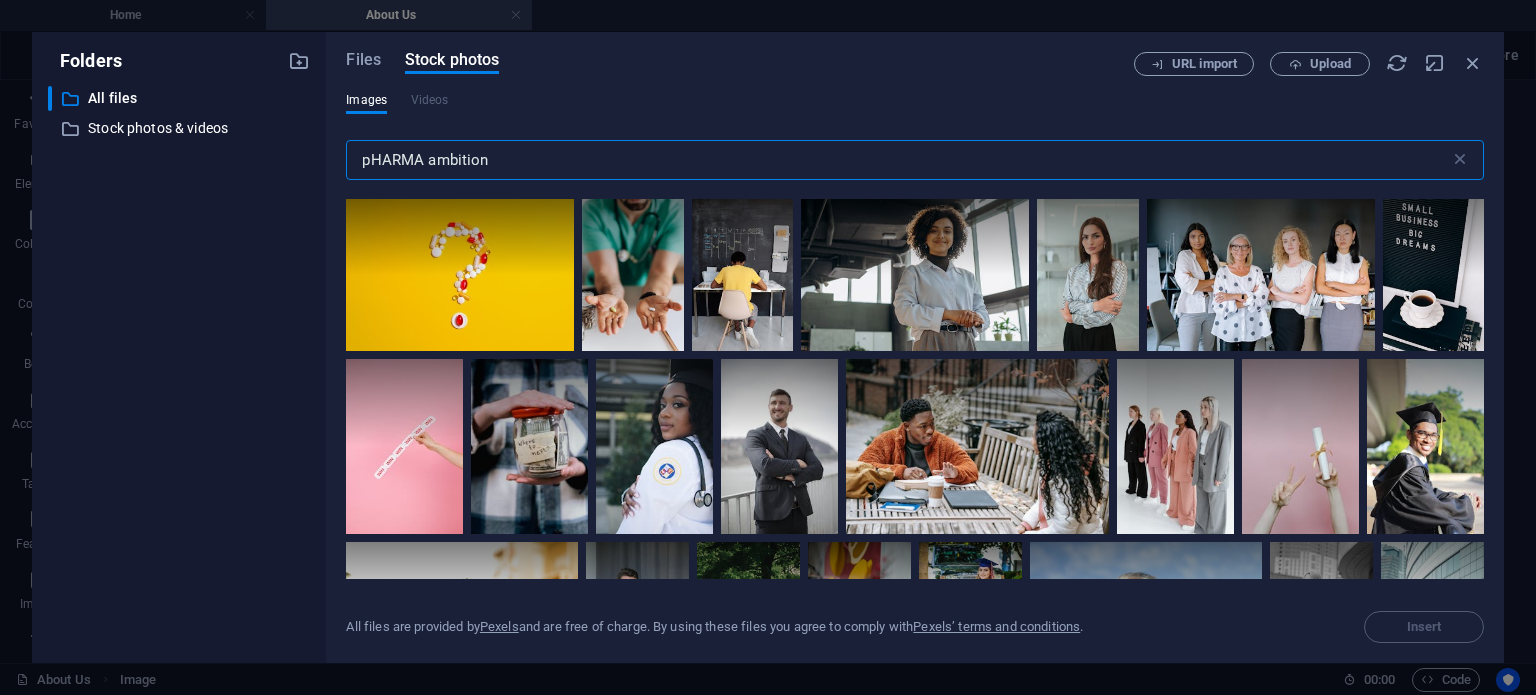 click on "pHARMA ambition" at bounding box center (897, 160) 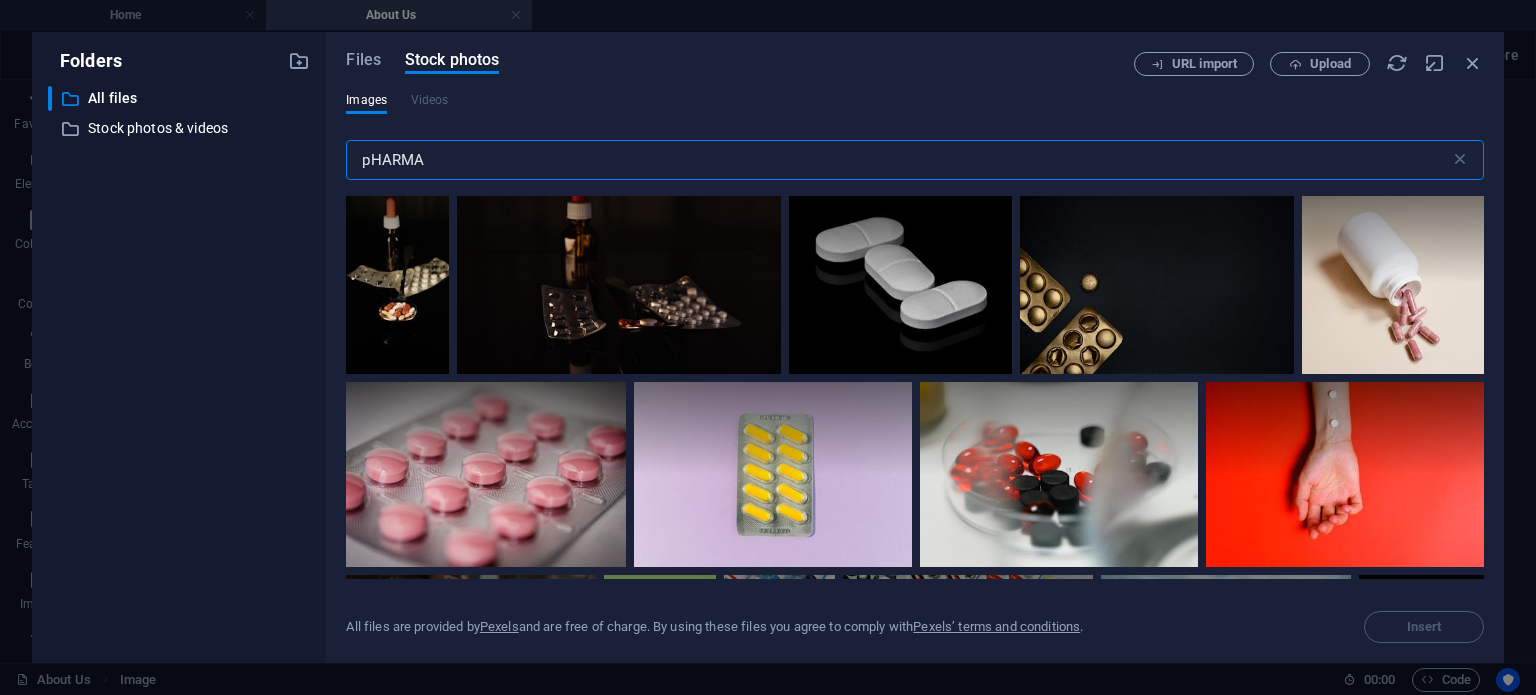 scroll, scrollTop: 2198, scrollLeft: 0, axis: vertical 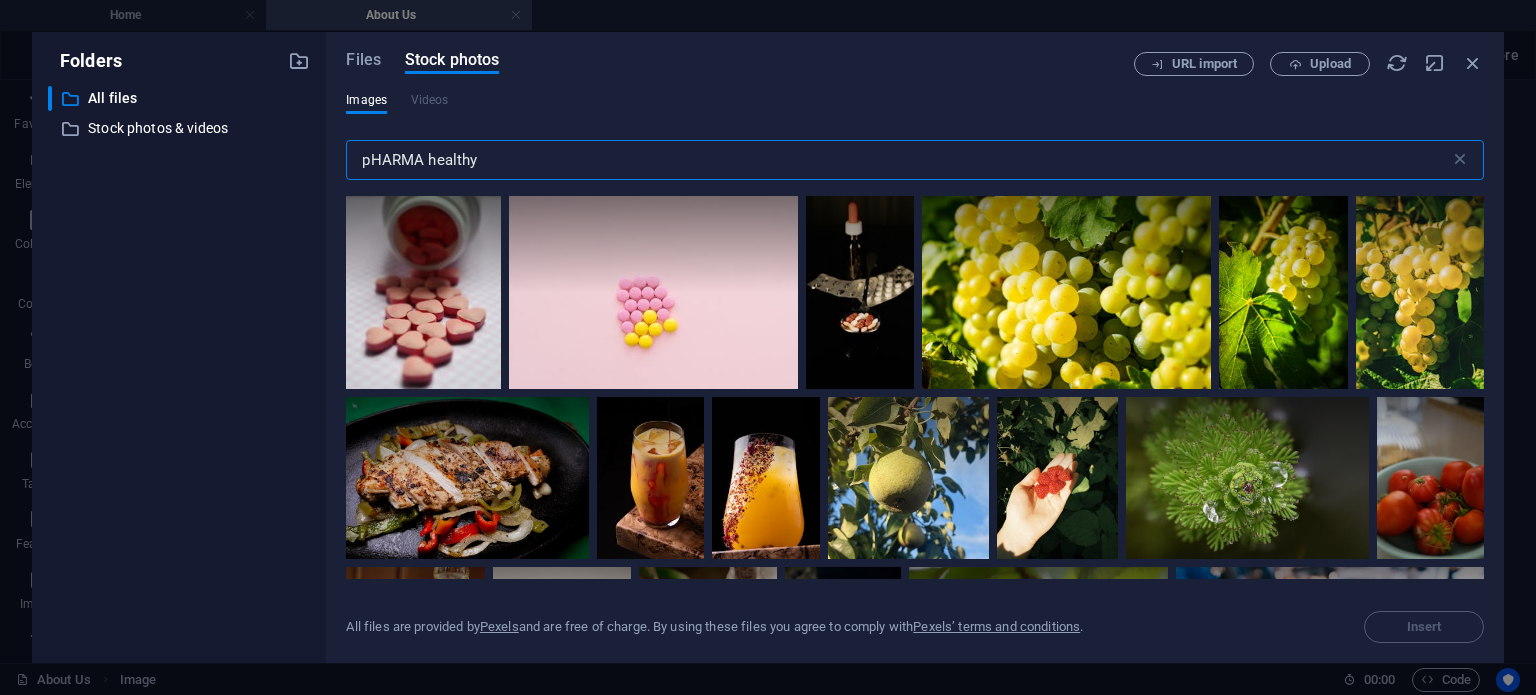 click on "pHARMA healthy ​" at bounding box center (915, 164) 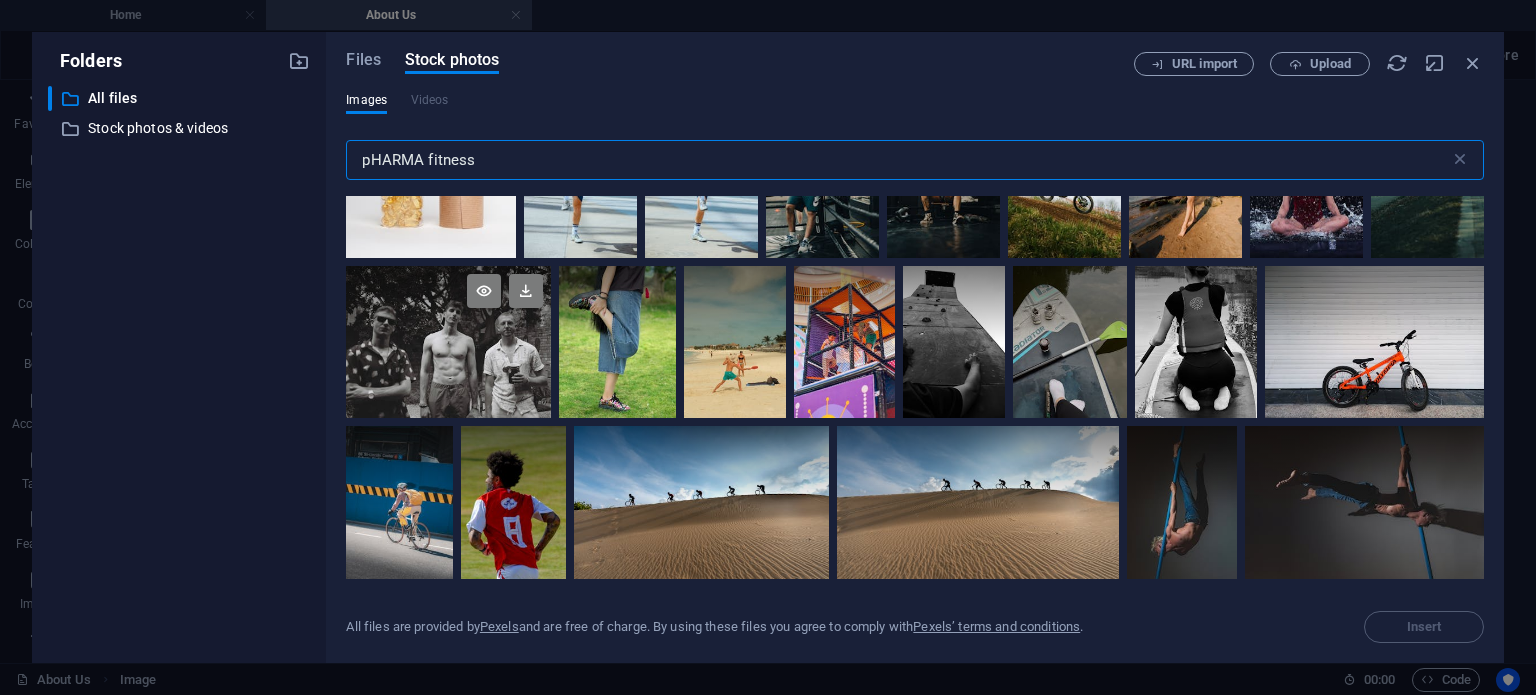 scroll, scrollTop: 0, scrollLeft: 0, axis: both 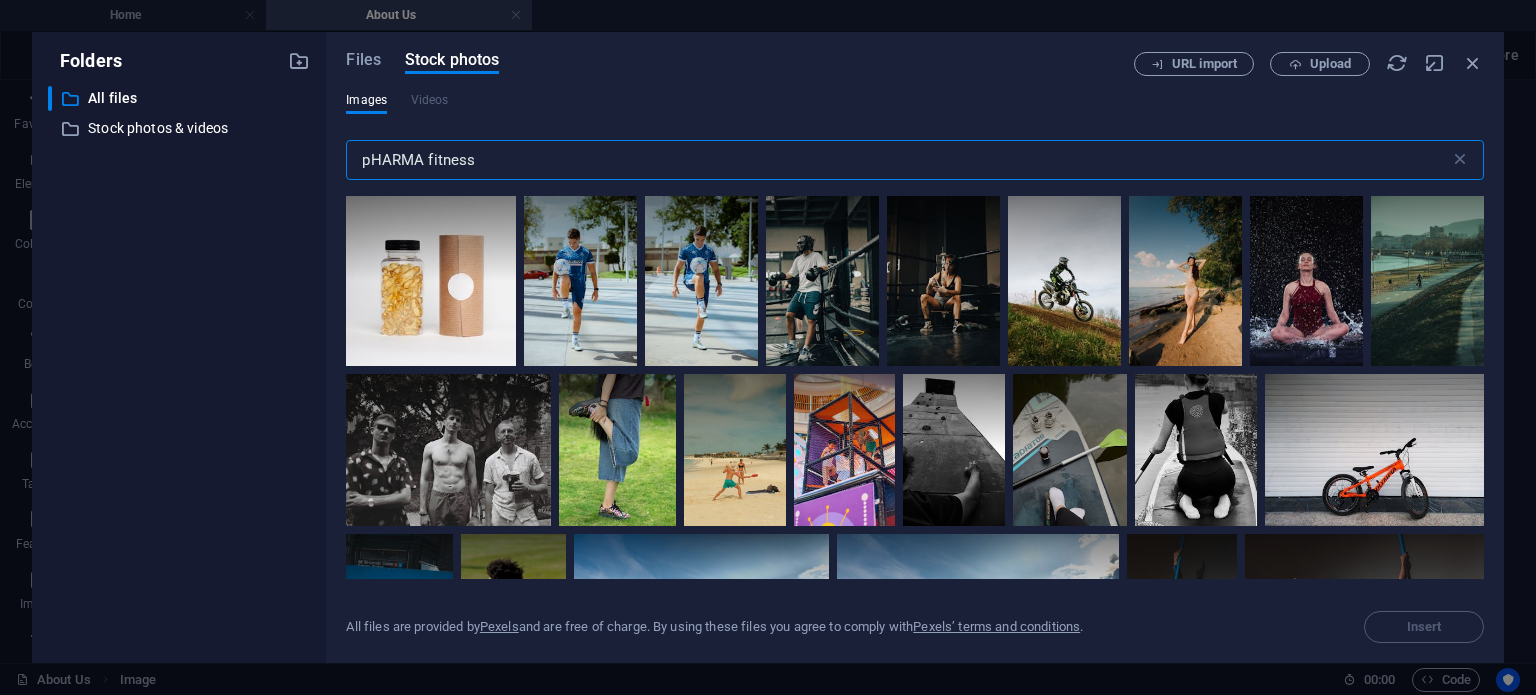 click on "pHARMA fitness" at bounding box center (897, 160) 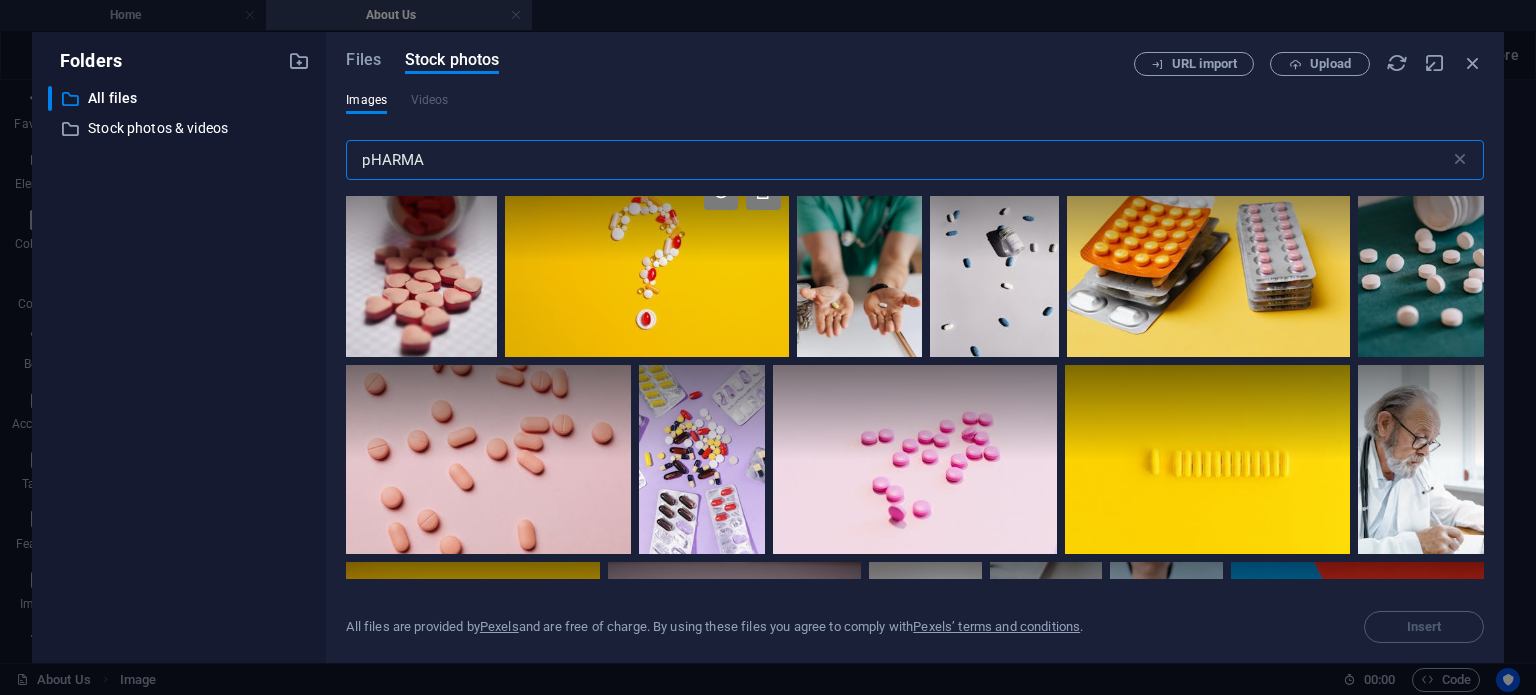 scroll, scrollTop: 31, scrollLeft: 0, axis: vertical 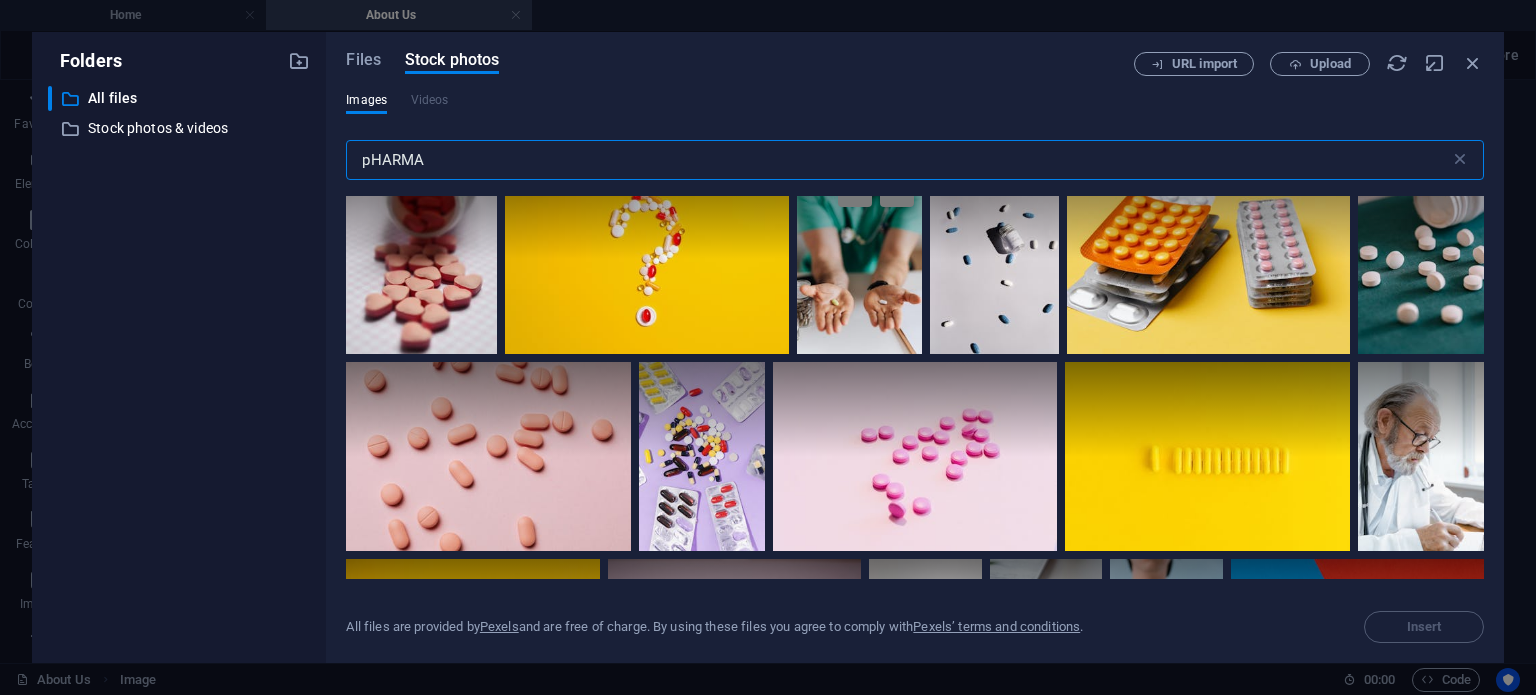 type on "pHARMA" 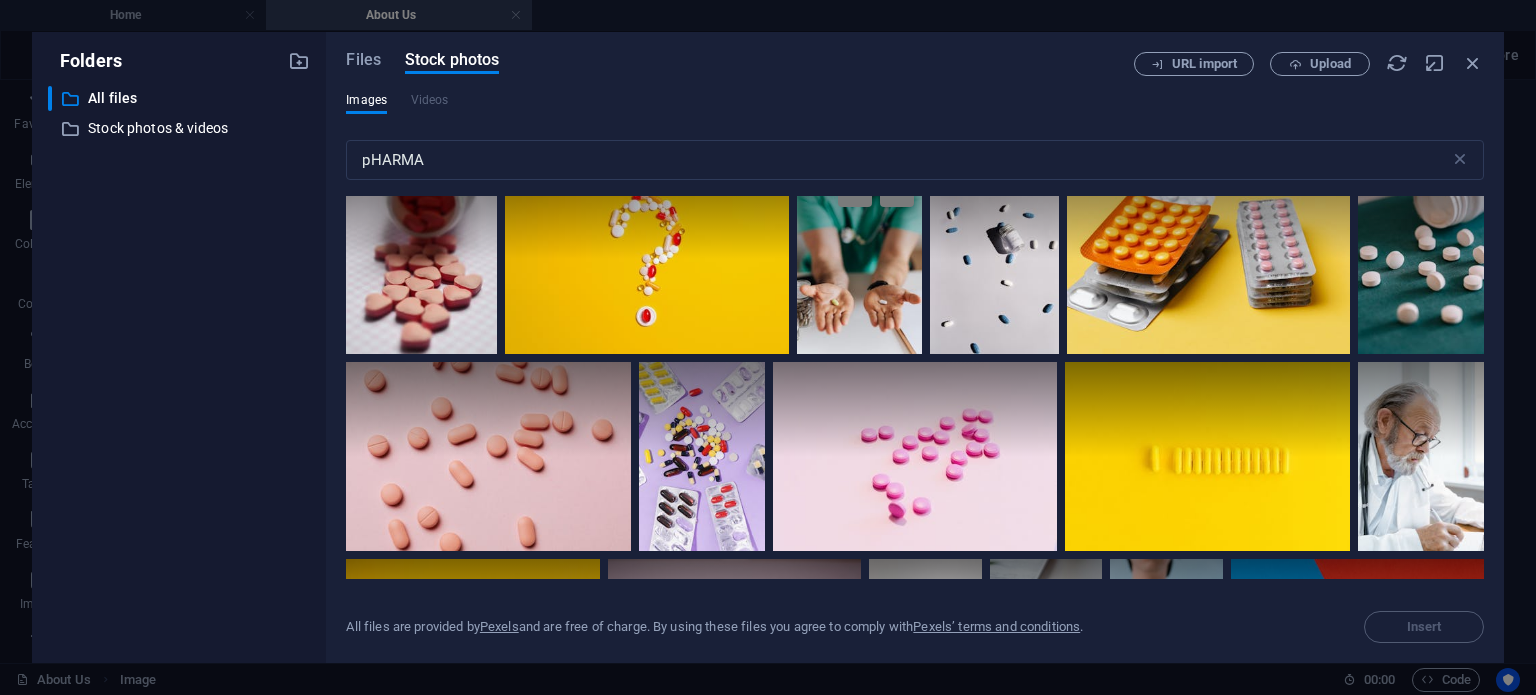 click at bounding box center [860, 259] 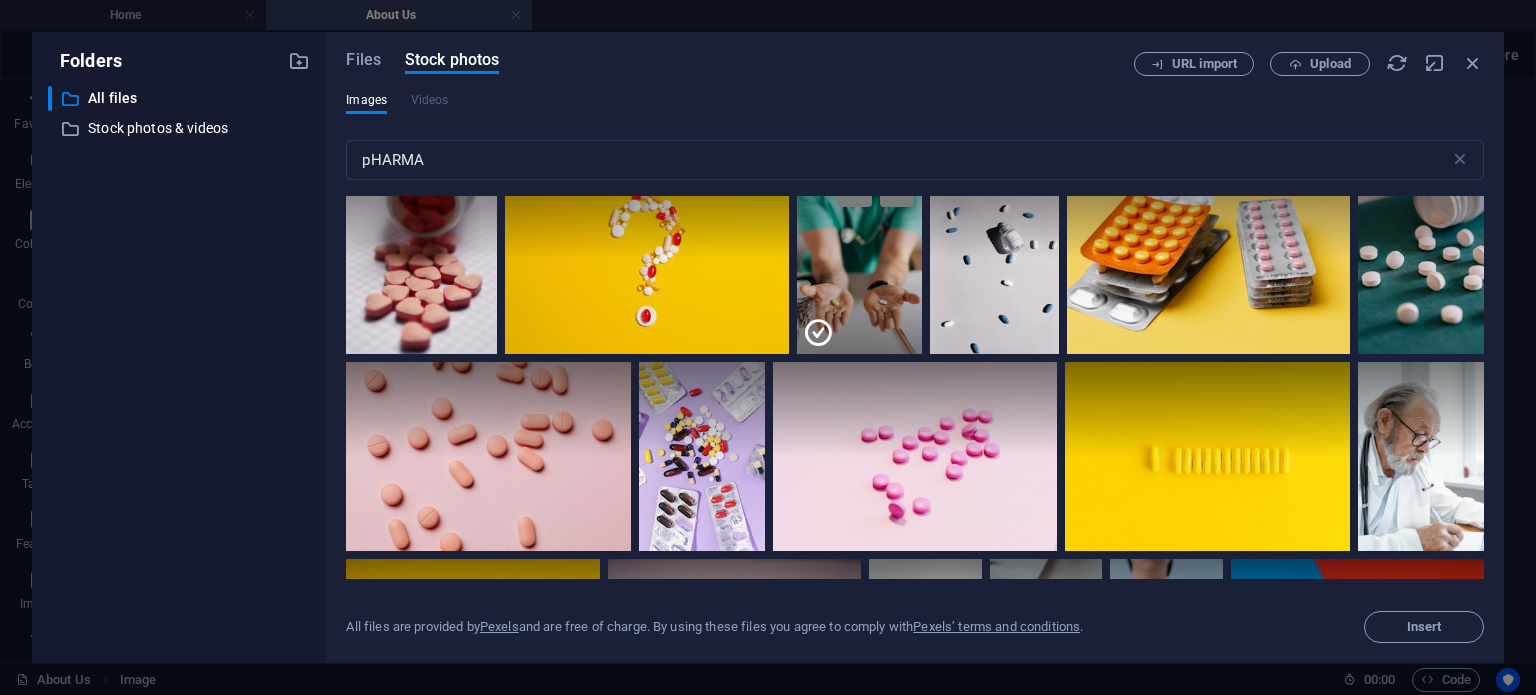 click at bounding box center [860, 306] 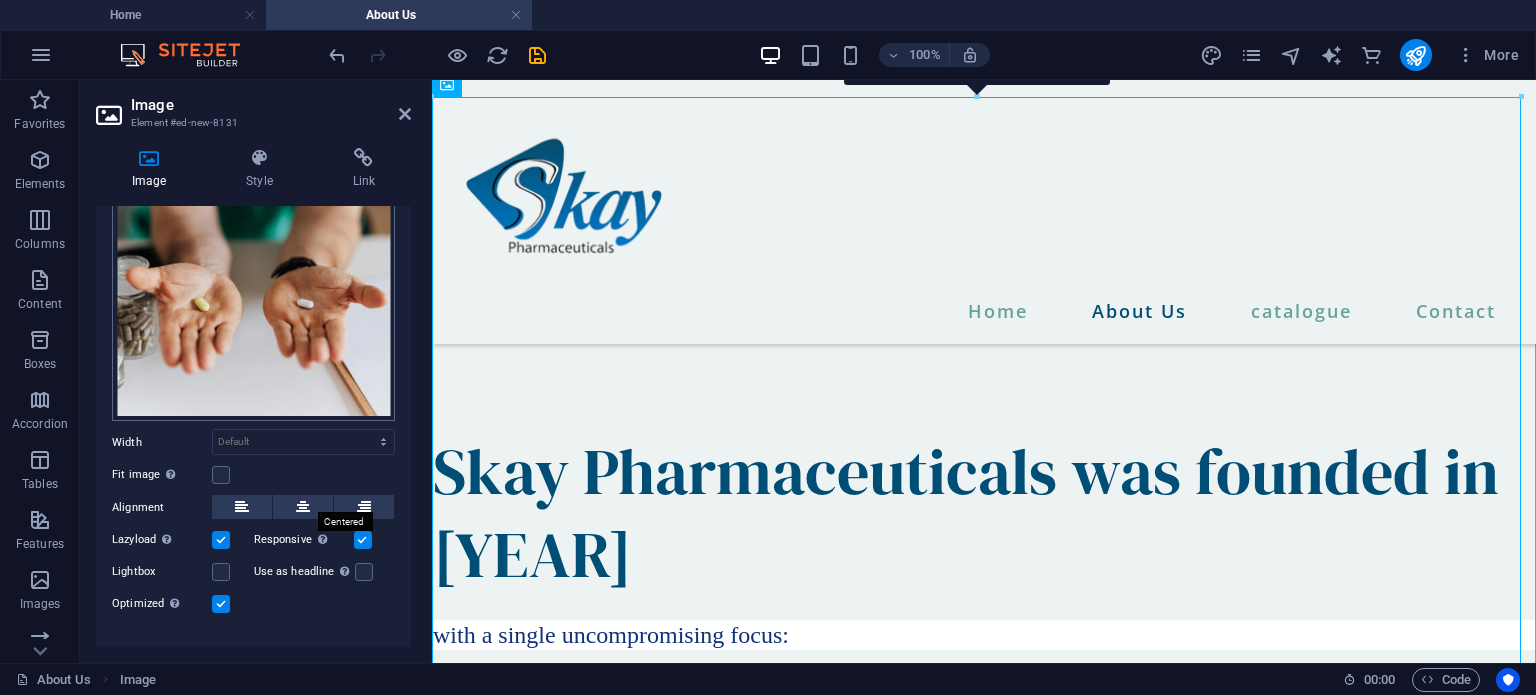 scroll, scrollTop: 279, scrollLeft: 0, axis: vertical 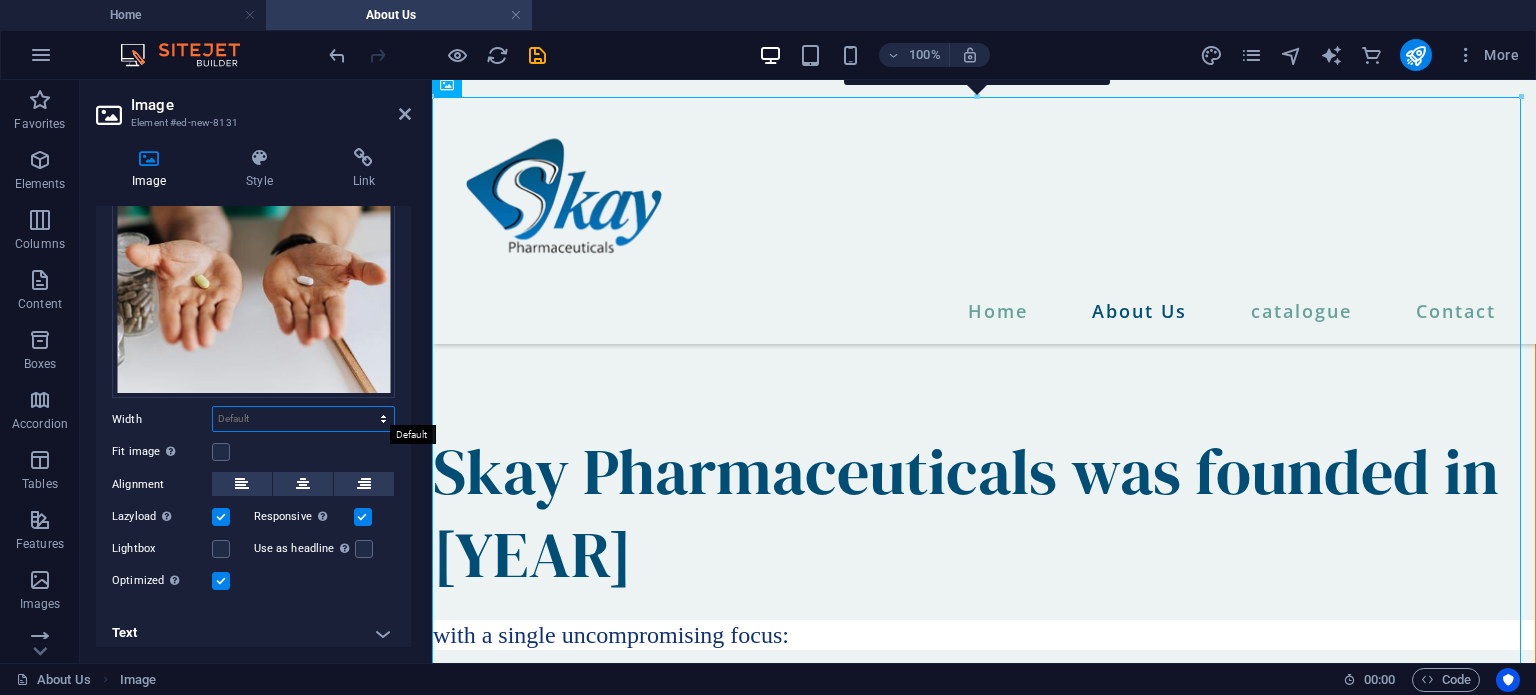 click on "Default auto px rem % em vh vw" at bounding box center [303, 419] 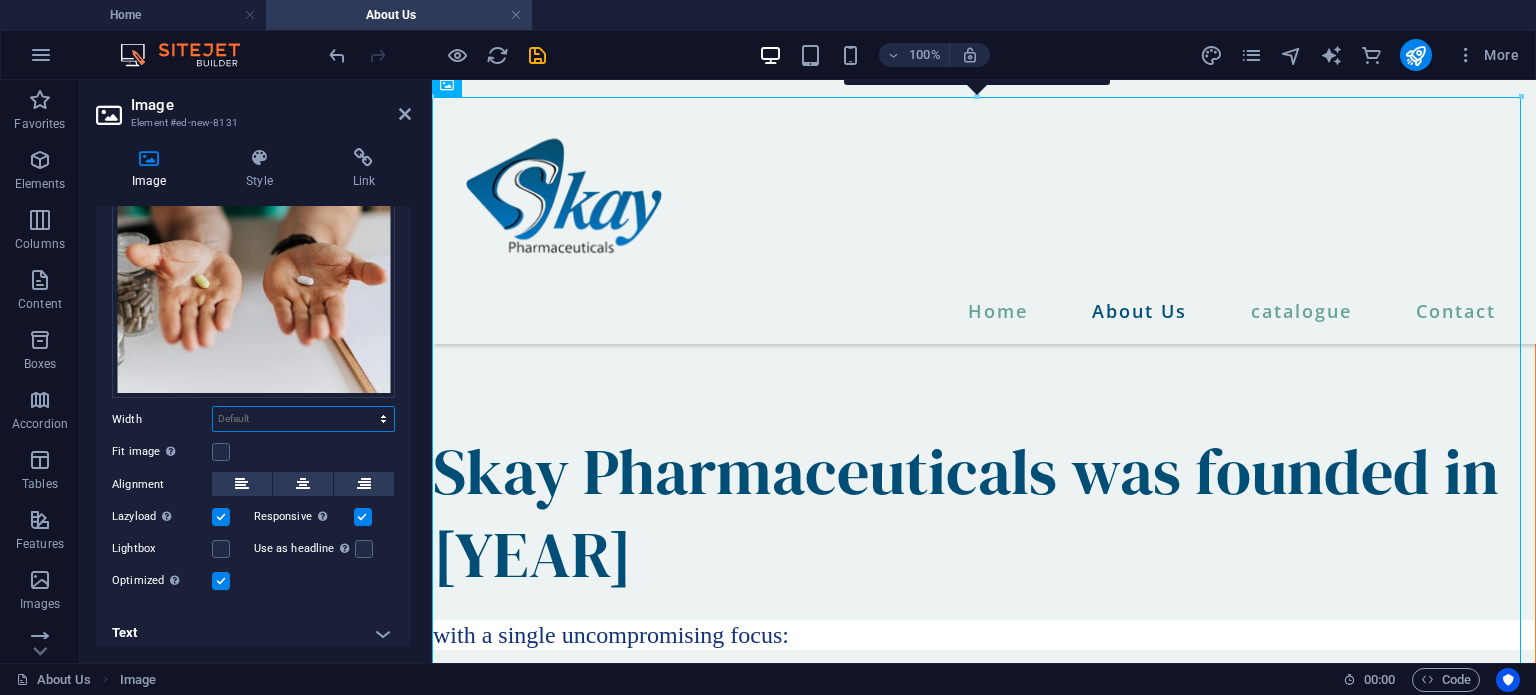 select on "px" 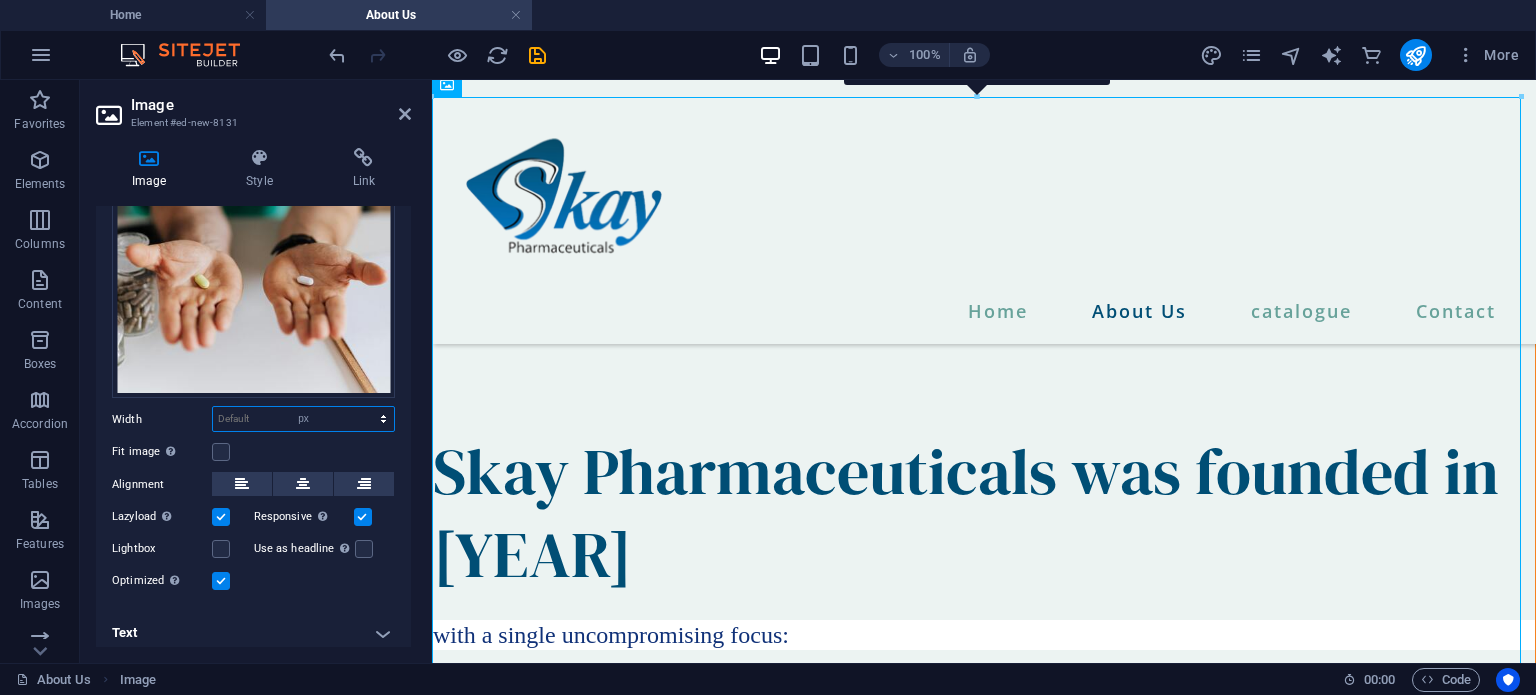 click on "Default auto px rem % em vh vw" at bounding box center [303, 419] 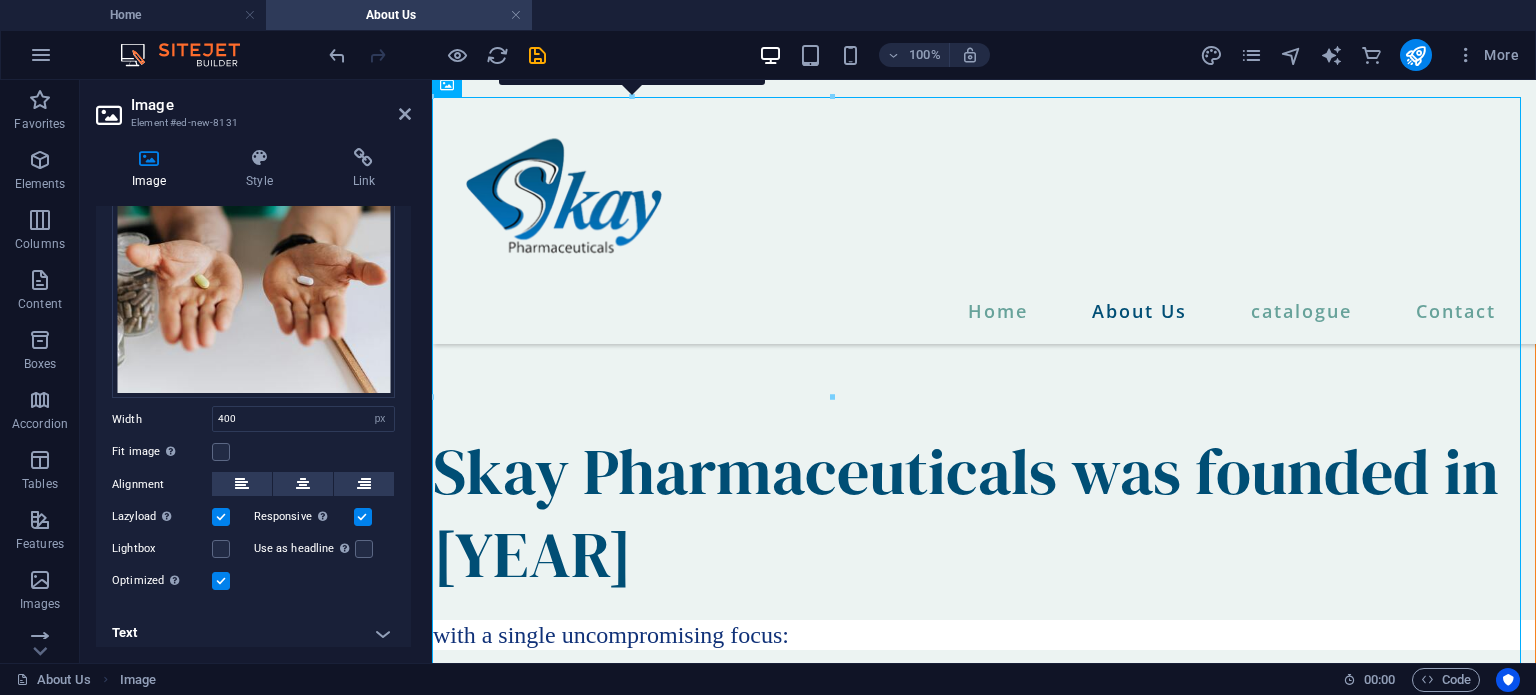 click on "Fit image Automatically fit image to a fixed width and height" at bounding box center (253, 452) 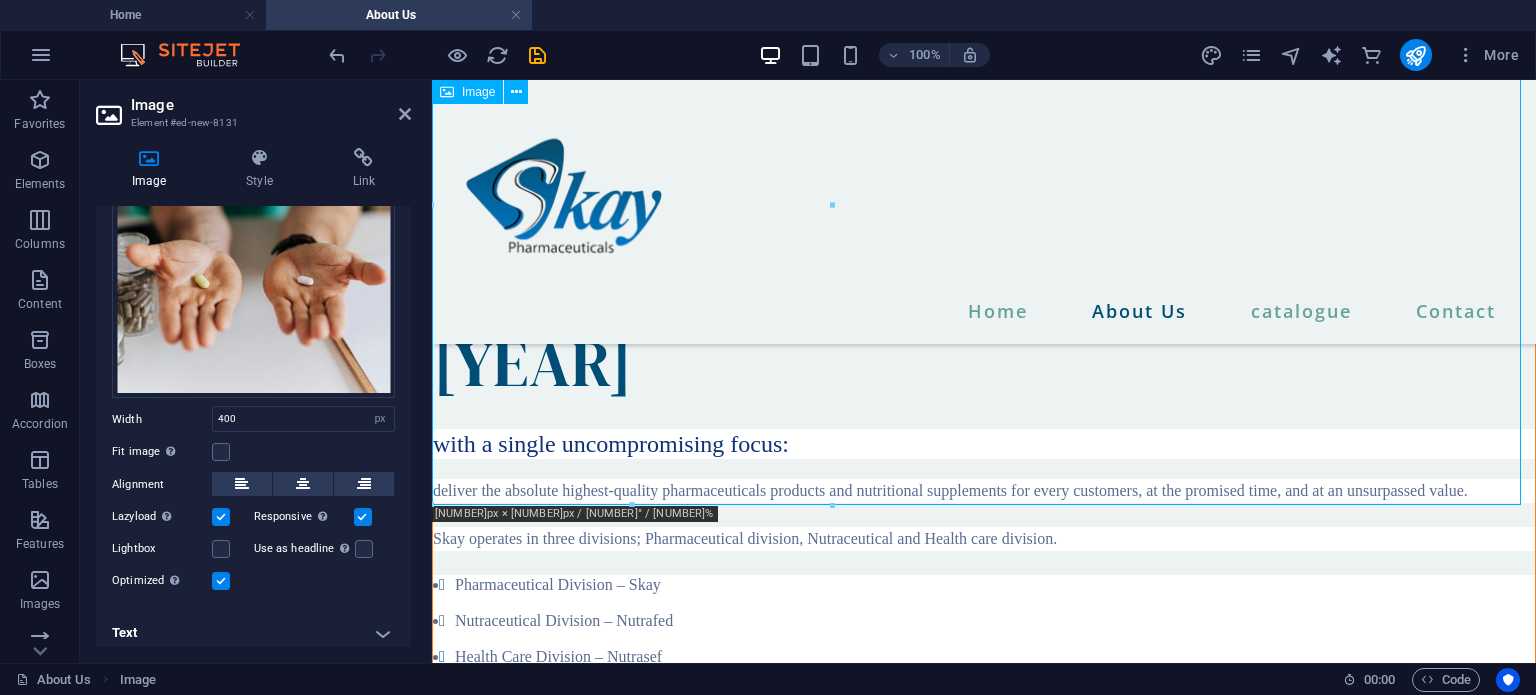 scroll, scrollTop: 1530, scrollLeft: 0, axis: vertical 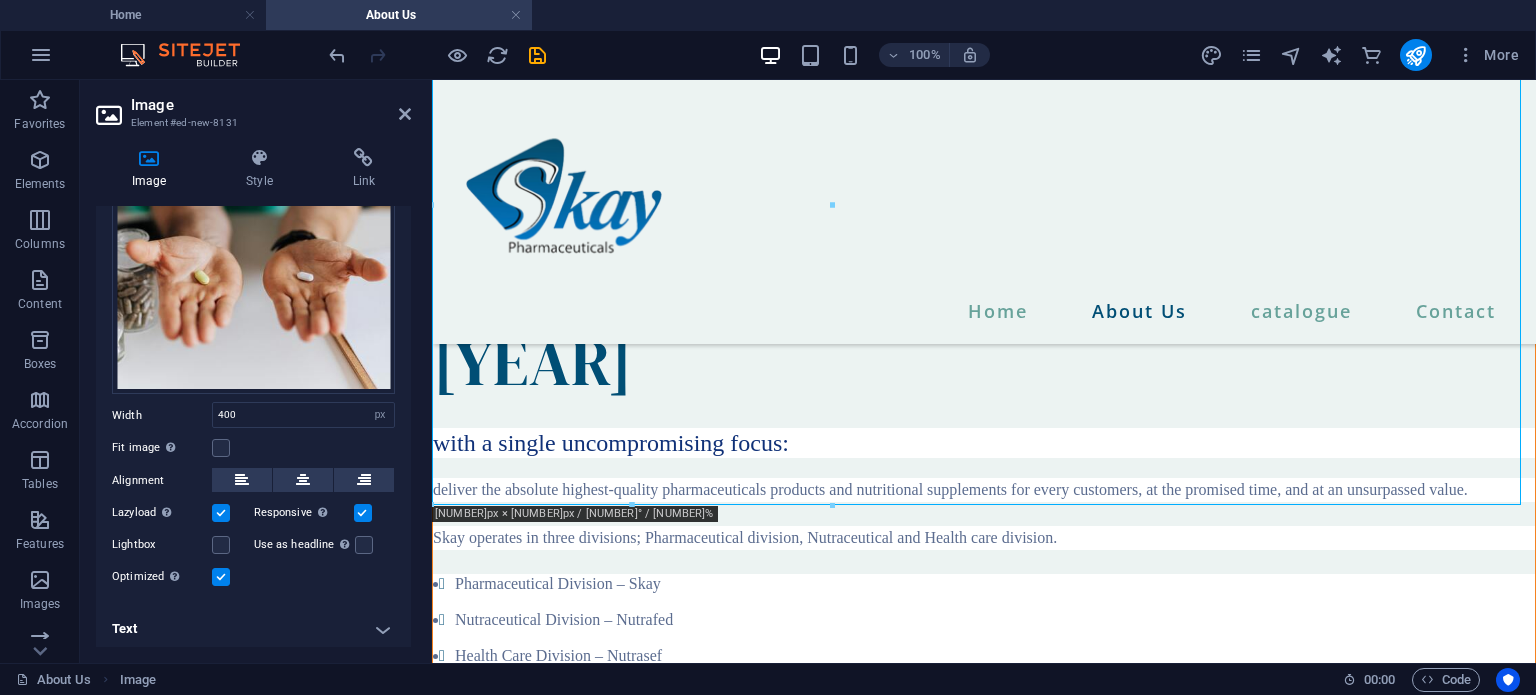 click on "Text" at bounding box center (253, 629) 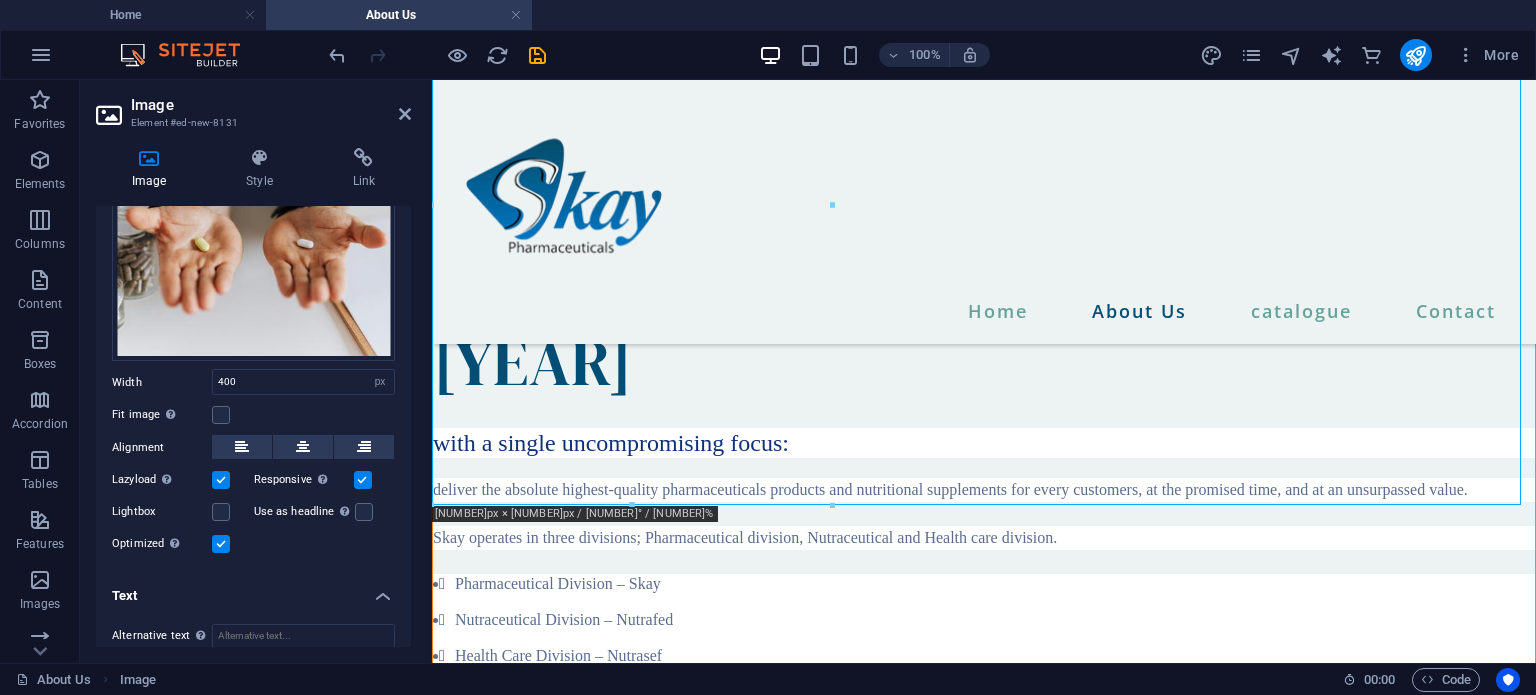 scroll, scrollTop: 315, scrollLeft: 0, axis: vertical 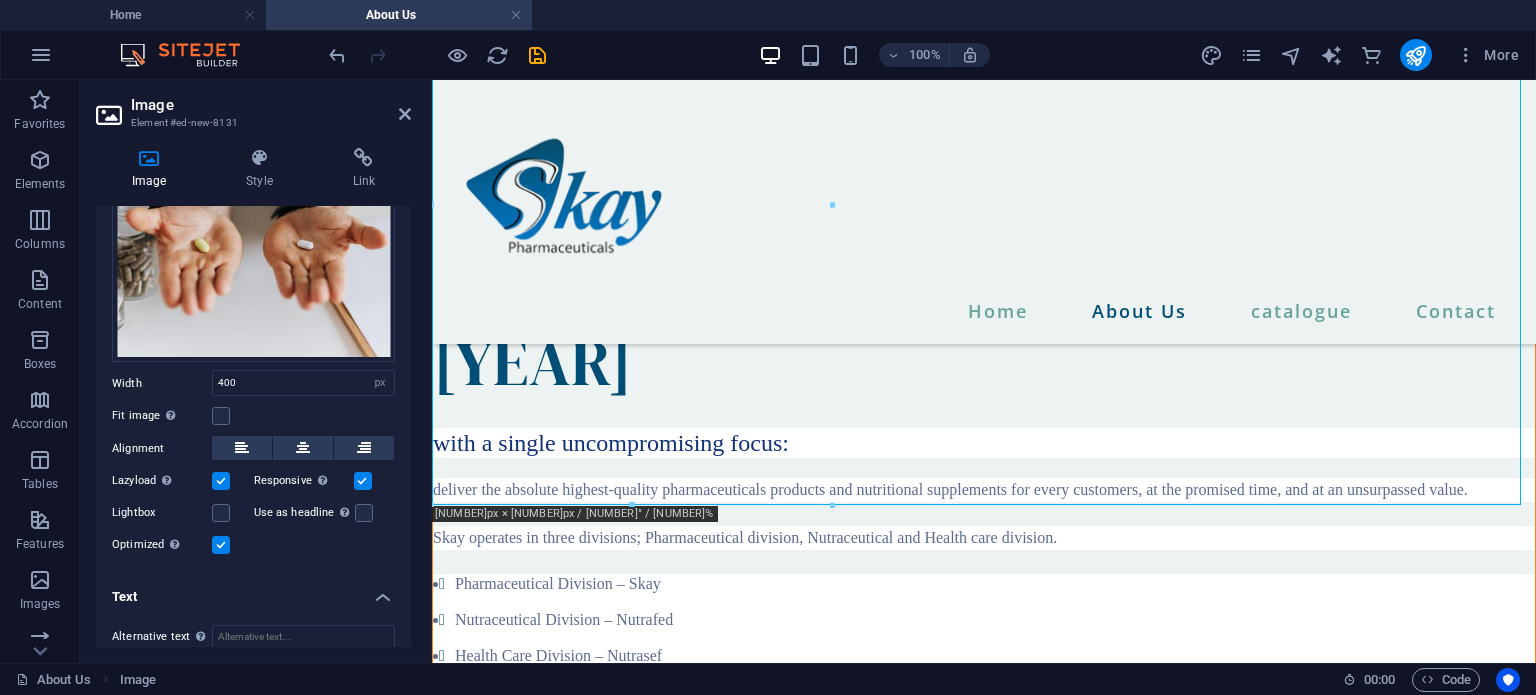 click at bounding box center (221, 481) 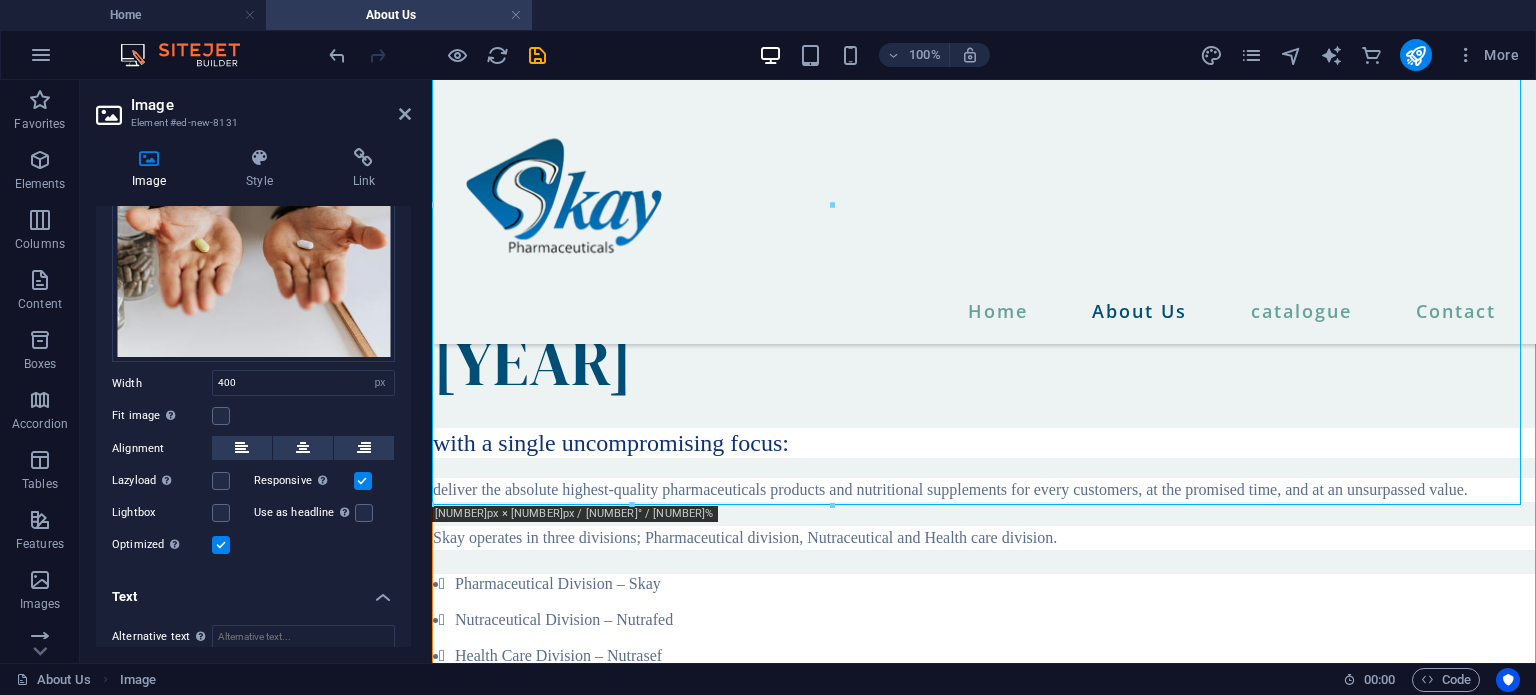click at bounding box center (363, 481) 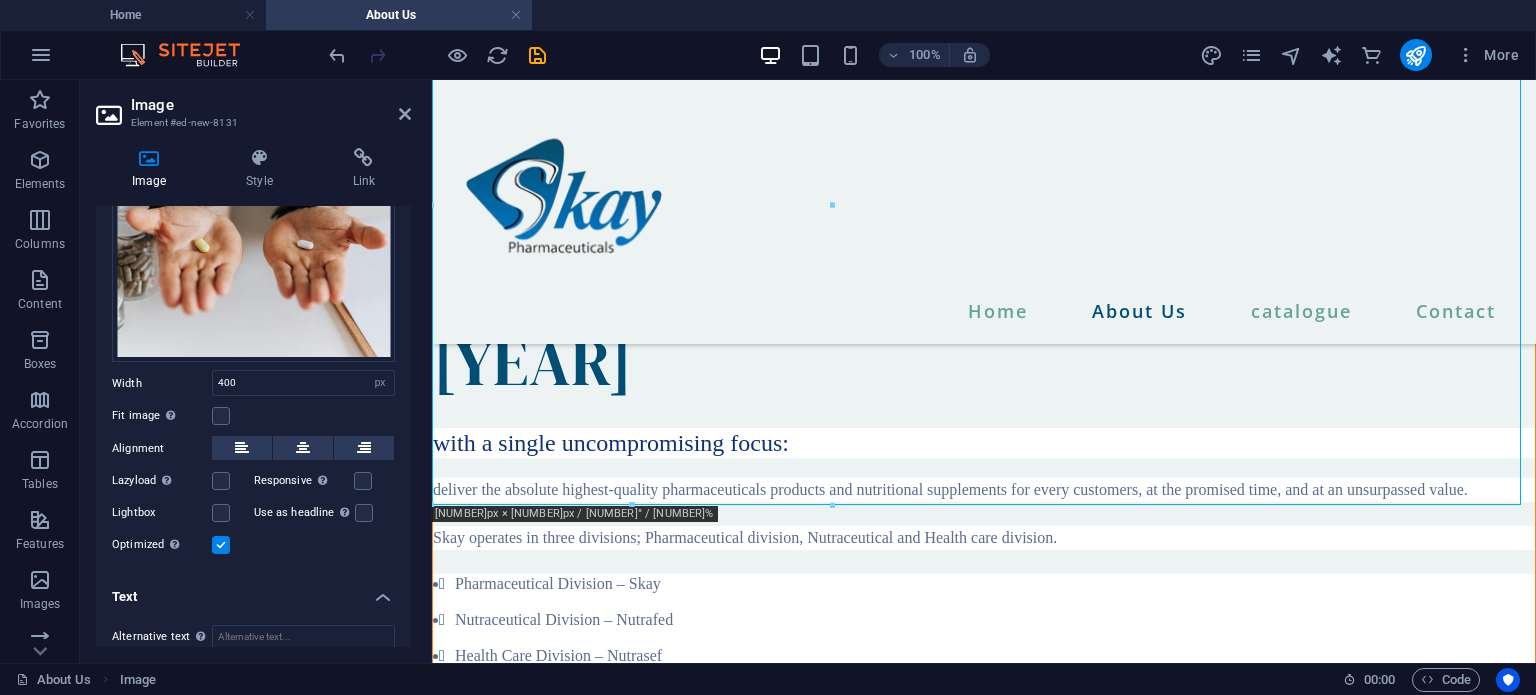 click at bounding box center [221, 545] 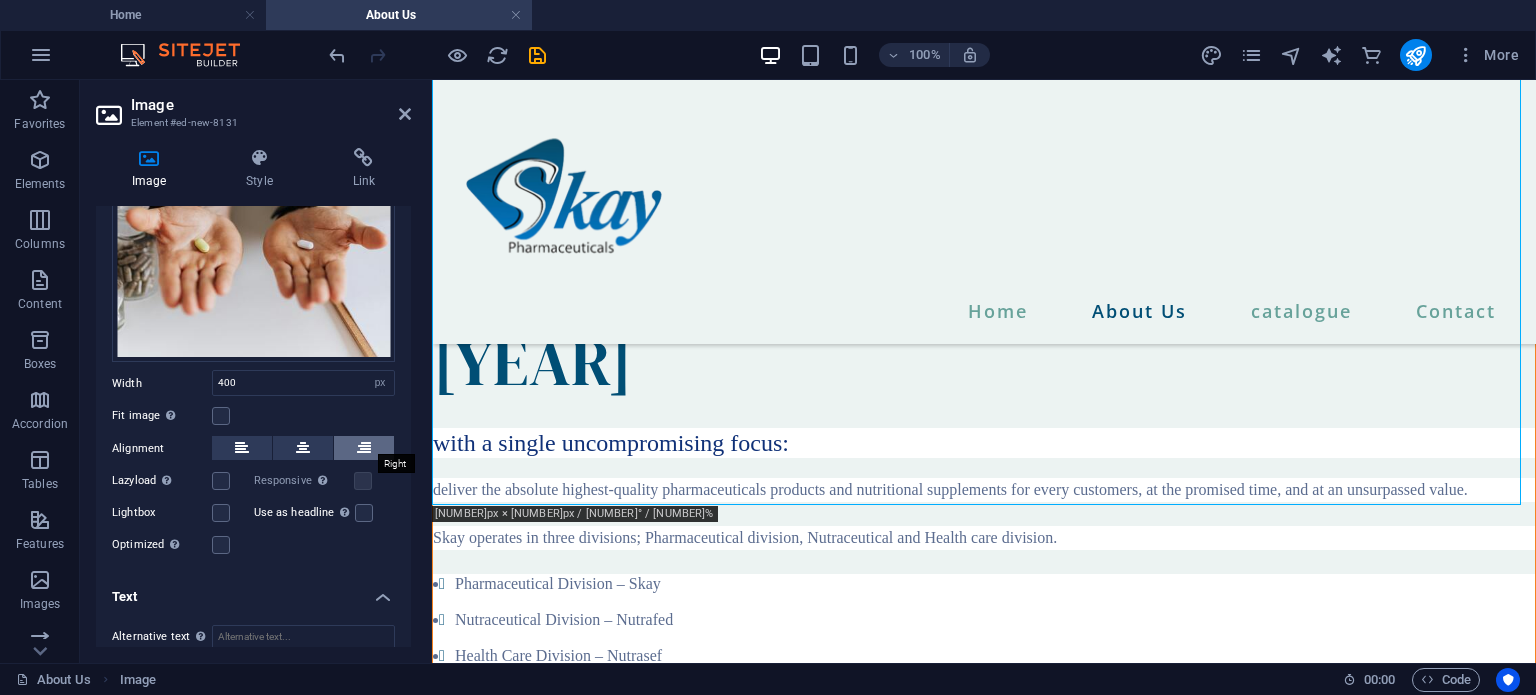 click at bounding box center (364, 448) 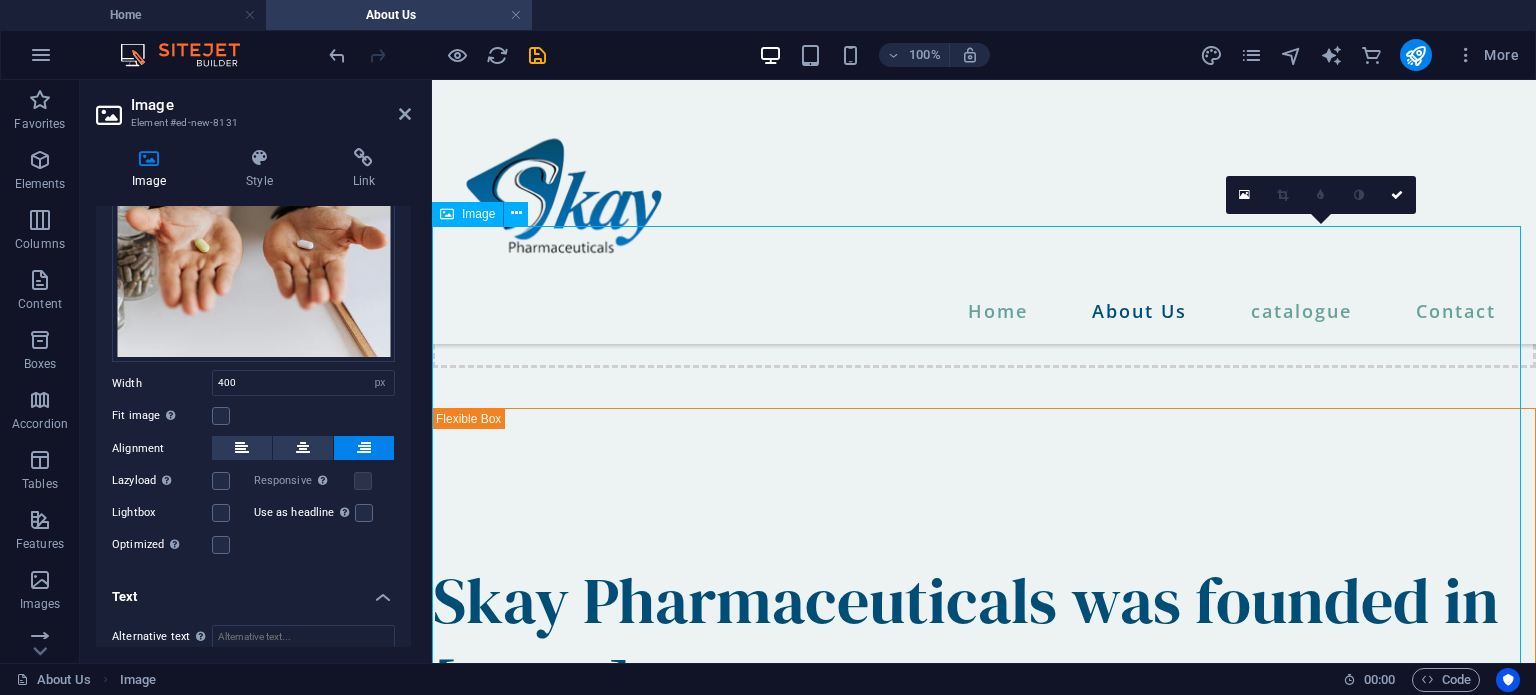 scroll, scrollTop: 1326, scrollLeft: 0, axis: vertical 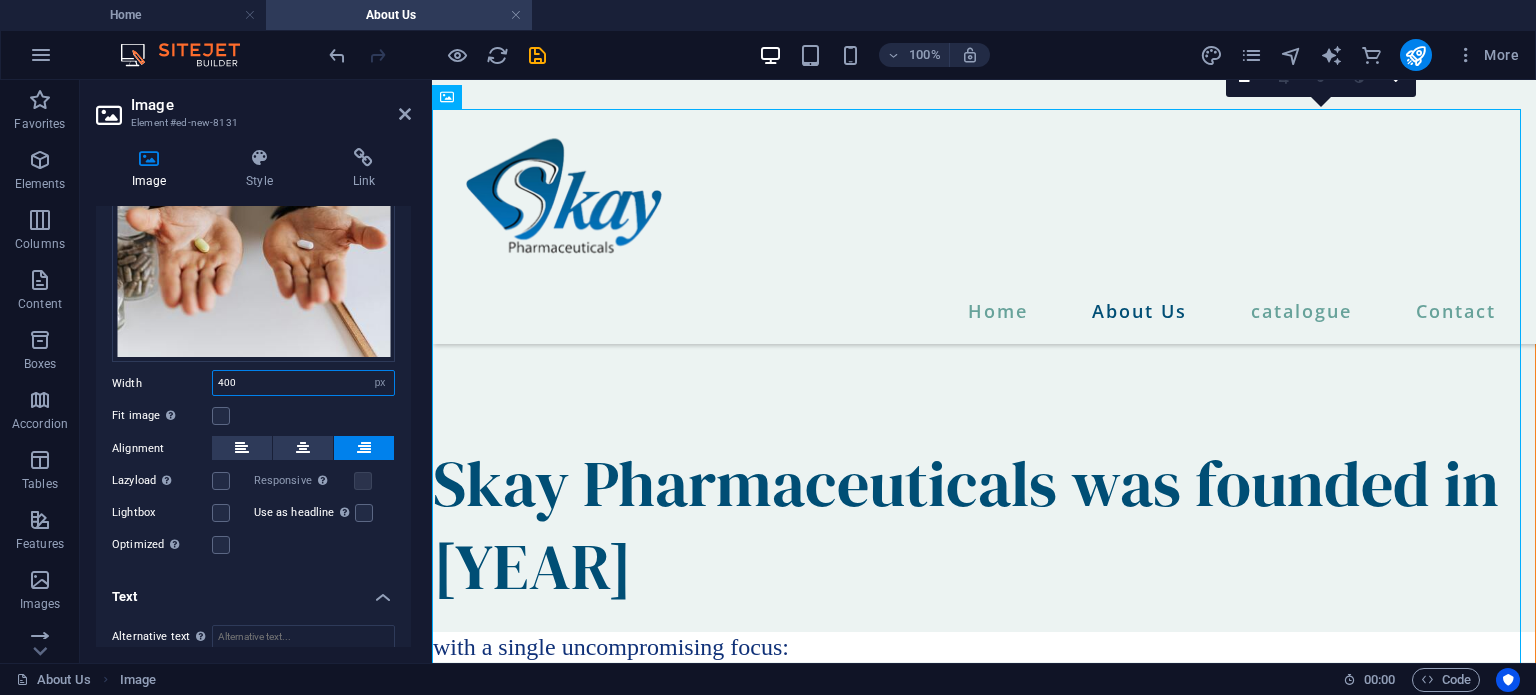 click on "400" at bounding box center (303, 383) 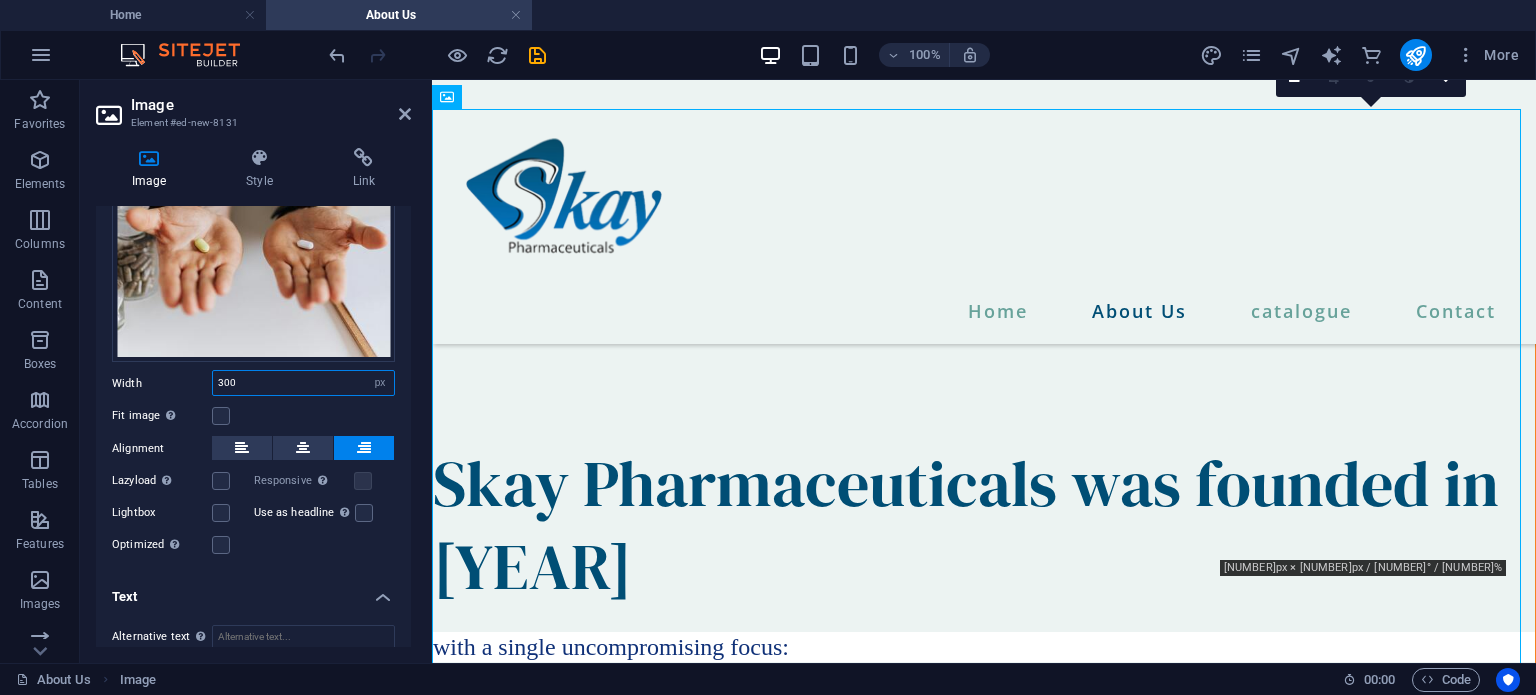 type on "300" 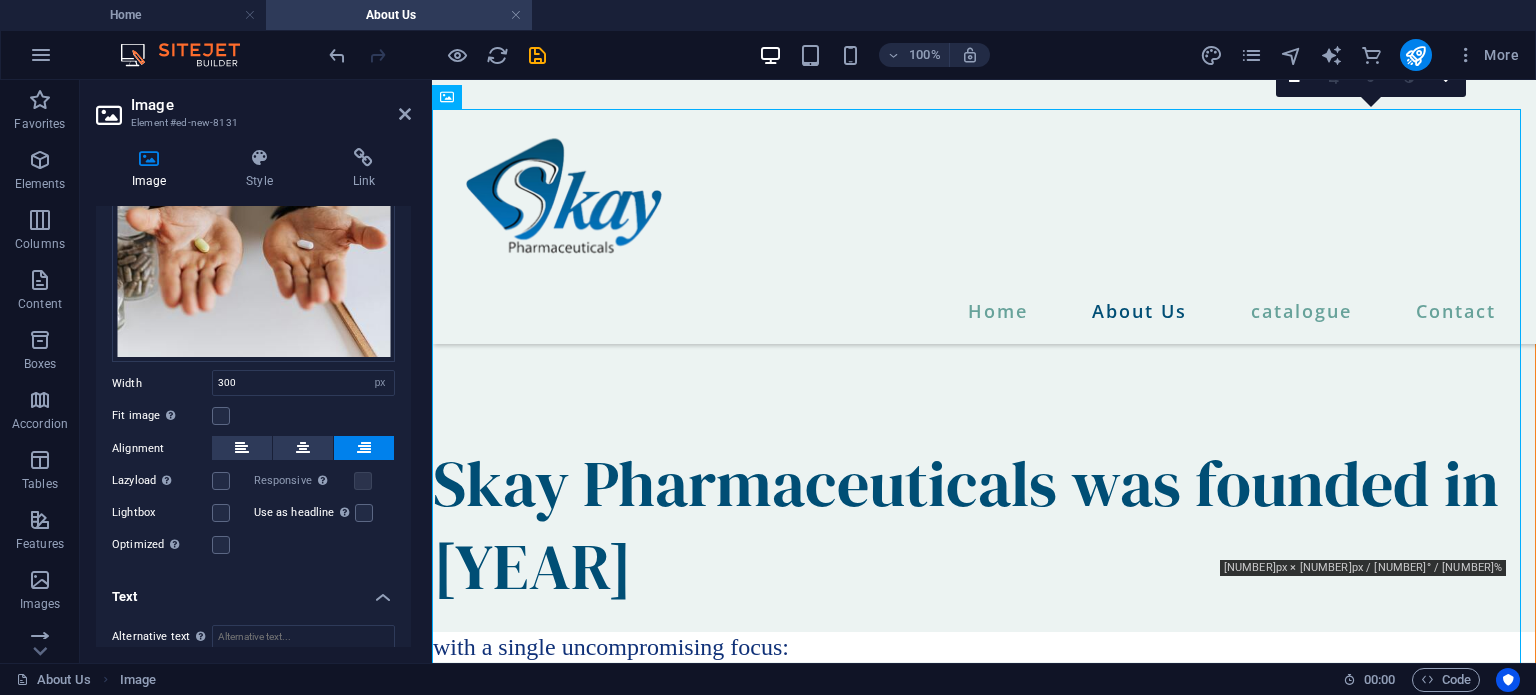 click on "Image Style Link Image Drag files here, click to choose files or select files from Files or our free stock photos & videos Select files from the file manager, stock photos, or upload file(s) Upload Width 300 Default auto px rem % em vh vw Fit image Automatically fit image to a fixed width and height Height Default auto px Alignment Lazyload Loading images after the page loads improves page speed. Responsive Automatically load retina image and smartphone optimized sizes. Lightbox Use as headline The image will be wrapped in an H1 headline tag. Useful for giving alternative text the weight of an H1 headline, e.g. for the logo. Leave unchecked if uncertain. Optimized Images are compressed to improve page speed. Position Direction Custom X offset 50 px rem % vh vw Y offset 50 px rem % vh vw Text Float No float Image left Image right Determine how text should behave around the image. Text Alternative text Image caption Paragraph Format Normal Heading 1 Heading 2 Heading 3 Heading 4 Heading 5 Heading 6 Code Arial 8" at bounding box center [253, 397] 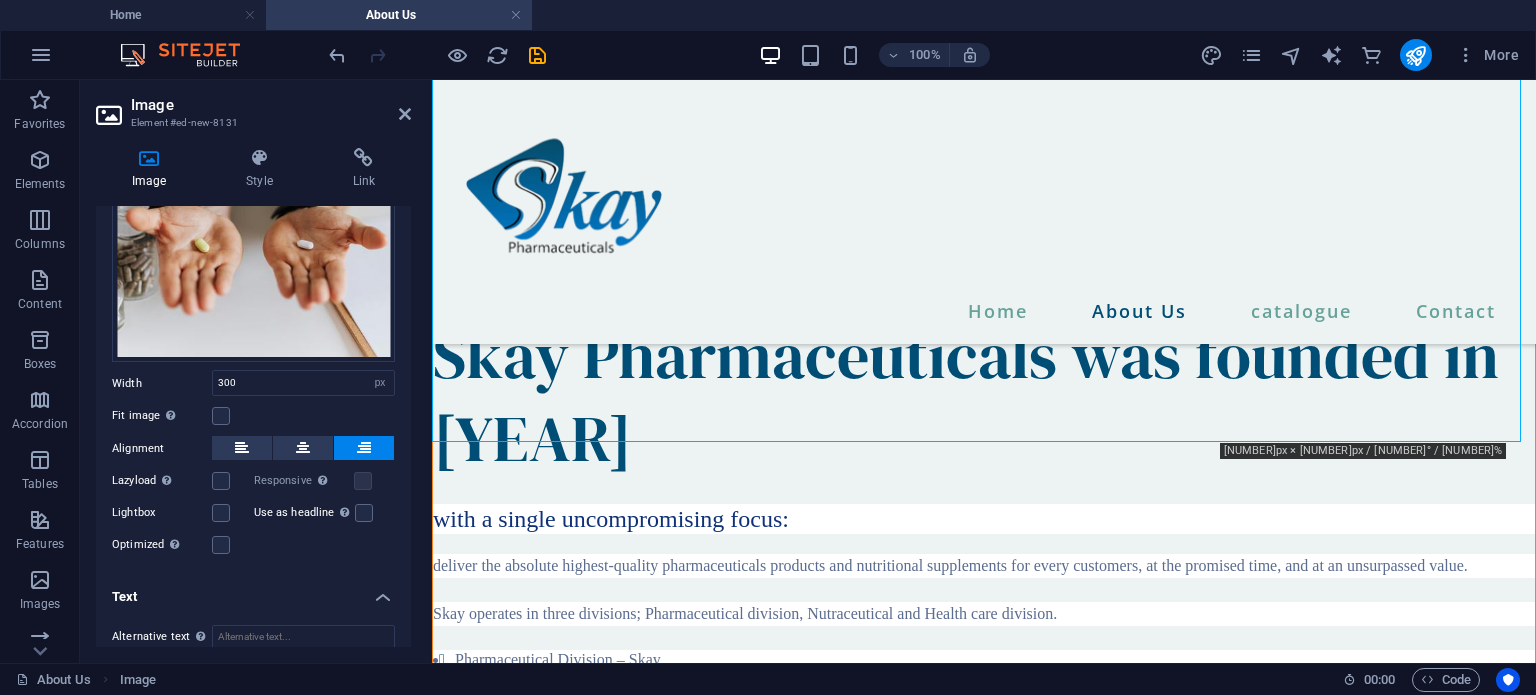 scroll, scrollTop: 1457, scrollLeft: 0, axis: vertical 